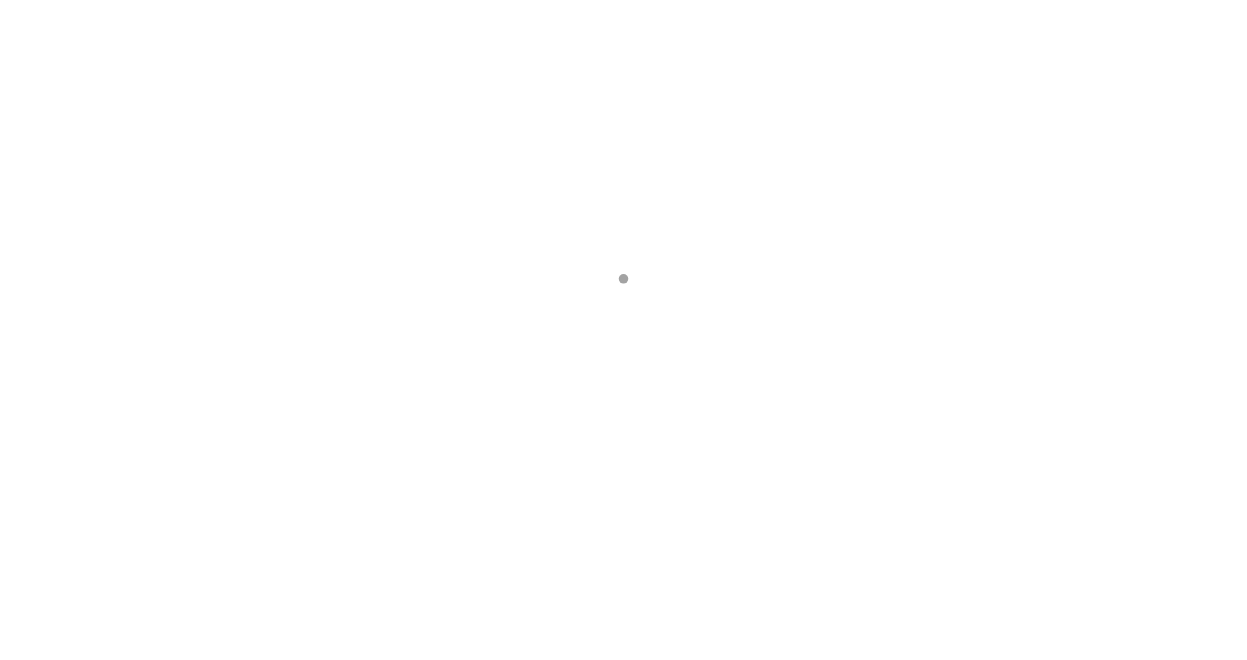 scroll, scrollTop: 0, scrollLeft: 0, axis: both 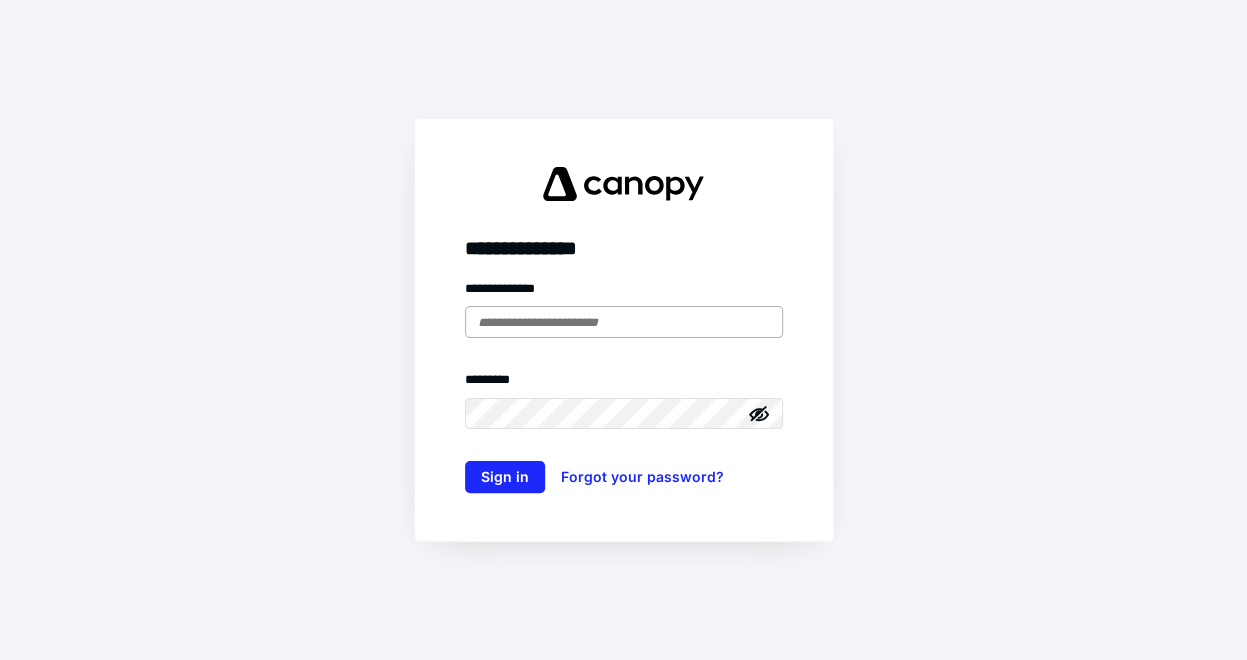 click at bounding box center (624, 322) 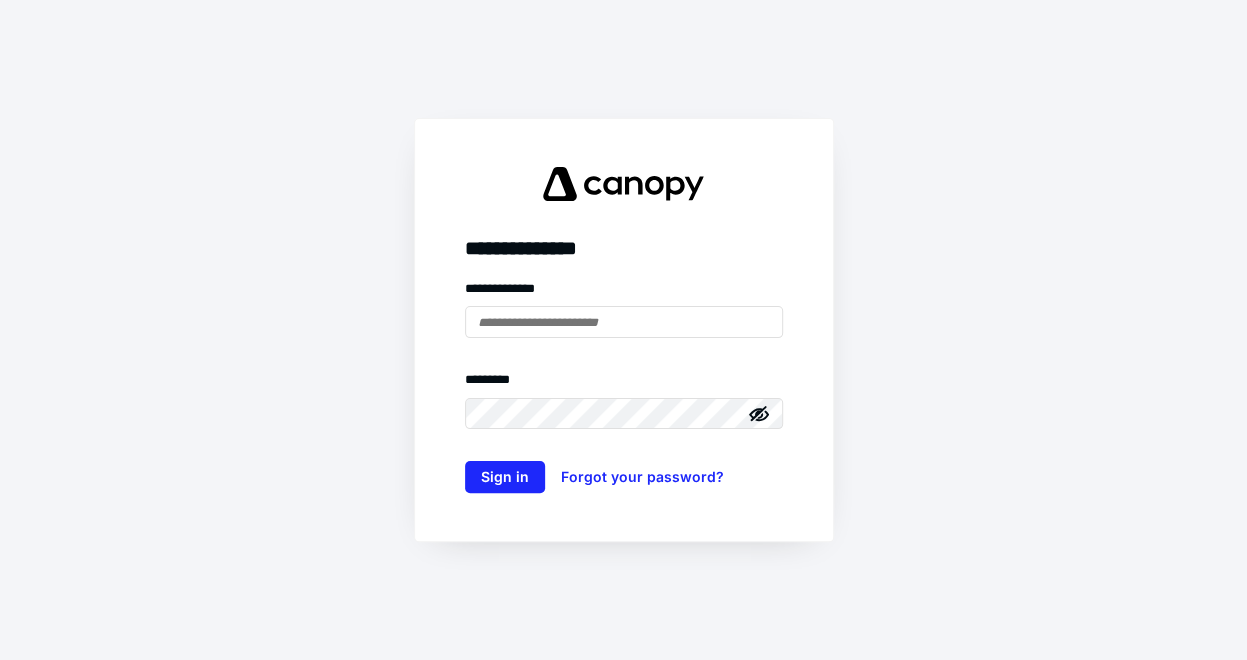 type on "**********" 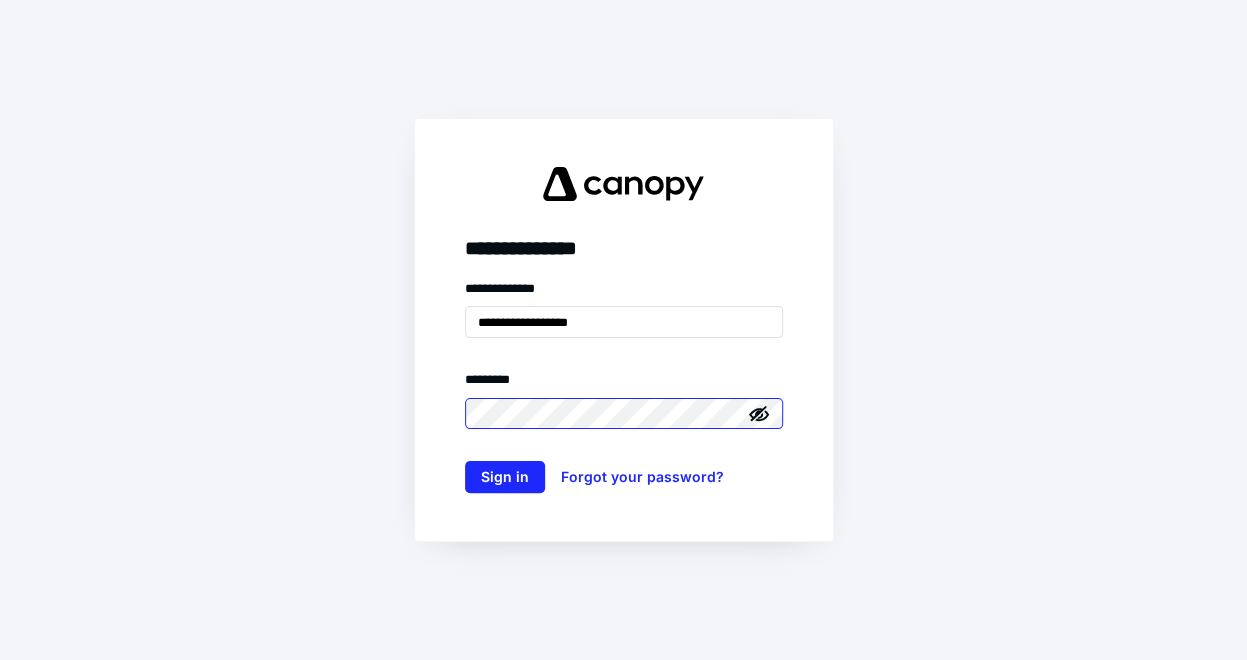 click on "Sign in" at bounding box center [505, 477] 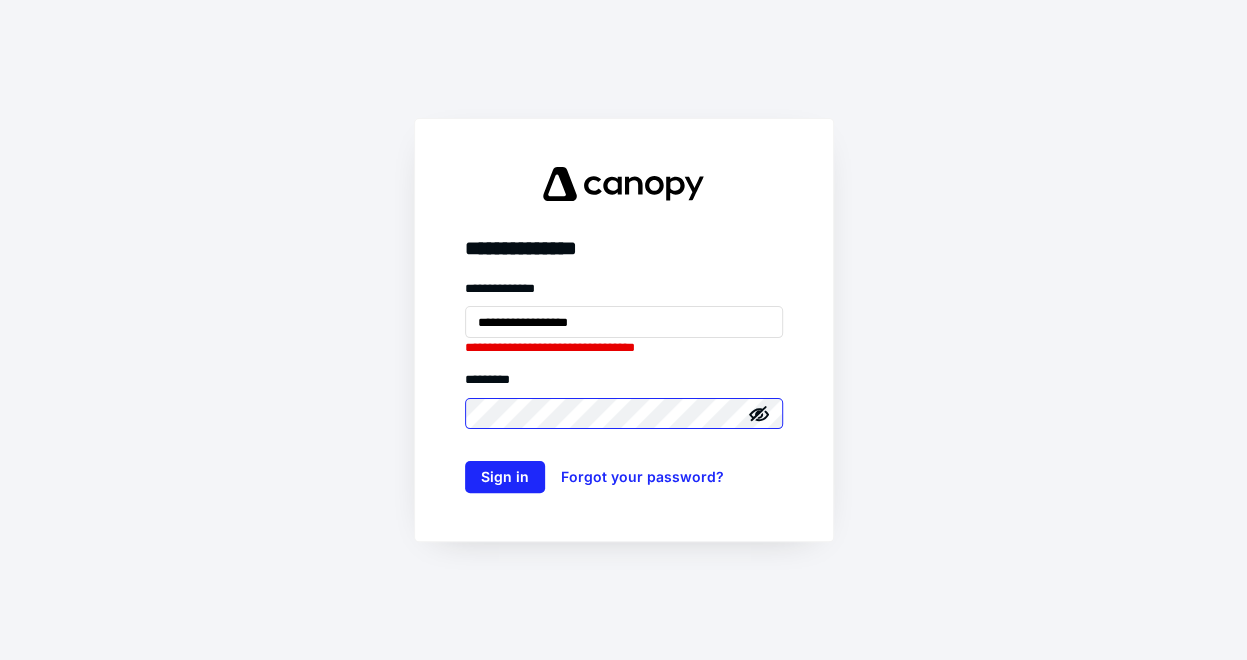 click on "Sign in" at bounding box center (505, 477) 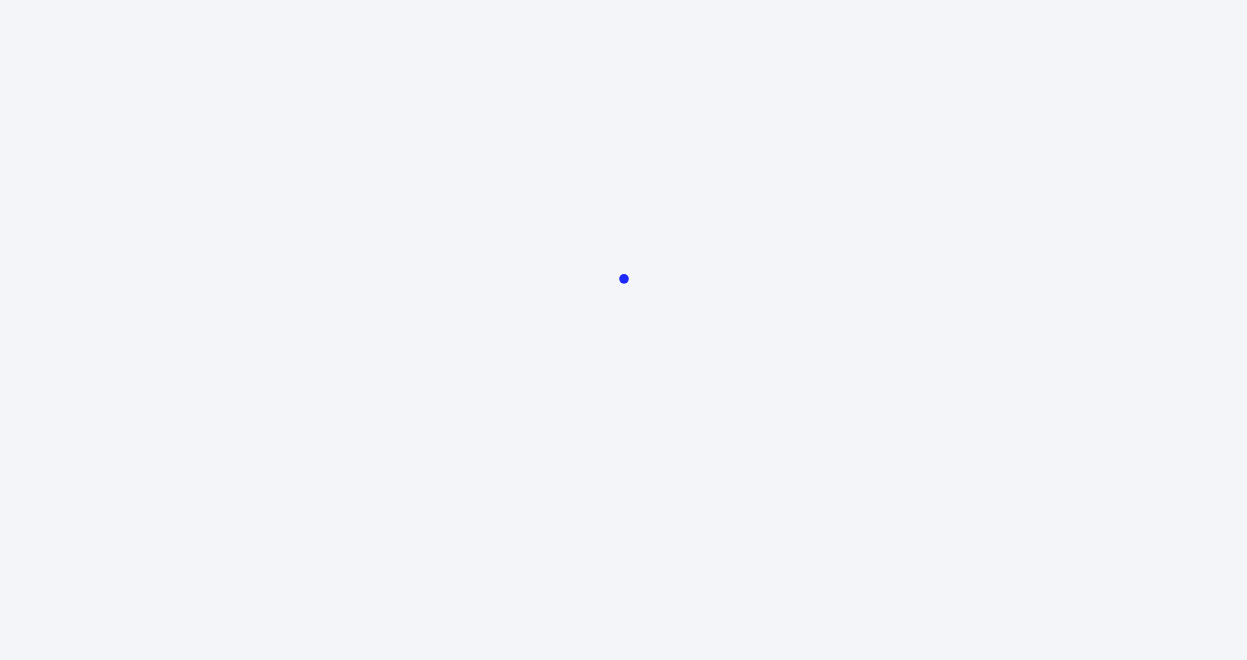 scroll, scrollTop: 0, scrollLeft: 0, axis: both 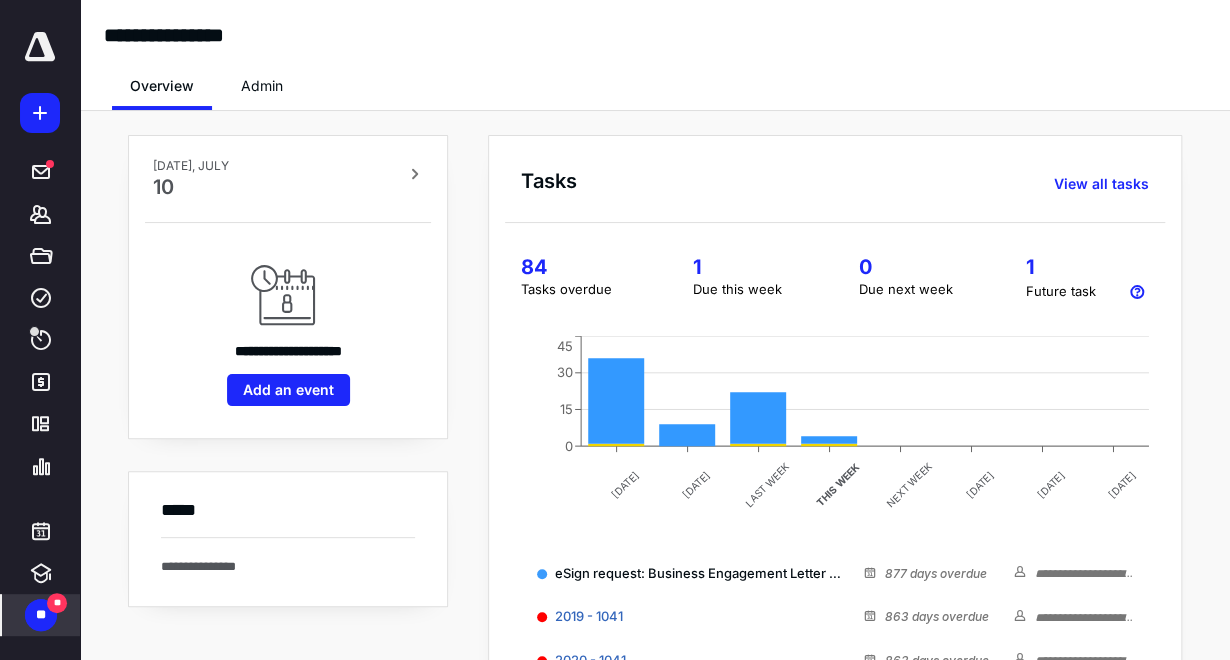 click on "**" at bounding box center [41, 615] 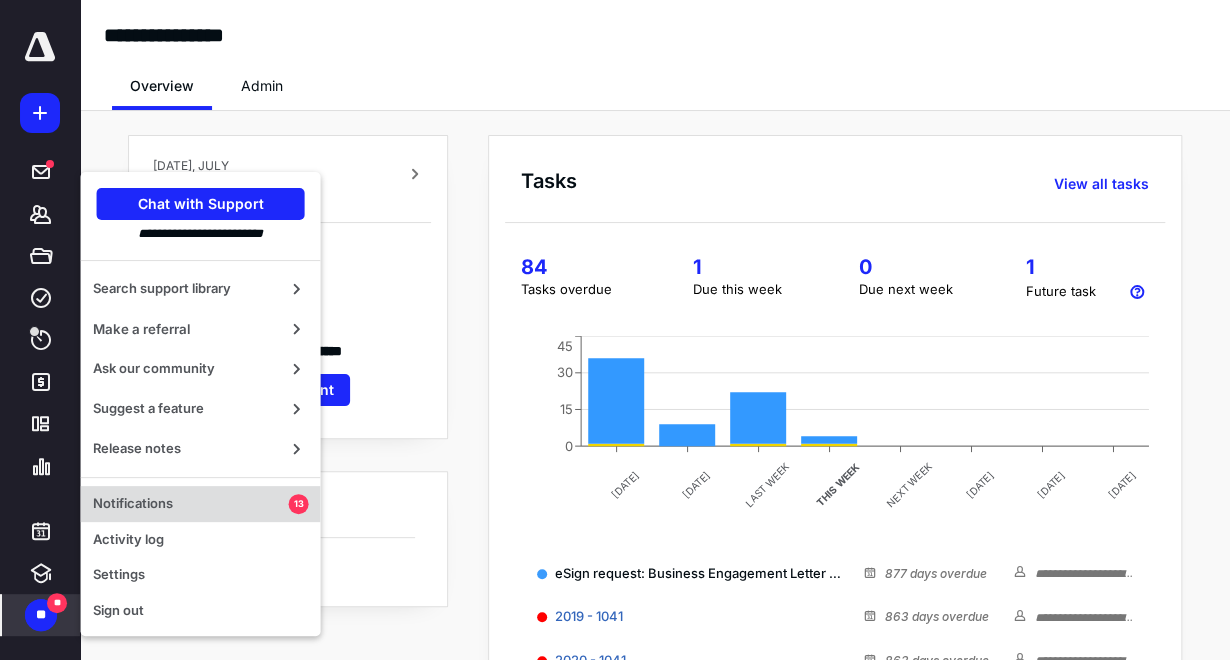 click on "Notifications 13" at bounding box center [201, 504] 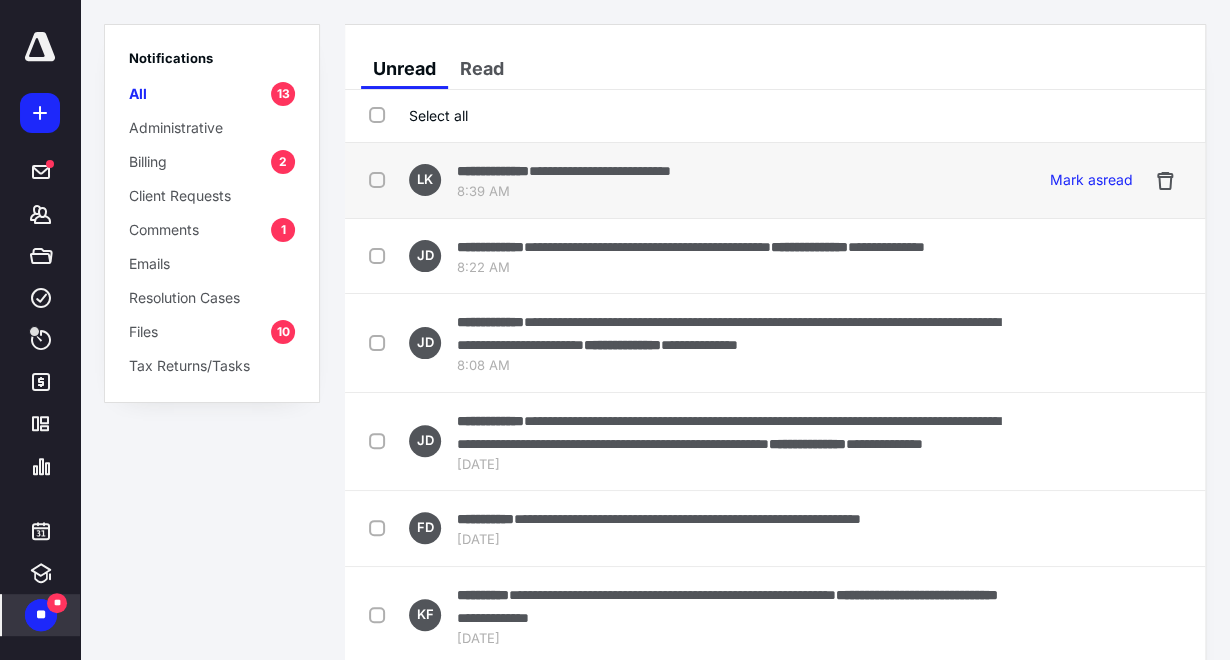 click on "**********" at bounding box center [600, 171] 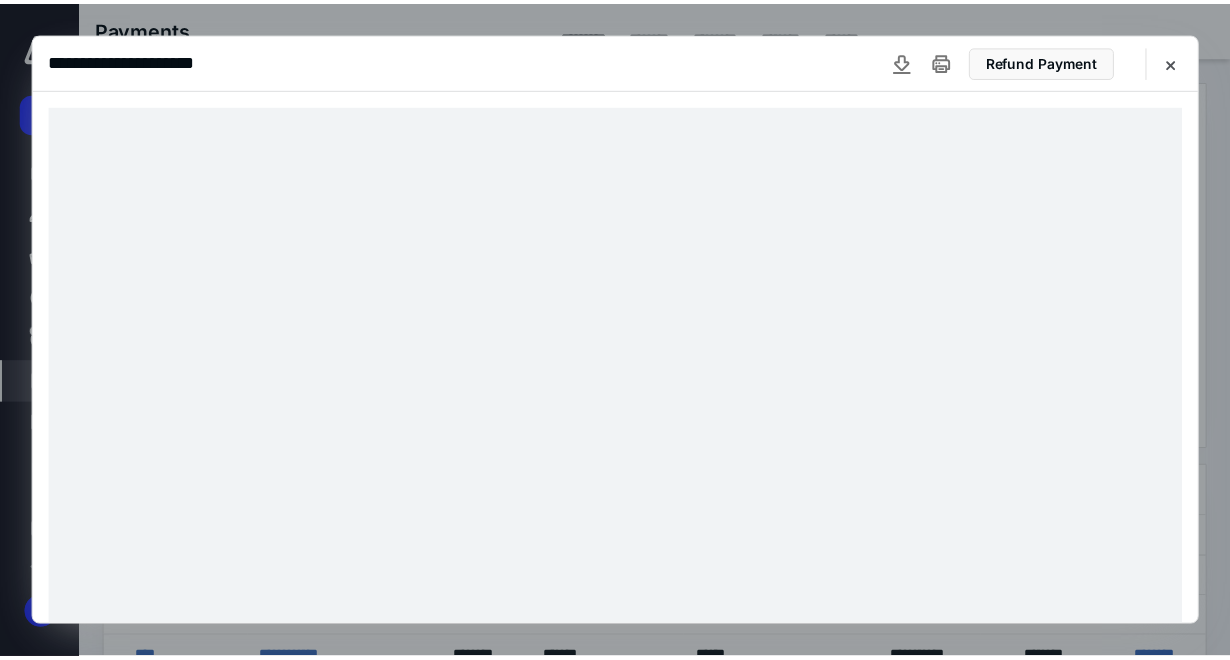 scroll, scrollTop: 0, scrollLeft: 0, axis: both 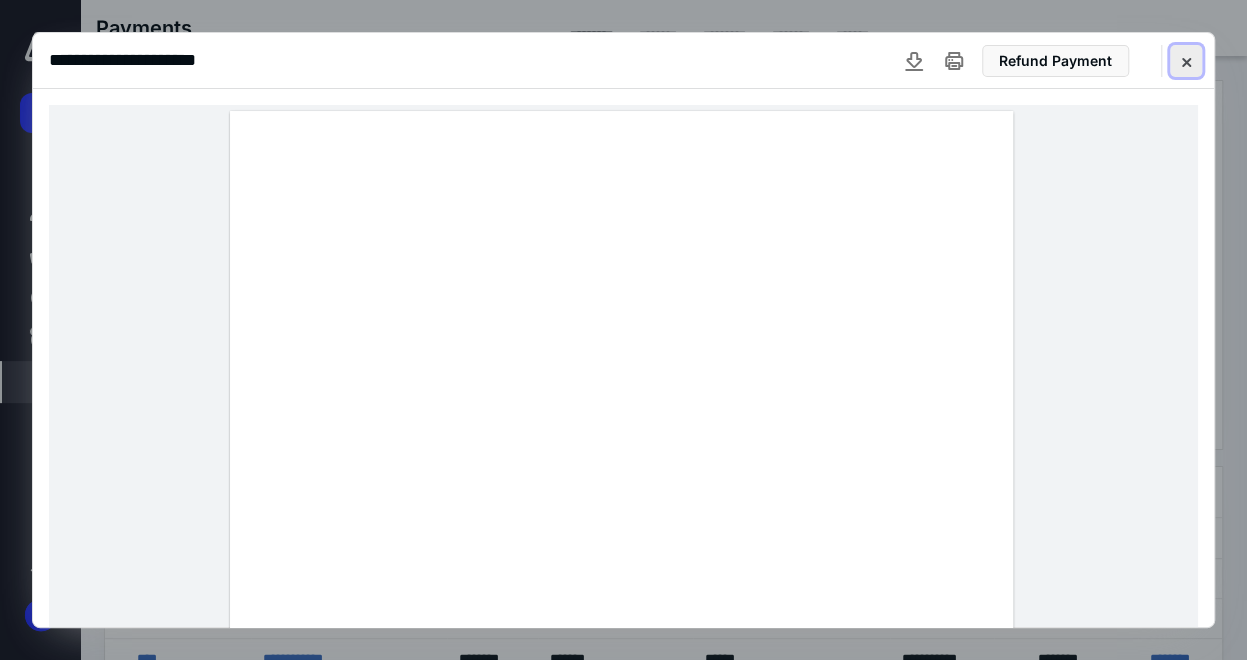 click at bounding box center [1186, 61] 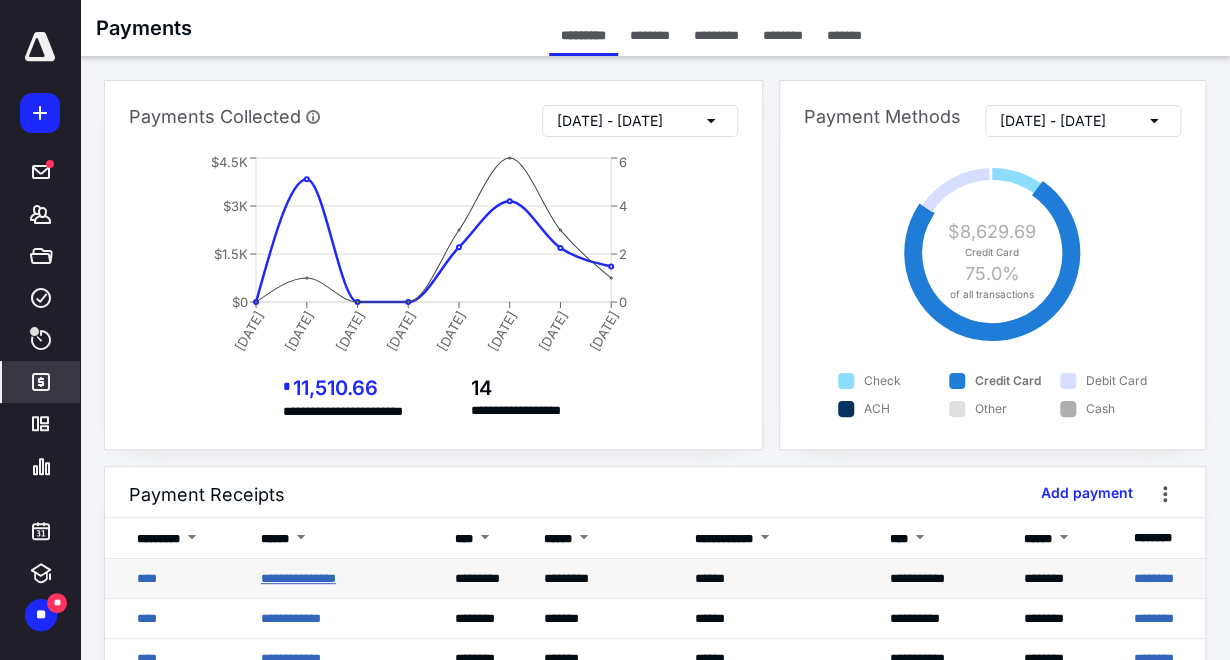 click on "**********" at bounding box center [298, 578] 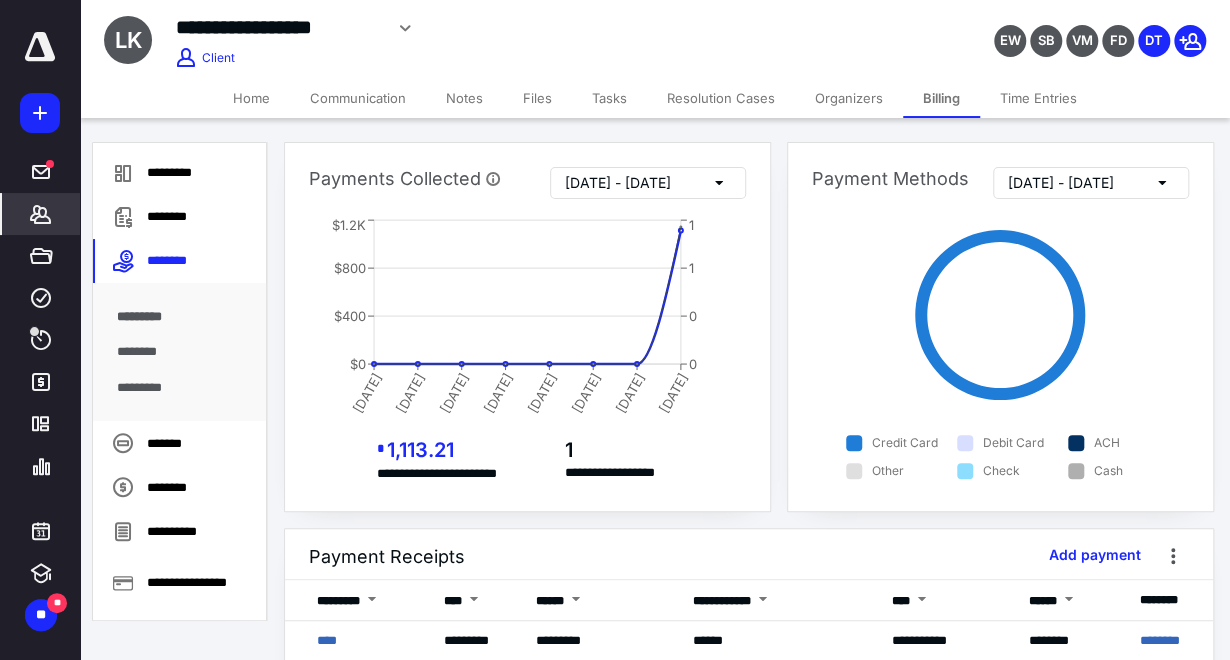 click on "Files" at bounding box center [537, 98] 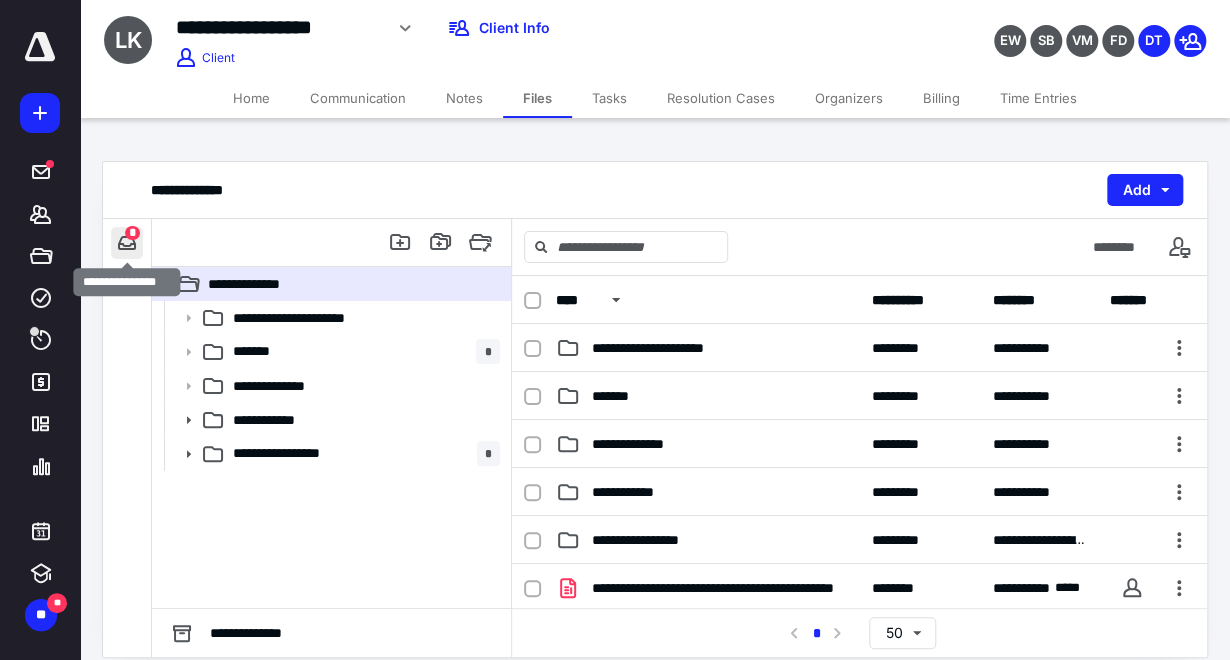 click at bounding box center [127, 243] 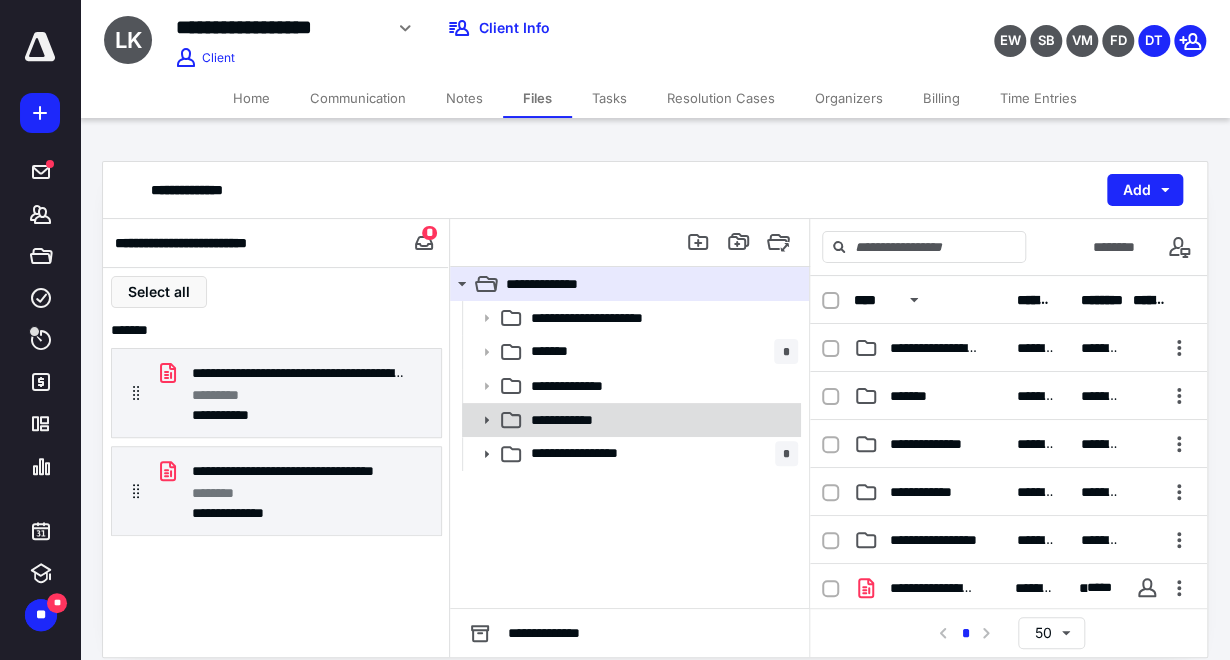 click 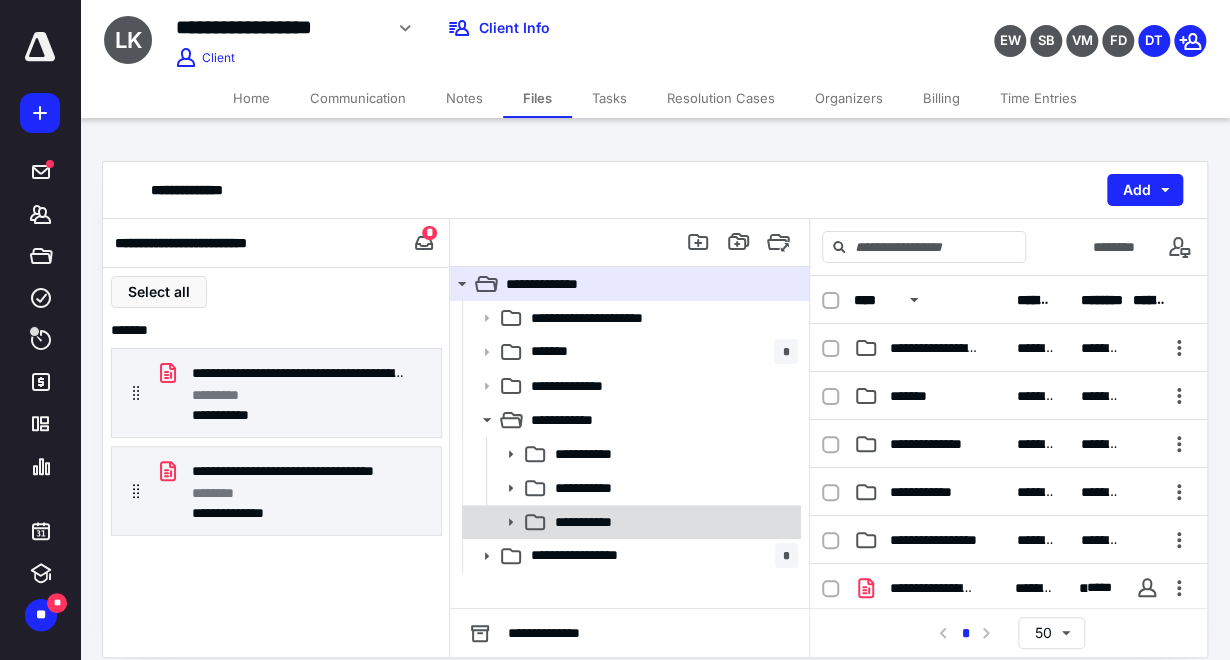 click 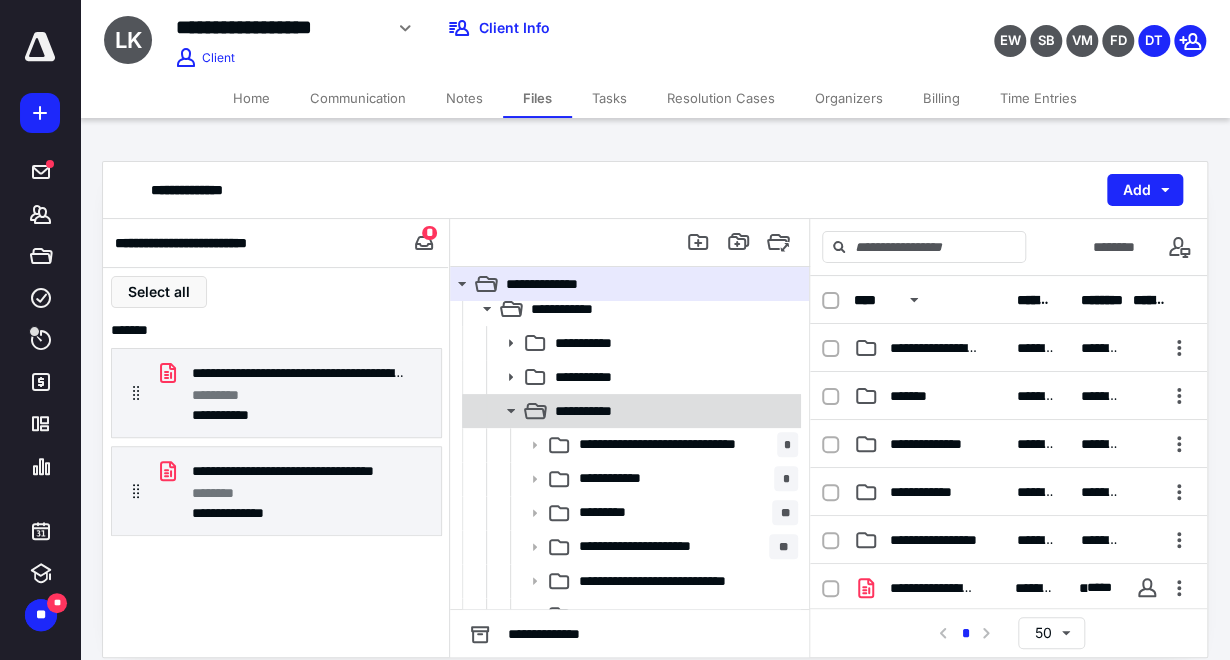 scroll, scrollTop: 222, scrollLeft: 0, axis: vertical 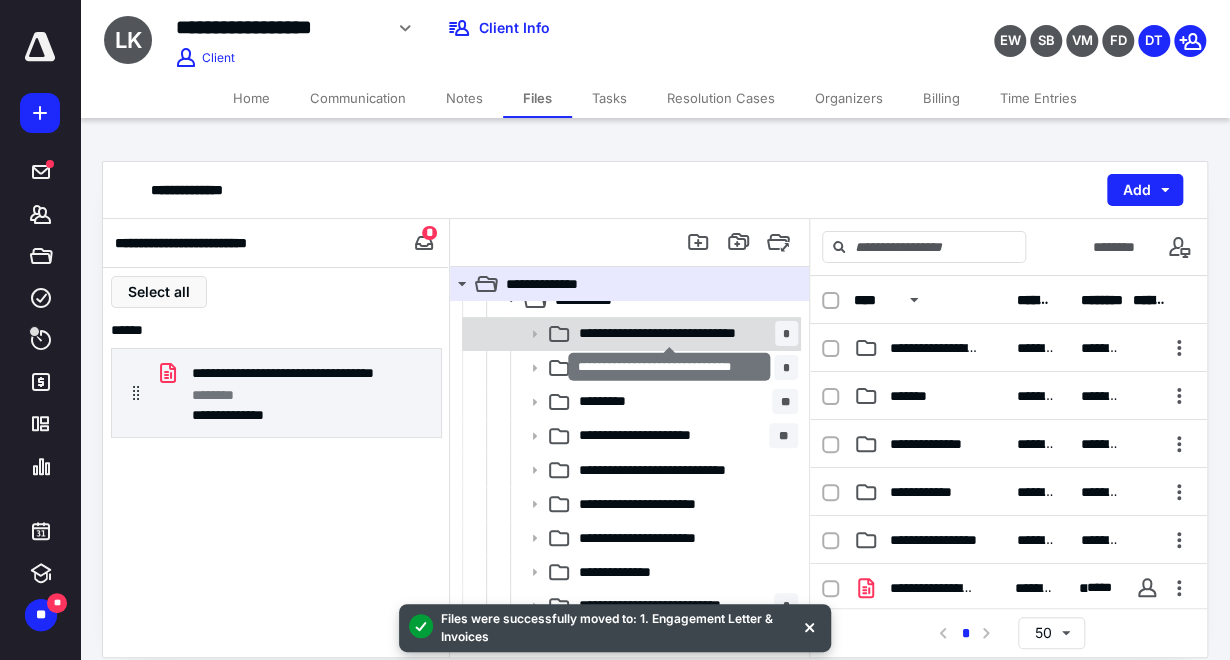 click on "**********" at bounding box center [670, 333] 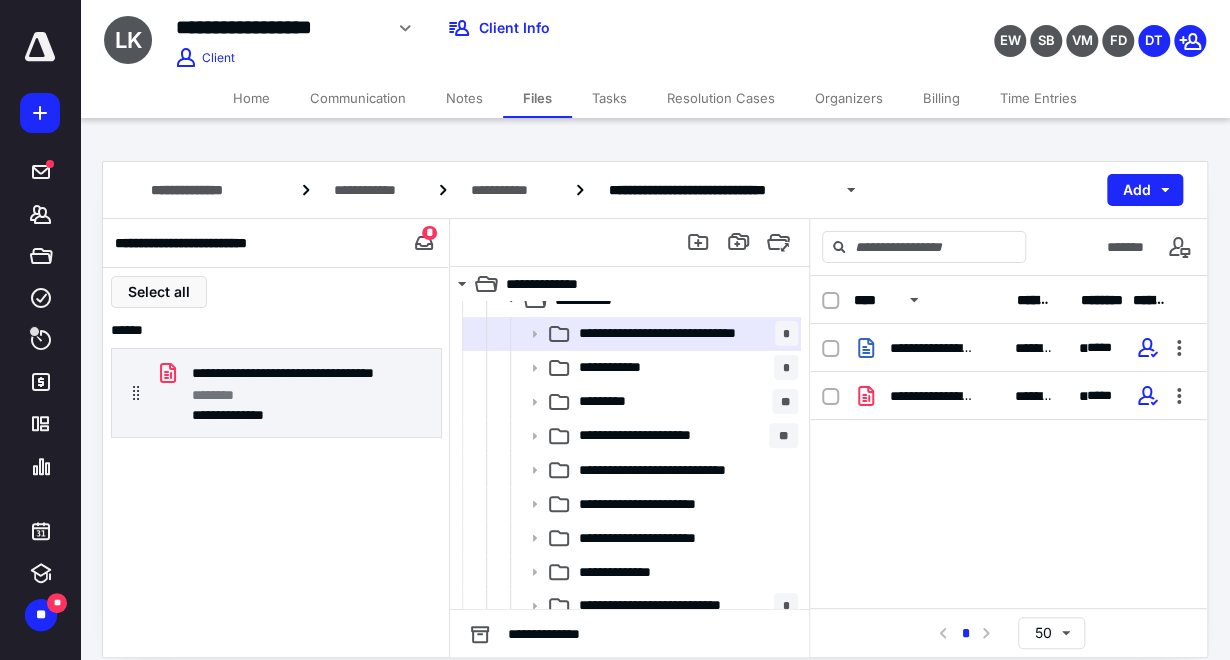 click on "Tasks" at bounding box center (609, 98) 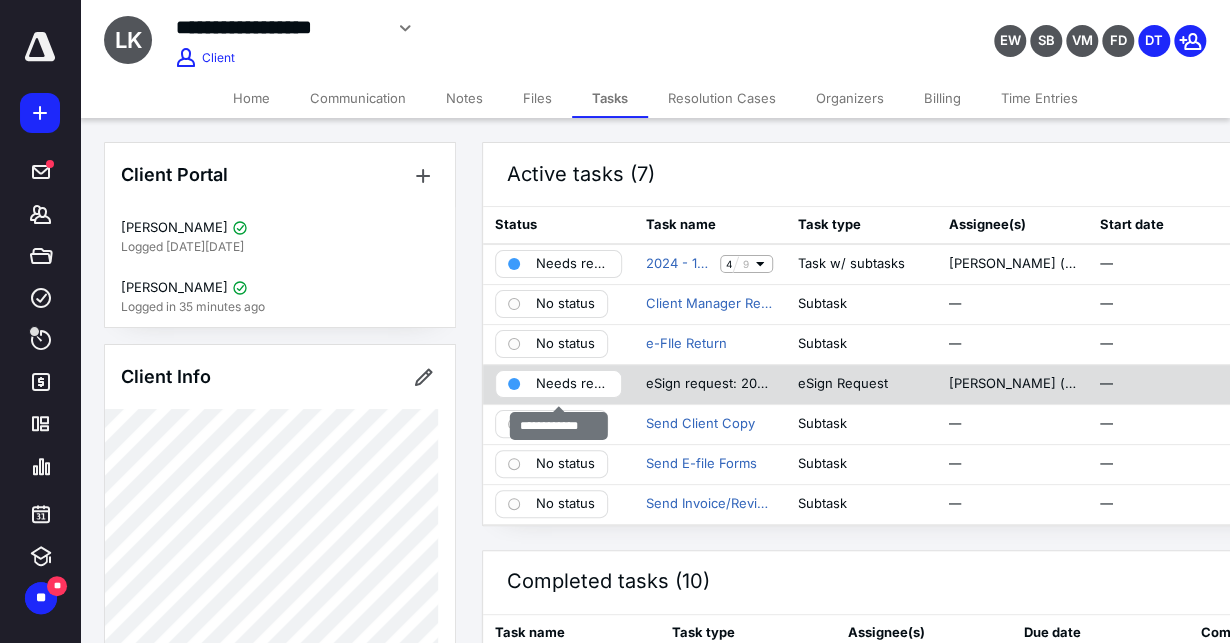 click on "Needs review" at bounding box center (572, 384) 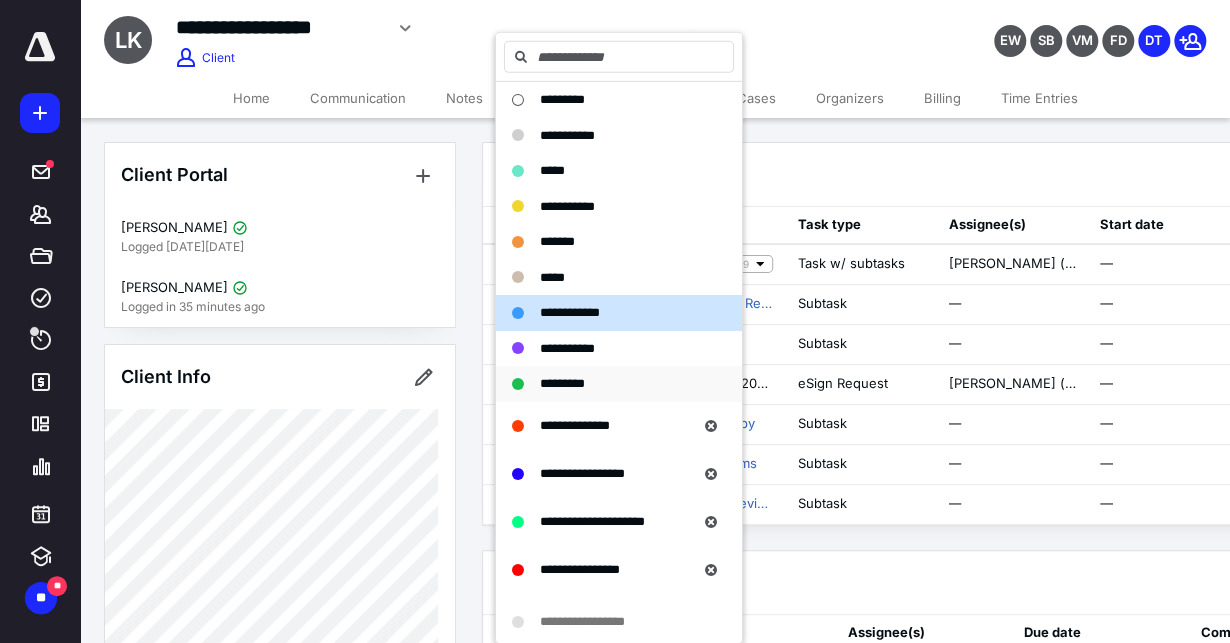 click on "*********" at bounding box center [562, 383] 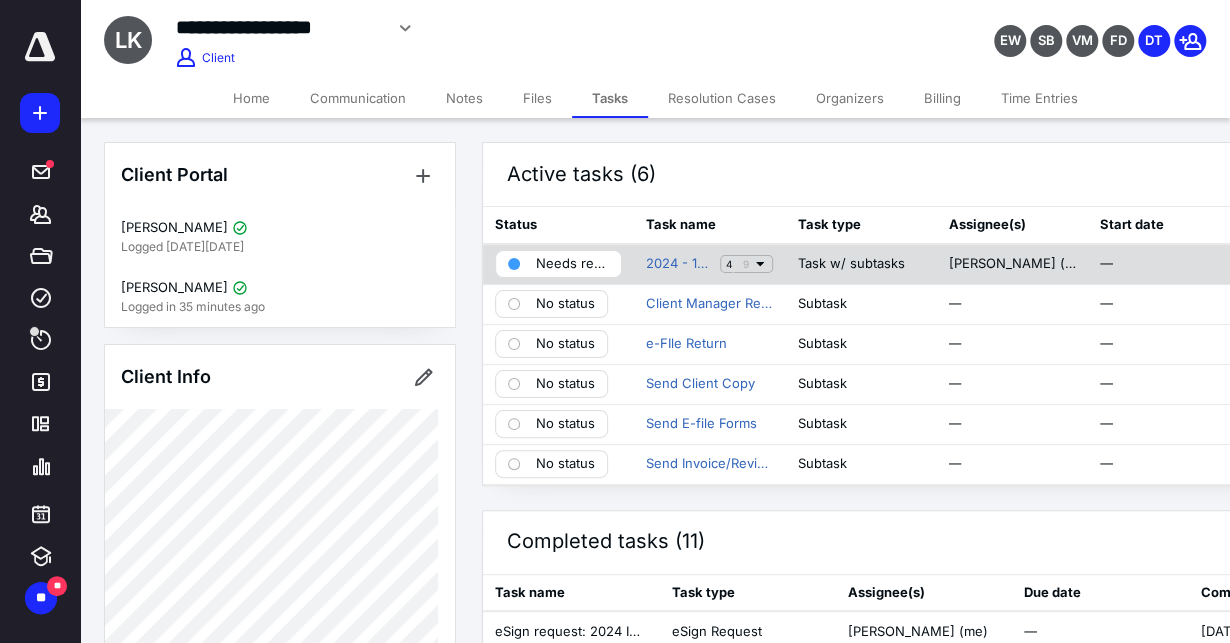 click on "Needs review" at bounding box center (572, 264) 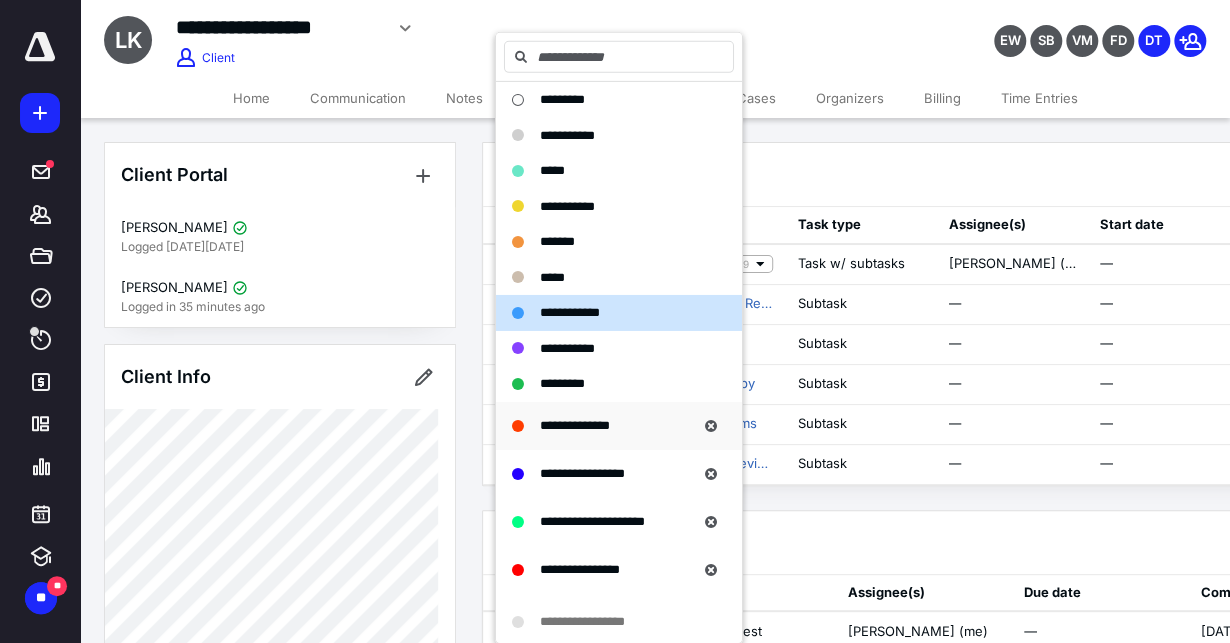 click on "**********" at bounding box center (575, 425) 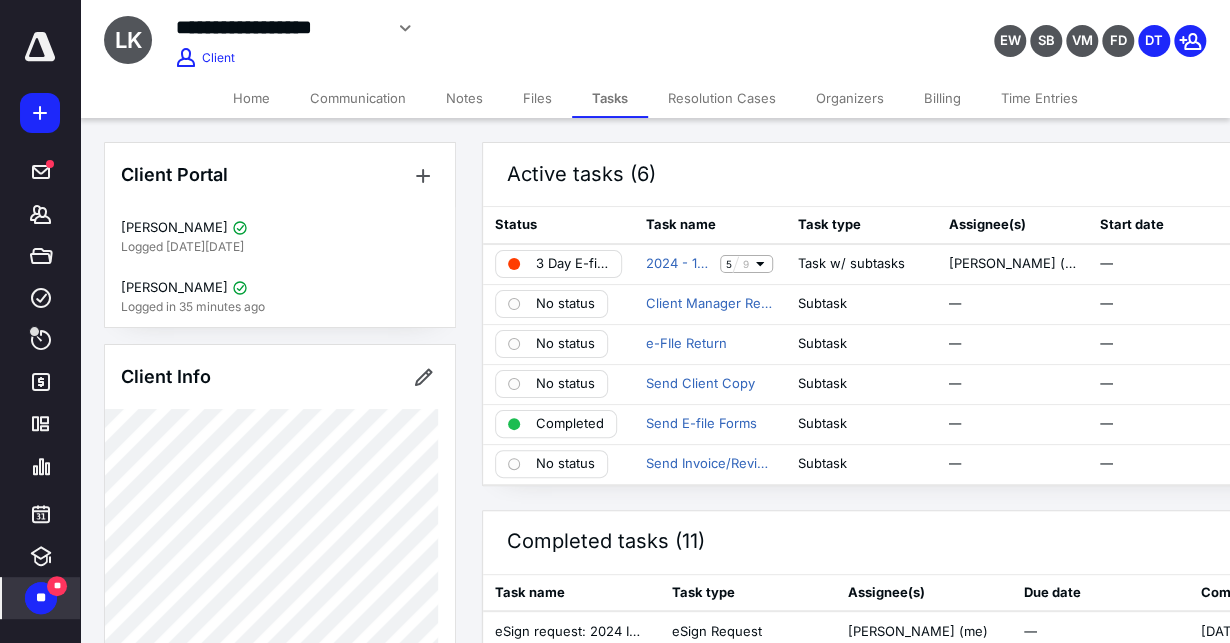 click on "**" at bounding box center [41, 598] 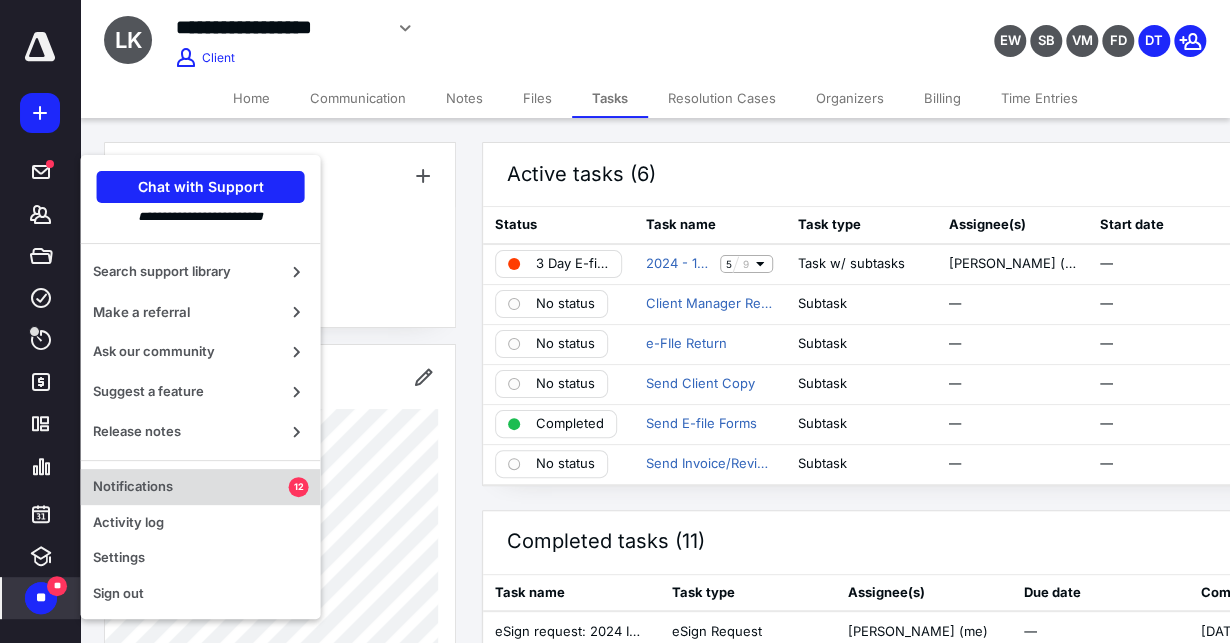 click on "Notifications" at bounding box center [191, 487] 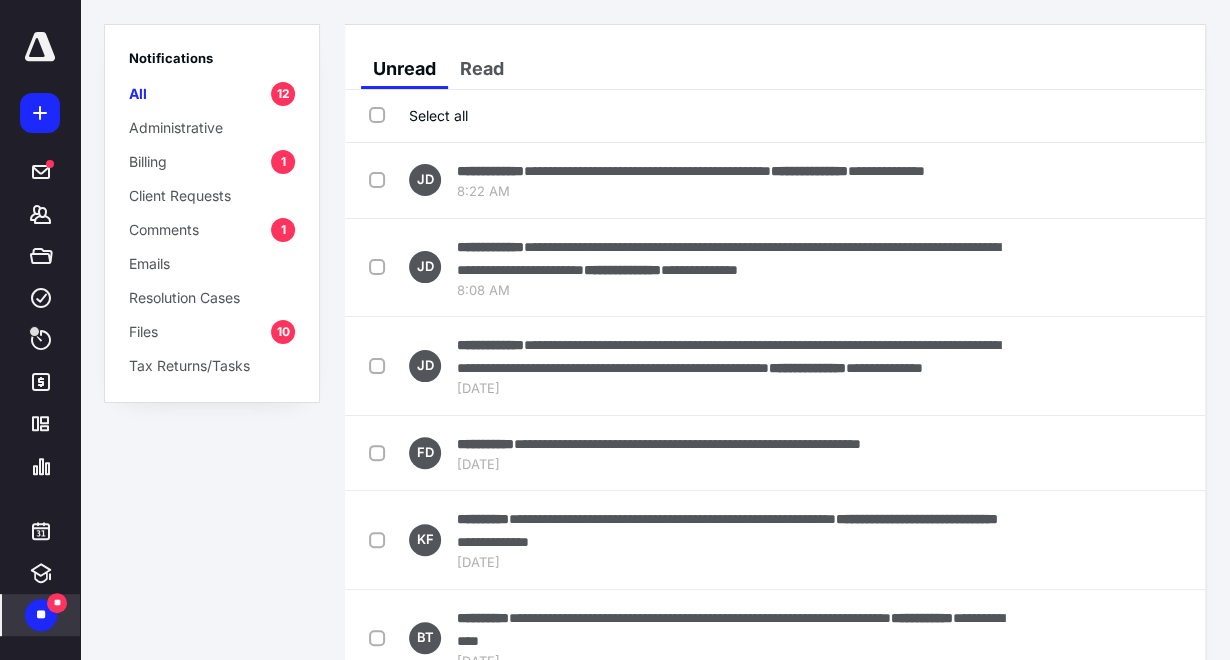 click on "1" at bounding box center (283, 162) 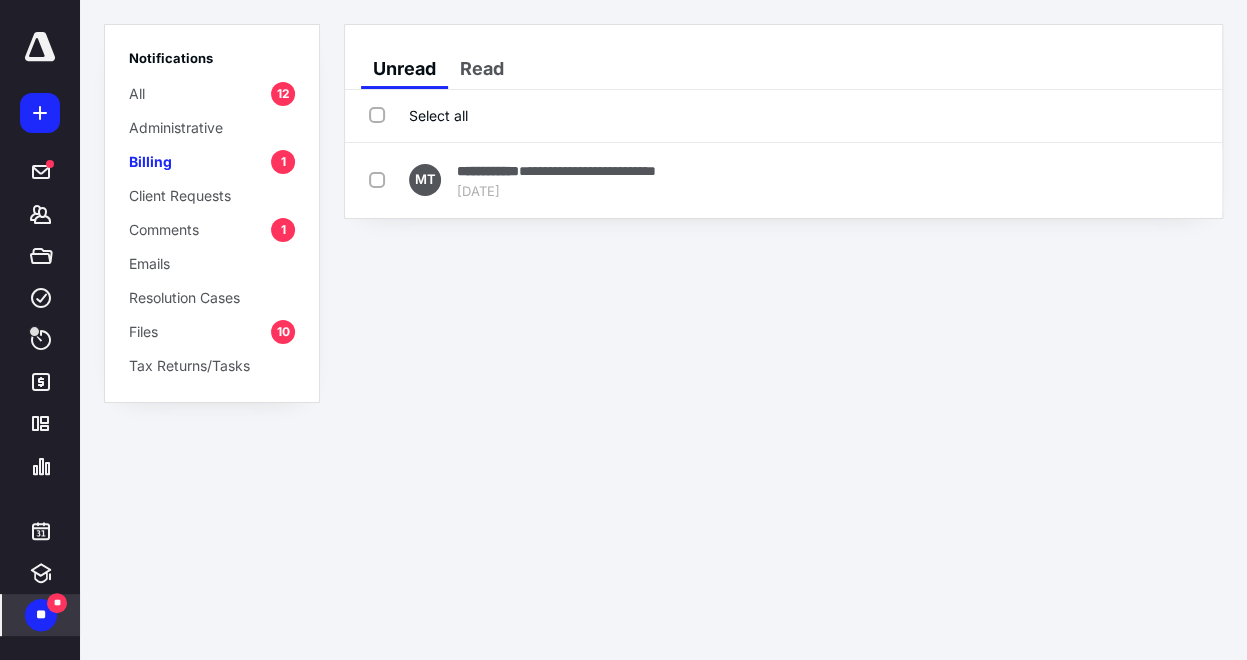 click on "1" at bounding box center [283, 230] 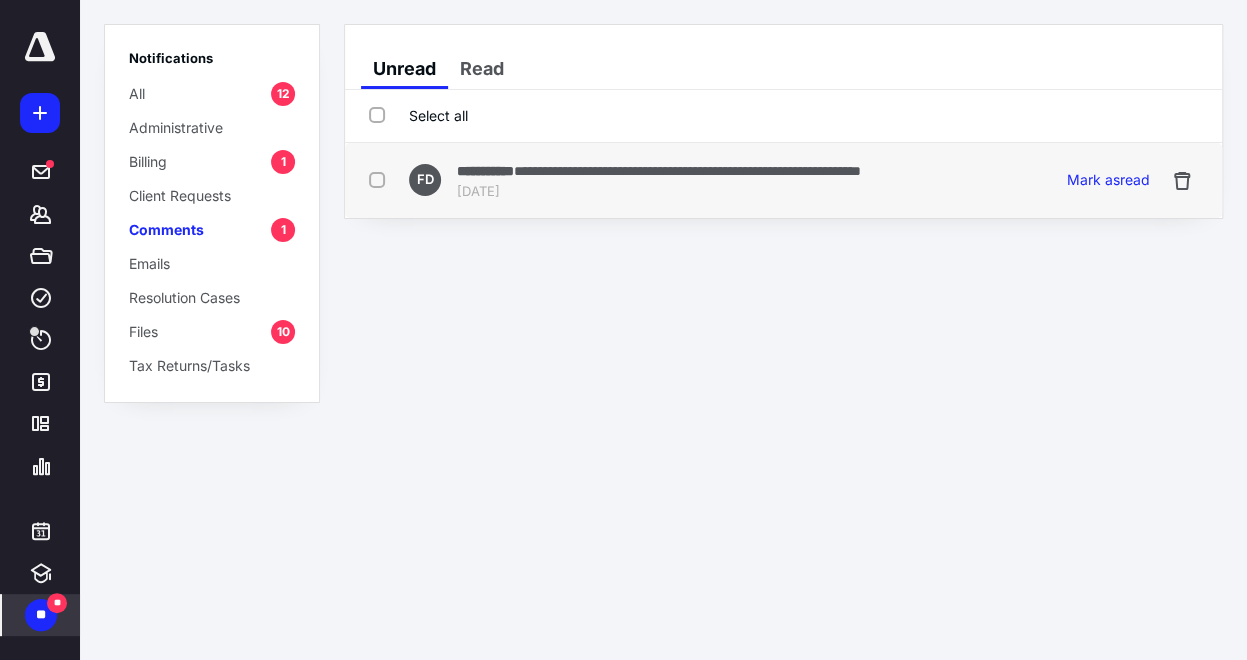 click on "**********" at bounding box center [687, 171] 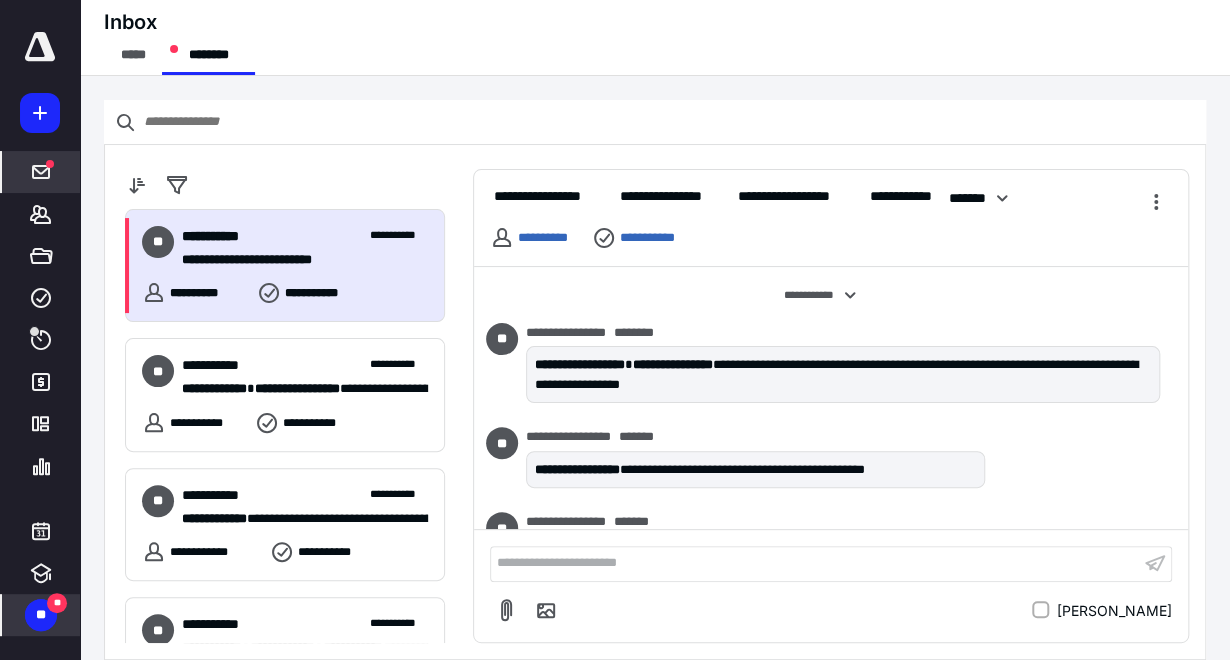 scroll, scrollTop: 19, scrollLeft: 0, axis: vertical 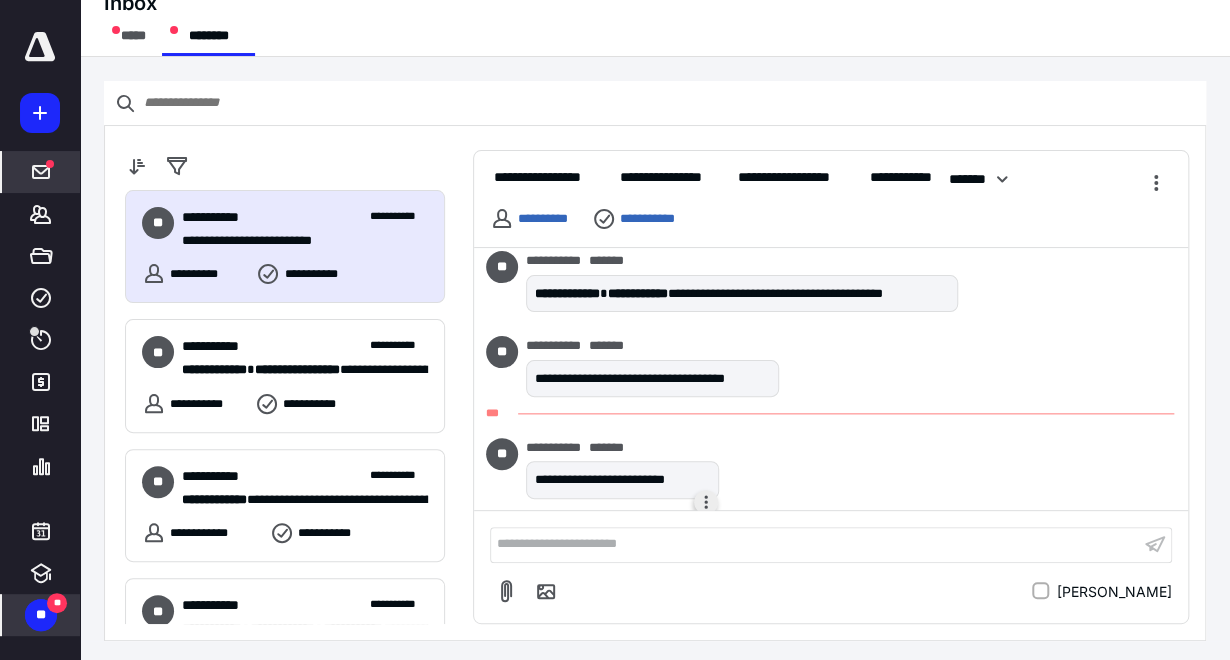 click at bounding box center [706, 502] 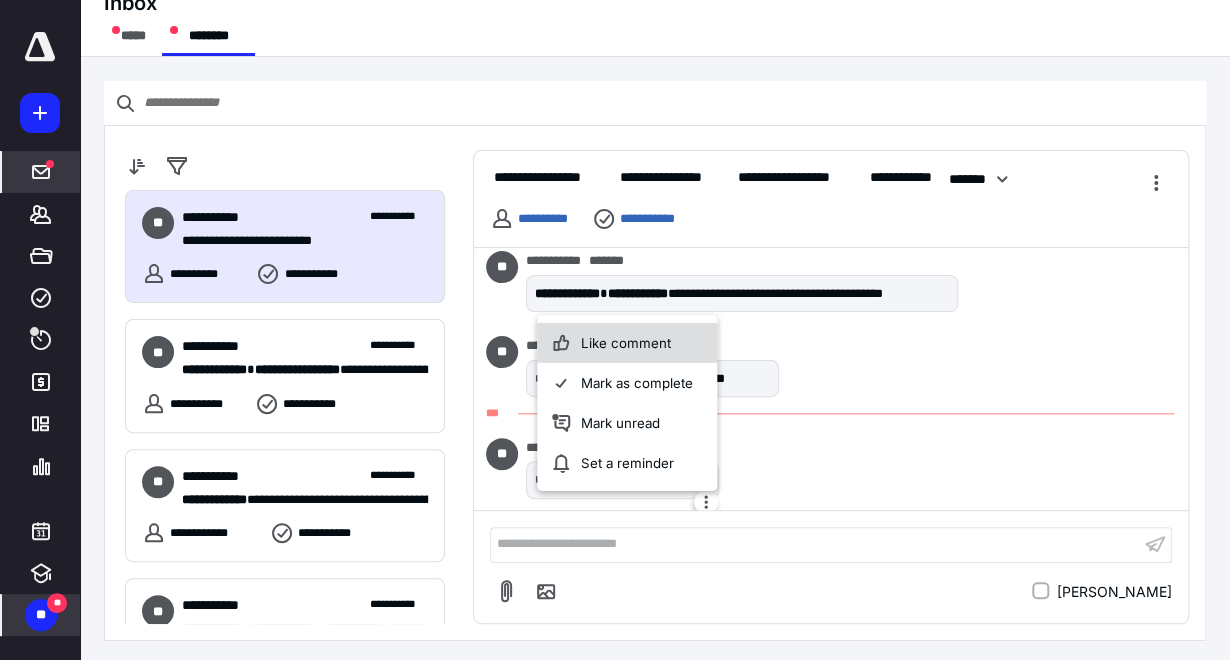 click on "Like comment" at bounding box center (627, 342) 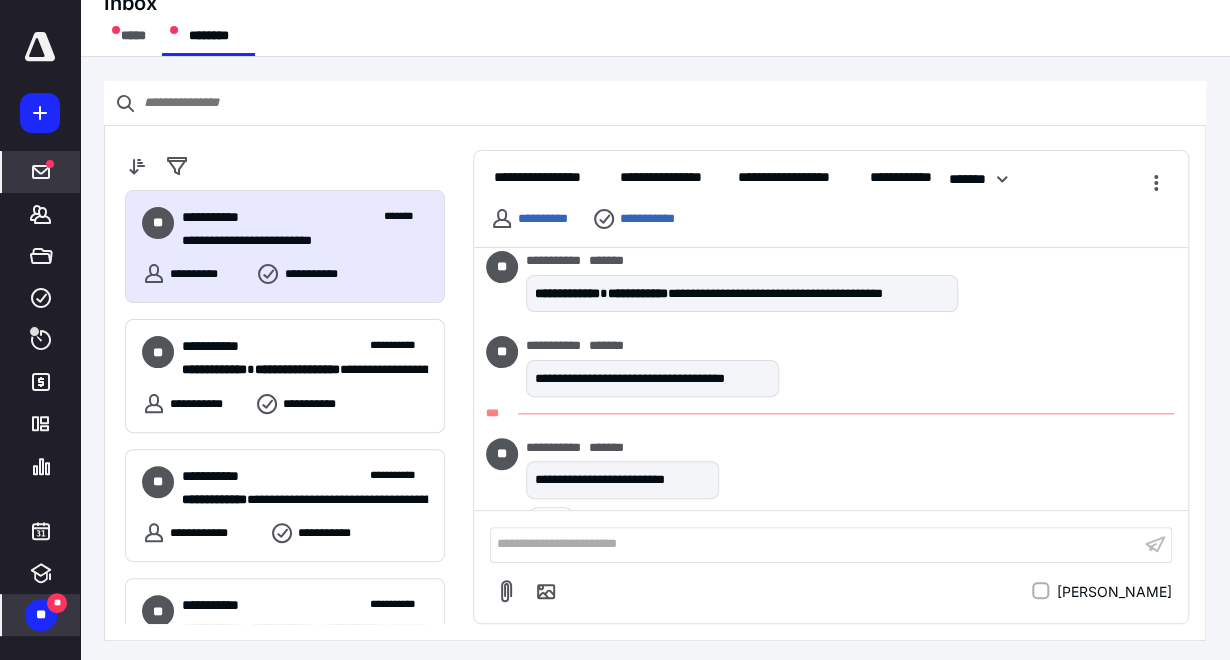 scroll, scrollTop: 920, scrollLeft: 0, axis: vertical 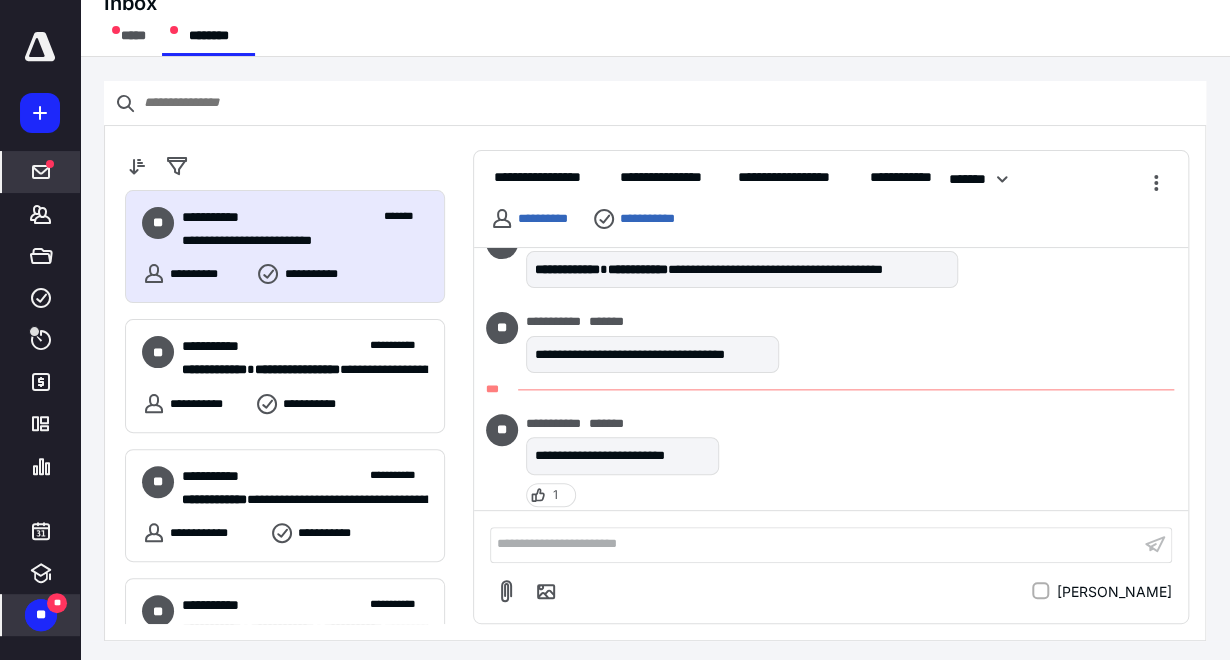 click on "**" at bounding box center (41, 615) 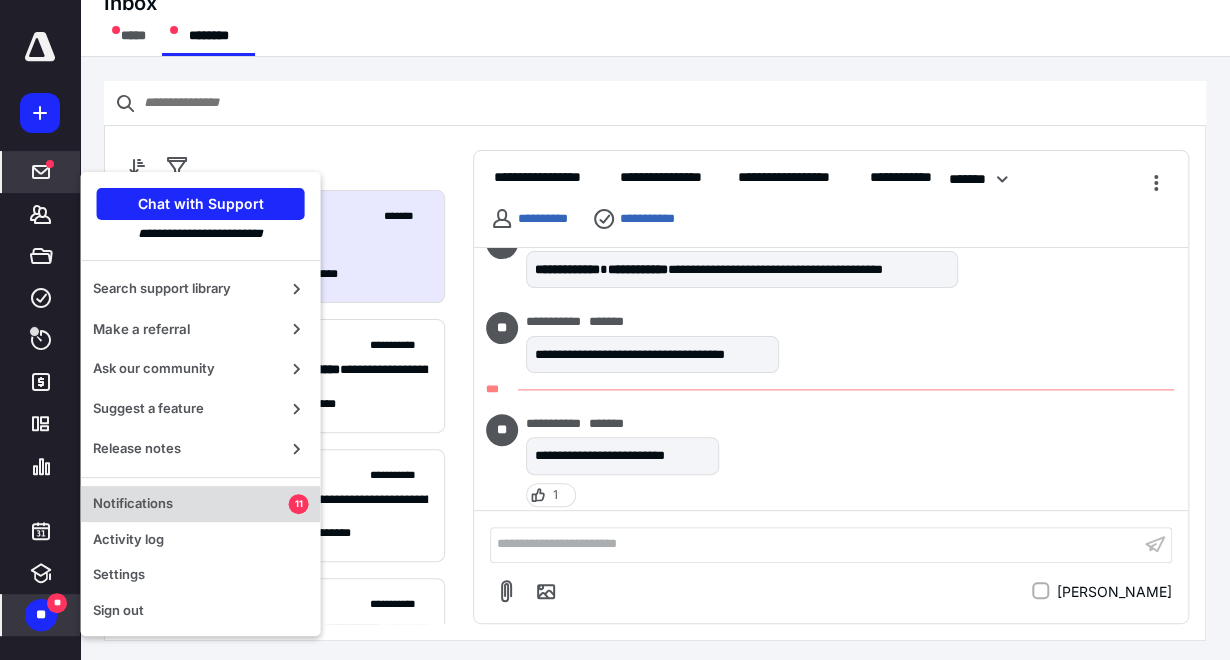click on "Notifications" at bounding box center [191, 504] 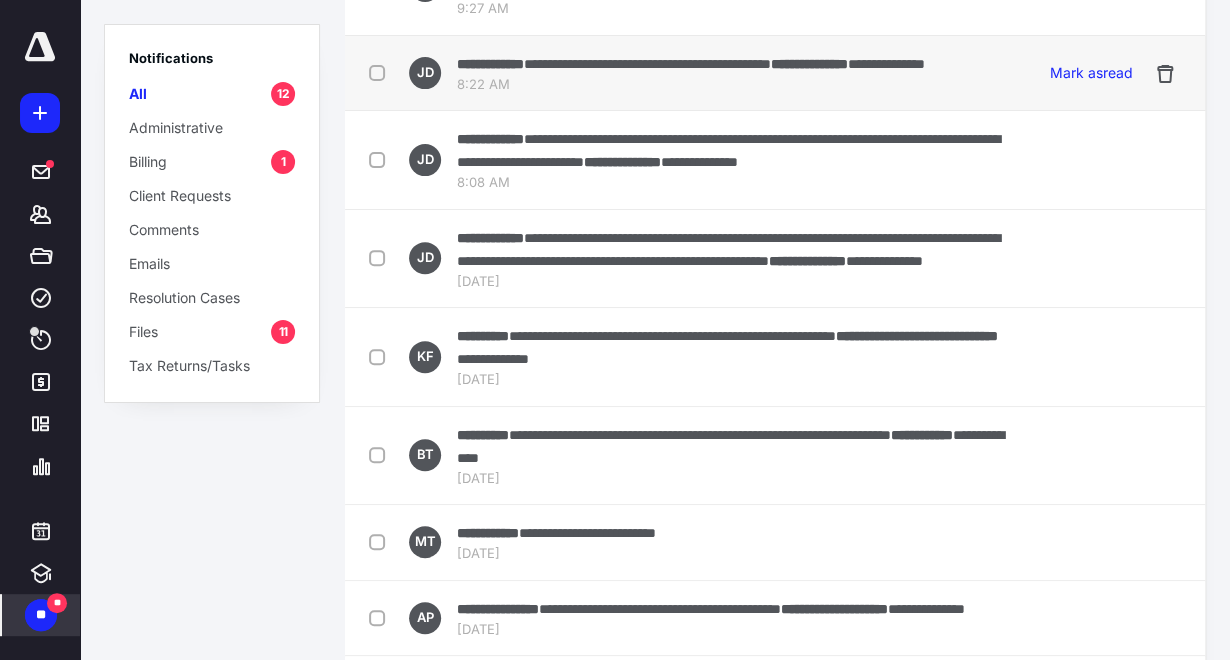 scroll, scrollTop: 111, scrollLeft: 0, axis: vertical 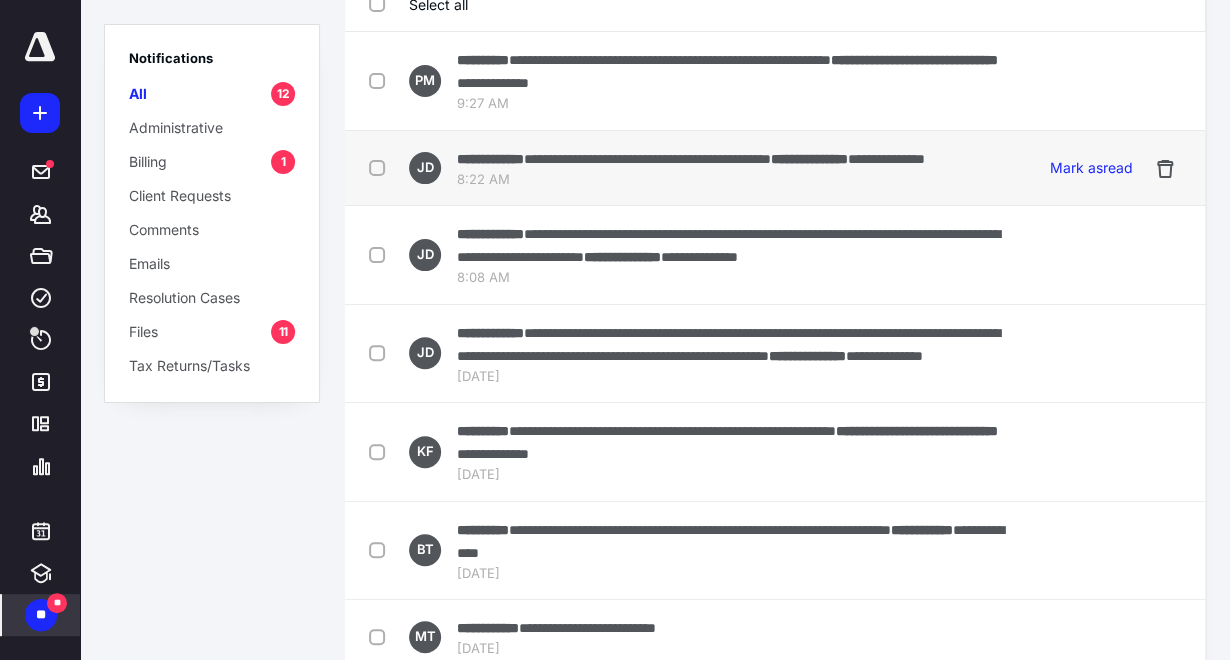 click at bounding box center [381, 167] 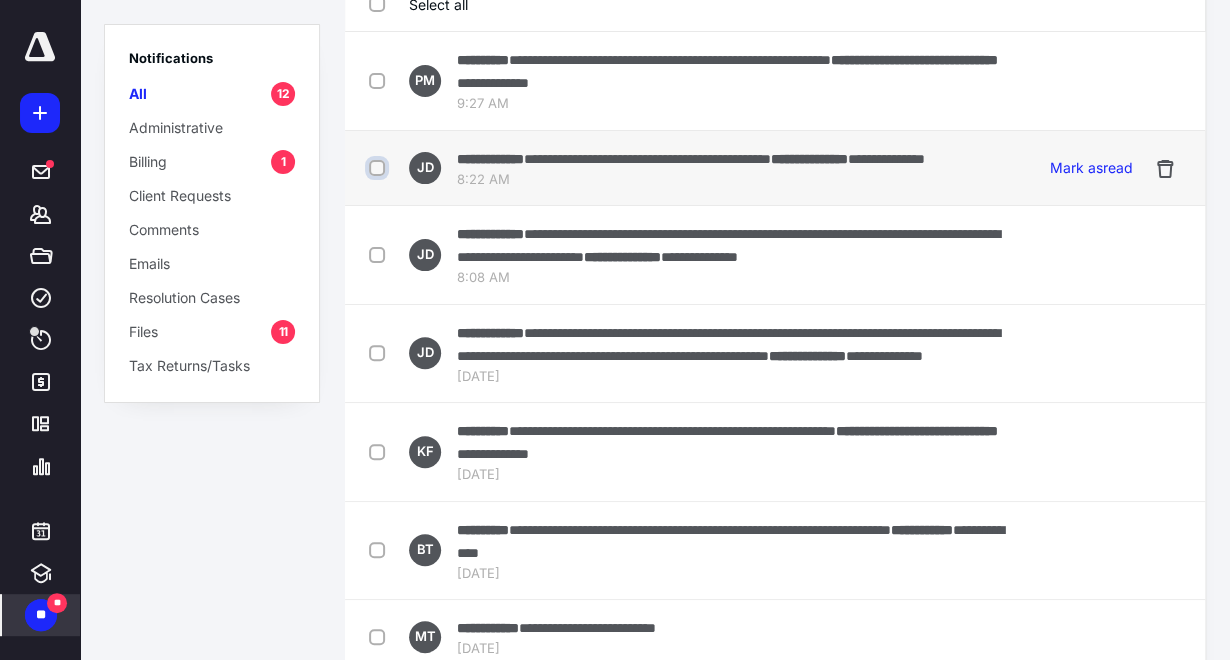 click at bounding box center (379, 168) 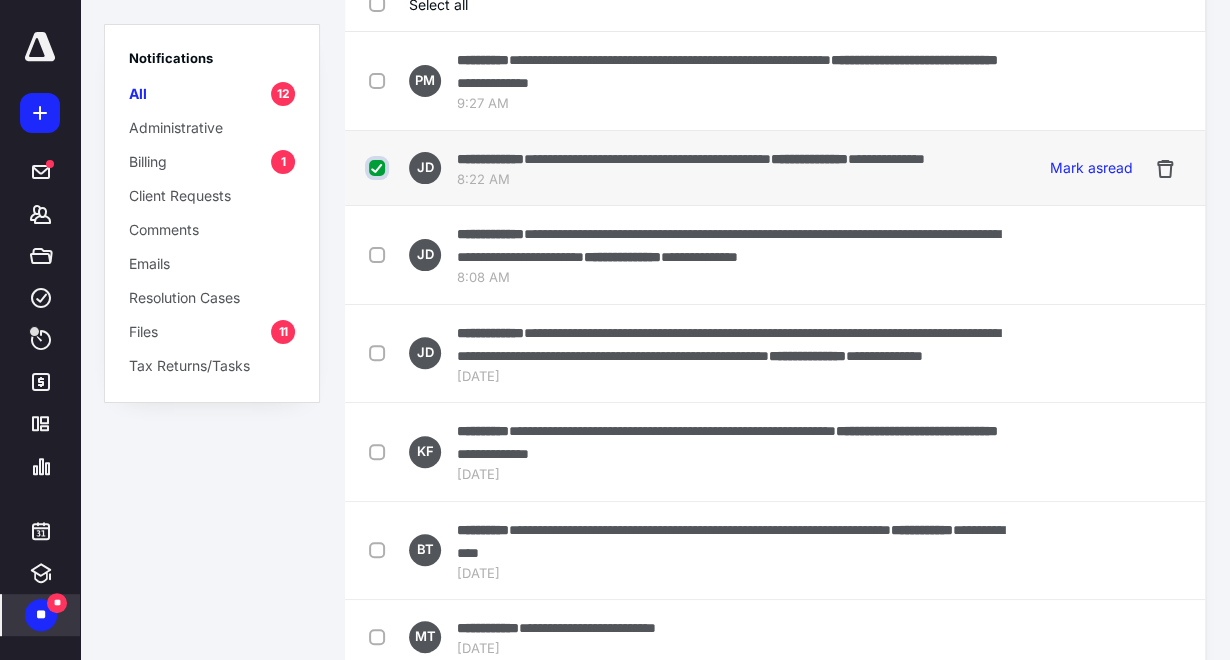 checkbox on "true" 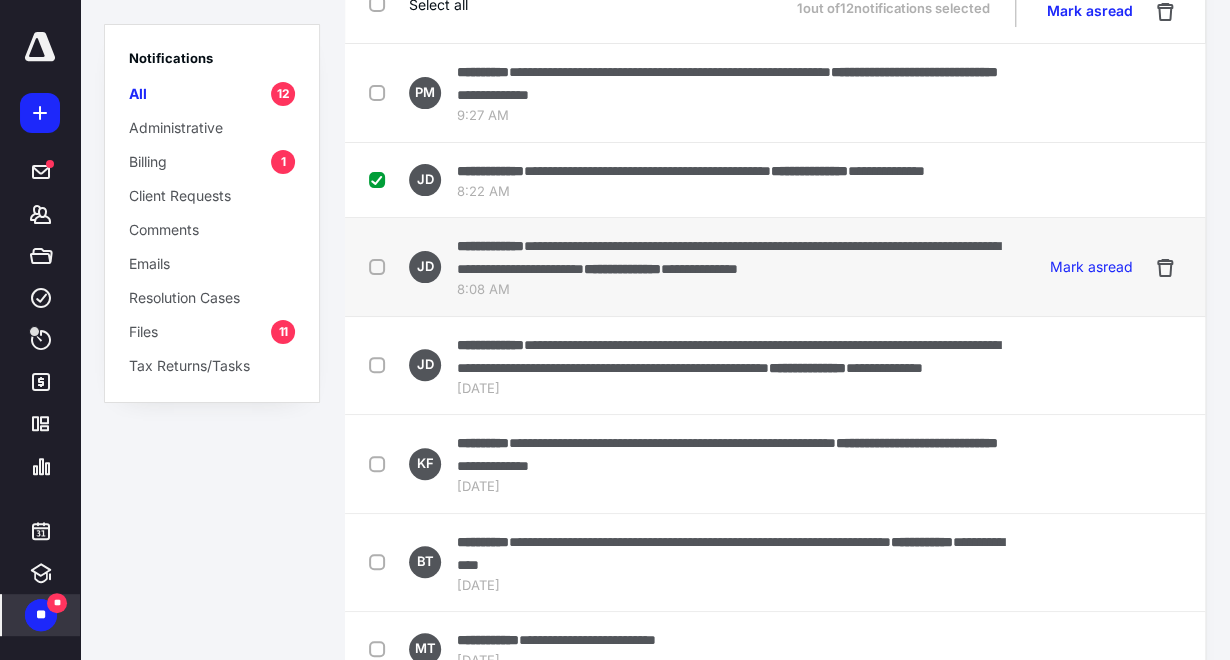 click at bounding box center [381, 266] 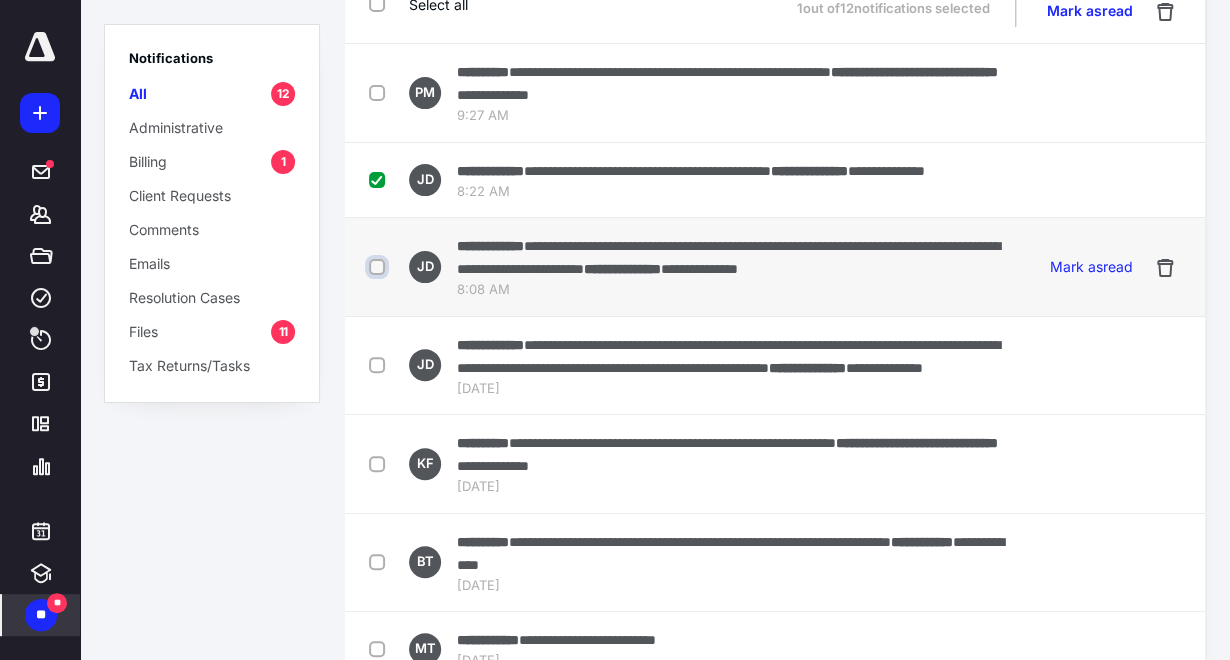 click at bounding box center [379, 267] 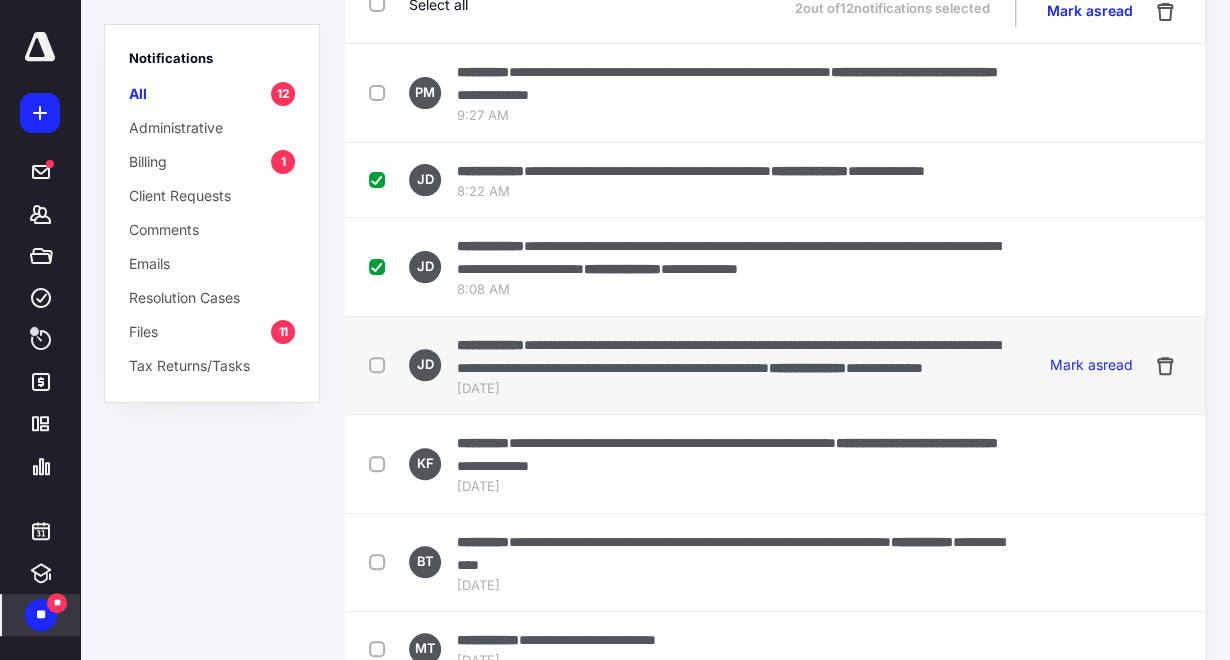 click at bounding box center (381, 364) 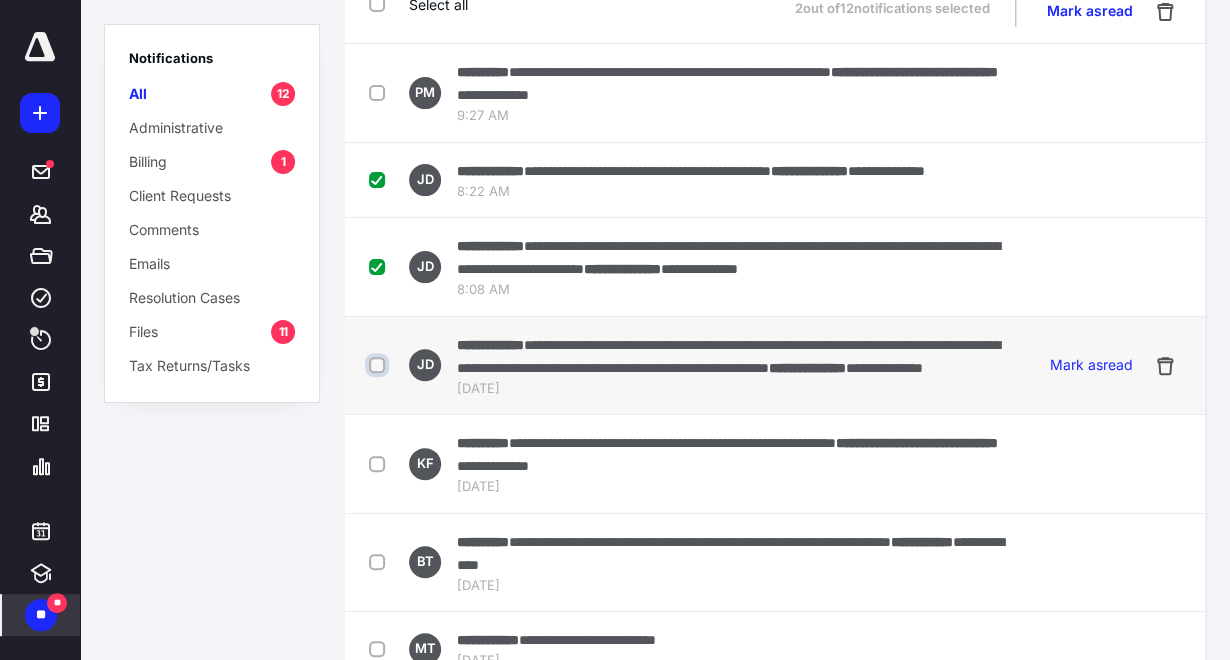 checkbox on "true" 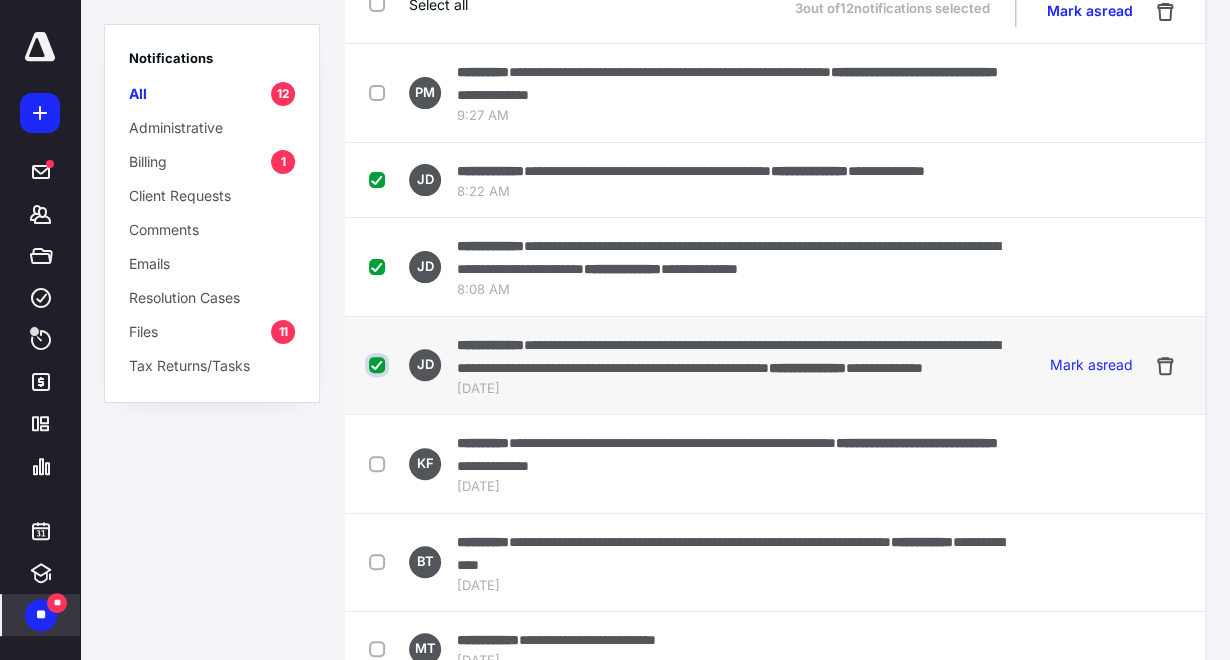 scroll, scrollTop: 0, scrollLeft: 0, axis: both 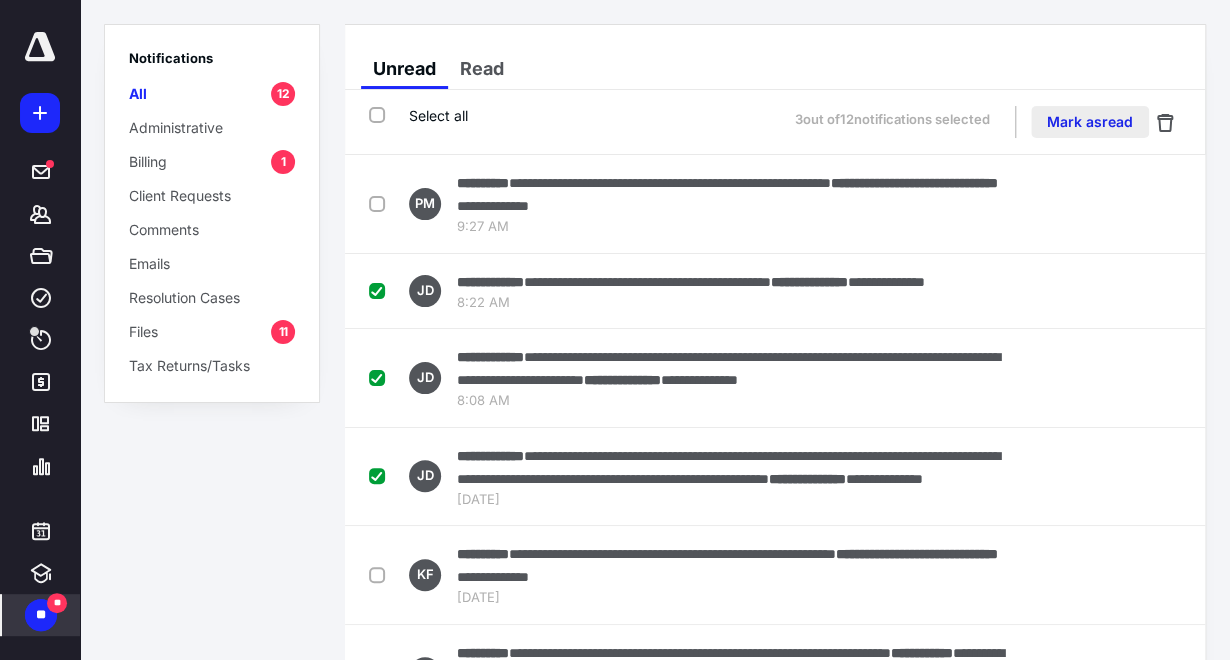 click on "Mark as  read" at bounding box center (1090, 122) 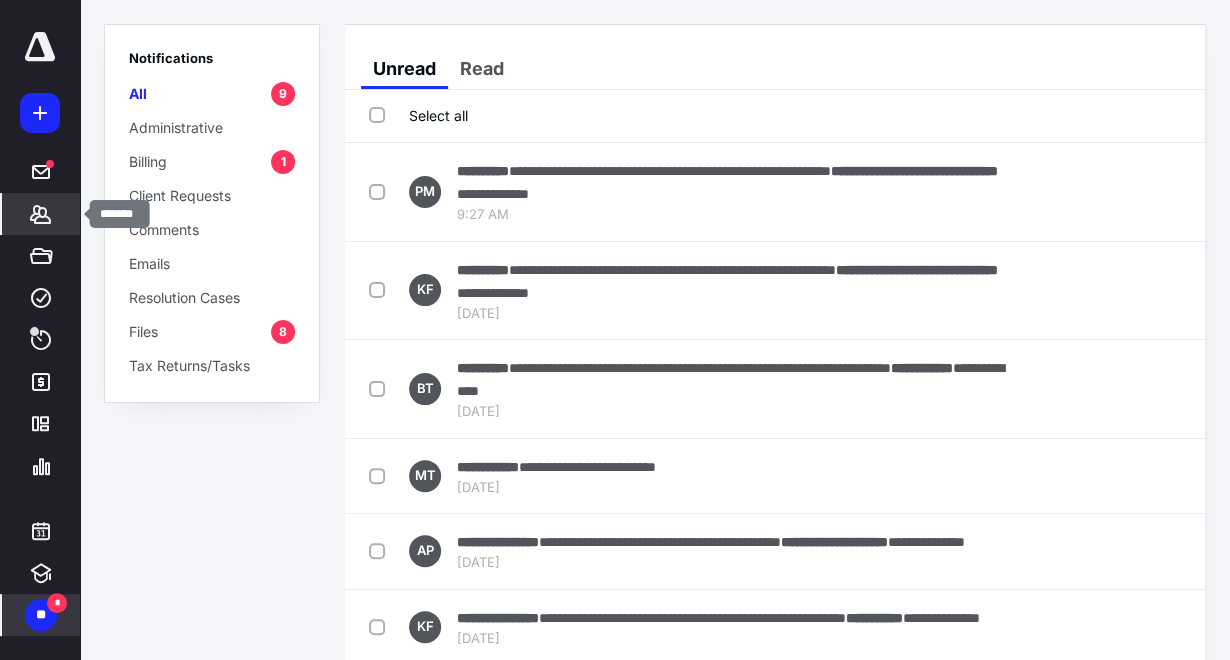 click 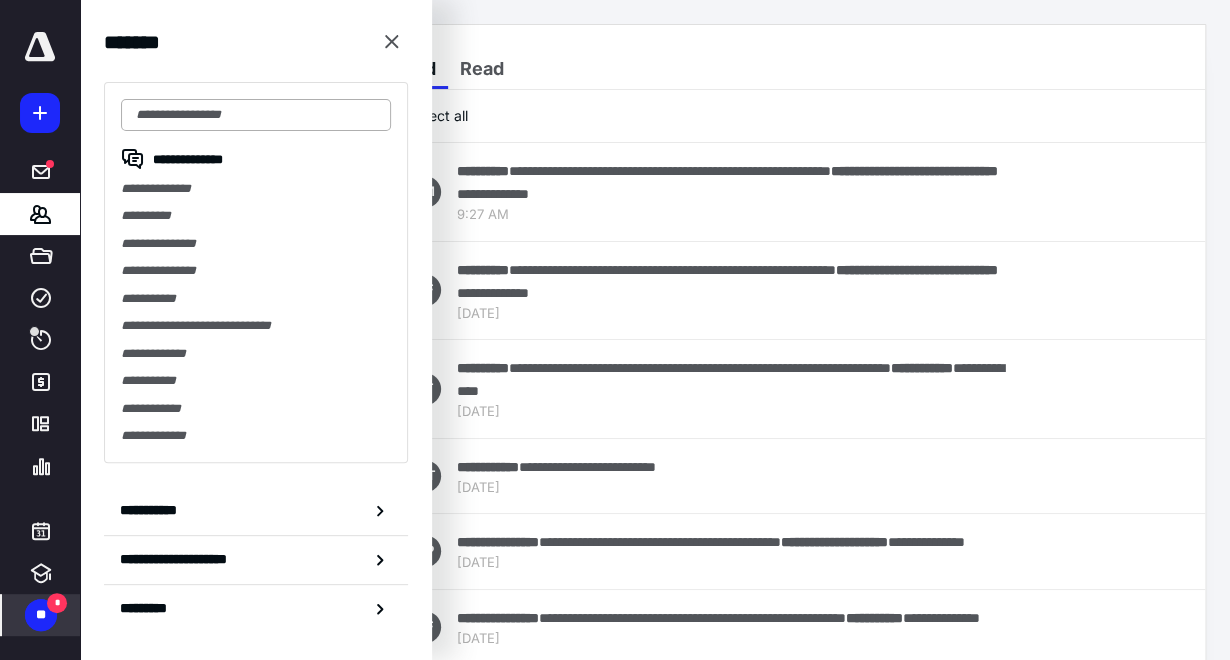 click at bounding box center [256, 115] 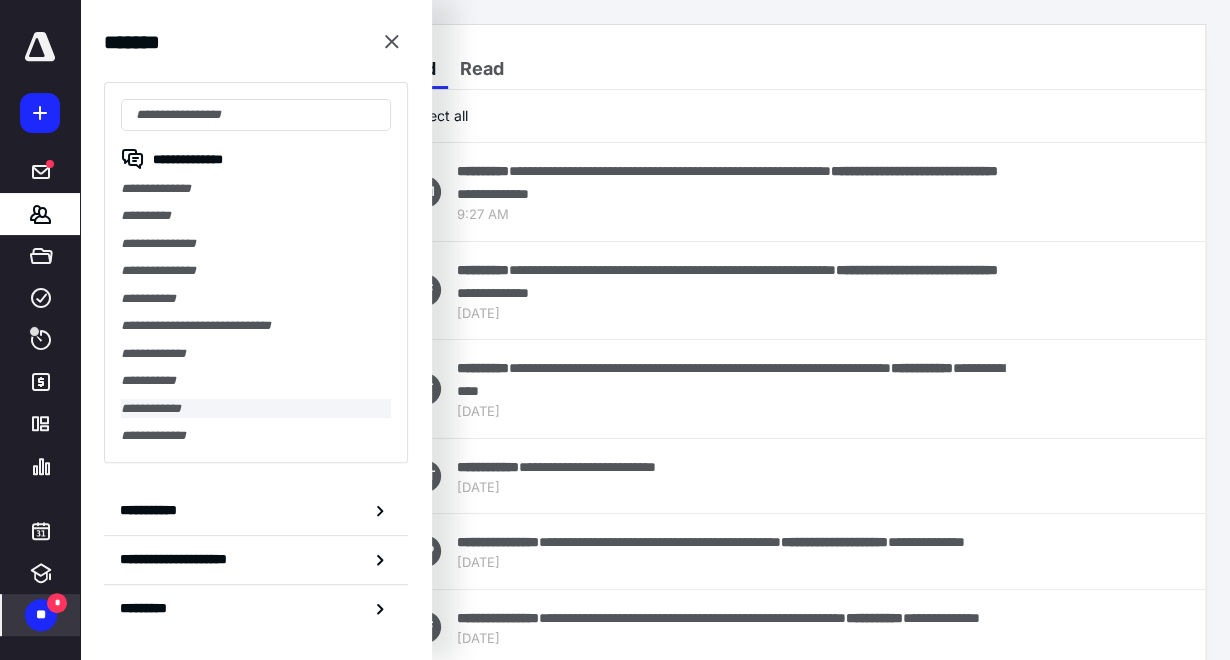click on "**********" at bounding box center [256, 408] 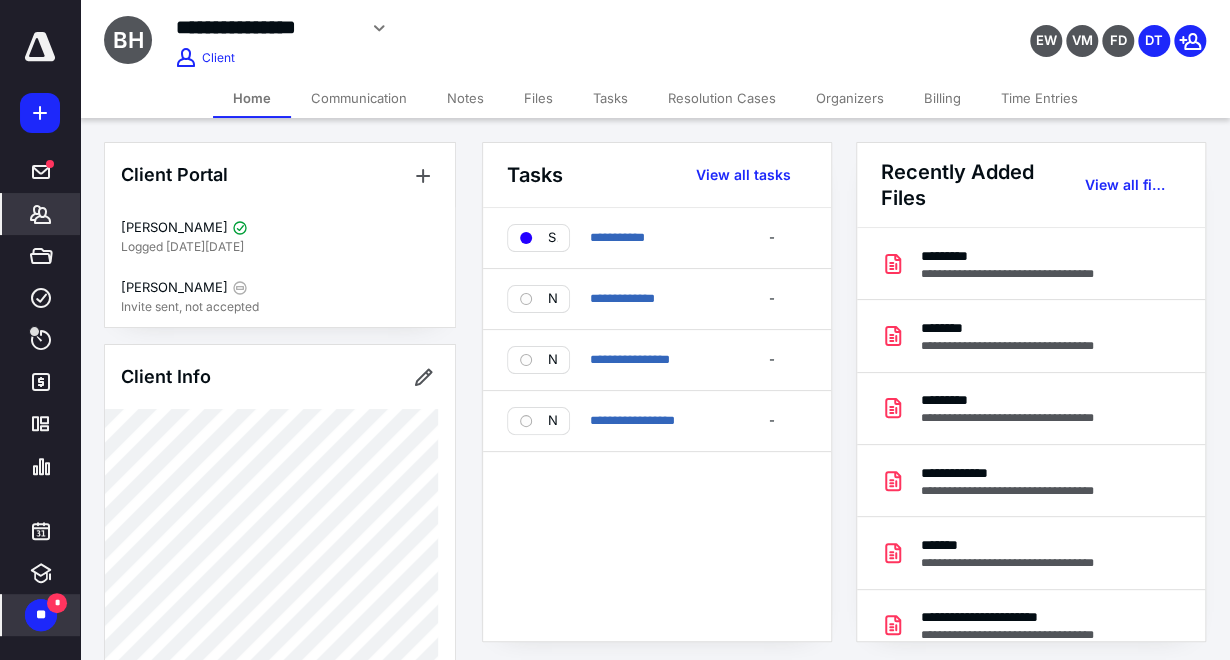 click on "Files" at bounding box center [538, 98] 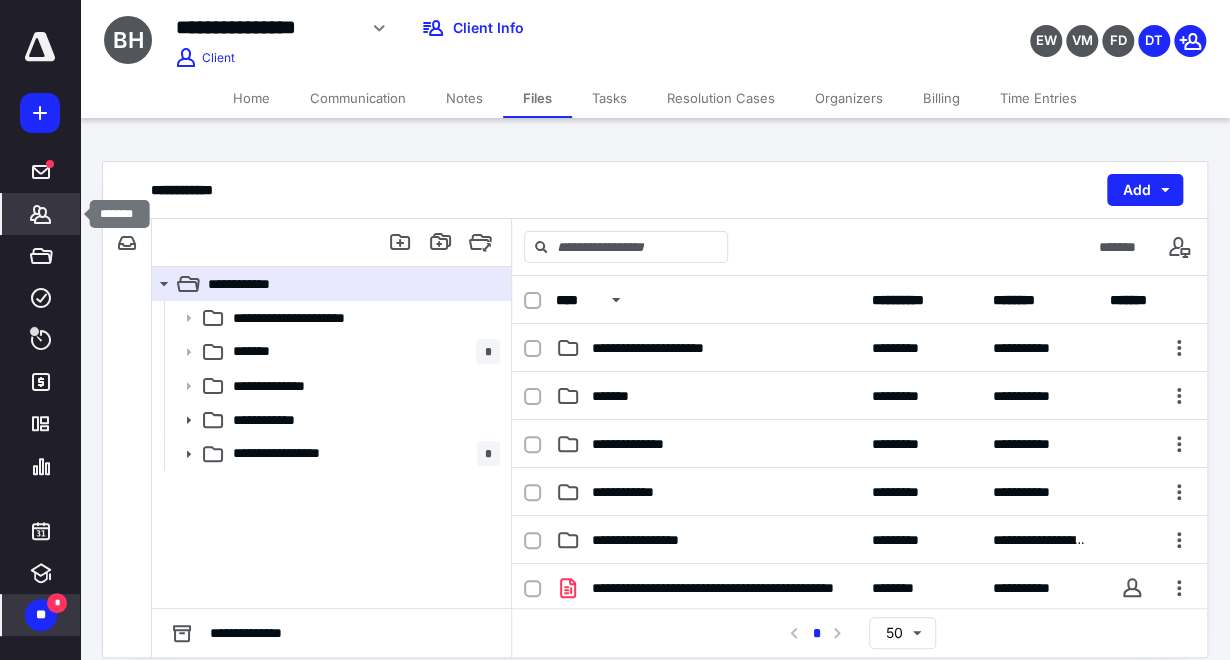 click 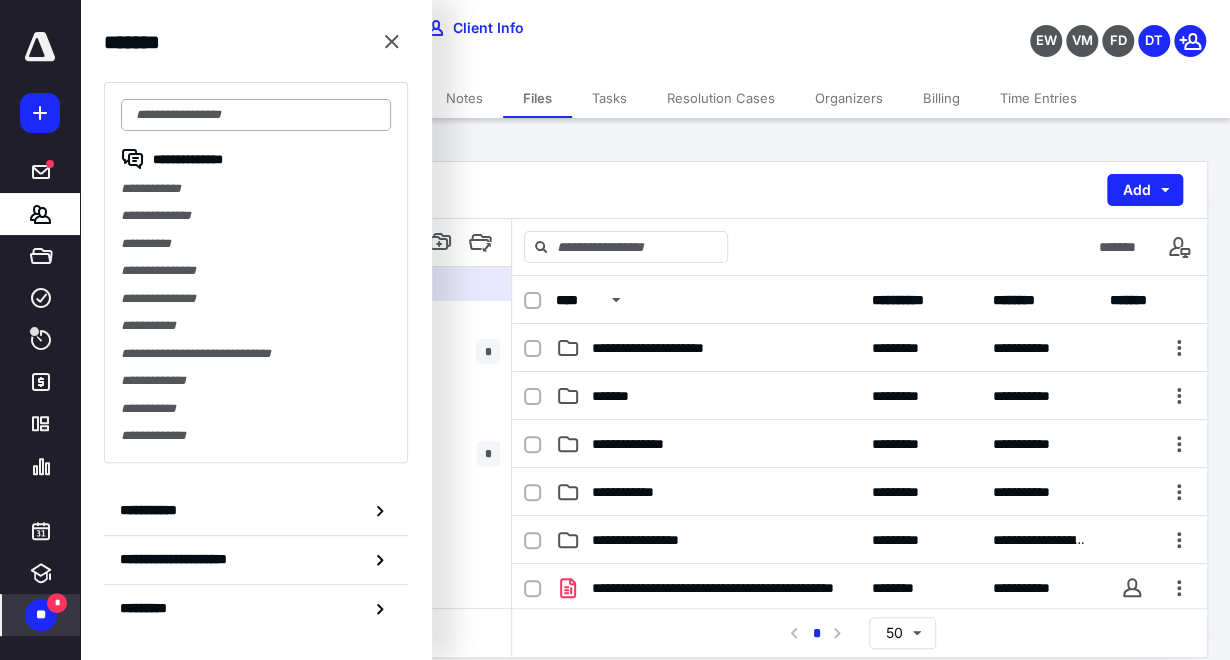 click at bounding box center [256, 115] 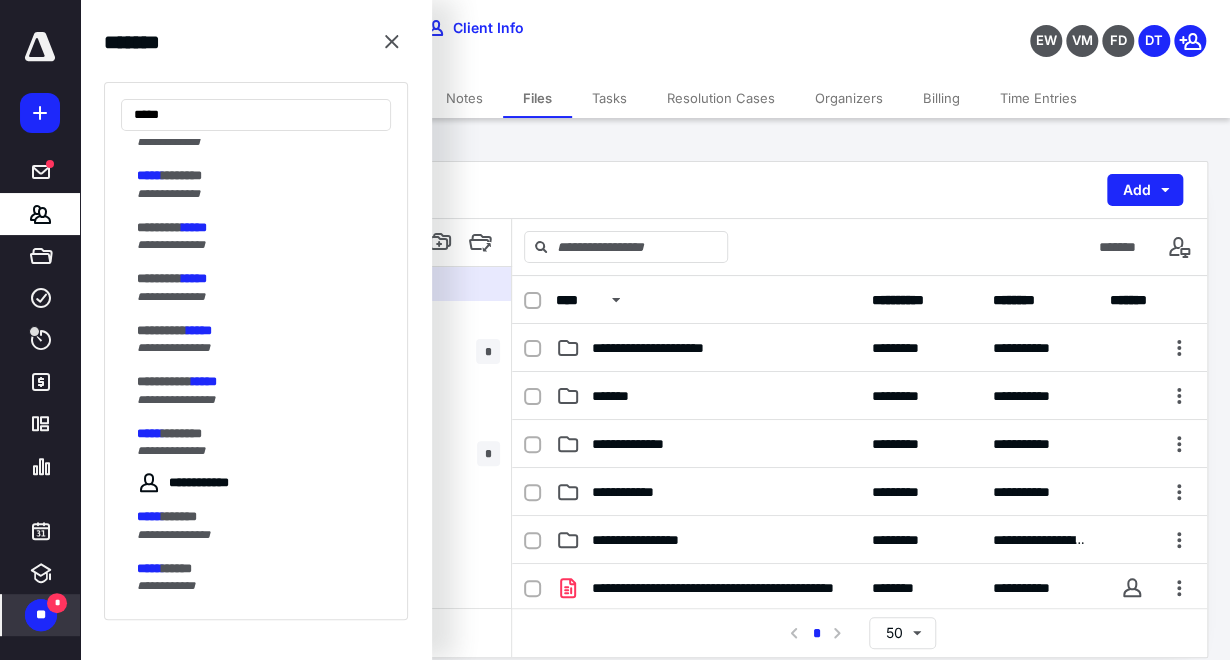 scroll, scrollTop: 888, scrollLeft: 0, axis: vertical 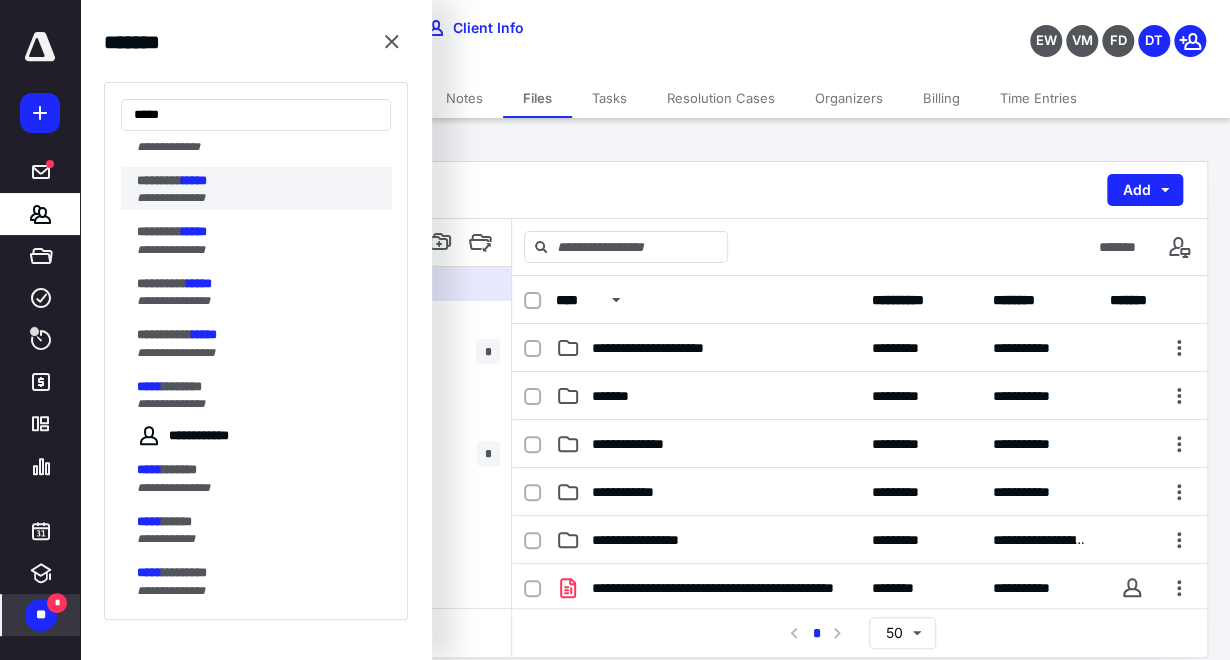 type on "*****" 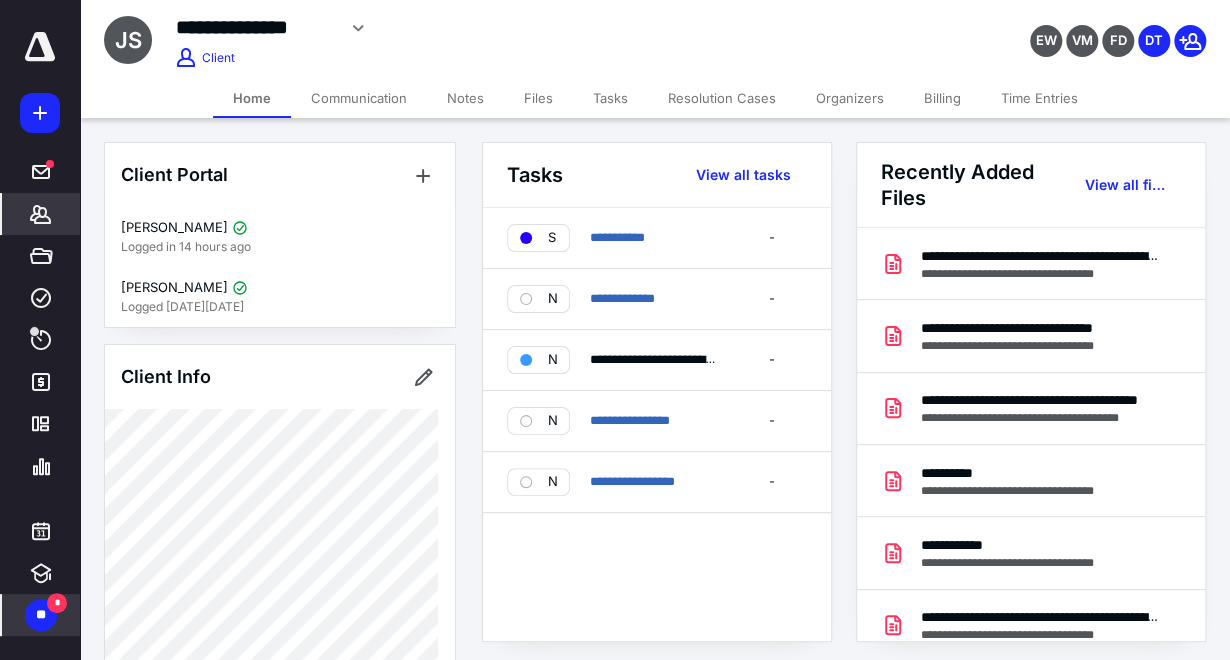 click on "Files" at bounding box center (538, 98) 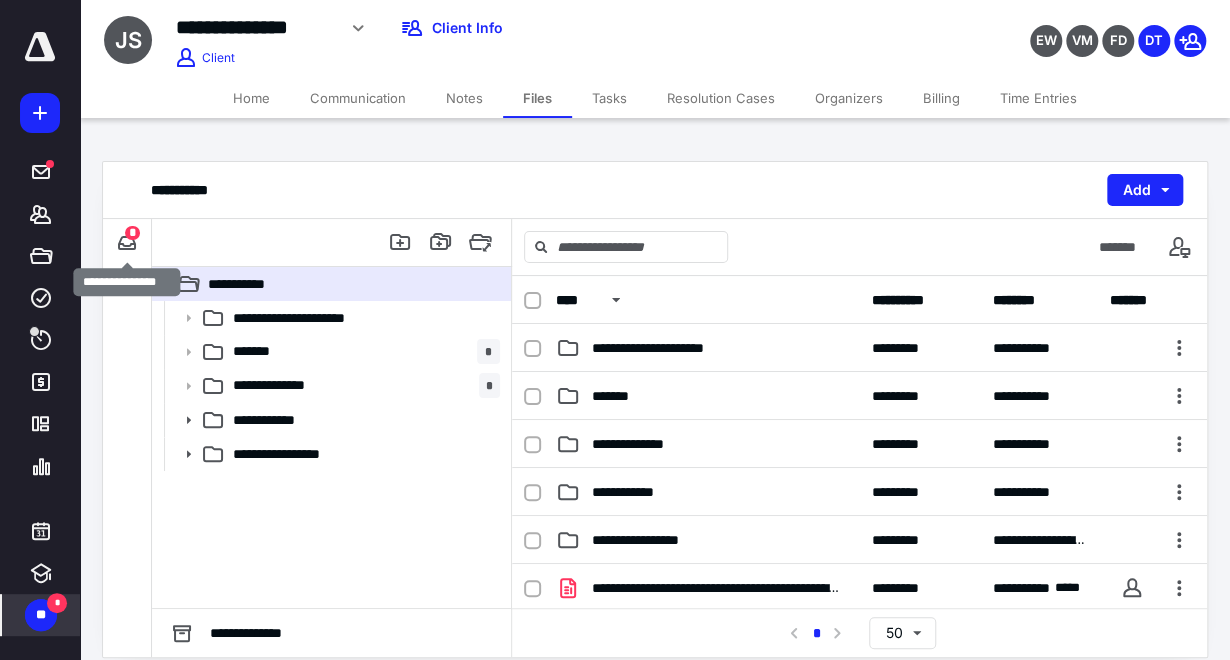 click on "*" at bounding box center [132, 233] 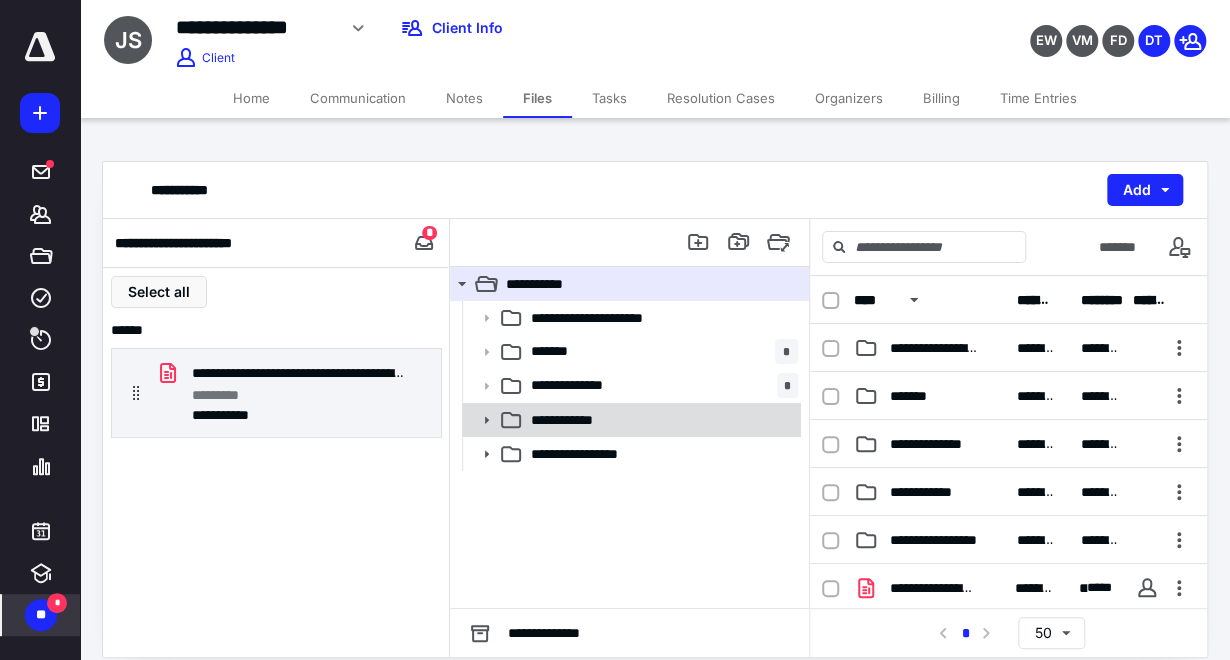 click 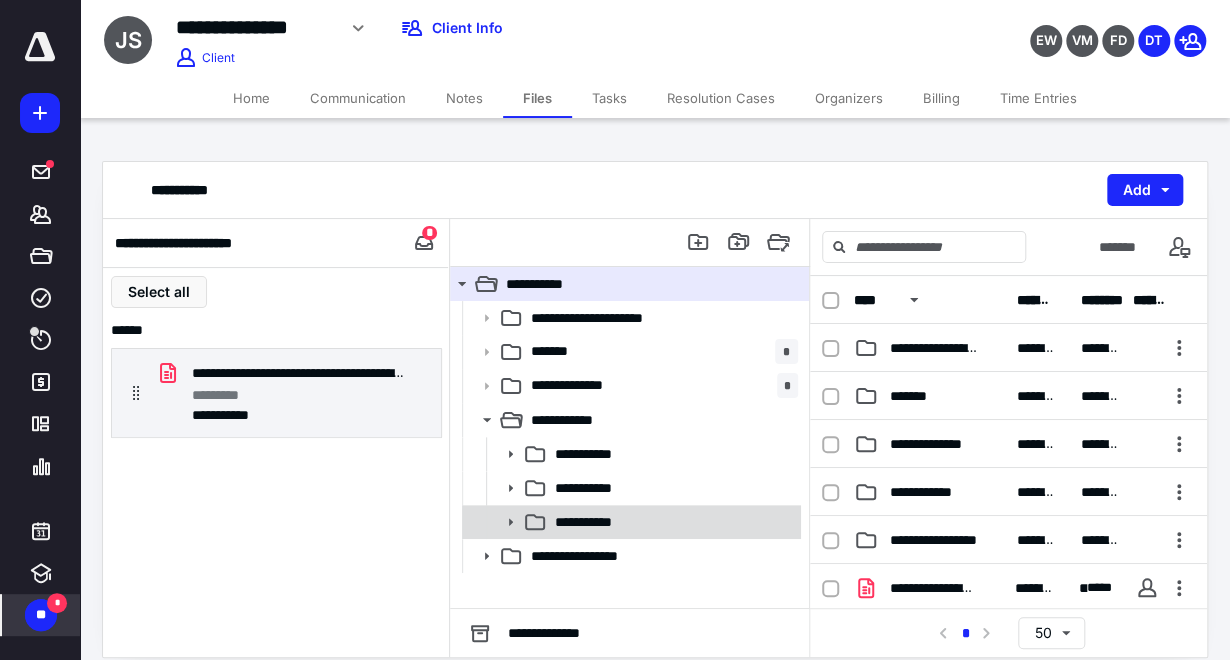 click 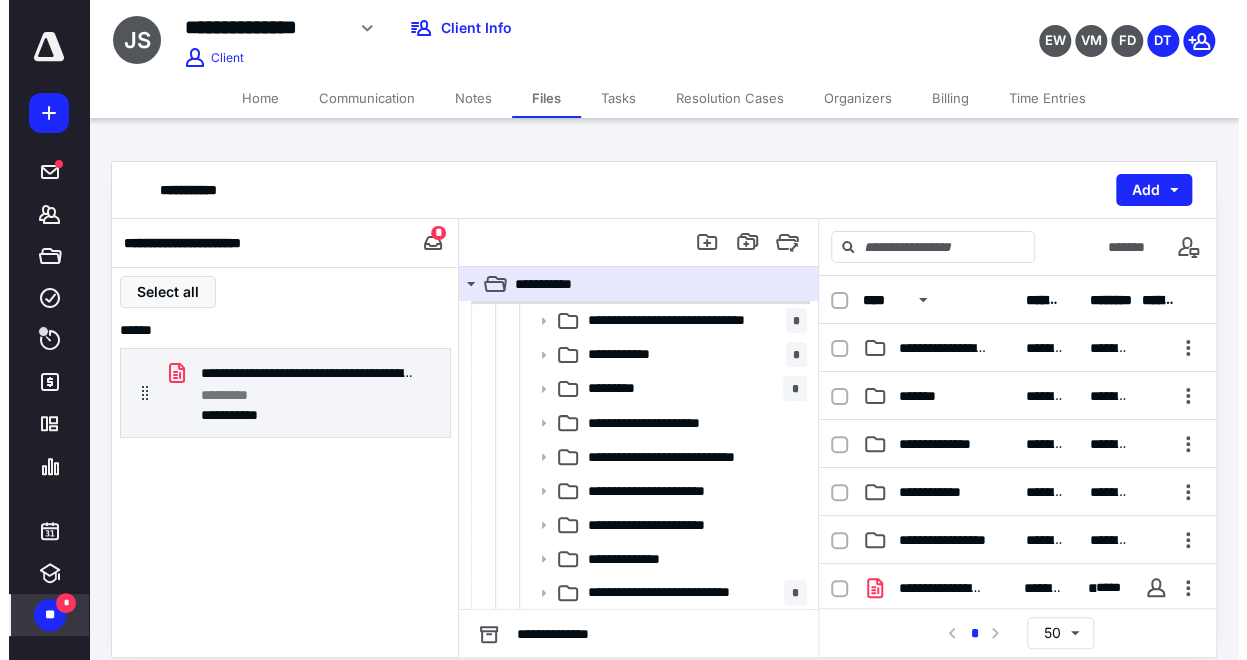 scroll, scrollTop: 303, scrollLeft: 0, axis: vertical 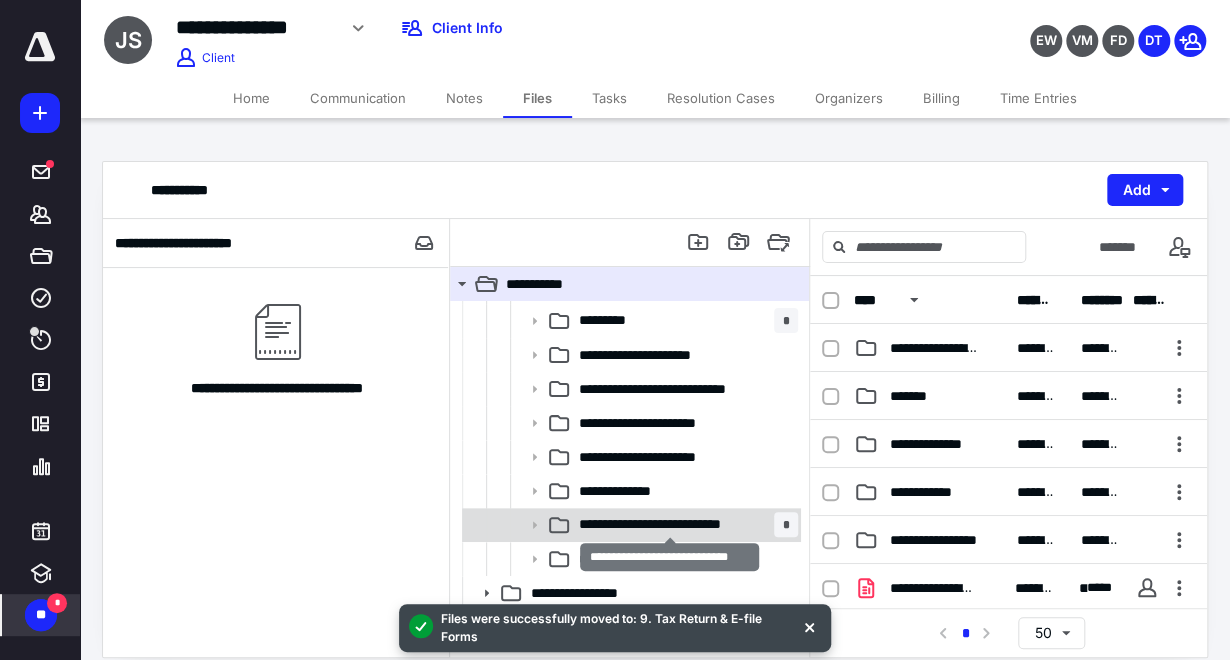 click on "**********" at bounding box center [670, 524] 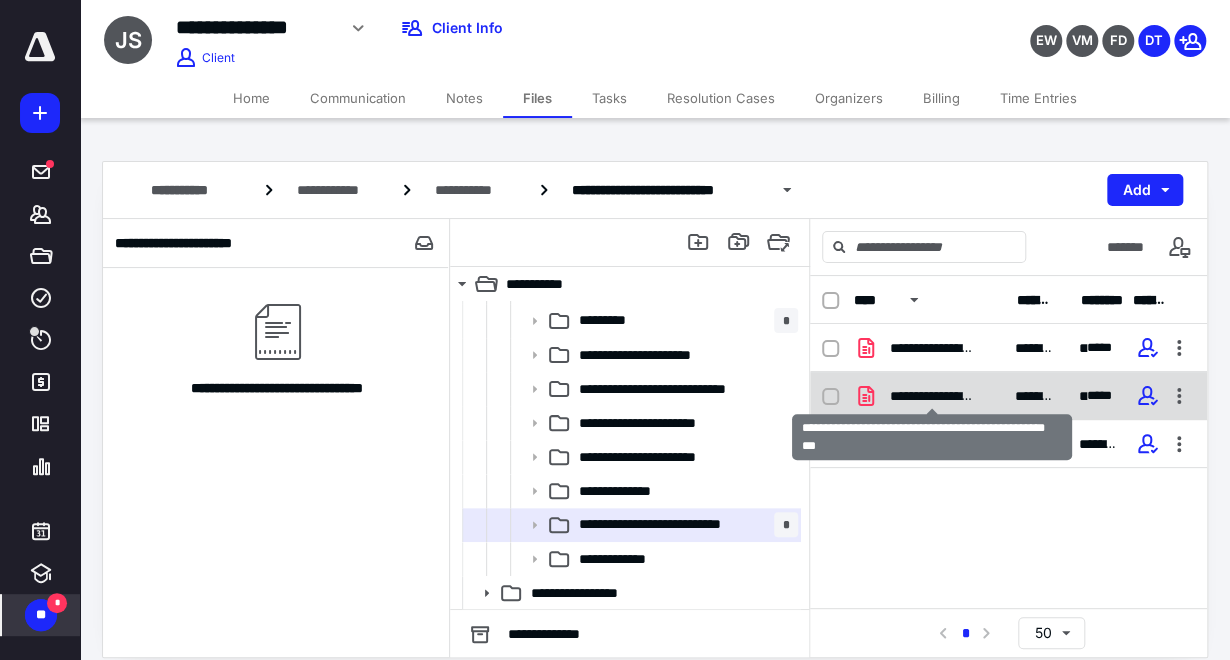 click on "**********" at bounding box center [932, 396] 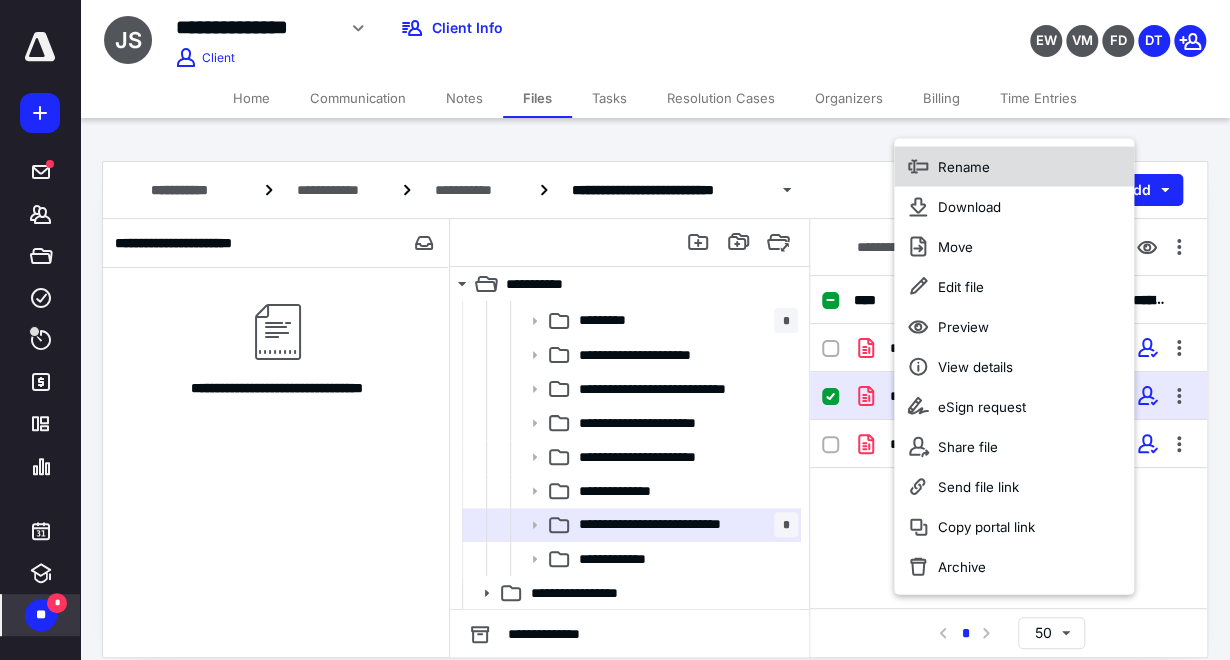click on "Rename" at bounding box center [1014, 167] 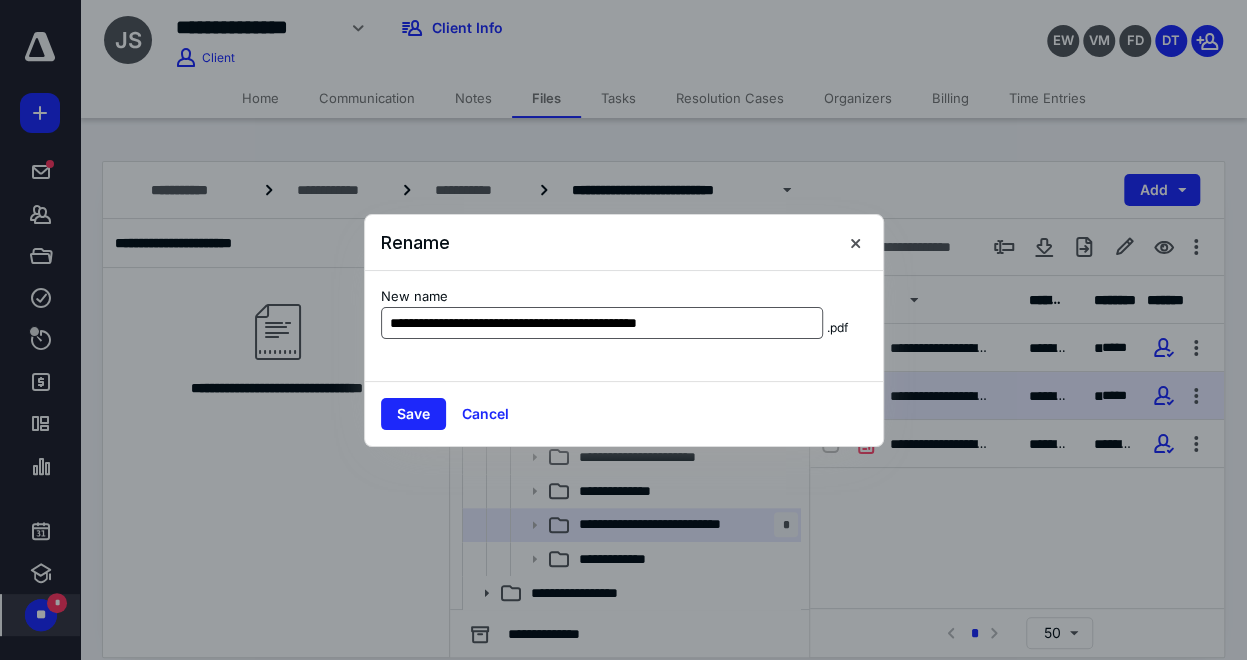 click on "**********" at bounding box center (602, 323) 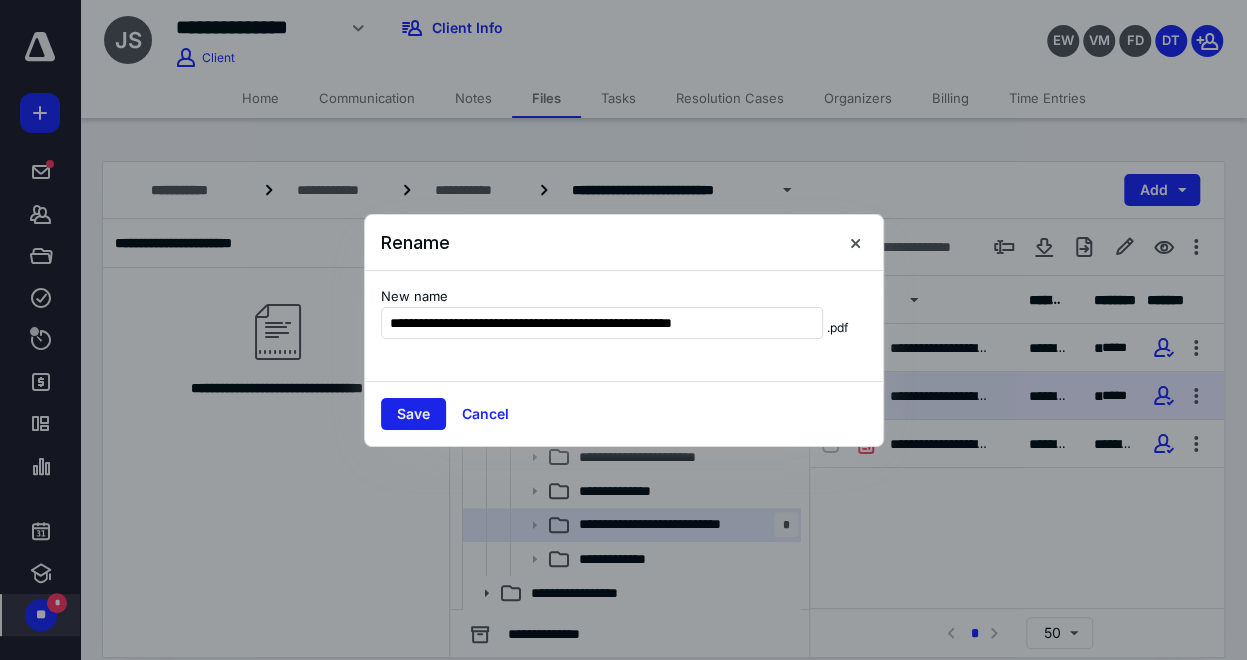 type on "**********" 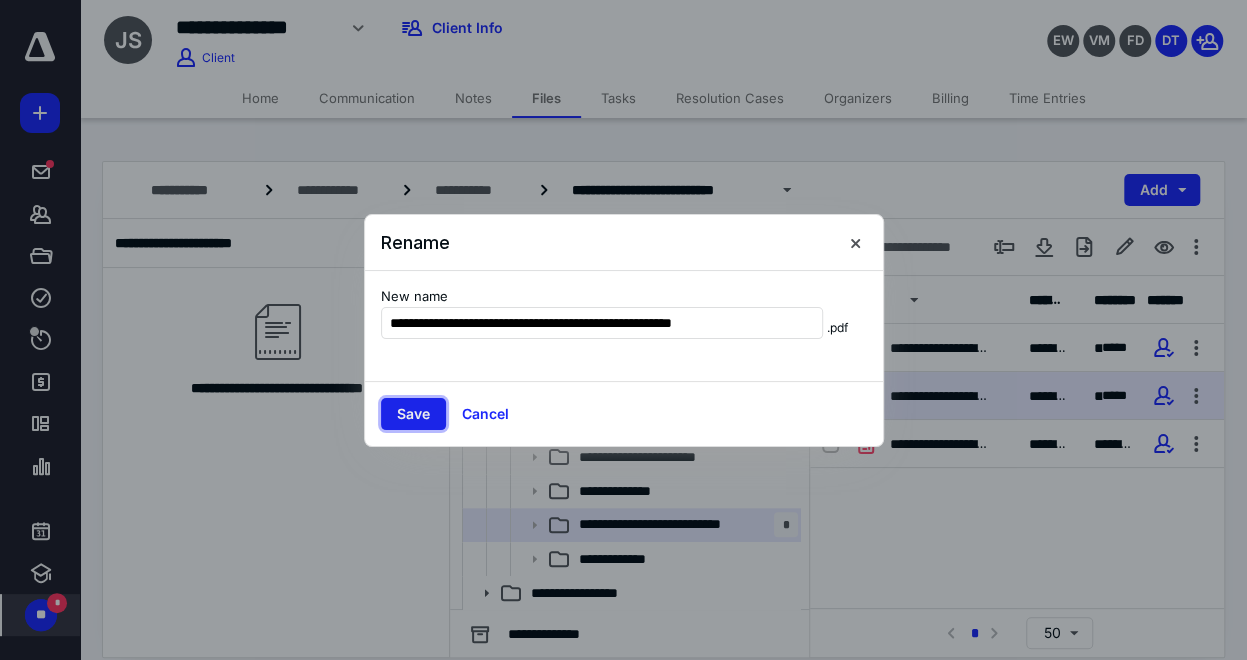 click on "Save" at bounding box center [413, 414] 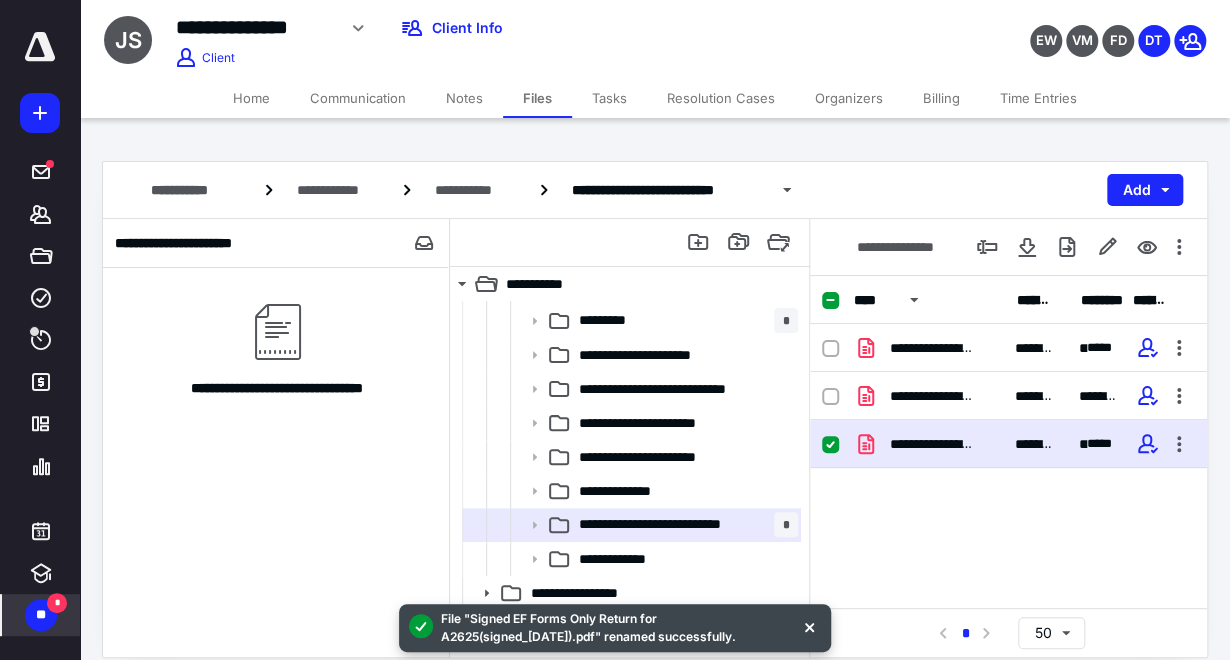 click on "Tasks" at bounding box center [609, 98] 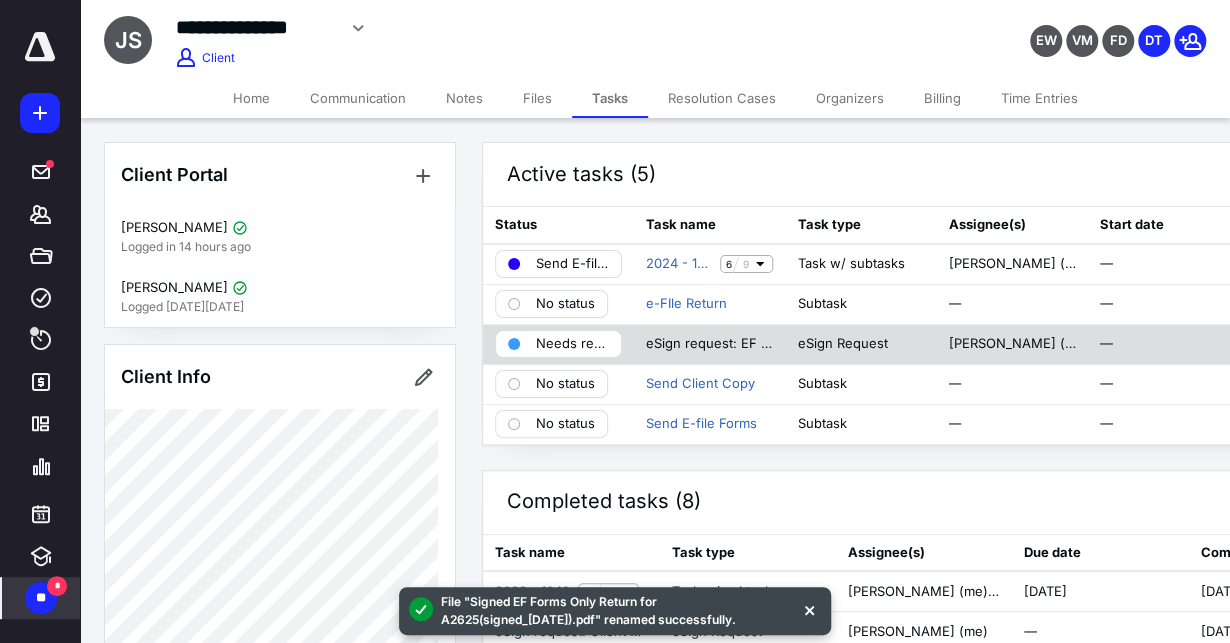 click on "Needs review" at bounding box center [572, 344] 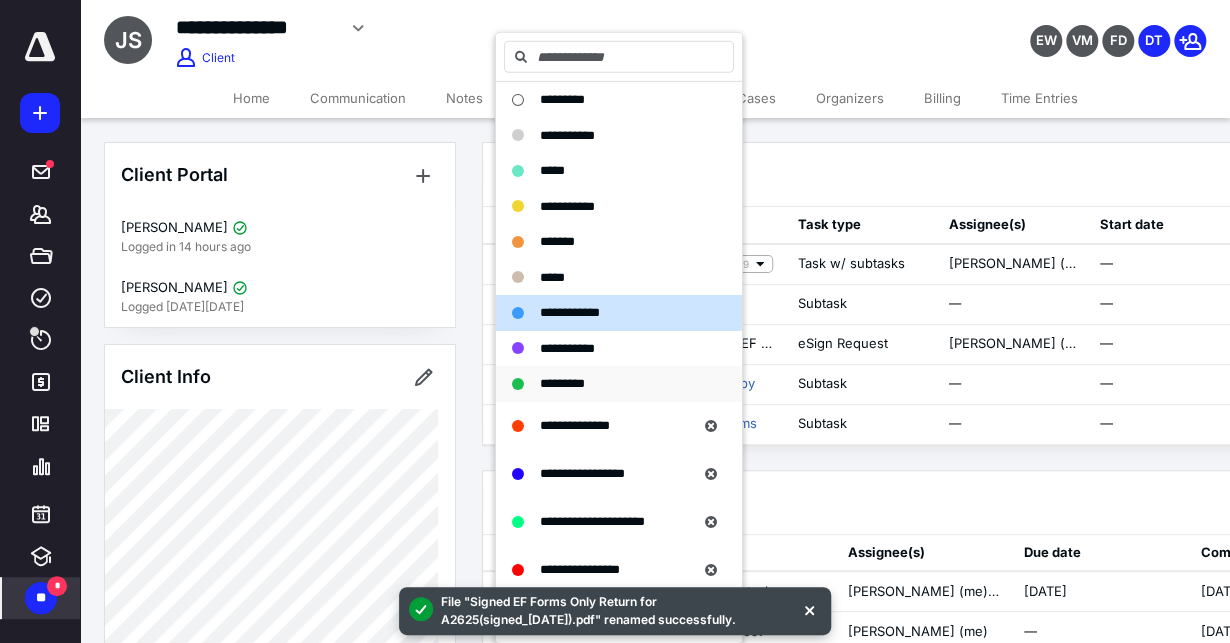 click on "*********" at bounding box center [562, 383] 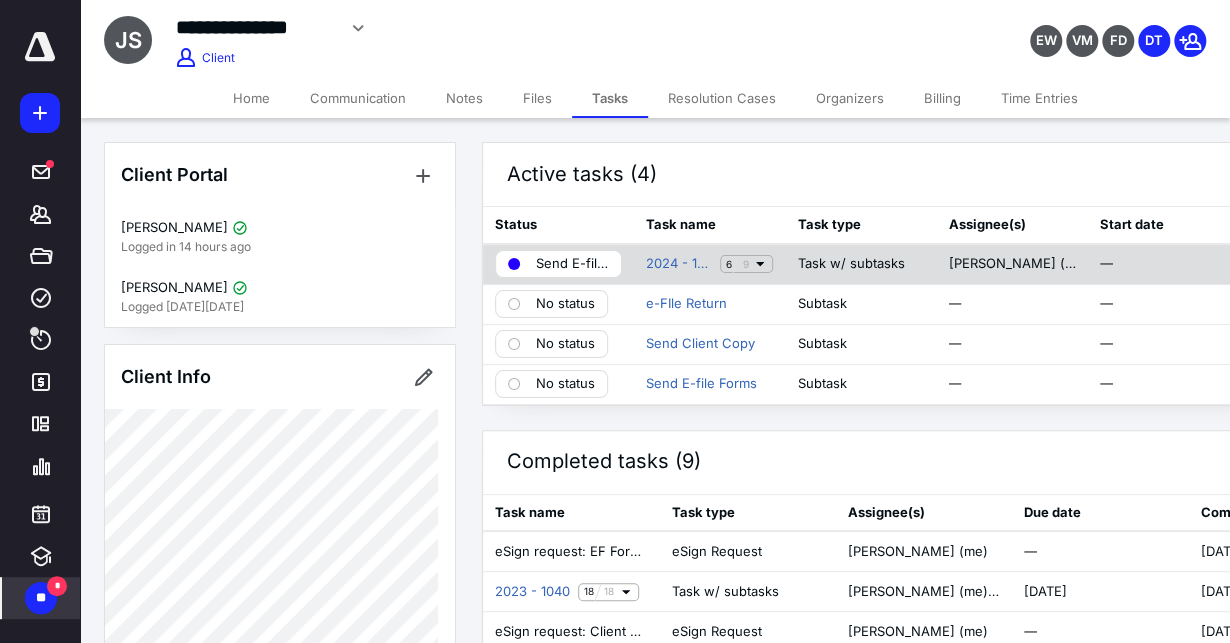 click on "Send E-file Forms" at bounding box center (572, 264) 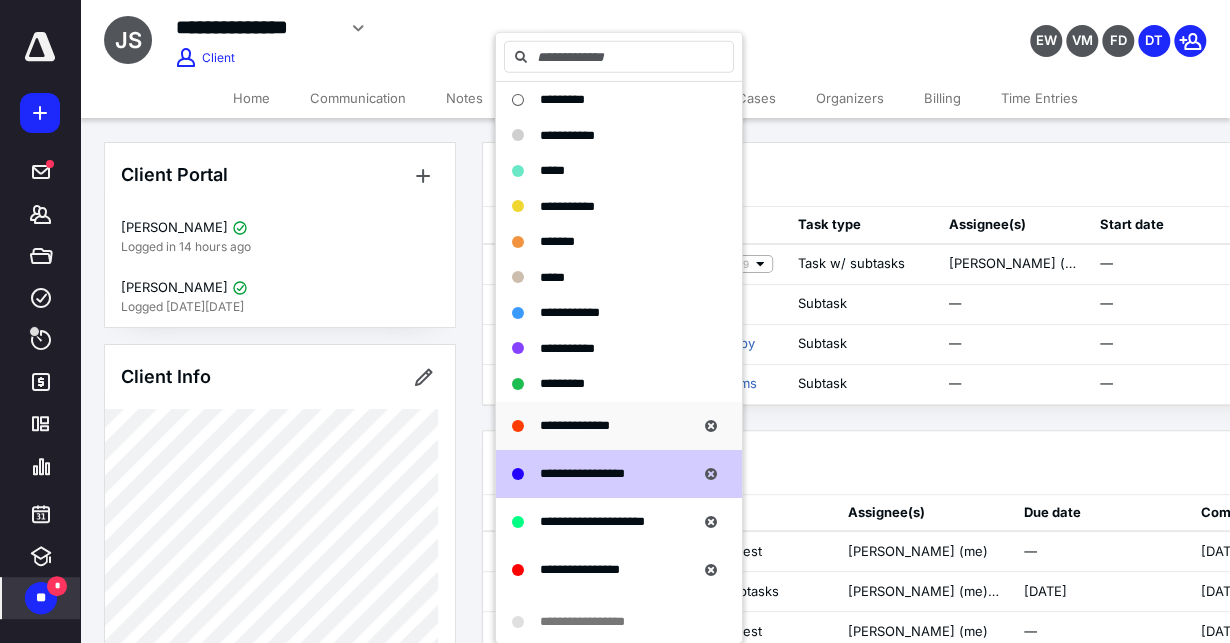click on "**********" at bounding box center (575, 425) 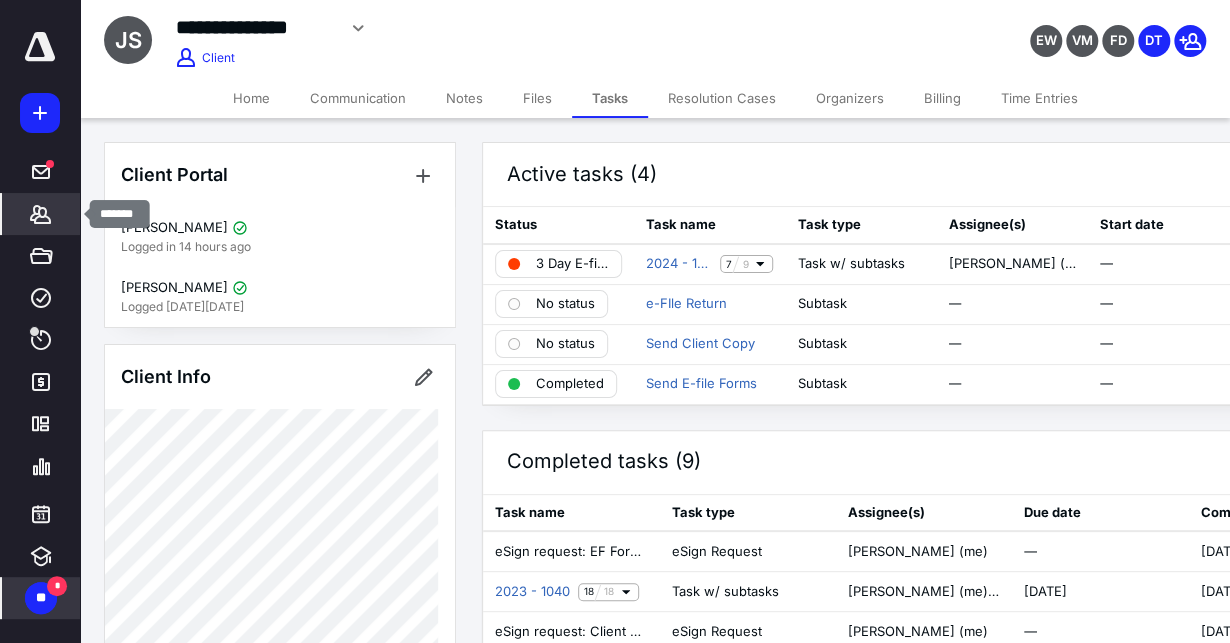 click 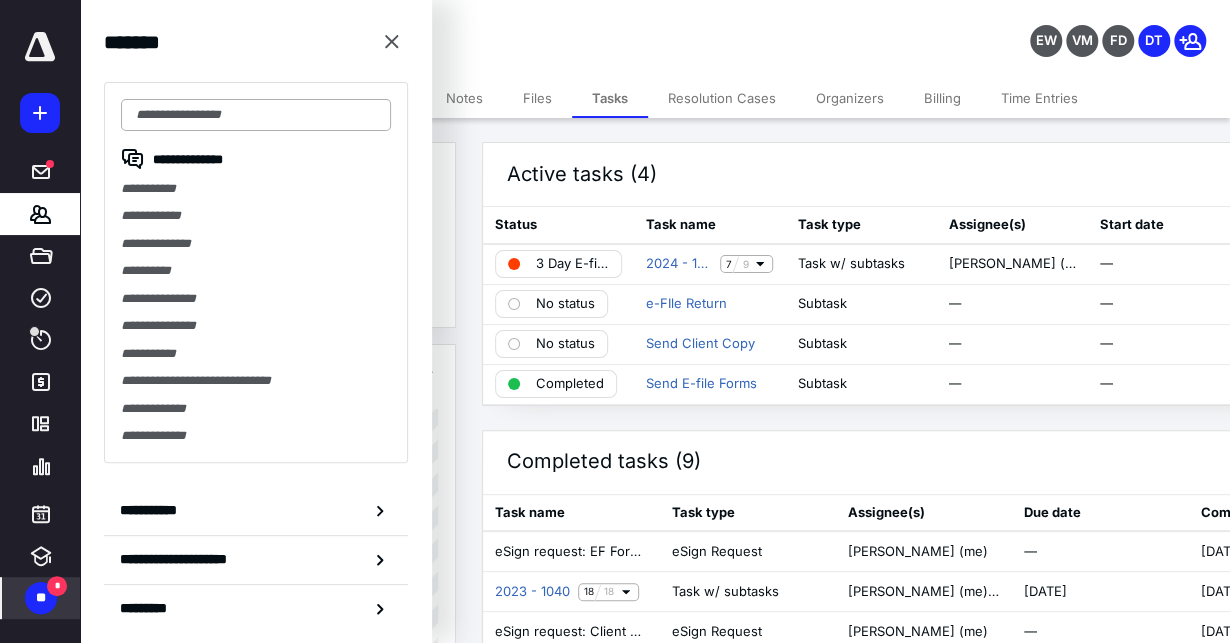 click at bounding box center [256, 115] 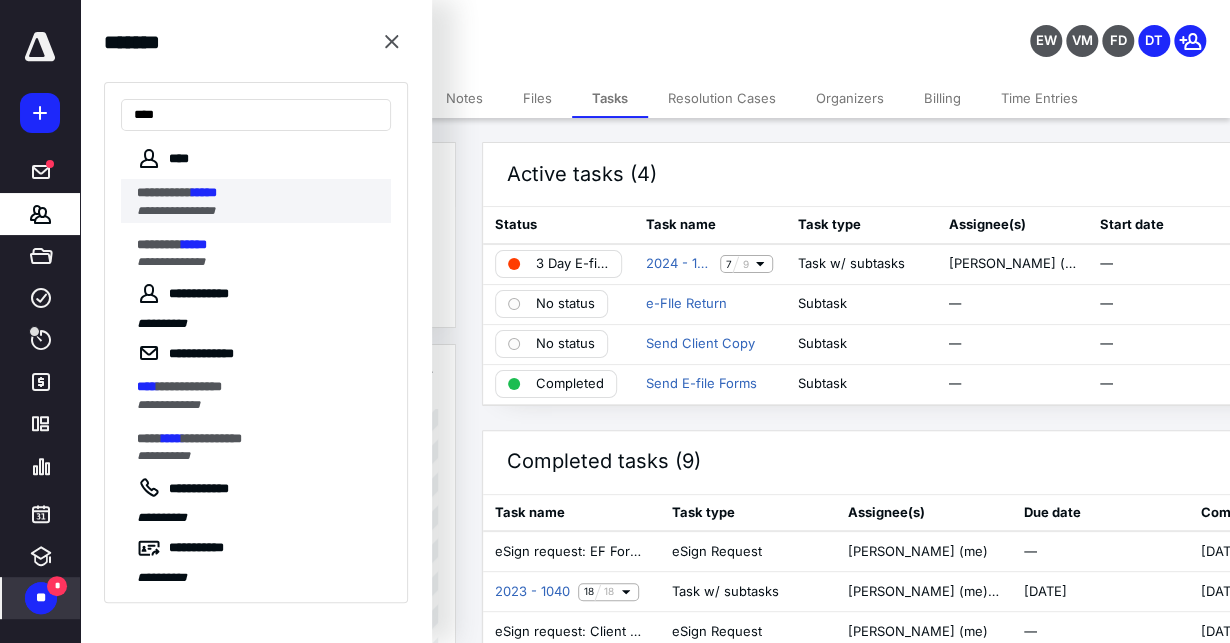 type on "****" 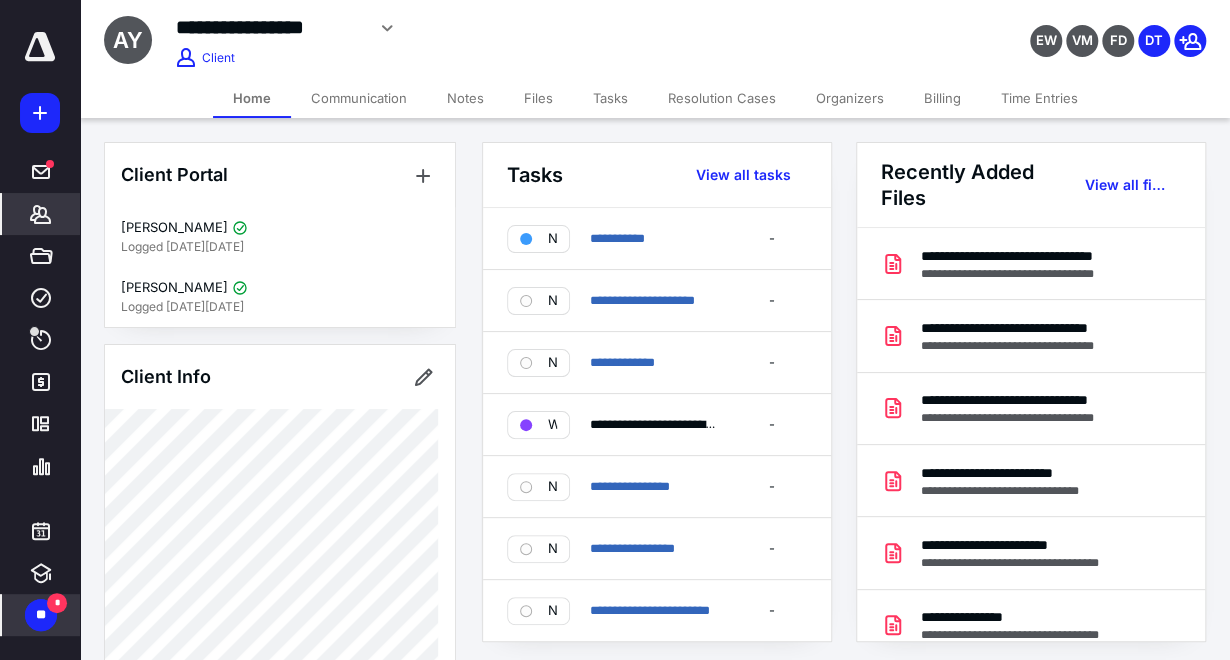 click on "Files" at bounding box center (538, 98) 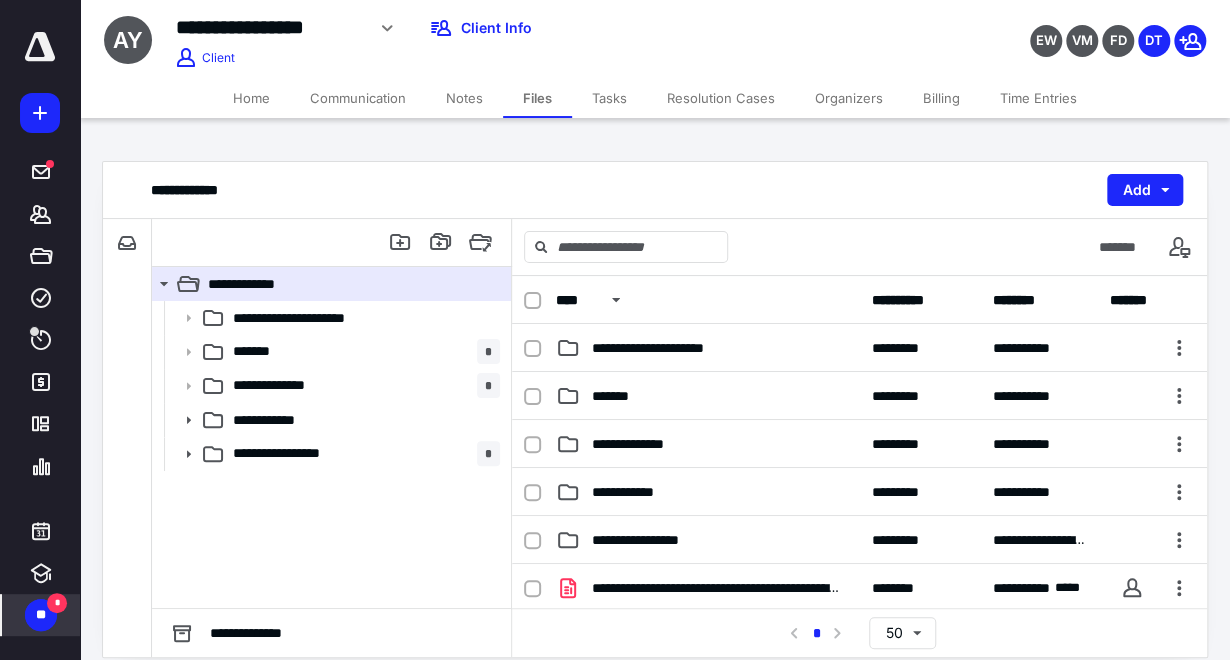 click on "Tasks" at bounding box center [609, 98] 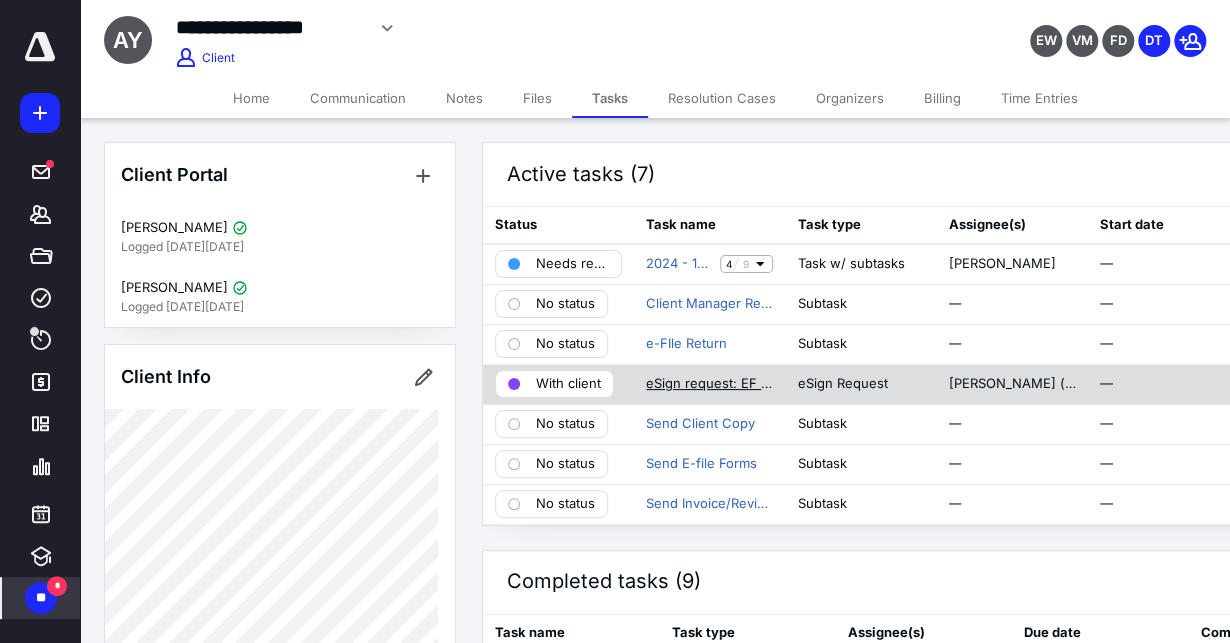 click on "eSign request: EF Forms Only Return for 3402.pdf" at bounding box center [709, 384] 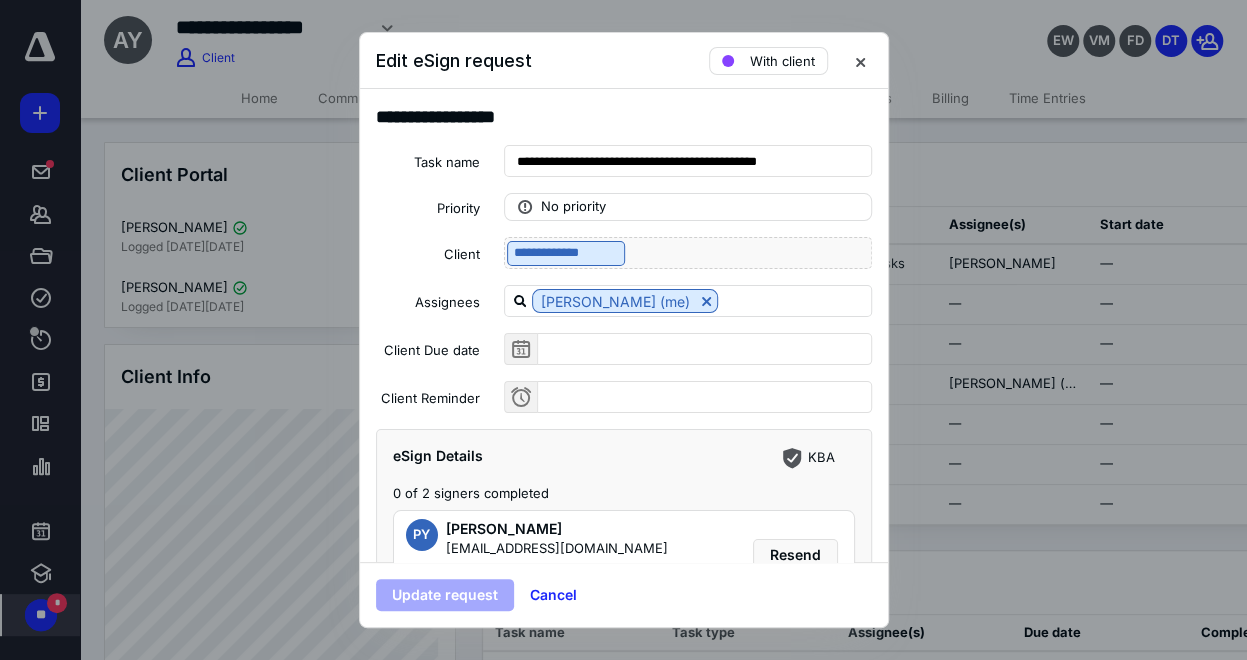 scroll, scrollTop: 125, scrollLeft: 0, axis: vertical 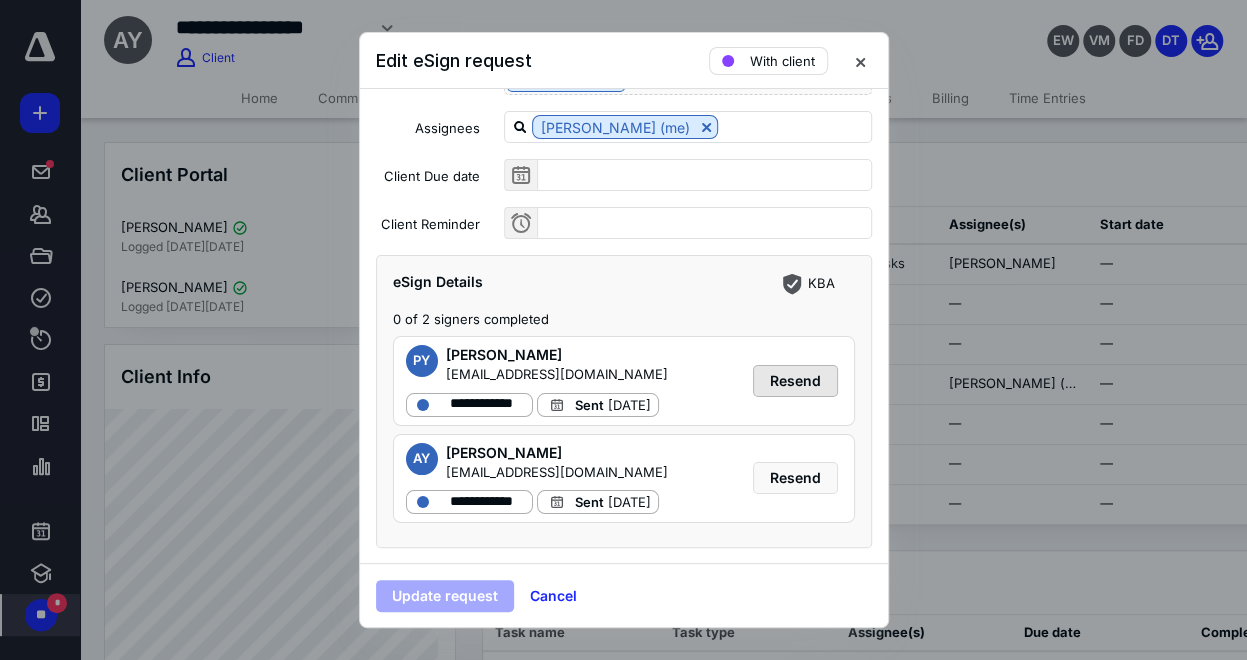 click on "Resend" at bounding box center (795, 381) 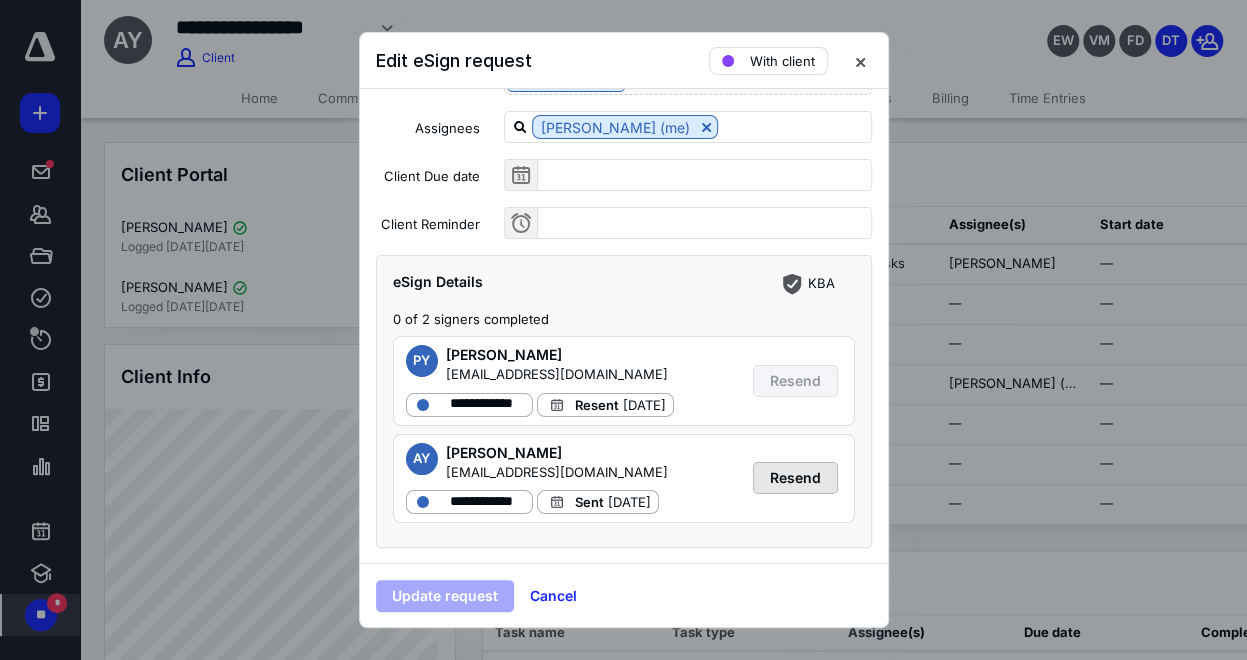 click on "Resend" at bounding box center (795, 478) 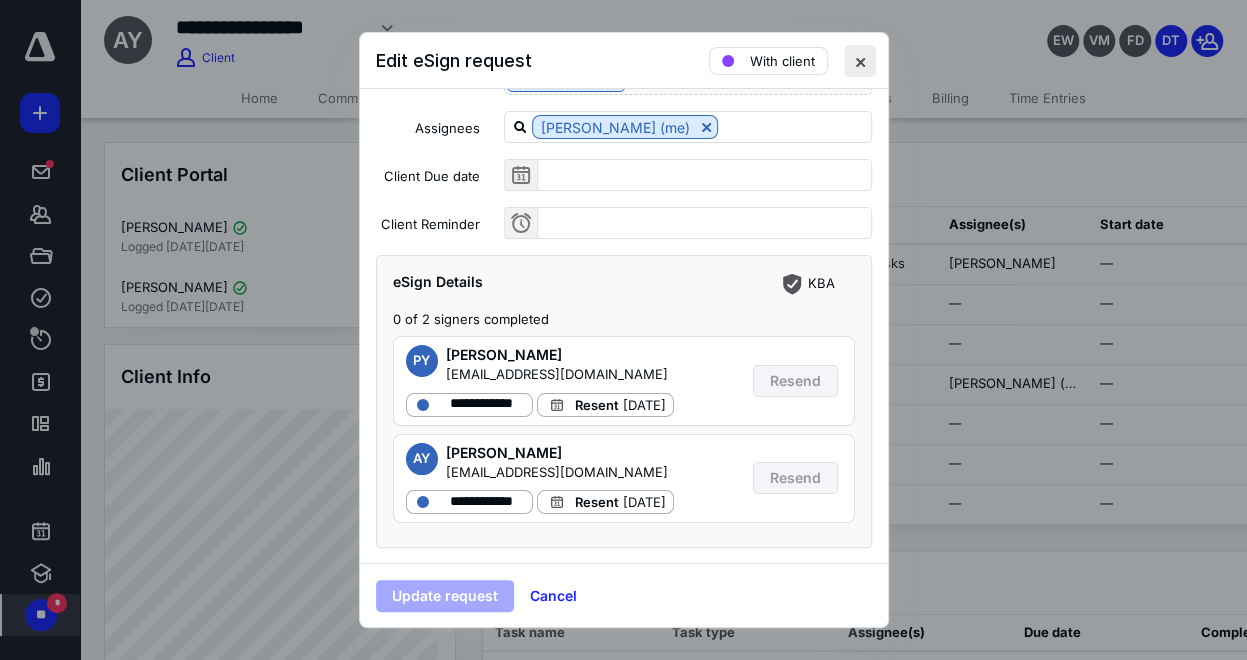 click at bounding box center [860, 61] 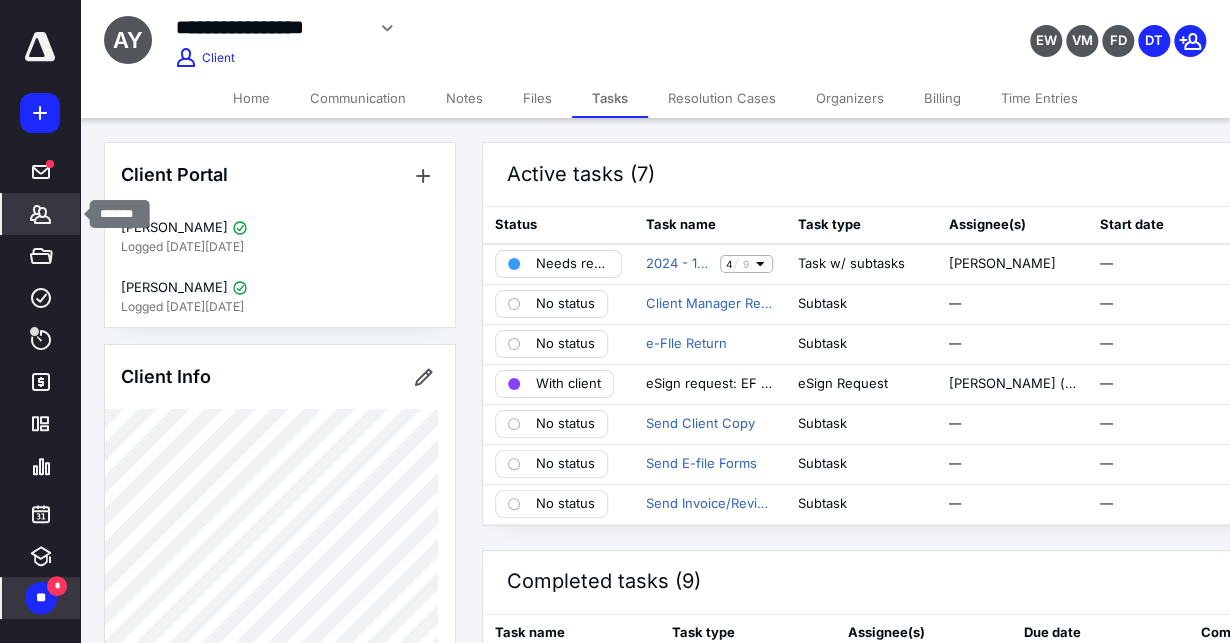 click 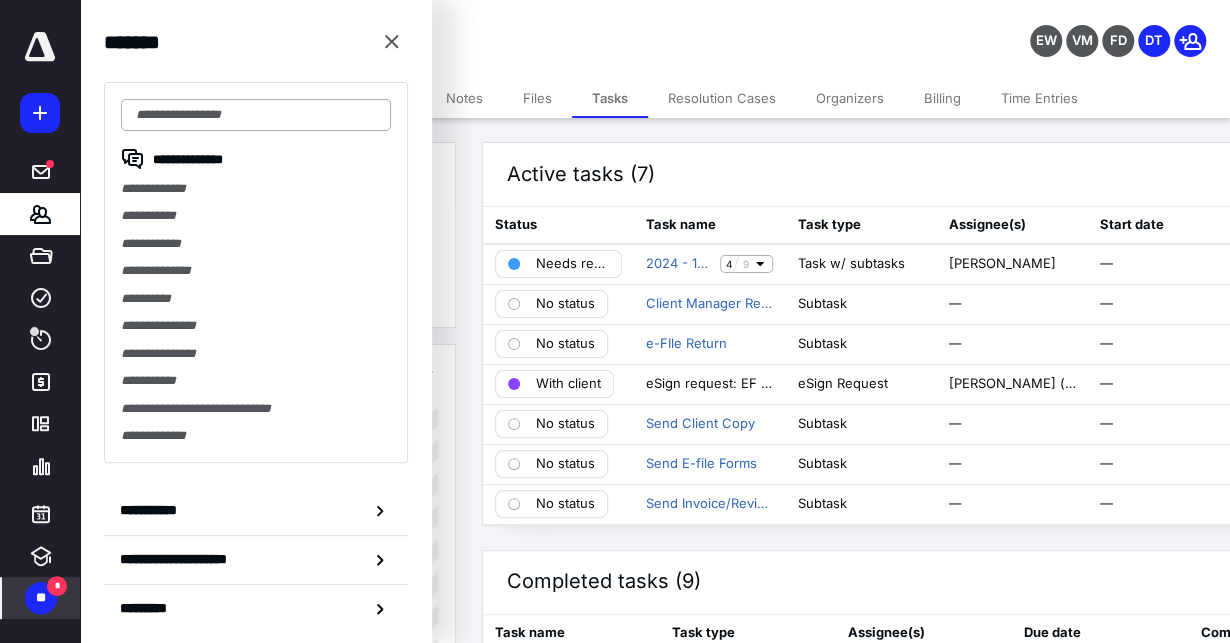 click at bounding box center (256, 115) 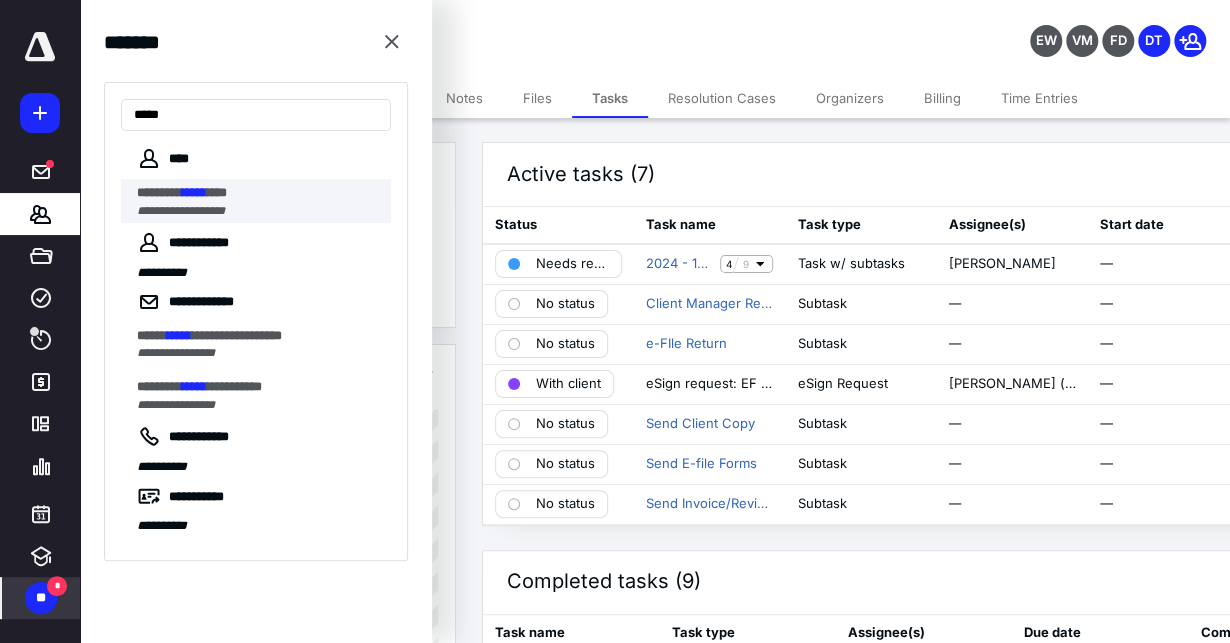 type on "*****" 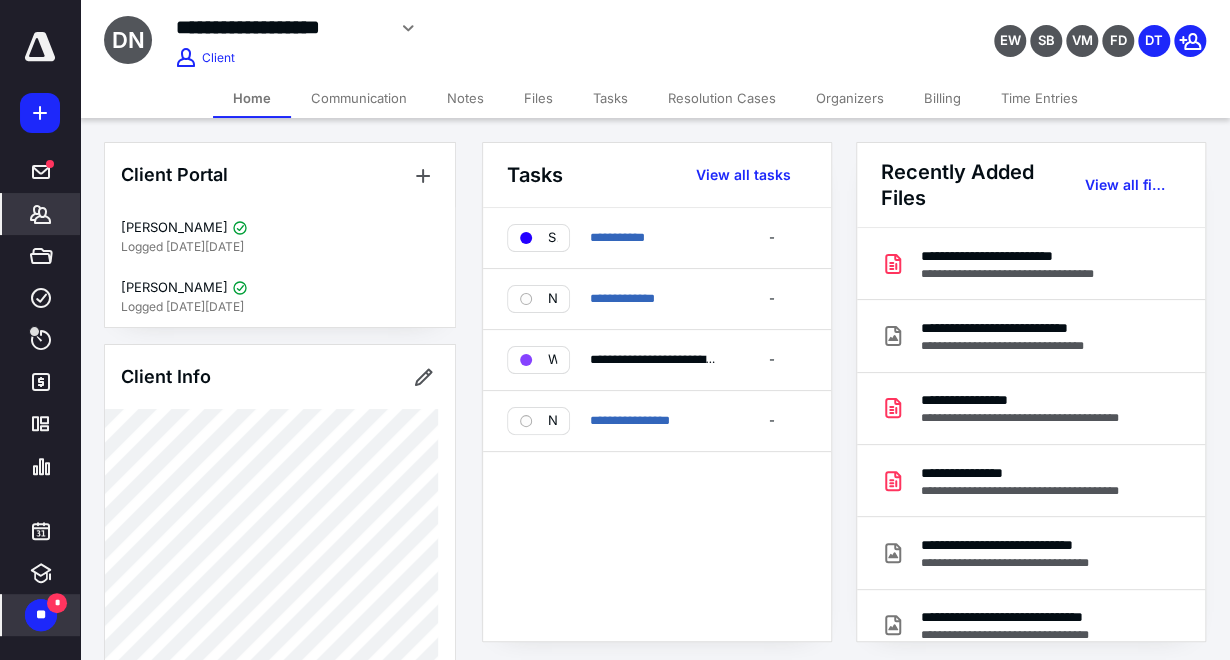 click on "Files" at bounding box center (538, 98) 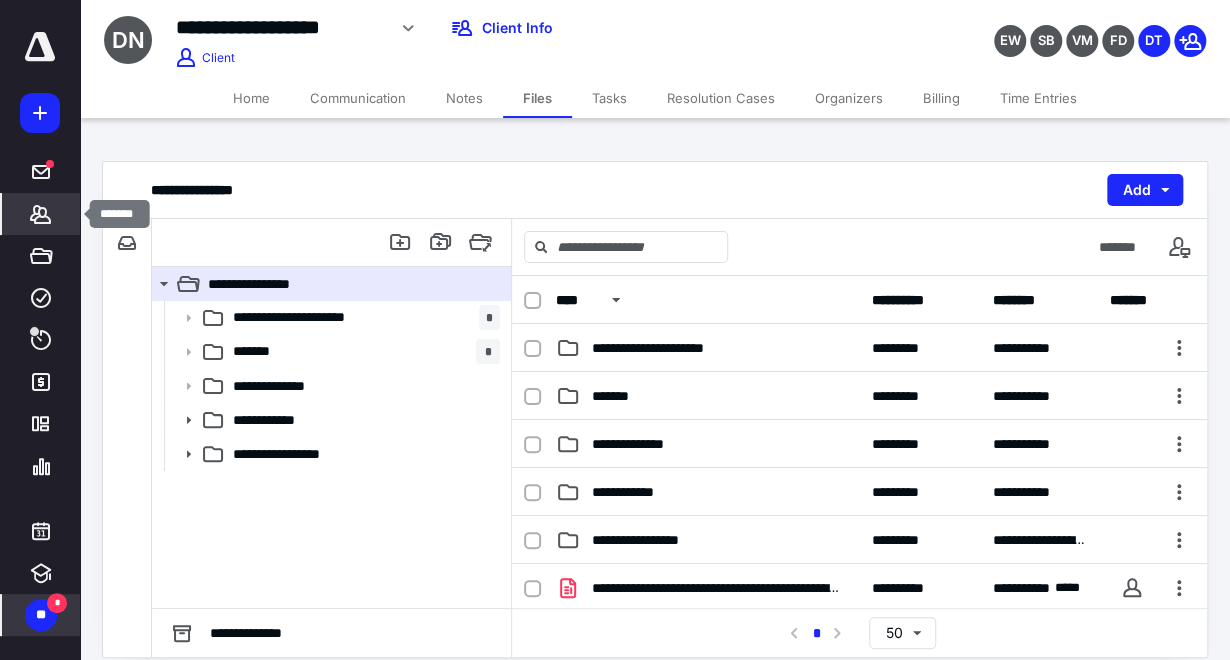 click on "*******" at bounding box center (41, 214) 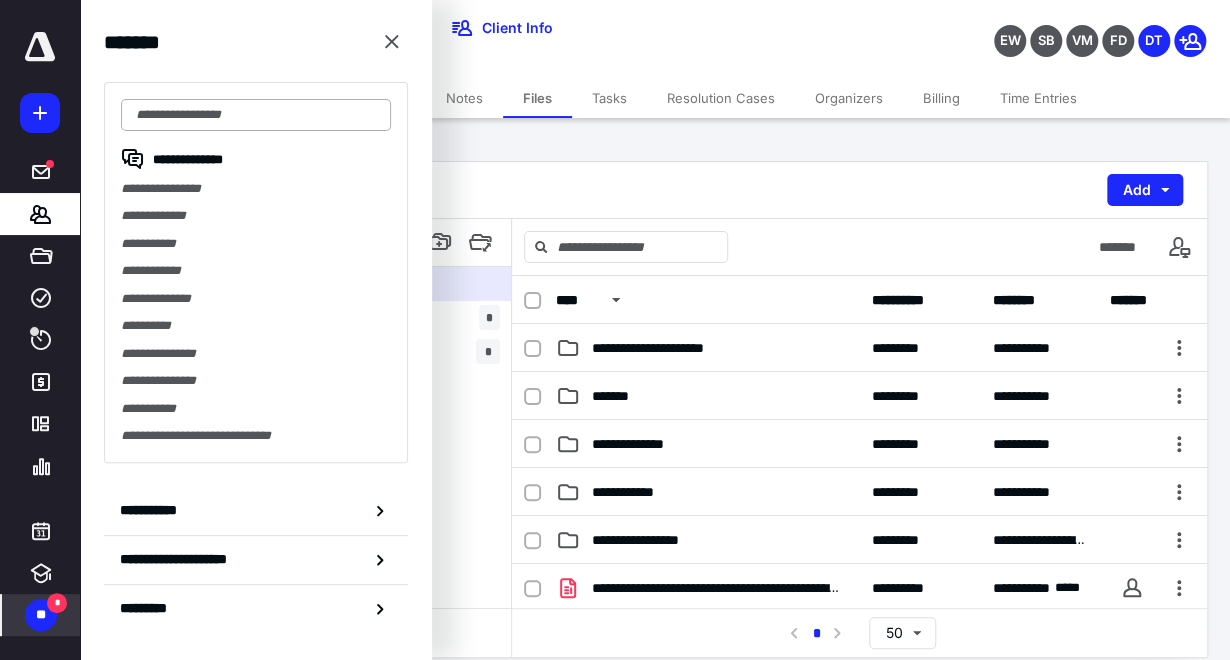 click at bounding box center (256, 115) 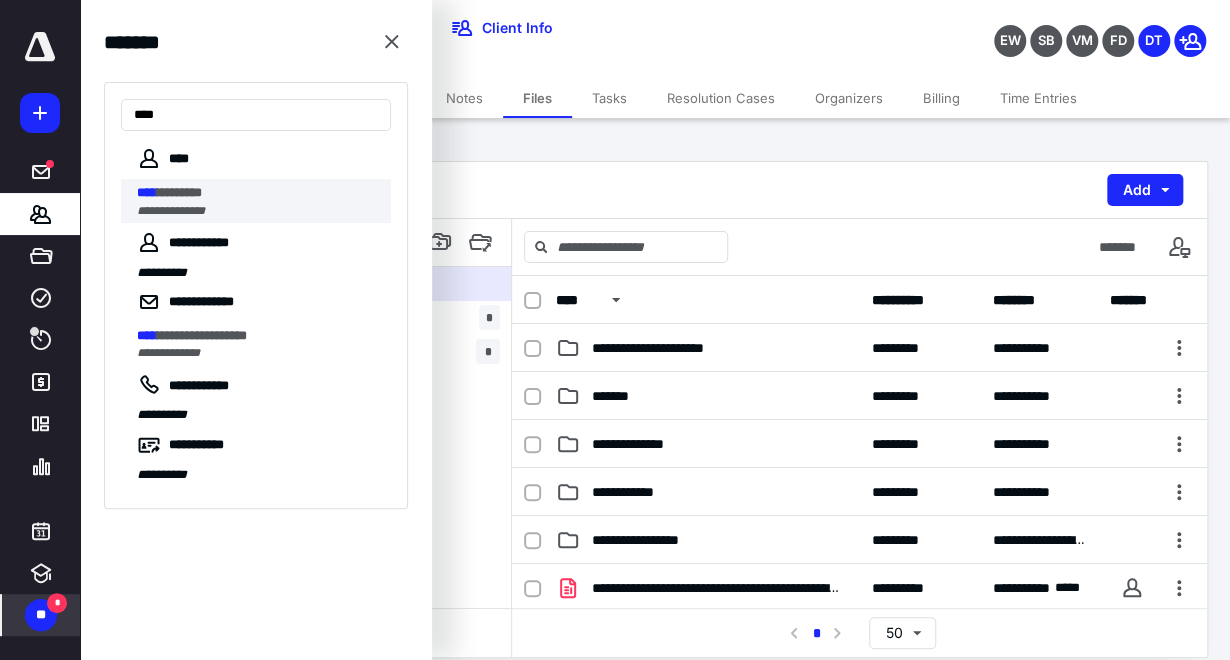 type on "****" 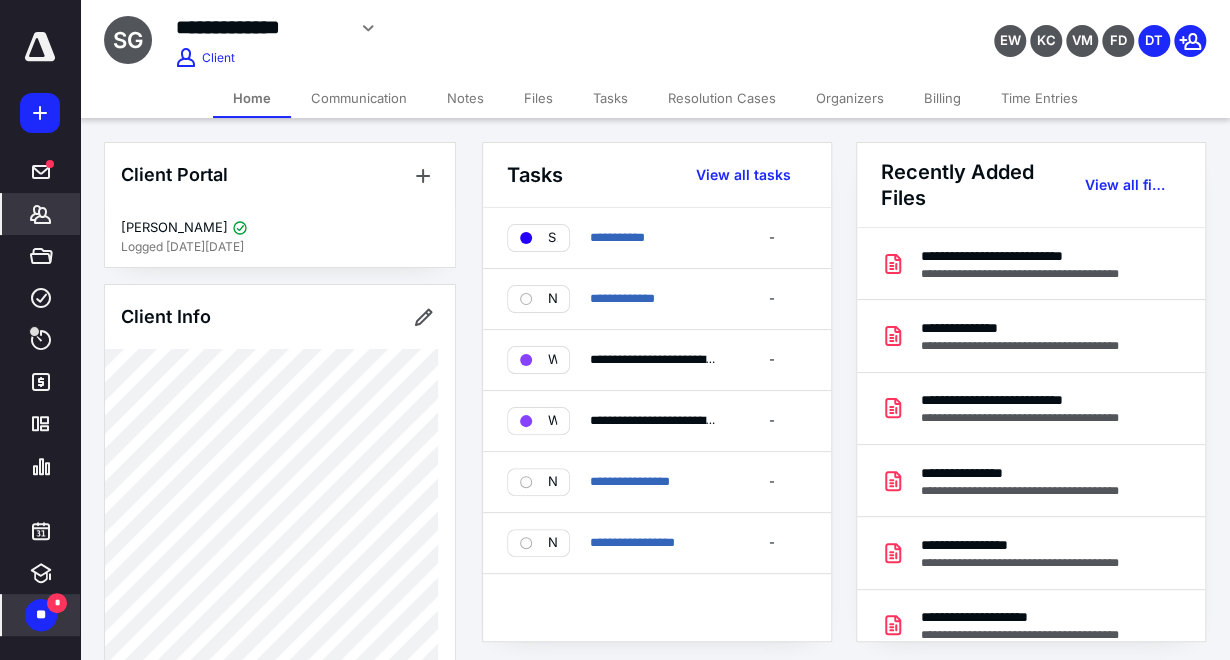 click on "Files" at bounding box center (538, 98) 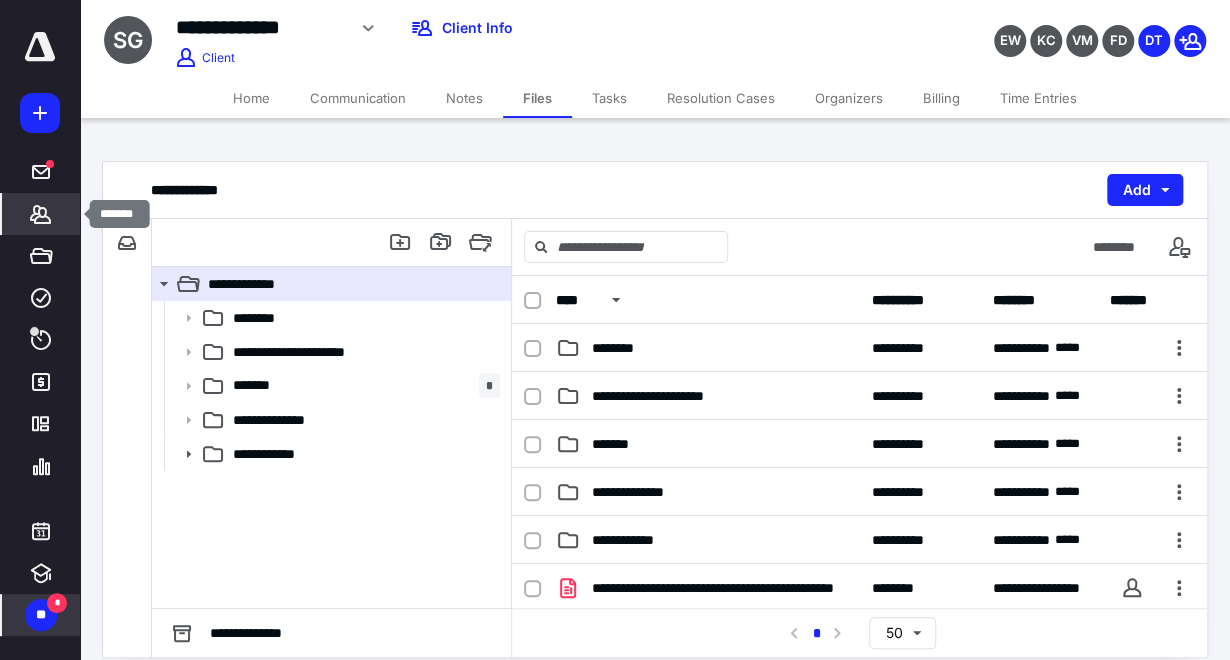 click 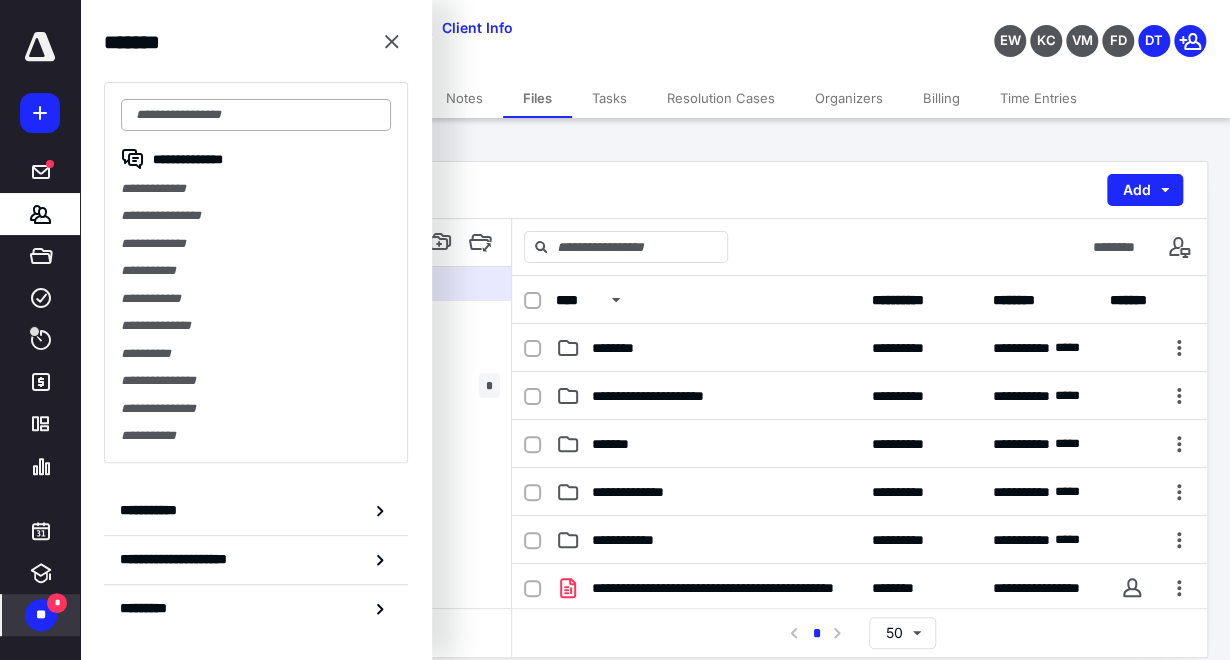 click at bounding box center [256, 115] 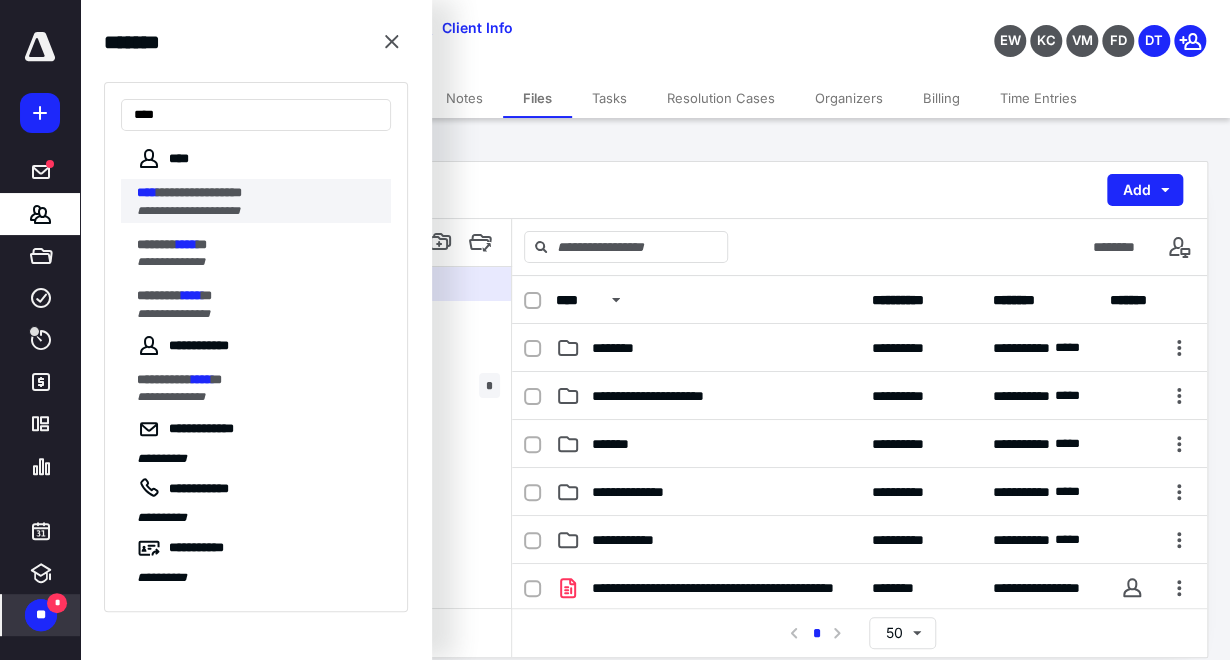type on "****" 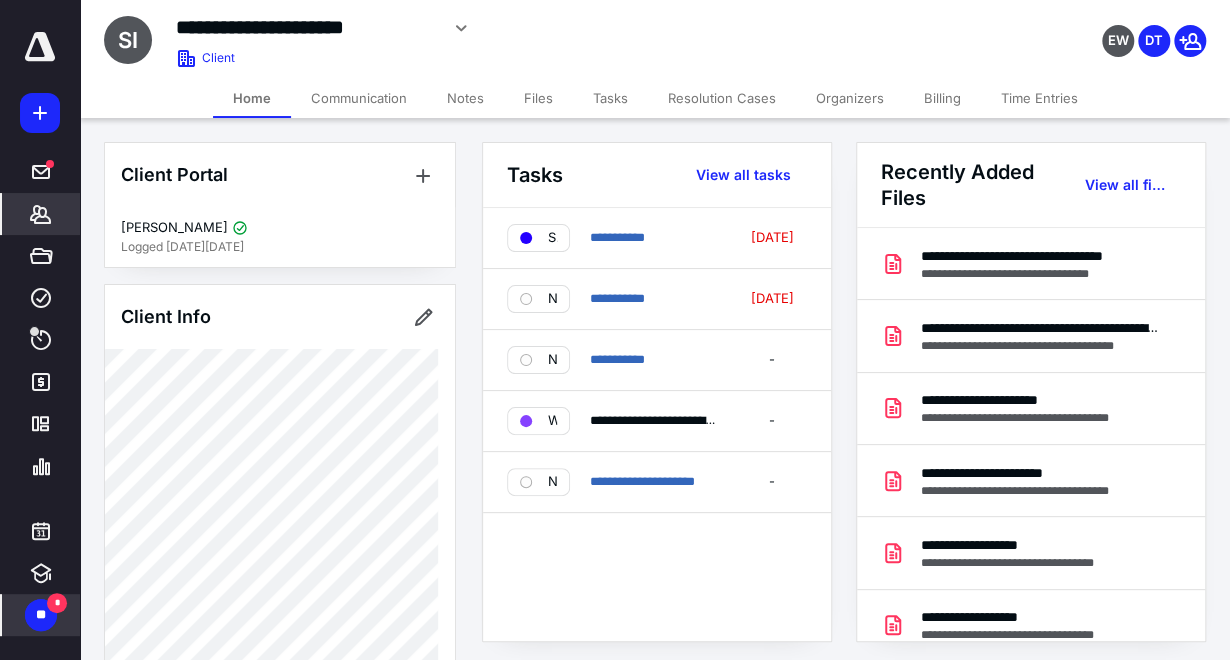 click on "Files" at bounding box center [538, 98] 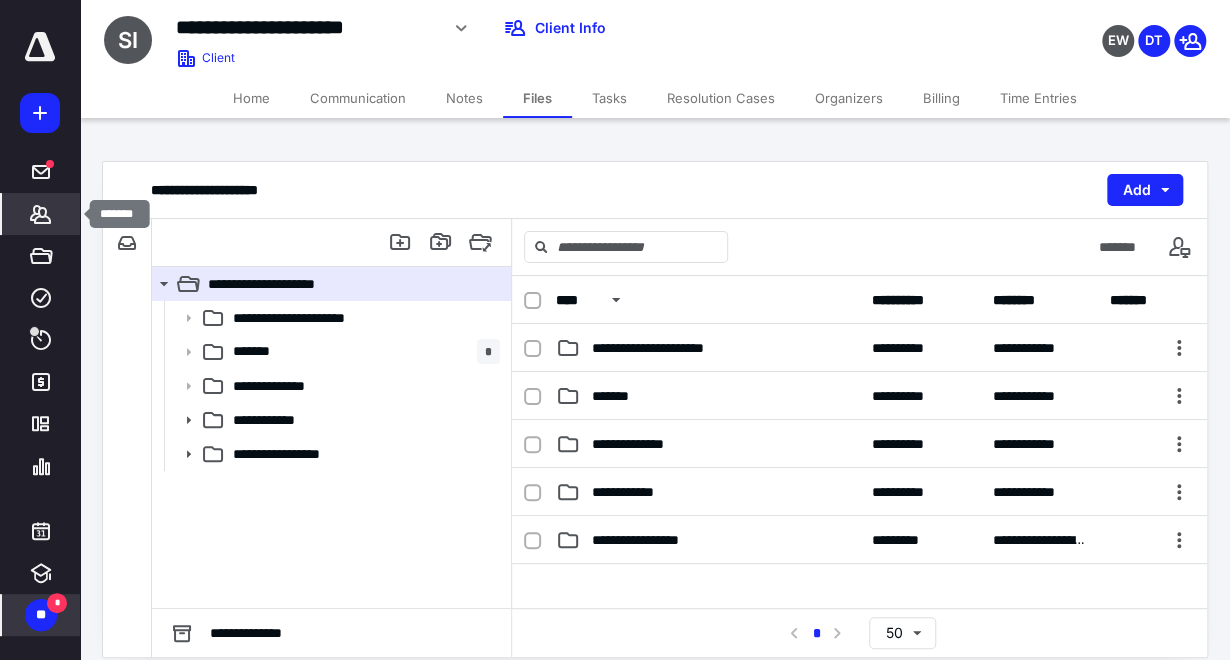 click 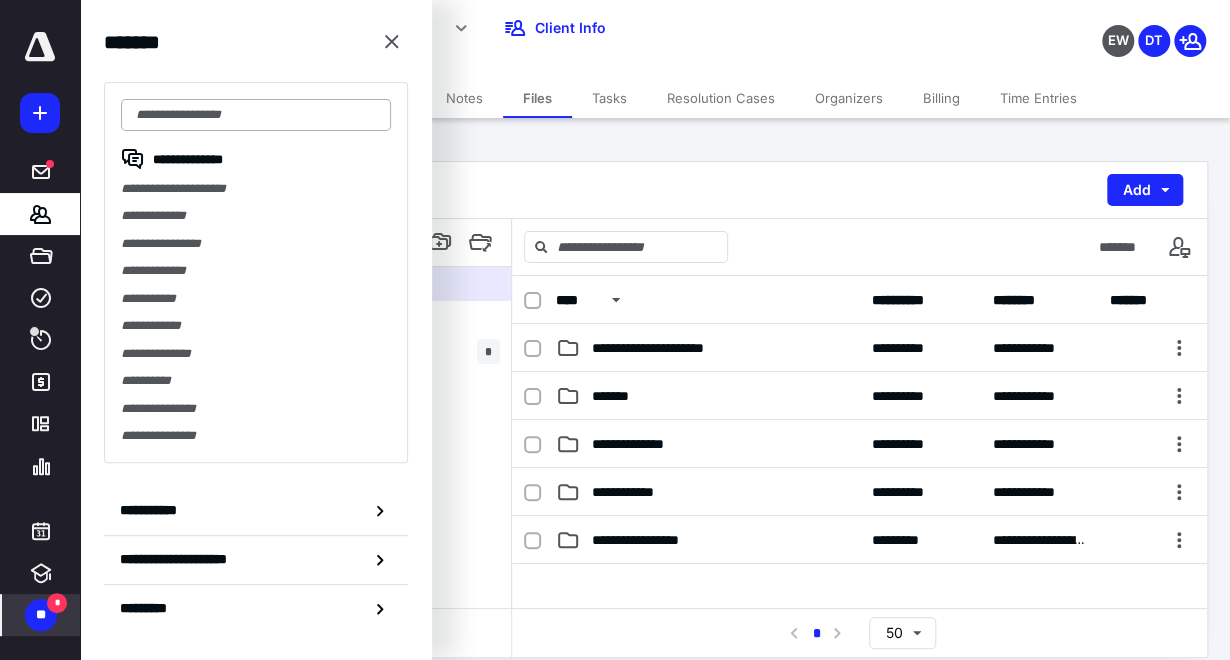 click at bounding box center [256, 115] 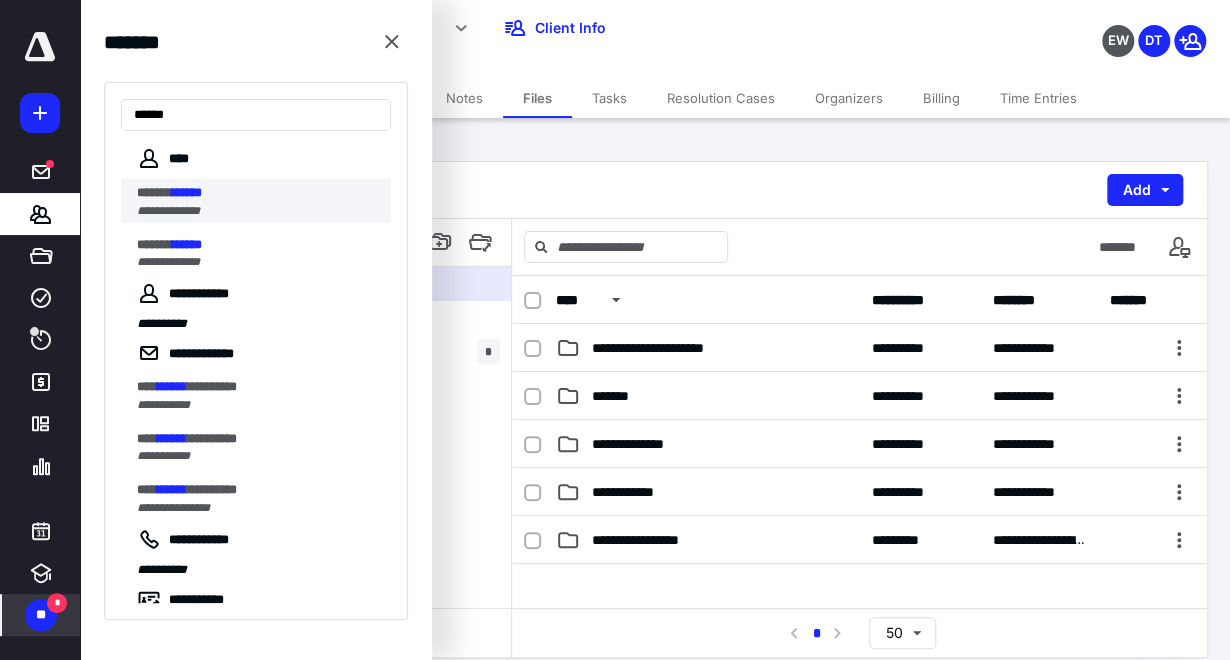 type on "******" 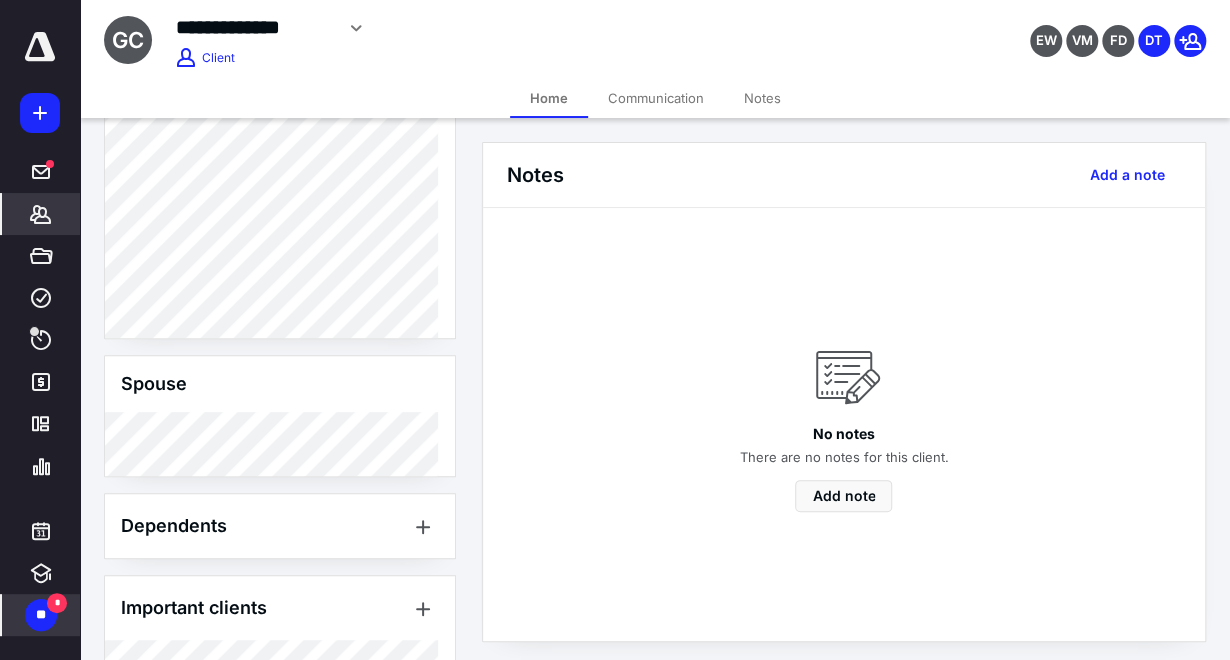scroll, scrollTop: 444, scrollLeft: 0, axis: vertical 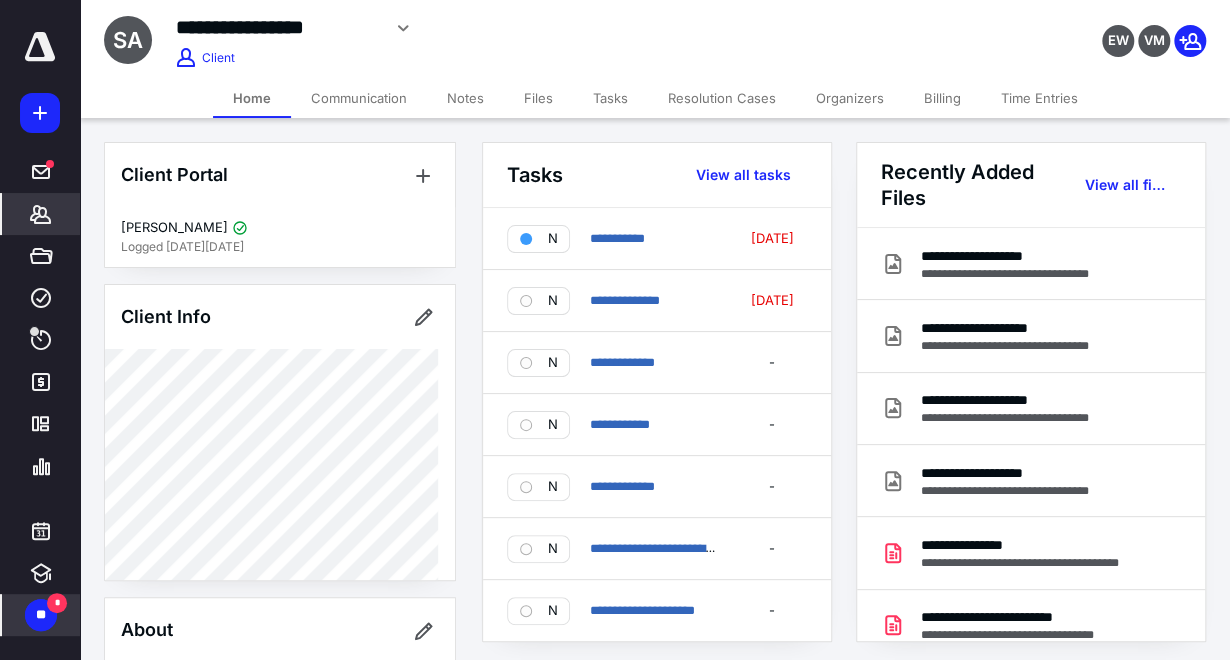 click on "Files" at bounding box center [538, 98] 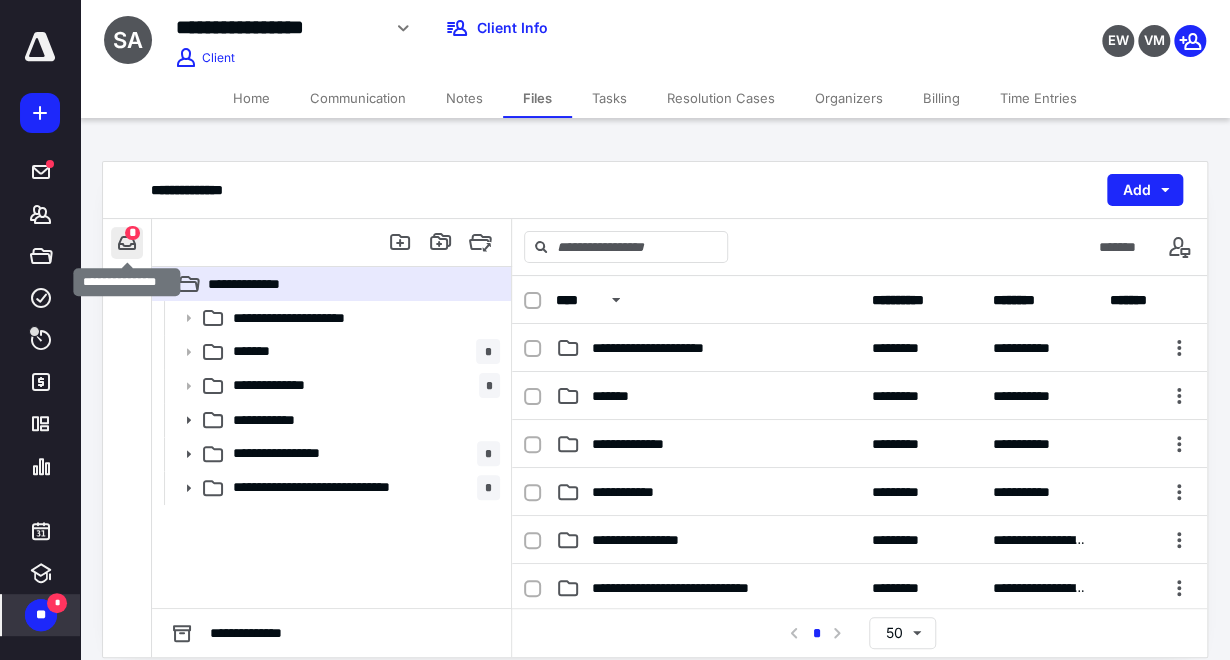 click at bounding box center (127, 243) 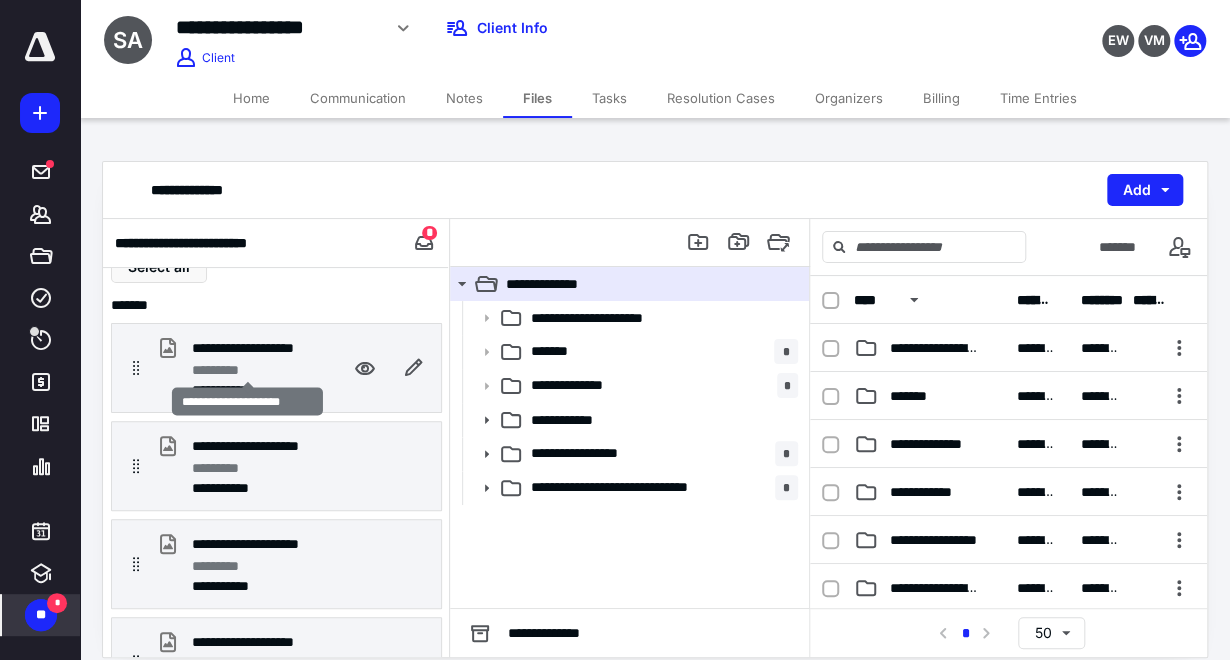 scroll, scrollTop: 0, scrollLeft: 0, axis: both 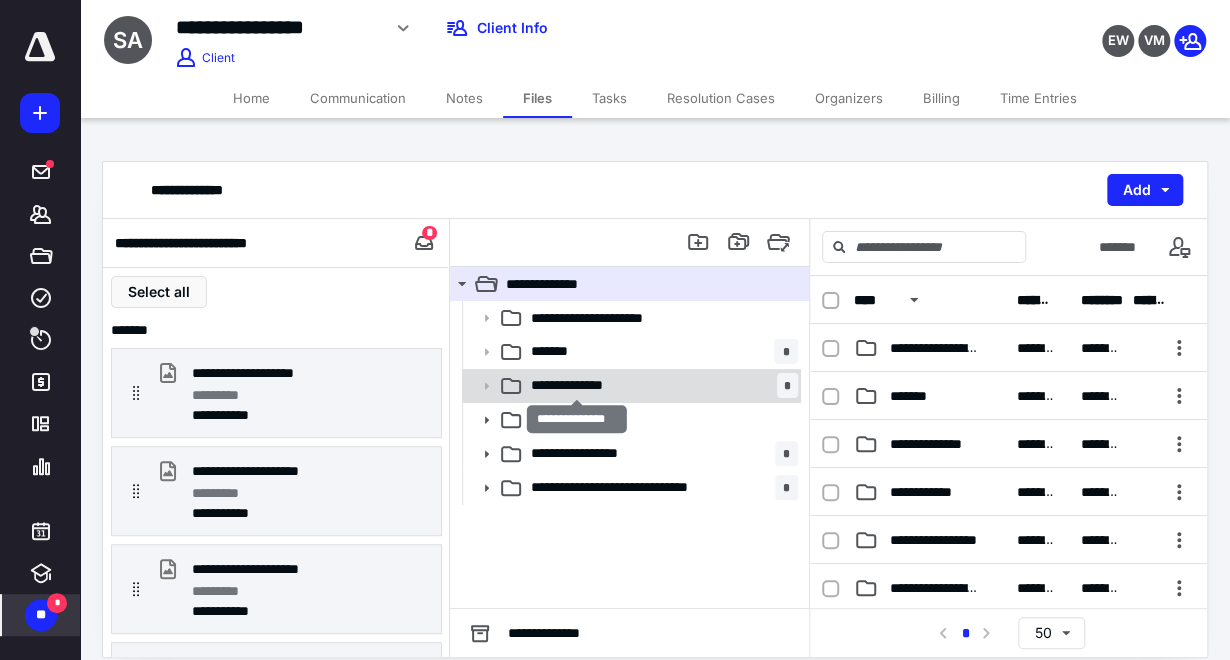 click on "**********" at bounding box center (577, 385) 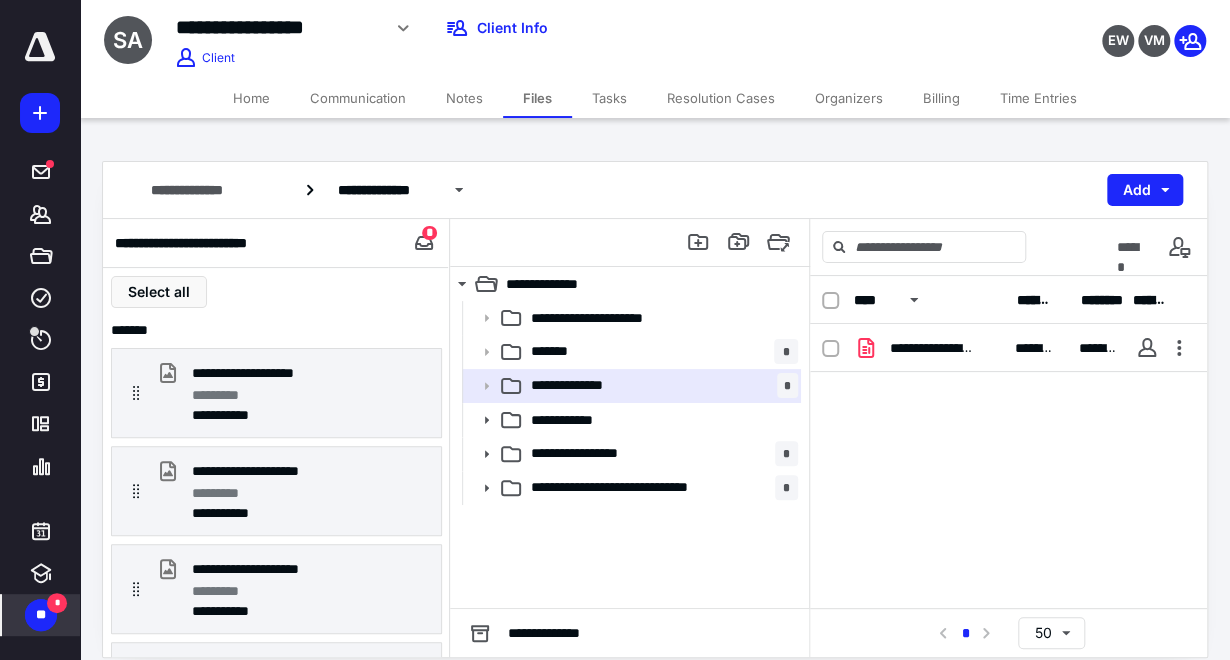 click on "Notes" at bounding box center (464, 98) 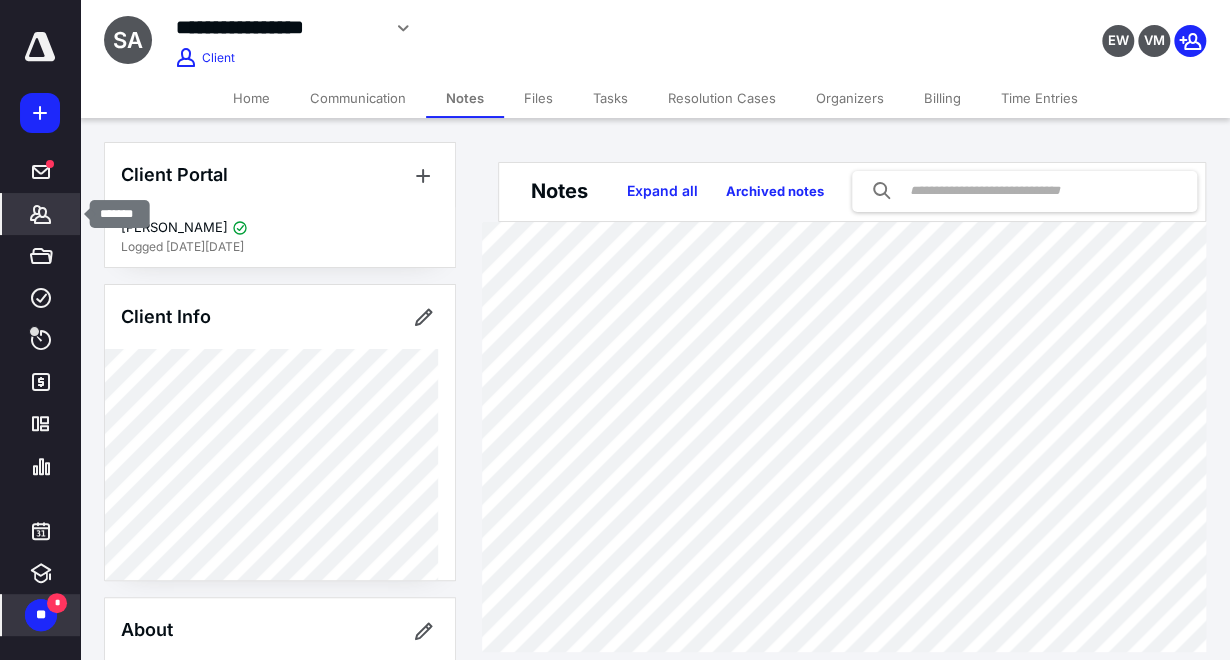 click 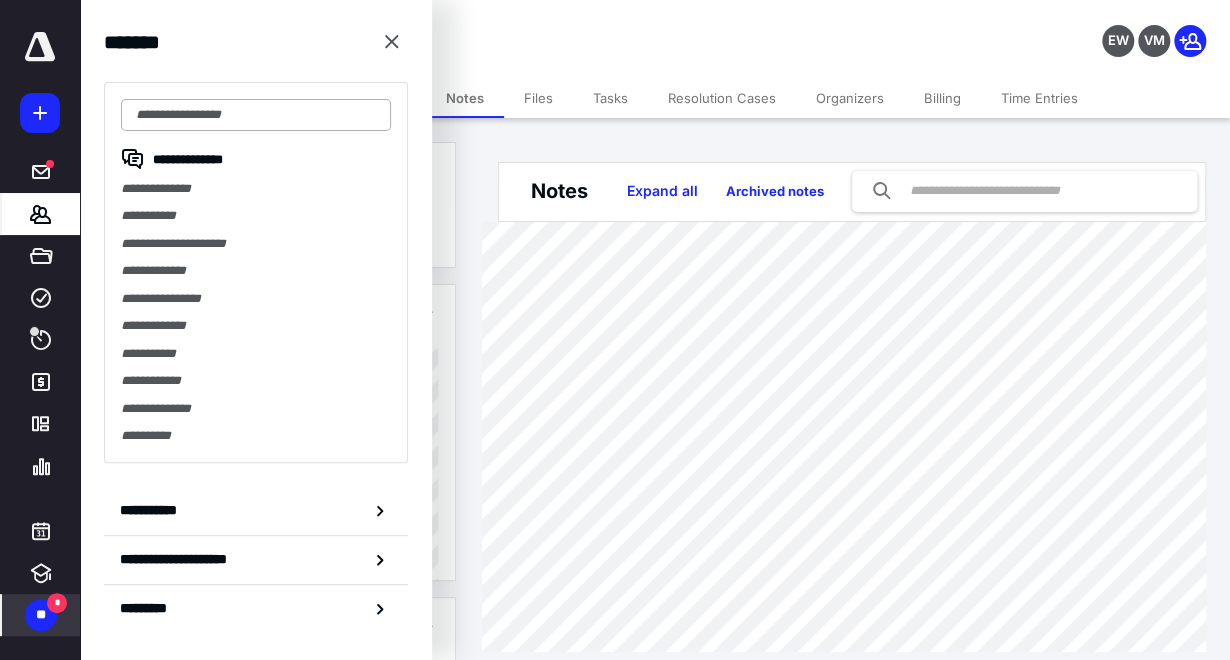 click at bounding box center (256, 115) 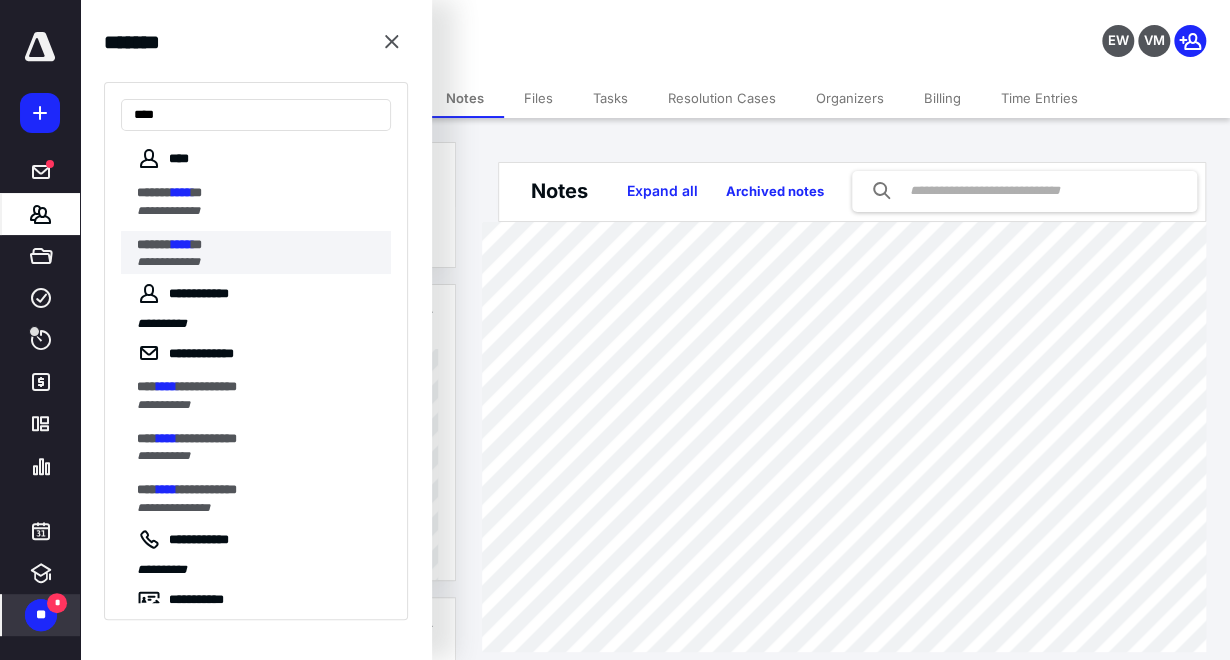 type on "****" 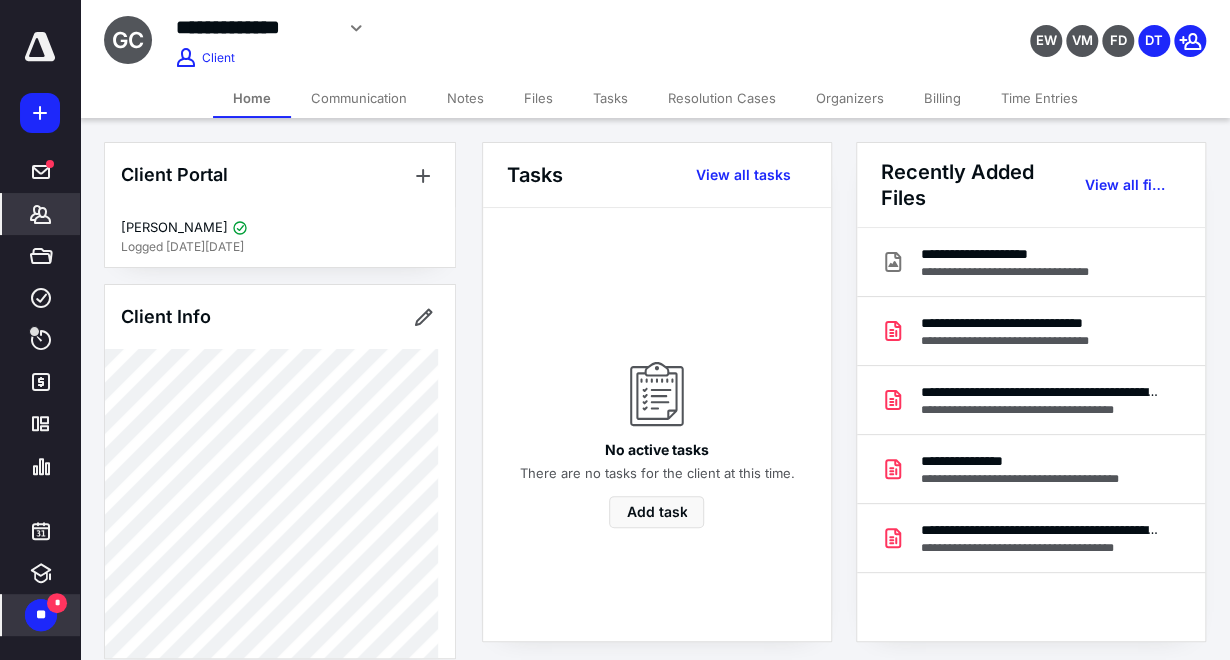 click on "Notes" at bounding box center [465, 98] 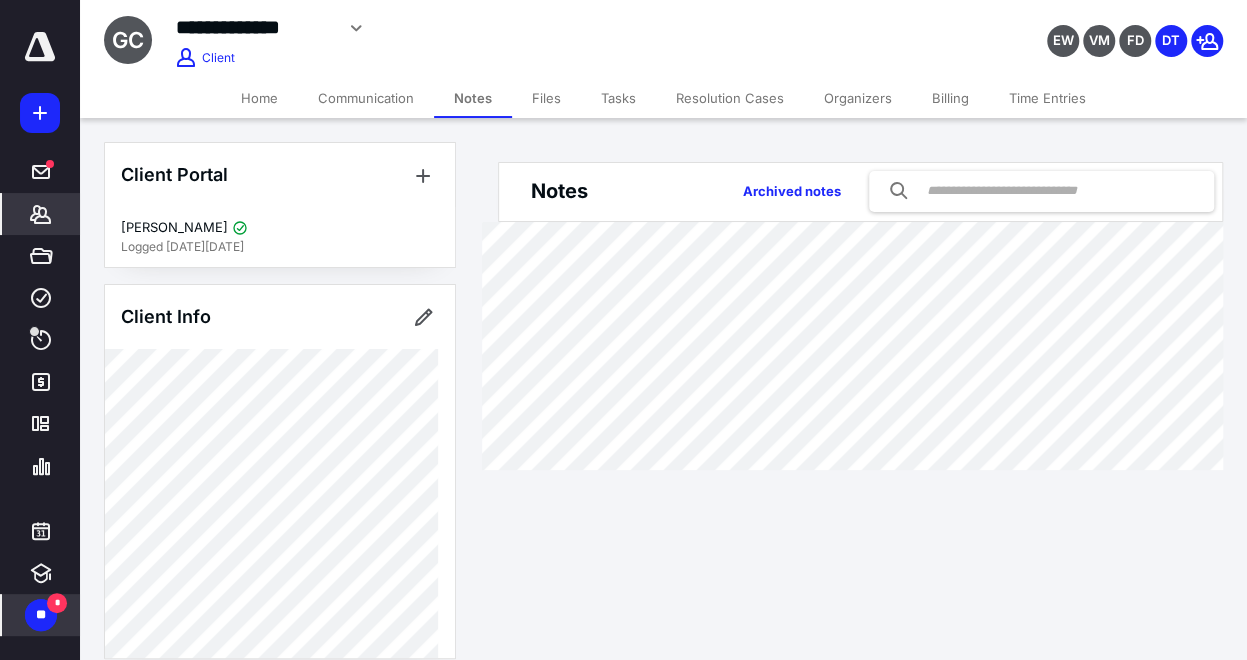 click on "Files" at bounding box center (546, 98) 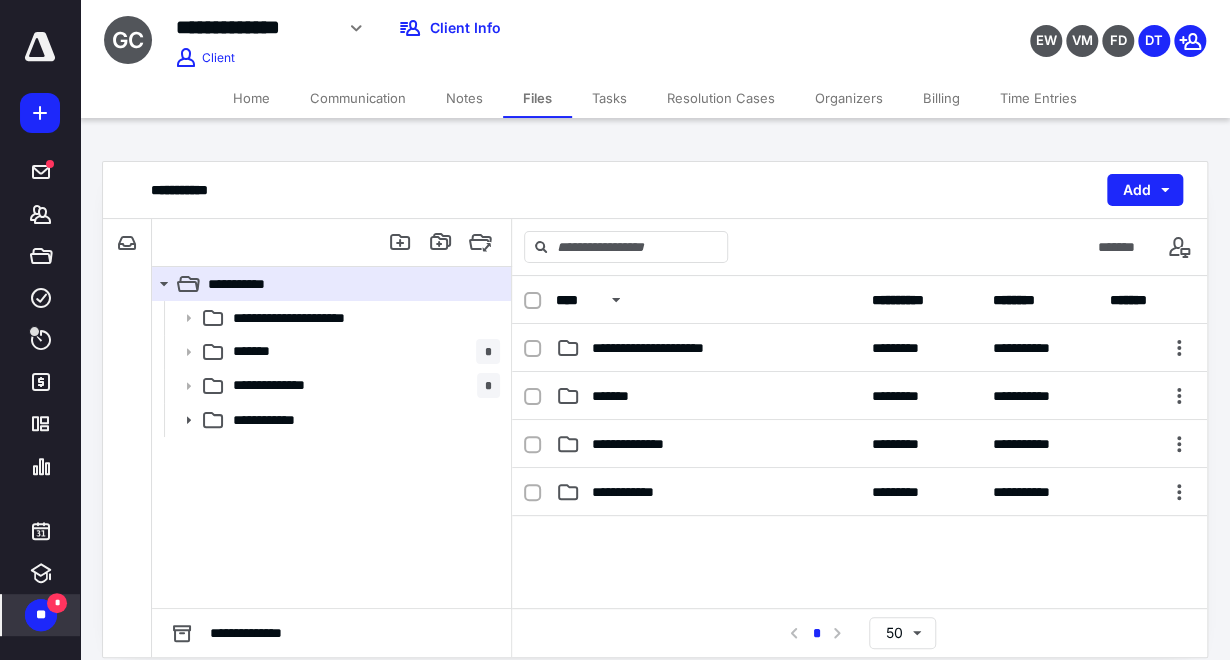 click on "Tasks" at bounding box center [609, 98] 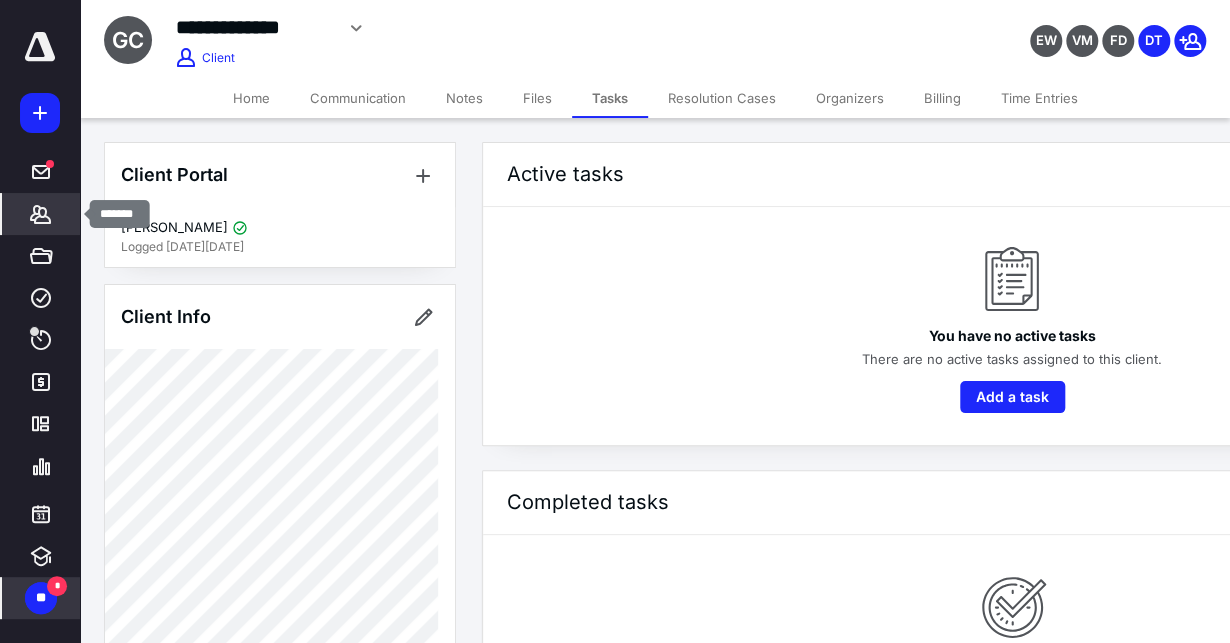 click 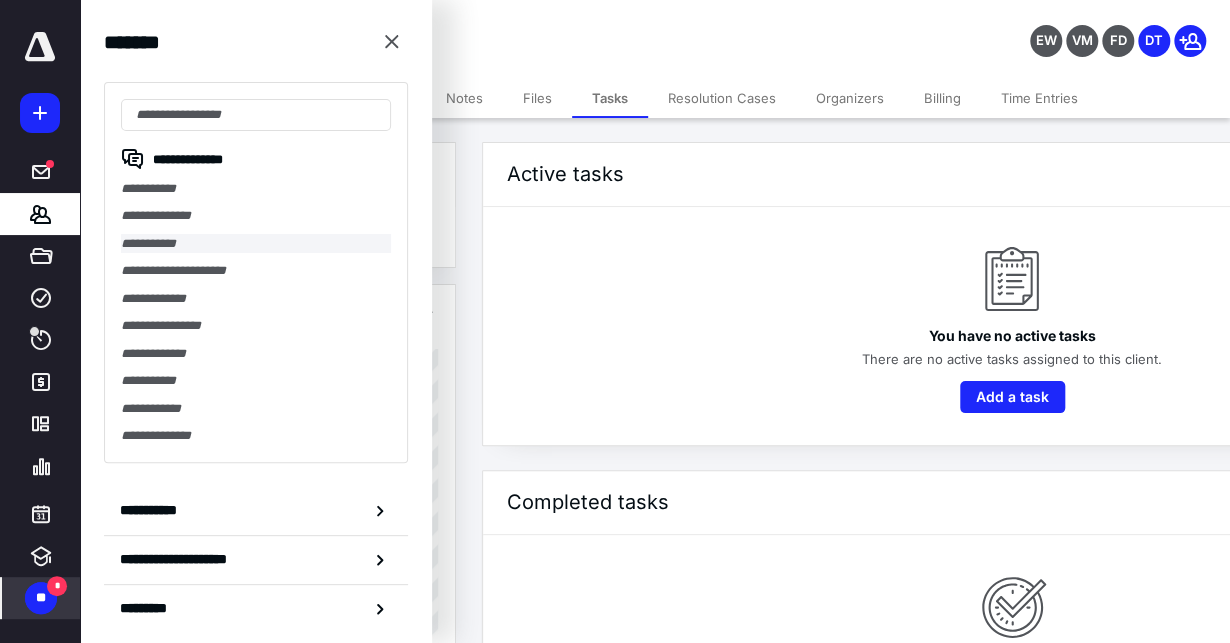 click on "**********" at bounding box center (256, 243) 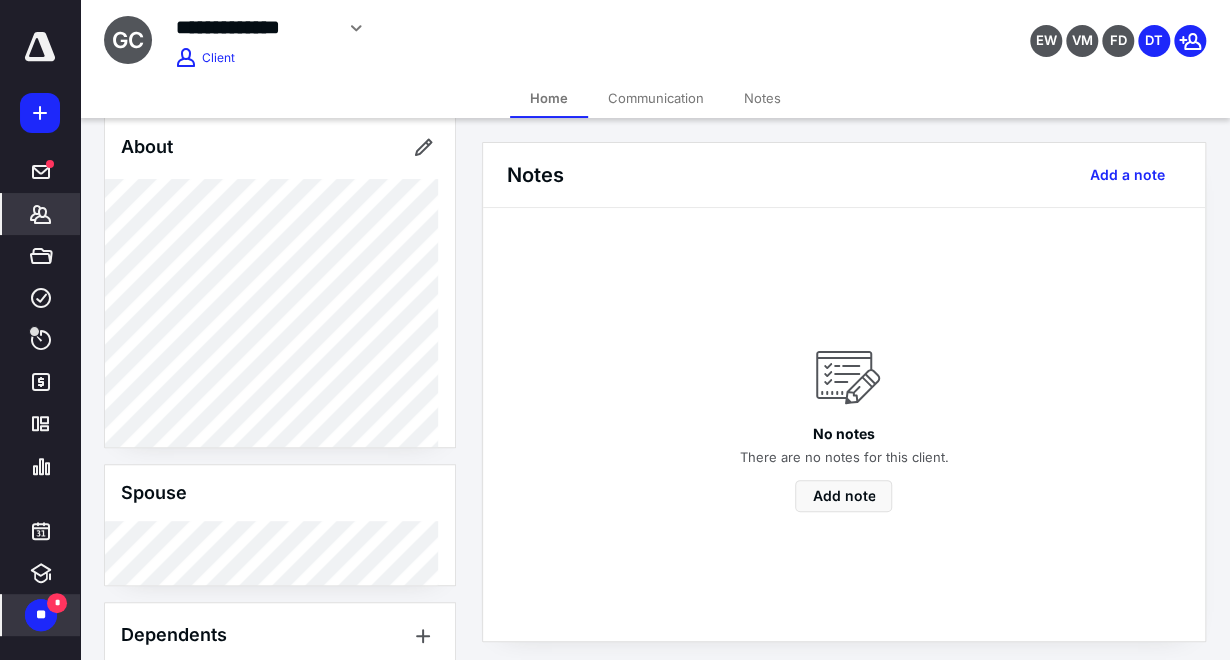 scroll, scrollTop: 333, scrollLeft: 0, axis: vertical 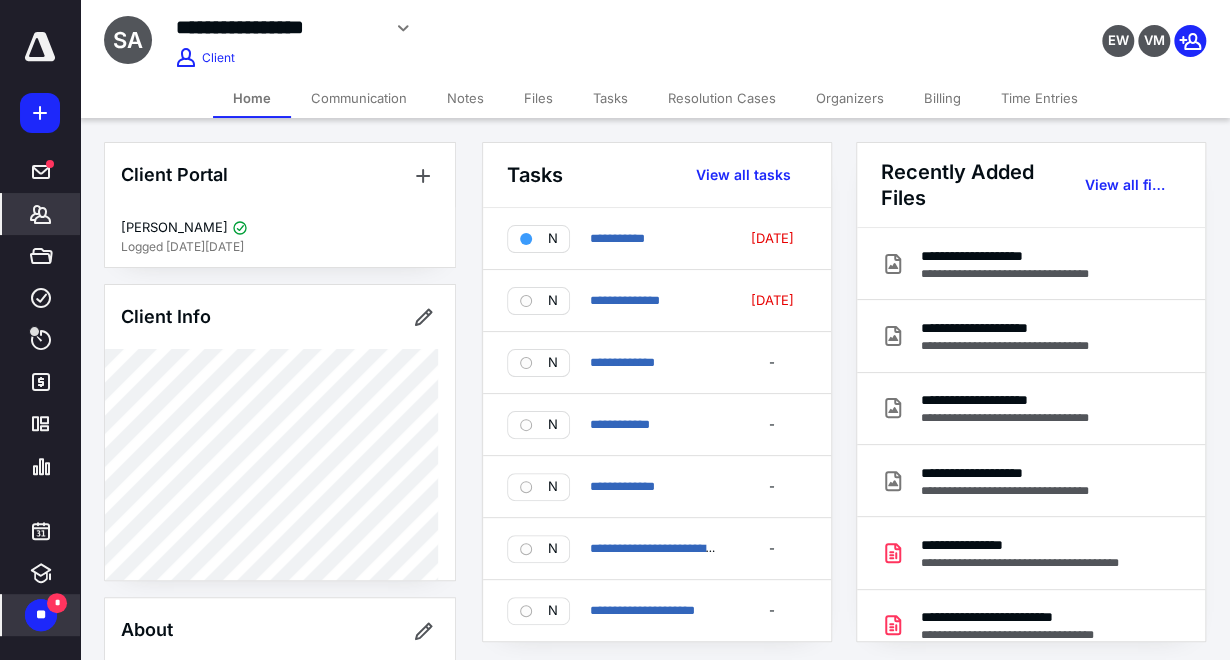 click on "Tasks" at bounding box center [610, 98] 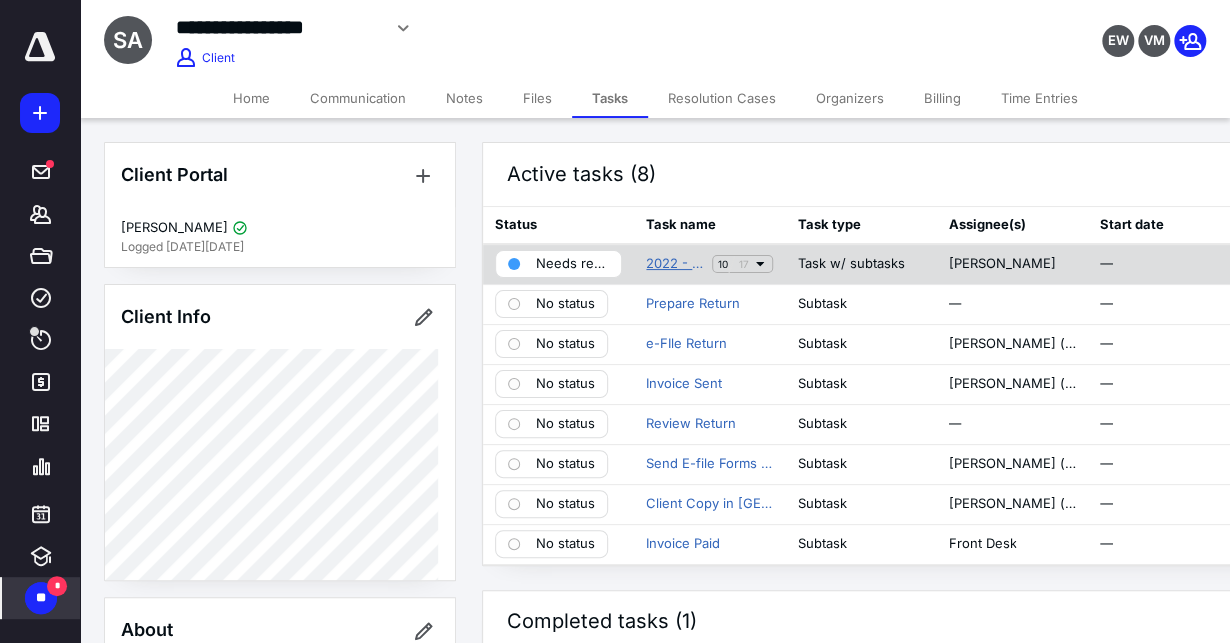 click on "2022 - 1040" at bounding box center (675, 264) 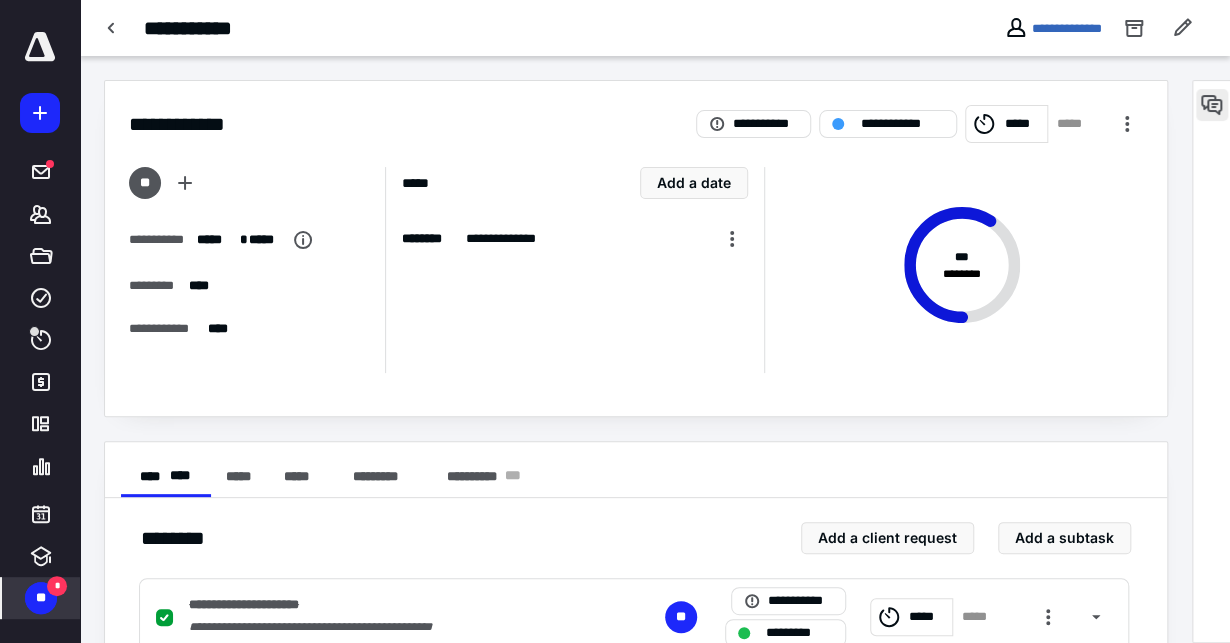 click at bounding box center [1212, 105] 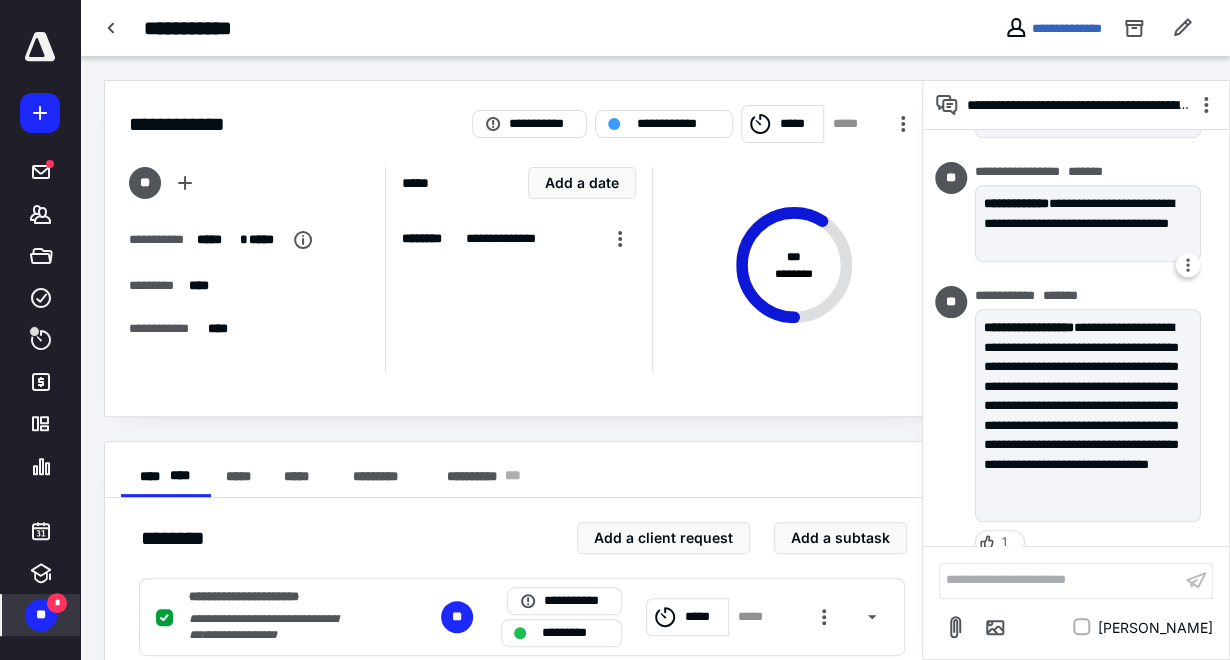 scroll, scrollTop: 3865, scrollLeft: 0, axis: vertical 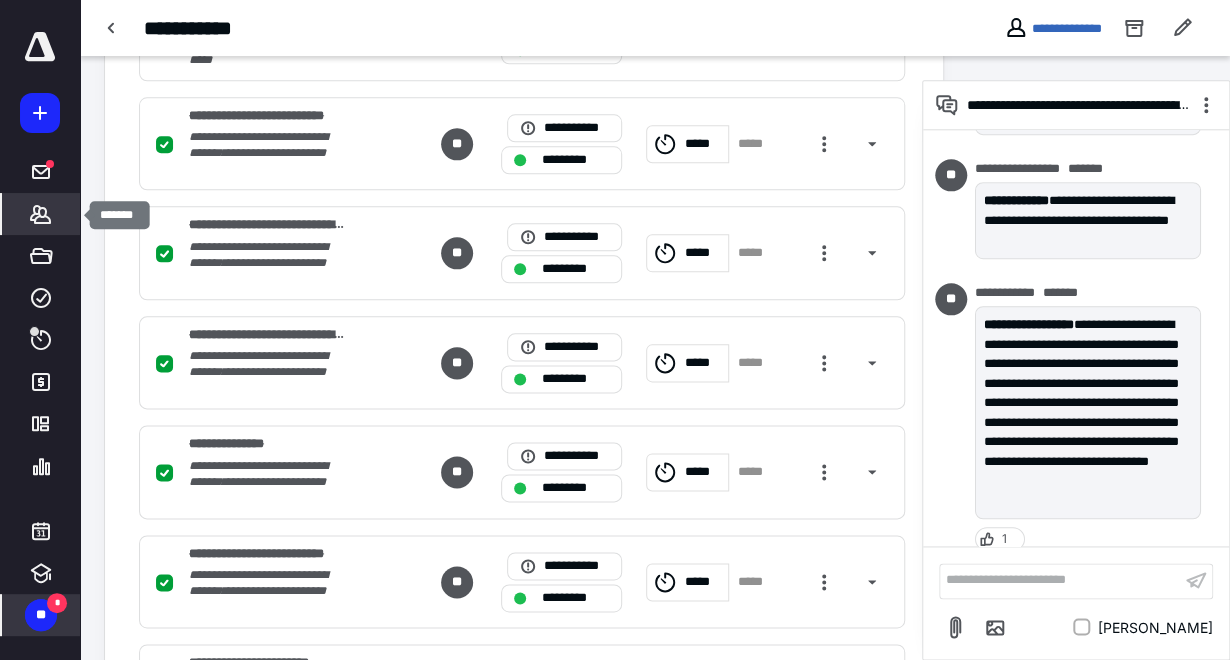 click on "*******" at bounding box center (41, 214) 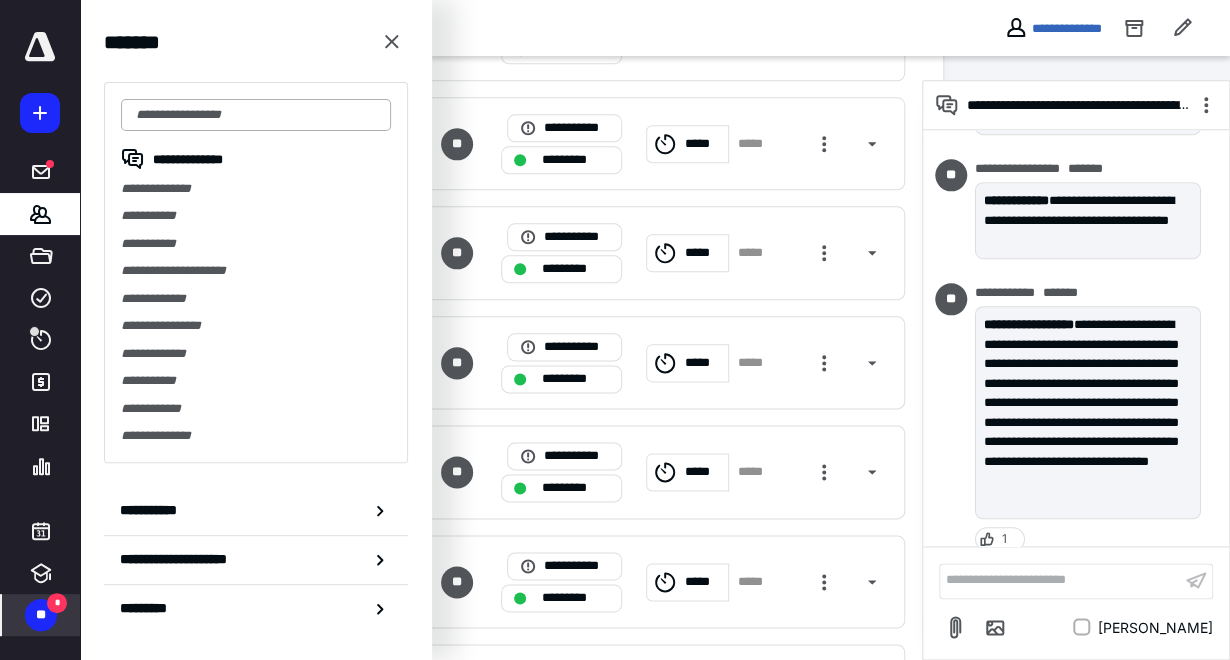 click at bounding box center [256, 115] 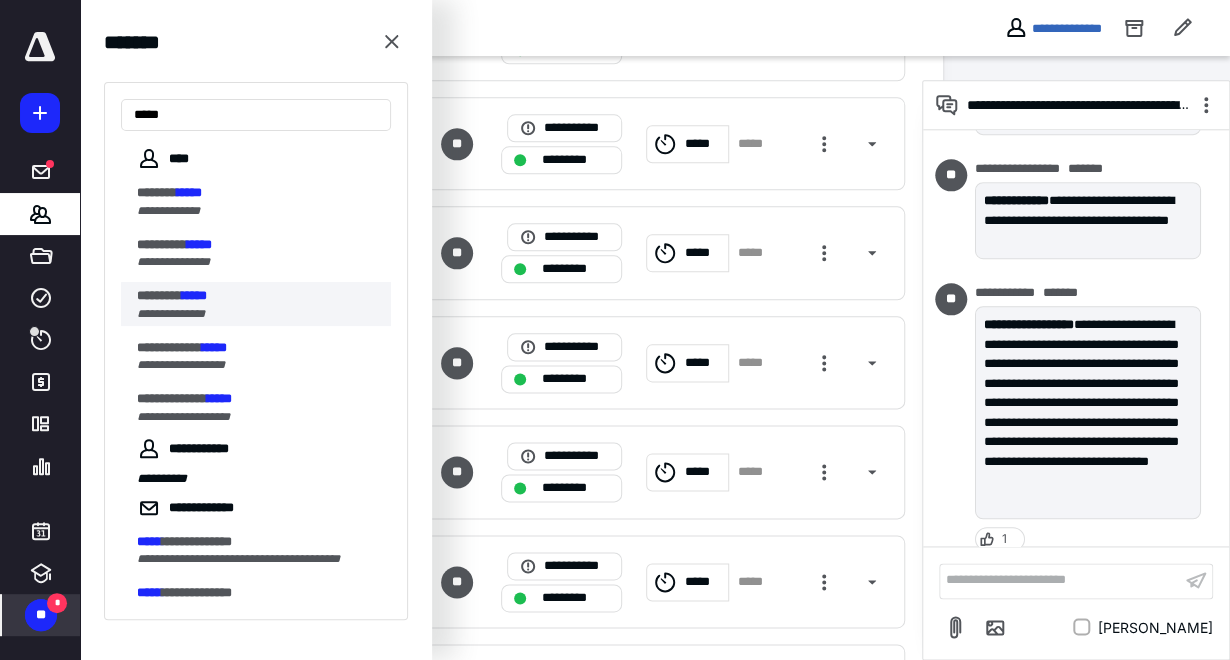type on "*****" 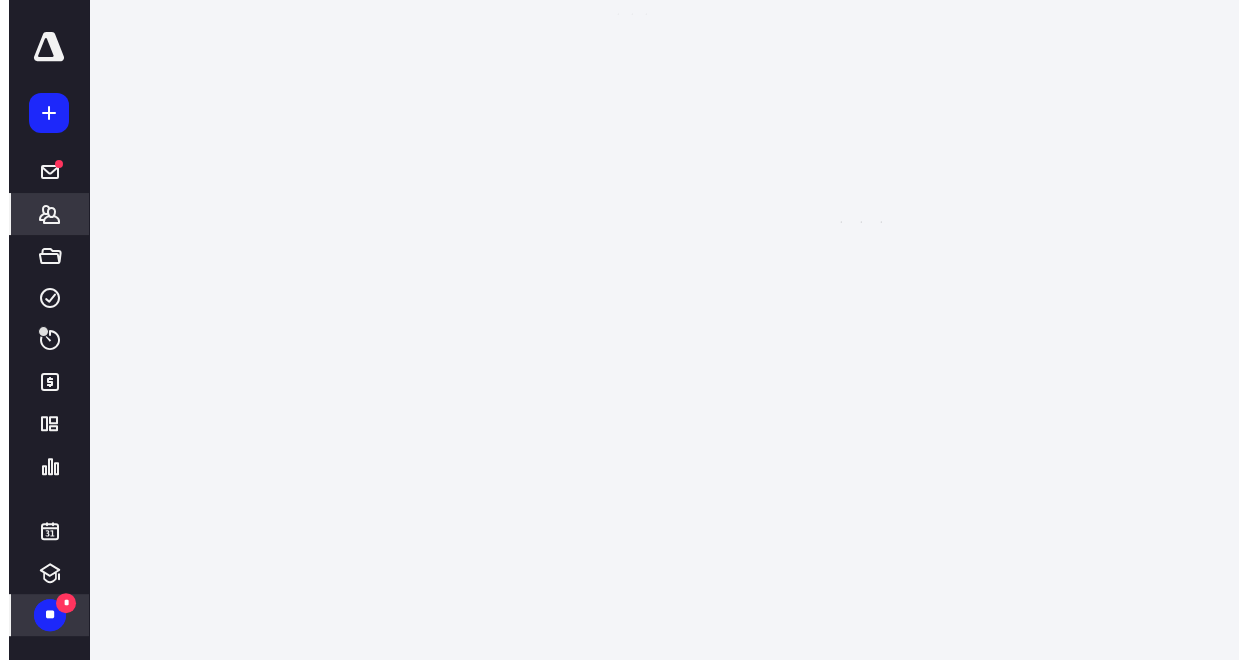 scroll, scrollTop: 0, scrollLeft: 0, axis: both 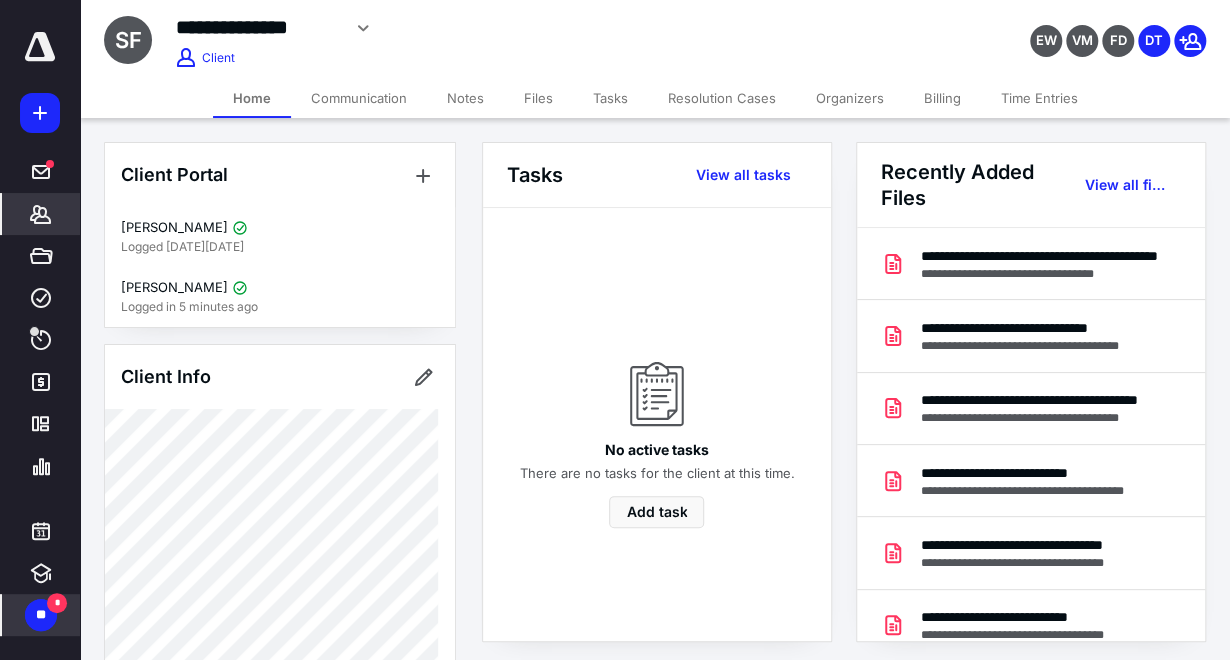 click on "Files" at bounding box center [538, 98] 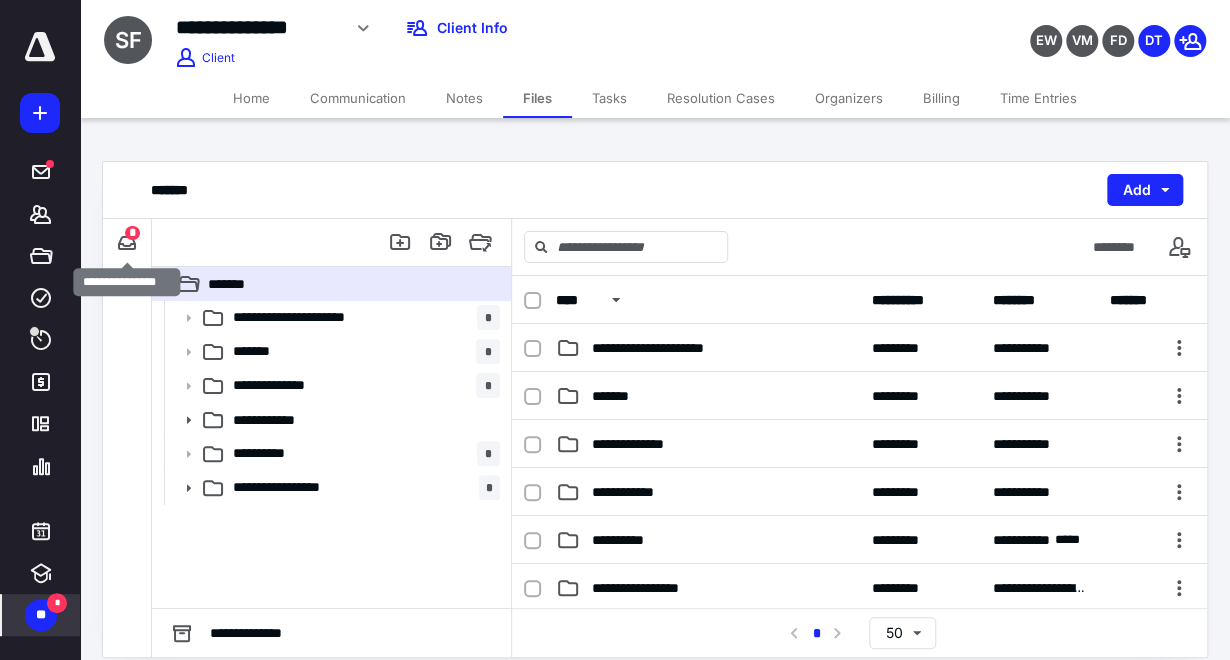 click on "*" at bounding box center (132, 233) 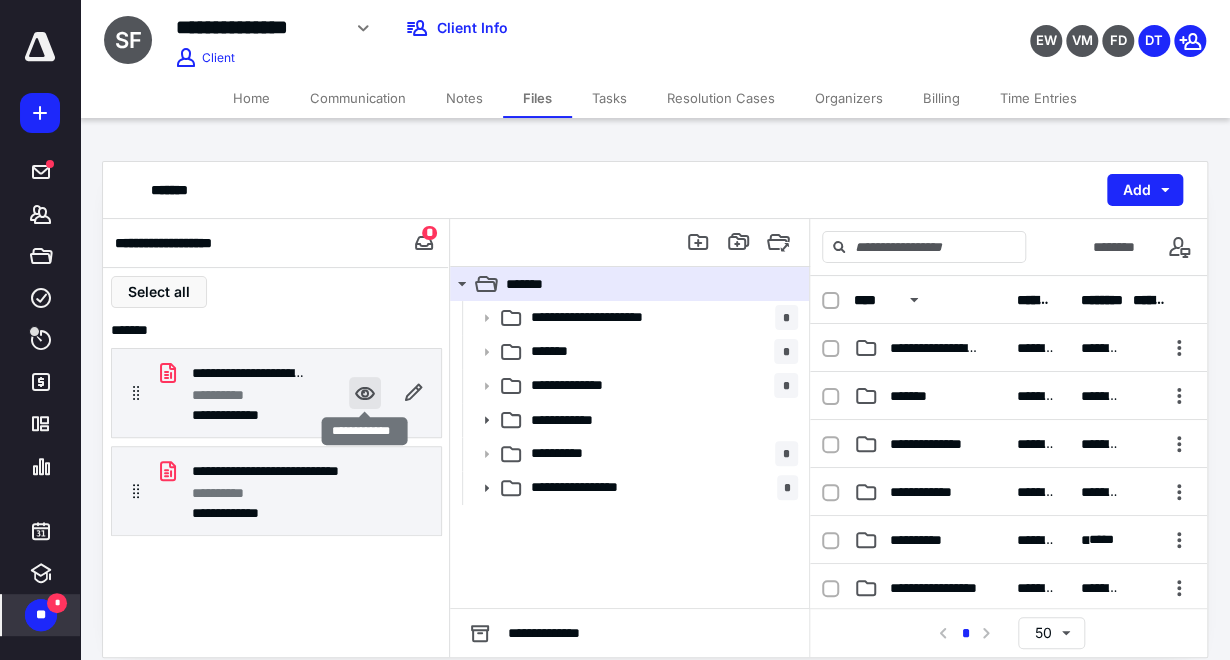 click at bounding box center [365, 393] 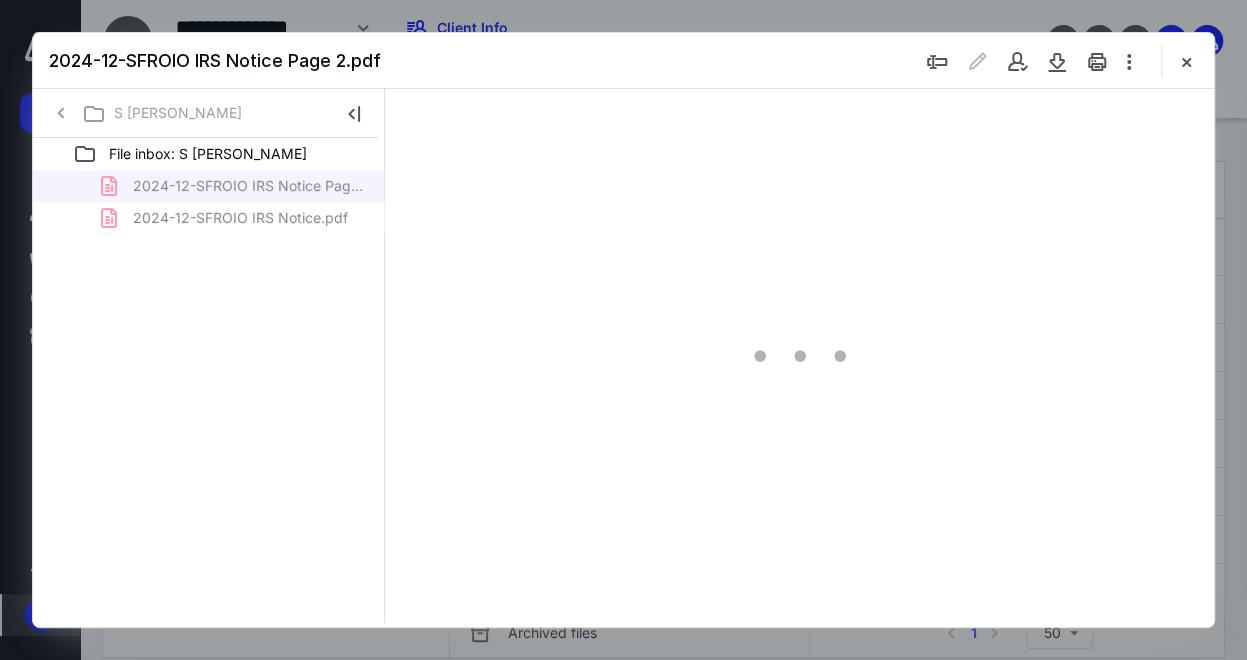 scroll, scrollTop: 0, scrollLeft: 0, axis: both 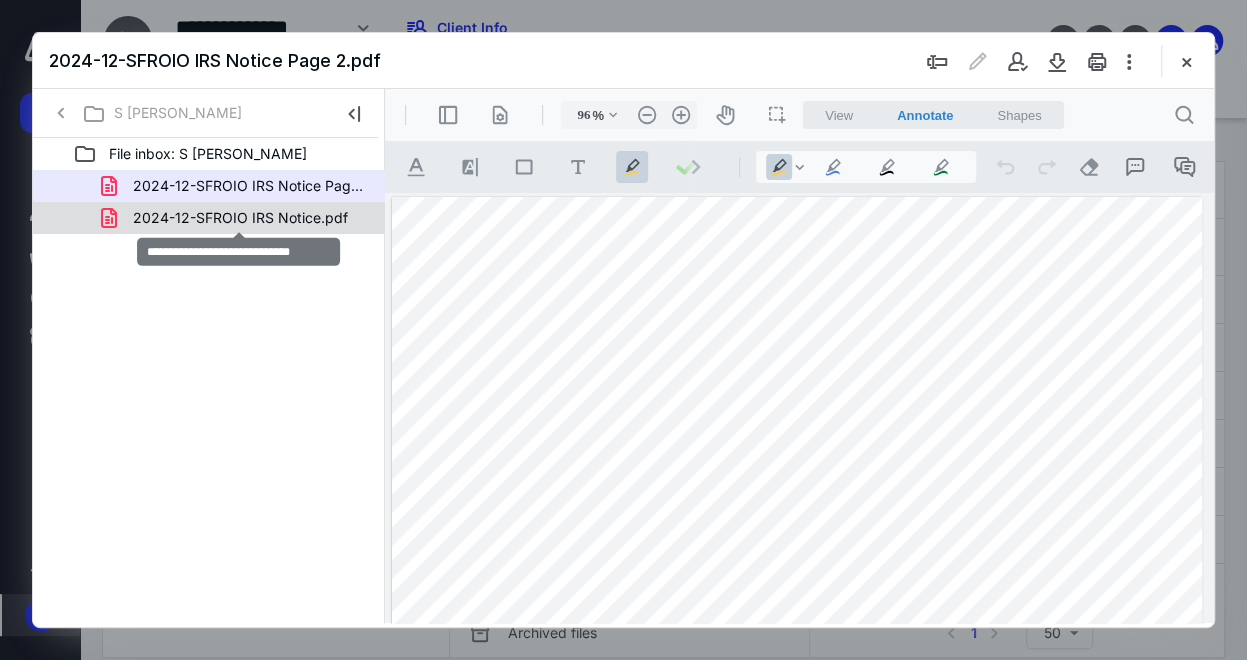 click on "2024-12-SFROIO IRS Notice.pdf" at bounding box center [240, 218] 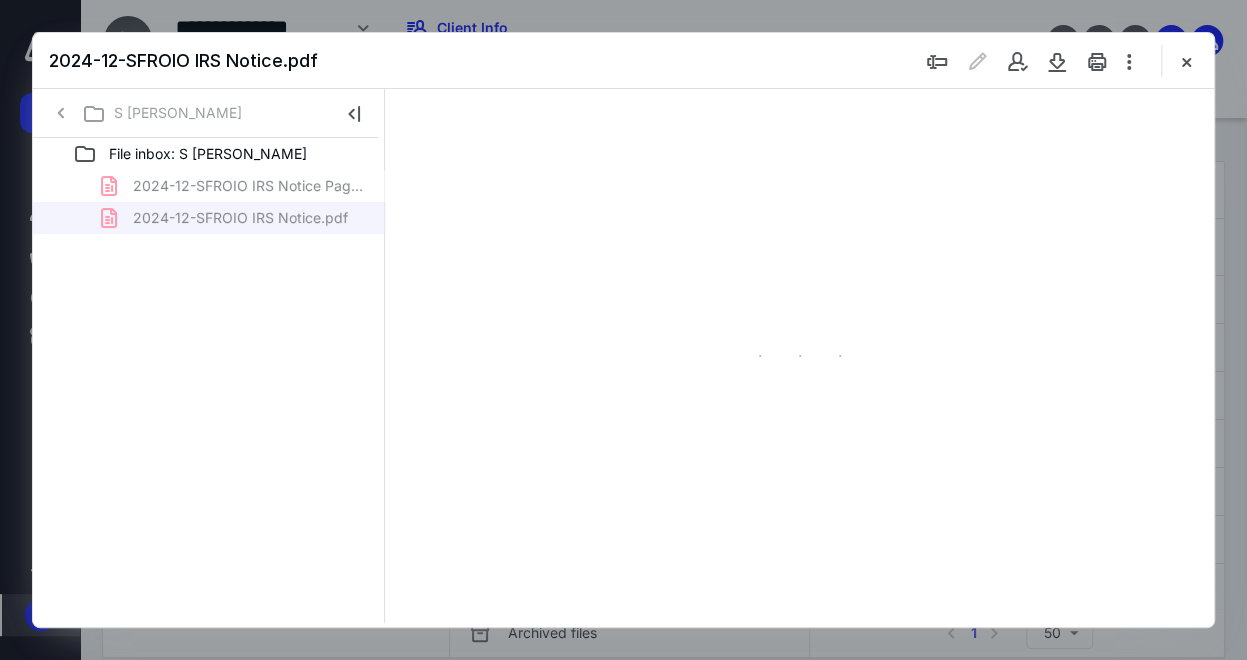 type on "95" 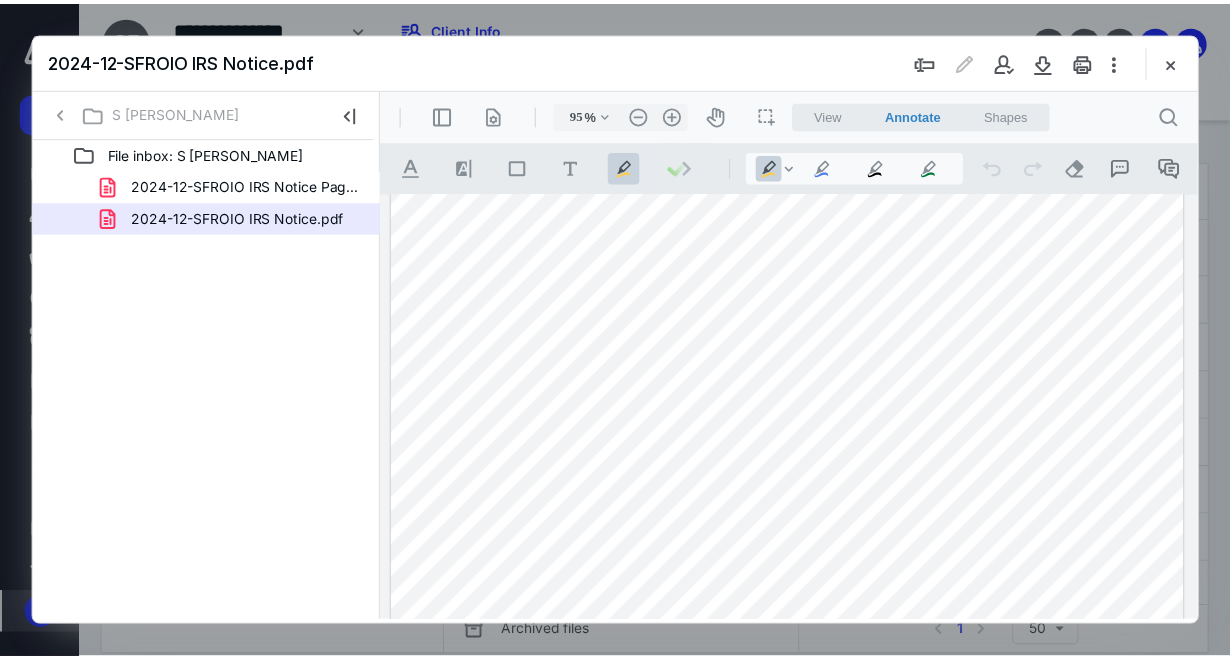 scroll, scrollTop: 615, scrollLeft: 0, axis: vertical 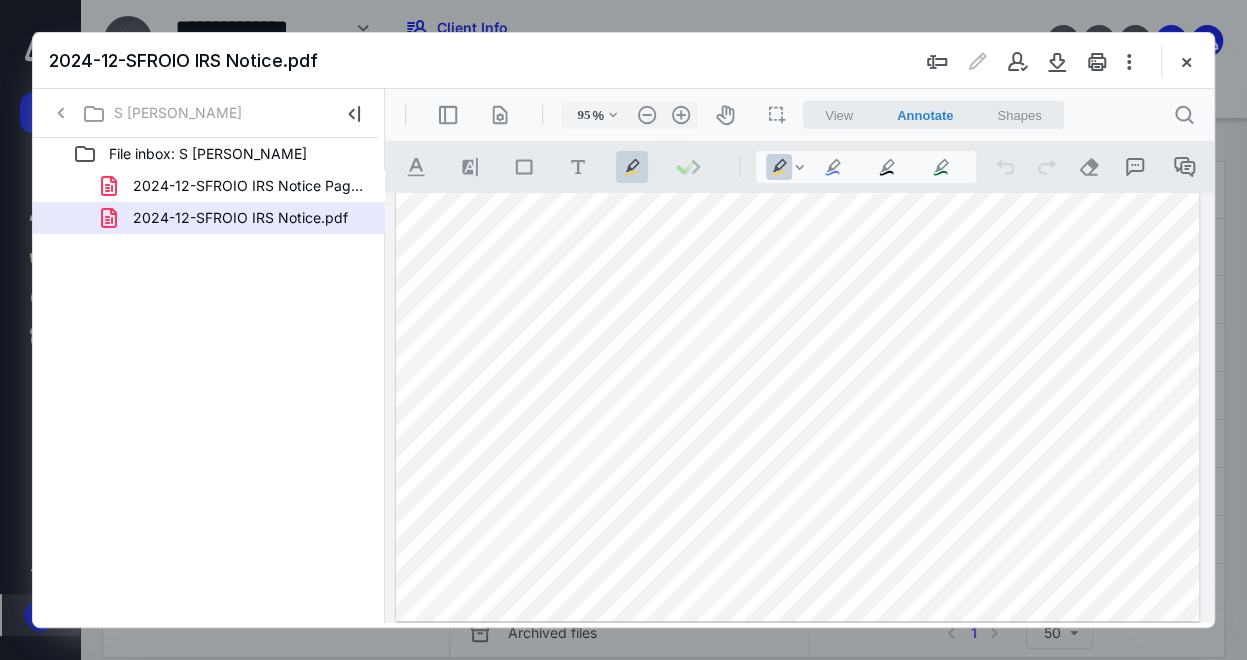 click at bounding box center [1186, 61] 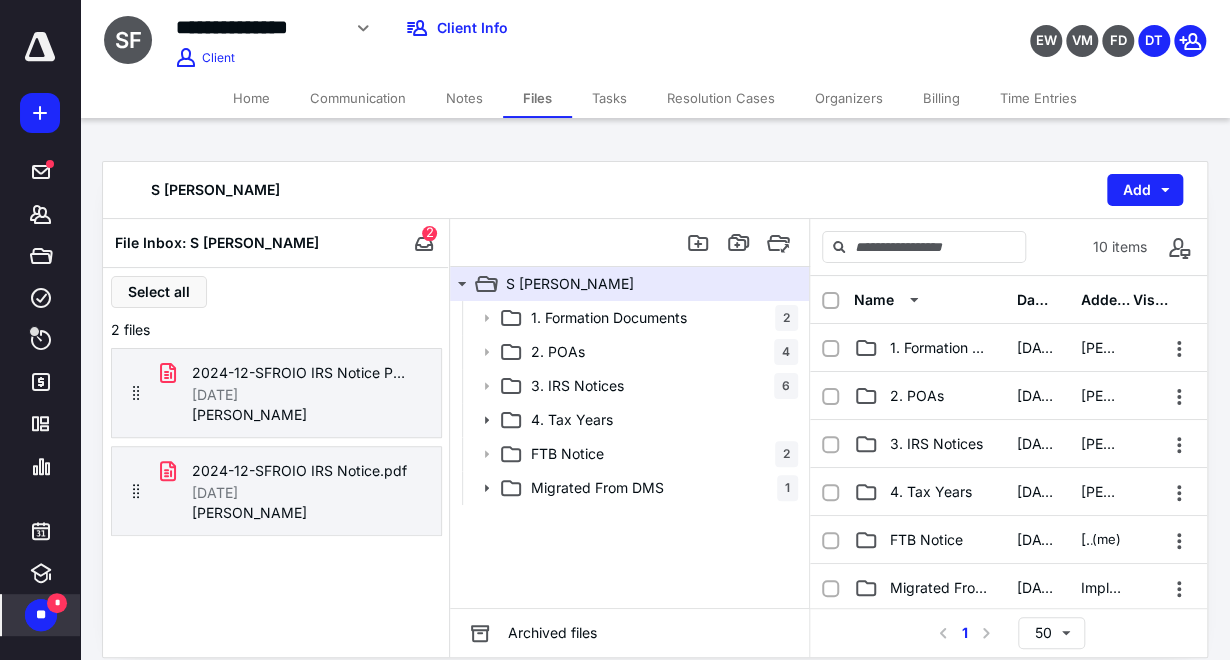 click on "Home" at bounding box center (251, 98) 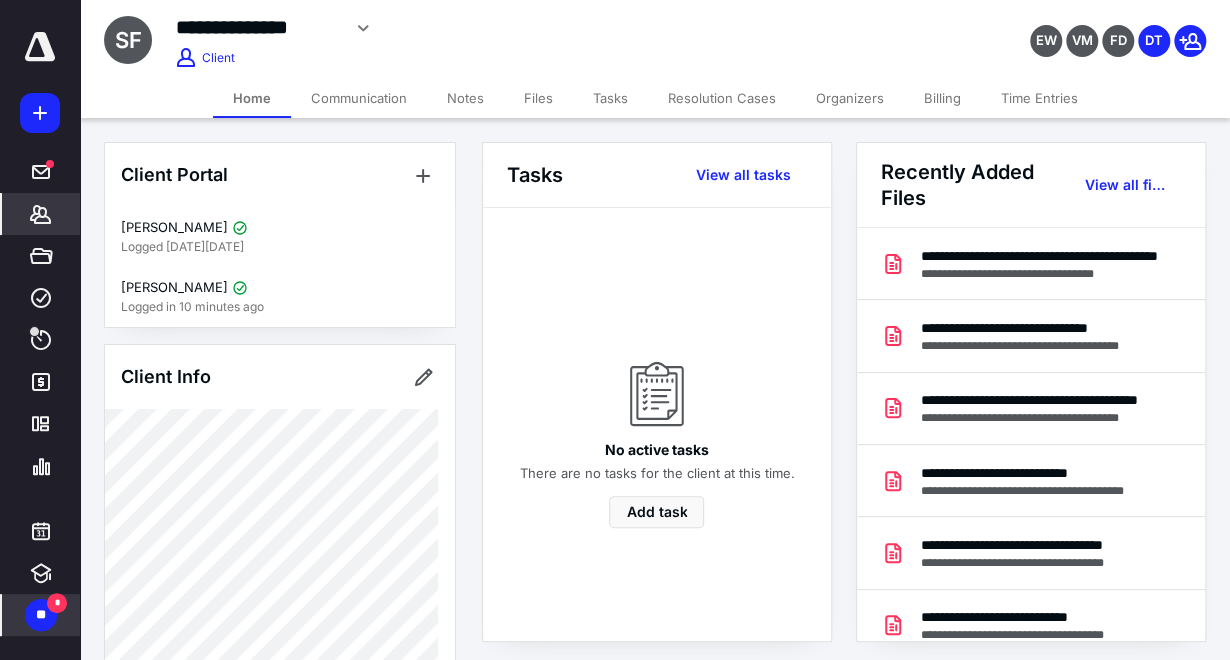 click on "**********" at bounding box center [504, 28] 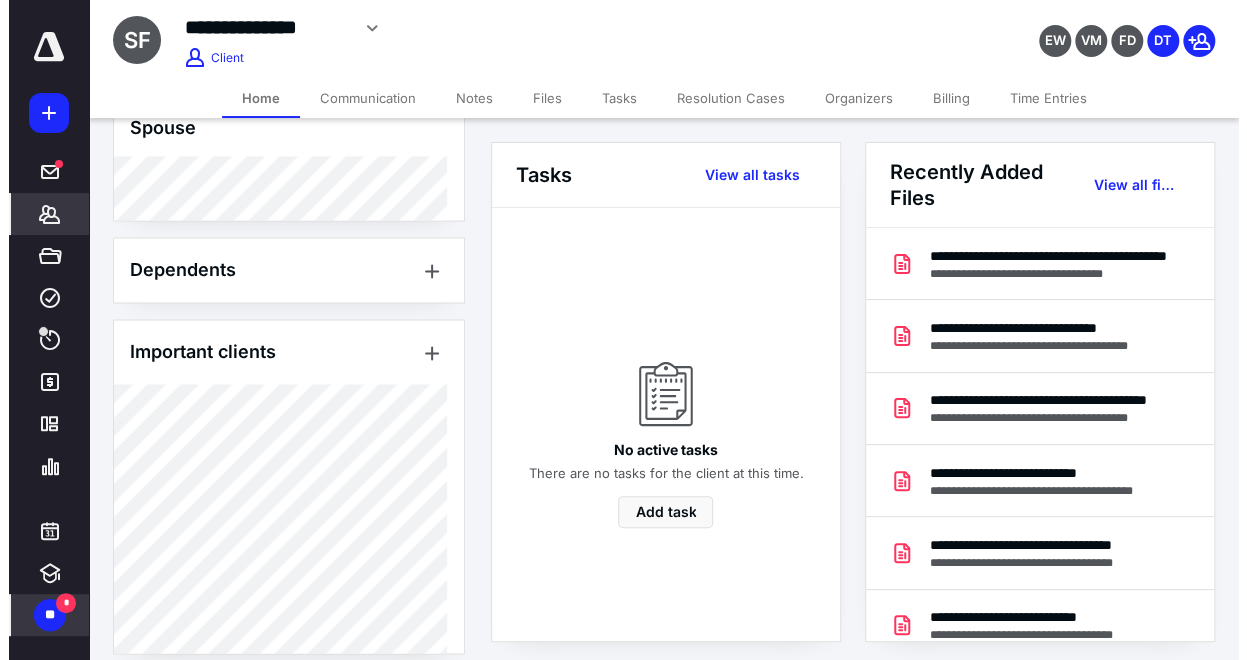 scroll, scrollTop: 1333, scrollLeft: 0, axis: vertical 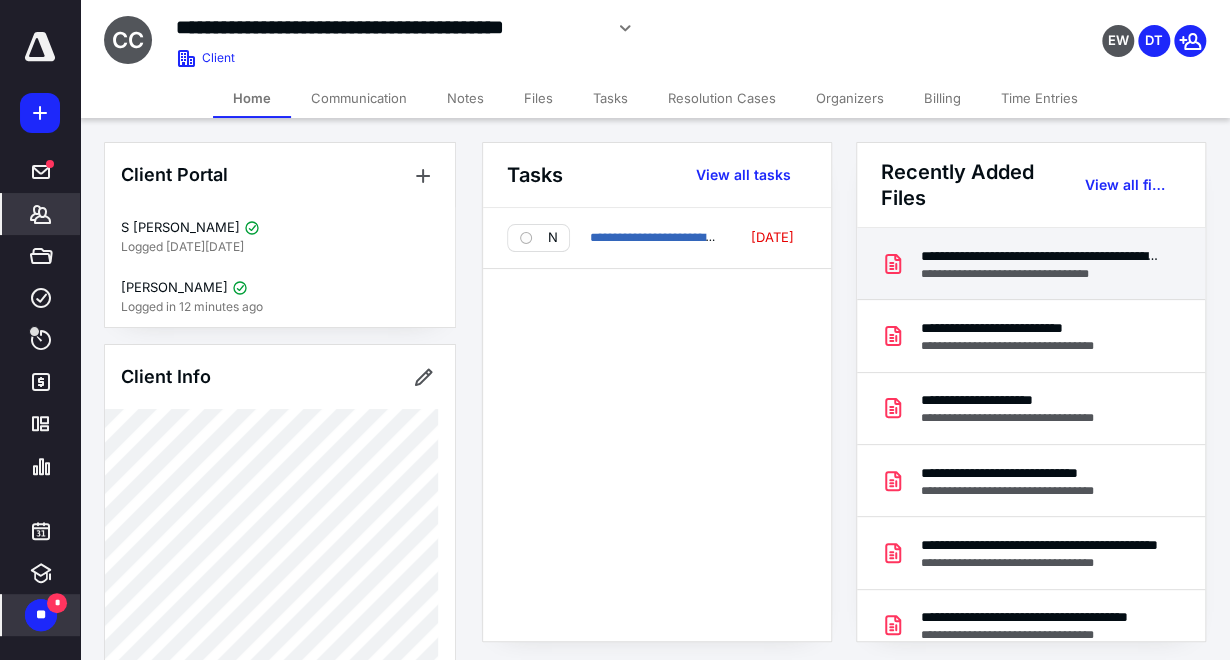 click on "**********" at bounding box center [1041, 256] 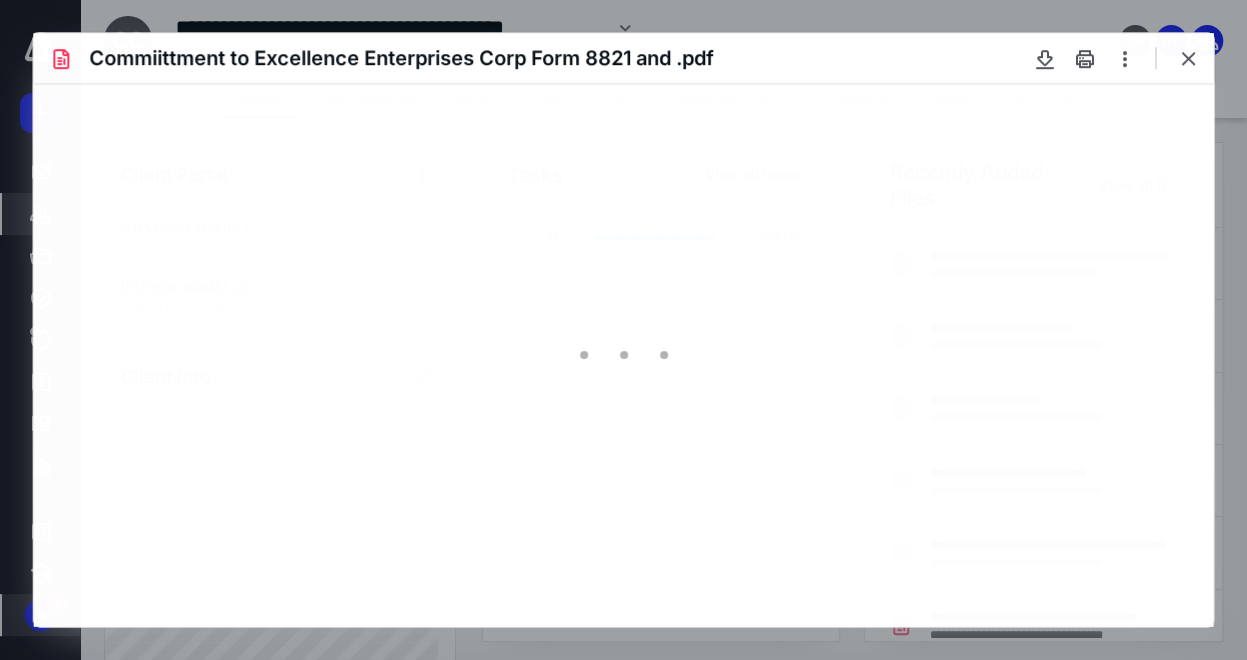scroll, scrollTop: 0, scrollLeft: 0, axis: both 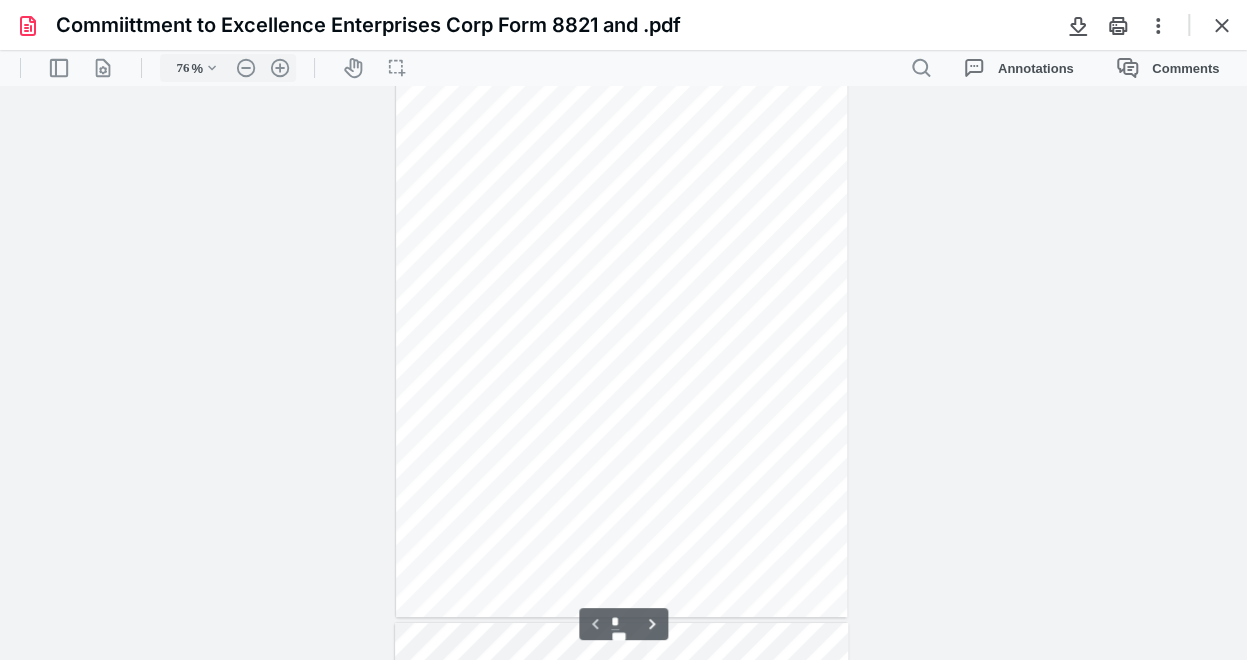type on "203" 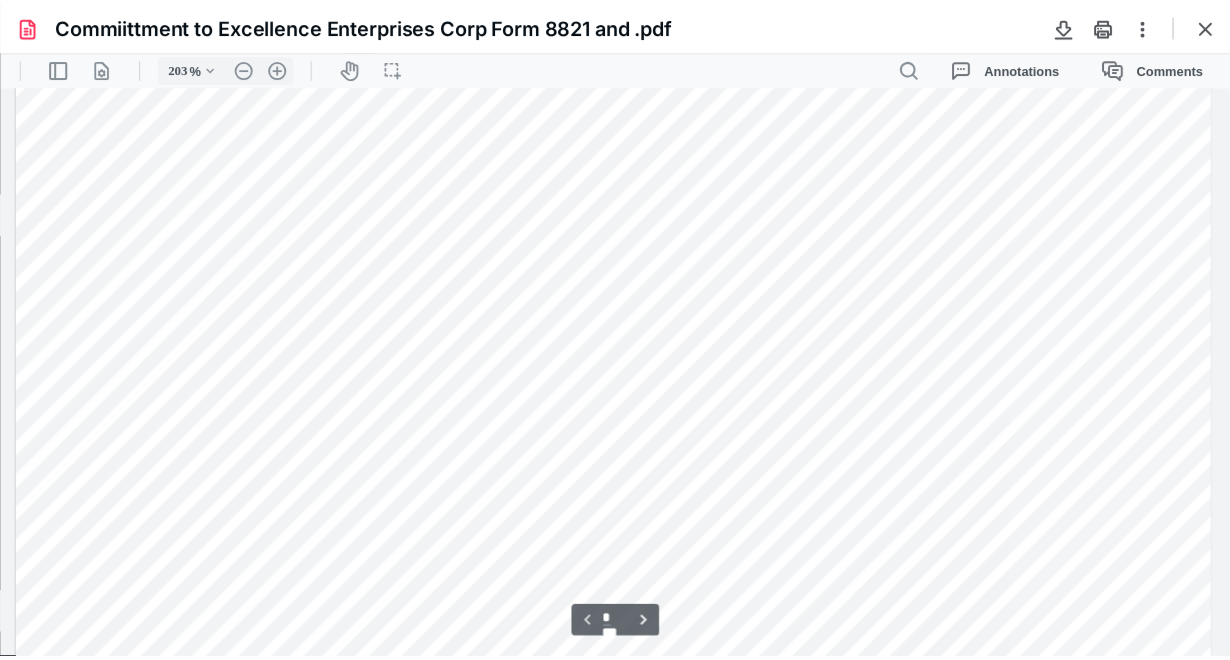 scroll, scrollTop: 994, scrollLeft: 0, axis: vertical 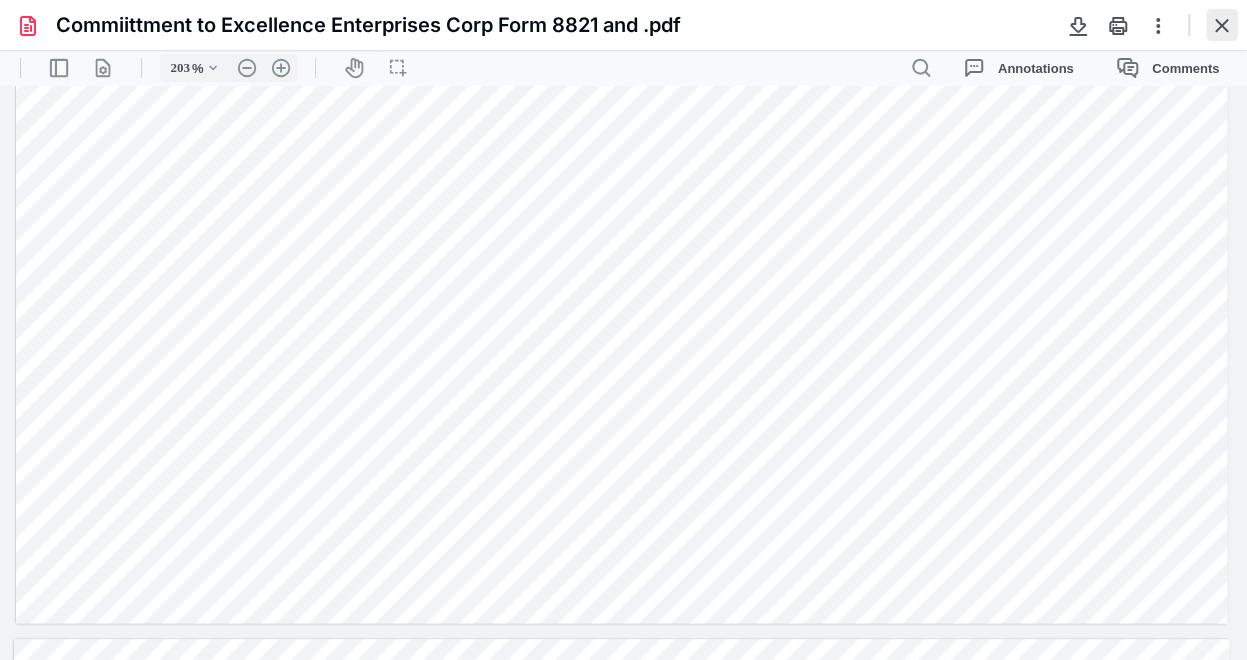 click at bounding box center [1222, 25] 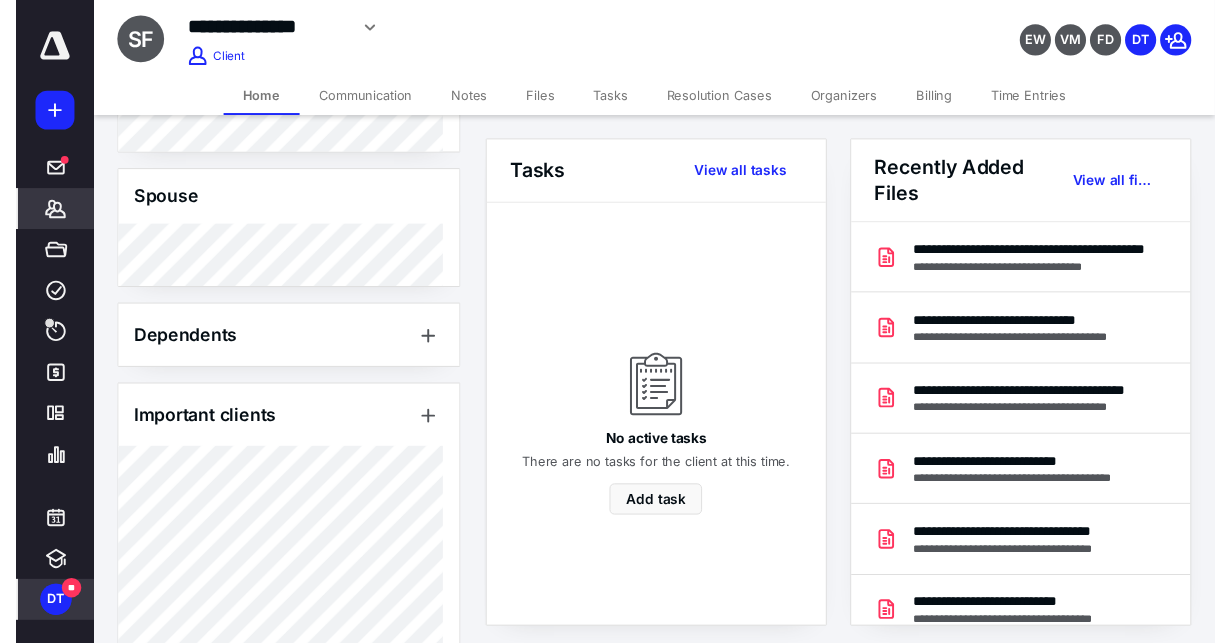scroll, scrollTop: 1444, scrollLeft: 0, axis: vertical 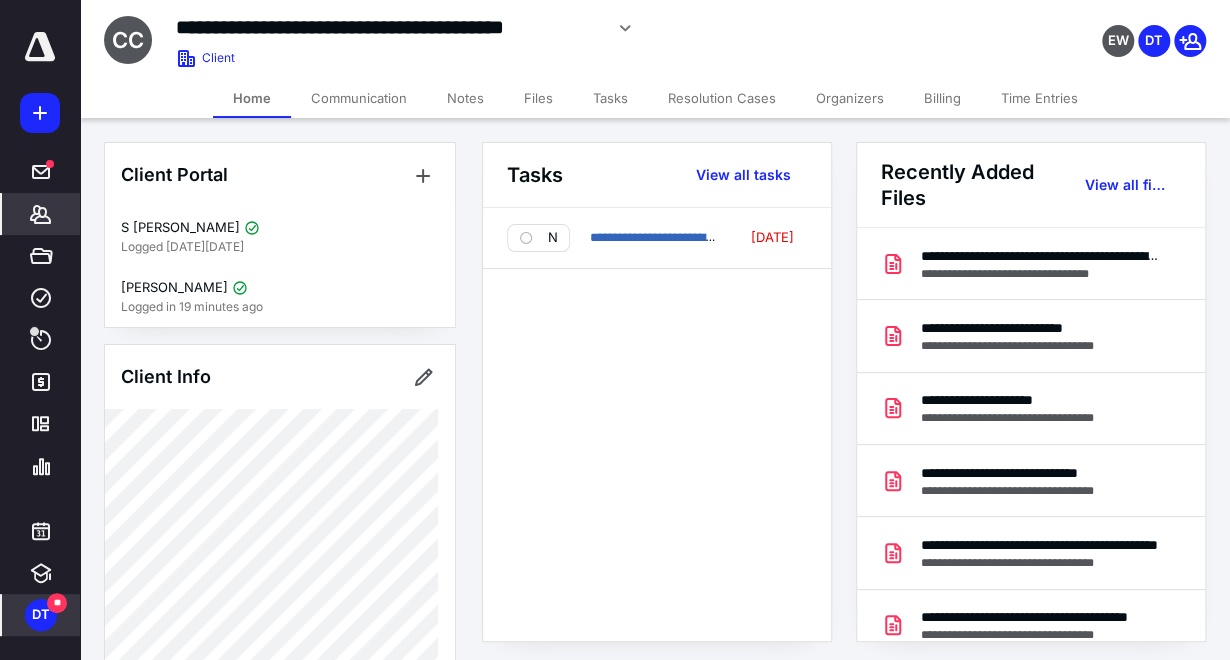 click on "Files" at bounding box center (538, 98) 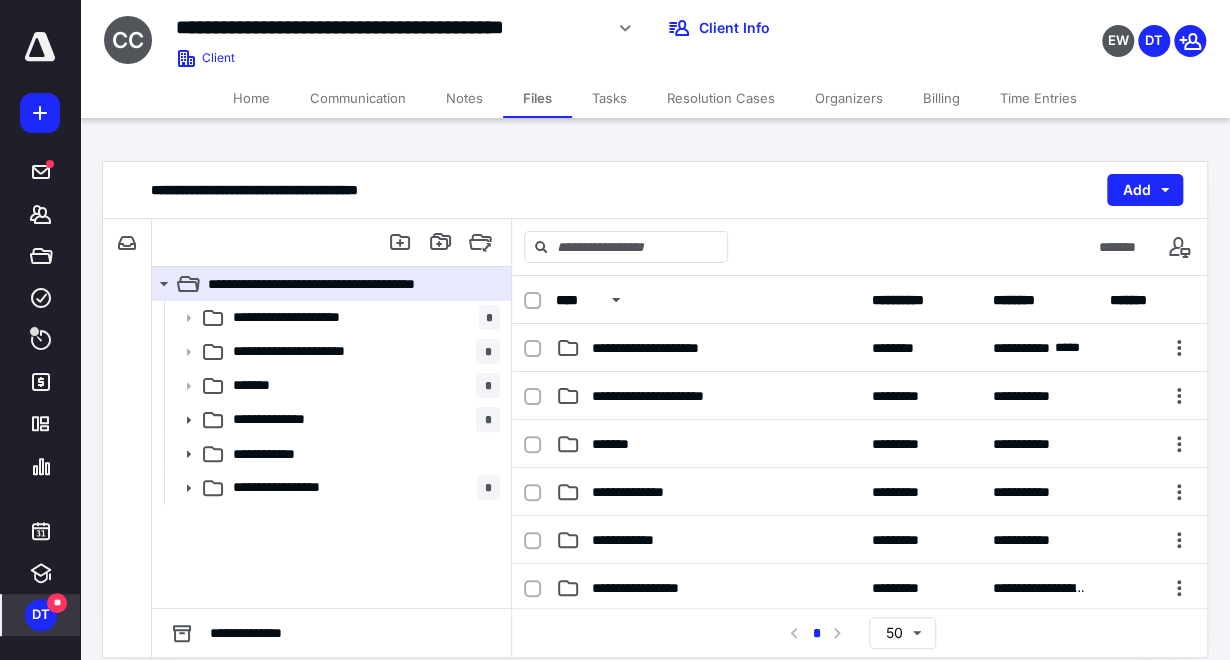 click on "Tasks" at bounding box center [609, 98] 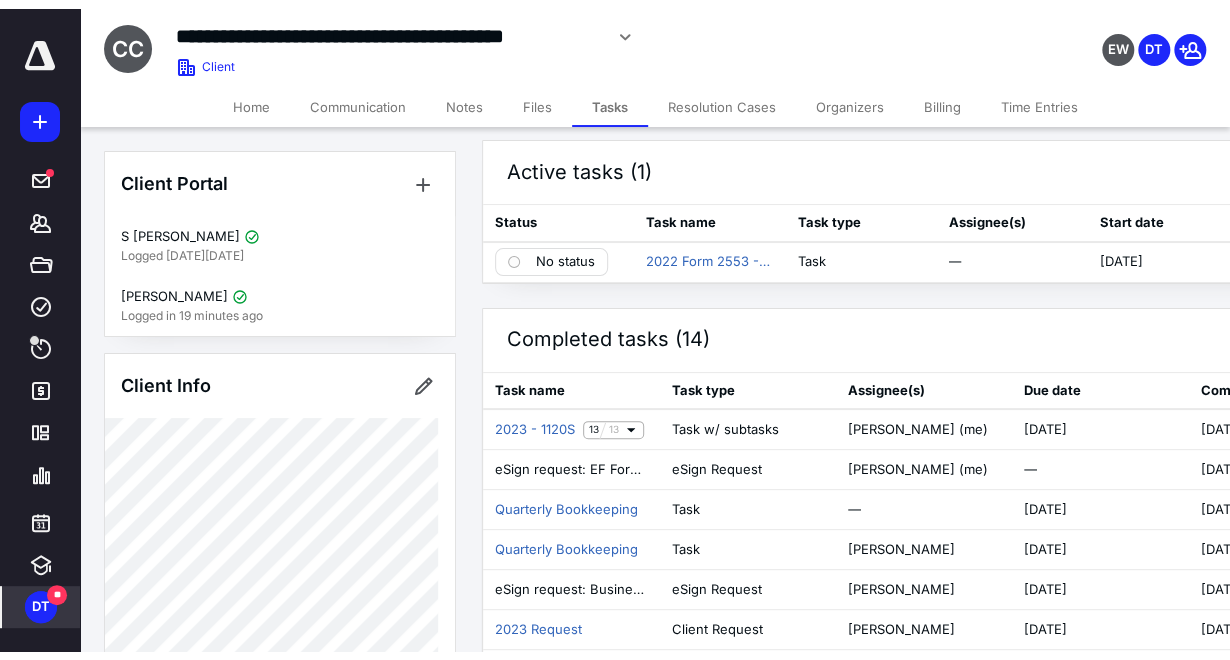 scroll, scrollTop: 0, scrollLeft: 0, axis: both 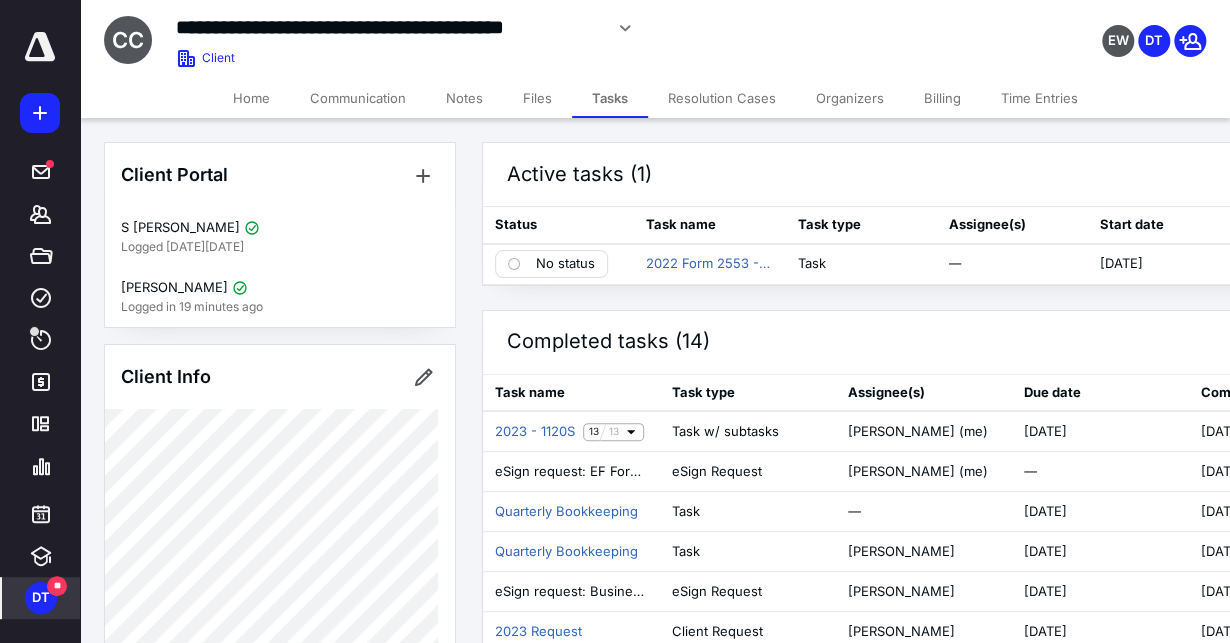 click on "Files" at bounding box center (537, 98) 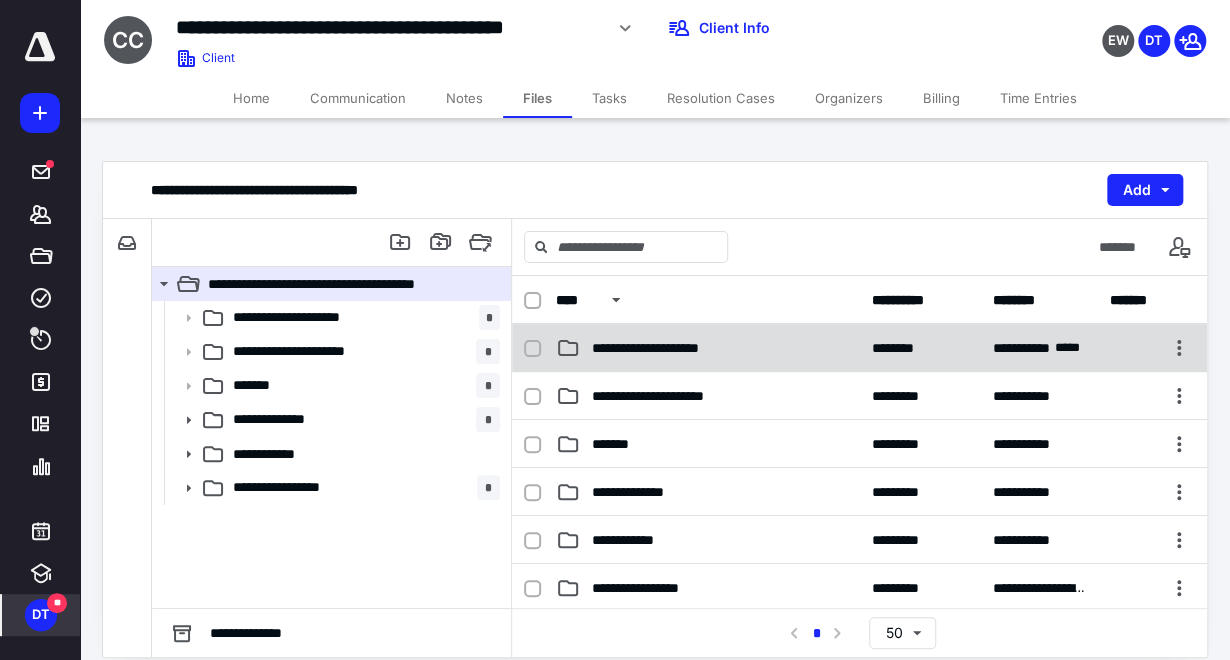 click on "**********" at bounding box center [707, 348] 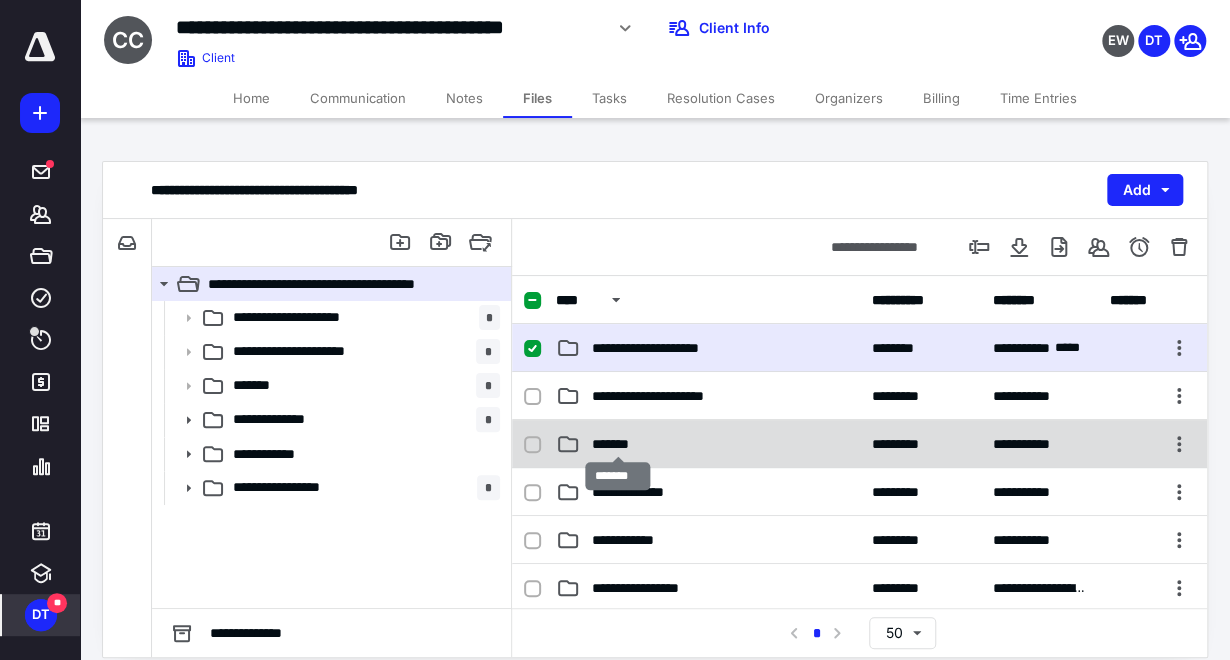 click on "*******" at bounding box center (618, 444) 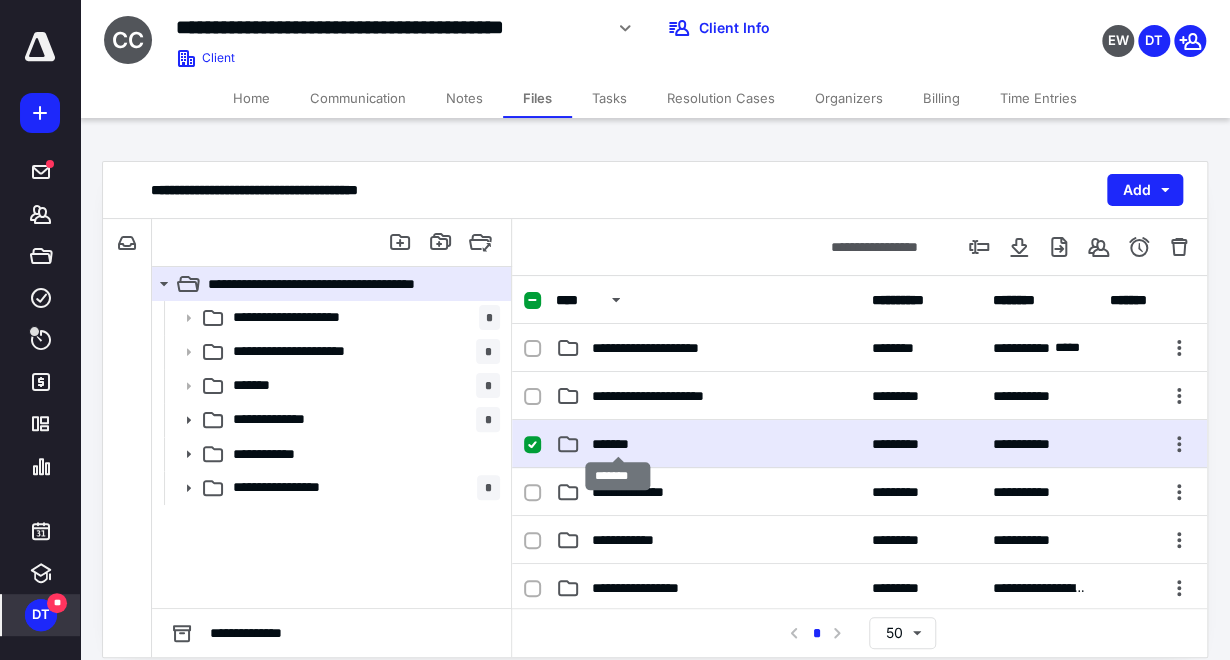 click on "*******" at bounding box center [618, 444] 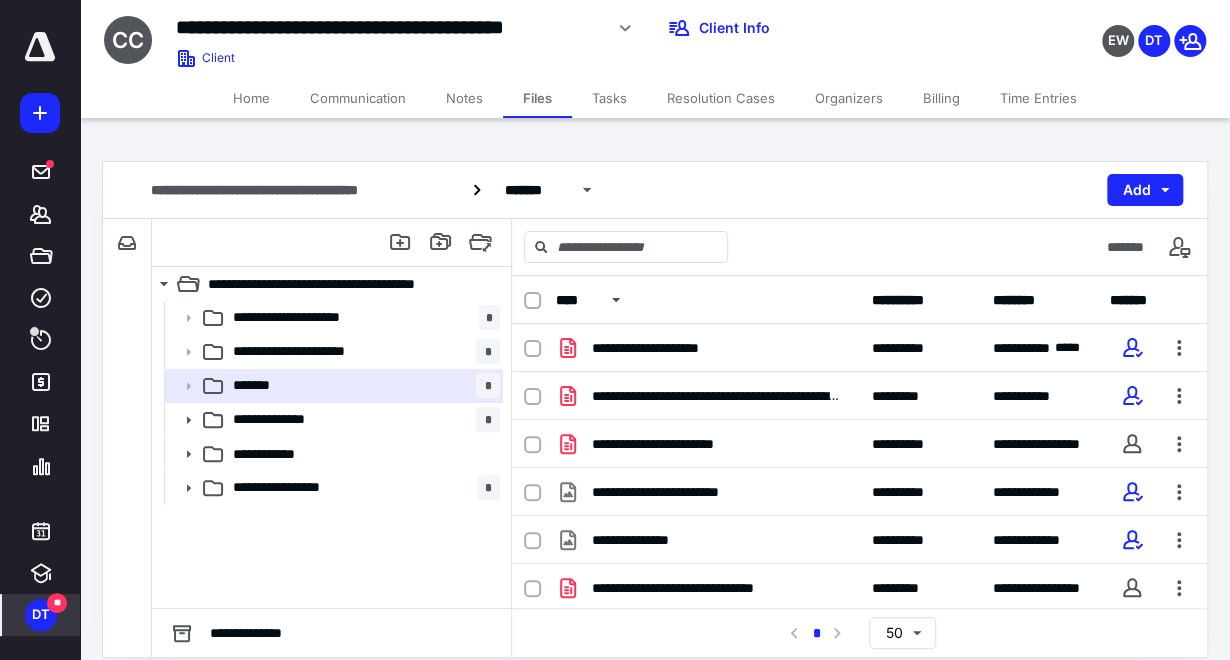 scroll, scrollTop: 19, scrollLeft: 0, axis: vertical 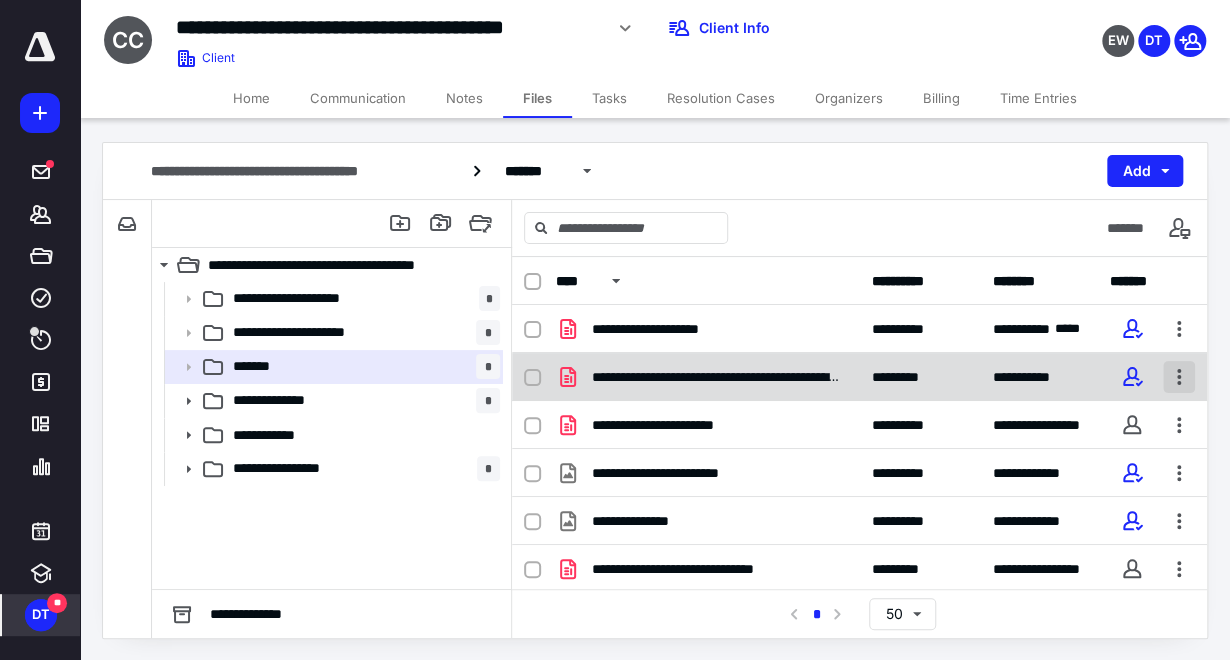 click at bounding box center [1179, 377] 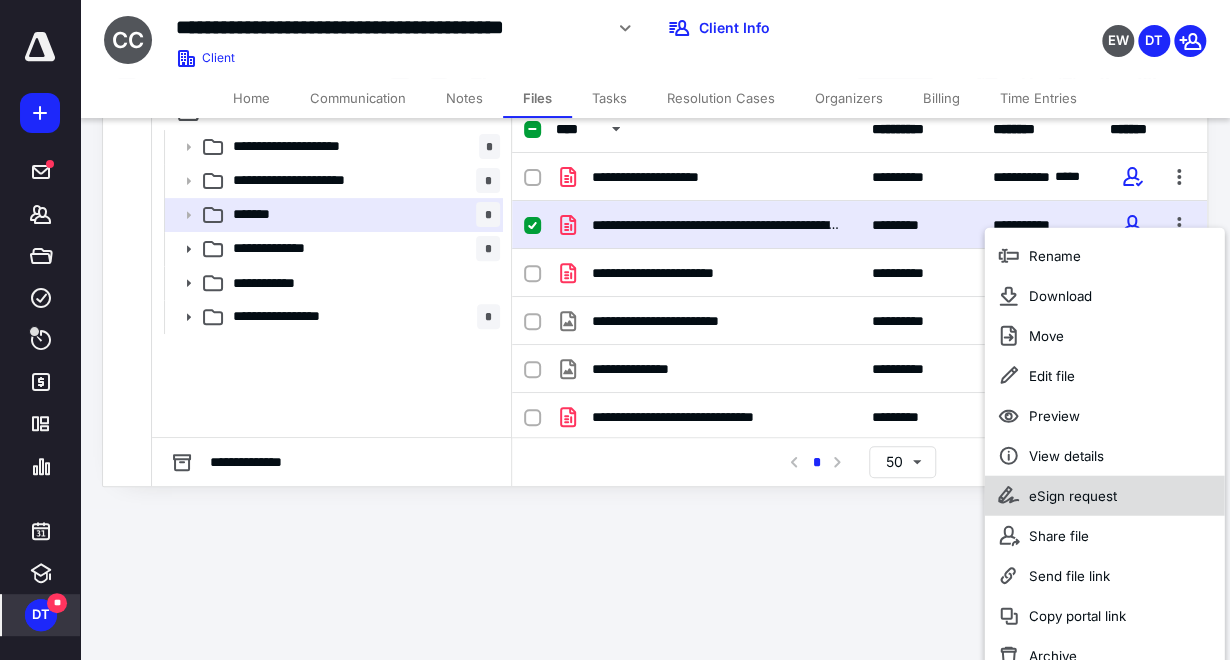 scroll, scrollTop: 194, scrollLeft: 0, axis: vertical 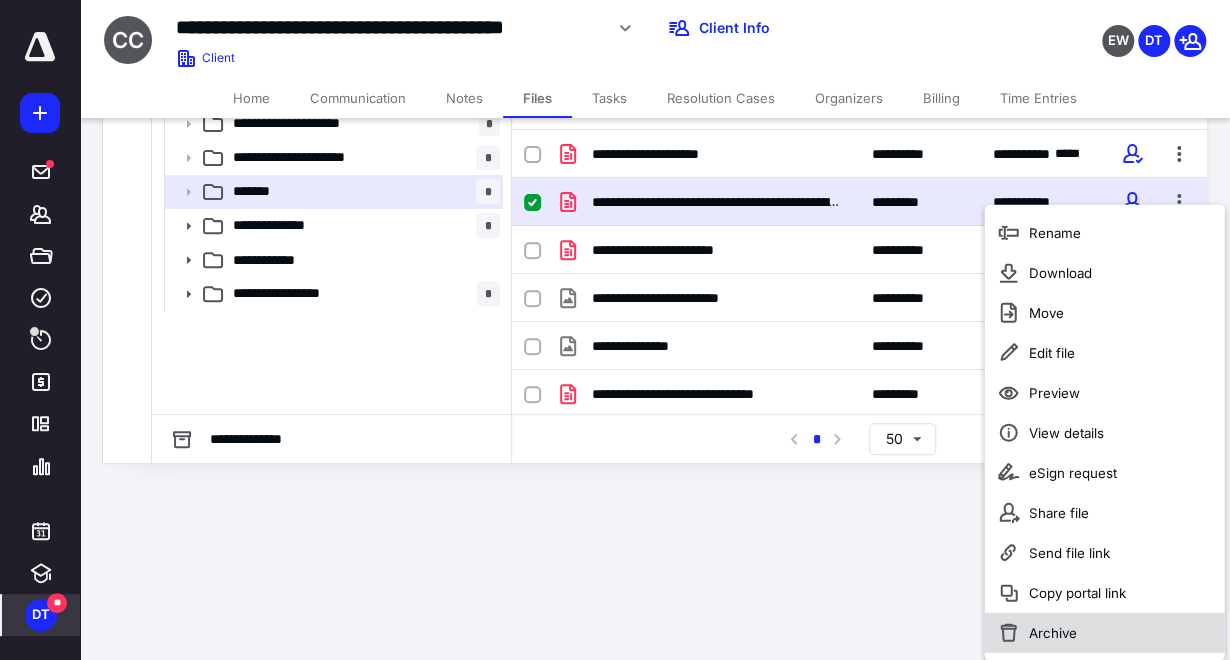 click on "Archive" at bounding box center (1052, 633) 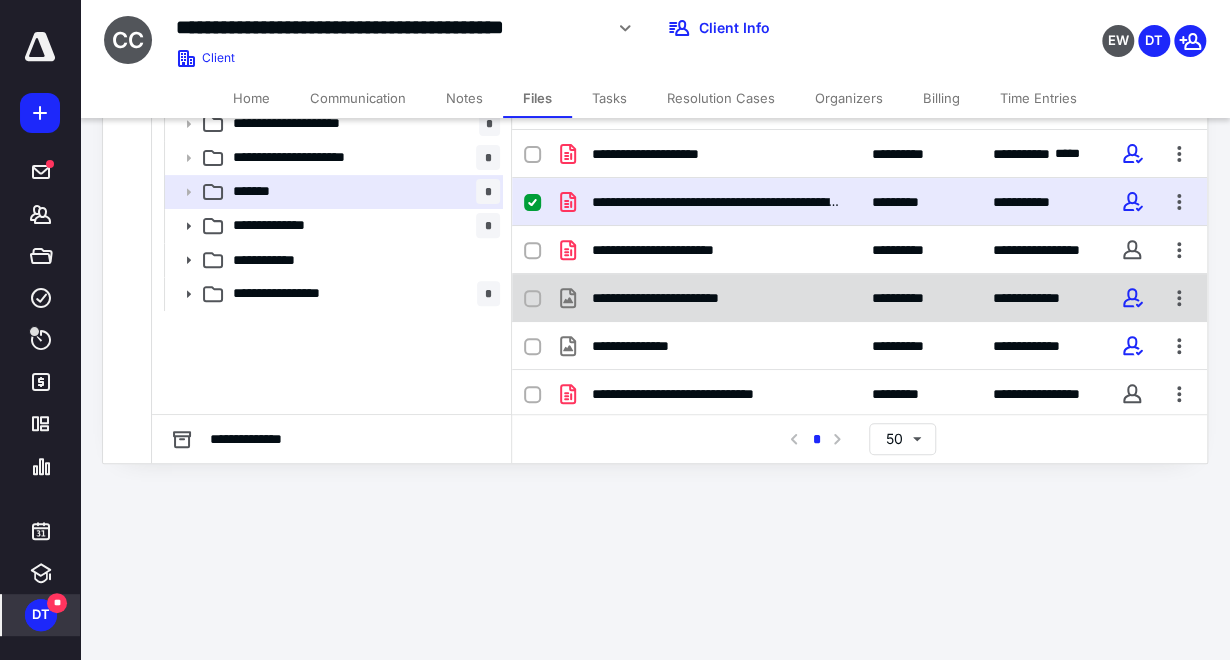 scroll, scrollTop: 19, scrollLeft: 0, axis: vertical 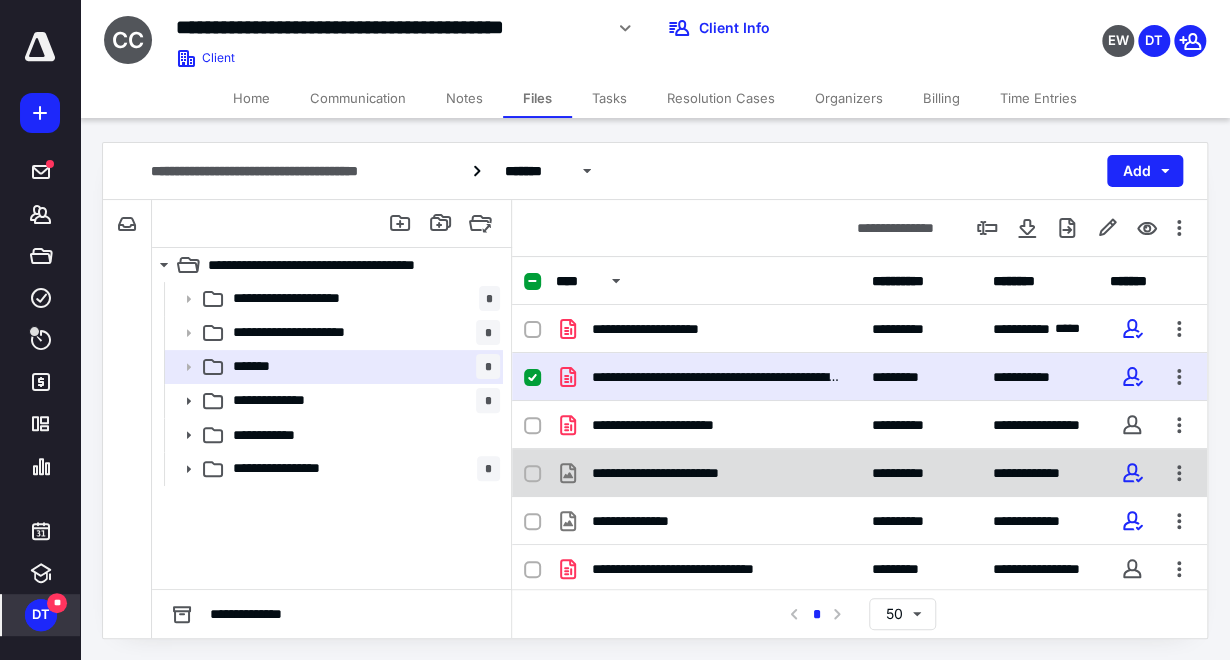 checkbox on "false" 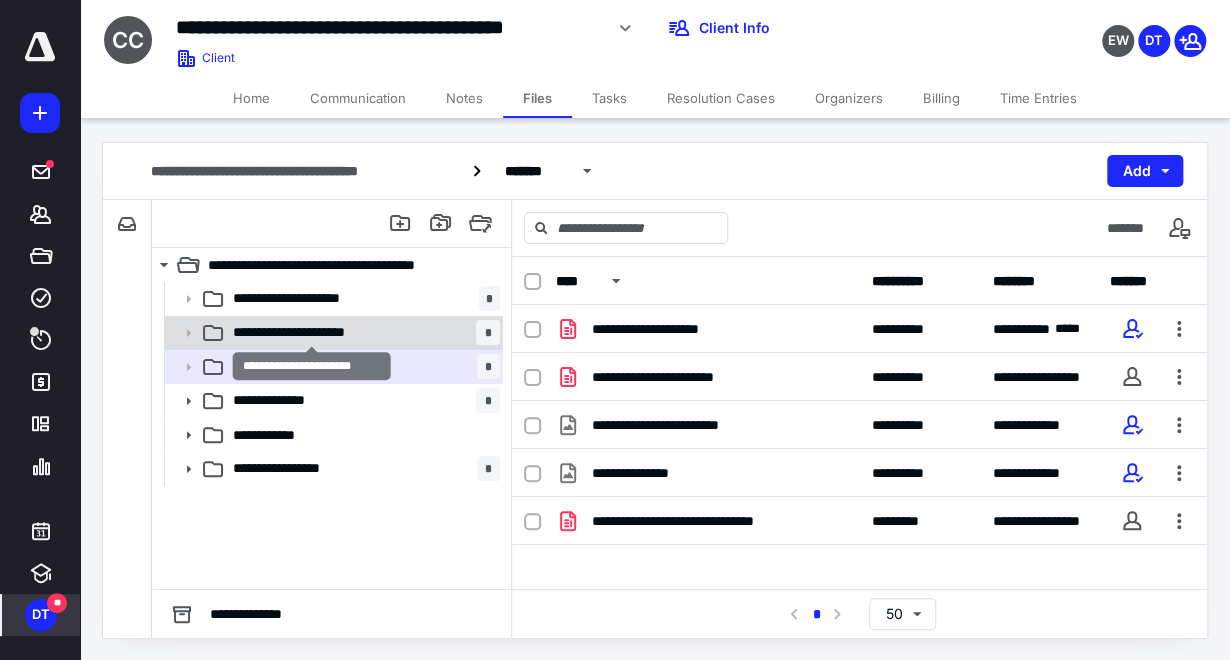 click on "**********" at bounding box center [312, 332] 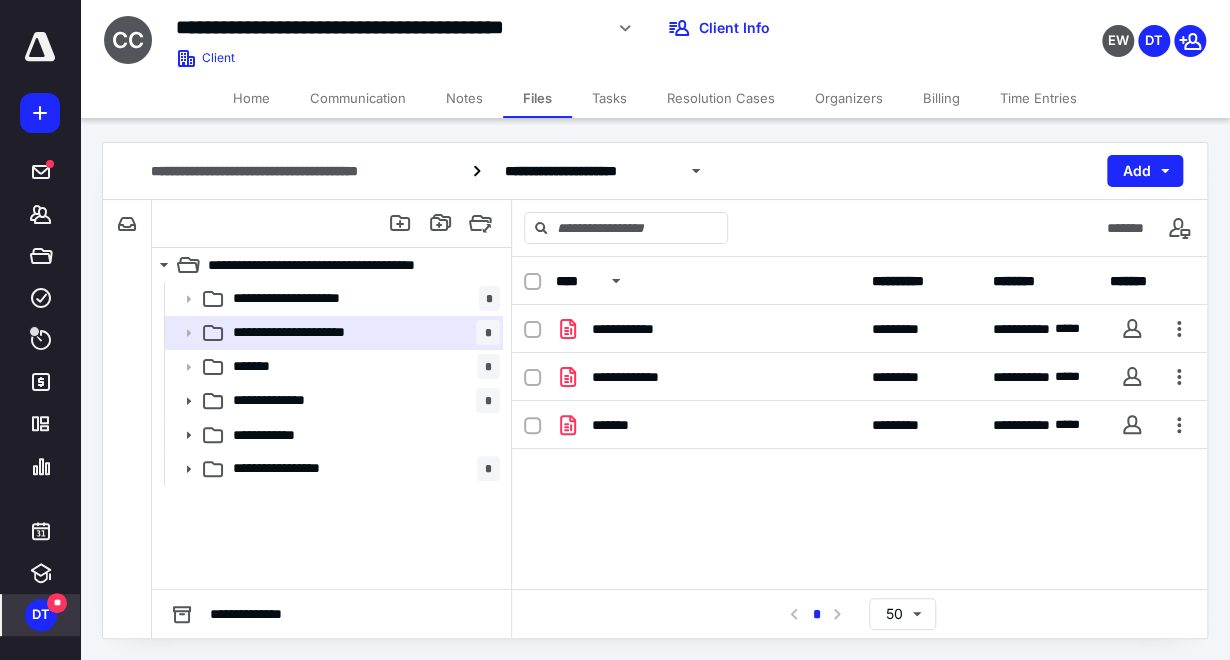 click on "******* *" at bounding box center (362, 367) 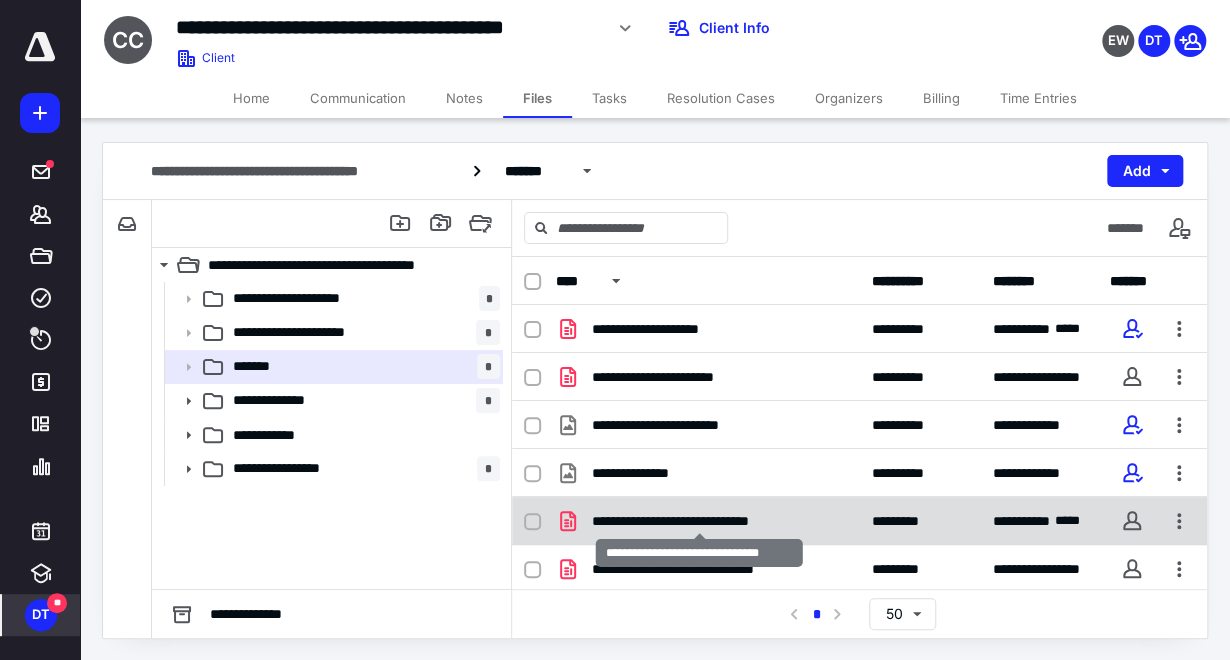 click on "**********" at bounding box center [700, 521] 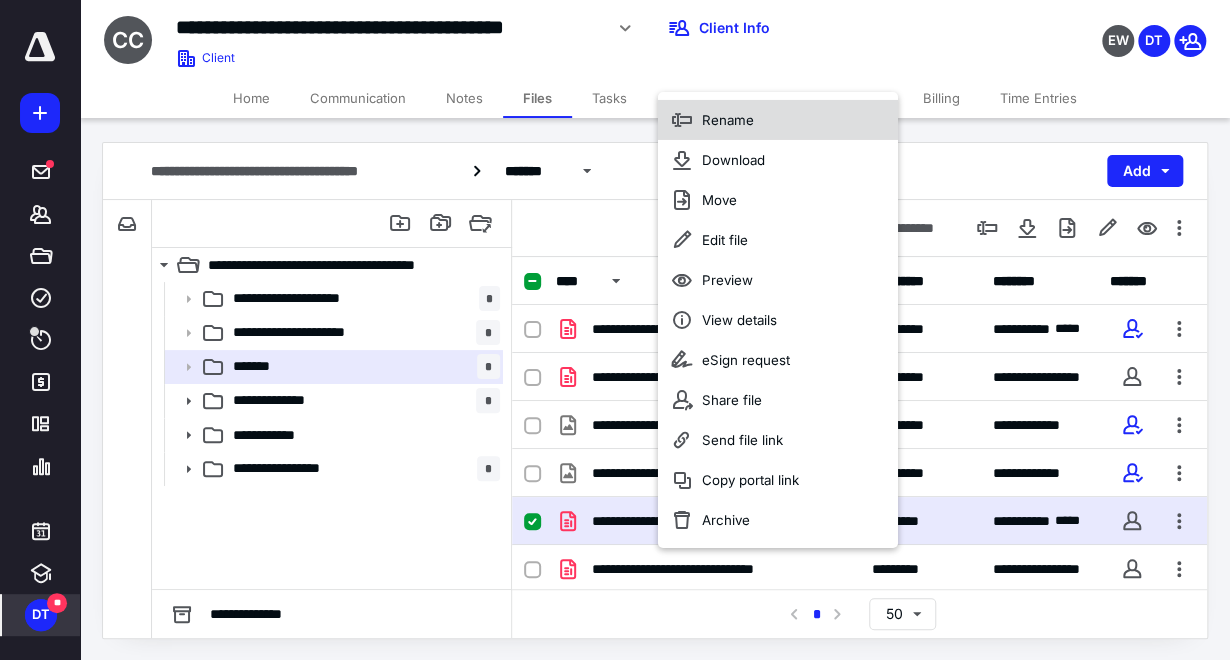 click on "Rename" at bounding box center (728, 120) 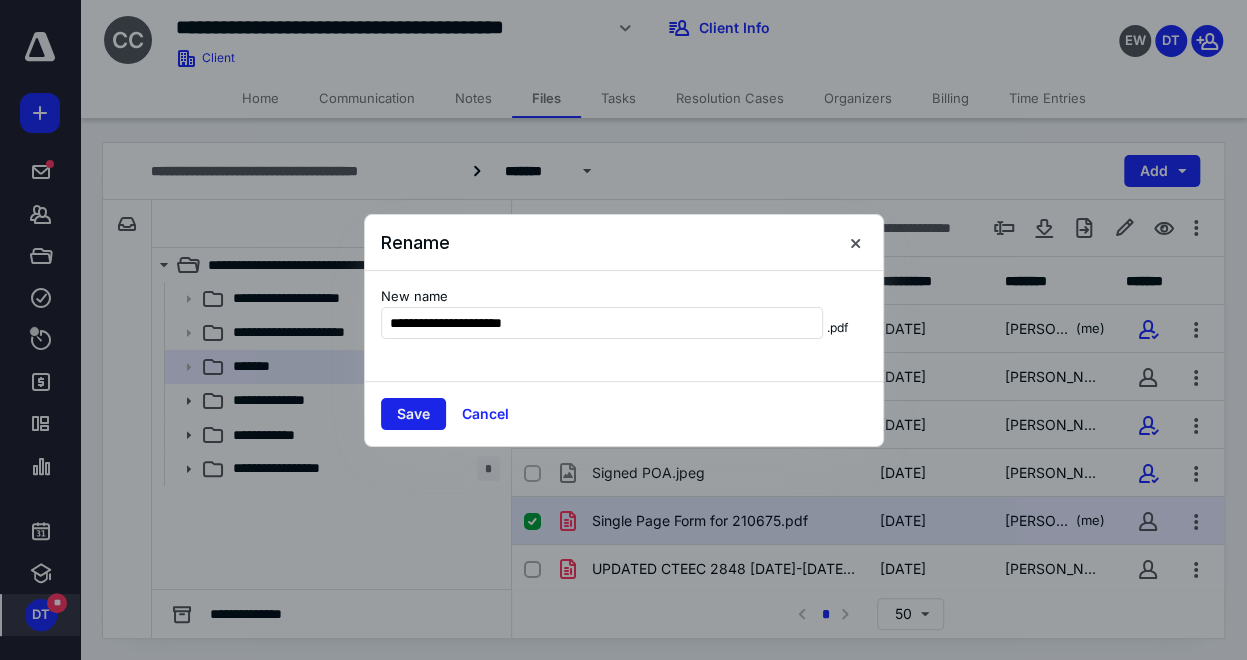 type on "**********" 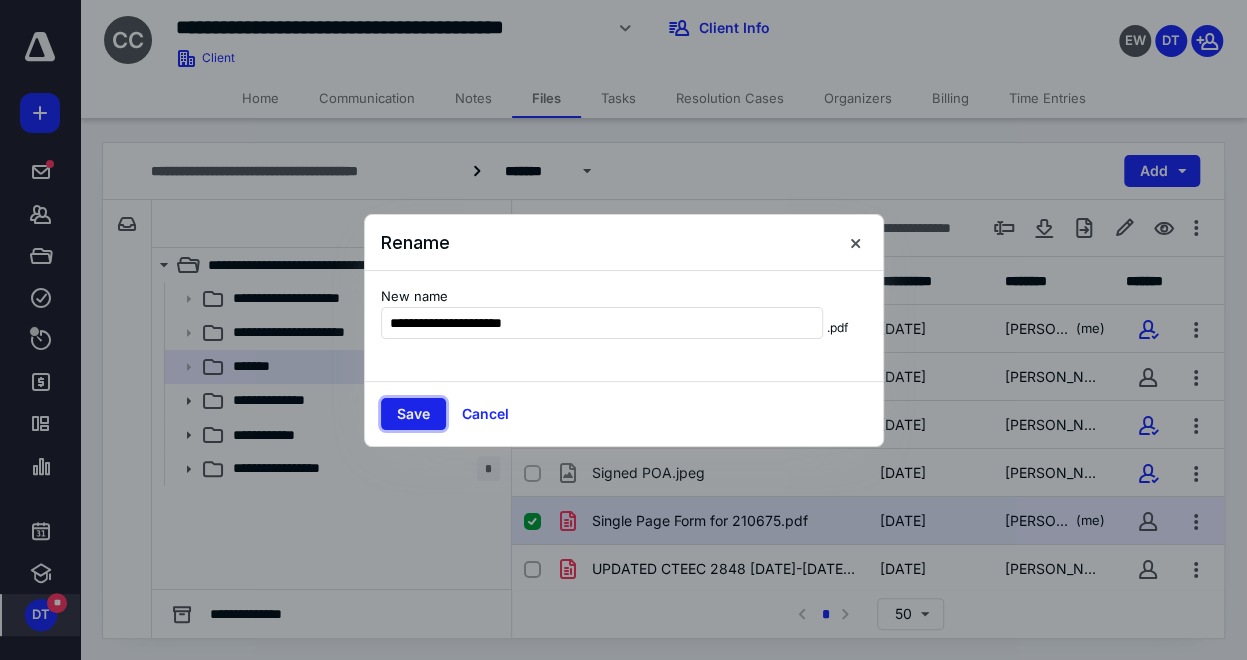 click on "Save" at bounding box center (413, 414) 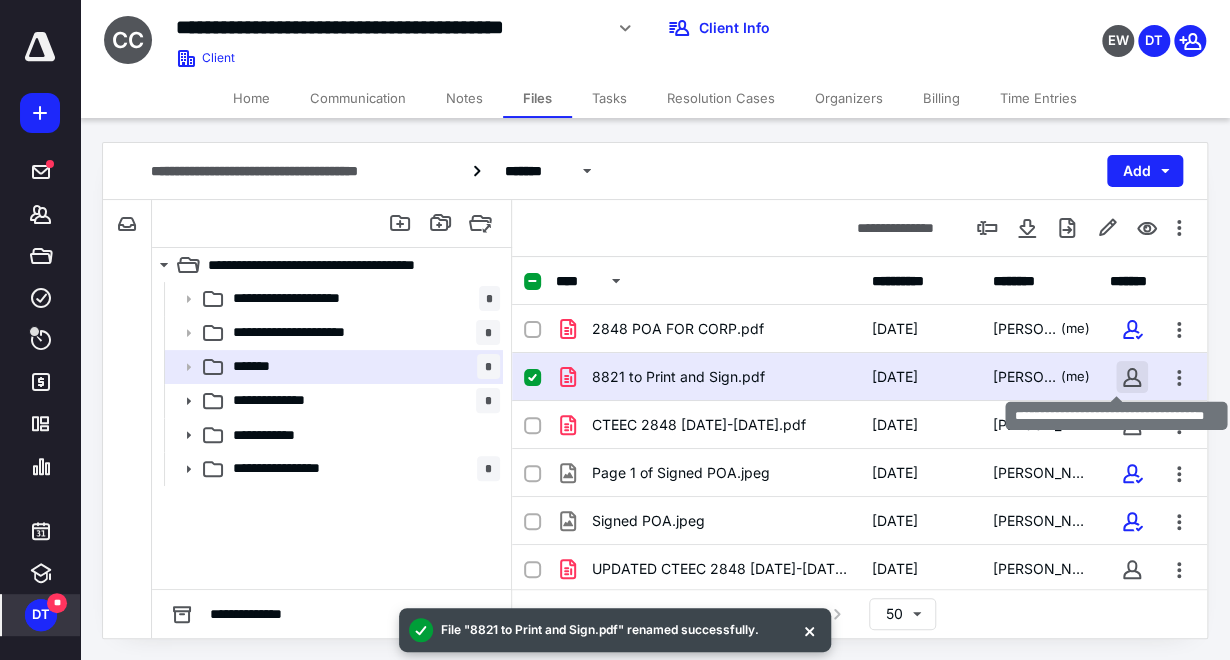 click at bounding box center (1132, 377) 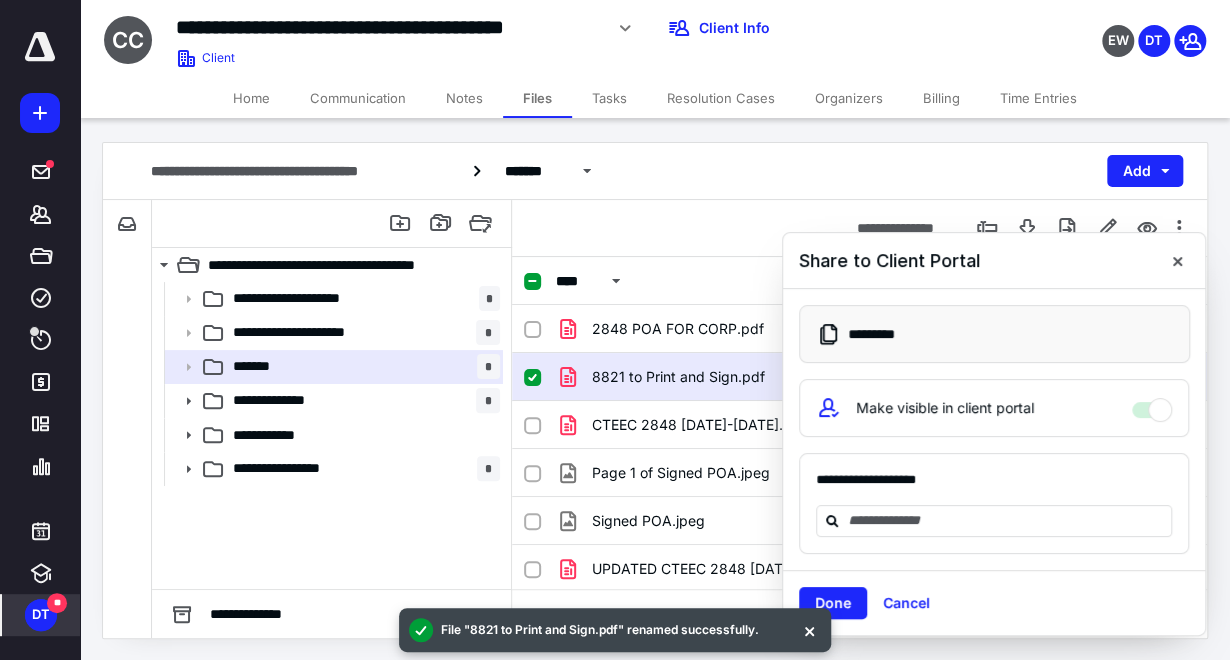 click on "Make visible in client portal" at bounding box center (994, 408) 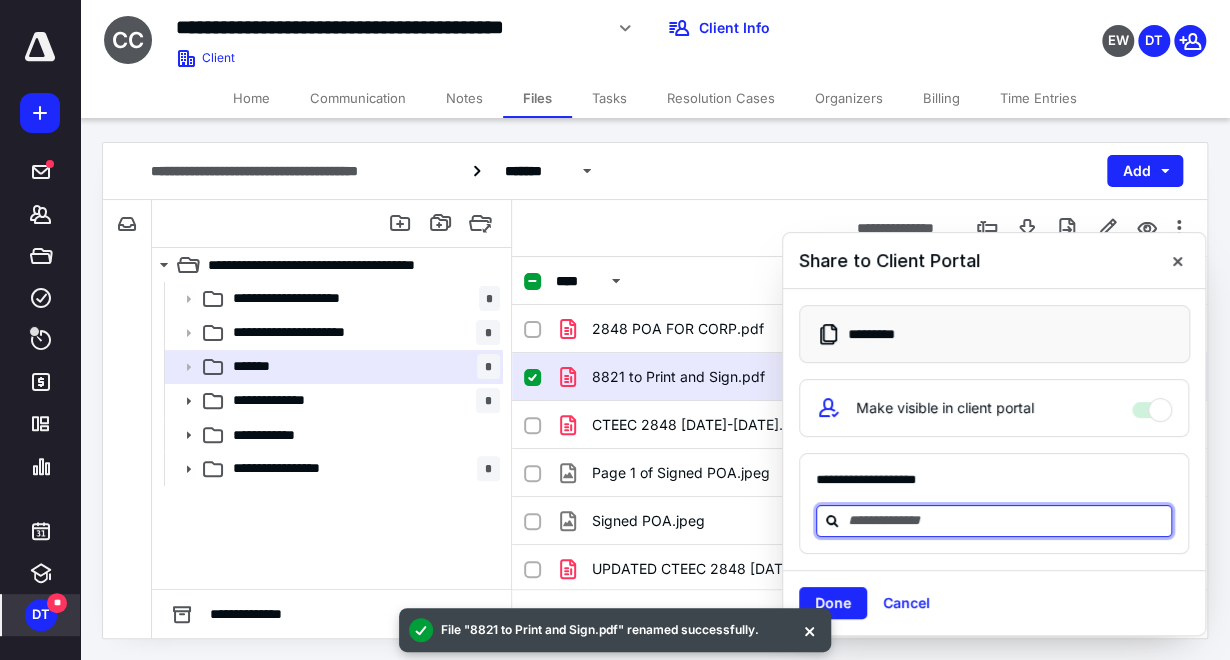 click at bounding box center [1006, 520] 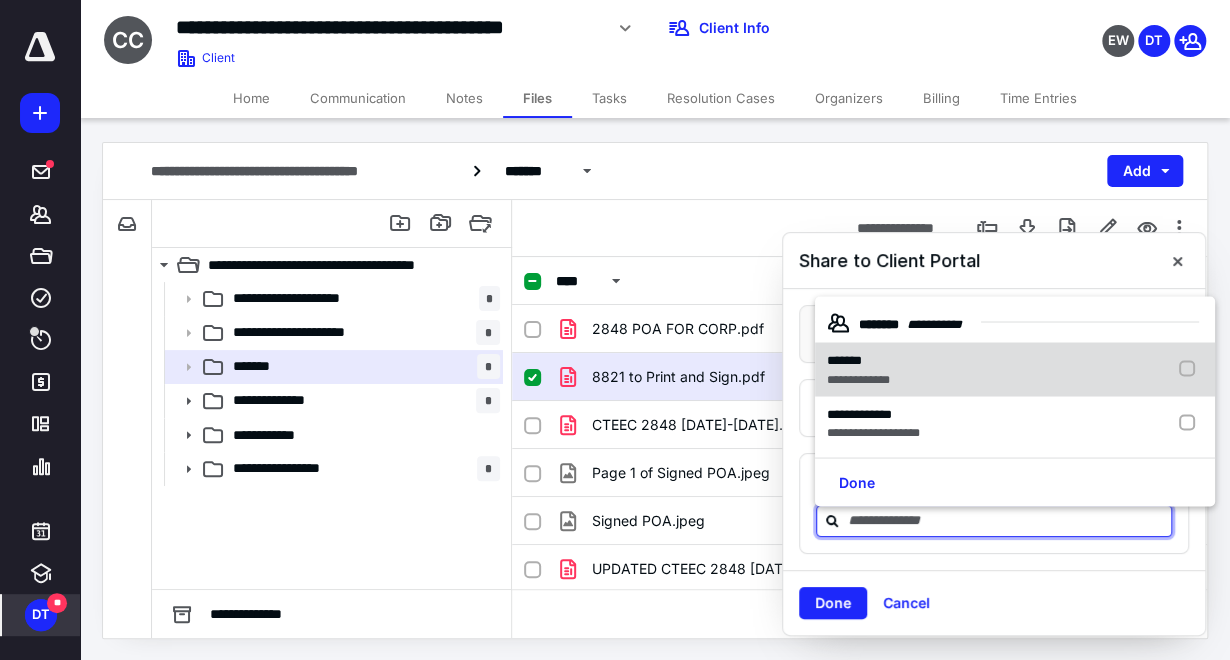 click on "*******" at bounding box center [858, 361] 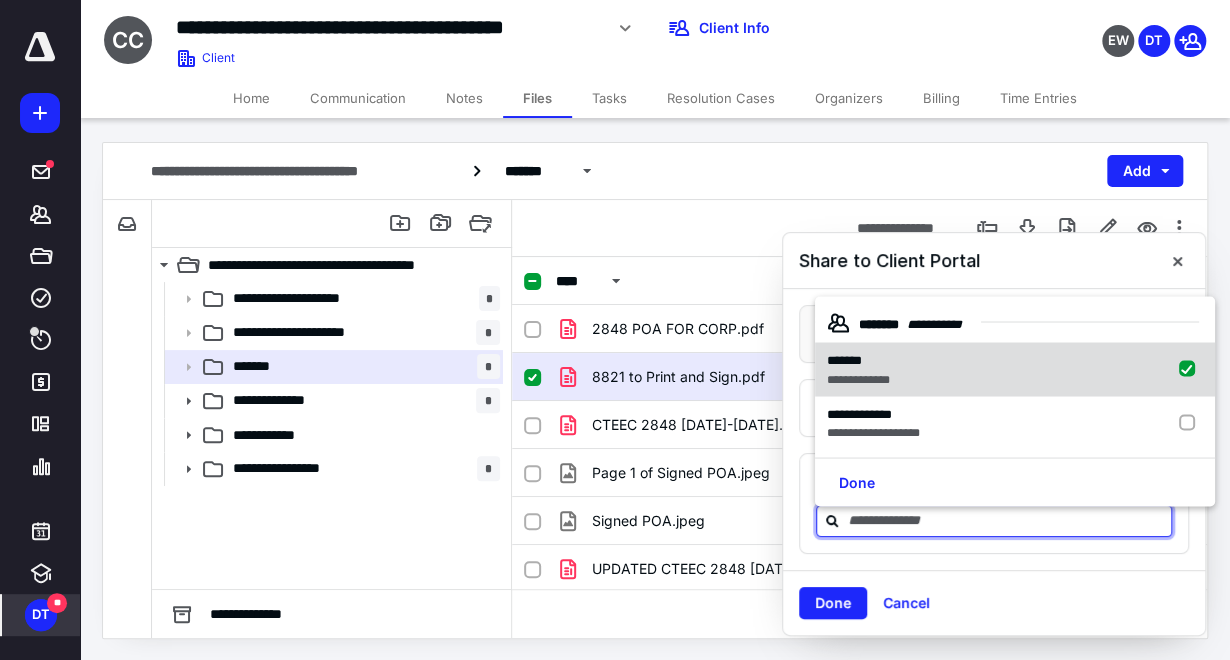 checkbox on "true" 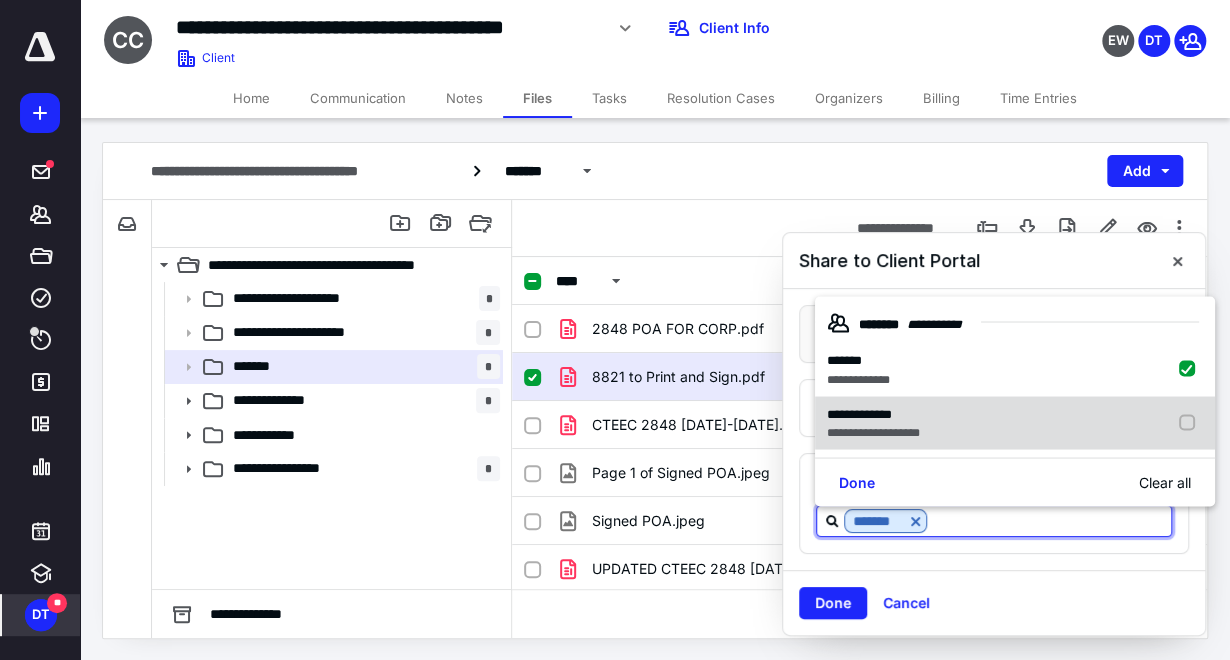 click on "**********" at bounding box center [873, 433] 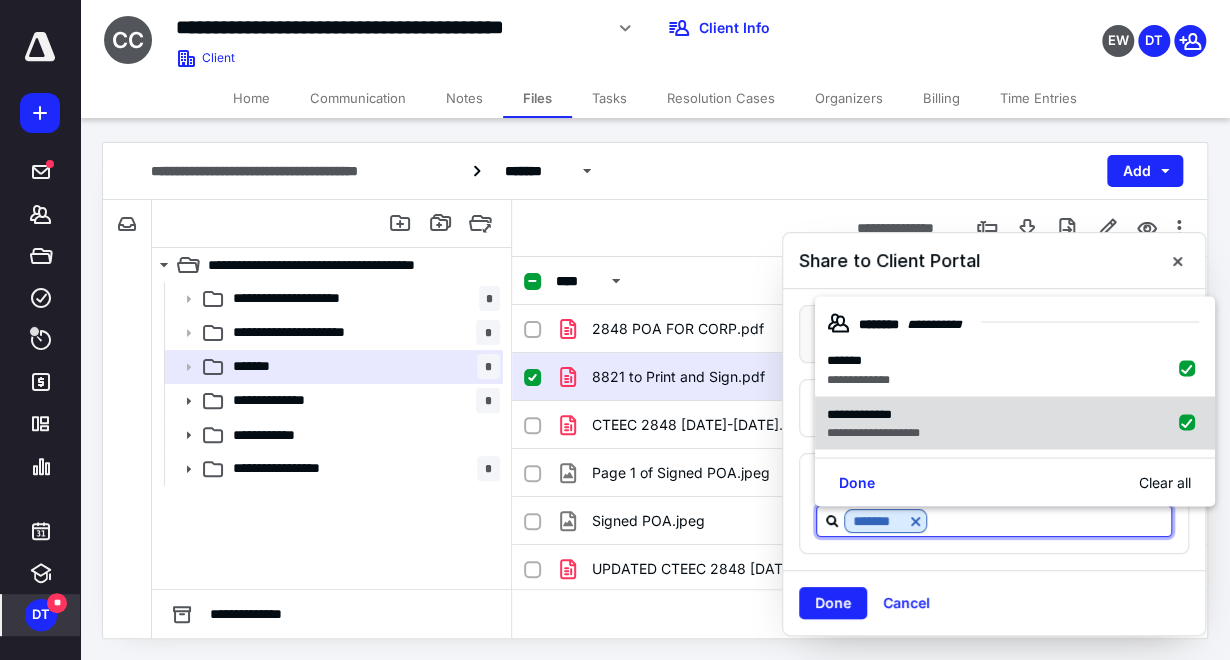 checkbox on "true" 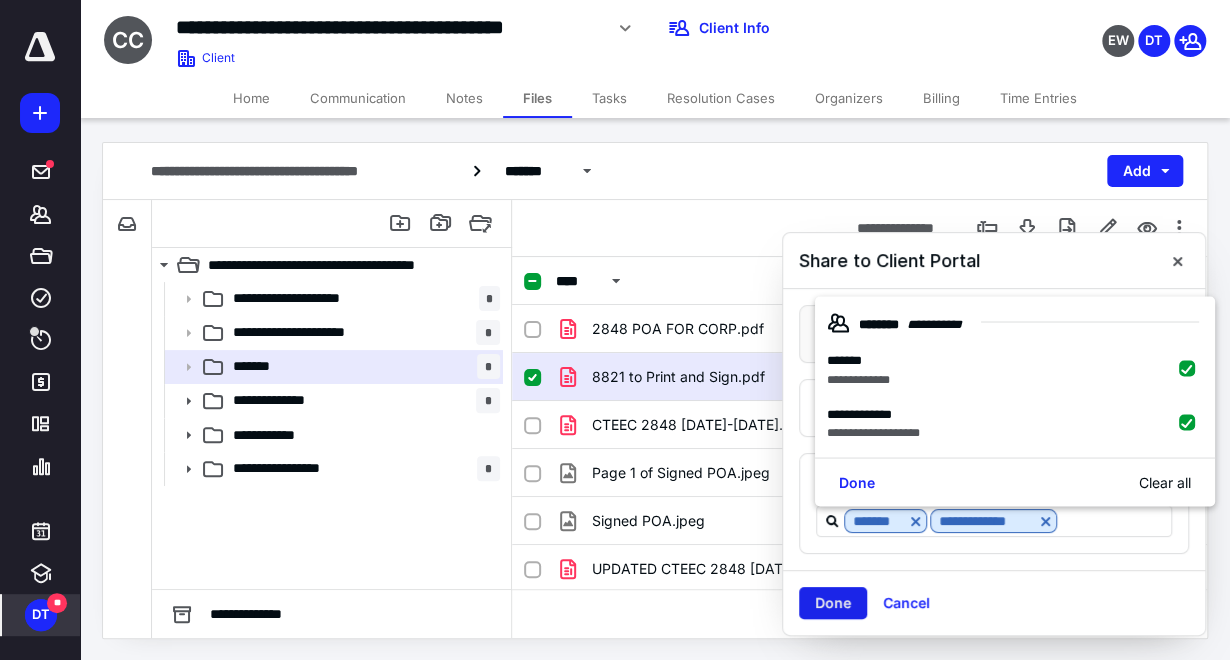 click on "Done" at bounding box center [833, 603] 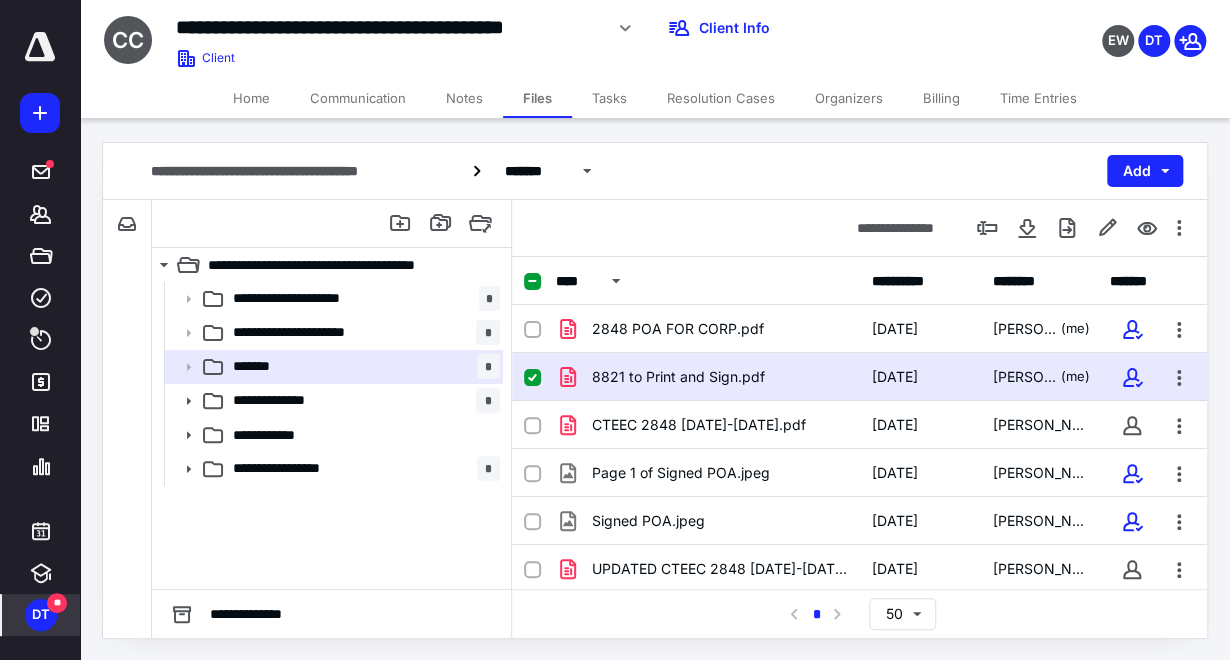 click on "**********" at bounding box center [655, 171] 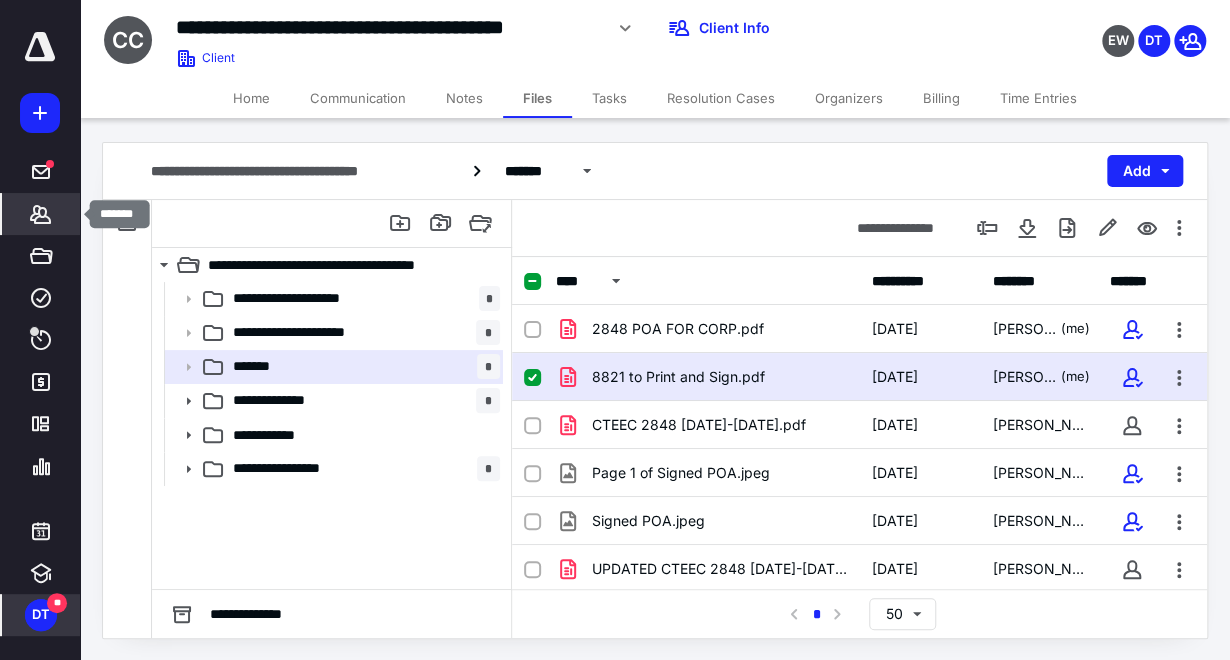 click 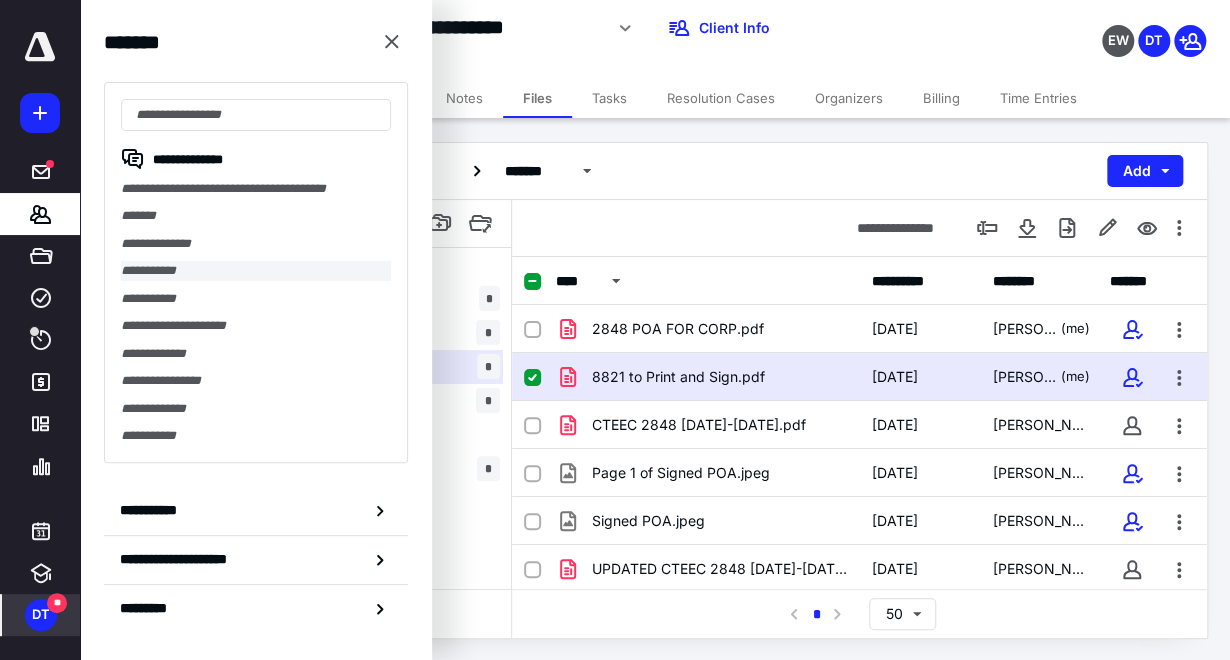 click on "**********" at bounding box center (256, 270) 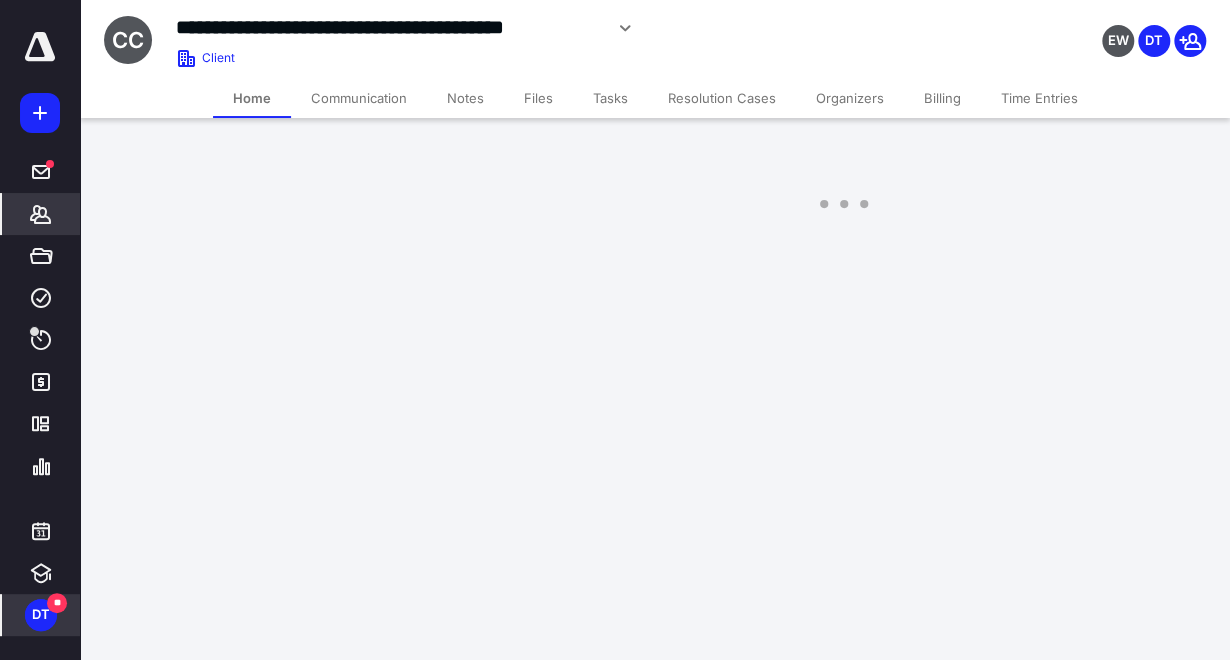 scroll, scrollTop: 0, scrollLeft: 0, axis: both 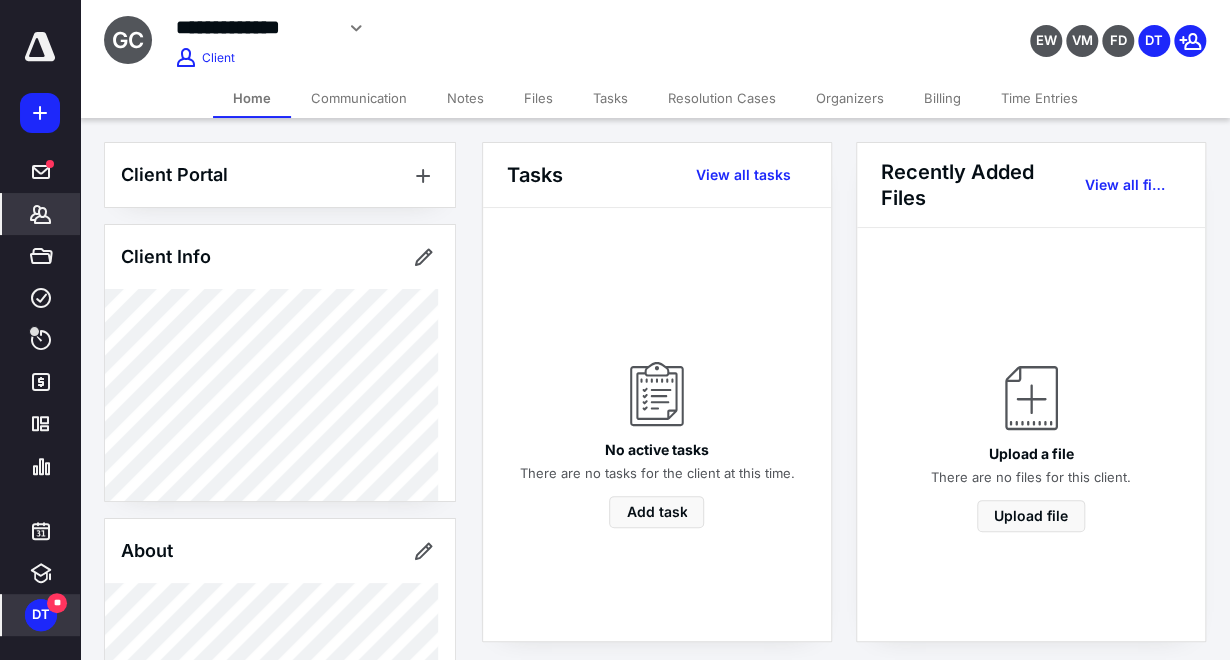 click on "Files" at bounding box center [538, 98] 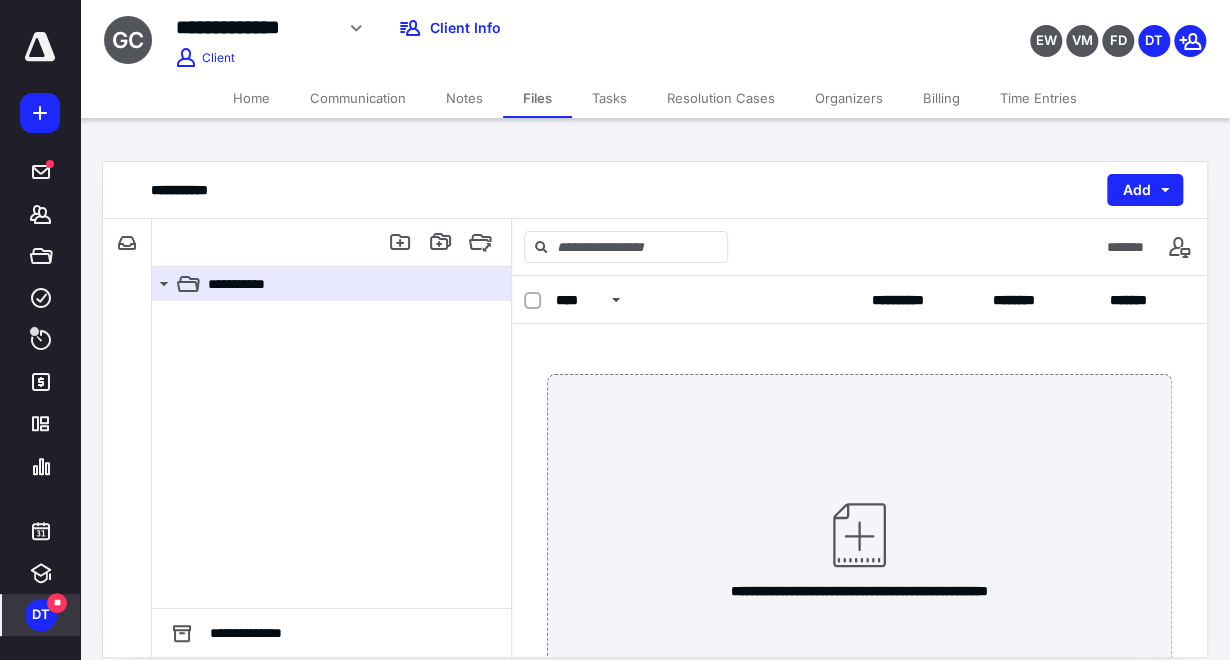 click on "Home" at bounding box center [251, 98] 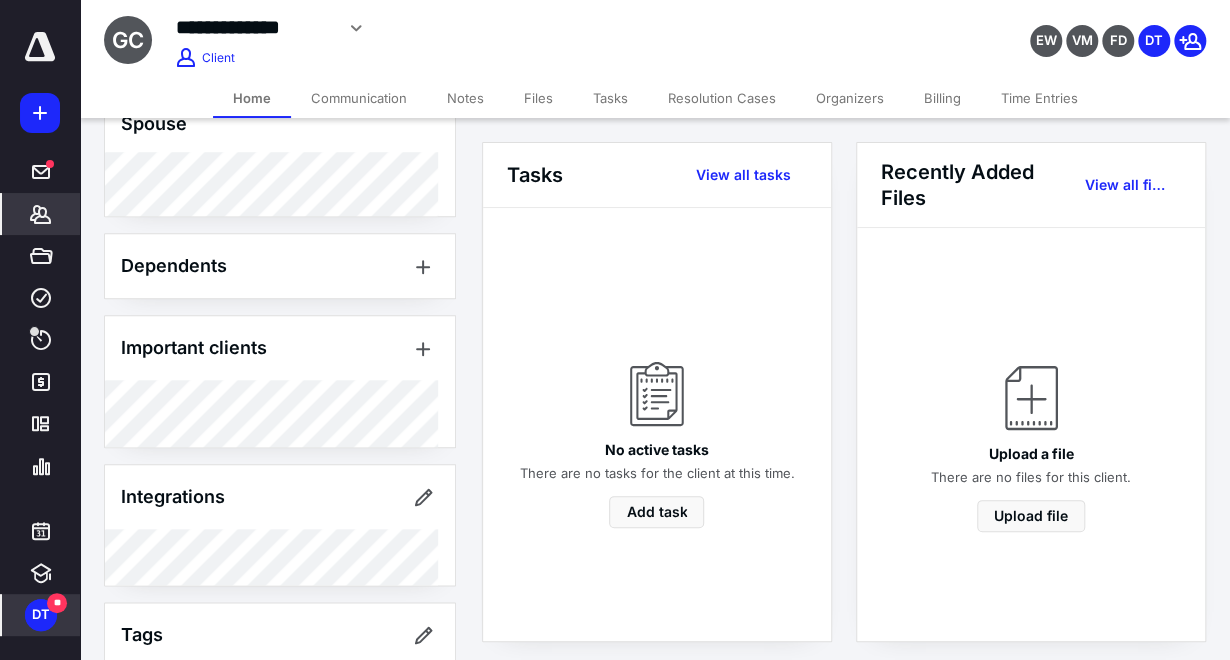 scroll, scrollTop: 865, scrollLeft: 0, axis: vertical 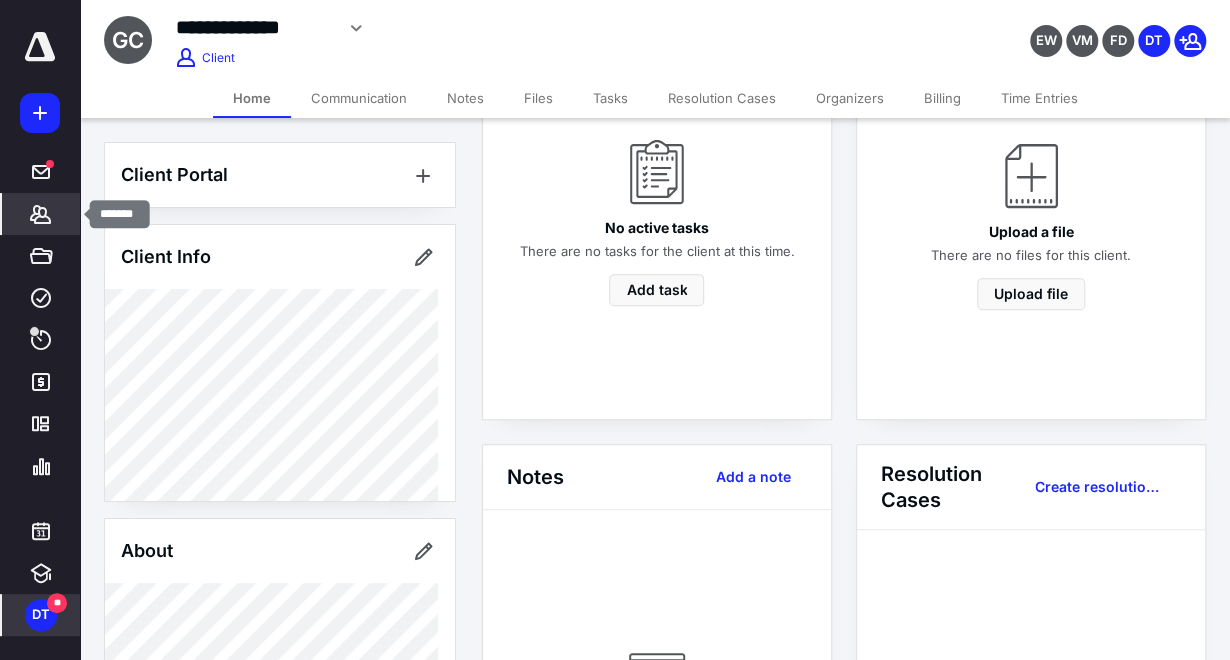 click 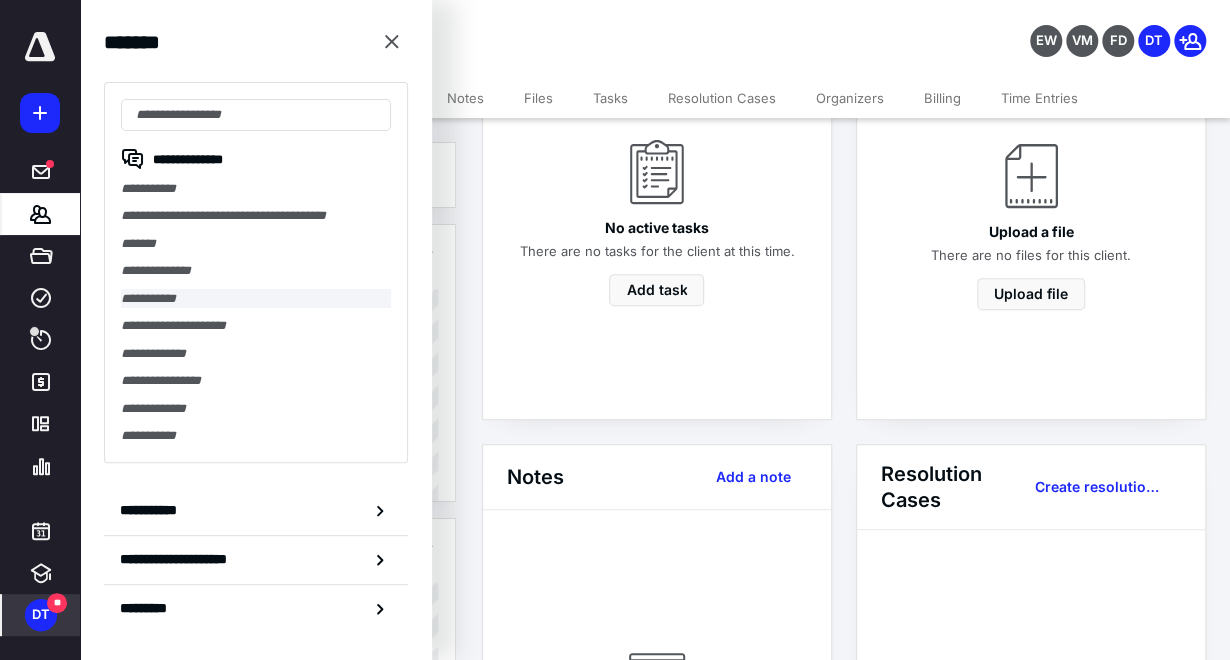 click on "**********" at bounding box center [256, 298] 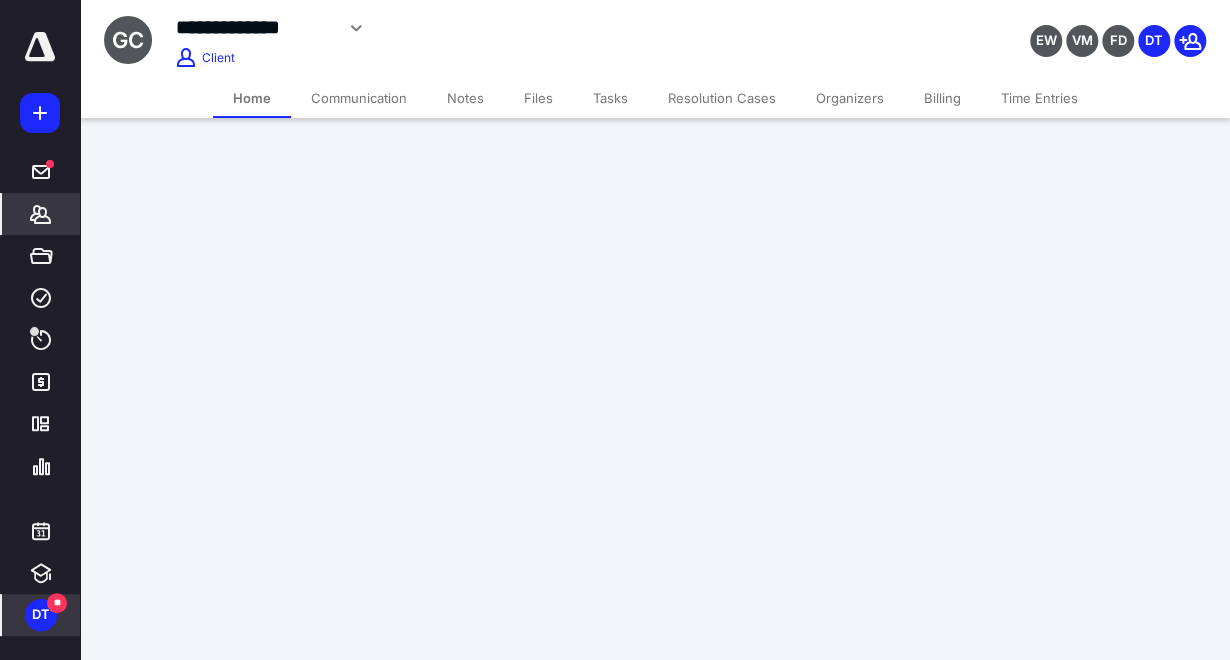scroll, scrollTop: 0, scrollLeft: 0, axis: both 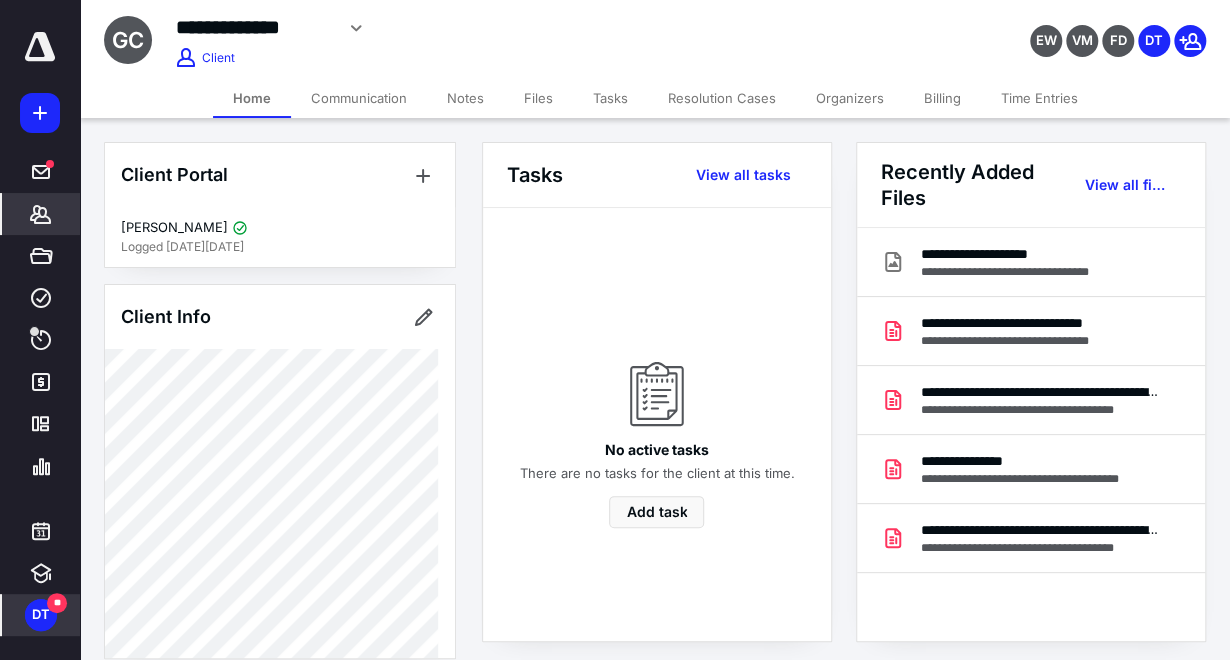 click on "Files" at bounding box center (538, 98) 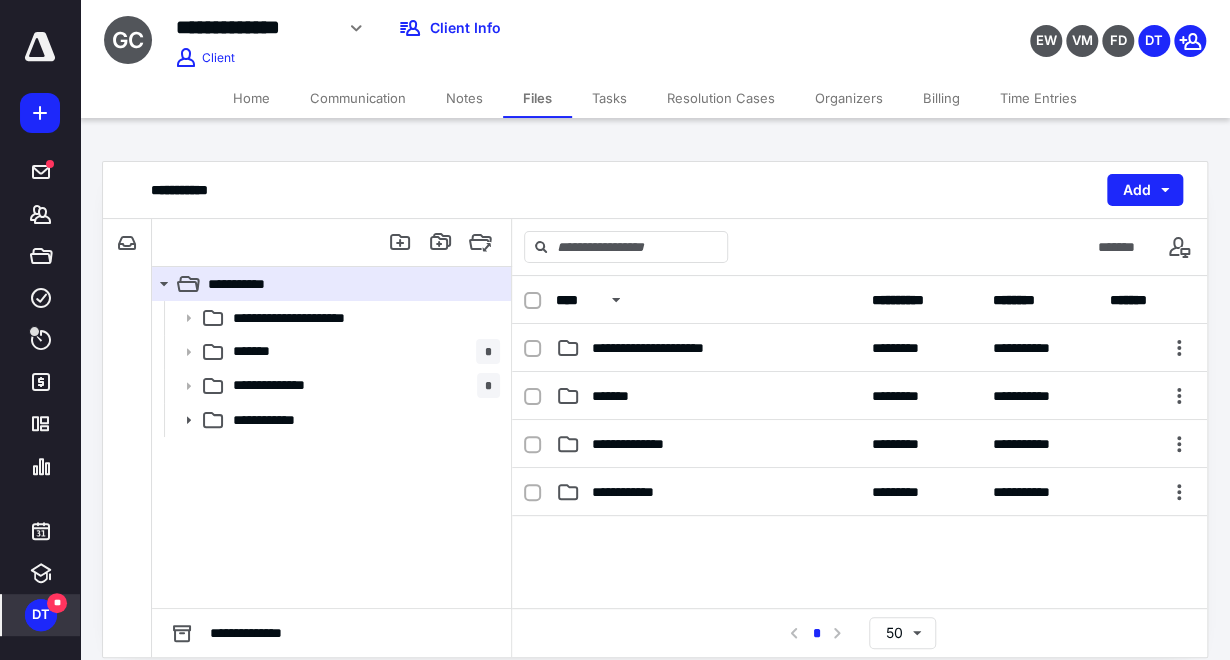 click on "Notes" at bounding box center (464, 98) 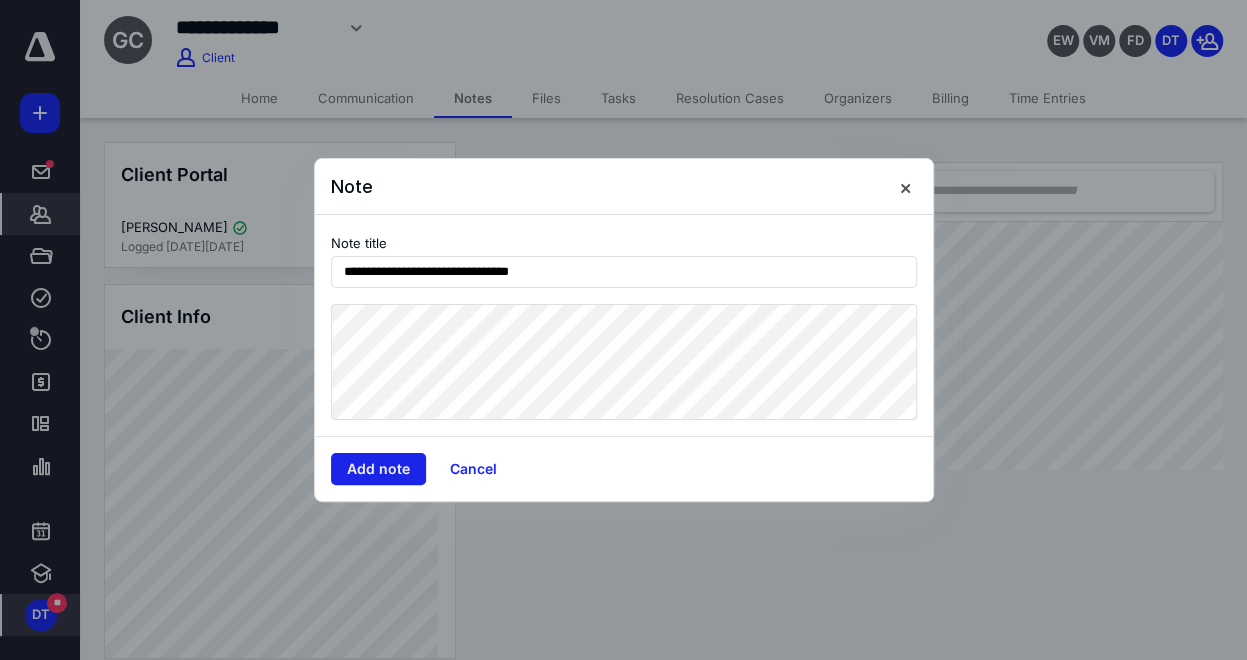 type on "**********" 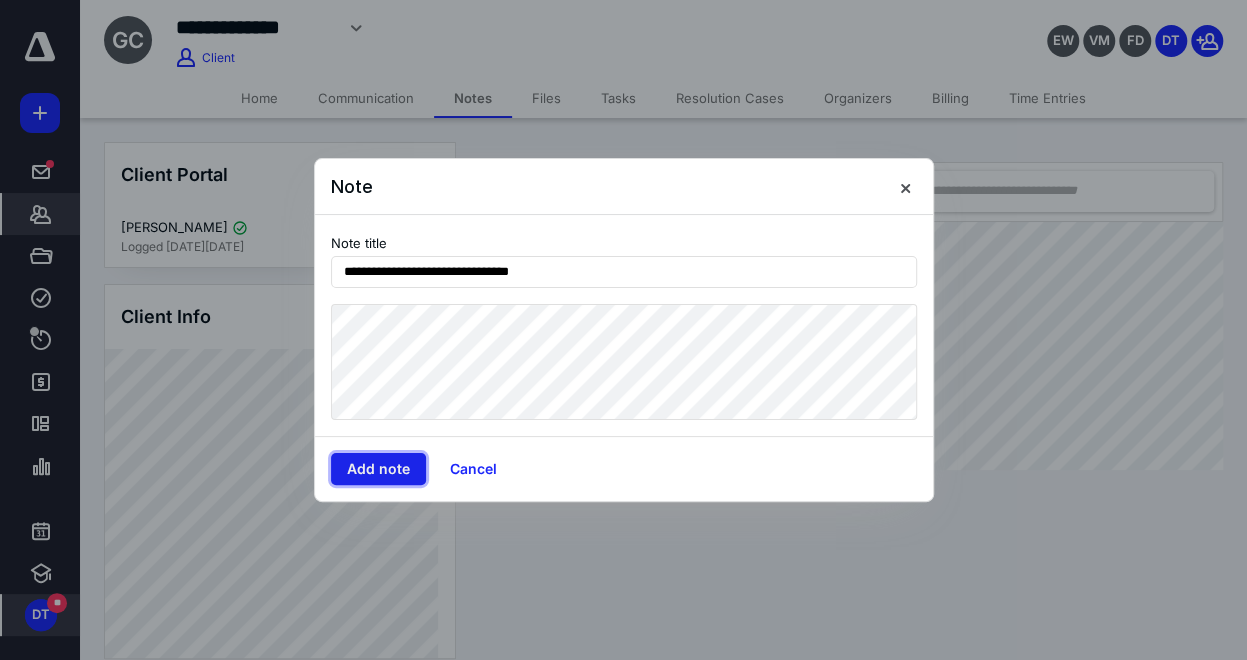 click on "Add note" at bounding box center [378, 469] 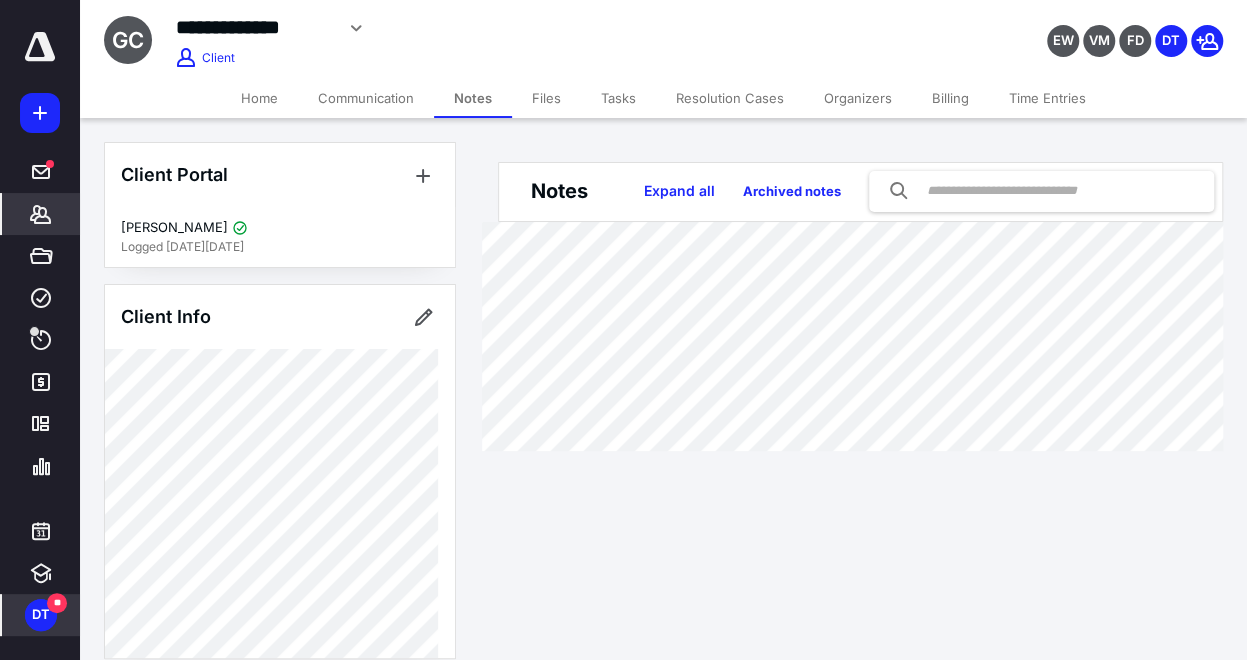 click on "DT" at bounding box center (41, 615) 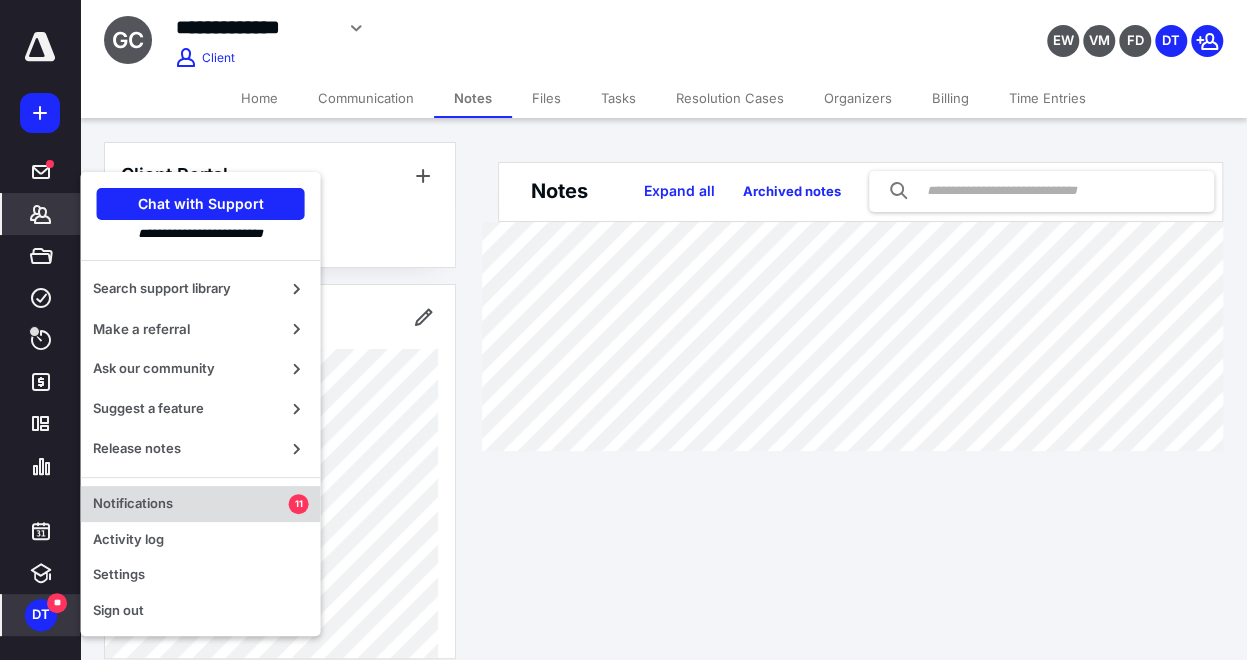 click on "Notifications" at bounding box center [191, 504] 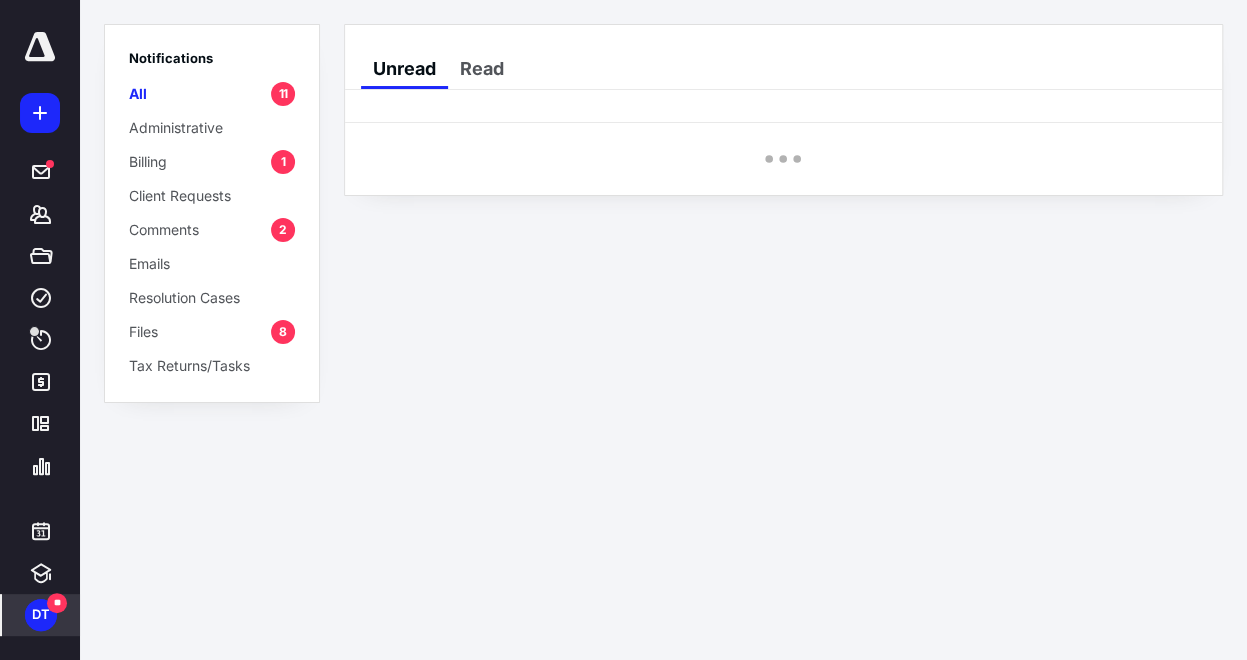 click on "2" at bounding box center (283, 230) 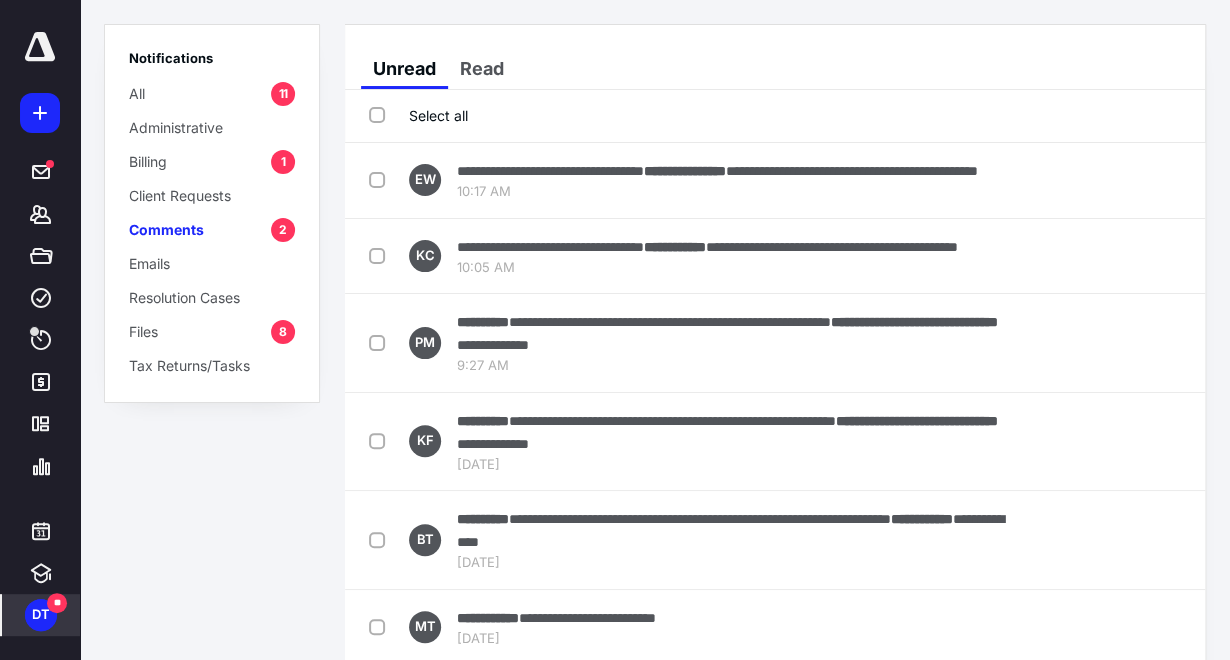 click on "Files 8" at bounding box center (212, 331) 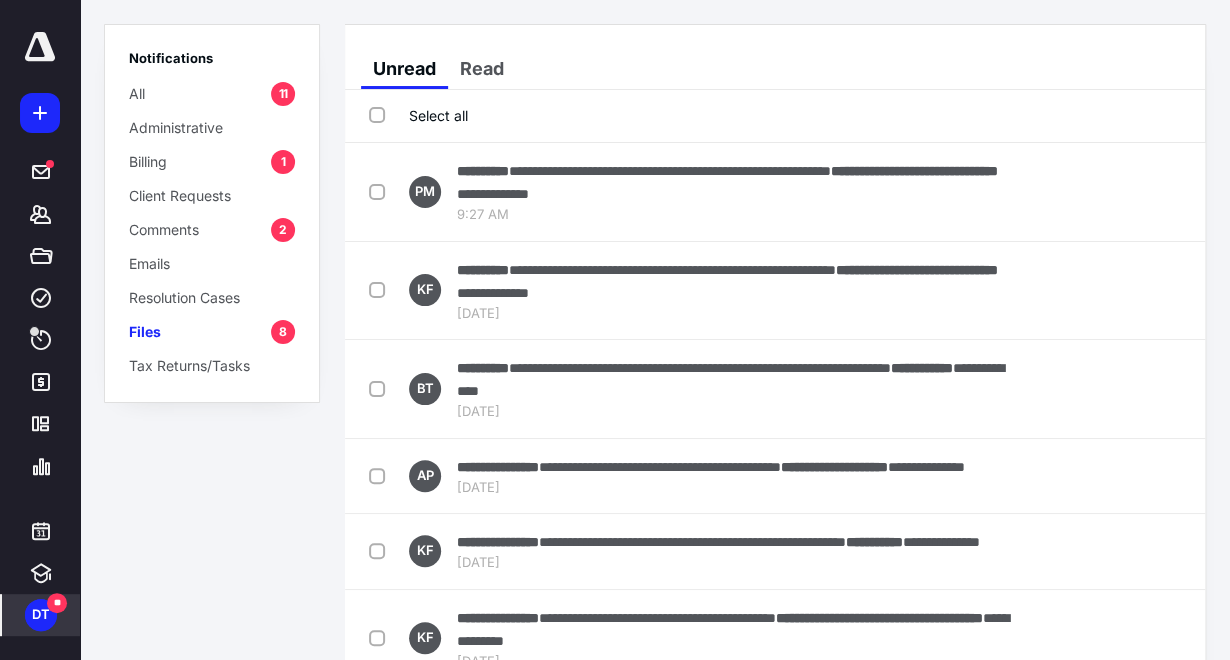 click on "2" at bounding box center [283, 230] 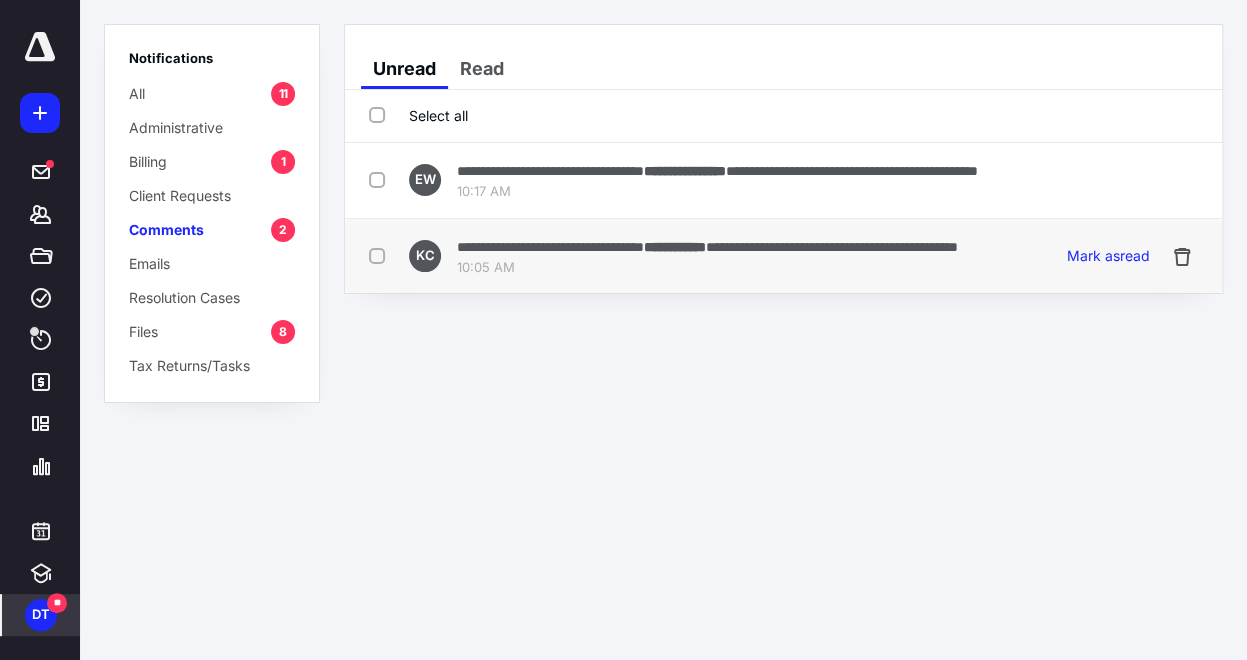 click on "**********" at bounding box center (832, 247) 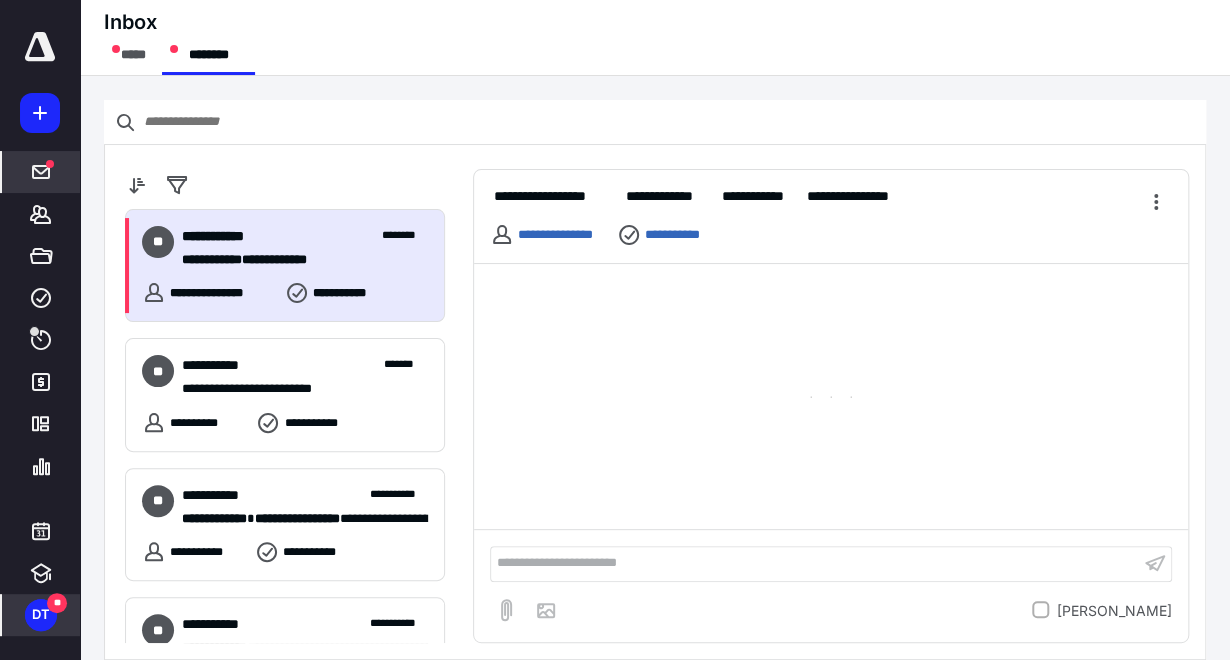 scroll, scrollTop: 19, scrollLeft: 0, axis: vertical 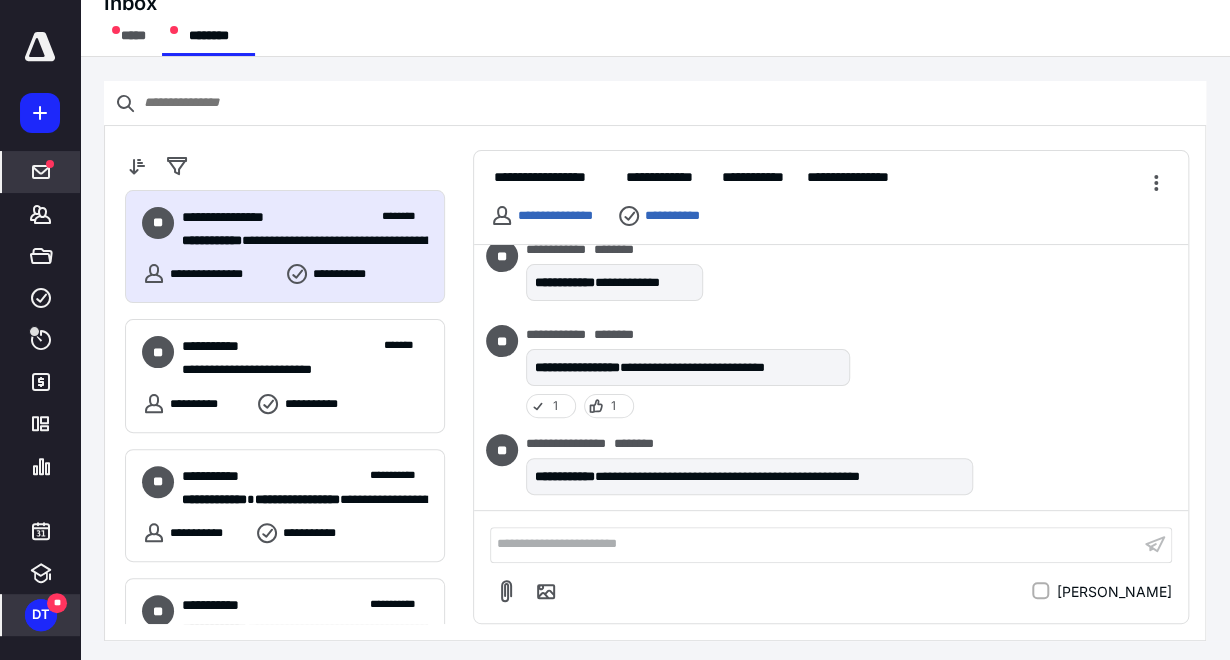 click on "**********" at bounding box center [815, 544] 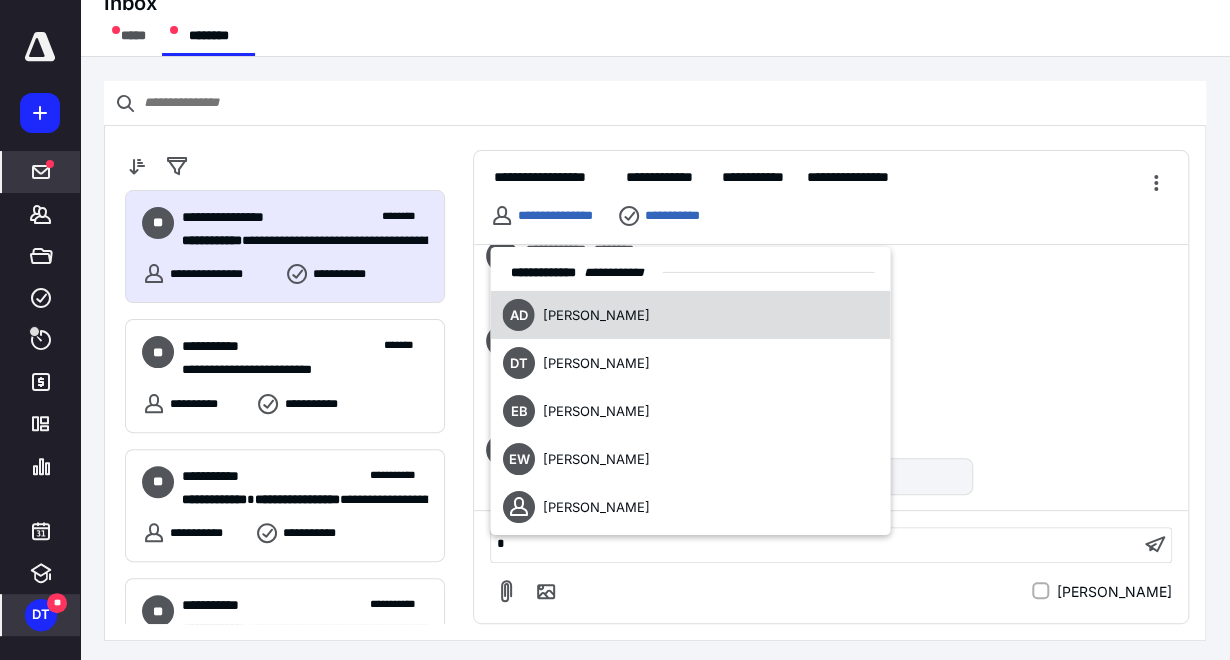 type 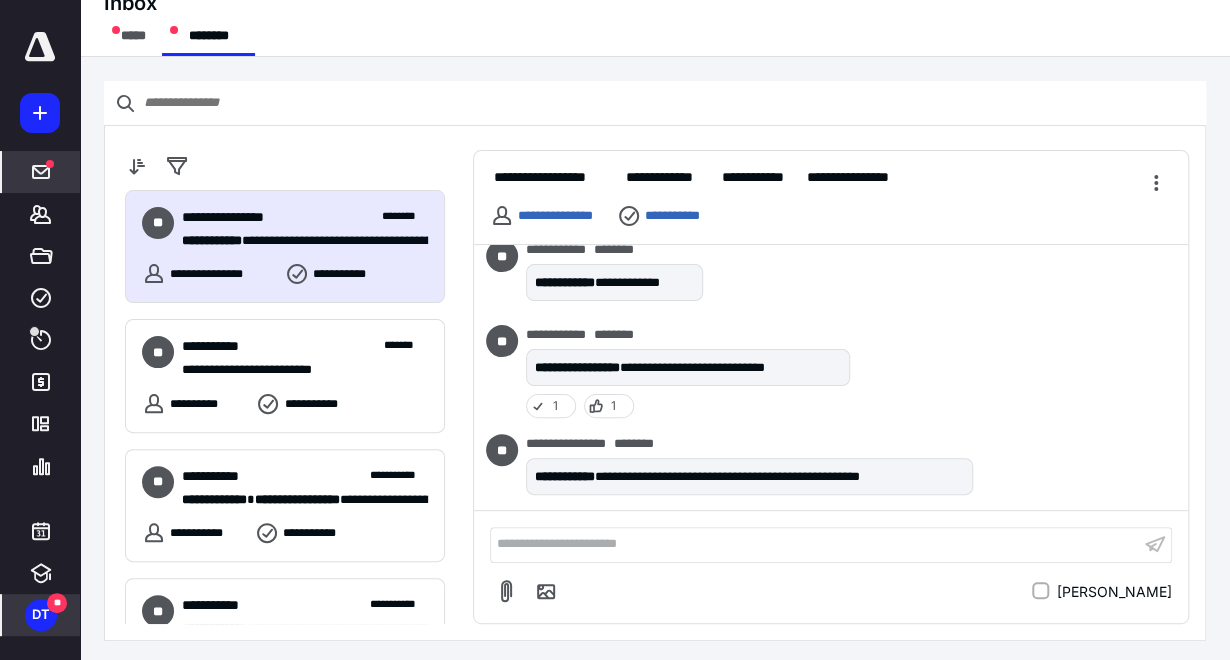 scroll, scrollTop: 287, scrollLeft: 0, axis: vertical 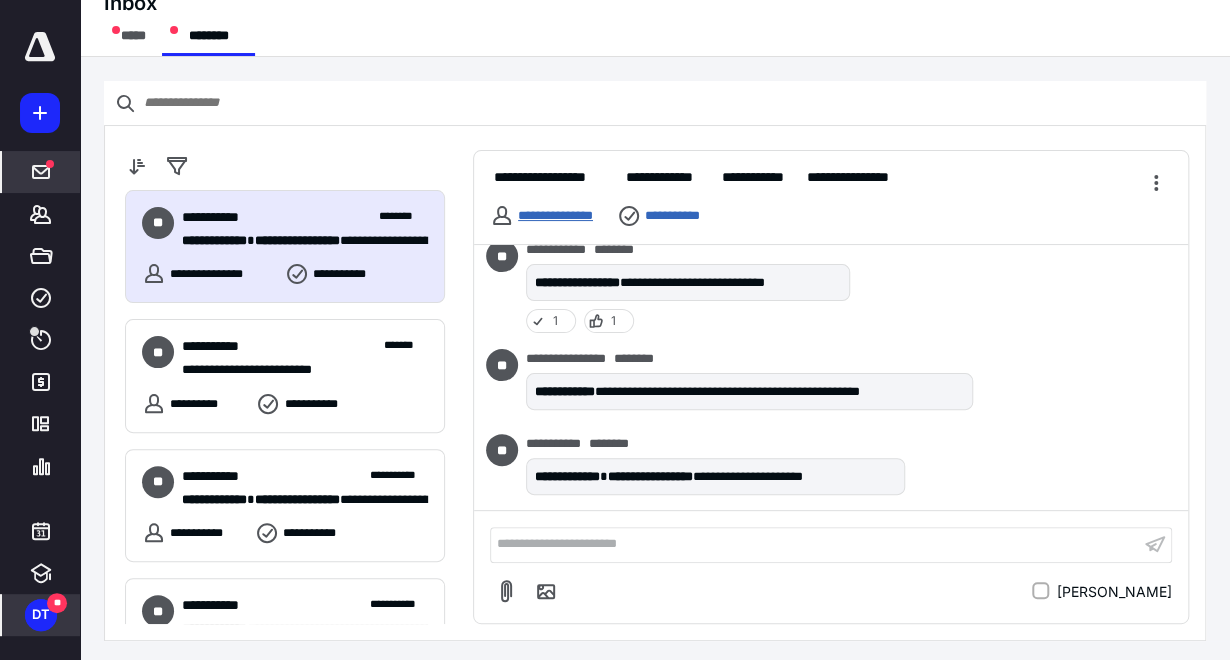 click on "**********" at bounding box center (555, 215) 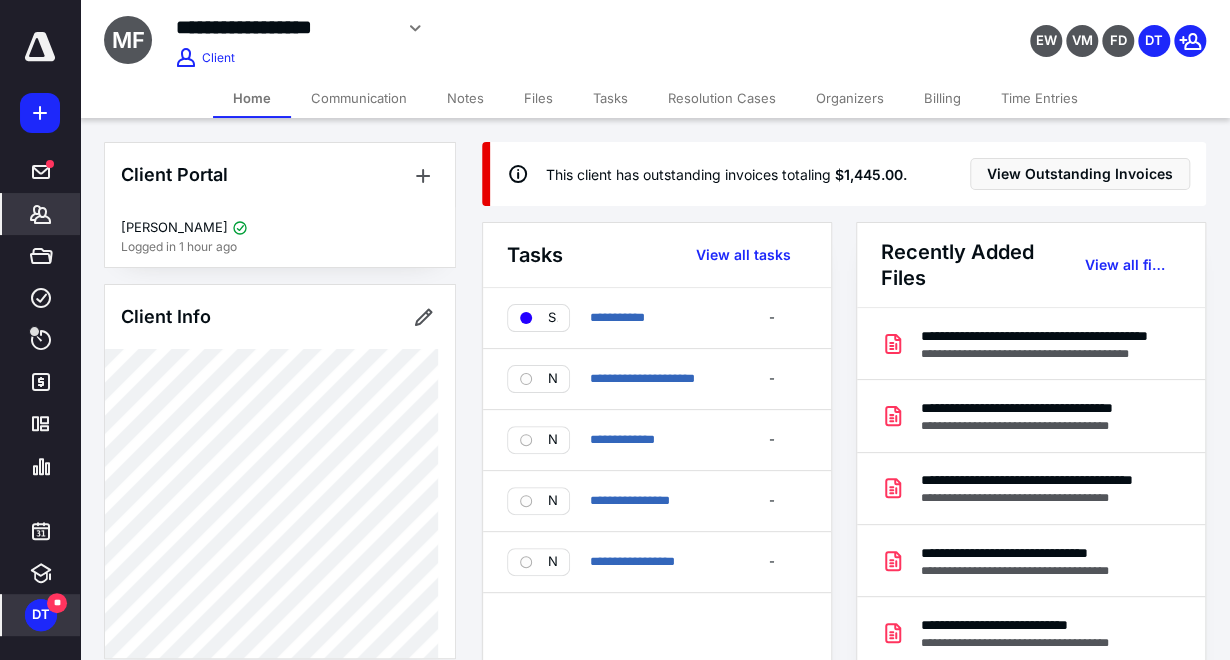 click on "Files" at bounding box center [538, 98] 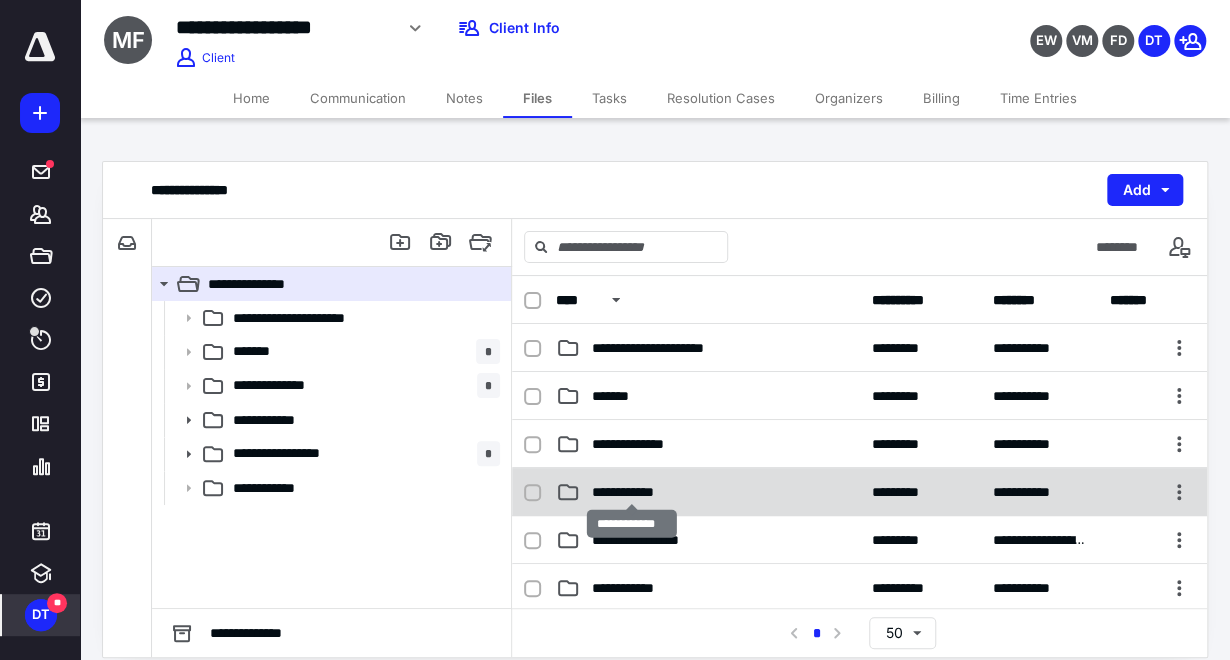 click on "**********" at bounding box center [632, 492] 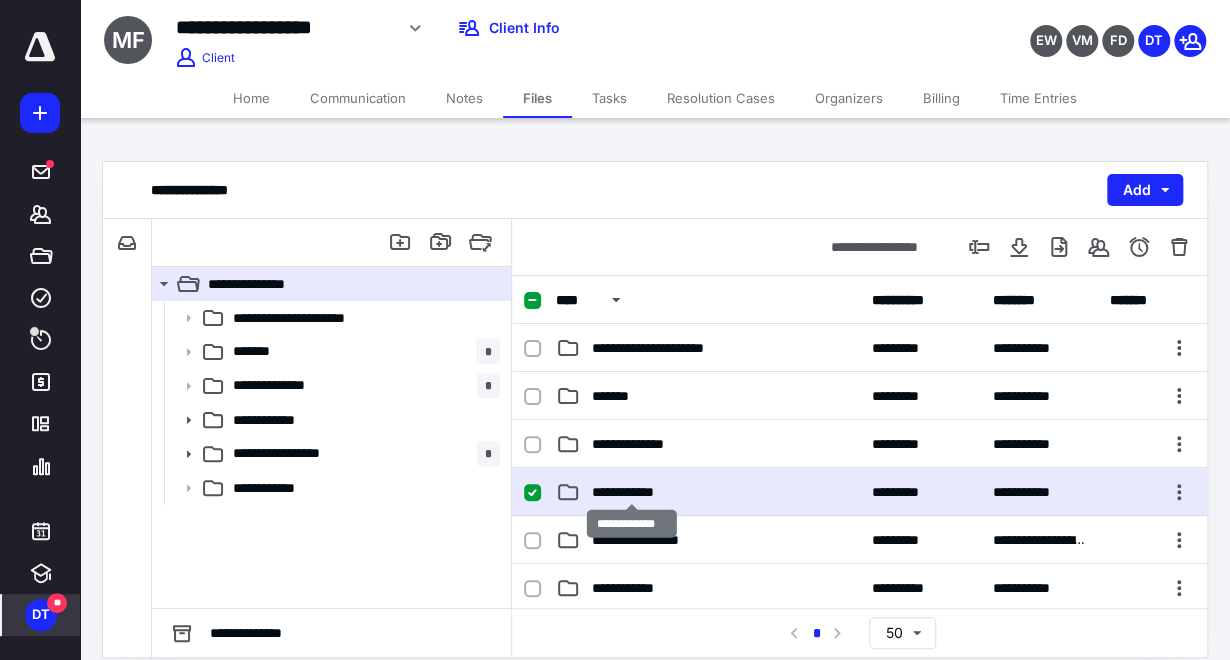 click on "**********" at bounding box center [632, 492] 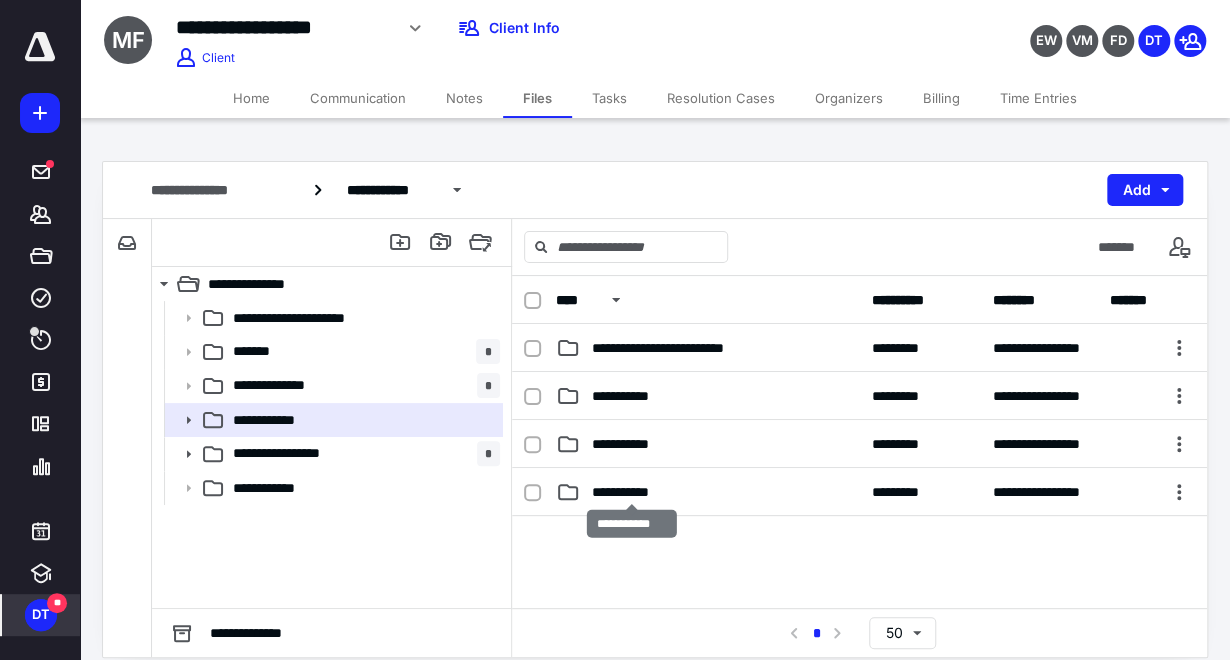 click on "**********" at bounding box center (632, 492) 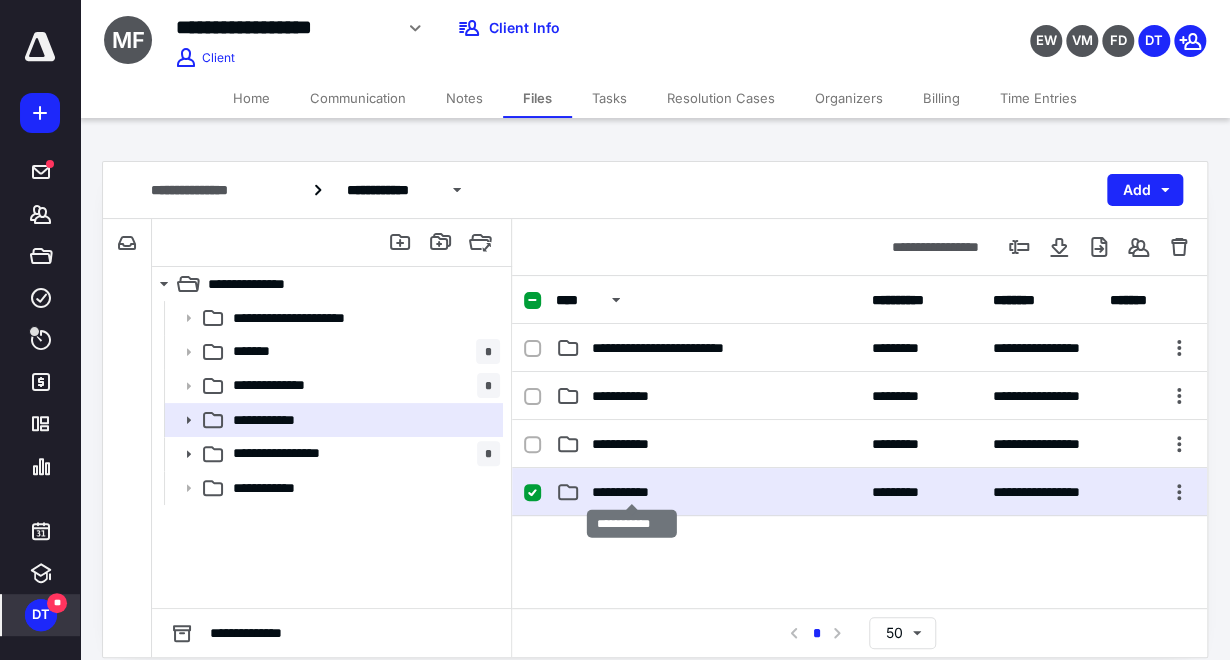 click on "**********" at bounding box center [632, 492] 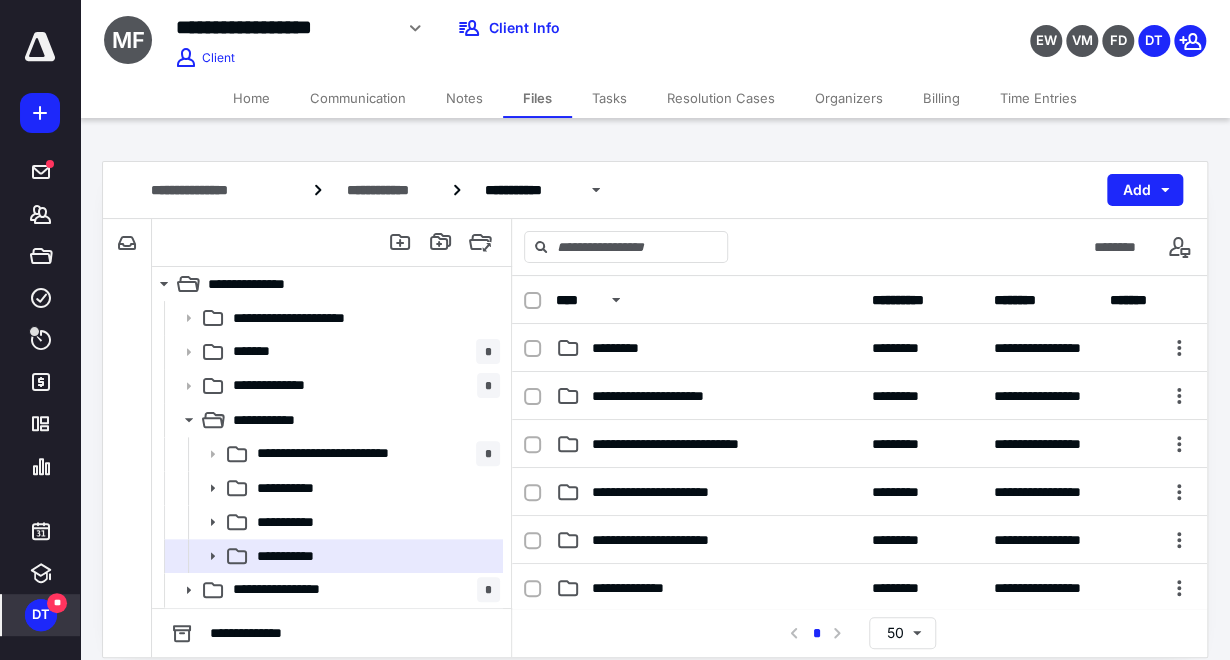 scroll, scrollTop: 222, scrollLeft: 0, axis: vertical 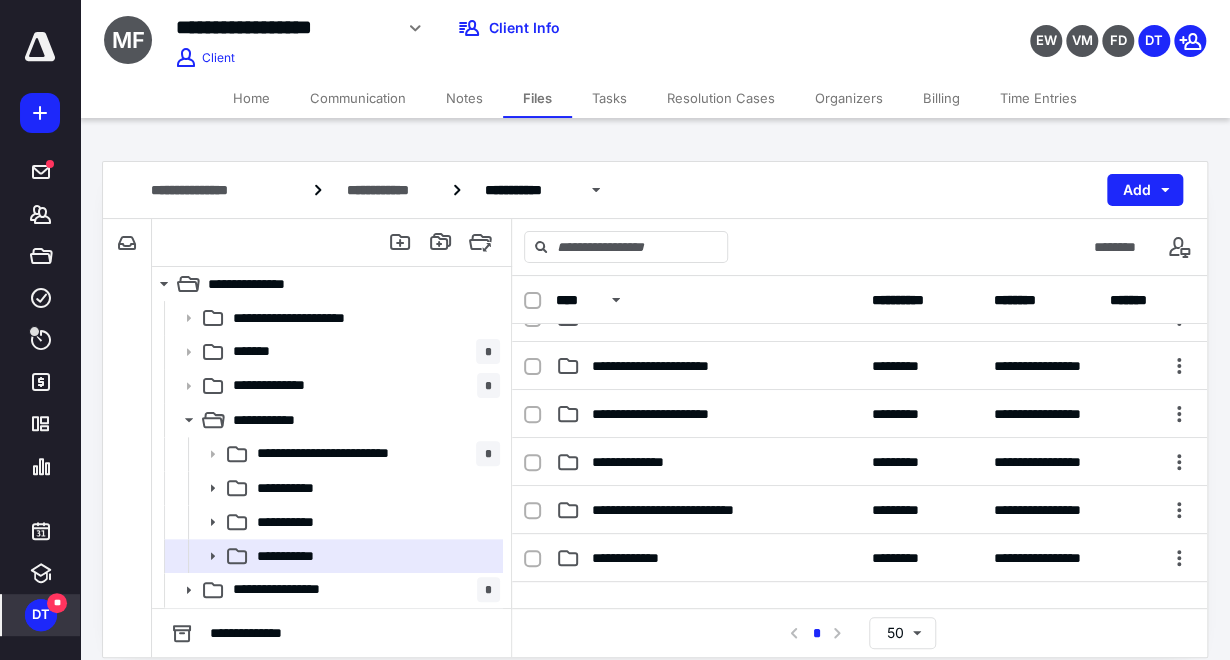click on "**********" at bounding box center (708, 510) 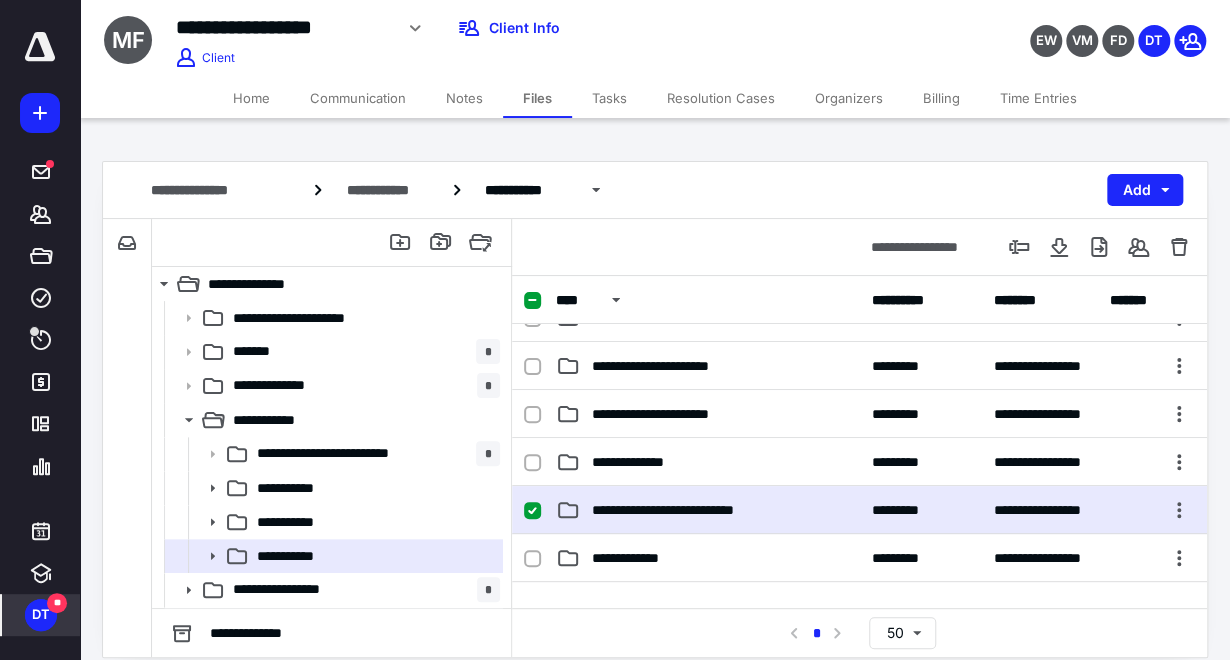 click on "**********" at bounding box center [708, 510] 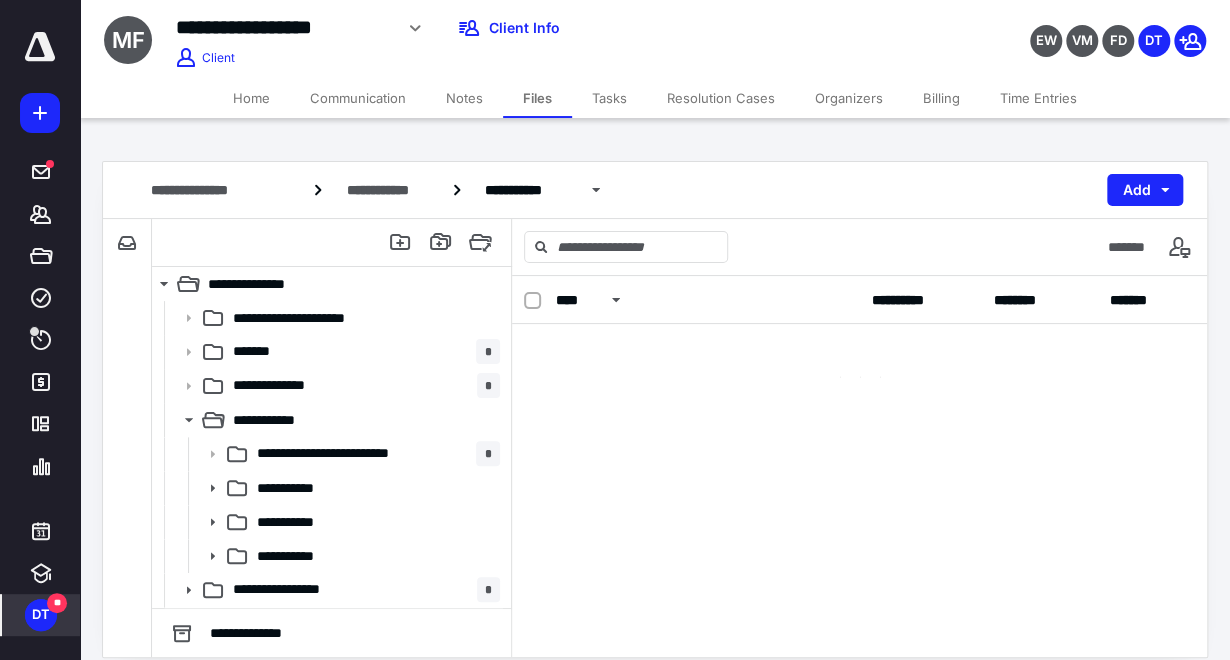 scroll, scrollTop: 0, scrollLeft: 0, axis: both 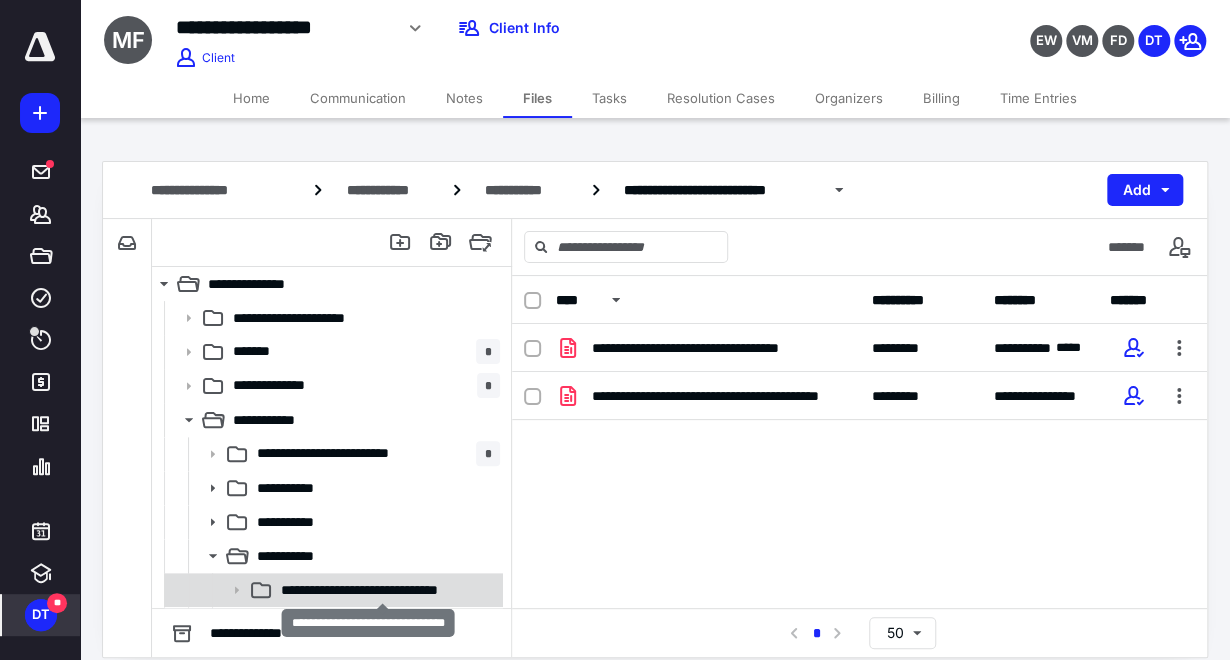 click on "**********" at bounding box center (384, 590) 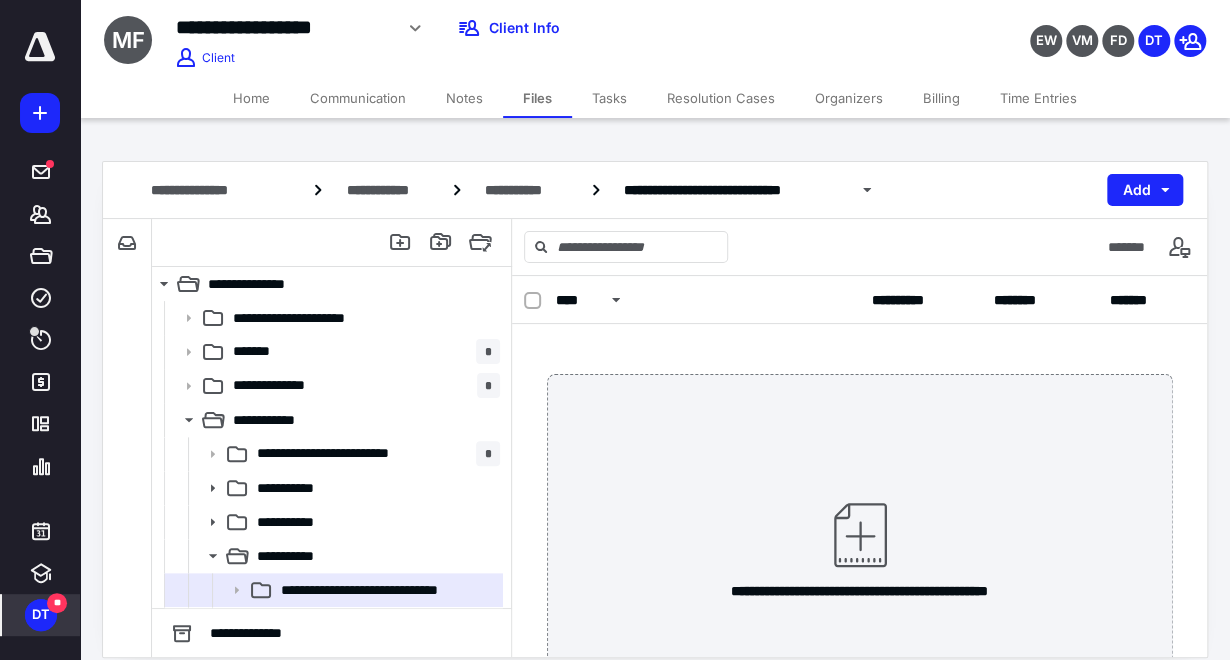 click on "Tasks" at bounding box center [609, 98] 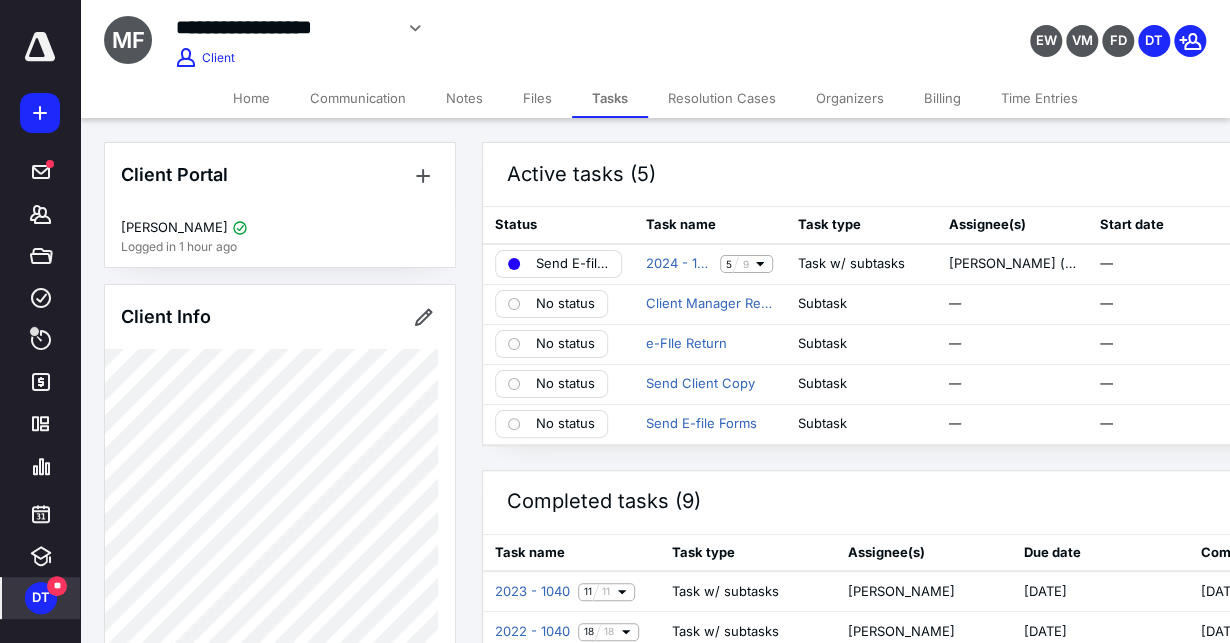 click on "Home" at bounding box center [251, 98] 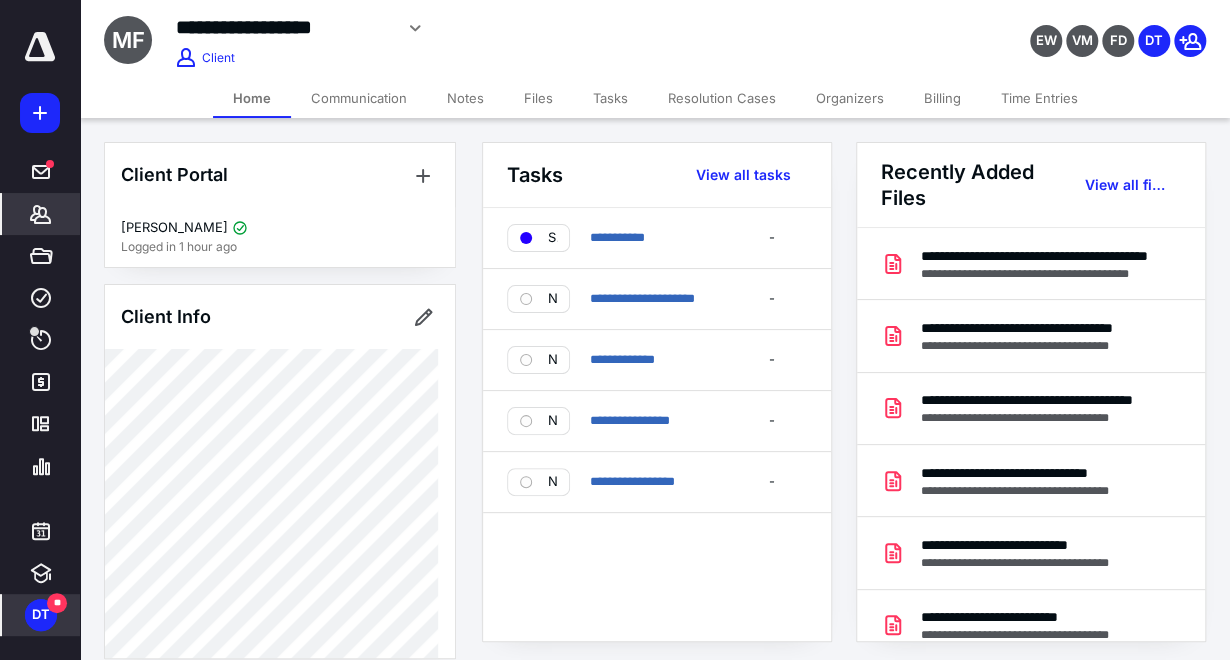 click on "Files" at bounding box center (538, 98) 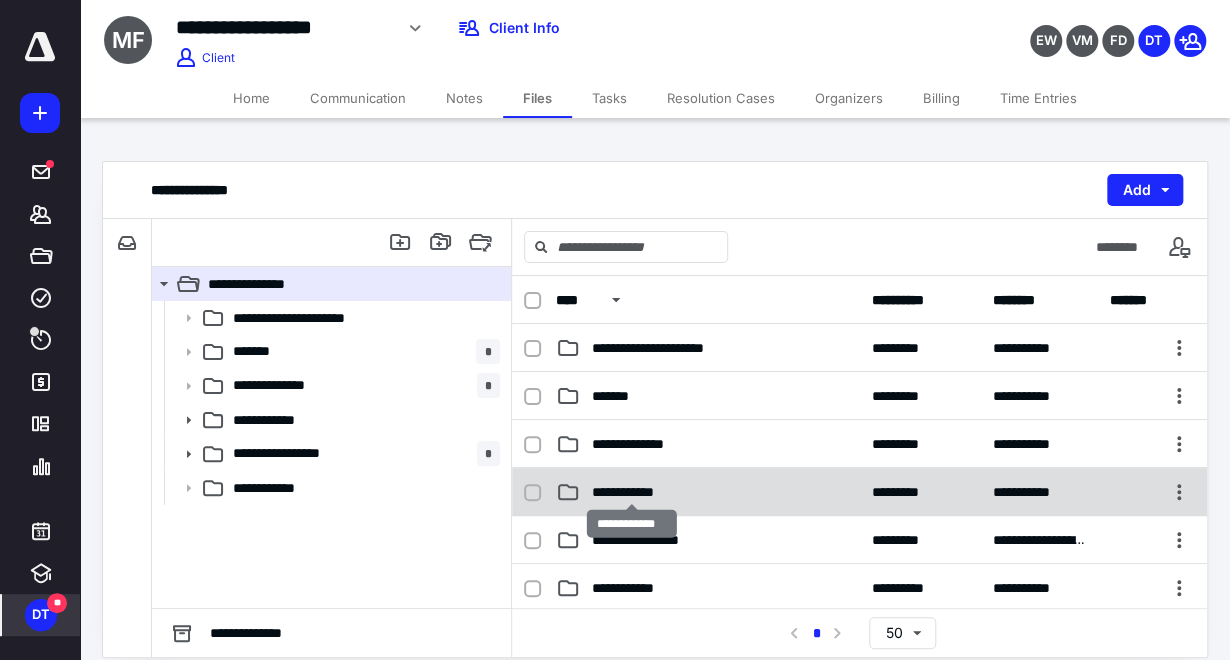 click on "**********" at bounding box center (632, 492) 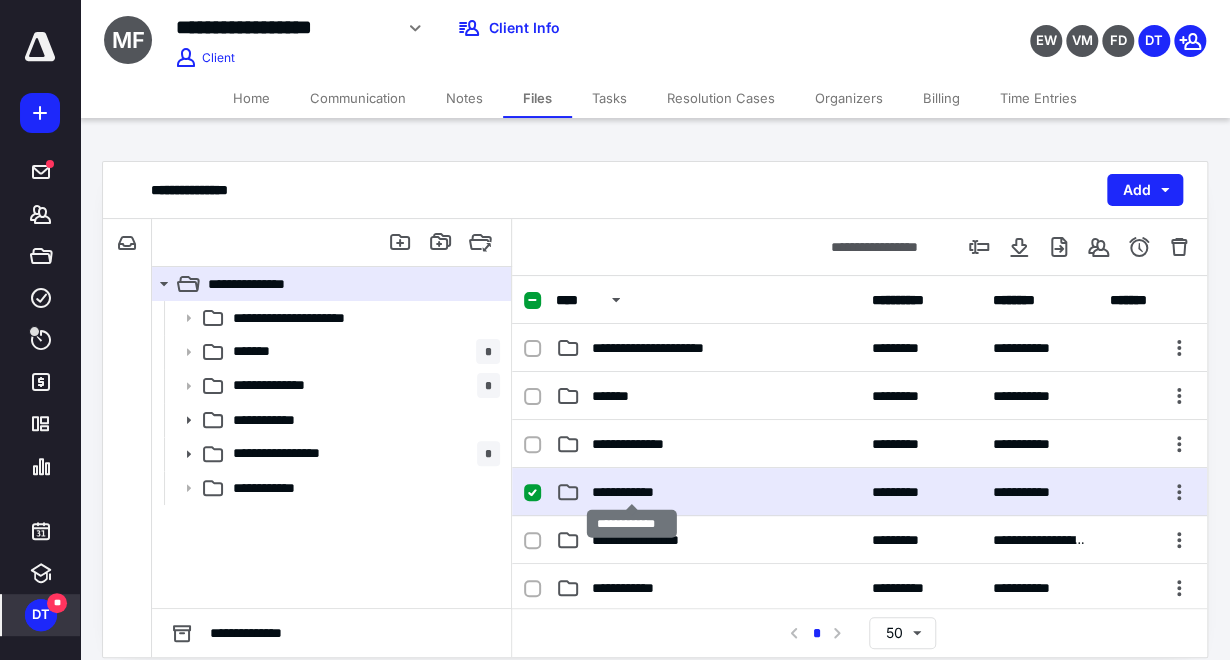 click on "**********" at bounding box center [632, 492] 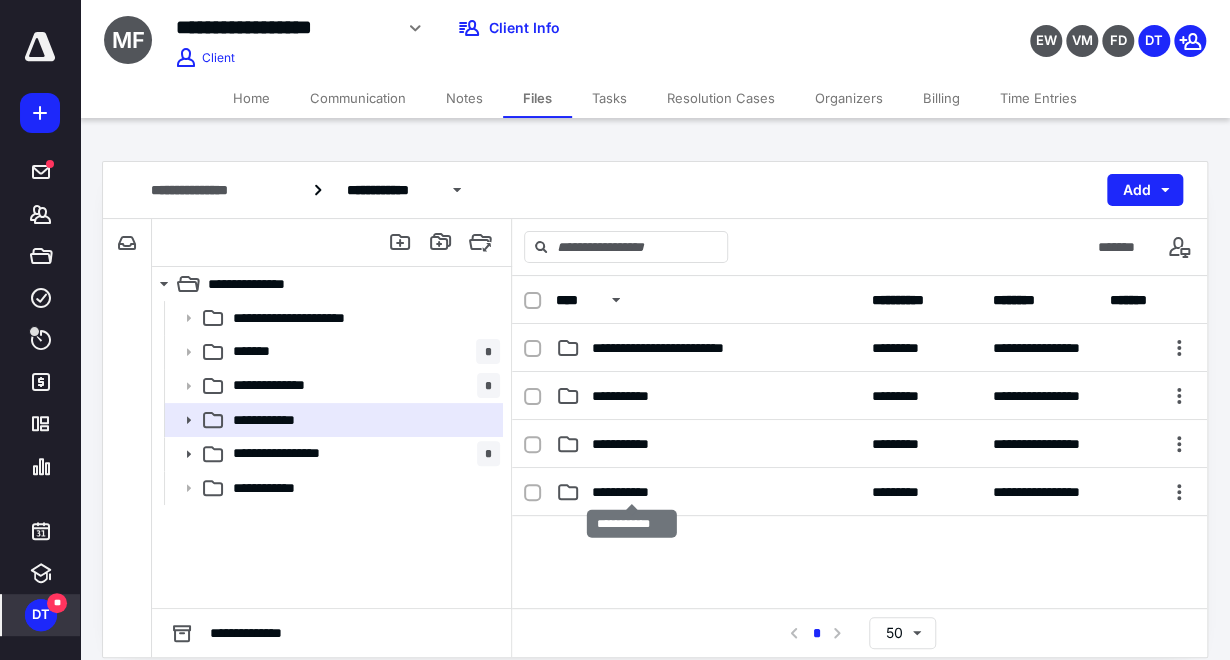click on "**********" at bounding box center (632, 492) 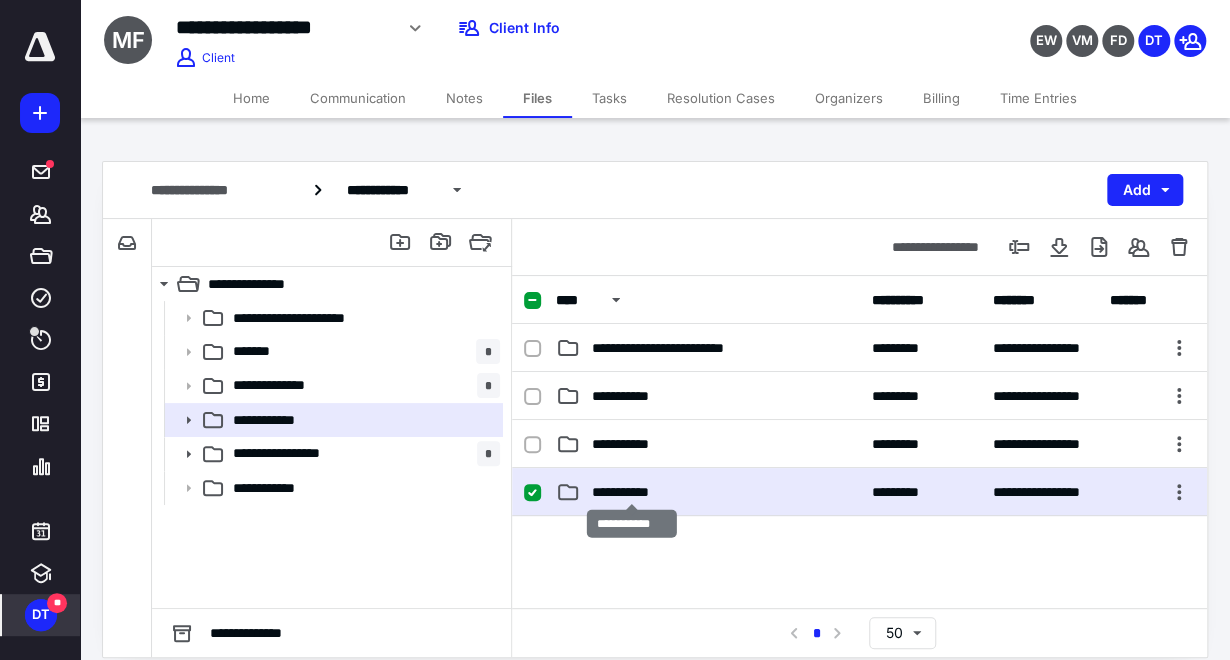 click on "**********" at bounding box center [632, 492] 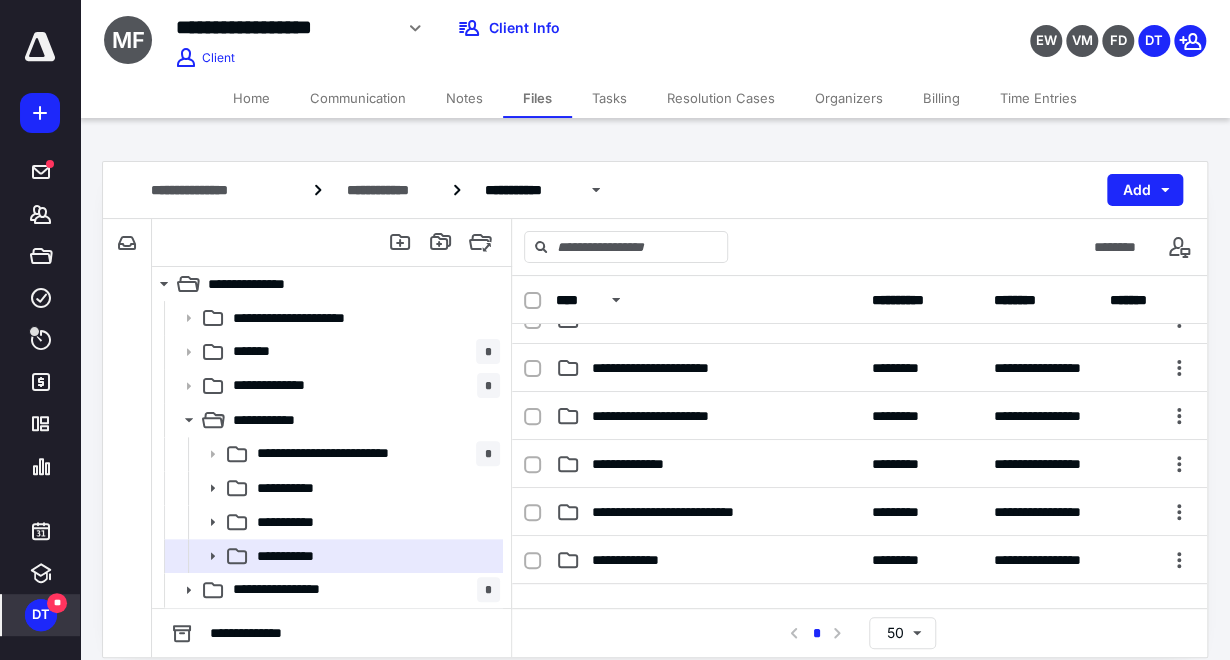 scroll, scrollTop: 222, scrollLeft: 0, axis: vertical 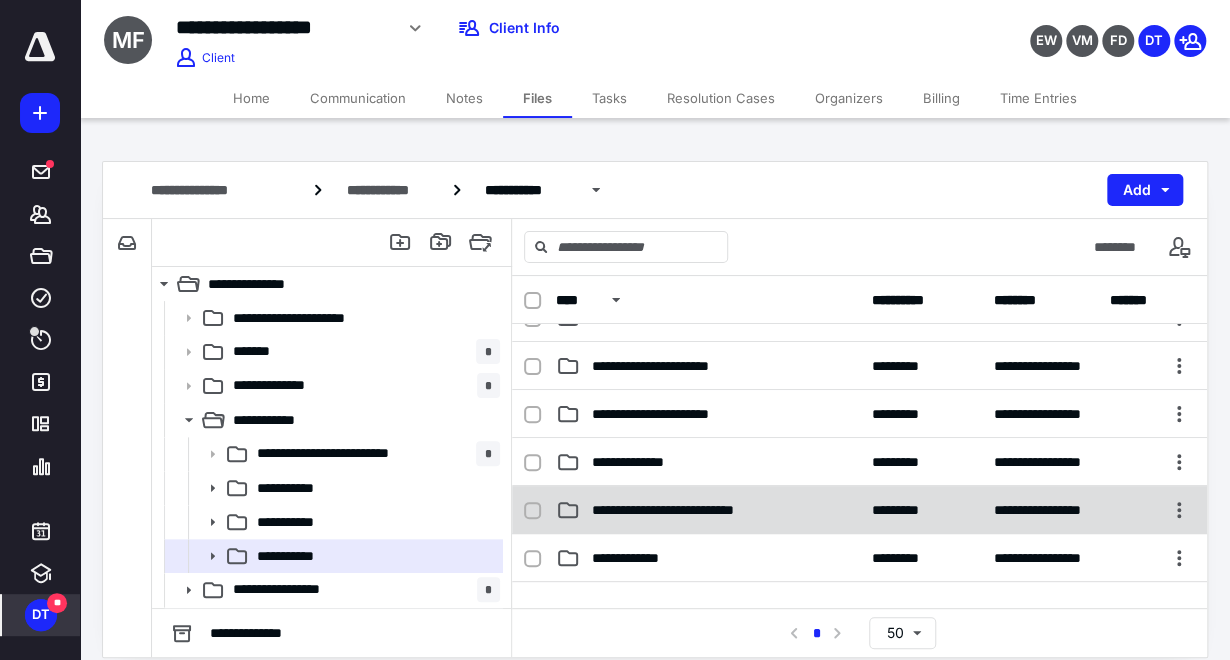 click on "**********" at bounding box center [859, 510] 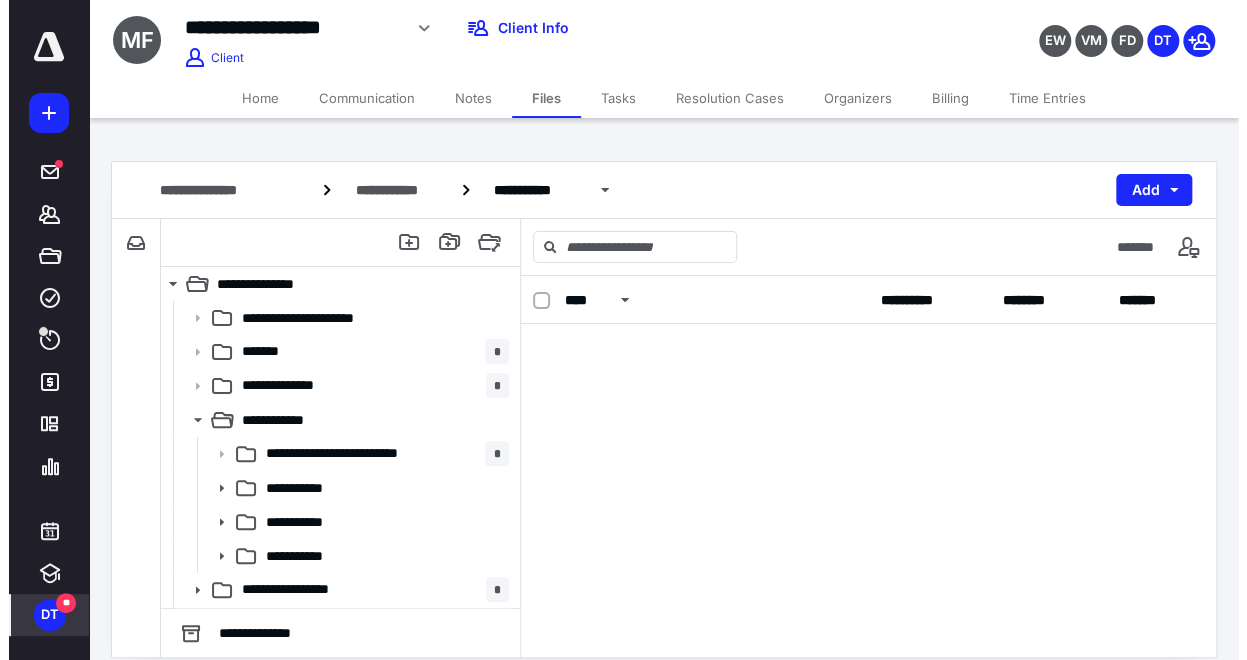 scroll, scrollTop: 0, scrollLeft: 0, axis: both 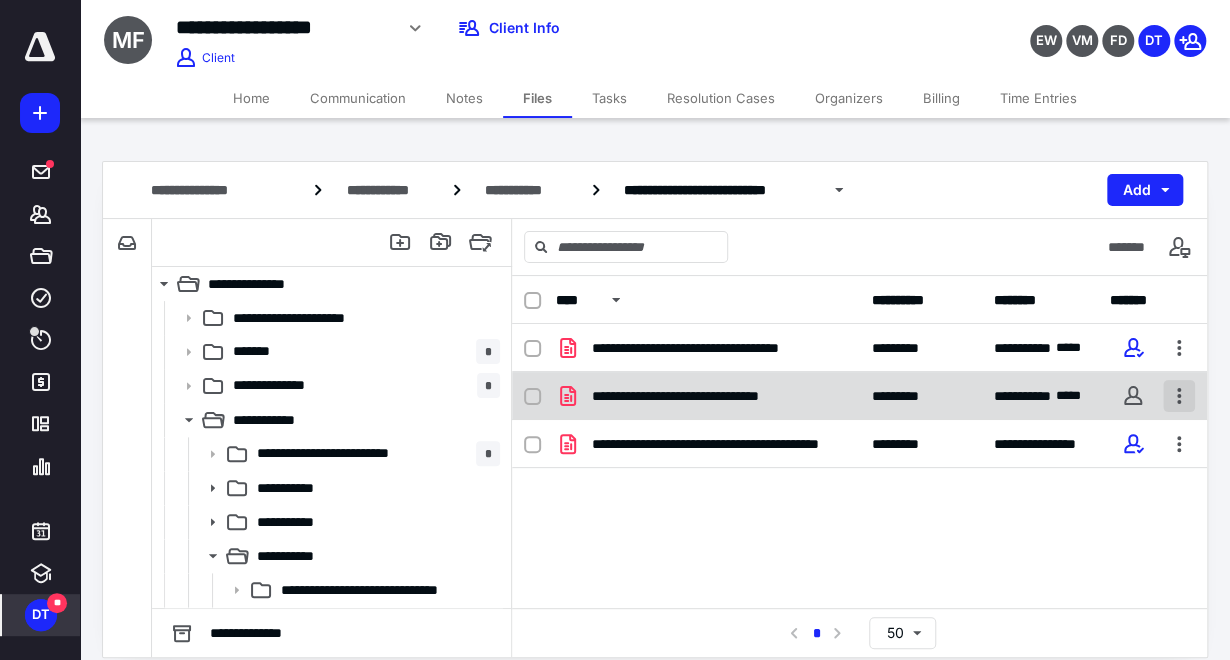 click at bounding box center [1179, 396] 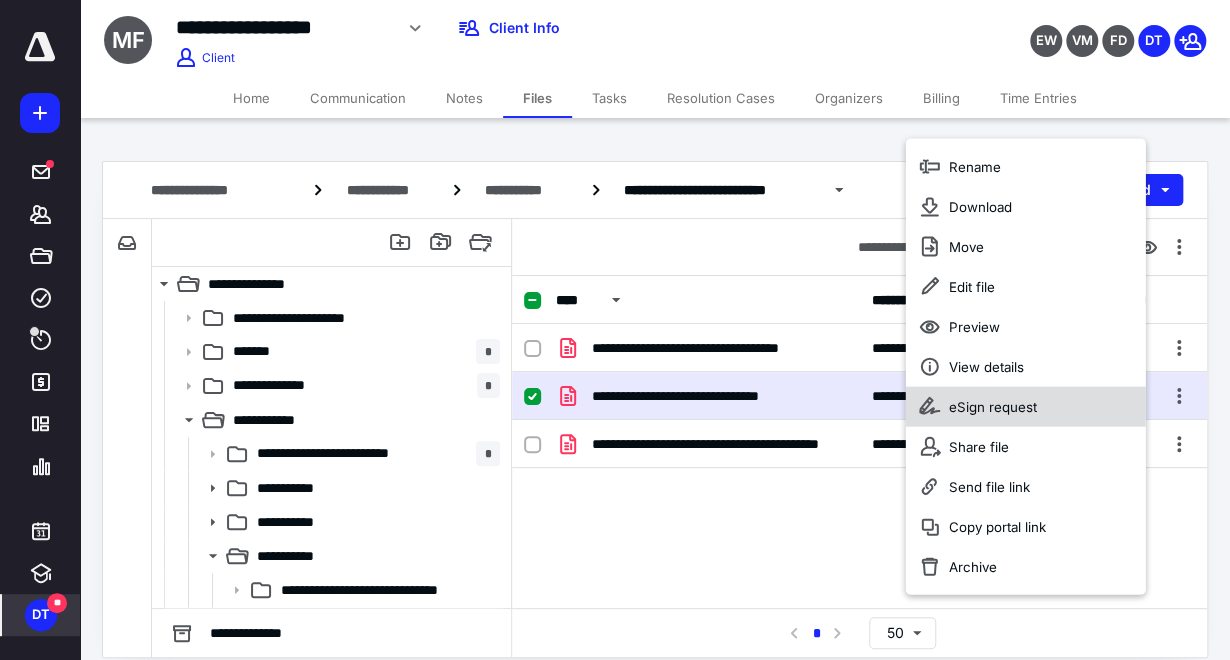 click on "eSign request" at bounding box center (1025, 407) 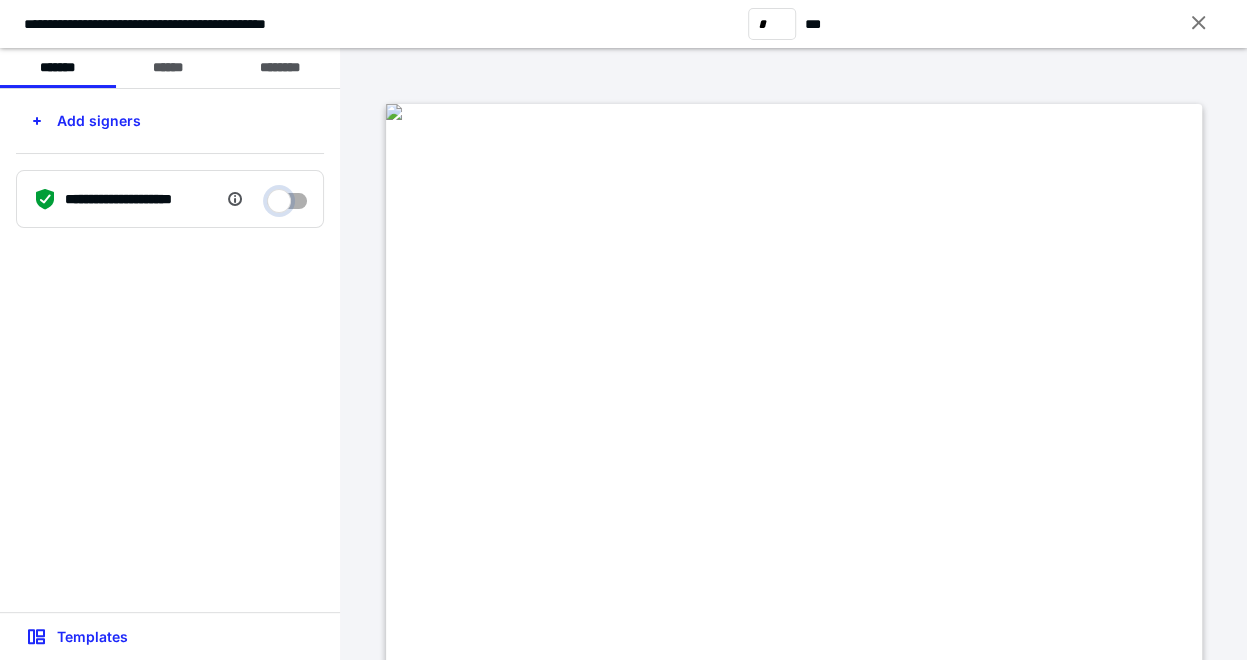 click at bounding box center (287, 196) 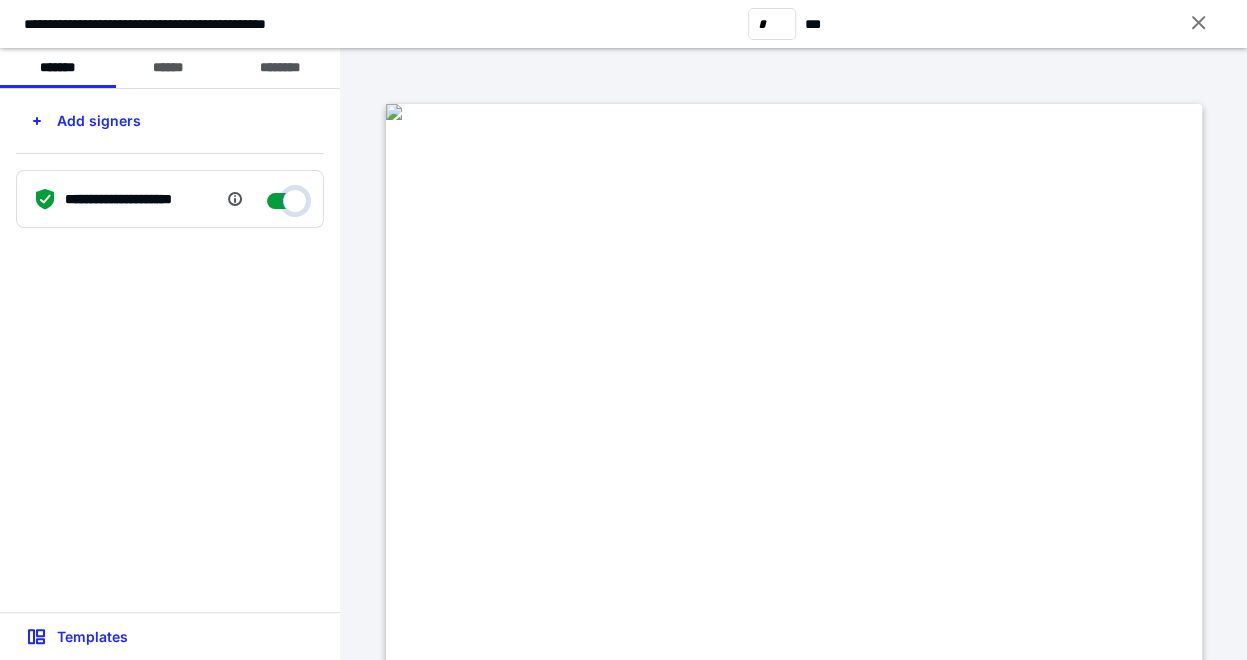 checkbox on "****" 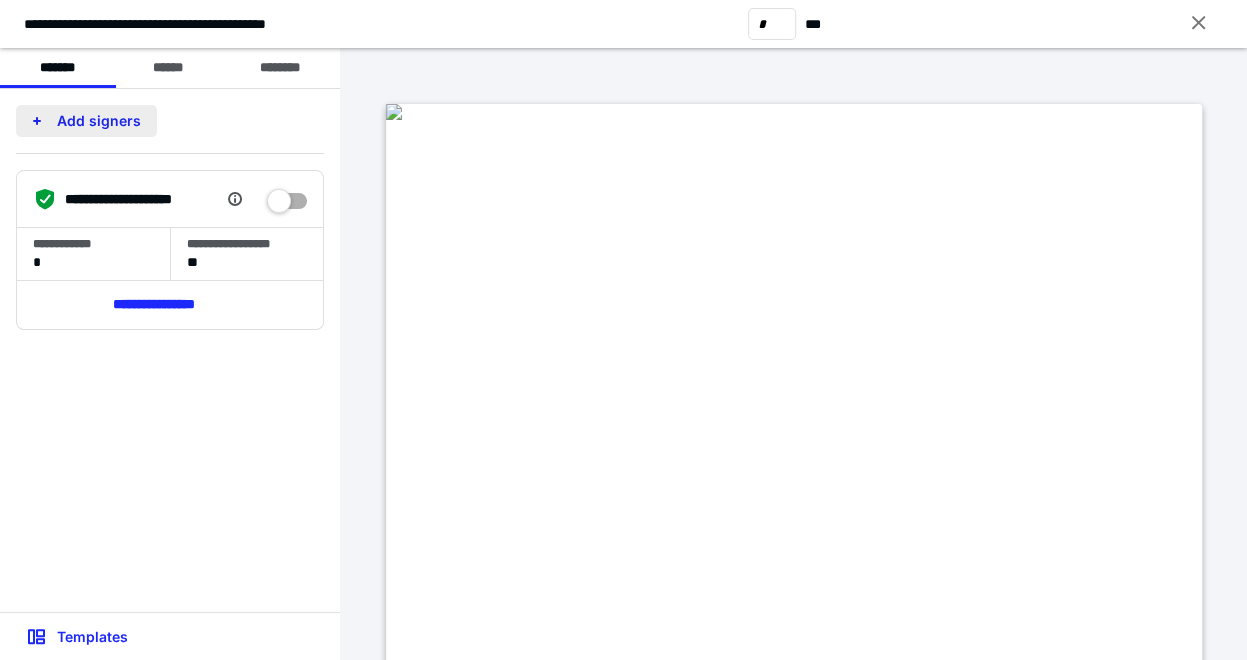 click on "Add signers" at bounding box center (86, 121) 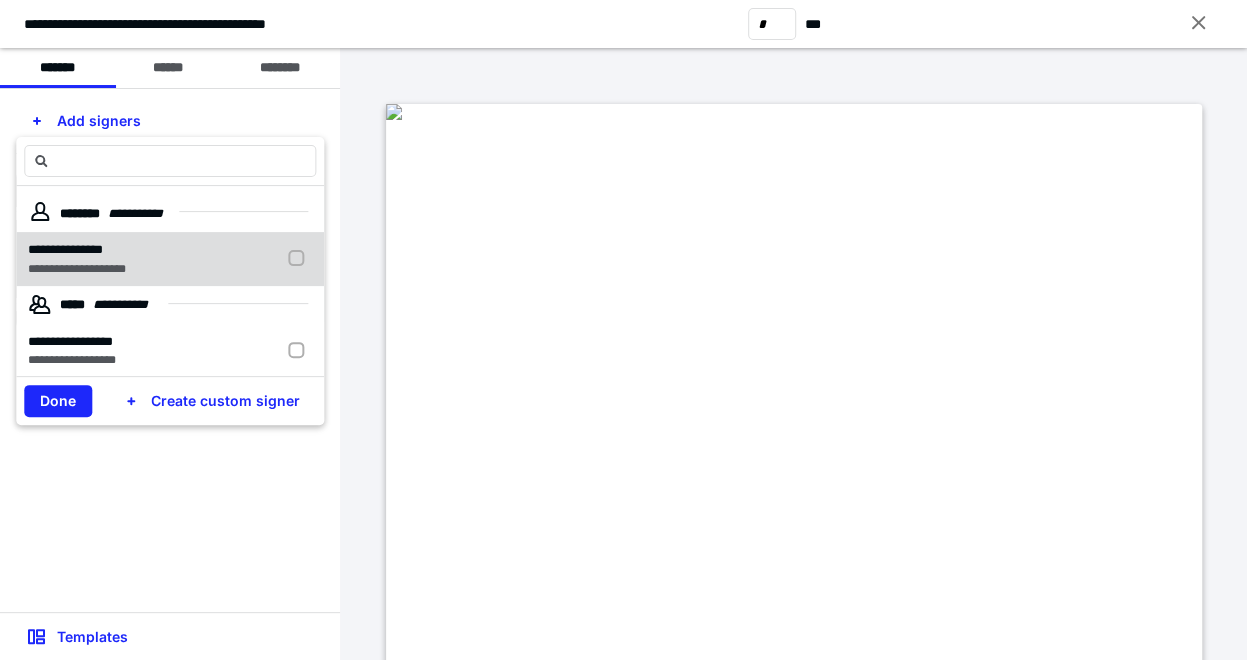 click on "**********" at bounding box center (65, 249) 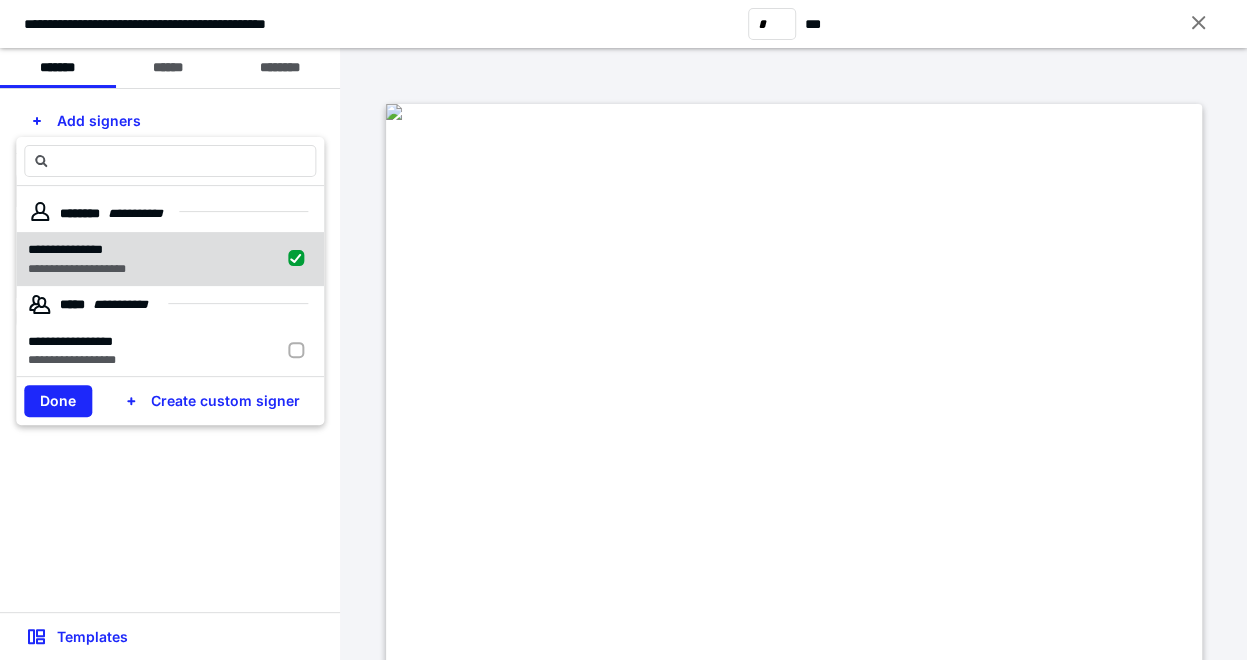 checkbox on "true" 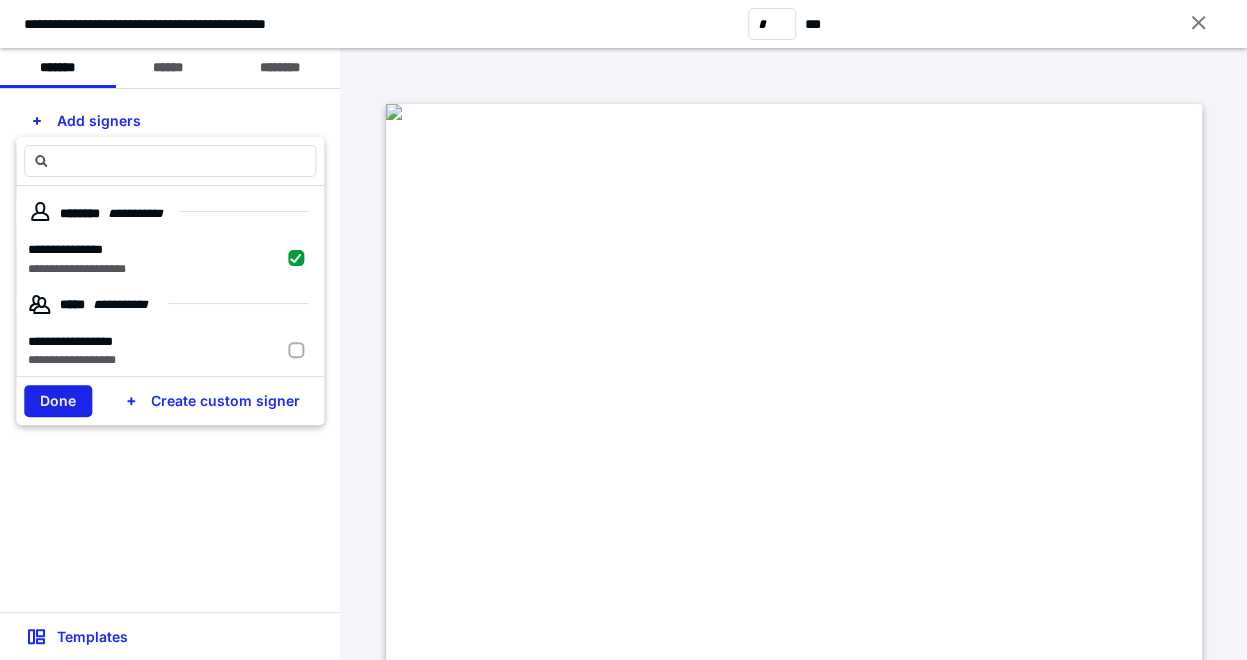 click on "Done" at bounding box center [58, 401] 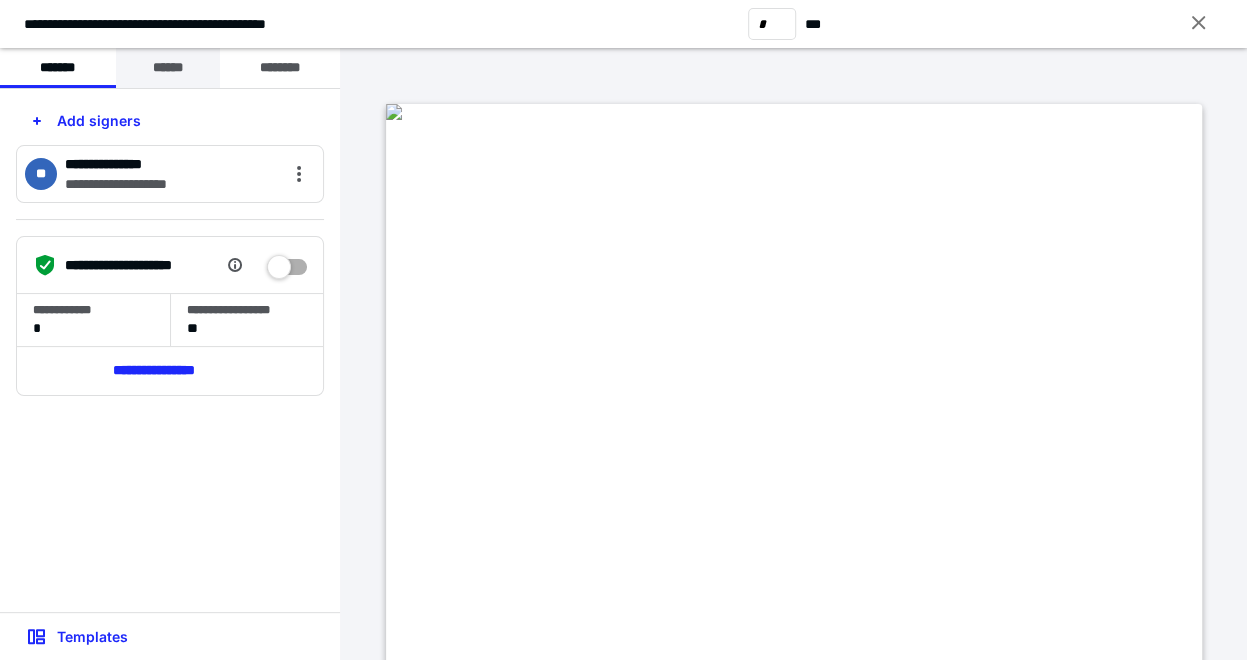 click on "******" at bounding box center (168, 68) 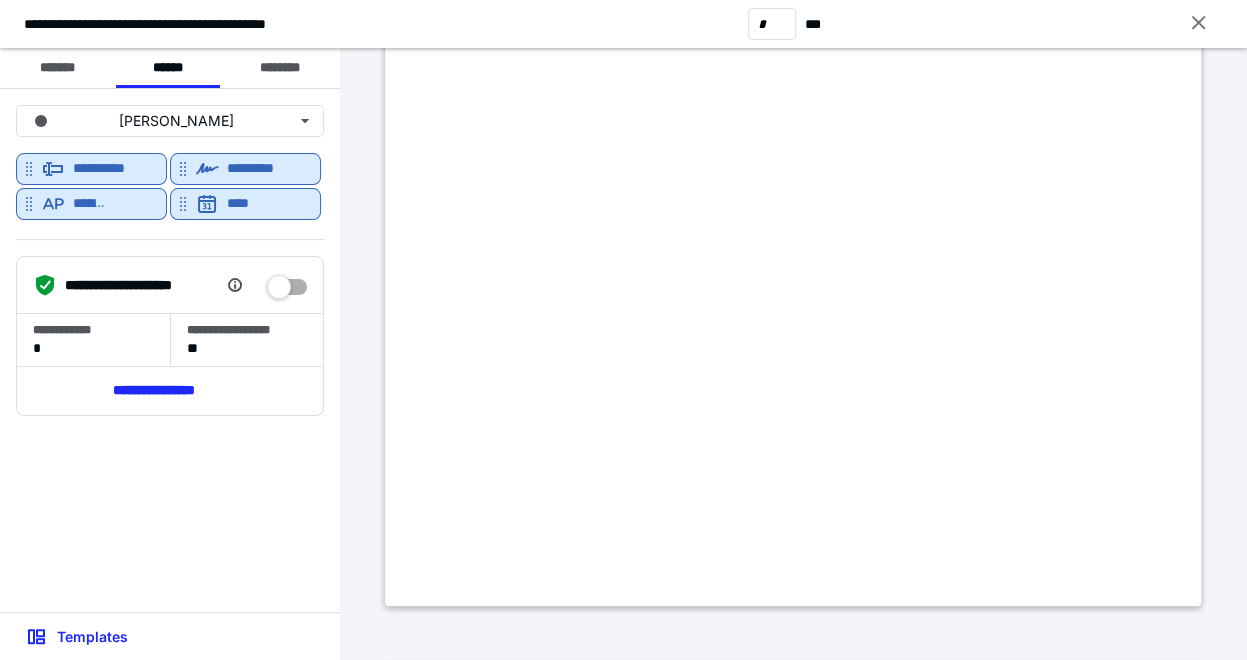 scroll, scrollTop: 555, scrollLeft: 0, axis: vertical 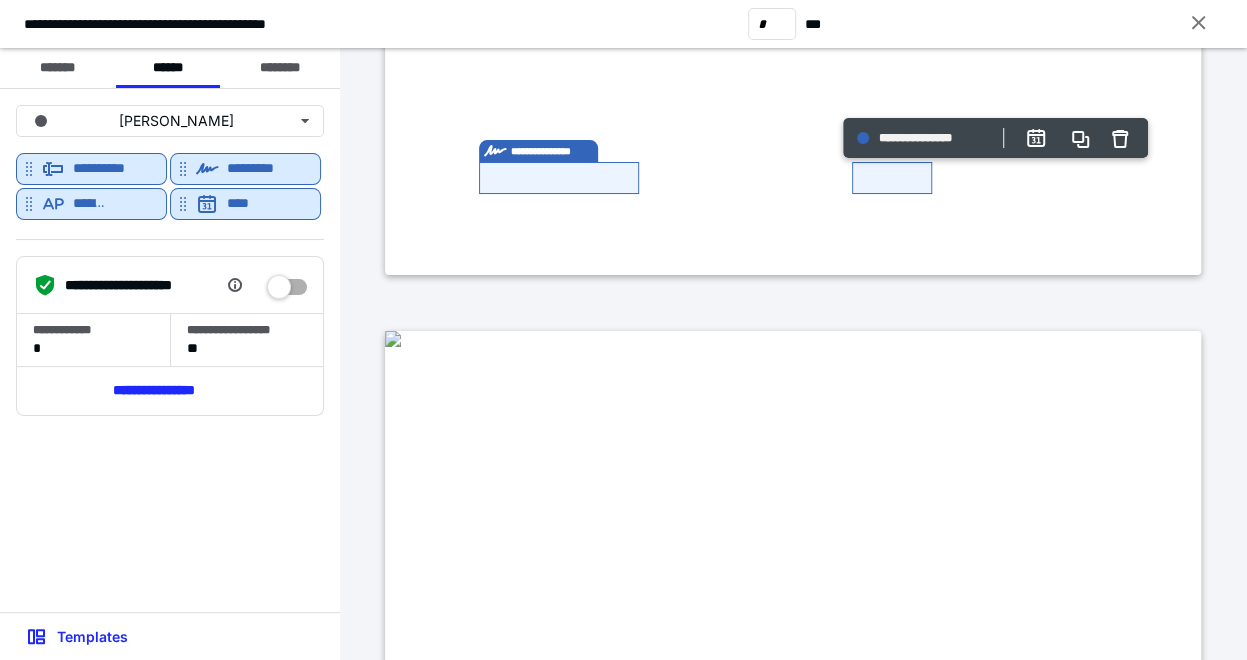 type on "*" 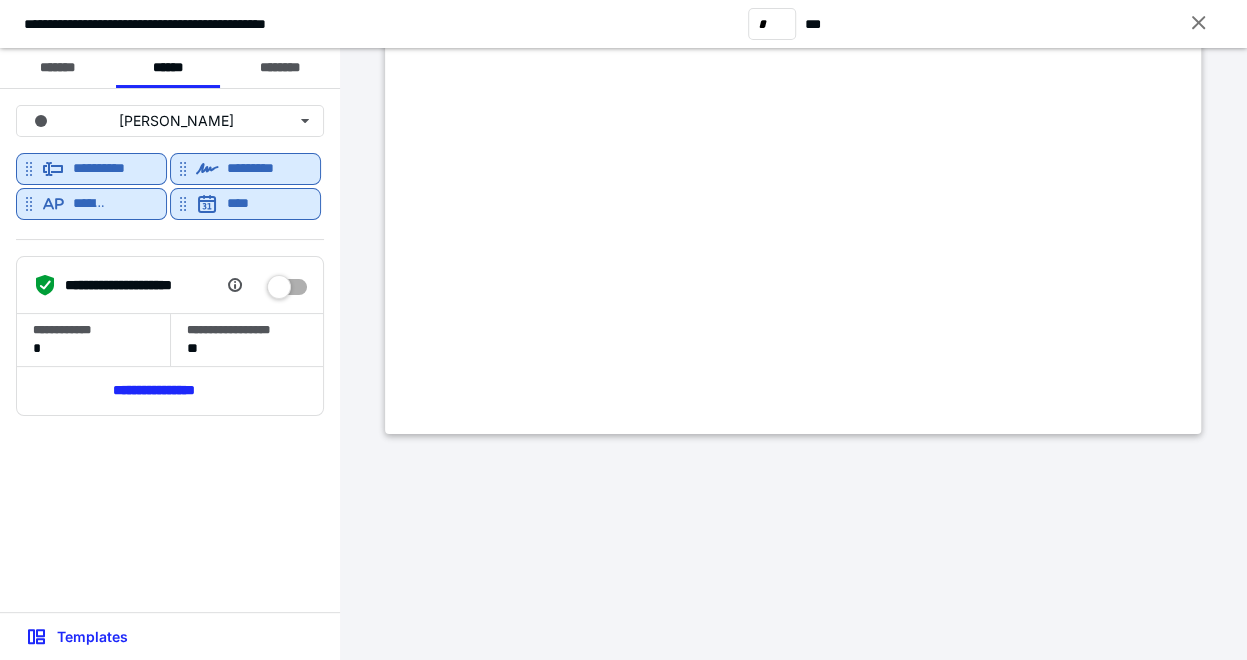 scroll, scrollTop: 6316, scrollLeft: 0, axis: vertical 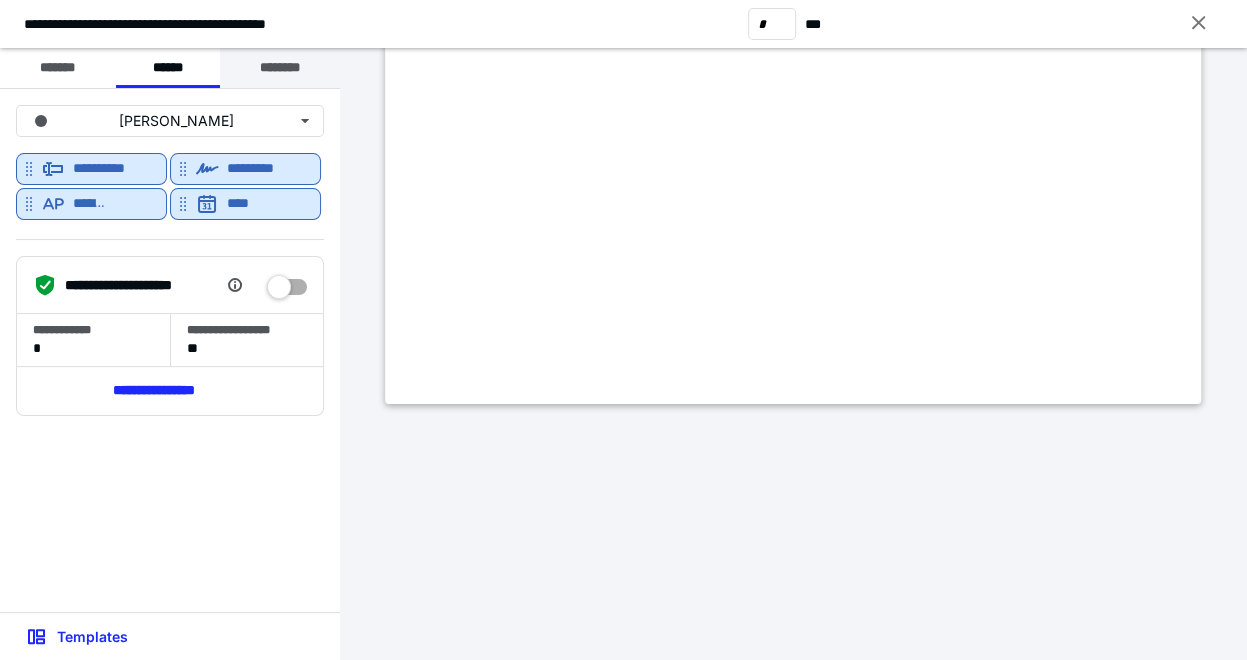 click on "********" at bounding box center (280, 68) 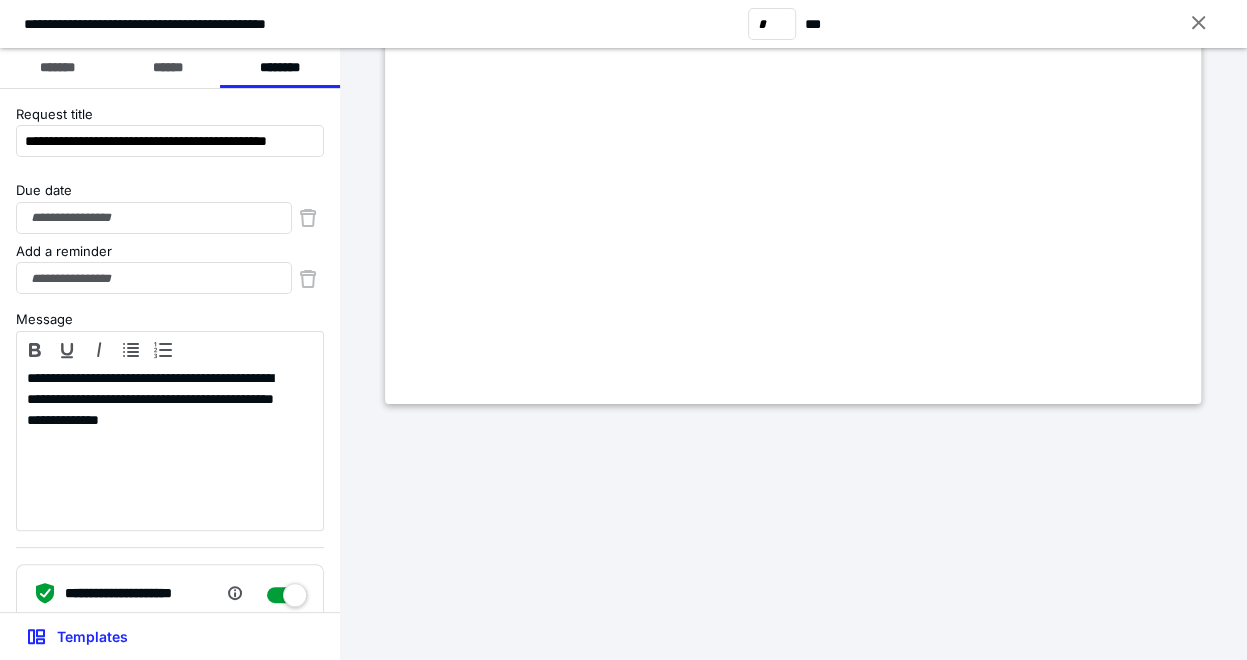 scroll, scrollTop: 166, scrollLeft: 0, axis: vertical 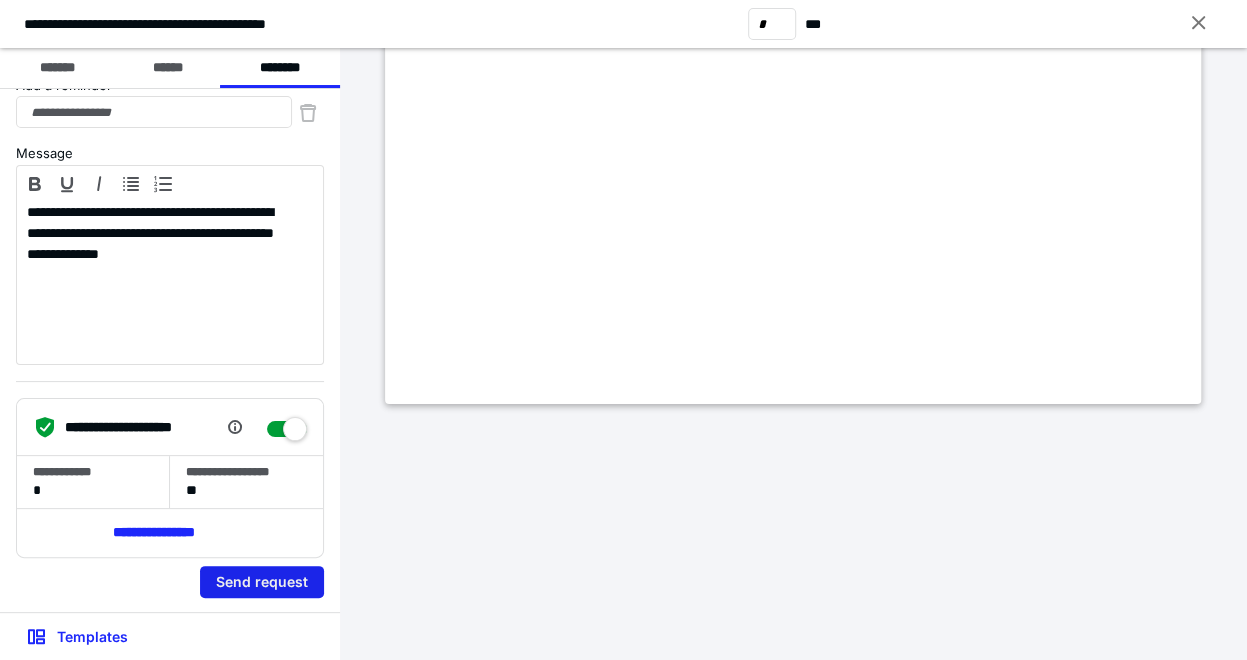 click on "Send request" at bounding box center [262, 582] 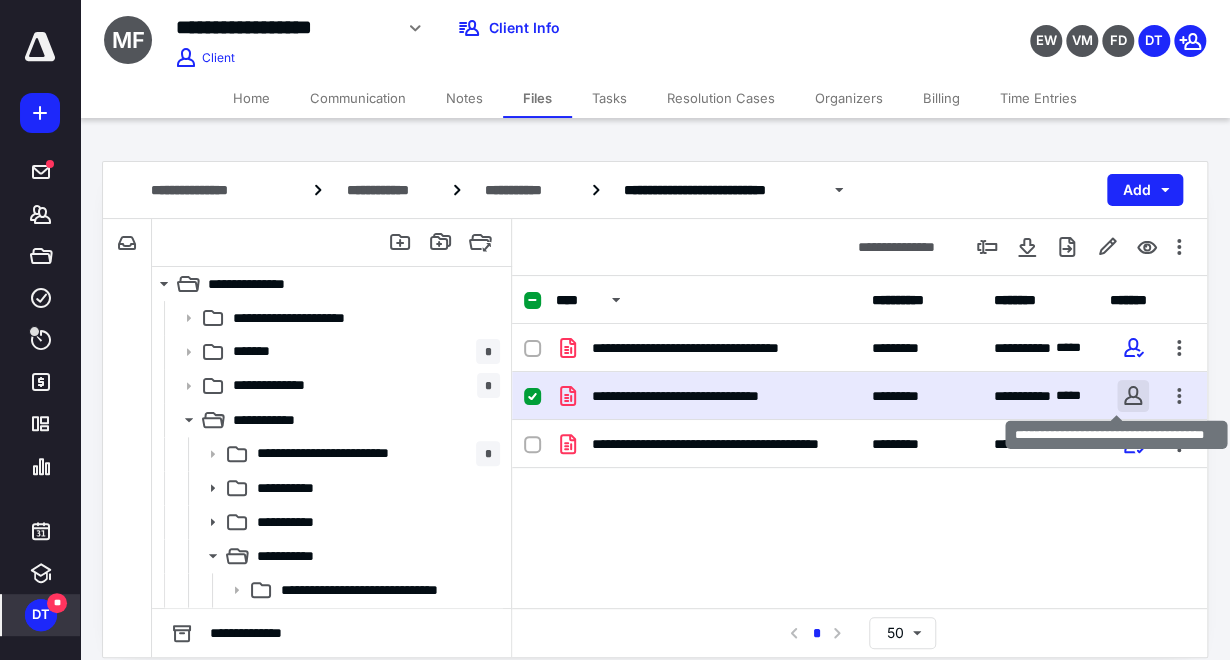 click at bounding box center (1133, 396) 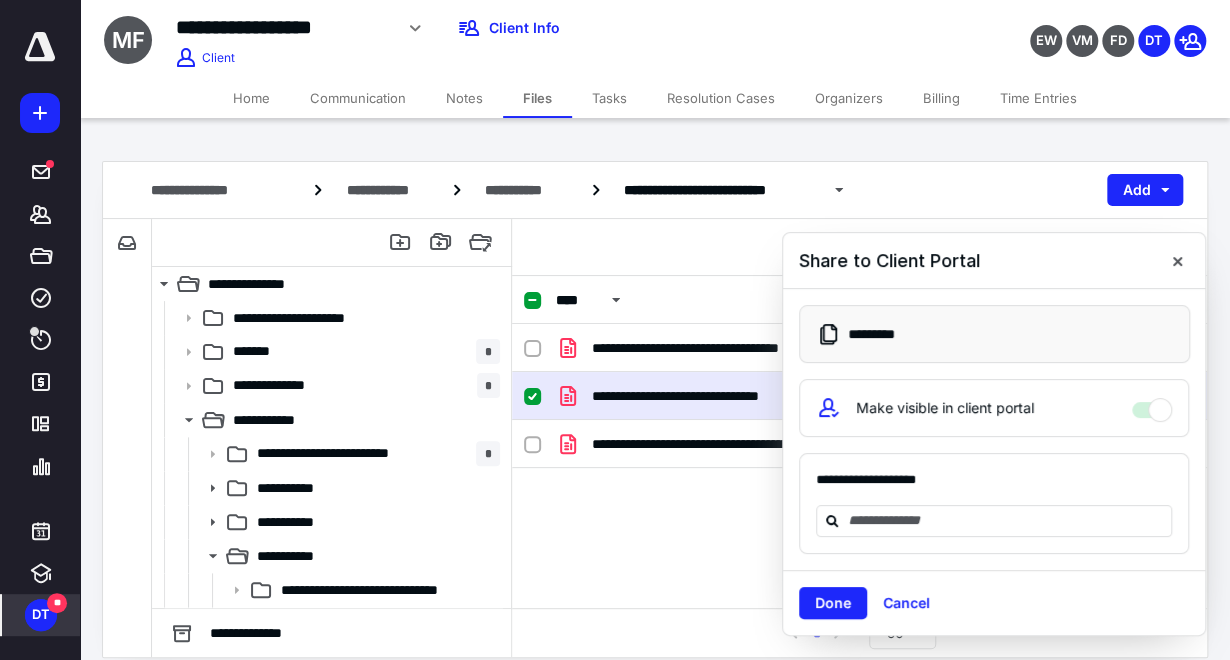 click on "Make visible in client portal" at bounding box center (994, 408) 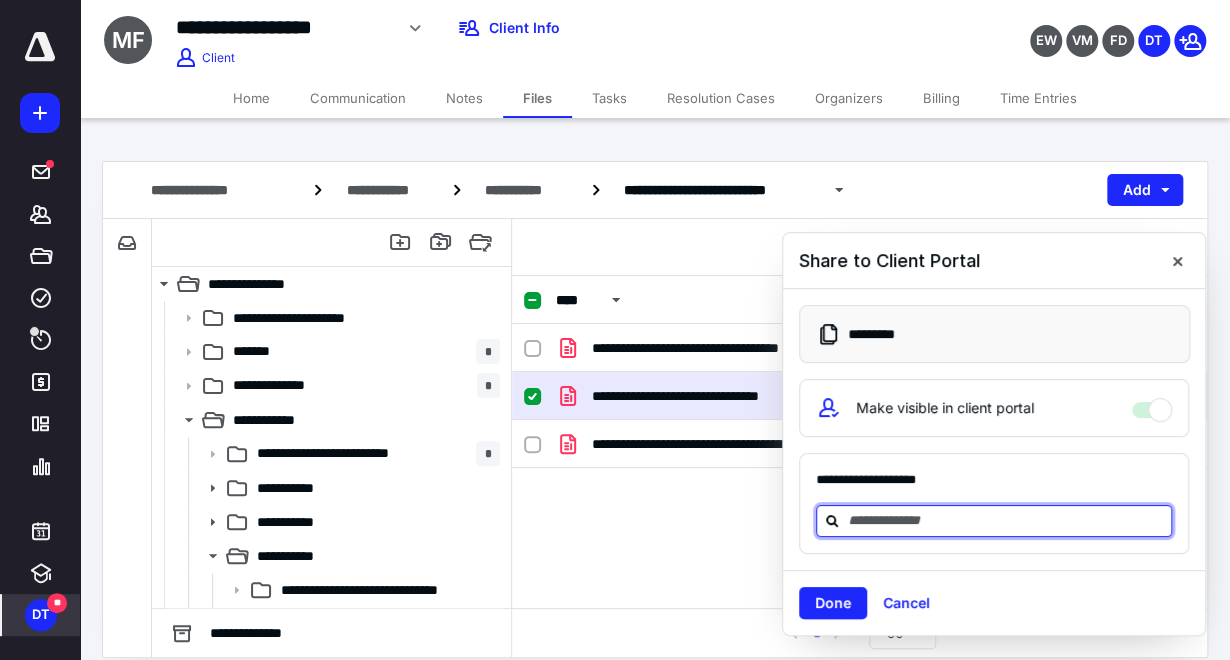 click at bounding box center [1006, 520] 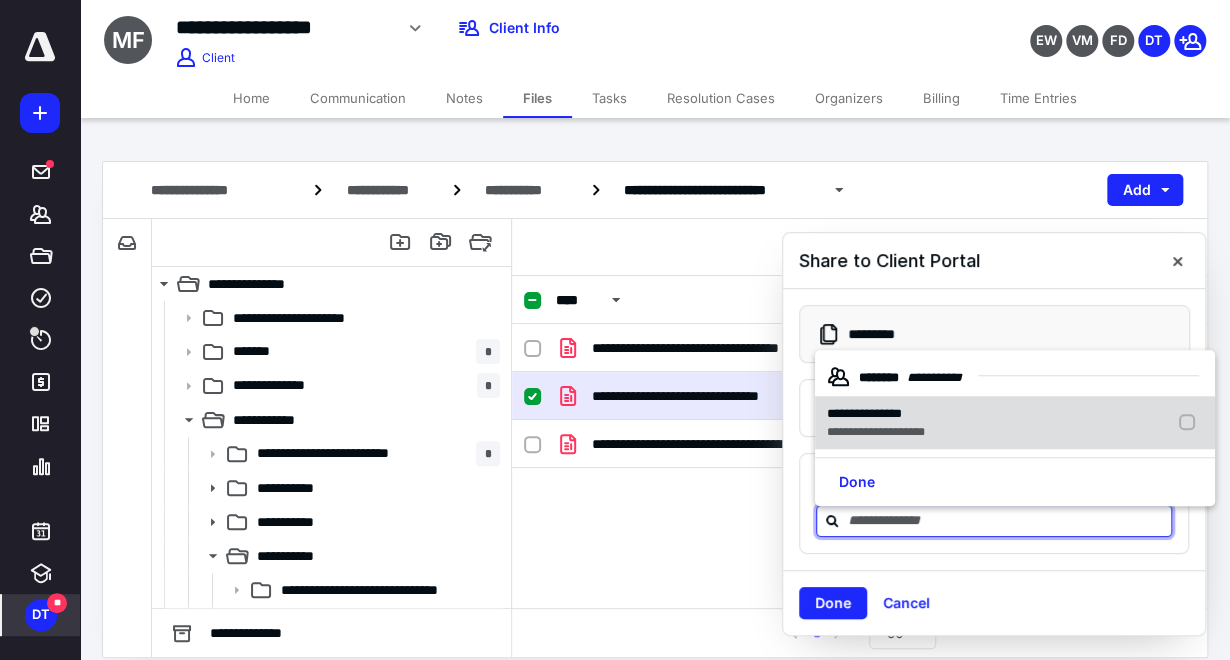 click on "**********" at bounding box center (864, 413) 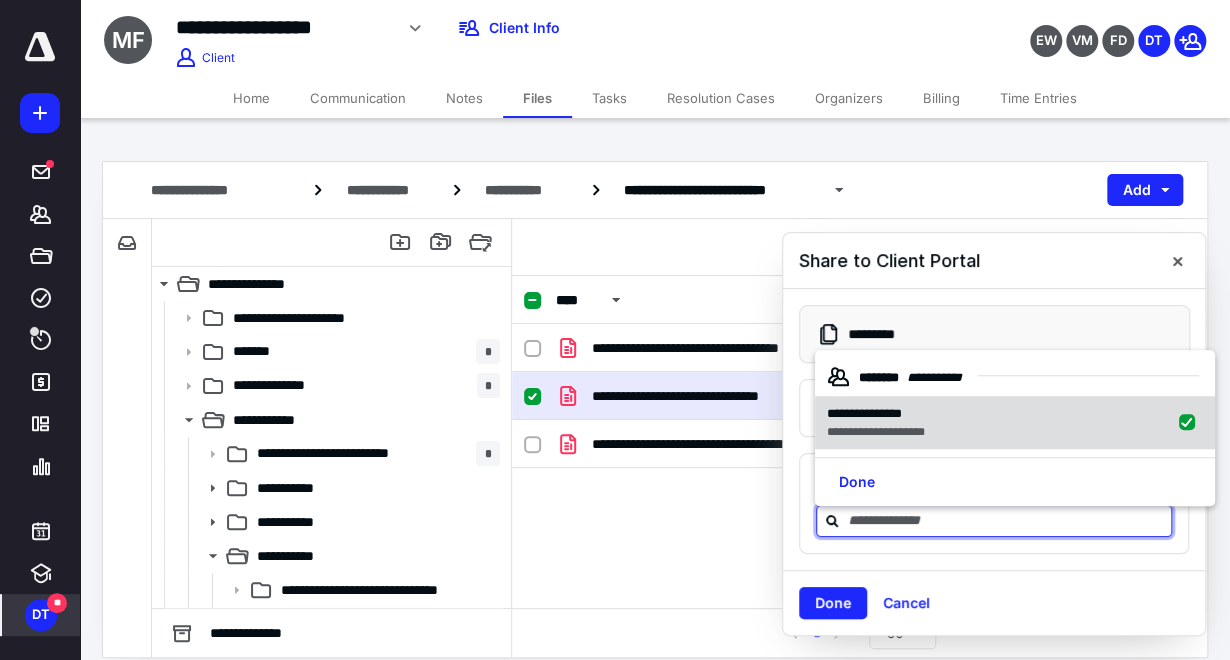 checkbox on "true" 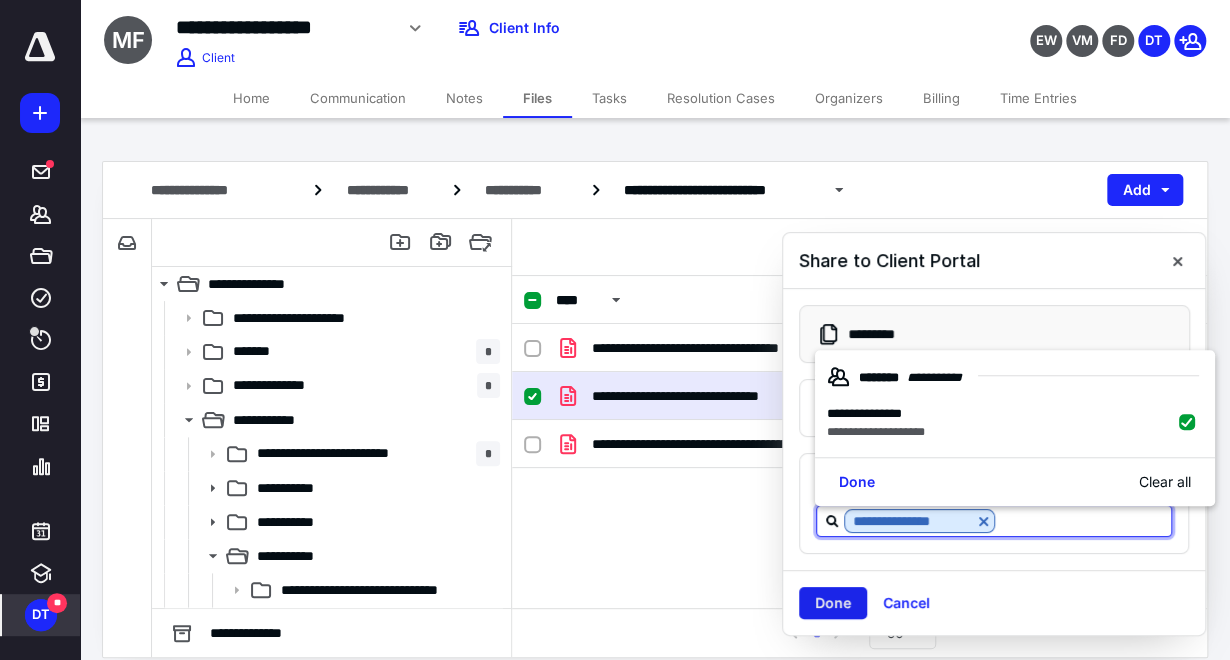 click on "Done" at bounding box center (833, 603) 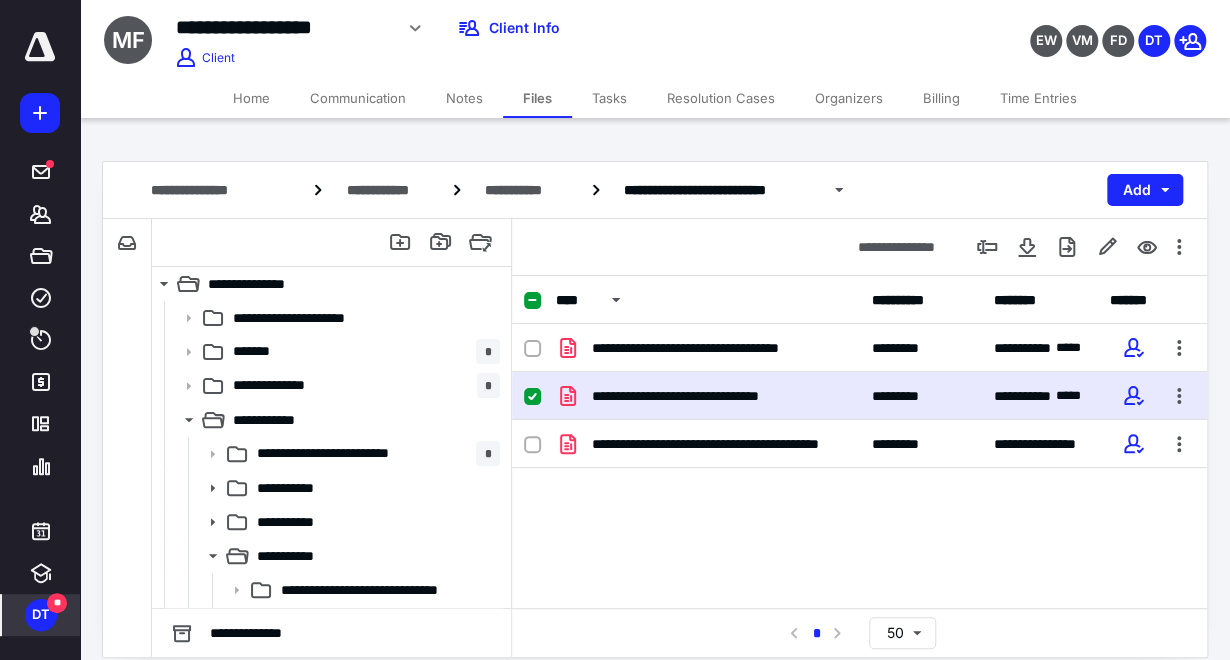 click 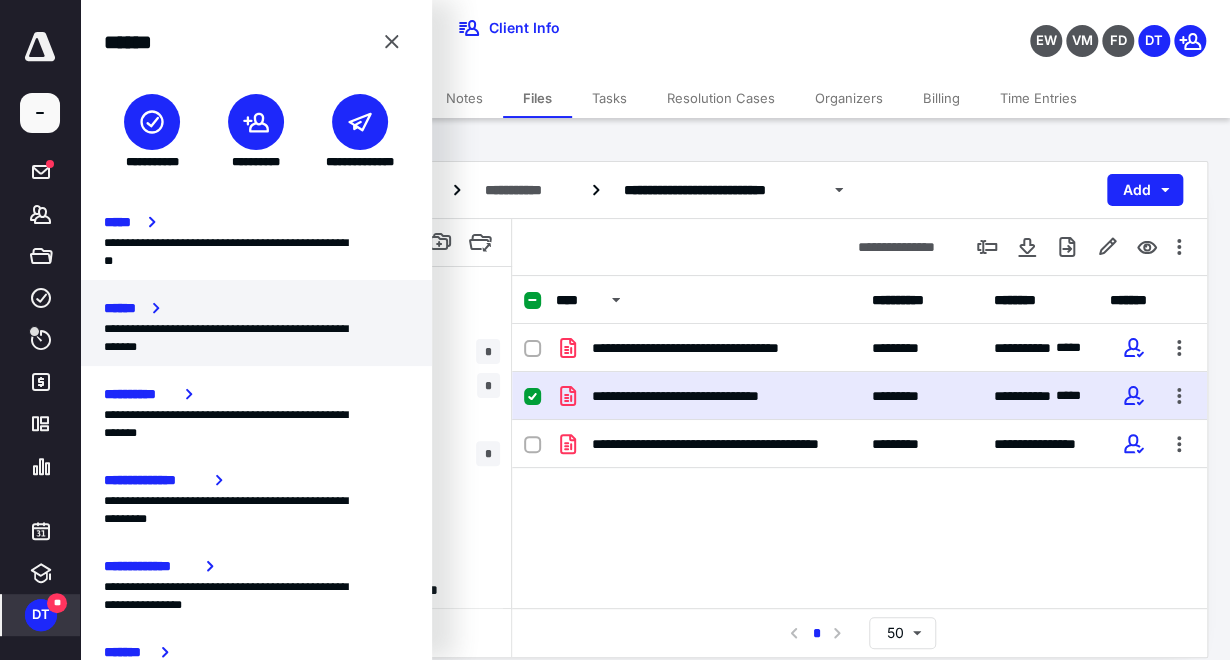 click on "**********" at bounding box center (247, 338) 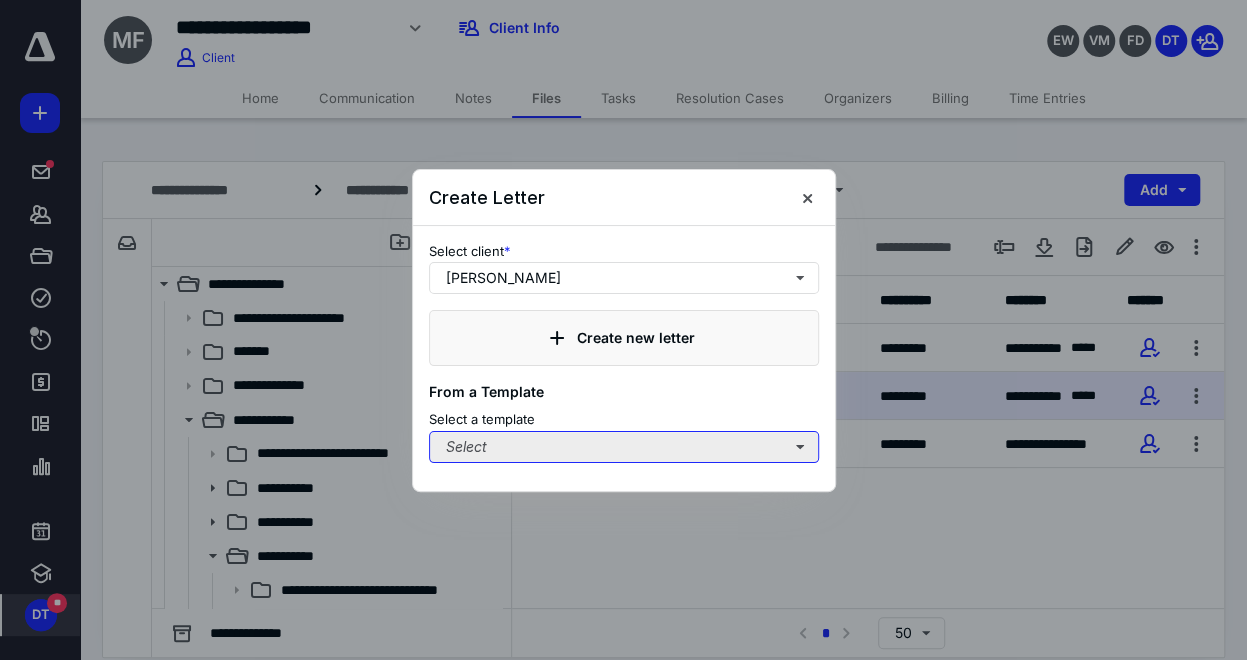 click on "Select" at bounding box center [624, 447] 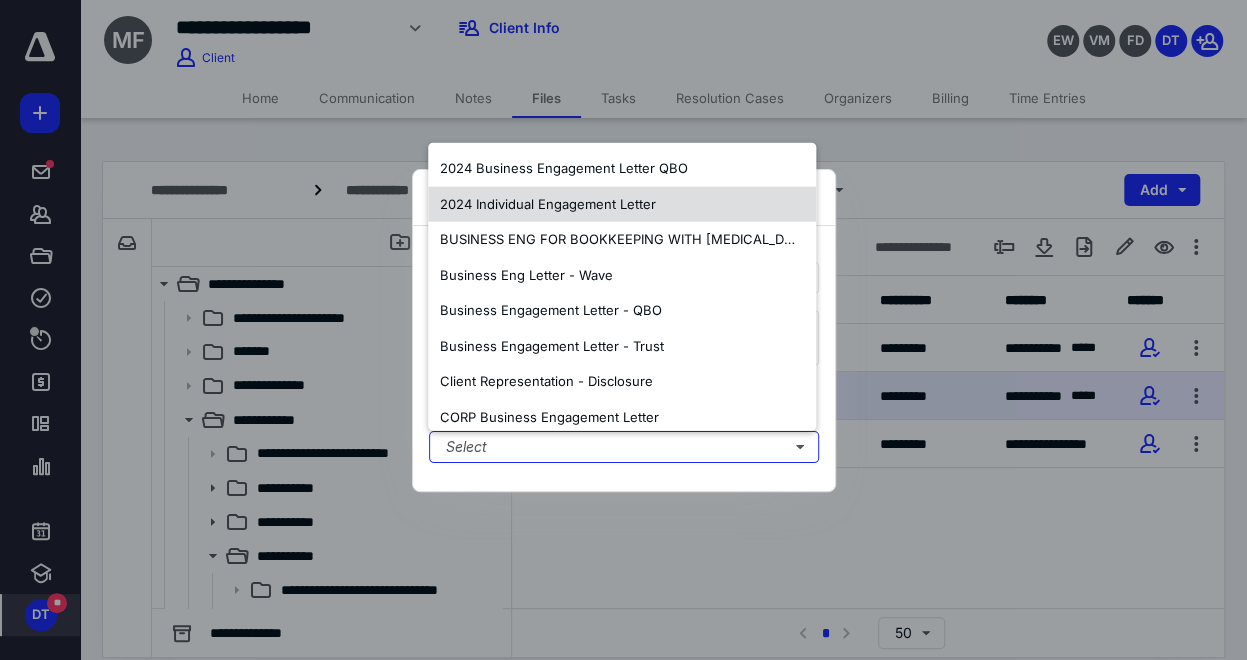 click on "2024 Individual Engagement Letter" at bounding box center (622, 205) 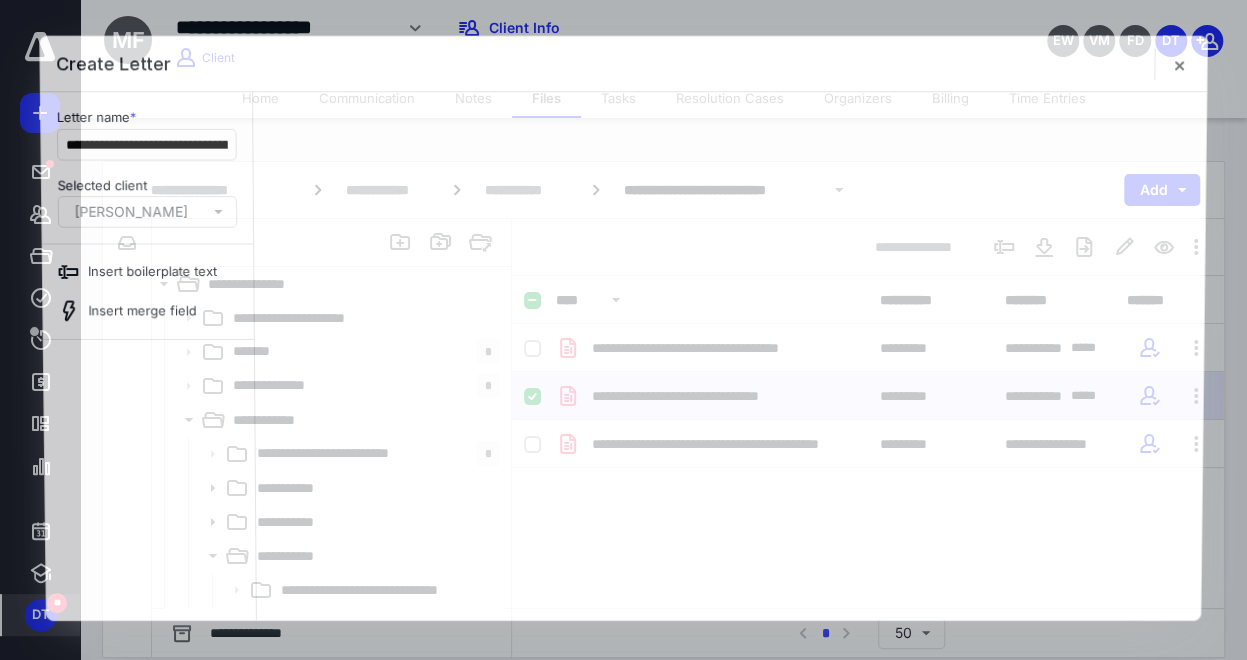 scroll, scrollTop: 0, scrollLeft: 0, axis: both 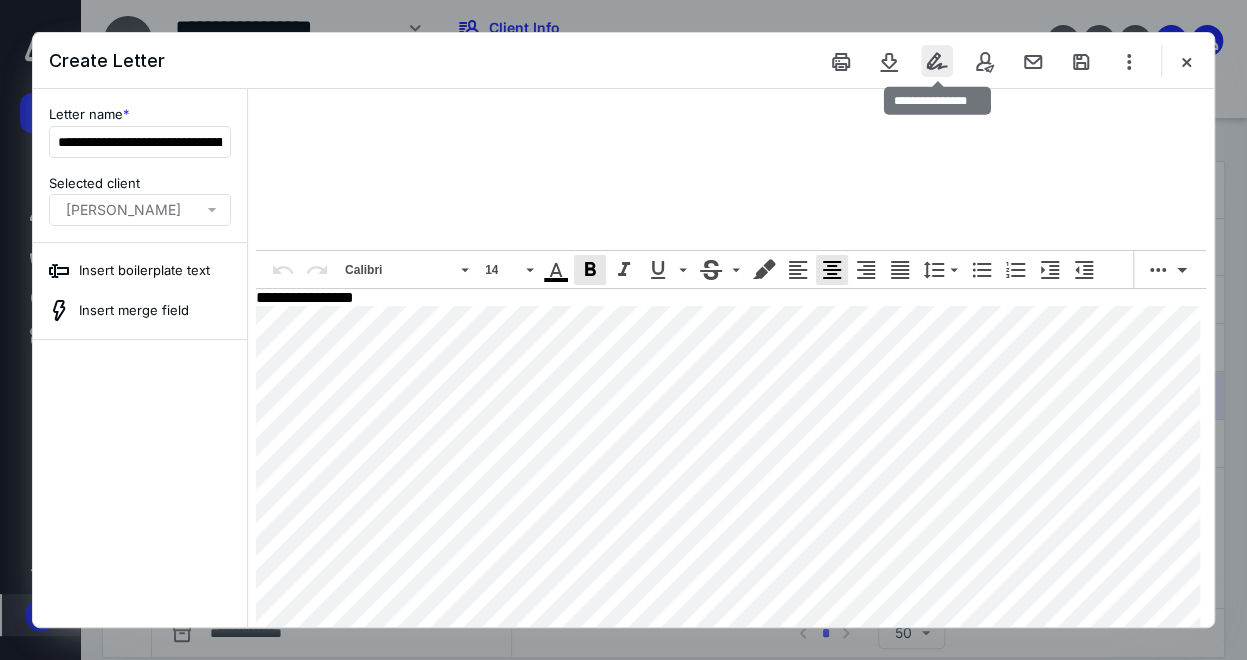 click at bounding box center (937, 61) 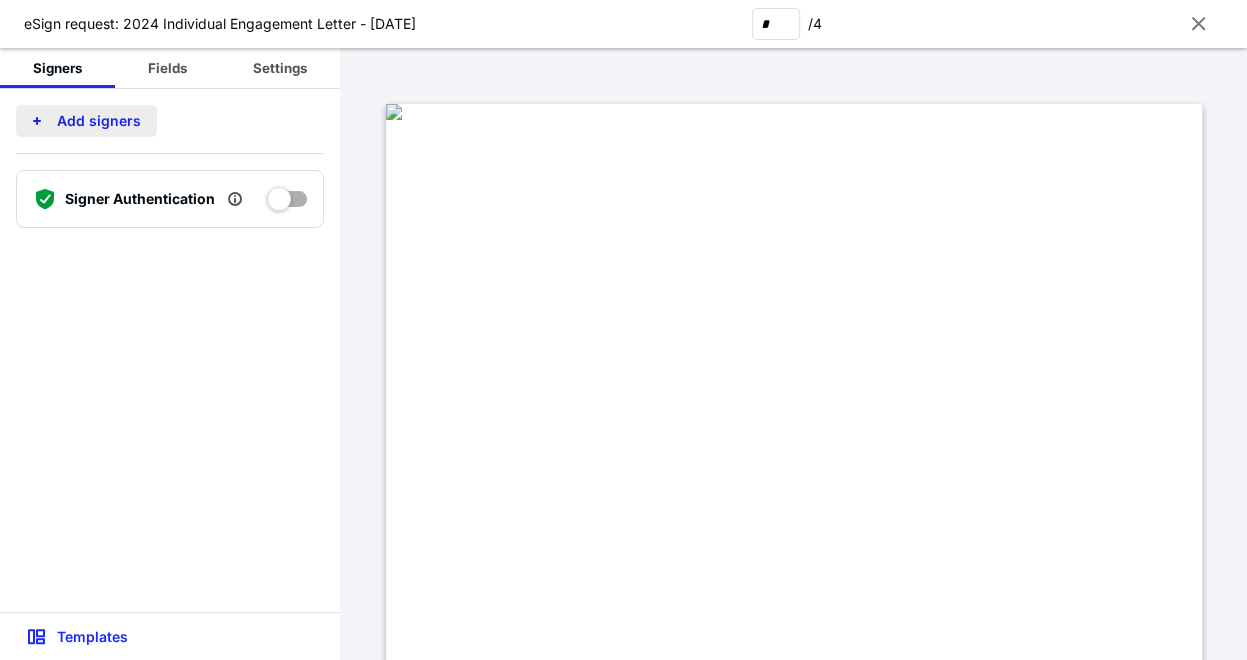 click on "Add signers" at bounding box center (86, 121) 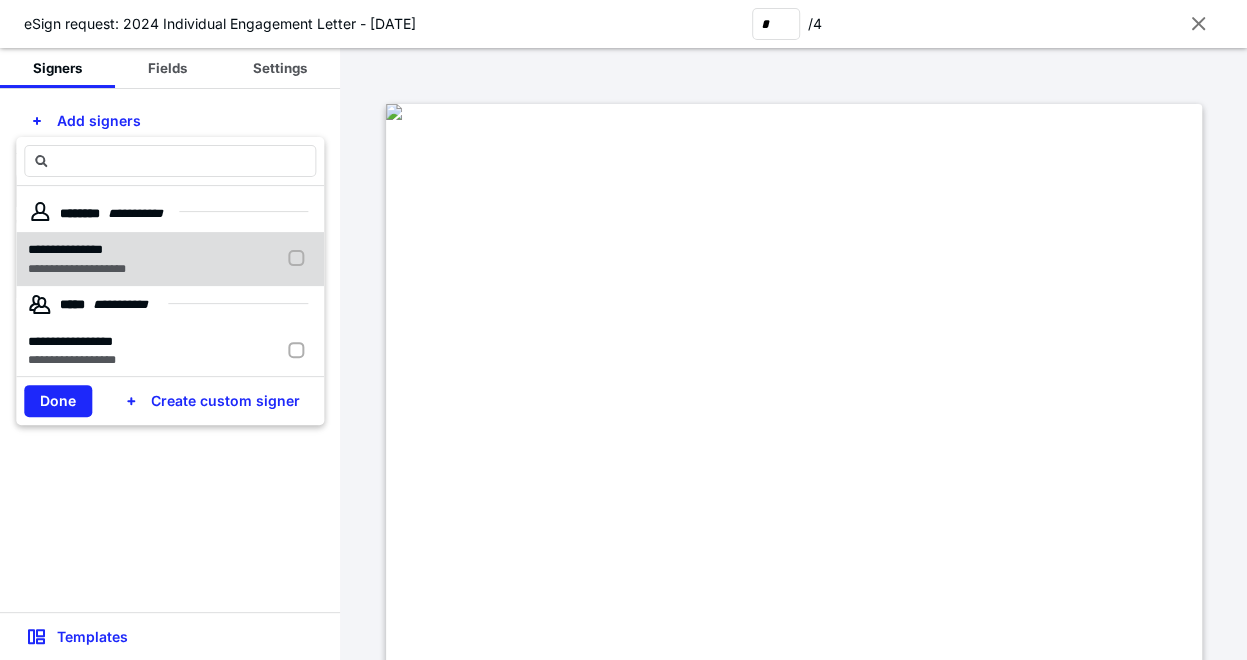 click on "**********" at bounding box center (77, 269) 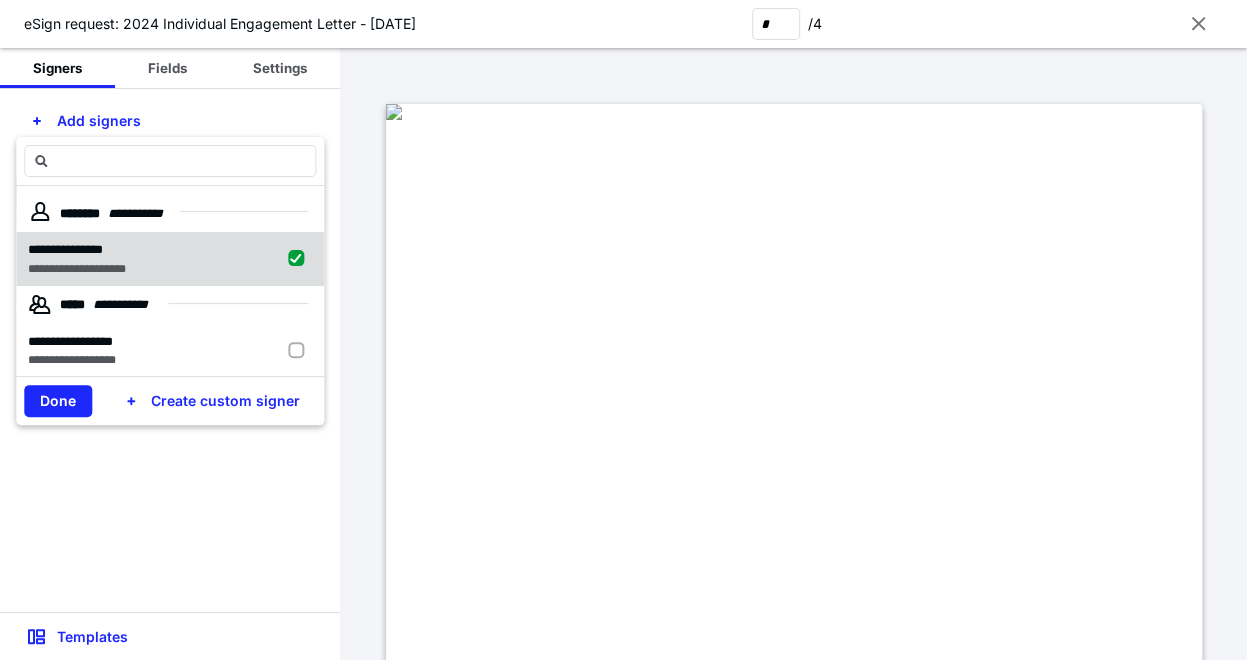 checkbox on "true" 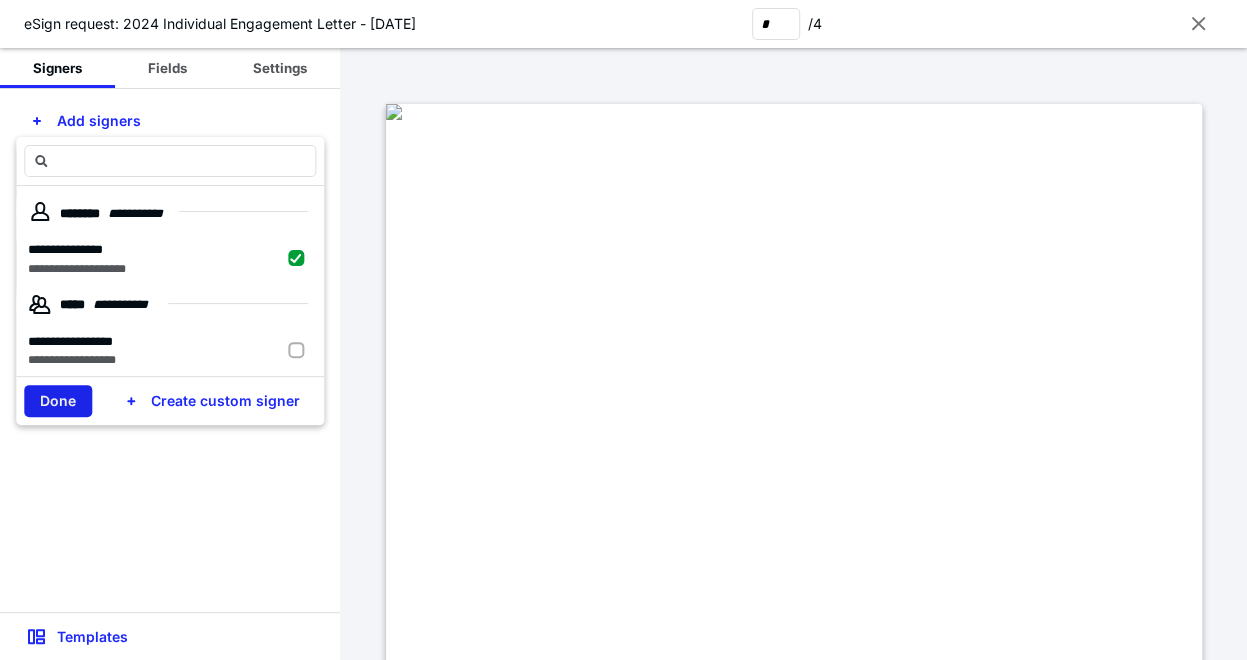 click on "Done" at bounding box center [58, 401] 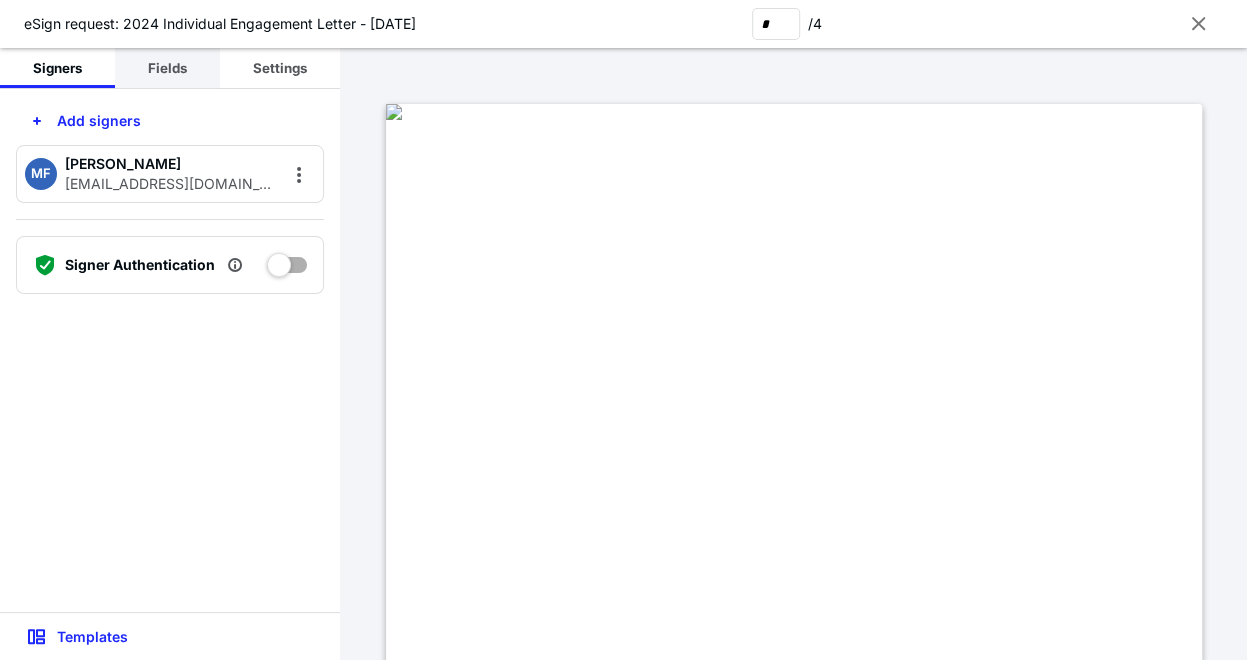 click on "Fields" at bounding box center (167, 68) 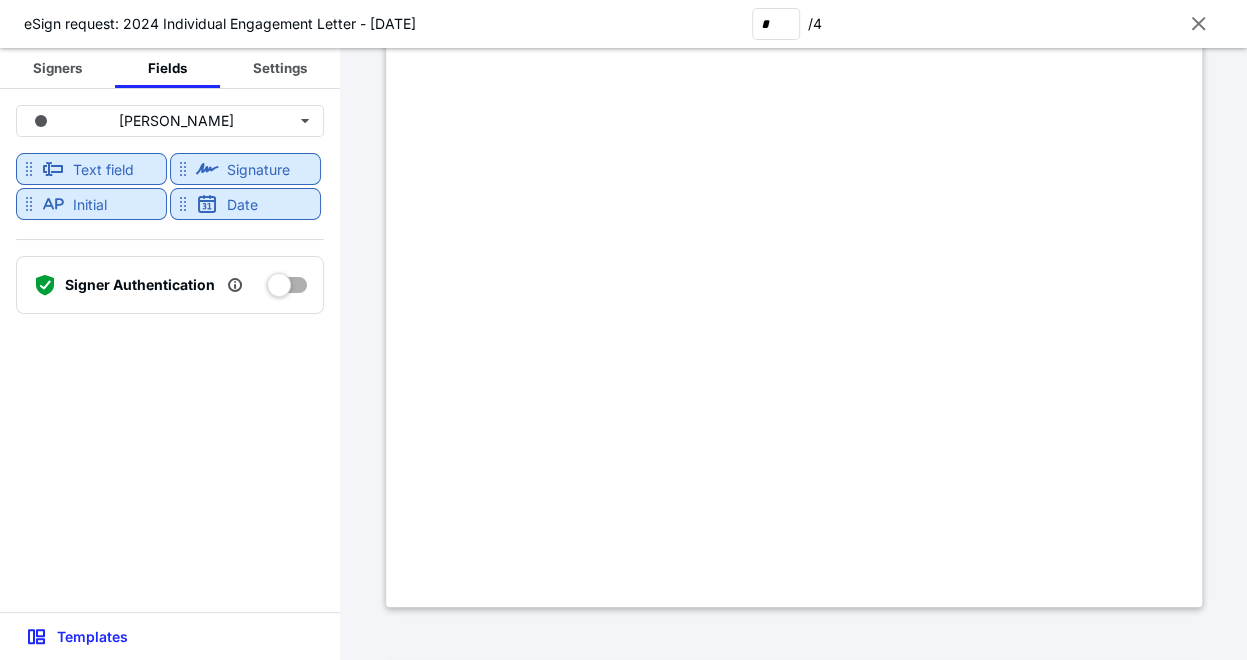 type on "*" 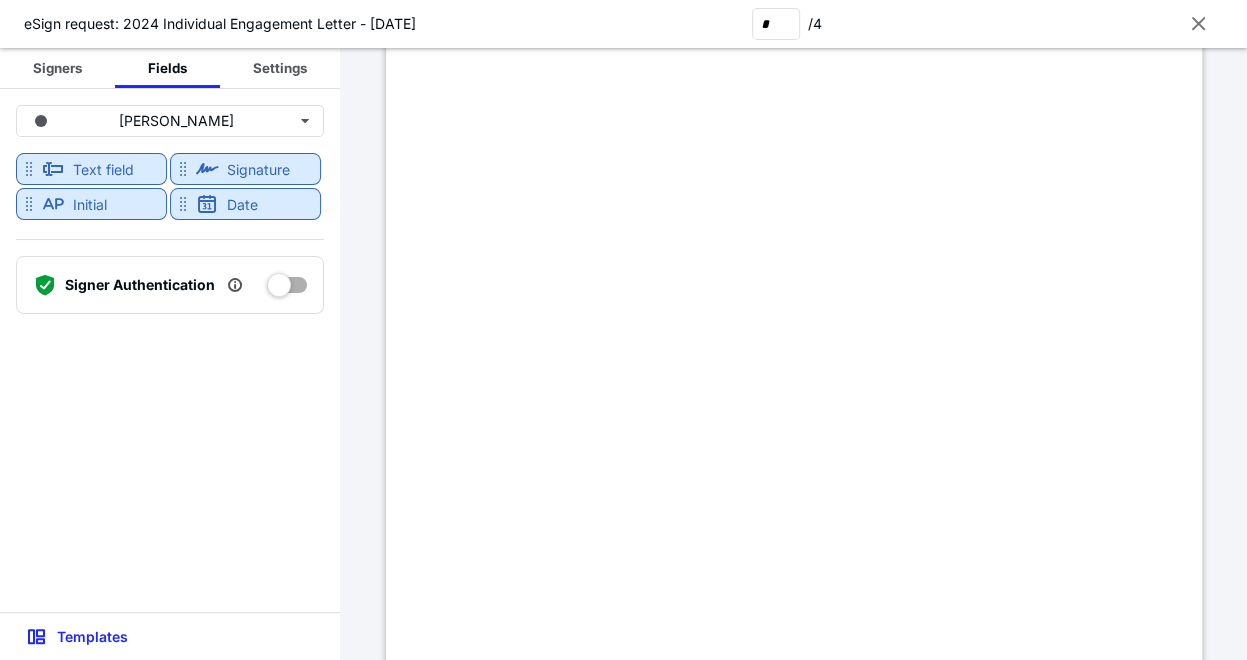 scroll, scrollTop: 3555, scrollLeft: 0, axis: vertical 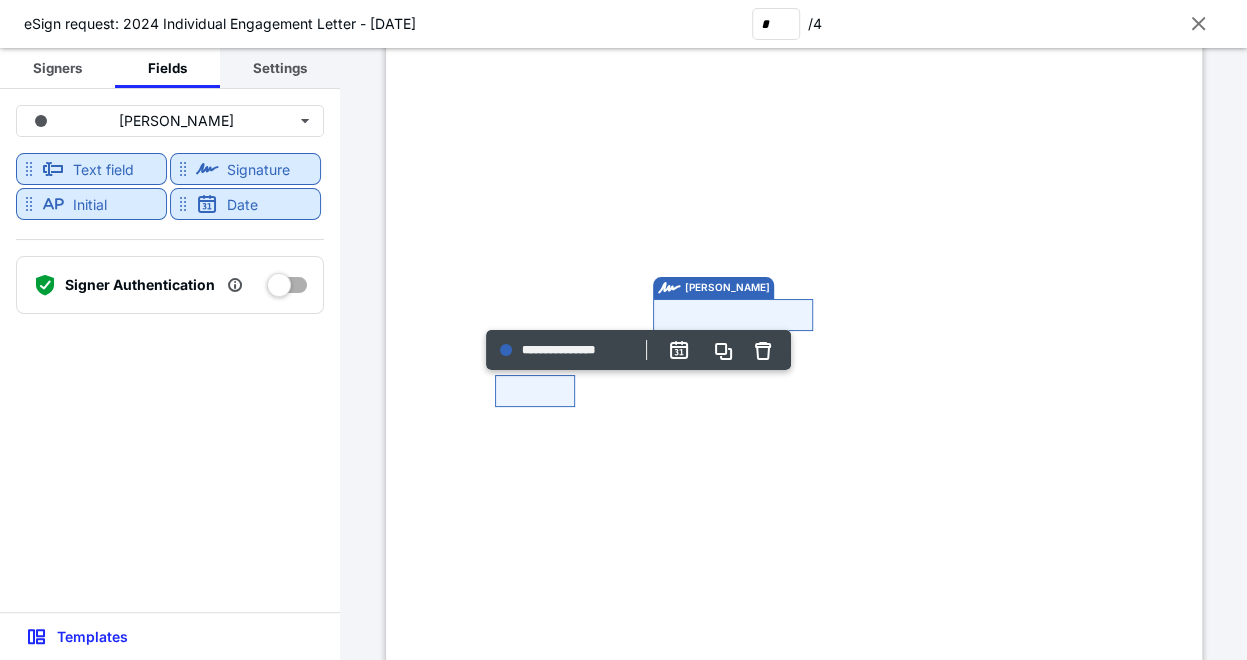 click on "Settings" at bounding box center [280, 68] 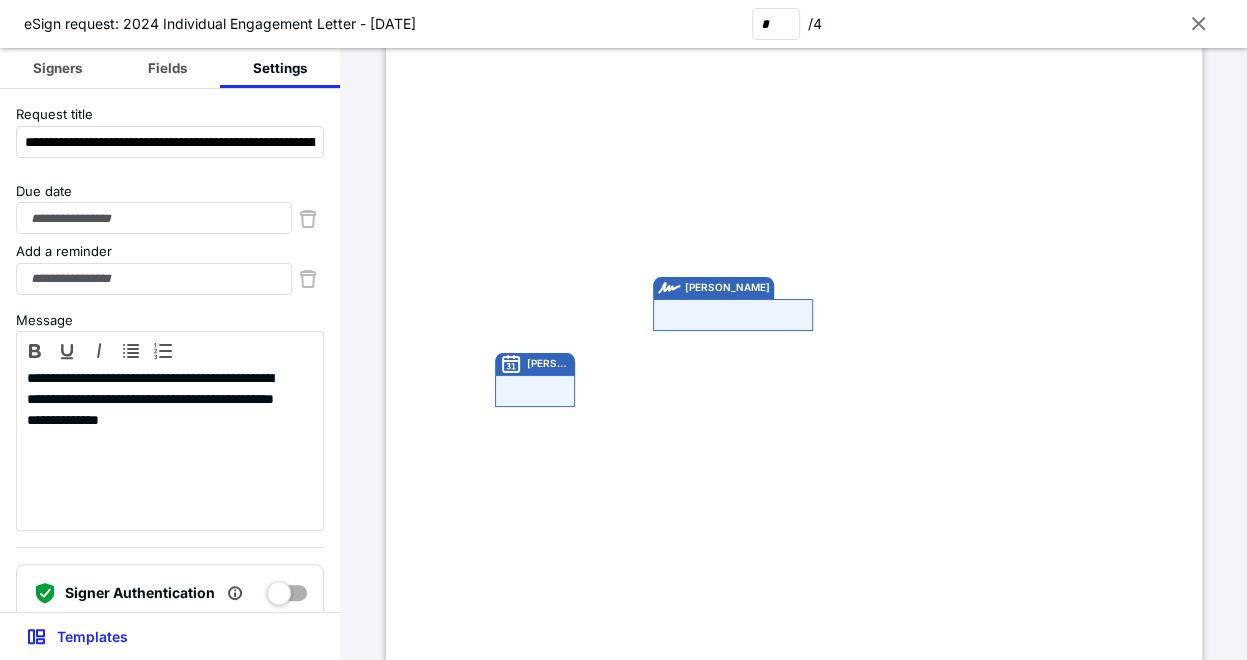 scroll, scrollTop: 65, scrollLeft: 0, axis: vertical 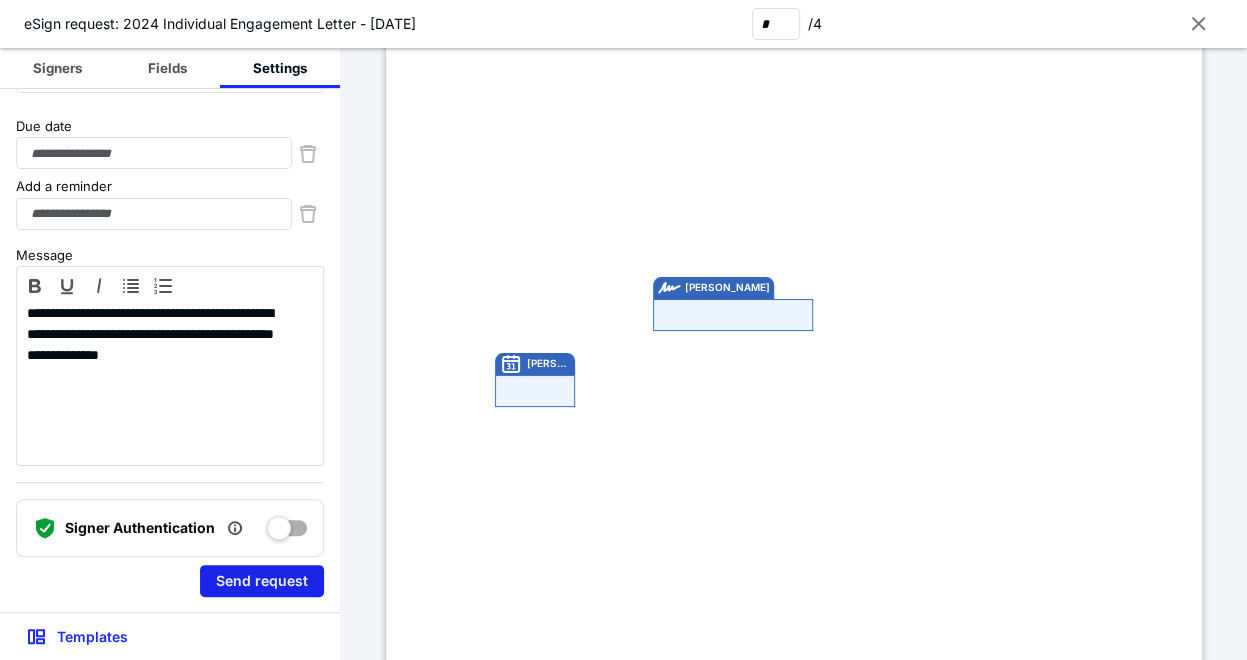 click on "Send request" at bounding box center [262, 581] 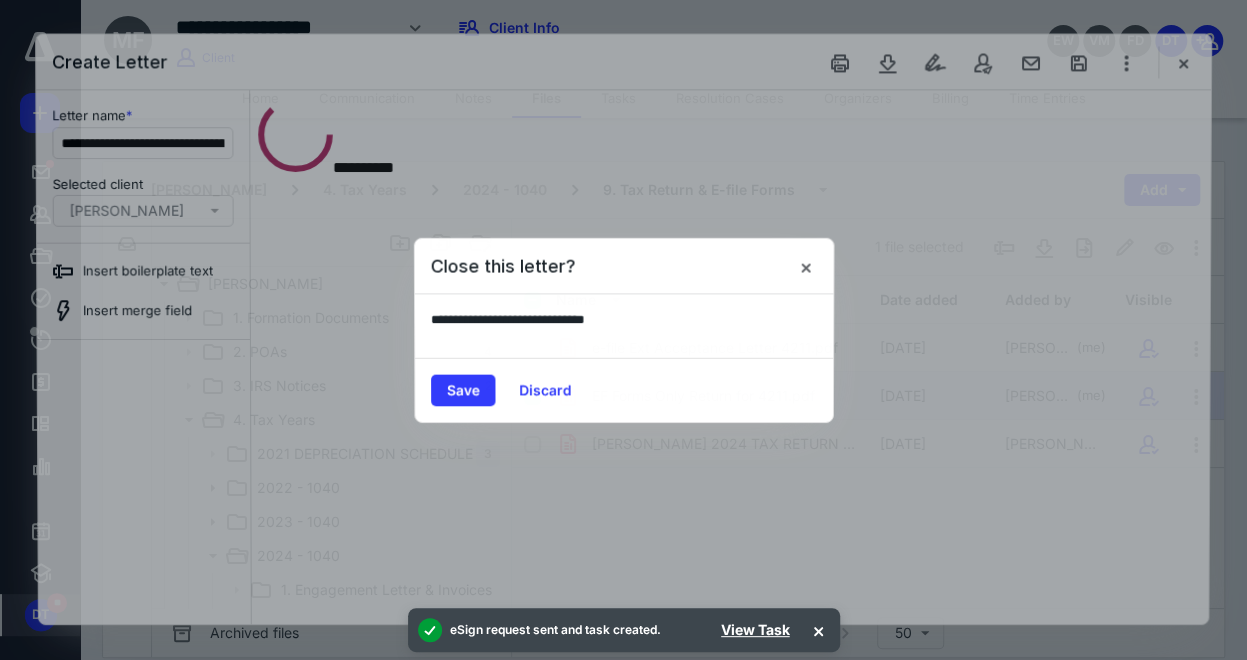 scroll, scrollTop: 0, scrollLeft: 0, axis: both 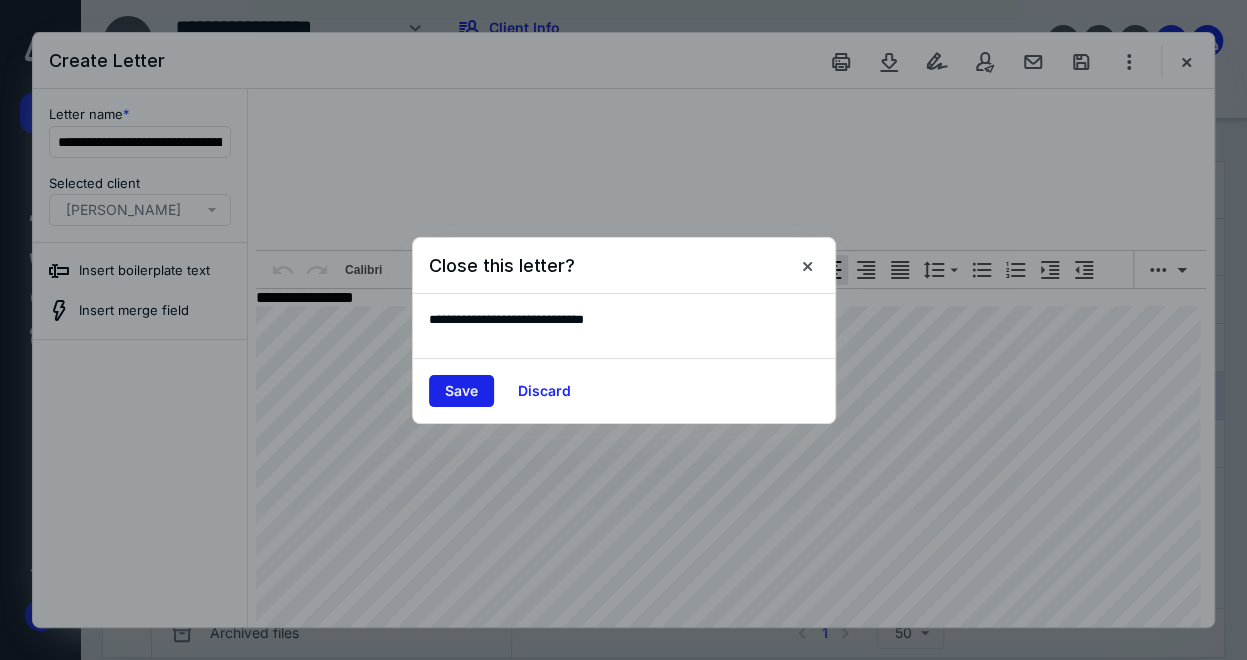 click on "Save" at bounding box center (461, 391) 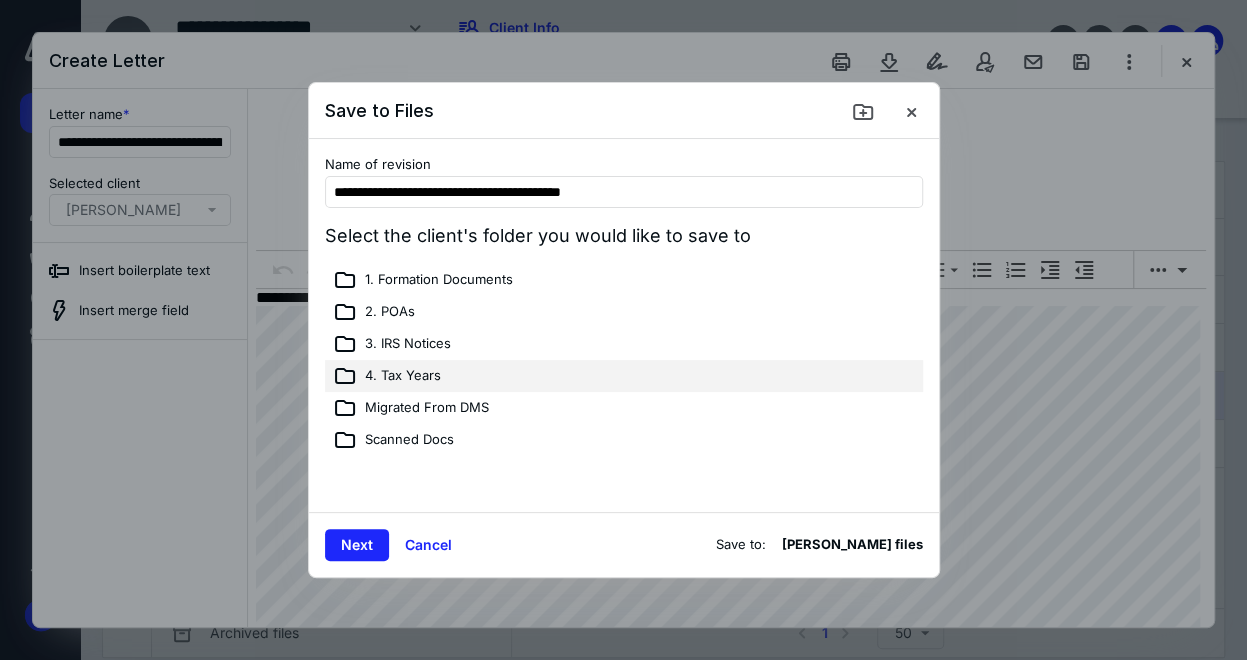 click on "4. Tax Years" at bounding box center (403, 376) 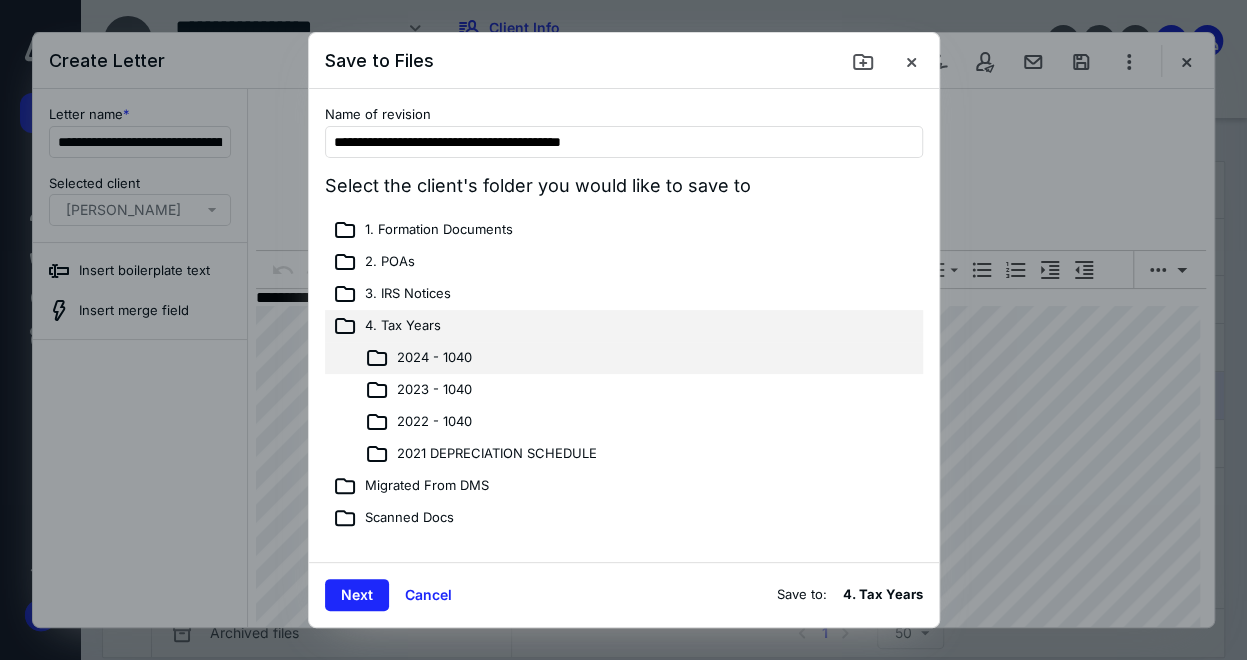click on "2024 - 1040" at bounding box center [434, 358] 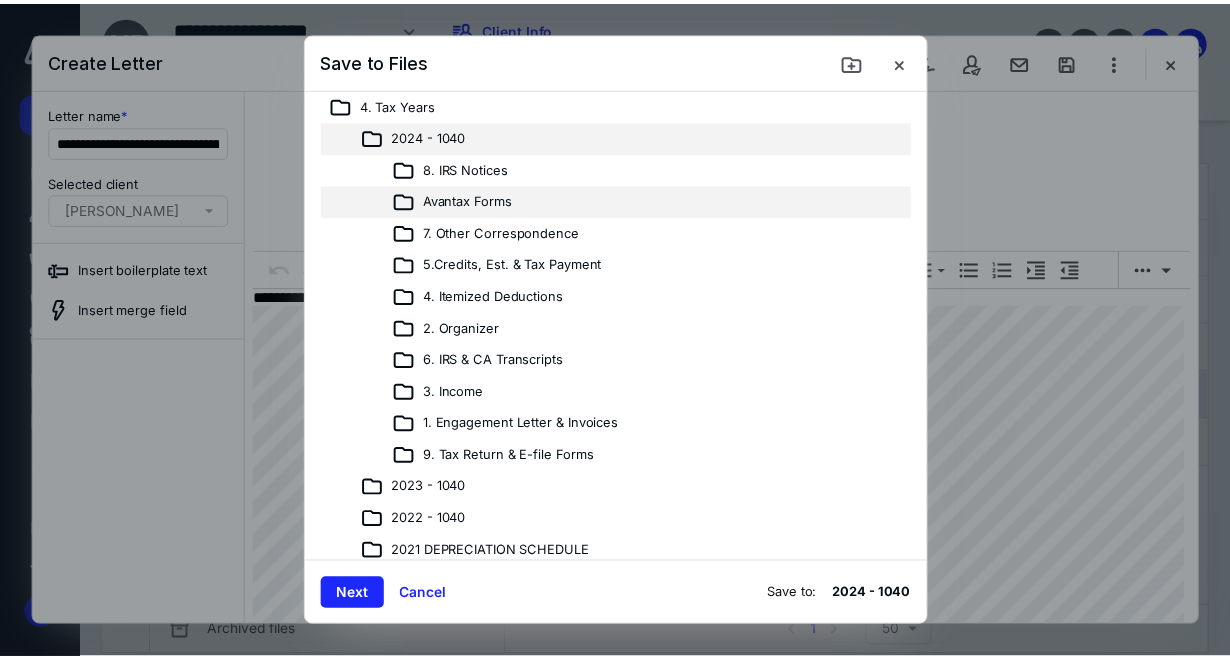 scroll, scrollTop: 222, scrollLeft: 0, axis: vertical 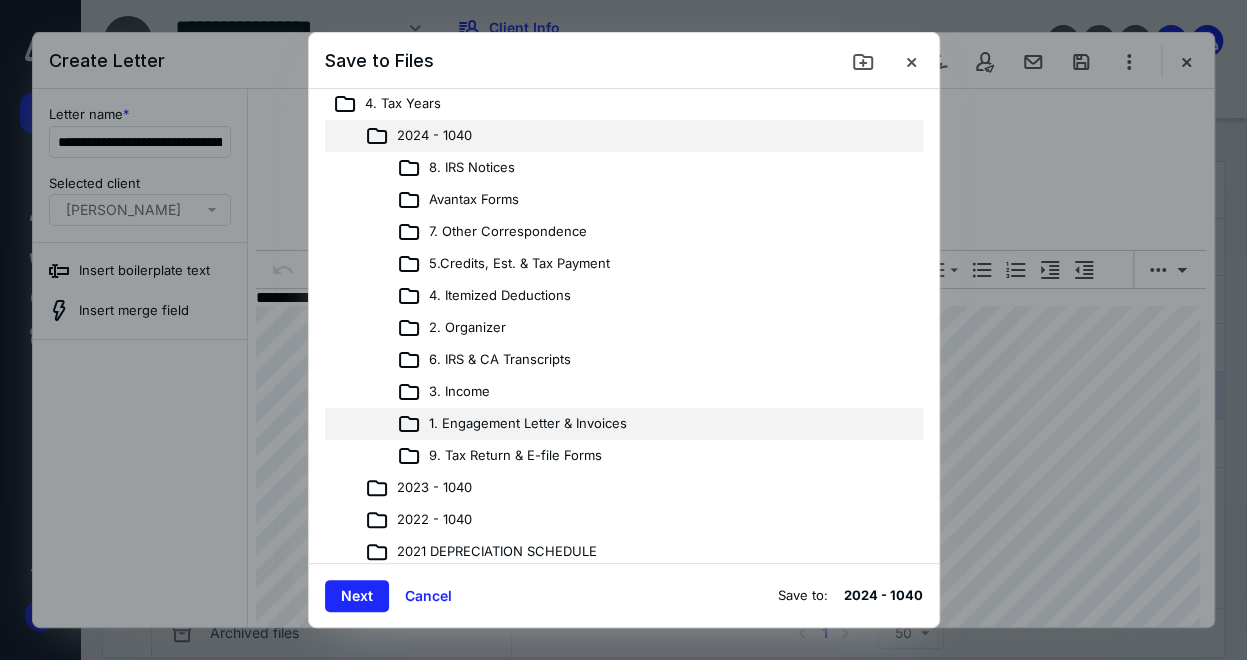 click on "1. Engagement Letter & Invoices" at bounding box center [528, 424] 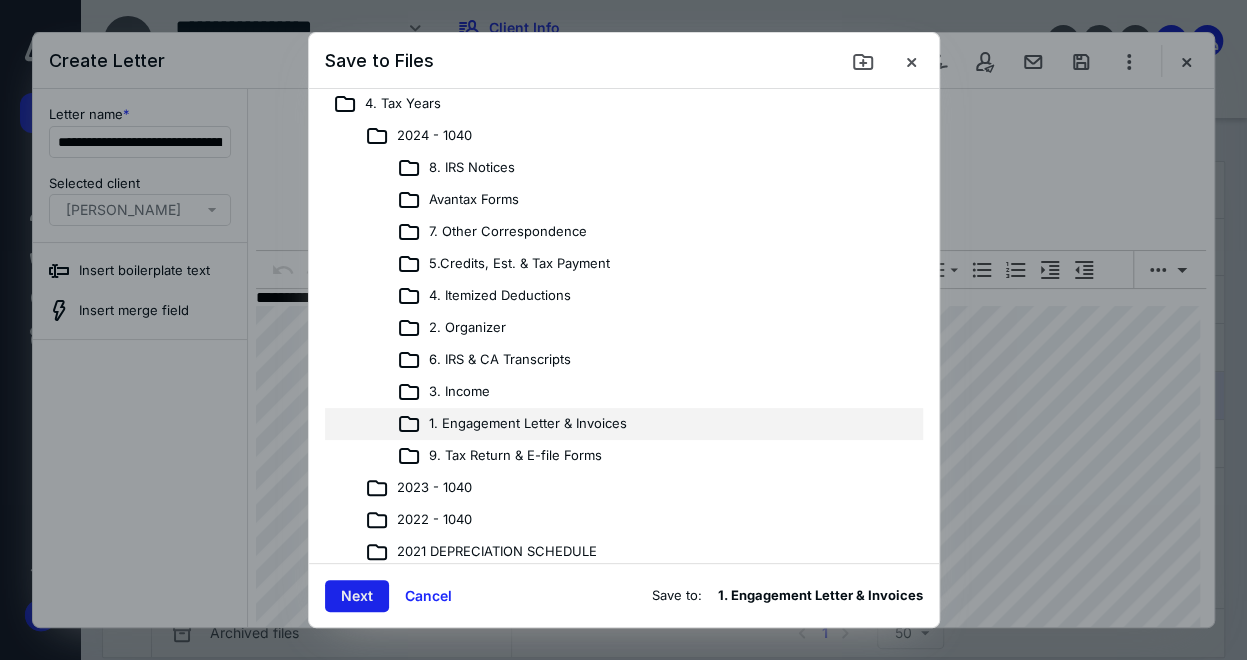 click on "Next" at bounding box center [357, 596] 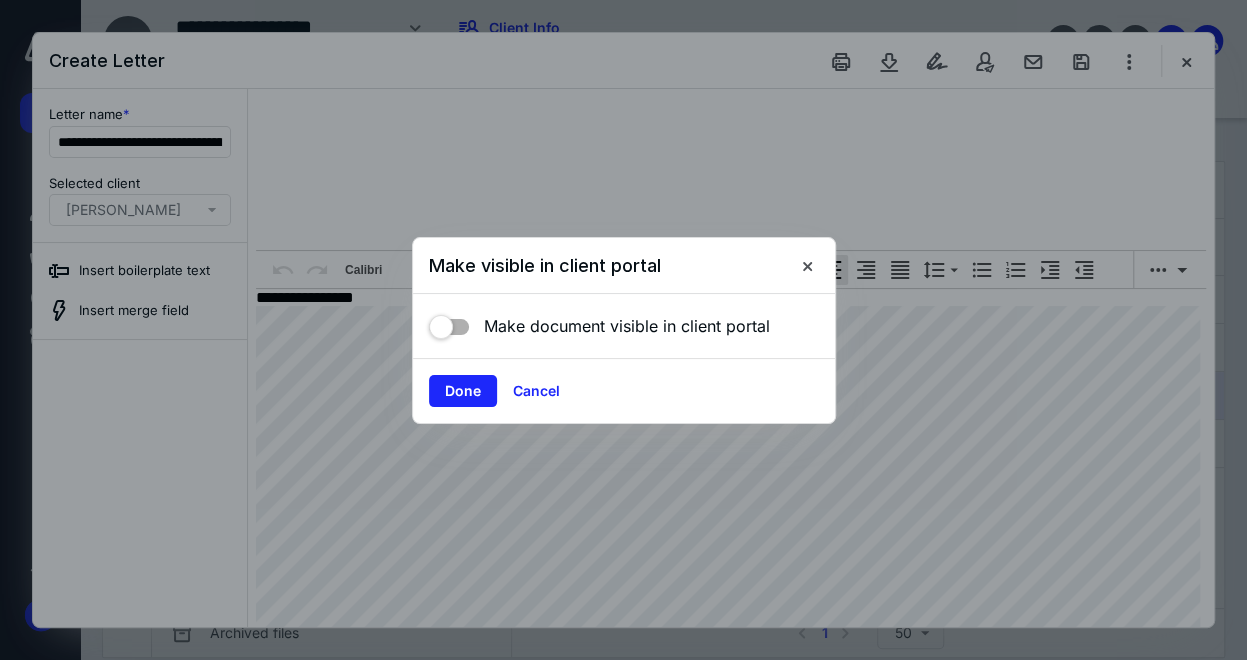 click on "Make document visible in client portal" at bounding box center (599, 324) 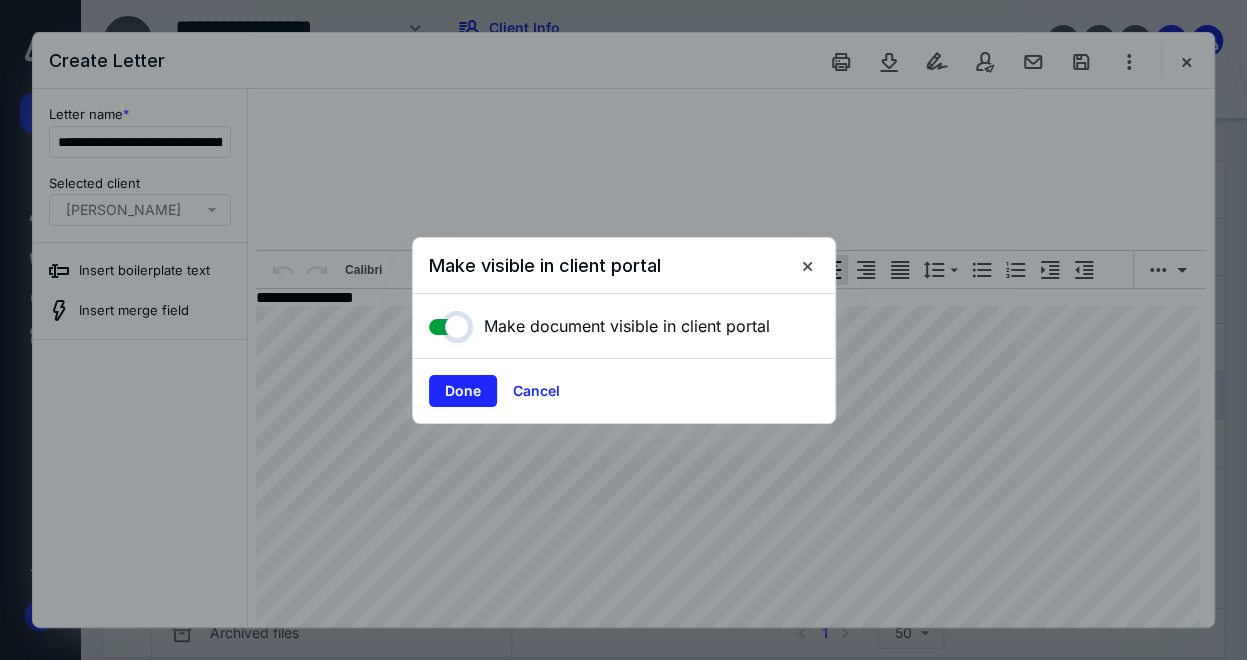 checkbox on "true" 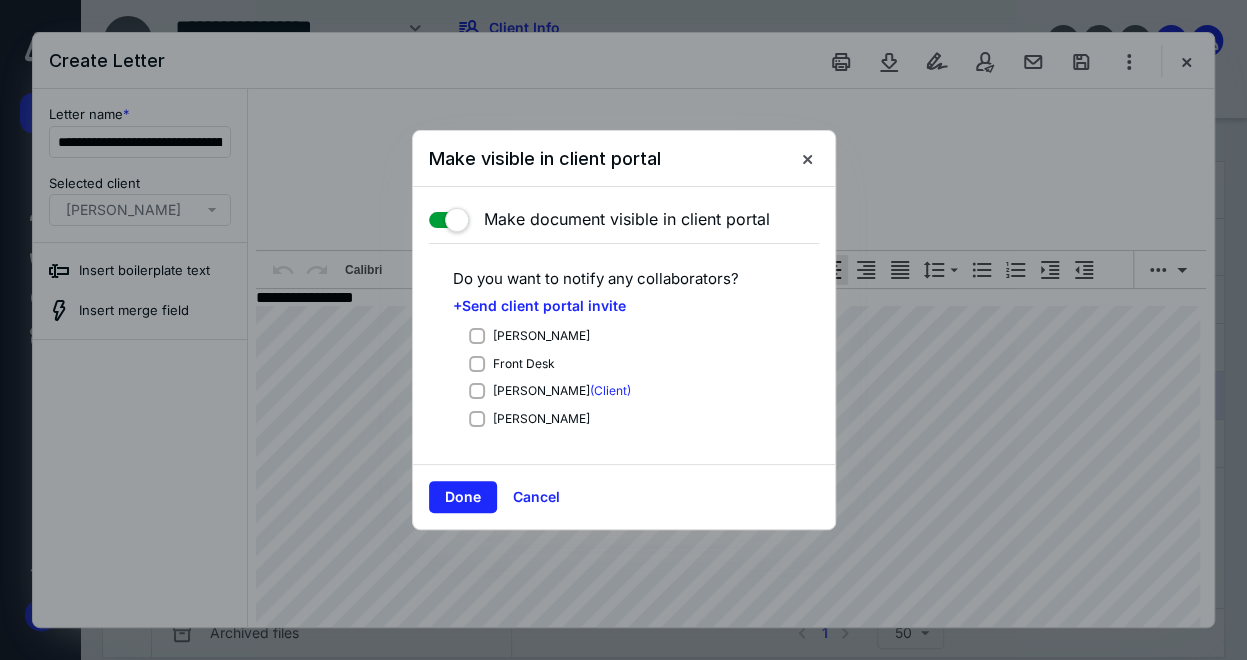 click on "Michael Fuhrman  (Client)" at bounding box center (550, 390) 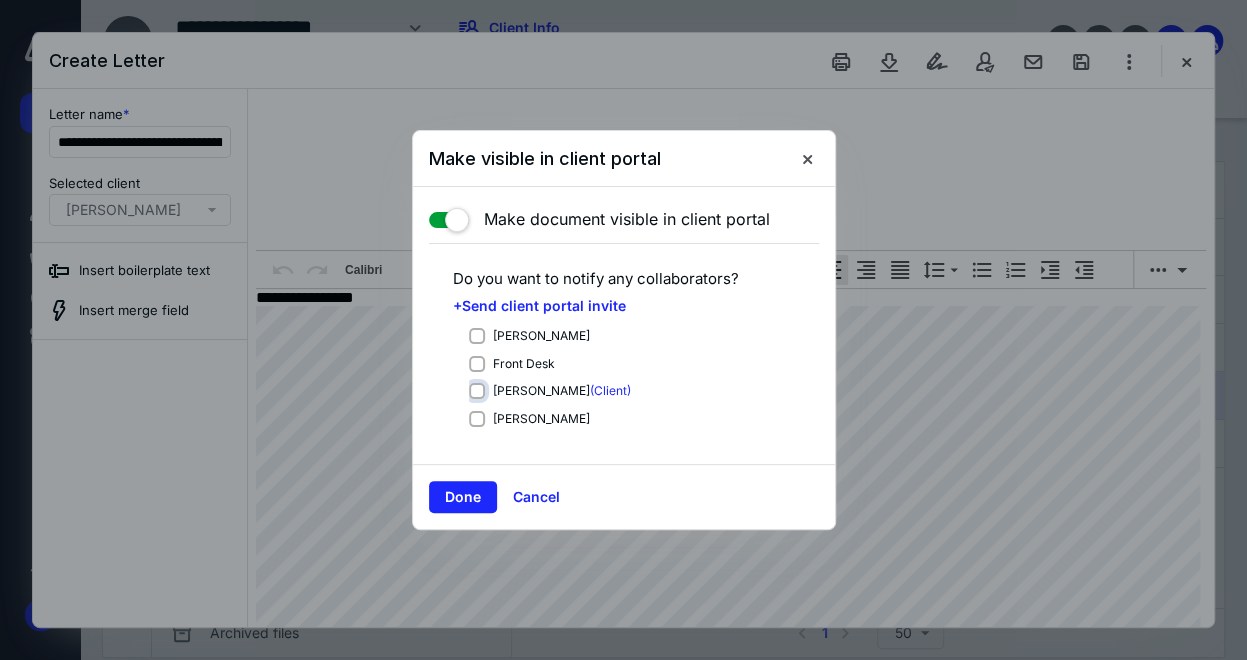 click on "Michael Fuhrman  (Client)" at bounding box center (479, 390) 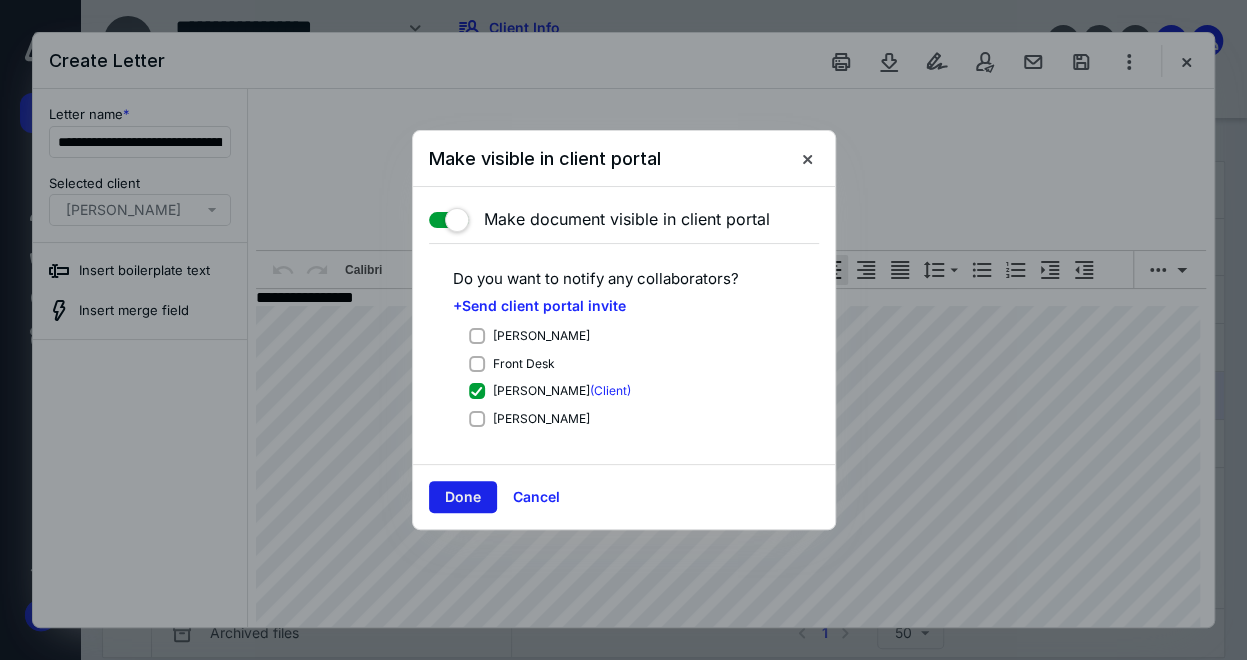 click on "Done" at bounding box center (463, 497) 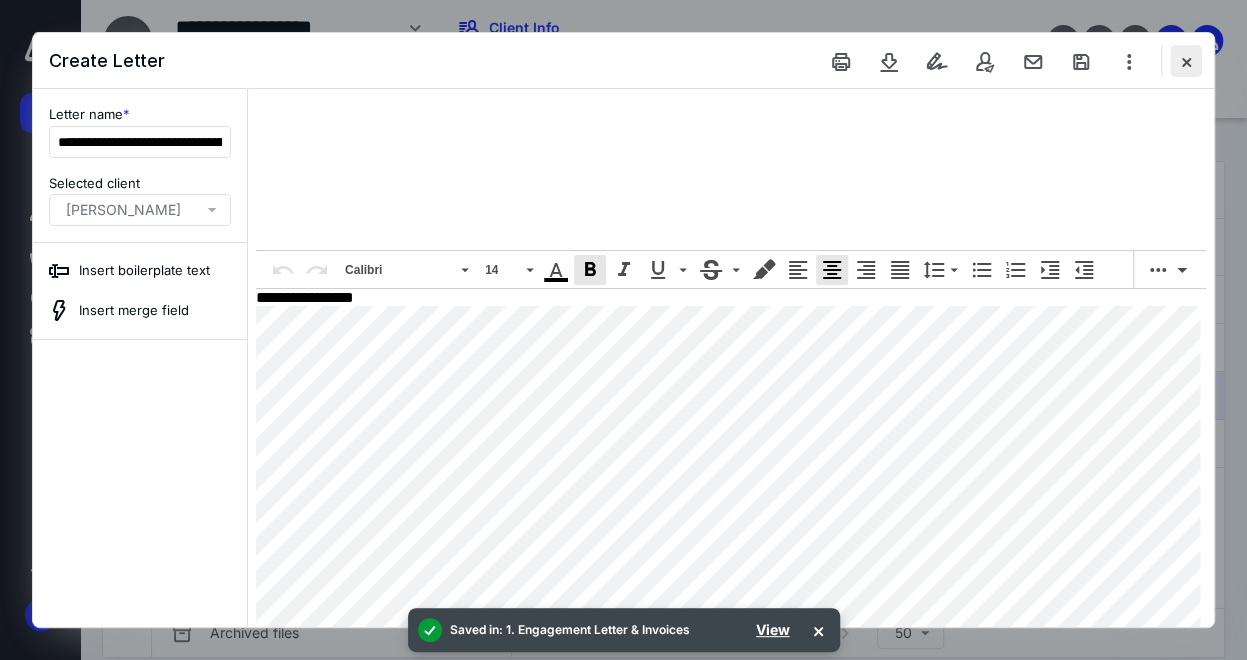 click at bounding box center (1186, 61) 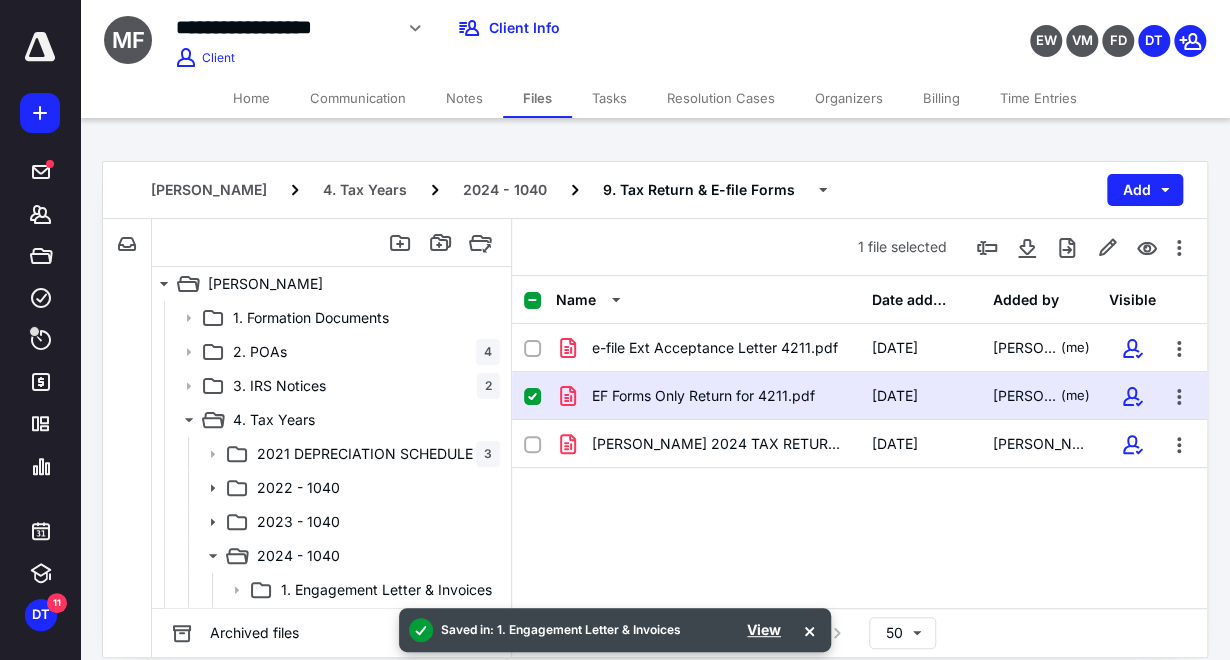 click on "Tasks" at bounding box center [609, 98] 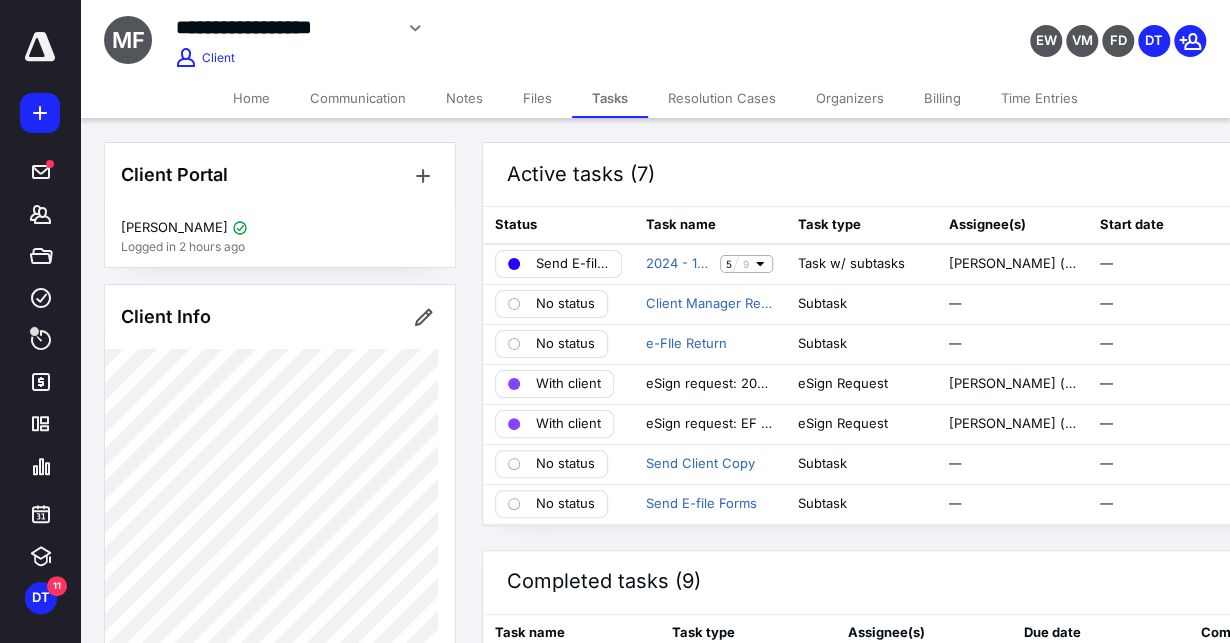 click on "Files" at bounding box center [537, 98] 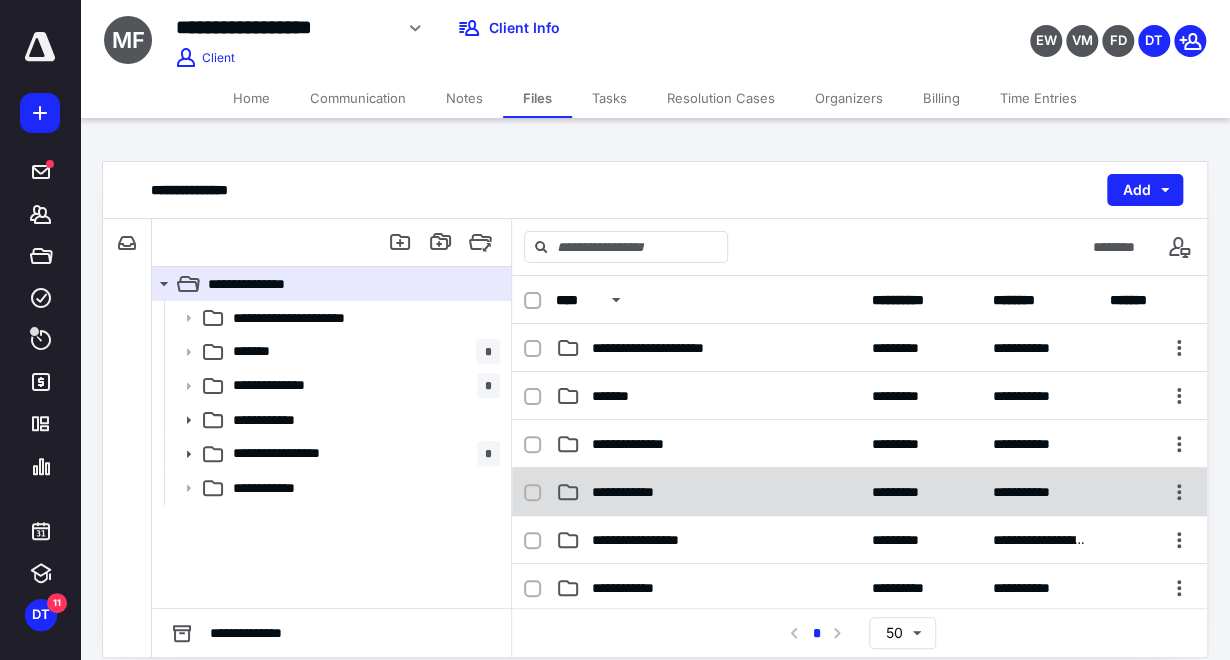 click on "**********" at bounding box center [632, 492] 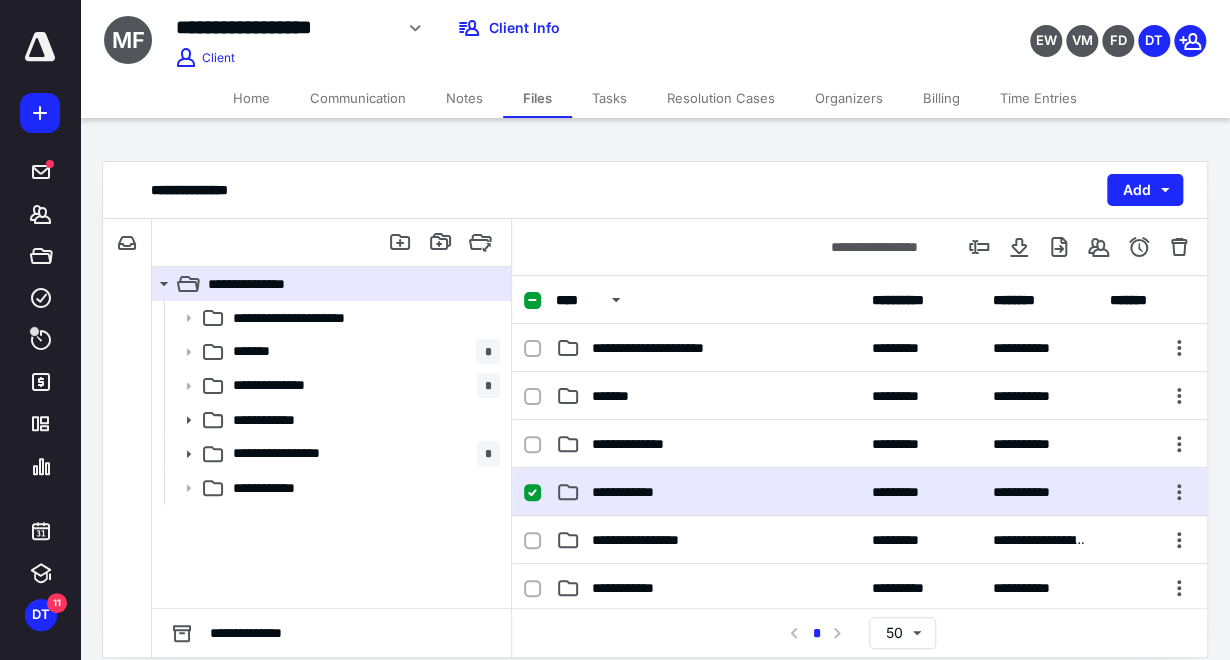 click on "**********" at bounding box center [632, 492] 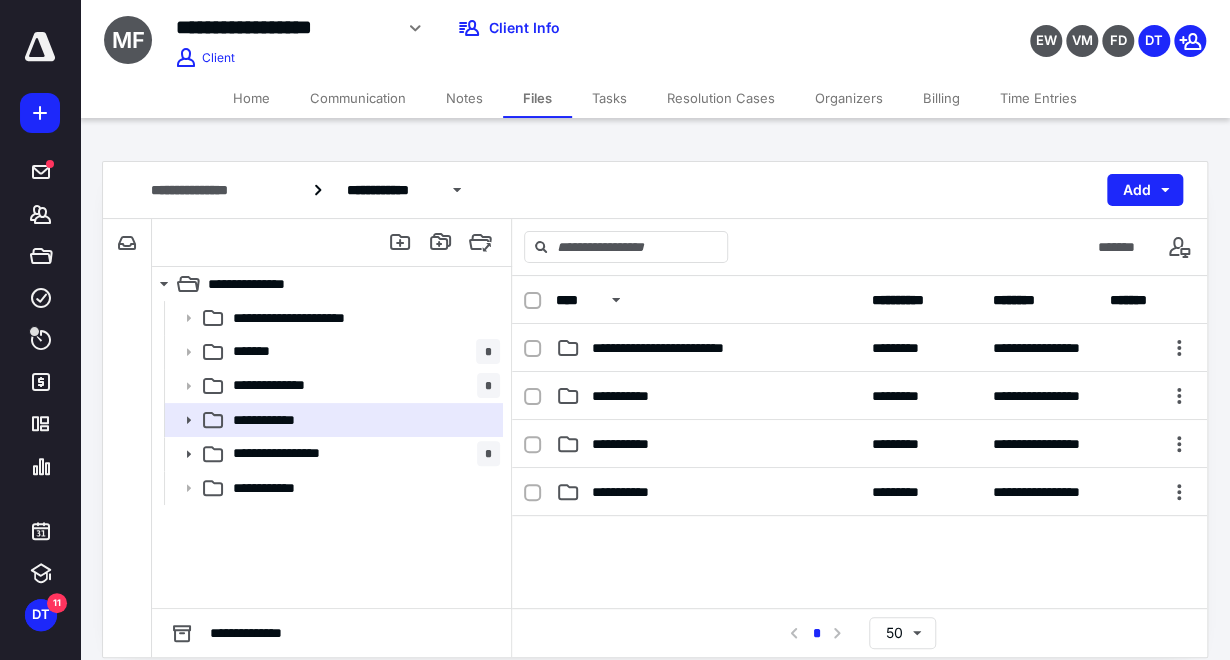click on "**********" at bounding box center [632, 492] 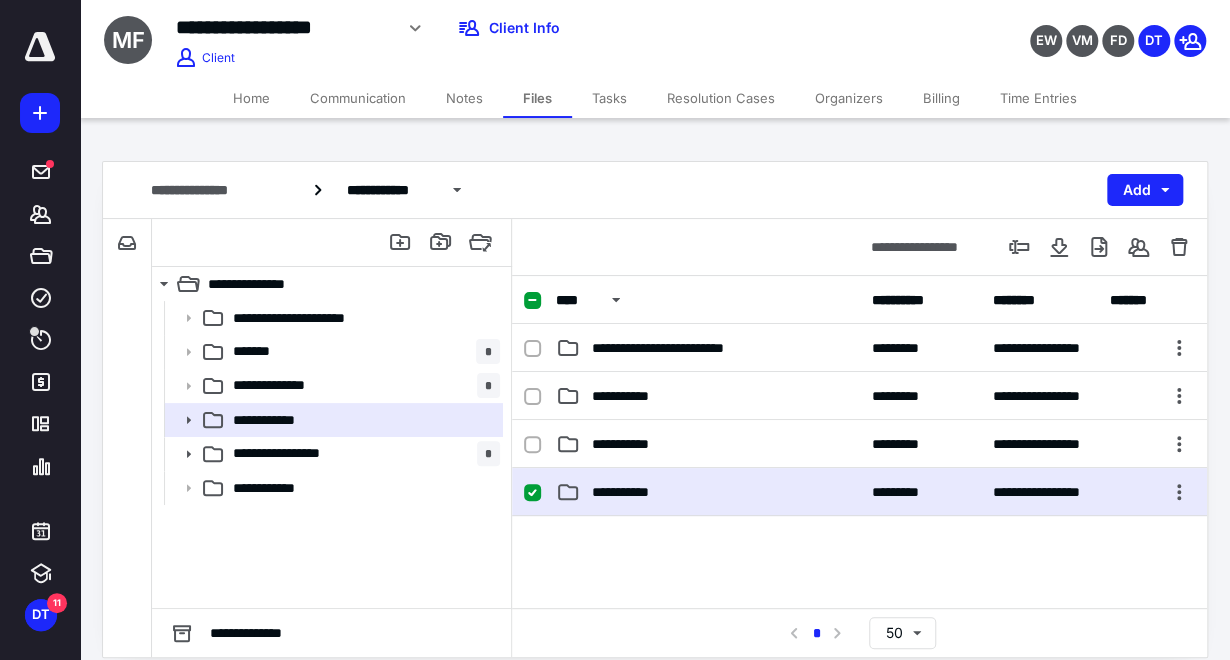 click on "**********" at bounding box center (632, 492) 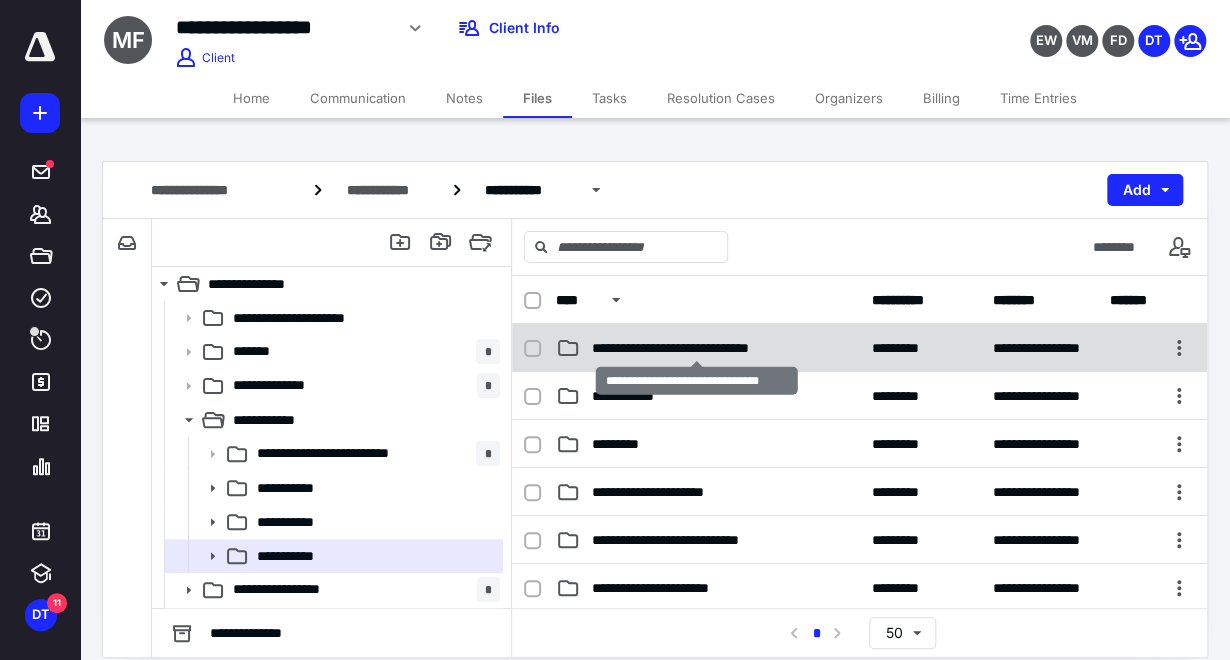 click on "**********" at bounding box center (697, 348) 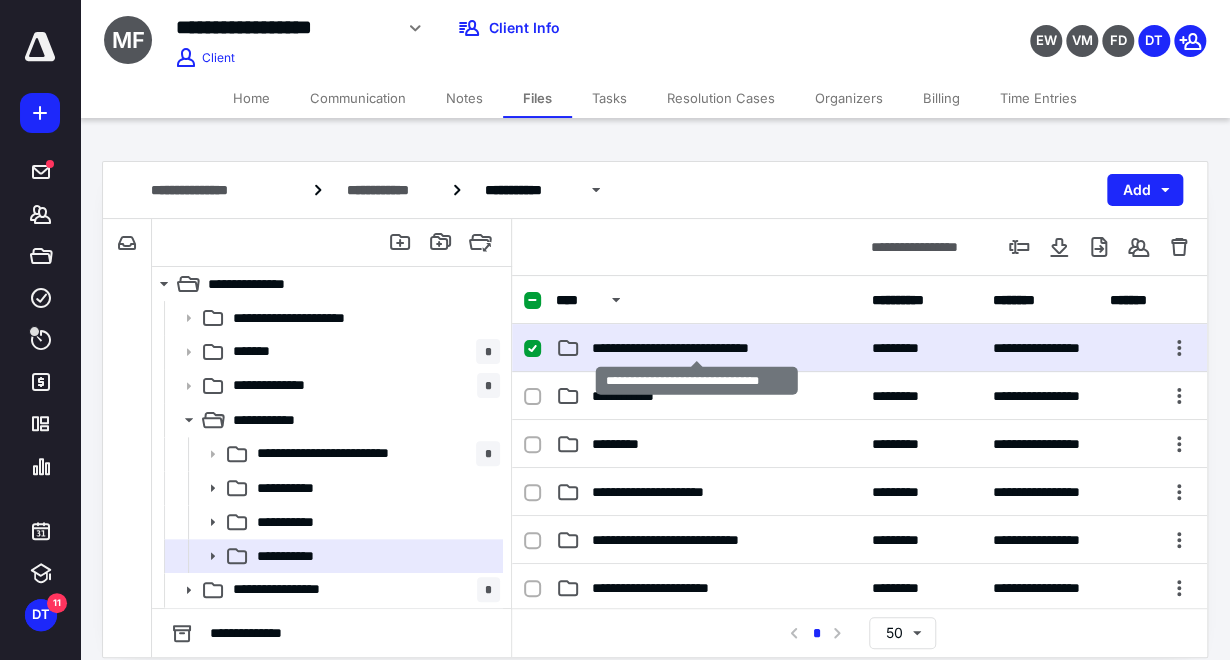 click on "**********" at bounding box center (697, 348) 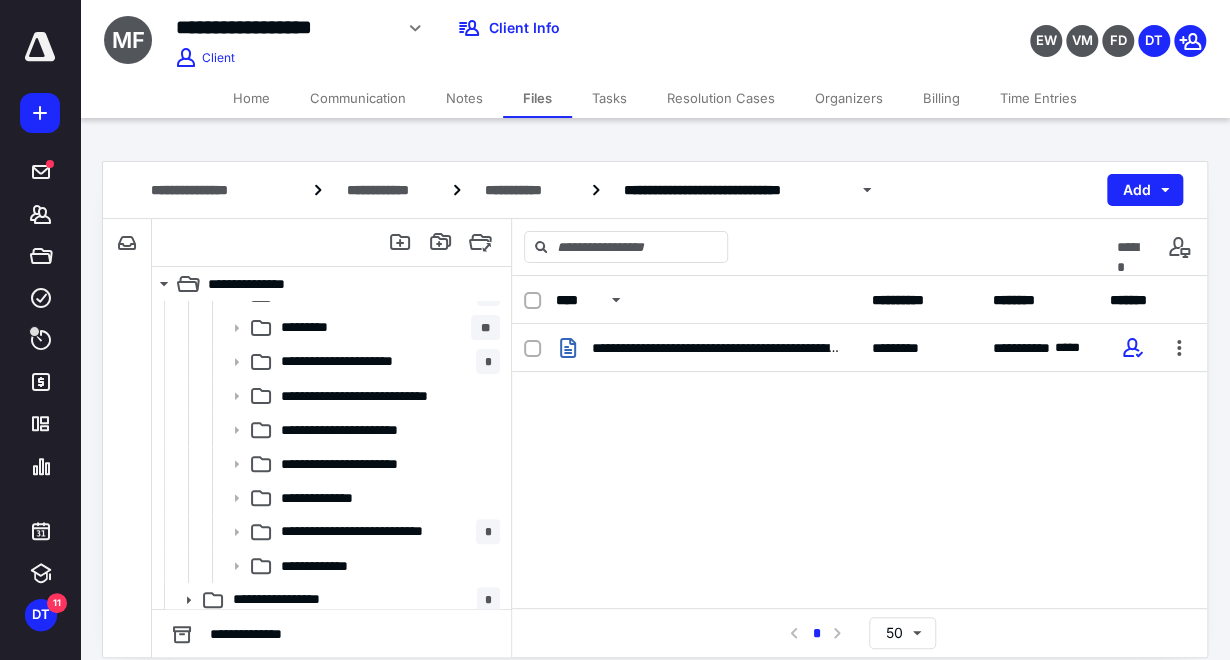 scroll, scrollTop: 333, scrollLeft: 0, axis: vertical 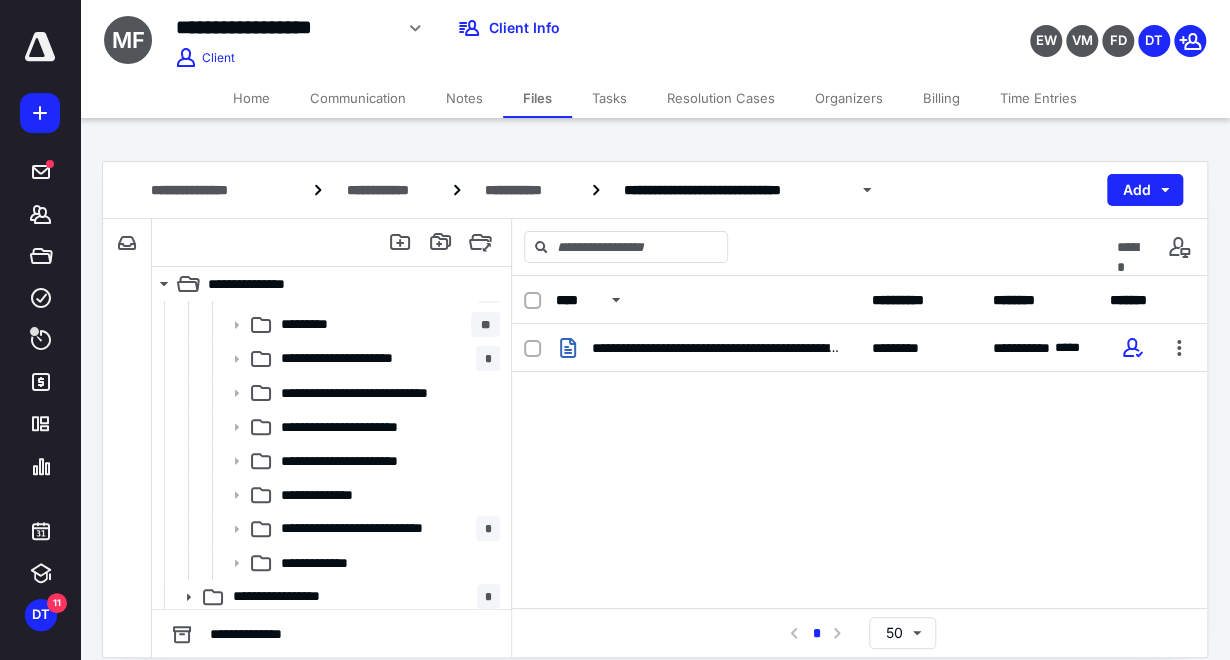 click on "Tasks" at bounding box center [609, 98] 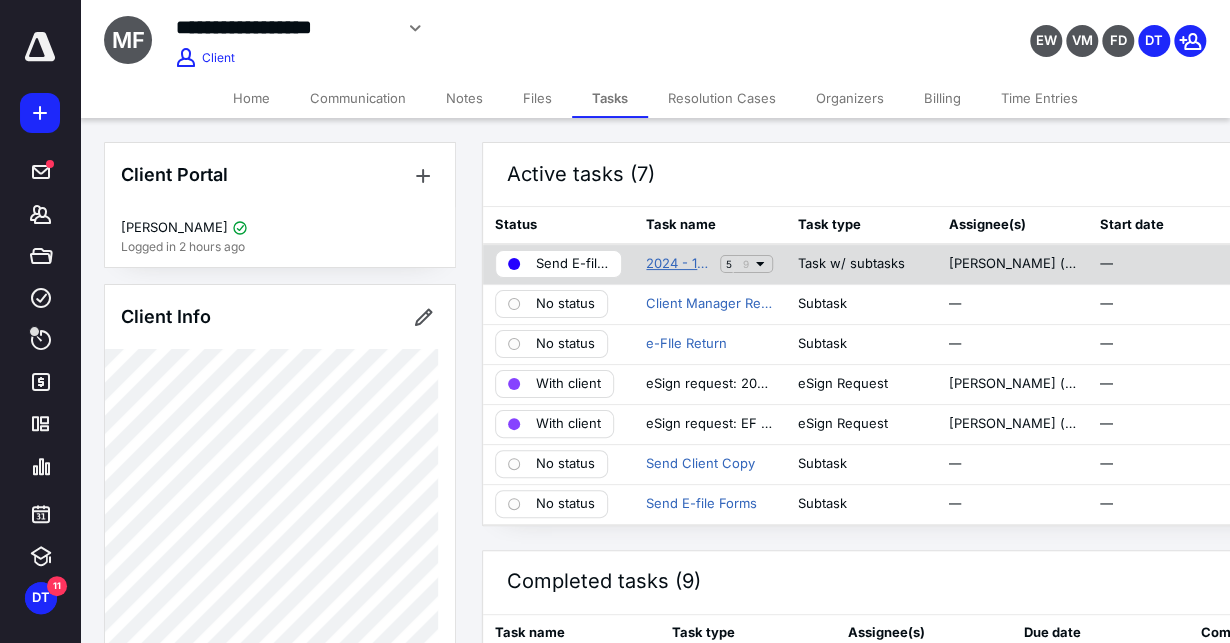 click on "2024 - 1040" at bounding box center [679, 264] 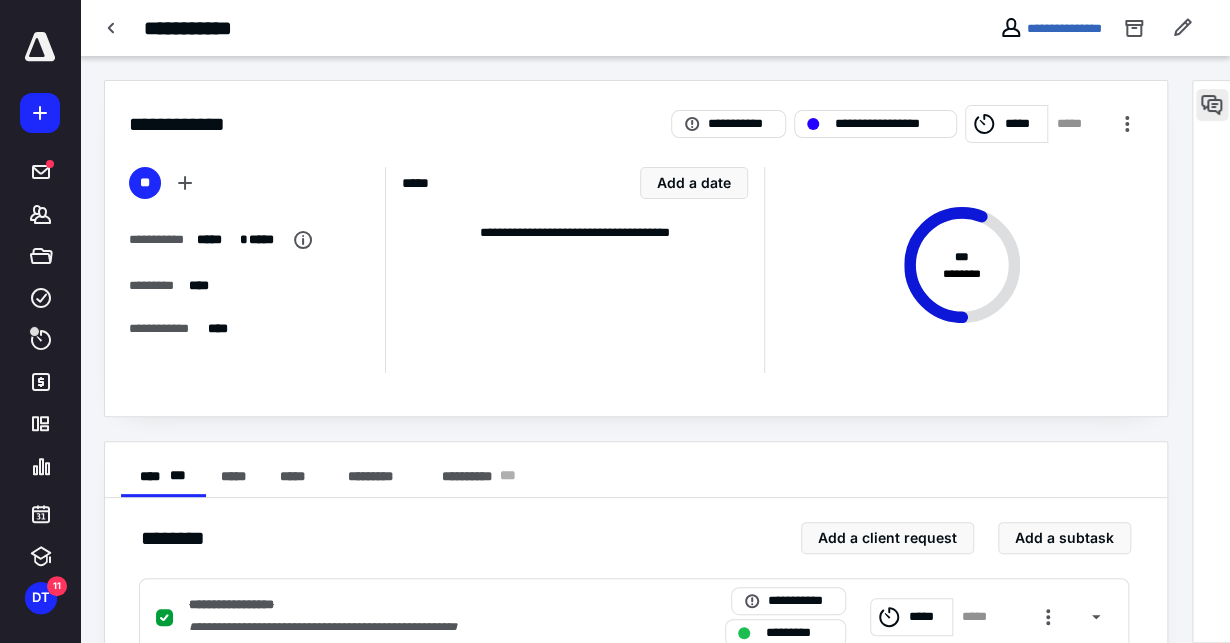click at bounding box center (1212, 105) 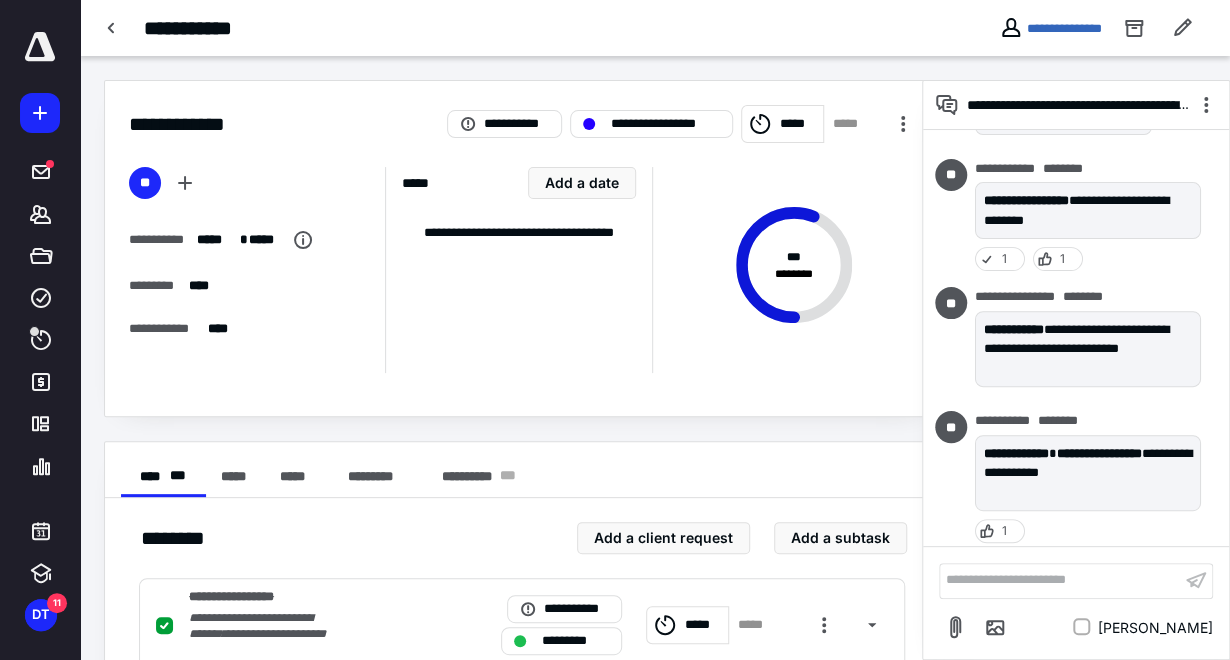 scroll, scrollTop: 241, scrollLeft: 0, axis: vertical 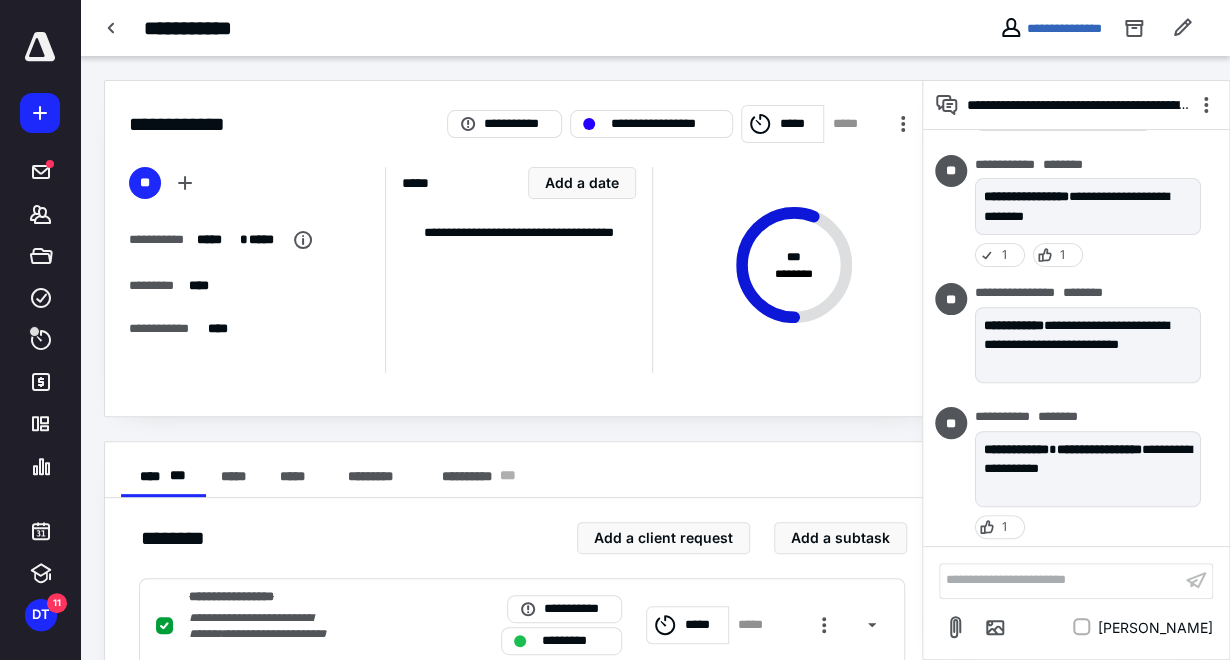 click on "**********" at bounding box center (1060, 580) 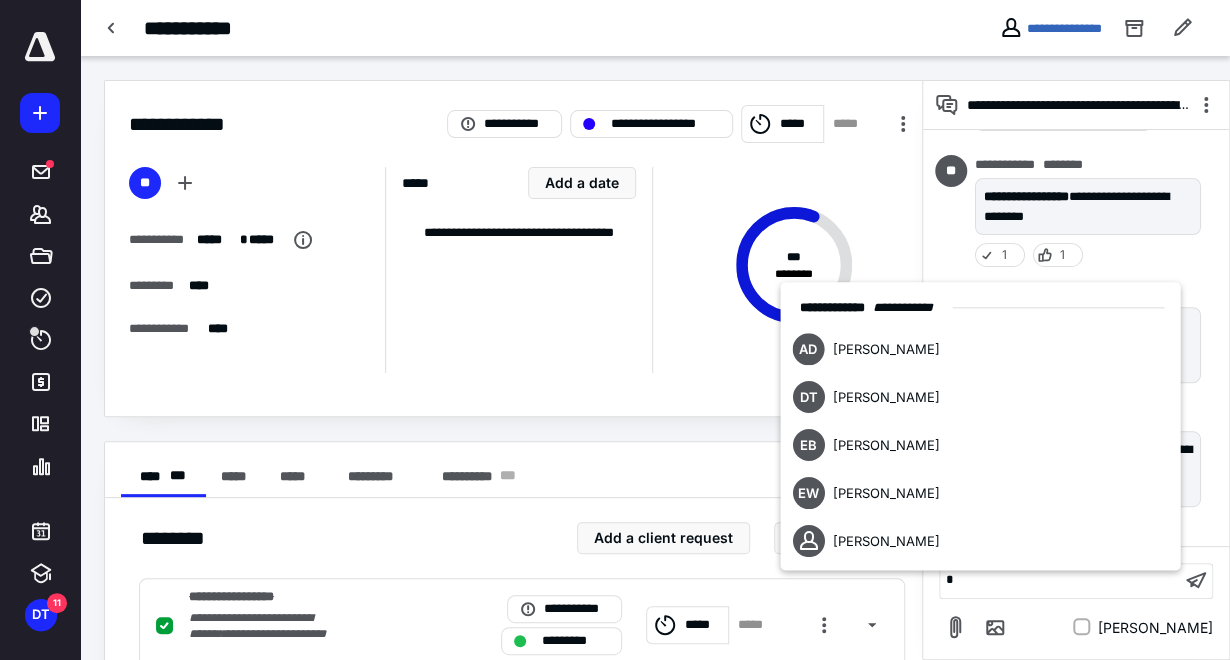 type 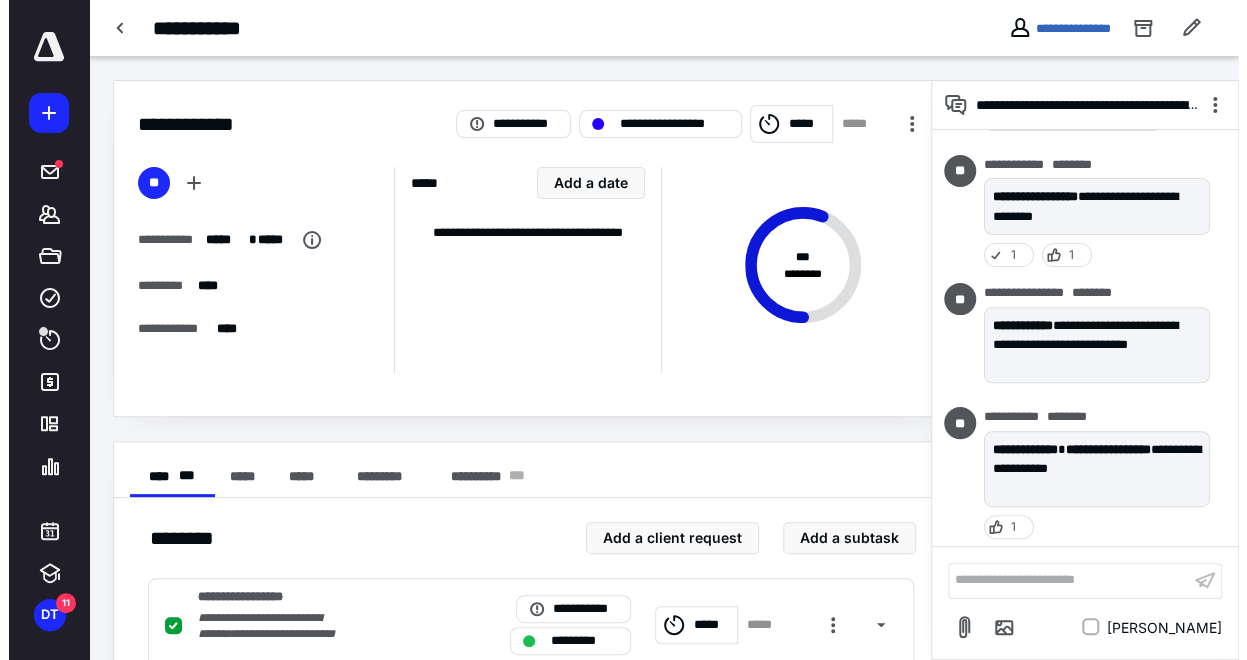 scroll, scrollTop: 384, scrollLeft: 0, axis: vertical 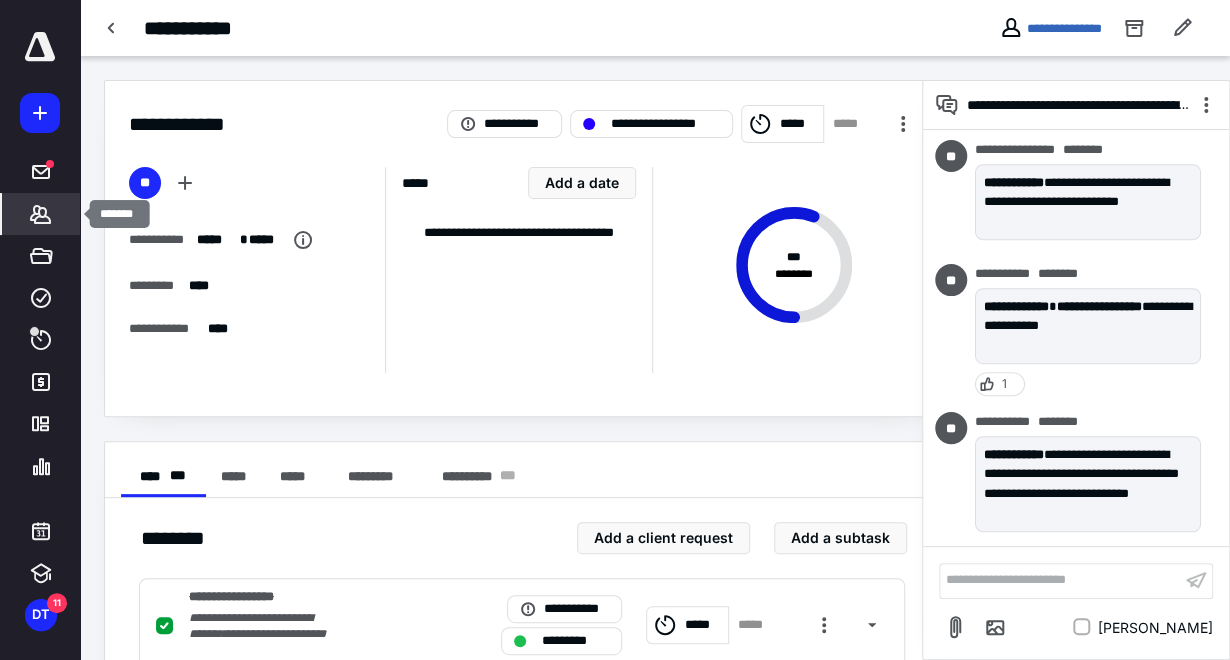 click 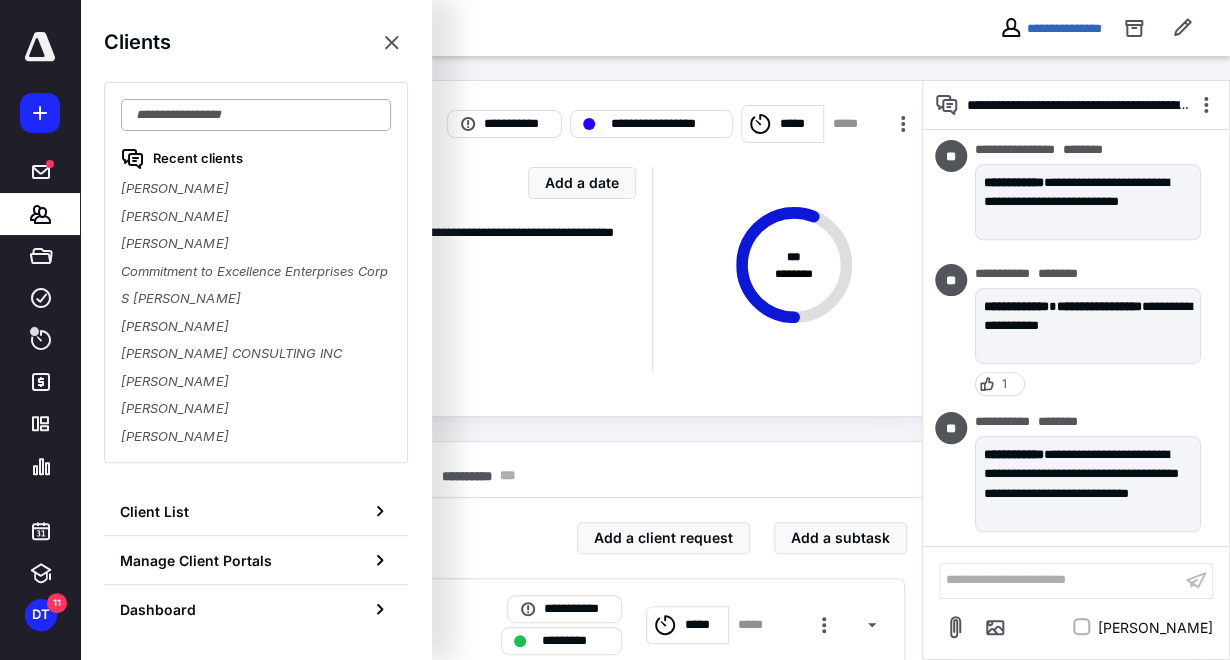 click at bounding box center [256, 115] 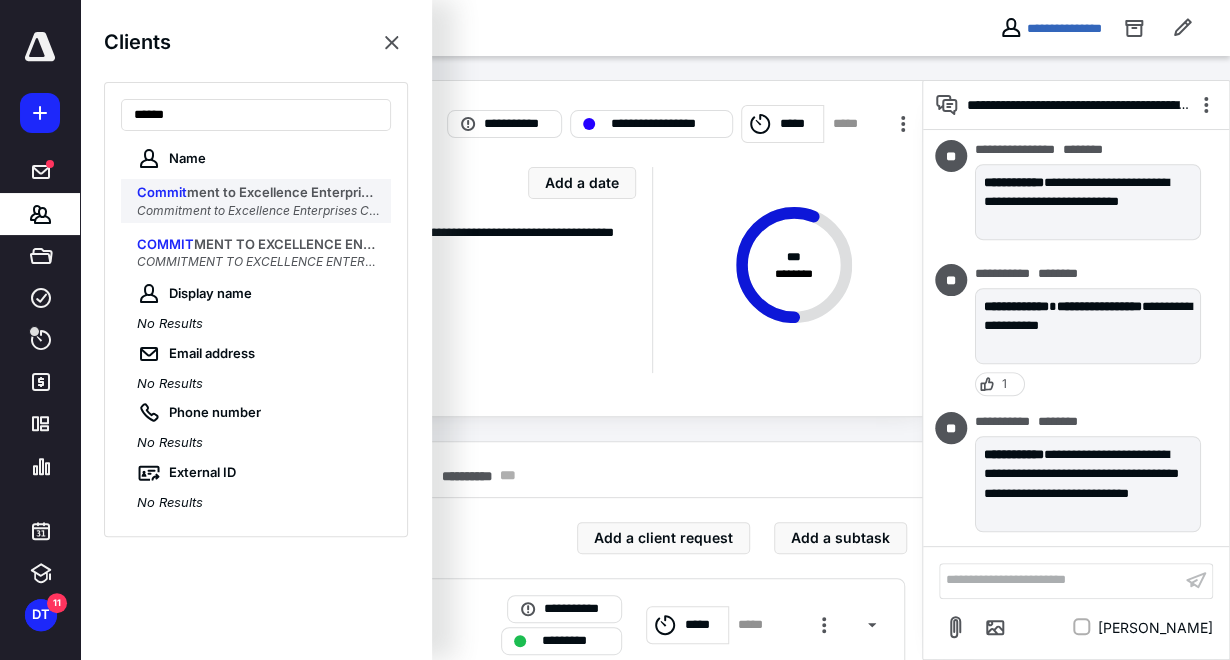 type on "******" 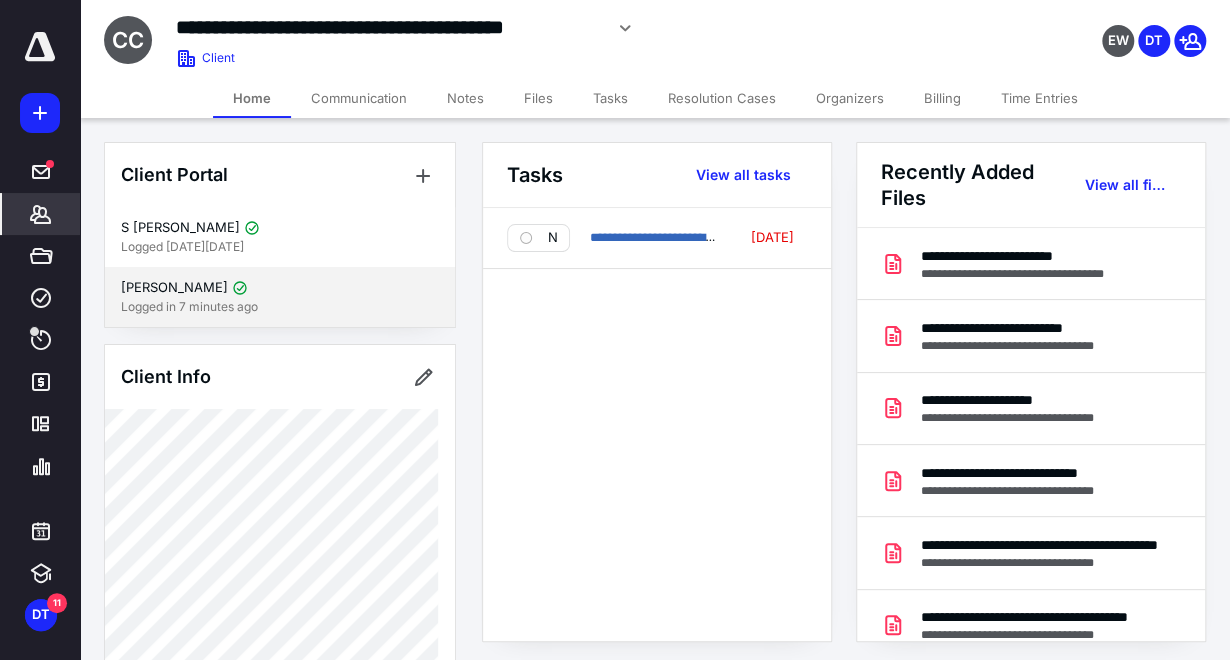 click on "Yolanda Froio" at bounding box center (280, 288) 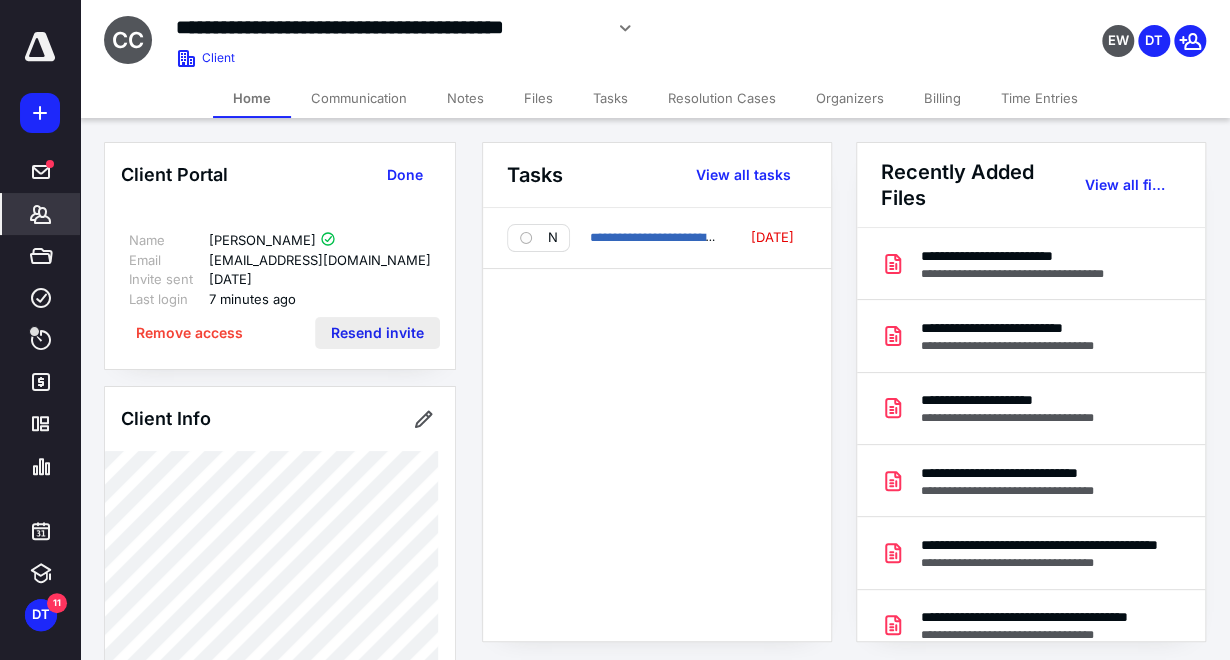 click on "Resend invite" at bounding box center (377, 333) 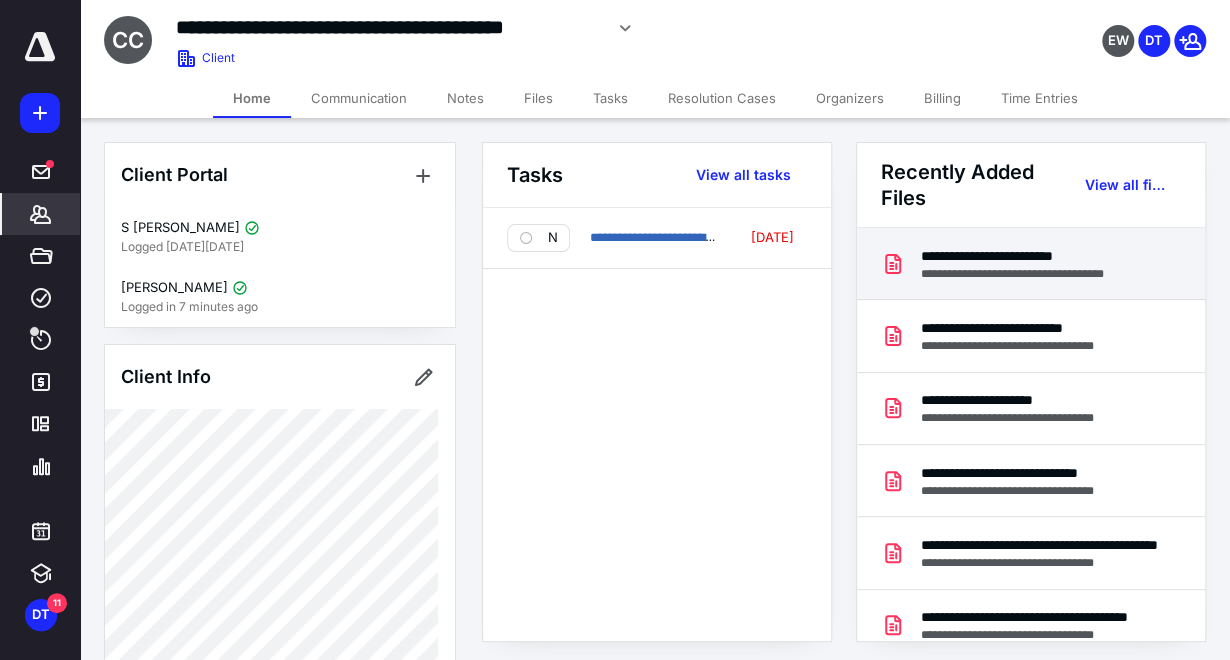 click on "**********" at bounding box center [1029, 256] 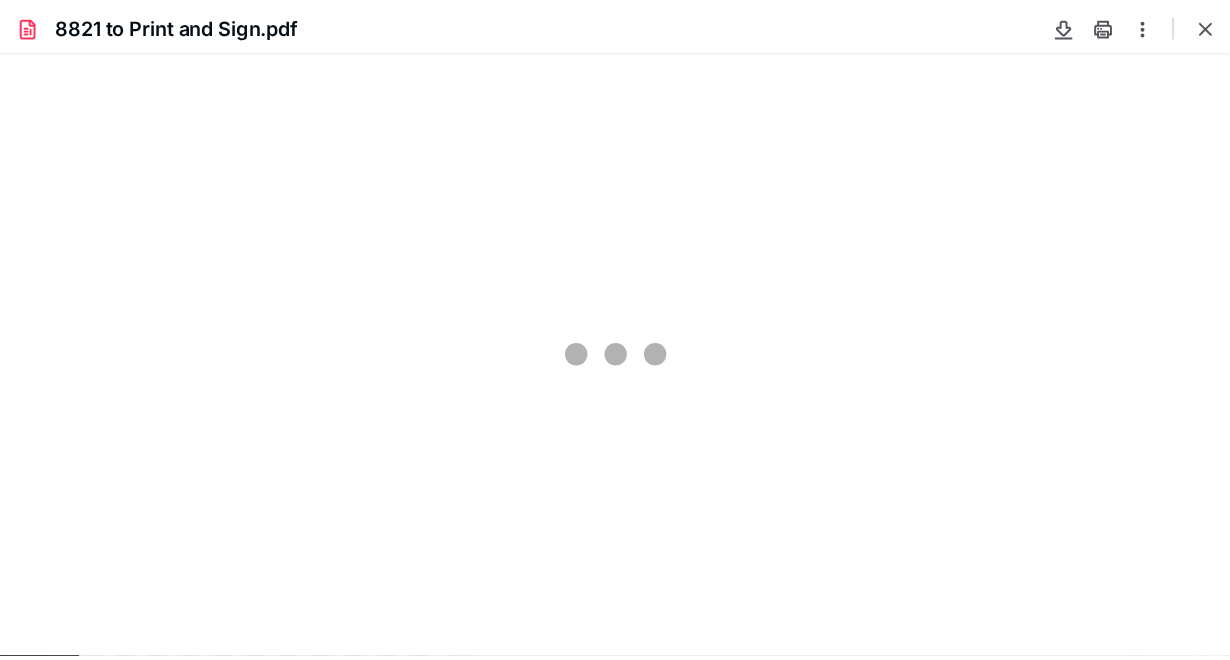 scroll, scrollTop: 0, scrollLeft: 0, axis: both 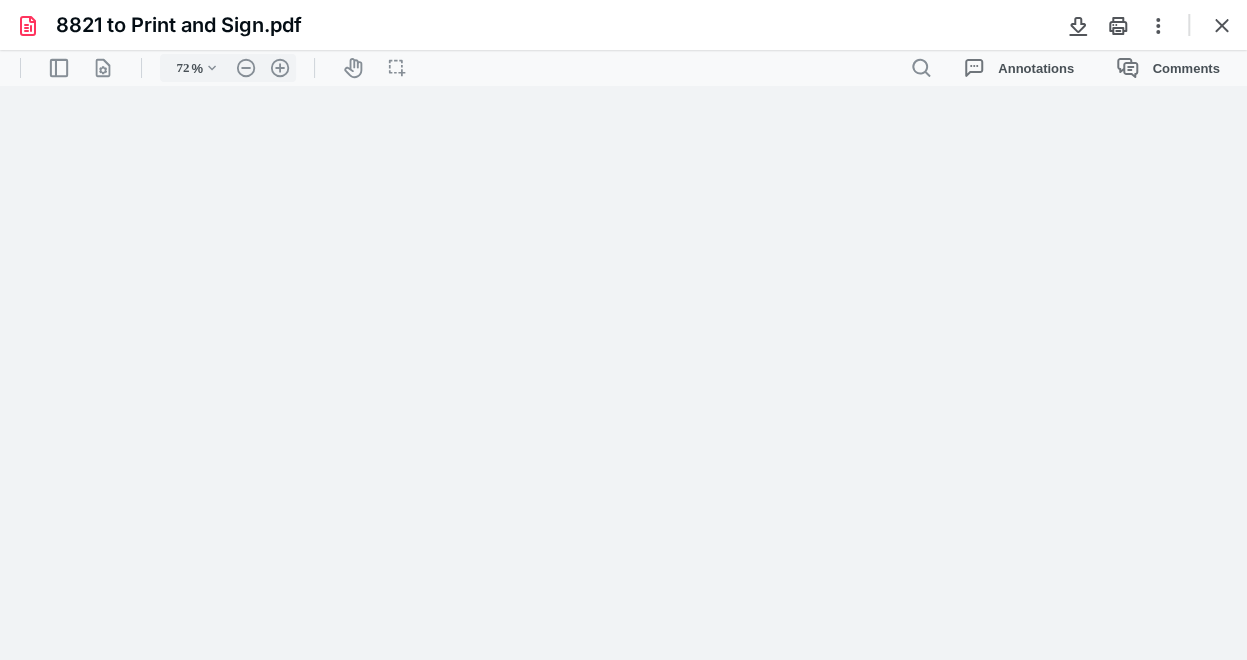type on "200" 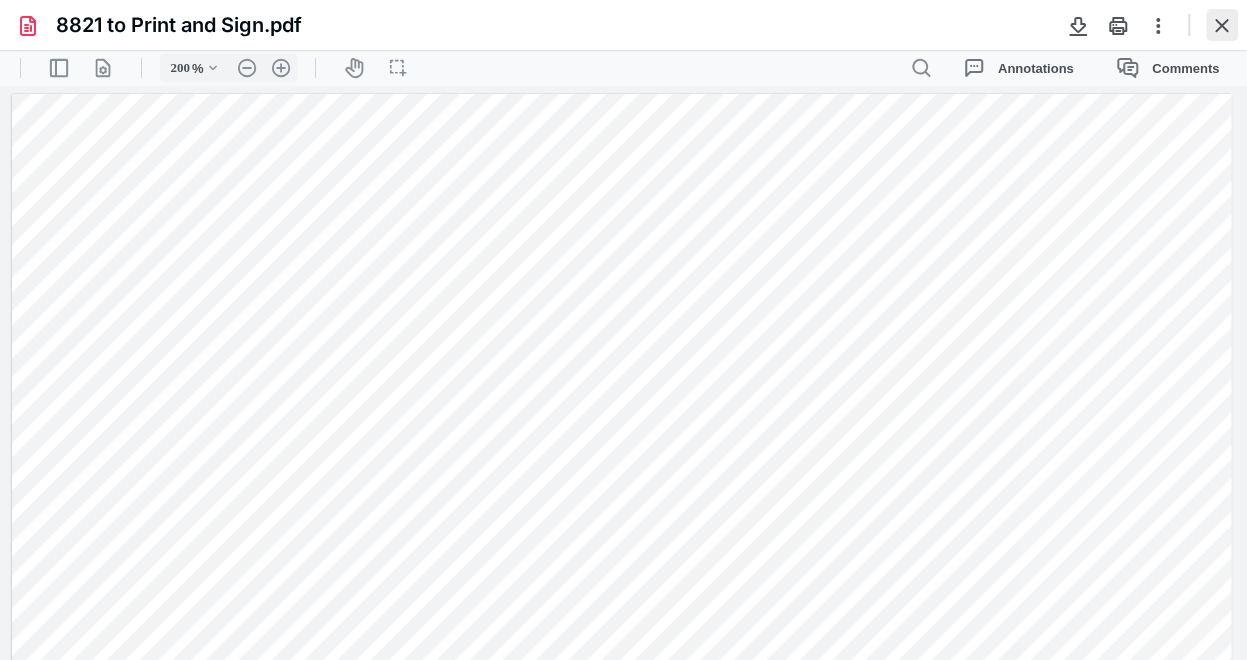 click at bounding box center (1222, 25) 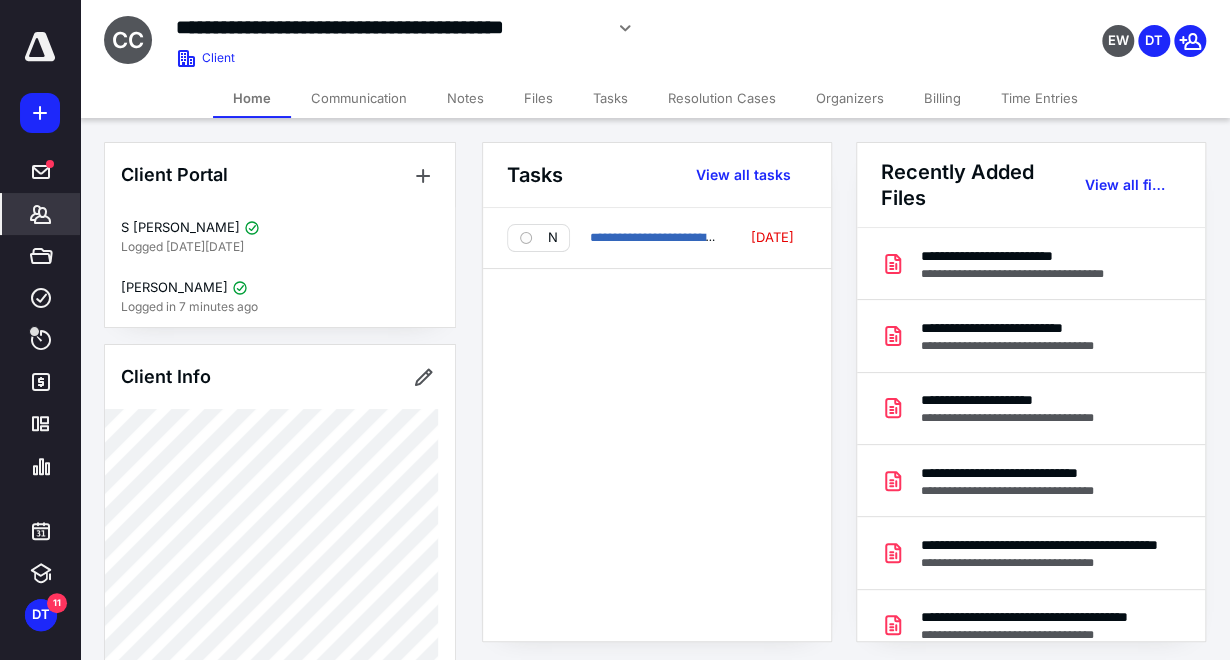 click on "Files" at bounding box center (538, 98) 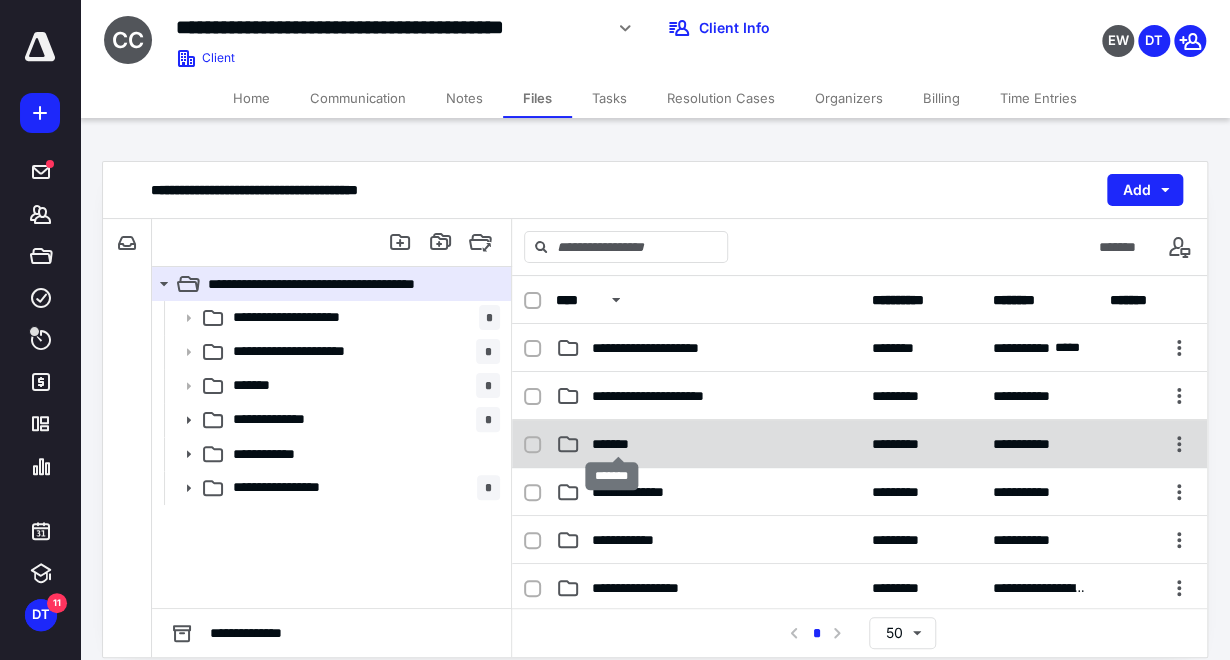 click on "*******" at bounding box center [618, 444] 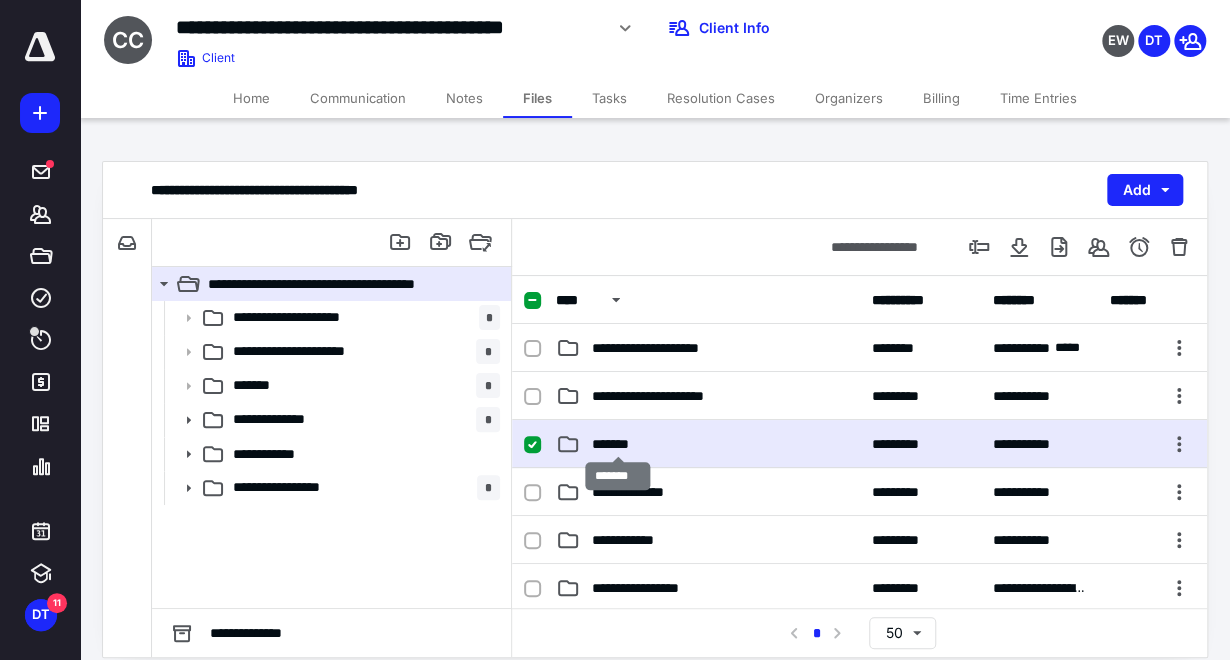 click on "*******" at bounding box center (618, 444) 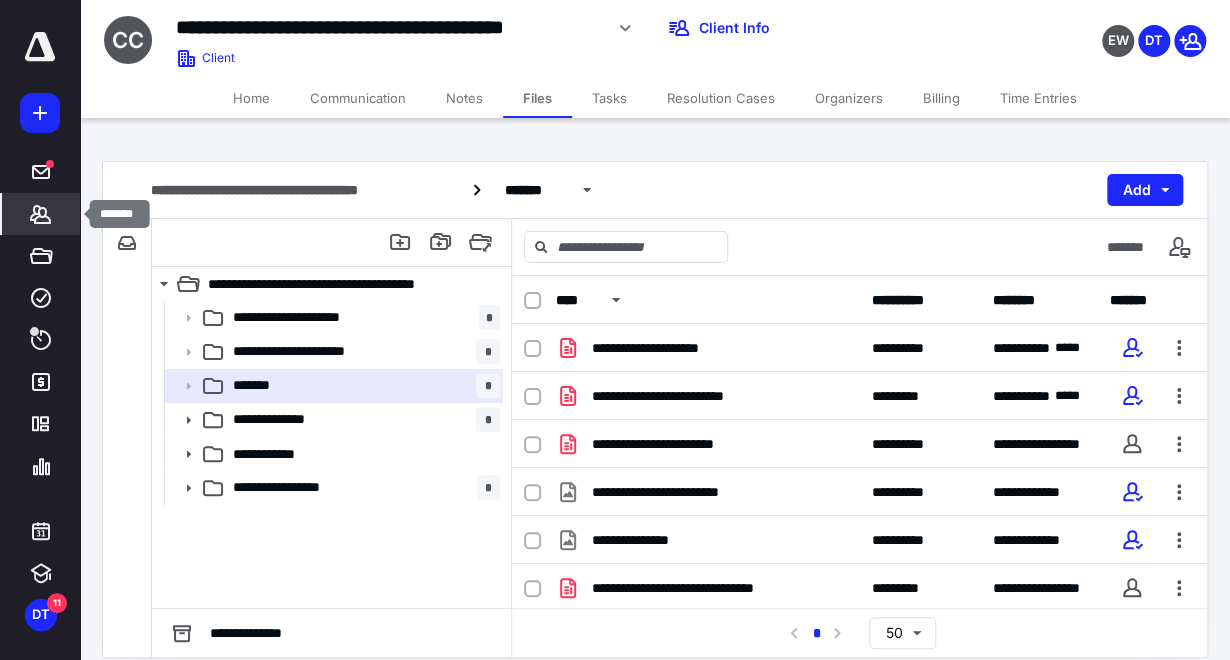 click 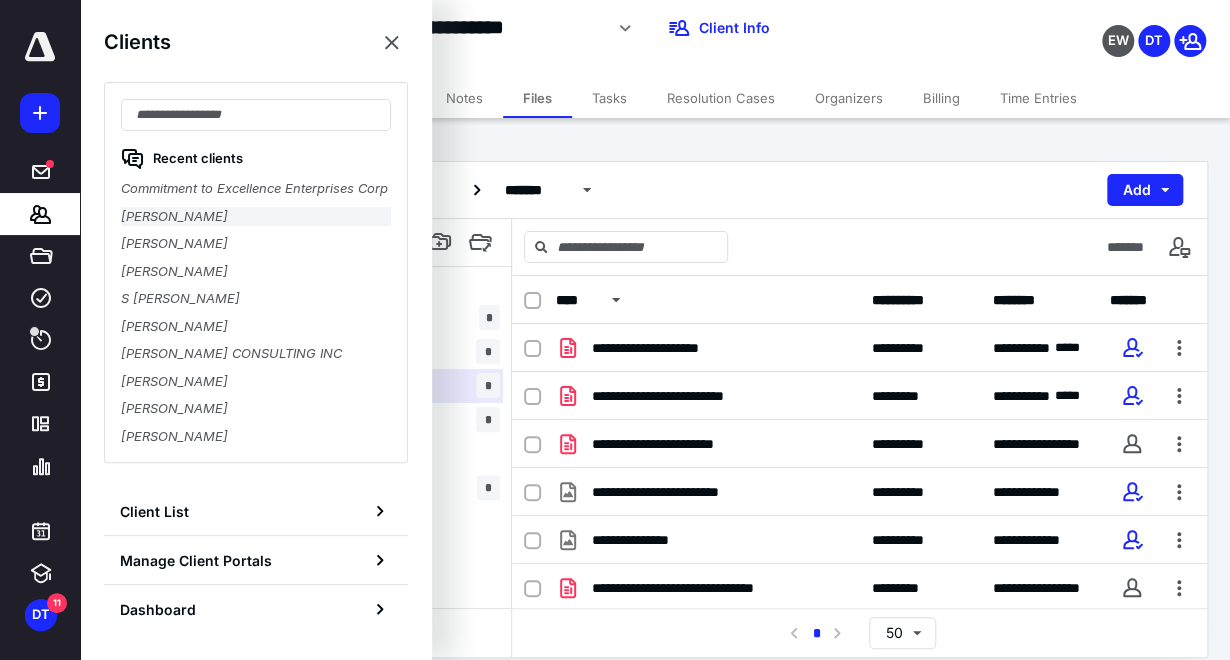 click on "MICHAEL FUHRMAN" at bounding box center [256, 217] 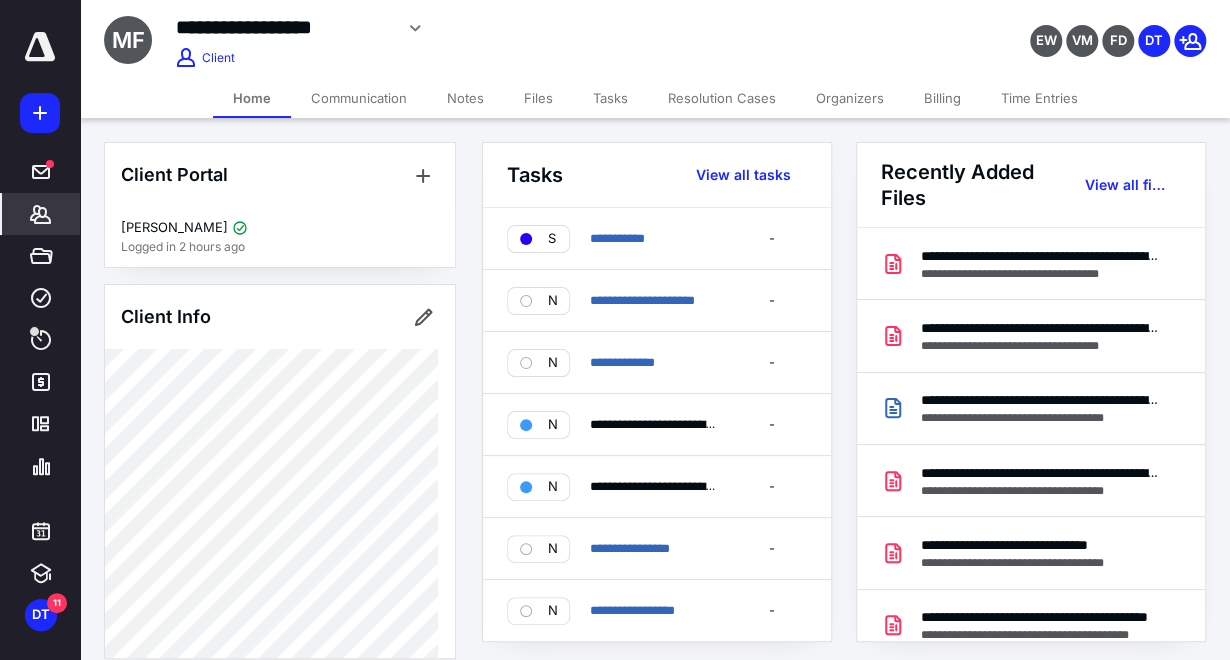 click on "Files" at bounding box center [538, 98] 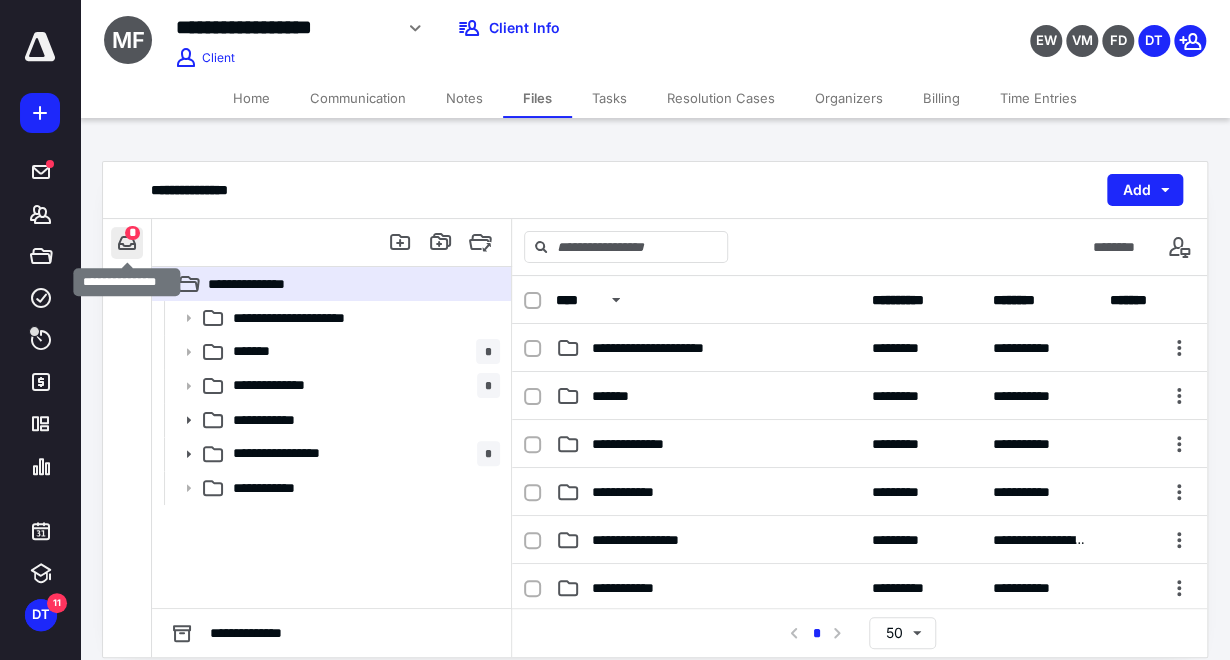click at bounding box center (127, 243) 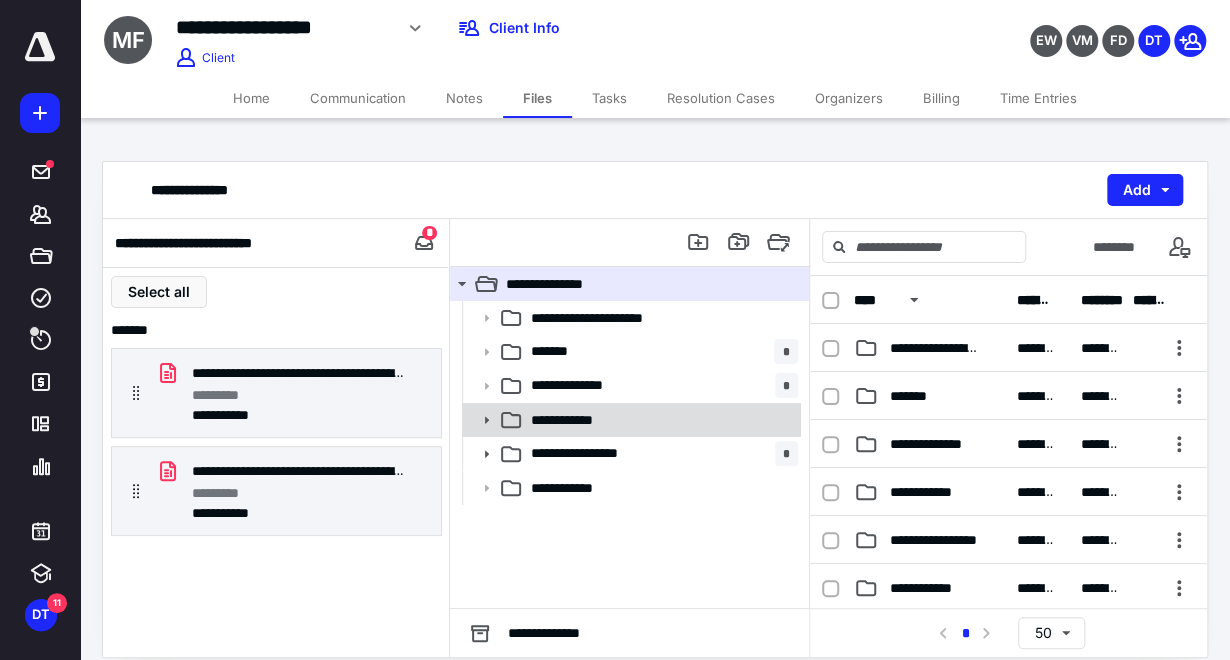 click 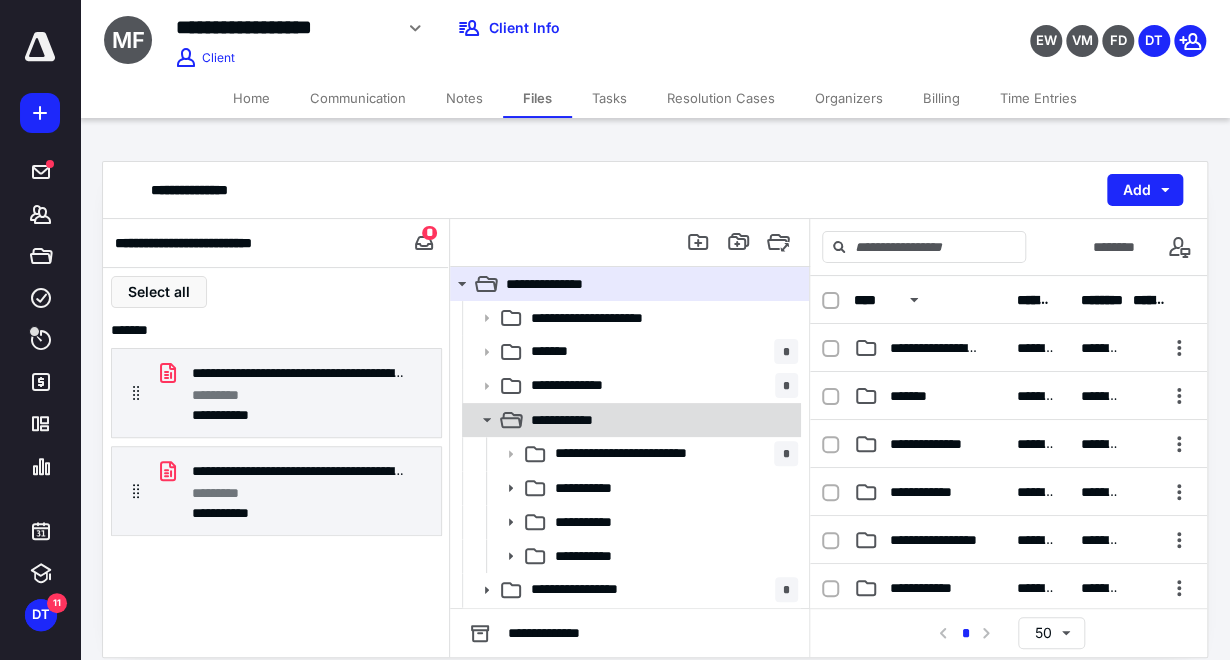 scroll, scrollTop: 31, scrollLeft: 0, axis: vertical 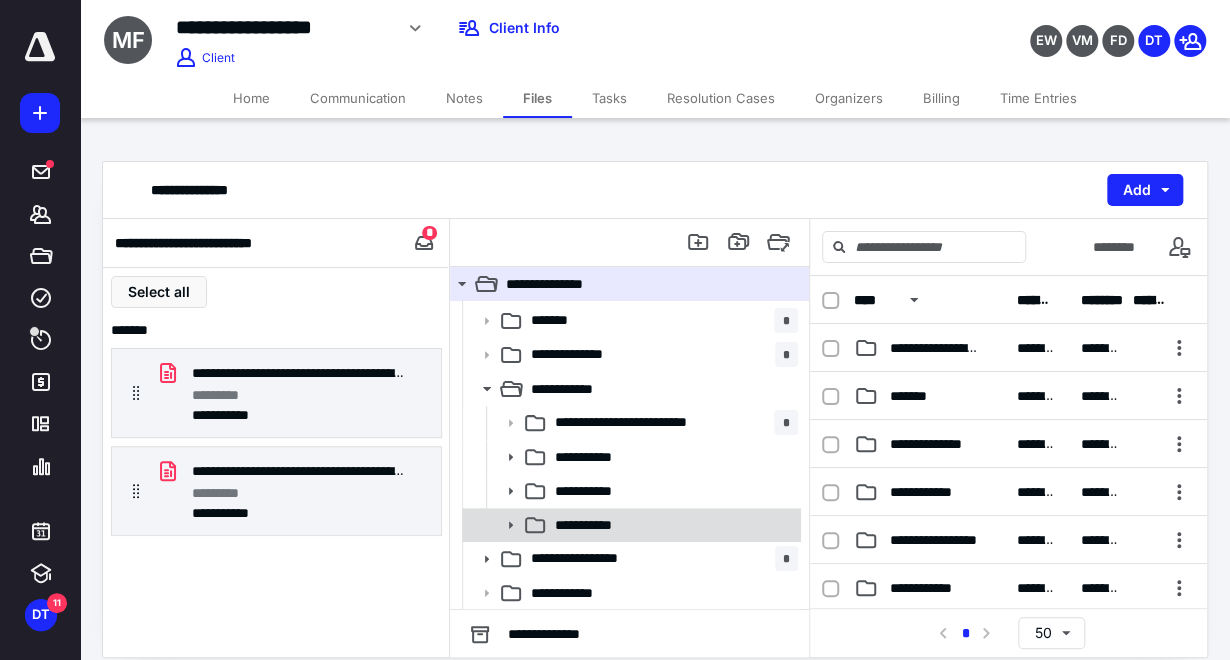 click 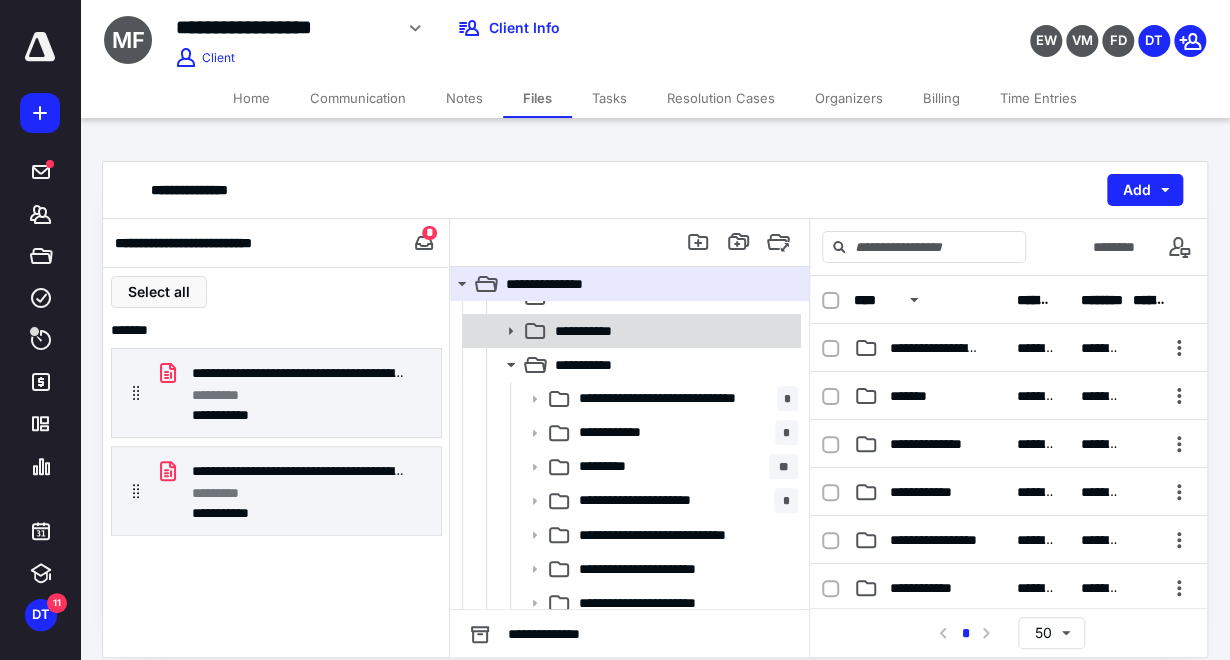 scroll, scrollTop: 142, scrollLeft: 0, axis: vertical 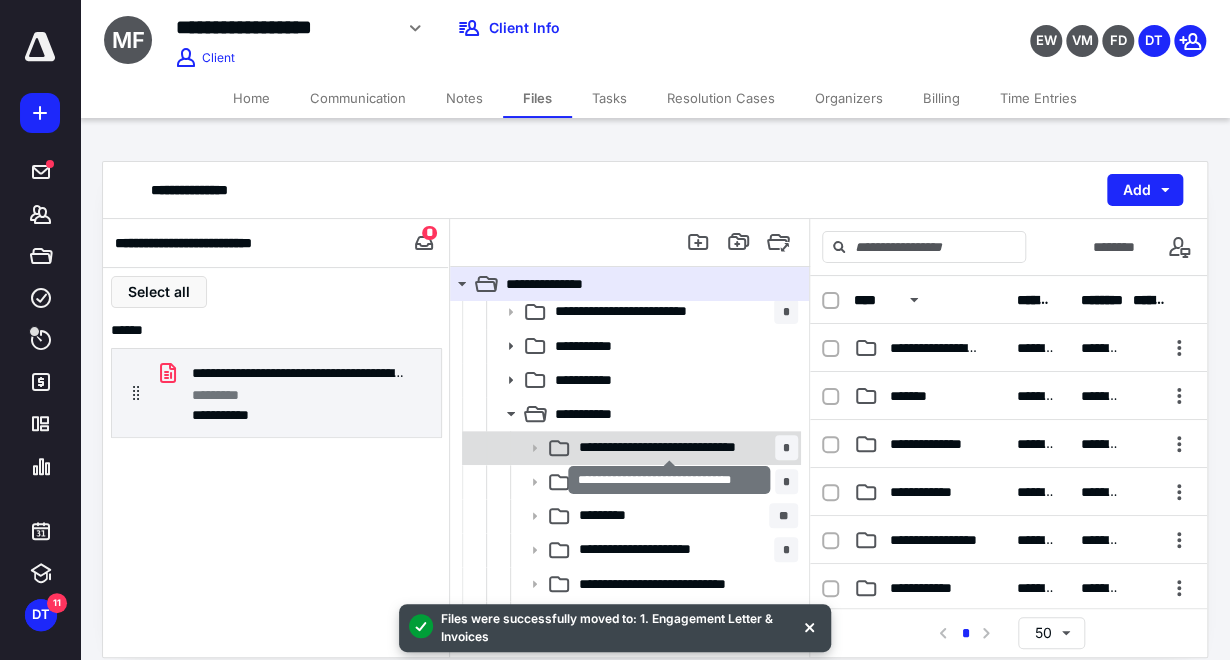 click on "**********" at bounding box center (670, 447) 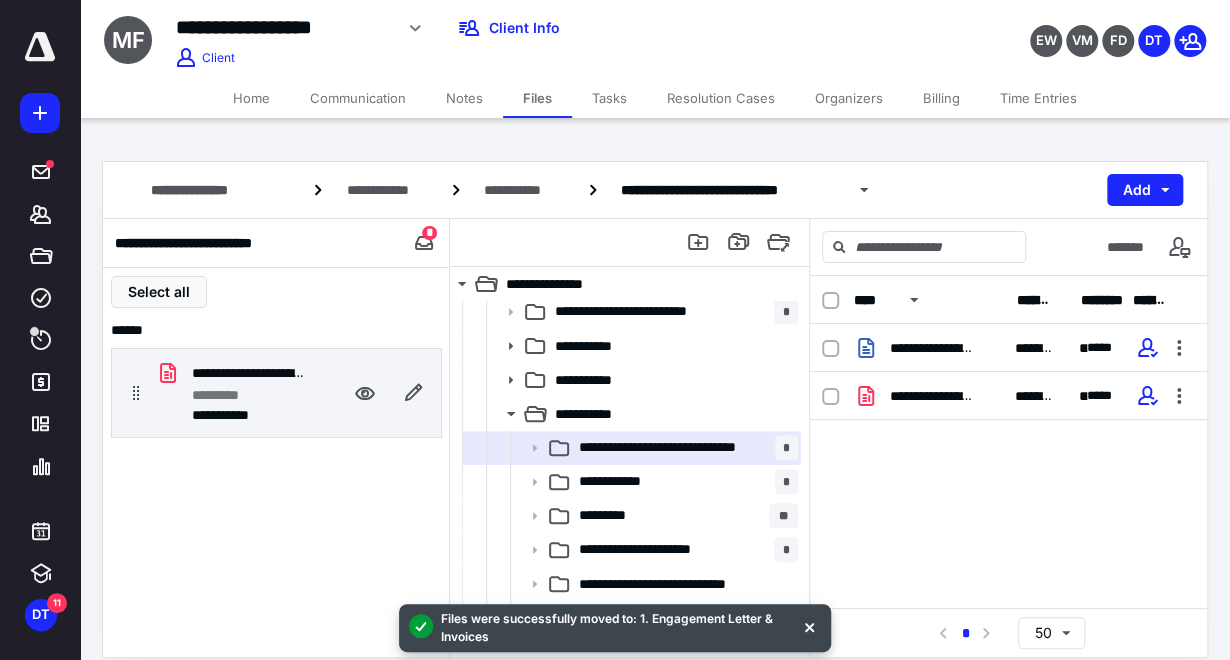 scroll, scrollTop: 19, scrollLeft: 0, axis: vertical 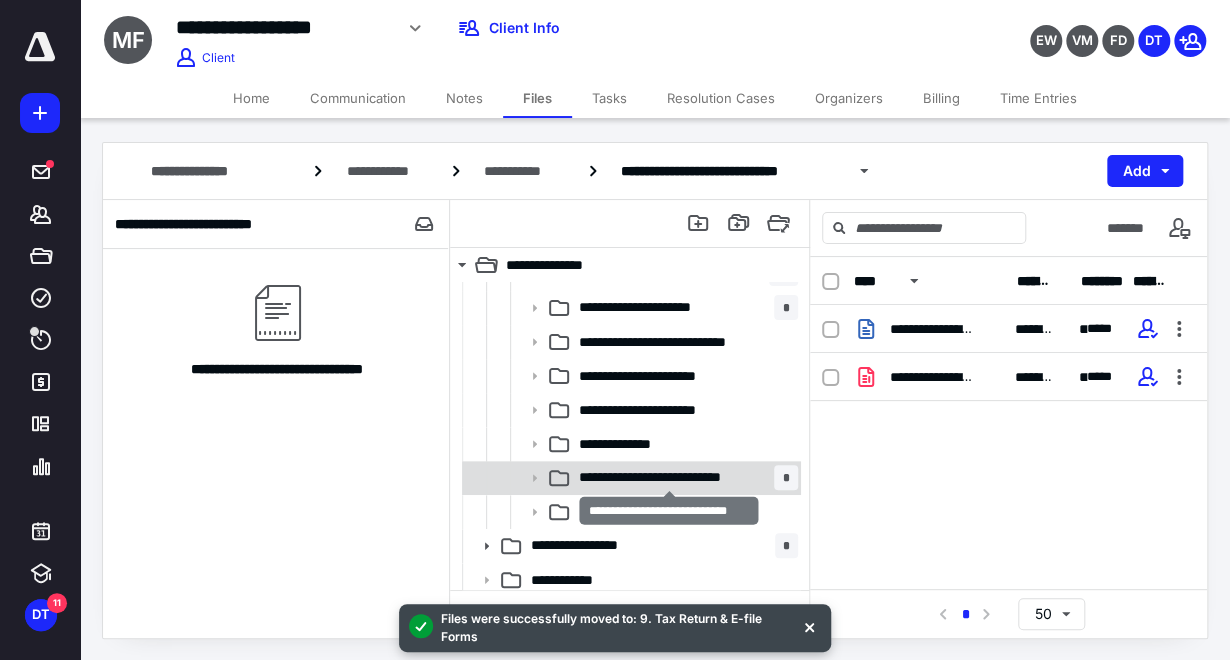 click on "**********" at bounding box center [670, 477] 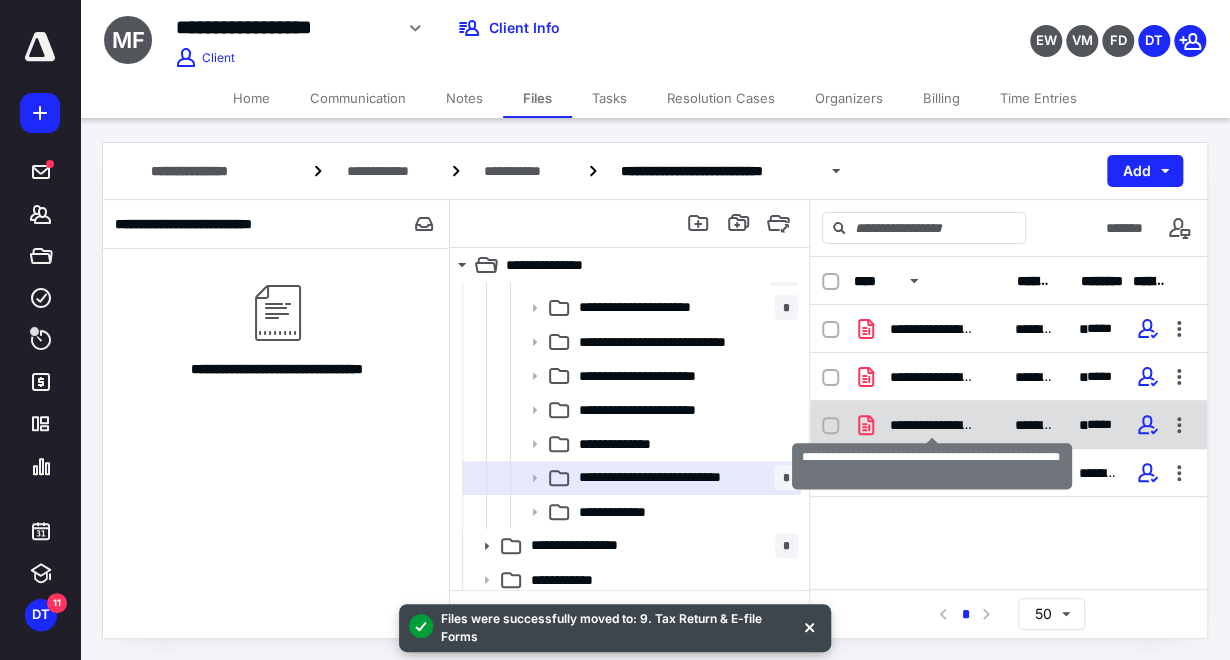 click on "**********" at bounding box center (932, 425) 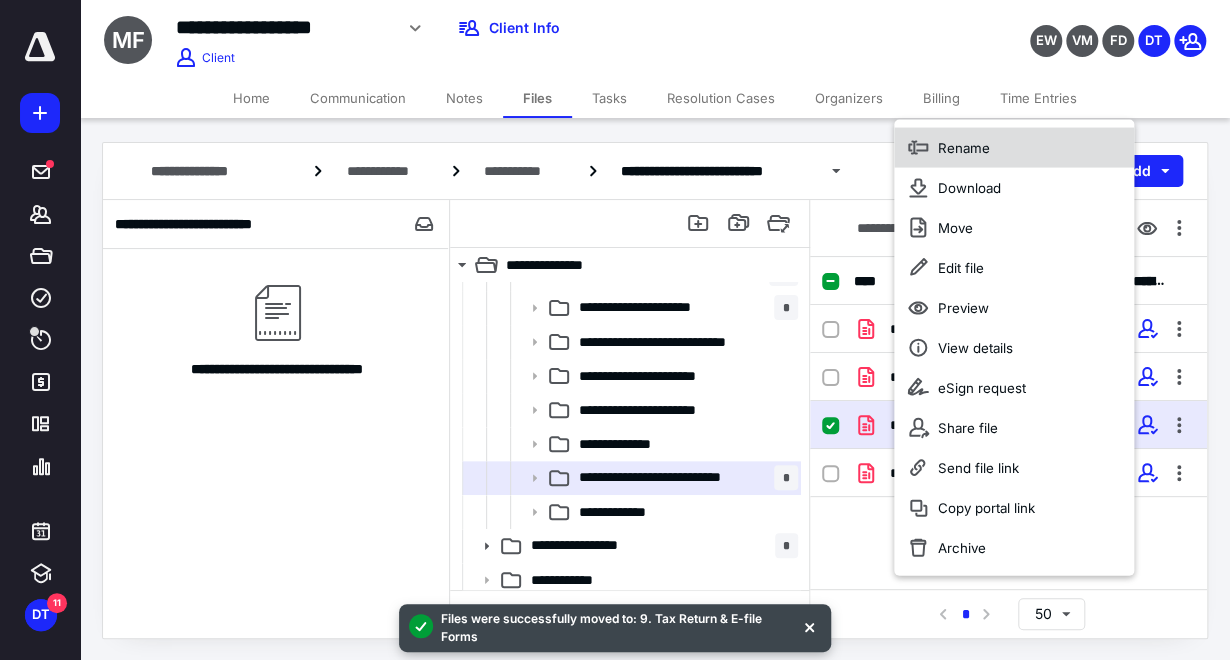 click on "Rename" at bounding box center (964, 148) 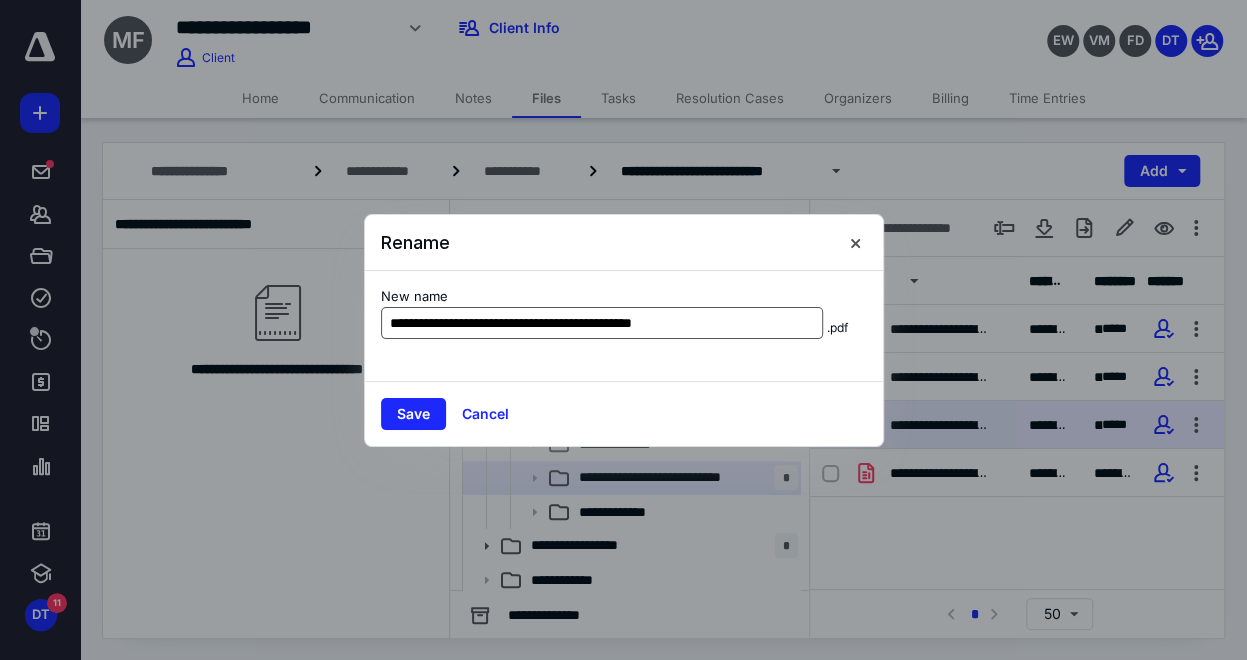 click on "**********" at bounding box center [602, 323] 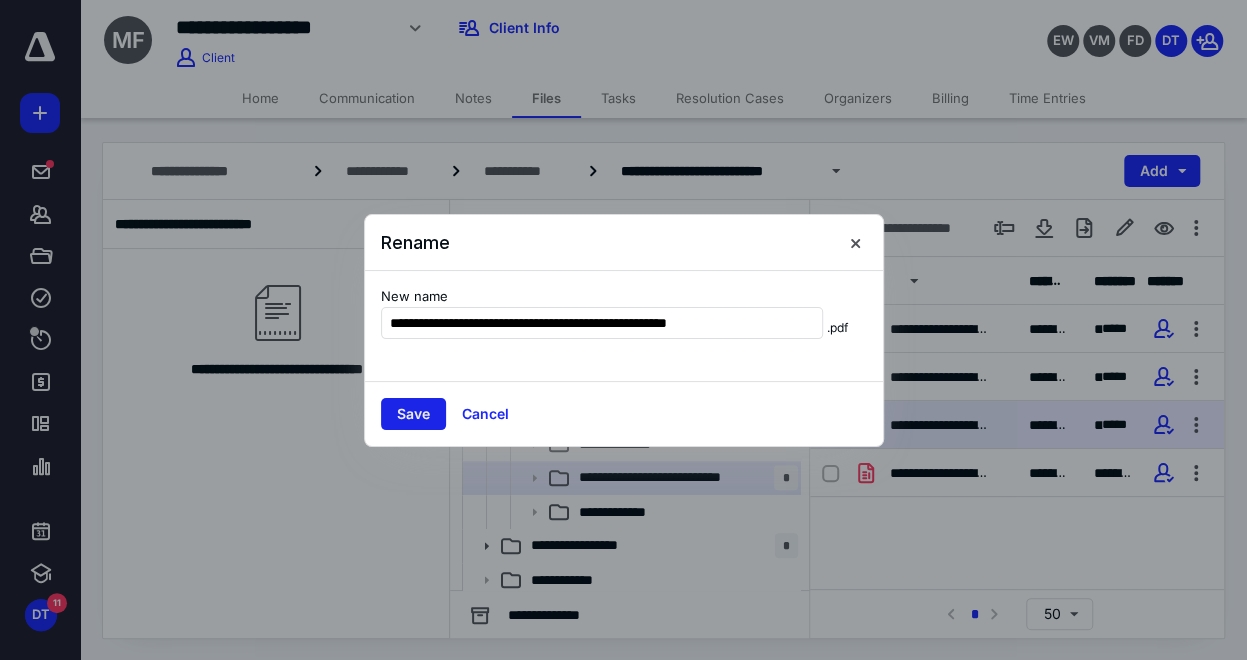 type on "**********" 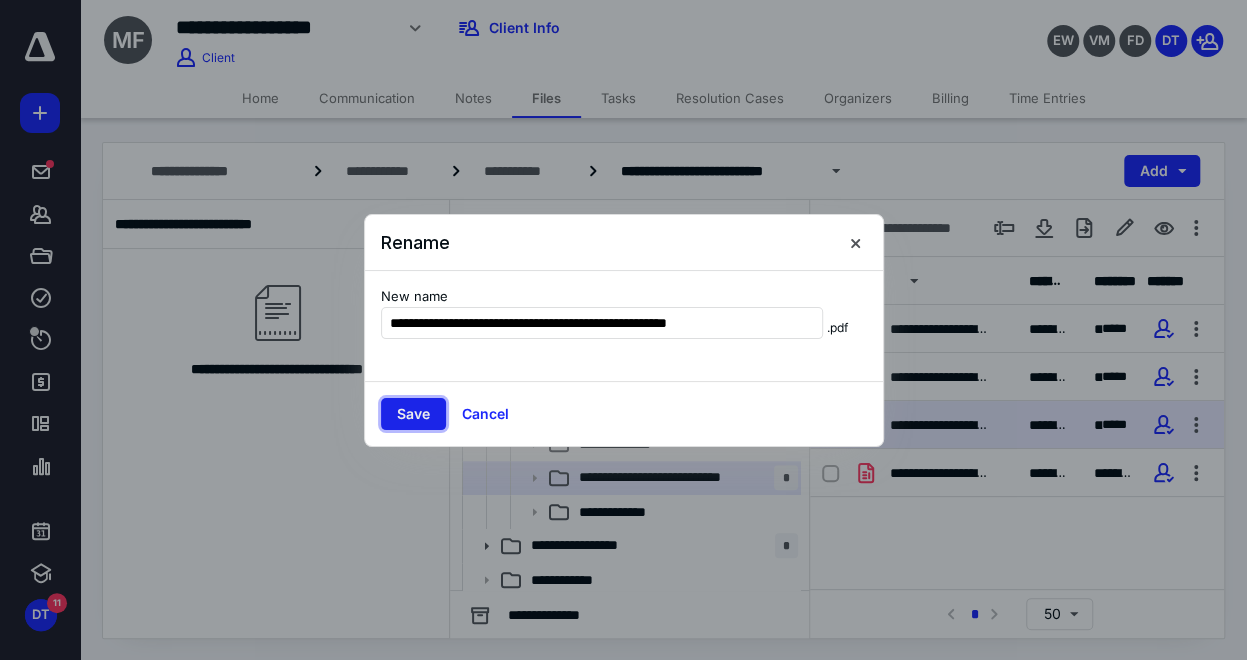 click on "Save" at bounding box center [413, 414] 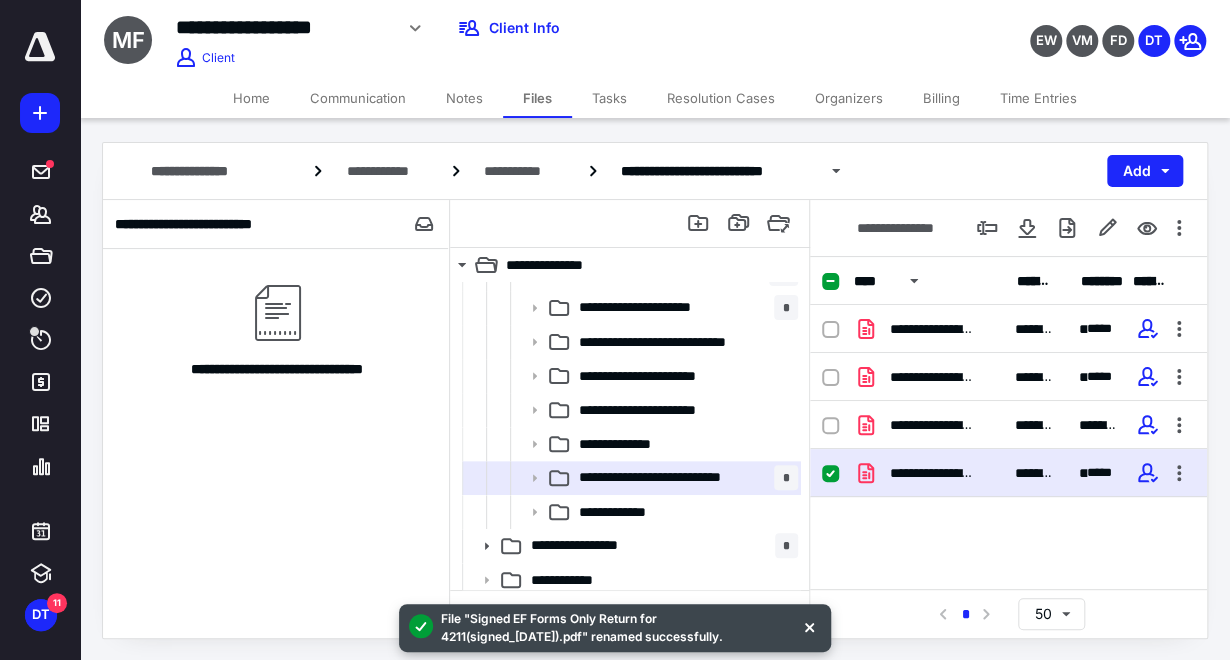 click on "Billing" at bounding box center (941, 98) 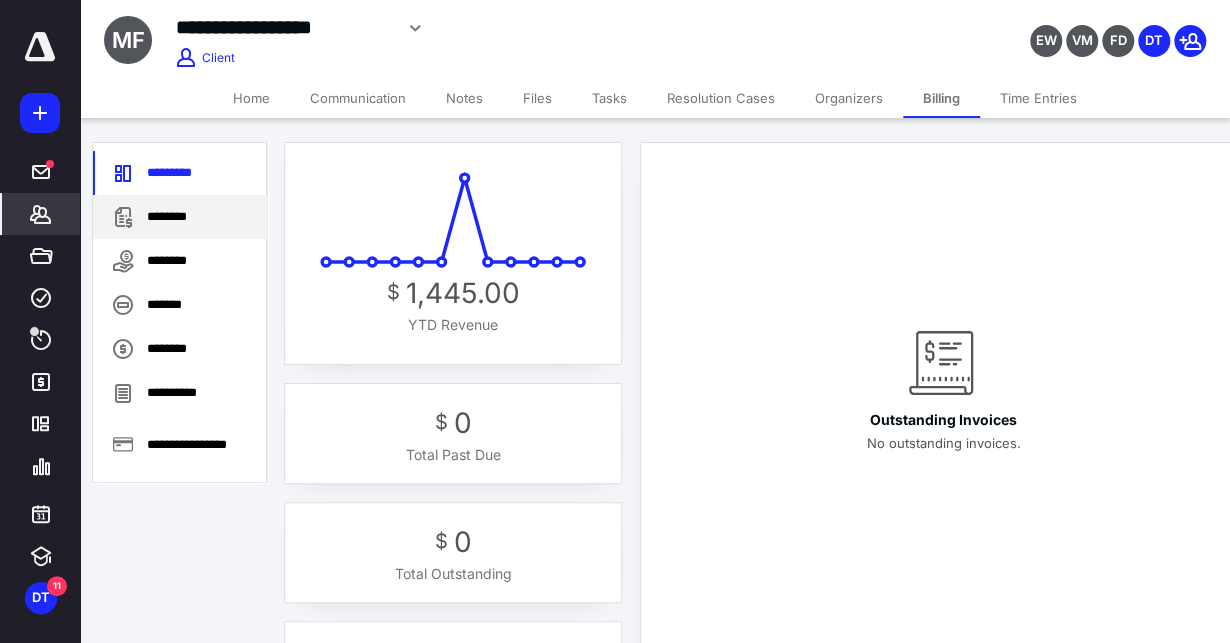 click on "********" at bounding box center [180, 217] 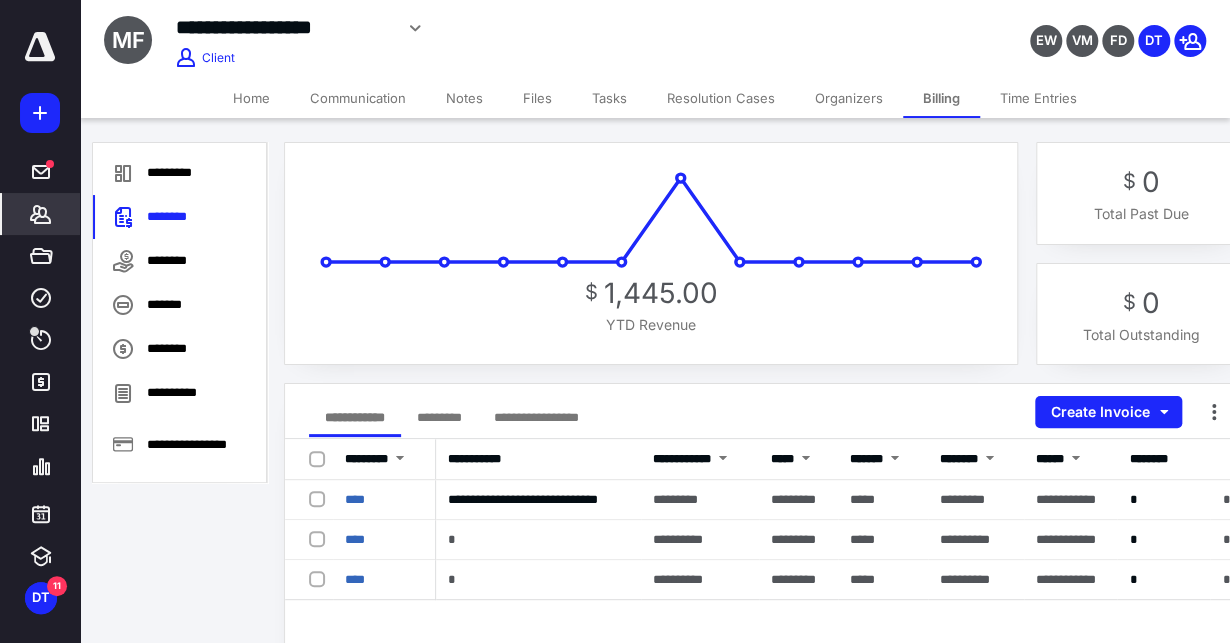click on "Tasks" at bounding box center [609, 98] 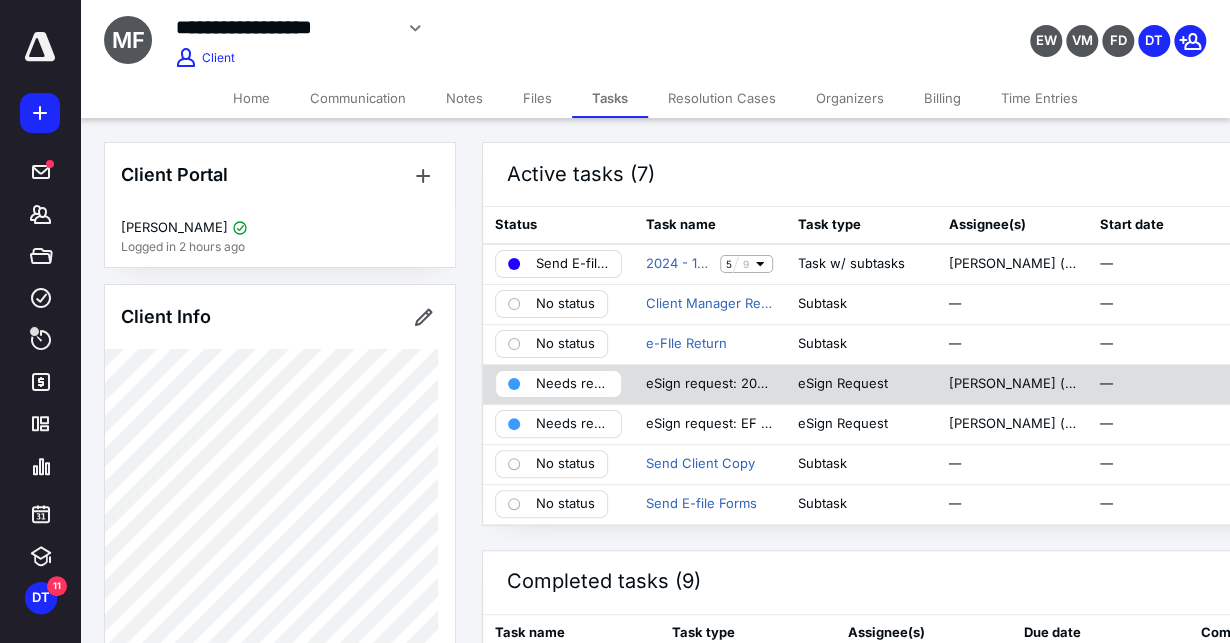 click on "Needs review" at bounding box center [572, 384] 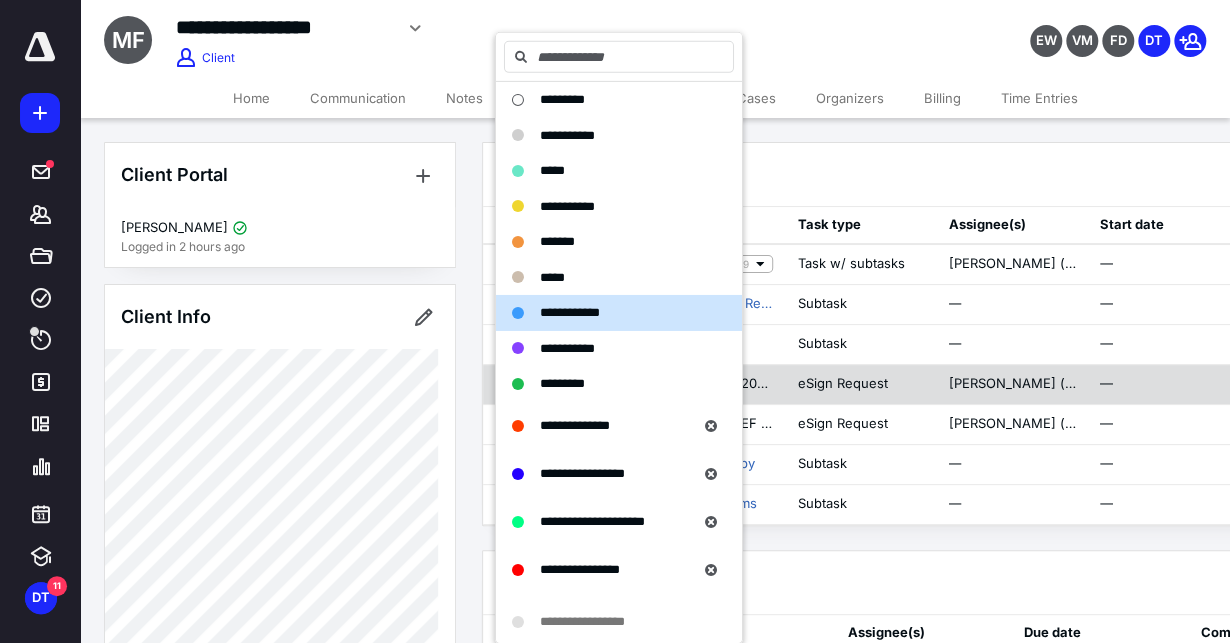 click on "*********" at bounding box center [562, 383] 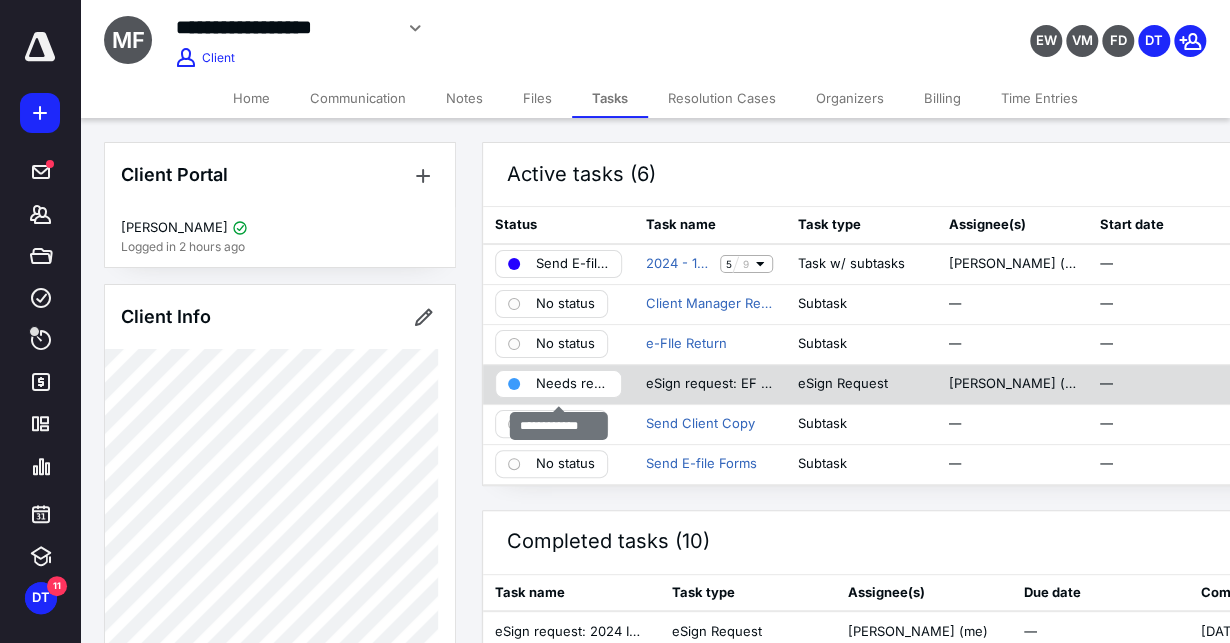 click on "Needs review" at bounding box center [572, 384] 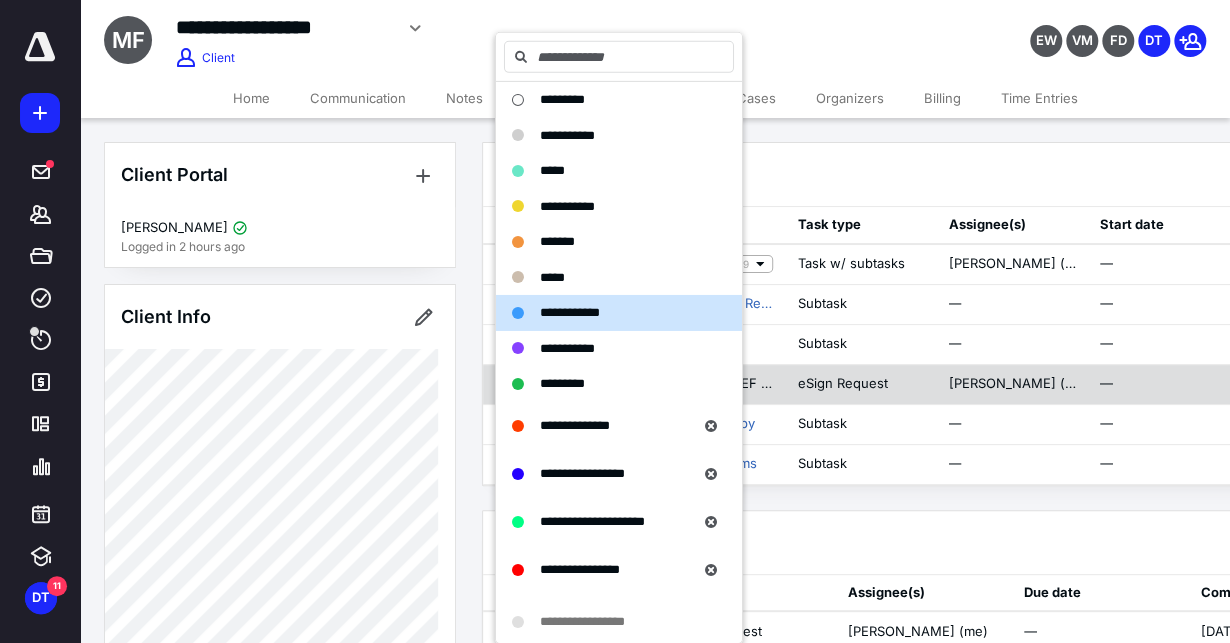 click on "*********" at bounding box center [562, 383] 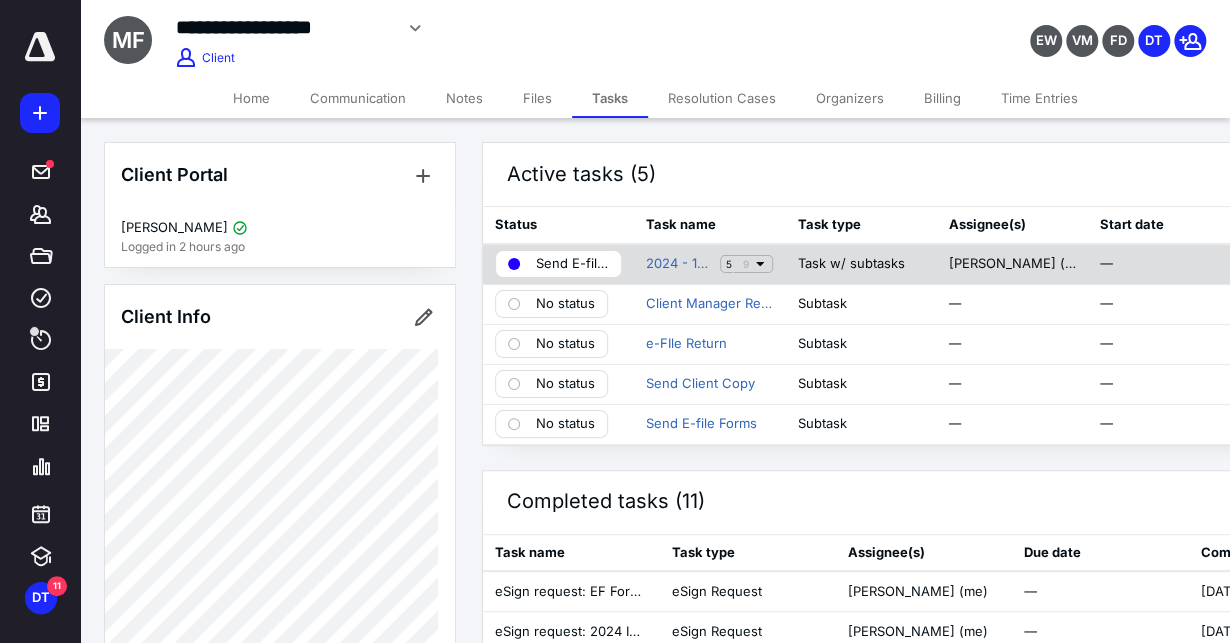 click on "Send E-file Forms" at bounding box center [572, 264] 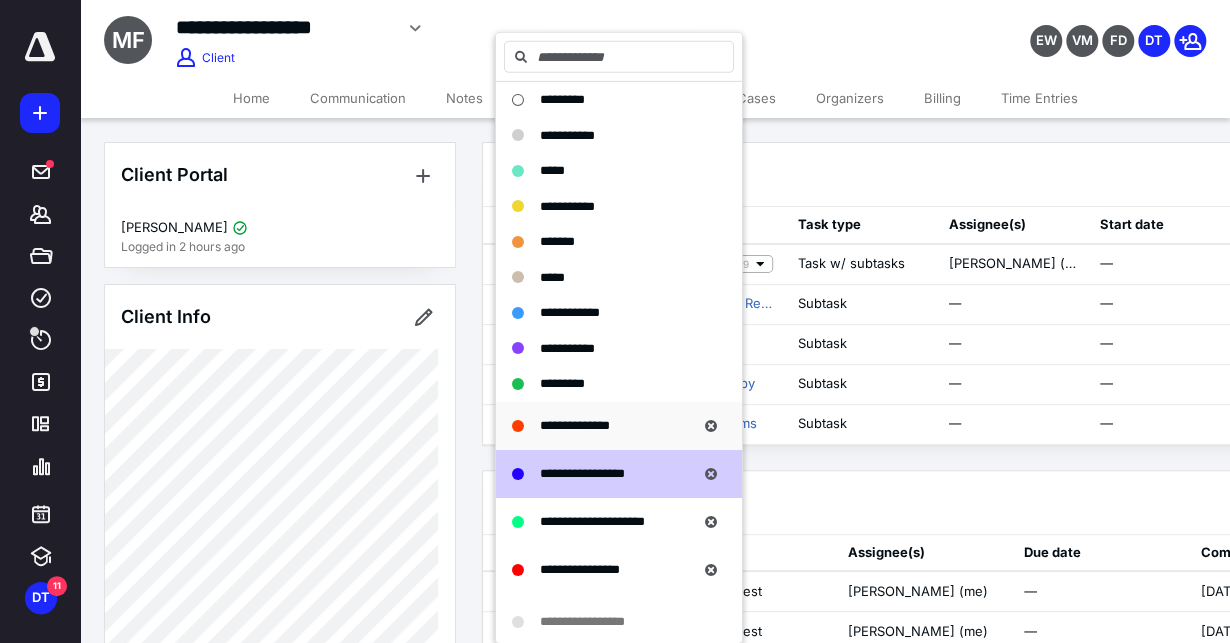 click on "**********" at bounding box center [619, 425] 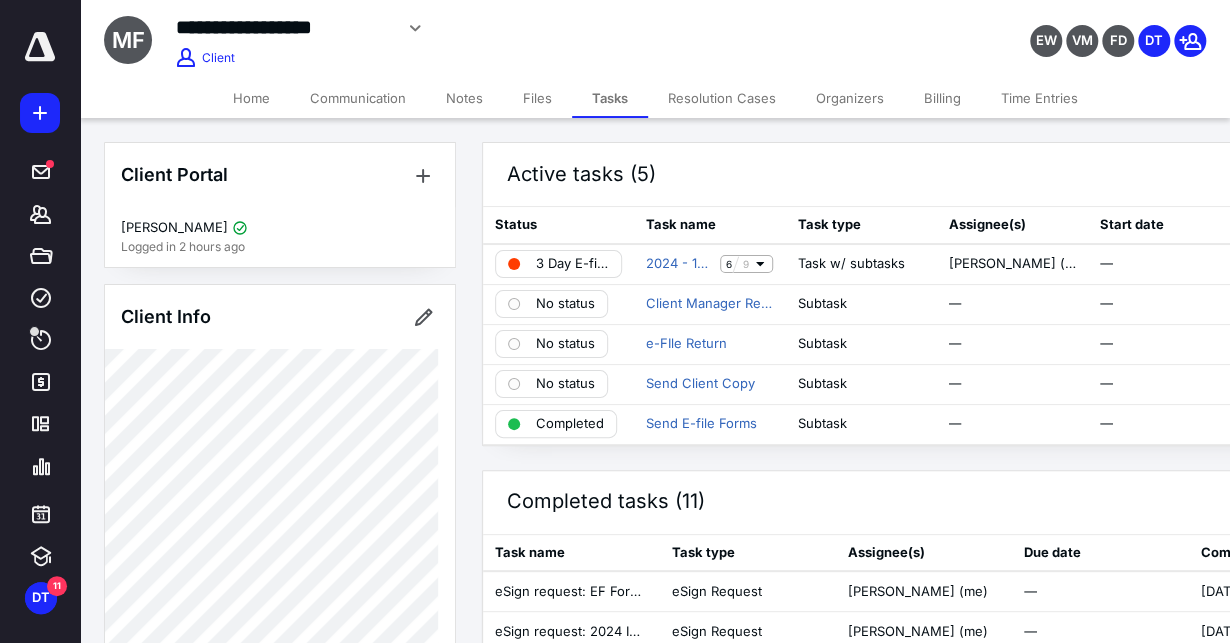 click on "Files" at bounding box center [537, 98] 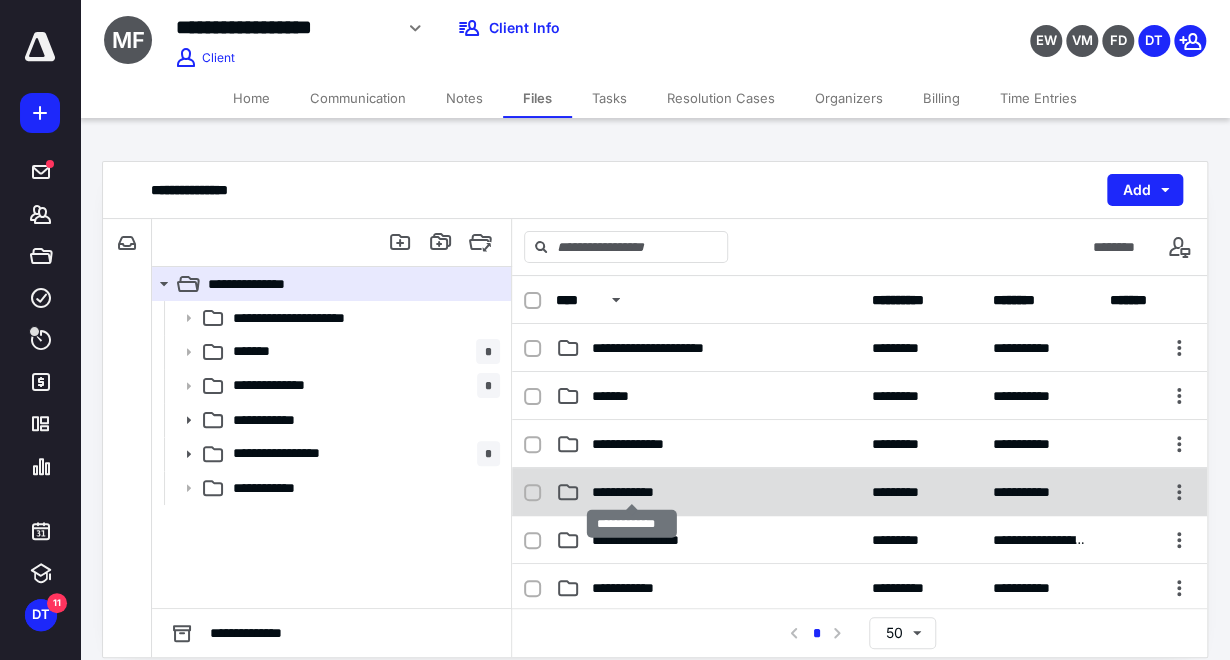 click on "**********" at bounding box center (632, 492) 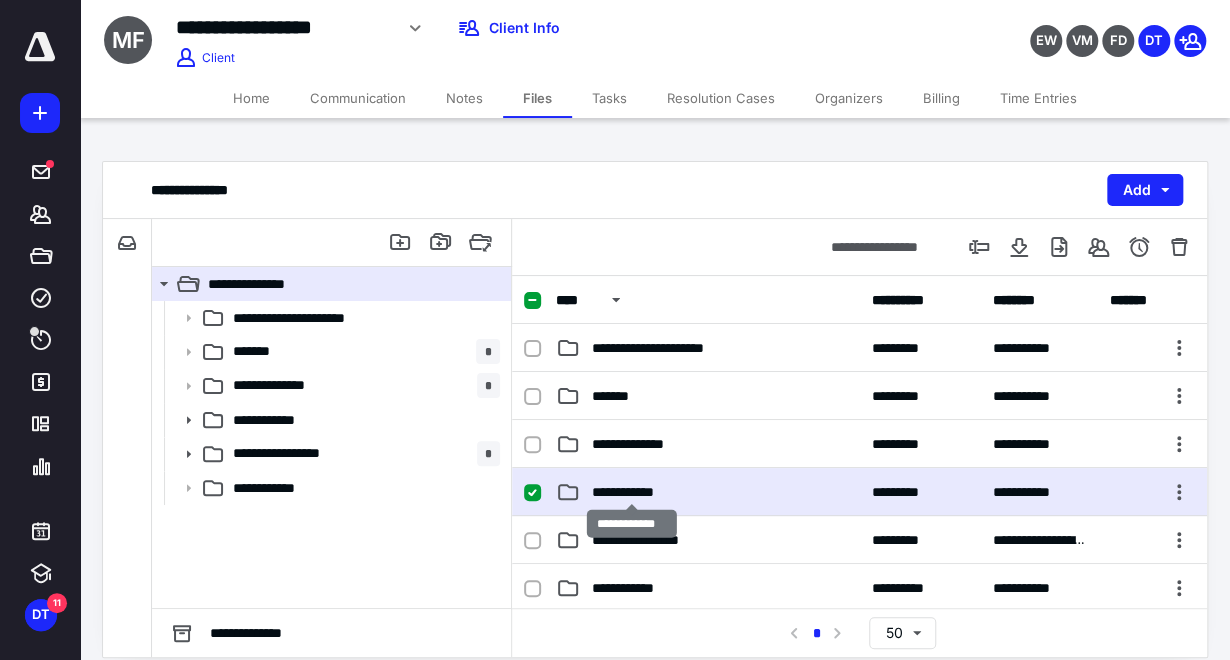 click on "**********" at bounding box center [632, 492] 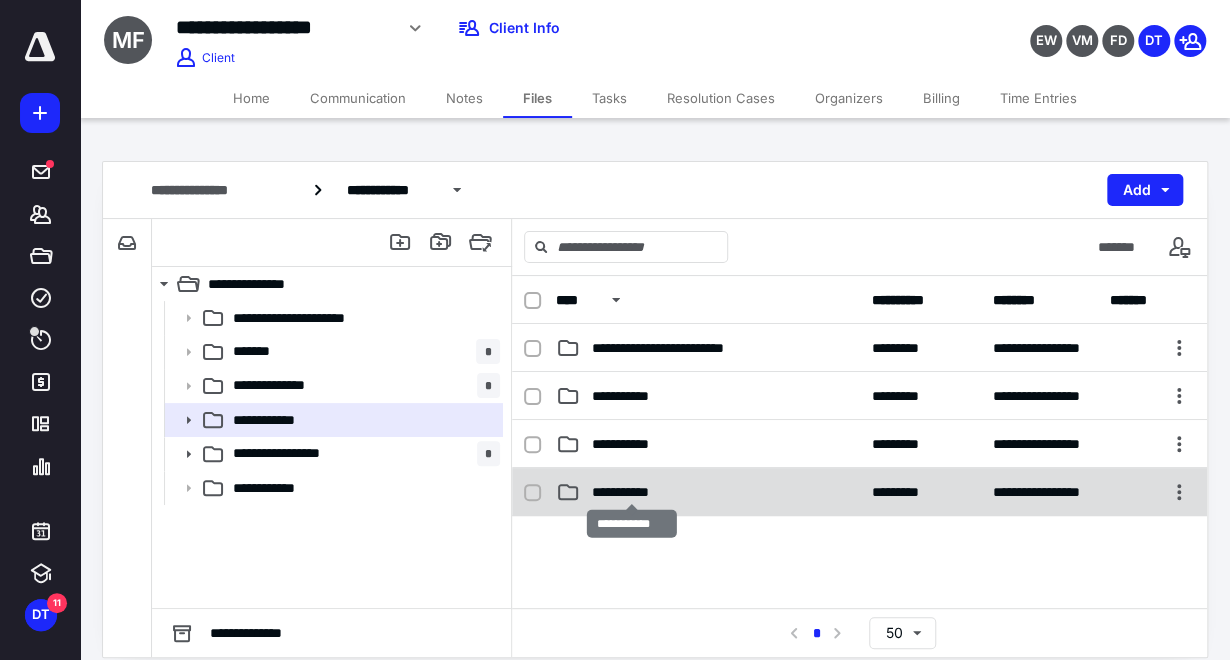 click on "**********" at bounding box center [632, 492] 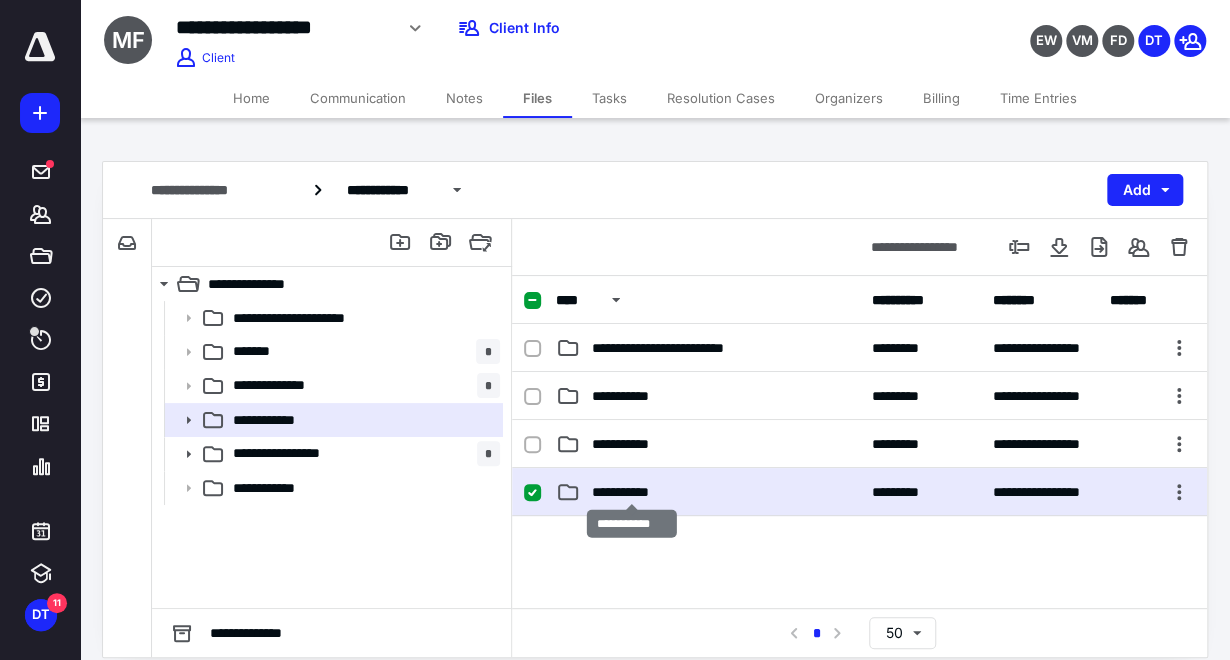click on "**********" at bounding box center (632, 492) 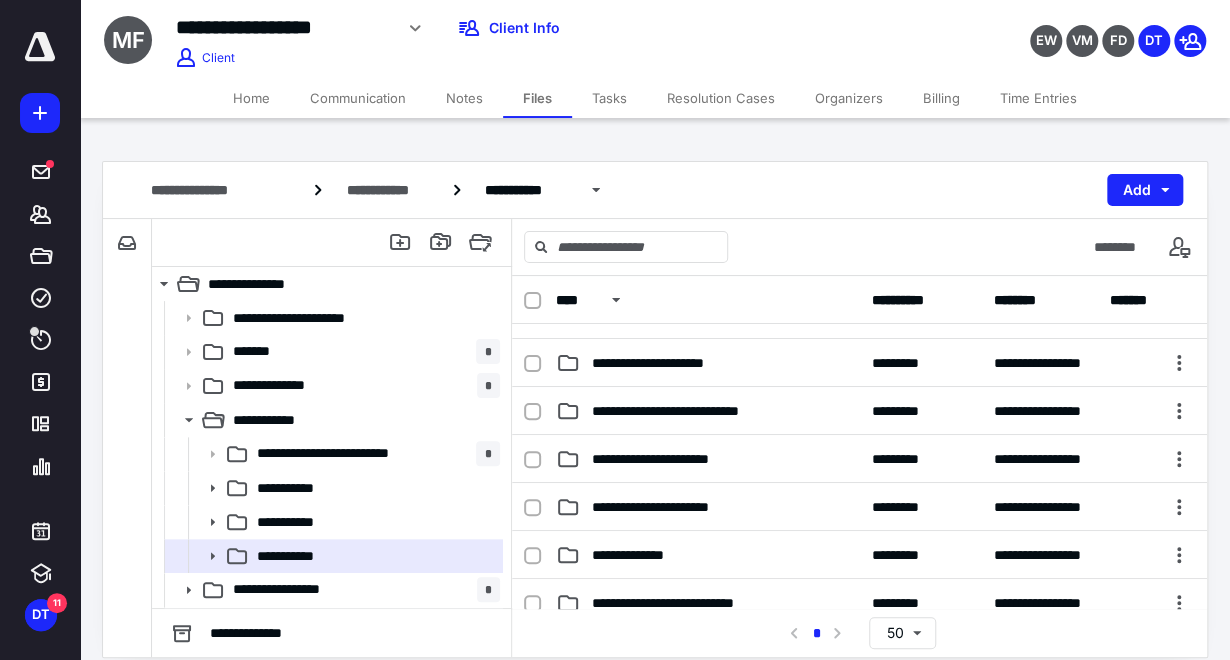 scroll, scrollTop: 333, scrollLeft: 0, axis: vertical 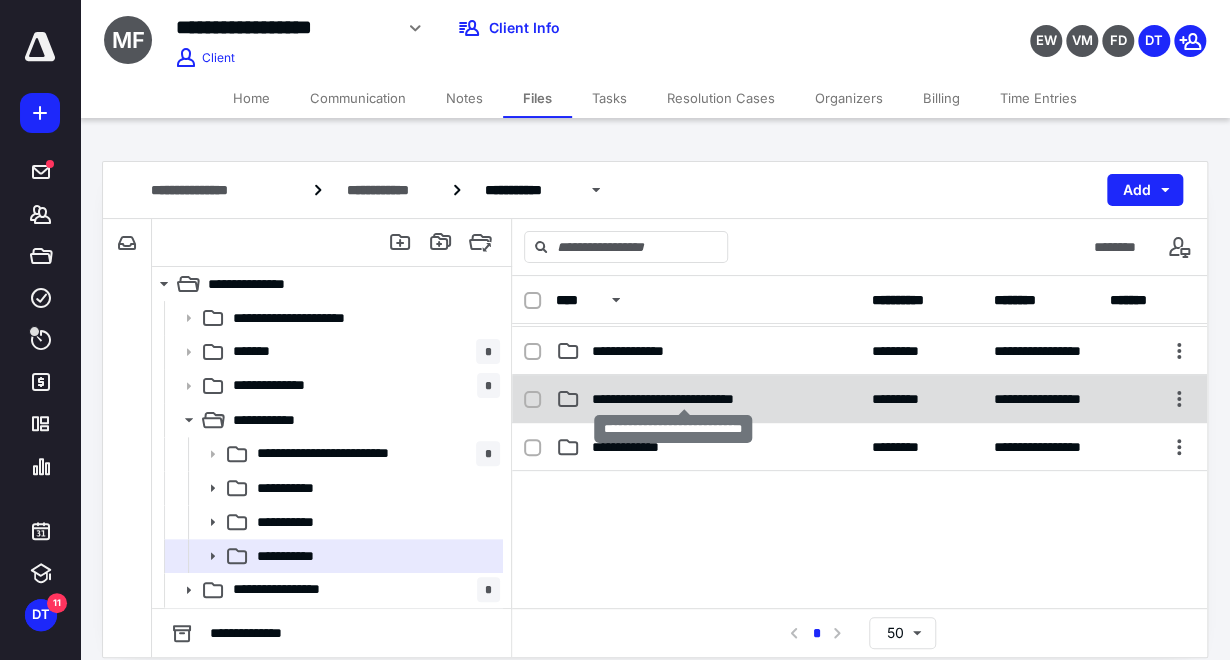 click on "**********" at bounding box center [684, 399] 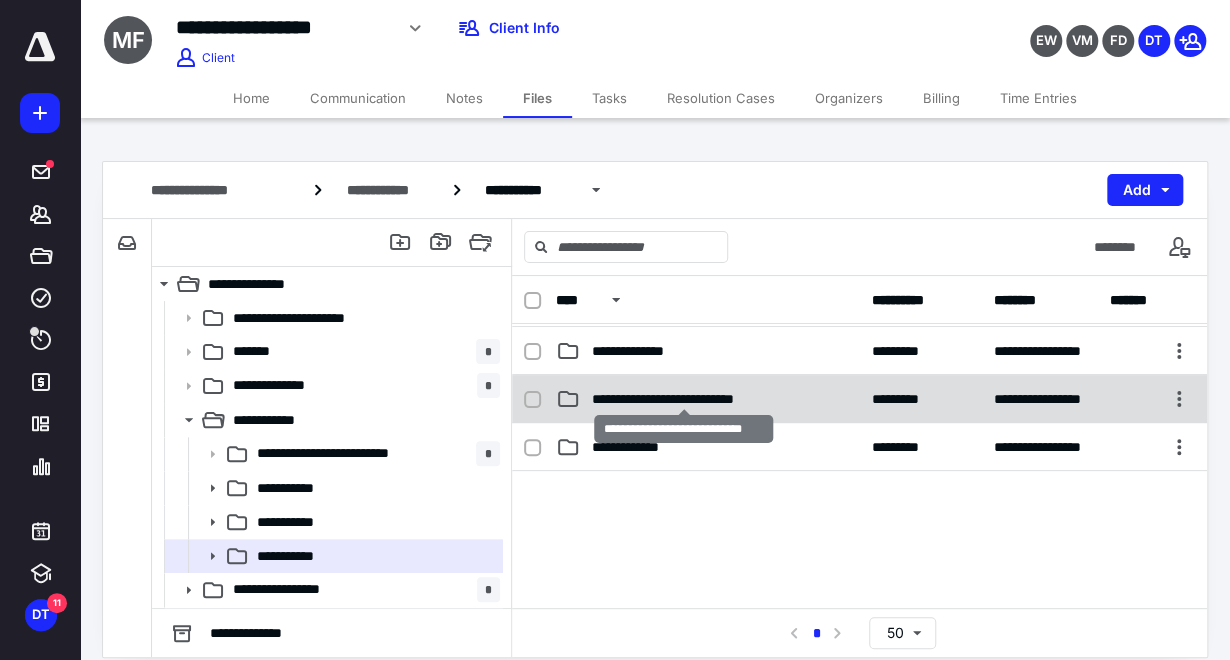 click on "**********" at bounding box center (684, 399) 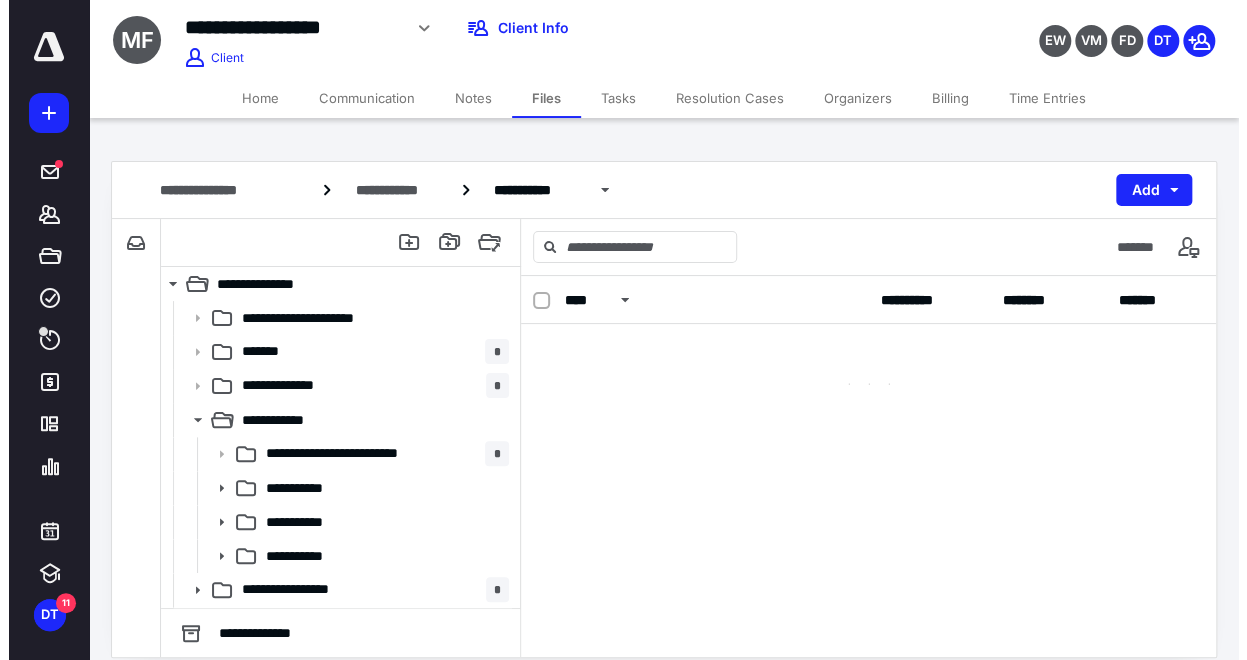scroll, scrollTop: 0, scrollLeft: 0, axis: both 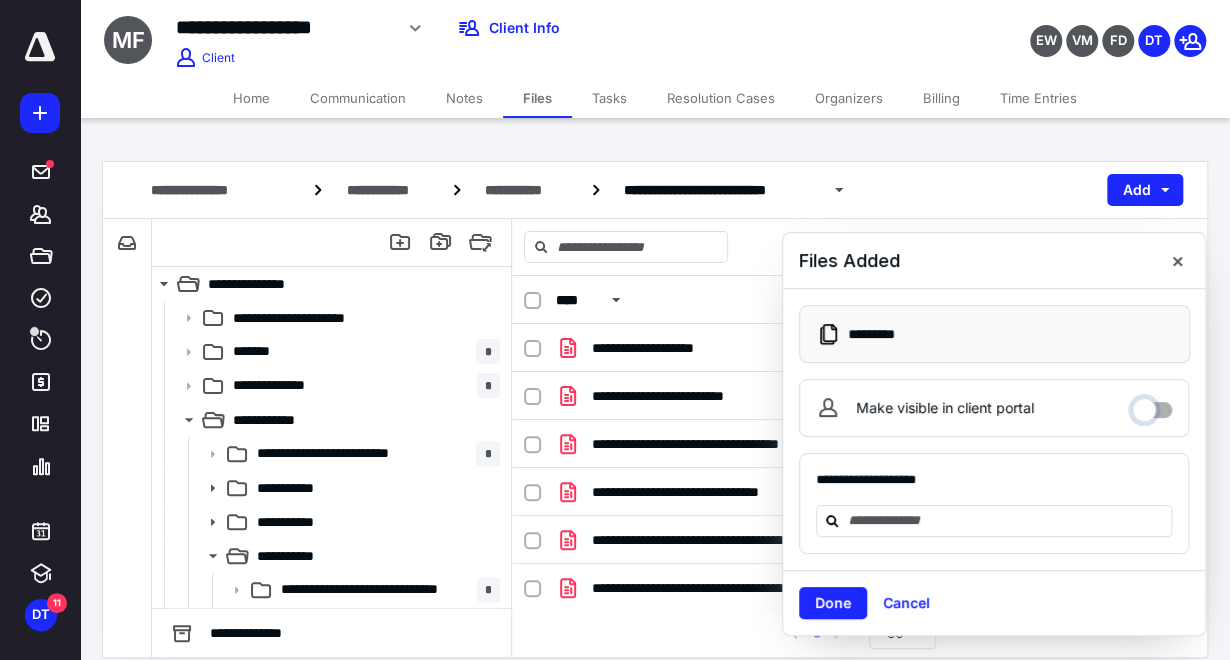 click on "Make visible in client portal" at bounding box center (1152, 405) 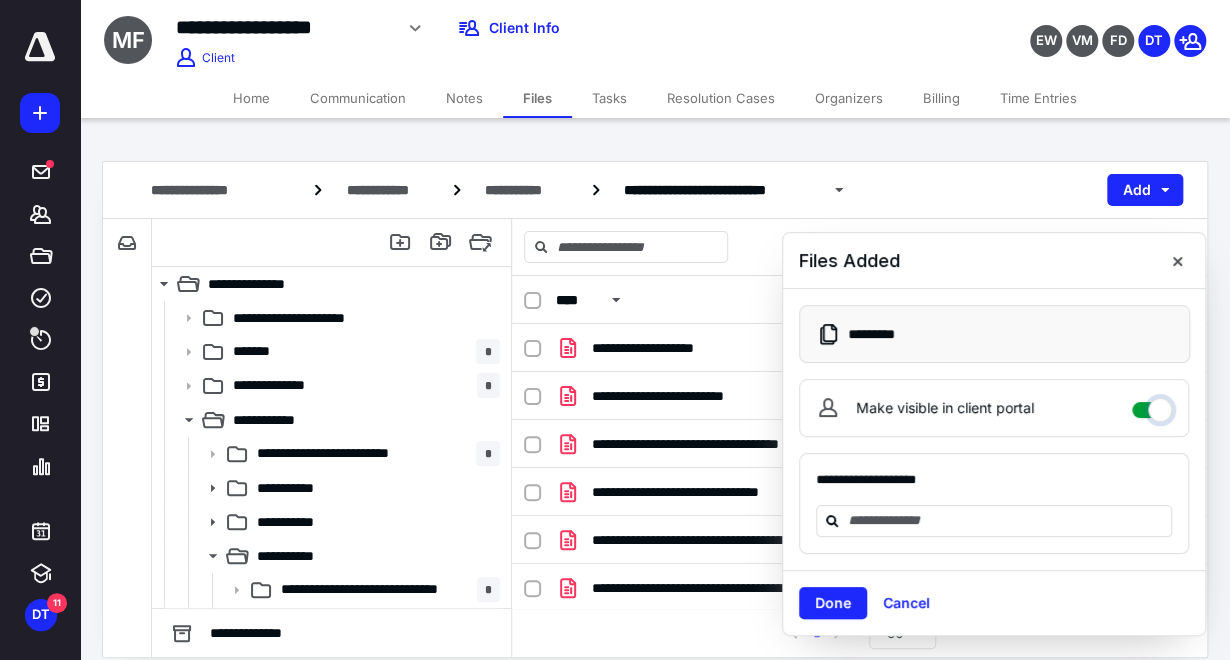 checkbox on "****" 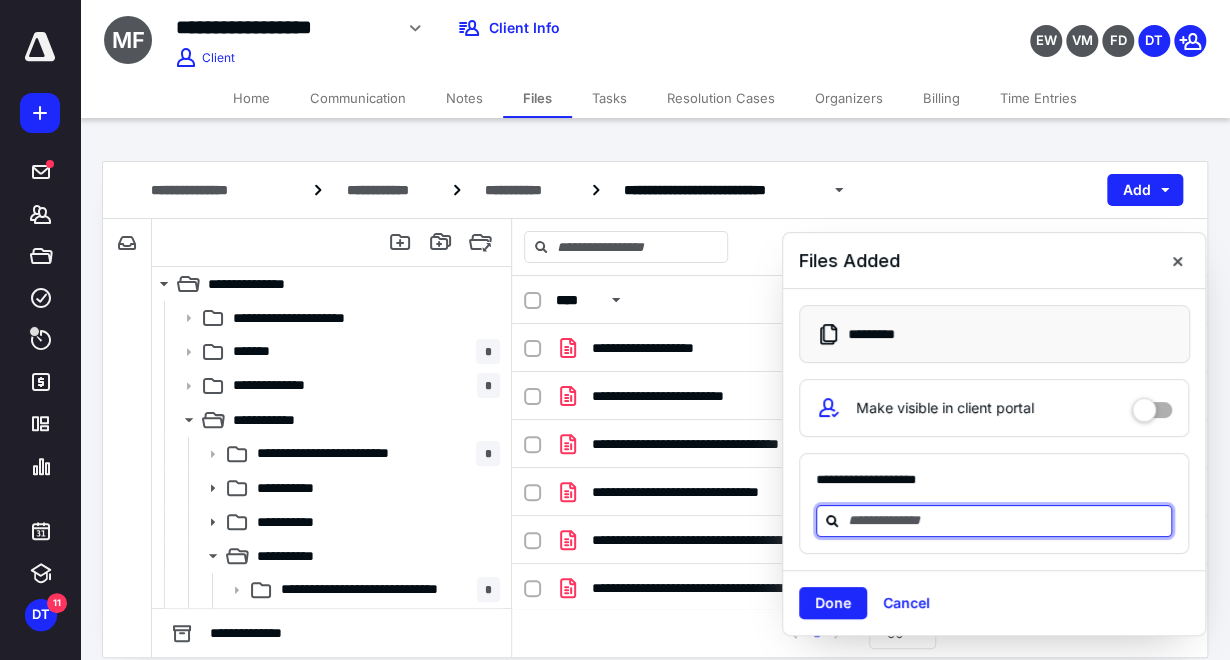 click at bounding box center (1006, 520) 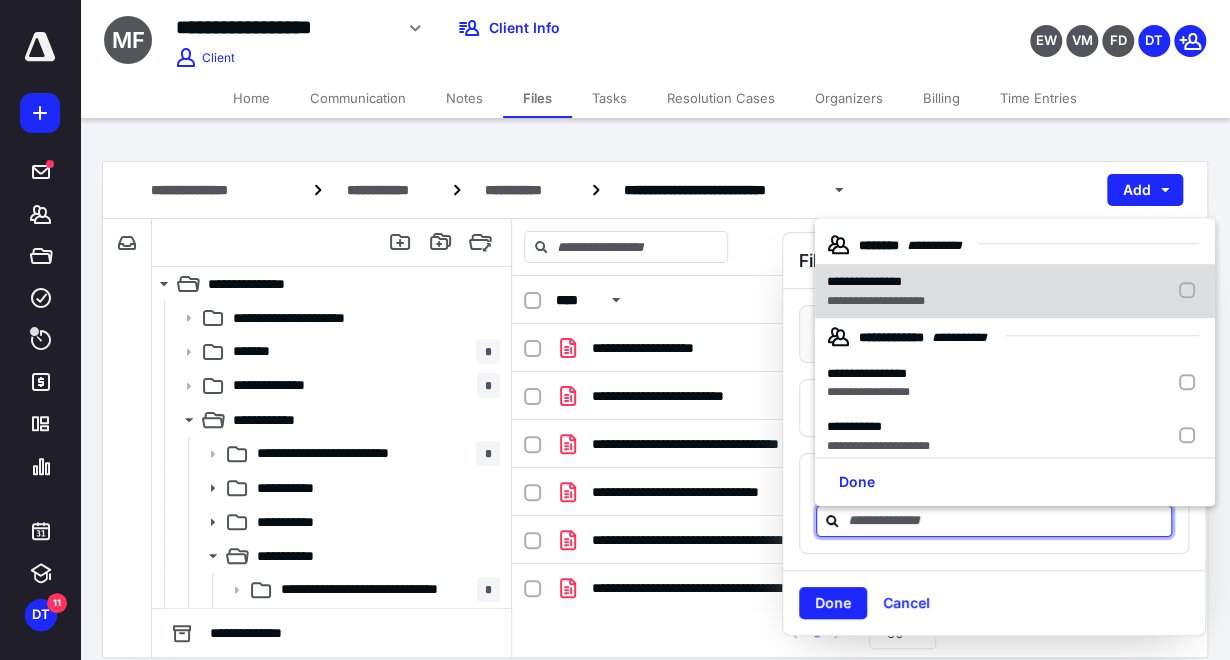 click on "**********" at bounding box center [864, 282] 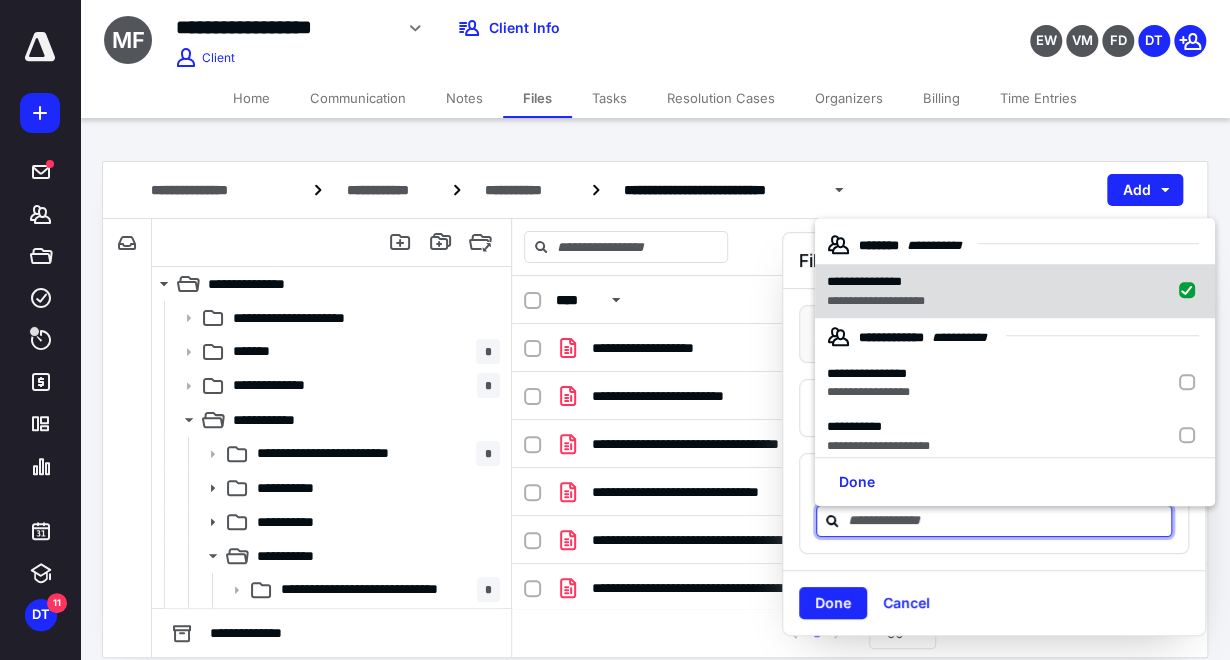 checkbox on "true" 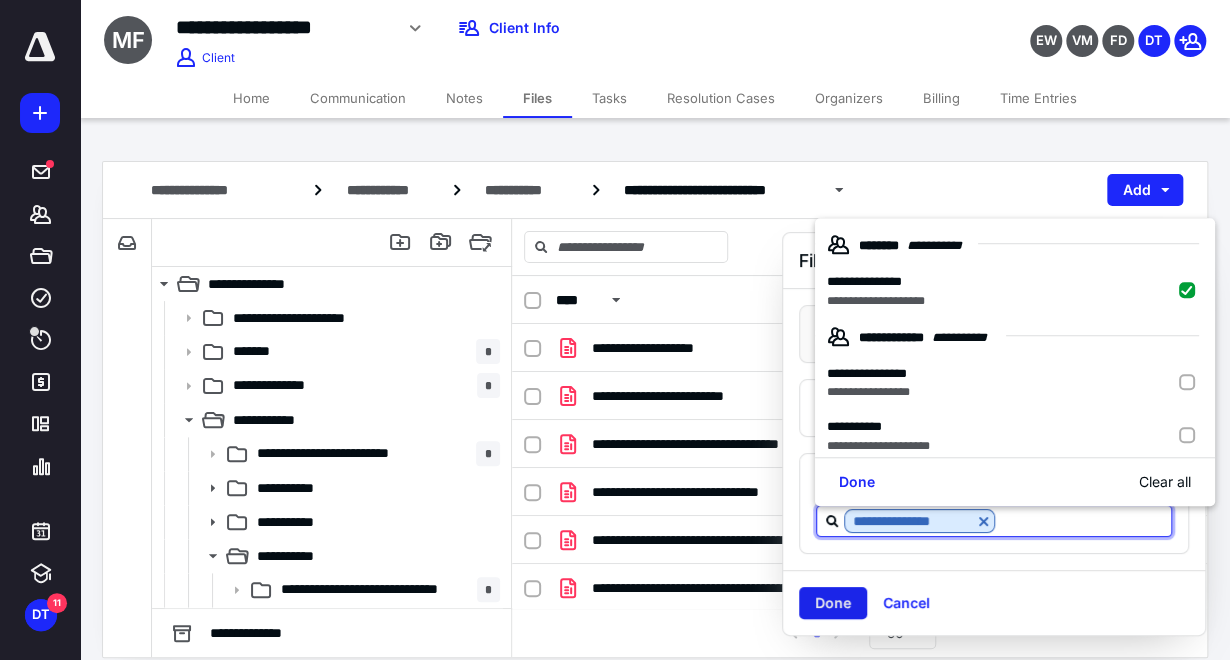 click on "Done" at bounding box center (833, 603) 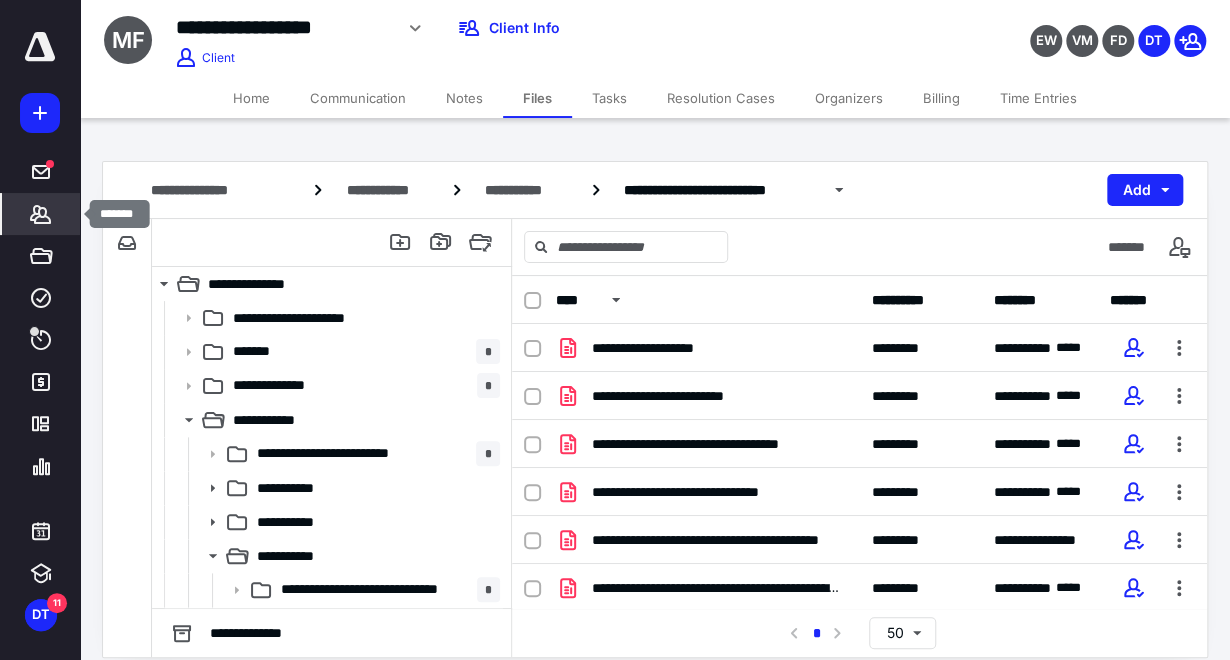 click 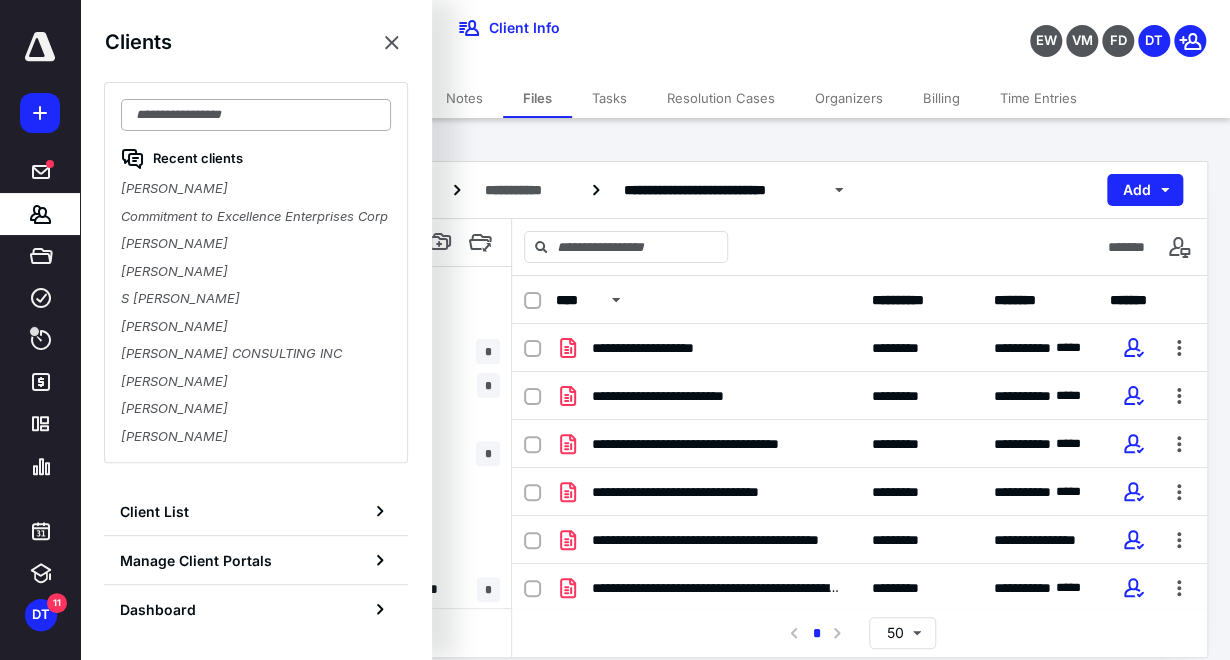click at bounding box center (256, 115) 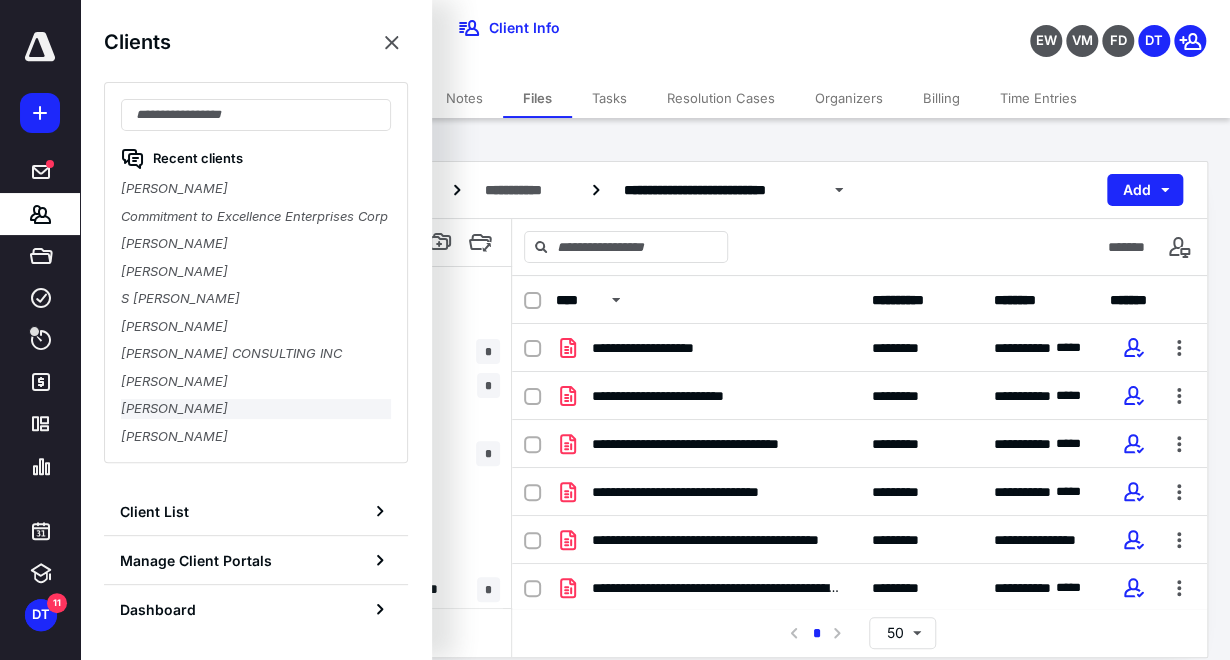 click on "DANIEL NARGIZIAN" at bounding box center [256, 409] 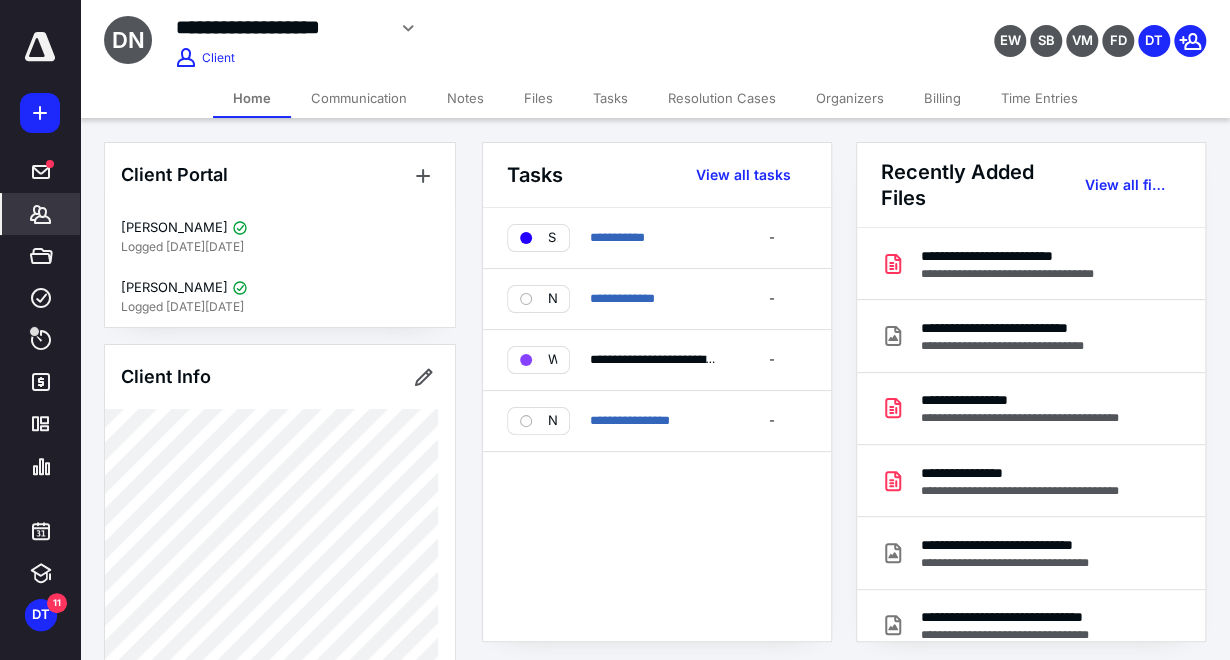 click on "Files" at bounding box center [538, 98] 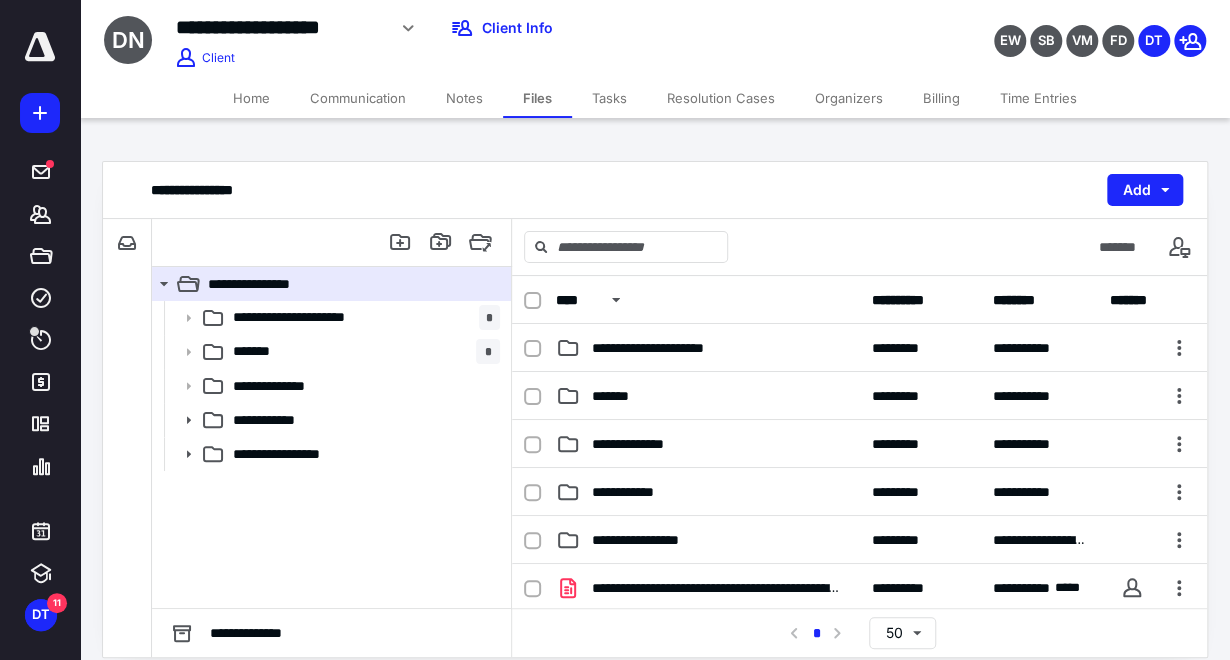 click on "Tasks" at bounding box center (609, 98) 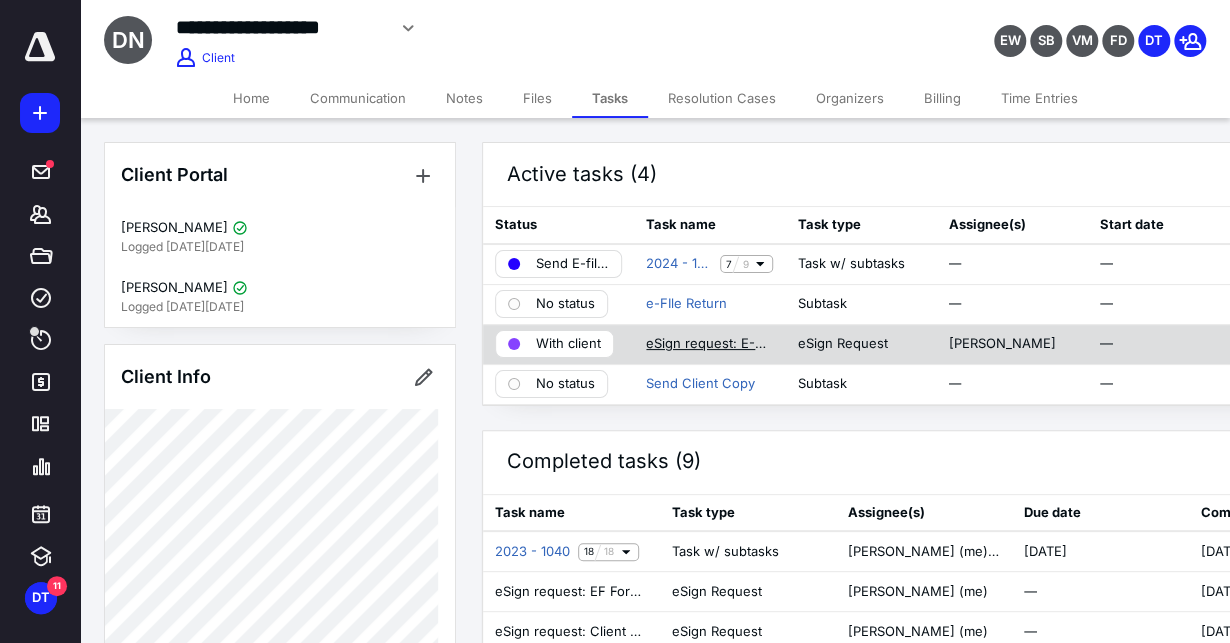 click on "eSign request: E-File Forms .pdf" at bounding box center [709, 344] 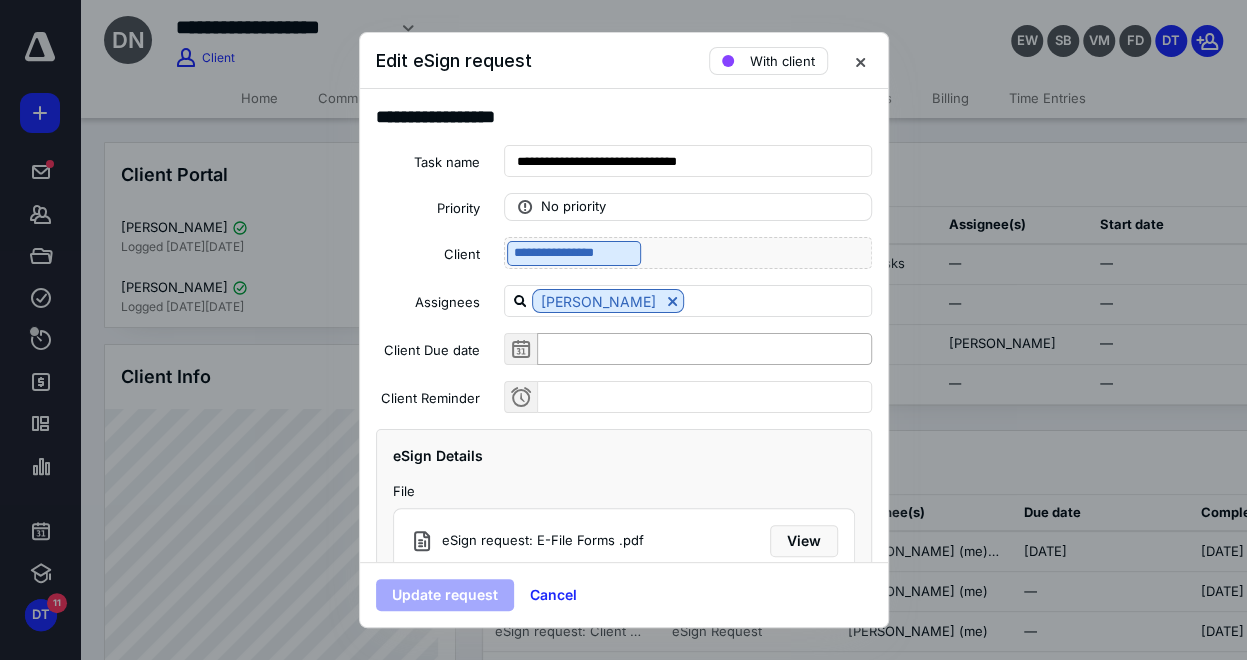 scroll, scrollTop: 170, scrollLeft: 0, axis: vertical 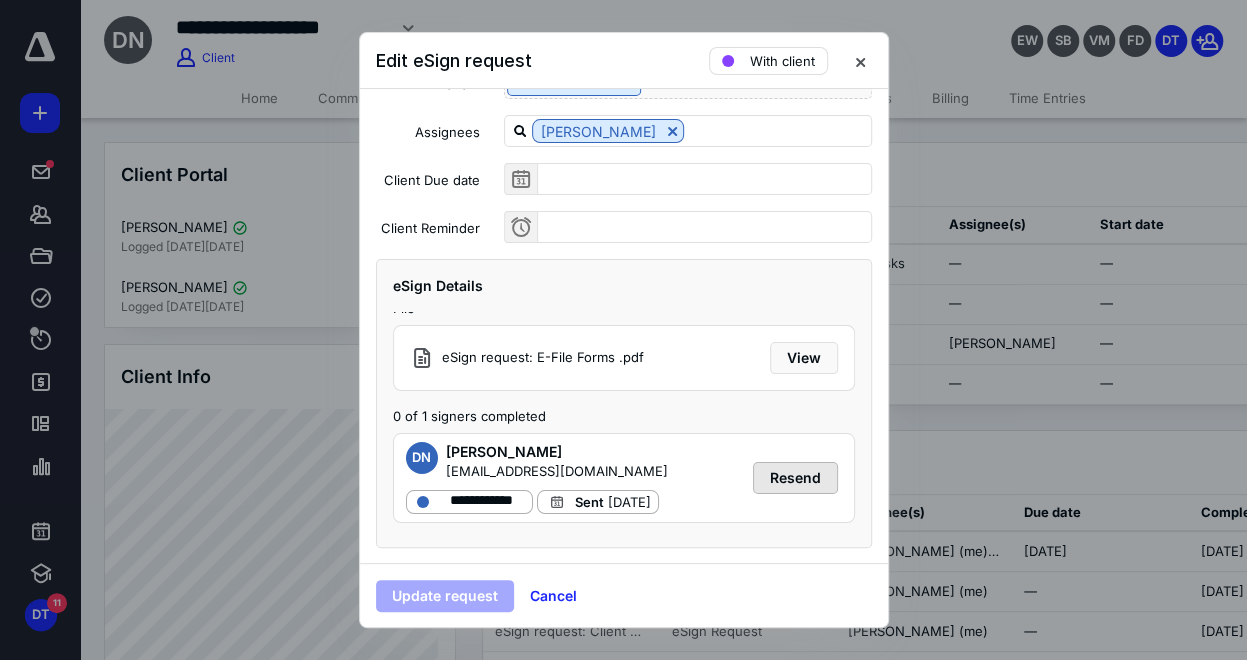 click on "Resend" at bounding box center (795, 478) 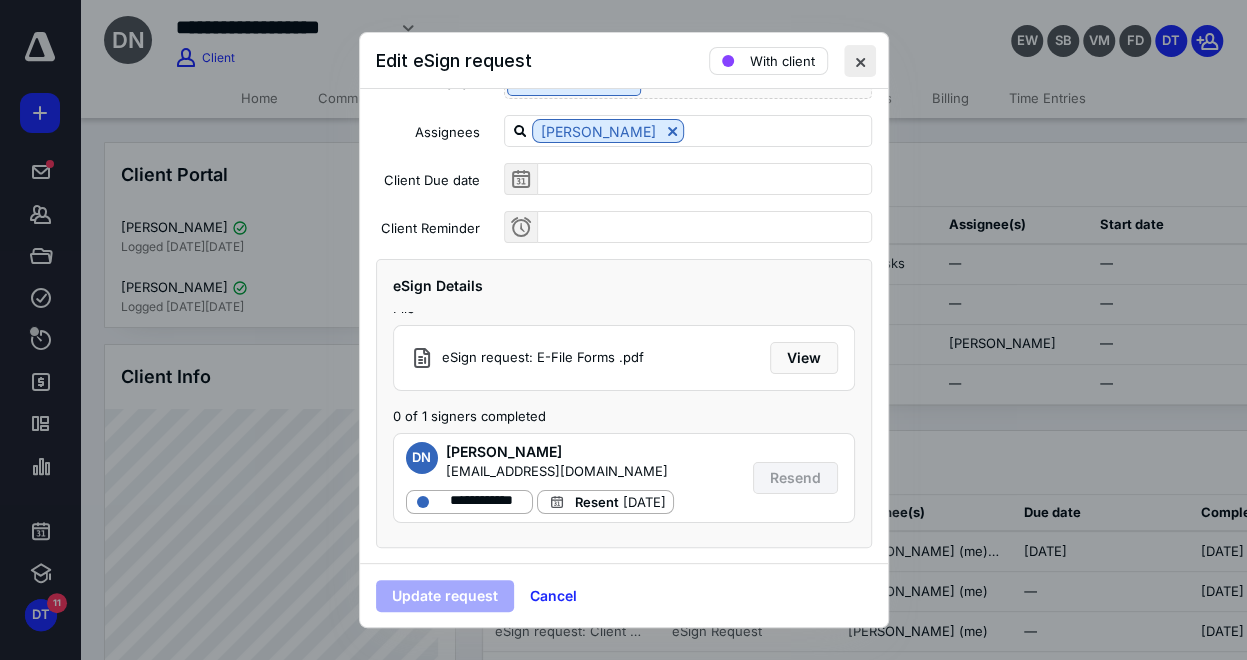 click at bounding box center (860, 61) 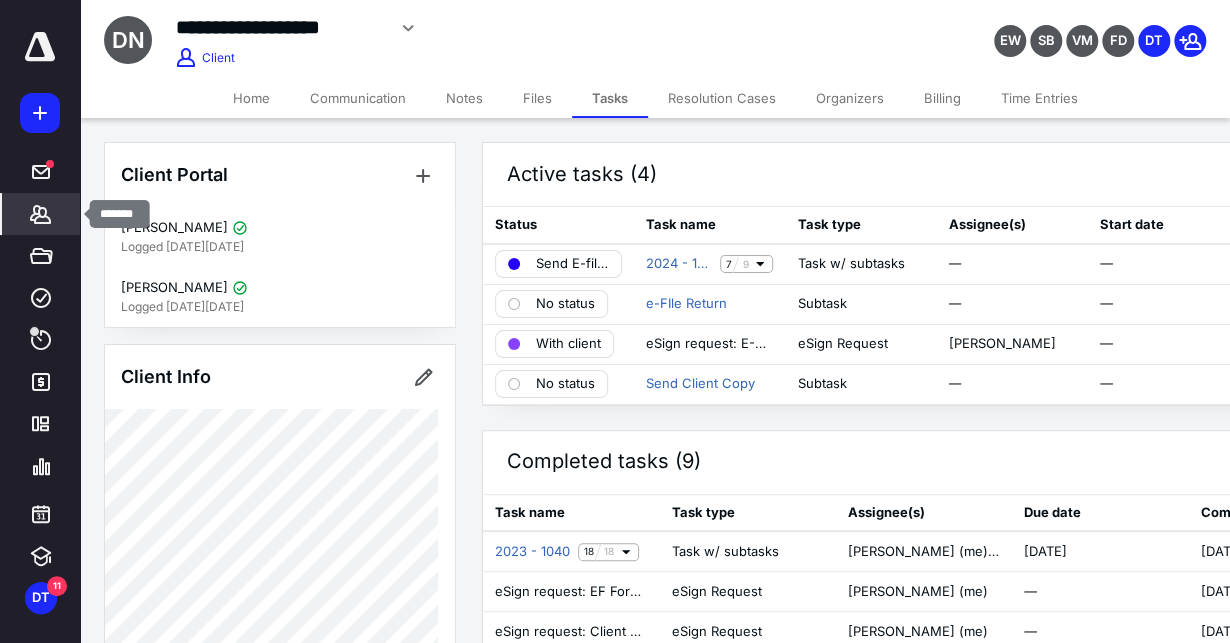 click 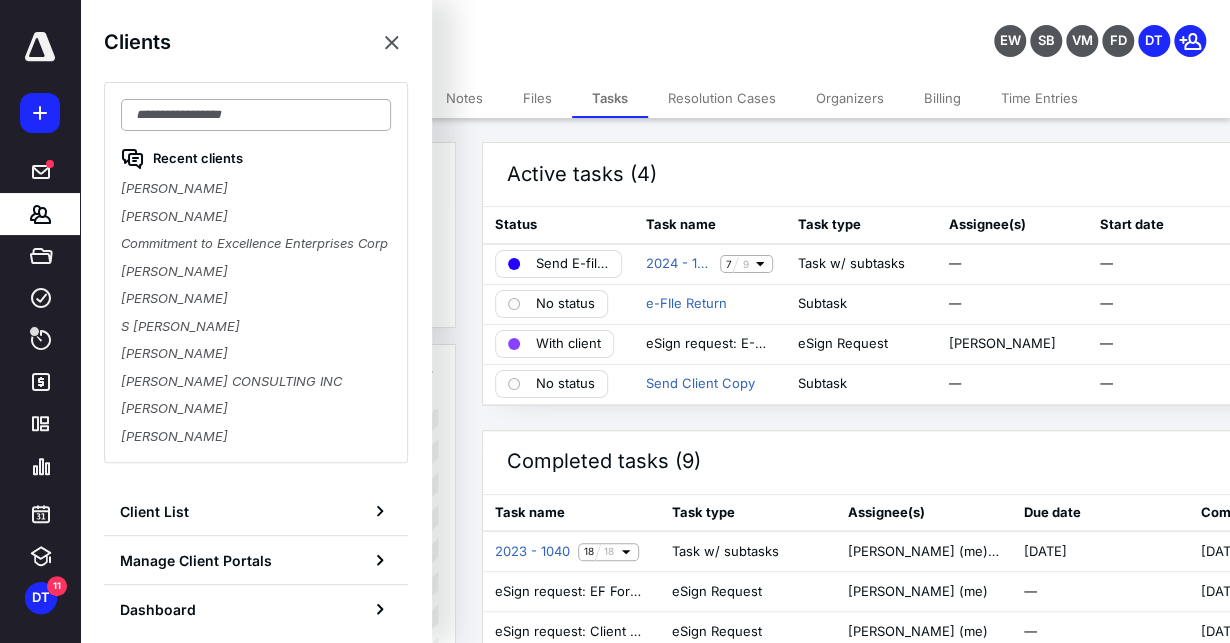 click at bounding box center [256, 115] 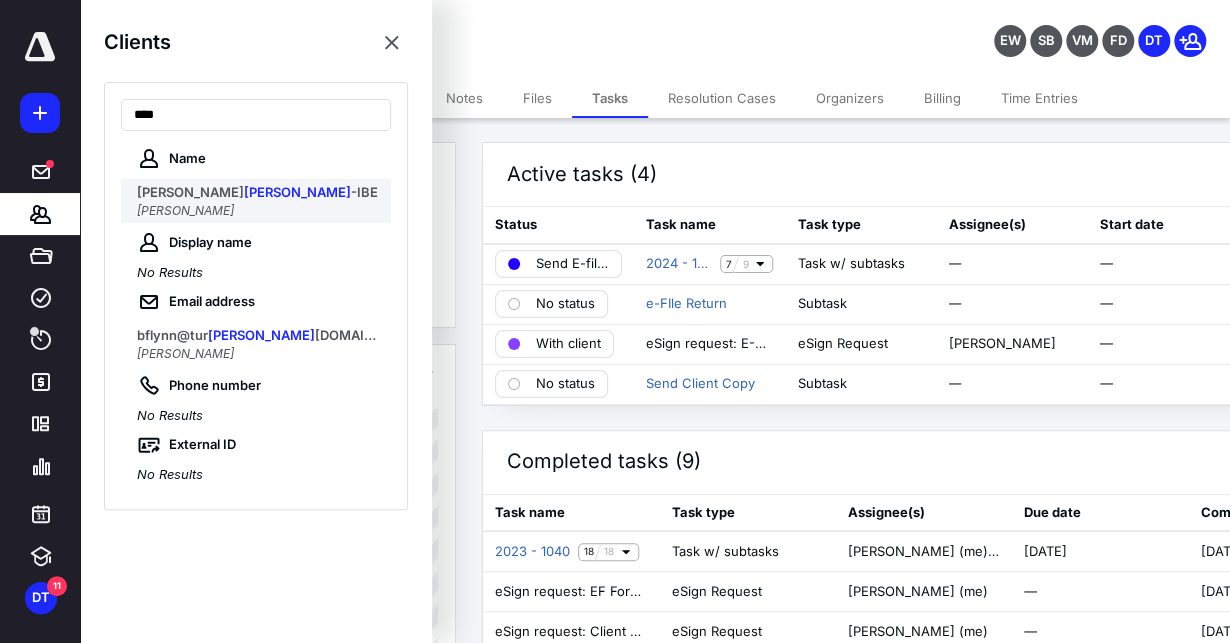type on "****" 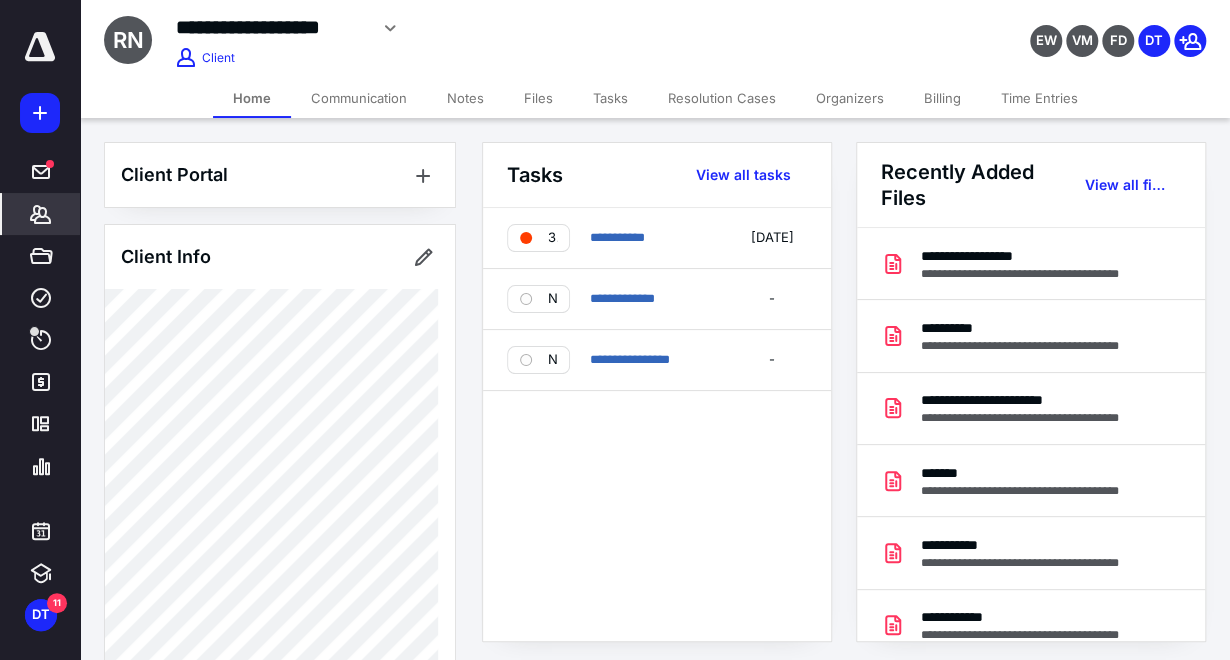 click on "Notes" at bounding box center (465, 98) 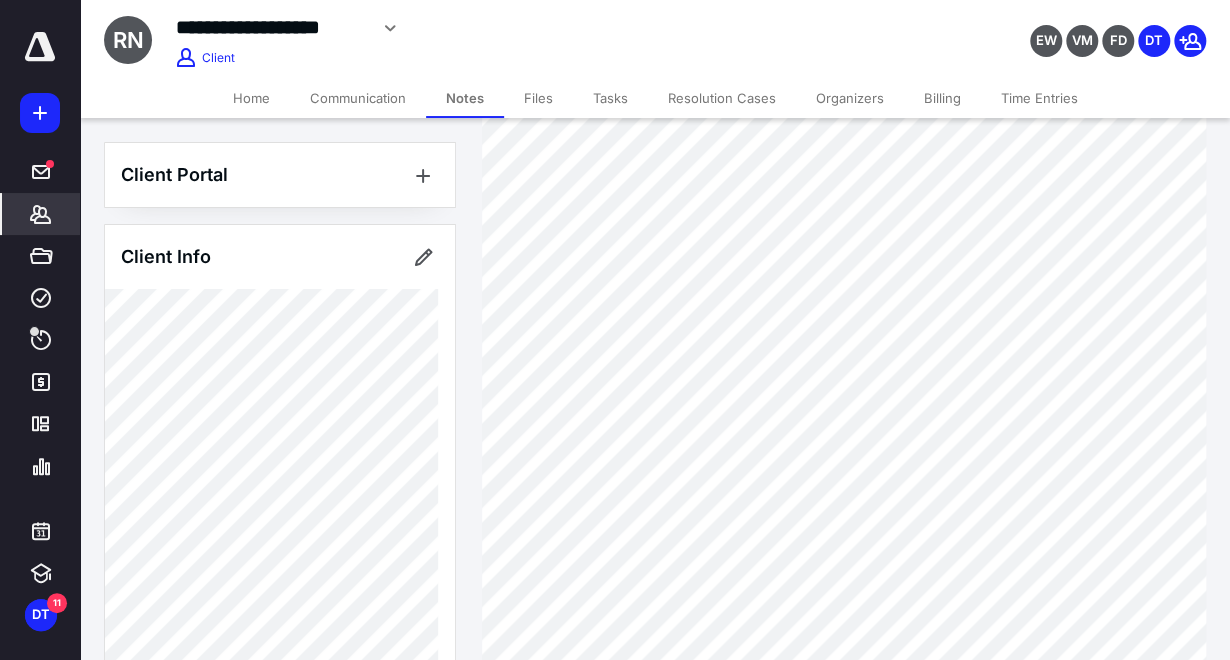 scroll, scrollTop: 0, scrollLeft: 0, axis: both 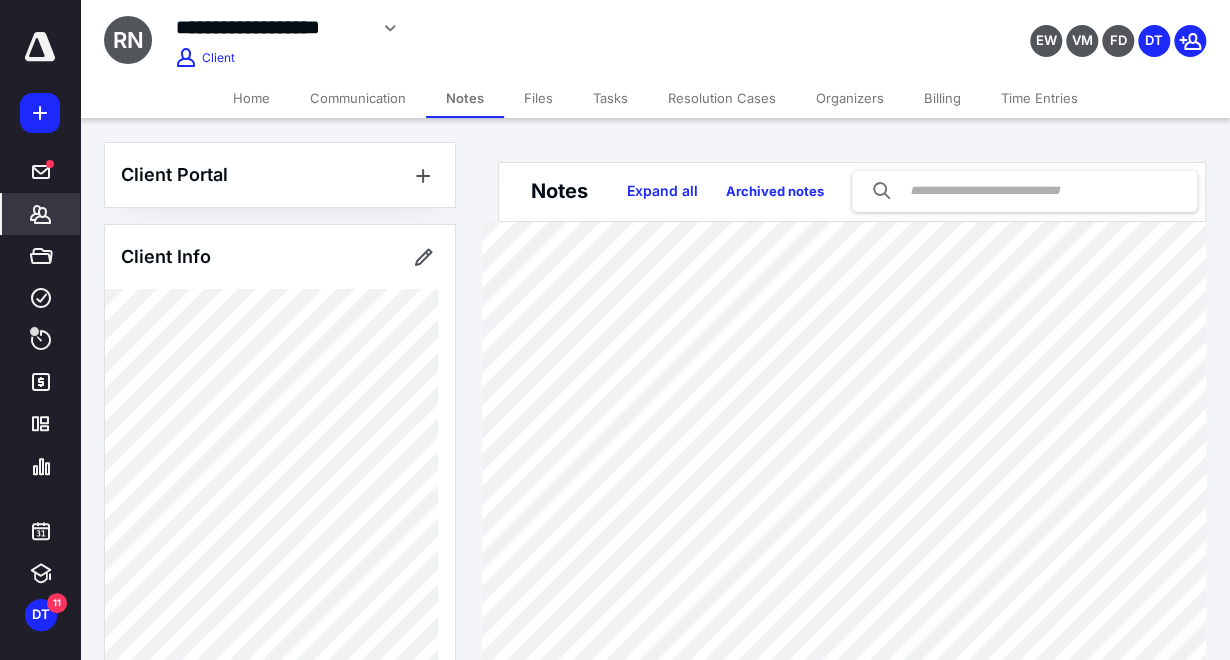 click on "Tasks" at bounding box center [610, 98] 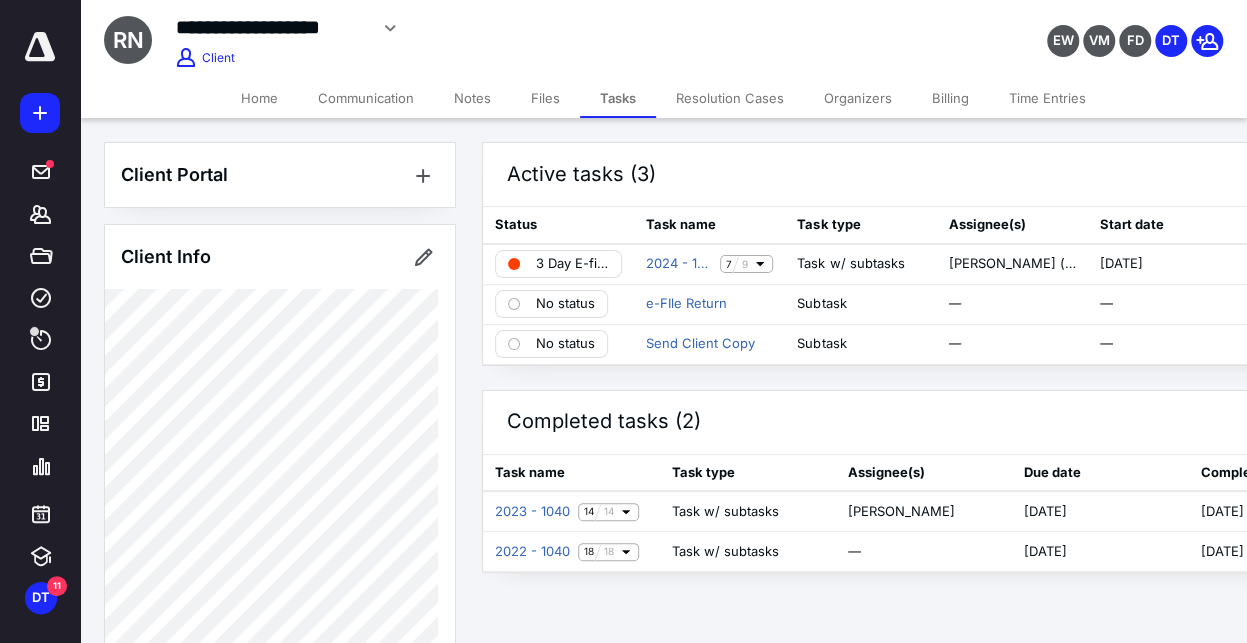 click on "Active   tasks   (3) Hide  subtasks Create task Status Task name Task type Assignee(s) Start date Due date Priority 3 Day E-filing 2024 - 1040 7 9 Task w/ subtasks Debbie Tarr (me) 3/12/2025 9/19/2025 No priority No status e-FIle Return Subtask — — — No priority No status Send Client Copy Subtask — — — No priority Completed   tasks   (2) Show  subtasks Task name Task type Assignee(s) Due date Completed date Priority 2023 - 1040 14 14 Task w/ subtasks Kevin Coppin 9/11/2024 10/21/2024 No priority 2022 - 1040 18 18 Task w/ subtasks — 4/17/2023 9/14/2023 No priority" at bounding box center [863, 357] 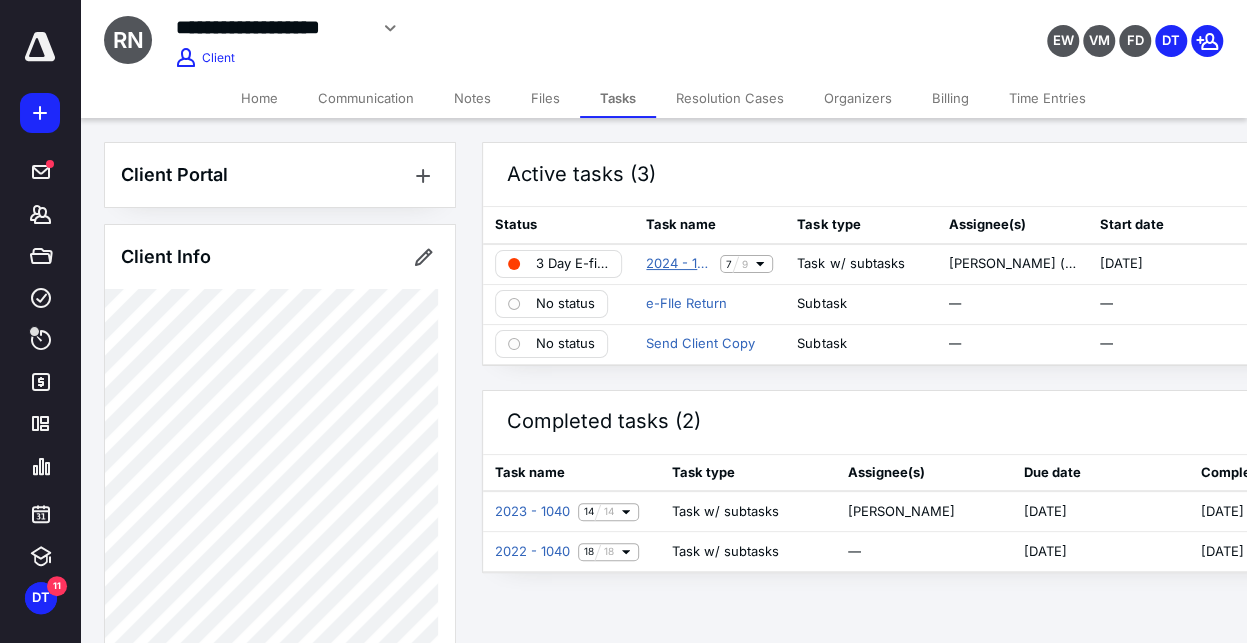 click on "2024 - 1040" at bounding box center [679, 264] 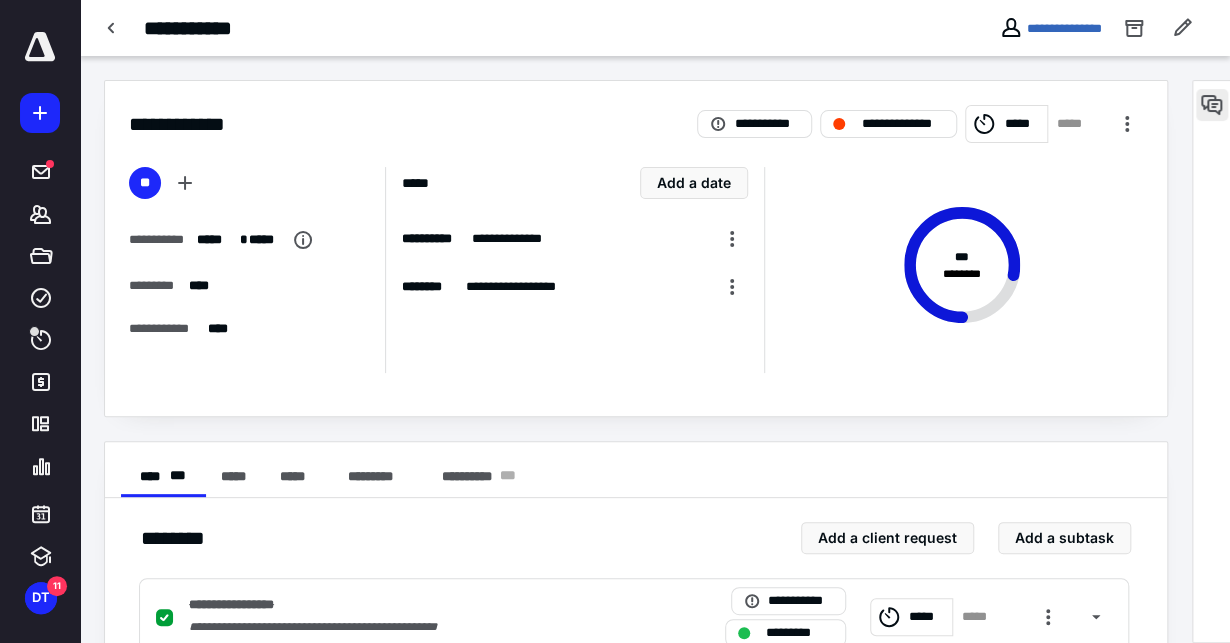 click at bounding box center [1212, 105] 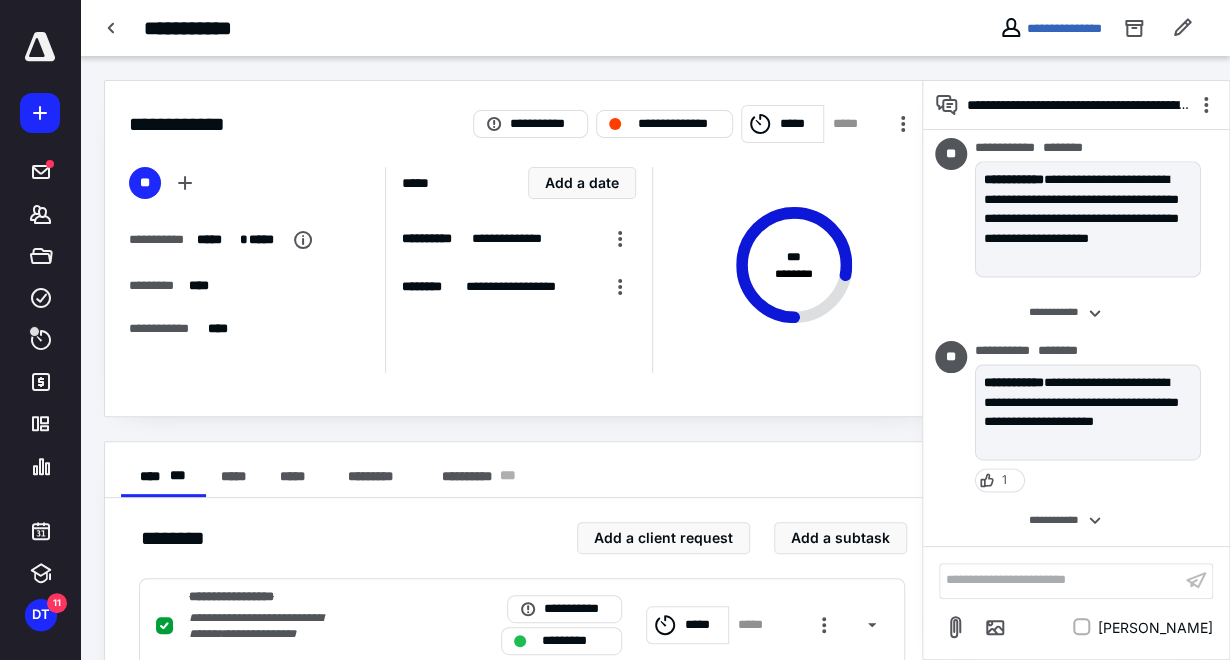 scroll, scrollTop: 1345, scrollLeft: 0, axis: vertical 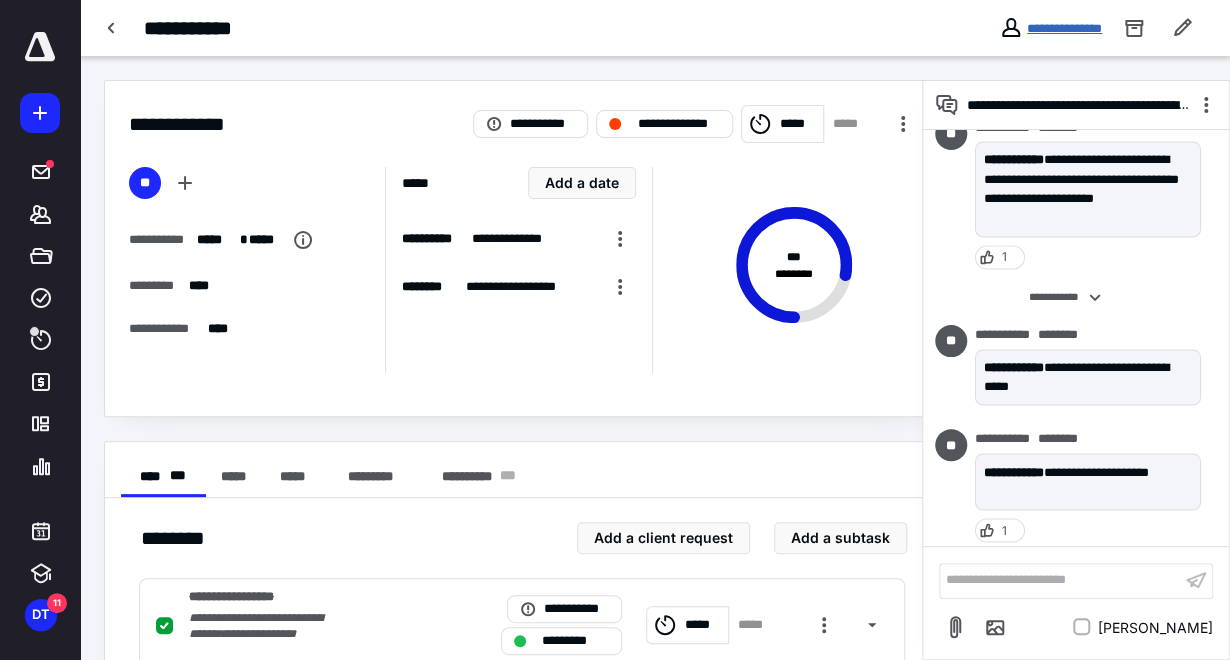 click on "**********" at bounding box center [1064, 28] 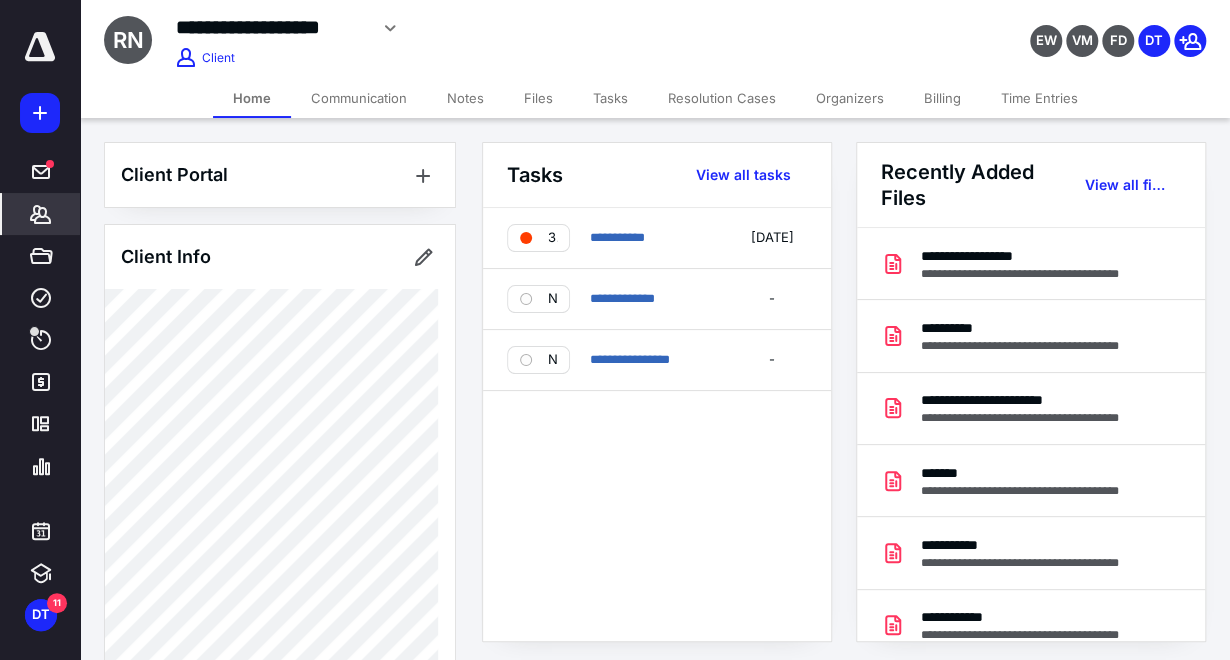click on "Files" at bounding box center (538, 98) 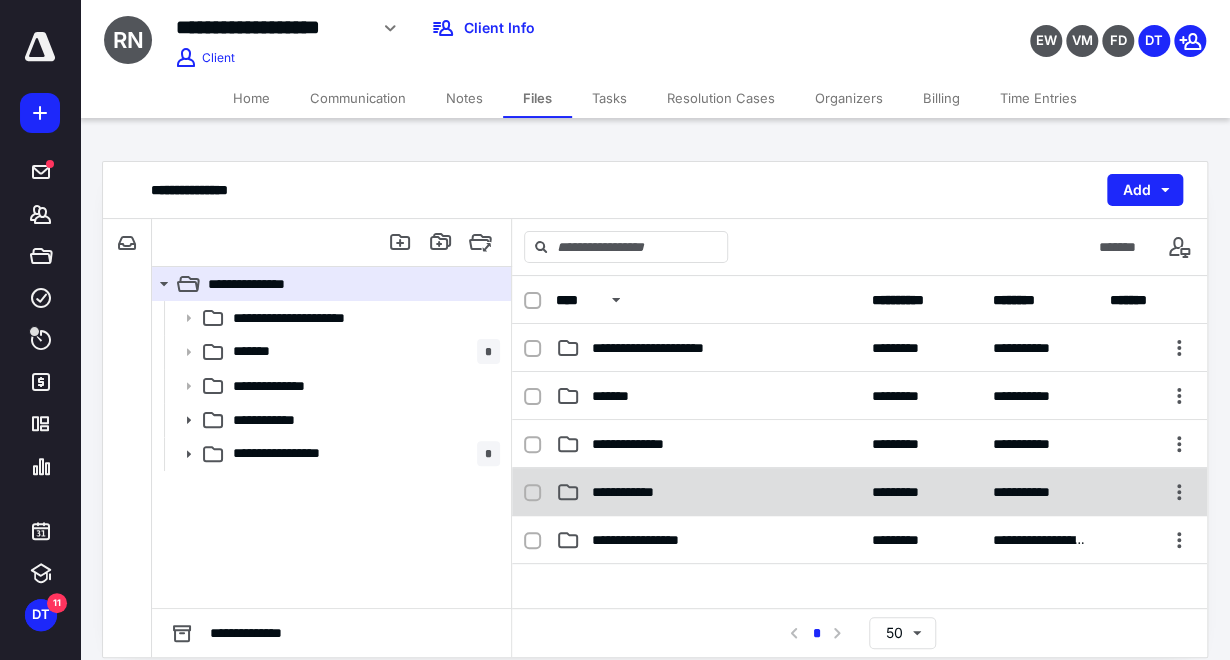 click on "**********" at bounding box center [707, 492] 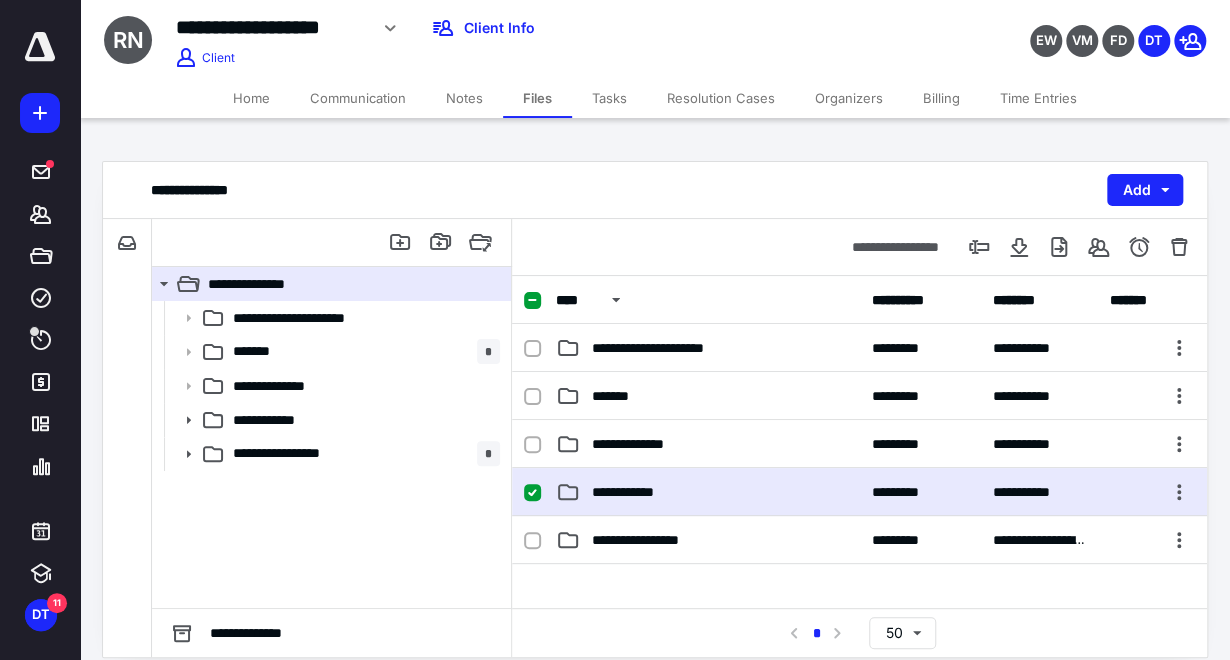click on "**********" at bounding box center (707, 492) 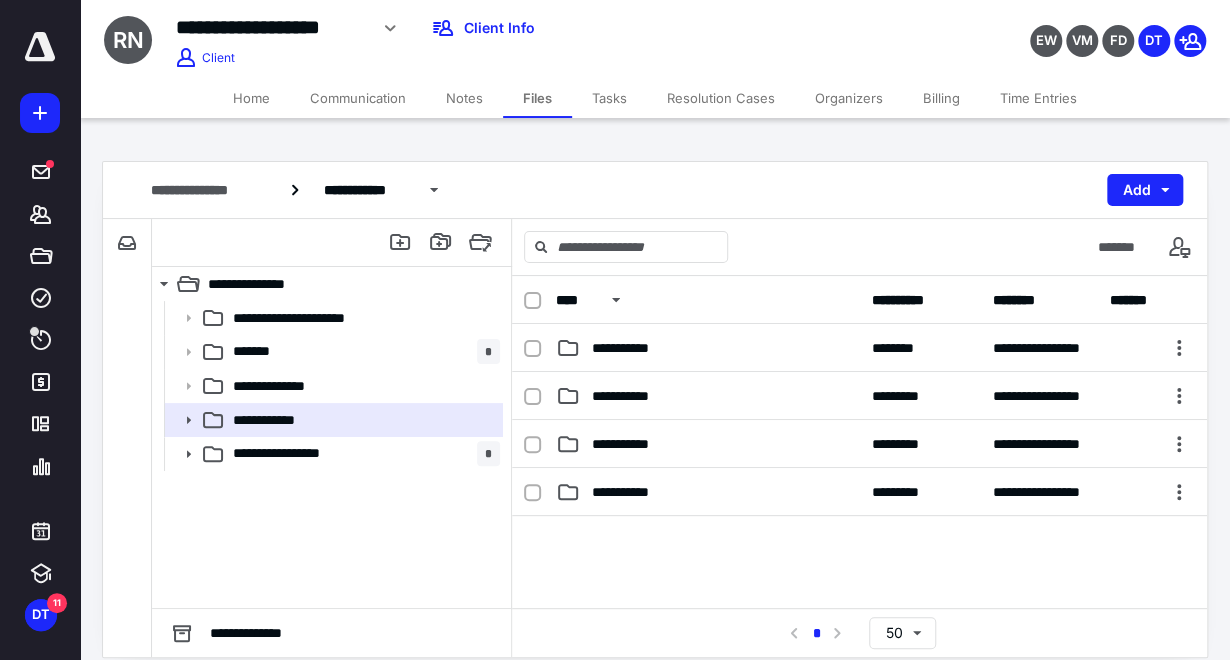 click on "**********" at bounding box center [707, 492] 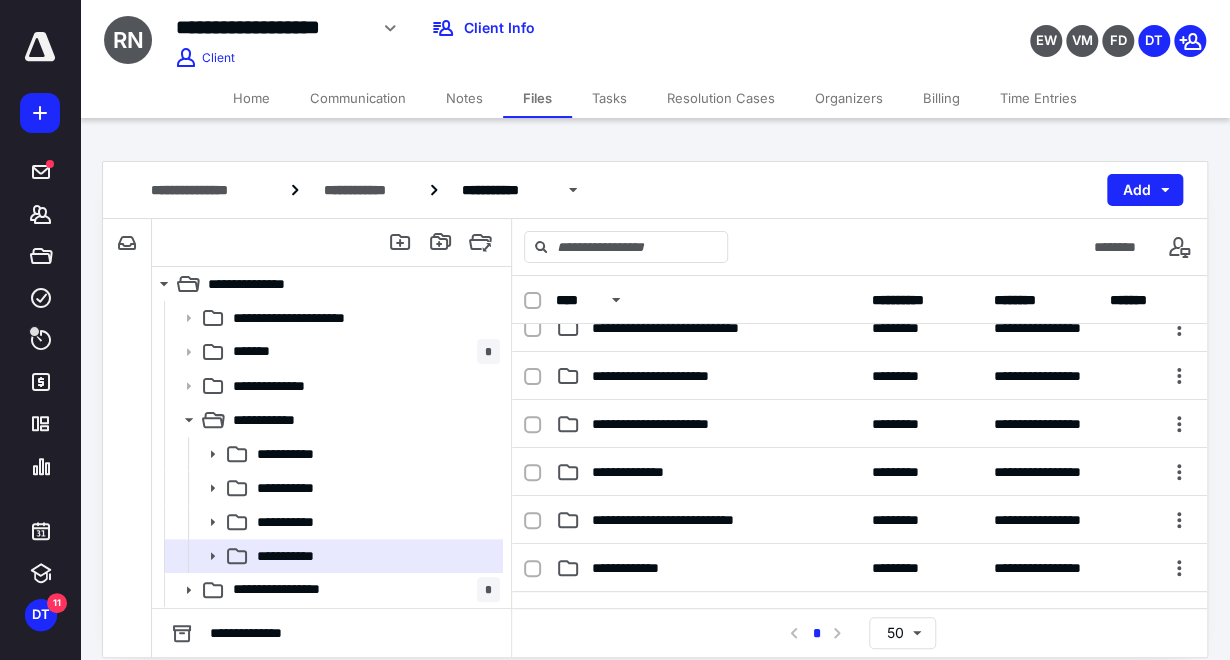 scroll, scrollTop: 222, scrollLeft: 0, axis: vertical 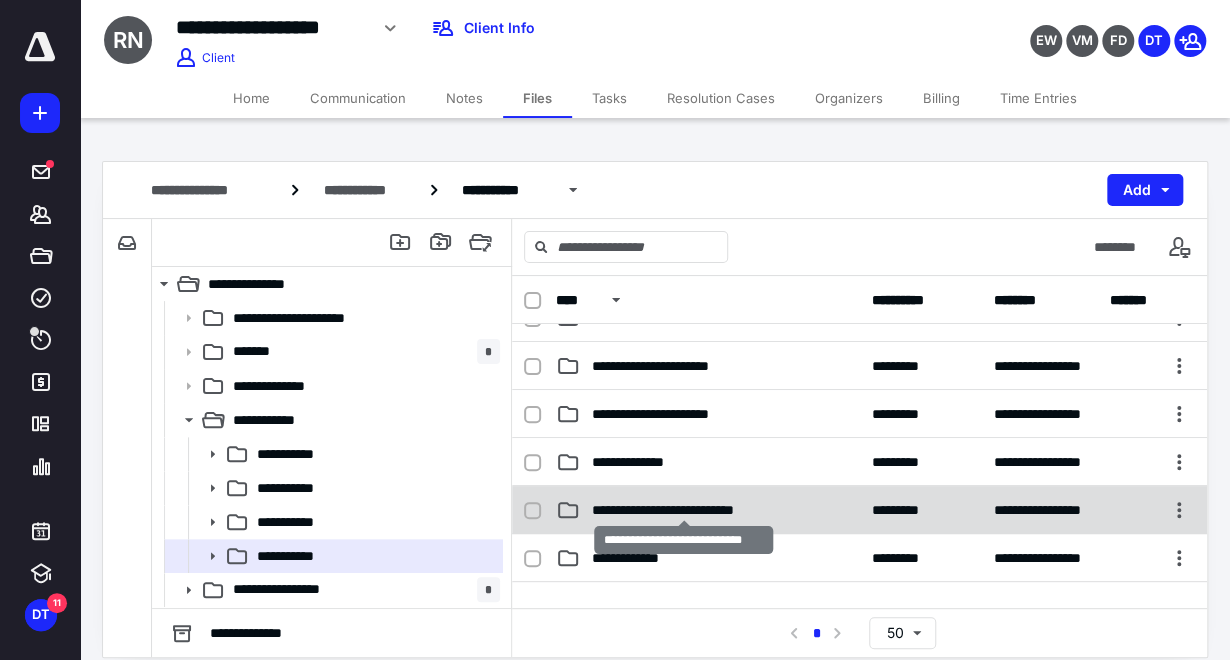 click on "**********" at bounding box center (684, 510) 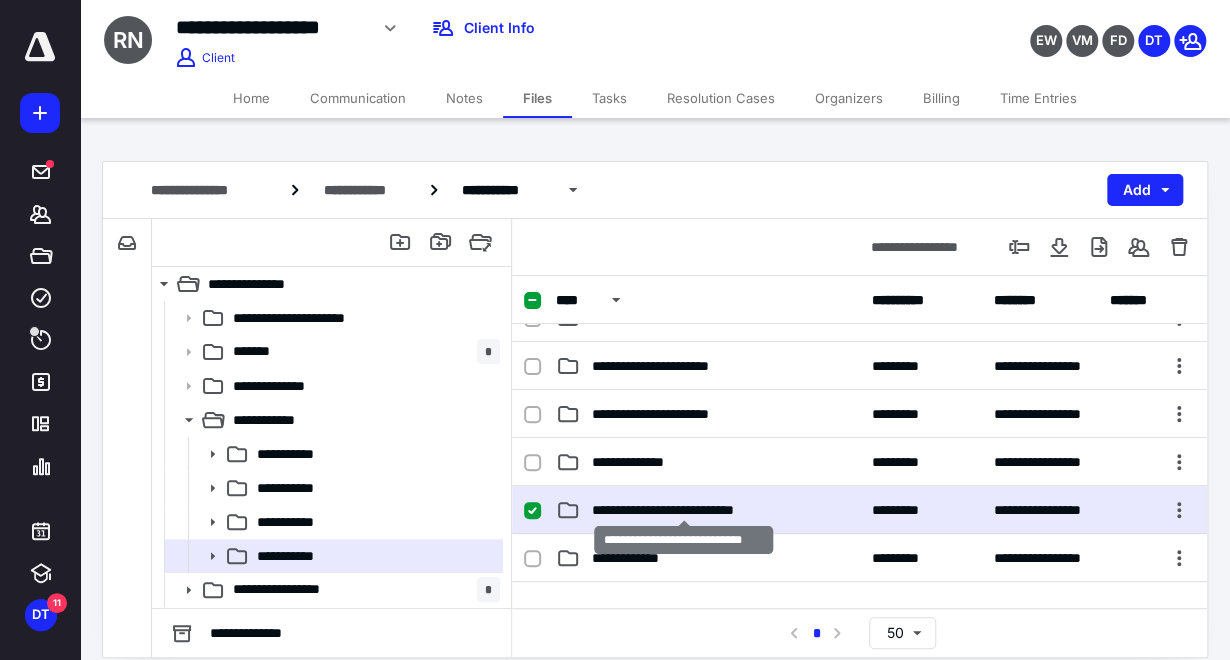 click on "**********" at bounding box center [684, 510] 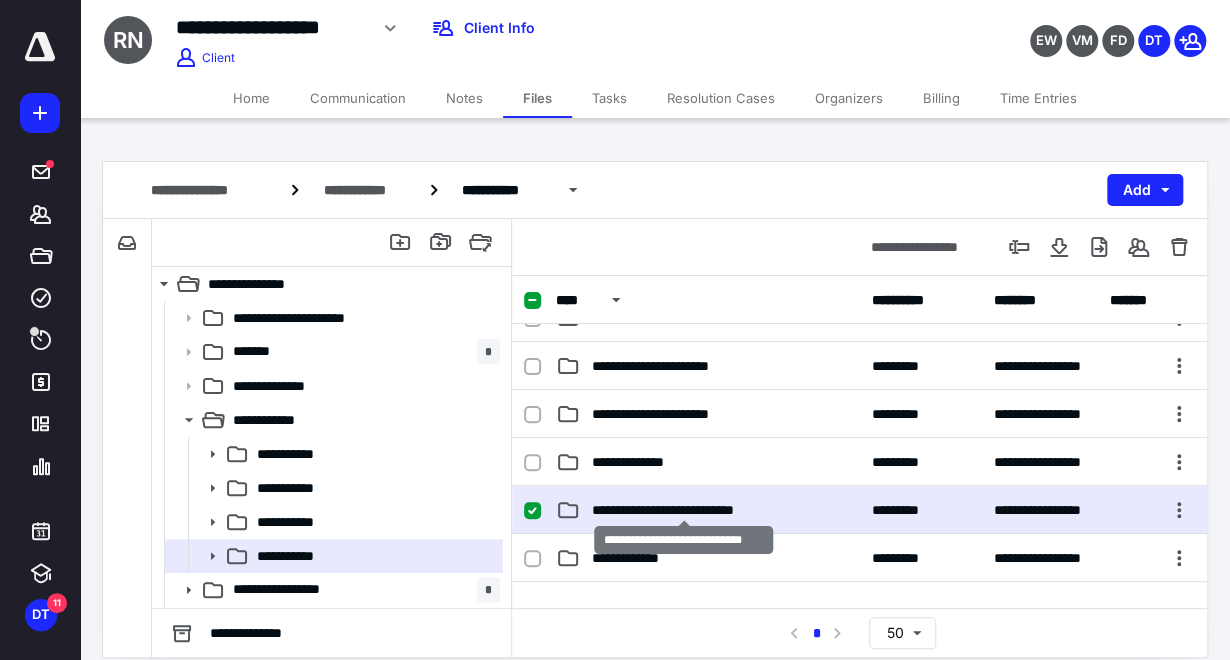 scroll, scrollTop: 0, scrollLeft: 0, axis: both 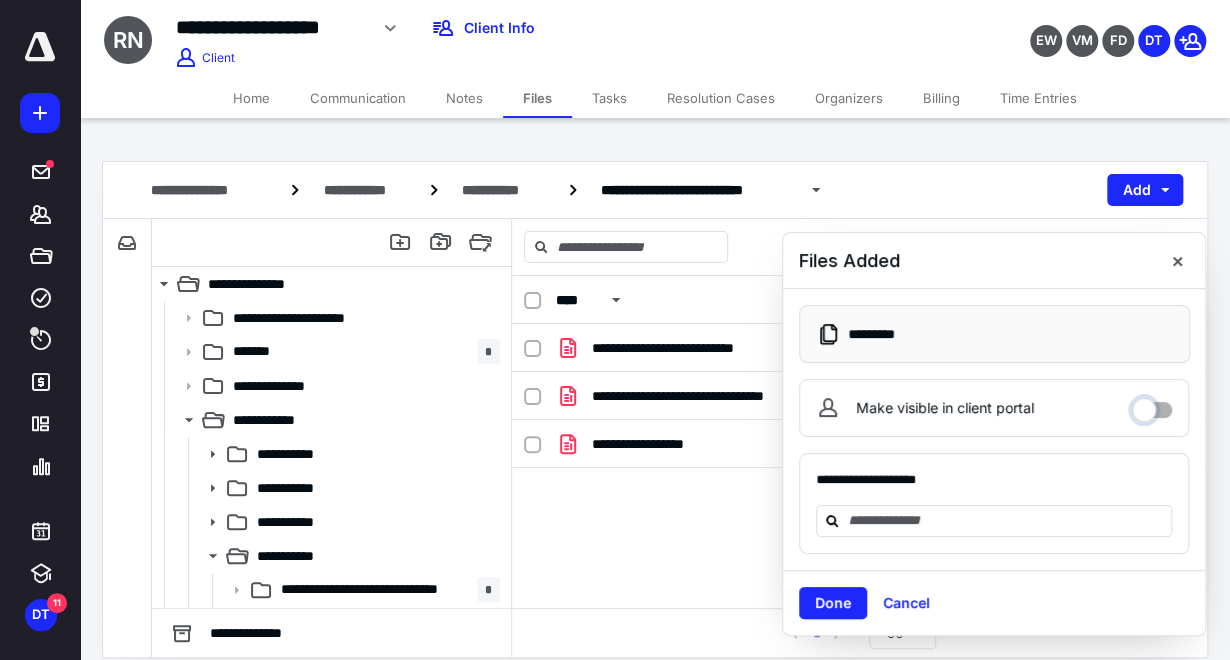 click on "Make visible in client portal" at bounding box center (1152, 405) 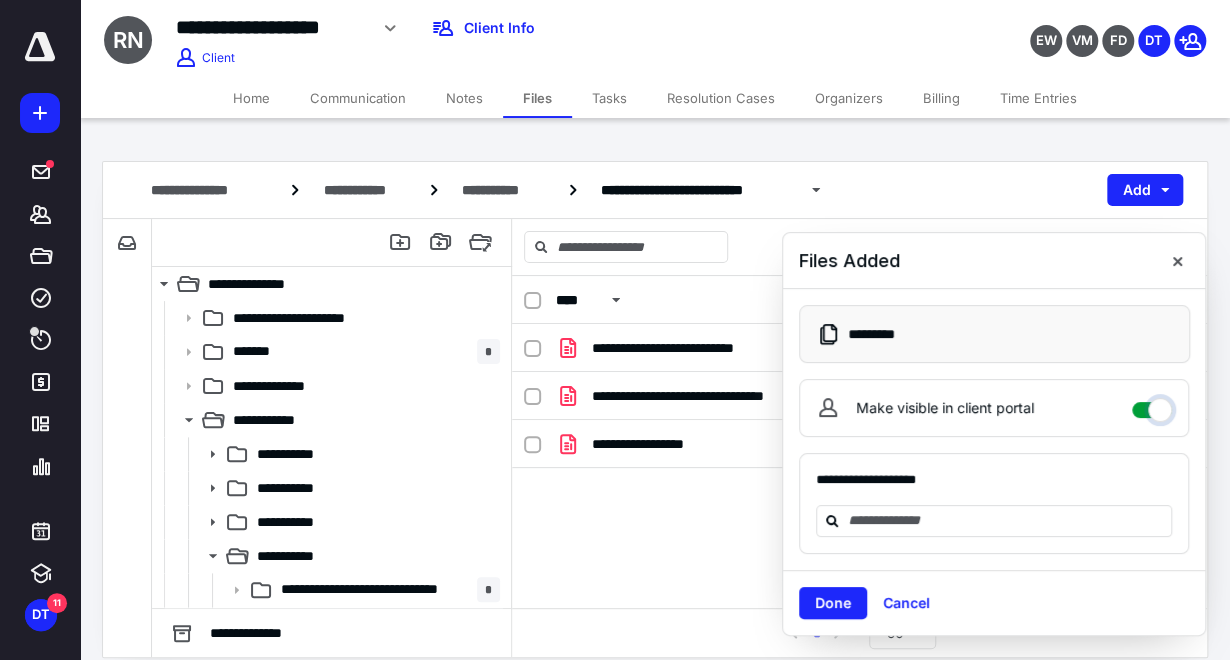 checkbox on "****" 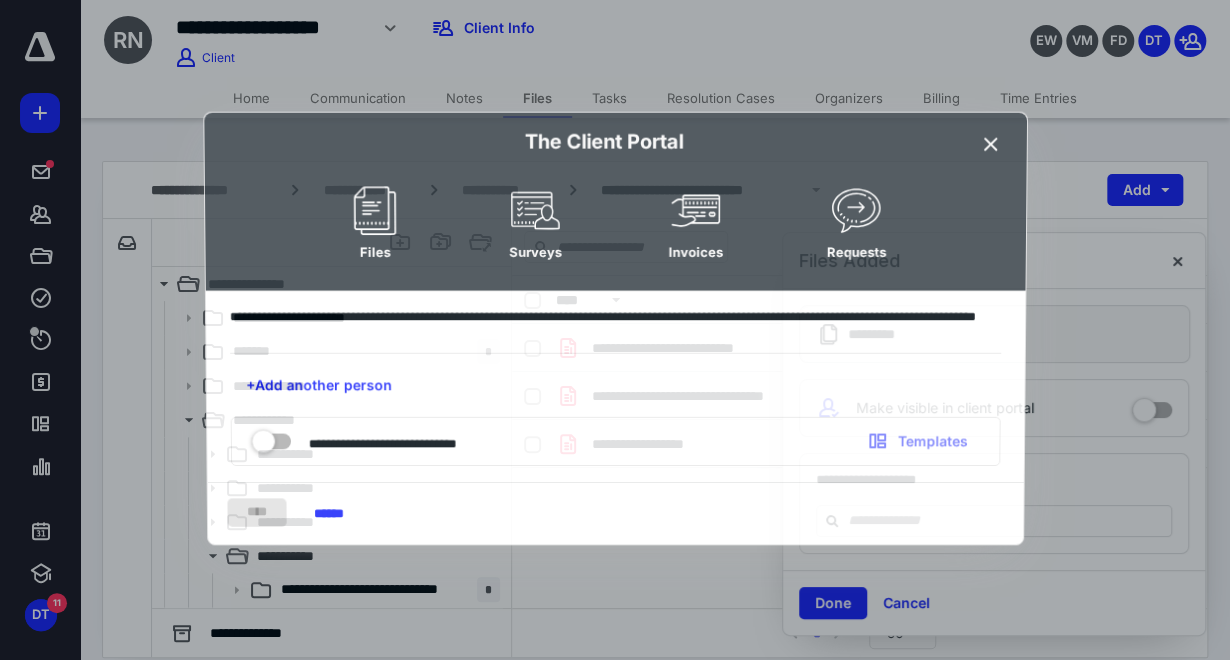 click at bounding box center (615, 330) 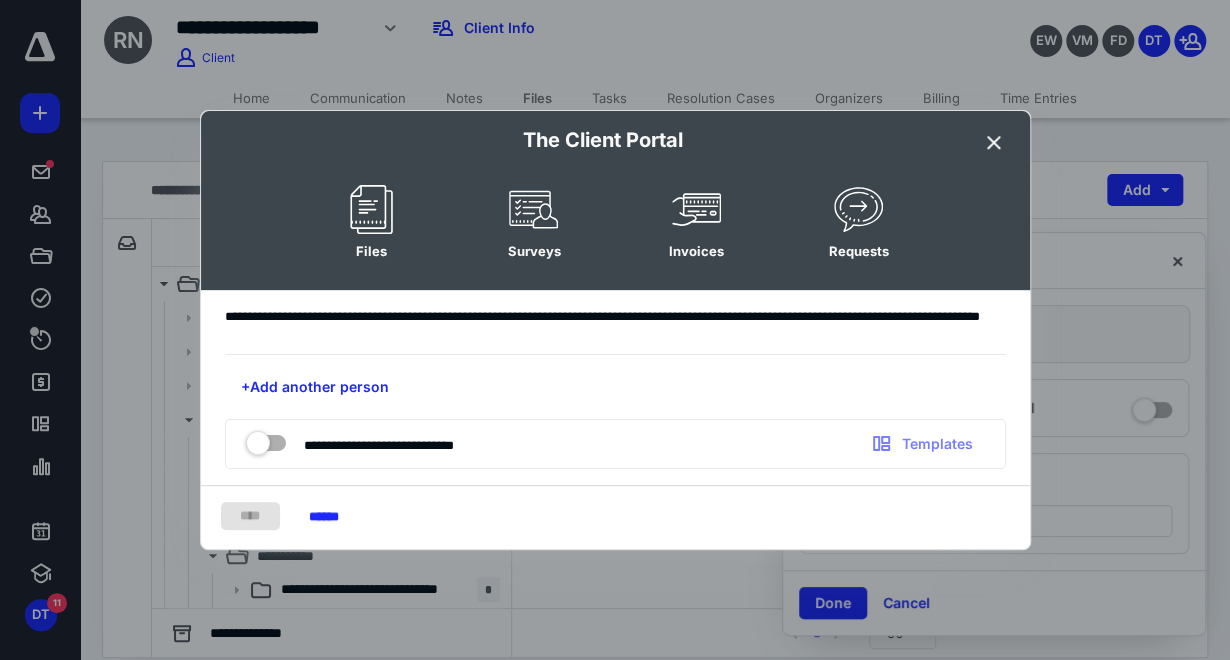 click at bounding box center (994, 143) 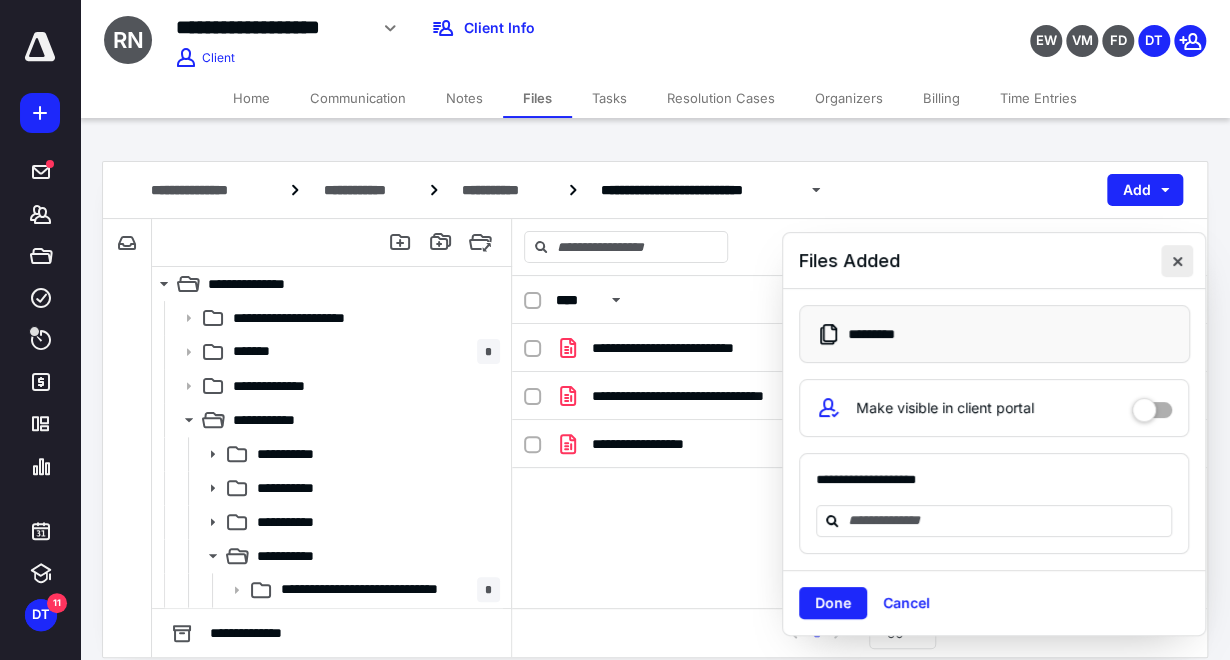 click at bounding box center [1177, 261] 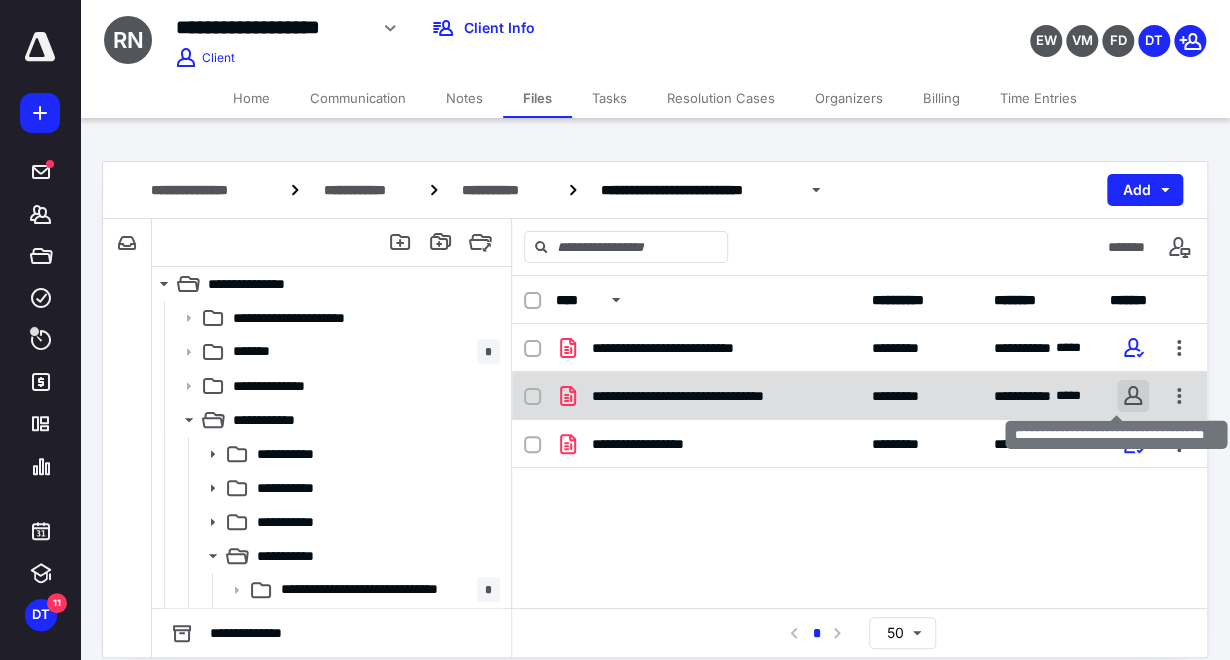 click on "**********" at bounding box center [615, 339] 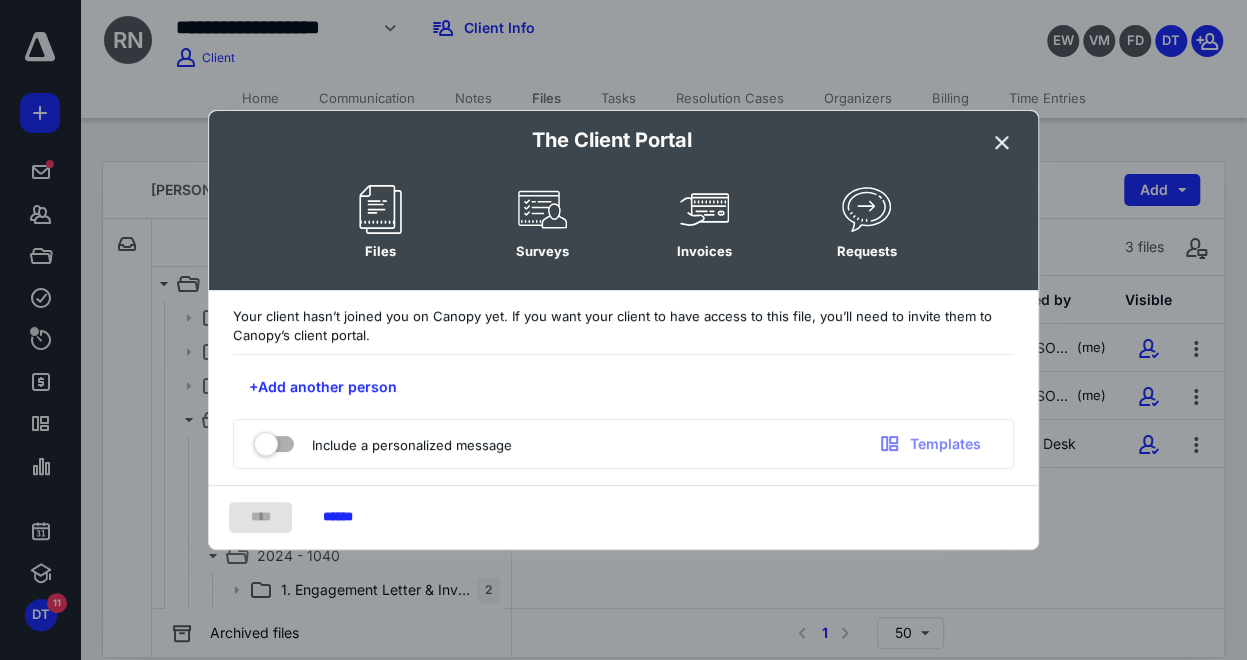 click at bounding box center (1002, 143) 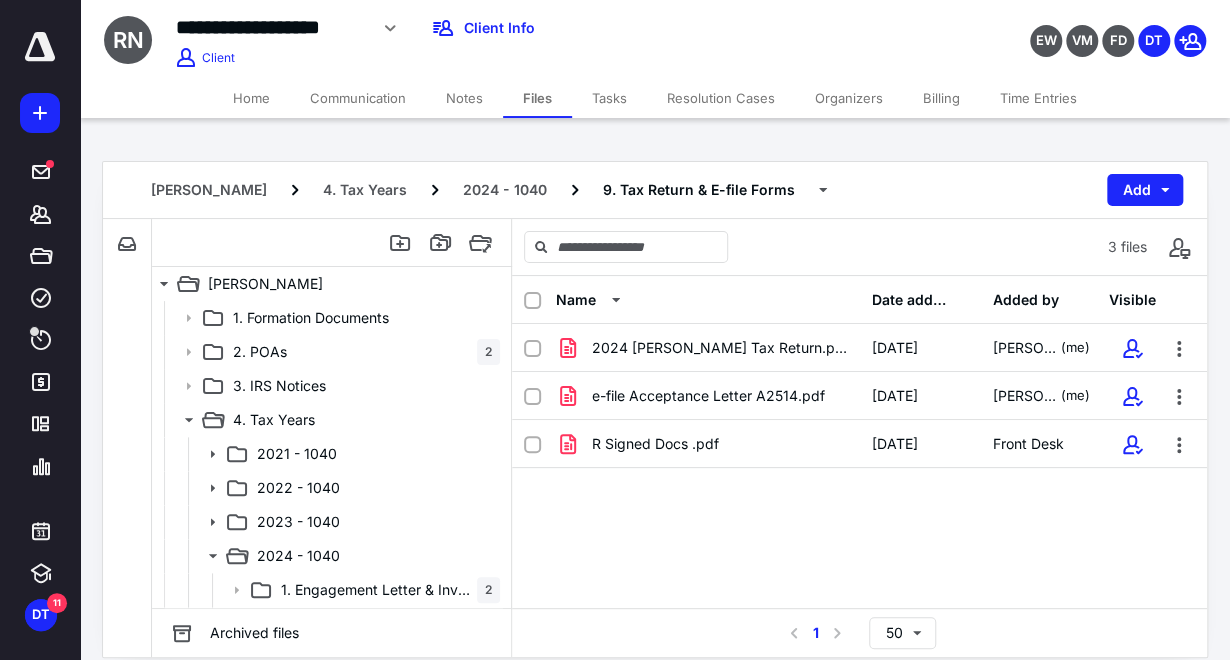 click on "Tasks" at bounding box center [609, 98] 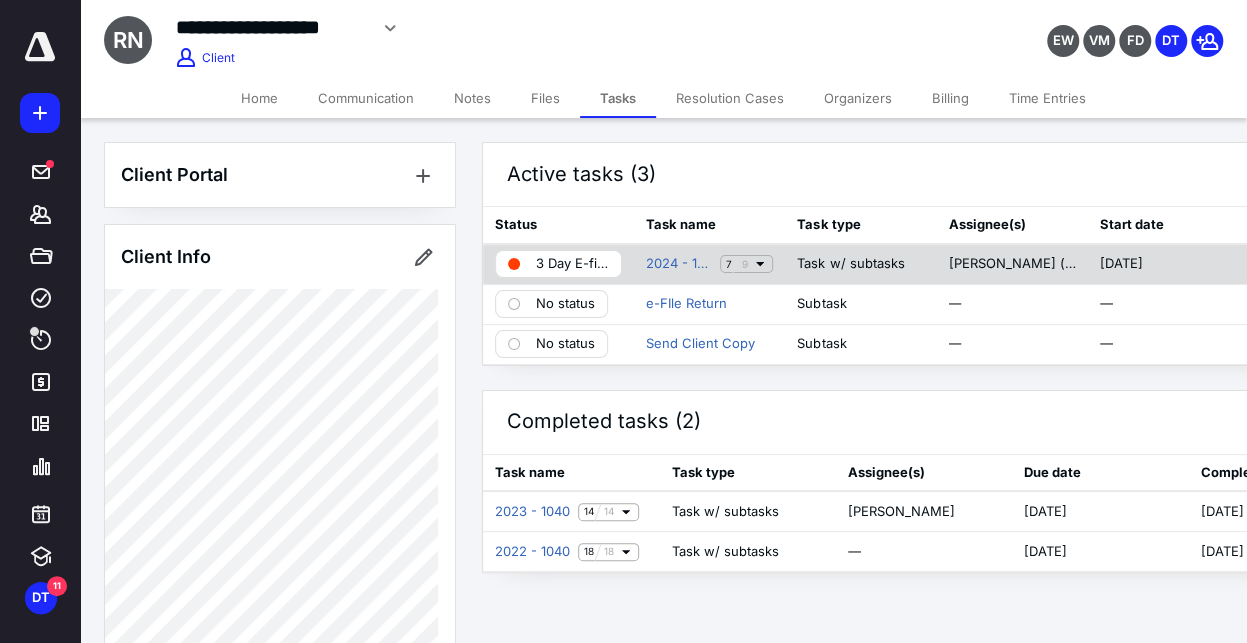 click on "3 Day E-filing" at bounding box center [572, 264] 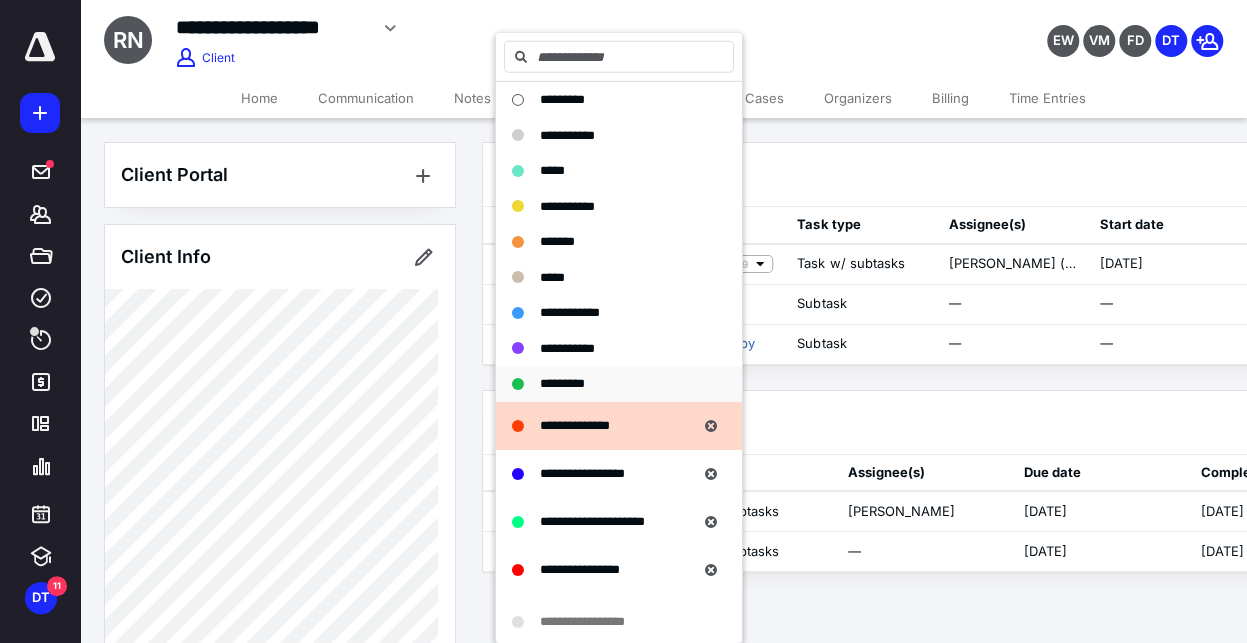 click on "*********" at bounding box center [562, 383] 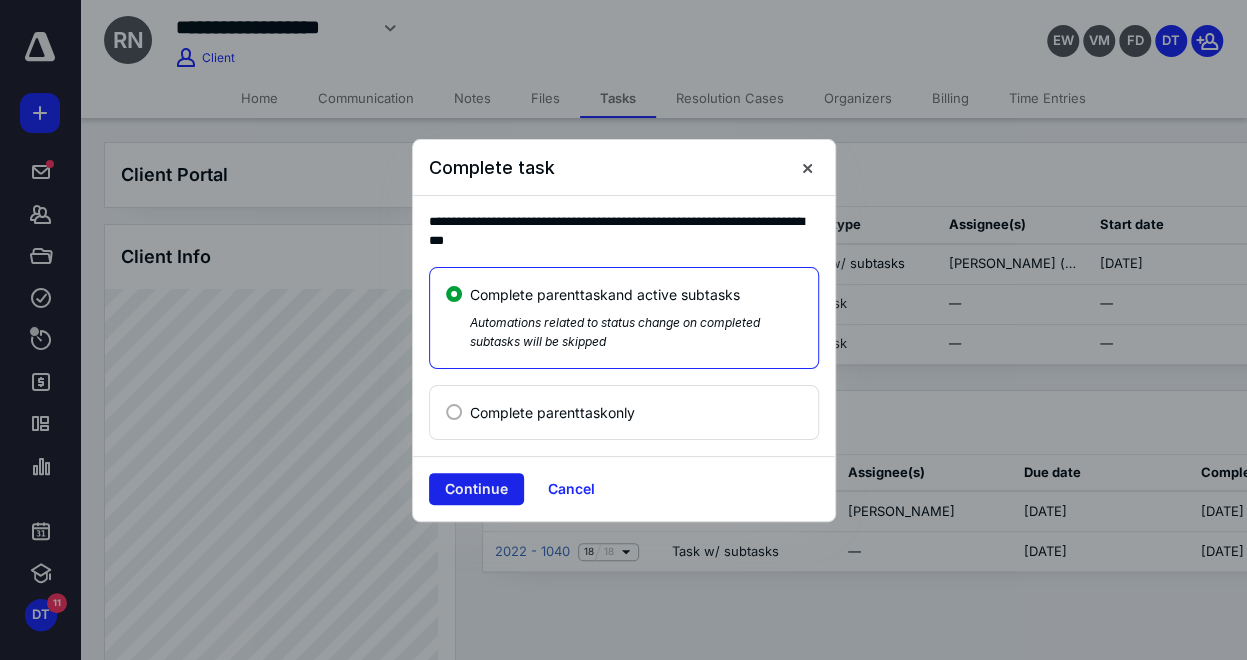 click on "Continue" at bounding box center [476, 489] 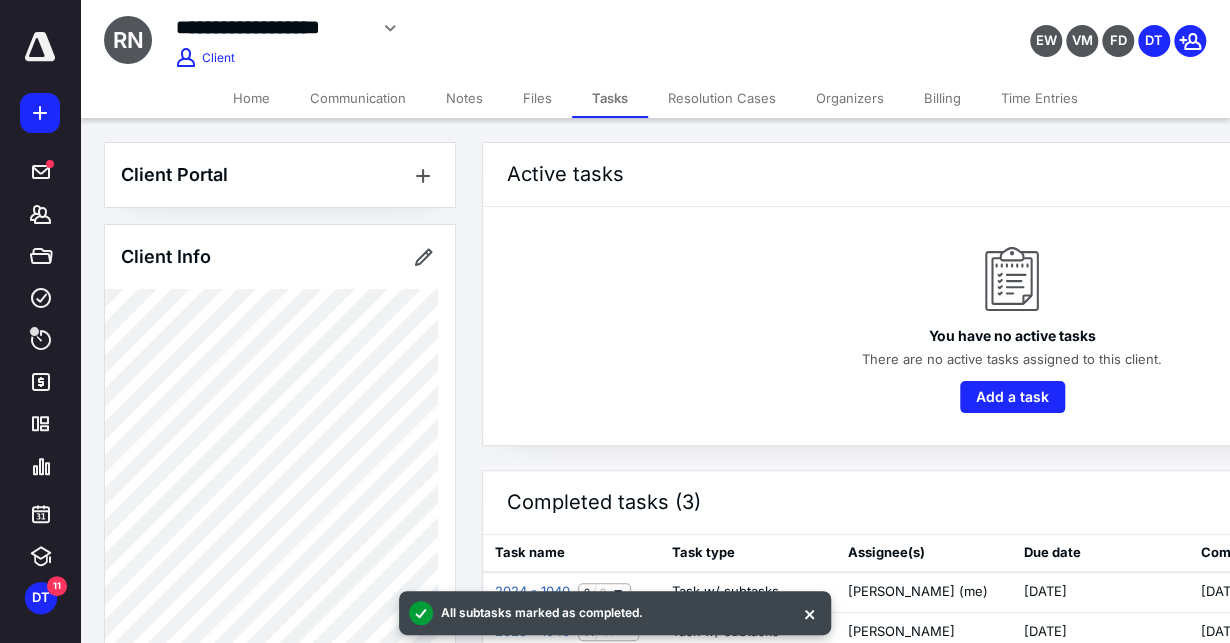 click on "Files" at bounding box center [537, 98] 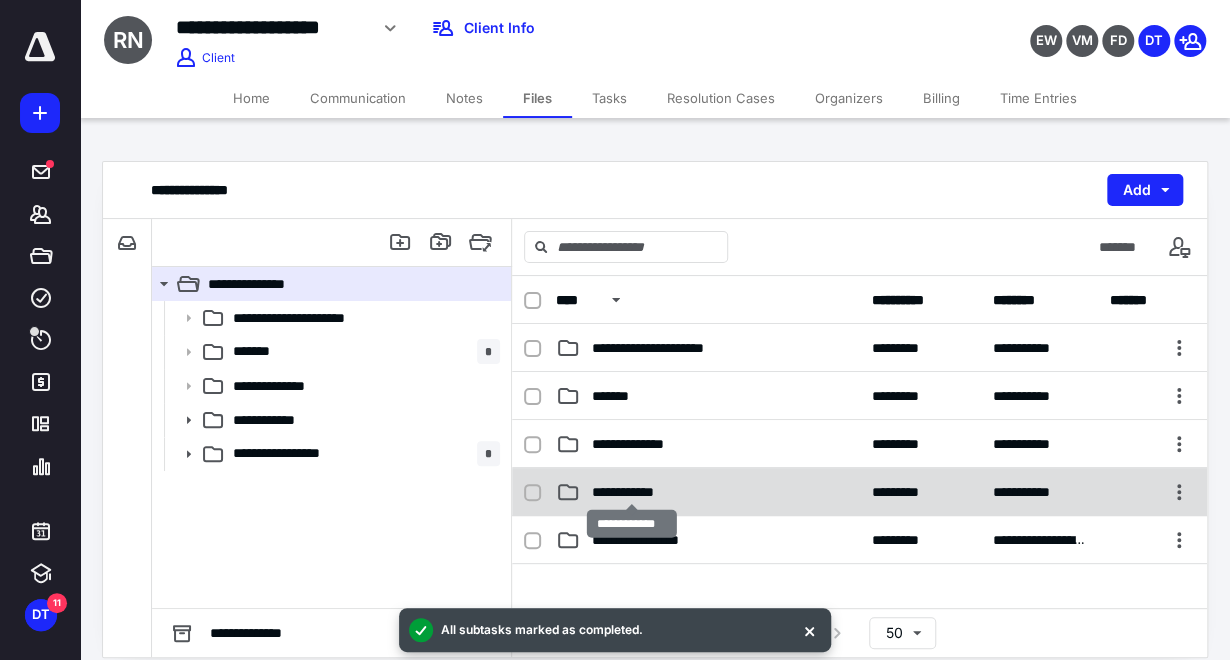 click on "**********" at bounding box center [632, 492] 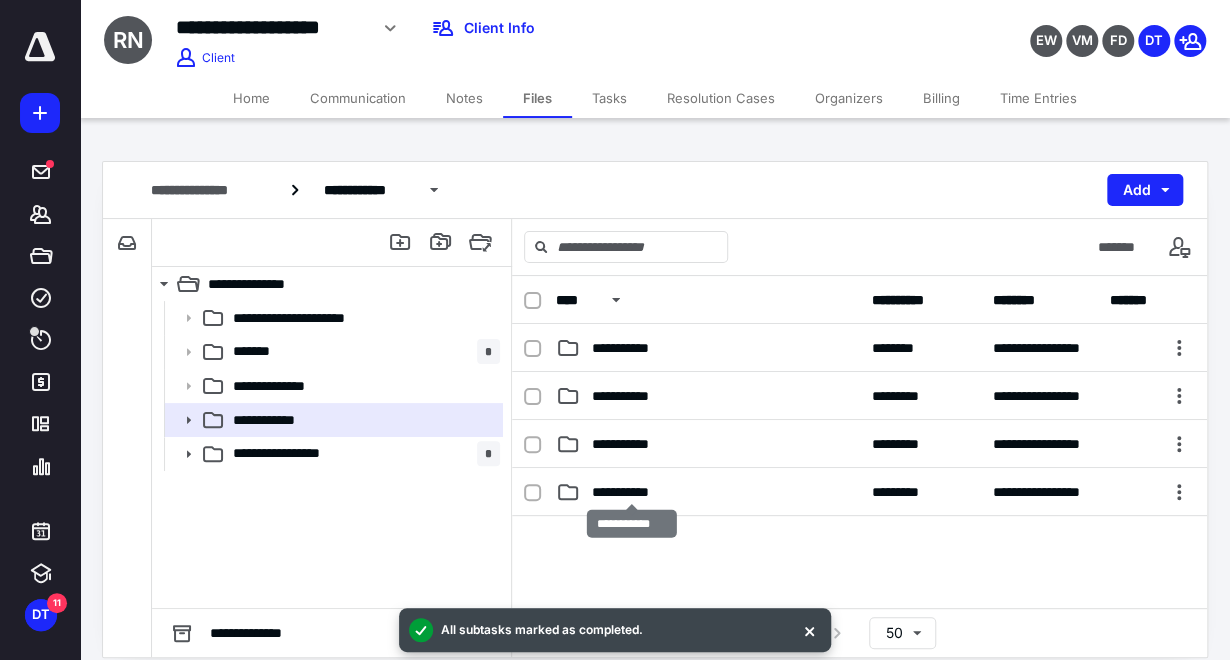 click on "**********" at bounding box center [632, 492] 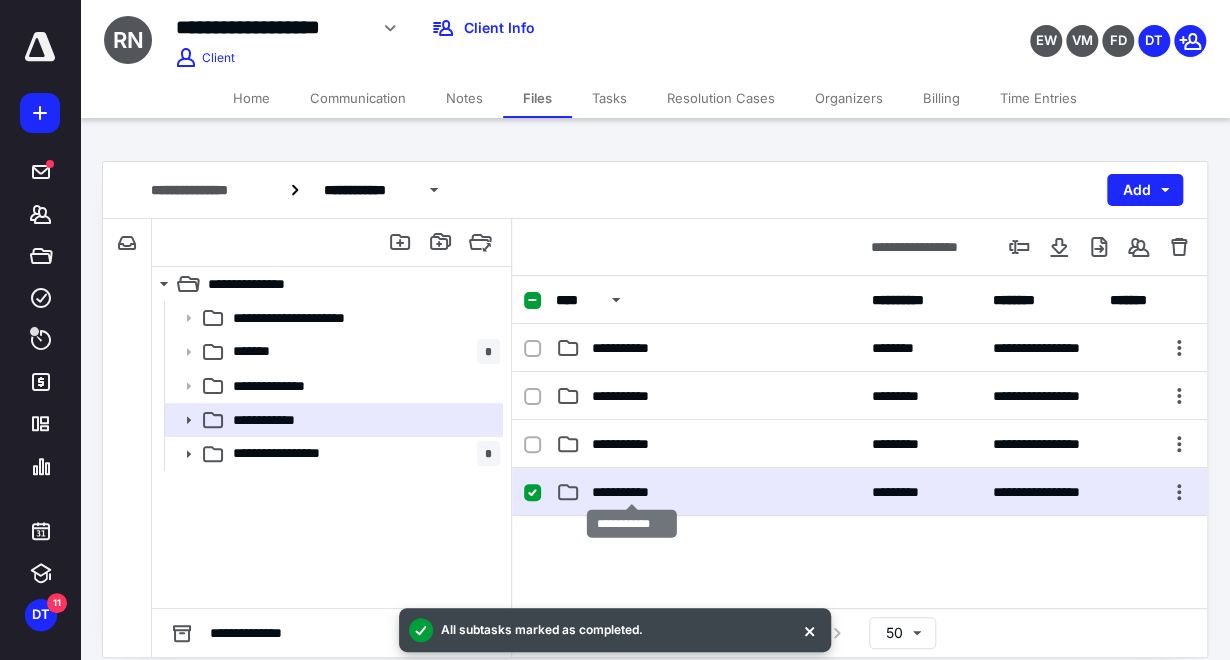 click on "**********" at bounding box center (632, 492) 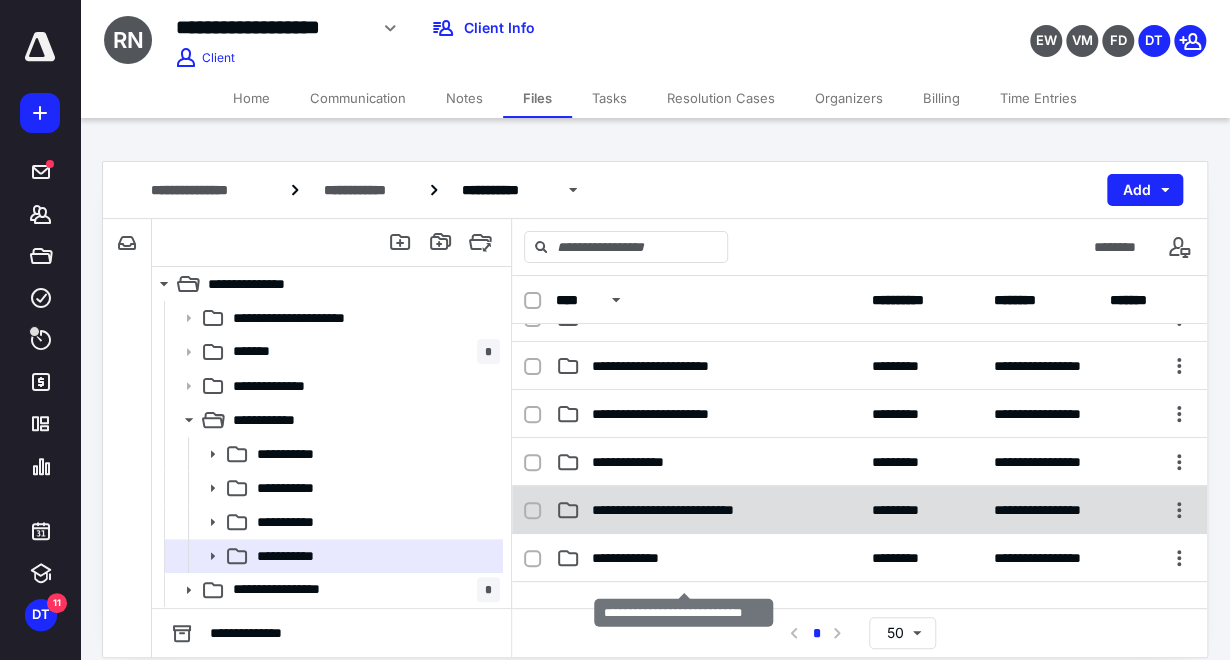 scroll, scrollTop: 0, scrollLeft: 0, axis: both 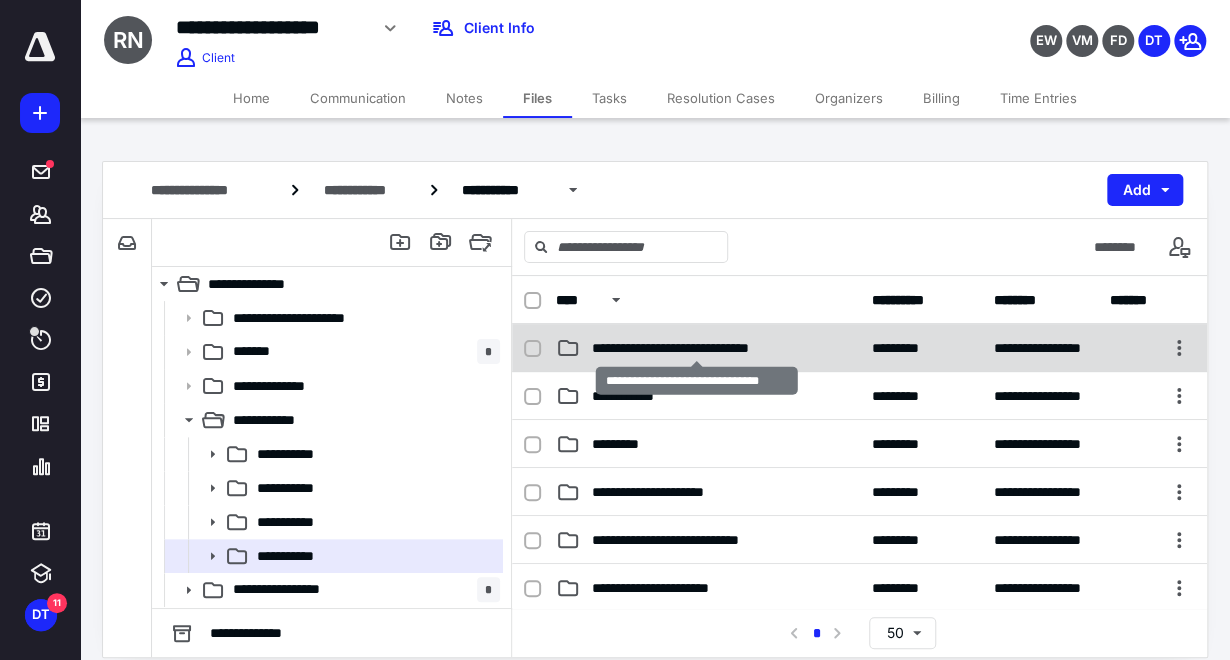click on "**********" at bounding box center (697, 348) 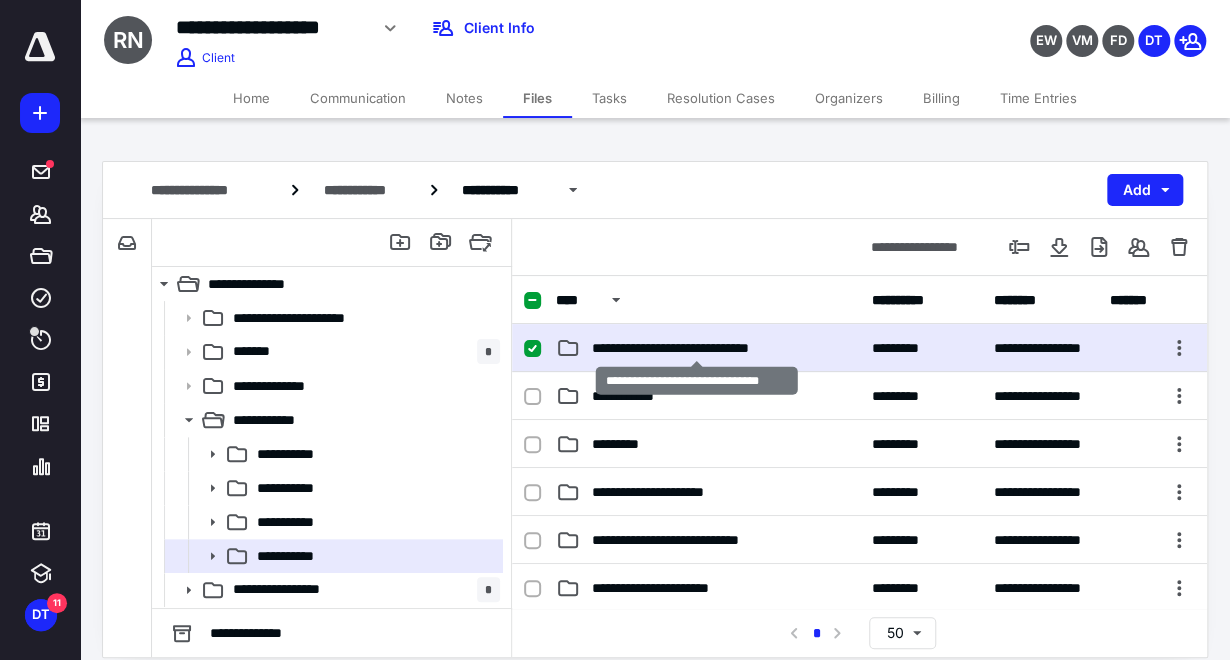 click on "**********" at bounding box center (697, 348) 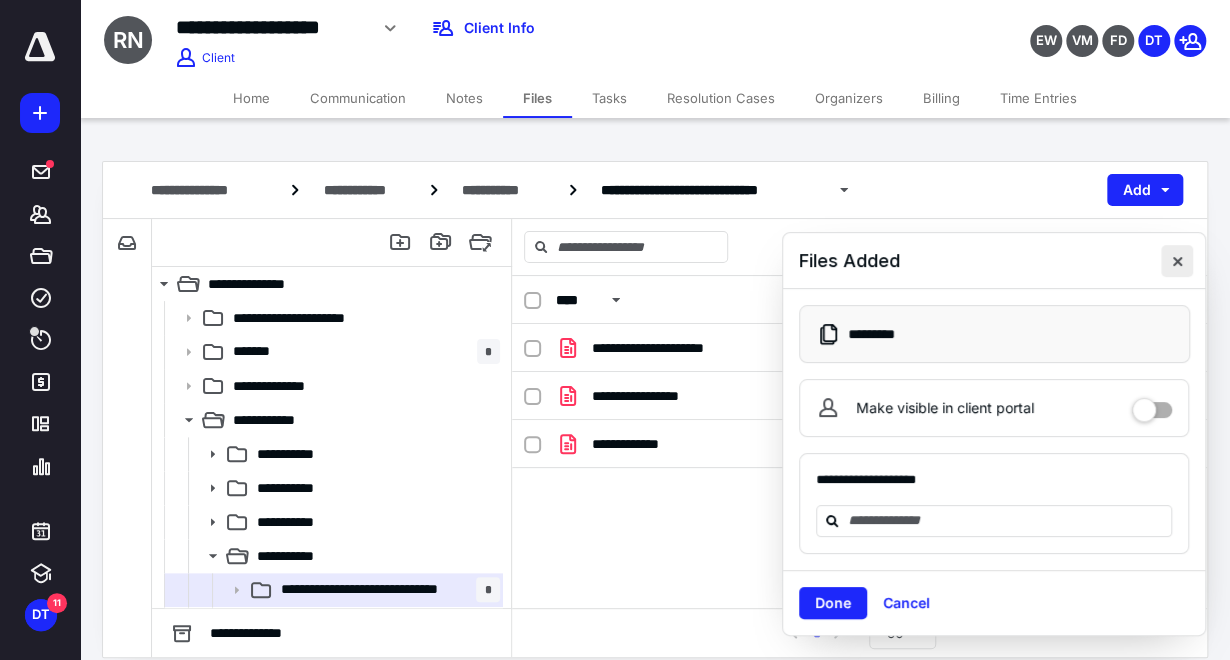 click at bounding box center (1177, 261) 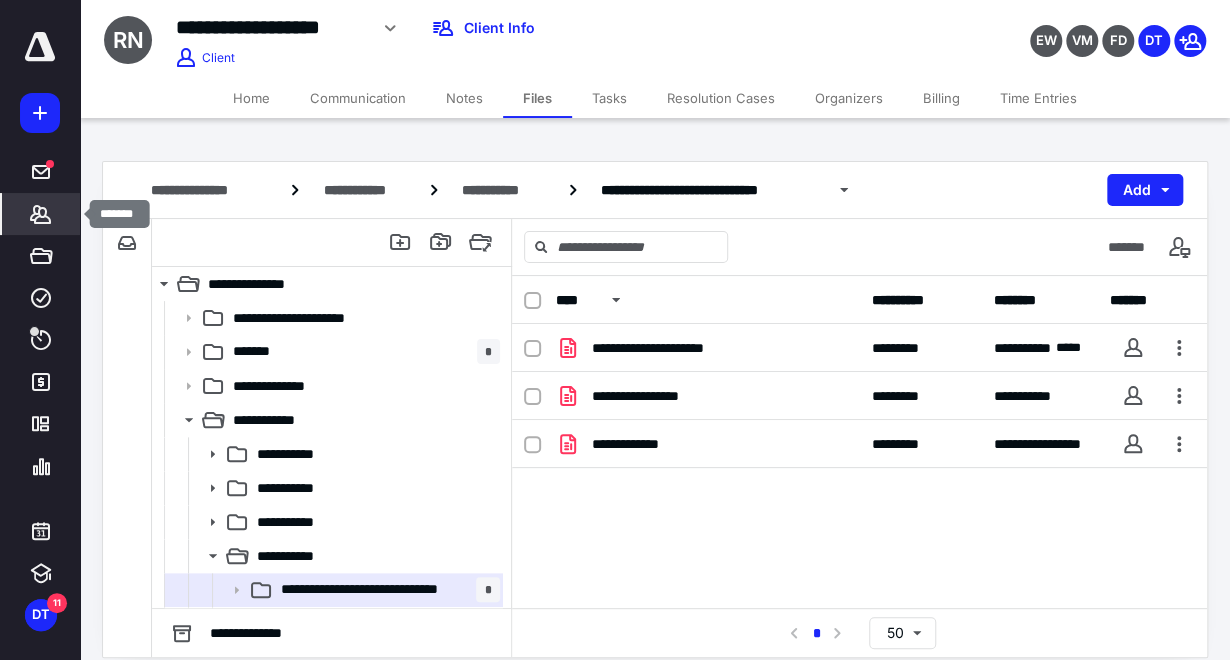 click 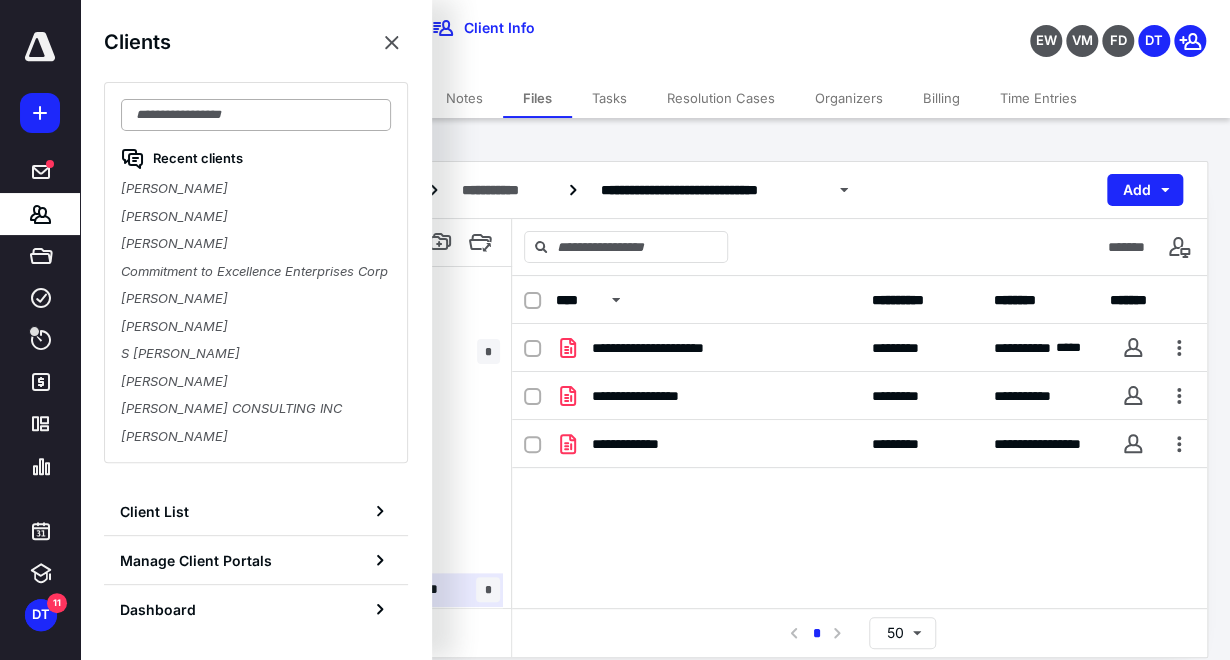 click at bounding box center (256, 115) 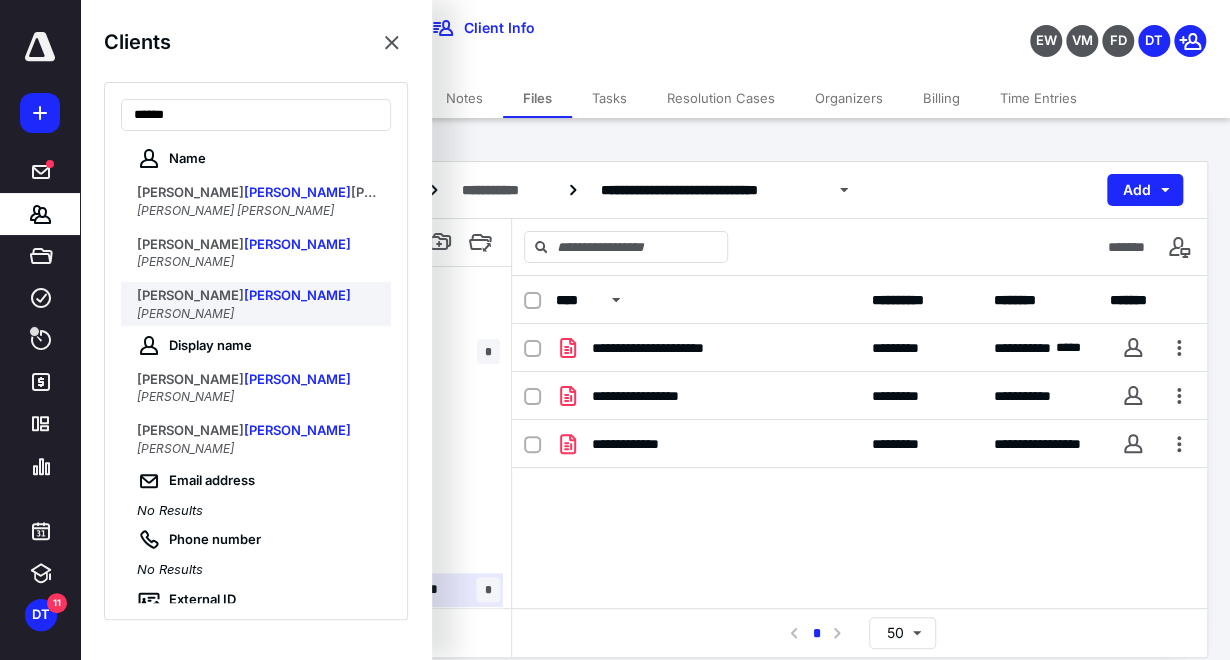 type on "******" 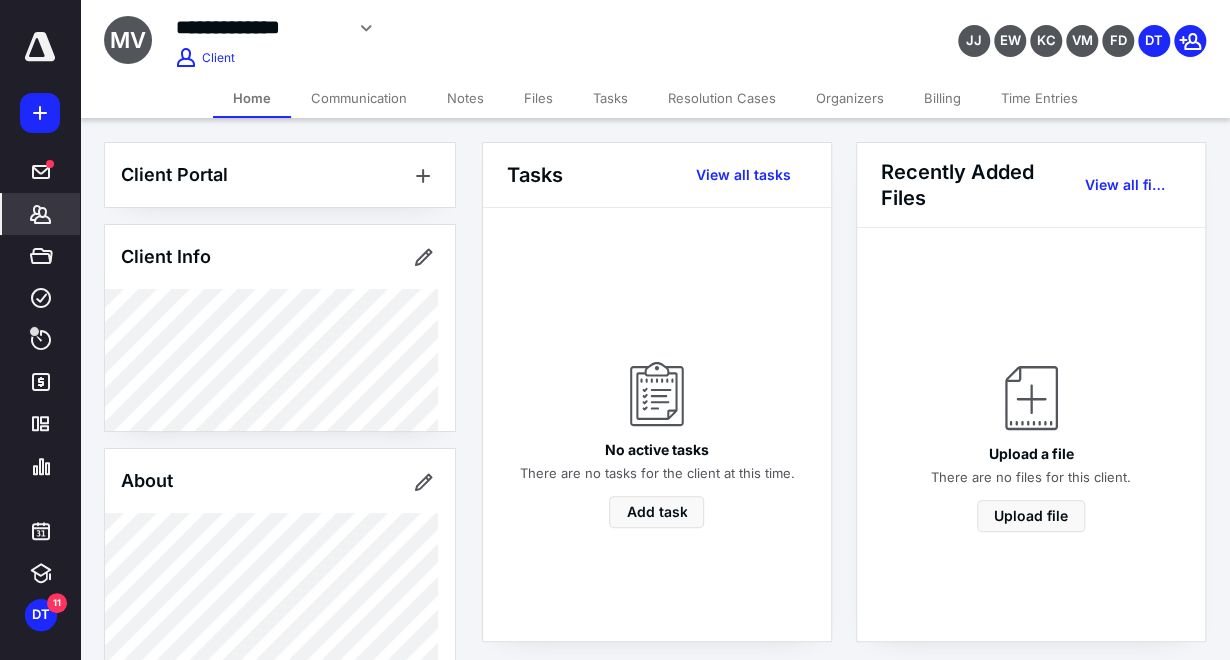 click on "Files" at bounding box center (538, 98) 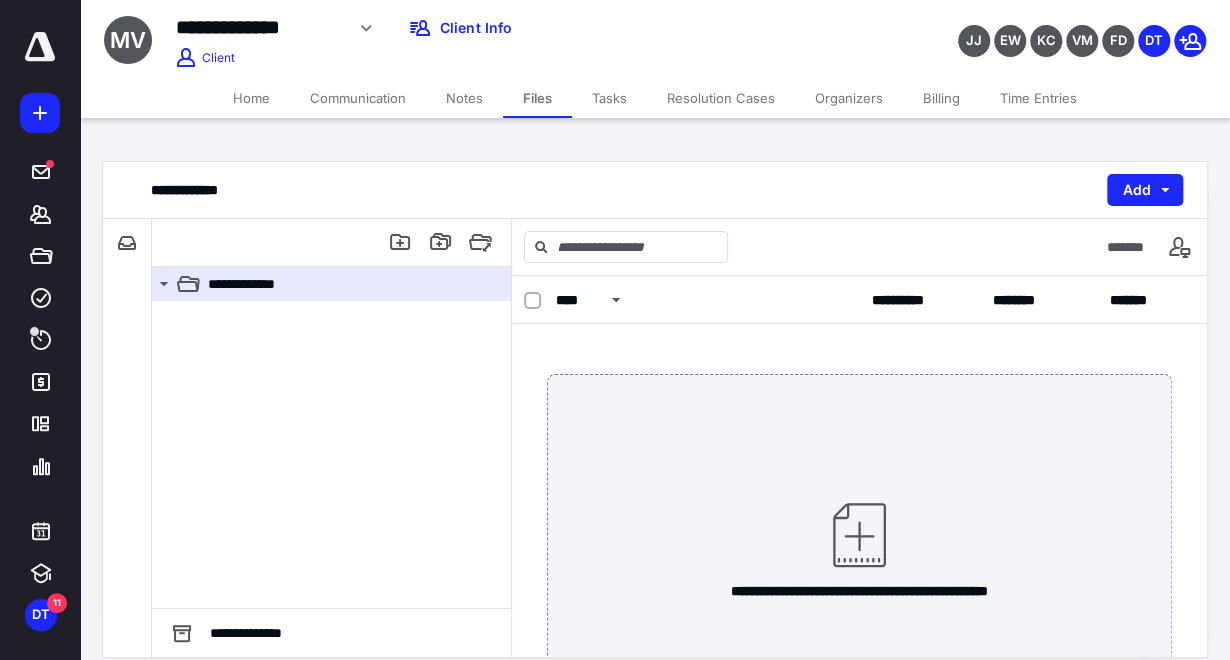 click on "Home" at bounding box center [251, 98] 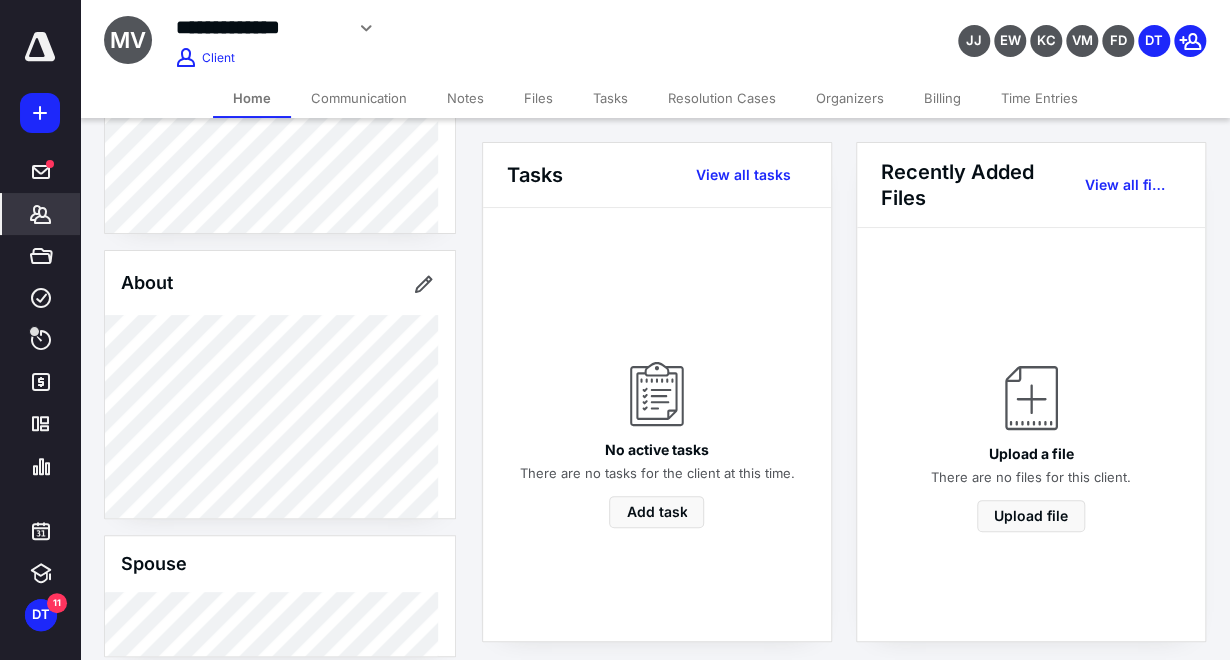 scroll, scrollTop: 333, scrollLeft: 0, axis: vertical 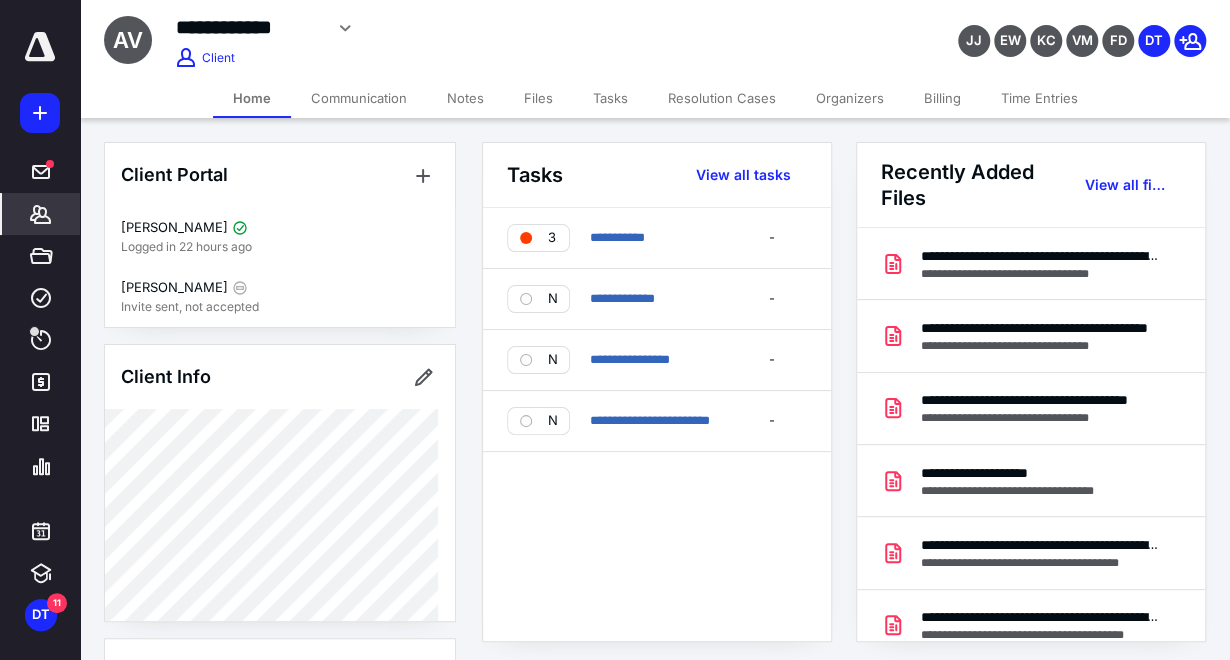 click on "Files" at bounding box center [538, 98] 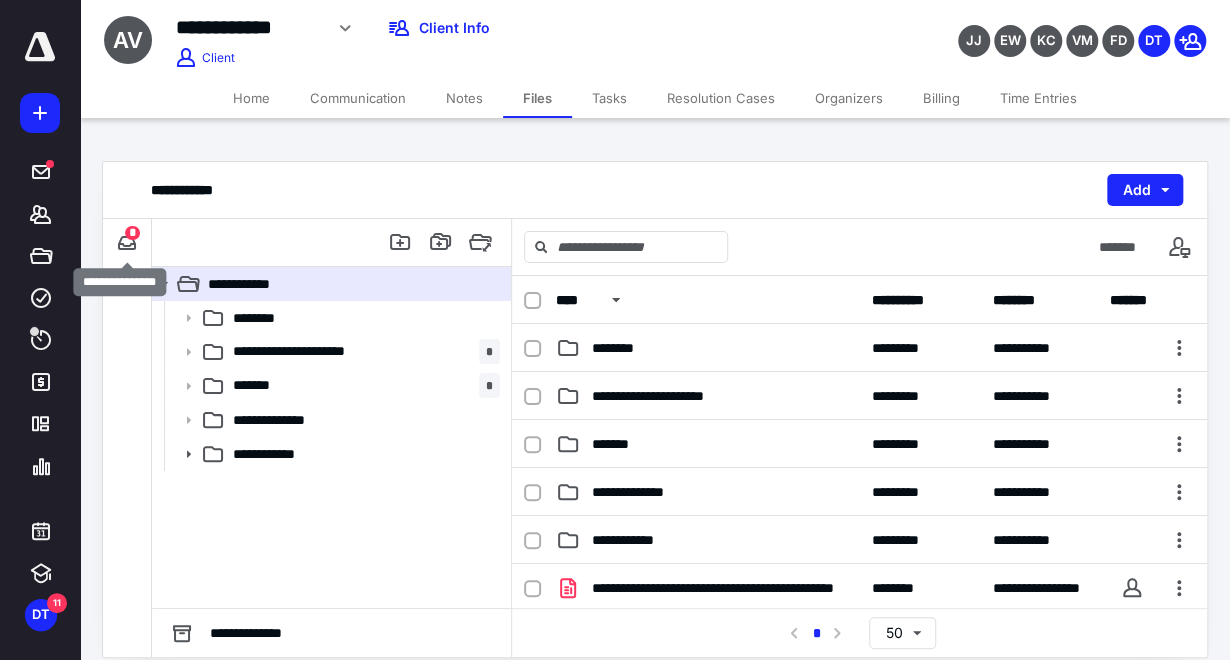 click on "*" at bounding box center (132, 233) 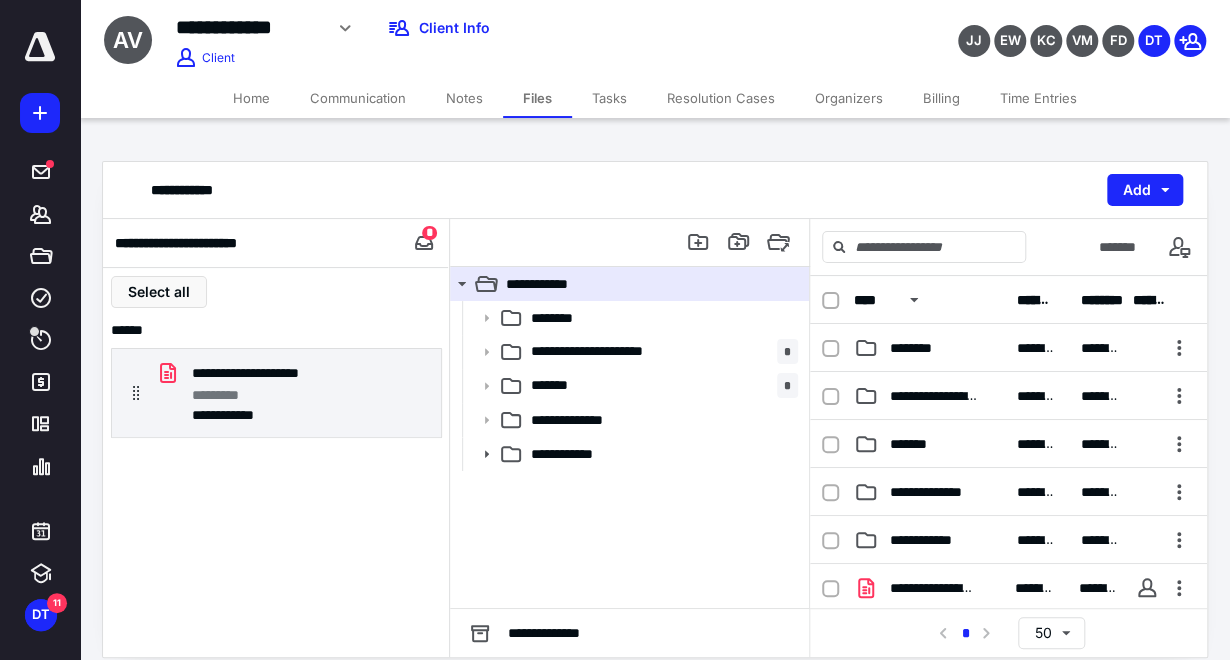 click on "Notes" at bounding box center [464, 98] 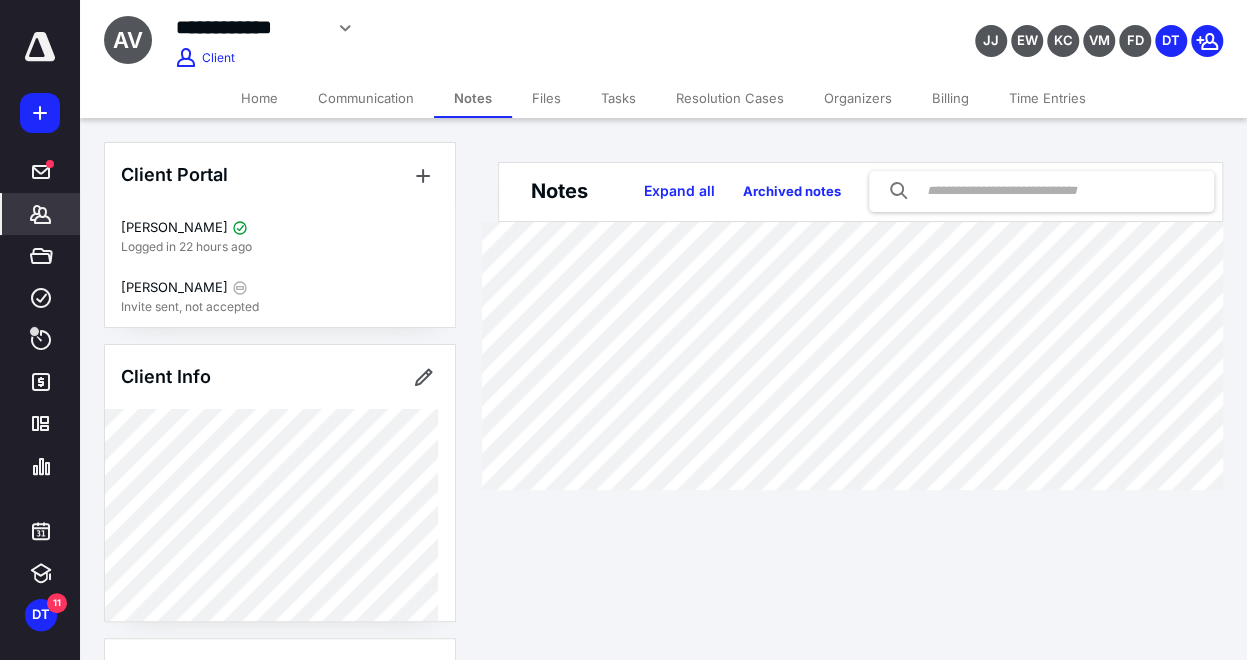 click on "Tasks" at bounding box center (618, 98) 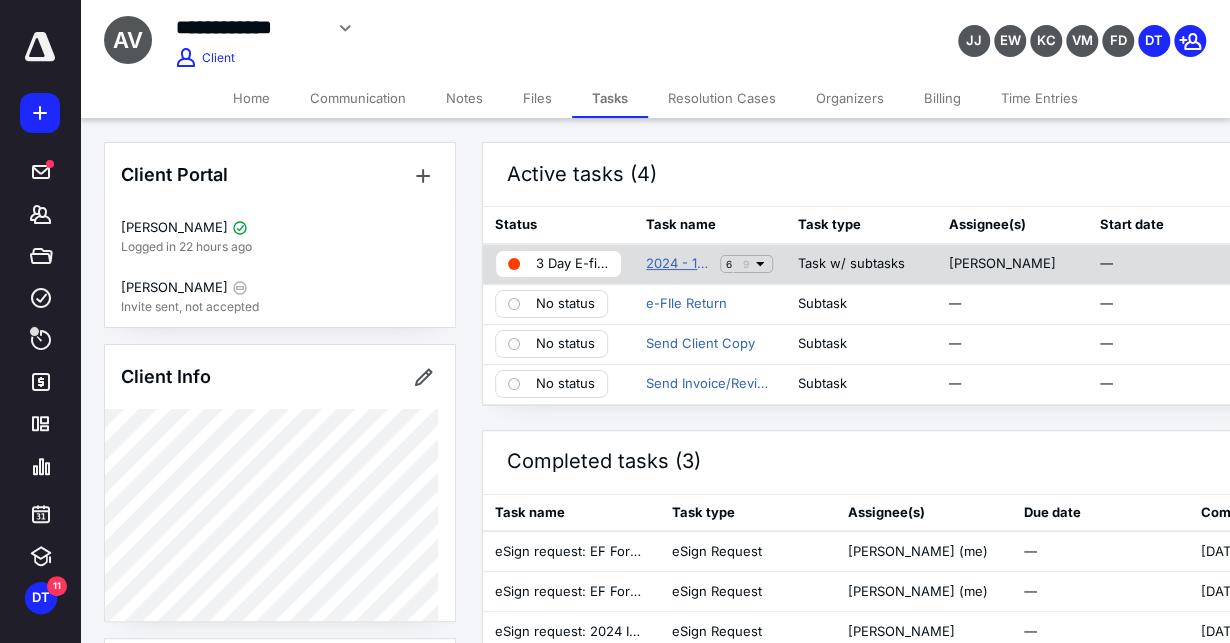 click on "2024 - 1040" at bounding box center [679, 264] 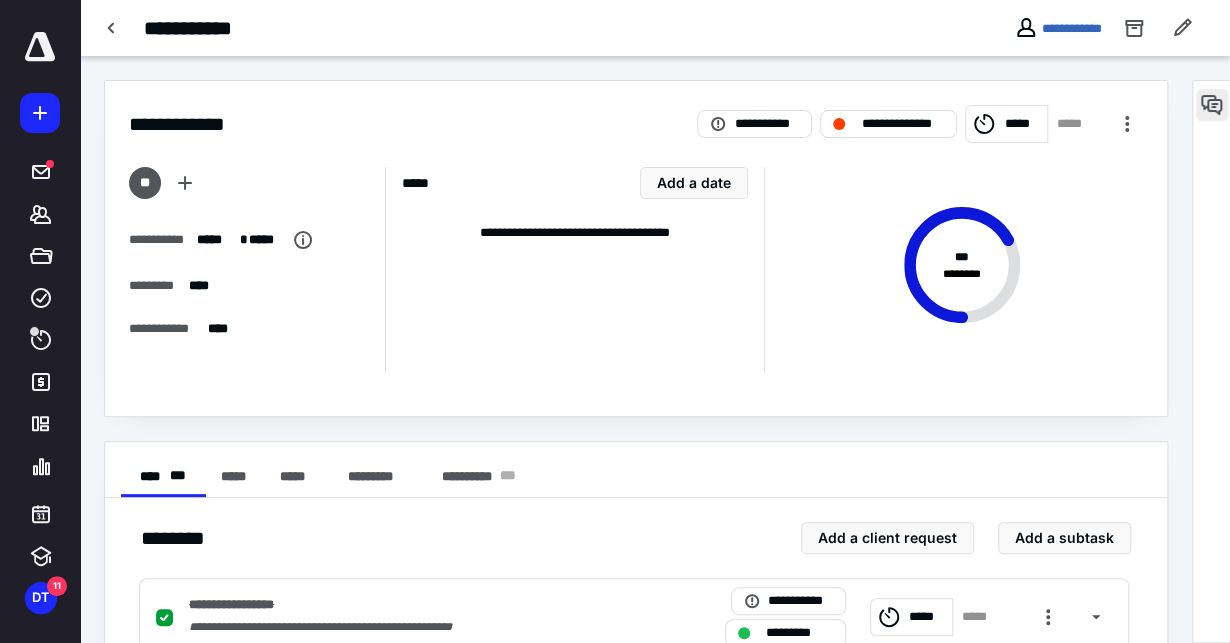 click at bounding box center [1212, 105] 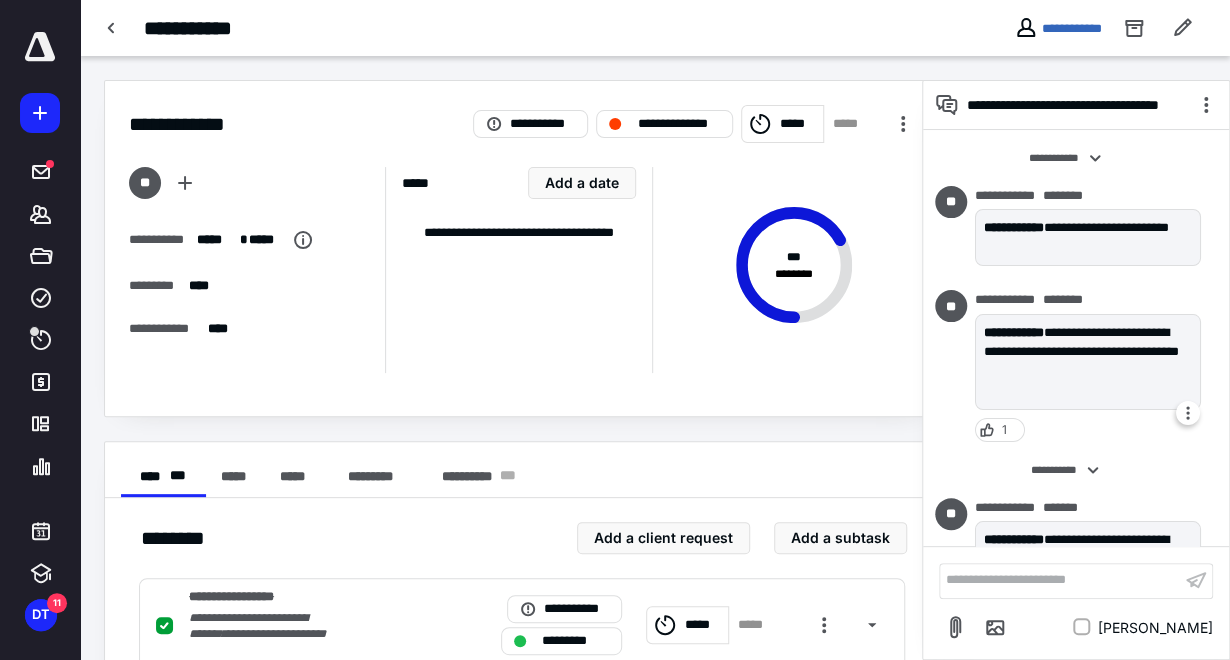 scroll, scrollTop: 152, scrollLeft: 0, axis: vertical 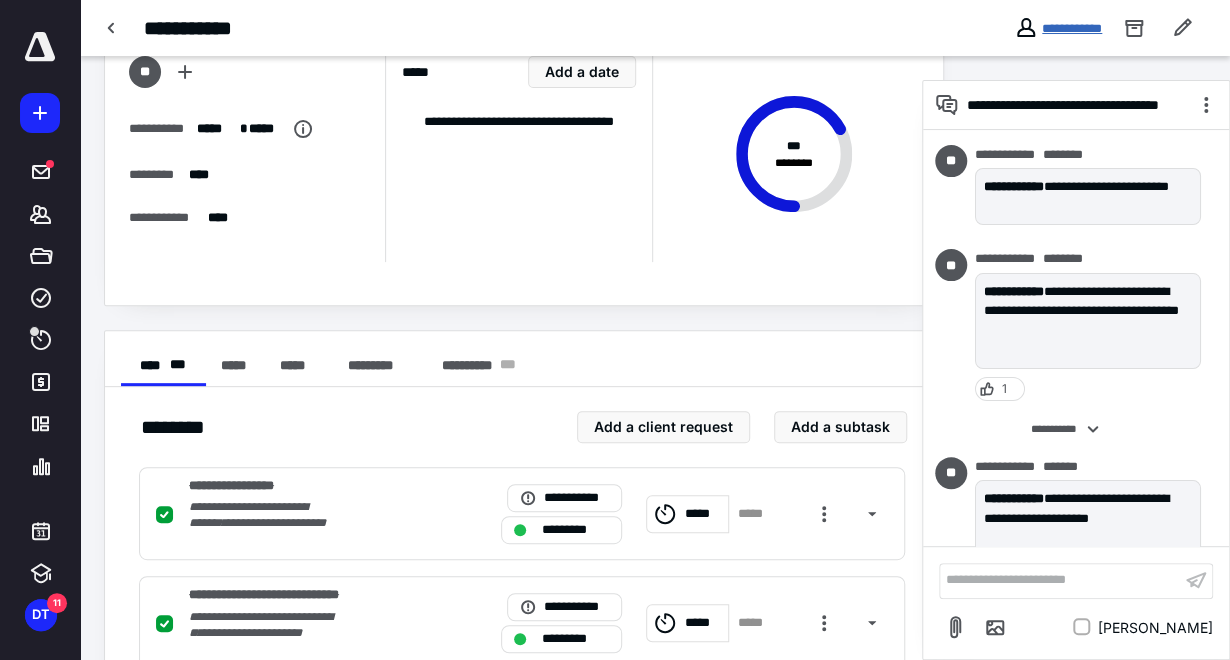 click on "**********" at bounding box center (1072, 28) 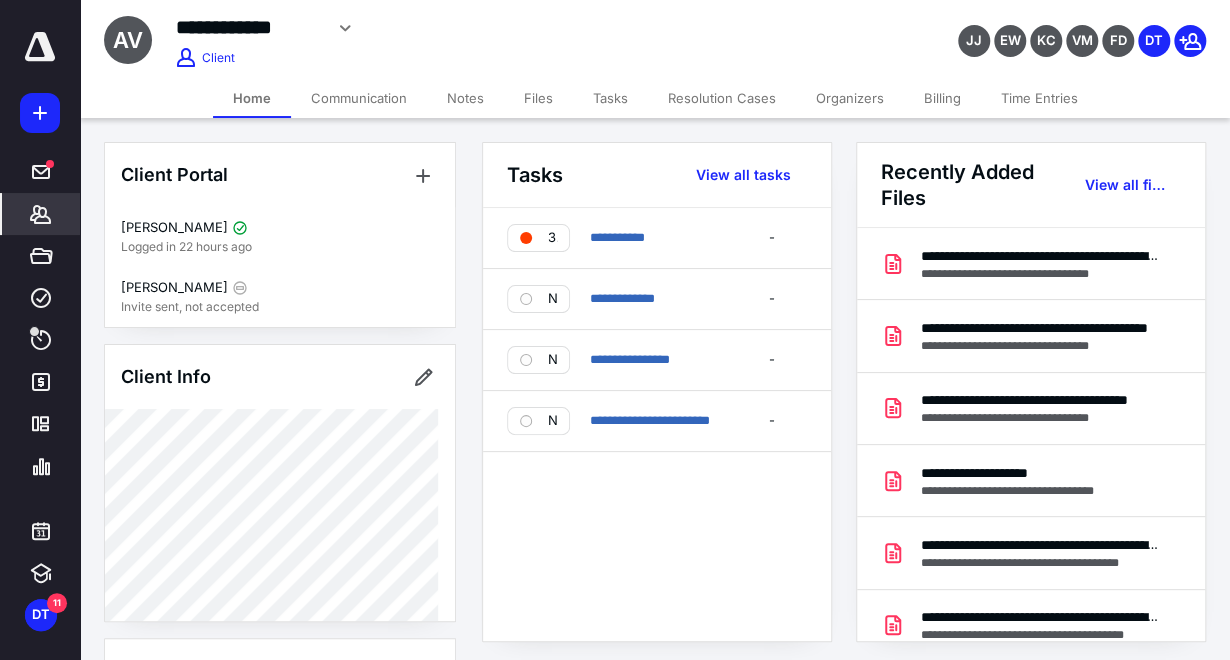 click on "Tasks" at bounding box center [610, 98] 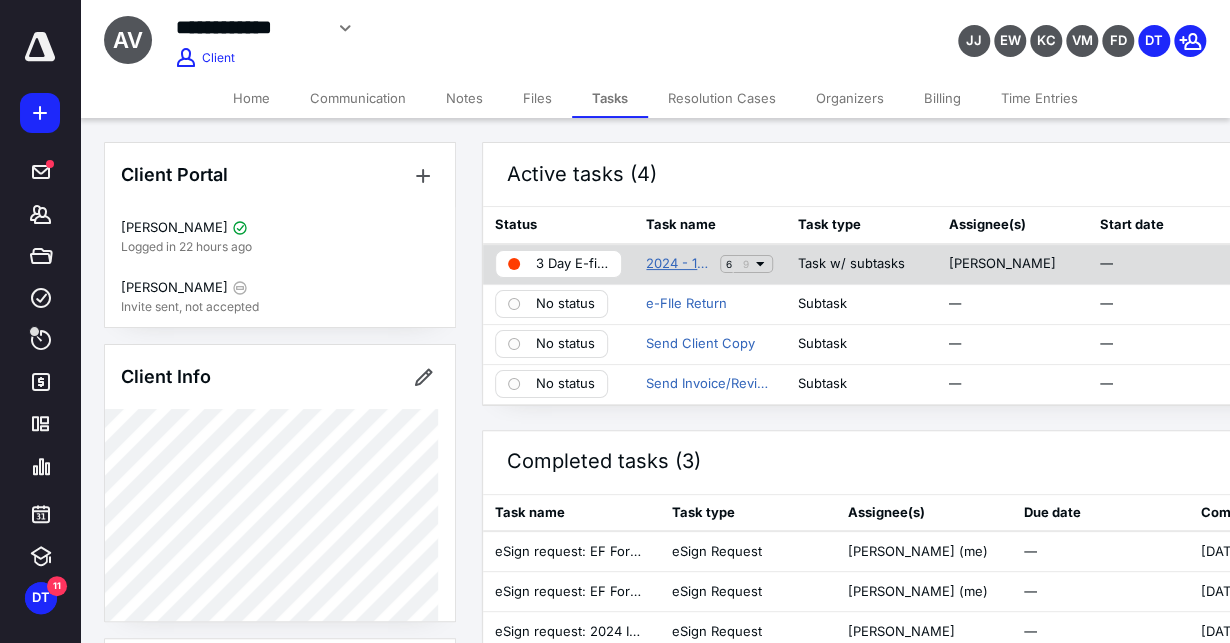 click on "2024 - 1040" at bounding box center (679, 264) 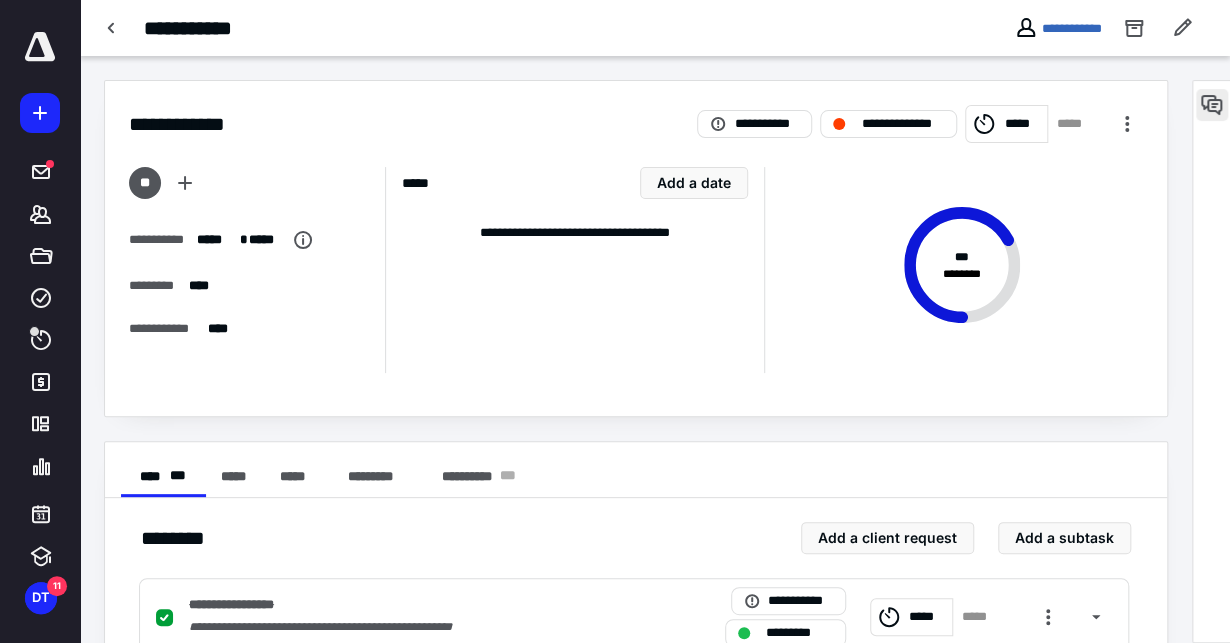 click at bounding box center (1212, 105) 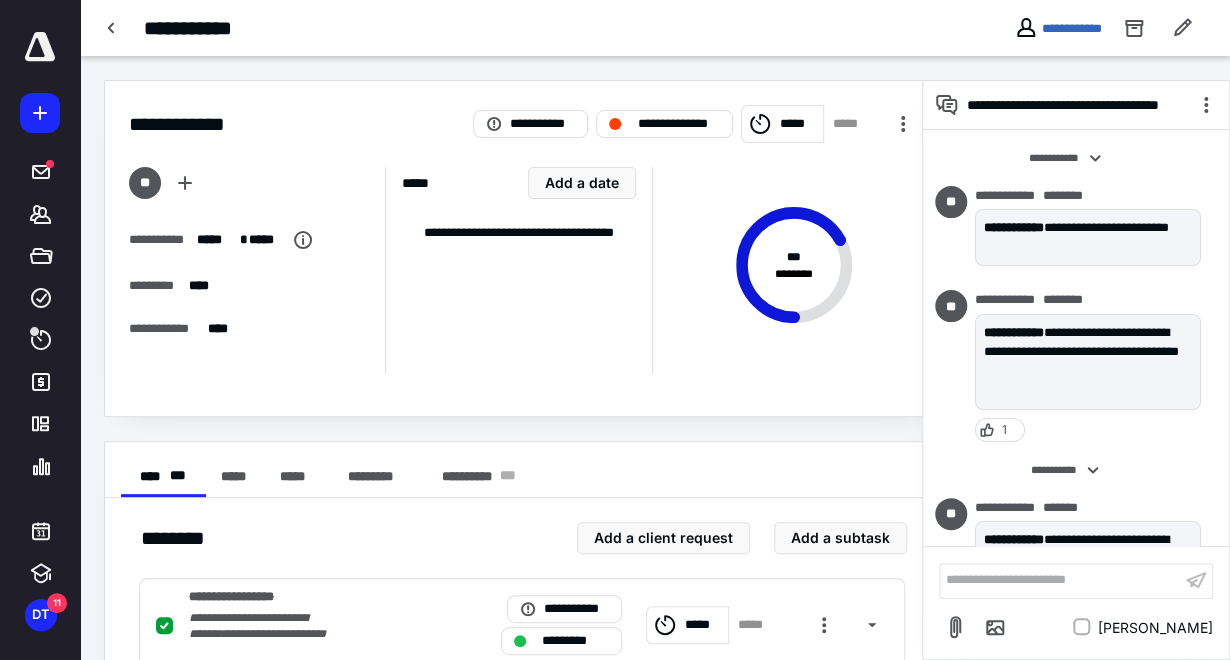scroll, scrollTop: 152, scrollLeft: 0, axis: vertical 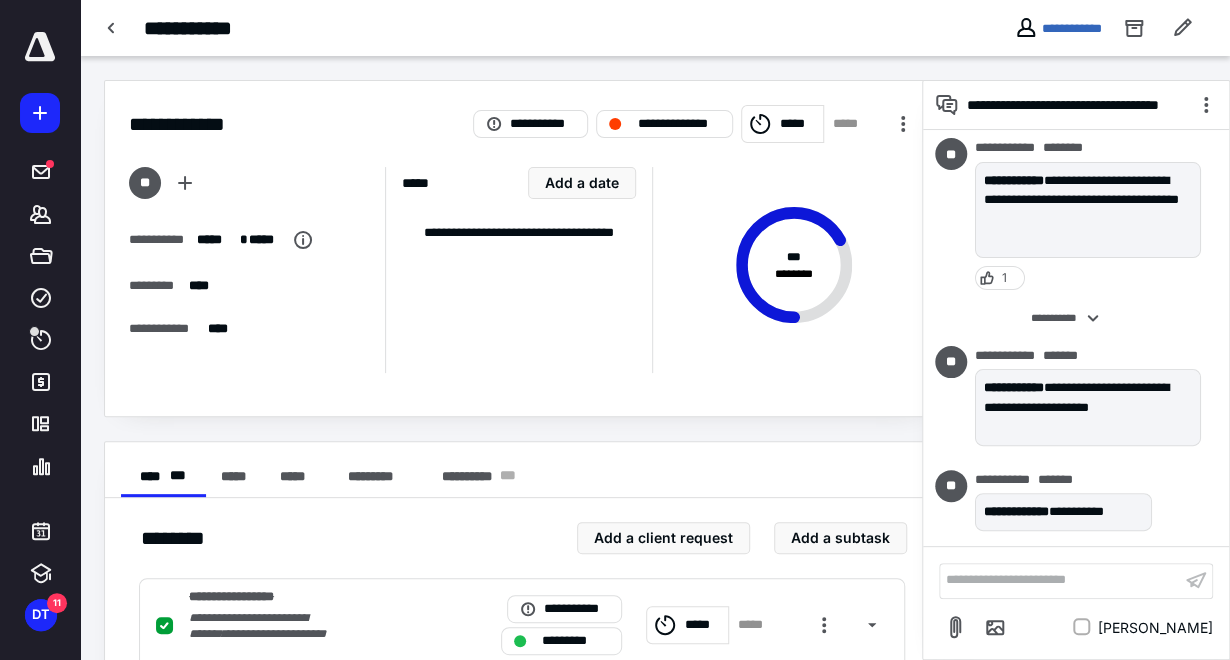 click on "**********" at bounding box center (1060, 580) 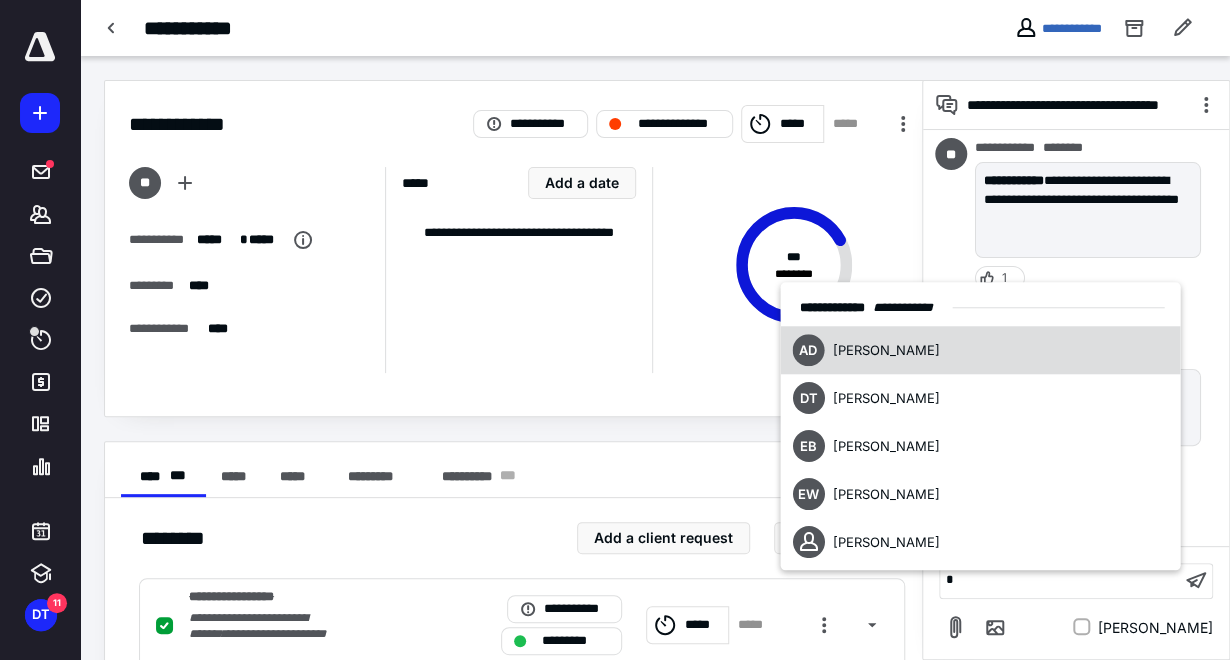 type 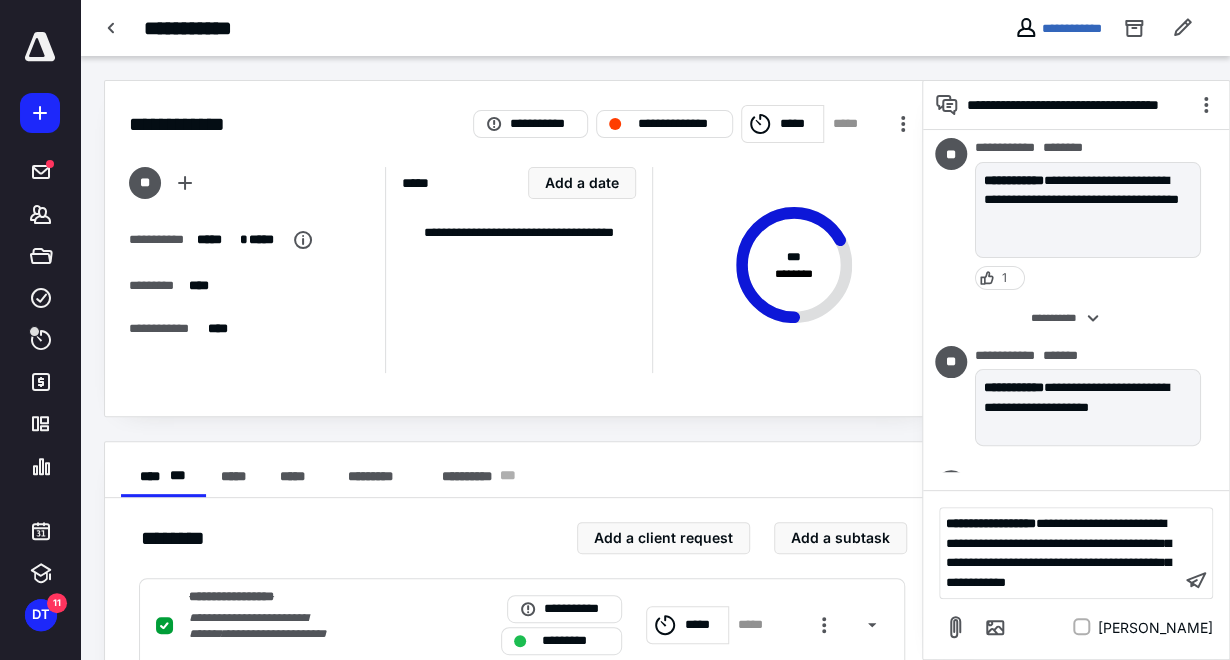 click on "**********" at bounding box center (1058, 553) 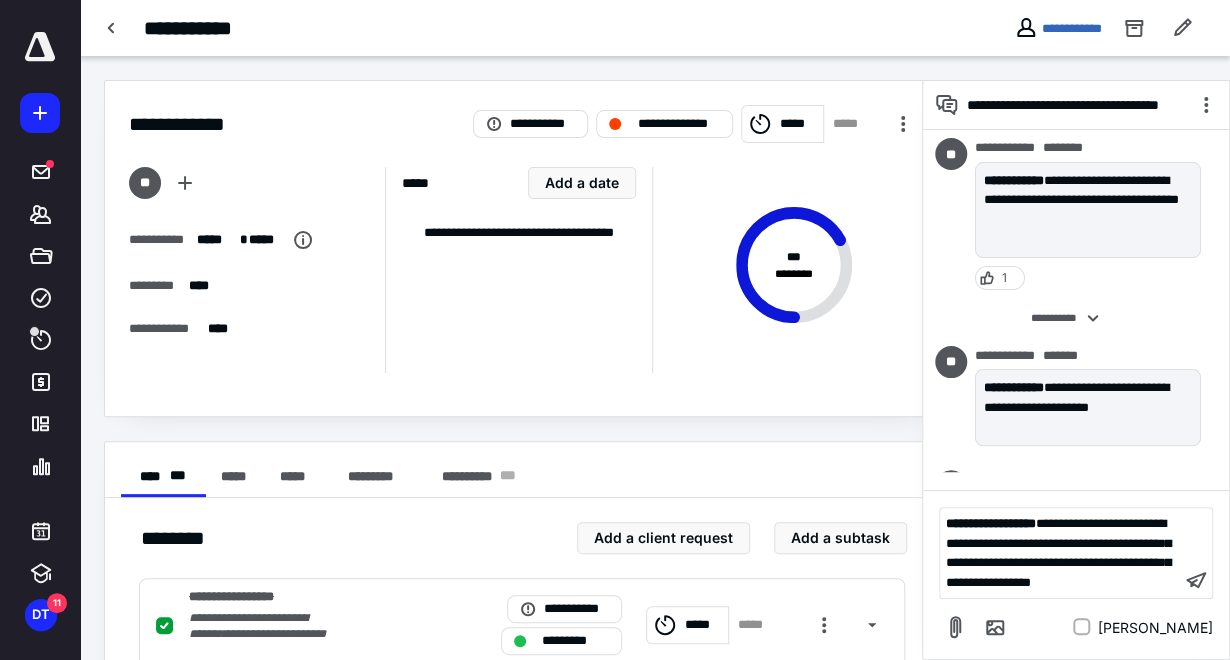 click on "**********" at bounding box center [1060, 553] 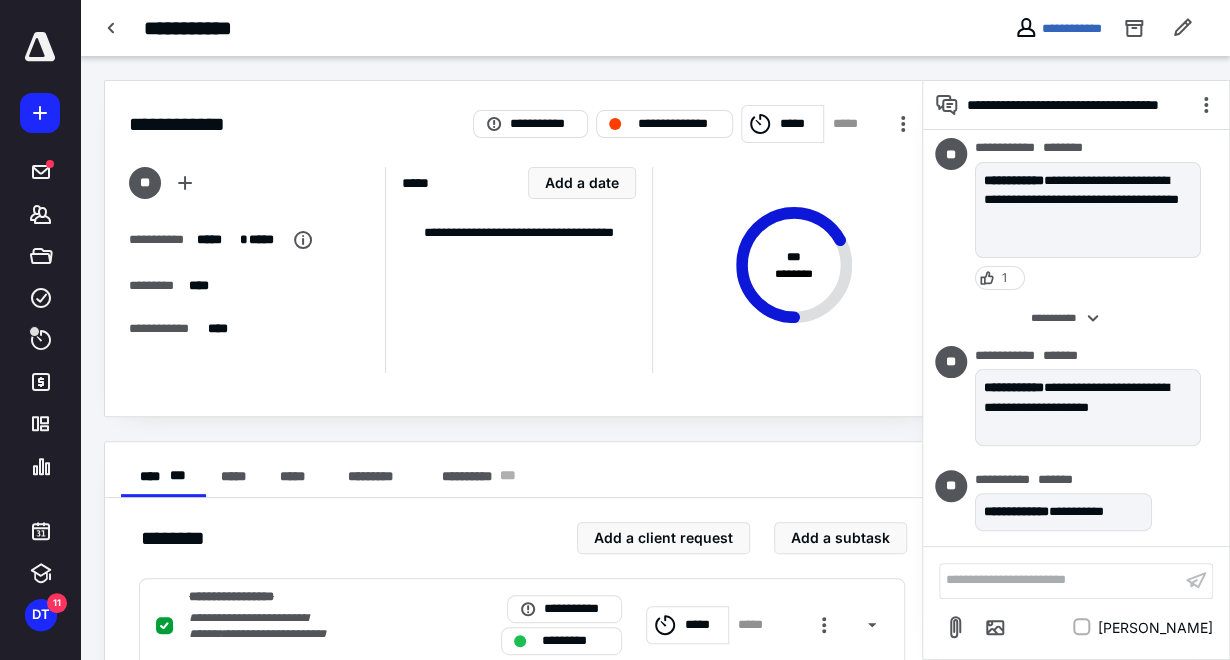 scroll, scrollTop: 354, scrollLeft: 0, axis: vertical 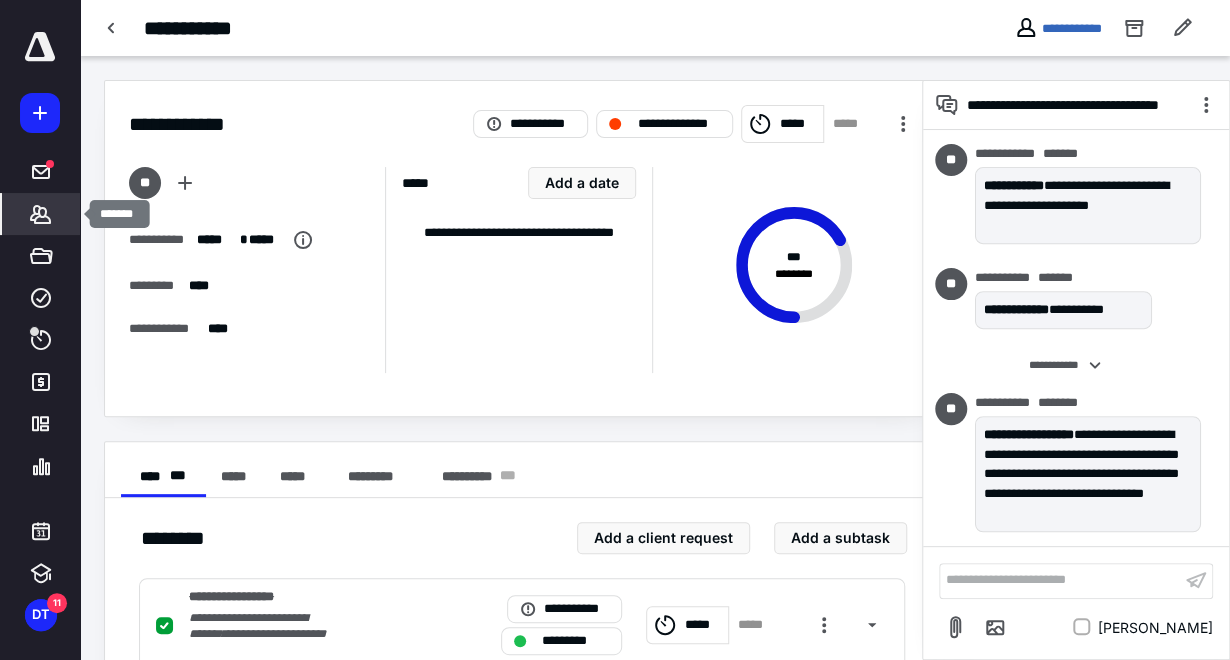click 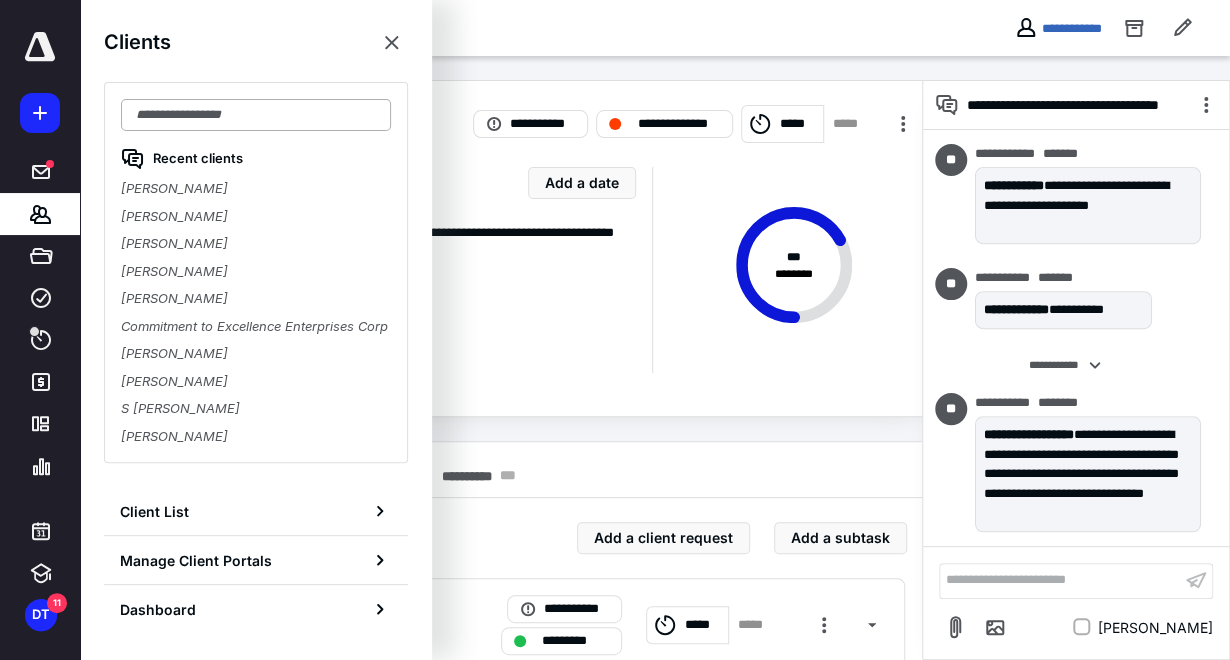 click at bounding box center [256, 115] 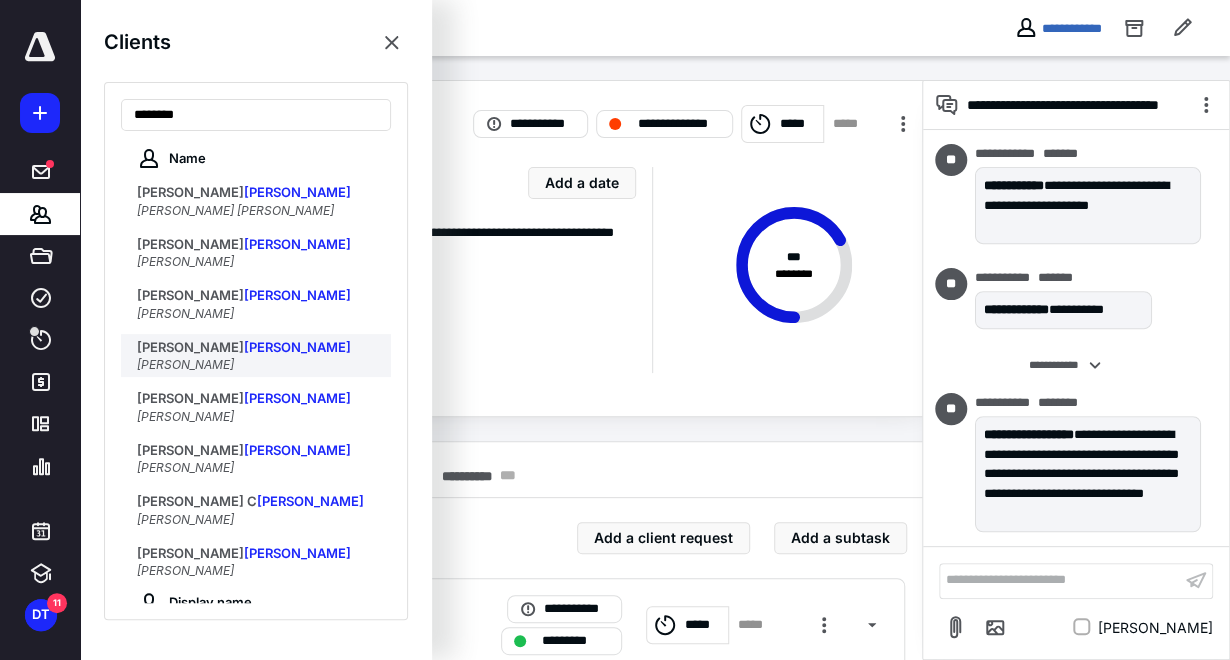 type on "********" 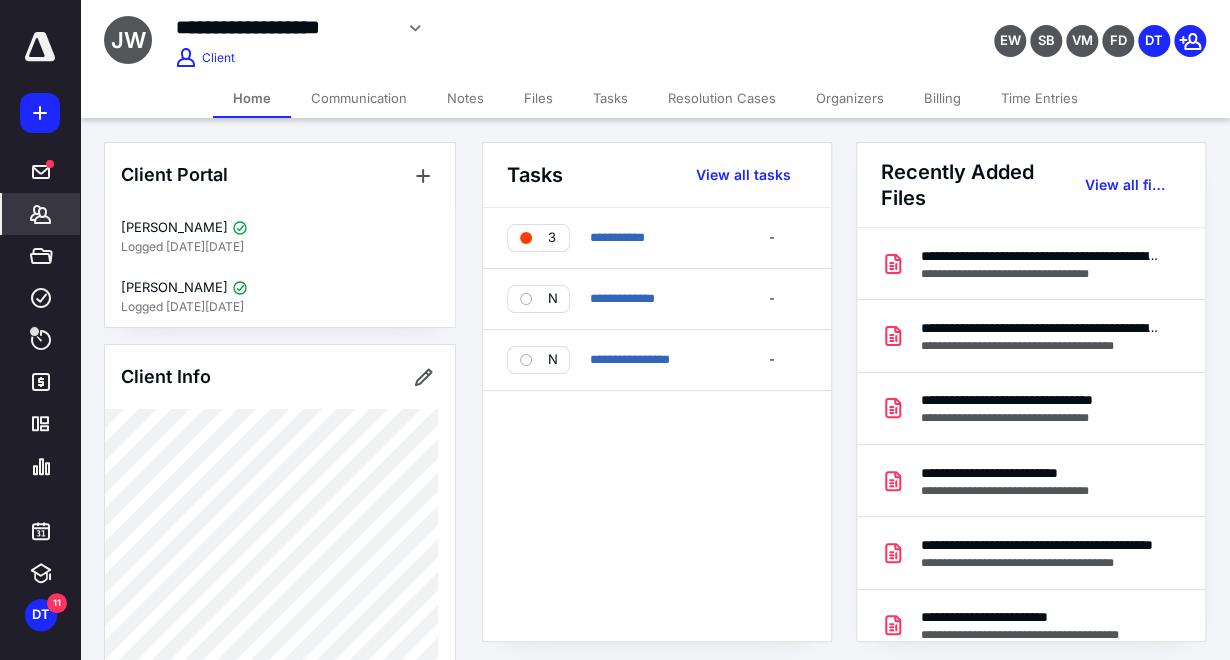 click on "Files" at bounding box center [538, 98] 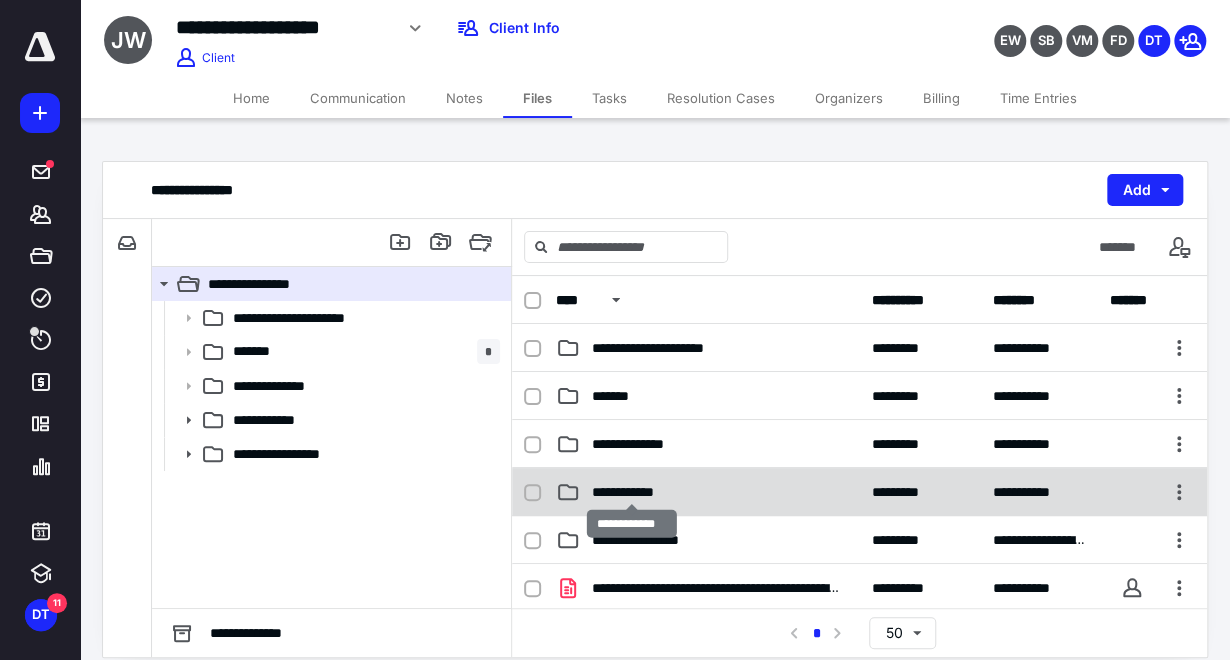 click on "**********" at bounding box center [632, 492] 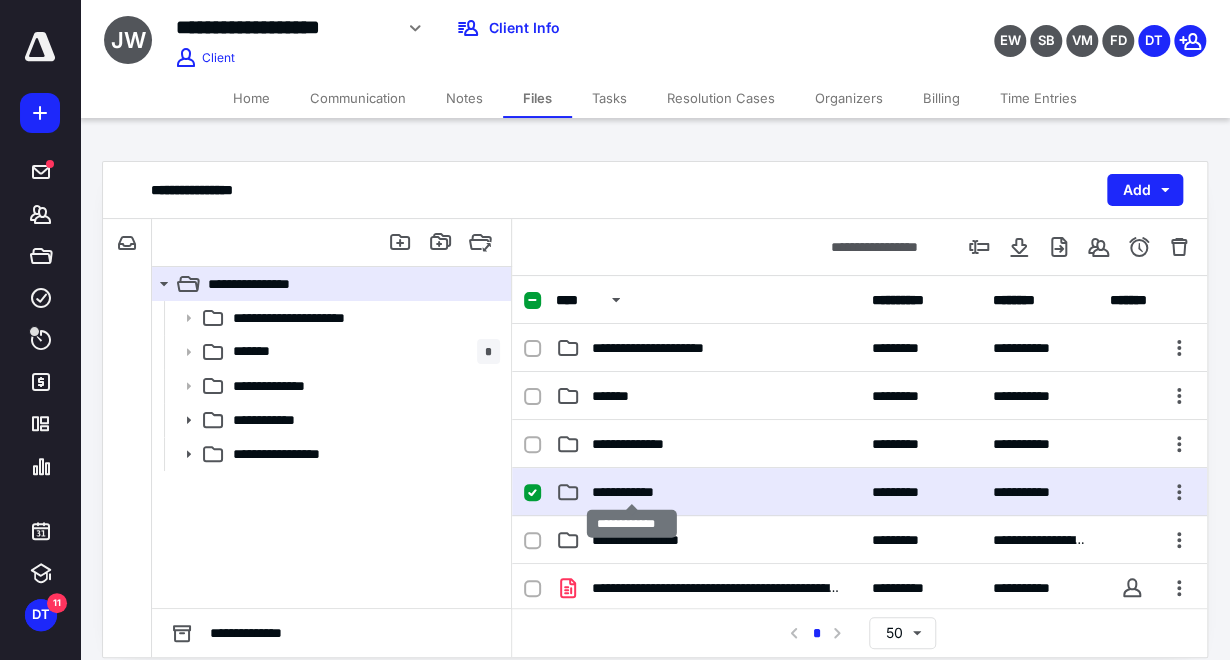 click on "**********" at bounding box center [632, 492] 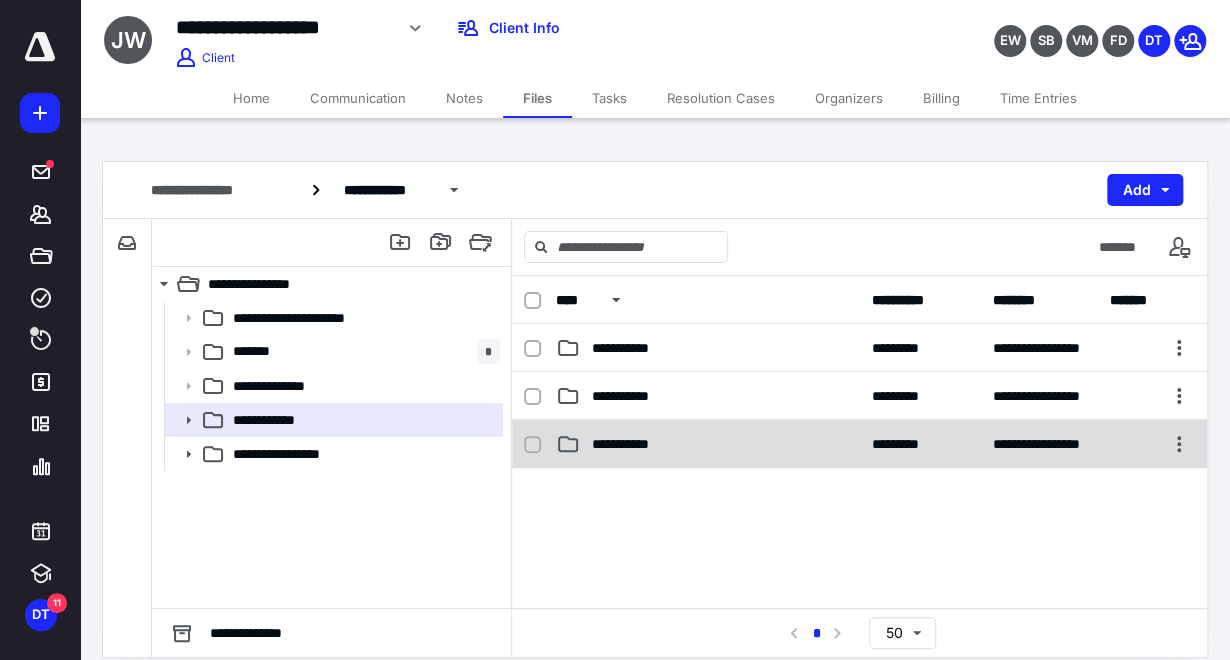 click on "**********" at bounding box center [859, 444] 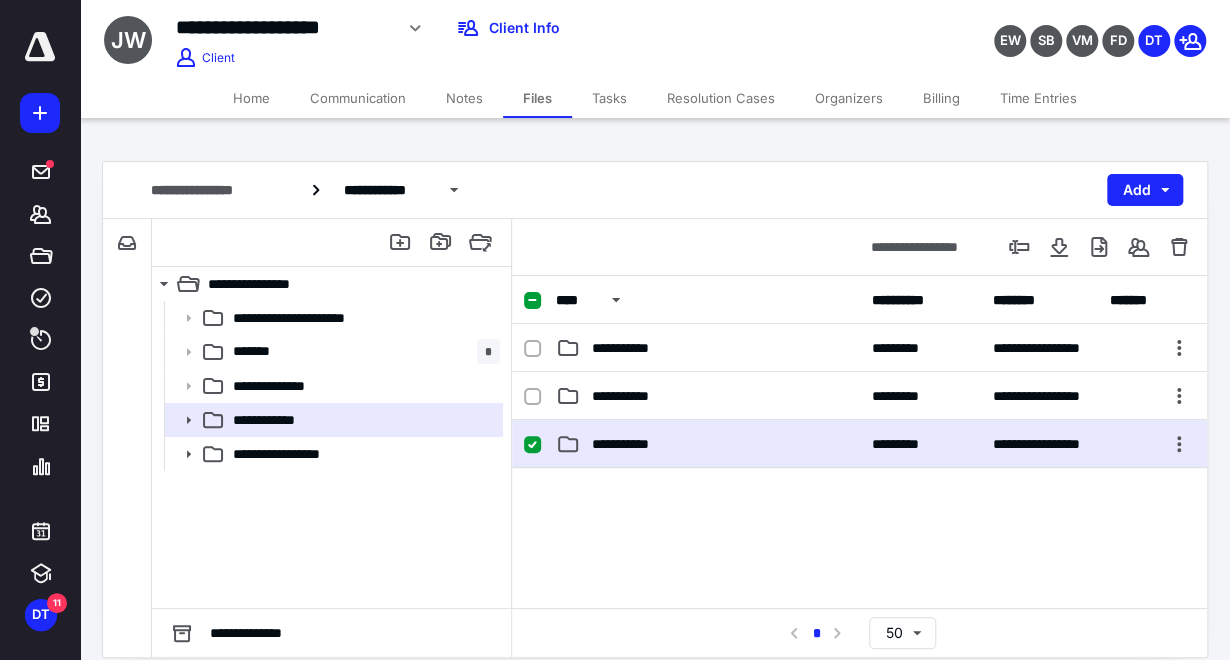 click on "**********" at bounding box center (859, 444) 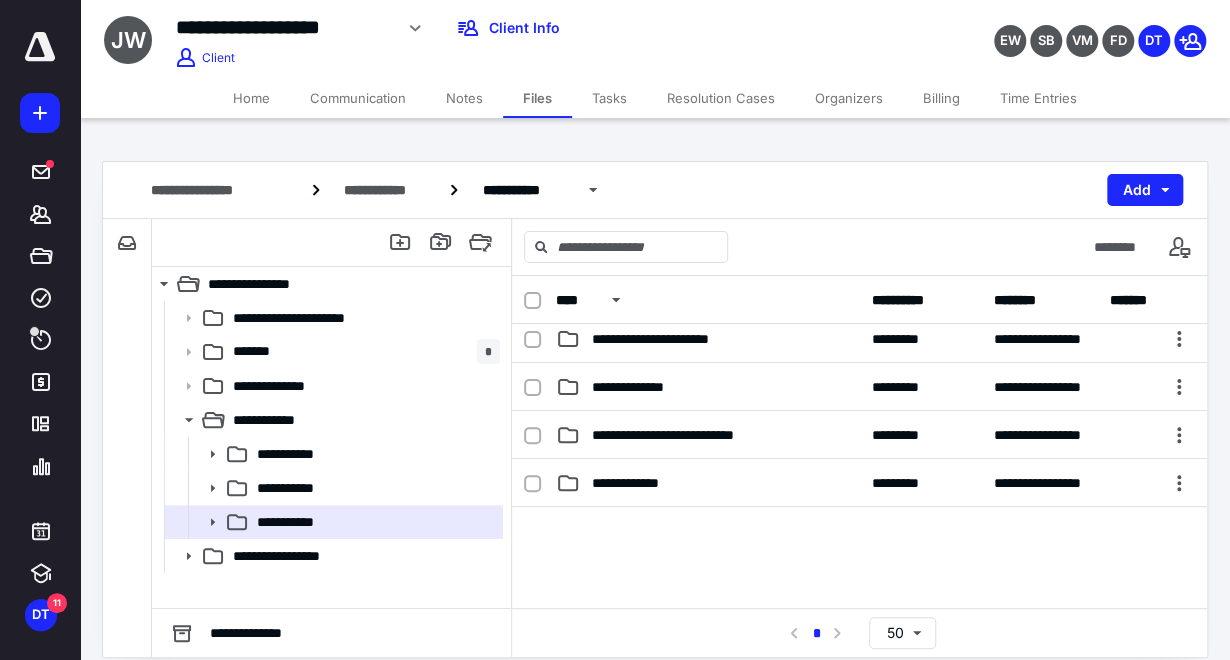scroll, scrollTop: 333, scrollLeft: 0, axis: vertical 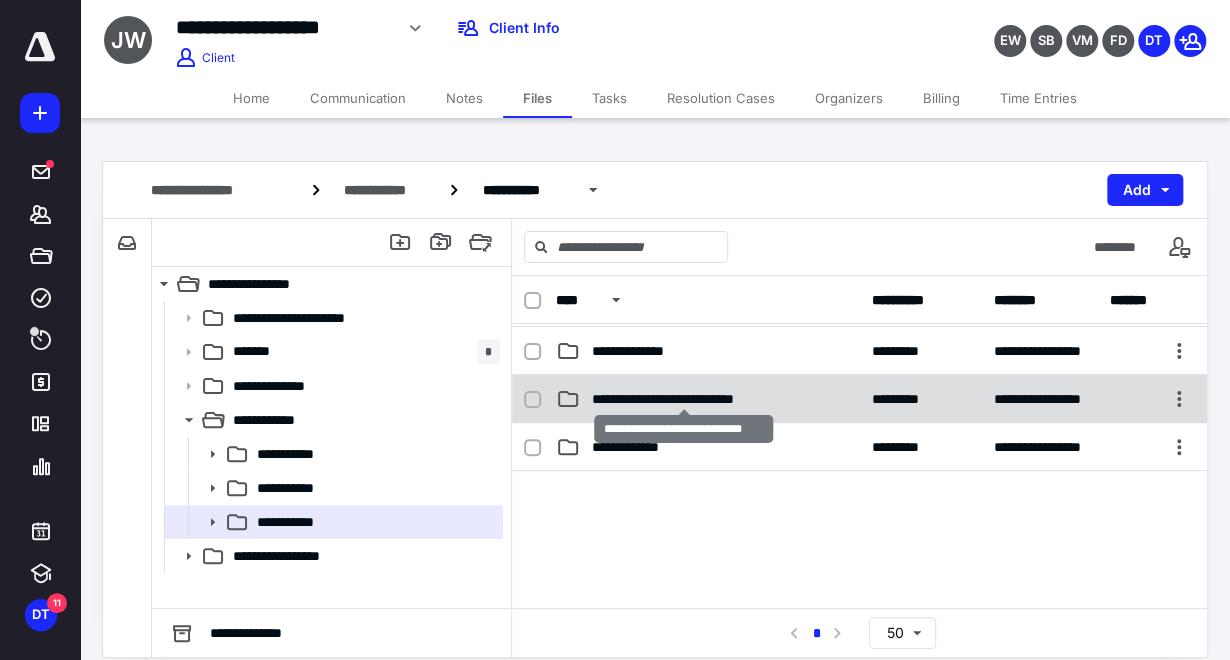 click on "**********" at bounding box center (684, 399) 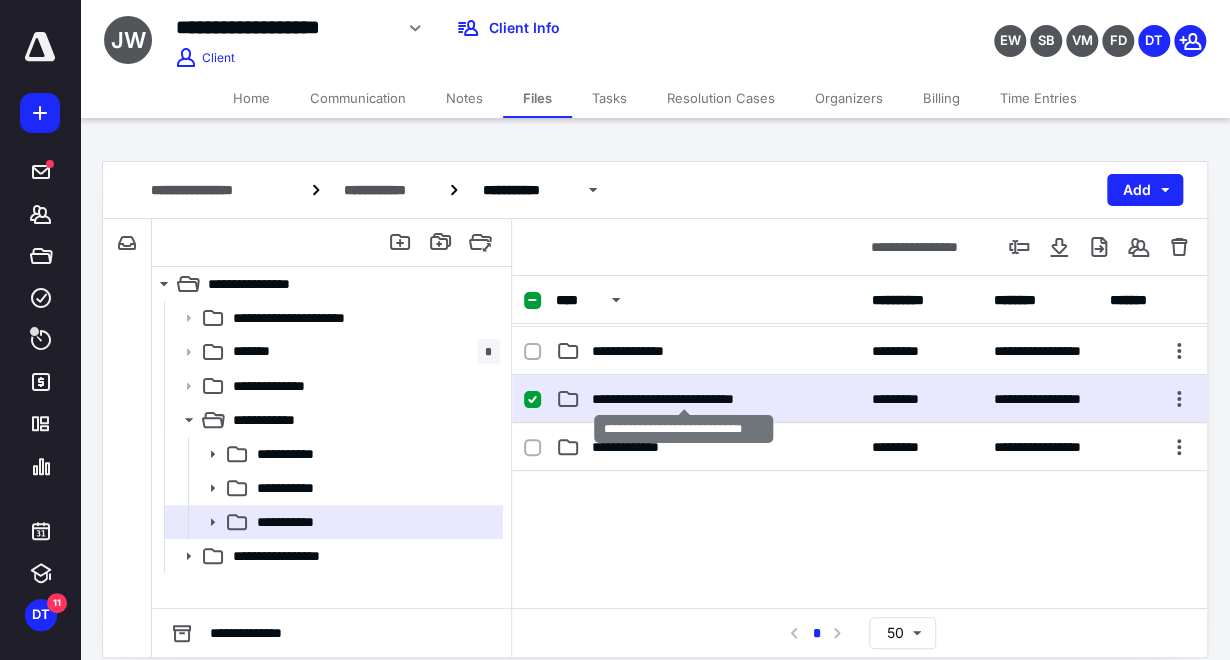 click on "**********" at bounding box center [684, 399] 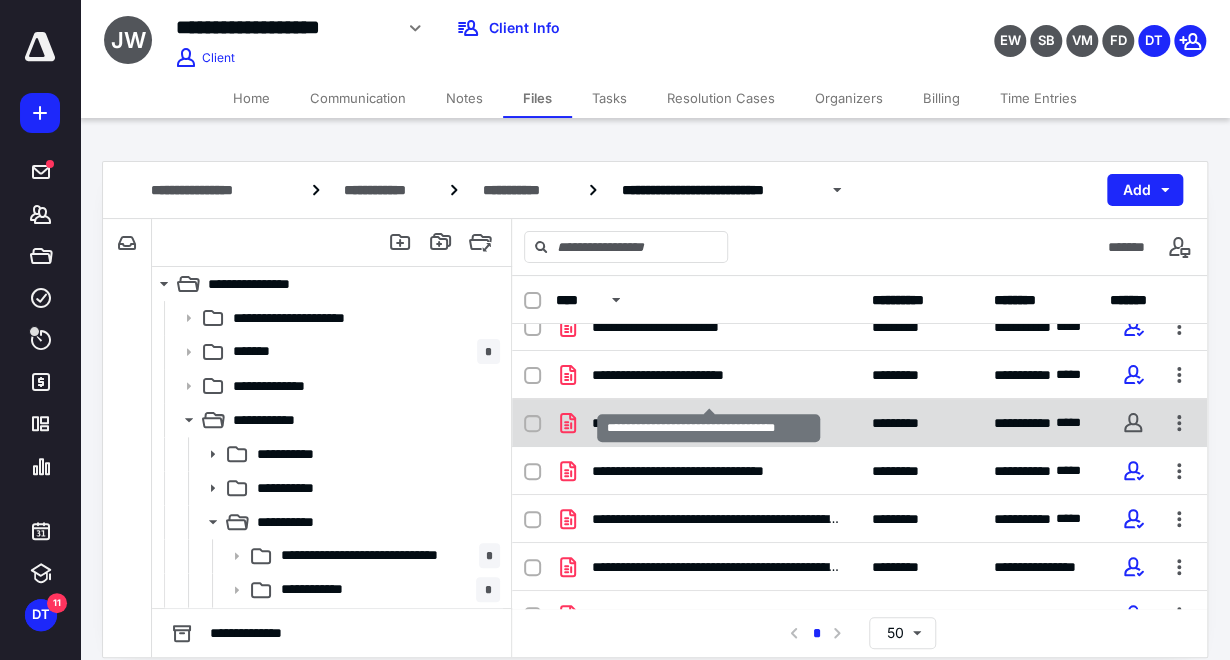 scroll, scrollTop: 96, scrollLeft: 0, axis: vertical 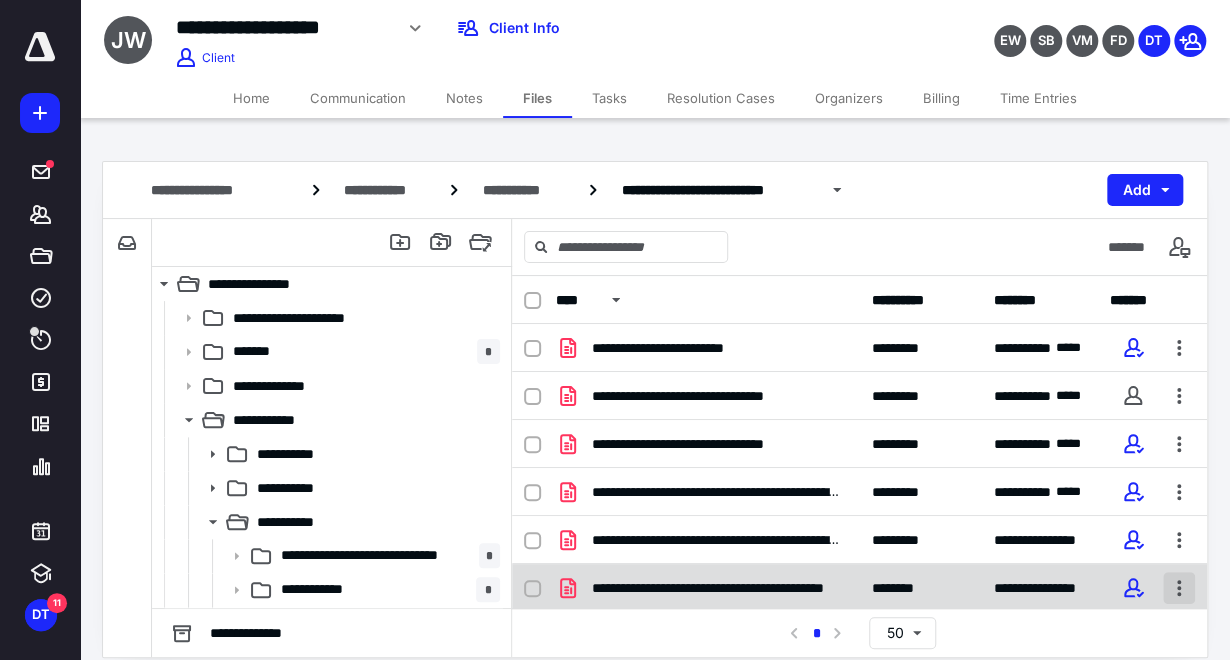click at bounding box center [1179, 588] 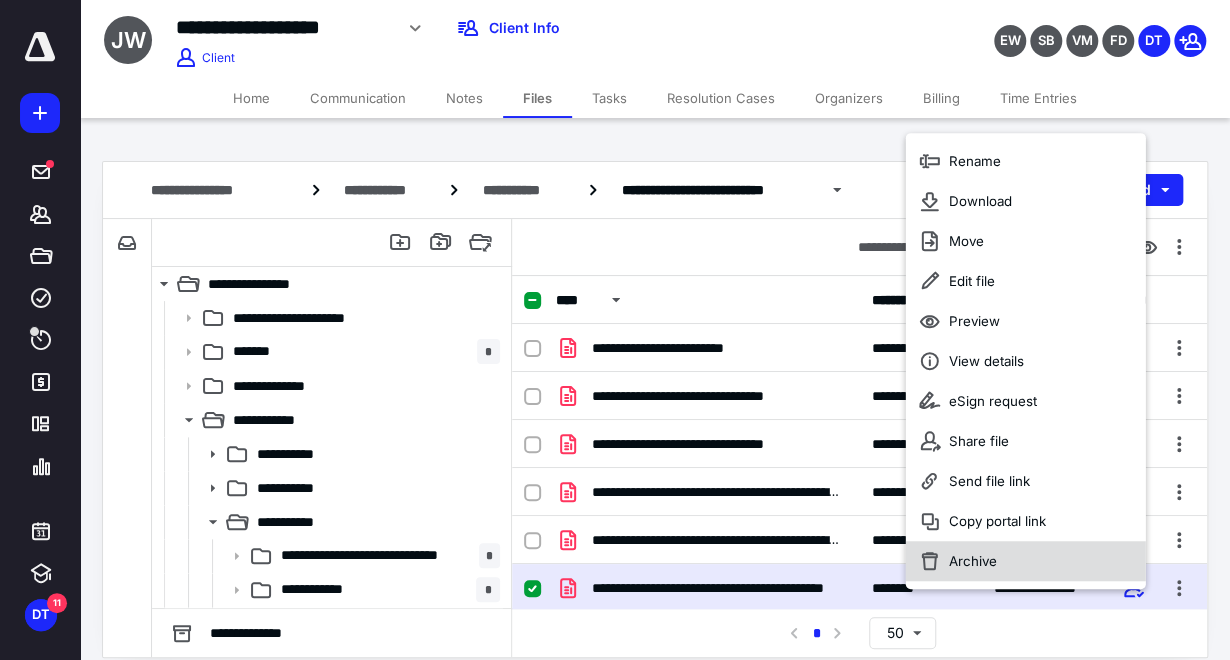 click on "Archive" at bounding box center (1025, 562) 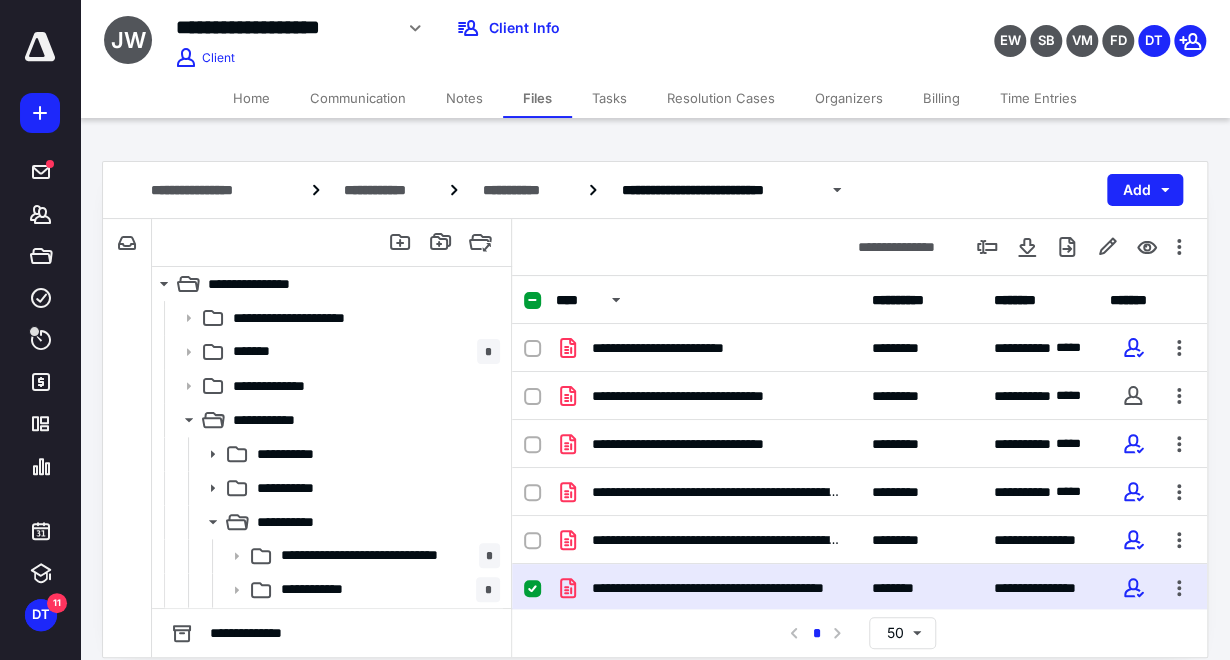 checkbox on "false" 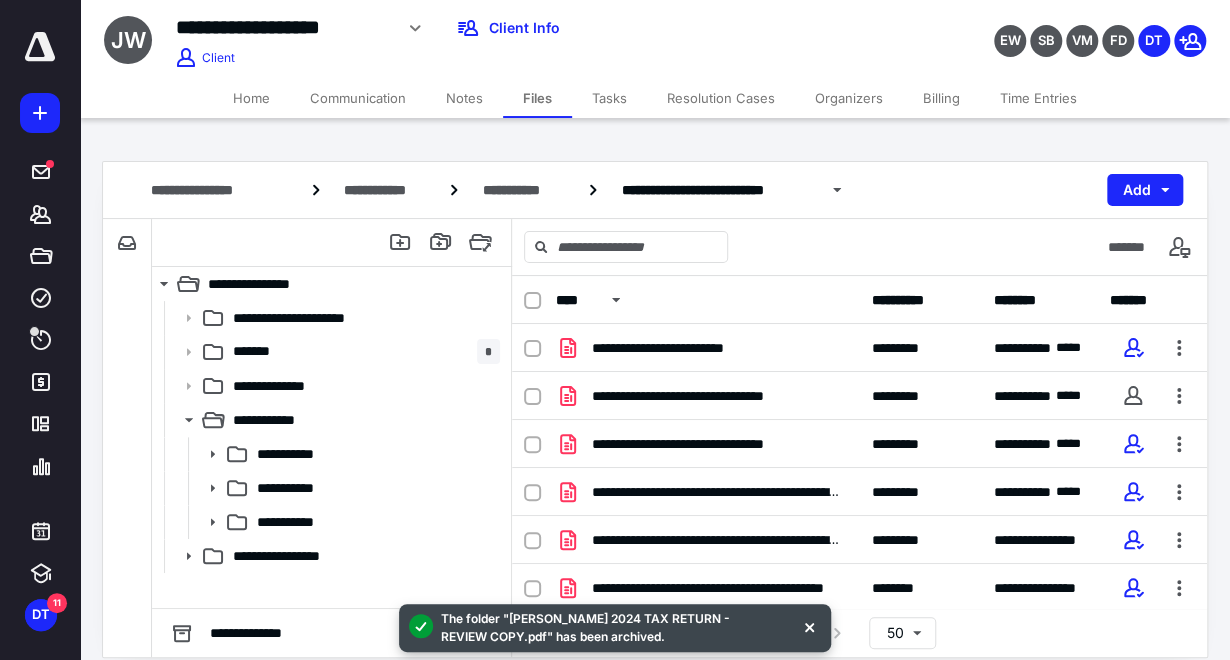 scroll, scrollTop: 48, scrollLeft: 0, axis: vertical 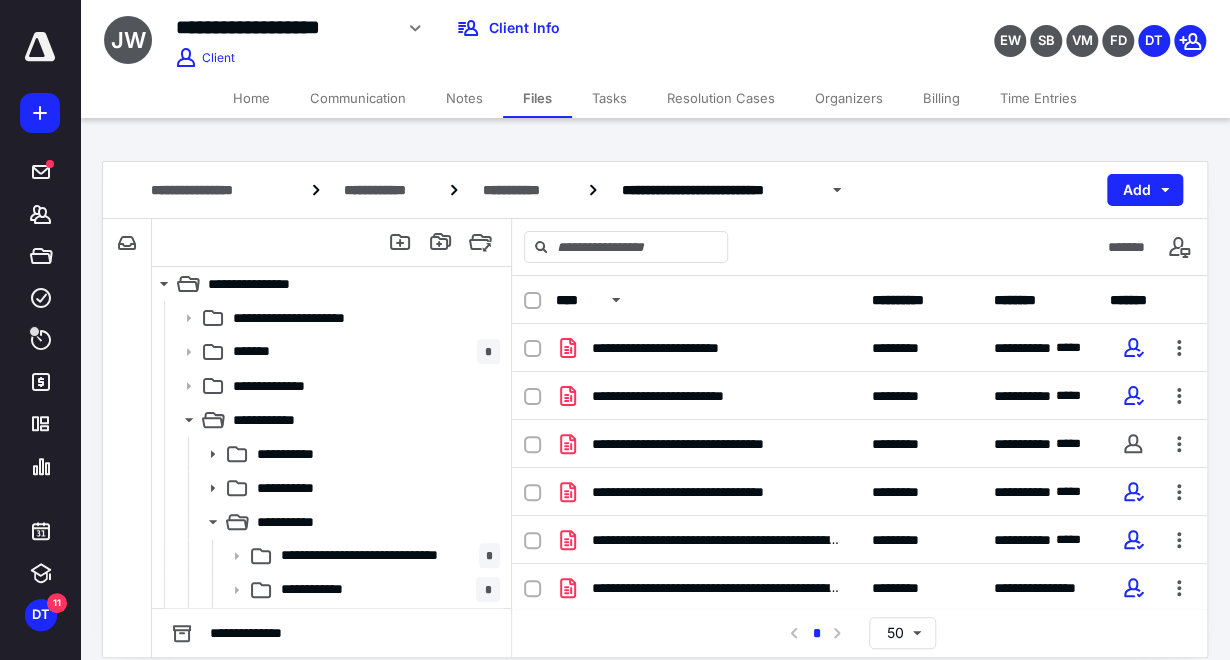 click on "Tasks" at bounding box center [609, 98] 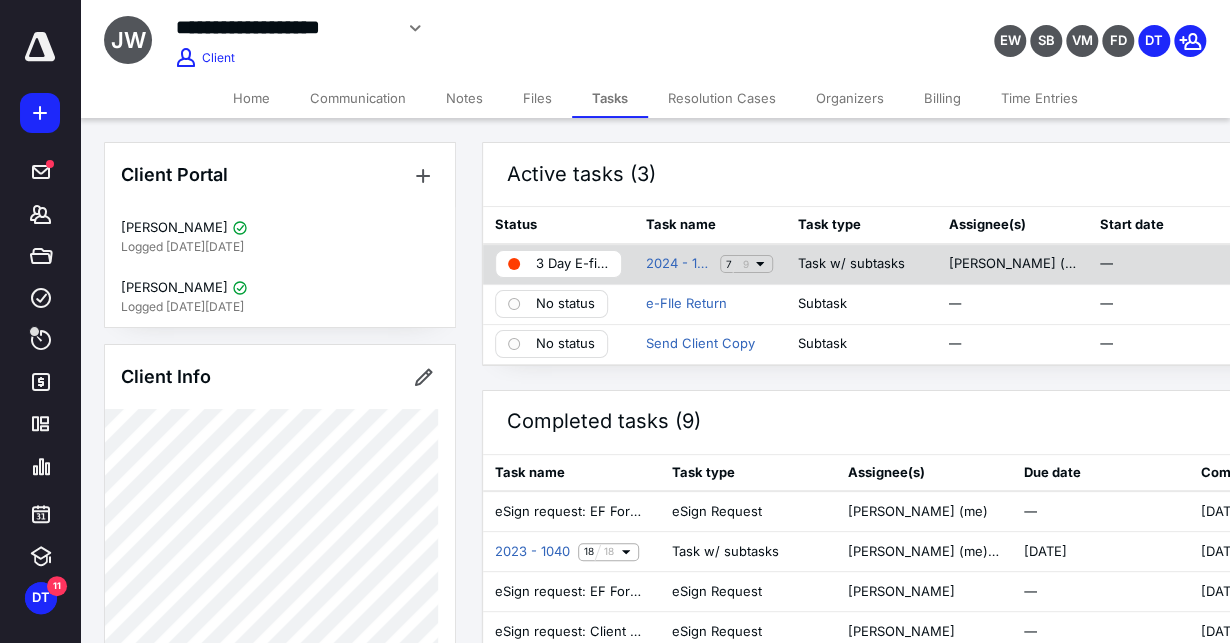 click on "3 Day E-filing" at bounding box center [572, 264] 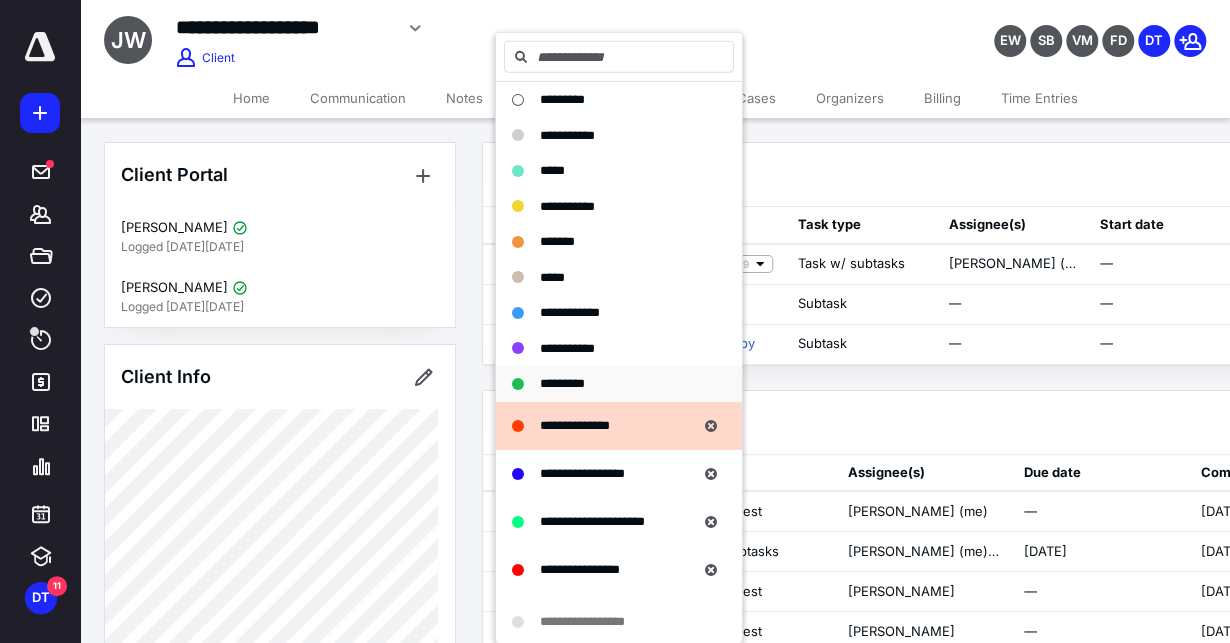click on "*********" at bounding box center (562, 384) 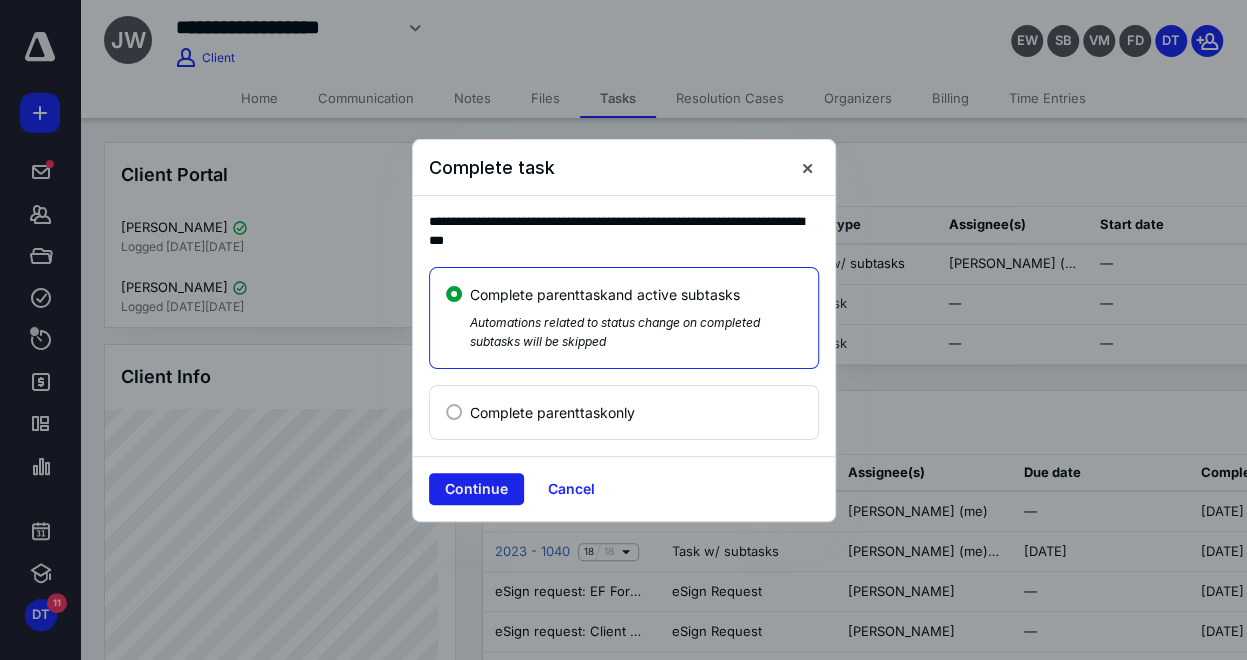 click on "Continue" at bounding box center [476, 489] 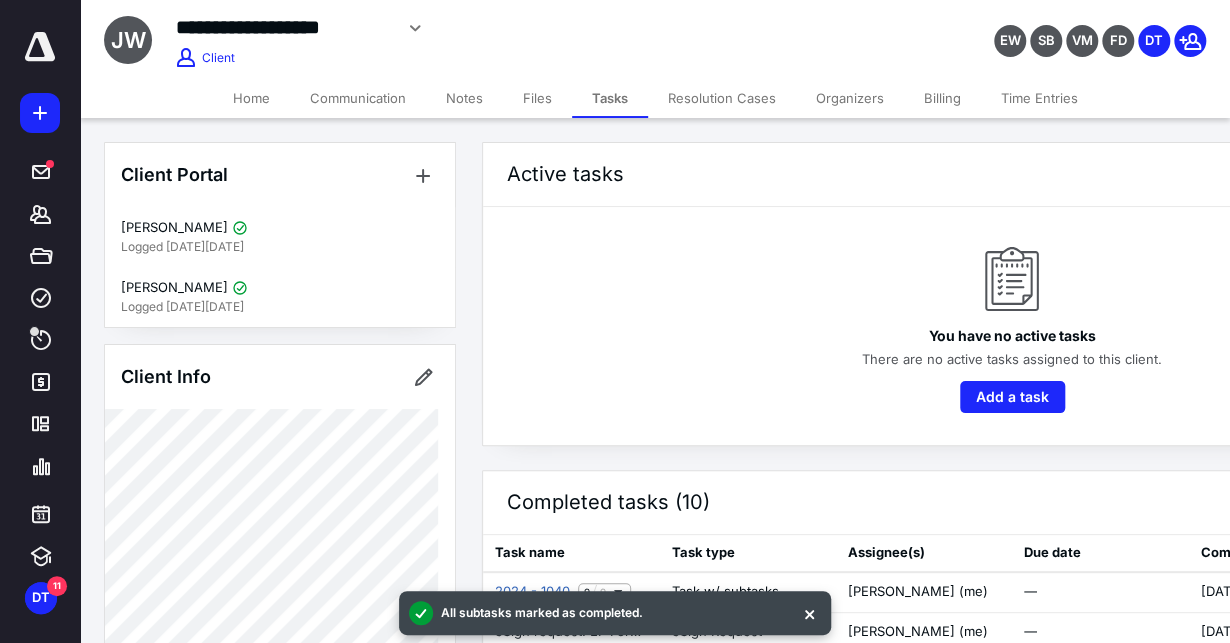 click on "Files" at bounding box center [537, 98] 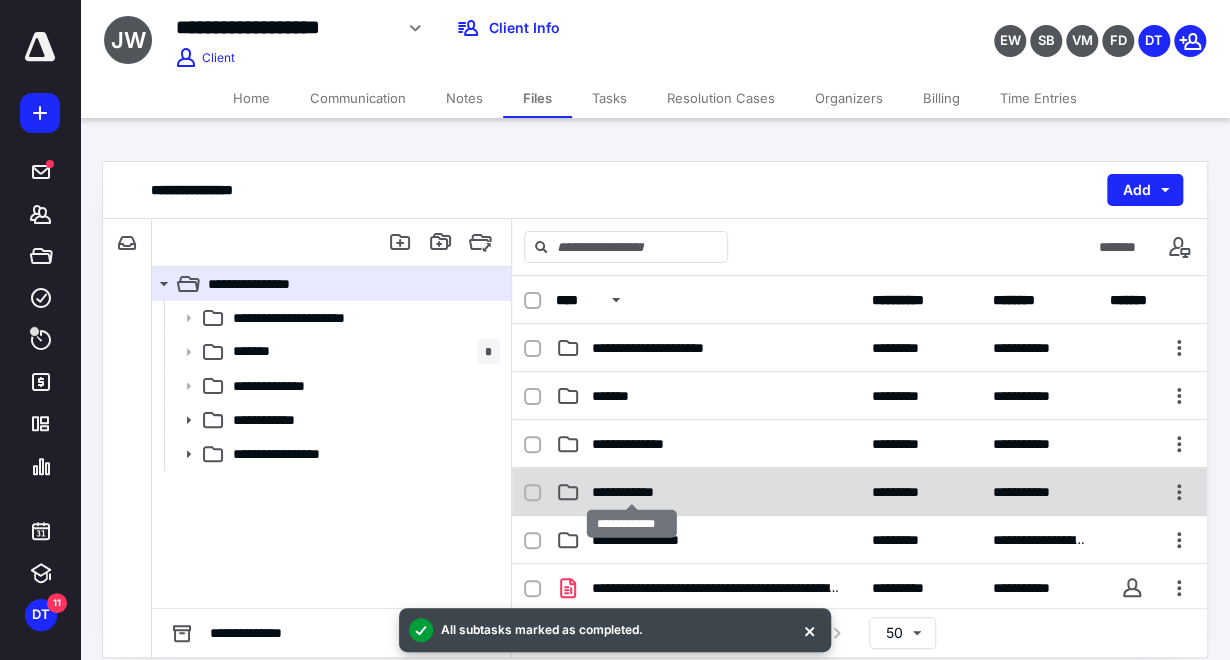 click on "**********" at bounding box center [632, 492] 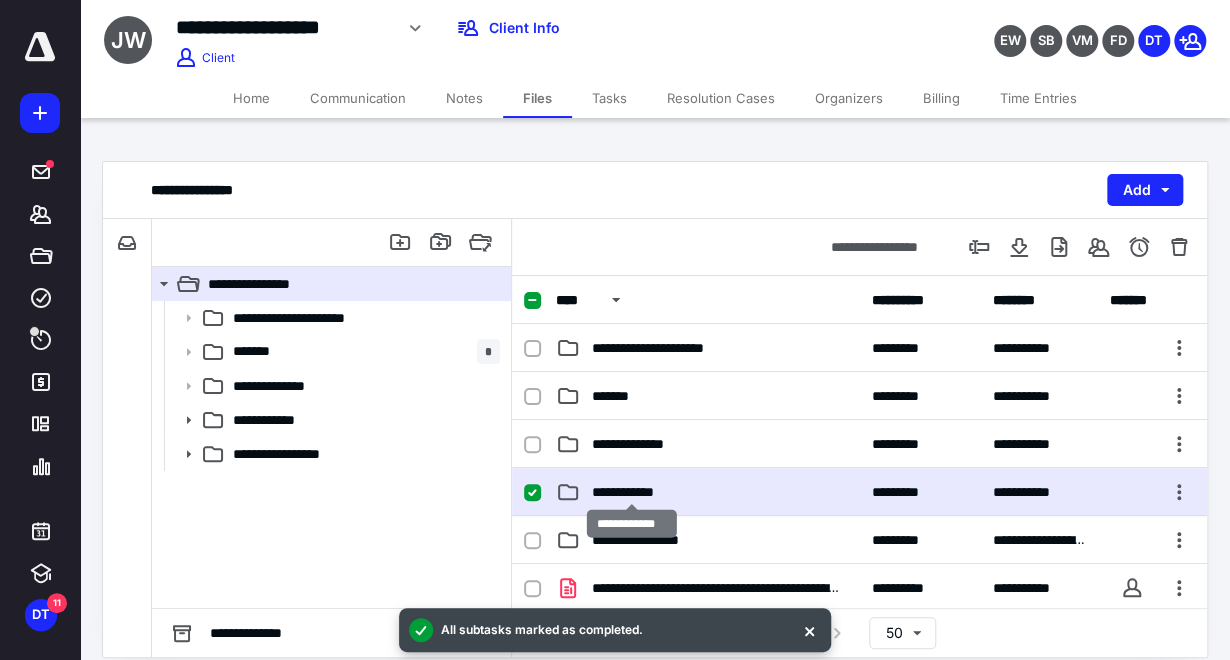 click on "**********" at bounding box center [632, 492] 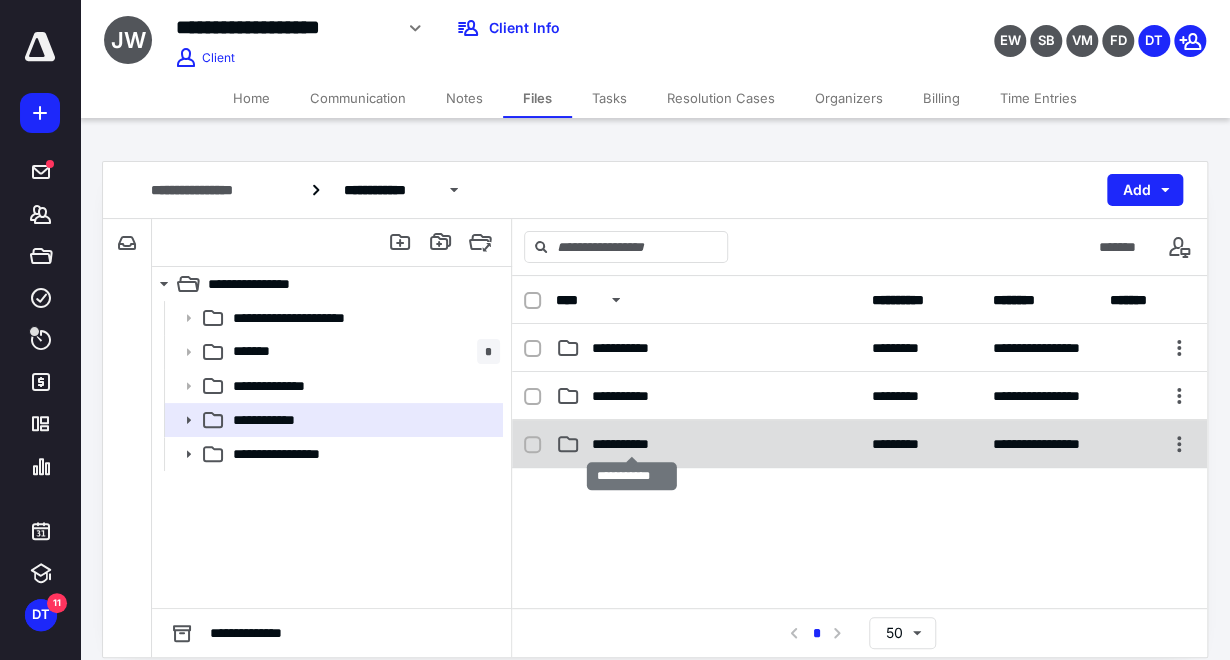 click on "**********" at bounding box center [632, 444] 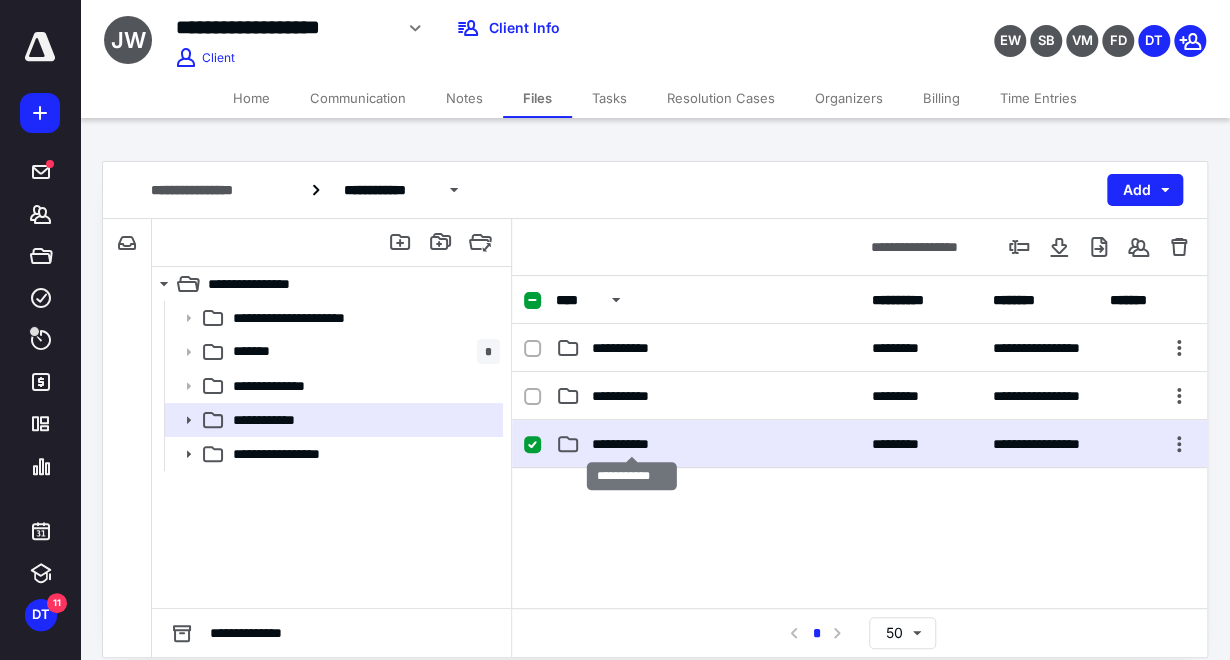 click on "**********" at bounding box center [632, 444] 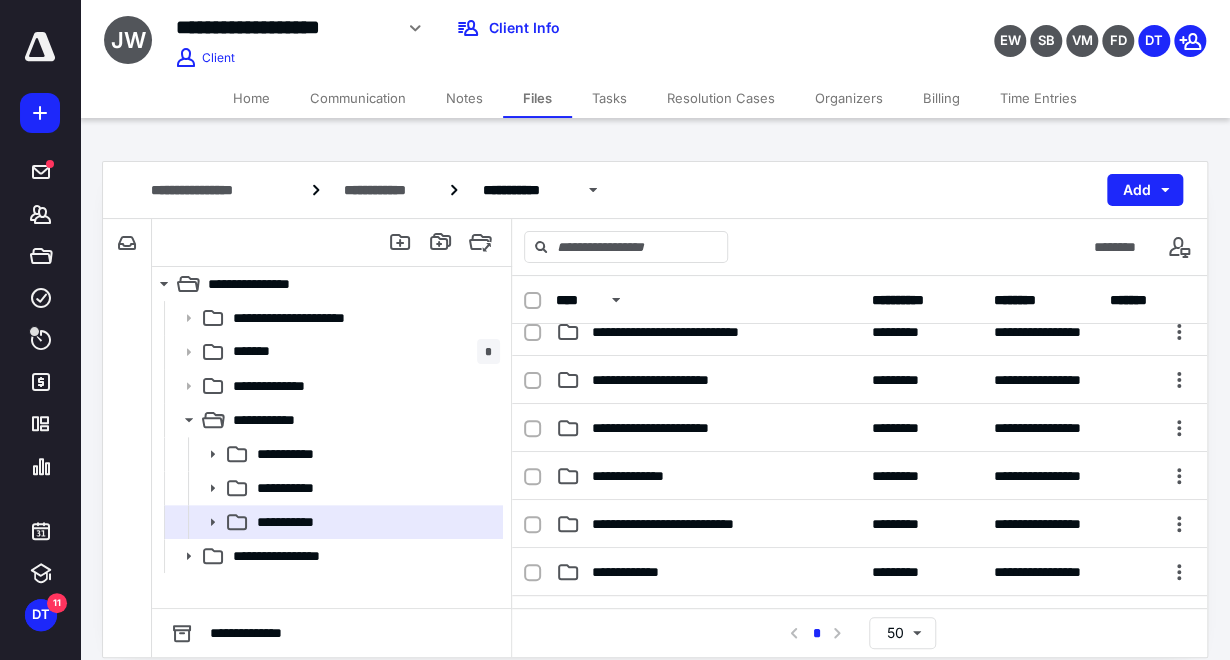 scroll, scrollTop: 222, scrollLeft: 0, axis: vertical 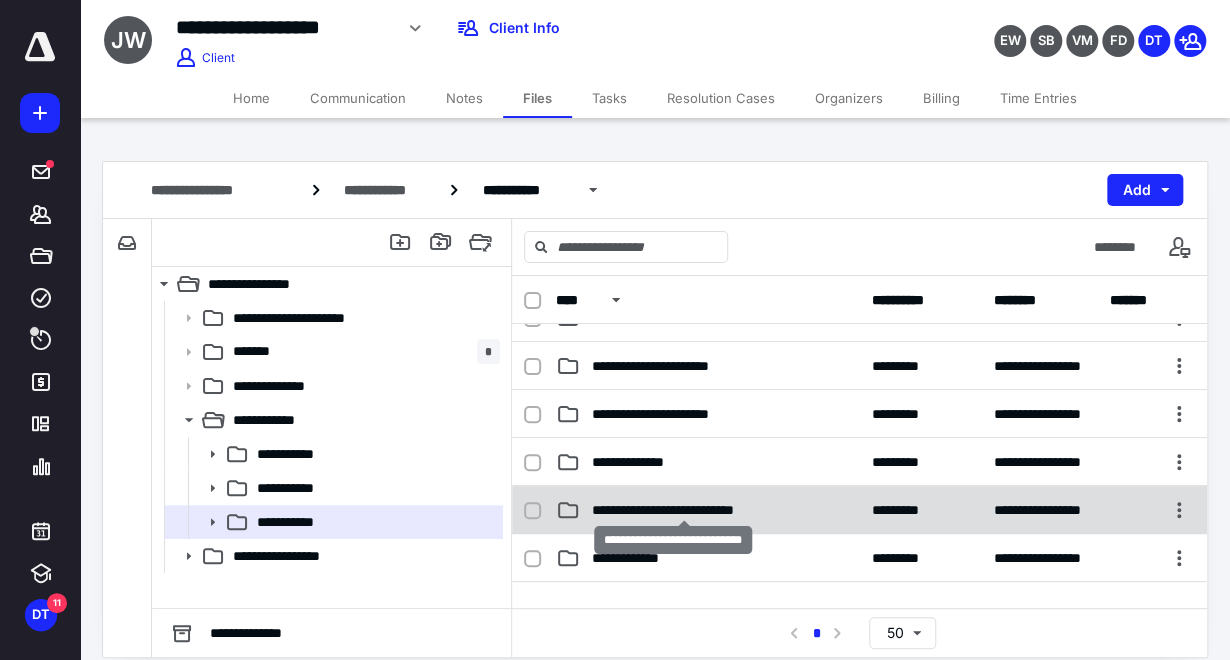 click on "**********" at bounding box center [684, 510] 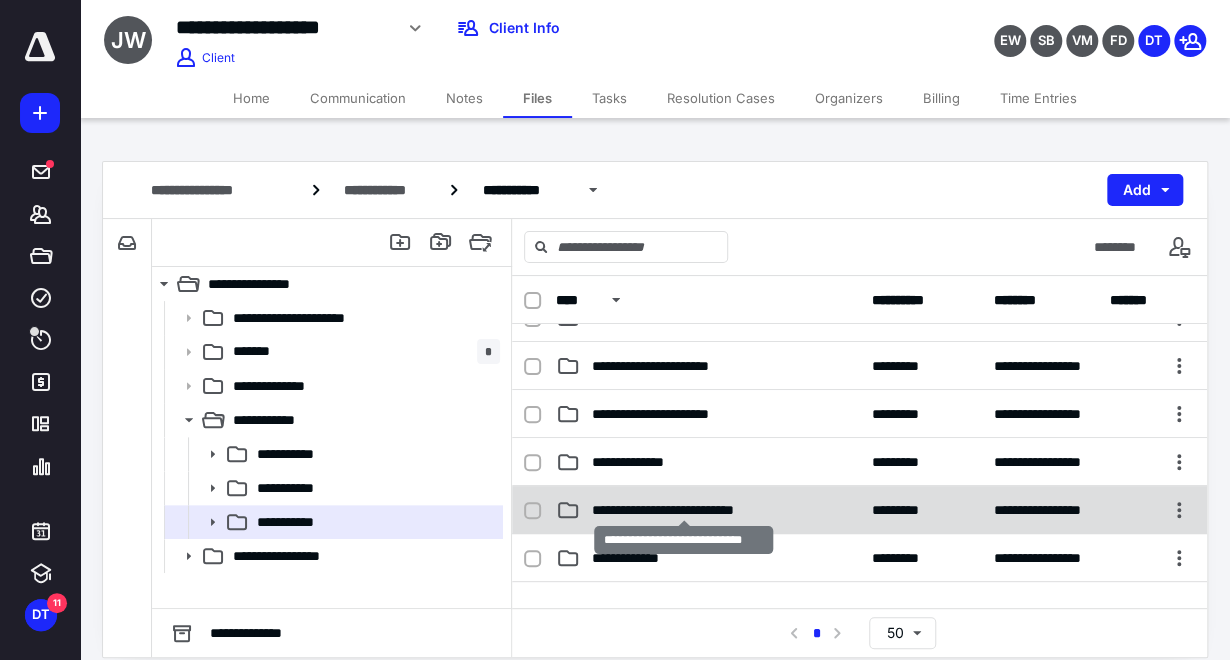 checkbox on "true" 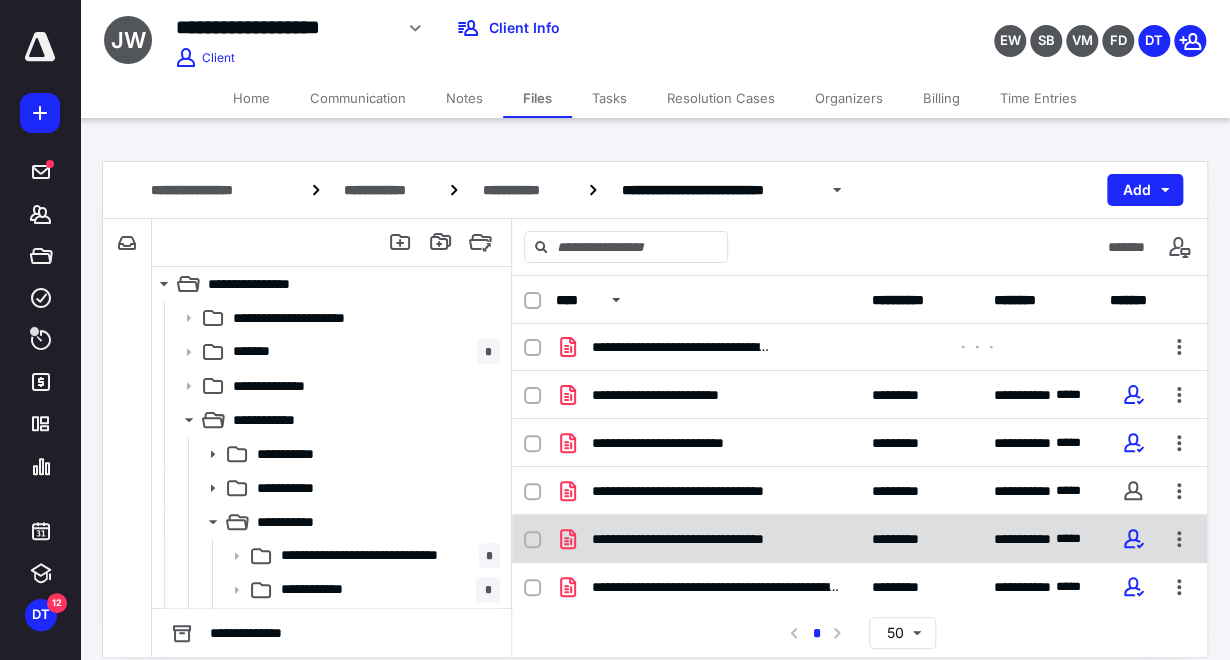 scroll, scrollTop: 96, scrollLeft: 0, axis: vertical 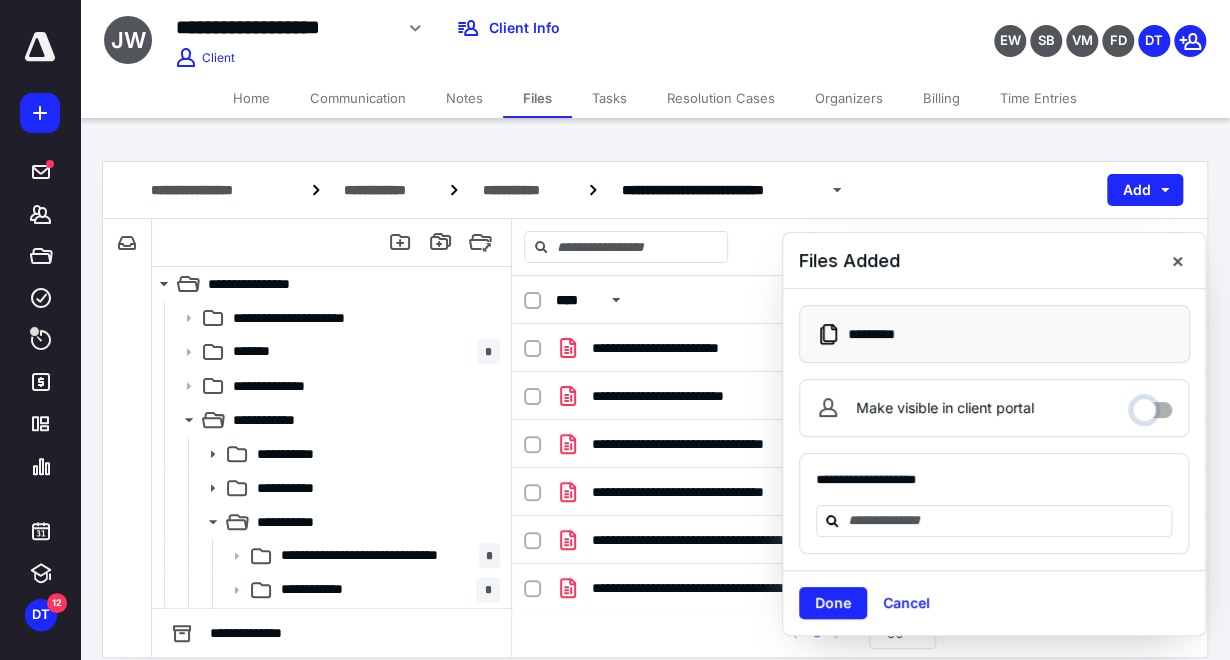 click on "Make visible in client portal" at bounding box center [1152, 405] 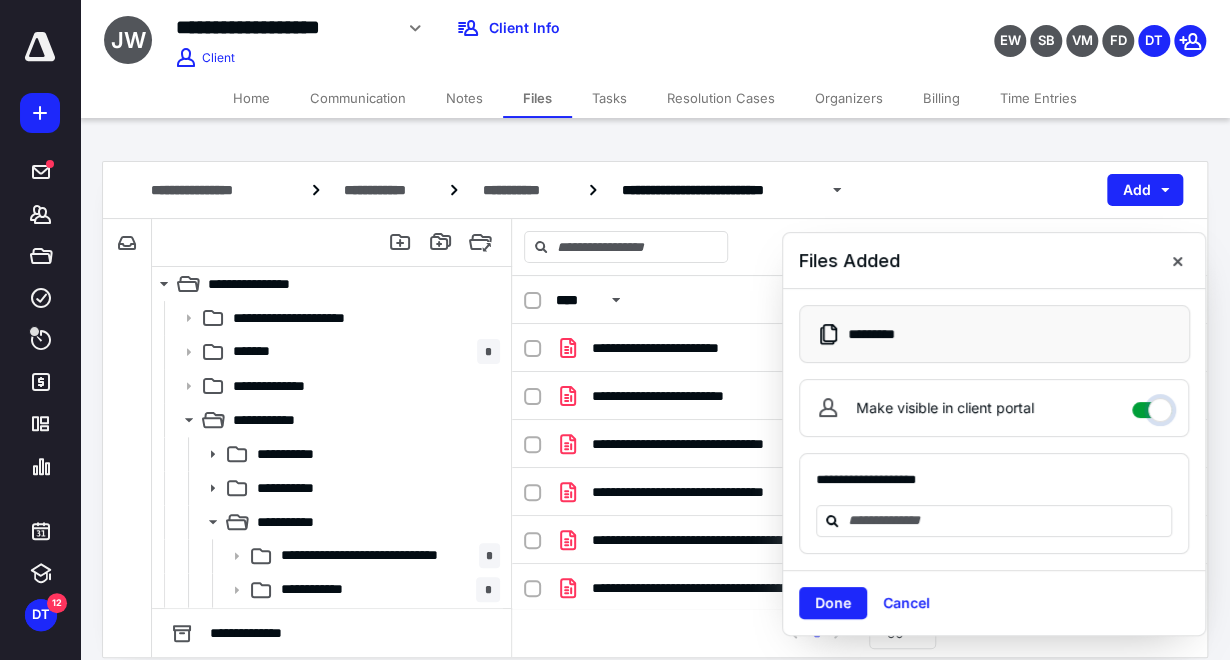 checkbox on "****" 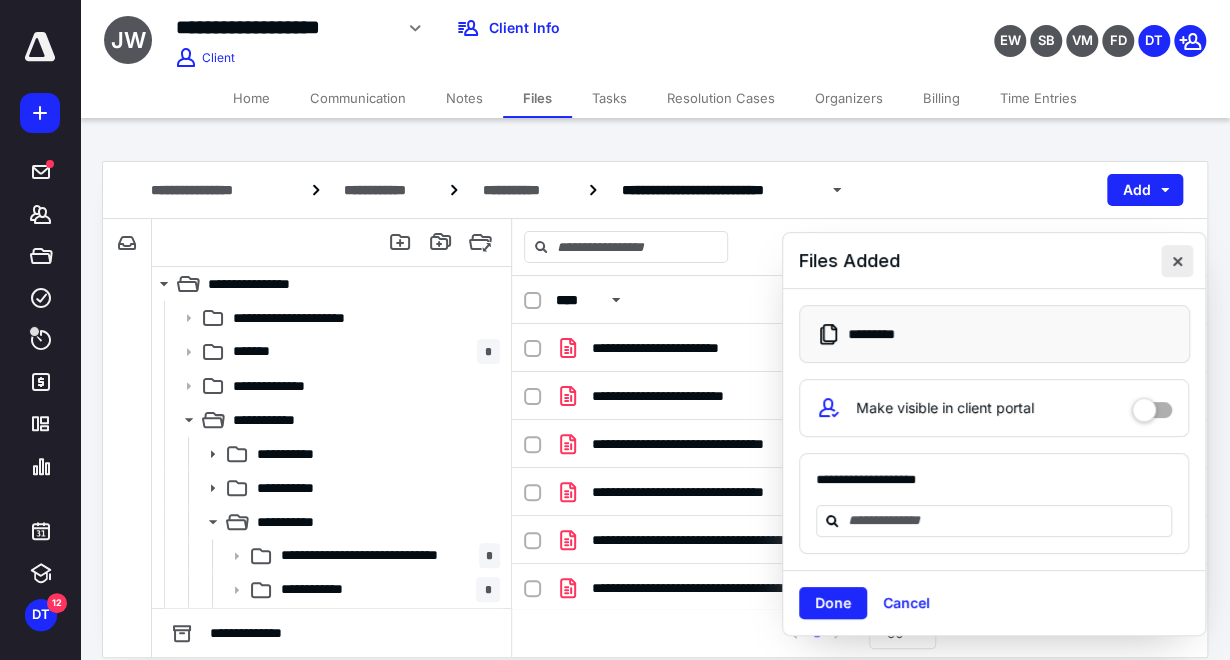 click at bounding box center [1177, 261] 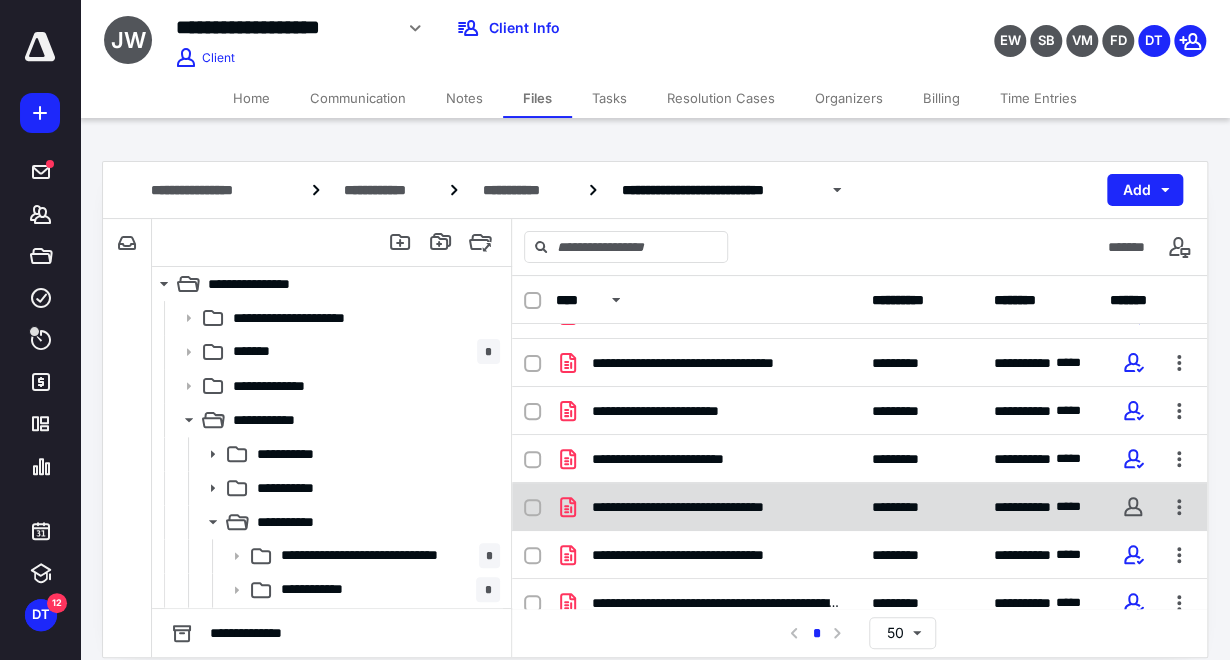 scroll, scrollTop: 0, scrollLeft: 0, axis: both 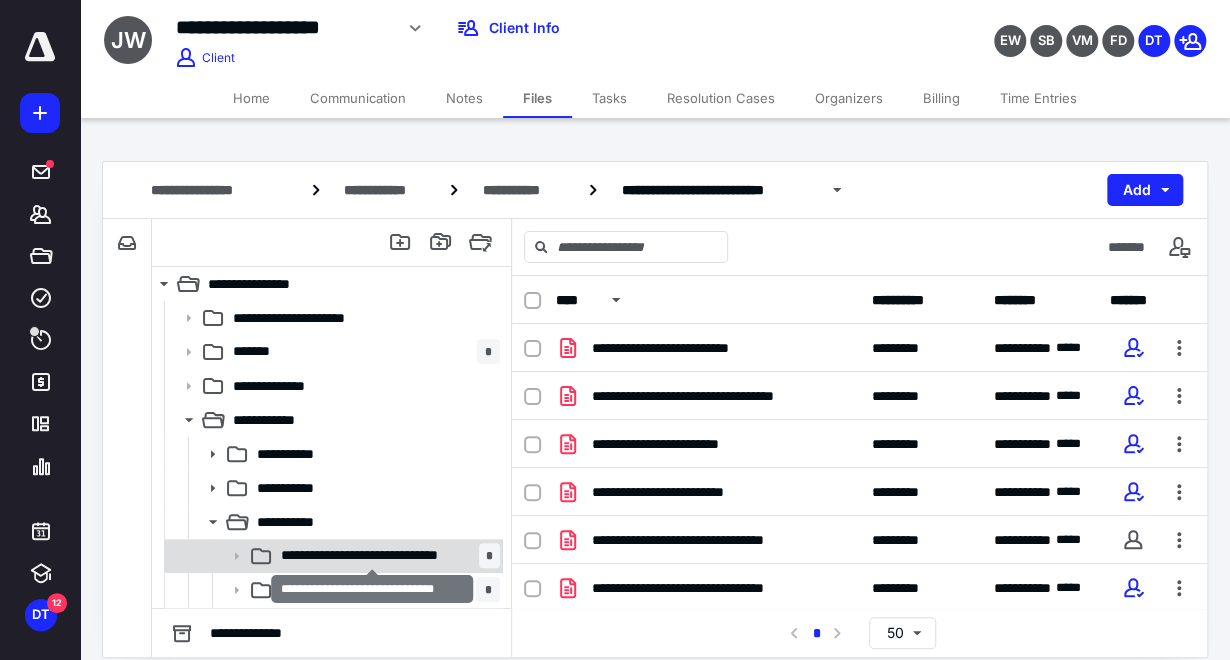 click on "**********" at bounding box center [373, 555] 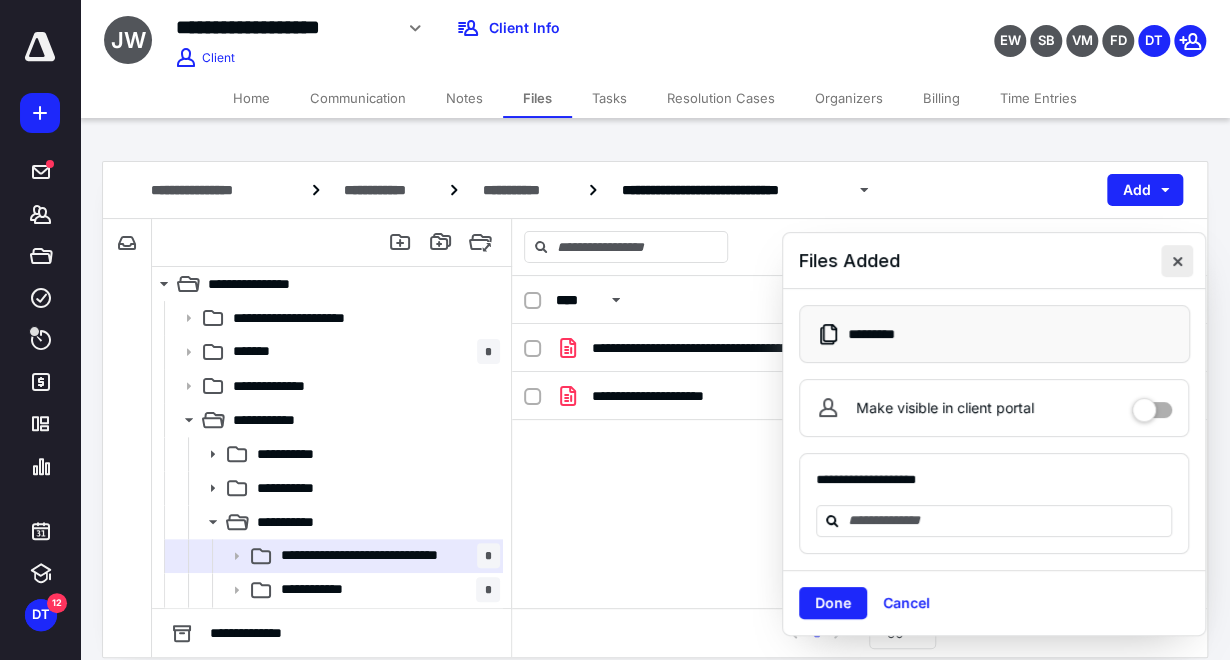 click at bounding box center [1177, 261] 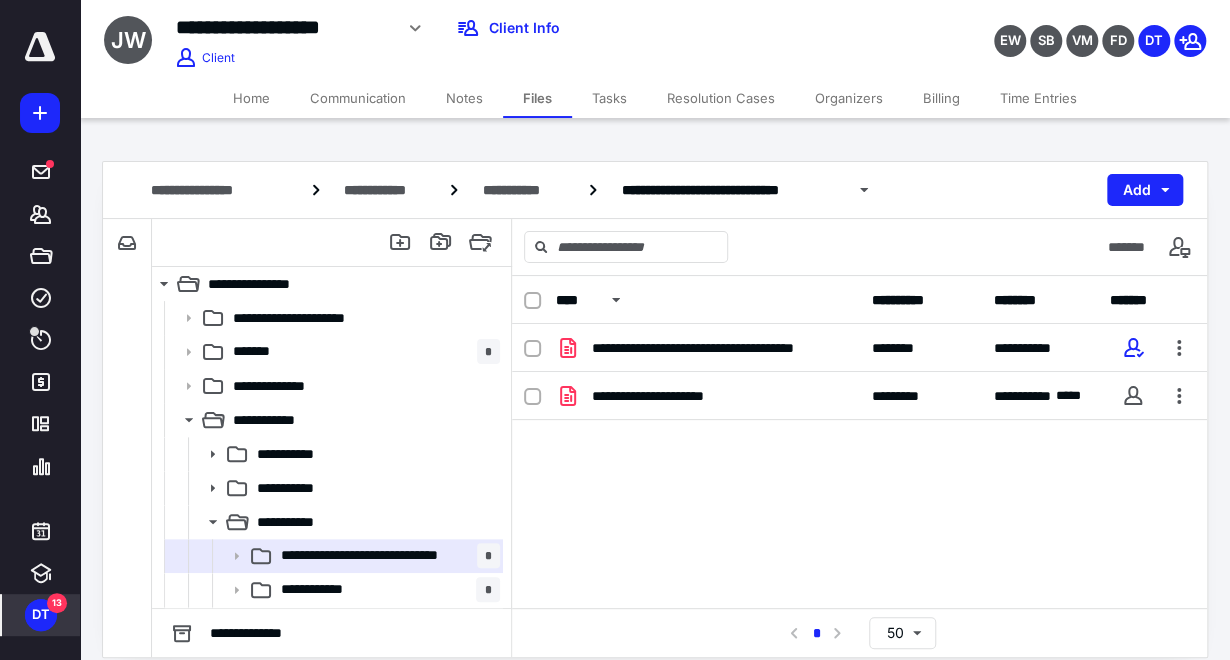 click on "DT" at bounding box center [41, 615] 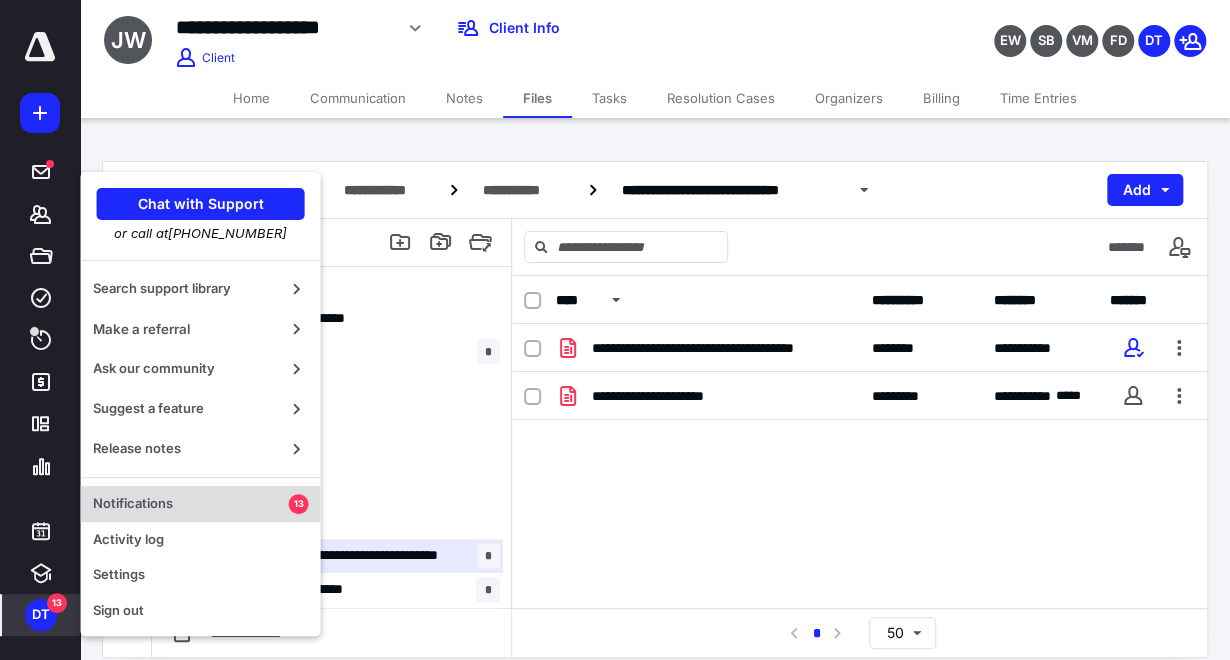 click on "Notifications" at bounding box center [191, 504] 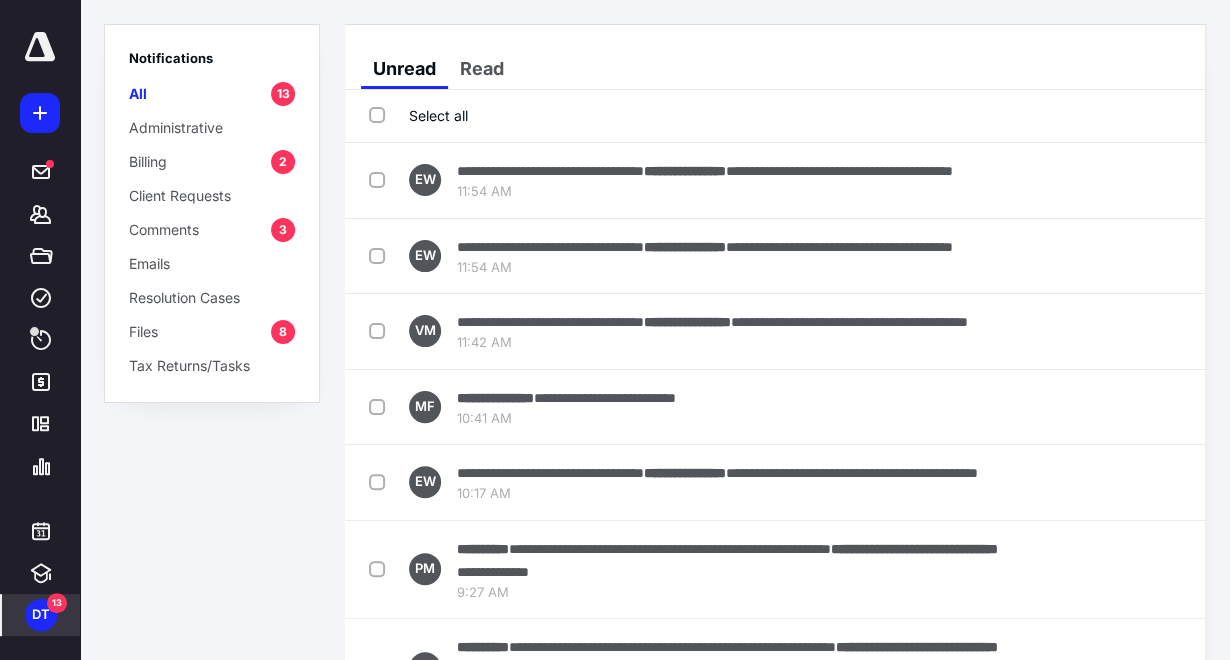 click on "2" at bounding box center [283, 162] 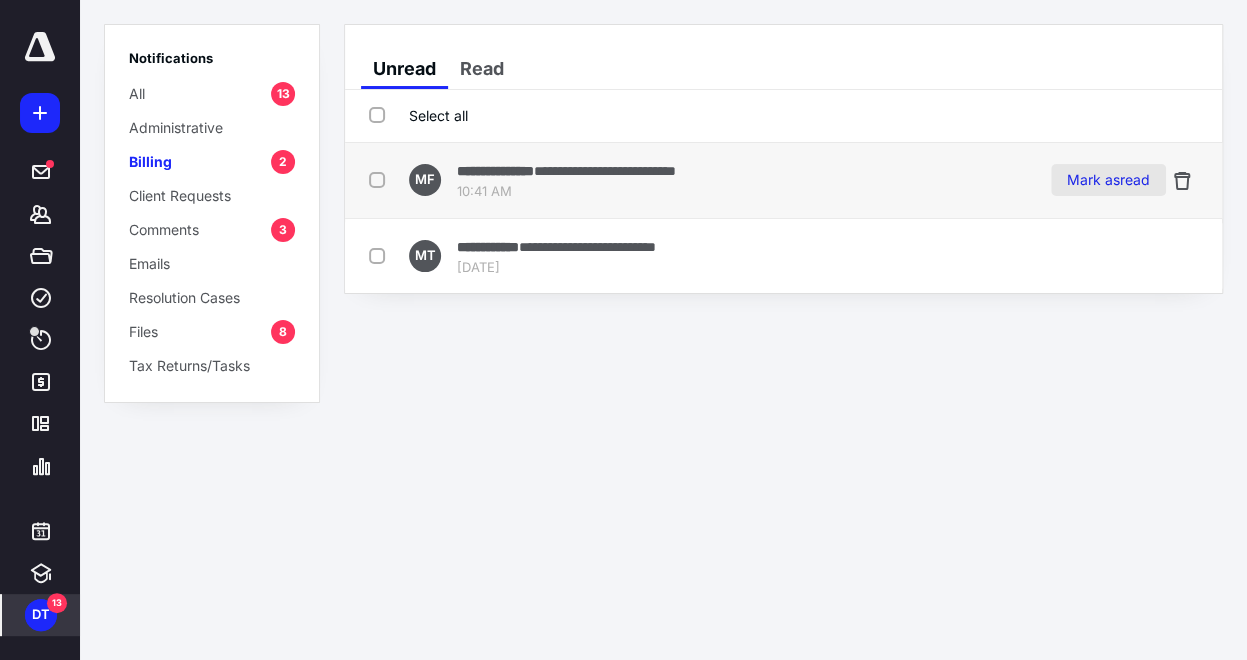 click on "Mark as  read" at bounding box center [1108, 180] 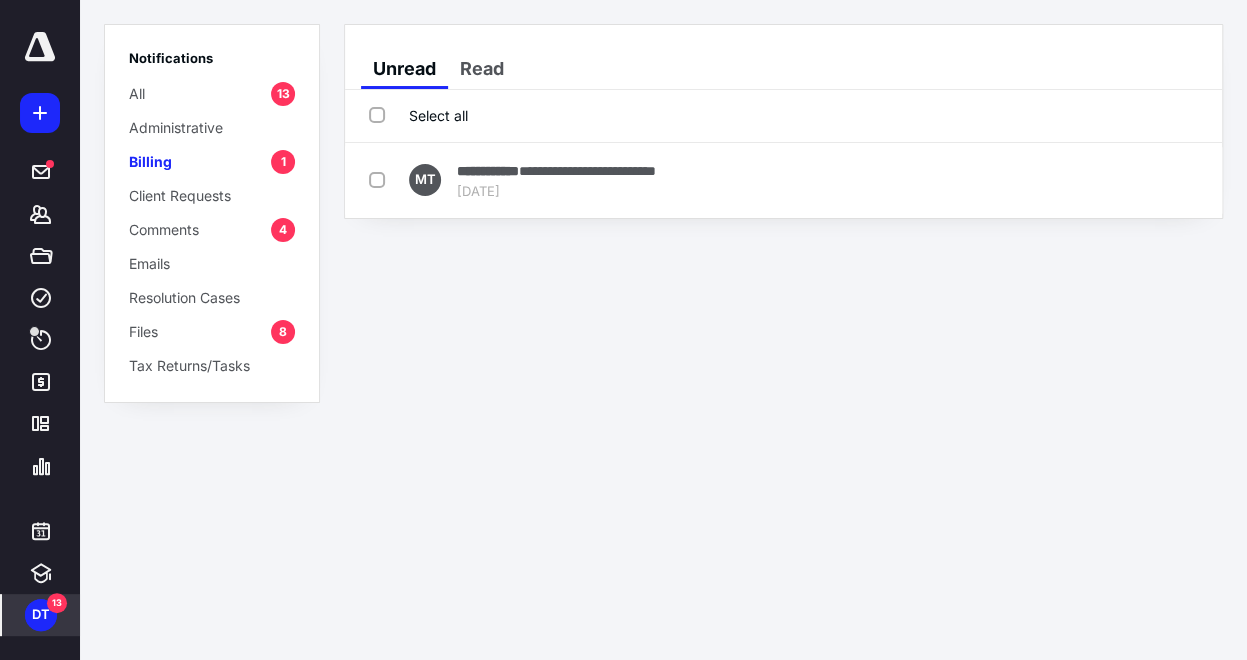click on "4" at bounding box center [283, 230] 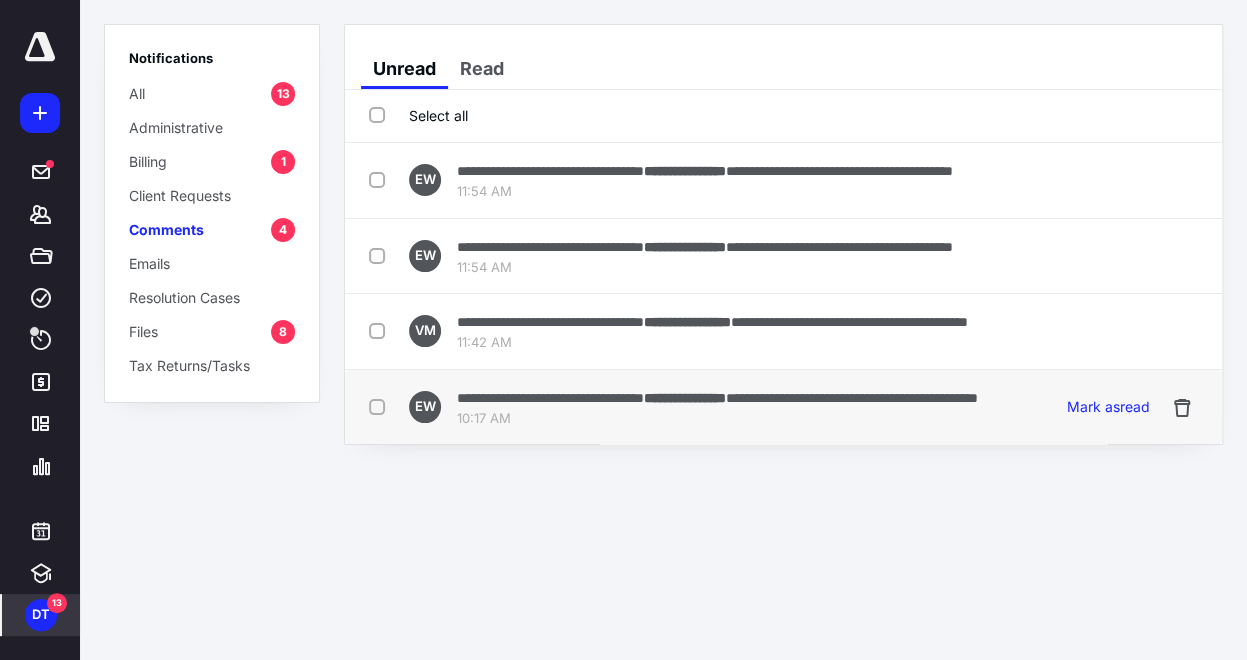 click on "**********" at bounding box center [550, 398] 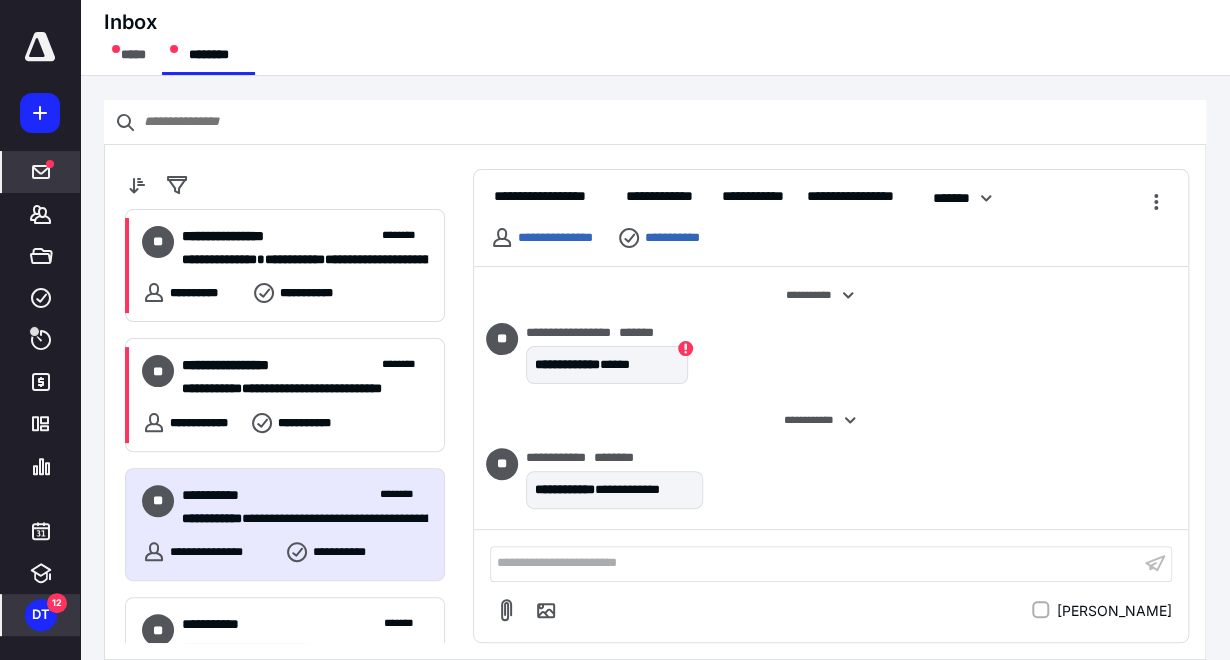 scroll, scrollTop: 401, scrollLeft: 0, axis: vertical 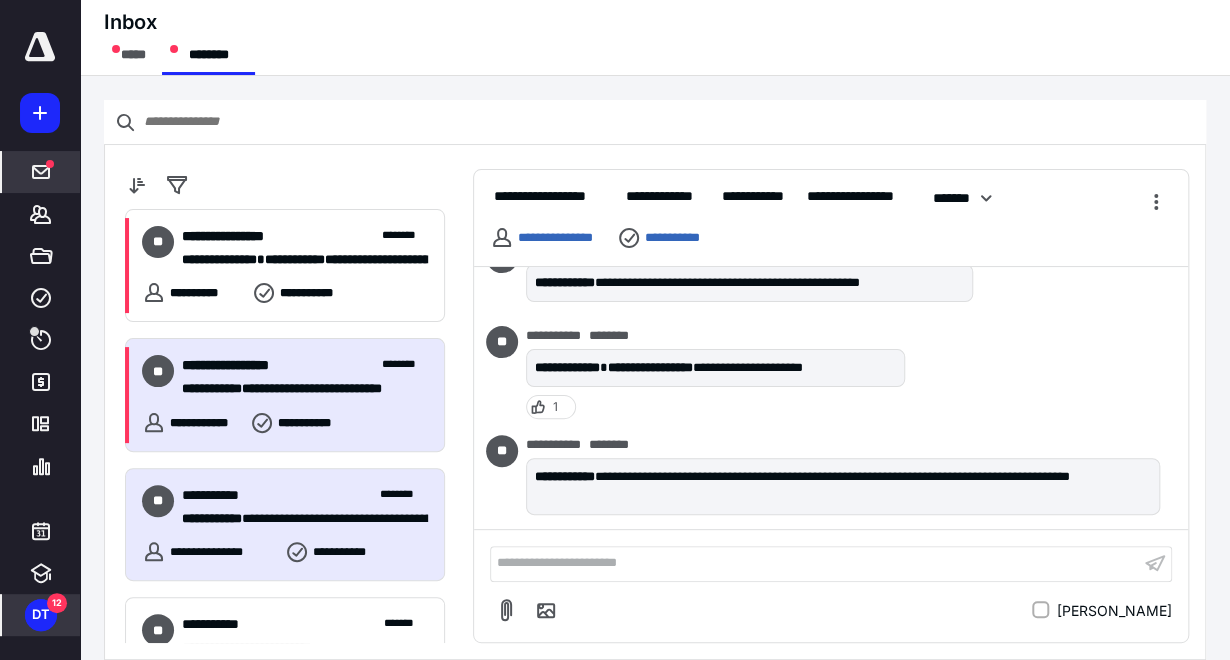 click on "**********" at bounding box center (297, 388) 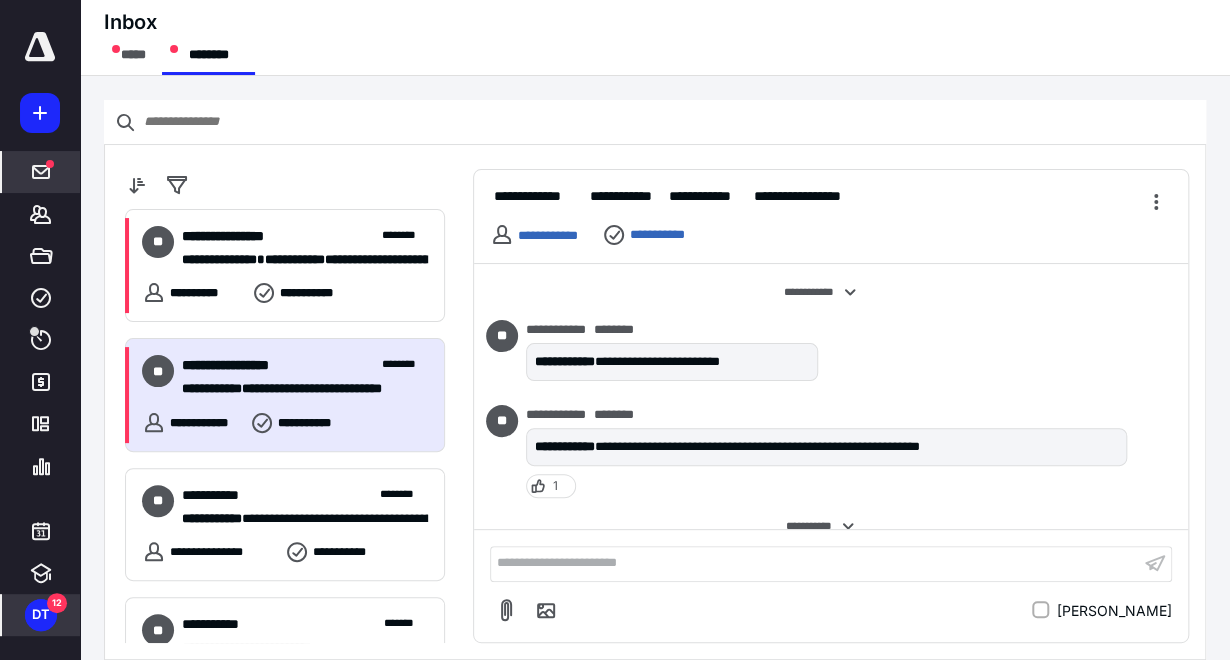 scroll, scrollTop: 19, scrollLeft: 0, axis: vertical 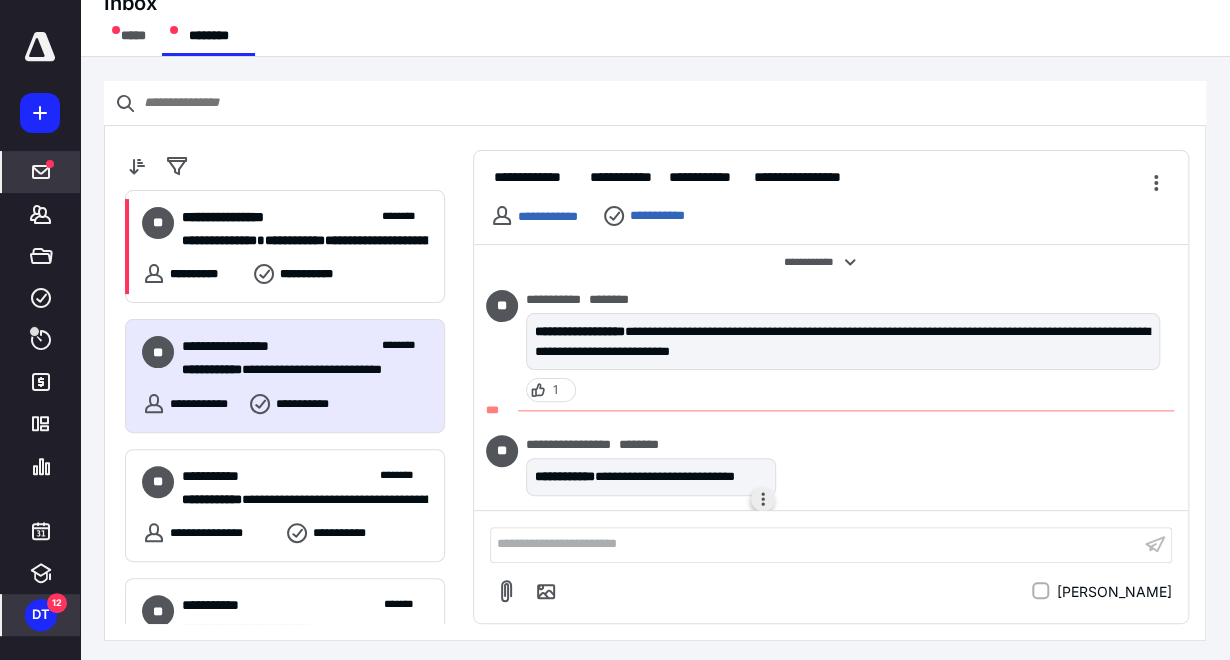 click at bounding box center [763, 499] 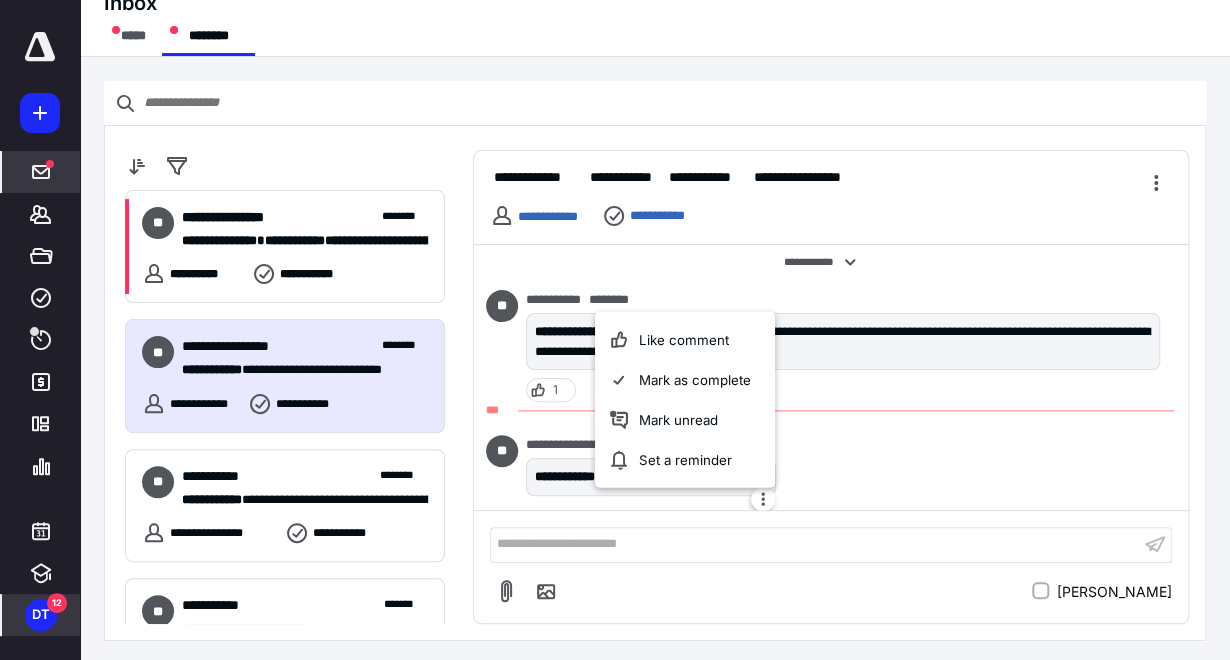 click on "Like comment" at bounding box center [685, 339] 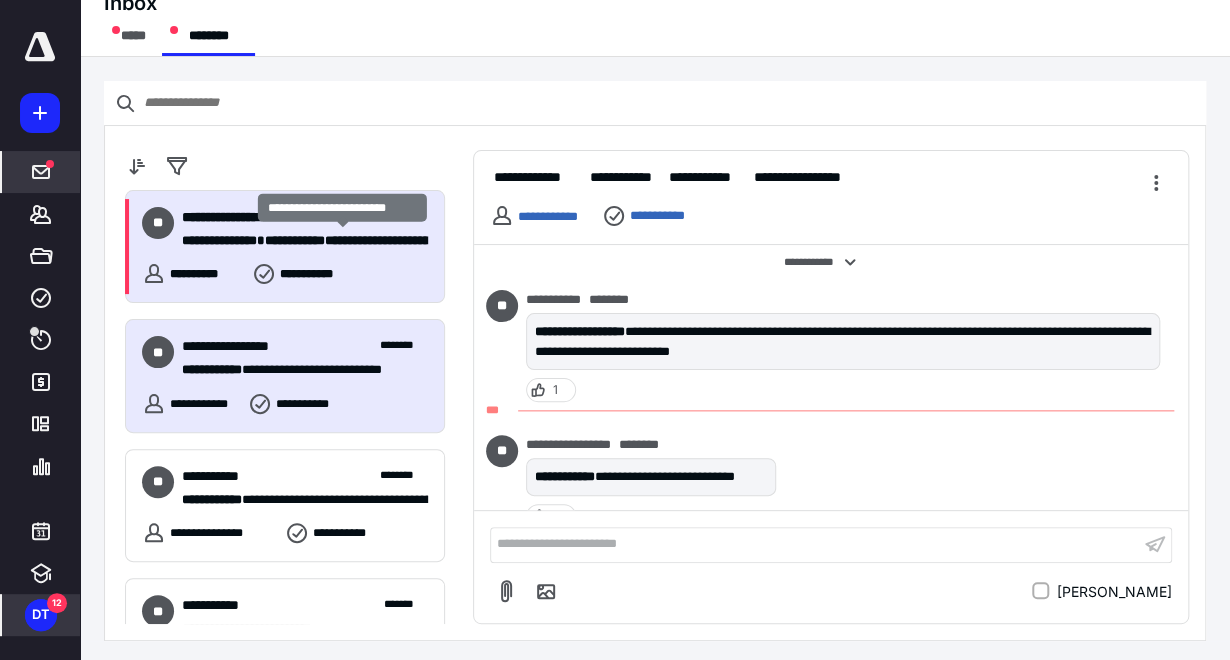 click on "**********" at bounding box center [295, 240] 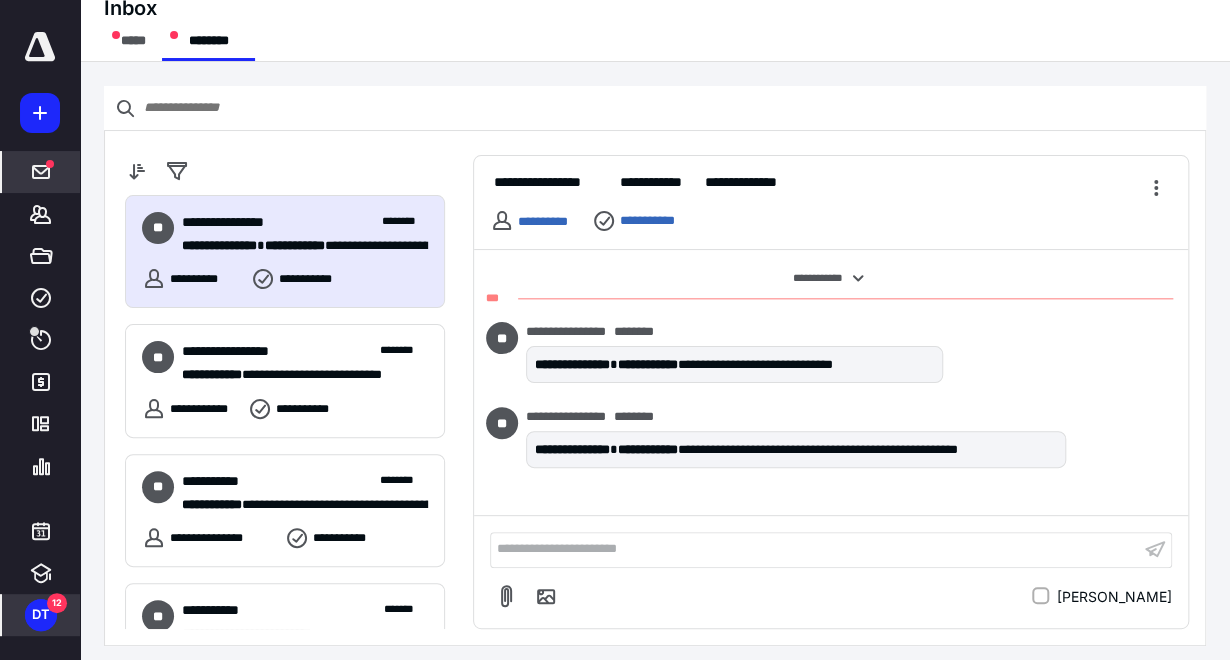 scroll, scrollTop: 19, scrollLeft: 0, axis: vertical 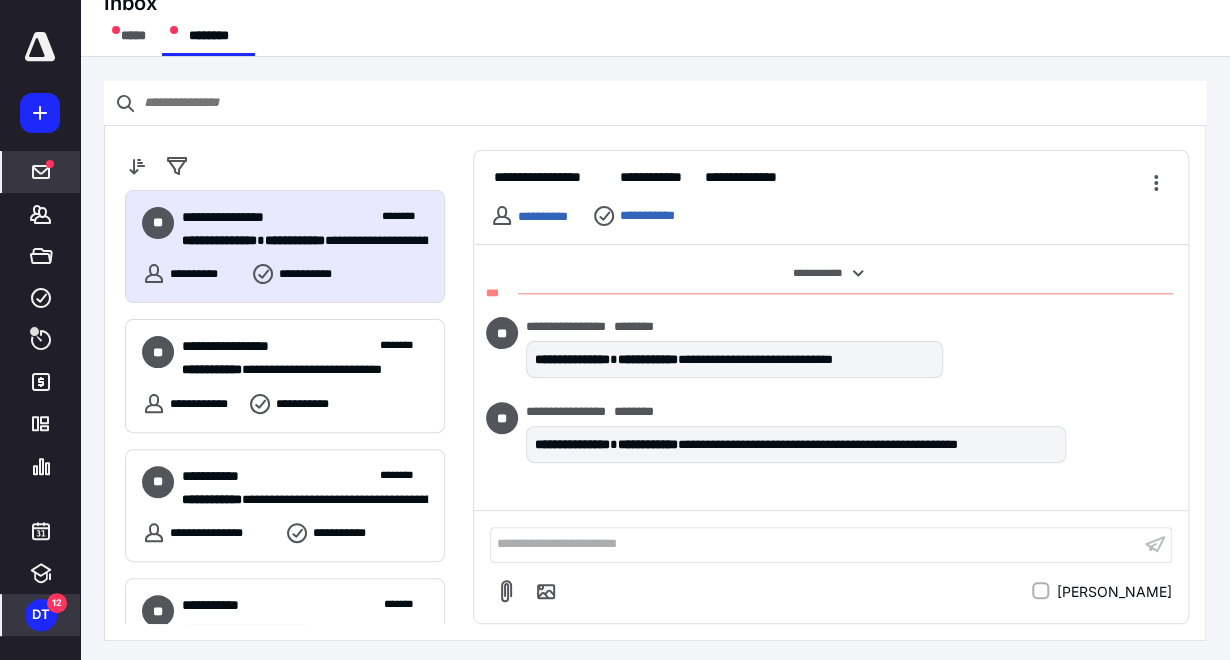 click on "DT" at bounding box center (41, 615) 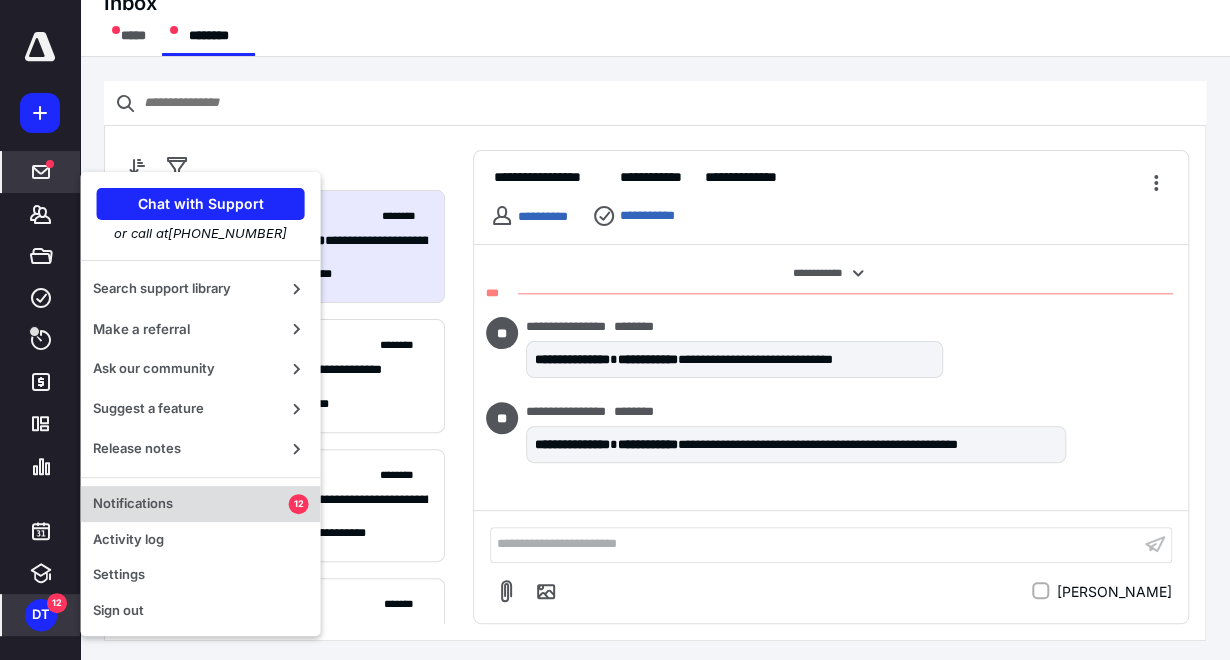 click on "Notifications" at bounding box center [191, 504] 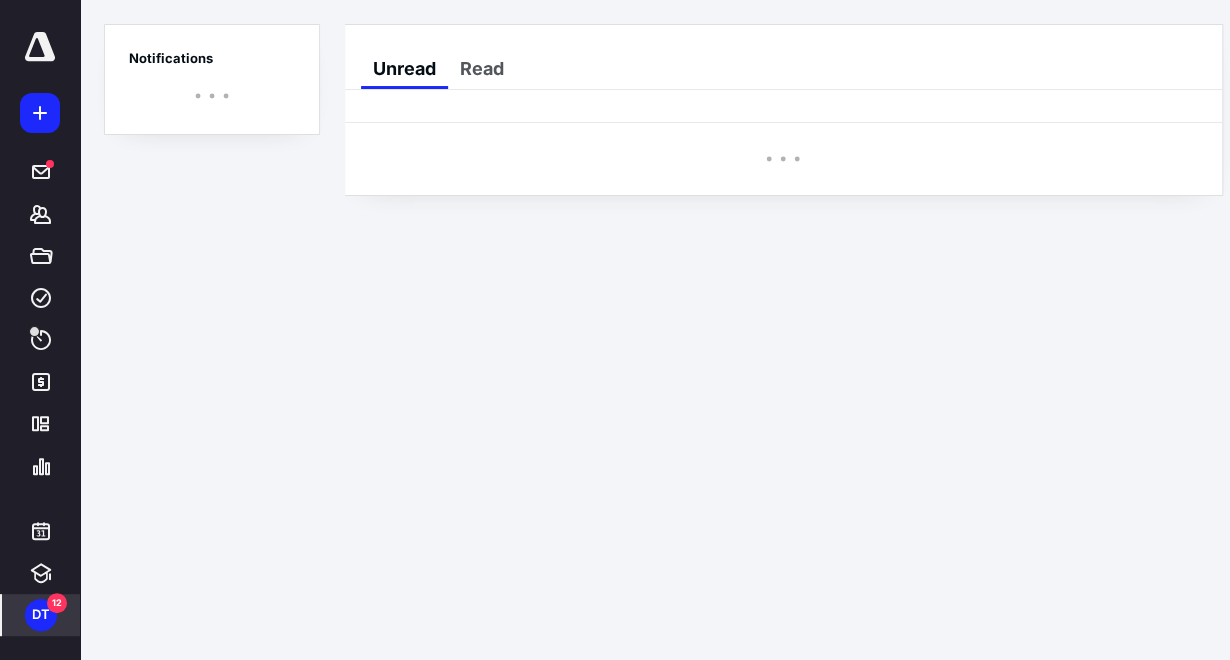 scroll, scrollTop: 0, scrollLeft: 0, axis: both 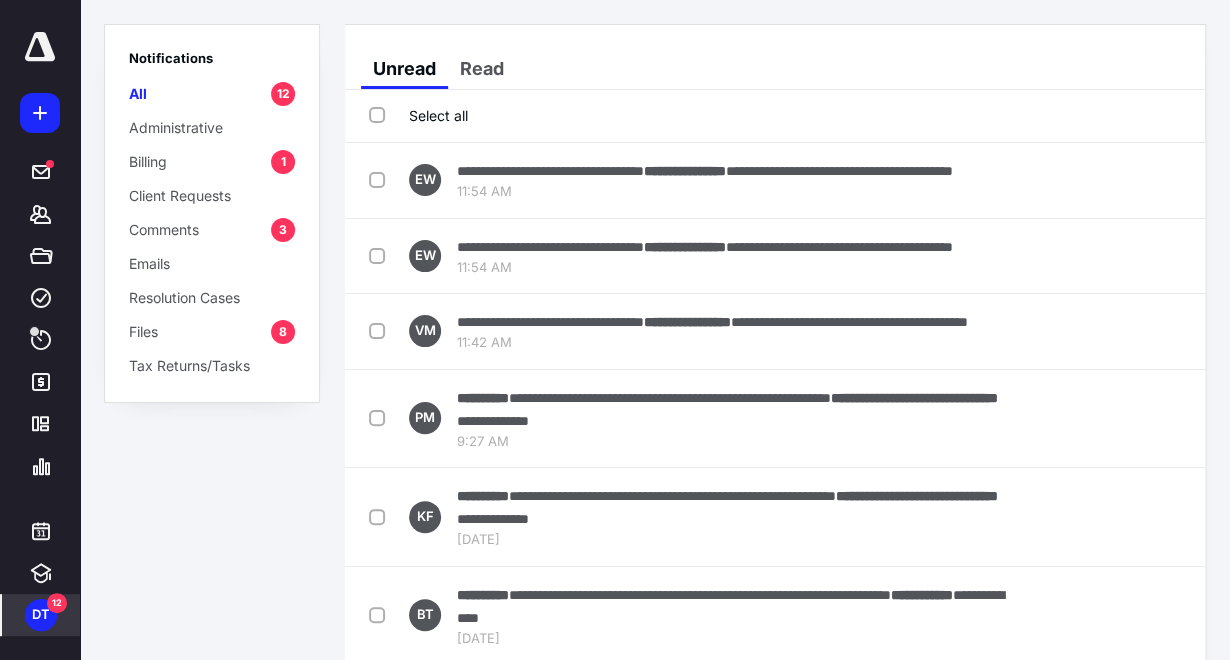 click on "3" at bounding box center [283, 230] 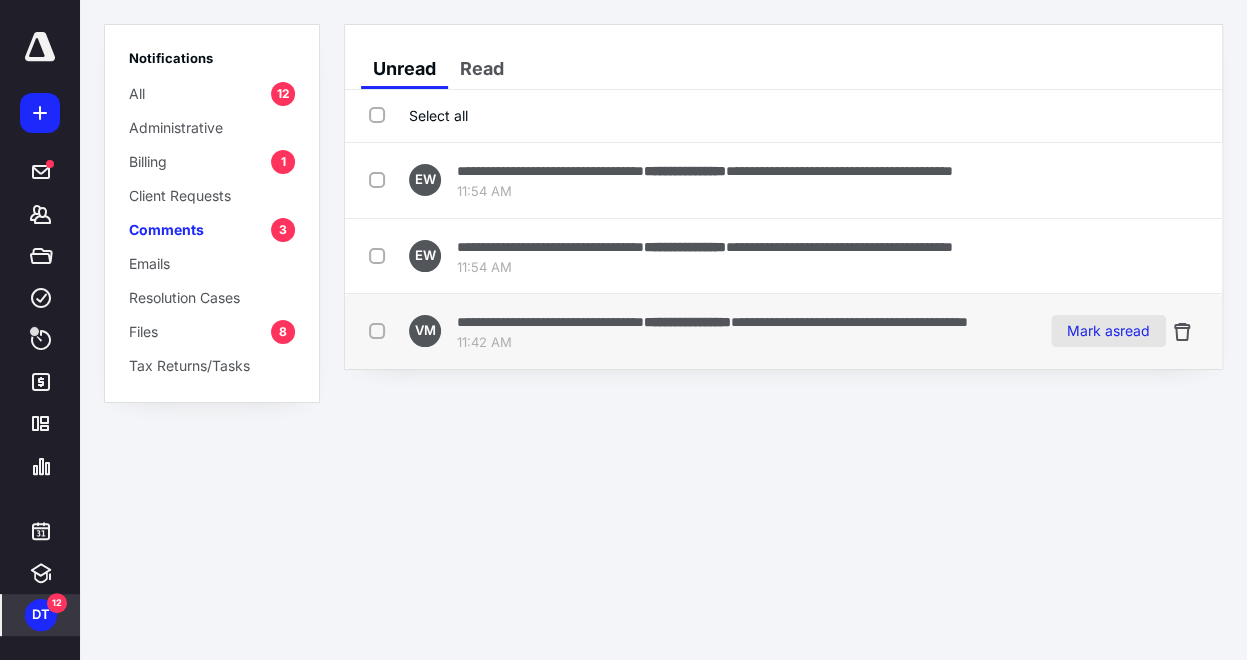 click on "Mark as  read" at bounding box center (1108, 331) 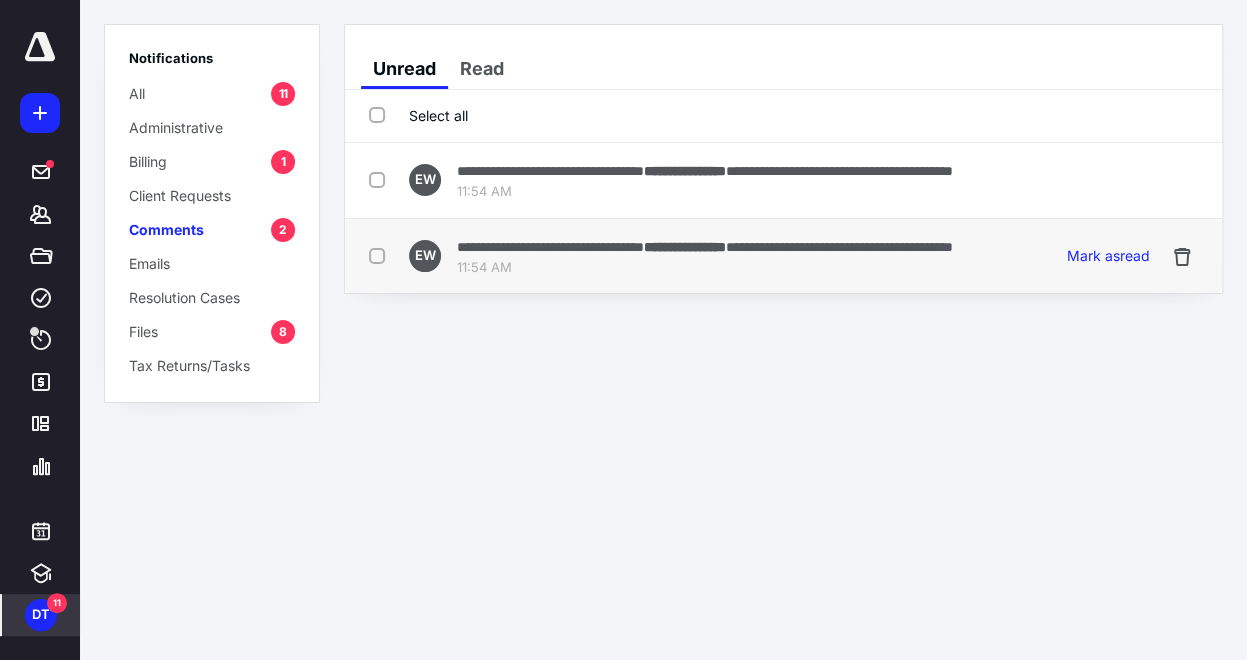 click on "**********" at bounding box center [783, 256] 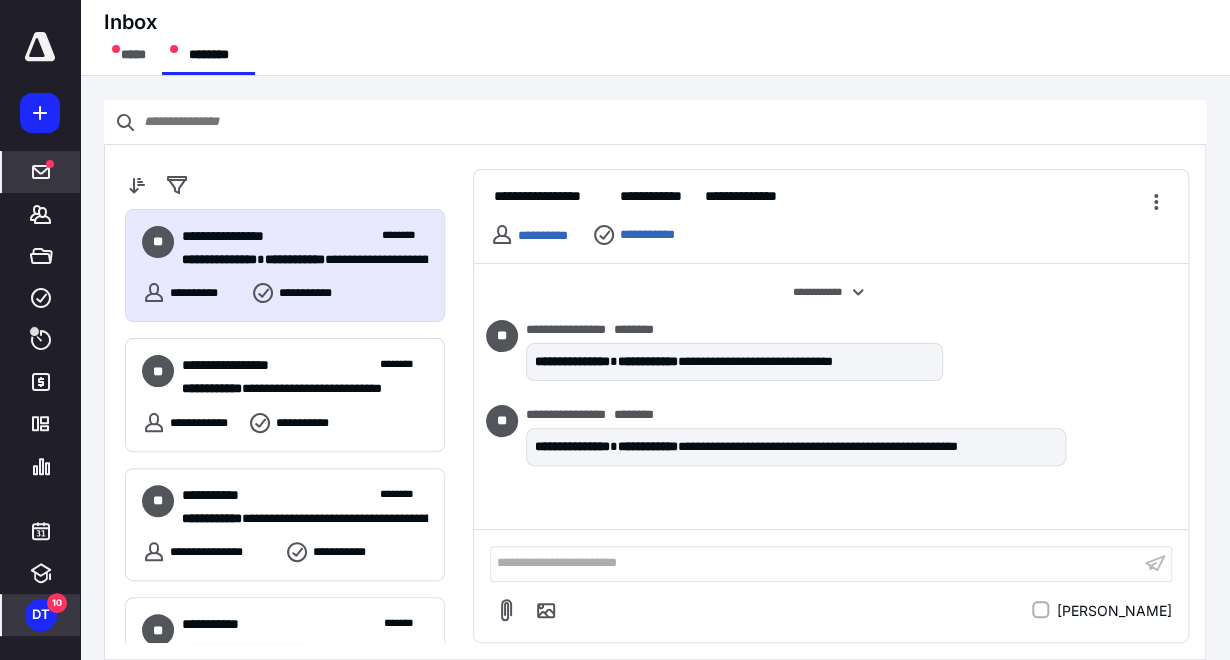 click on "DT 10" at bounding box center (41, 615) 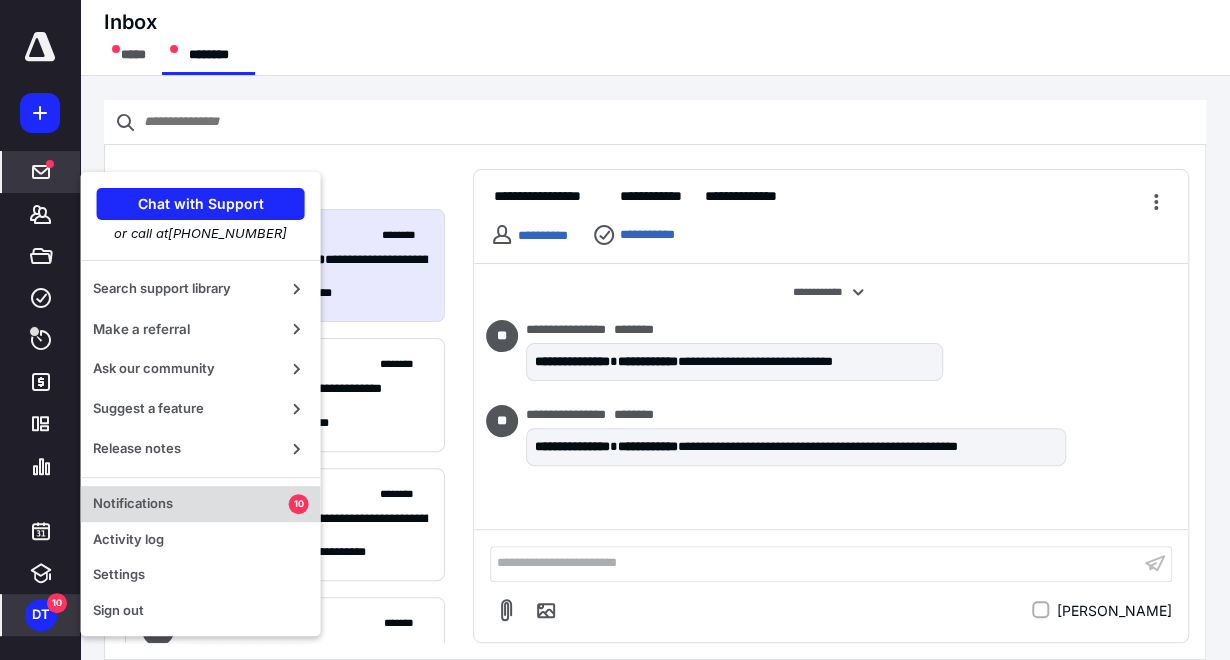 click on "Notifications 10" at bounding box center (201, 504) 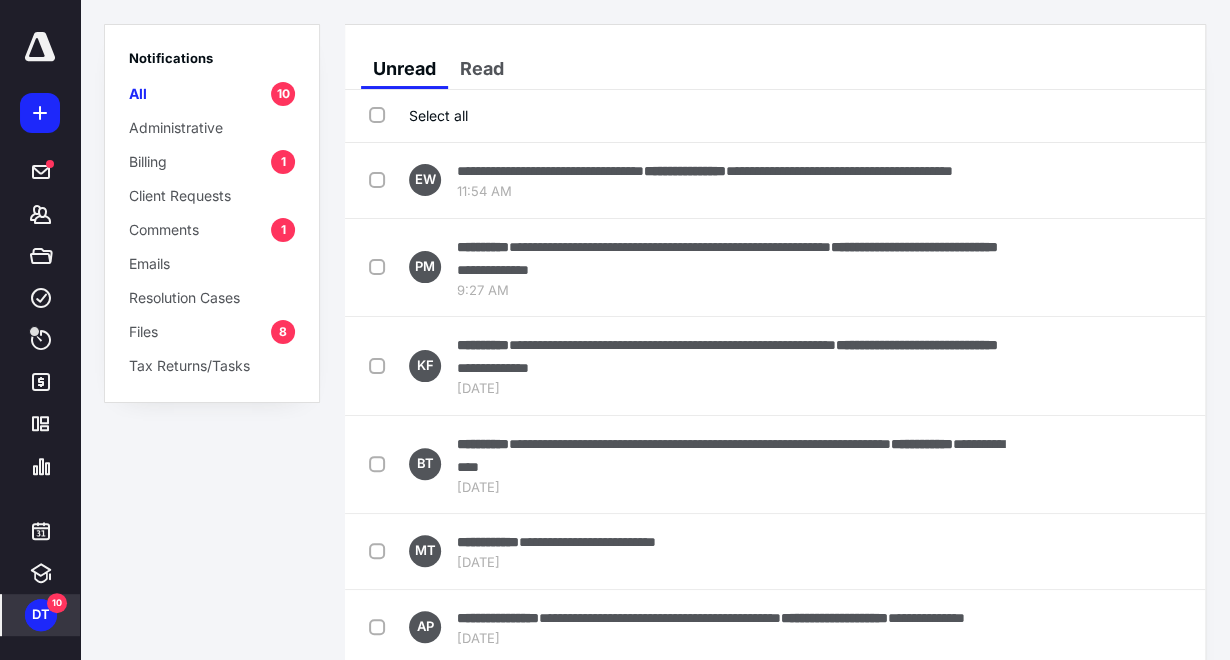 click on "1" at bounding box center [283, 230] 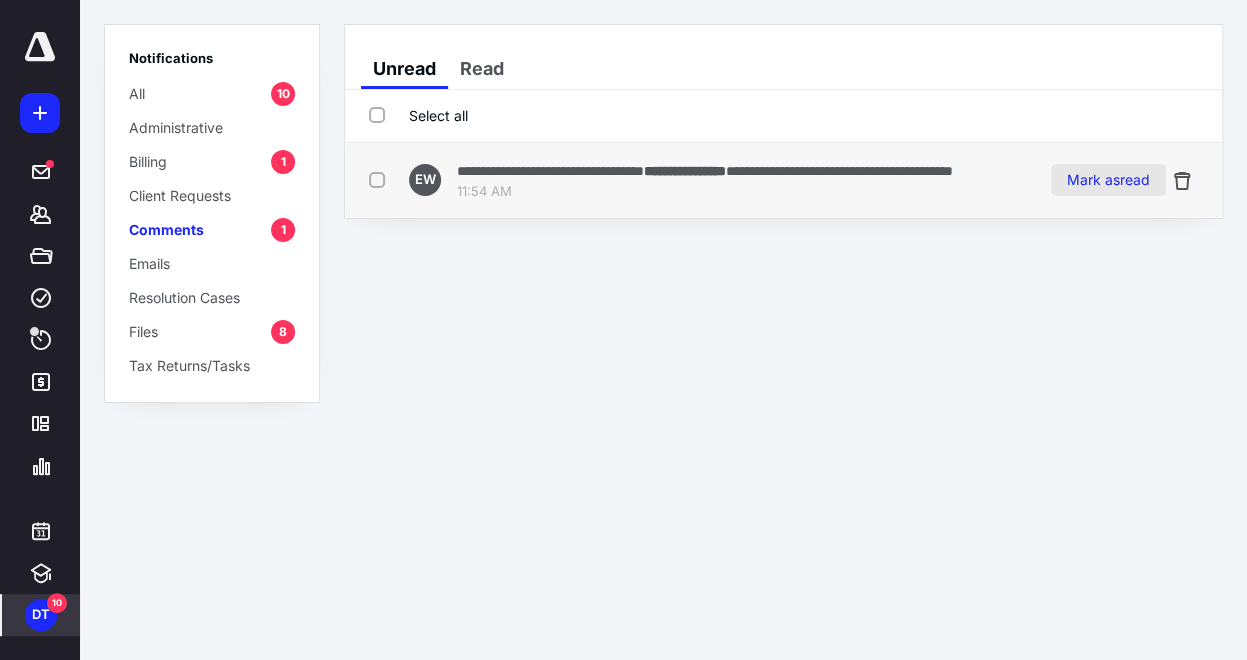 click on "Mark as  read" at bounding box center [1108, 180] 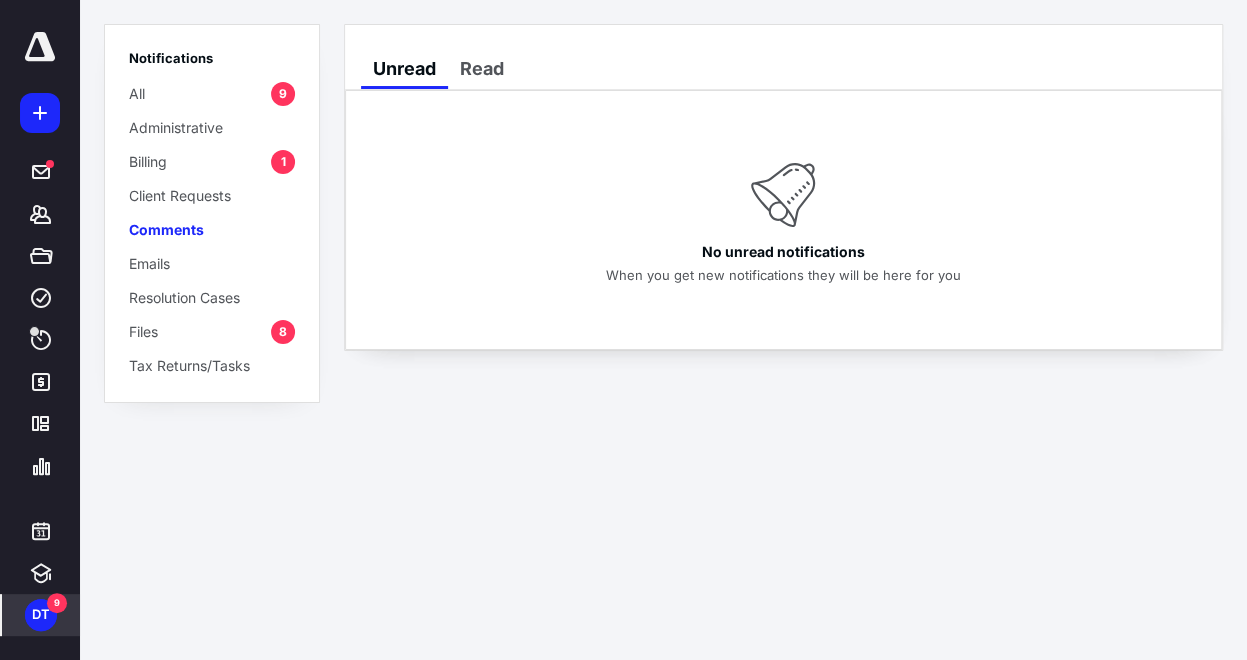 click on "8" at bounding box center (283, 332) 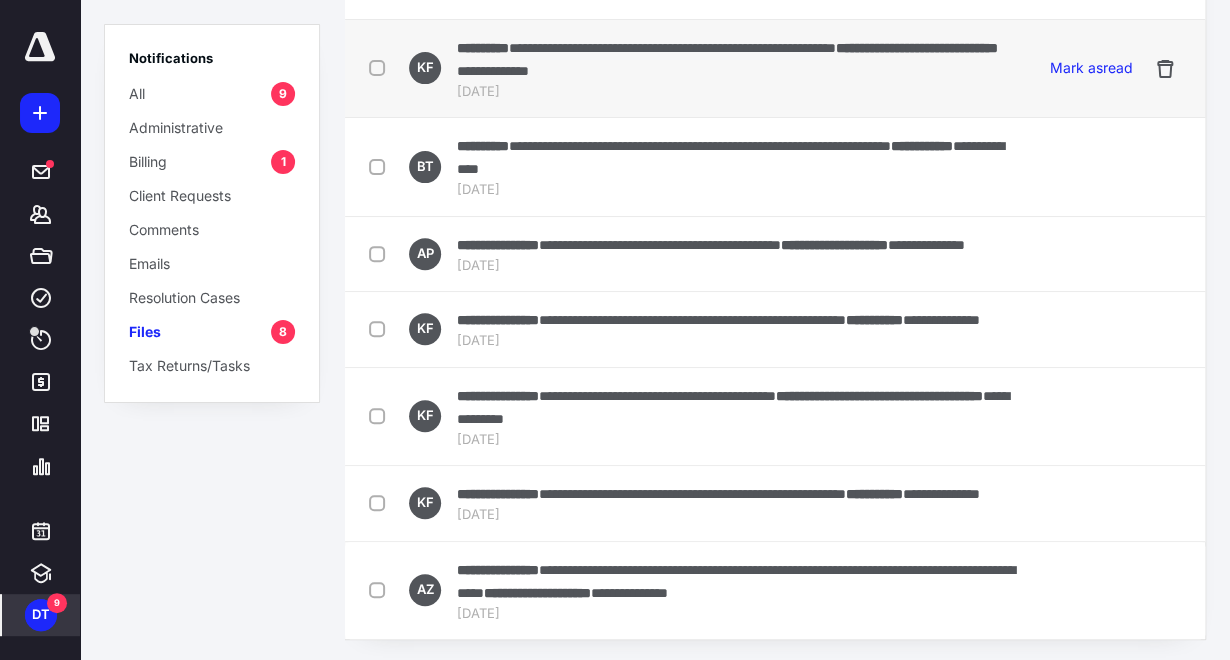 scroll, scrollTop: 279, scrollLeft: 0, axis: vertical 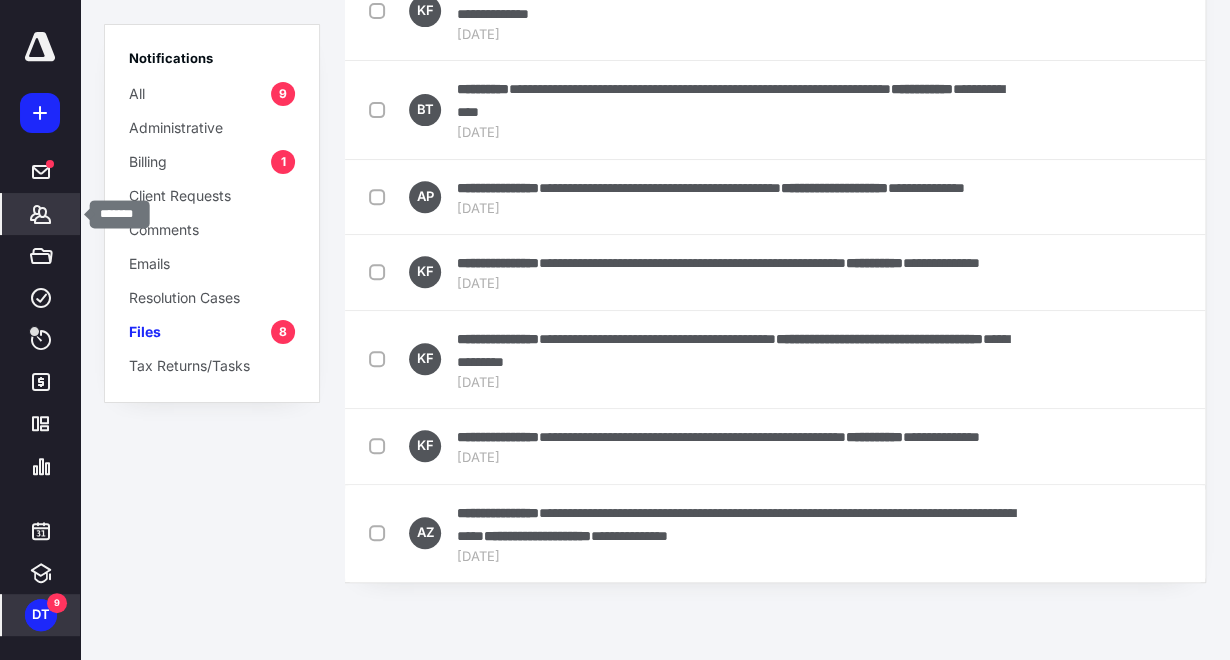 click 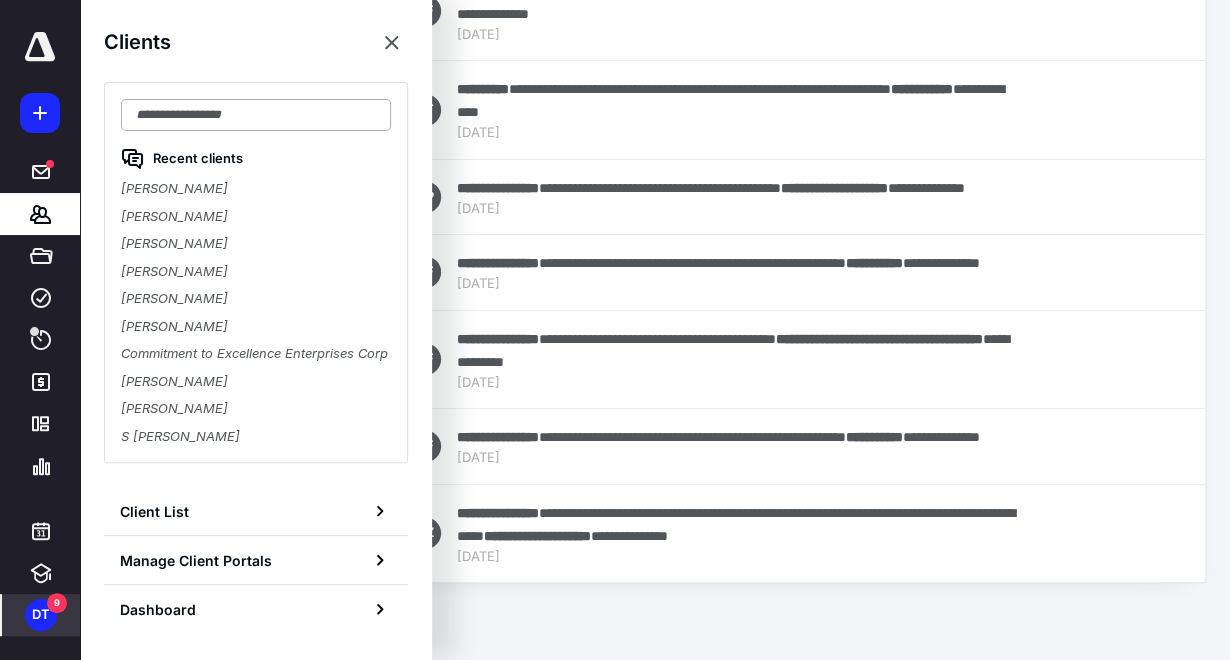 click at bounding box center [256, 115] 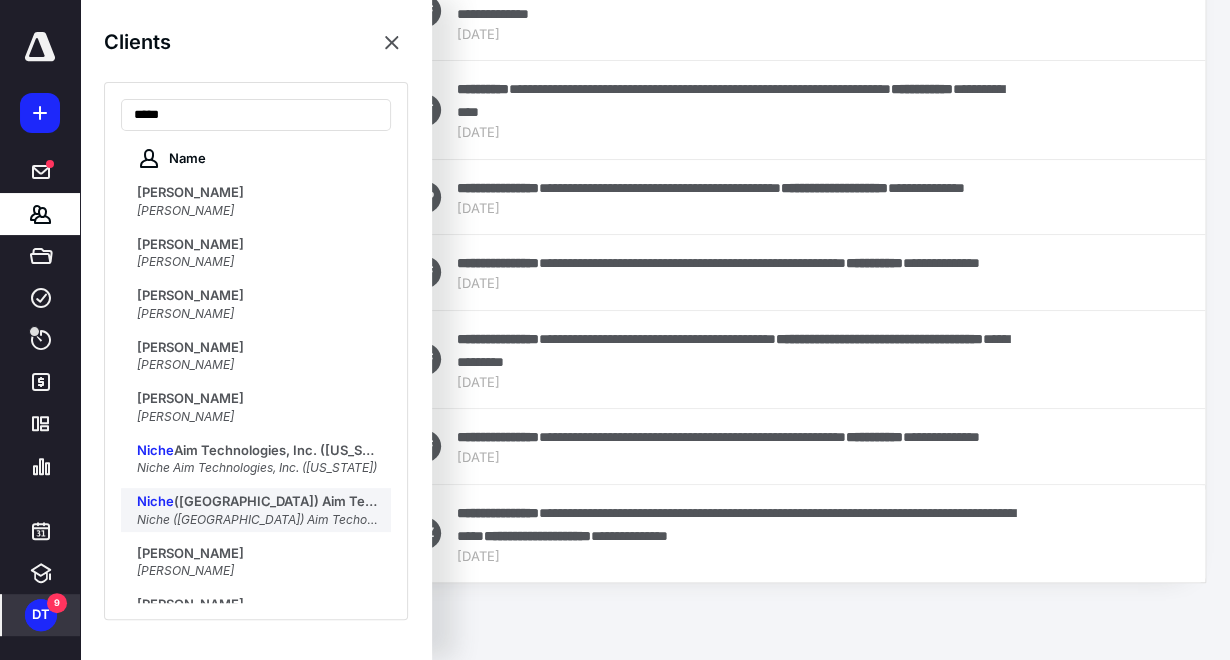 type on "*****" 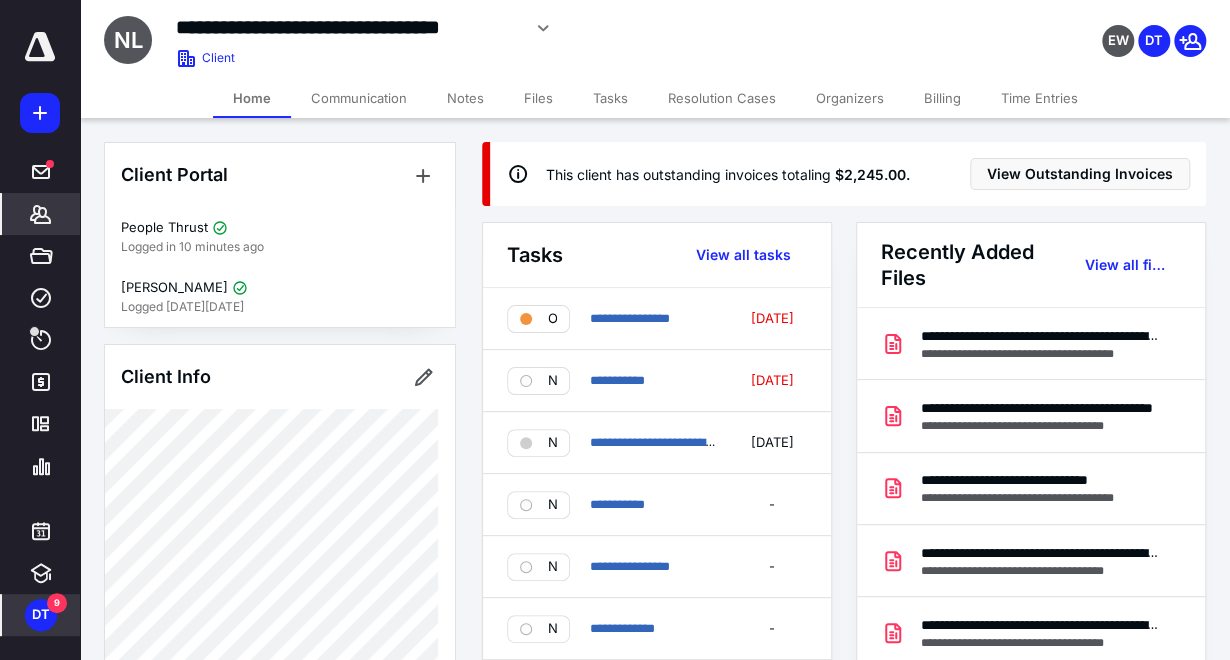 click on "Tasks" at bounding box center [610, 98] 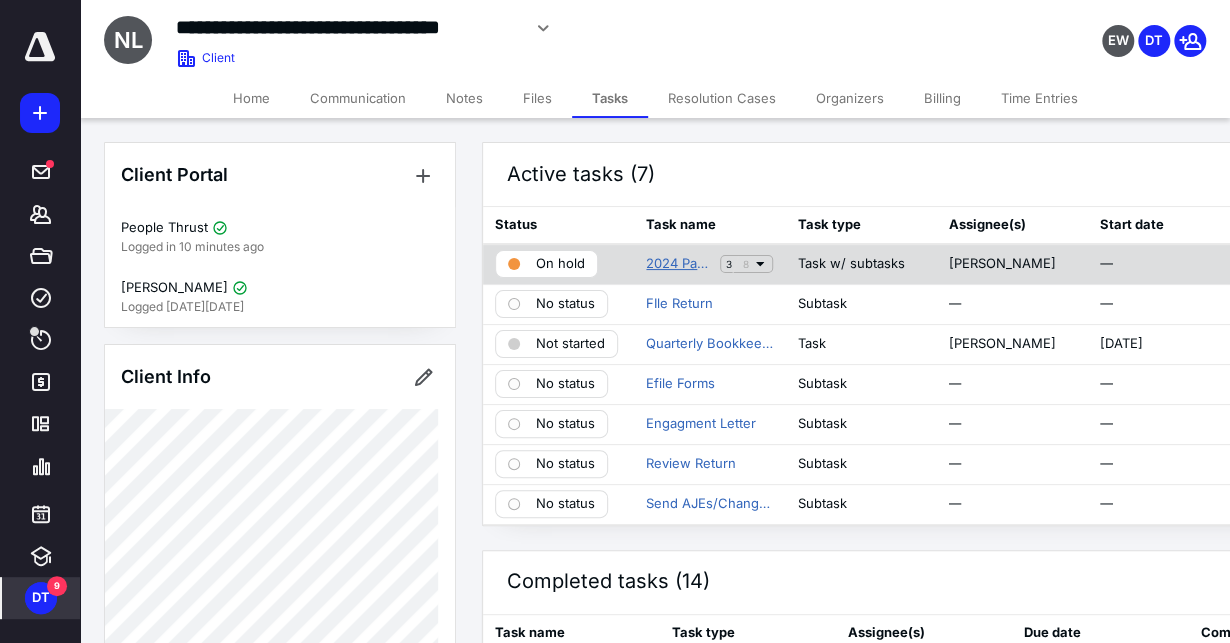 click on "2024 Partnership" at bounding box center (679, 264) 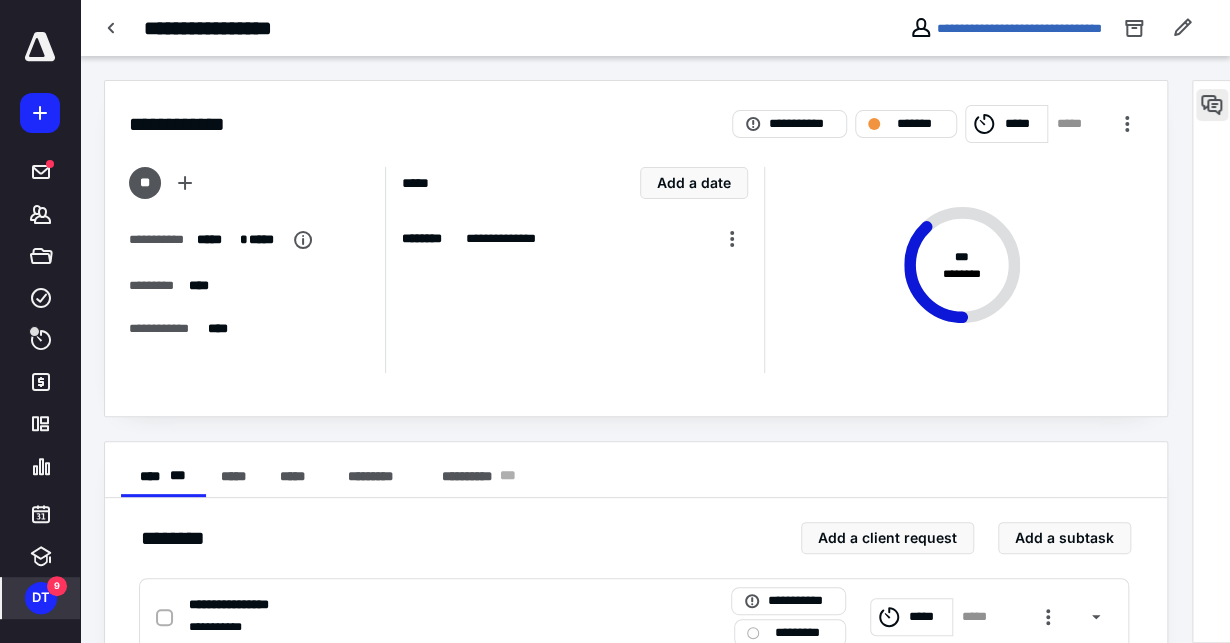 click at bounding box center [1212, 105] 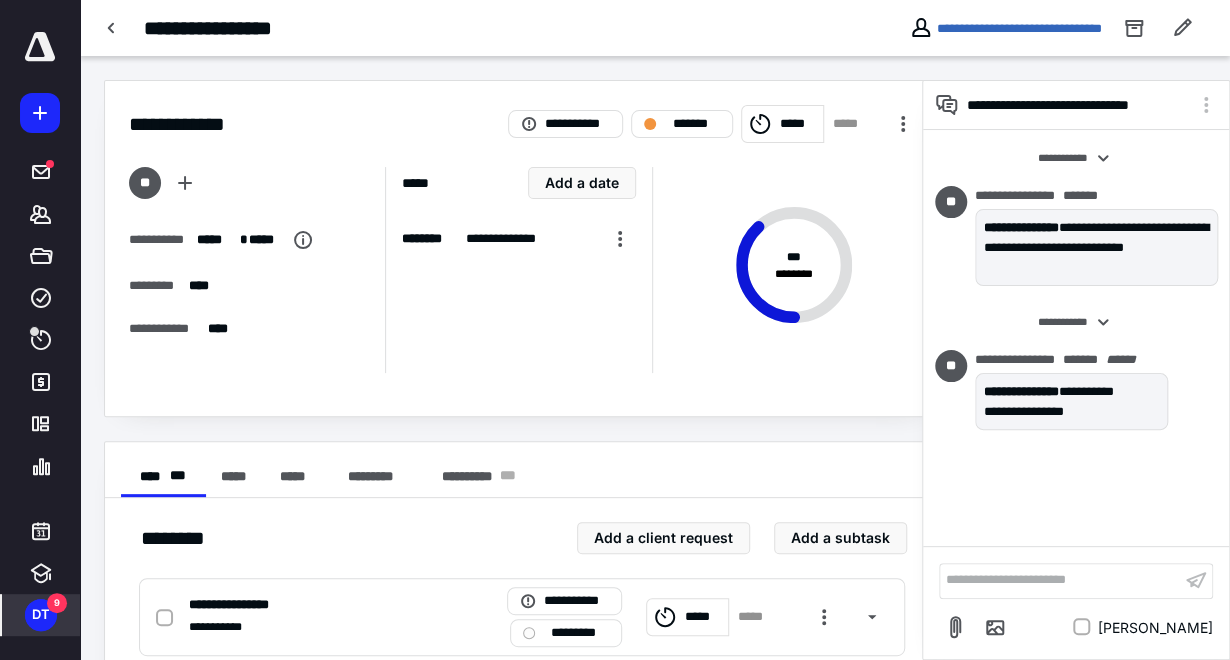 click on "**********" at bounding box center (1060, 580) 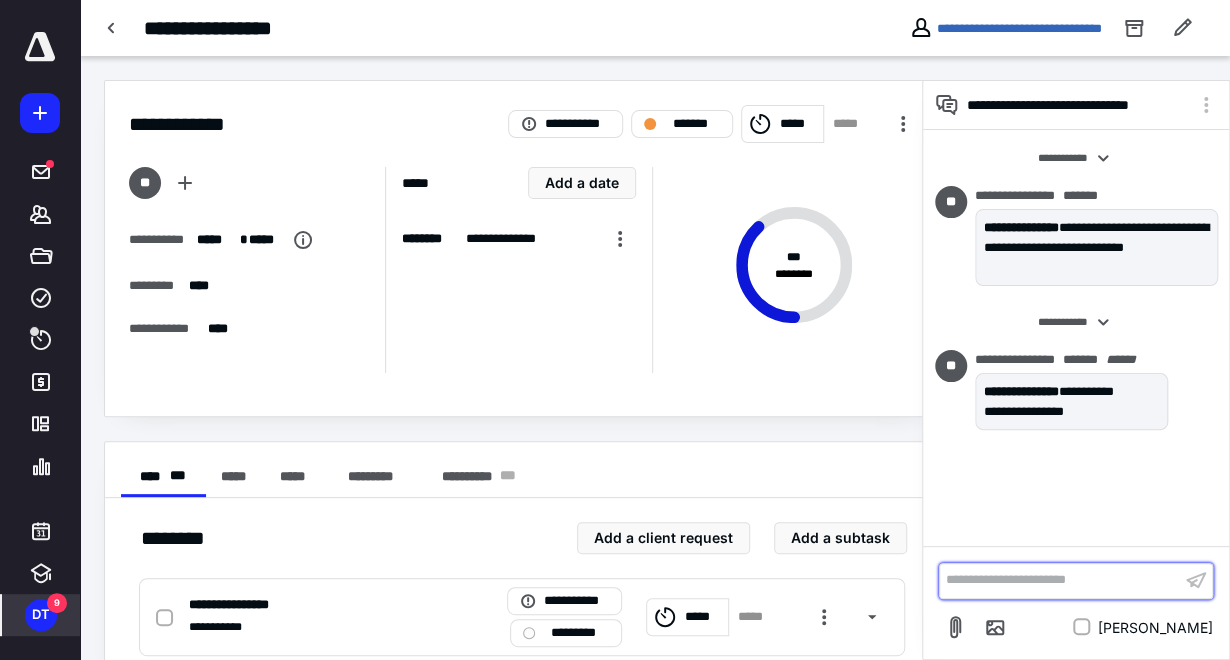 click on "**********" at bounding box center (1060, 580) 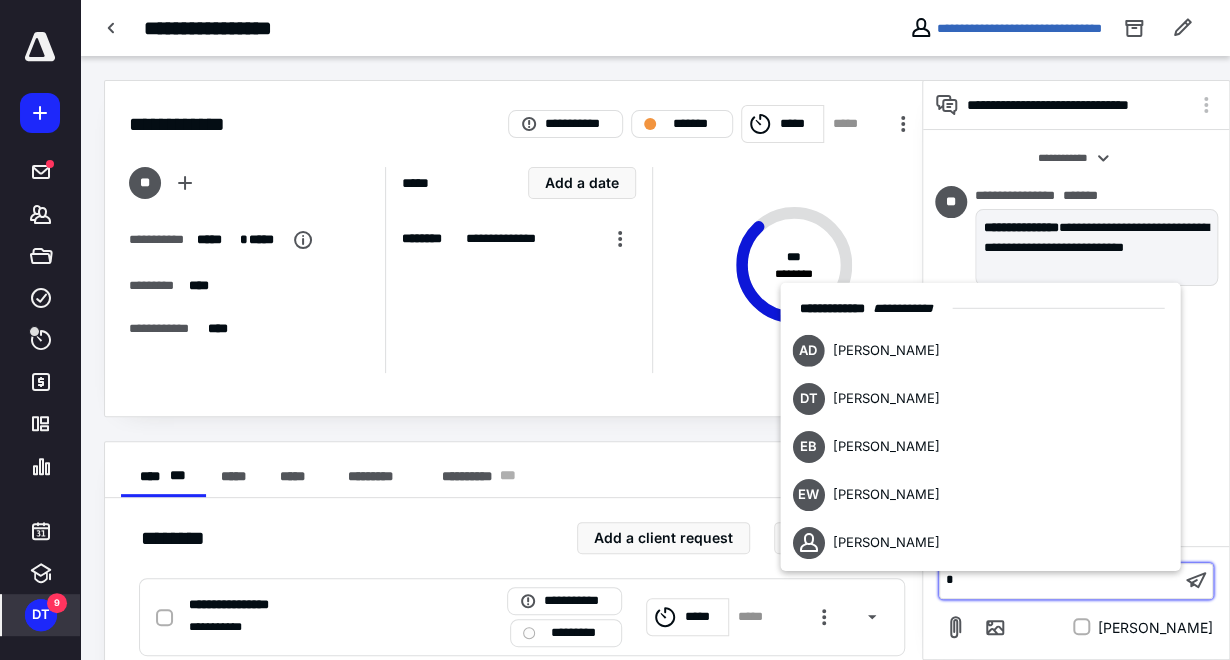 type 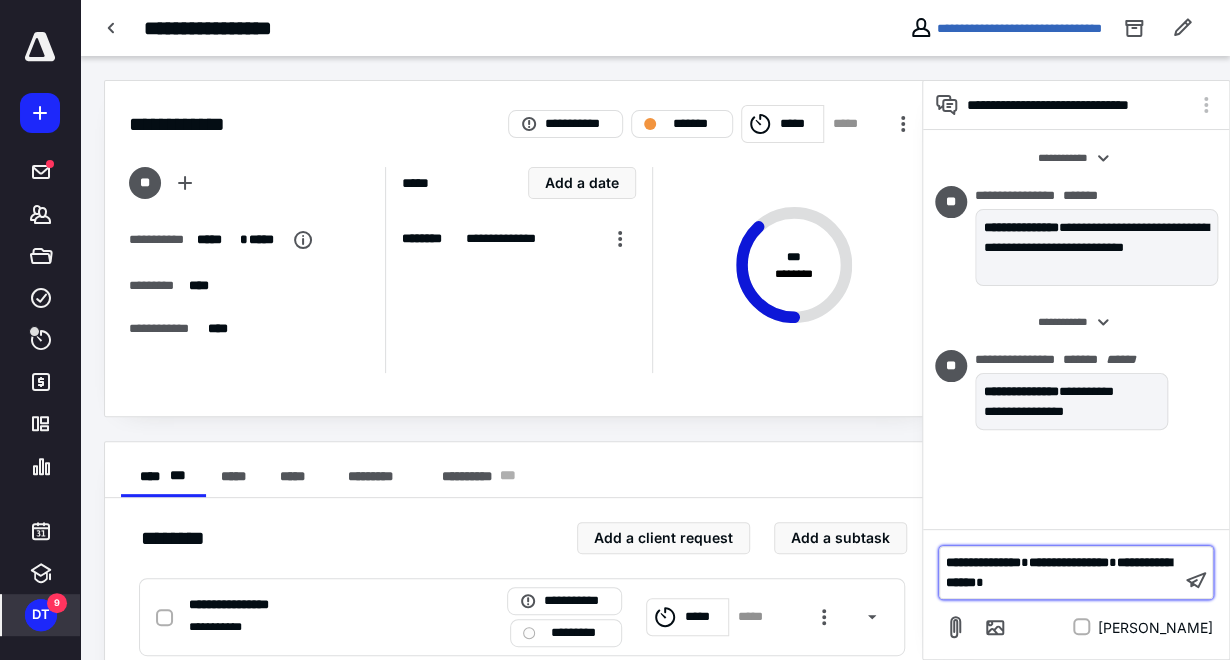 click on "**********" at bounding box center (1060, 572) 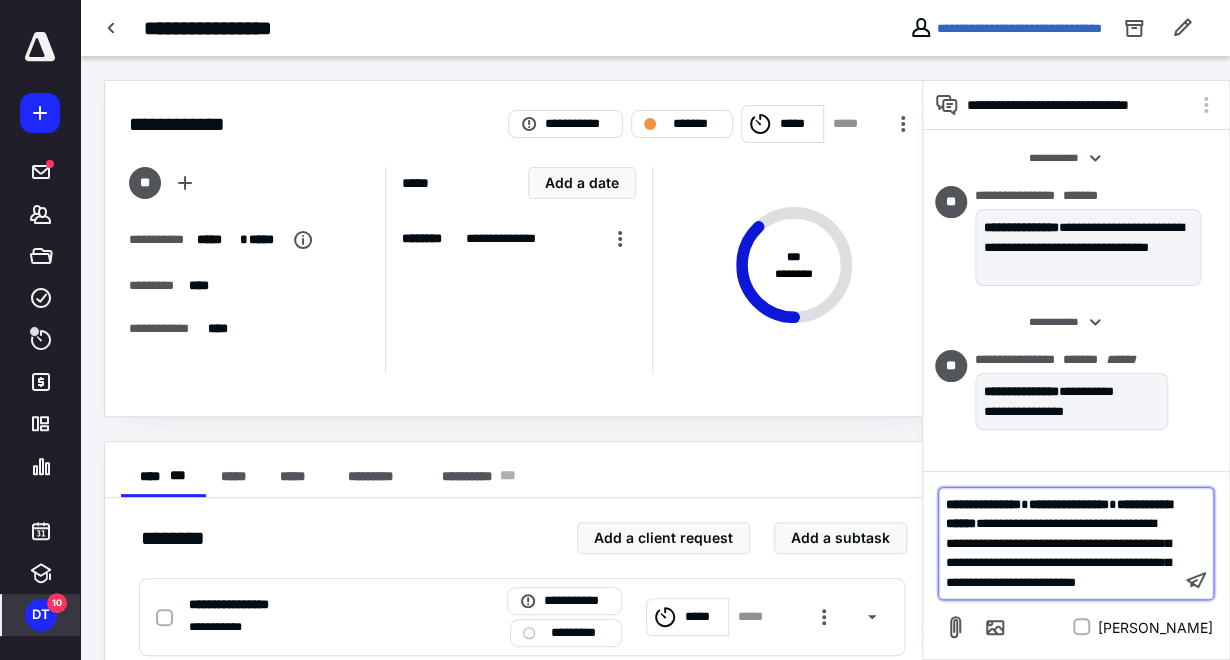 click on "**********" at bounding box center (1058, 553) 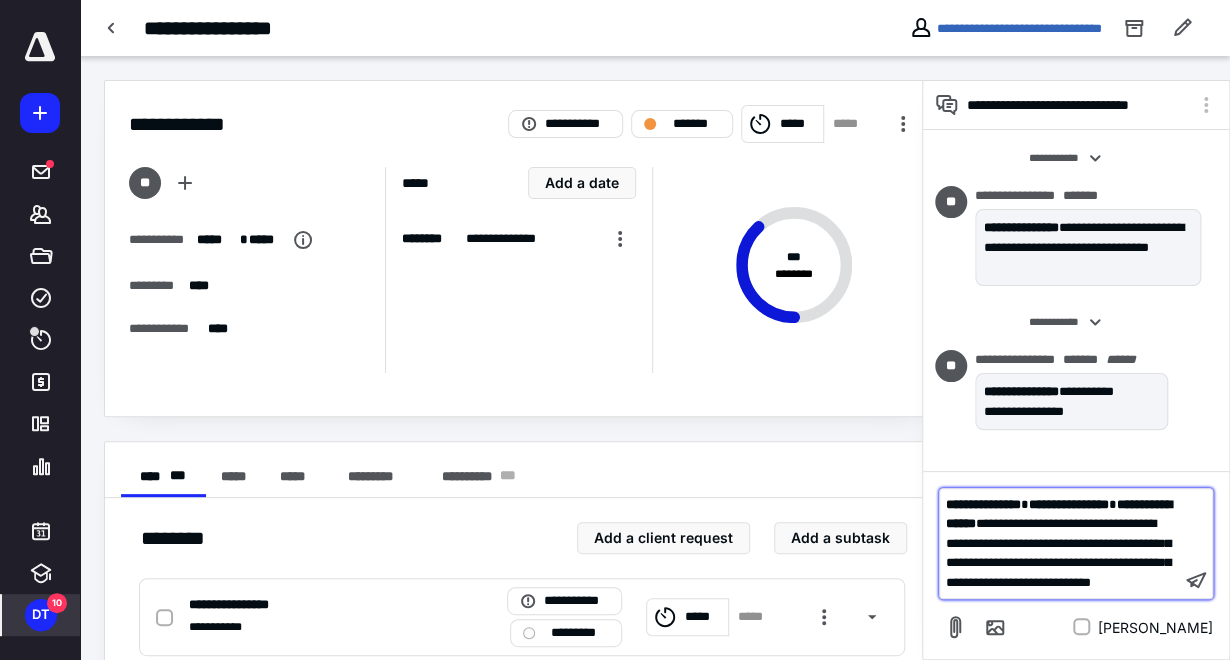 click on "**********" at bounding box center (1060, 544) 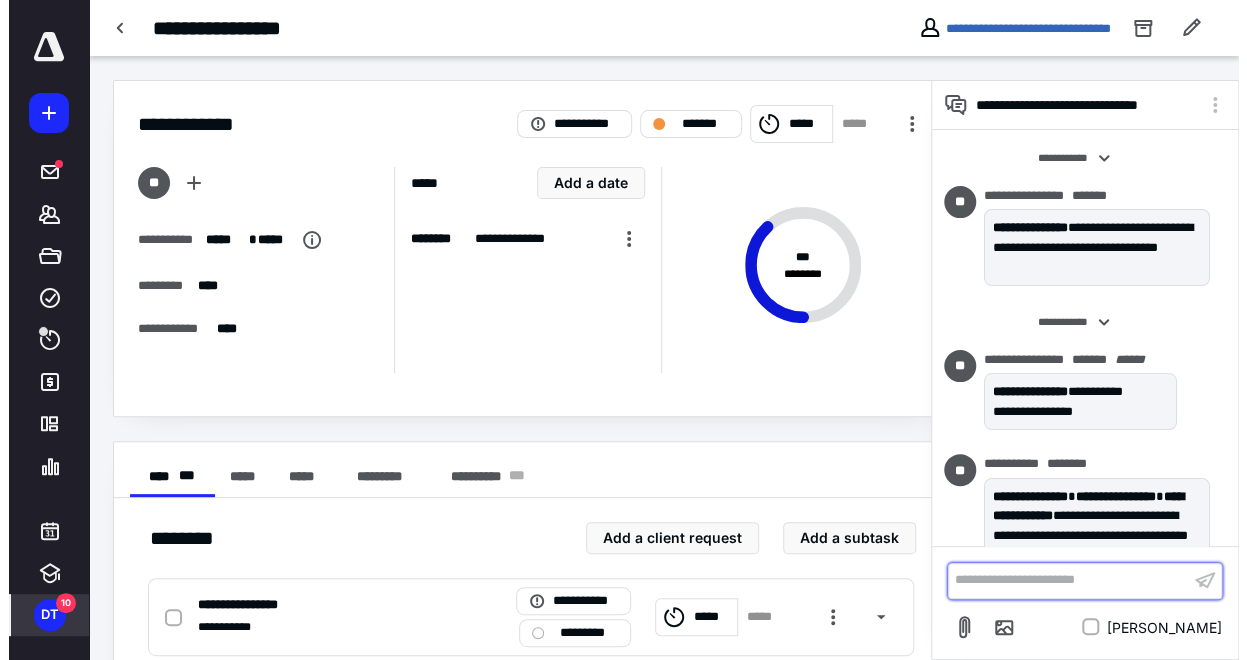 scroll, scrollTop: 102, scrollLeft: 0, axis: vertical 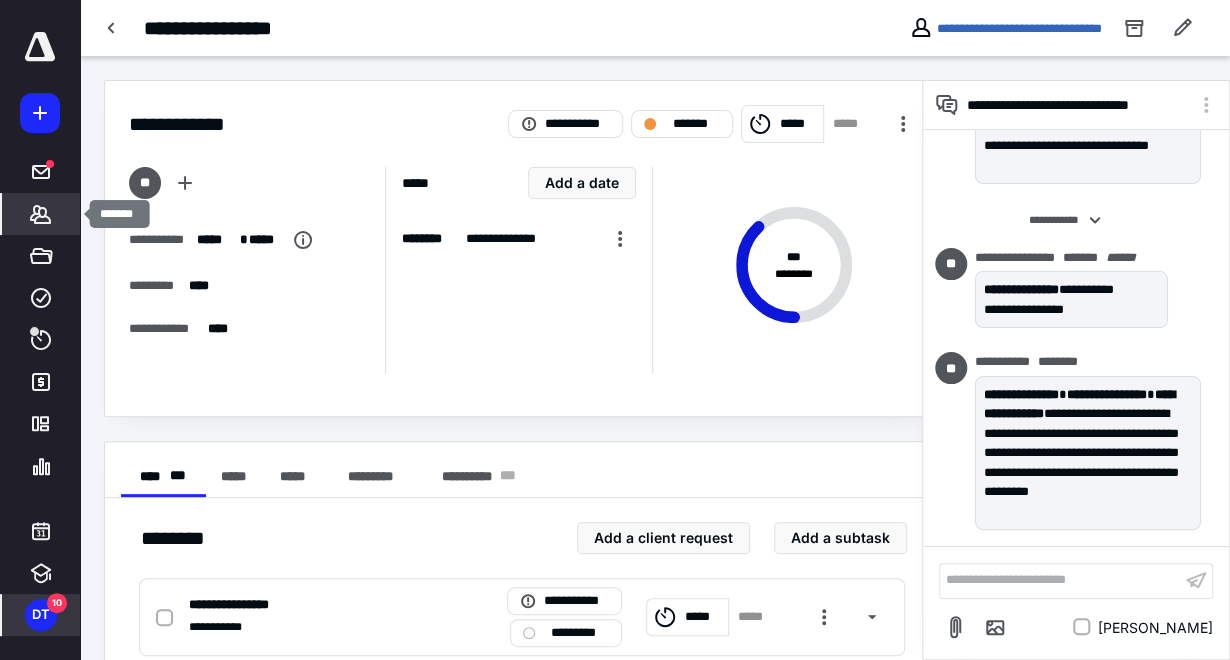 click on "Clients" at bounding box center [41, 214] 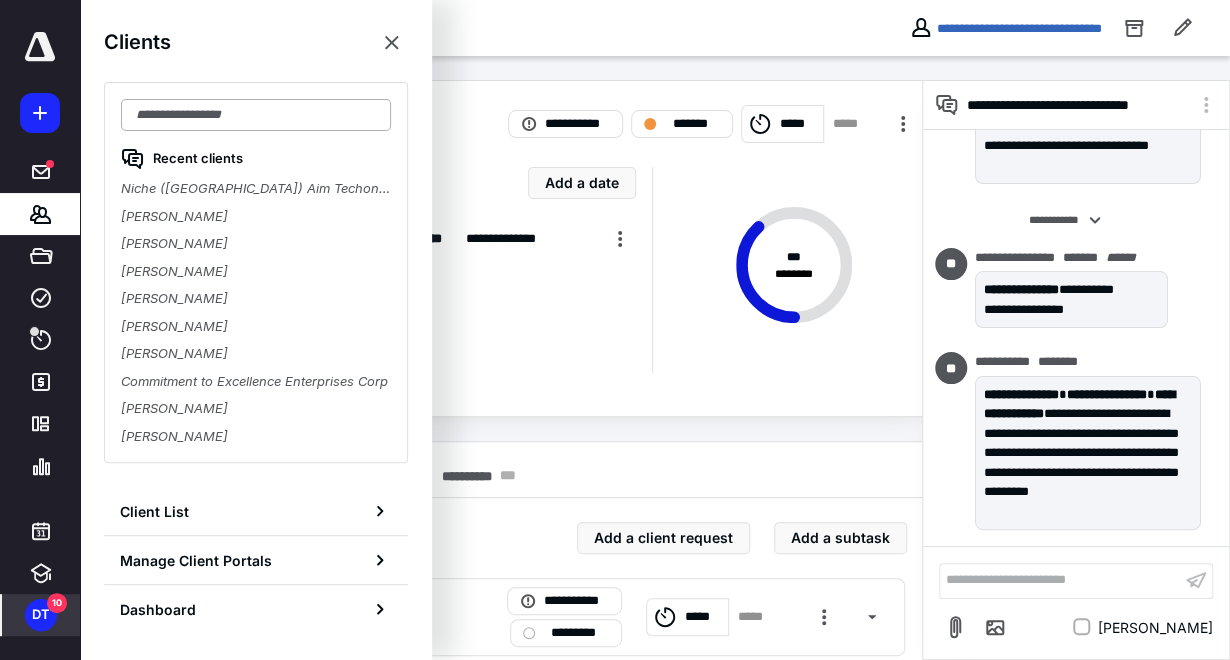 click at bounding box center [256, 115] 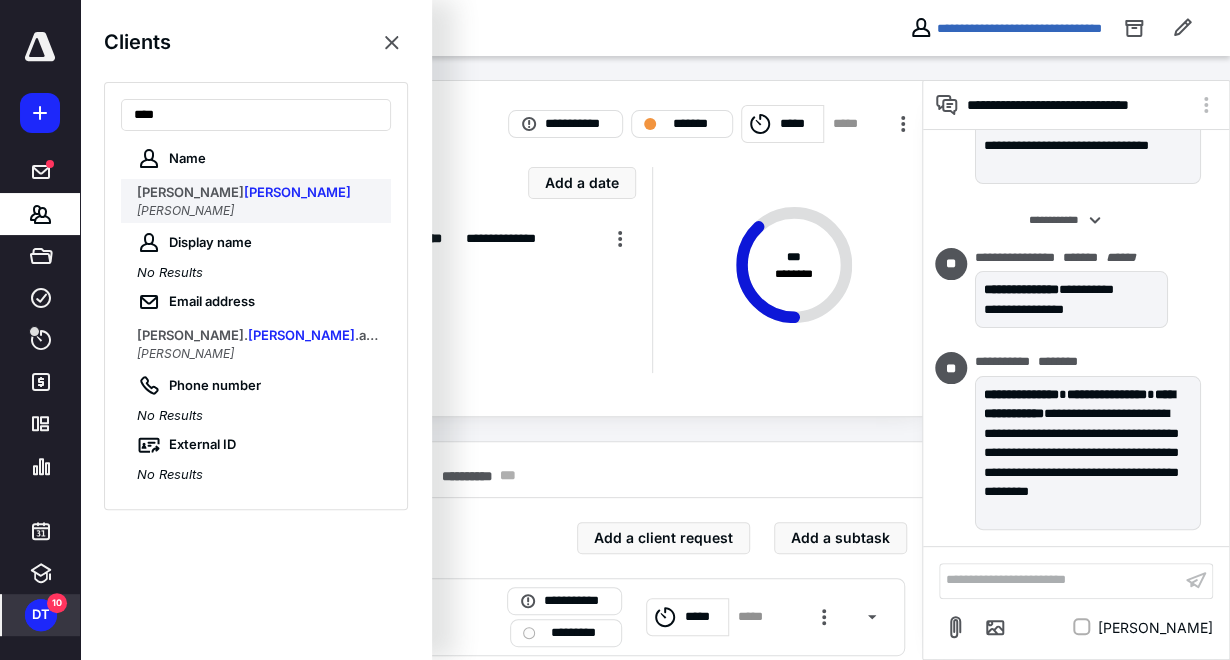 type on "****" 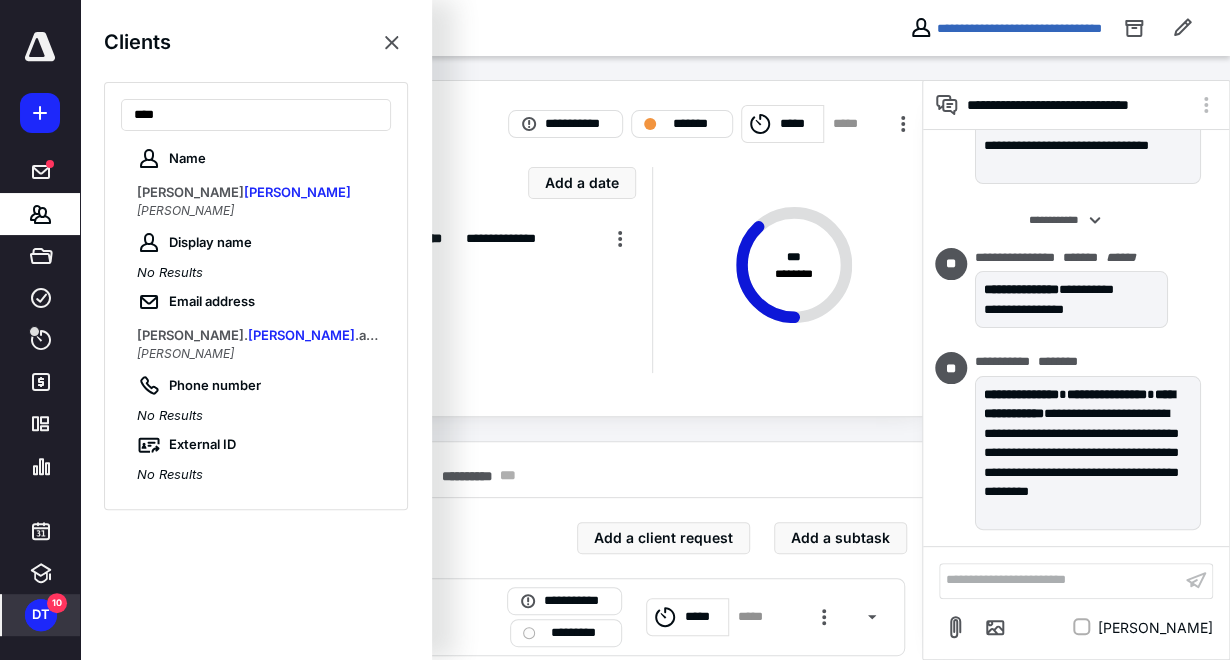 click on "MIGUEL   PINO MIGUEL  PINO" at bounding box center [264, 201] 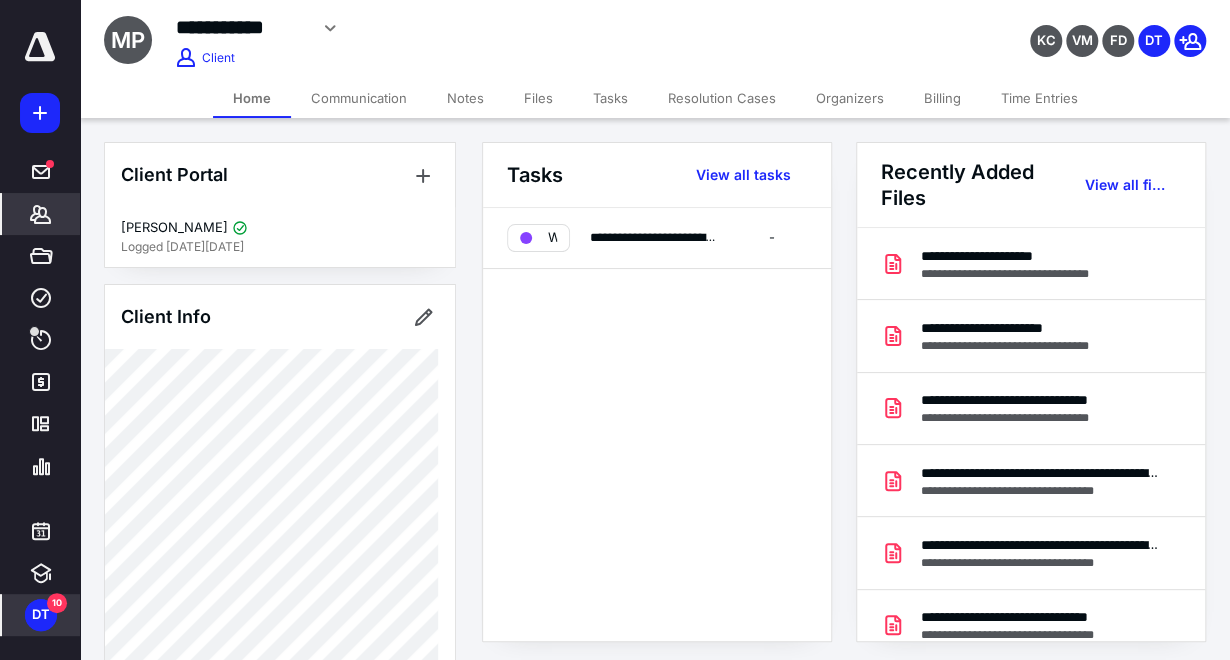 click on "Files" at bounding box center (538, 98) 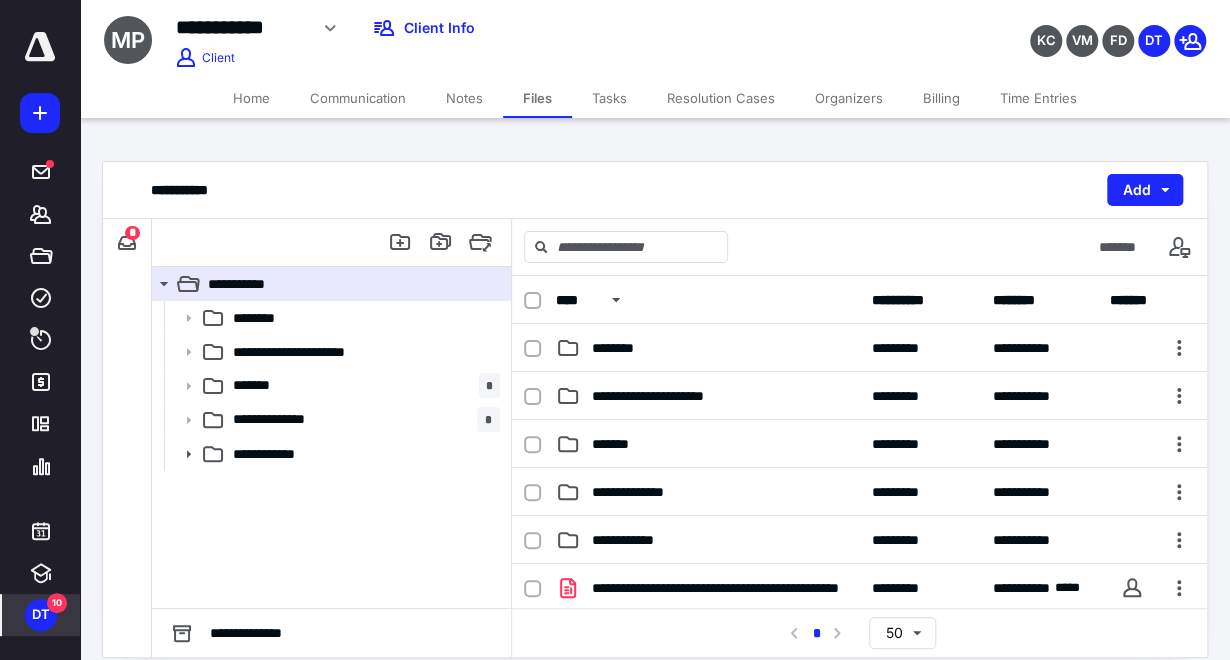 click on "Tasks" at bounding box center (609, 98) 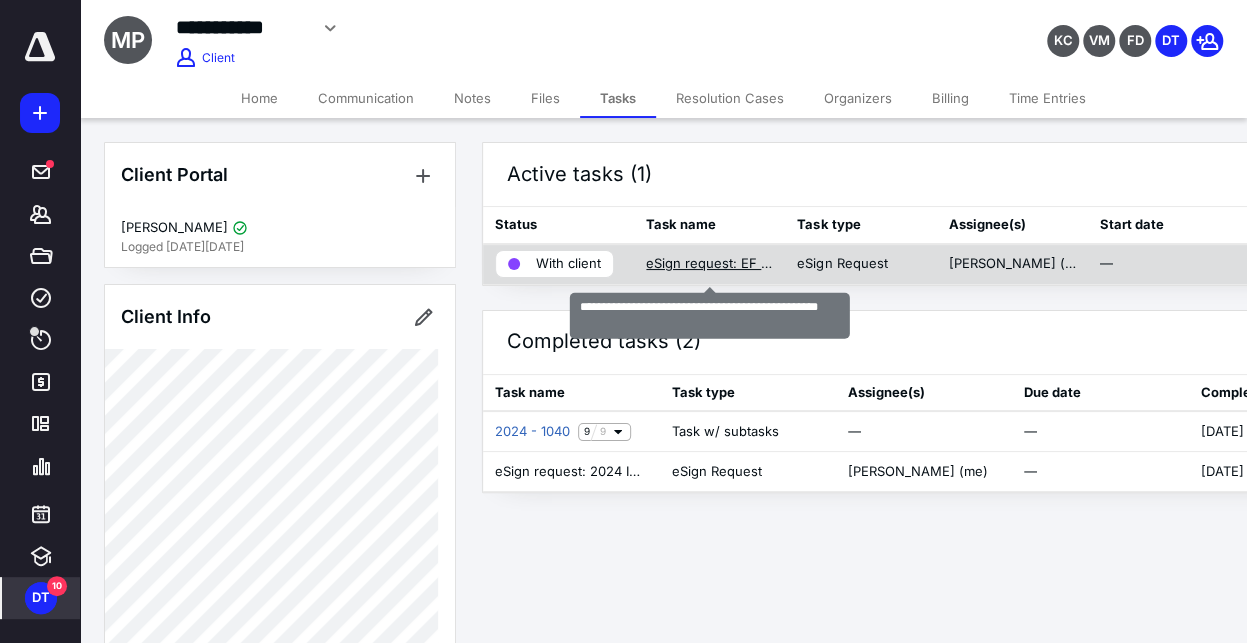 click on "eSign request: EF Forms Only Return for 9618.pdf" at bounding box center [709, 264] 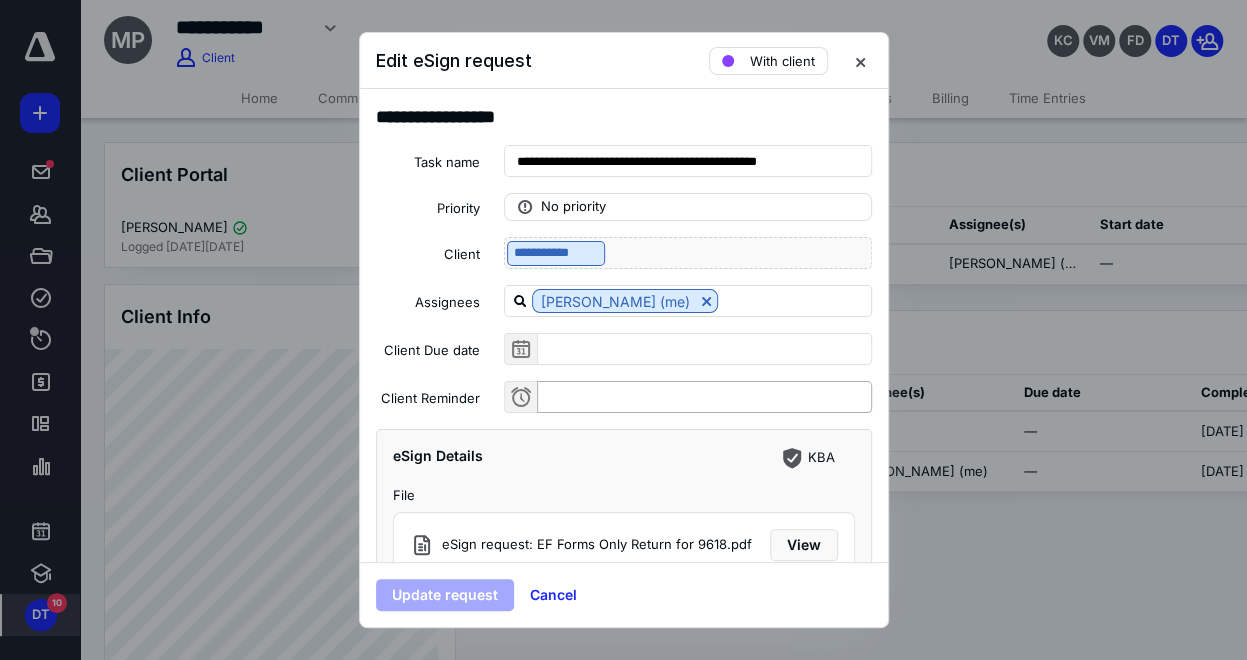 scroll, scrollTop: 174, scrollLeft: 0, axis: vertical 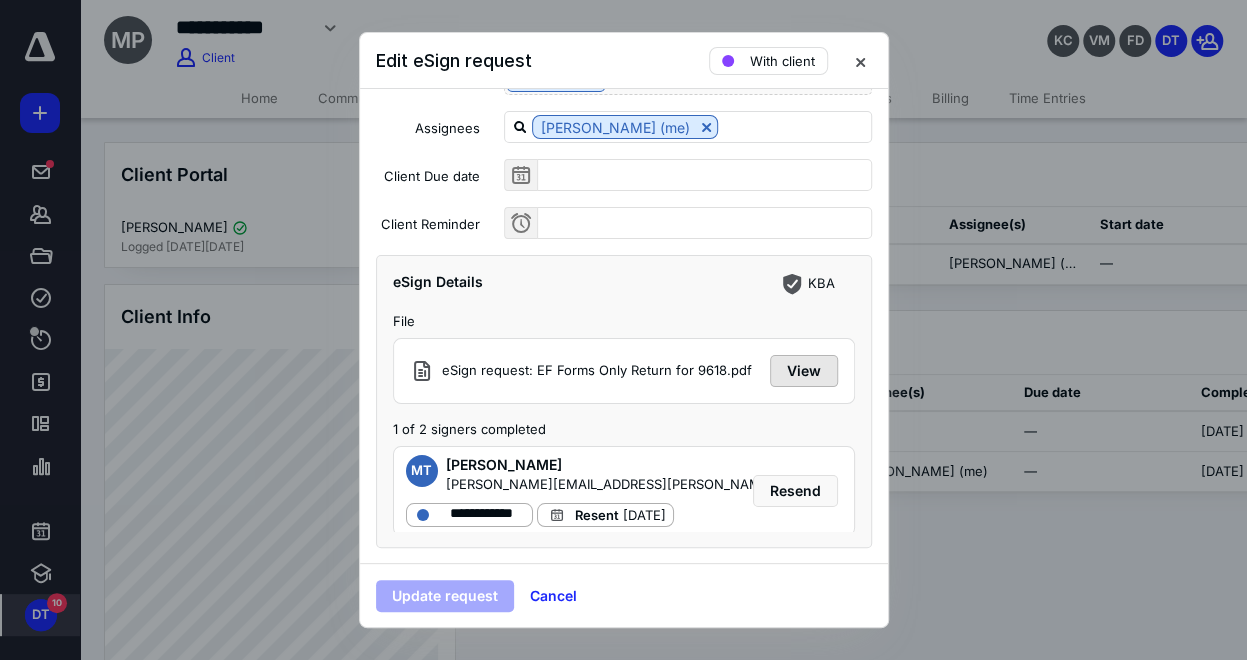 click on "View" at bounding box center [804, 371] 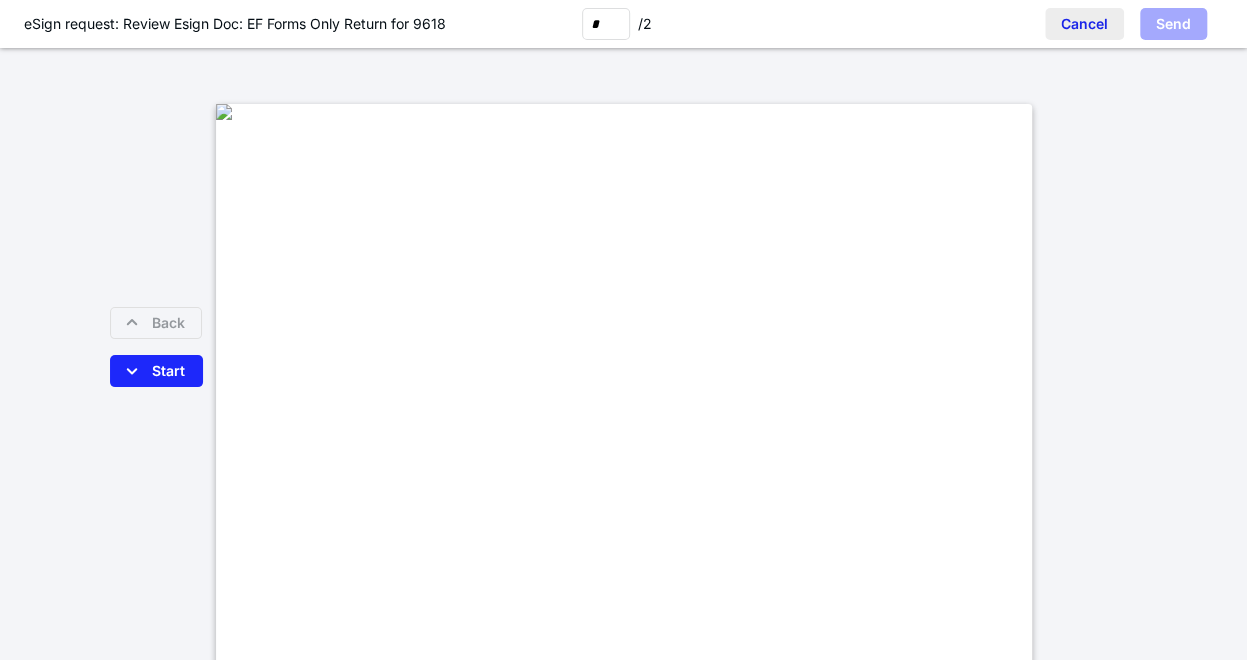click on "Cancel" at bounding box center (1084, 24) 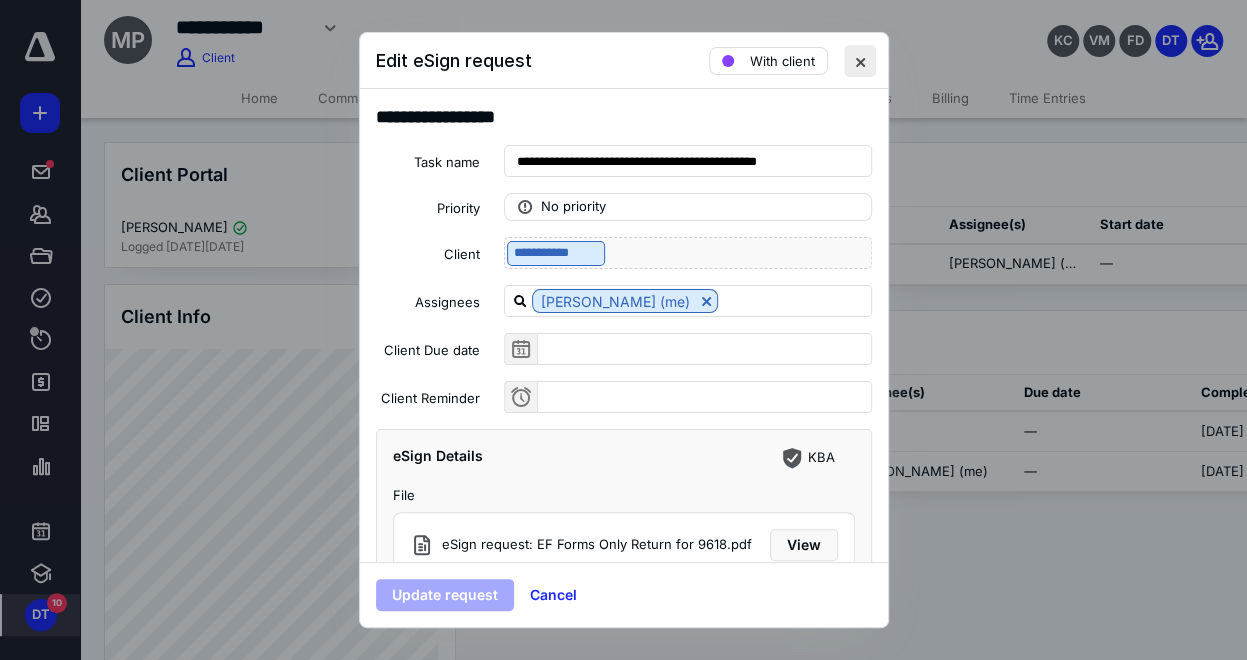 click at bounding box center [860, 61] 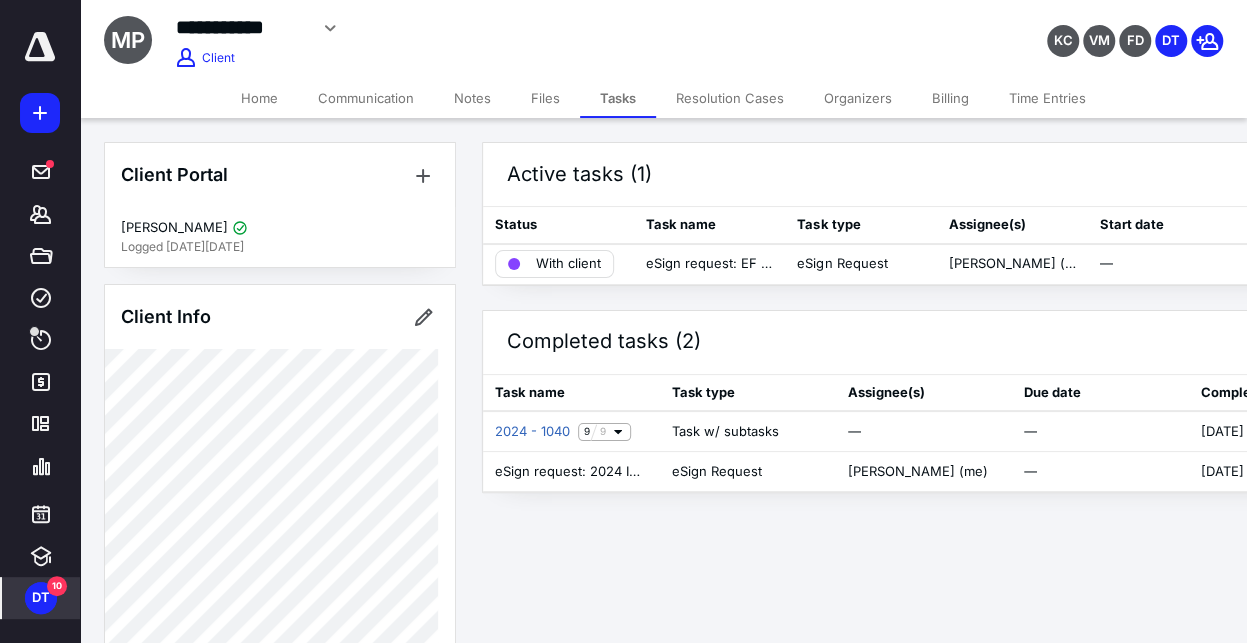click on "Files" at bounding box center [545, 98] 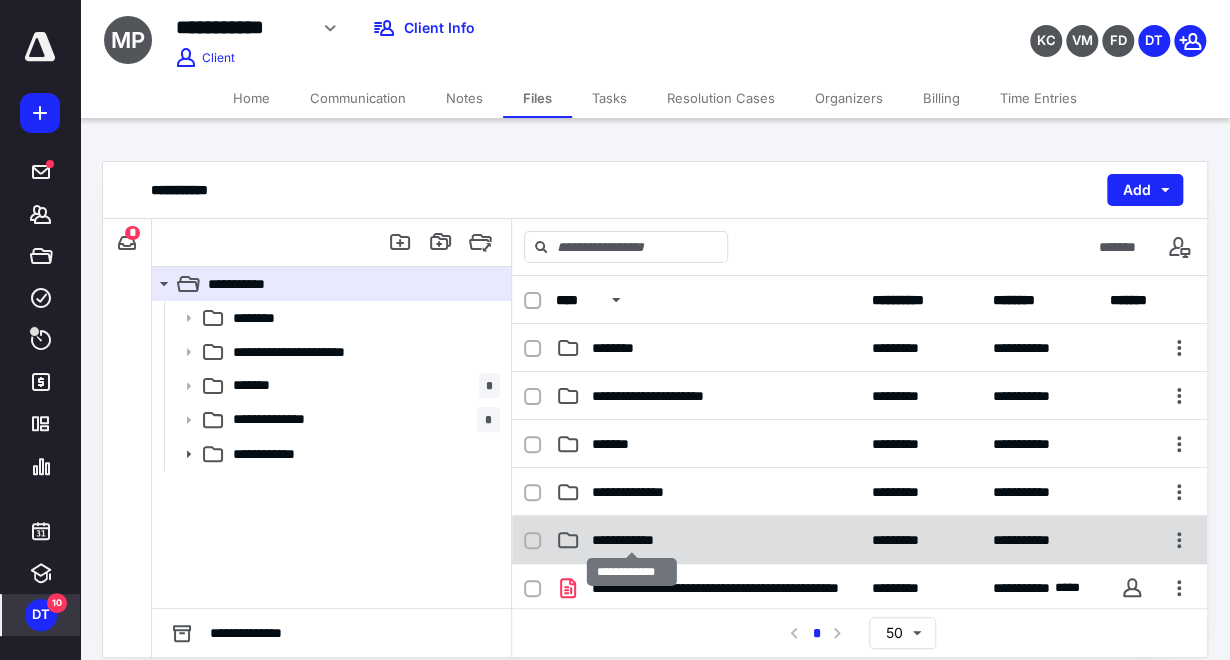 click on "**********" at bounding box center (632, 540) 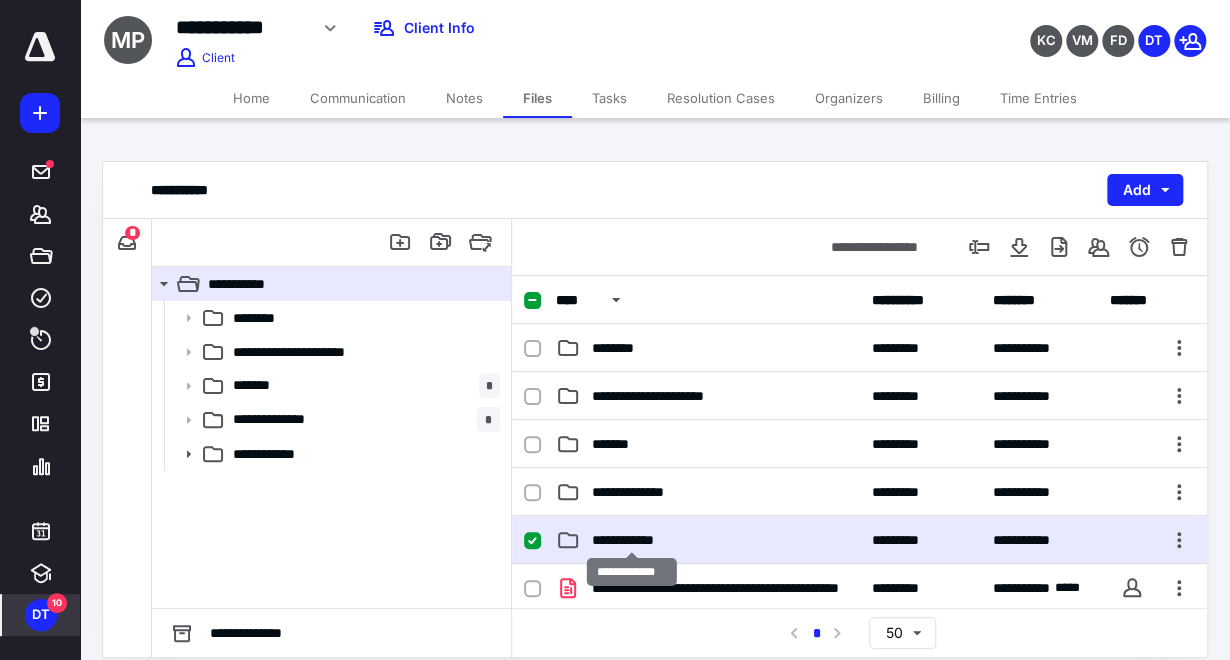 click on "**********" at bounding box center (632, 540) 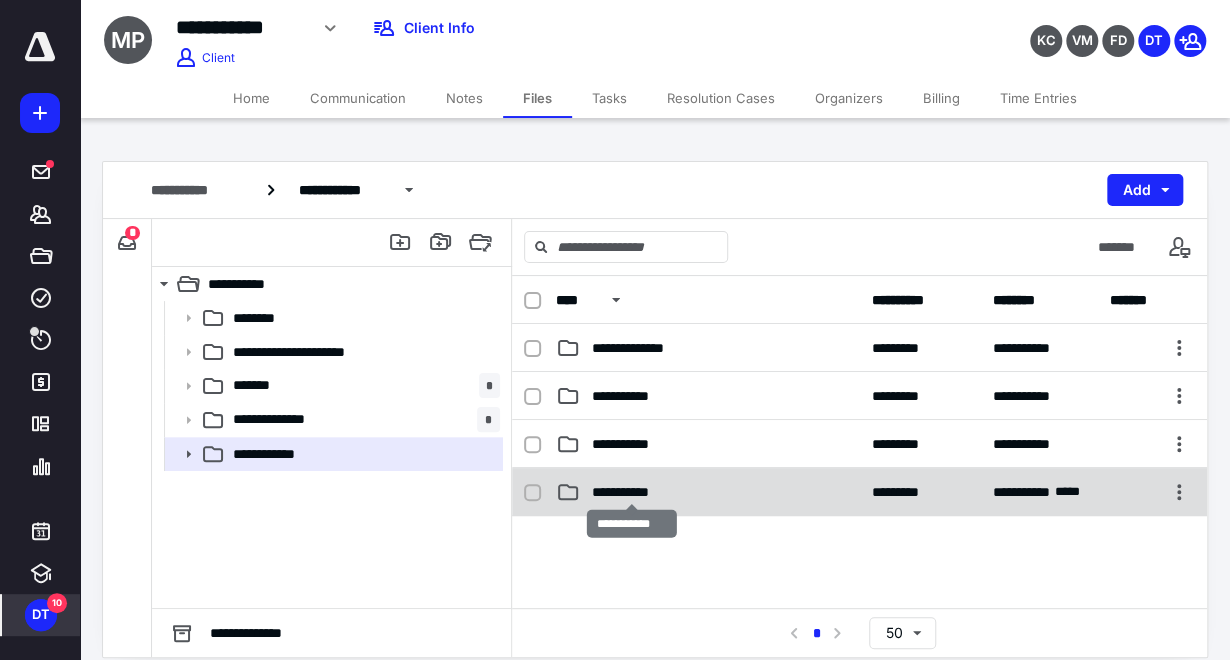 click on "**********" at bounding box center [632, 492] 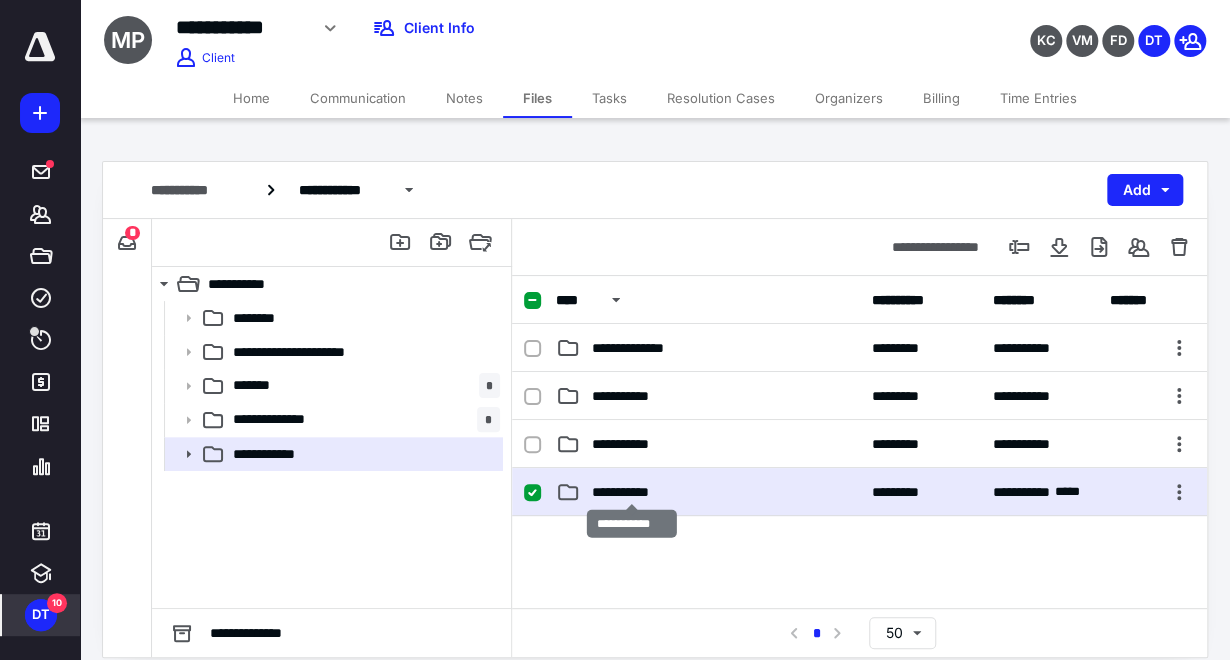 click on "**********" at bounding box center (632, 492) 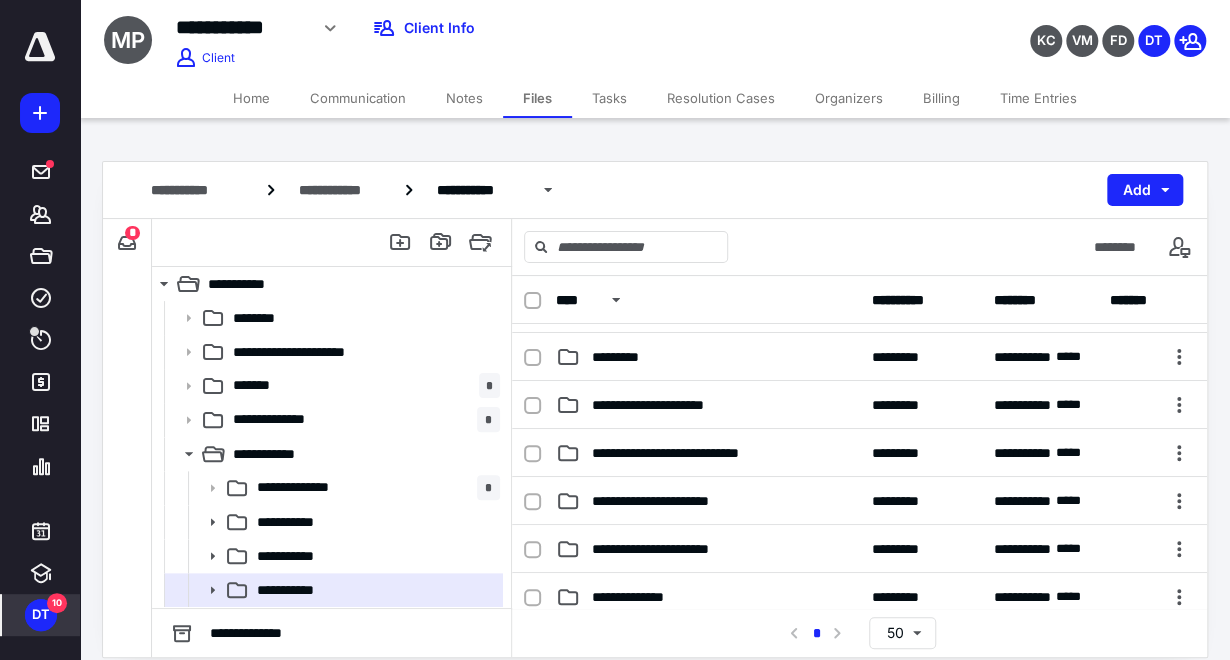 scroll, scrollTop: 222, scrollLeft: 0, axis: vertical 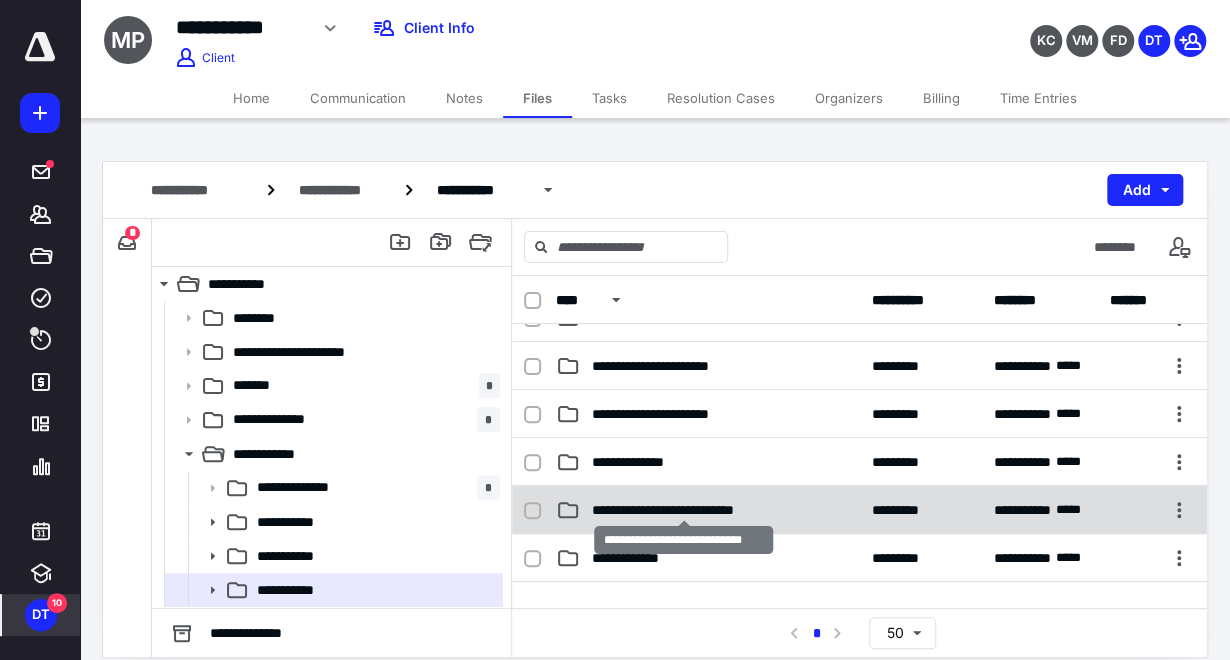 click on "**********" at bounding box center (684, 510) 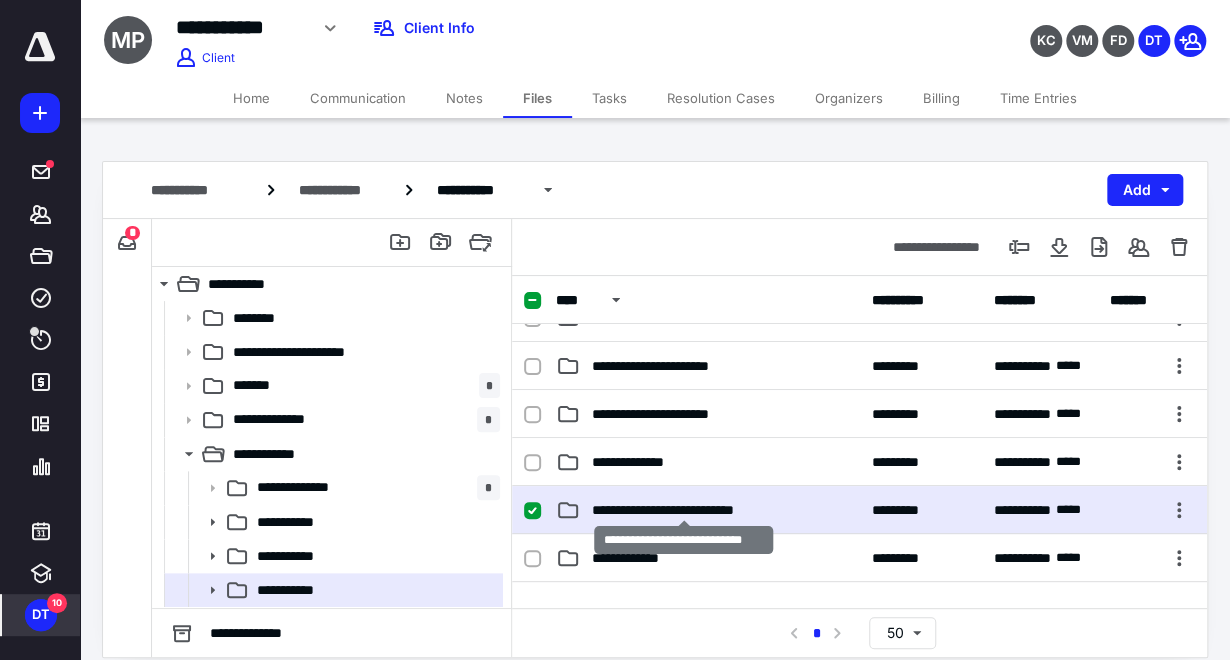click on "**********" at bounding box center (684, 510) 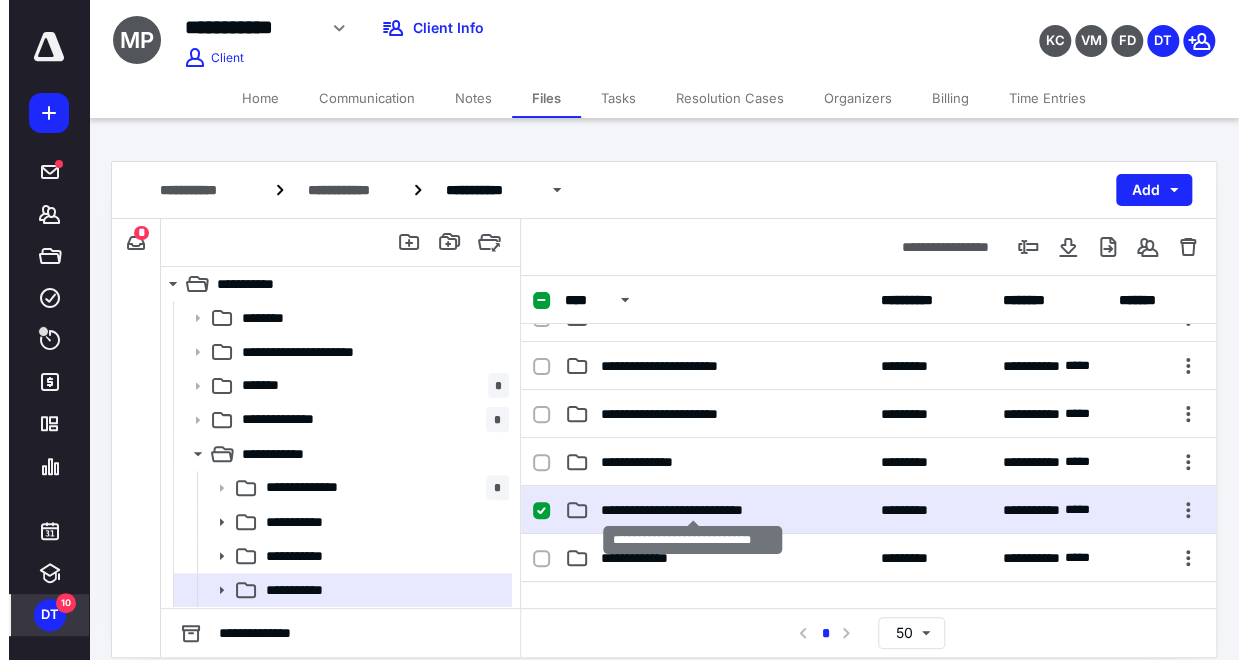 scroll, scrollTop: 0, scrollLeft: 0, axis: both 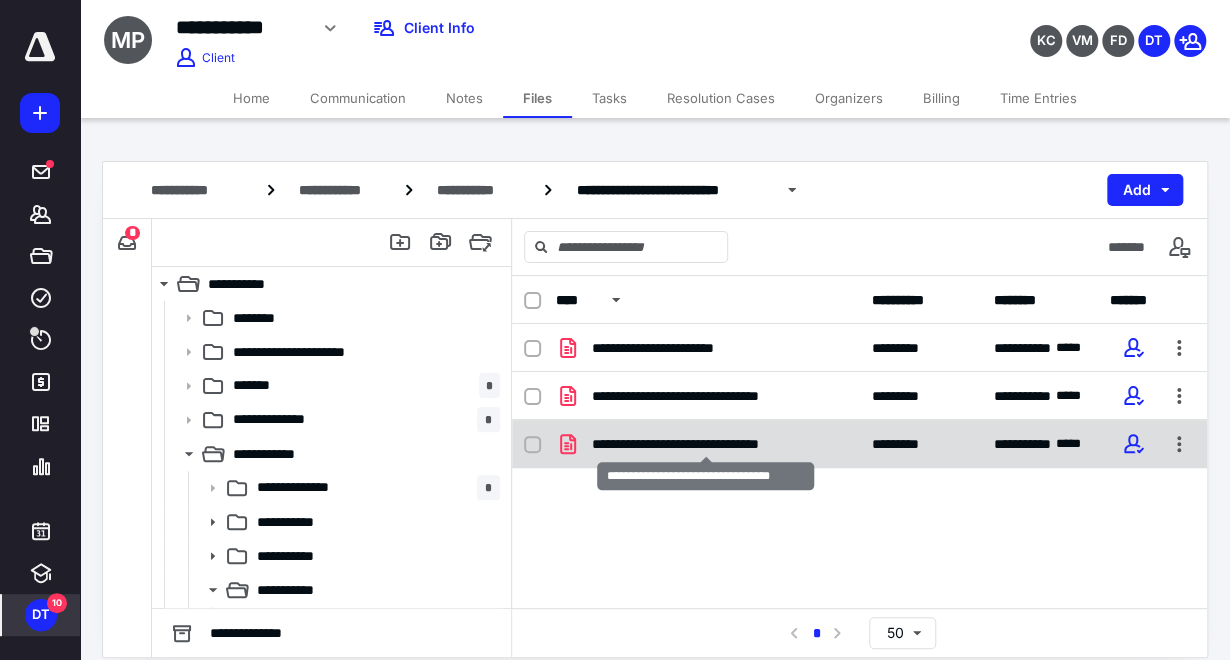 click on "**********" at bounding box center [706, 444] 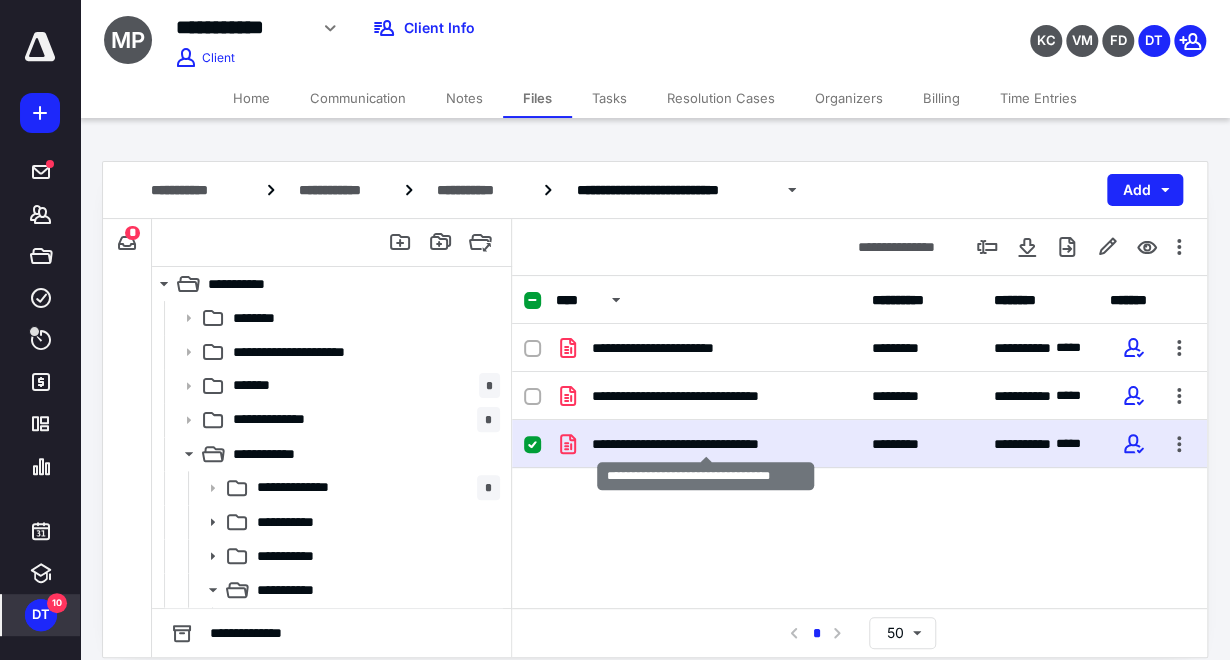click on "**********" at bounding box center (706, 444) 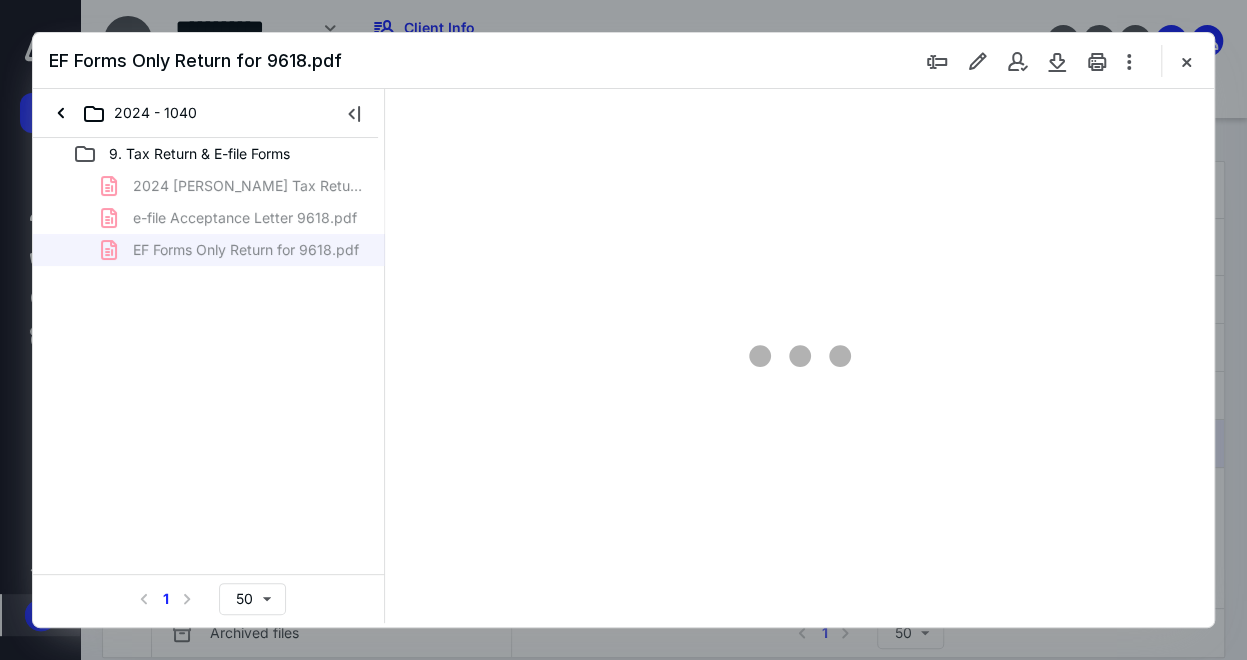 scroll, scrollTop: 0, scrollLeft: 0, axis: both 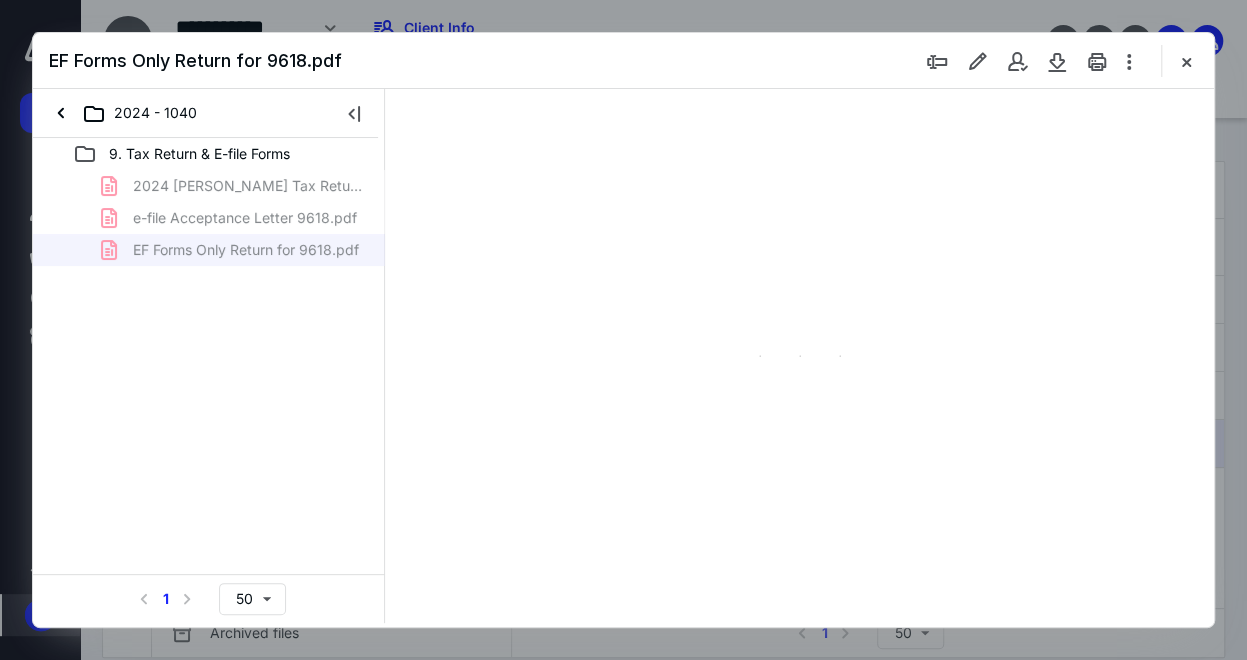 type on "132" 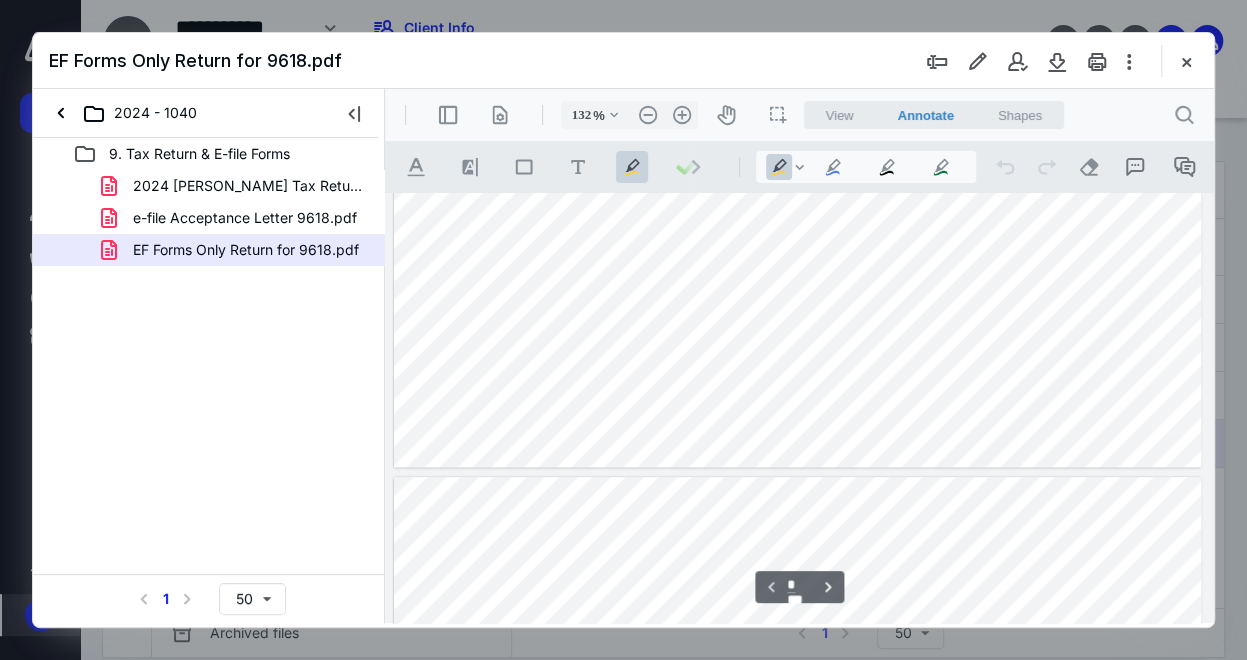 type on "*" 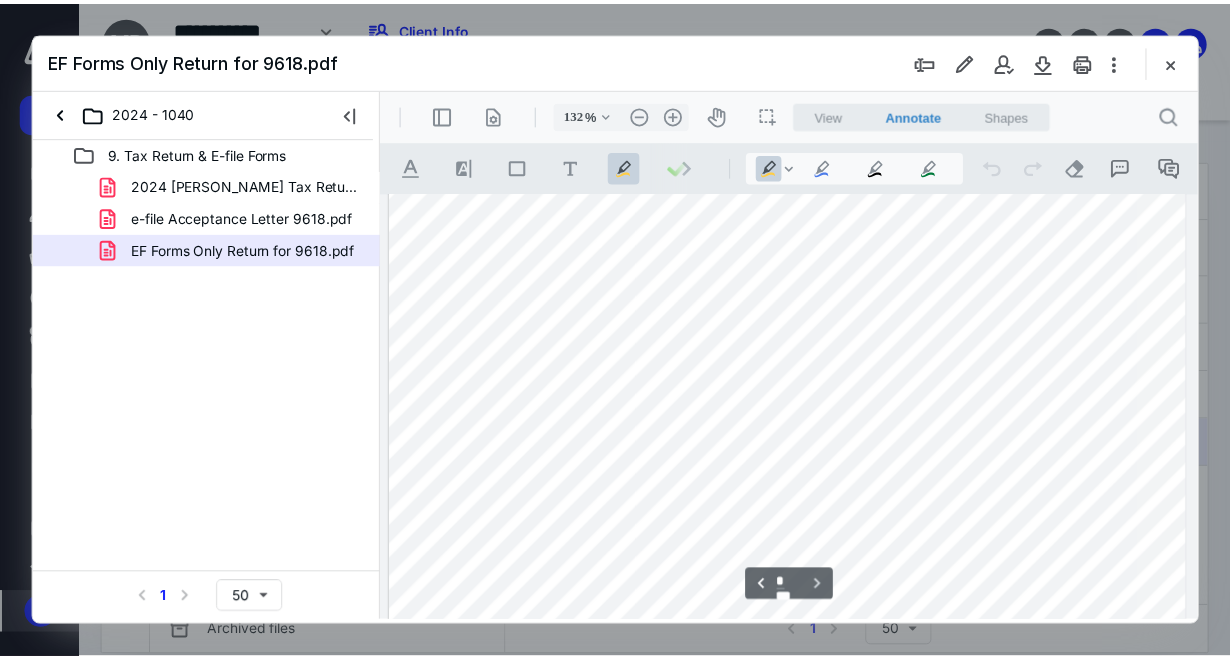 scroll, scrollTop: 1664, scrollLeft: 0, axis: vertical 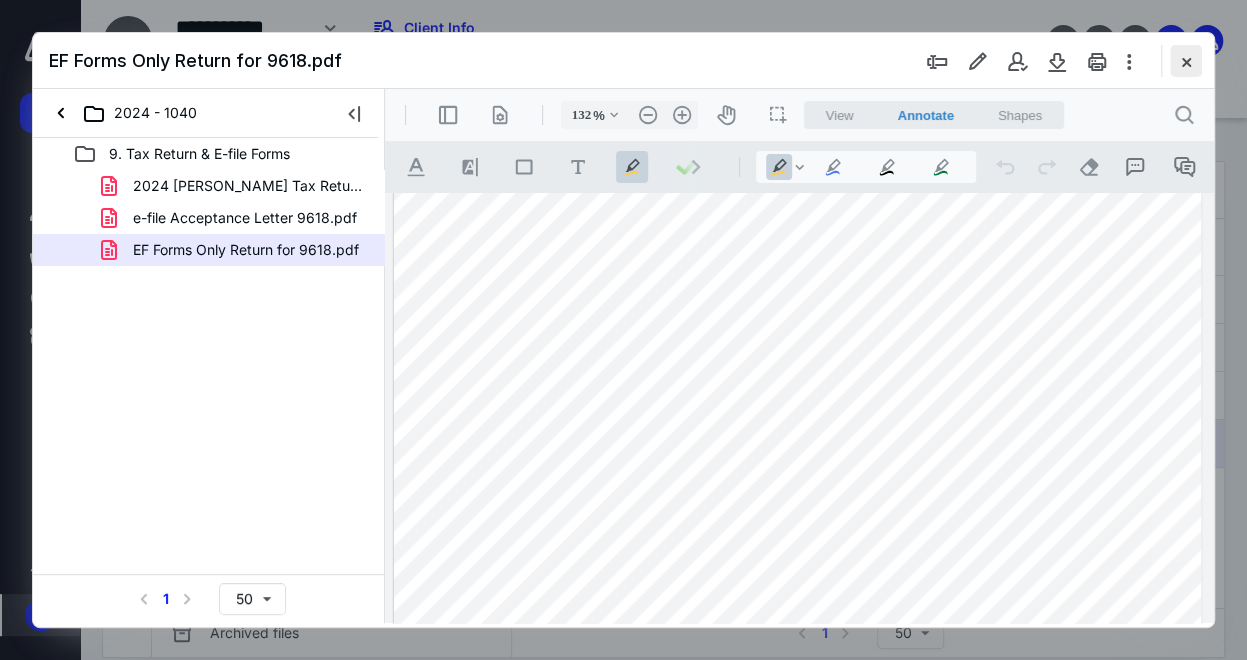 click at bounding box center (1186, 61) 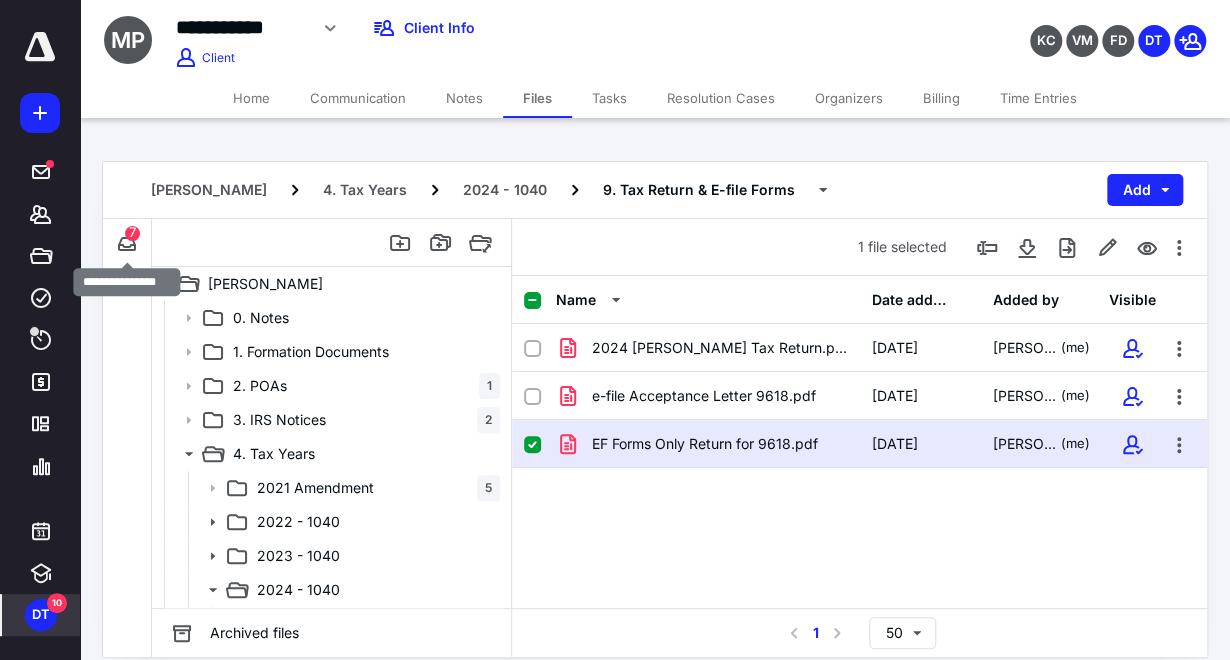 click on "7" at bounding box center (132, 233) 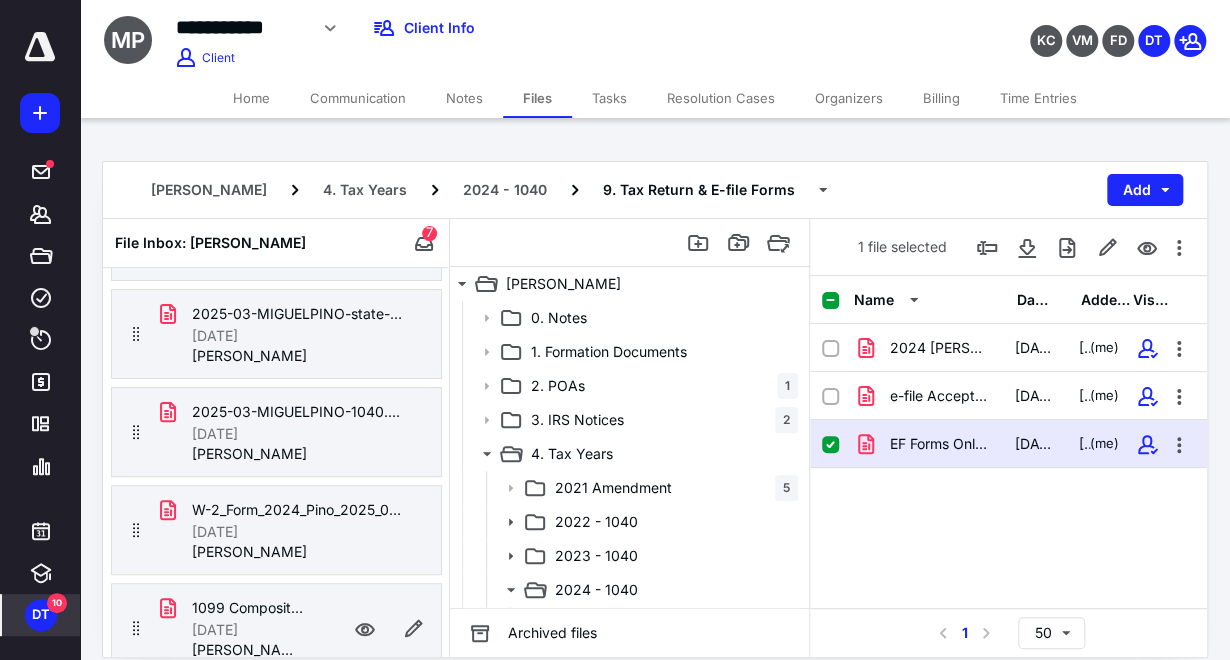 scroll, scrollTop: 363, scrollLeft: 0, axis: vertical 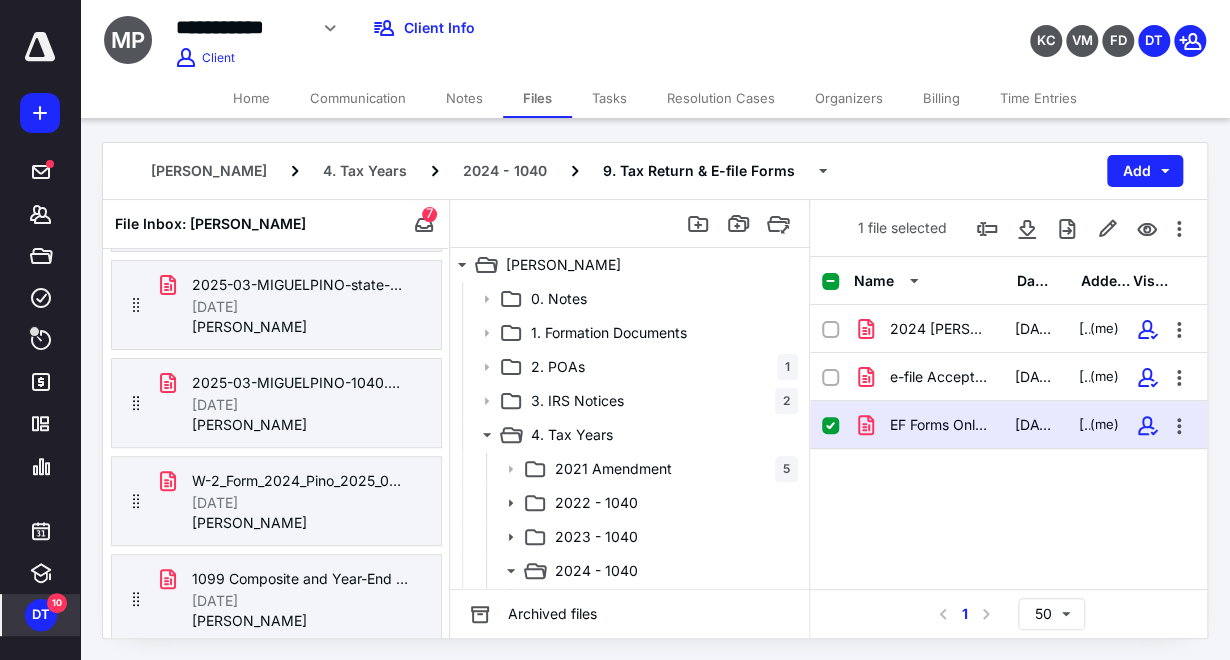 click on "Notes" at bounding box center [464, 98] 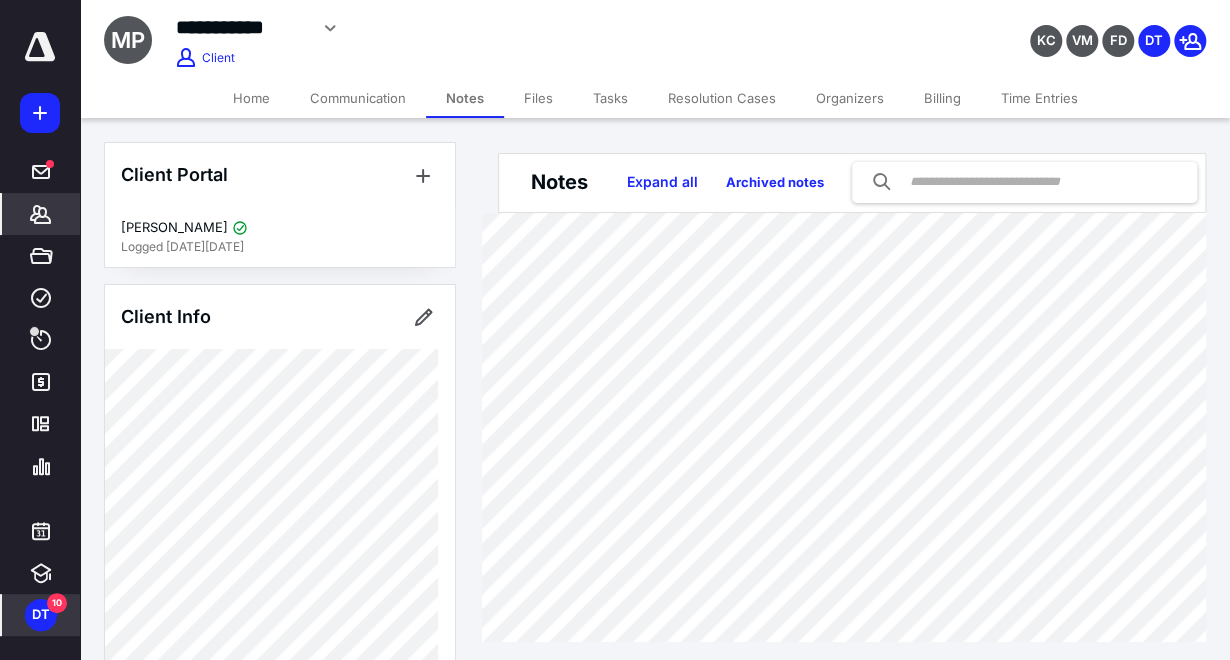 scroll, scrollTop: 0, scrollLeft: 0, axis: both 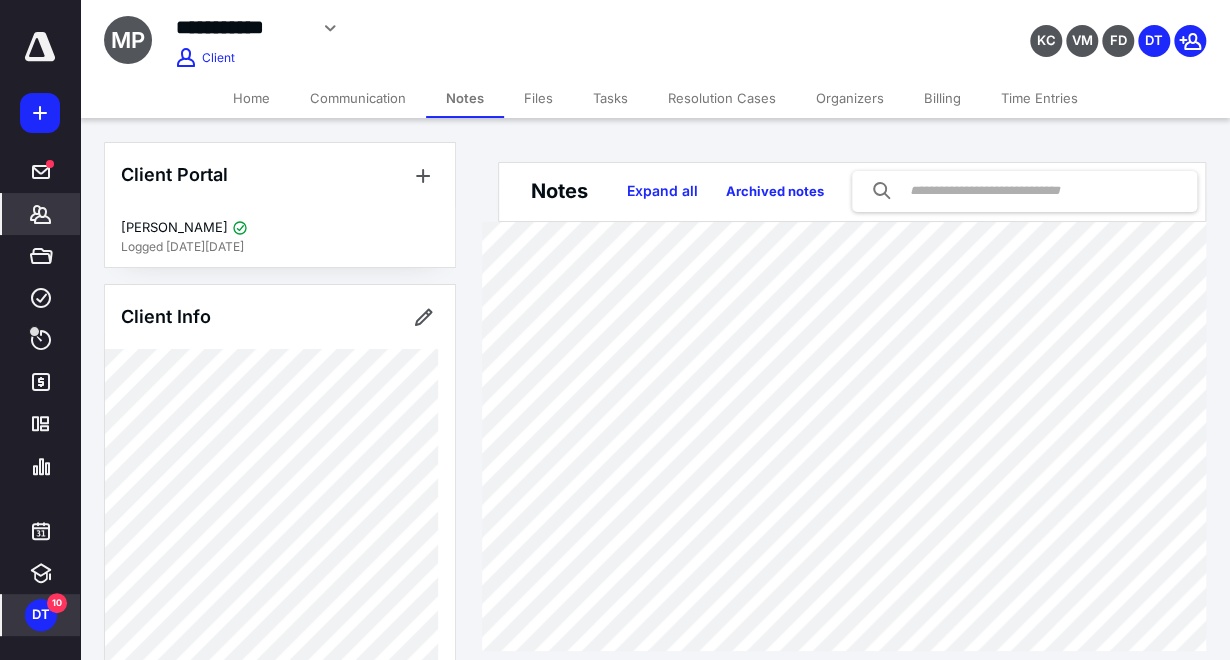 click on "Files" at bounding box center (538, 98) 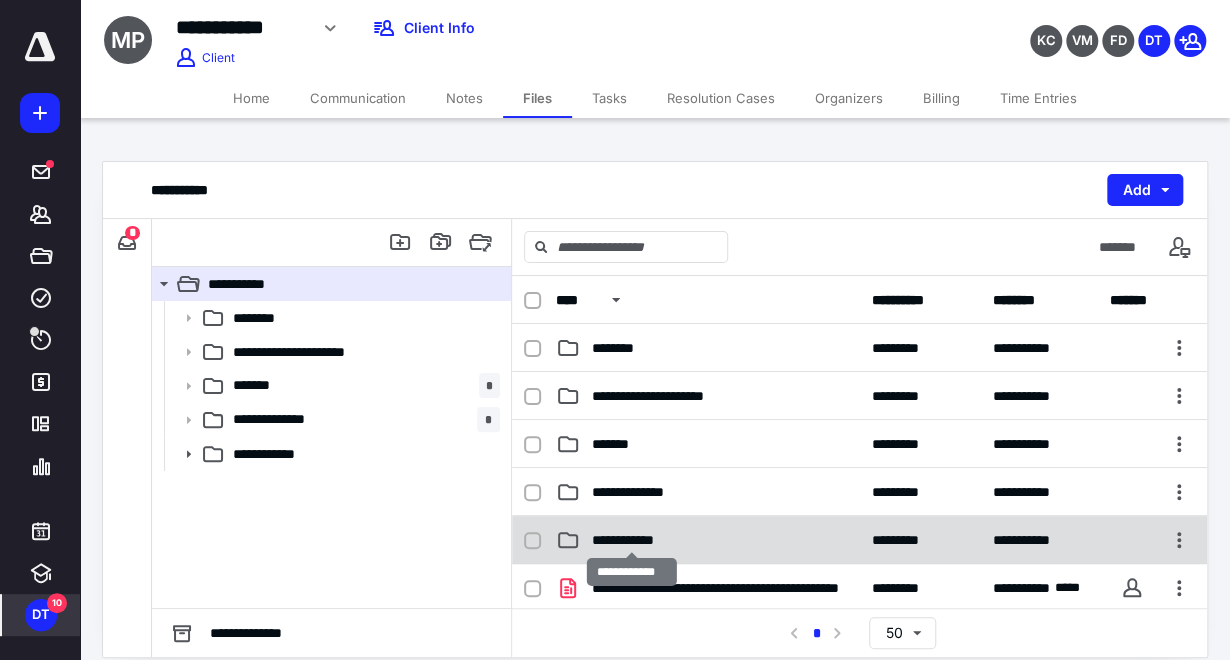 click on "**********" at bounding box center (632, 540) 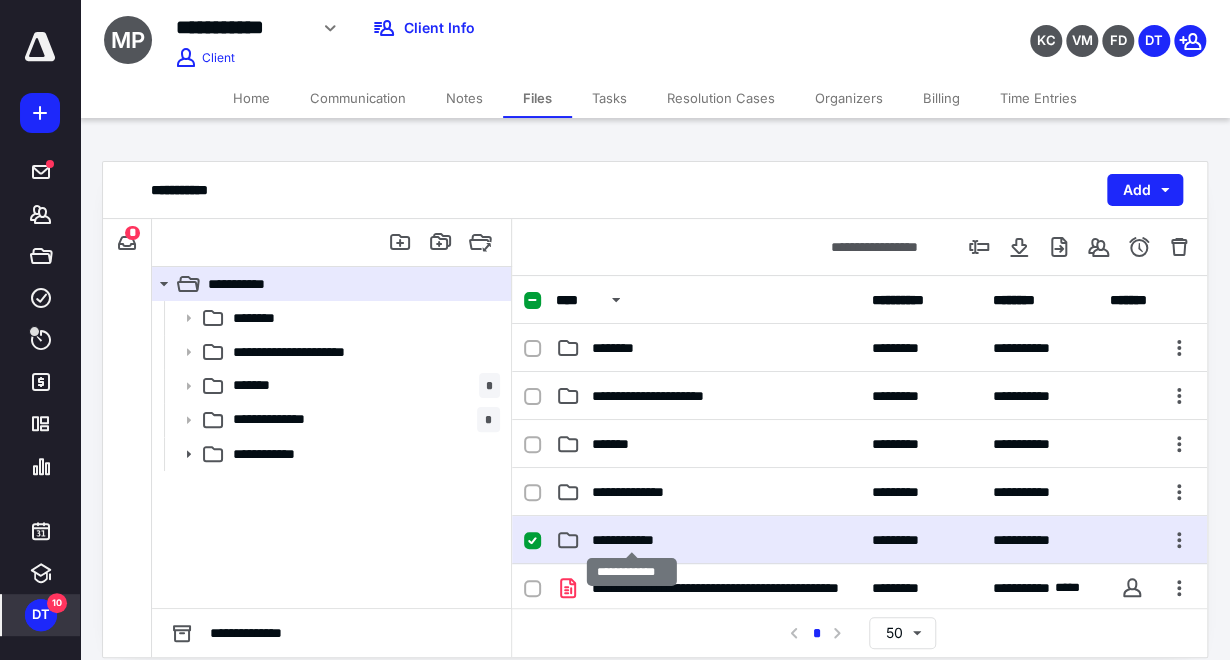 click on "**********" at bounding box center (632, 540) 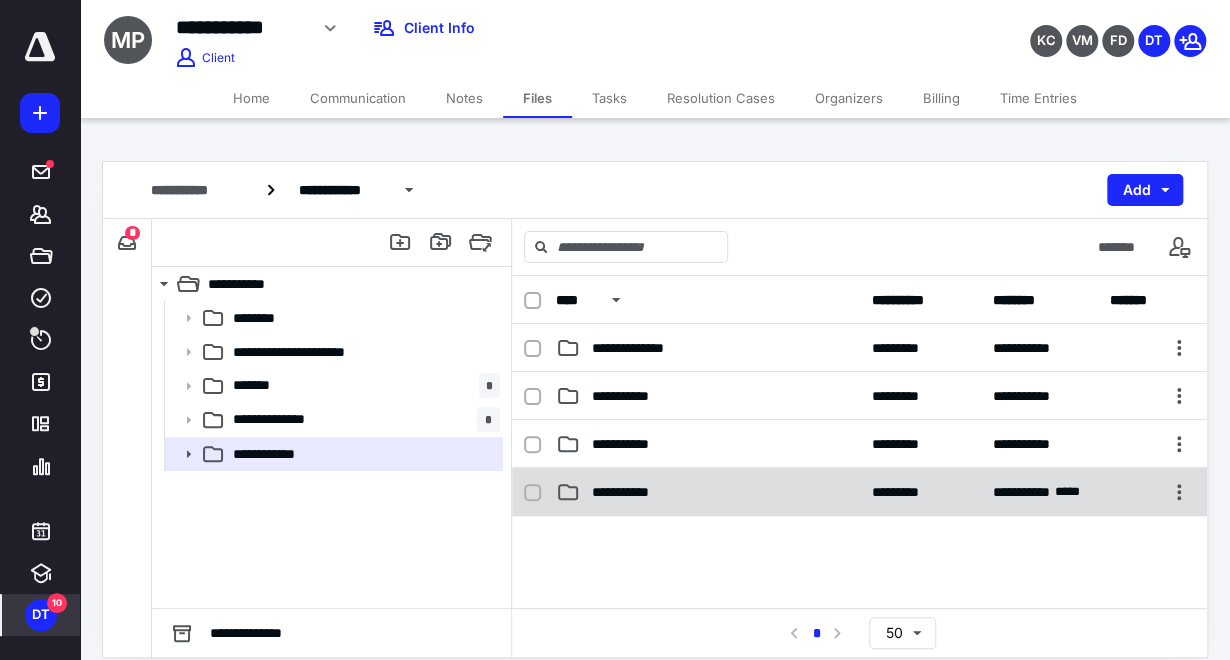 click on "**********" at bounding box center [632, 492] 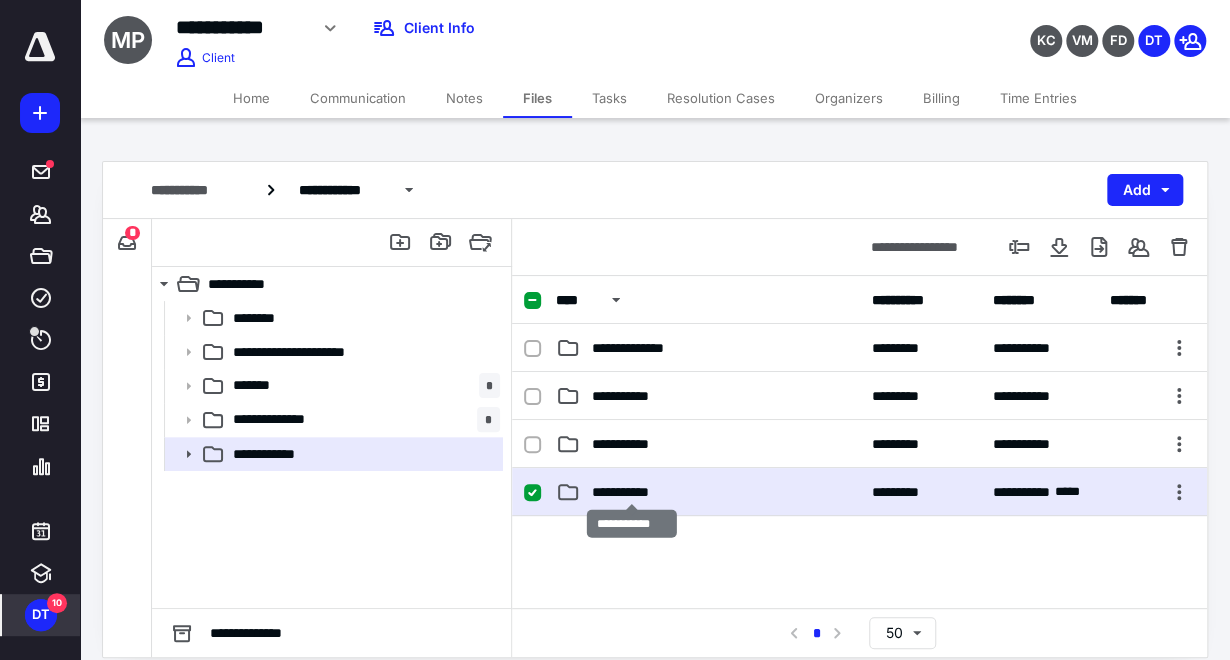 click on "**********" at bounding box center [632, 492] 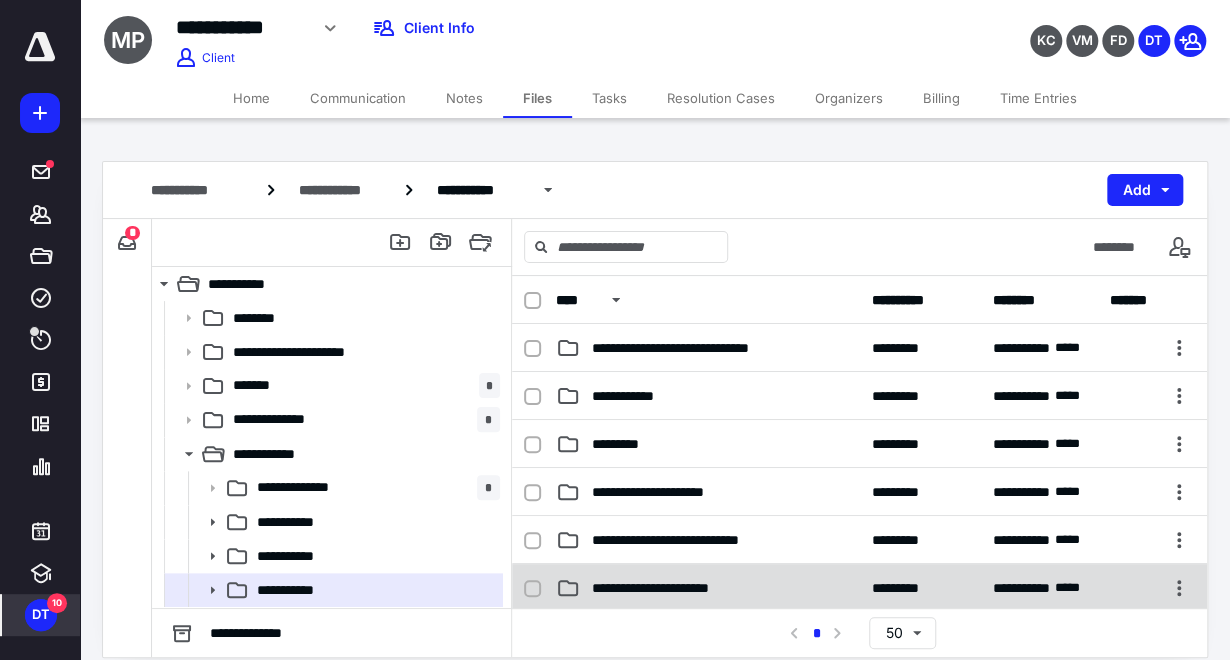 scroll, scrollTop: 222, scrollLeft: 0, axis: vertical 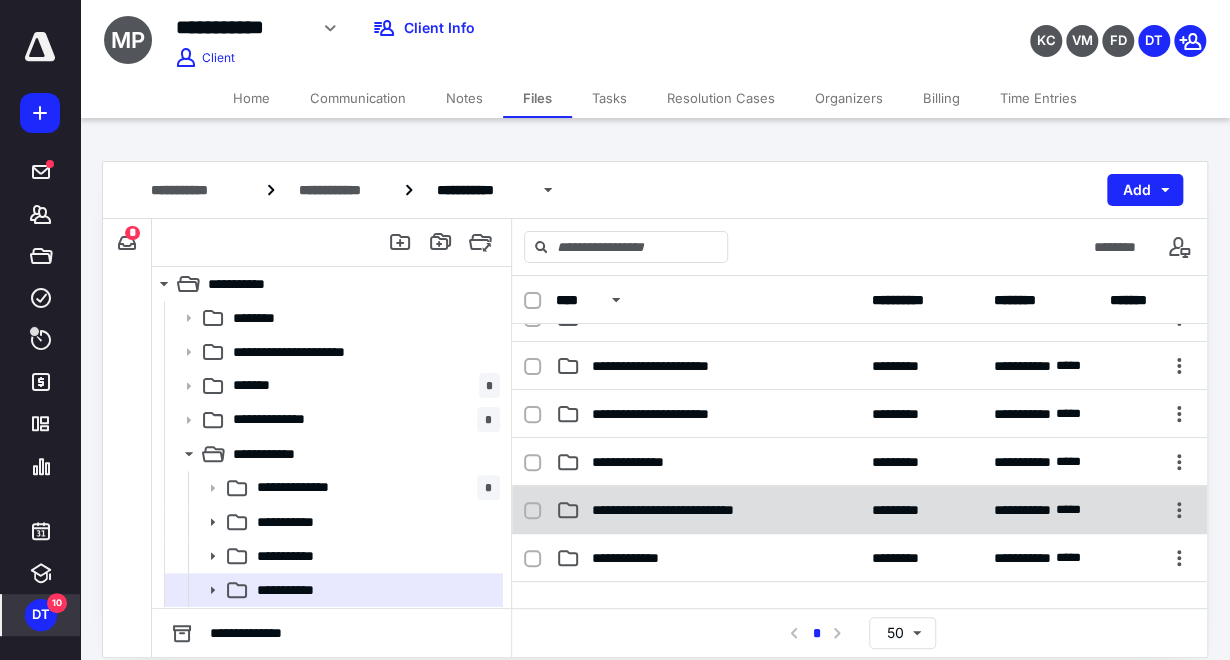 click on "**********" at bounding box center [684, 510] 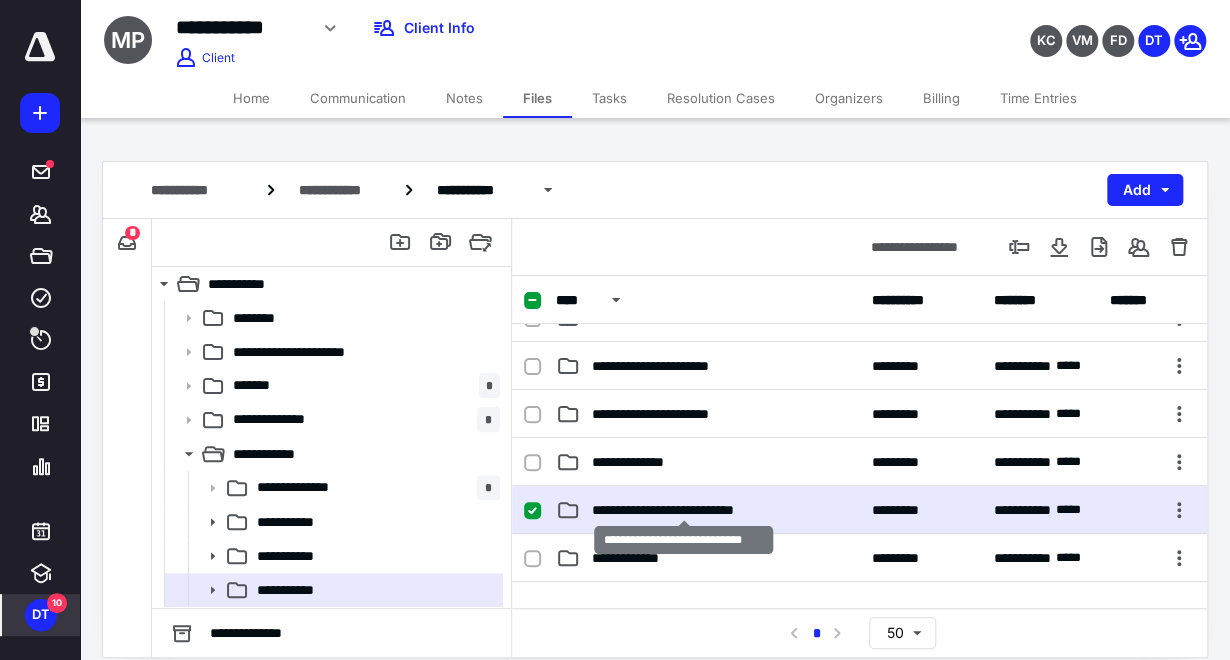 click on "**********" at bounding box center [684, 510] 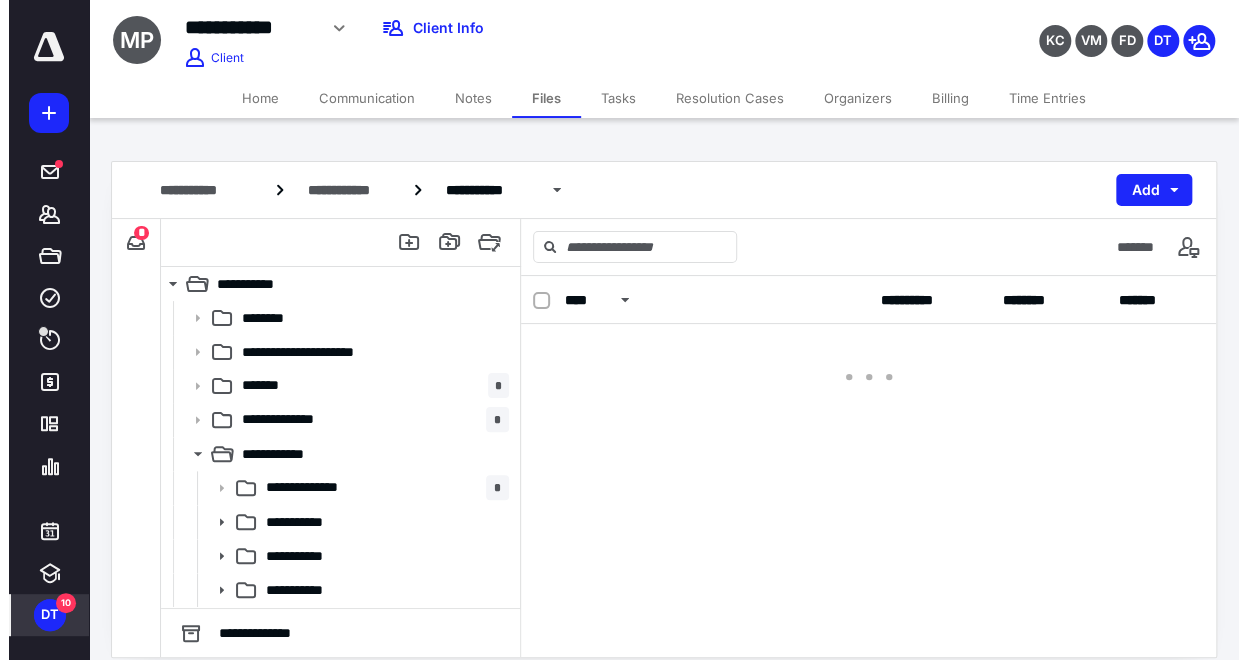 scroll, scrollTop: 0, scrollLeft: 0, axis: both 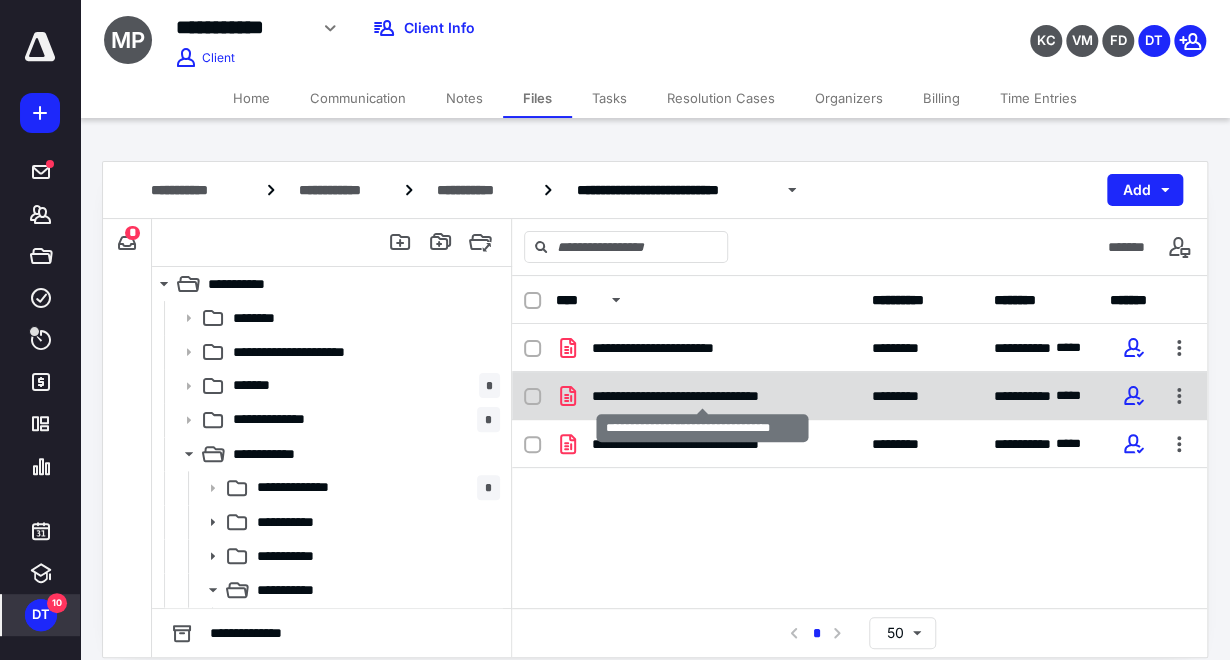 click on "**********" at bounding box center [703, 396] 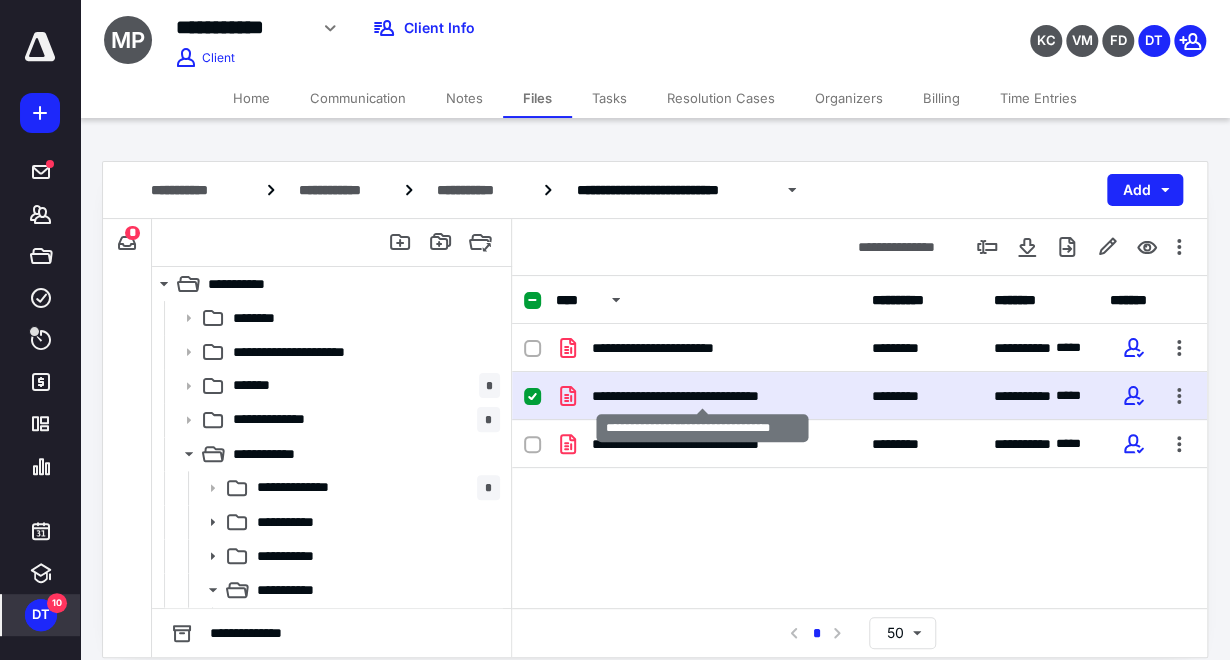 click on "**********" at bounding box center (703, 396) 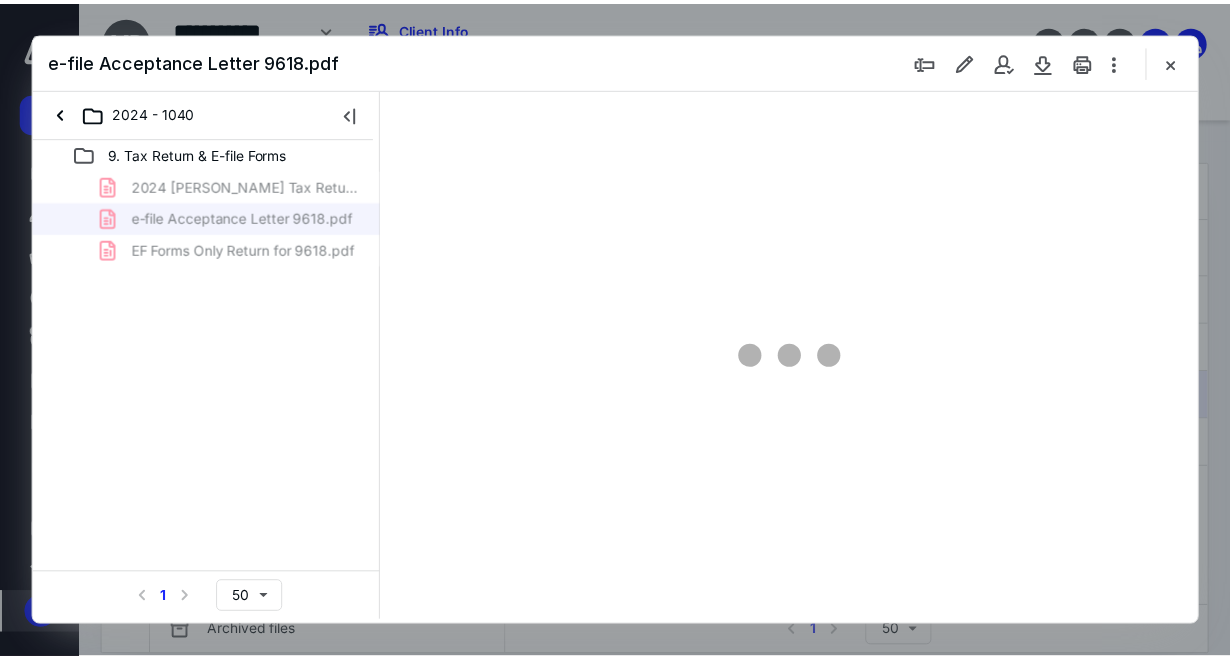 scroll, scrollTop: 0, scrollLeft: 0, axis: both 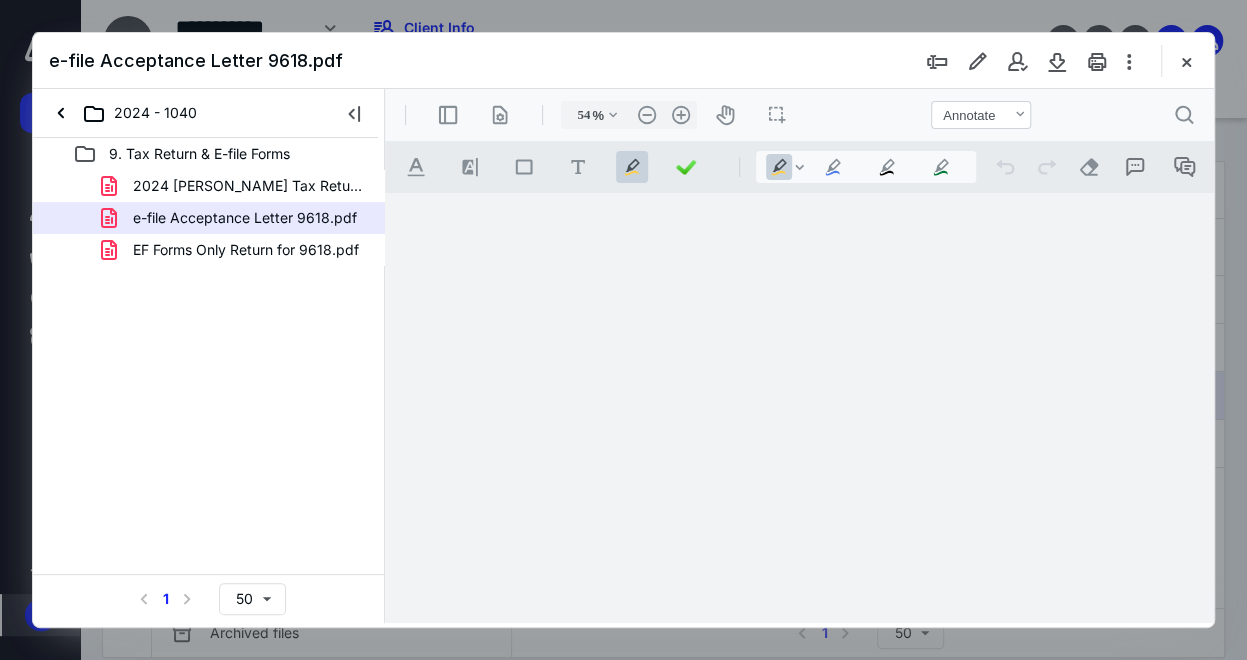 type on "132" 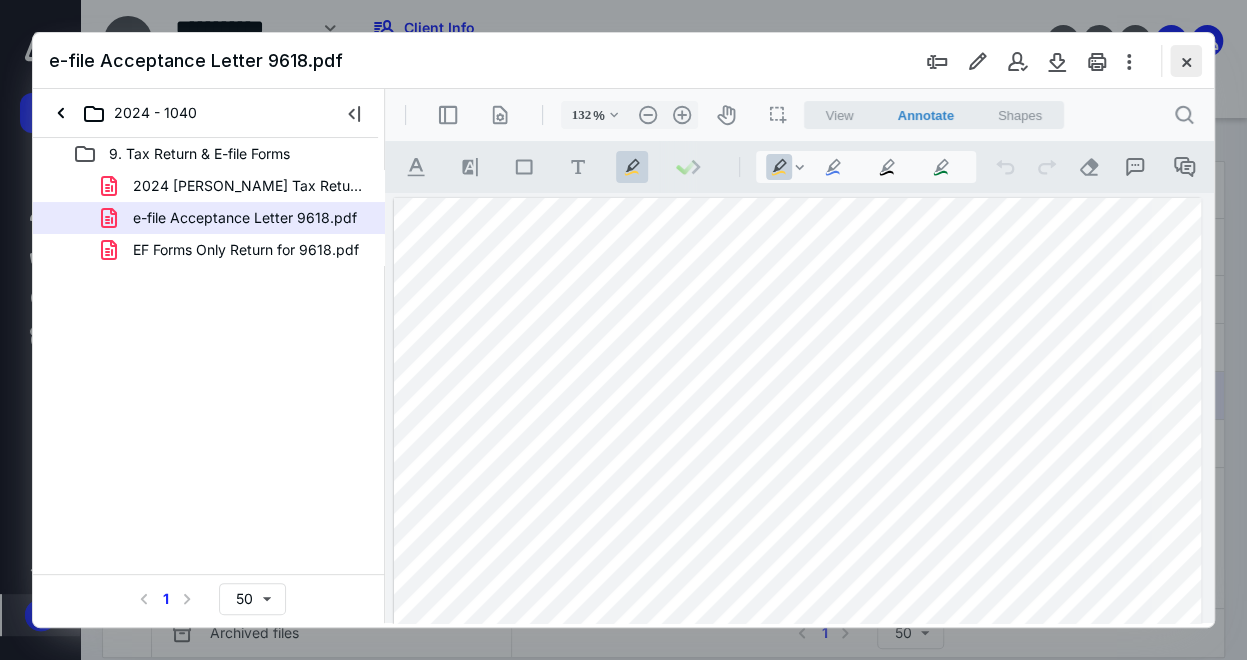 click at bounding box center [1186, 61] 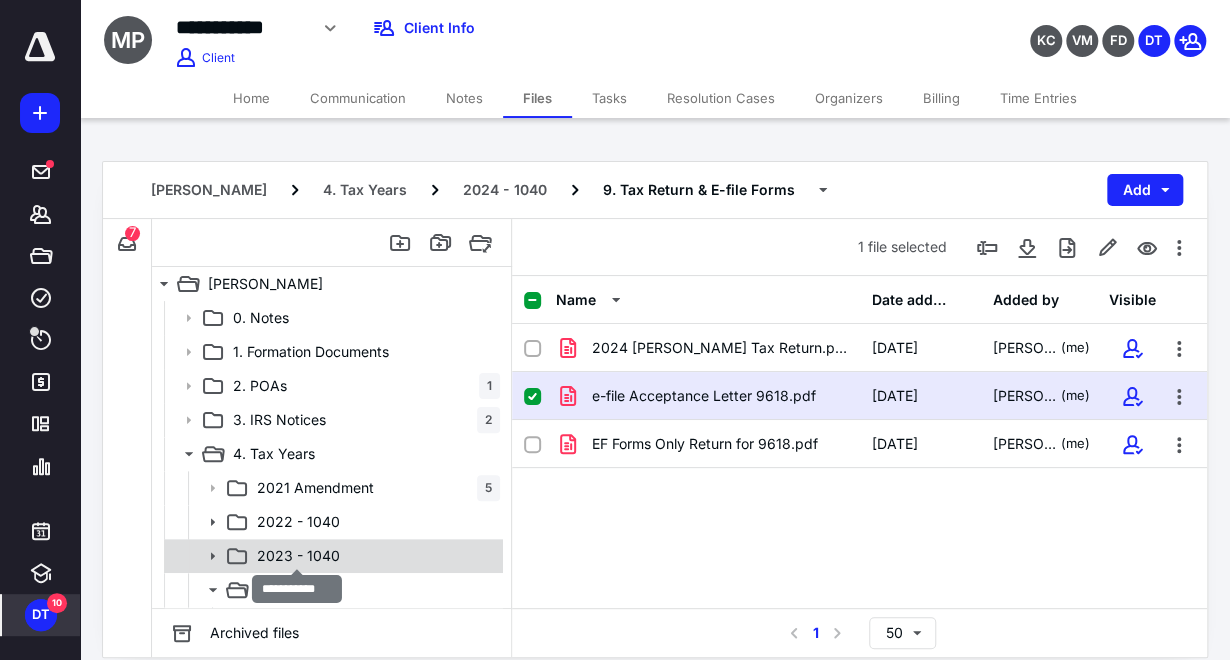 click on "2023 - 1040" at bounding box center (298, 556) 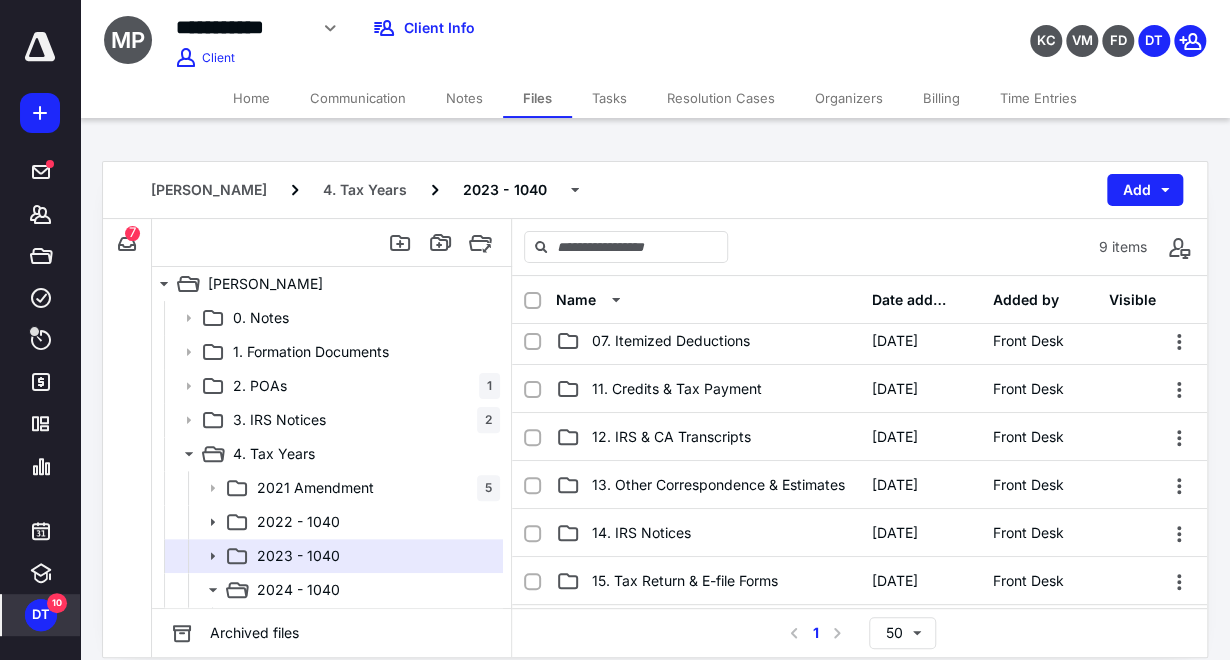 scroll, scrollTop: 333, scrollLeft: 0, axis: vertical 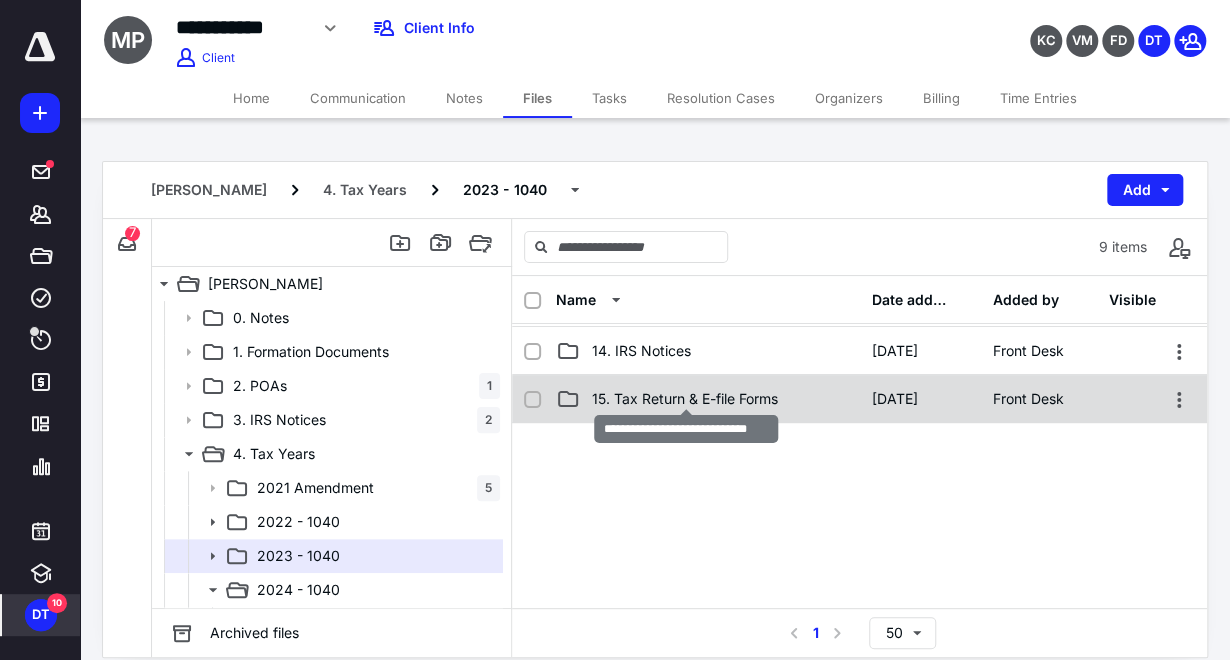 click on "15. Tax Return & E-file Forms" at bounding box center (685, 399) 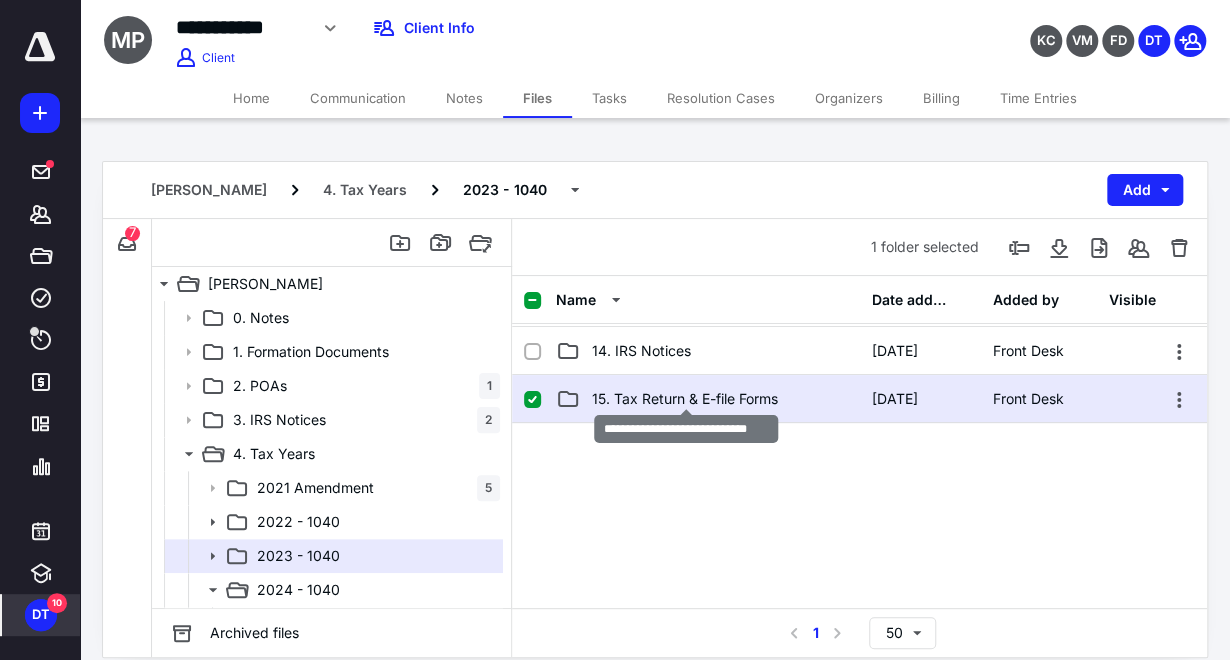 click on "15. Tax Return & E-file Forms" at bounding box center [685, 399] 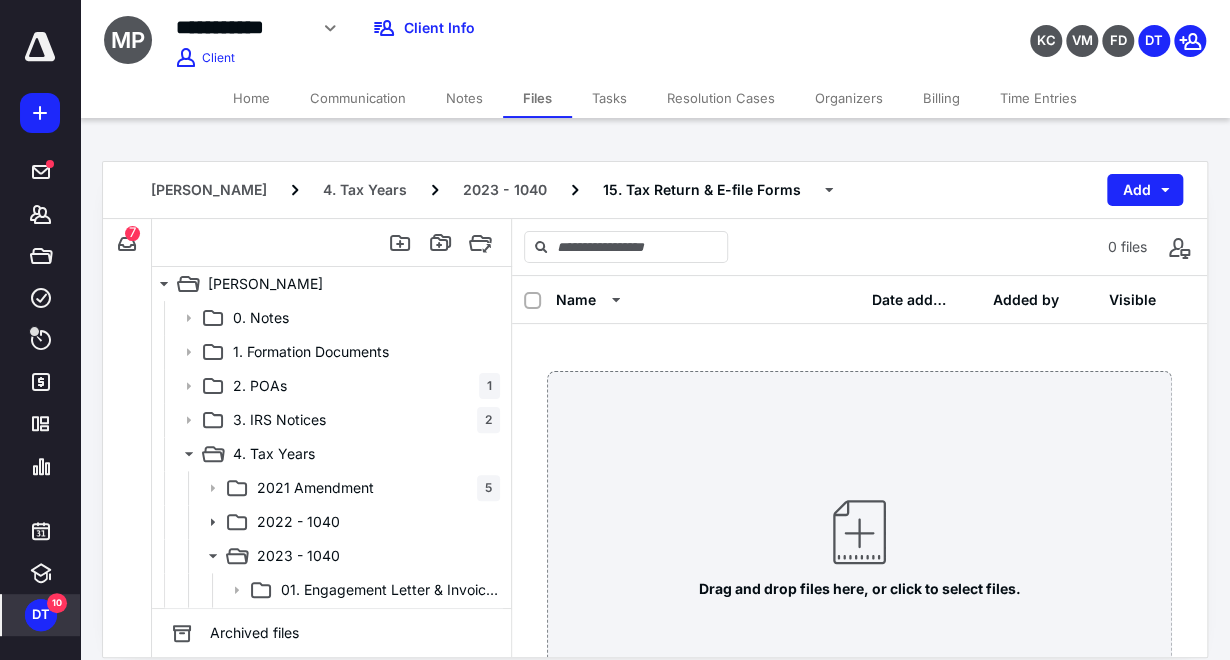 scroll, scrollTop: 0, scrollLeft: 0, axis: both 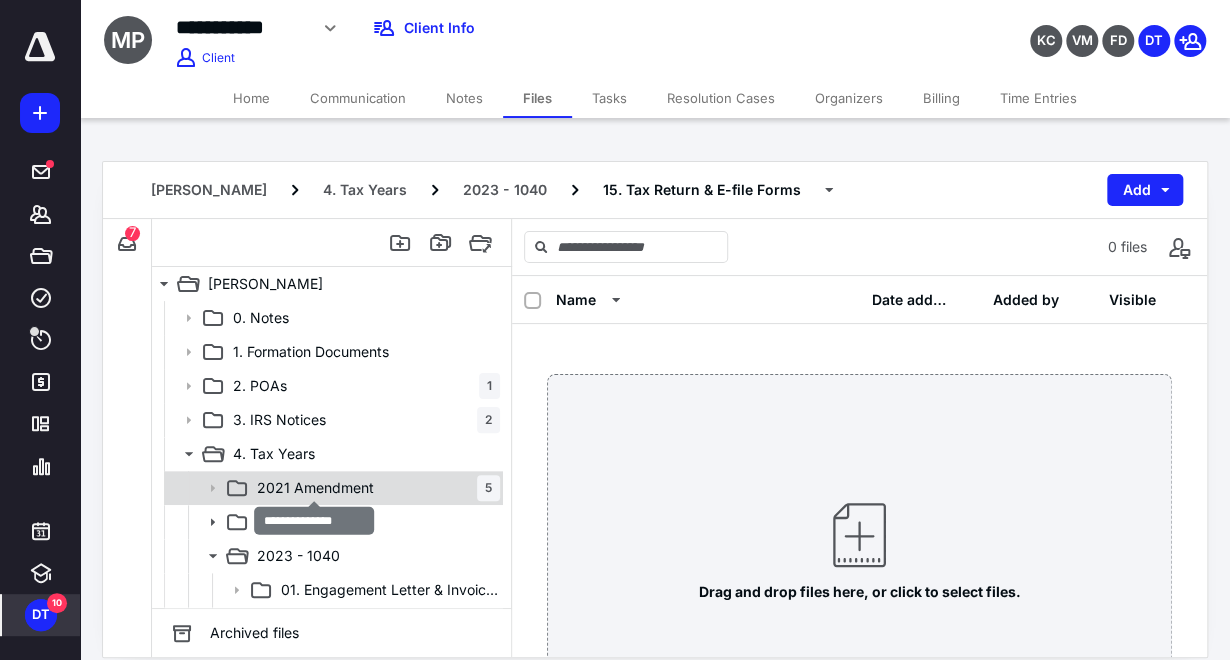 click on "2021 Amendment" at bounding box center (315, 488) 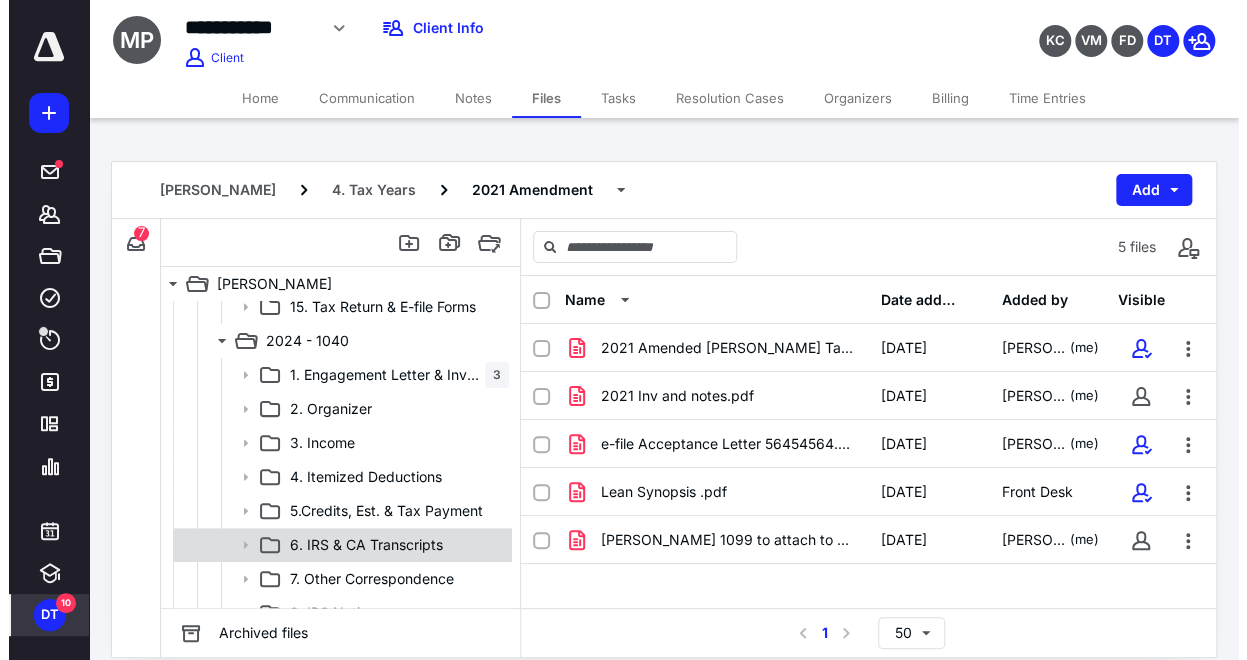 scroll, scrollTop: 643, scrollLeft: 0, axis: vertical 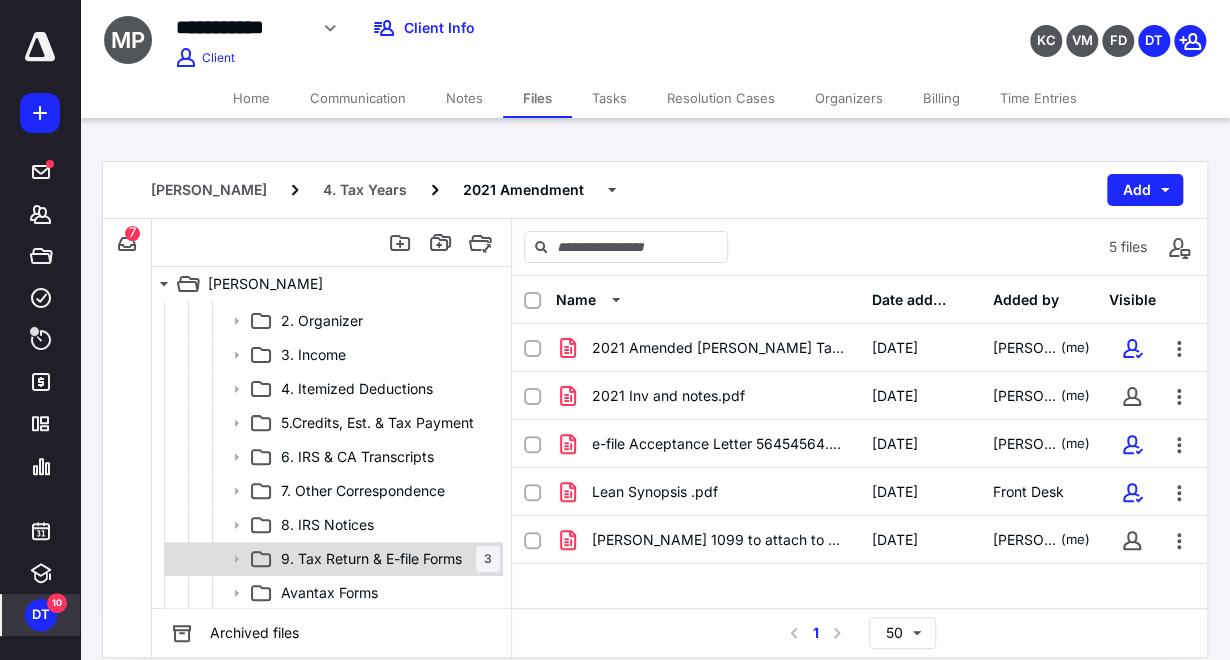 click on "9. Tax Return & E-file Forms" at bounding box center (371, 559) 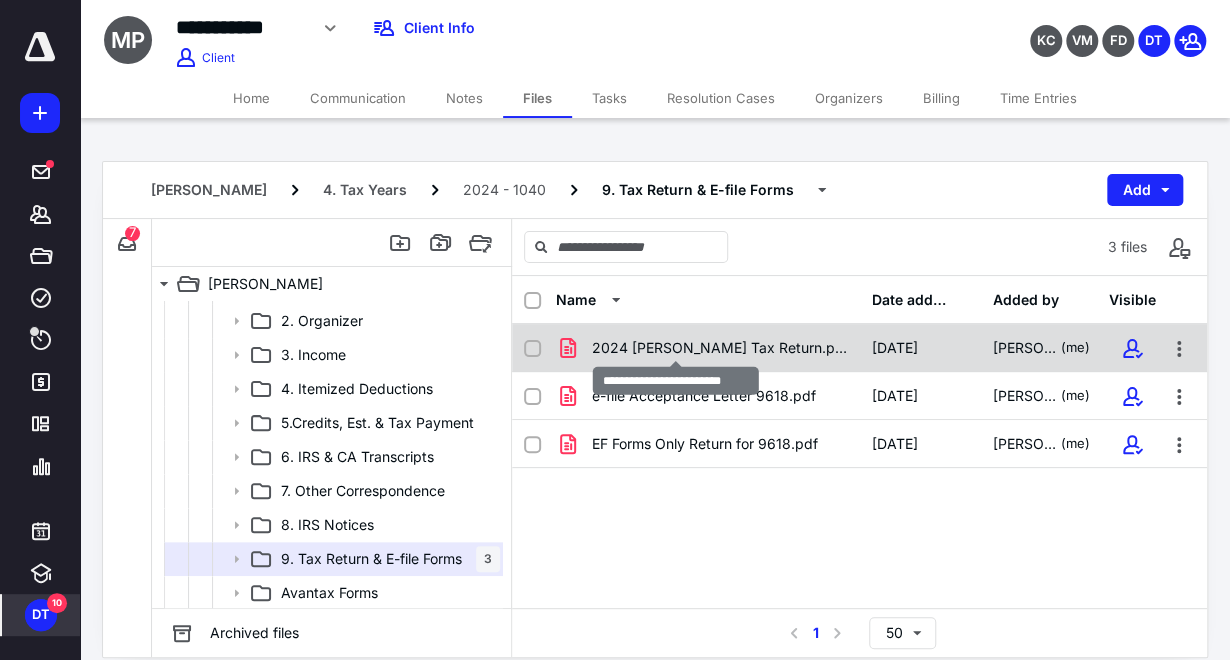 click on "2024 Pino Tax Return.pdf" at bounding box center [719, 348] 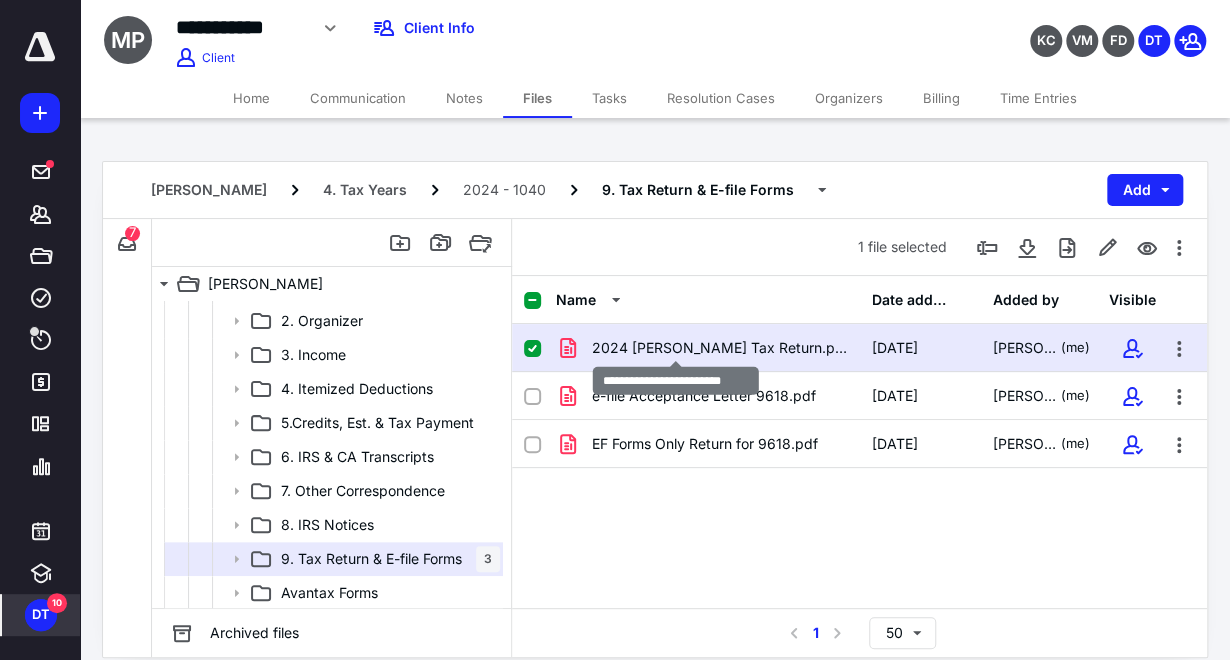 click on "2024 Pino Tax Return.pdf" at bounding box center (719, 348) 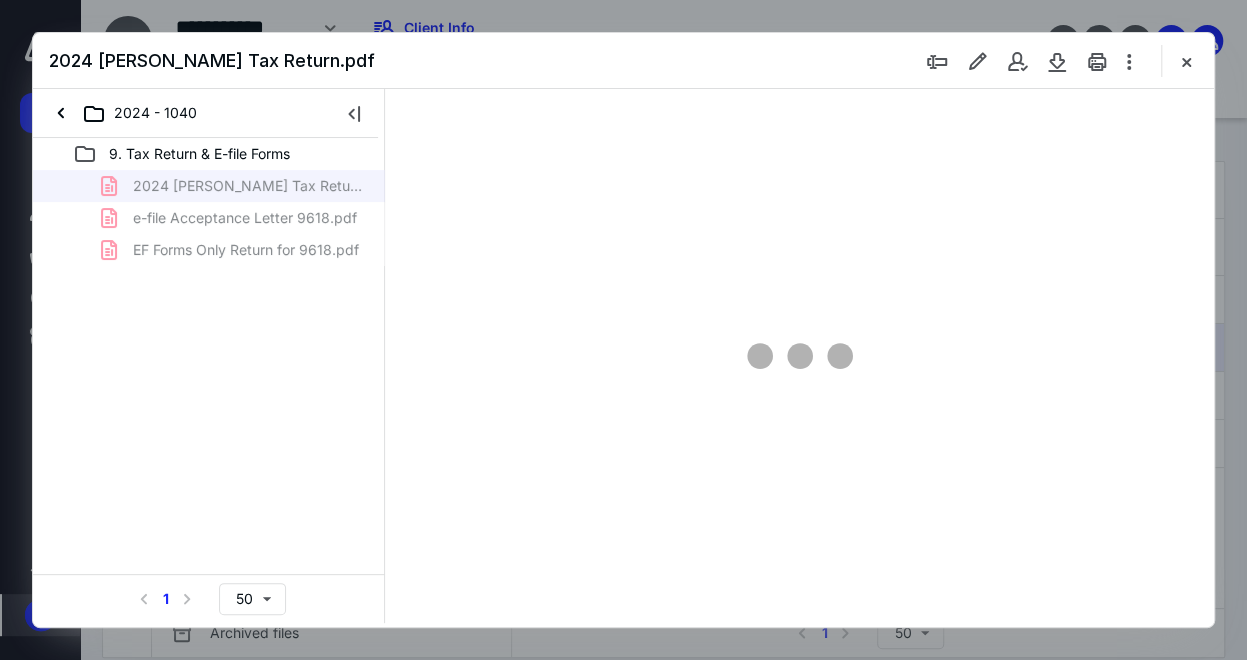 scroll, scrollTop: 0, scrollLeft: 0, axis: both 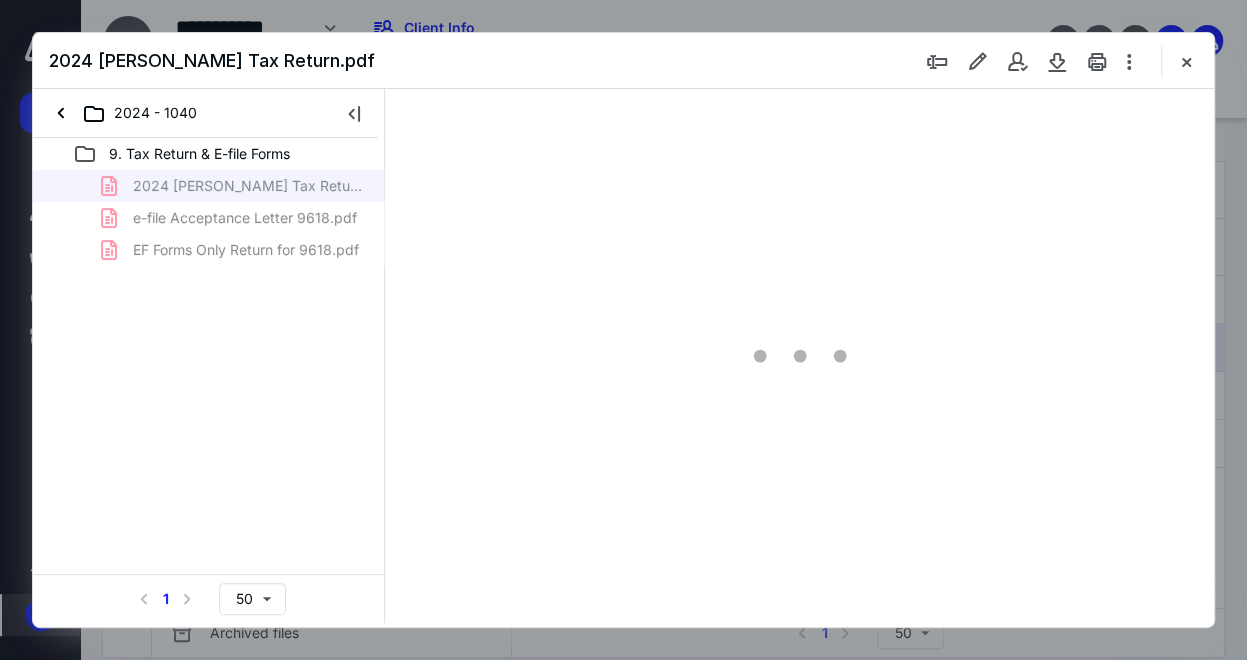 type on "132" 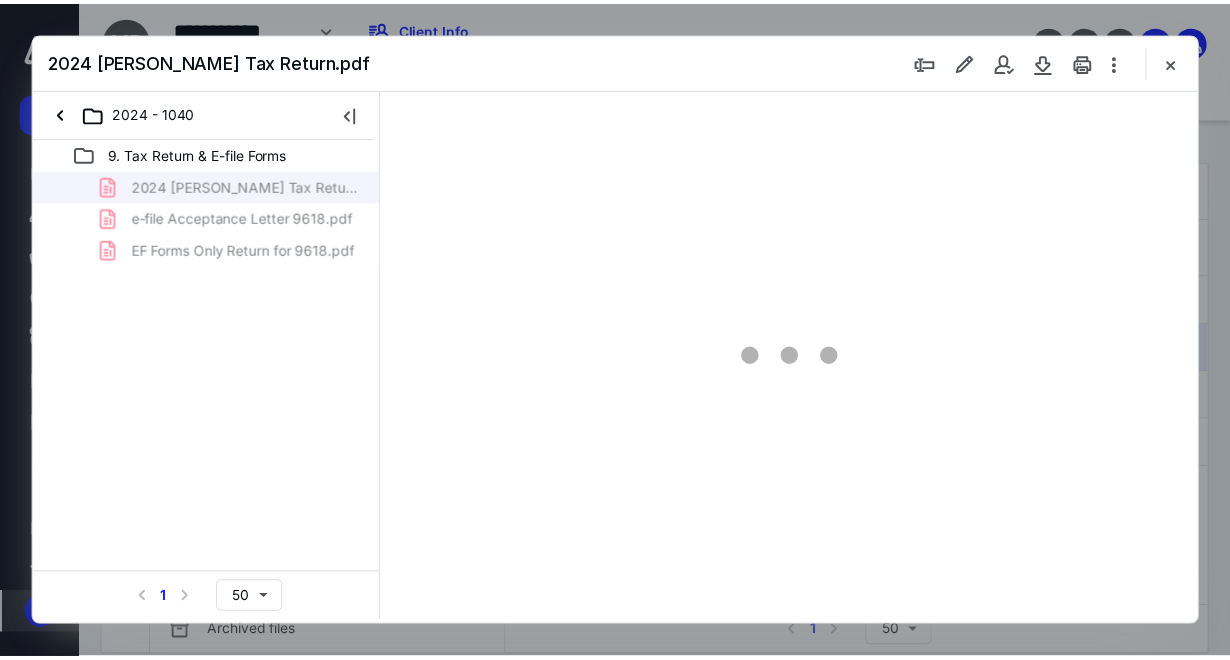 scroll, scrollTop: 108, scrollLeft: 0, axis: vertical 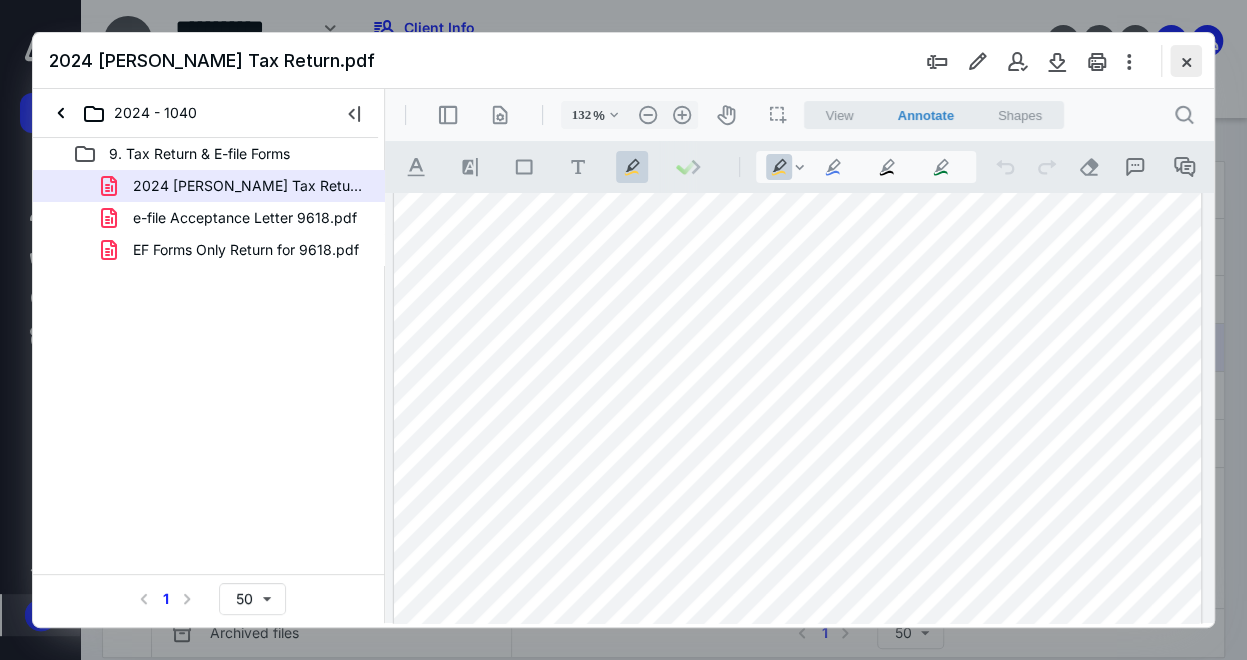 click at bounding box center (1186, 61) 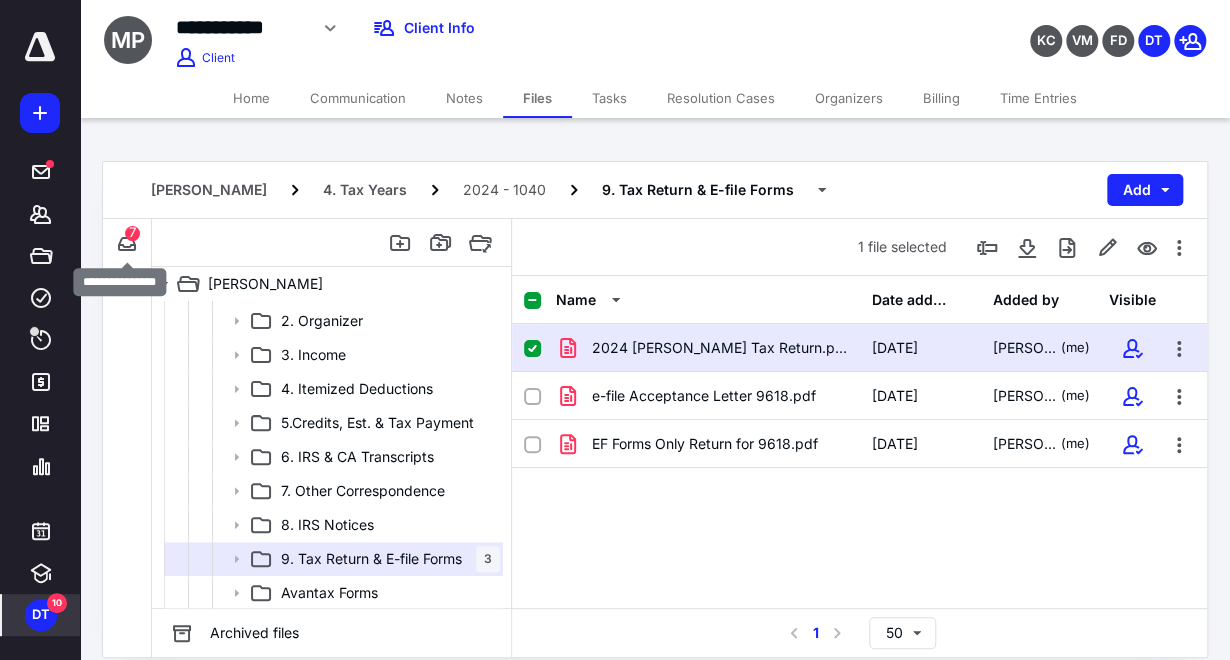 click on "7" at bounding box center [132, 233] 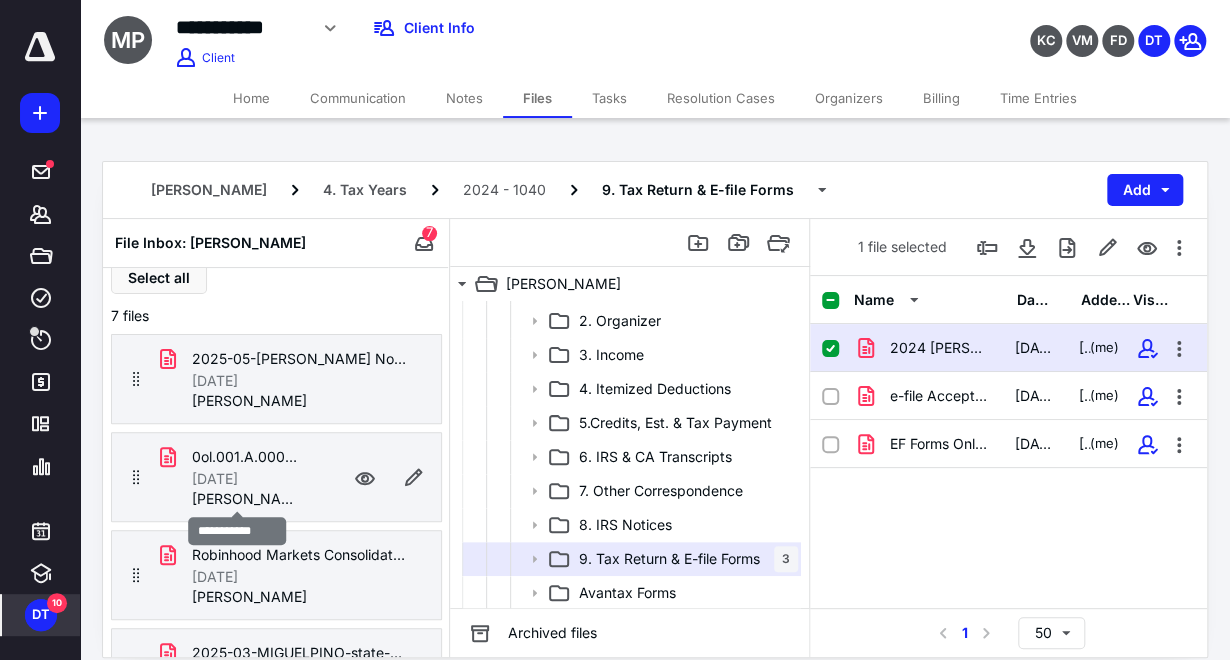 scroll, scrollTop: 0, scrollLeft: 0, axis: both 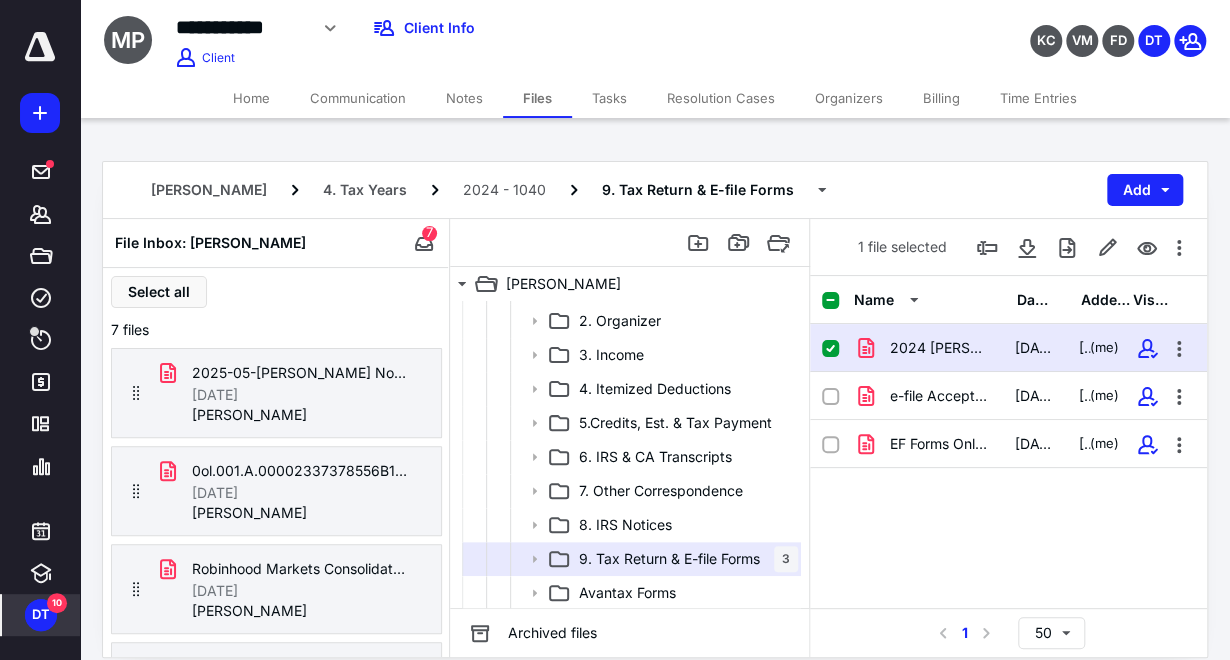 click on "DT" at bounding box center [41, 615] 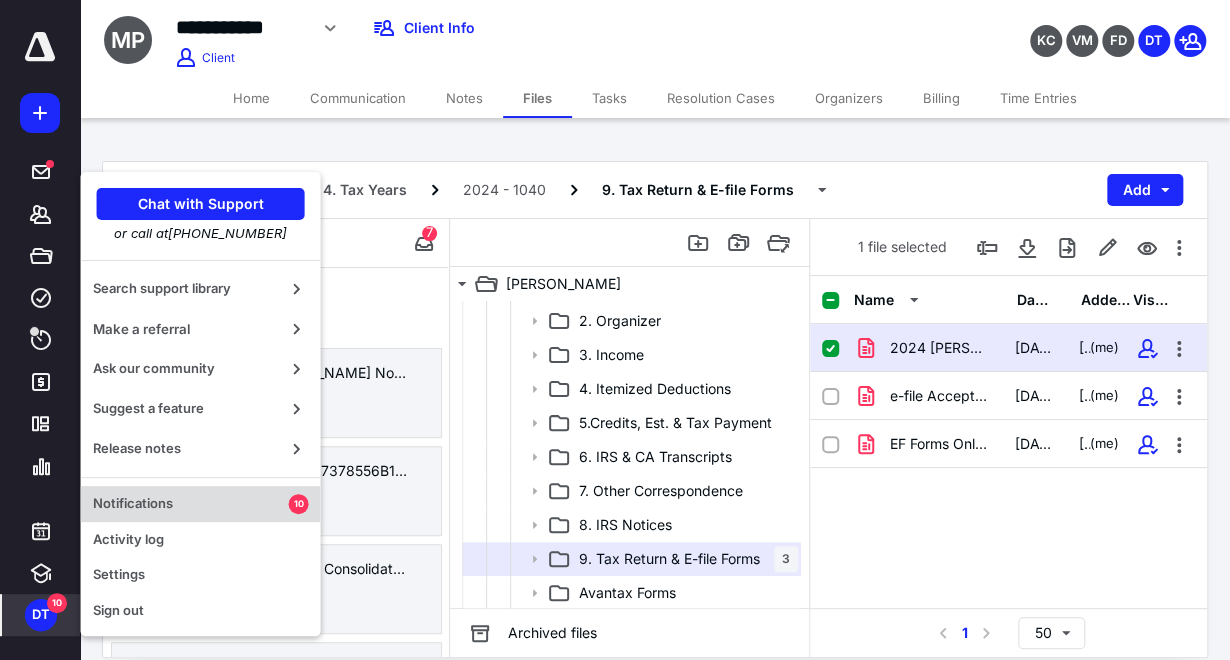 click on "Notifications" at bounding box center (191, 504) 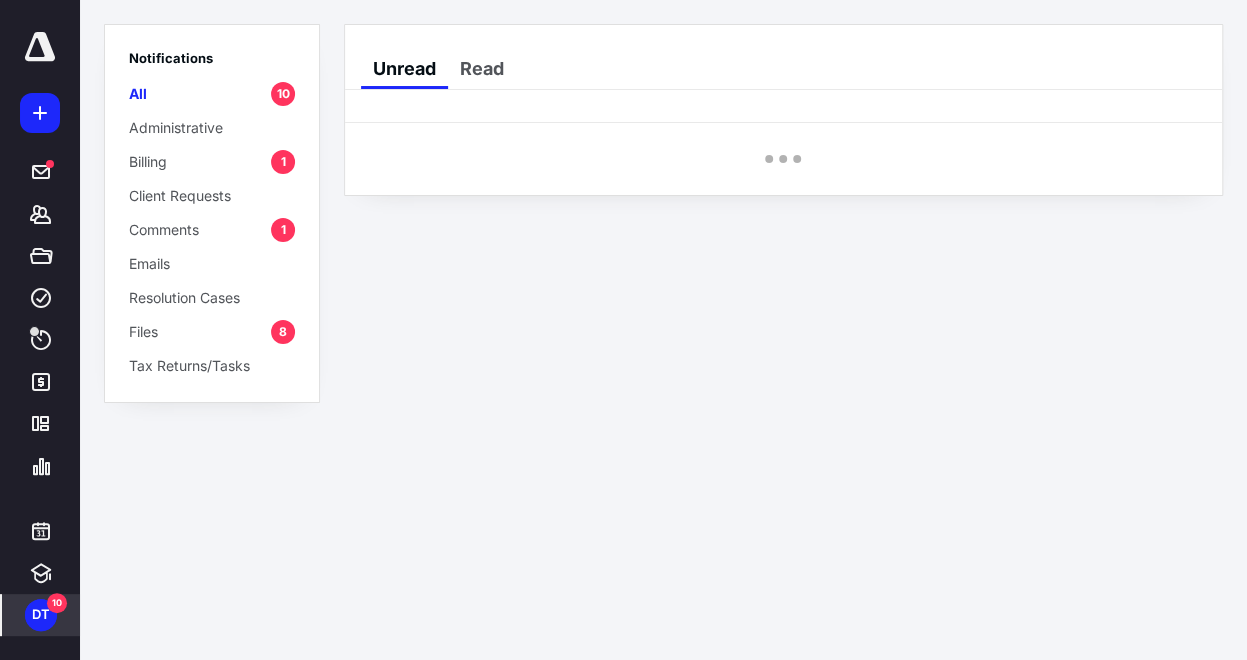 click on "1" at bounding box center [283, 230] 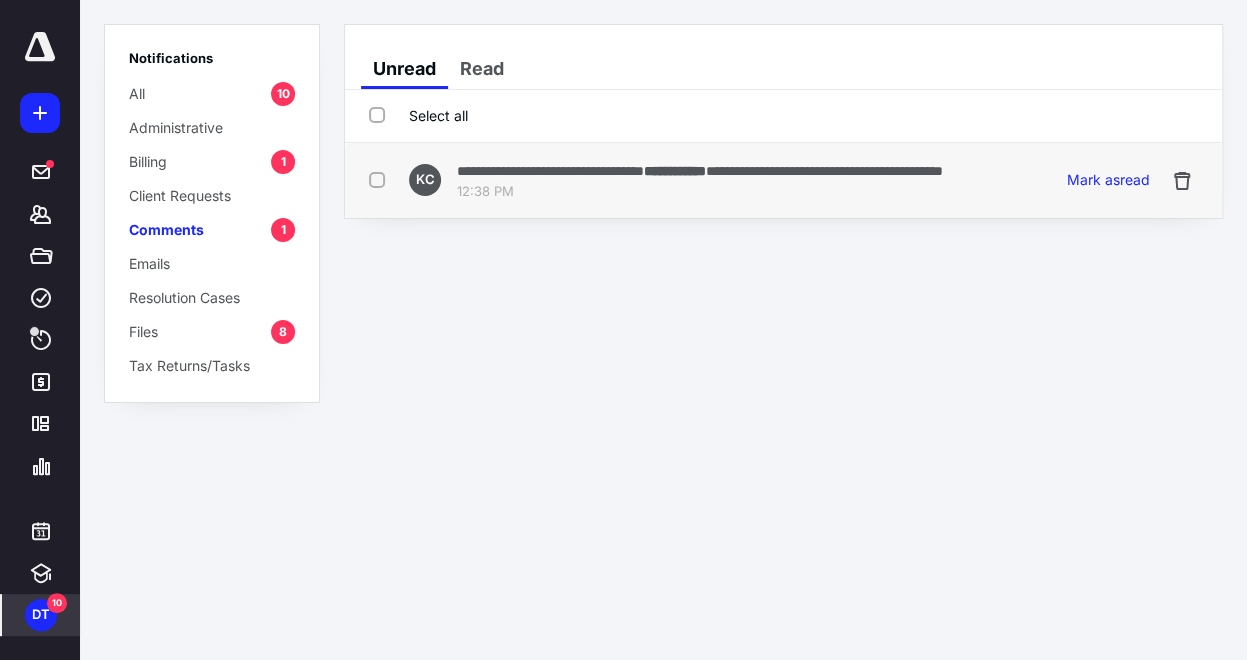click on "**********" at bounding box center [550, 171] 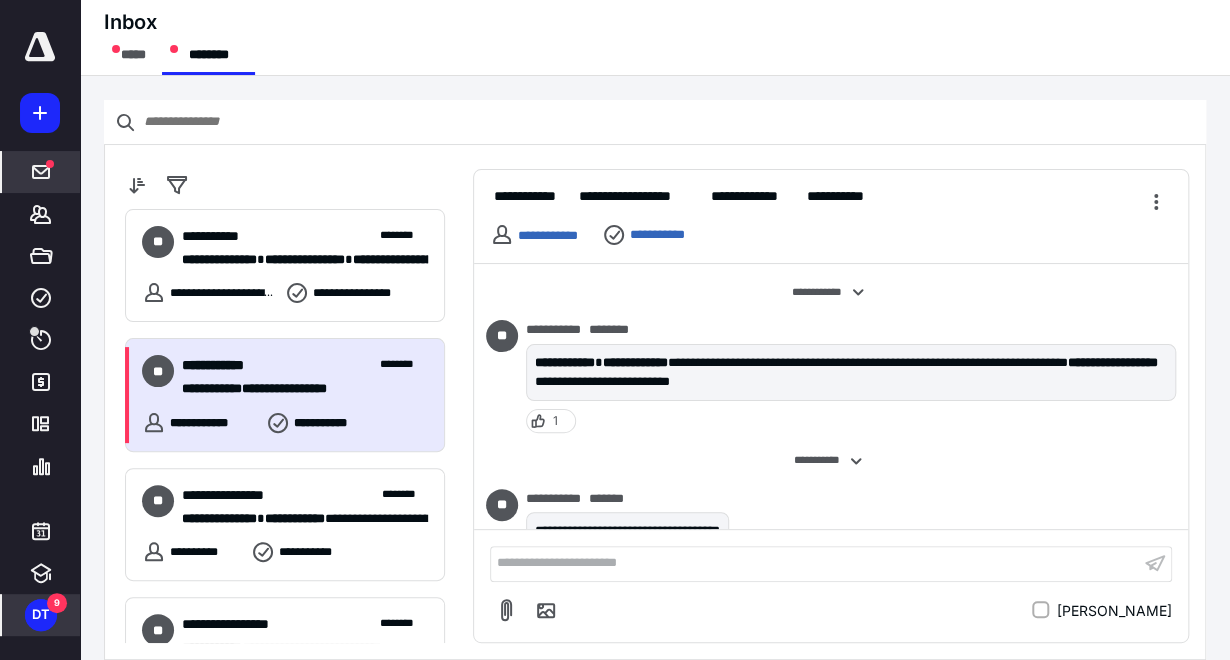 scroll, scrollTop: 19, scrollLeft: 0, axis: vertical 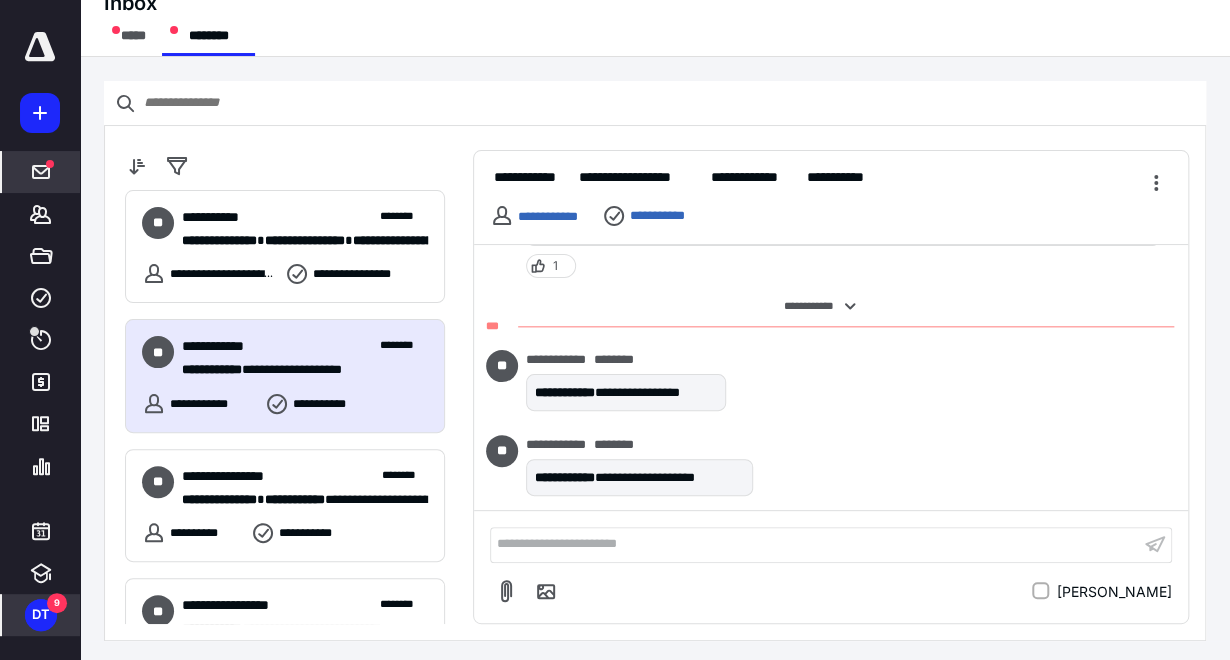 click on "**********" at bounding box center (297, 369) 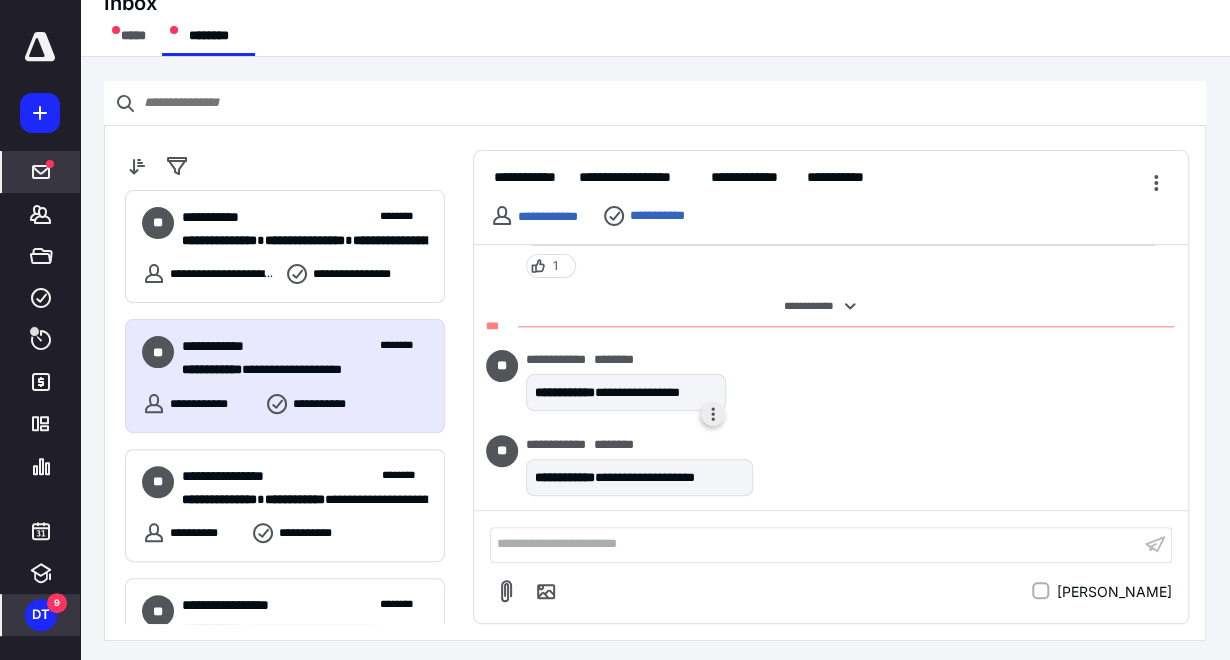 click at bounding box center [713, 414] 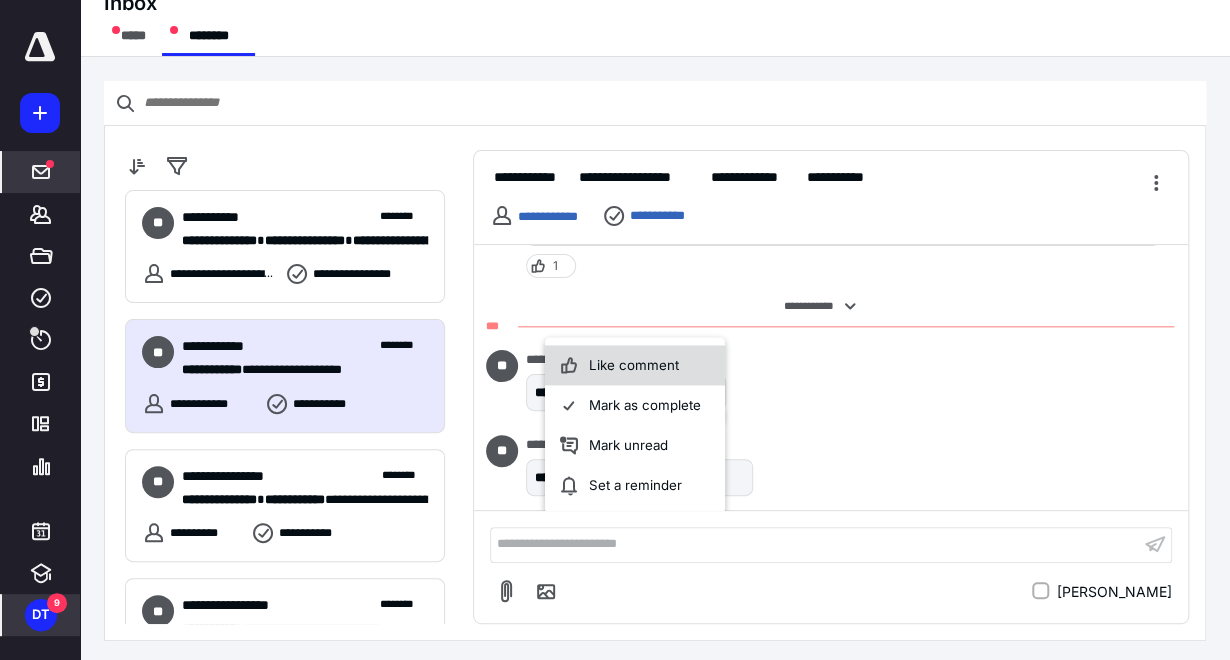 click on "Like comment" at bounding box center (635, 365) 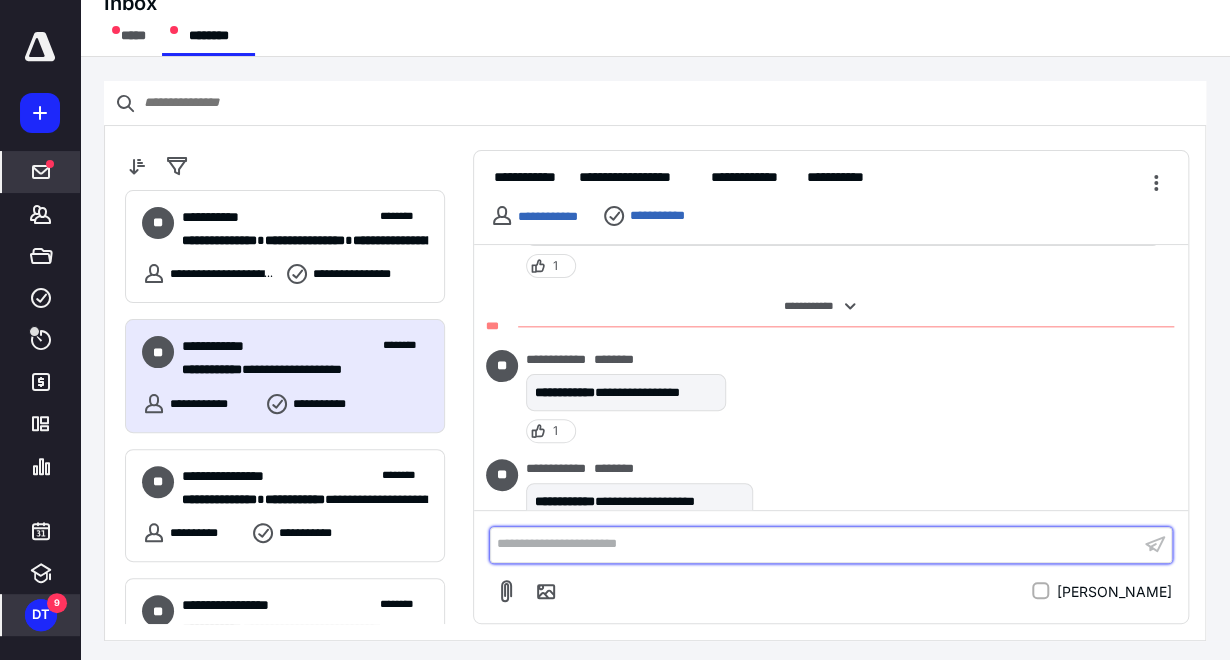 click on "**********" at bounding box center (815, 544) 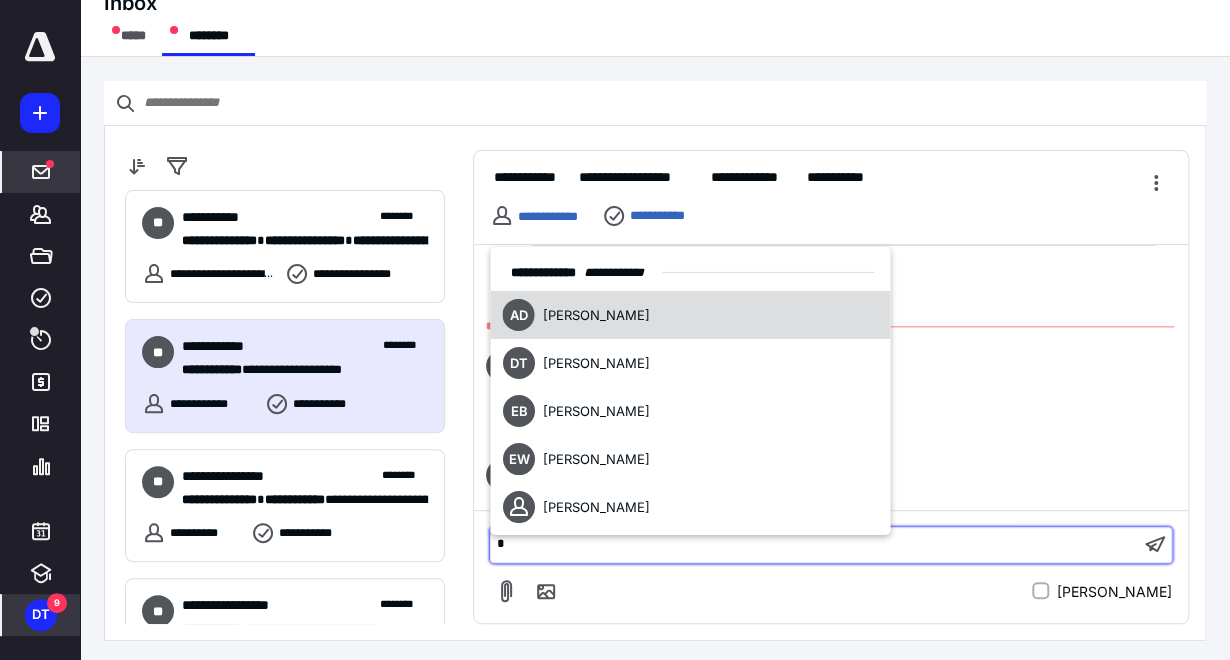 type 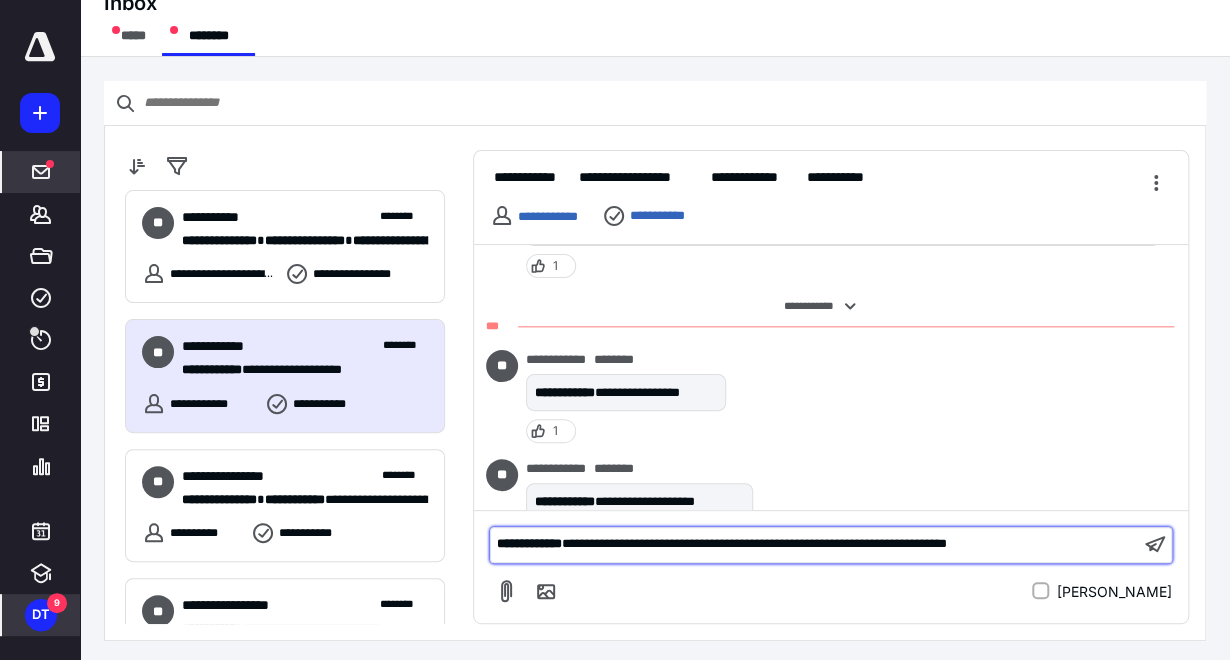 scroll, scrollTop: 747, scrollLeft: 0, axis: vertical 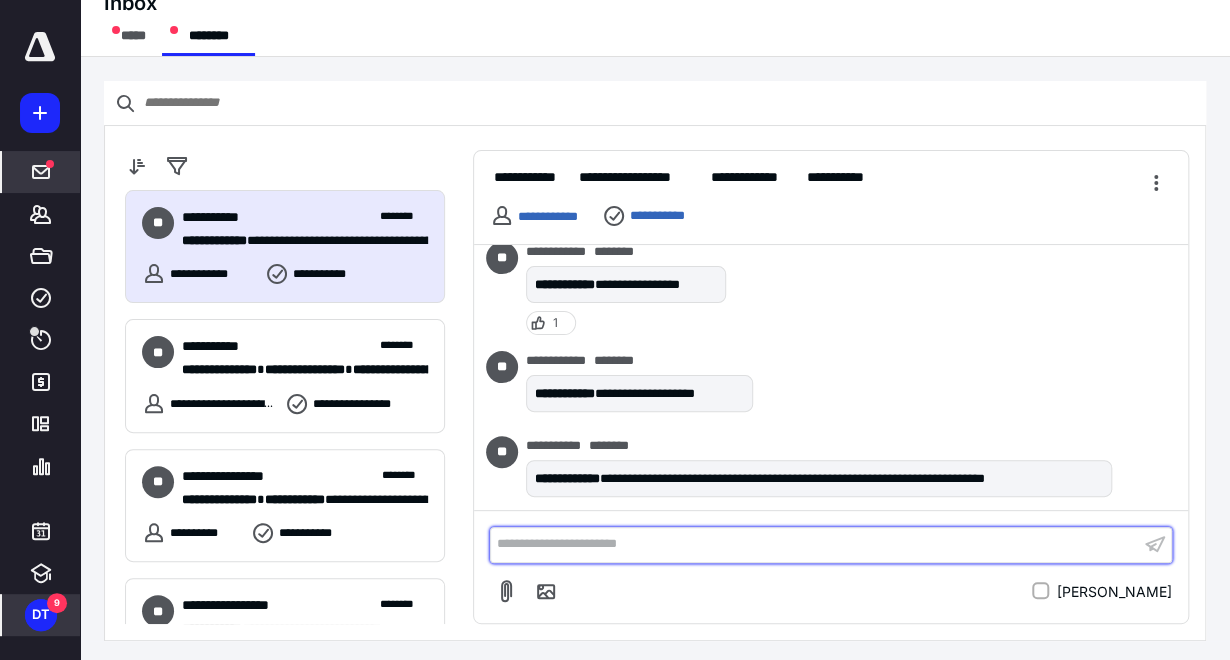 click on "**********" at bounding box center [815, 544] 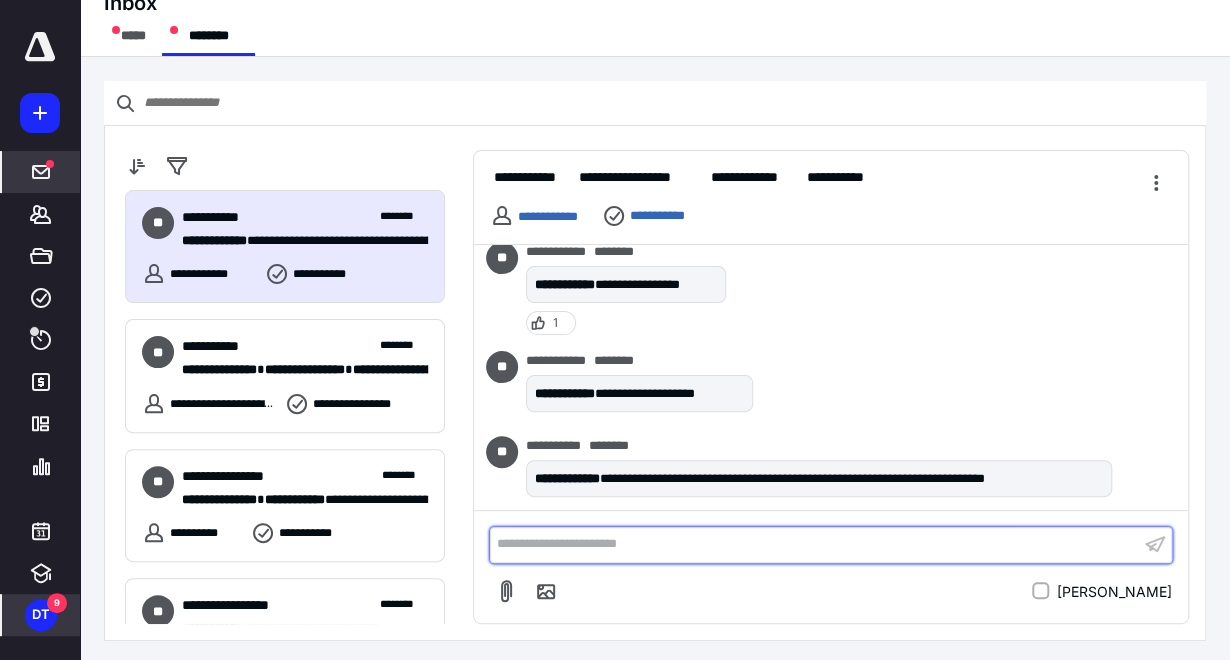 scroll, scrollTop: 831, scrollLeft: 0, axis: vertical 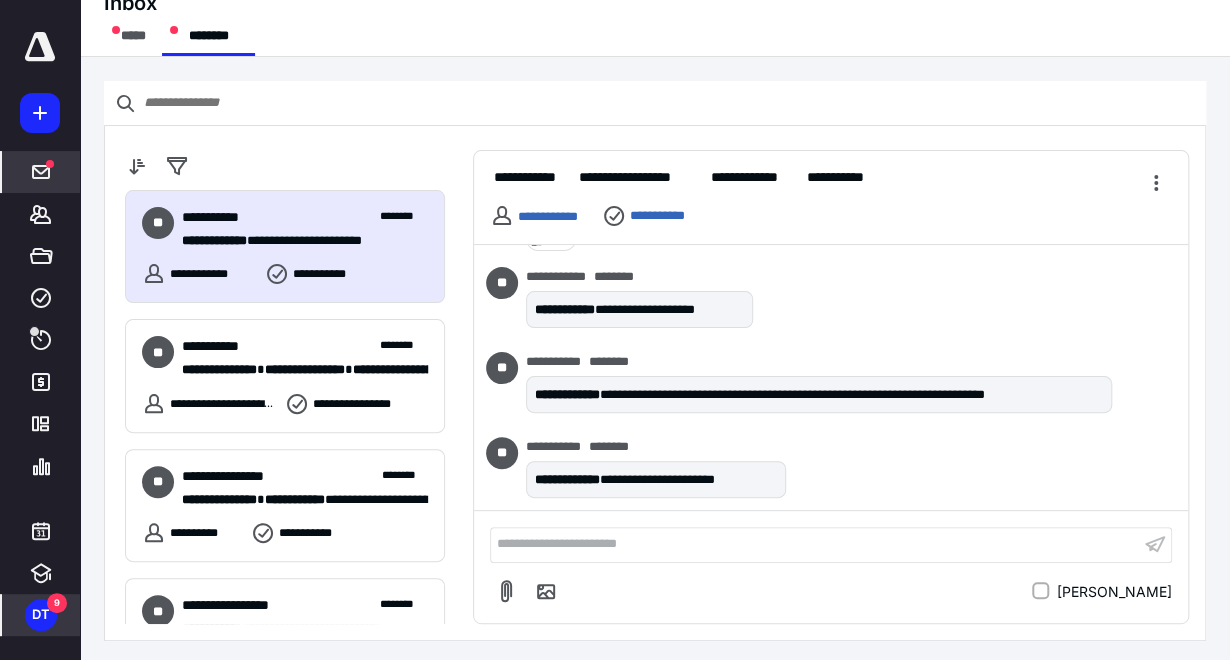 click on "**********" at bounding box center (534, 216) 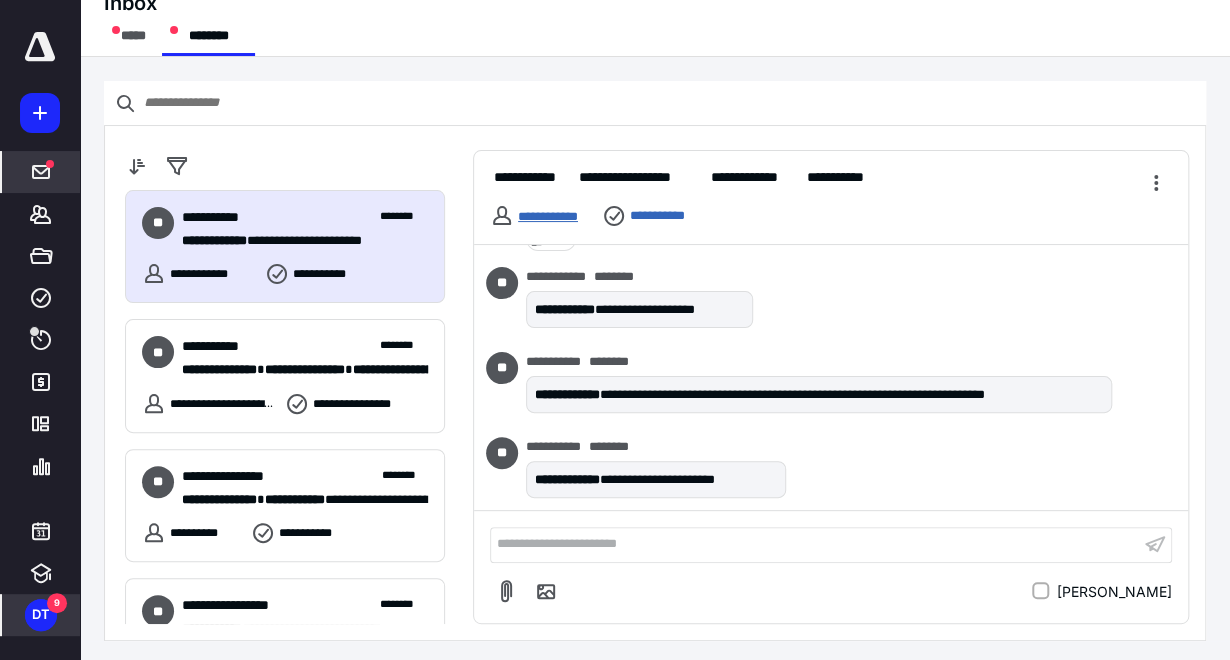 click on "**********" at bounding box center [548, 216] 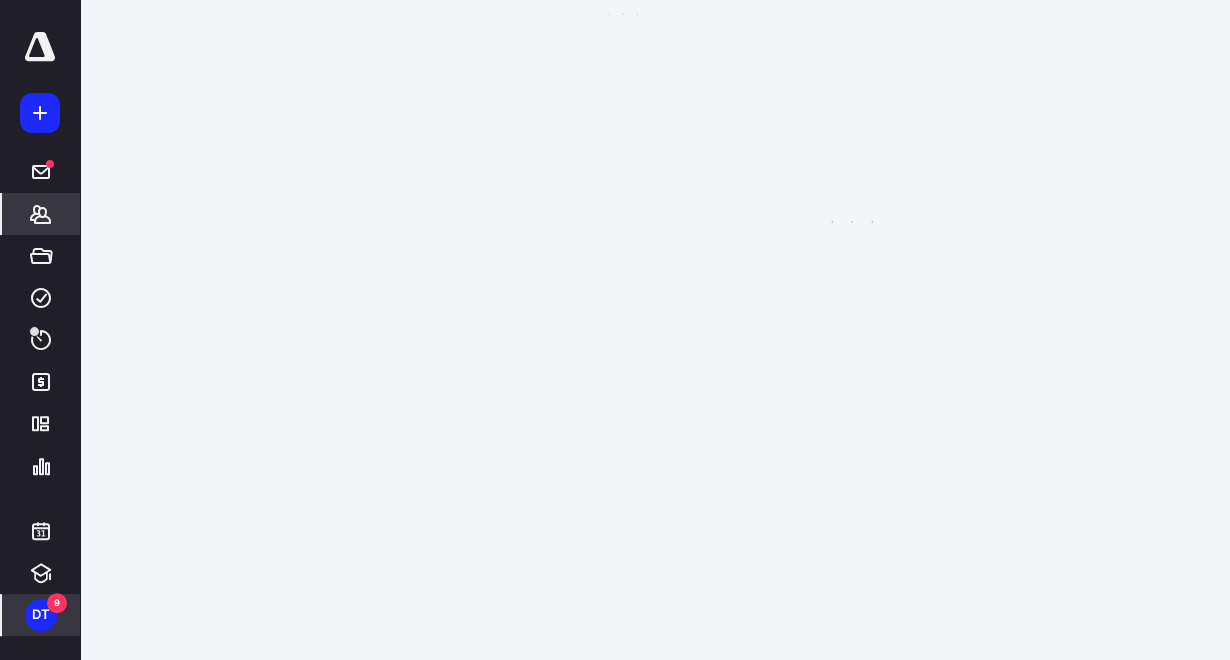scroll, scrollTop: 0, scrollLeft: 0, axis: both 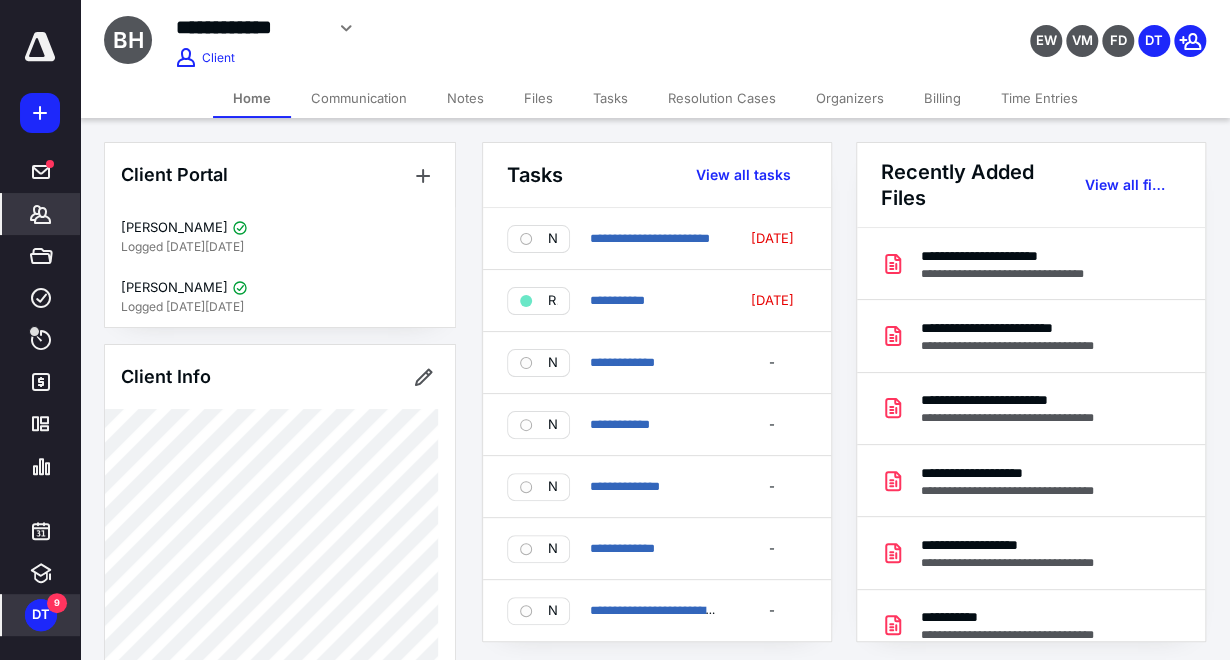 click on "Files" at bounding box center [538, 98] 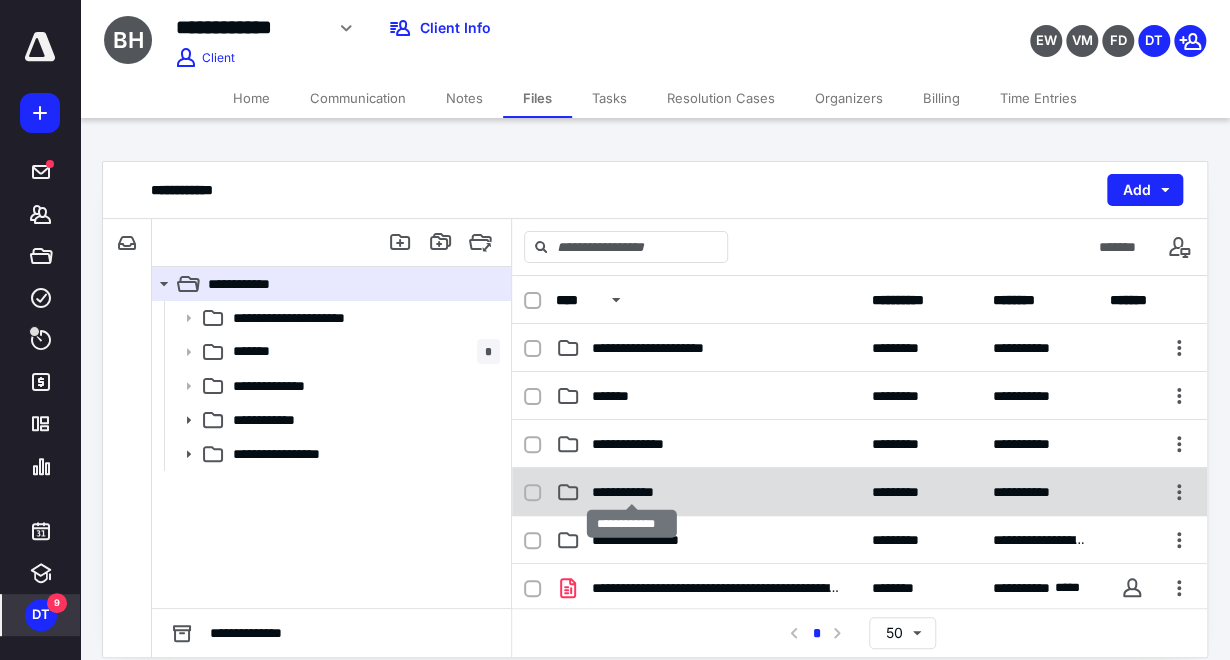 click on "**********" at bounding box center [632, 492] 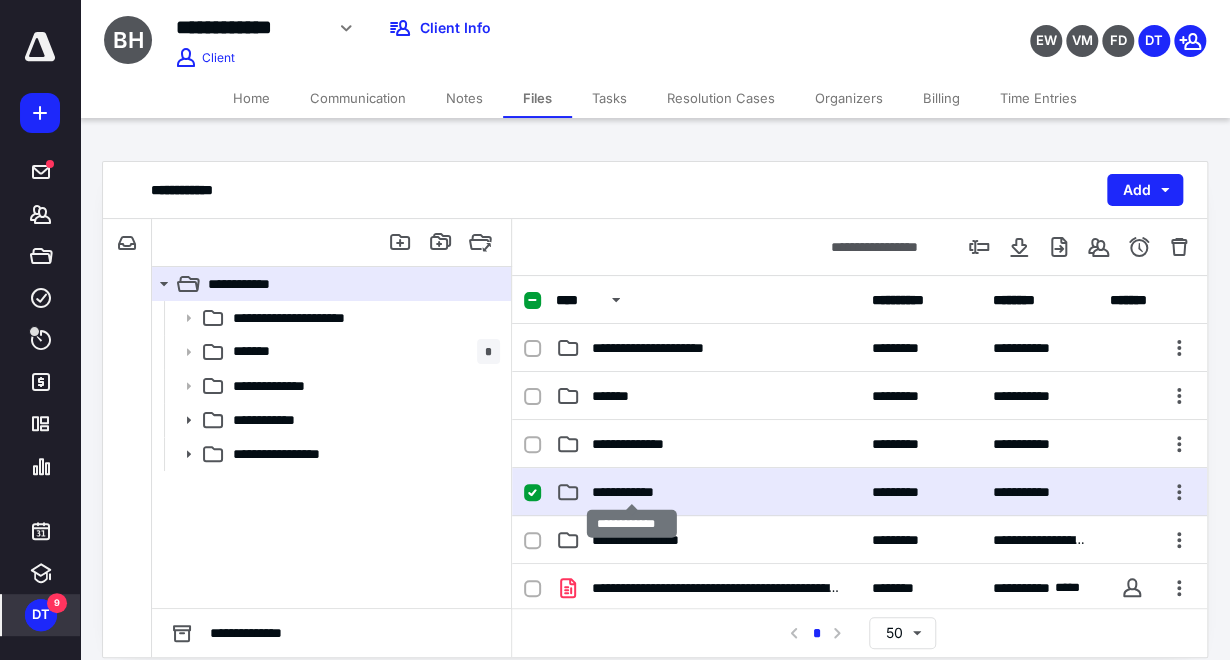 click on "**********" at bounding box center [632, 492] 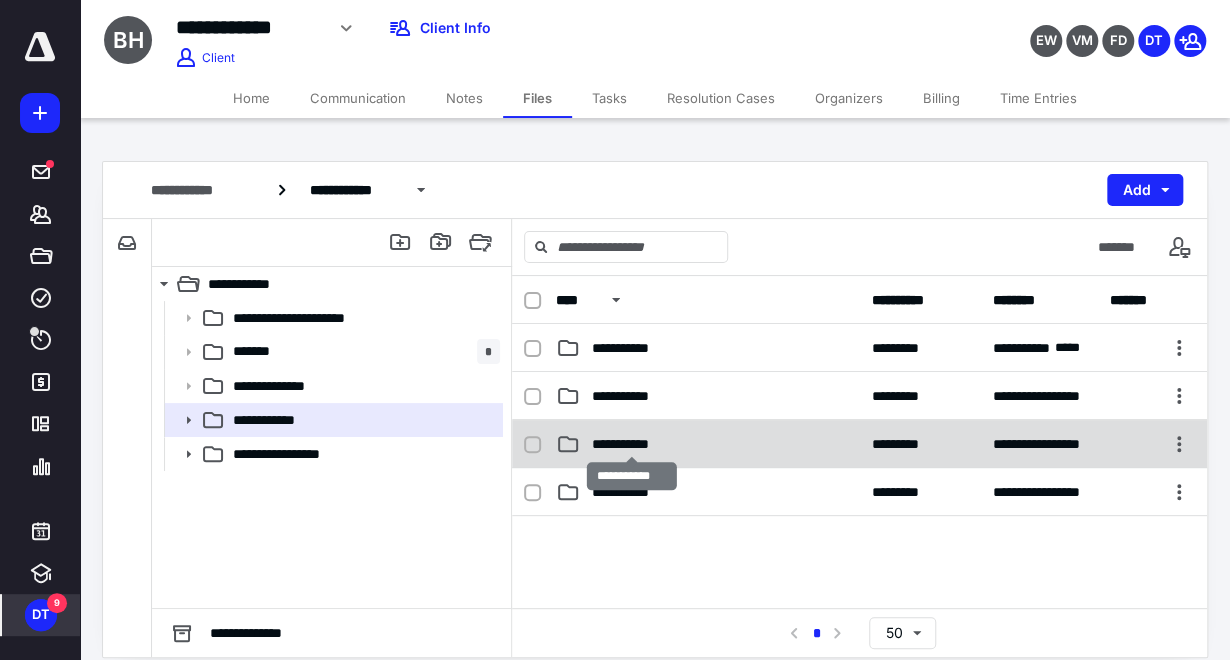 click on "**********" at bounding box center (632, 444) 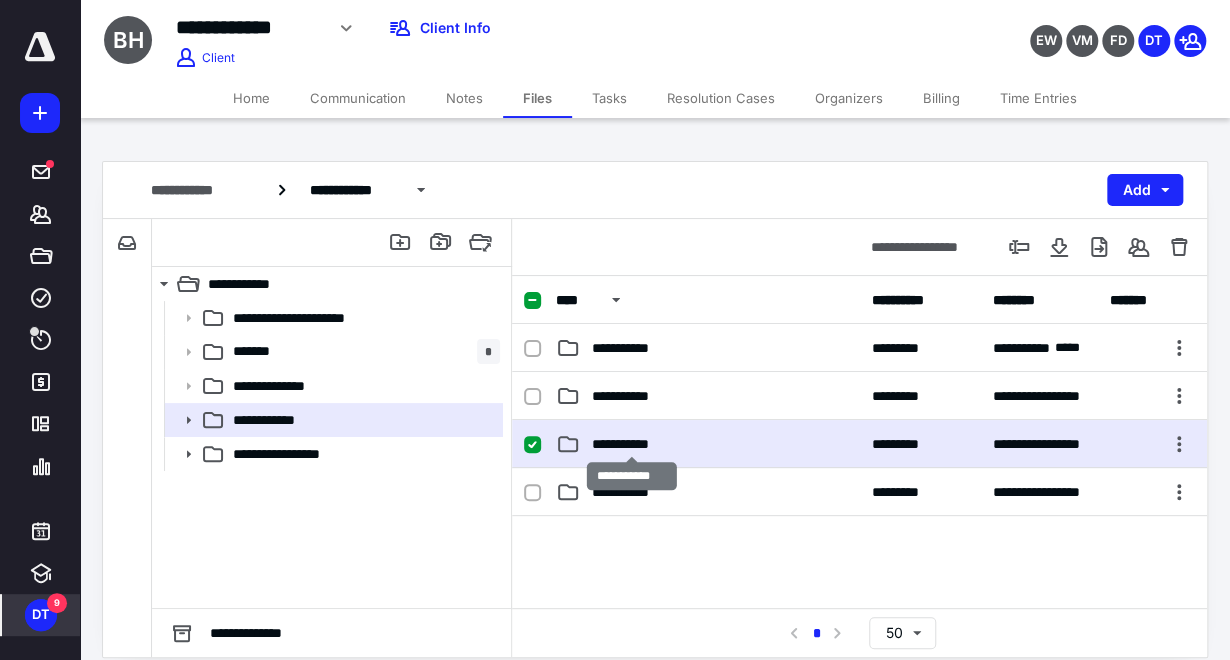 click on "**********" at bounding box center (632, 444) 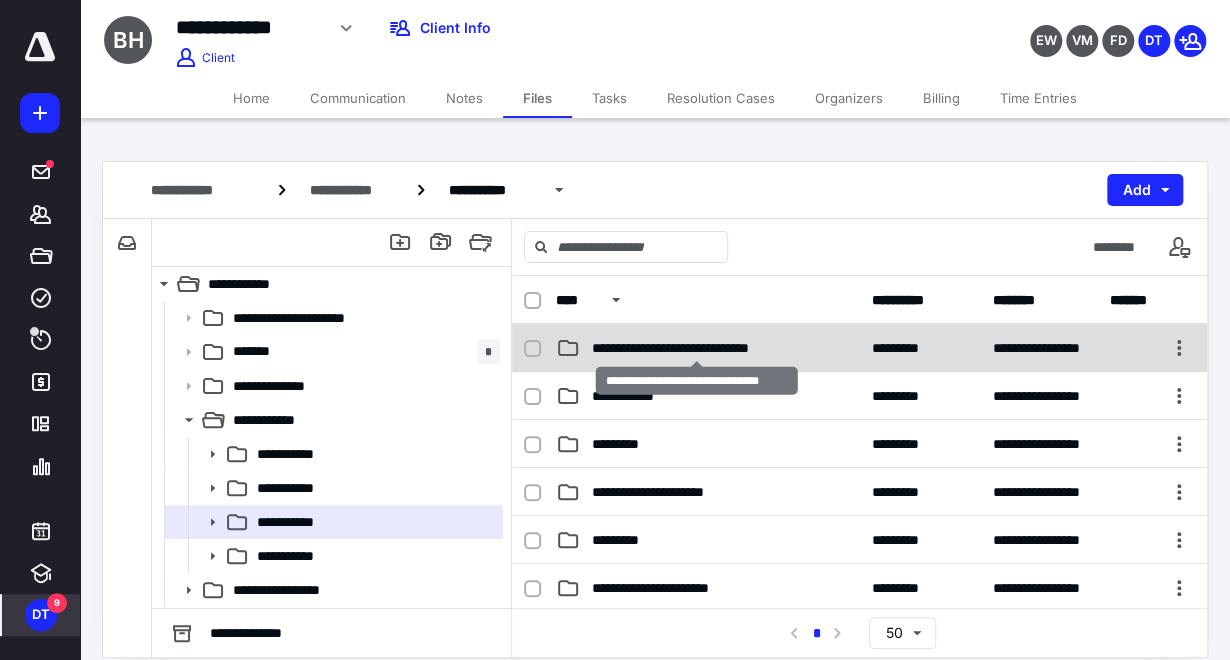 click on "**********" at bounding box center [697, 348] 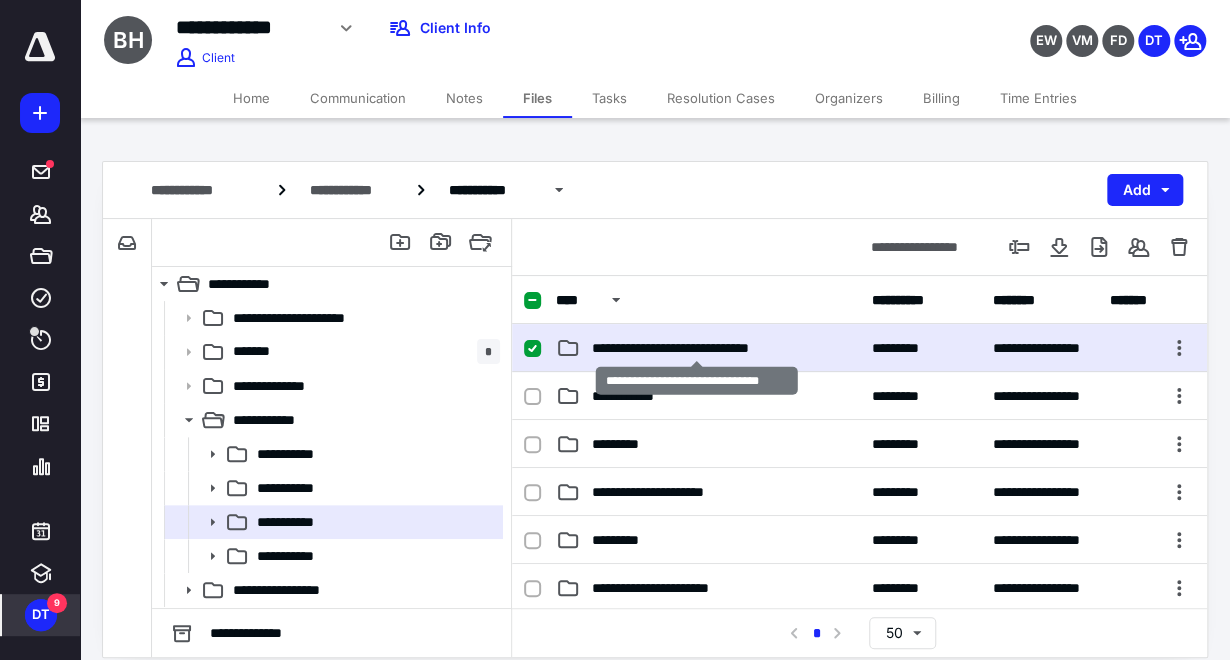 click on "**********" at bounding box center (697, 348) 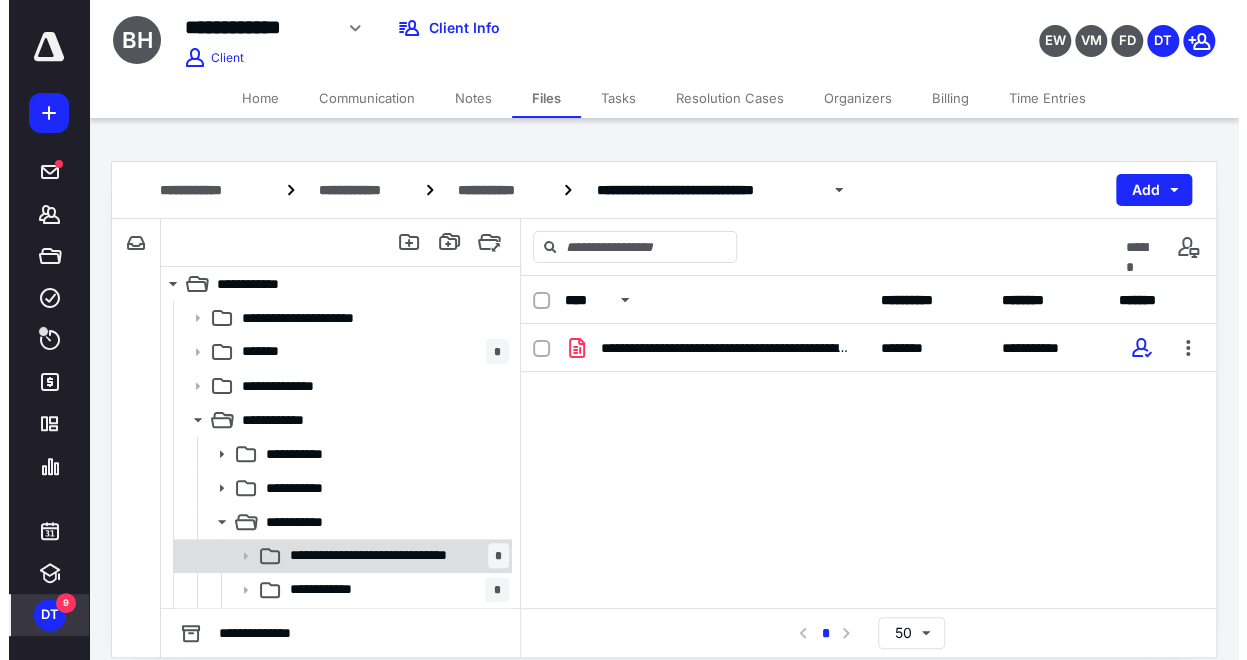 scroll, scrollTop: 333, scrollLeft: 0, axis: vertical 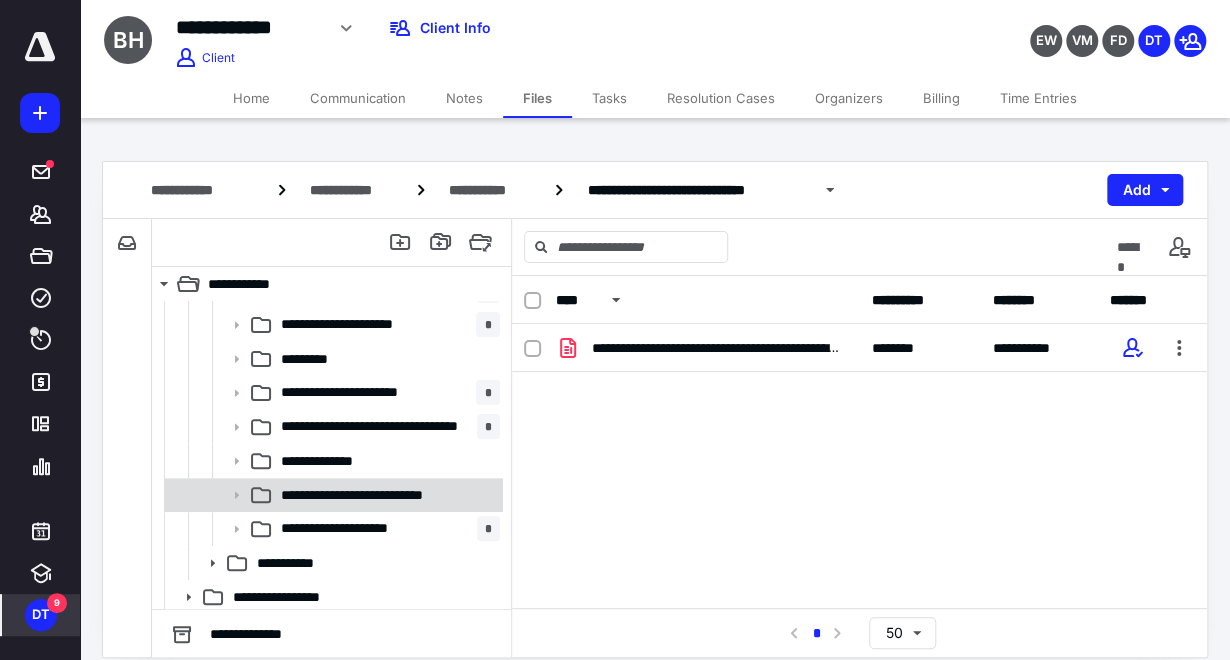click on "**********" at bounding box center [373, 495] 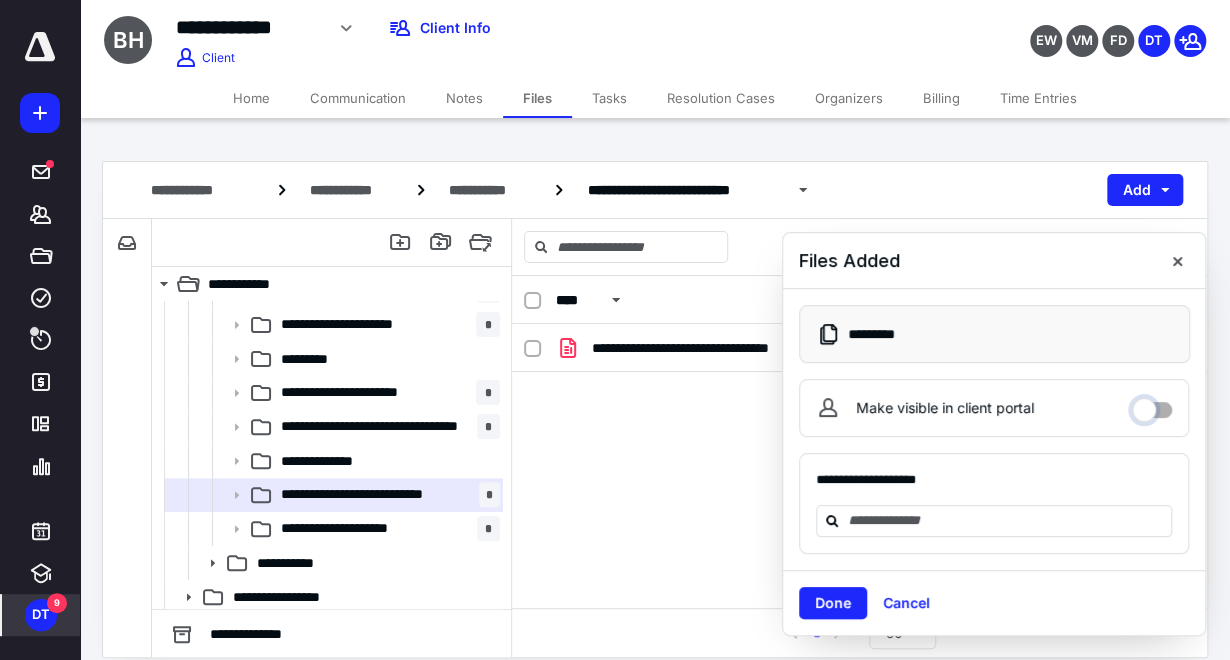 click on "Make visible in client portal" at bounding box center (1152, 405) 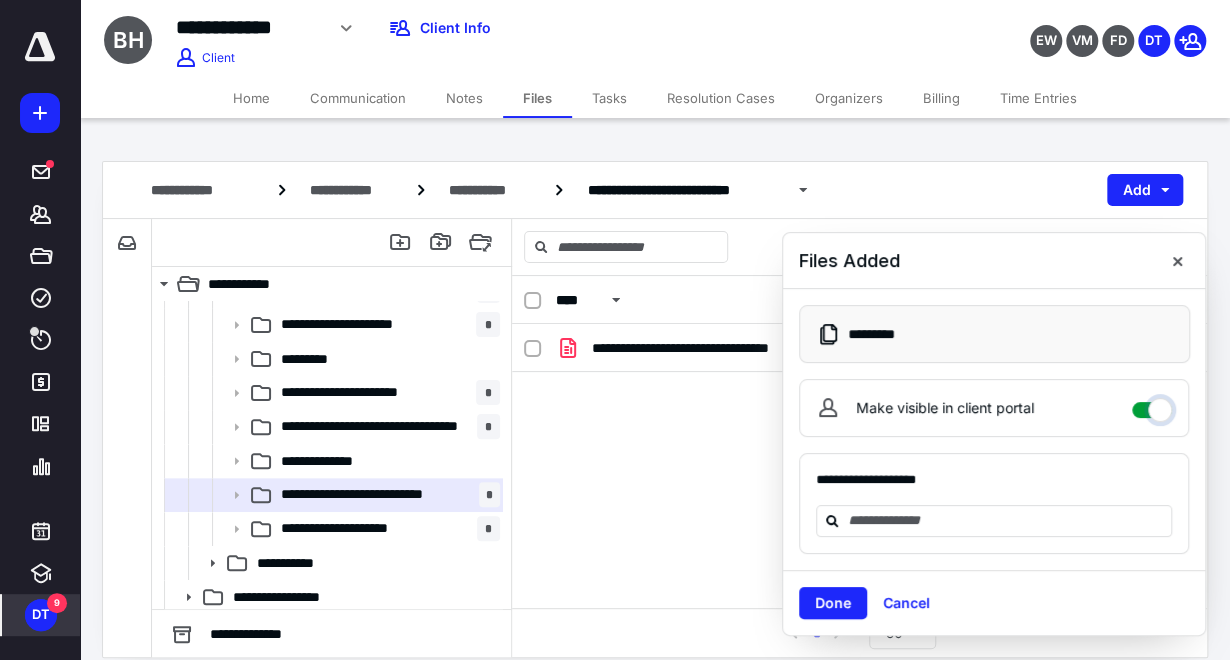 checkbox on "****" 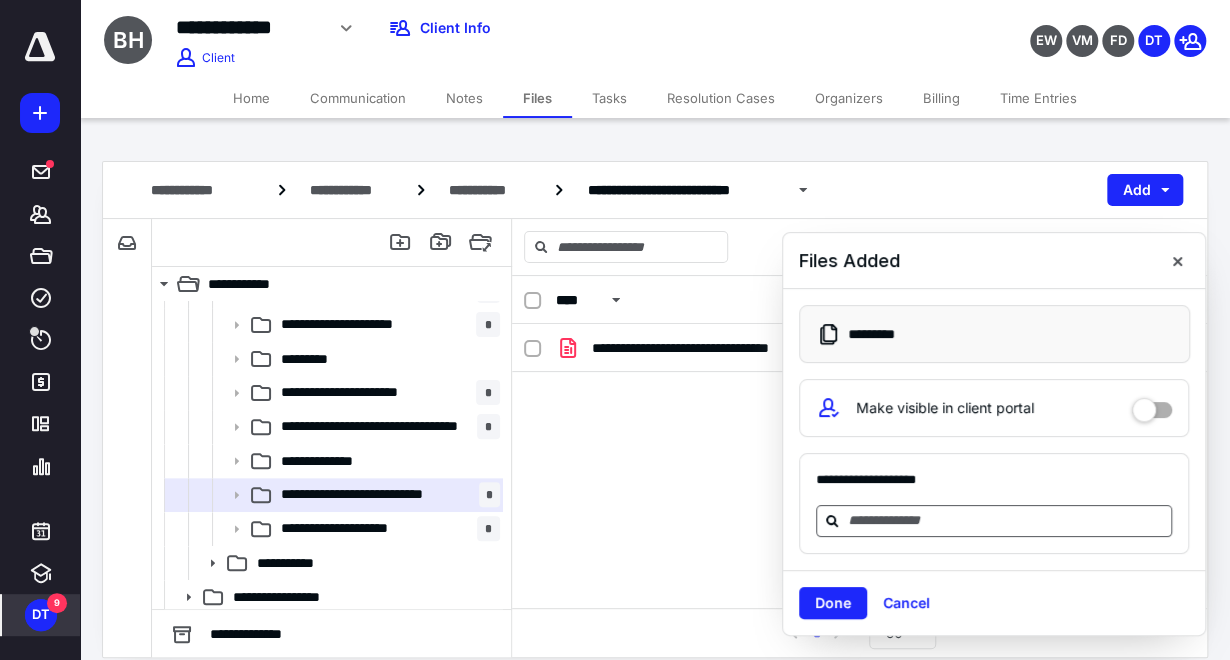 click at bounding box center [1006, 520] 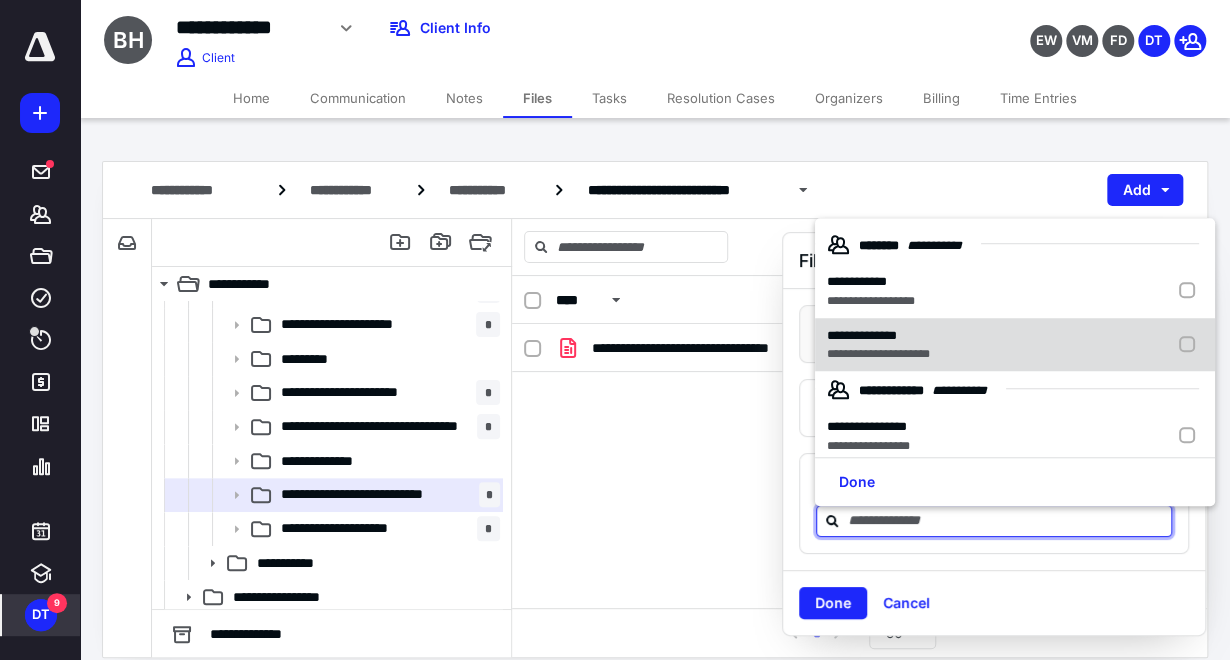 click on "**********" at bounding box center (878, 336) 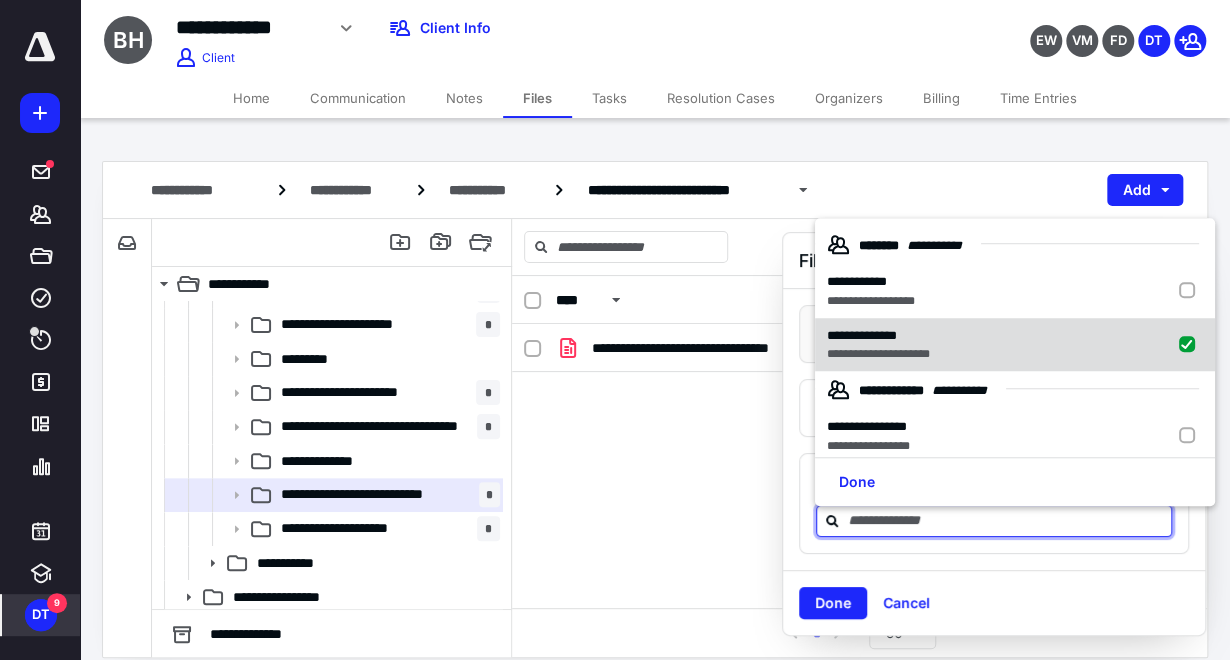 checkbox on "true" 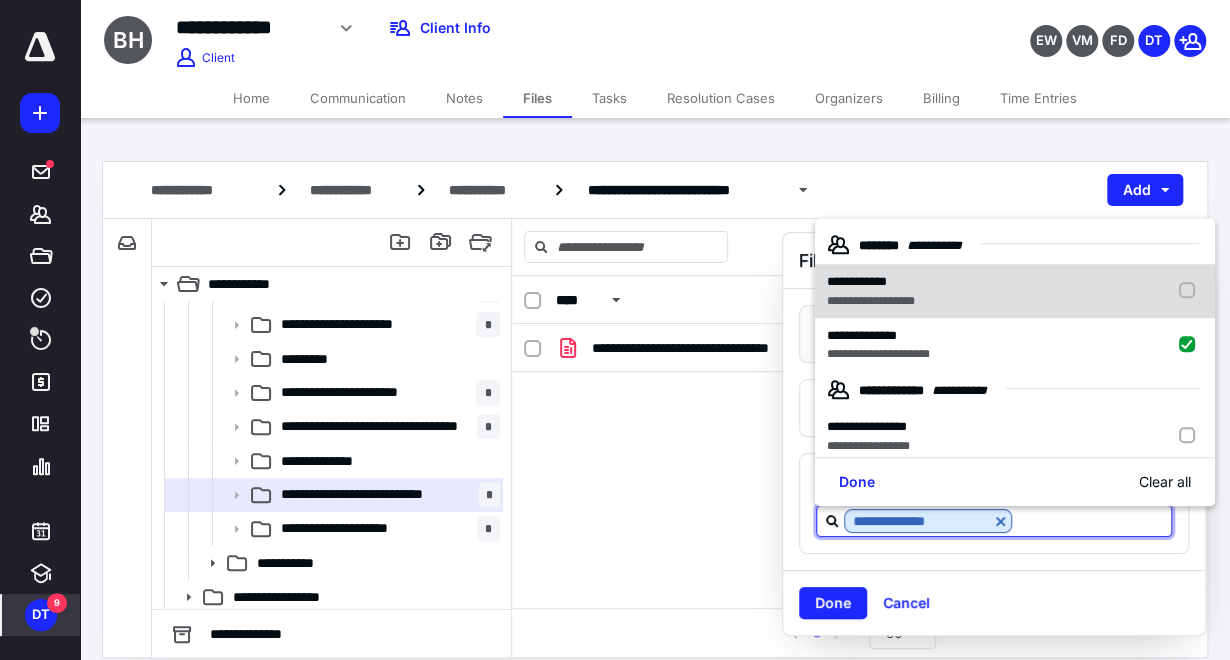 click on "**********" at bounding box center (871, 301) 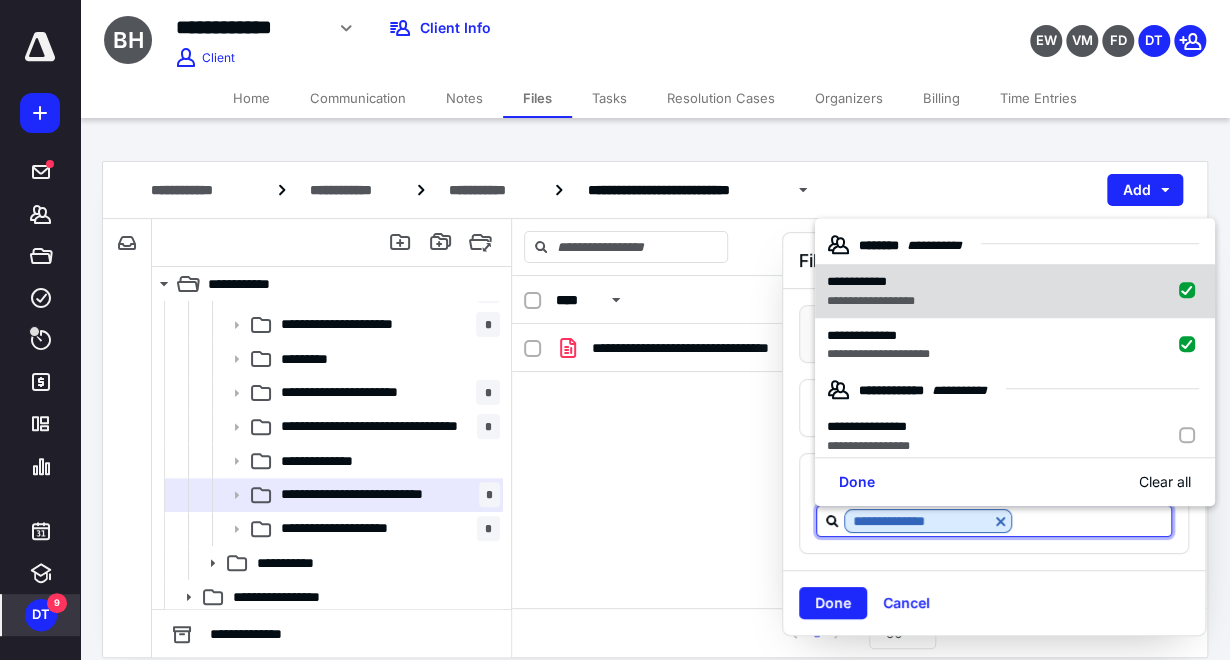 checkbox on "true" 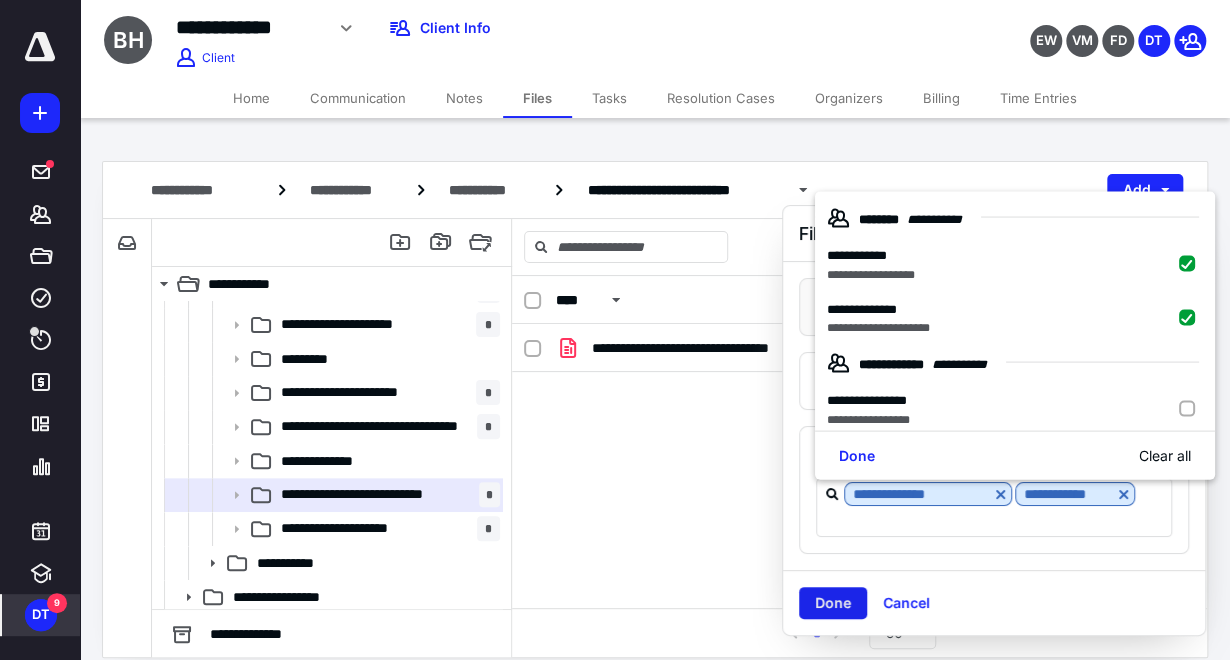 click on "Done" at bounding box center [833, 603] 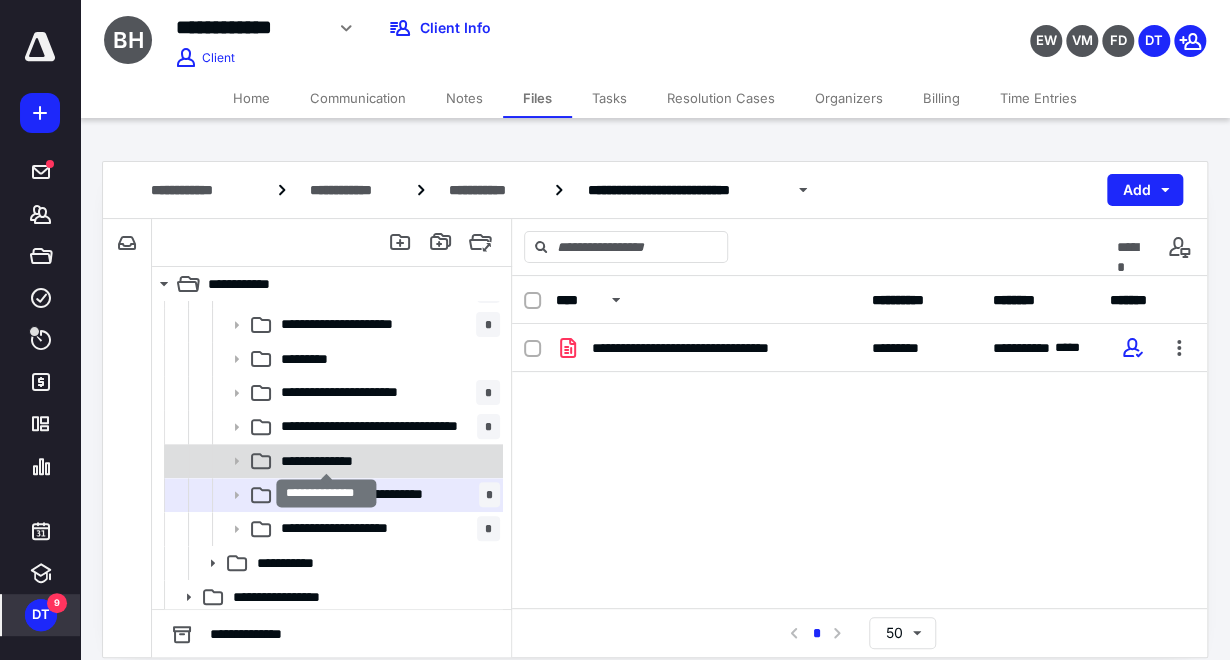 click on "**********" at bounding box center [327, 461] 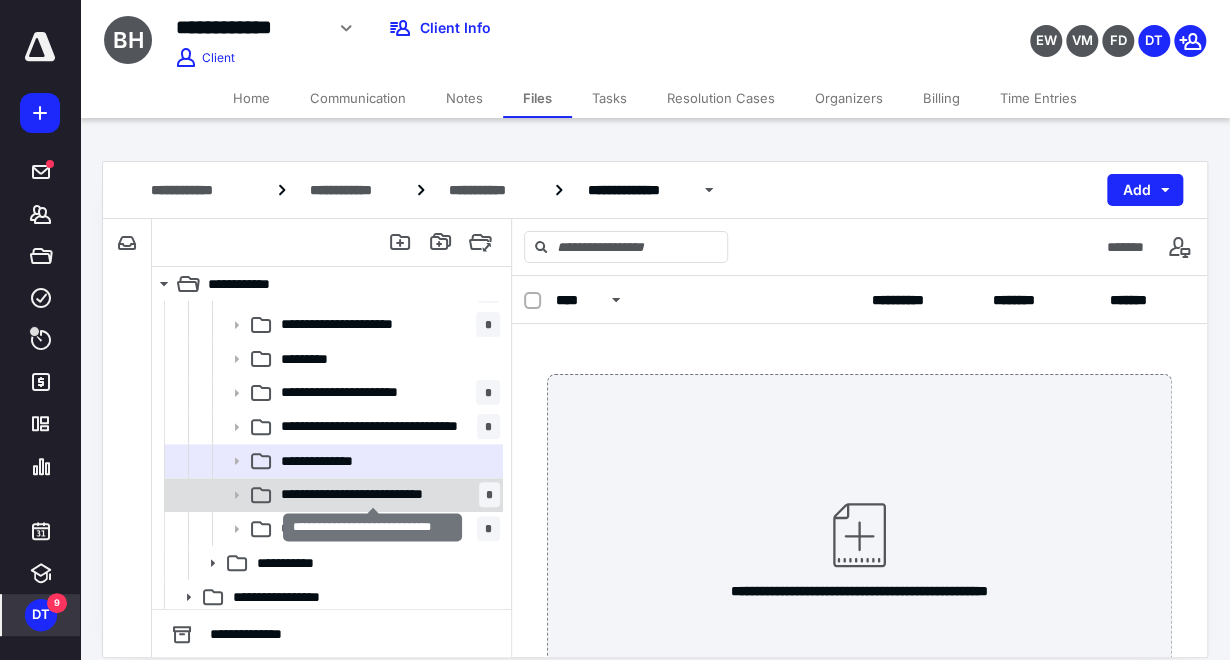 click on "**********" at bounding box center [373, 494] 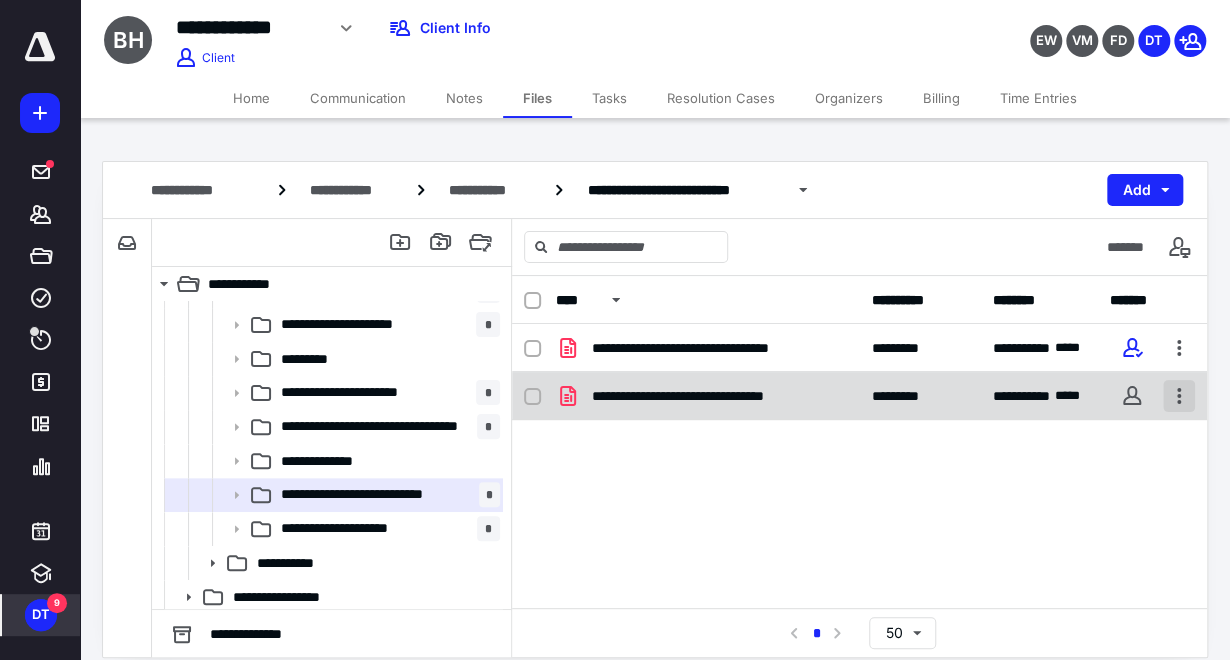 click at bounding box center [1179, 396] 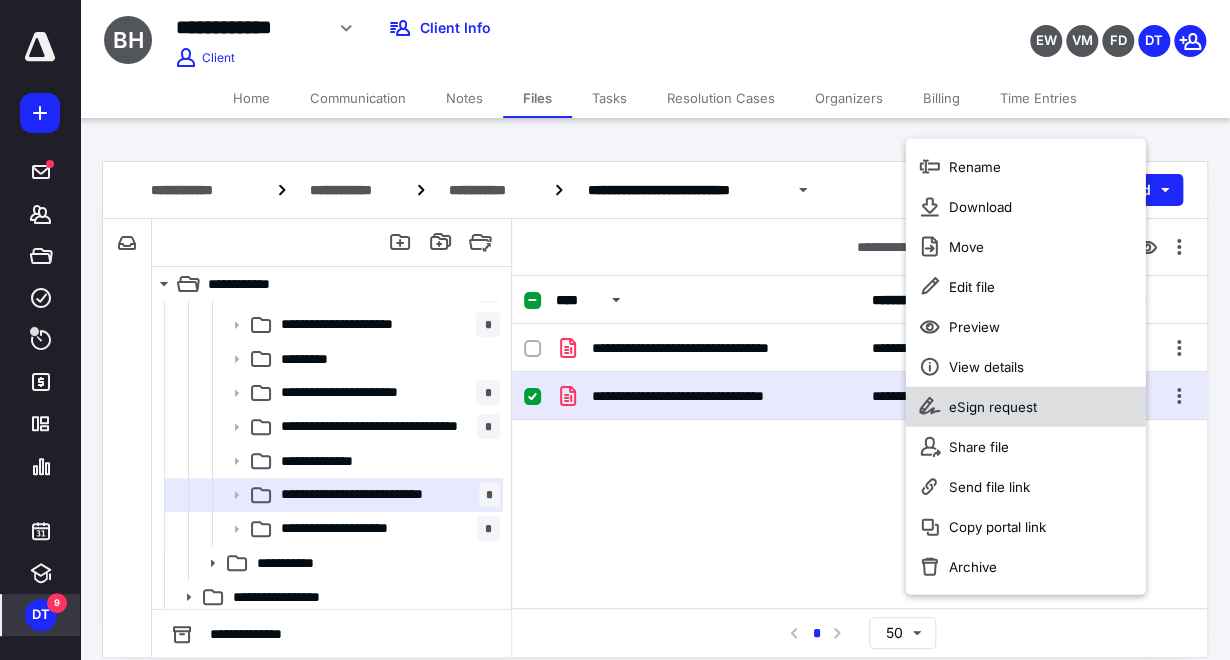 click on "eSign request" at bounding box center [1025, 407] 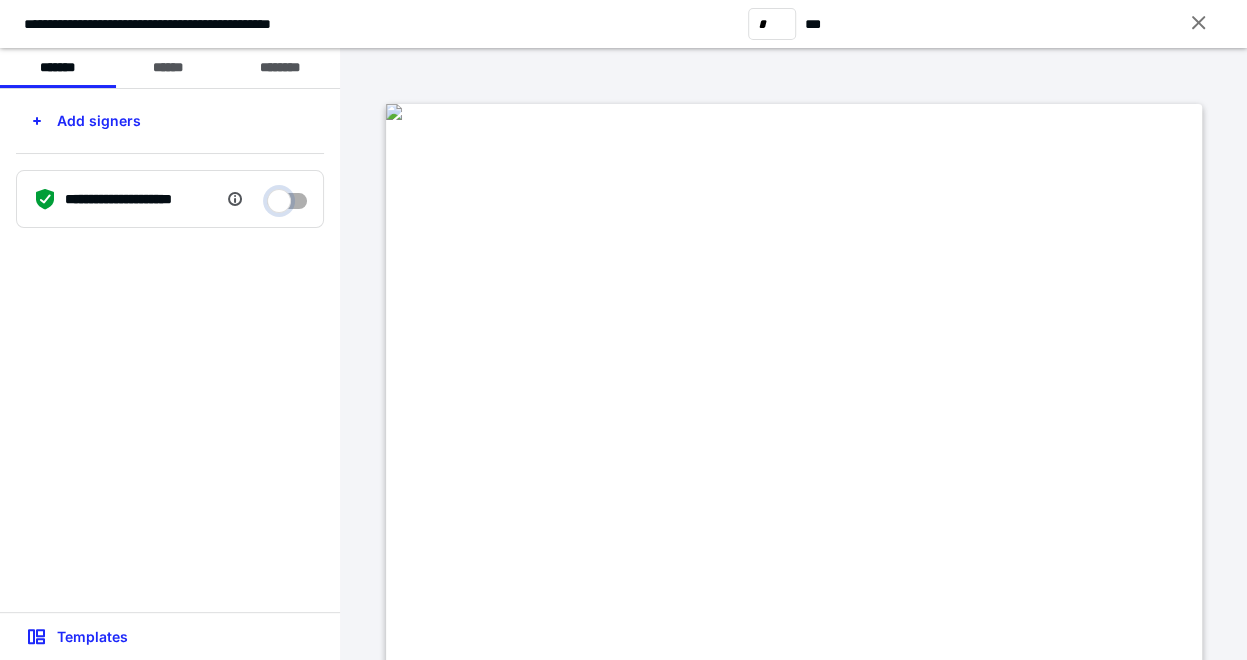 click at bounding box center (287, 196) 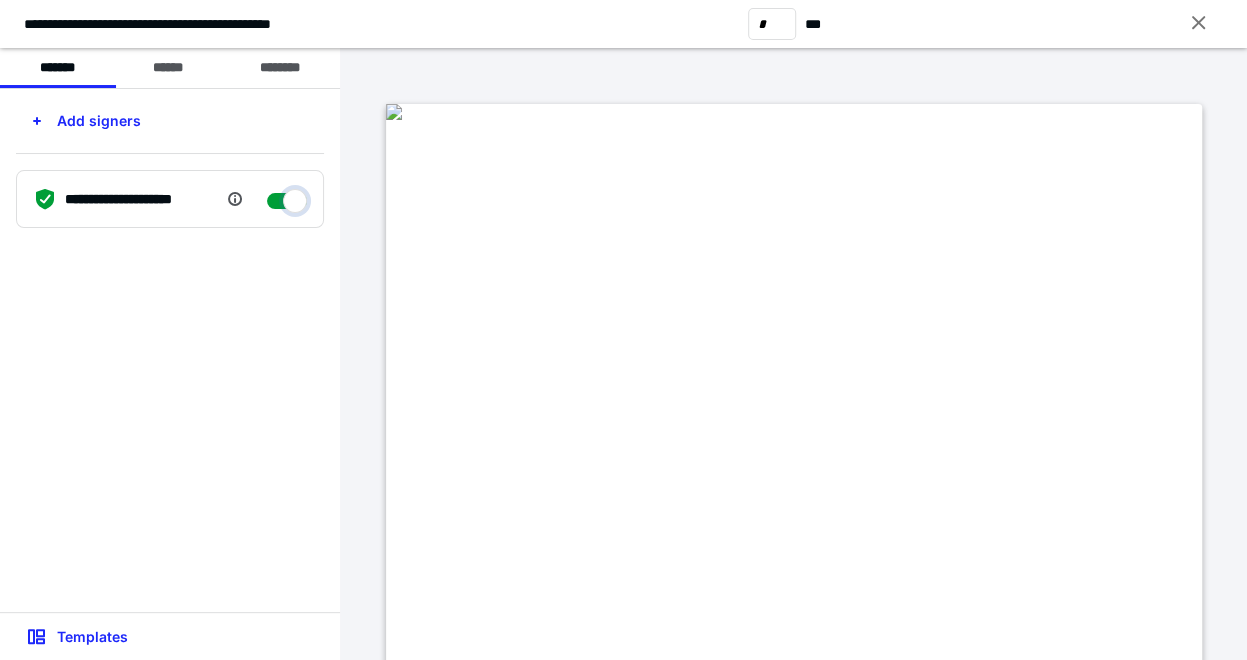 checkbox on "****" 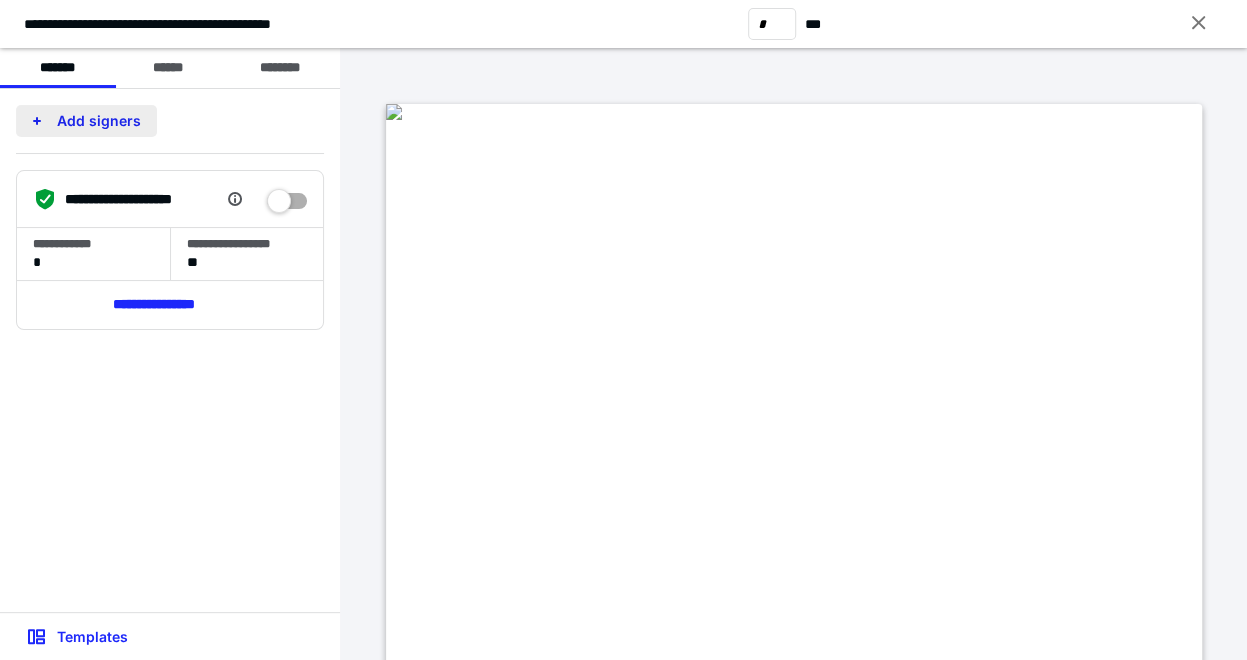 click on "Add signers" at bounding box center (86, 121) 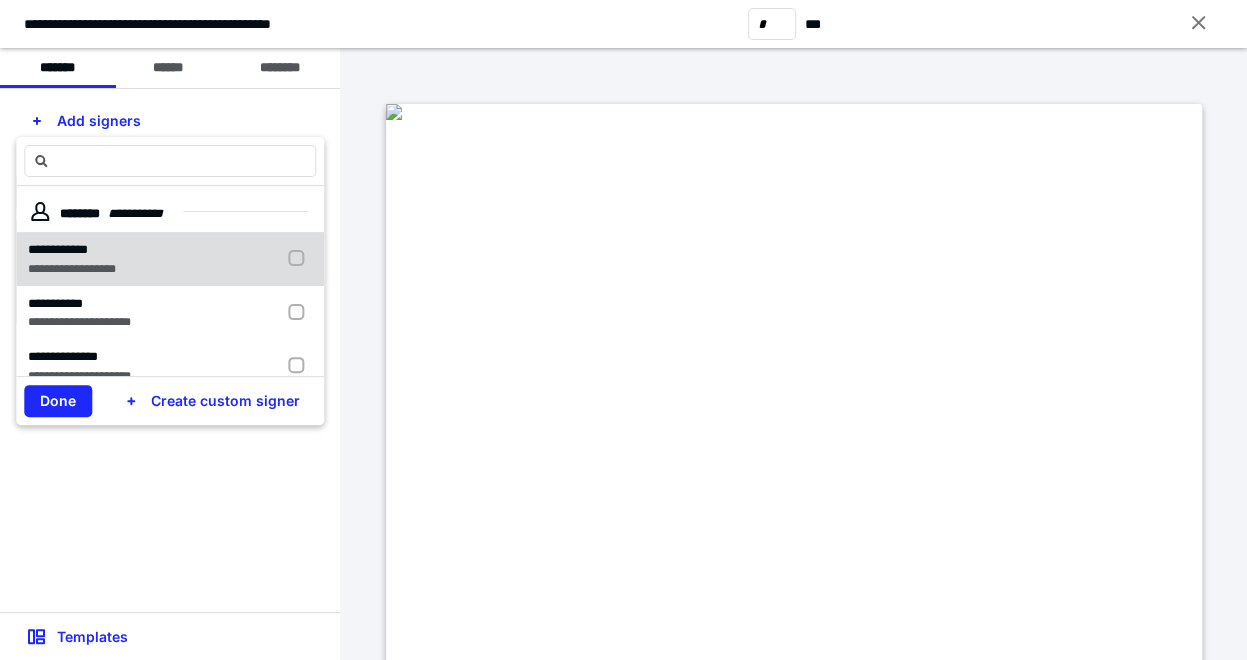click on "**********" at bounding box center (72, 249) 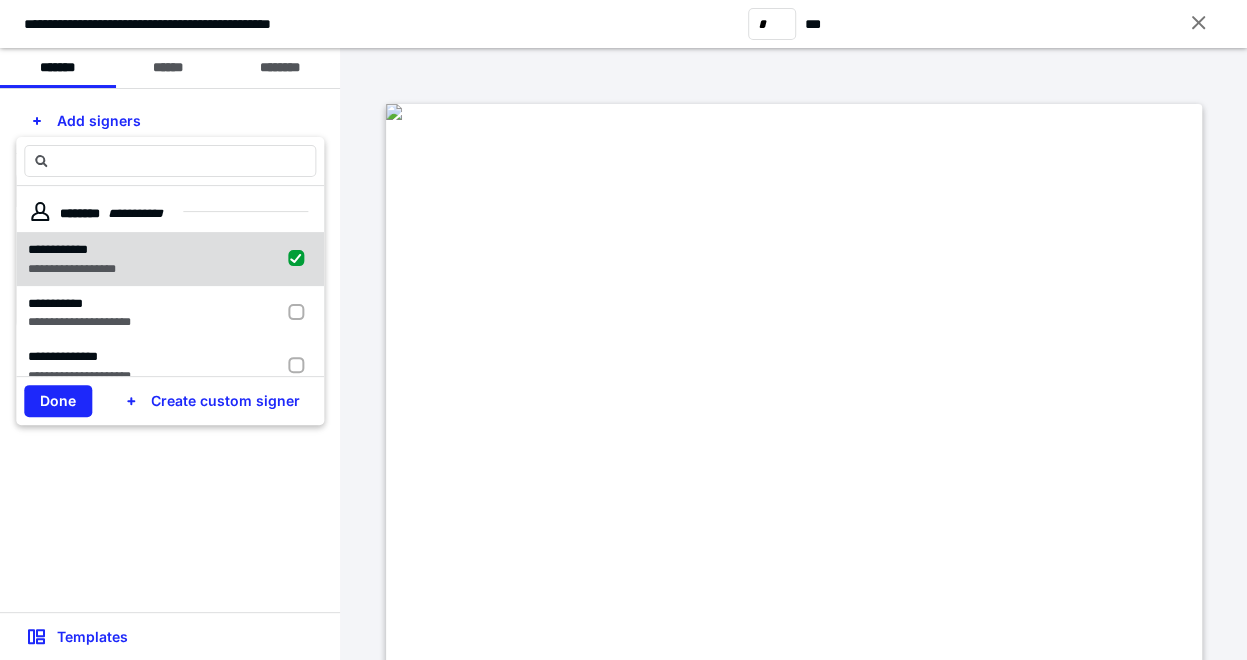 checkbox on "true" 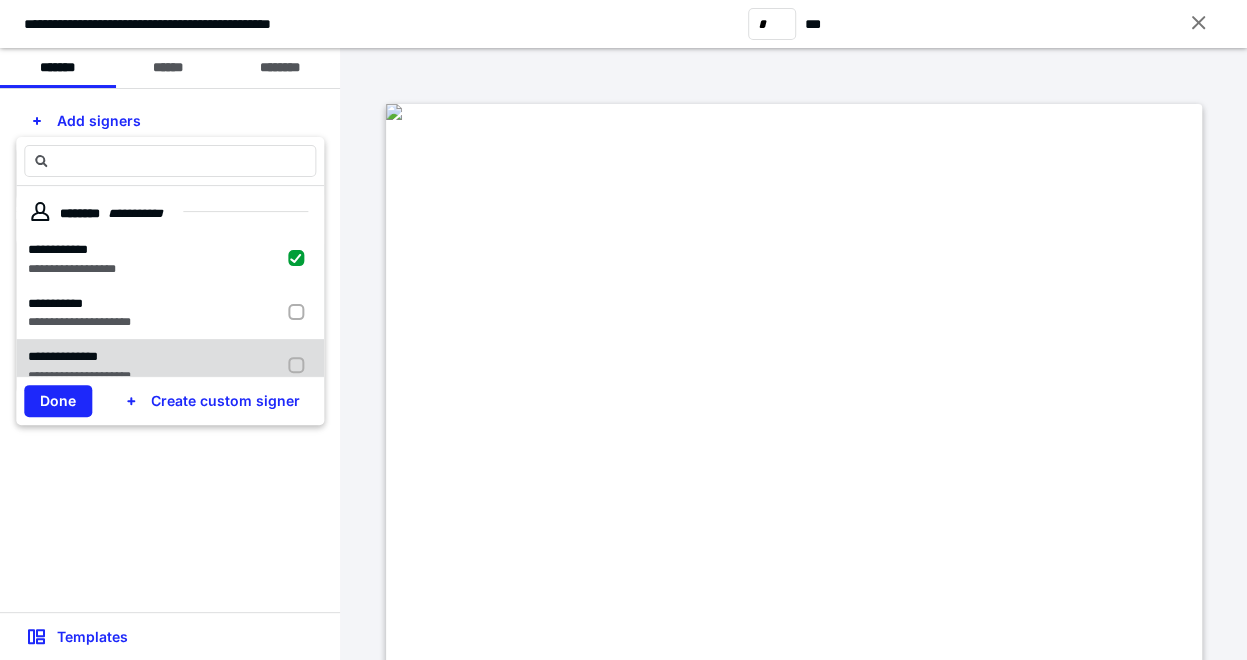 click on "**********" at bounding box center (79, 357) 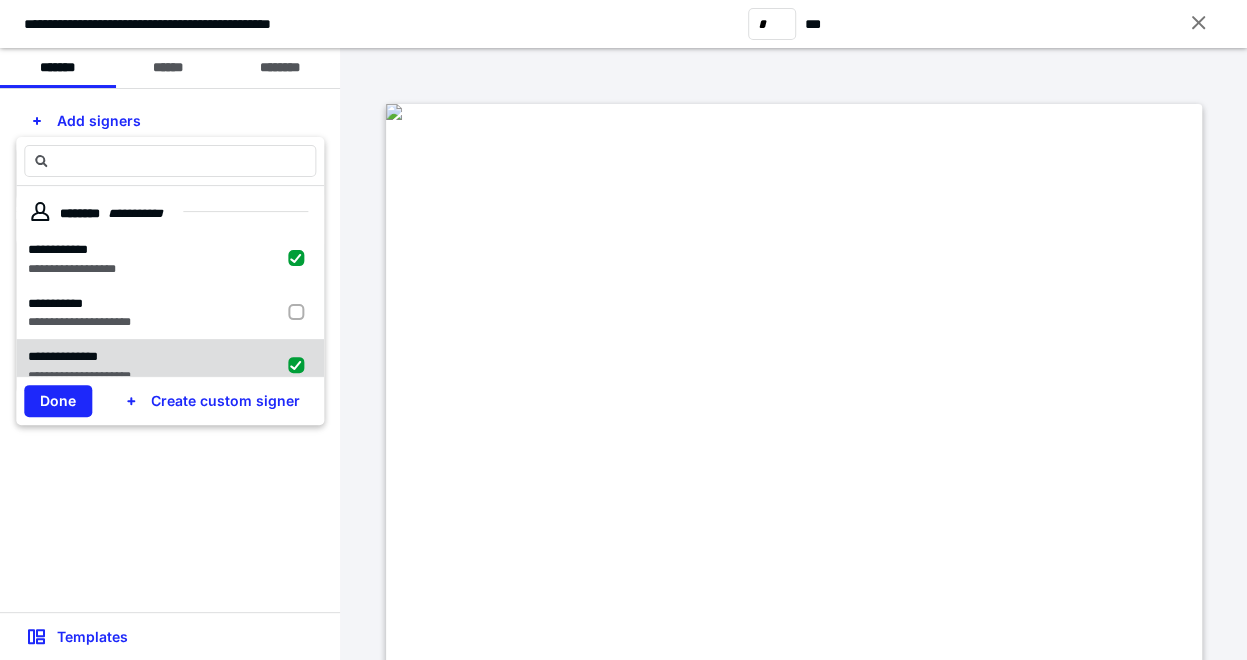 checkbox on "true" 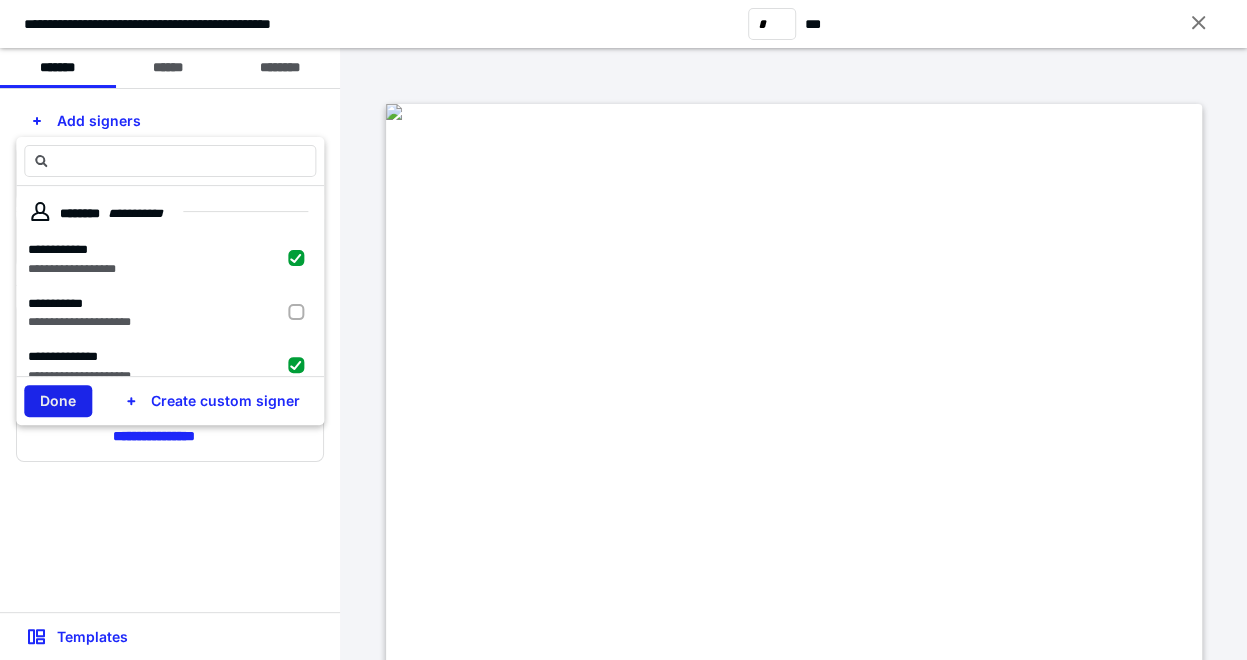 click on "Done" at bounding box center (58, 401) 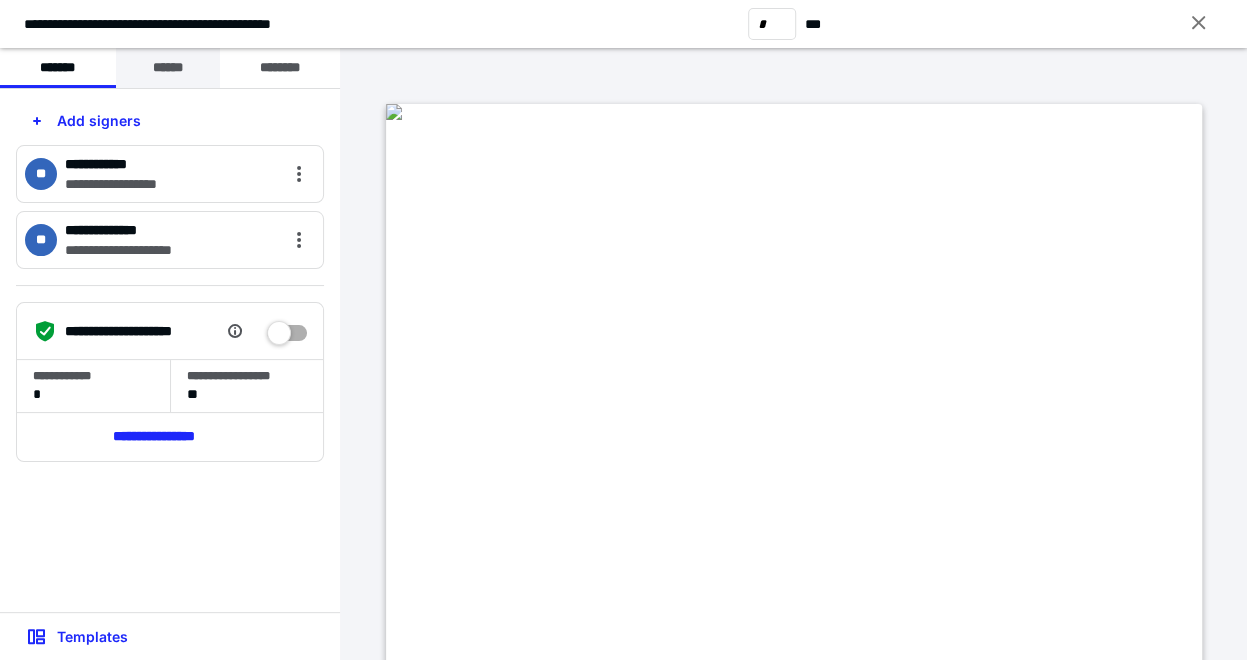 click on "******" at bounding box center [168, 68] 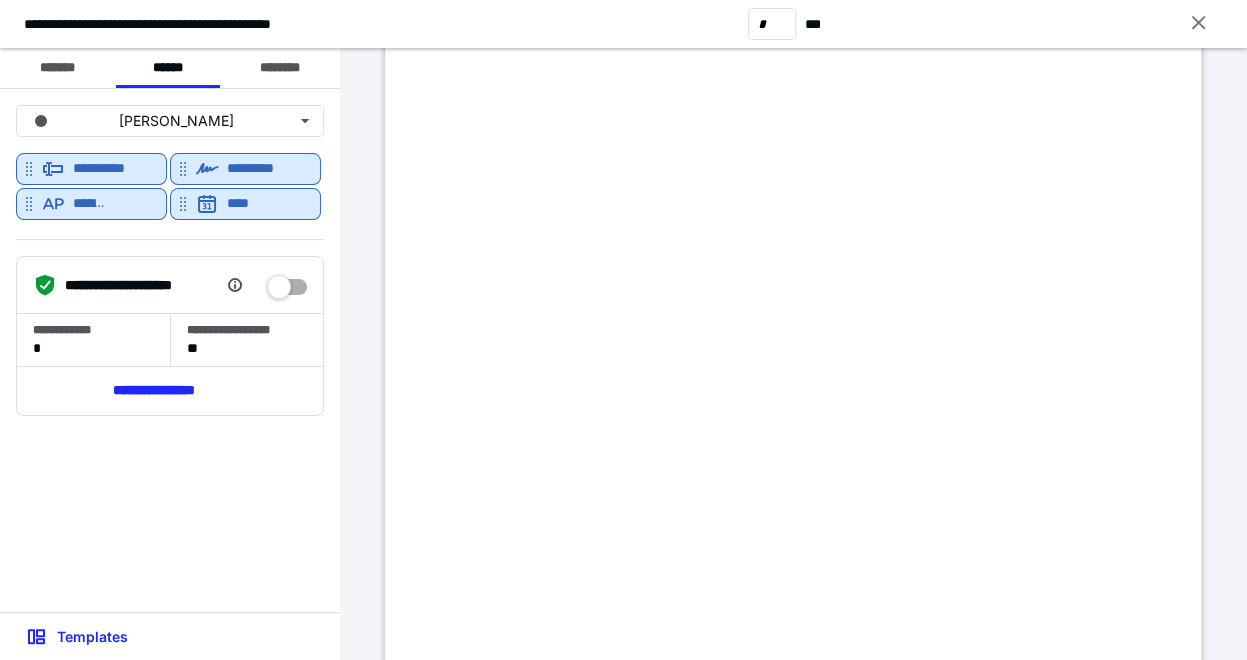 scroll, scrollTop: 444, scrollLeft: 0, axis: vertical 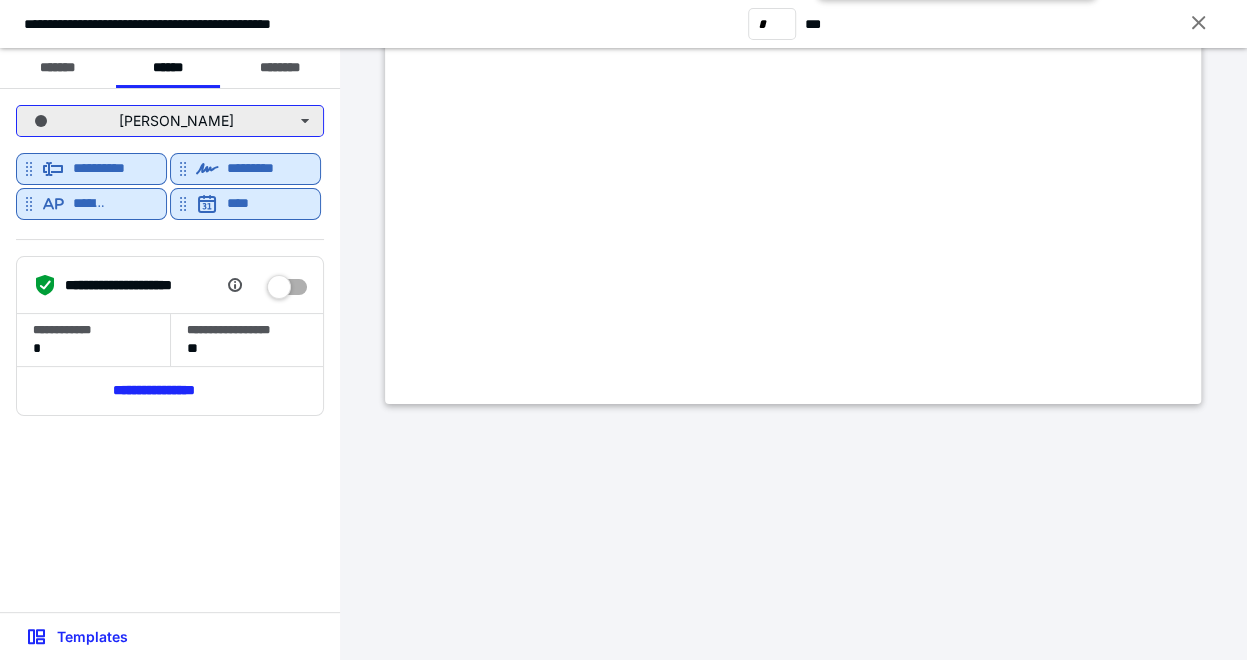 click on "Brian Huerta" at bounding box center [170, 121] 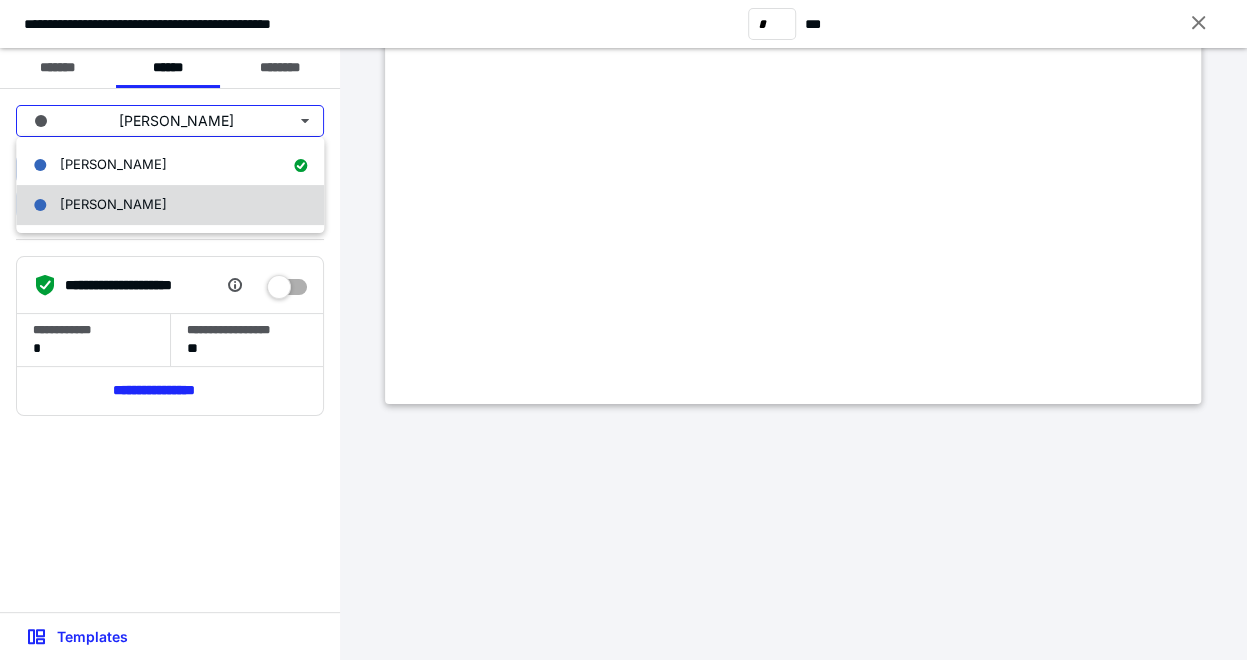 click on "MARY MACALALAD" at bounding box center [97, 205] 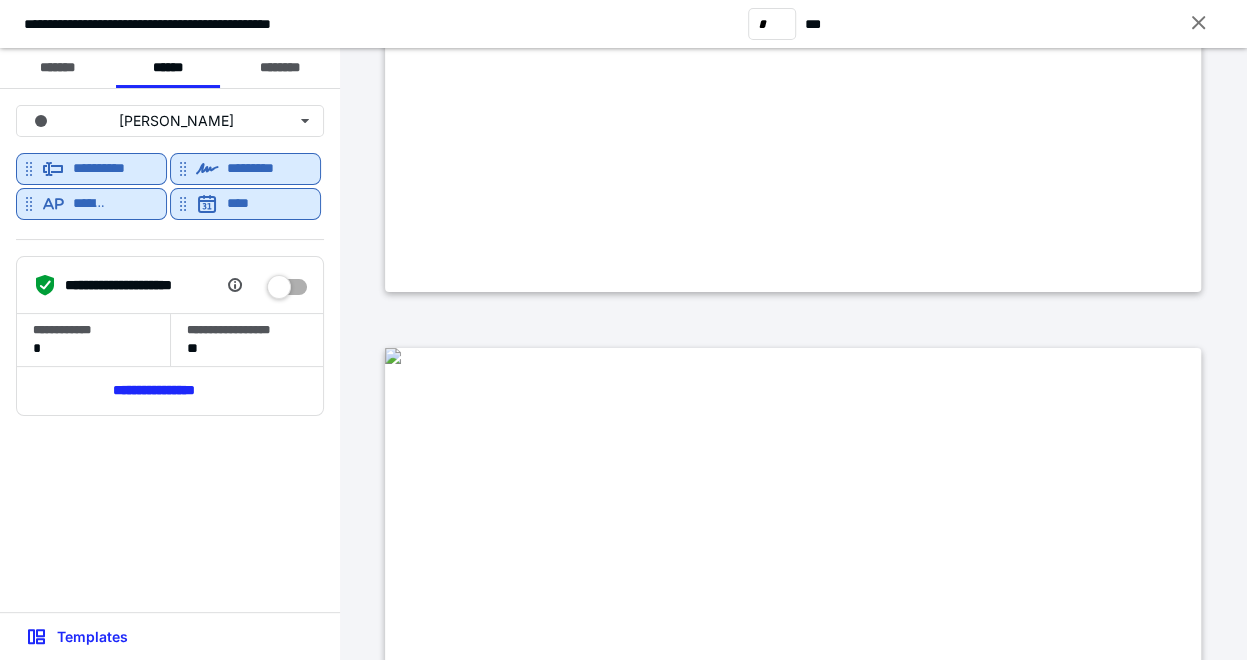 type on "*" 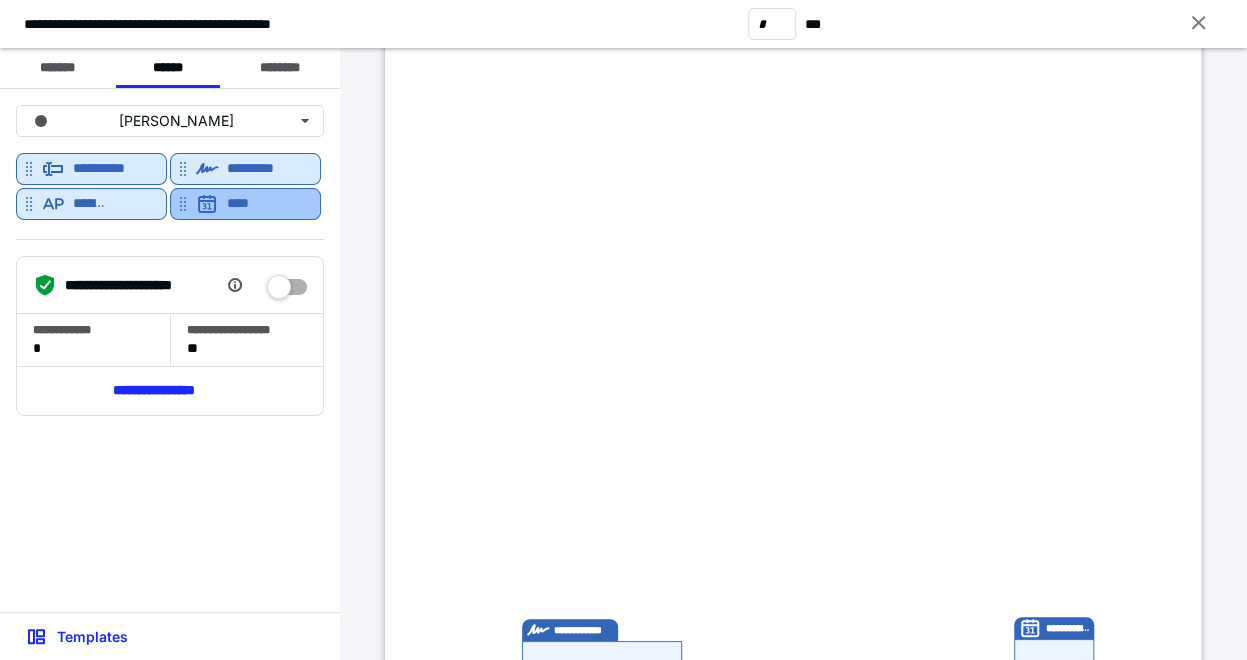 scroll, scrollTop: 0, scrollLeft: 0, axis: both 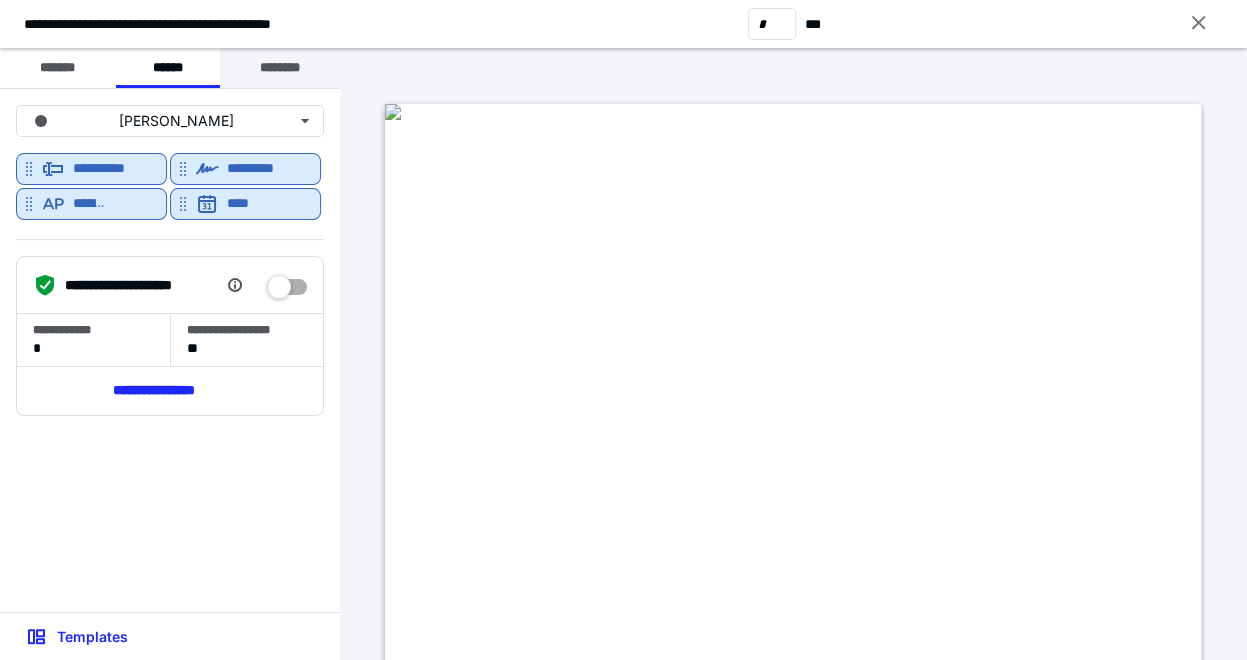 click on "********" at bounding box center (280, 68) 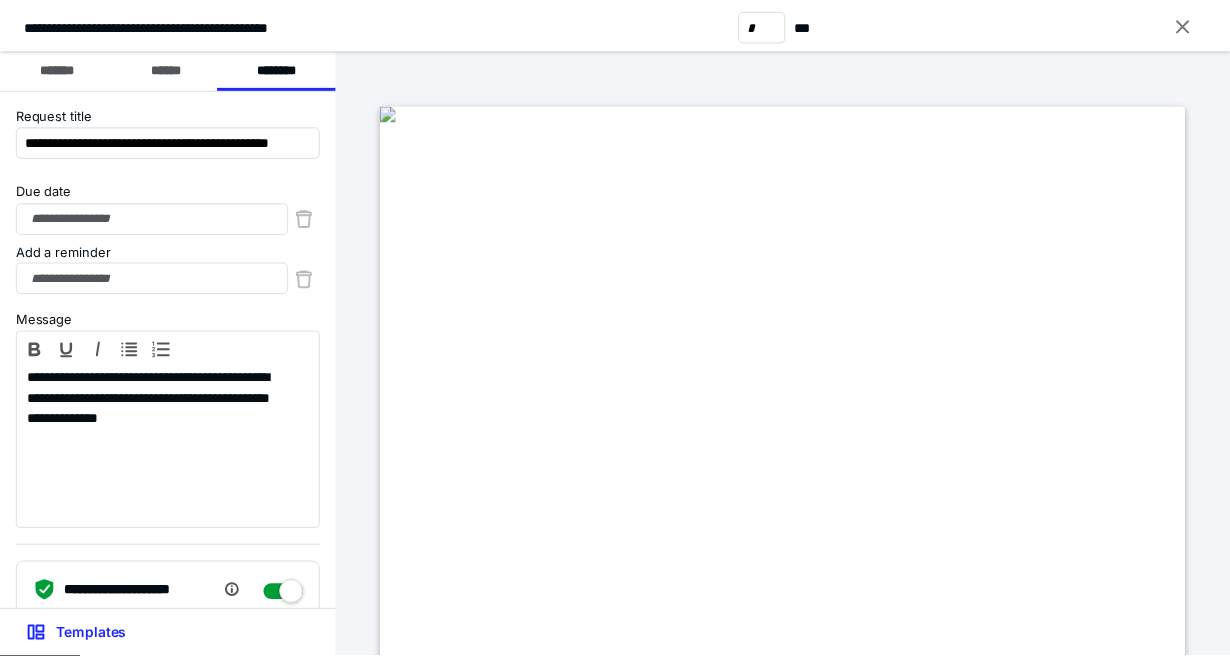 scroll, scrollTop: 166, scrollLeft: 0, axis: vertical 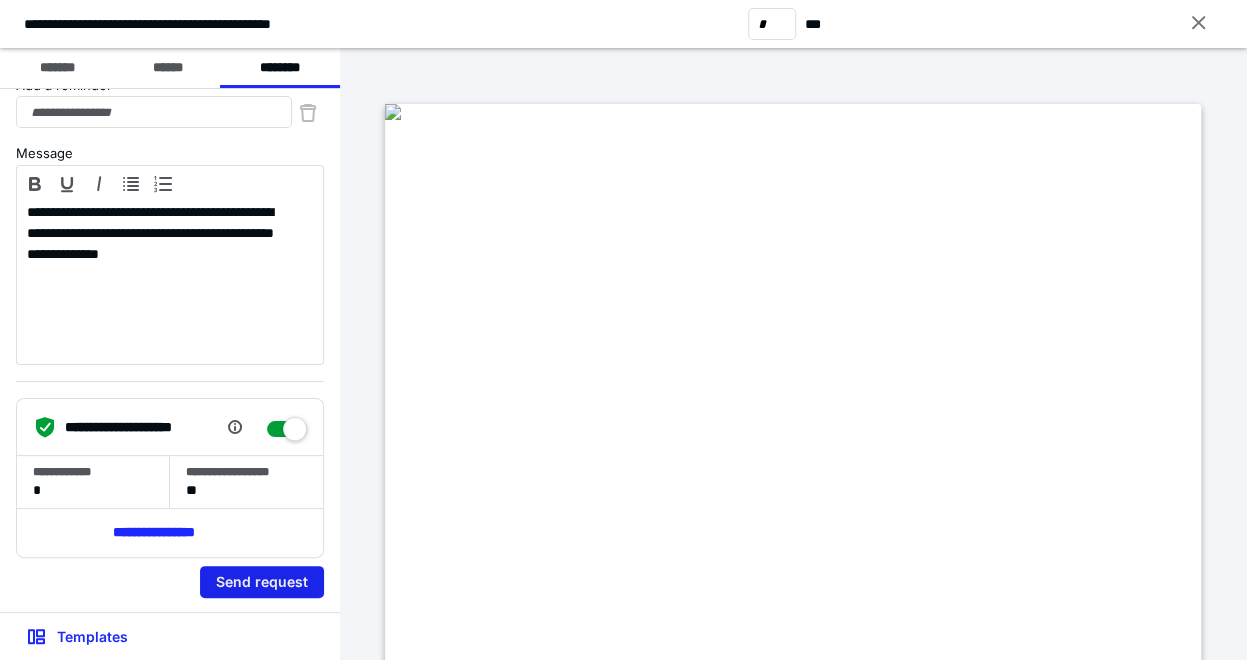 click on "Send request" at bounding box center [262, 582] 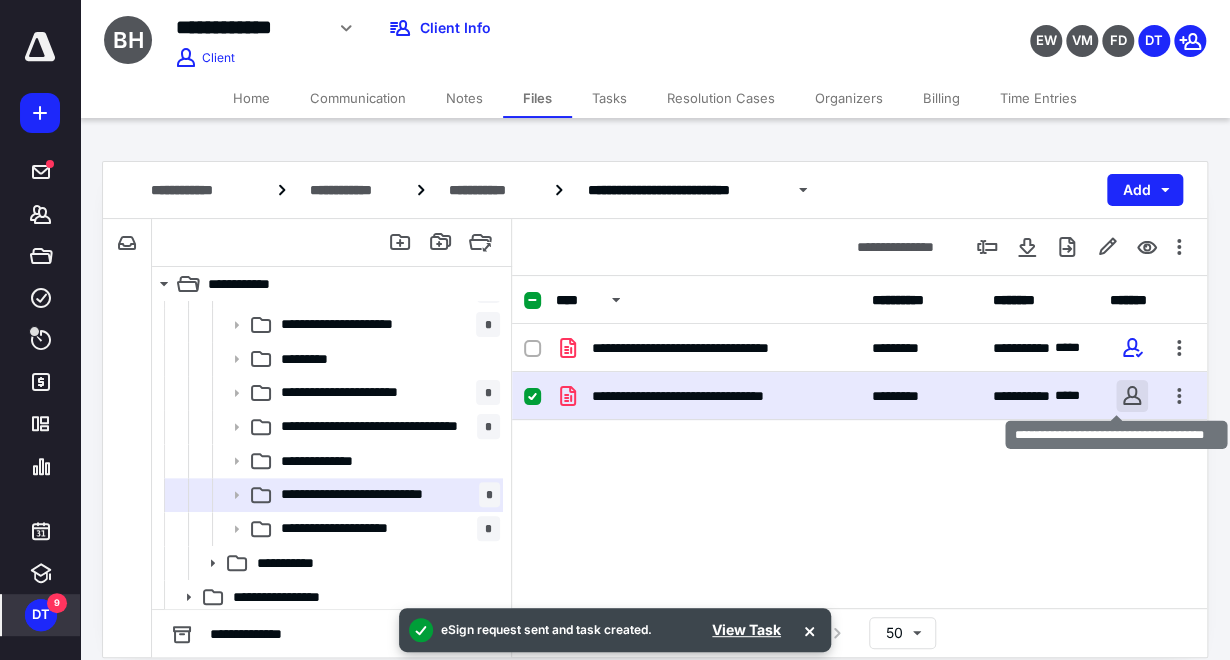 click at bounding box center [1132, 396] 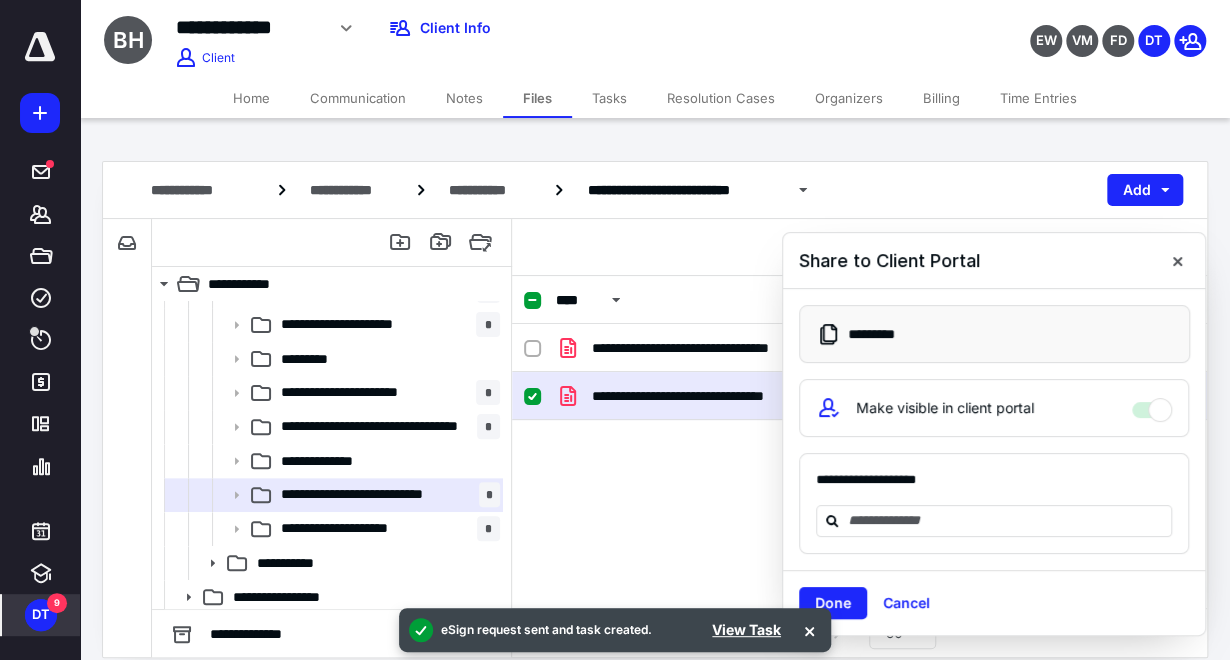 click on "Make visible in client portal" at bounding box center [994, 408] 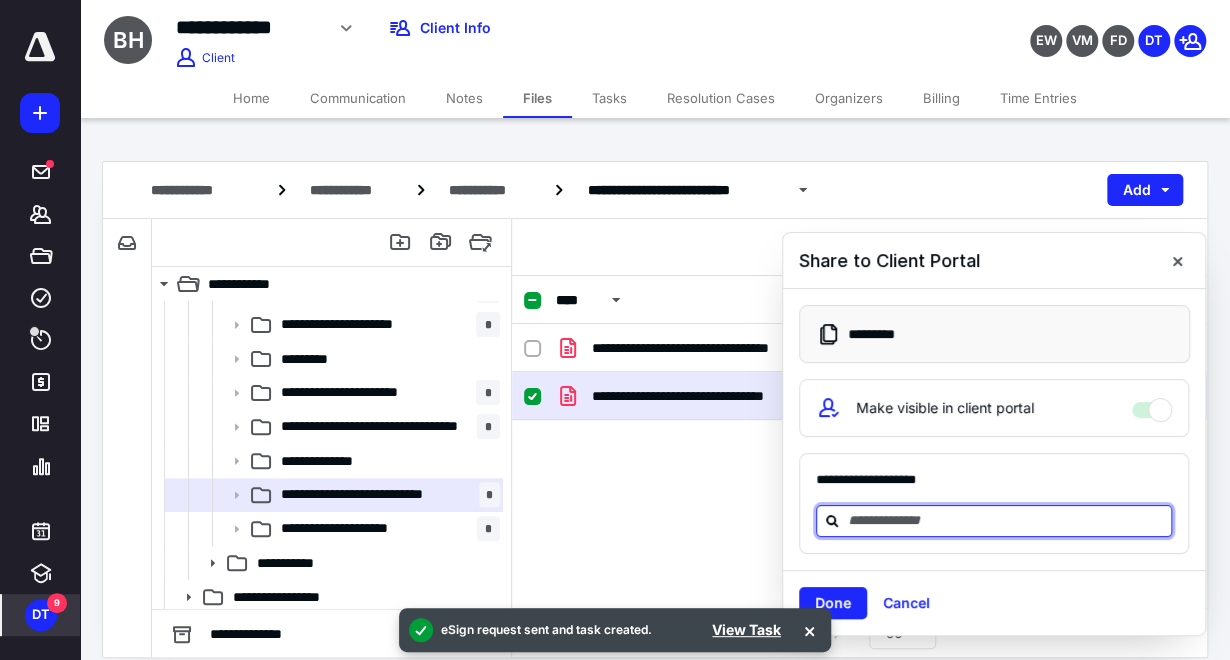 click at bounding box center (1006, 520) 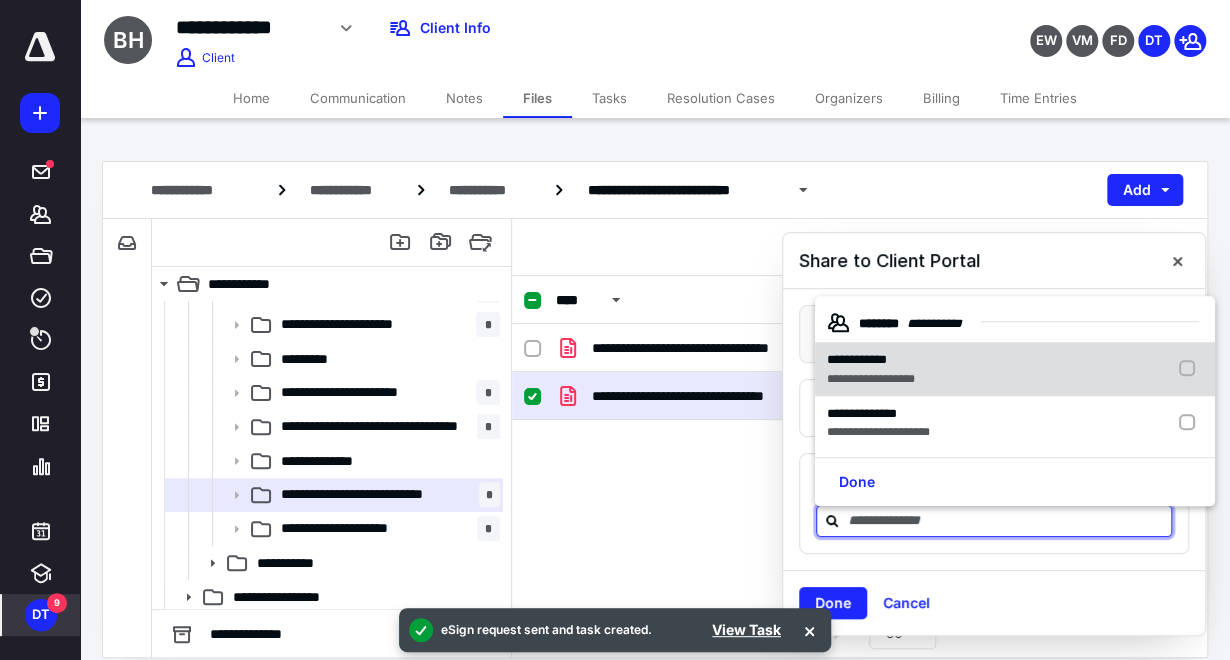 click on "**********" at bounding box center (857, 360) 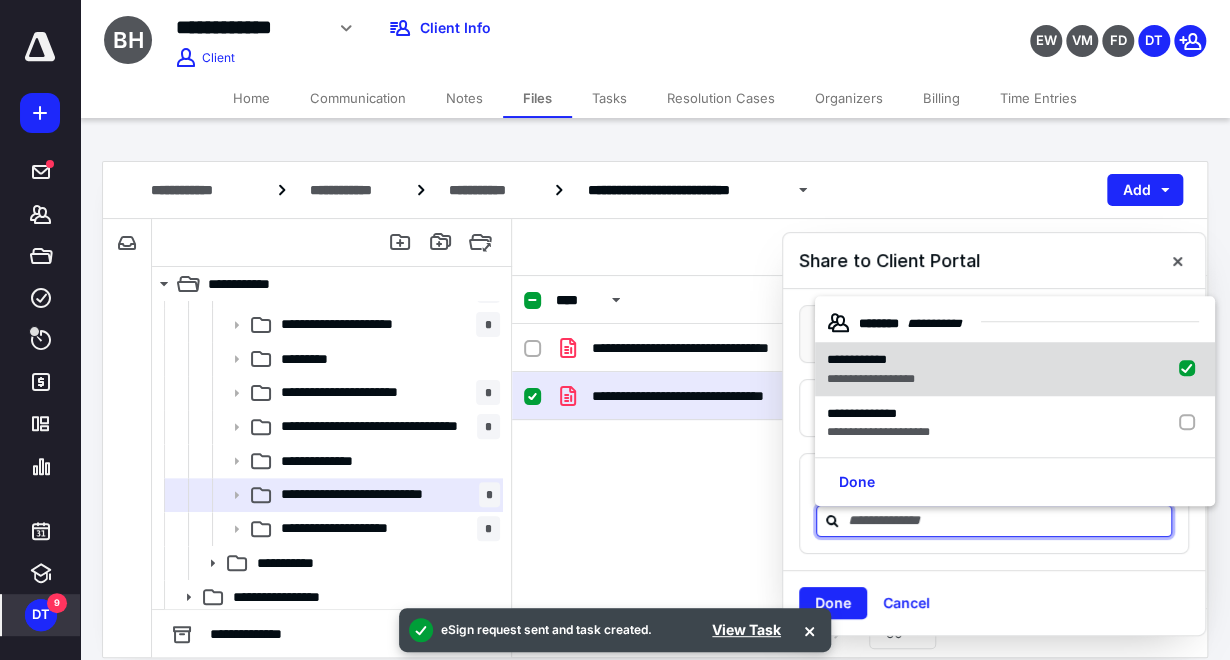 checkbox on "true" 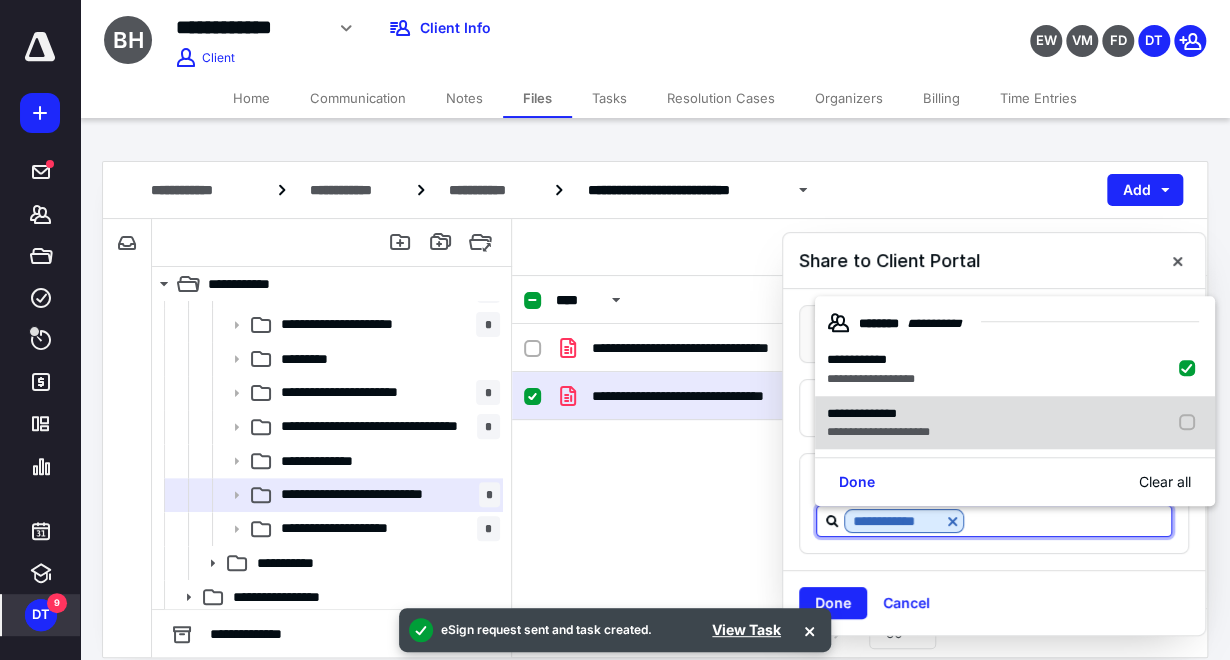 click on "**********" at bounding box center (878, 433) 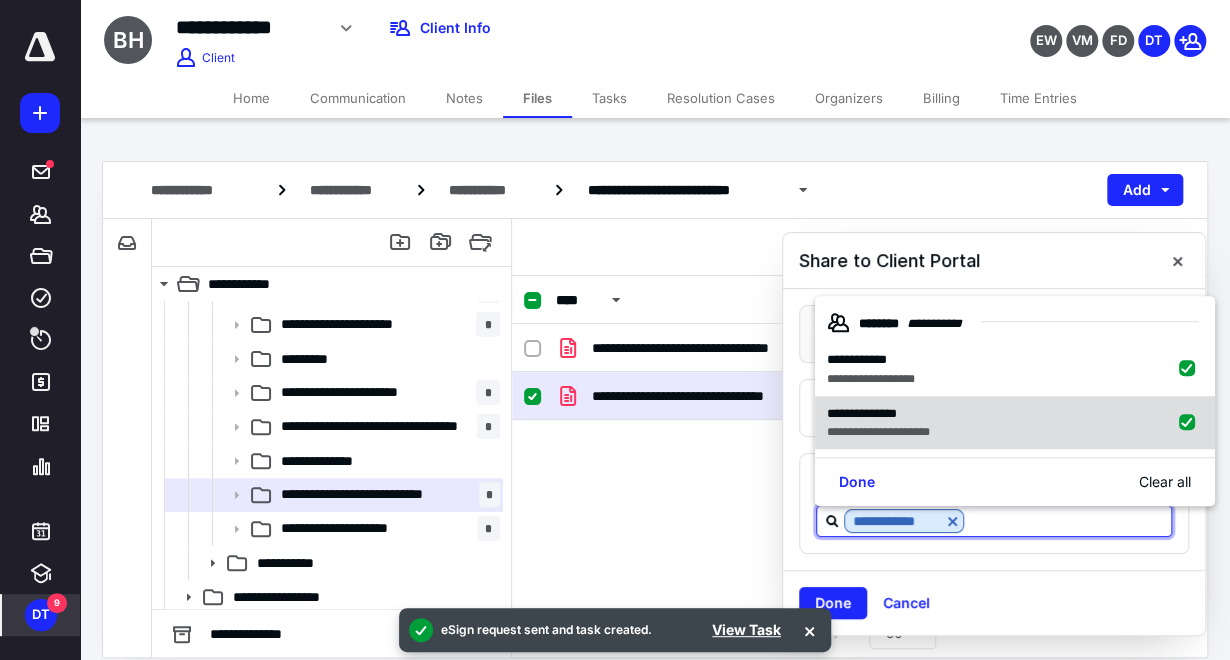 checkbox on "true" 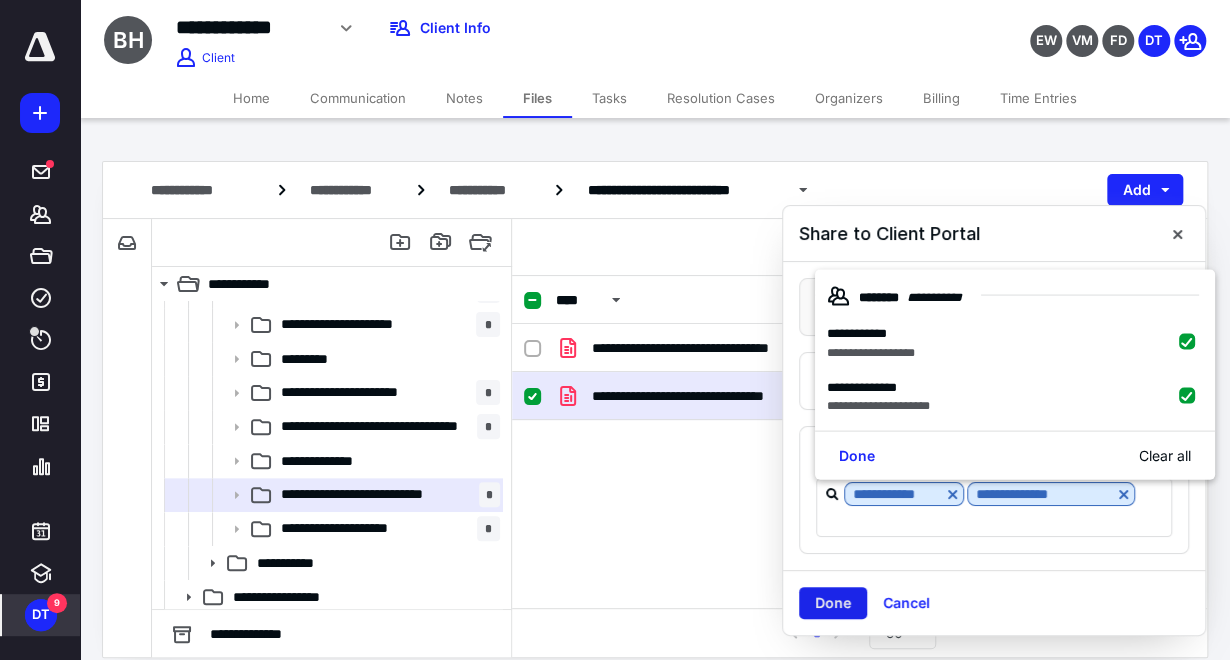 click on "Done" at bounding box center (833, 603) 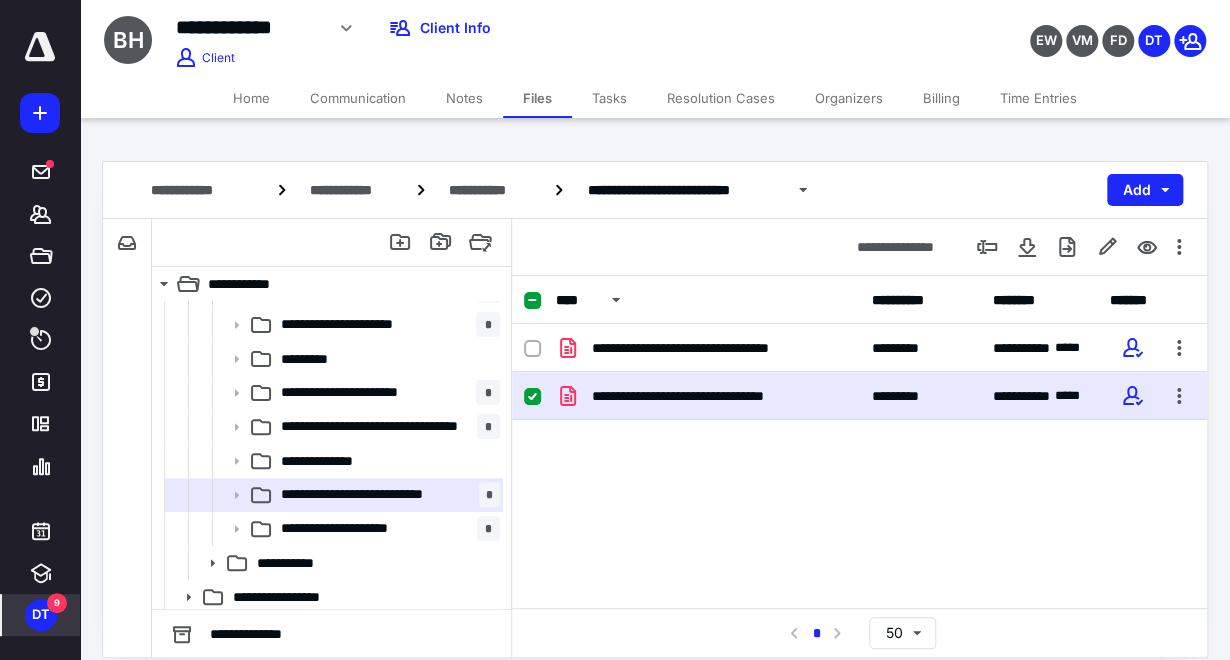 click on "Tasks" at bounding box center (609, 98) 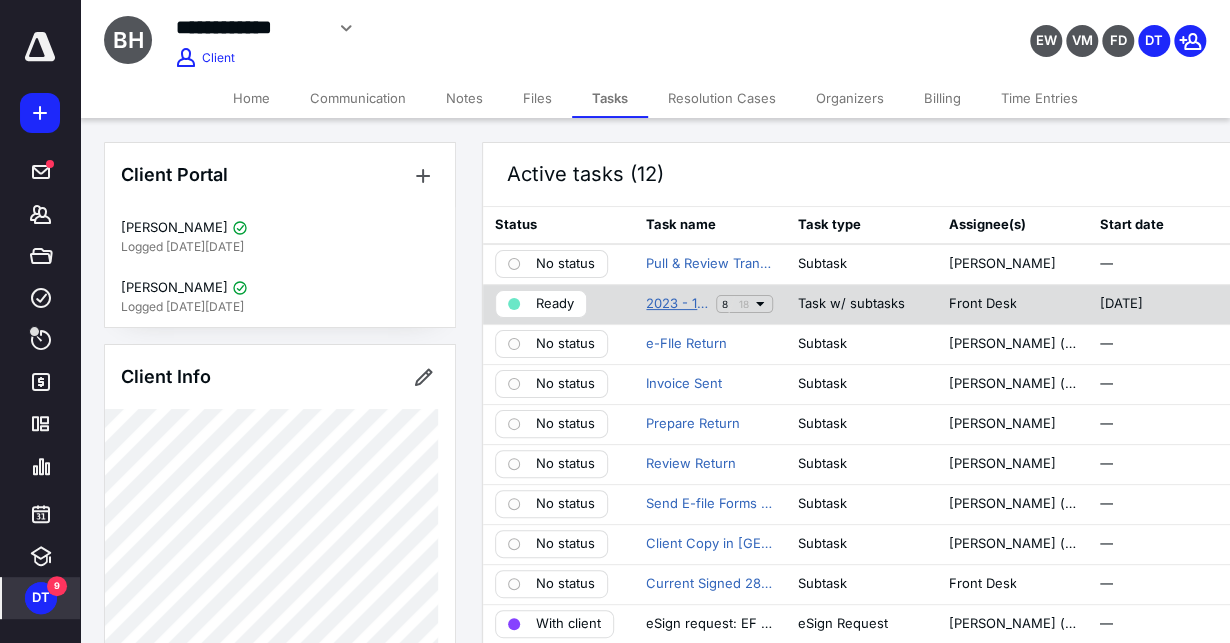 click on "2023 - 1040" at bounding box center [677, 304] 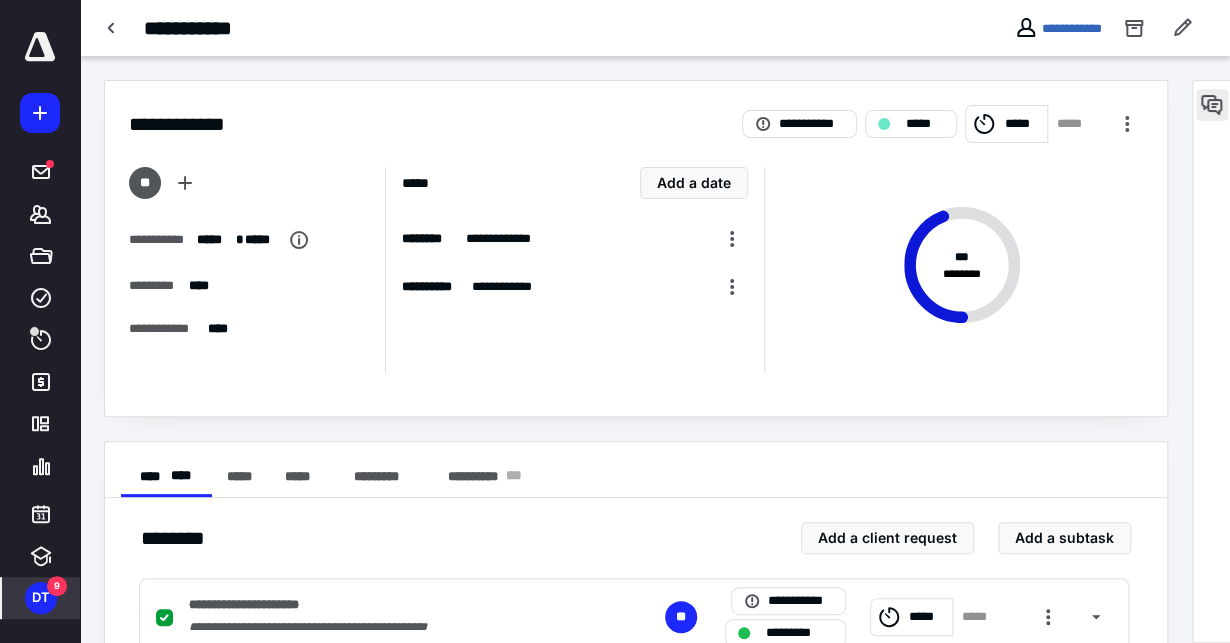 click at bounding box center [1212, 105] 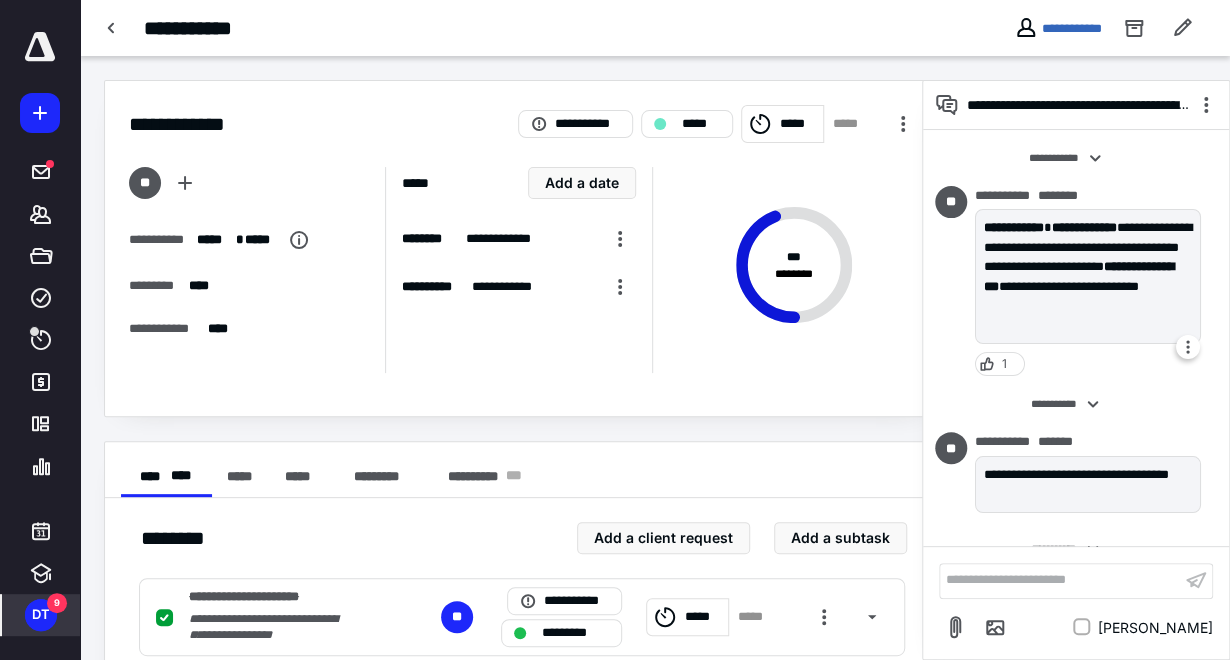 scroll, scrollTop: 977, scrollLeft: 0, axis: vertical 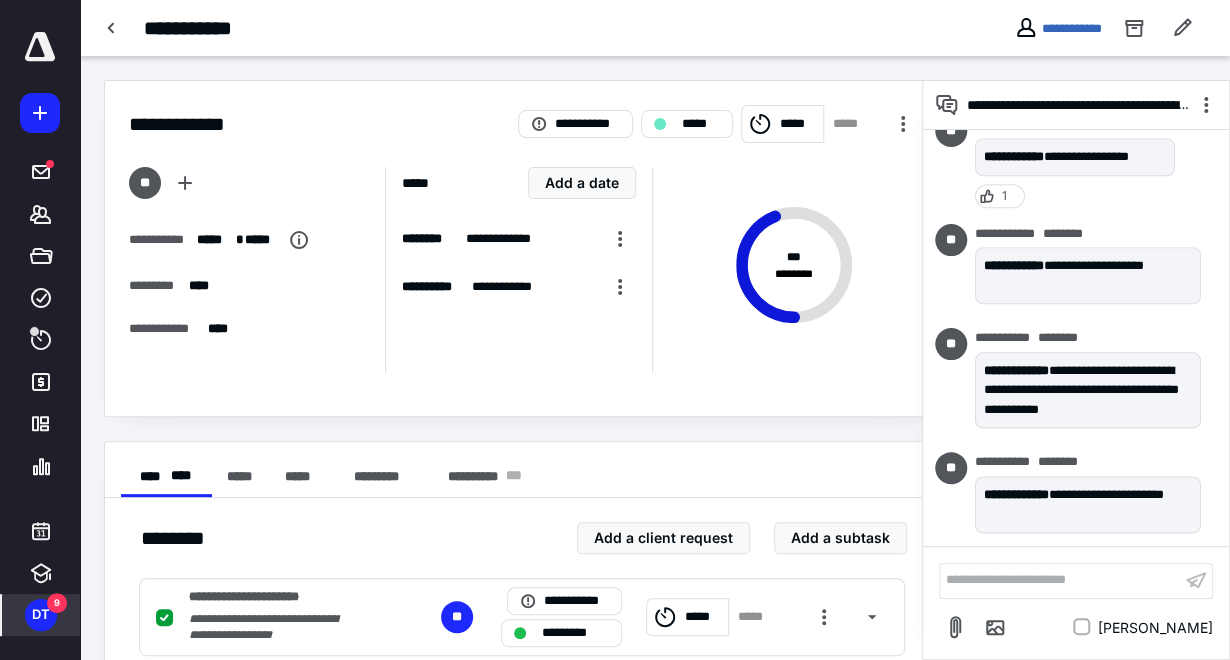 click on "DT" at bounding box center [41, 615] 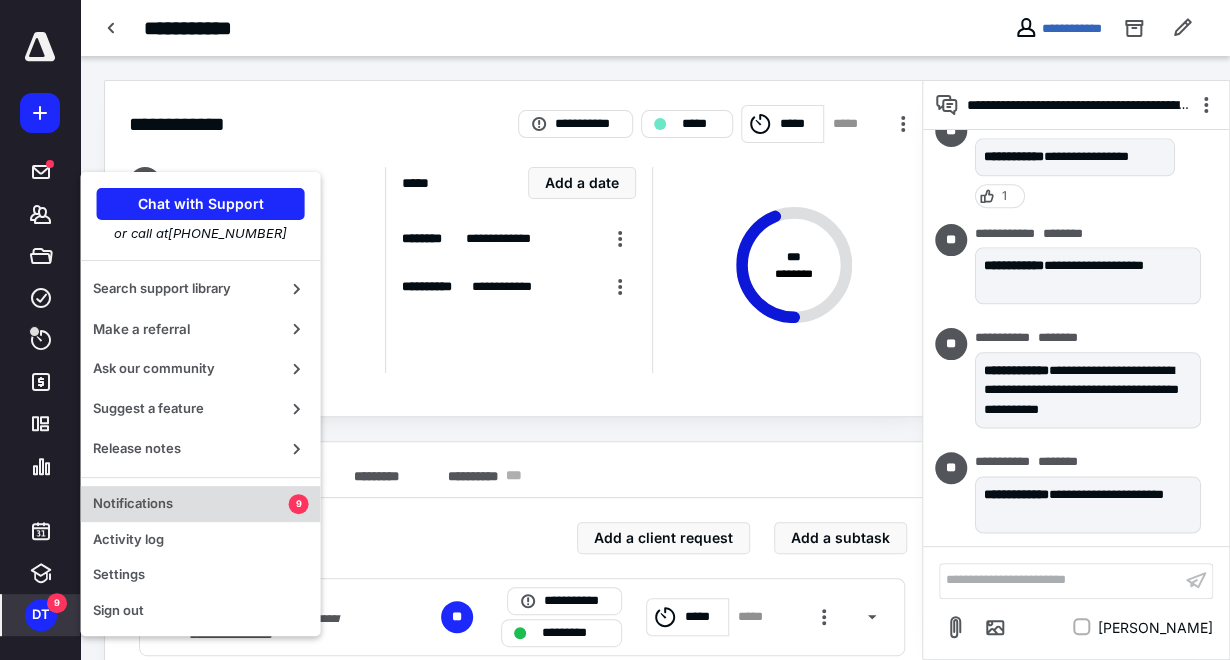 click on "Notifications" at bounding box center [191, 504] 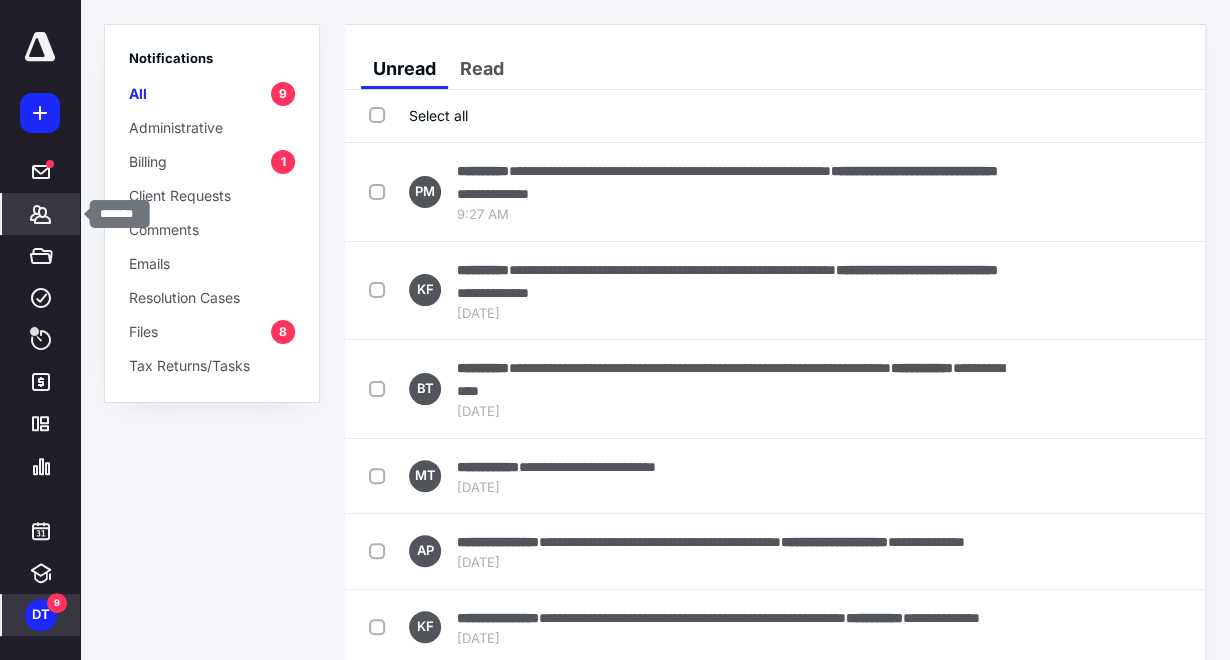 click 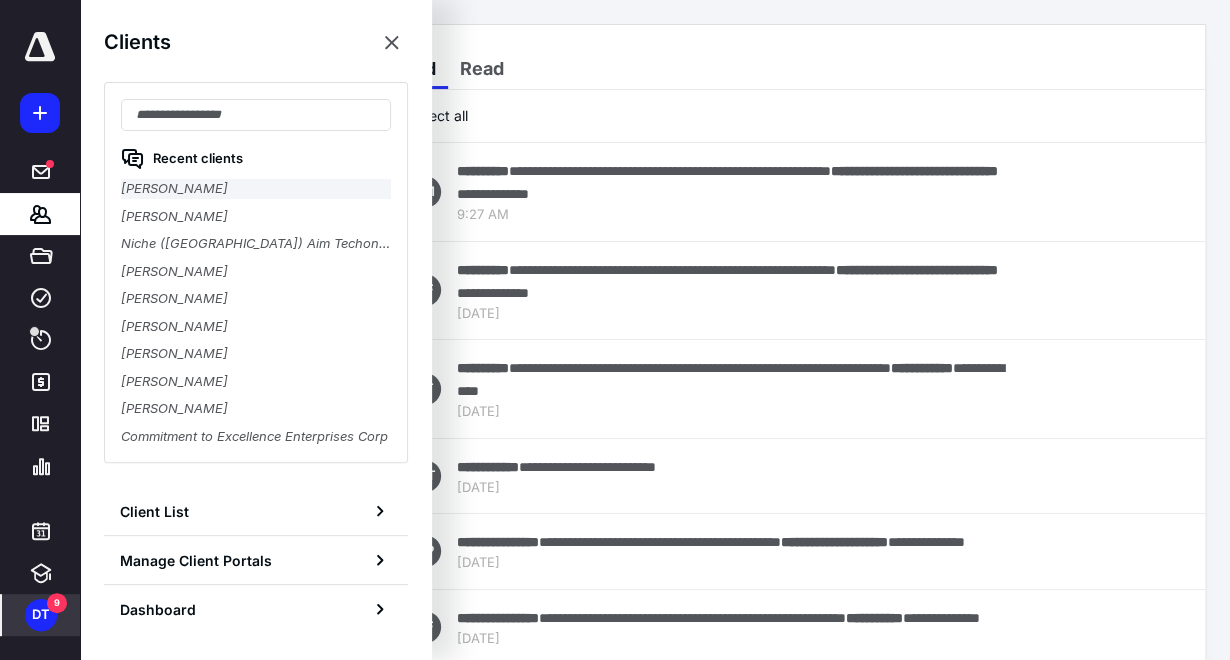 click on "BRIAN HUERTA" at bounding box center (256, 189) 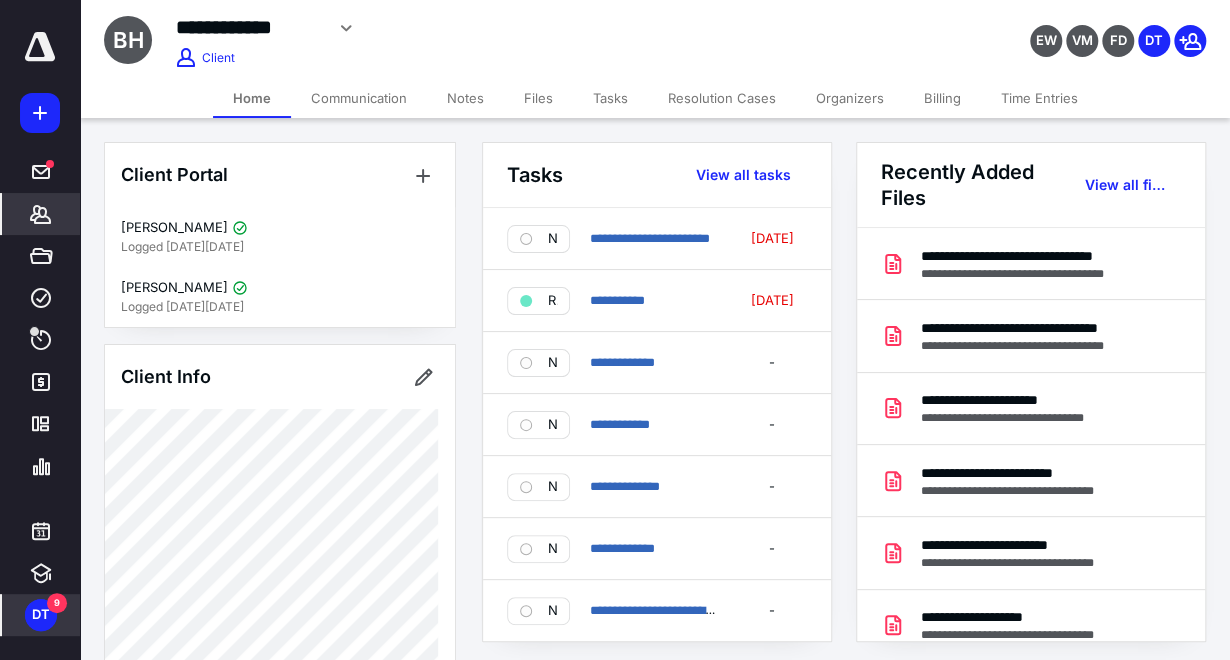 click on "Files" at bounding box center [538, 98] 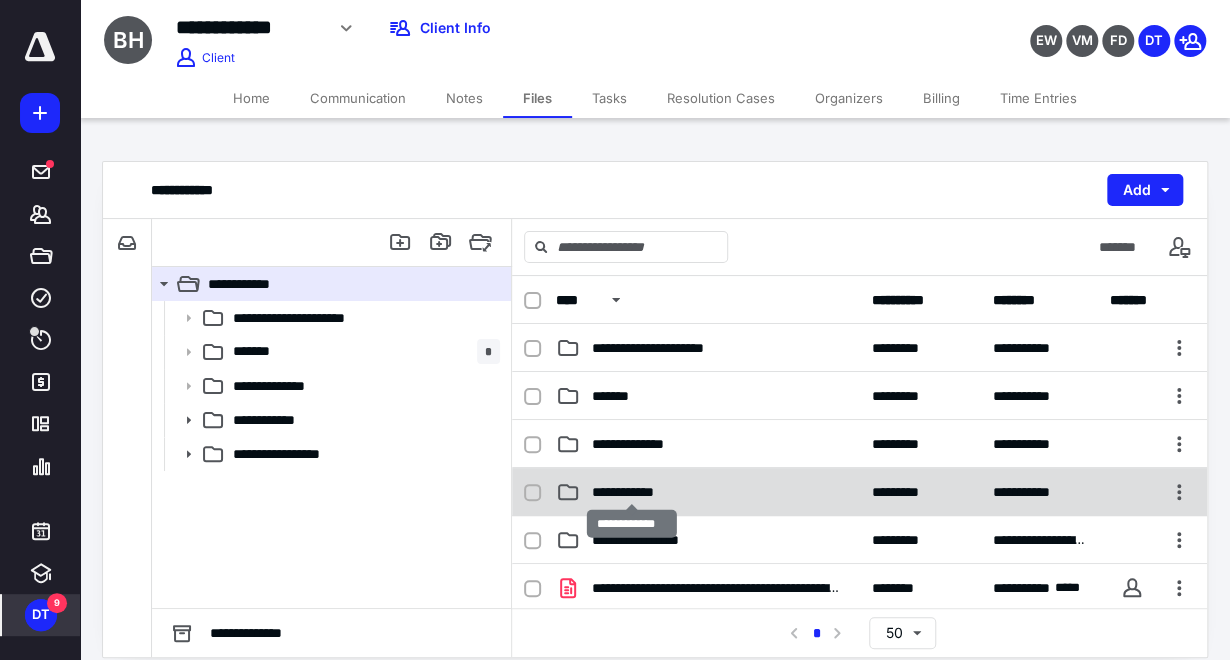 click on "**********" at bounding box center (632, 492) 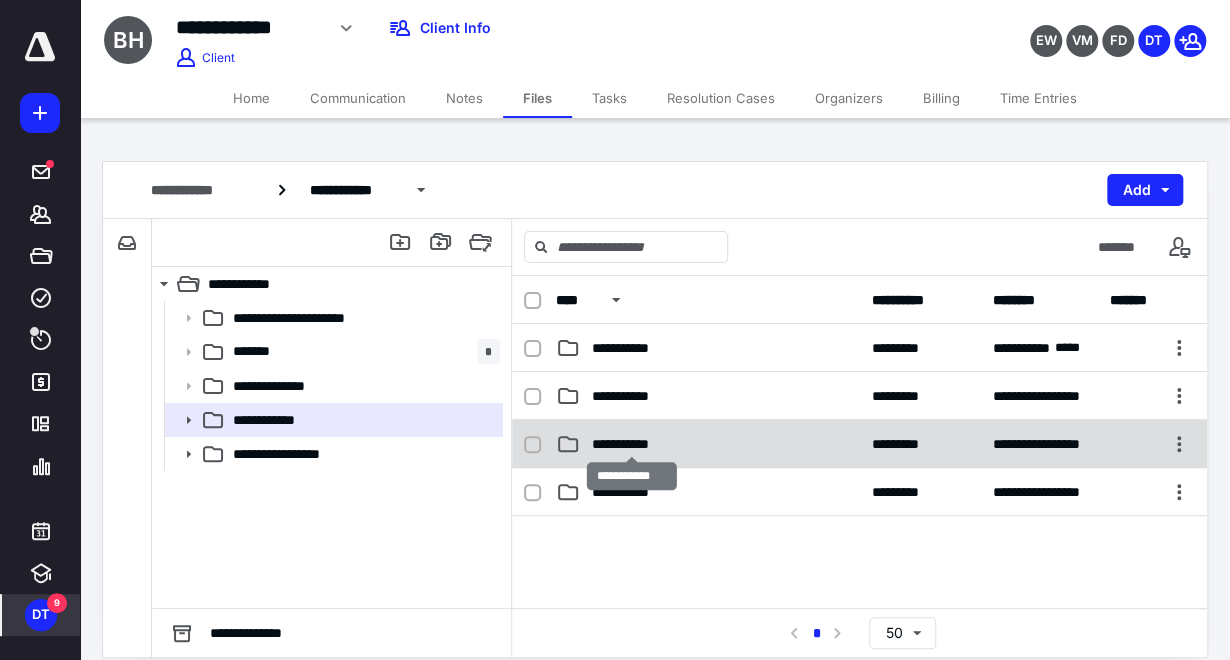 click on "**********" at bounding box center (632, 444) 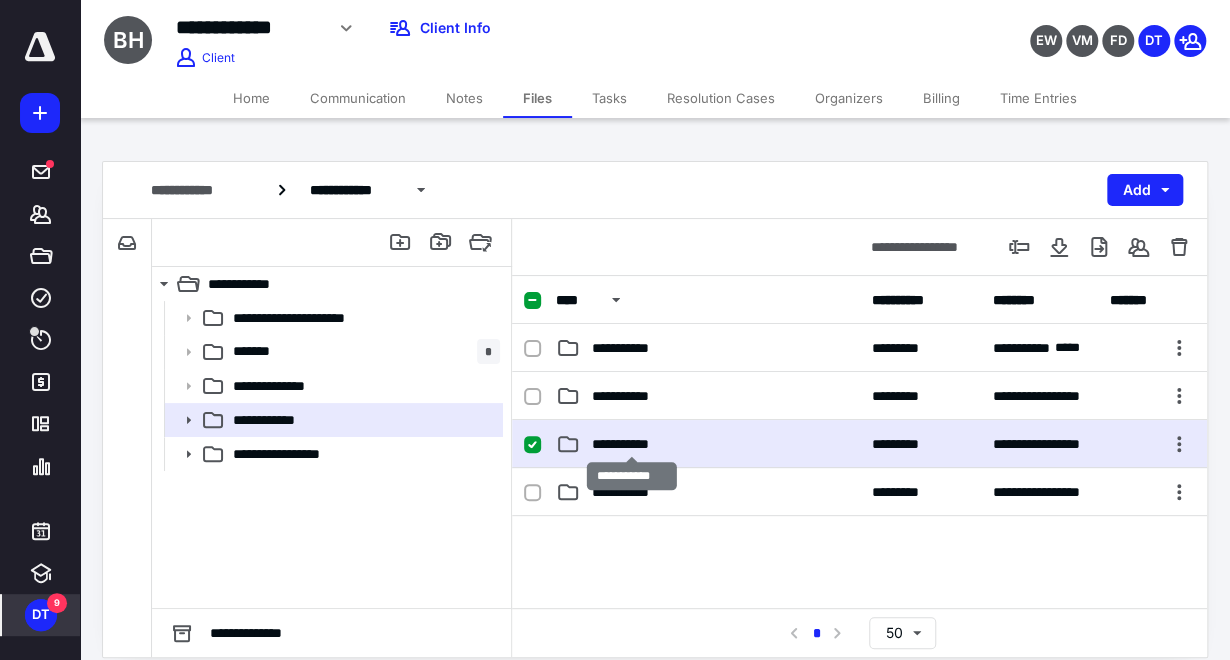 click on "**********" at bounding box center [632, 444] 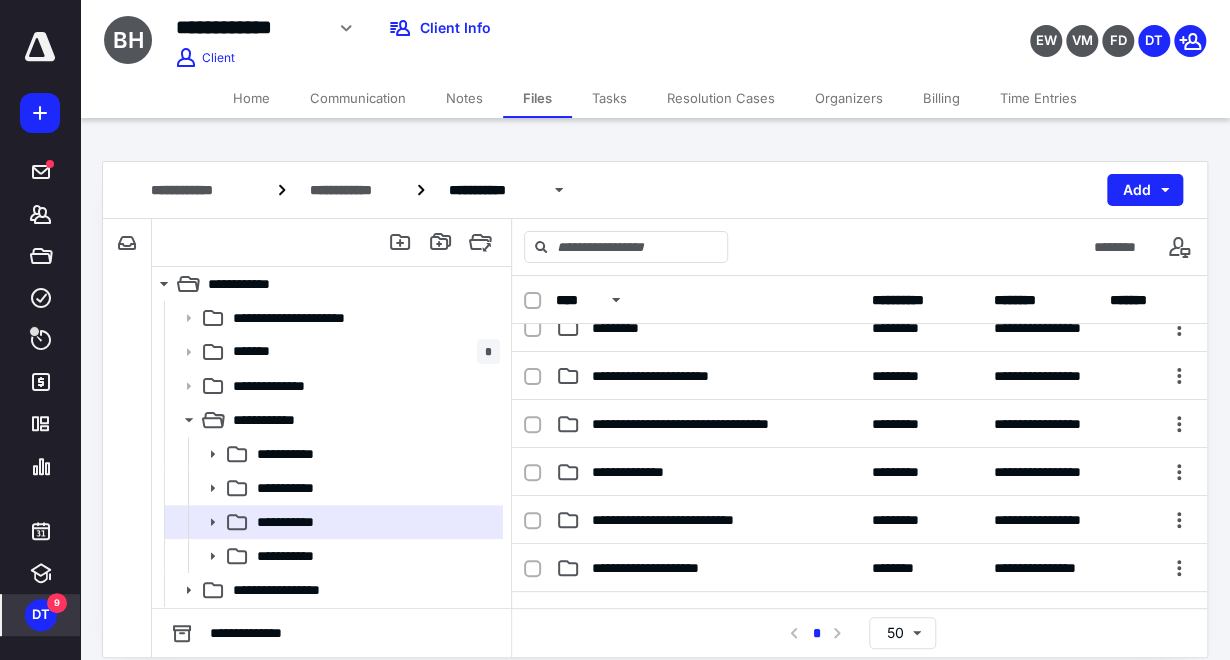 scroll, scrollTop: 222, scrollLeft: 0, axis: vertical 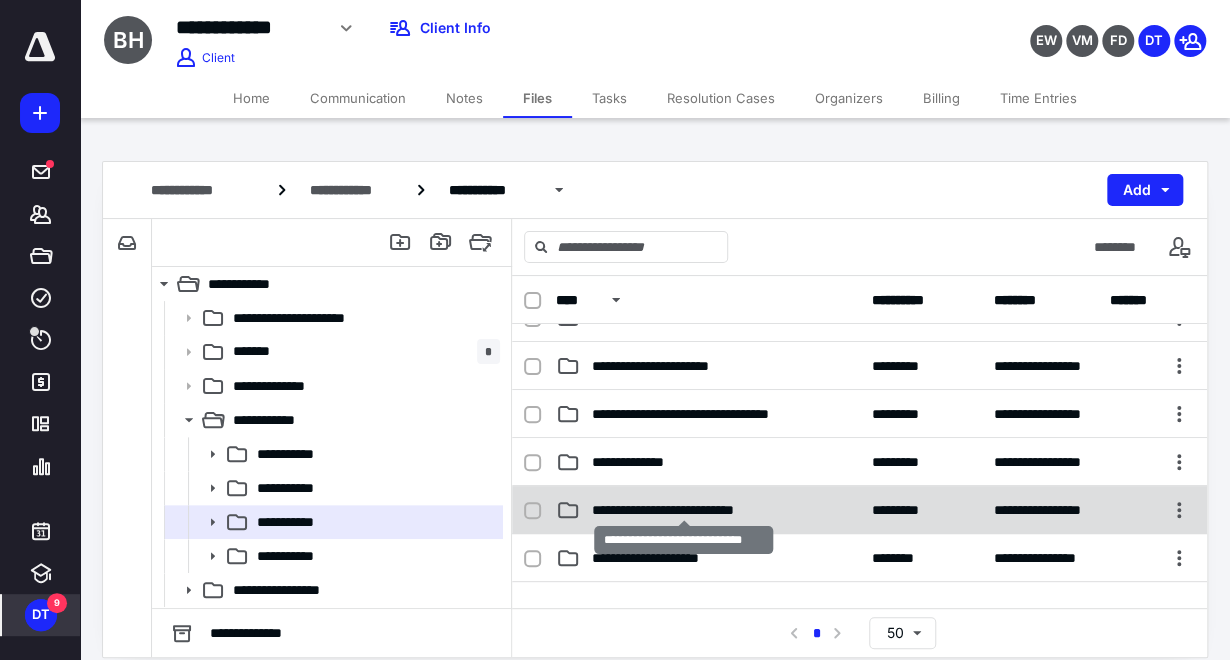 click on "**********" at bounding box center [684, 510] 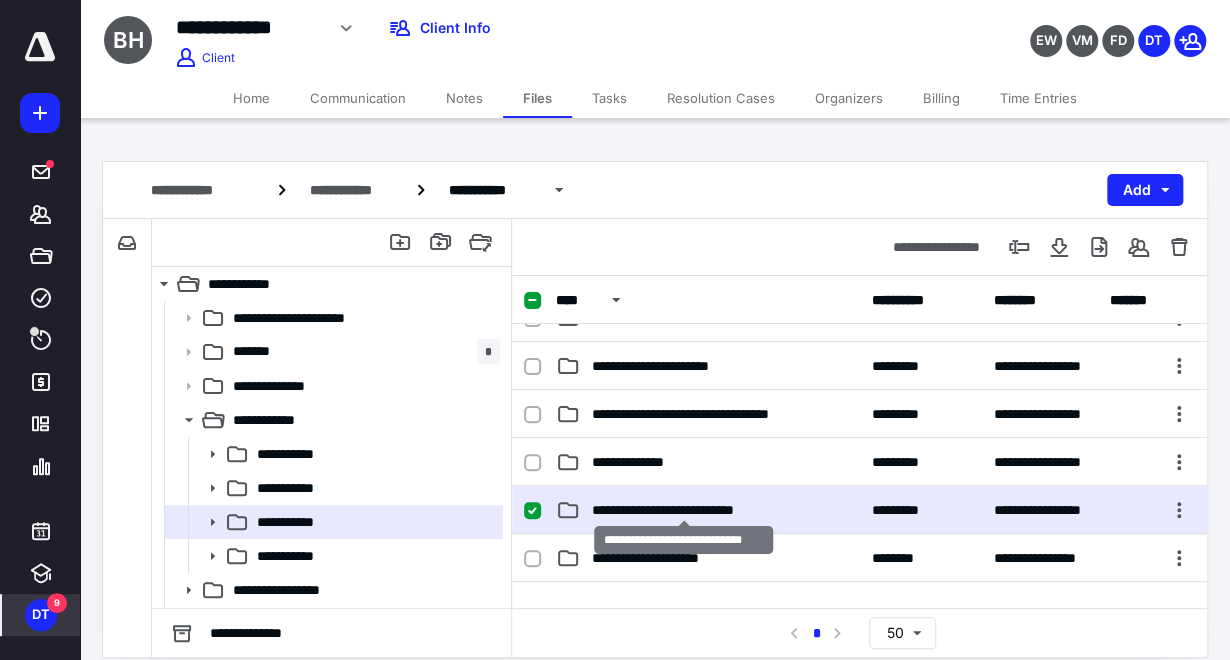 checkbox on "true" 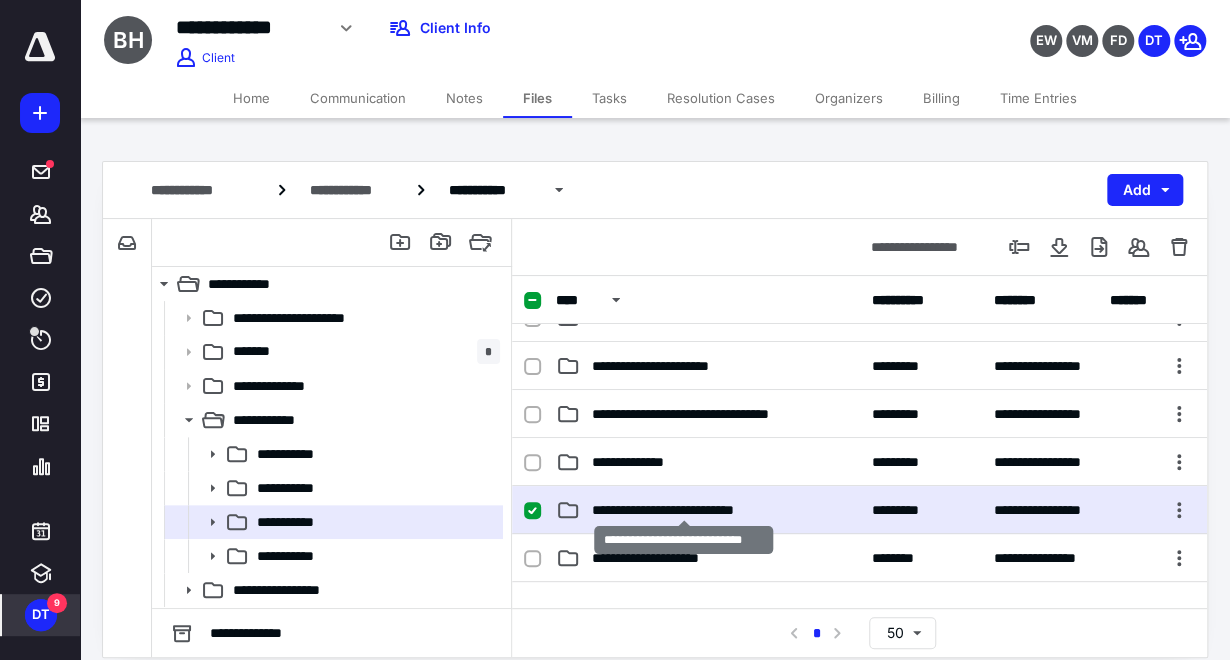 click on "**********" at bounding box center (684, 510) 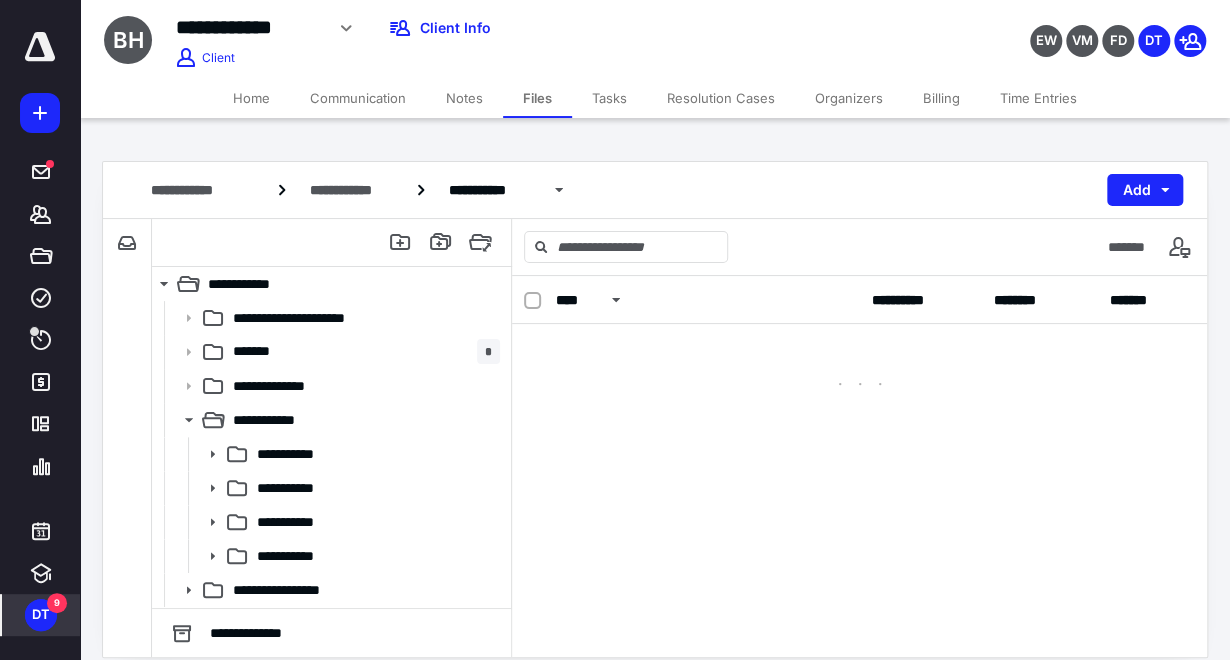 scroll, scrollTop: 0, scrollLeft: 0, axis: both 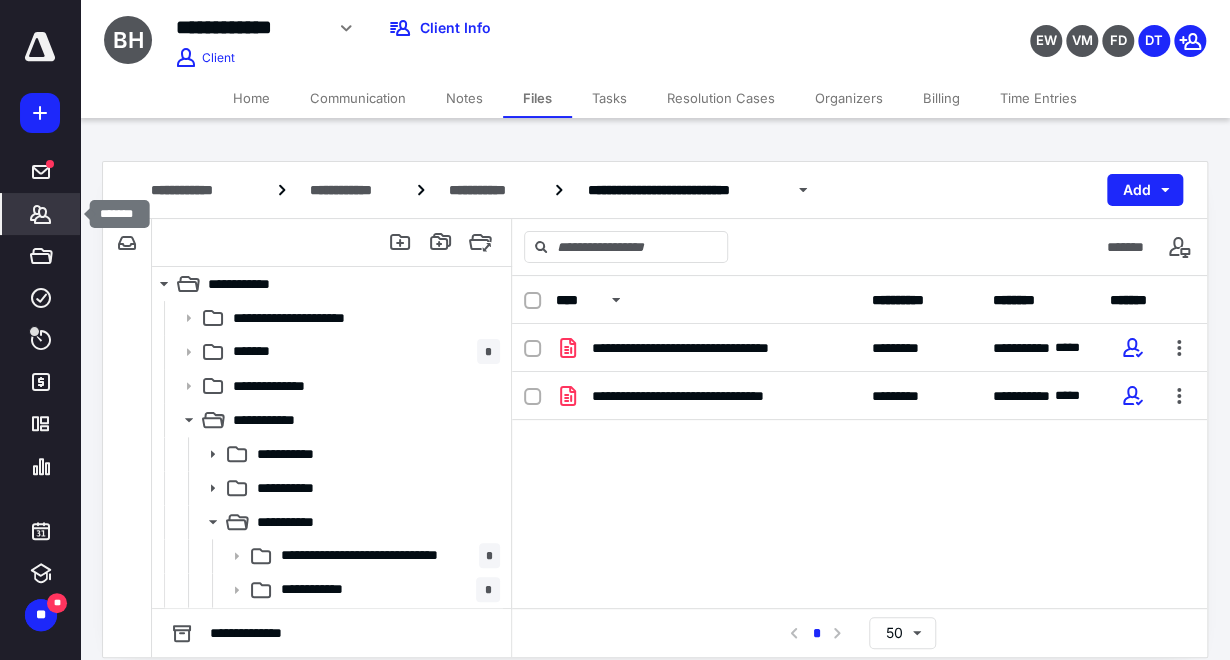 click 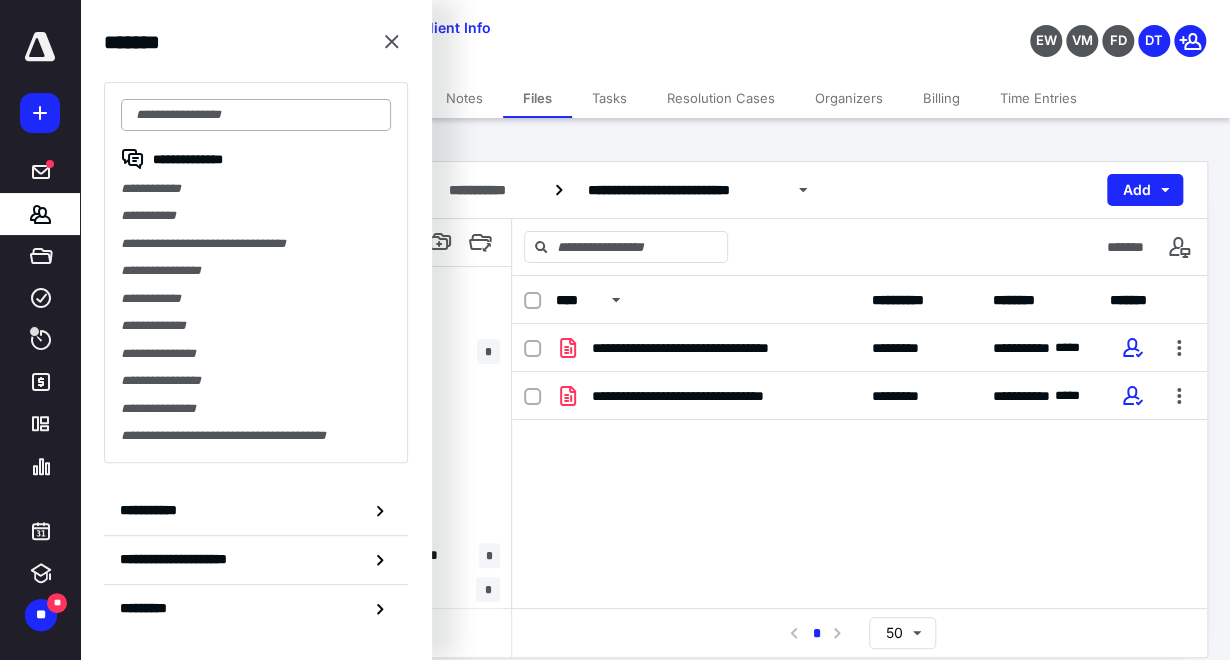 click at bounding box center [256, 115] 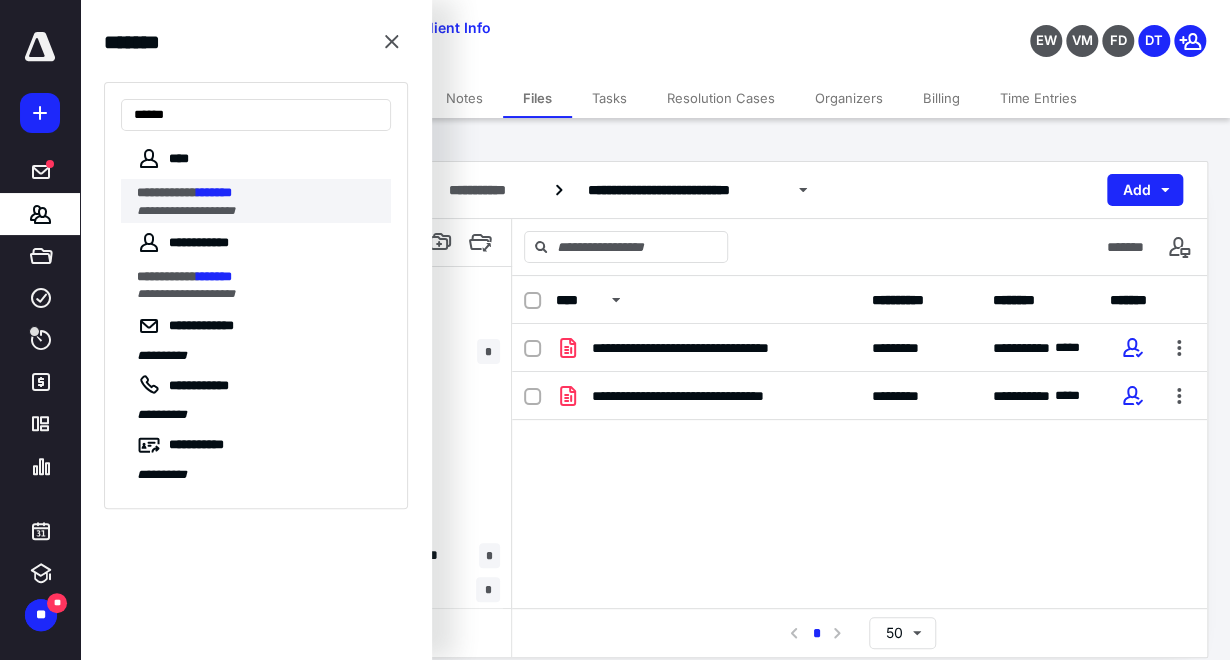 type on "******" 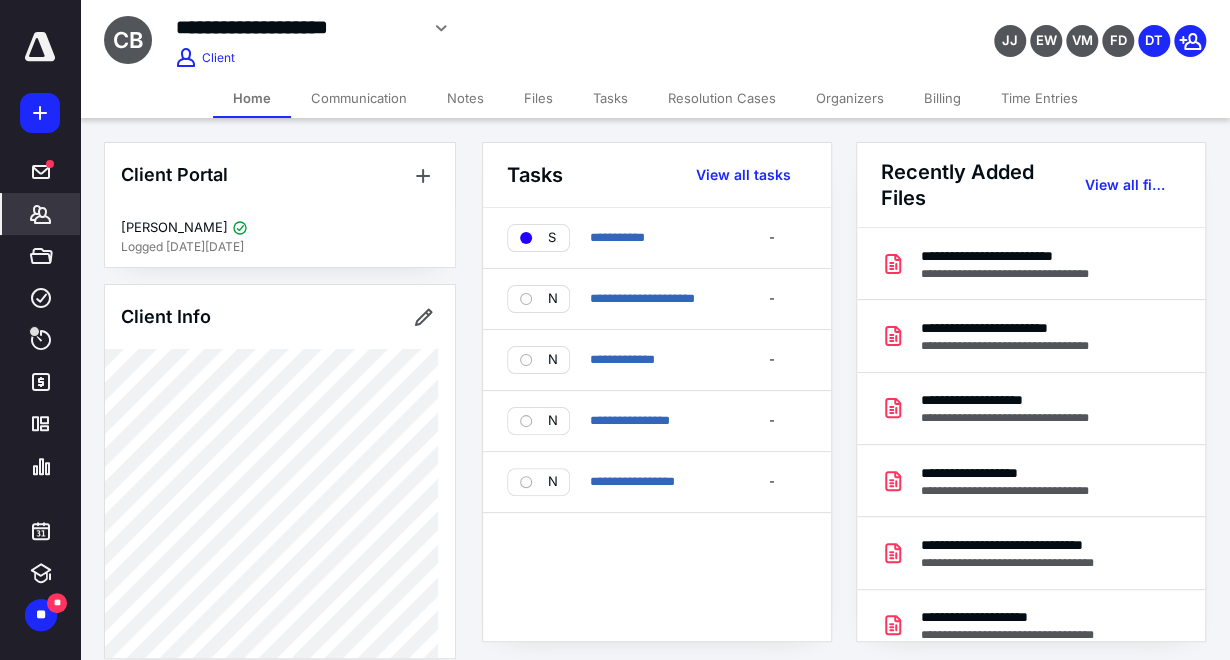 click on "Files" at bounding box center [538, 98] 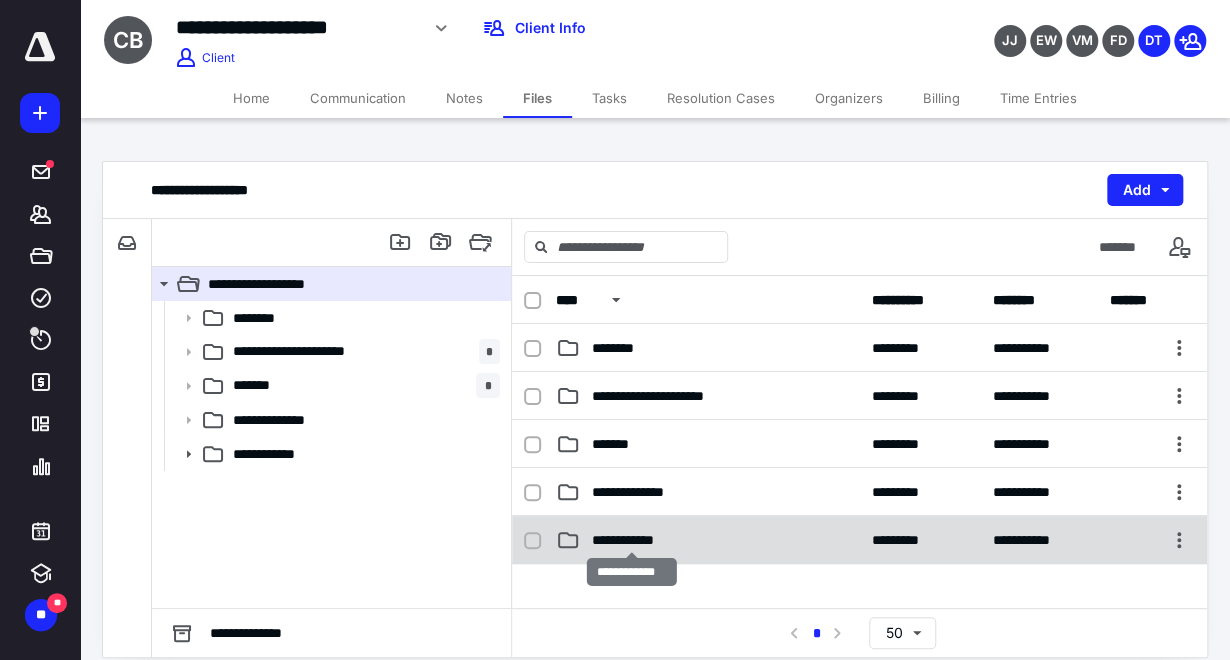 click on "**********" at bounding box center [632, 540] 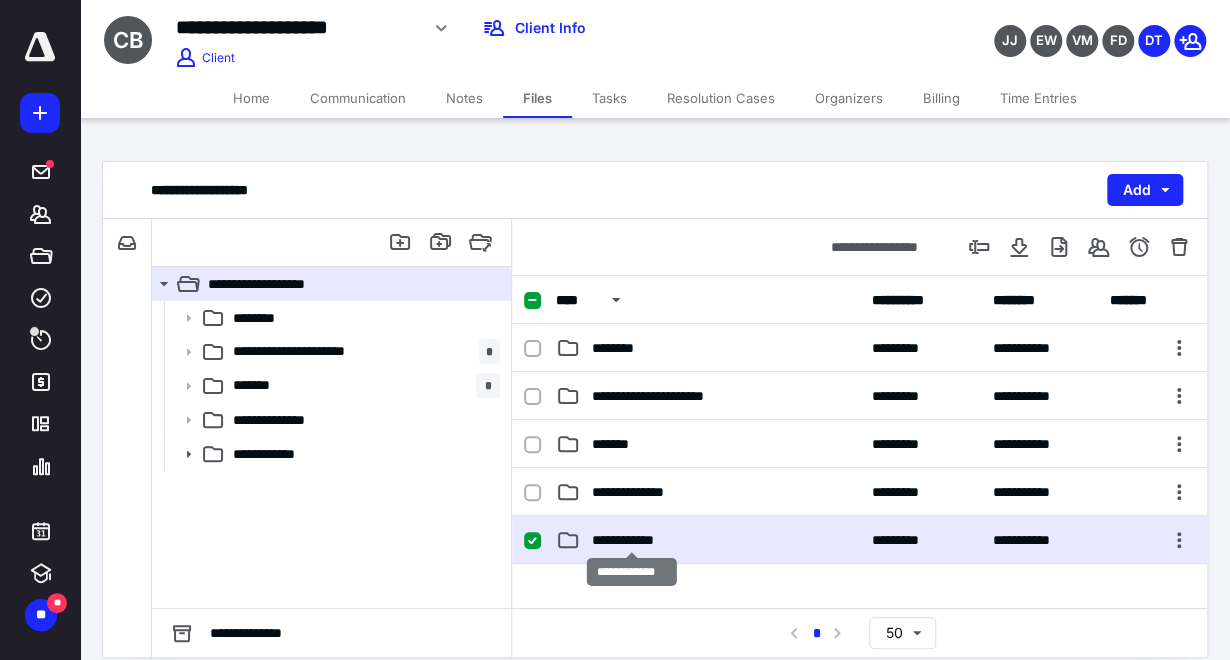 click on "**********" at bounding box center (632, 540) 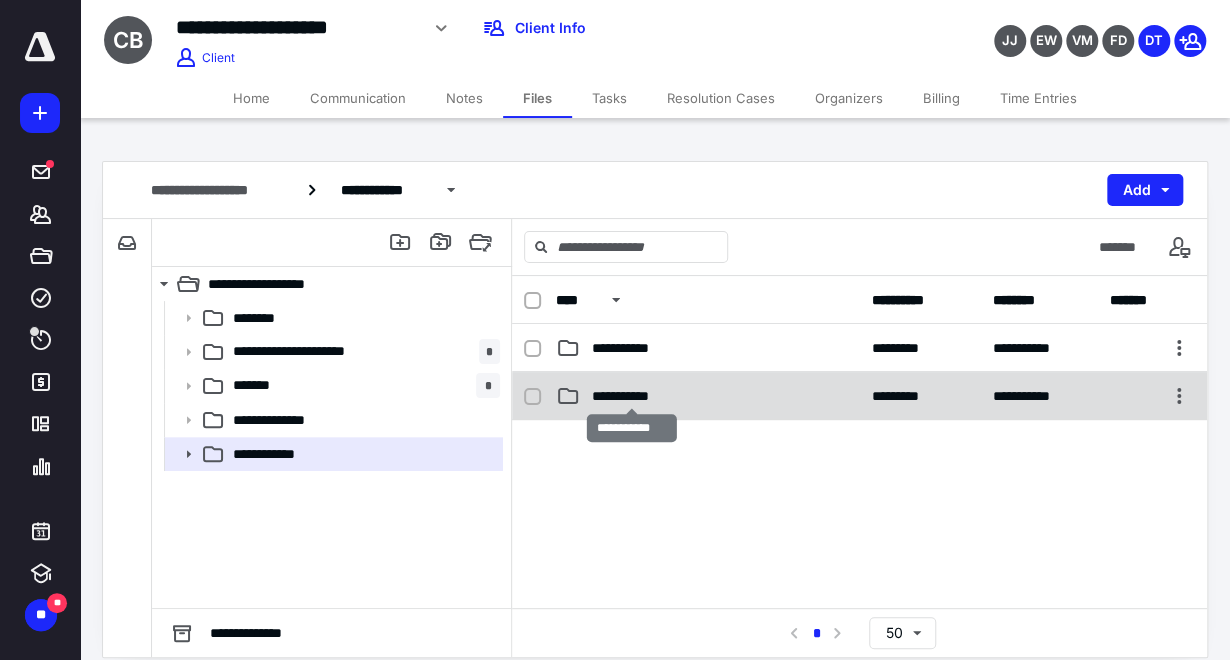 click on "**********" at bounding box center (632, 396) 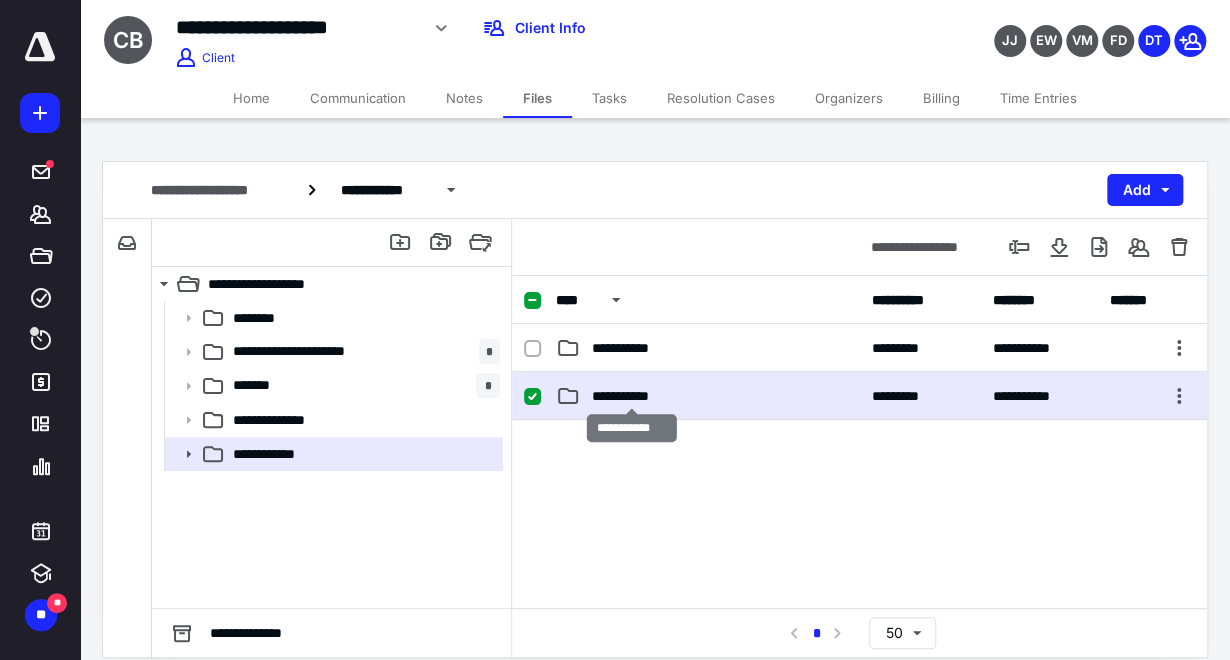 click on "**********" at bounding box center [632, 396] 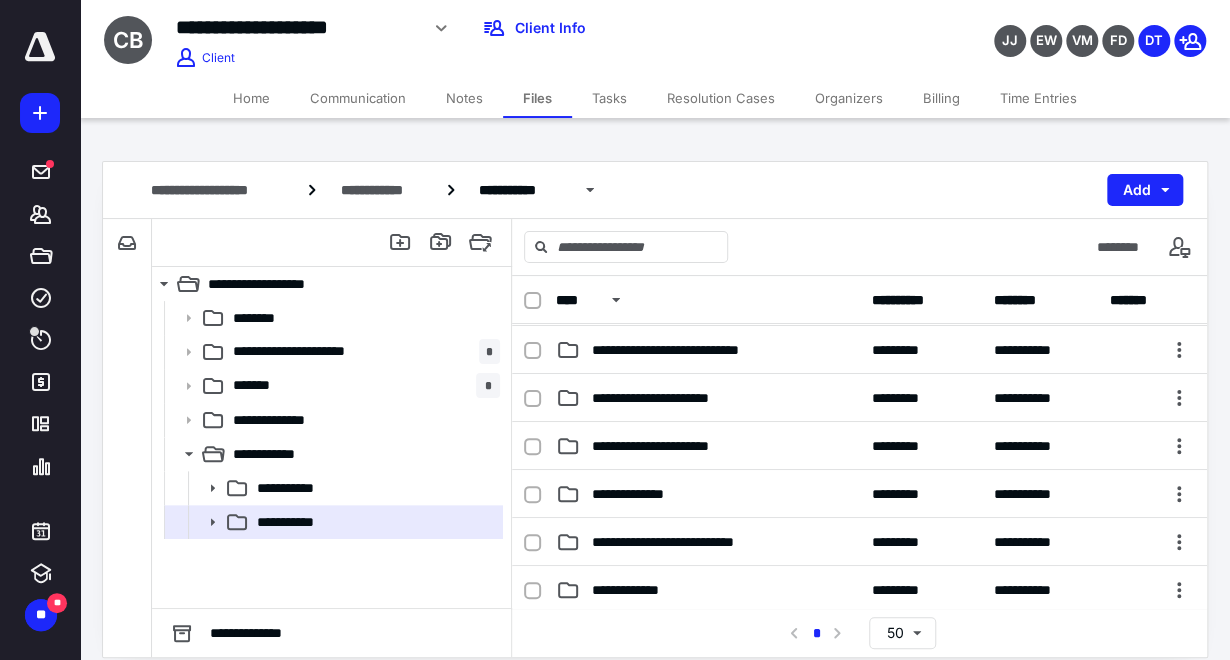 scroll, scrollTop: 222, scrollLeft: 0, axis: vertical 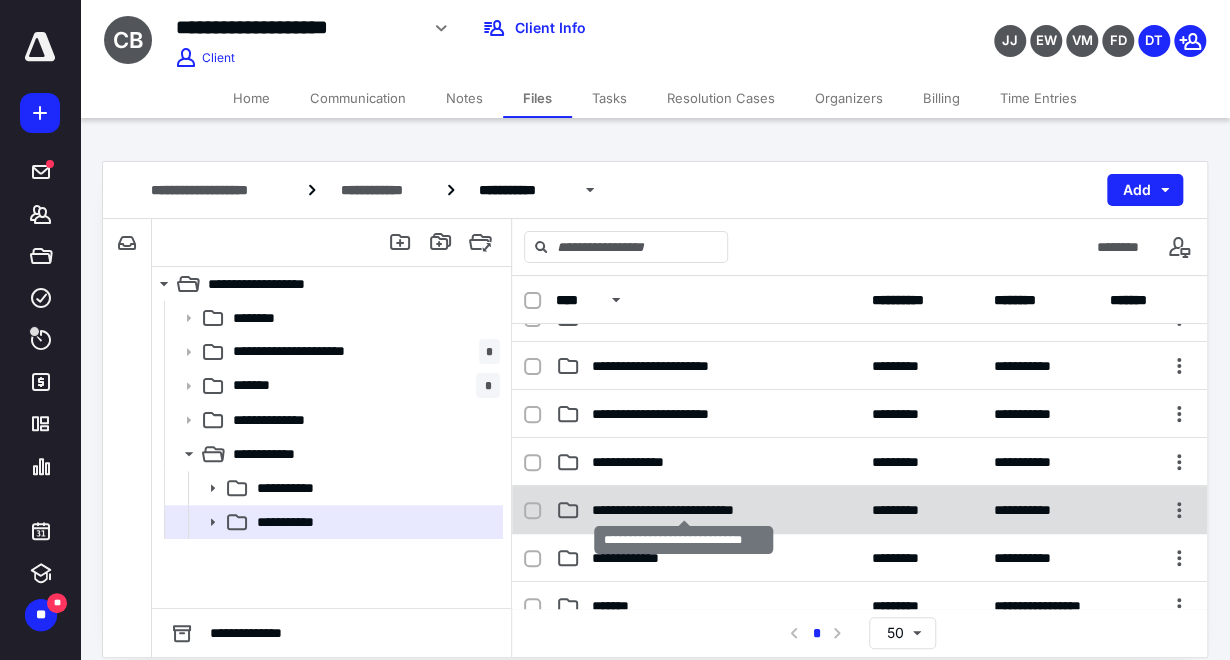 click on "**********" at bounding box center (684, 510) 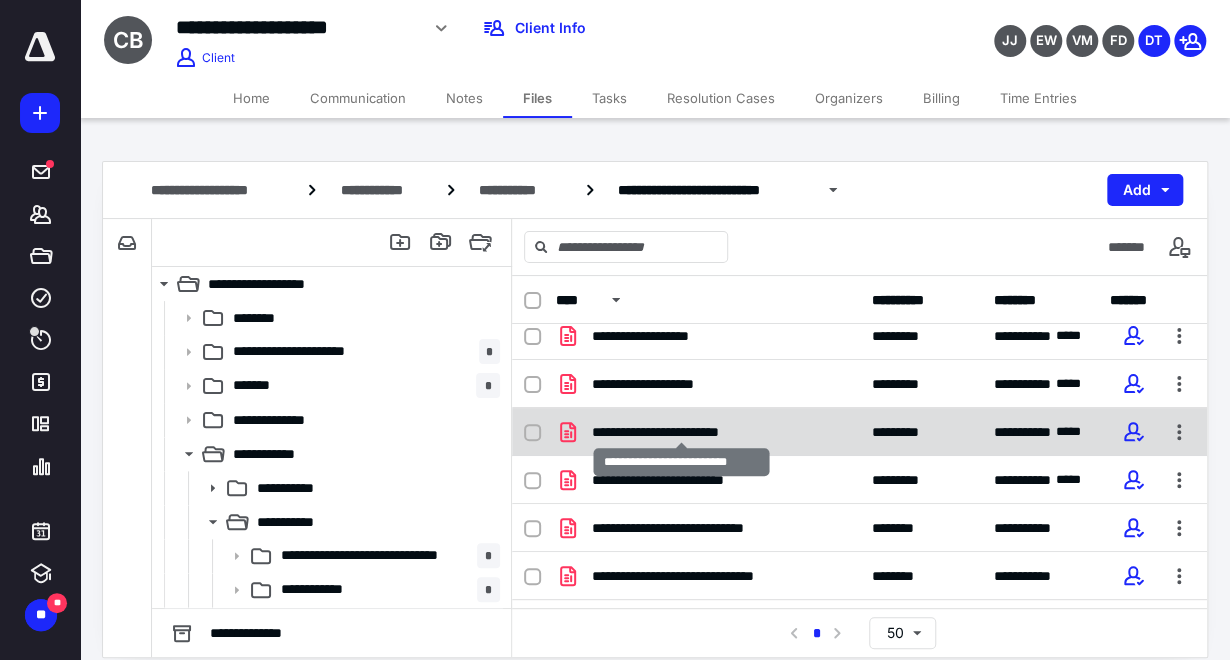 scroll, scrollTop: 14, scrollLeft: 0, axis: vertical 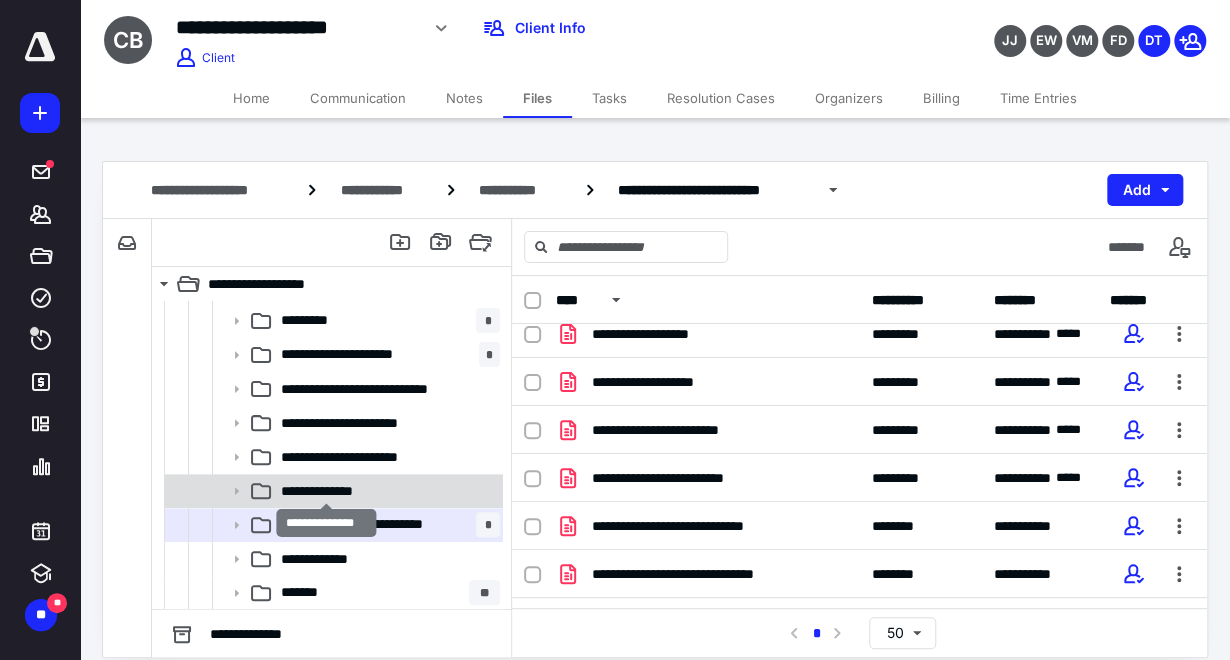 click on "**********" at bounding box center (327, 491) 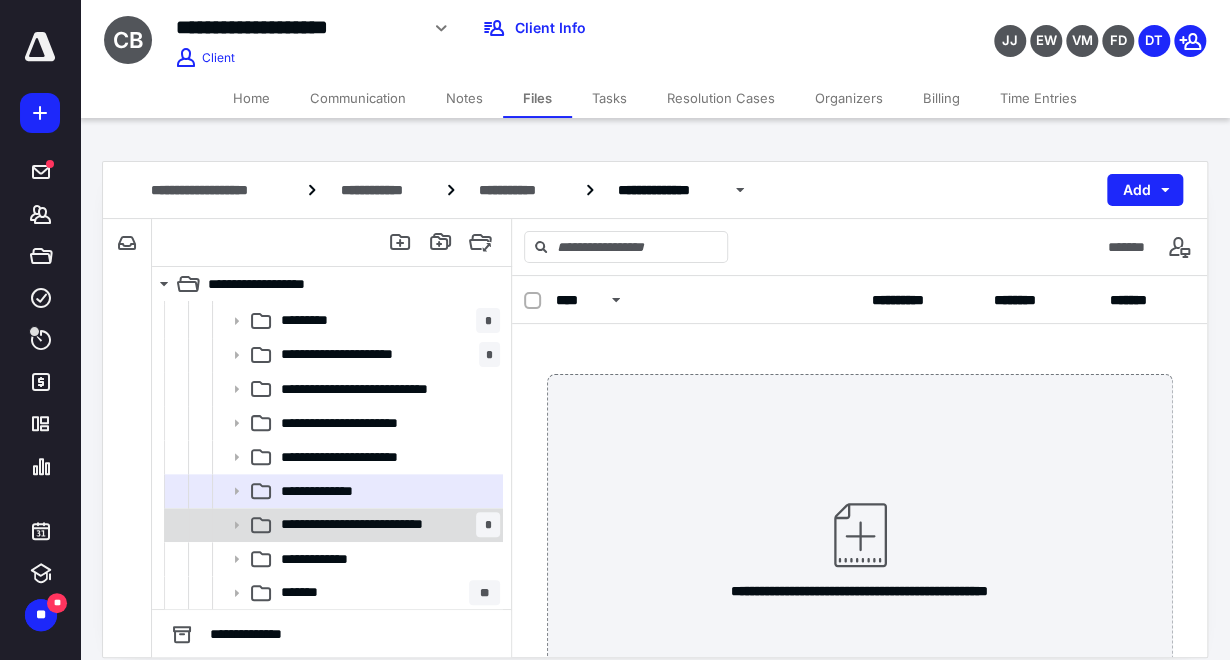 click on "**********" at bounding box center (386, 525) 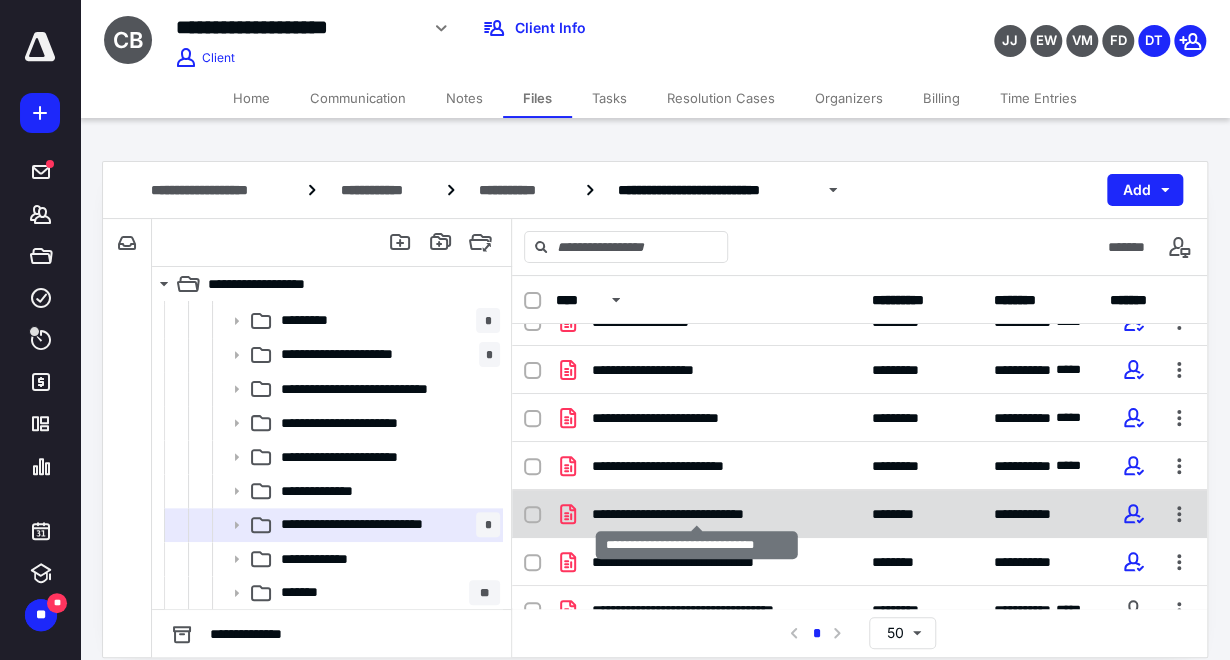 scroll, scrollTop: 48, scrollLeft: 0, axis: vertical 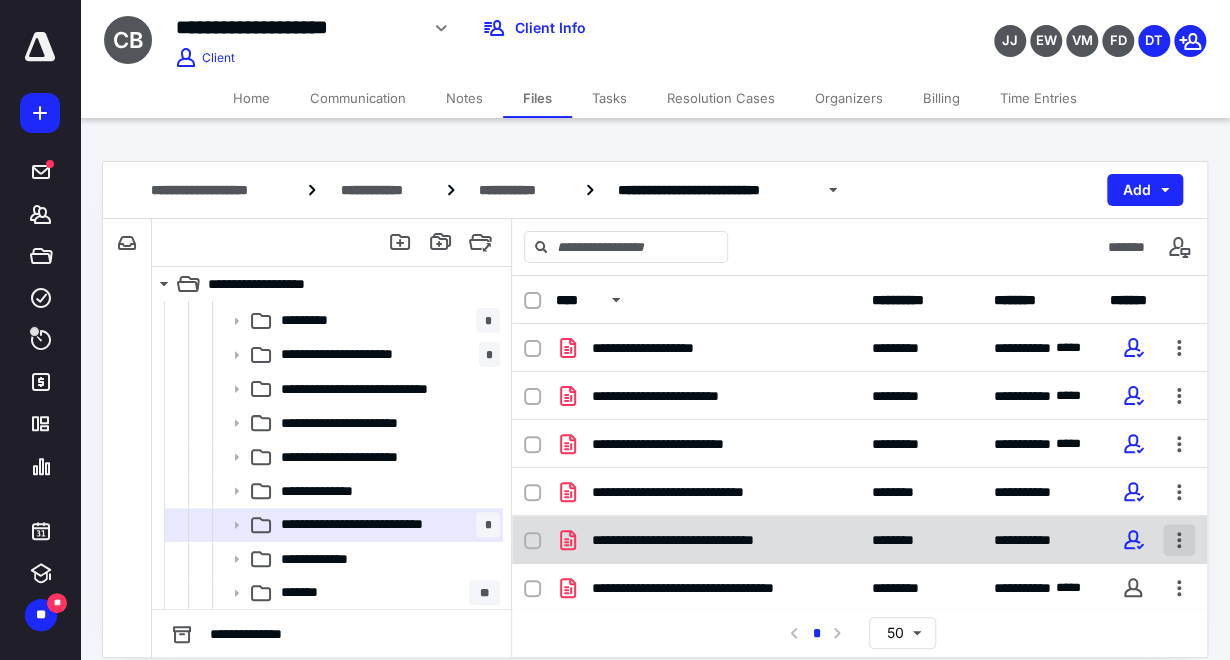 click at bounding box center [1179, 540] 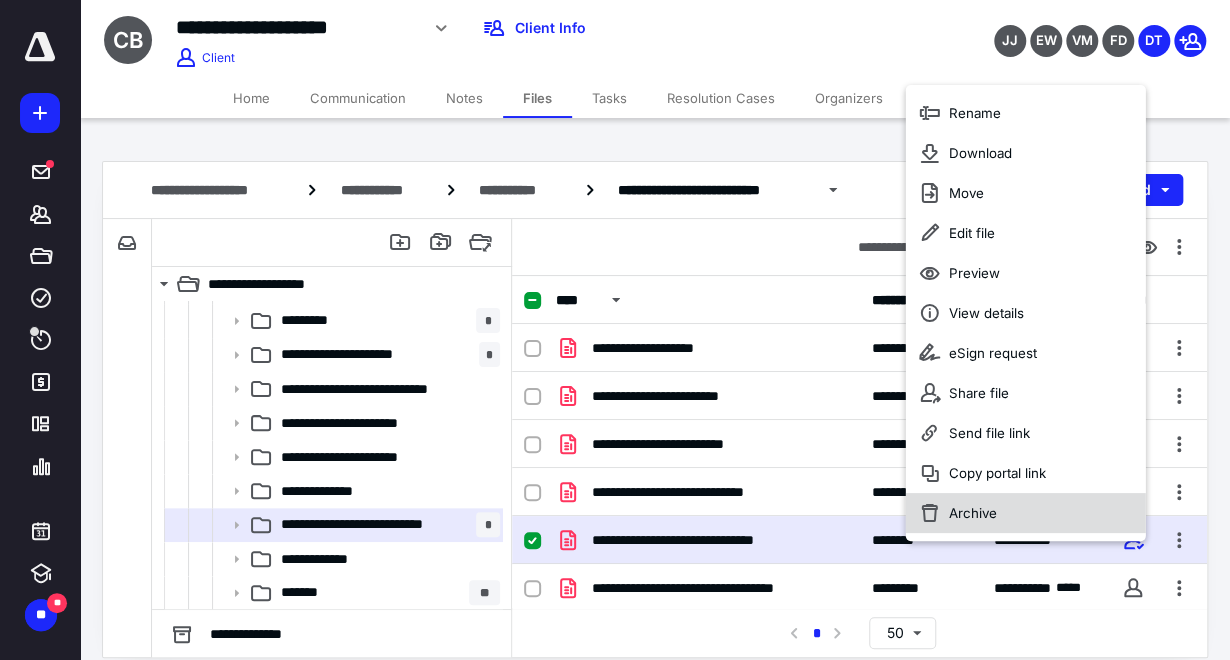 click on "Archive" at bounding box center (1025, 513) 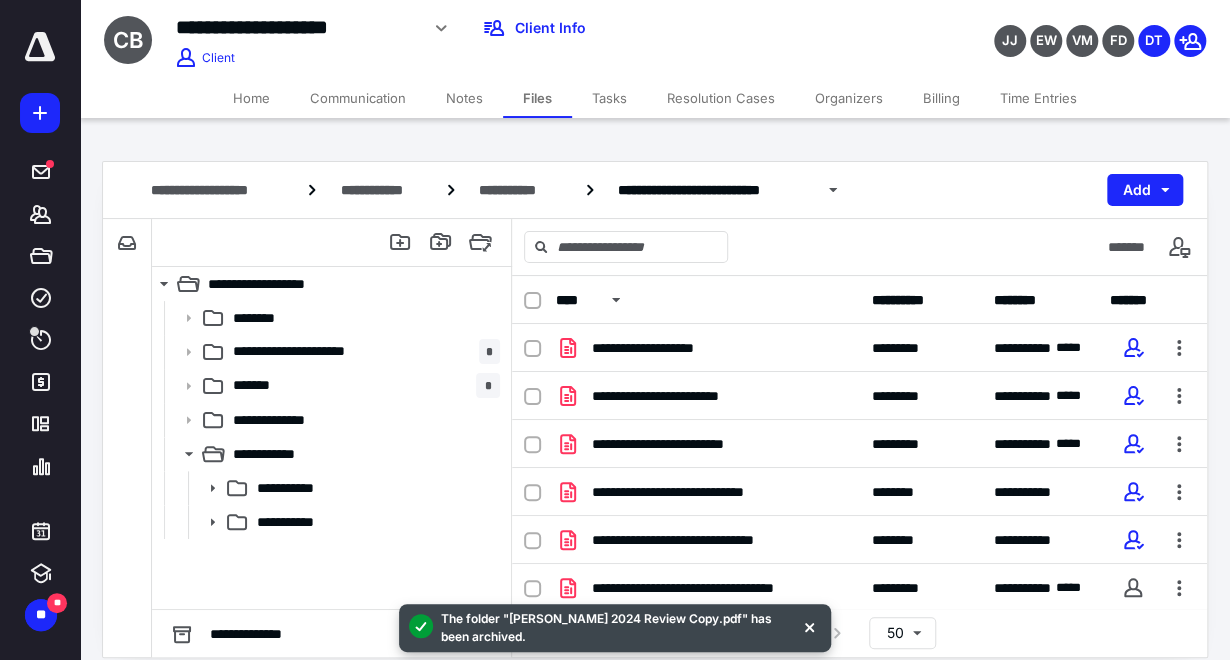 scroll, scrollTop: 0, scrollLeft: 0, axis: both 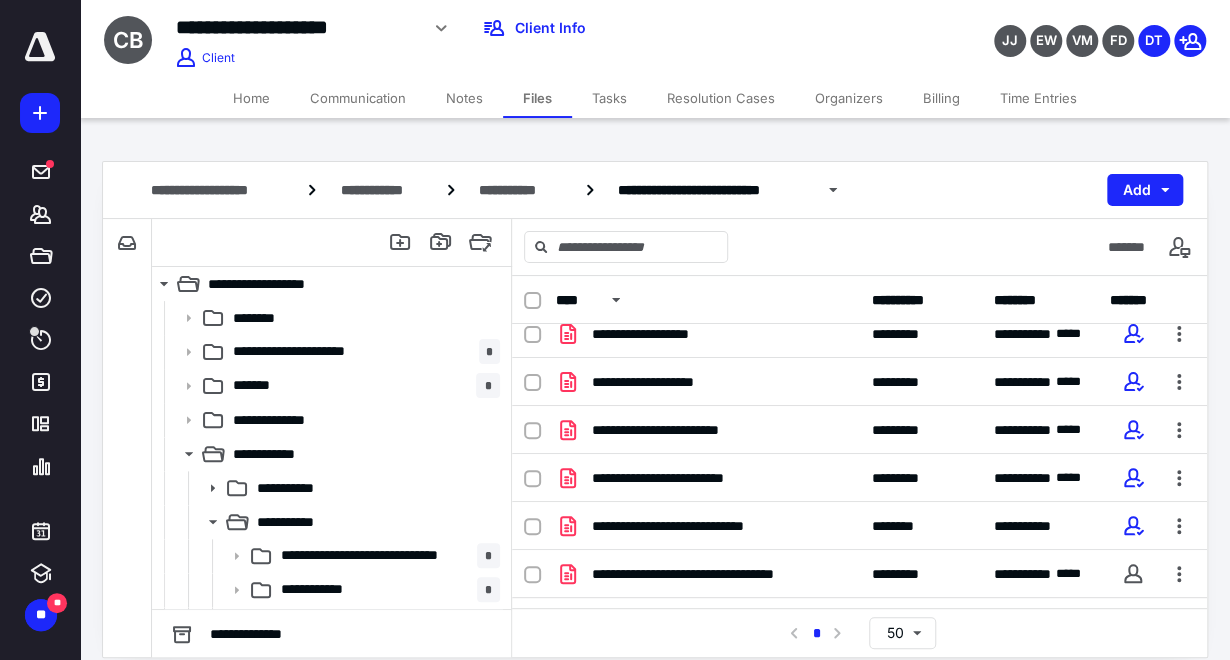 click on "Tasks" at bounding box center [609, 98] 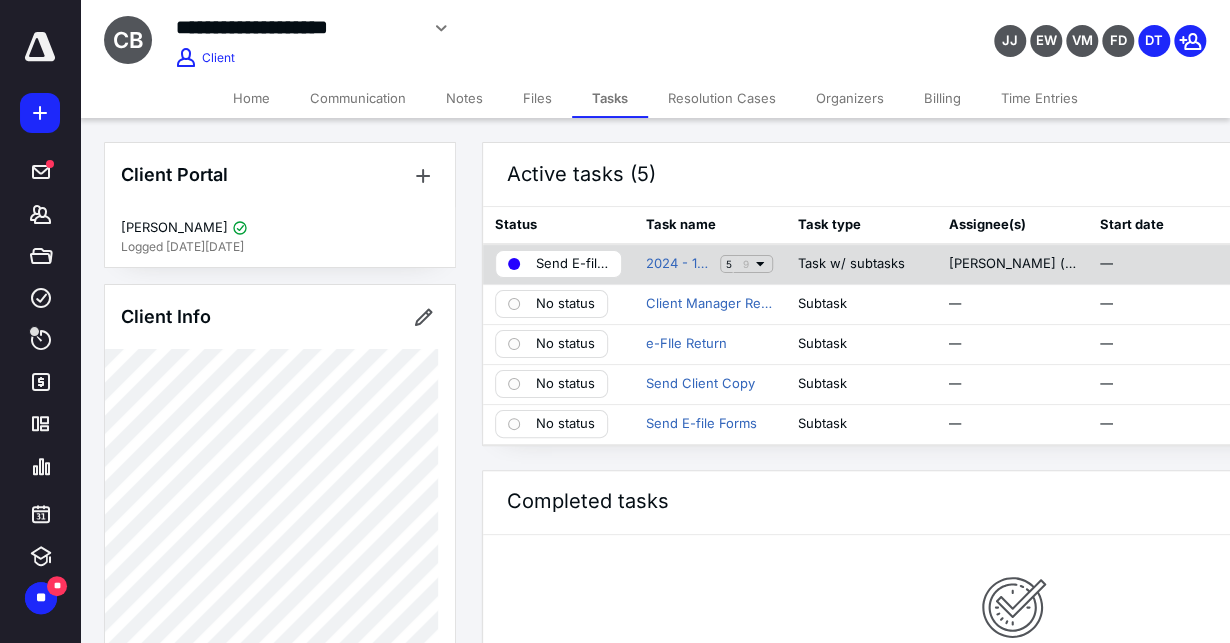 click on "Send E-file Forms" at bounding box center [572, 264] 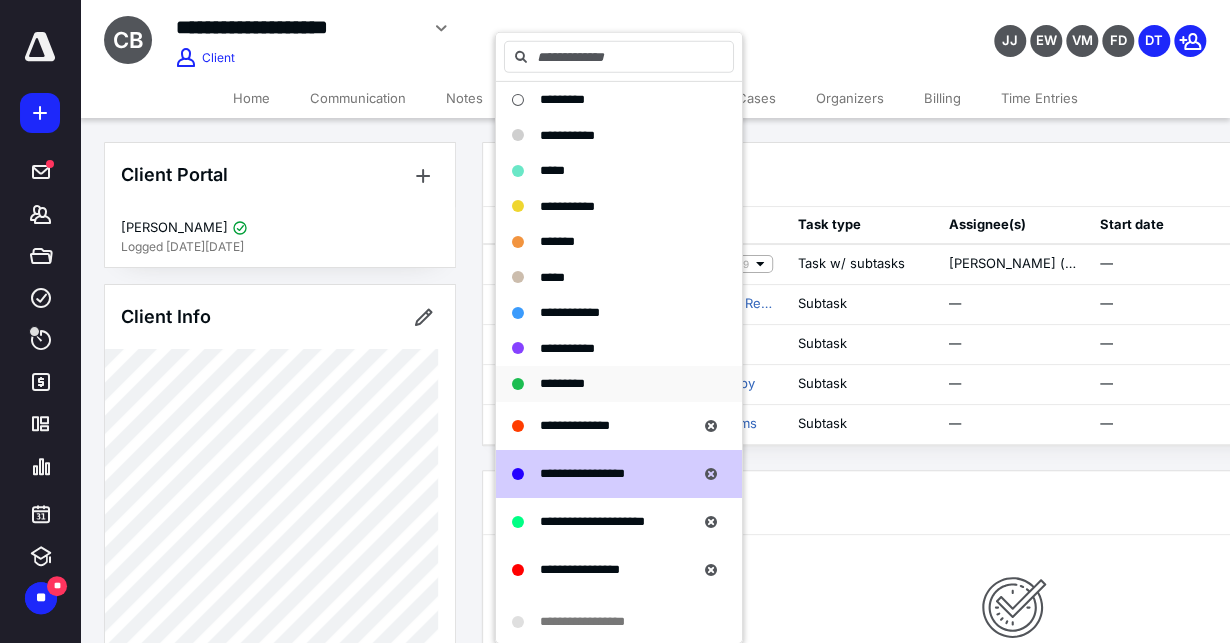 click on "*********" at bounding box center (562, 384) 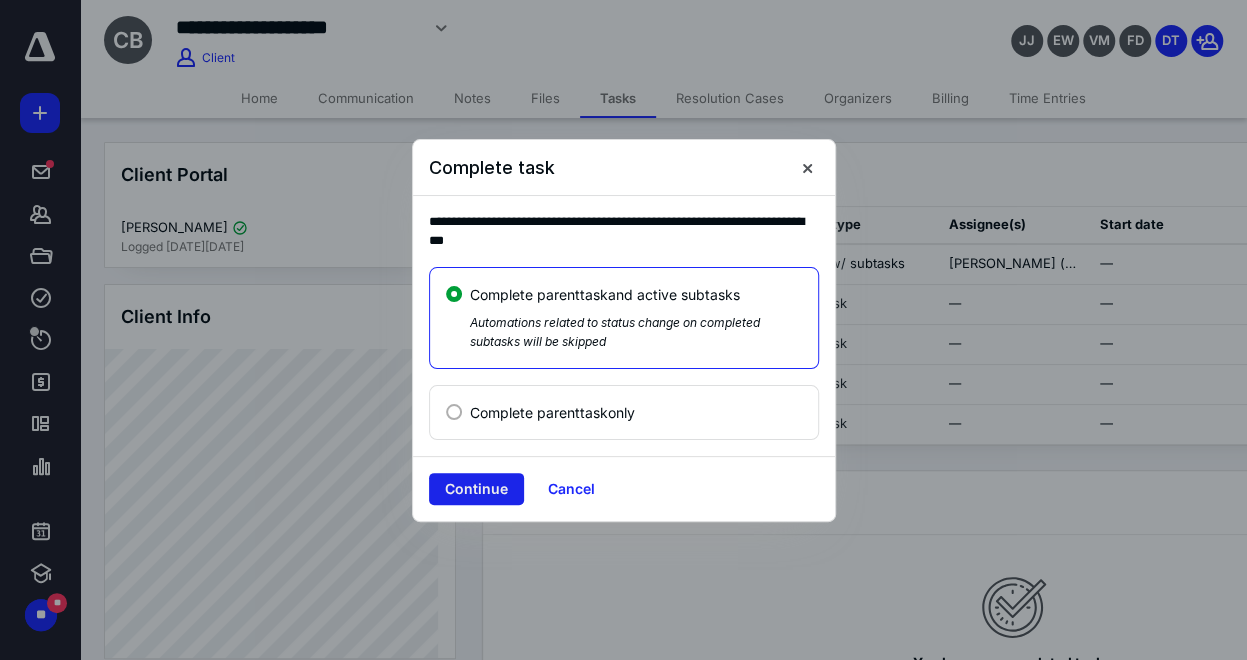 click on "Continue" at bounding box center [476, 489] 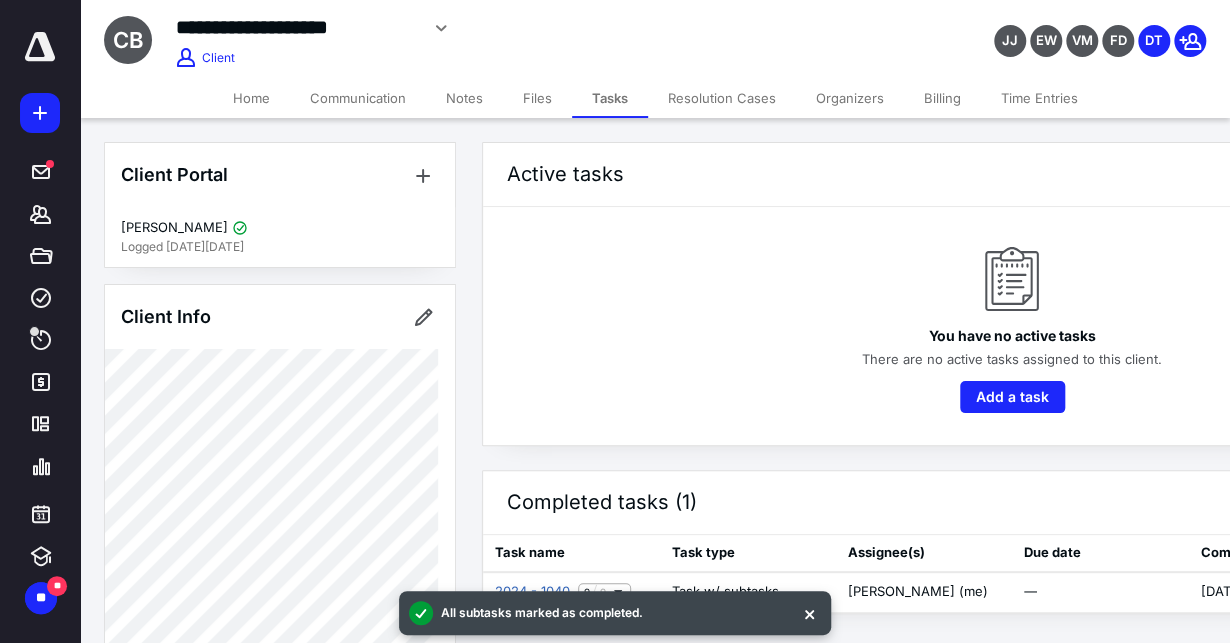 click on "Files" at bounding box center [537, 98] 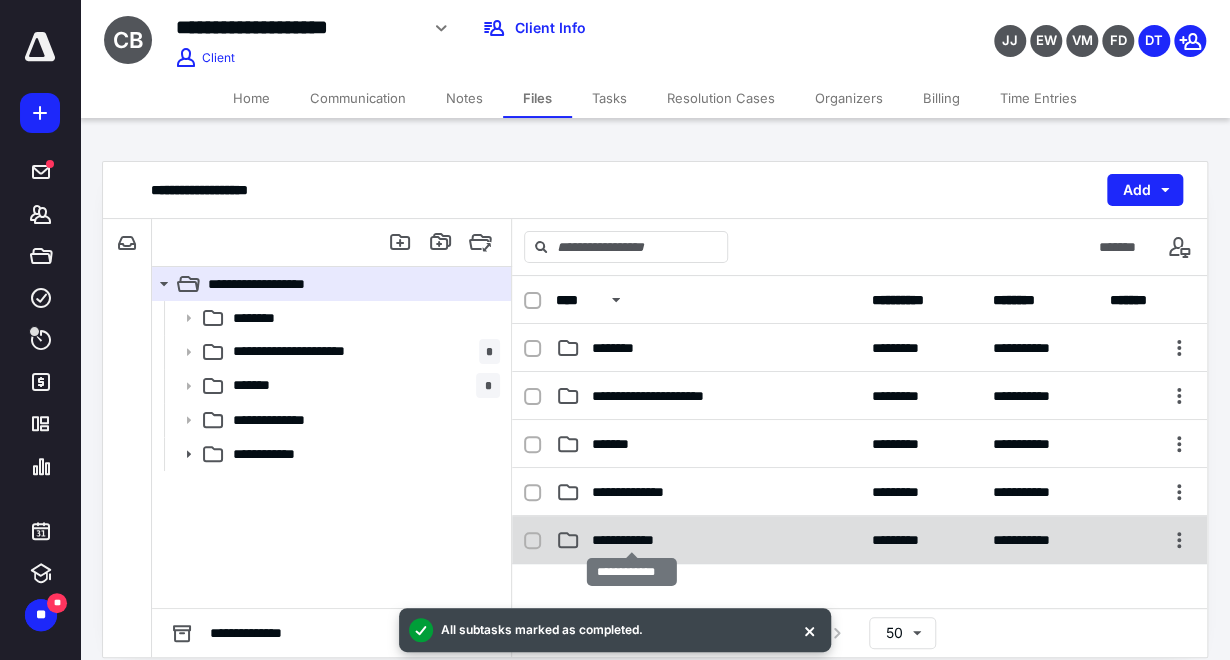click on "**********" at bounding box center (632, 540) 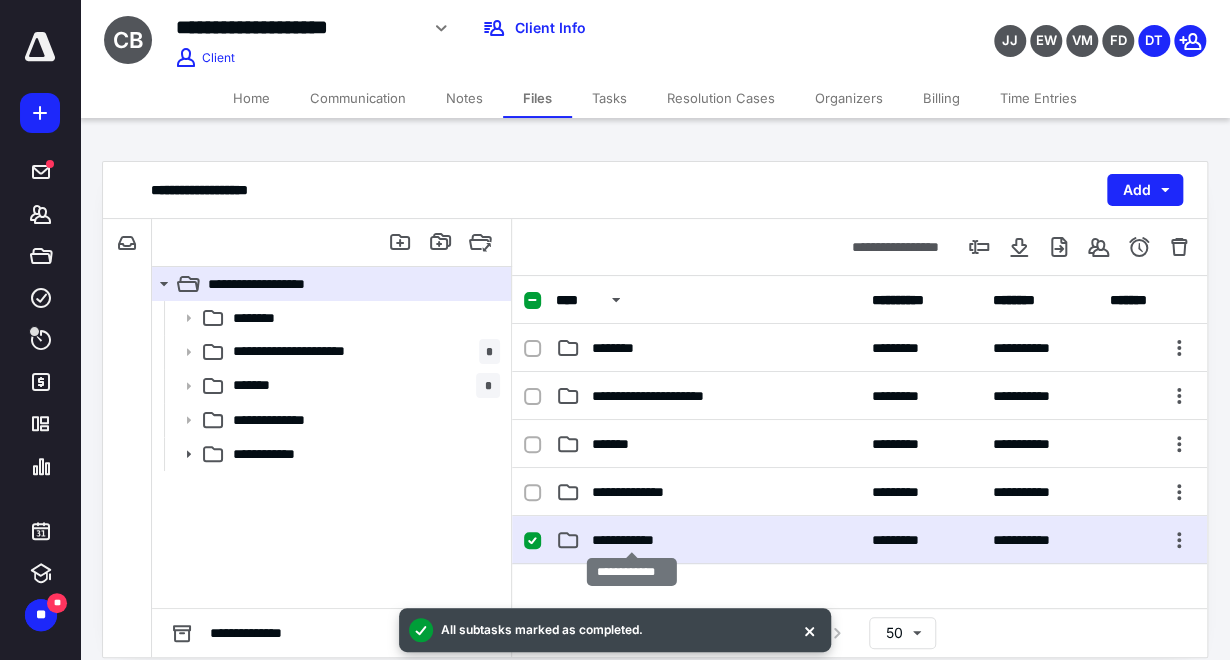 click on "**********" at bounding box center (632, 540) 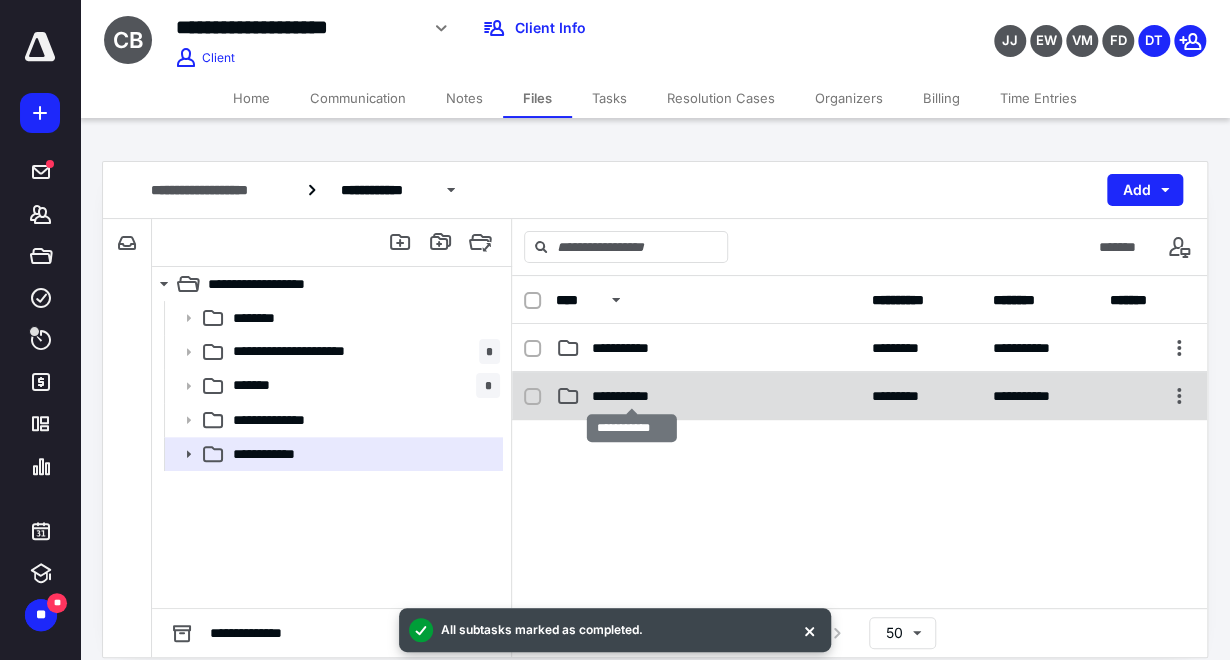 click on "**********" at bounding box center (632, 396) 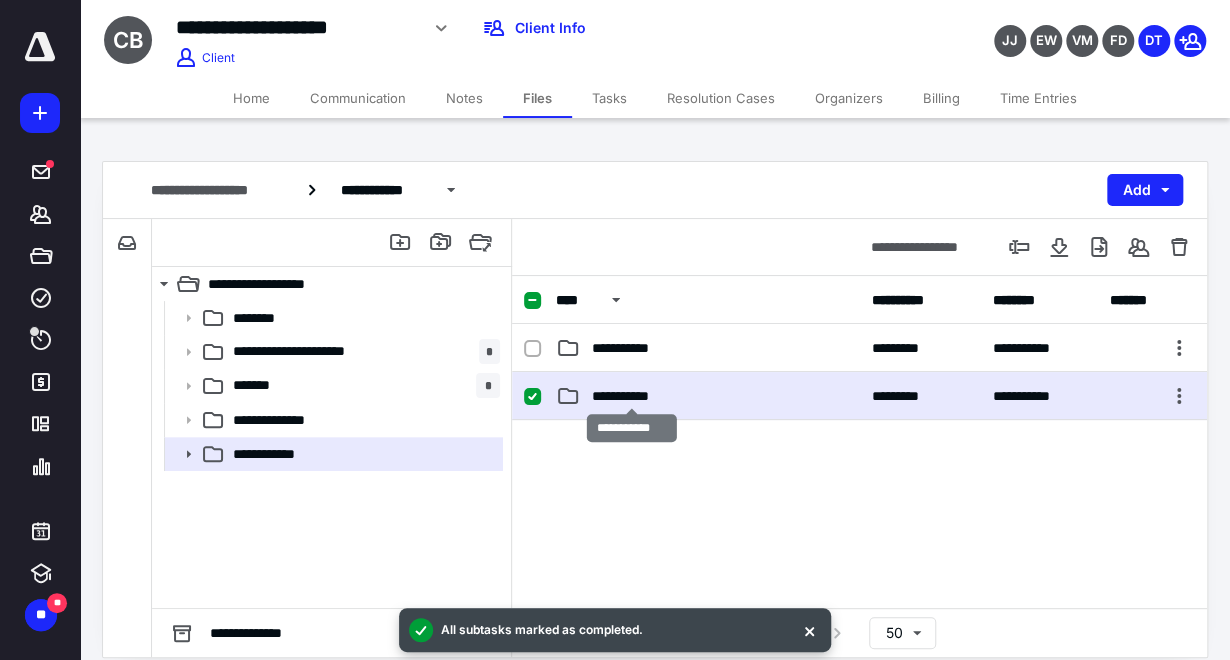 click on "**********" at bounding box center [632, 396] 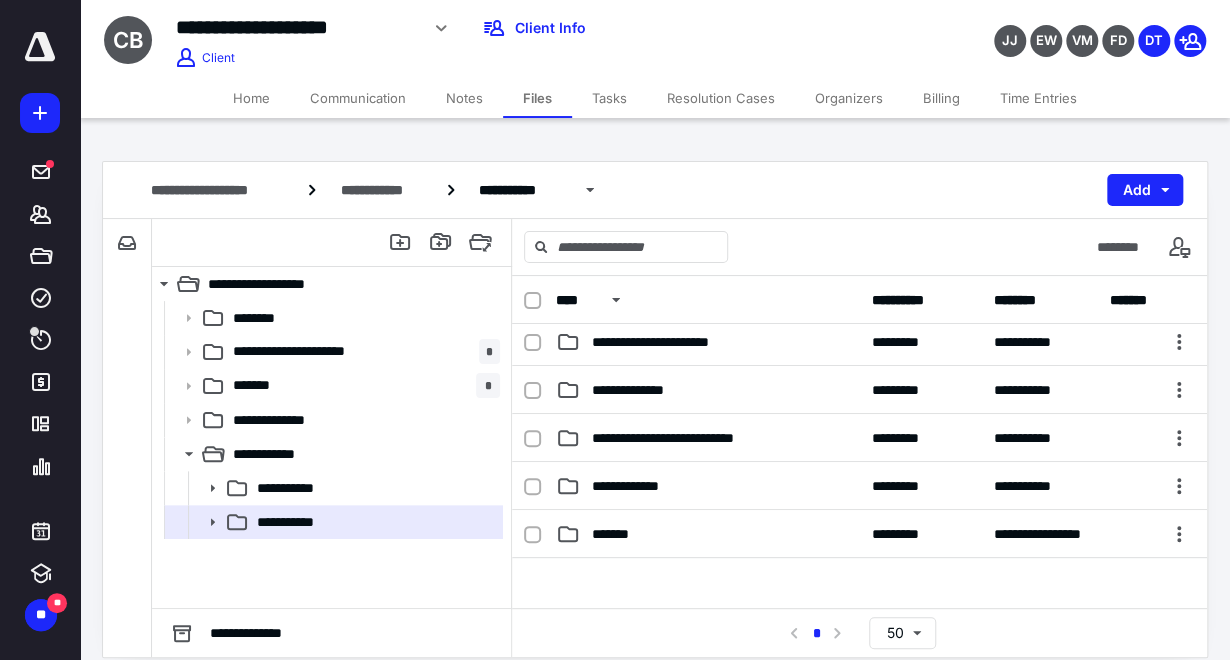 scroll, scrollTop: 333, scrollLeft: 0, axis: vertical 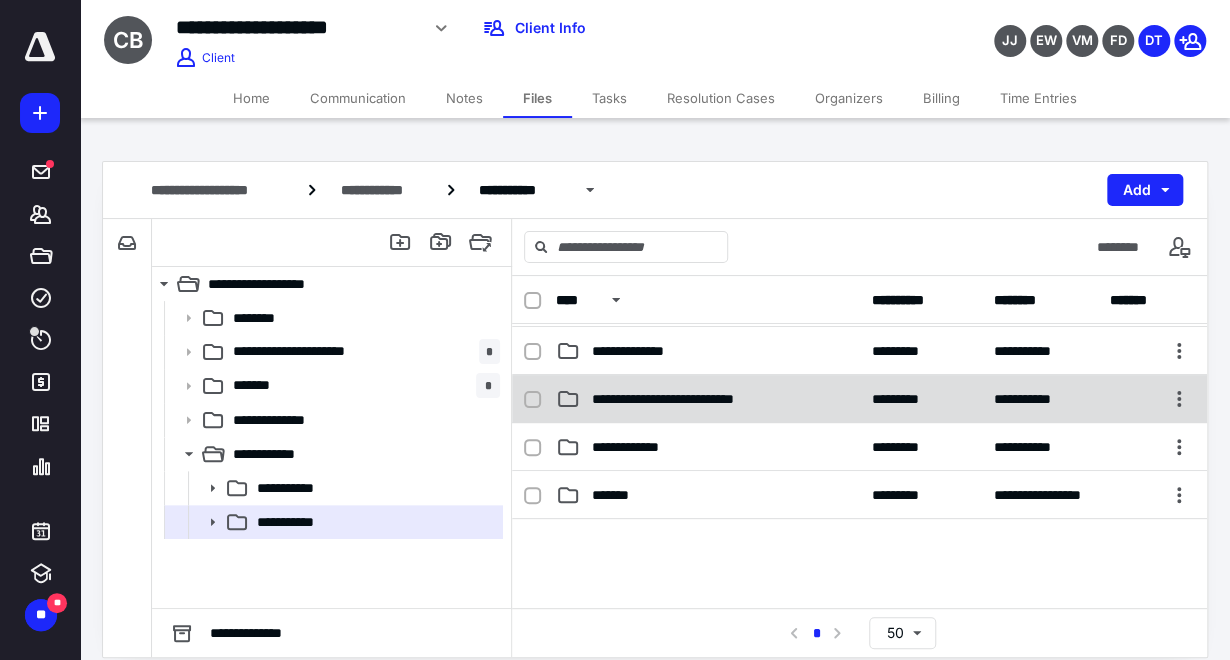 click on "**********" at bounding box center [859, 399] 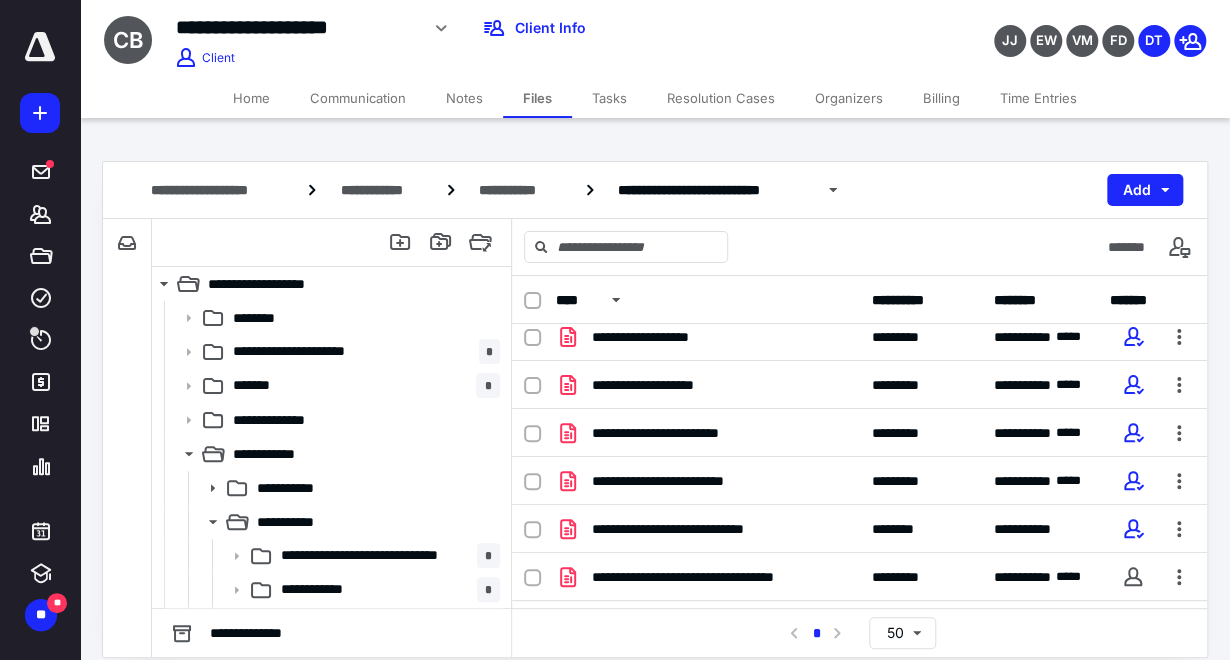 scroll, scrollTop: 14, scrollLeft: 0, axis: vertical 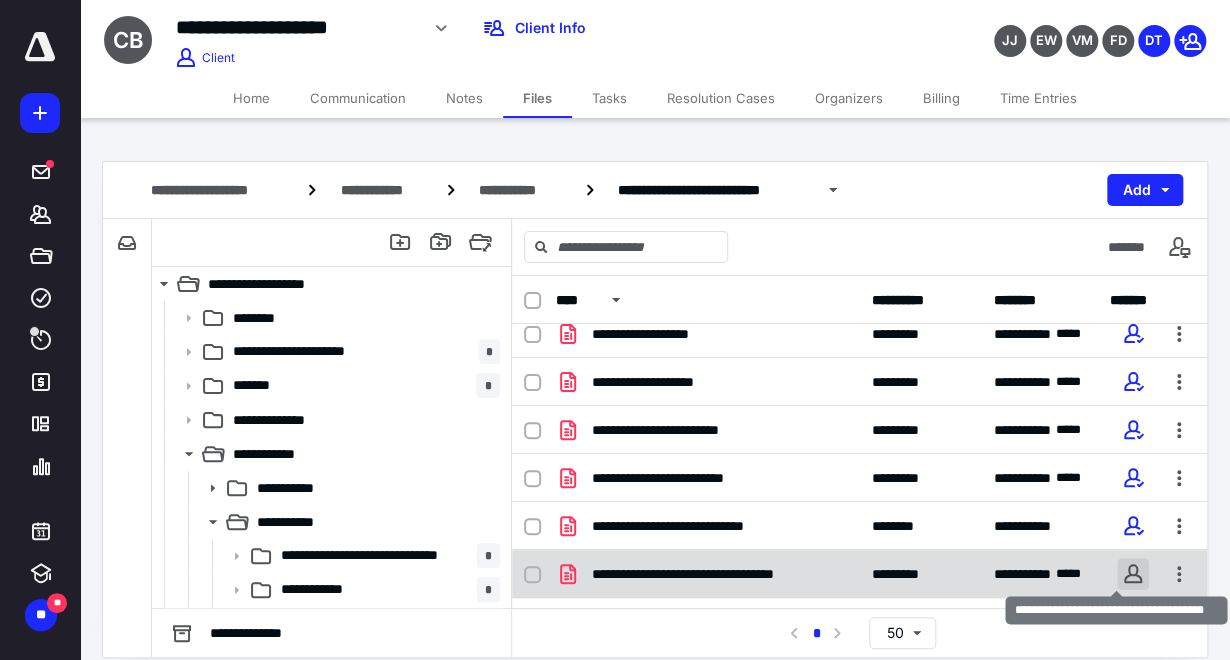 click at bounding box center (1133, 574) 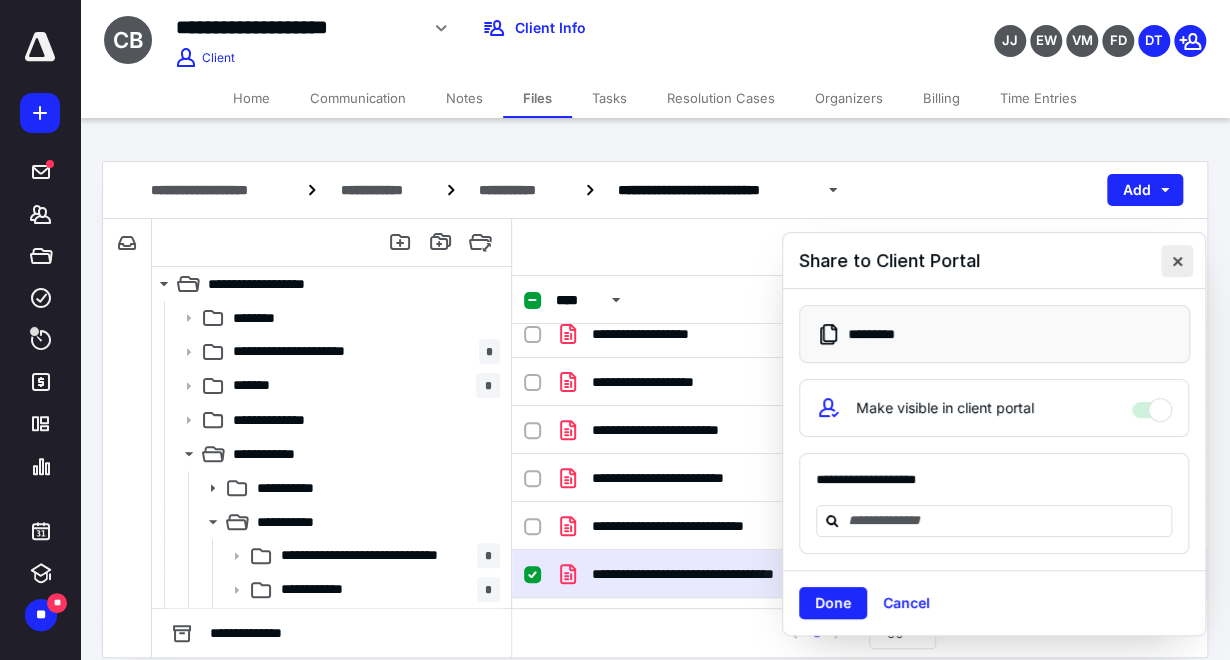 click at bounding box center [1177, 261] 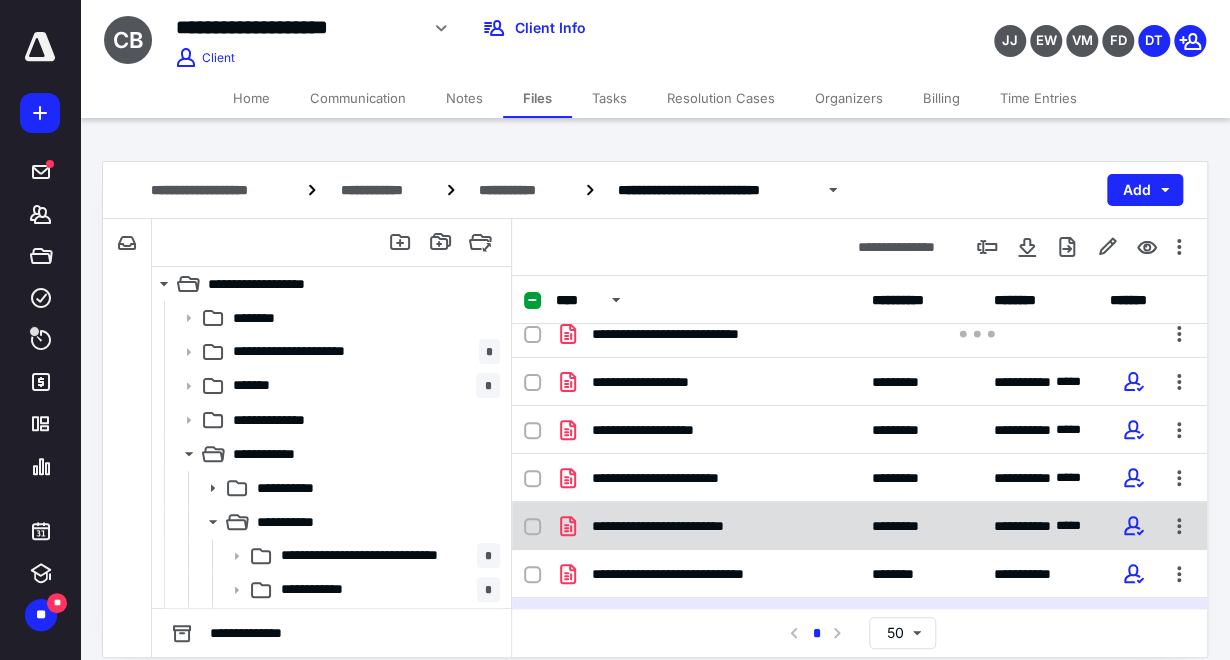 scroll, scrollTop: 48, scrollLeft: 0, axis: vertical 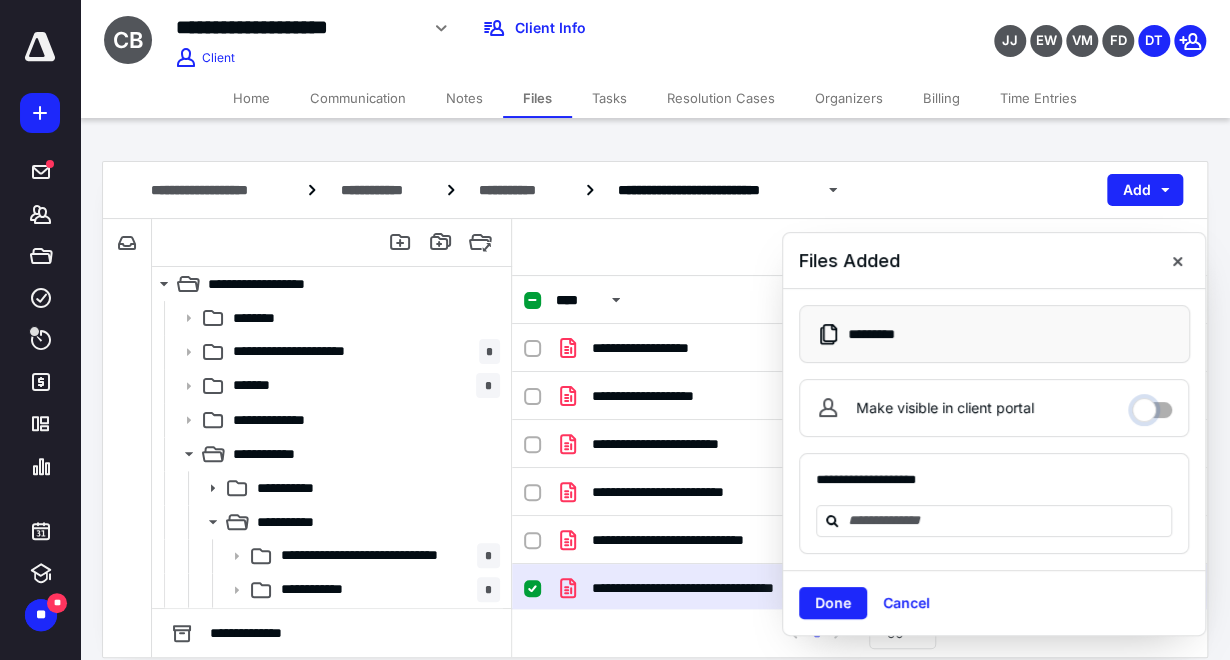 click on "Make visible in client portal" at bounding box center [1152, 405] 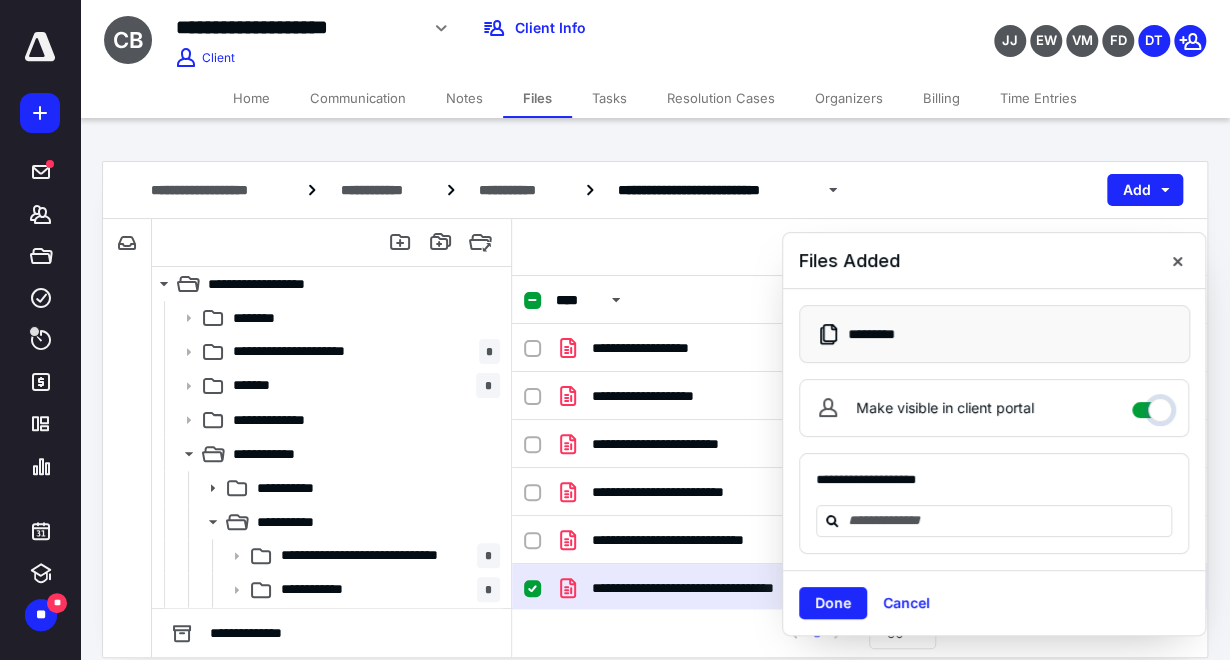 checkbox on "****" 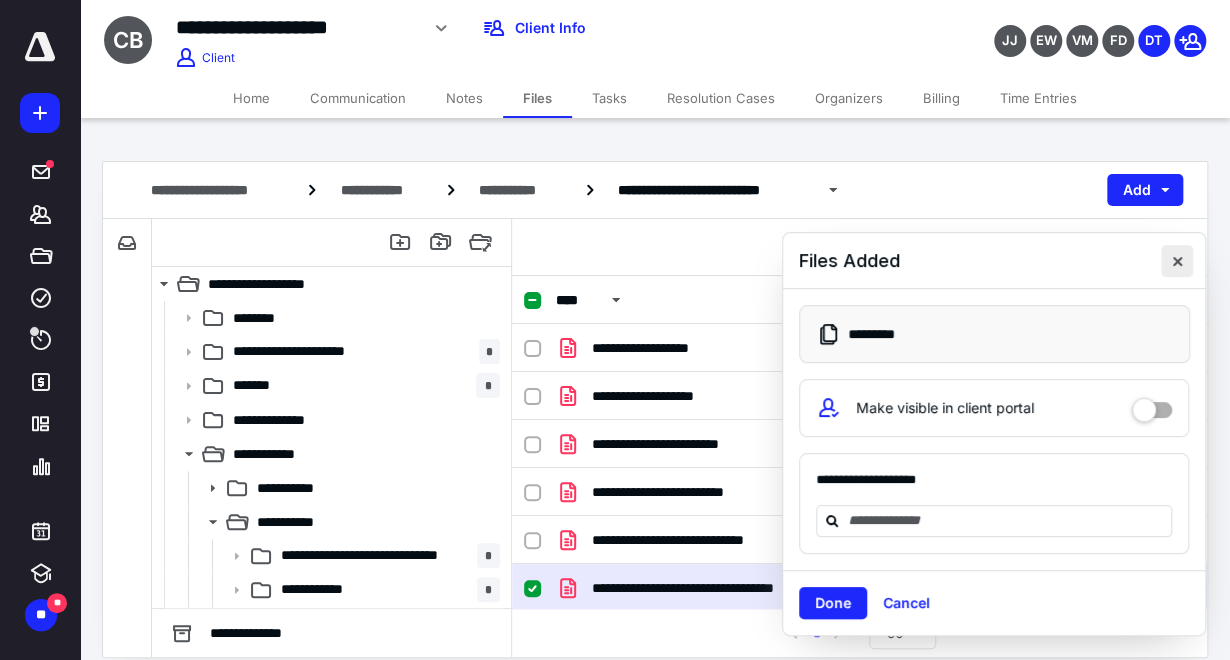 click at bounding box center (1177, 261) 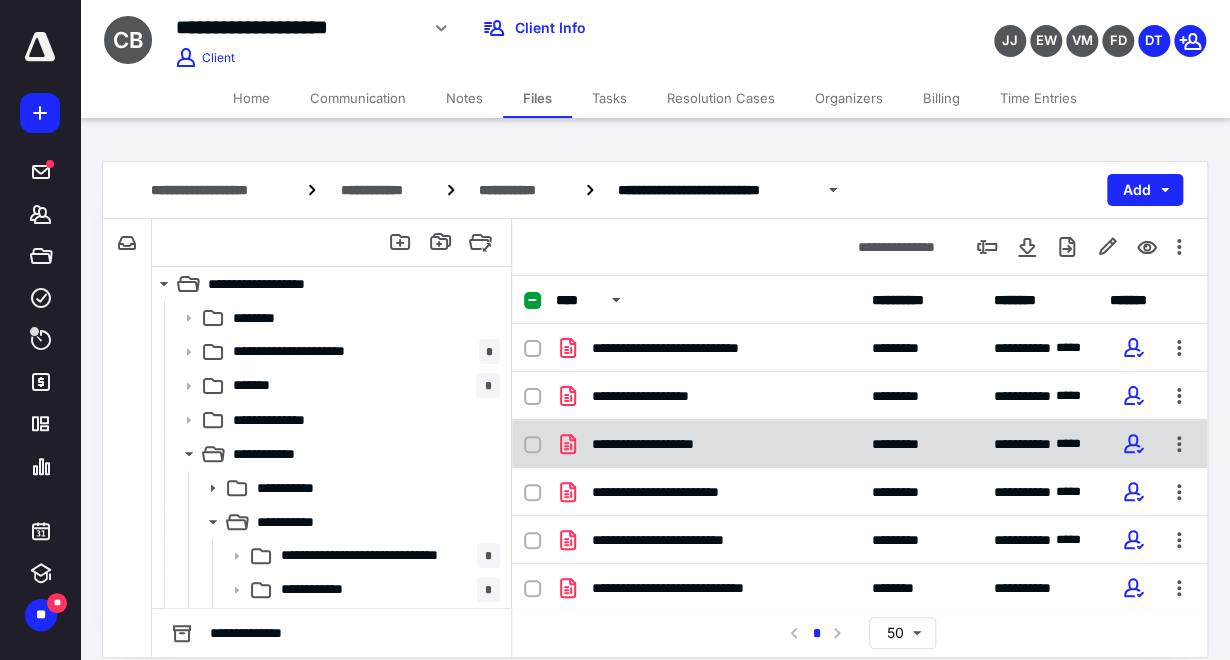 scroll, scrollTop: 48, scrollLeft: 0, axis: vertical 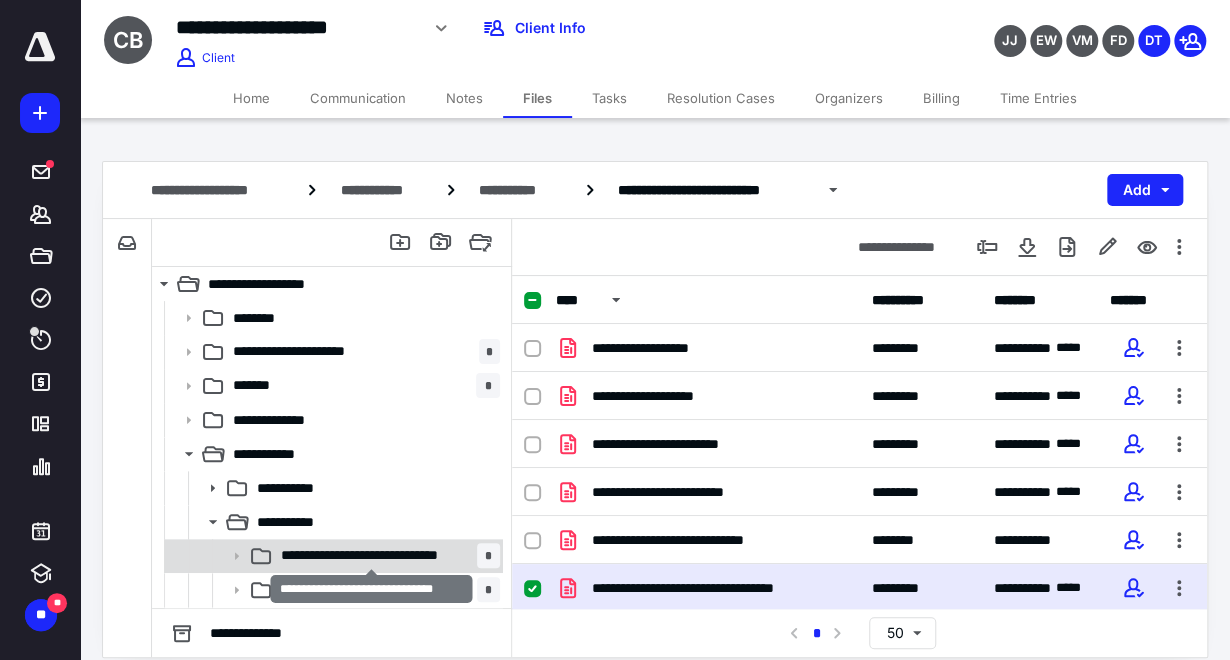 click on "**********" at bounding box center (372, 555) 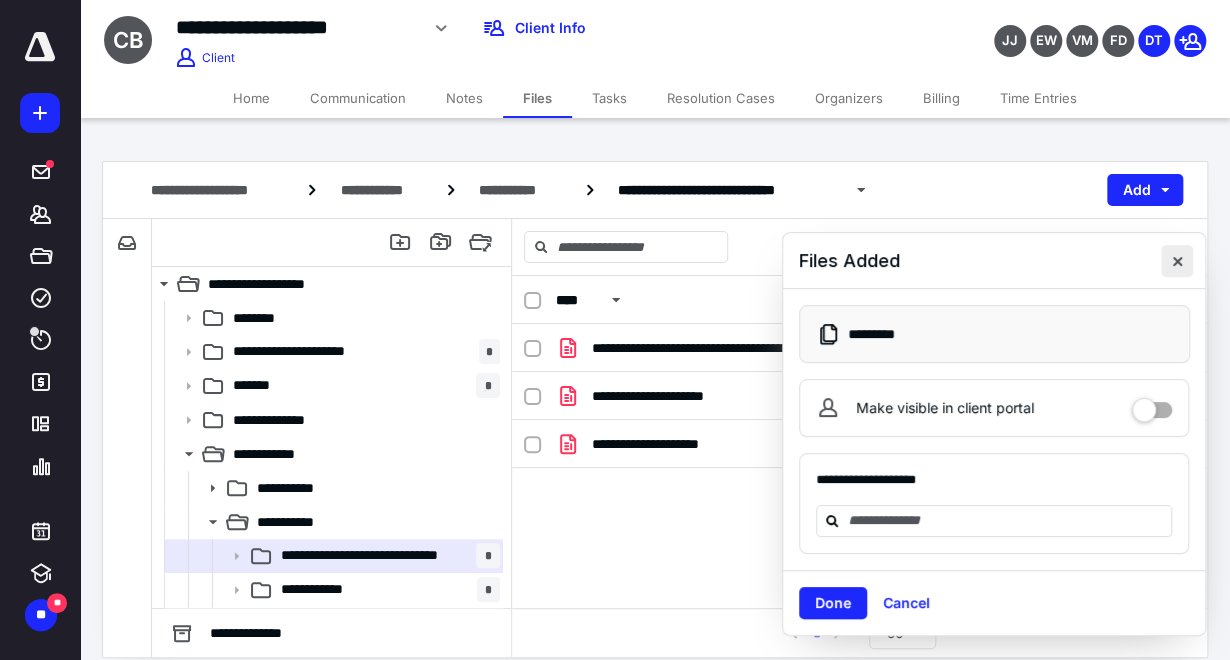 click at bounding box center (1177, 261) 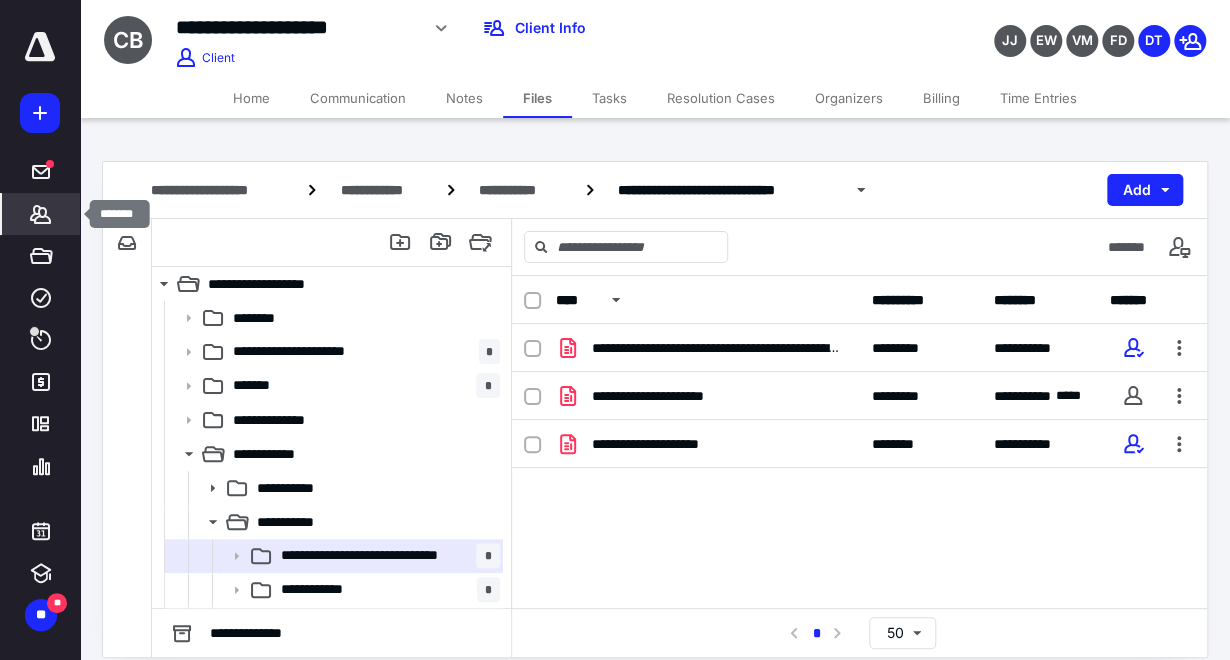 click on "*******" at bounding box center [41, 214] 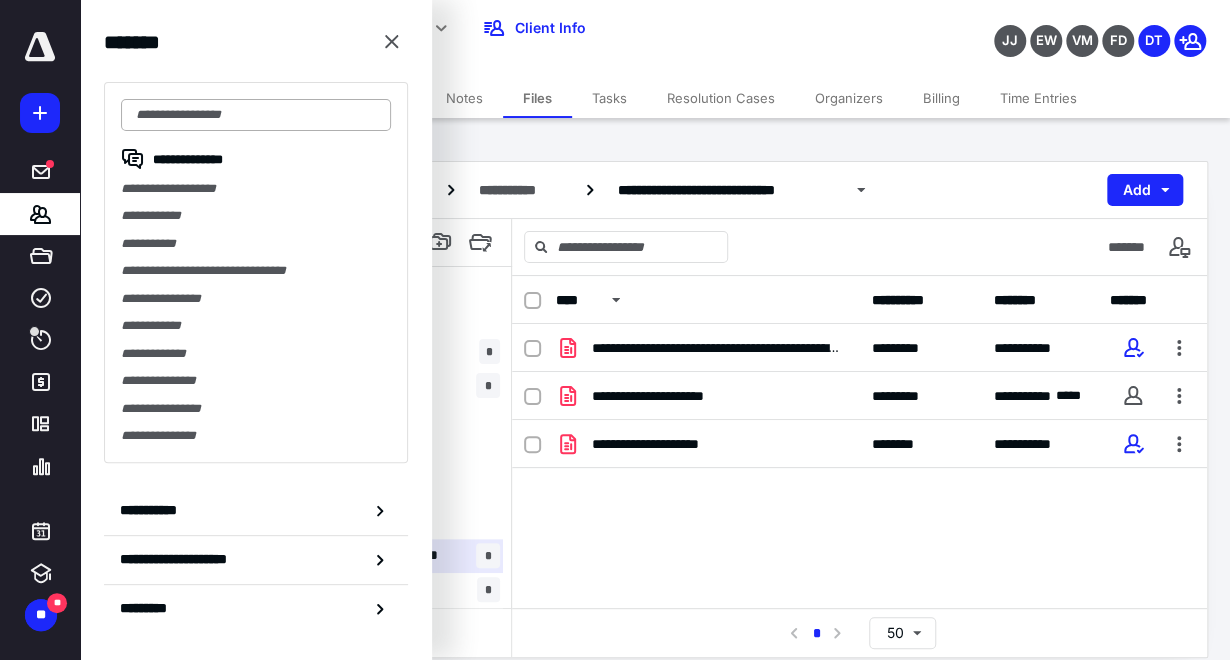 click at bounding box center (256, 115) 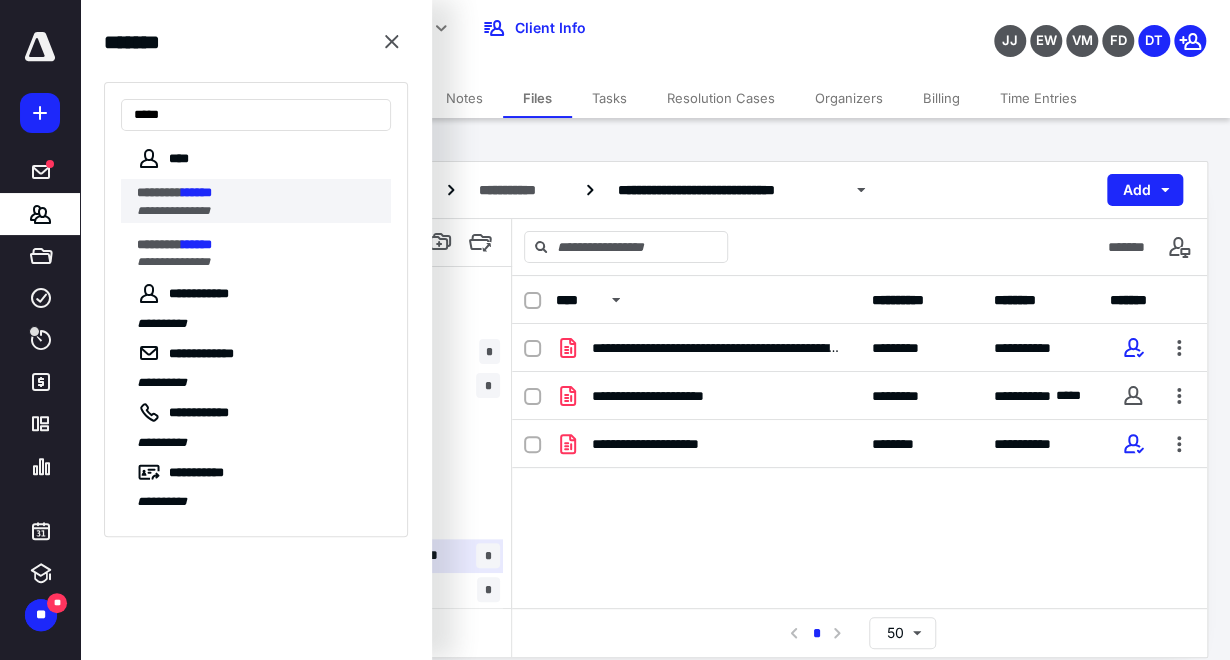 type on "*****" 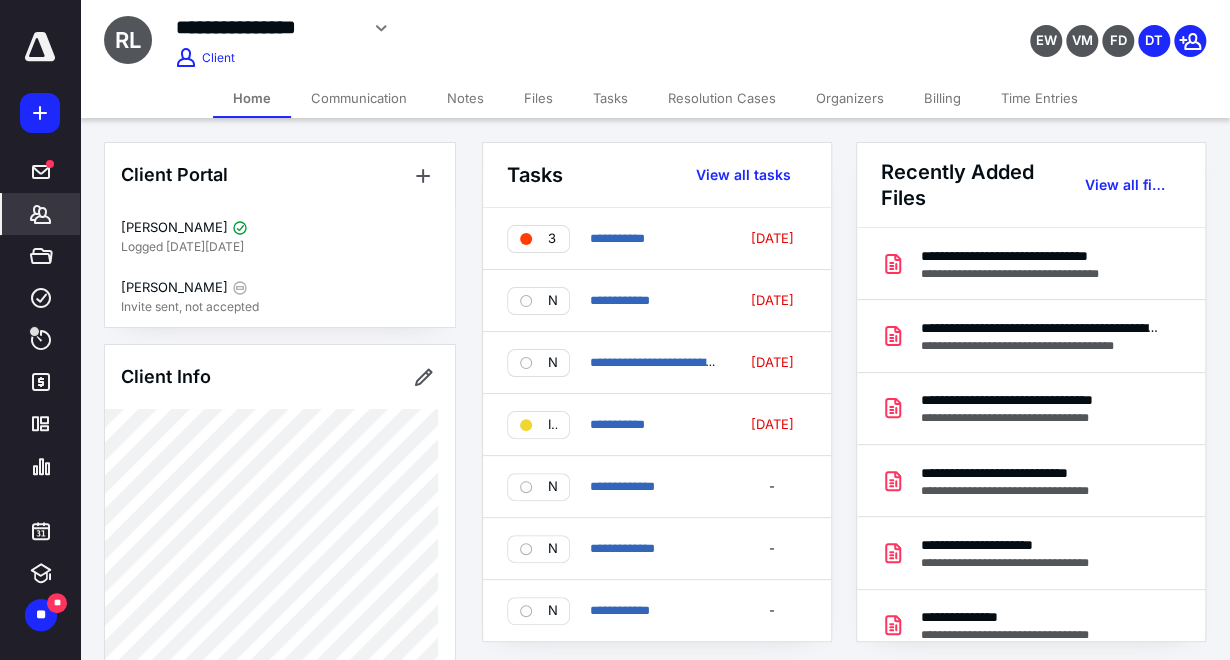 click on "Files" at bounding box center [538, 98] 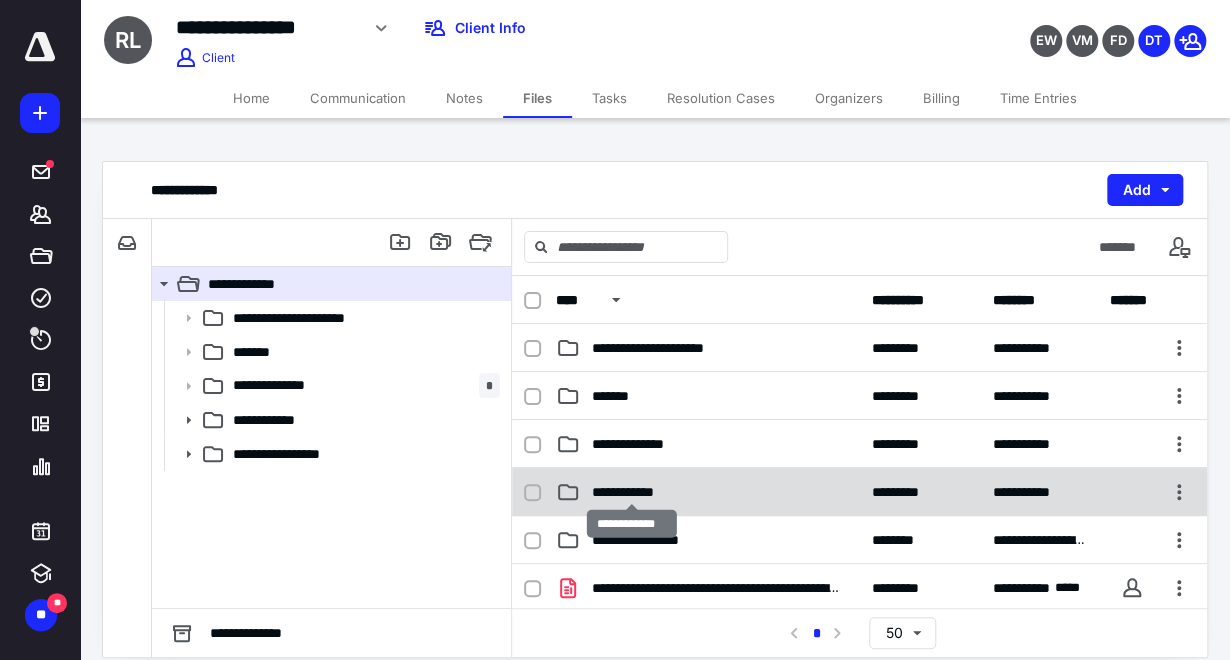 click on "**********" at bounding box center (632, 492) 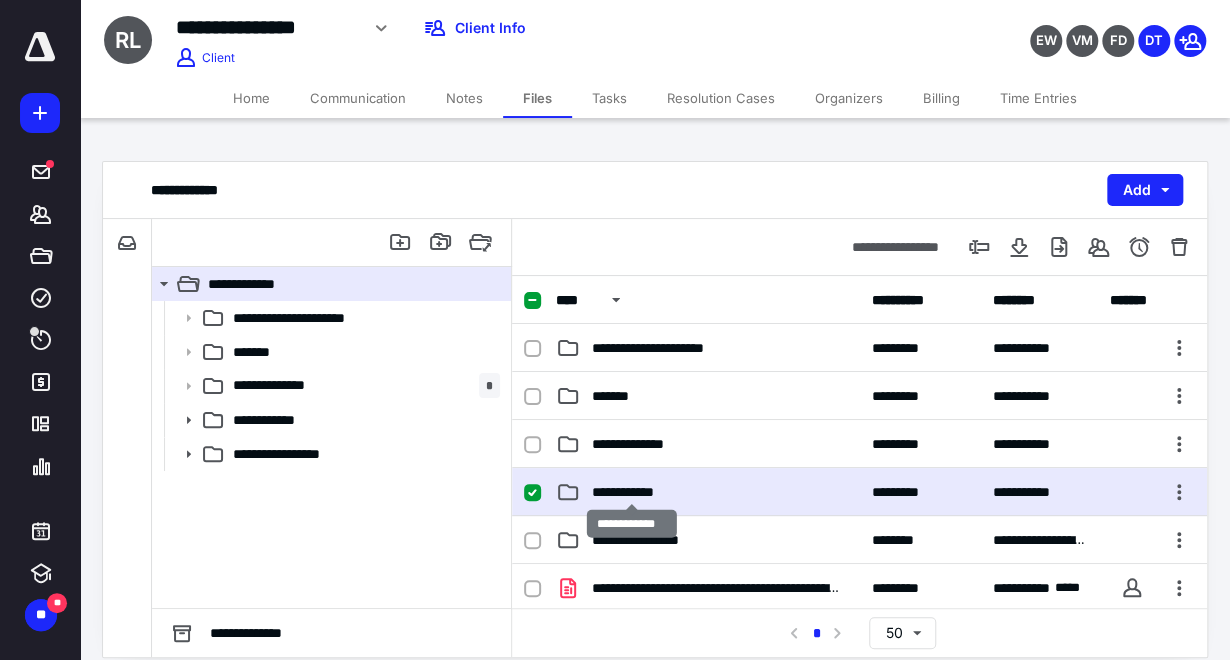 click on "**********" at bounding box center [632, 492] 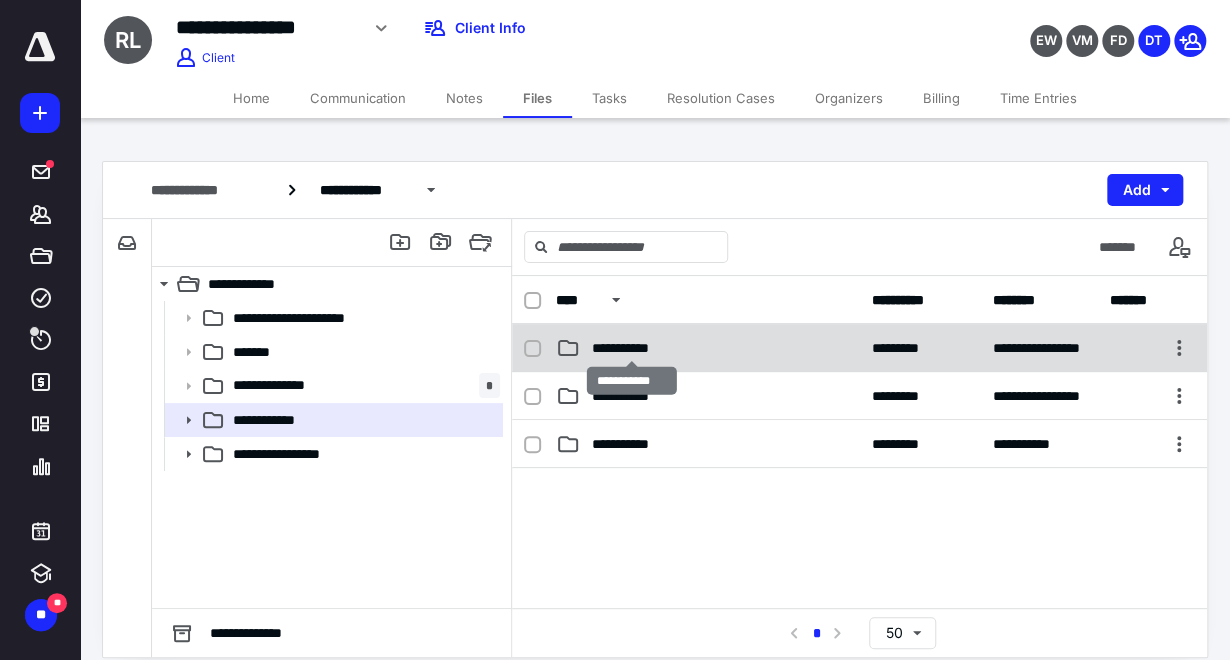click on "**********" at bounding box center [632, 348] 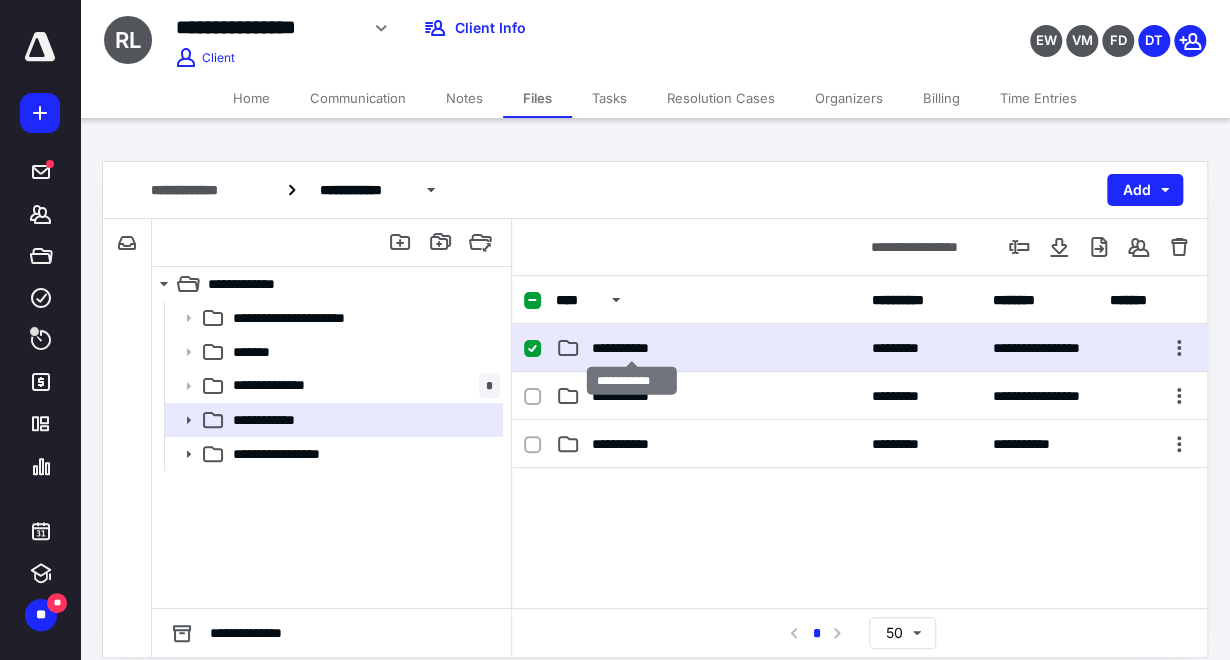 click on "**********" at bounding box center (632, 348) 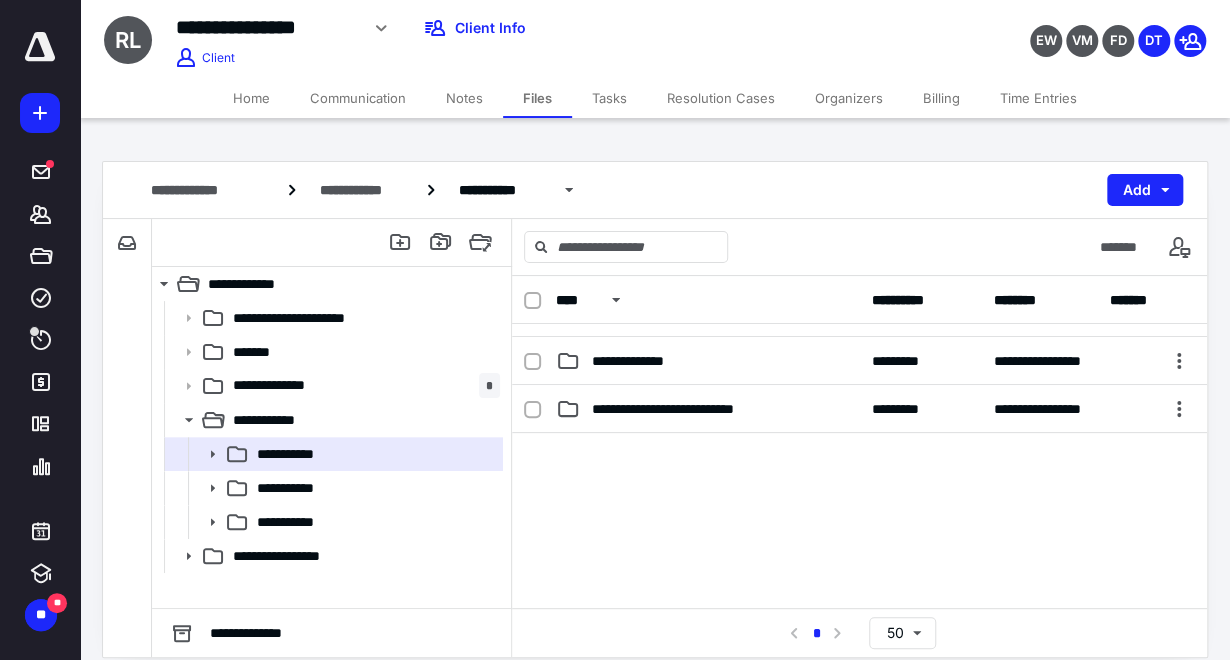 scroll, scrollTop: 333, scrollLeft: 0, axis: vertical 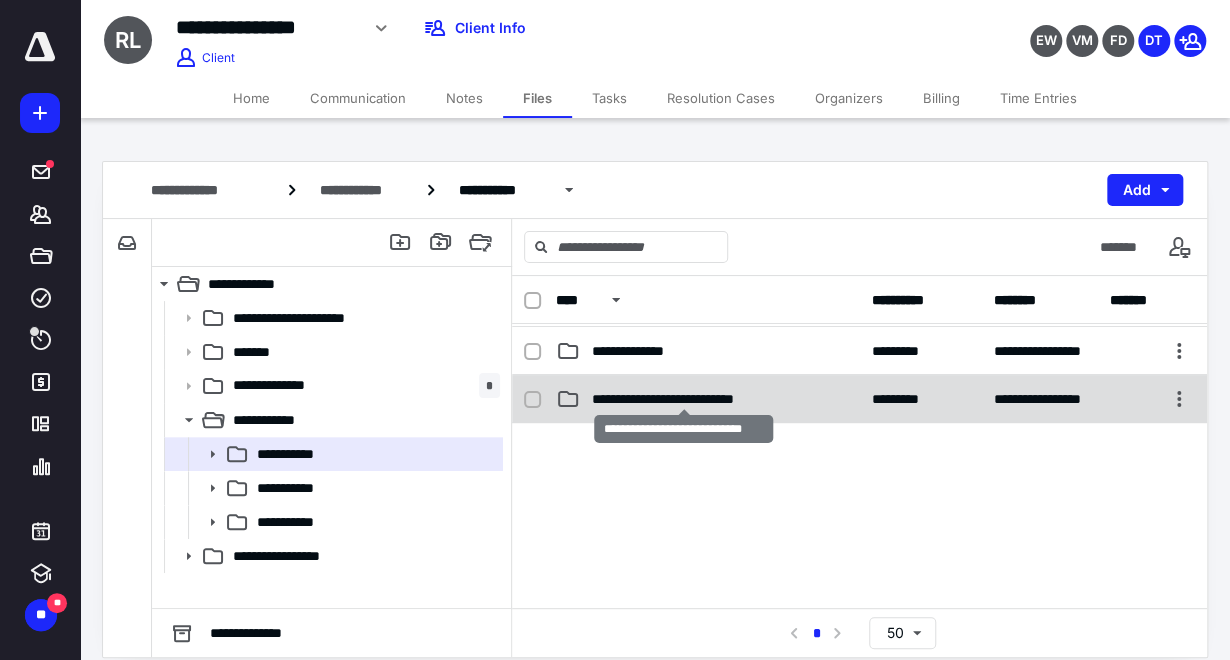 click on "**********" at bounding box center (684, 399) 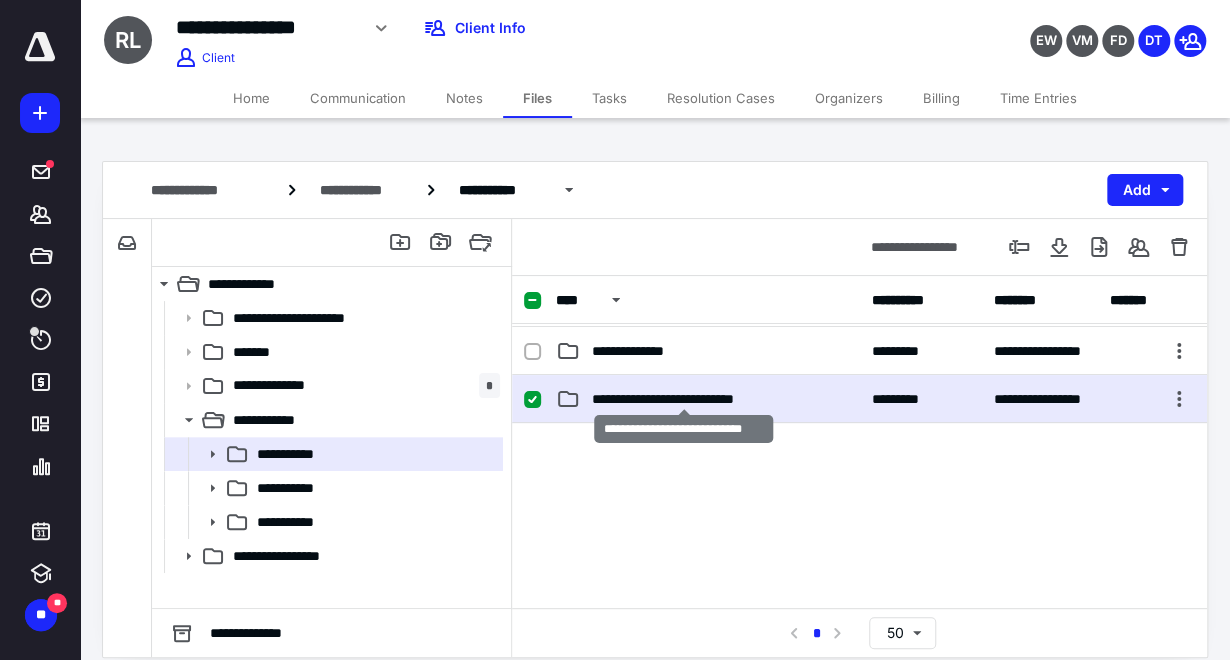 click on "**********" at bounding box center [684, 399] 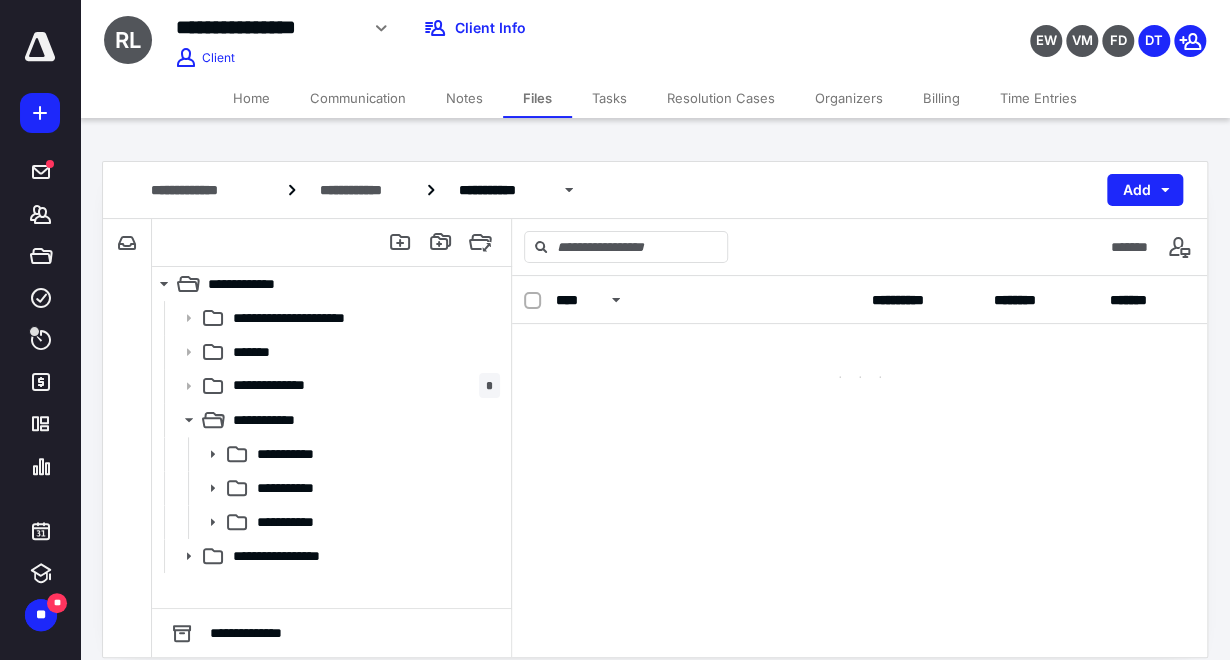 scroll, scrollTop: 0, scrollLeft: 0, axis: both 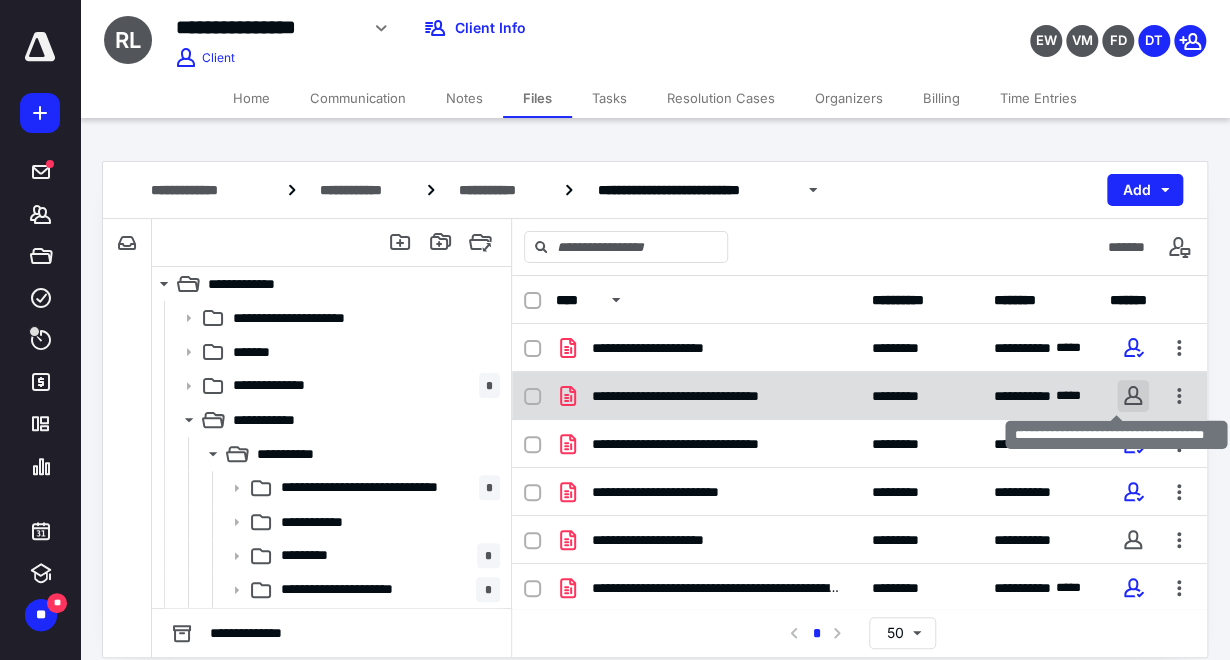 click at bounding box center [1133, 396] 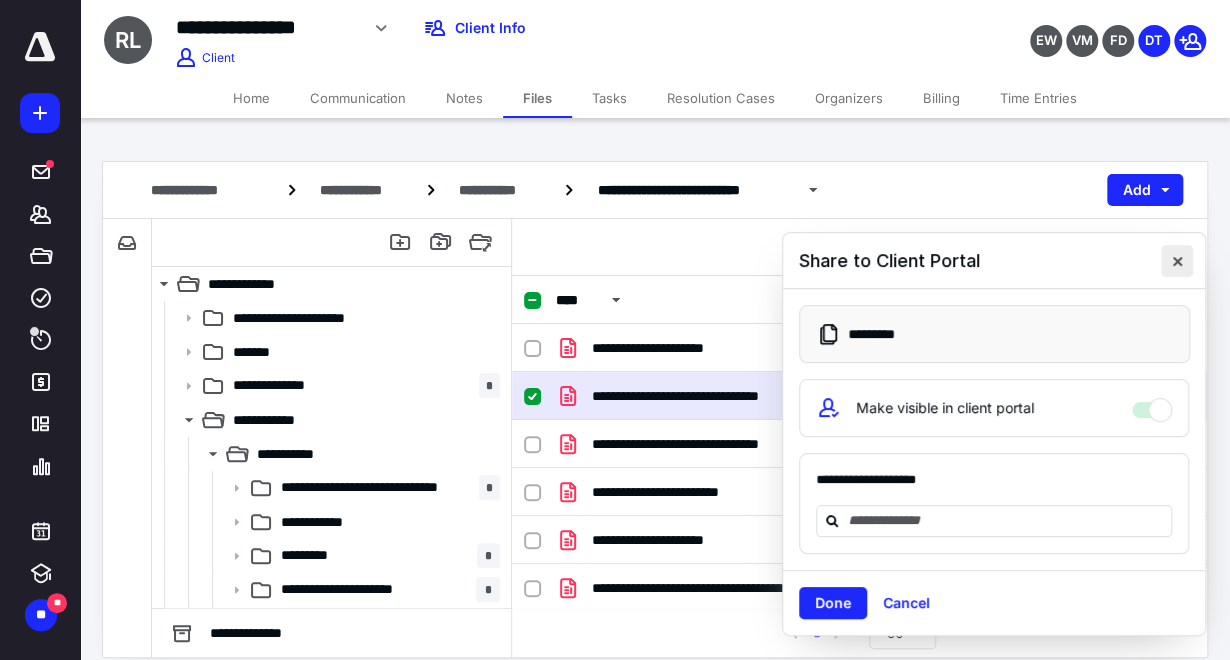 click at bounding box center (1177, 261) 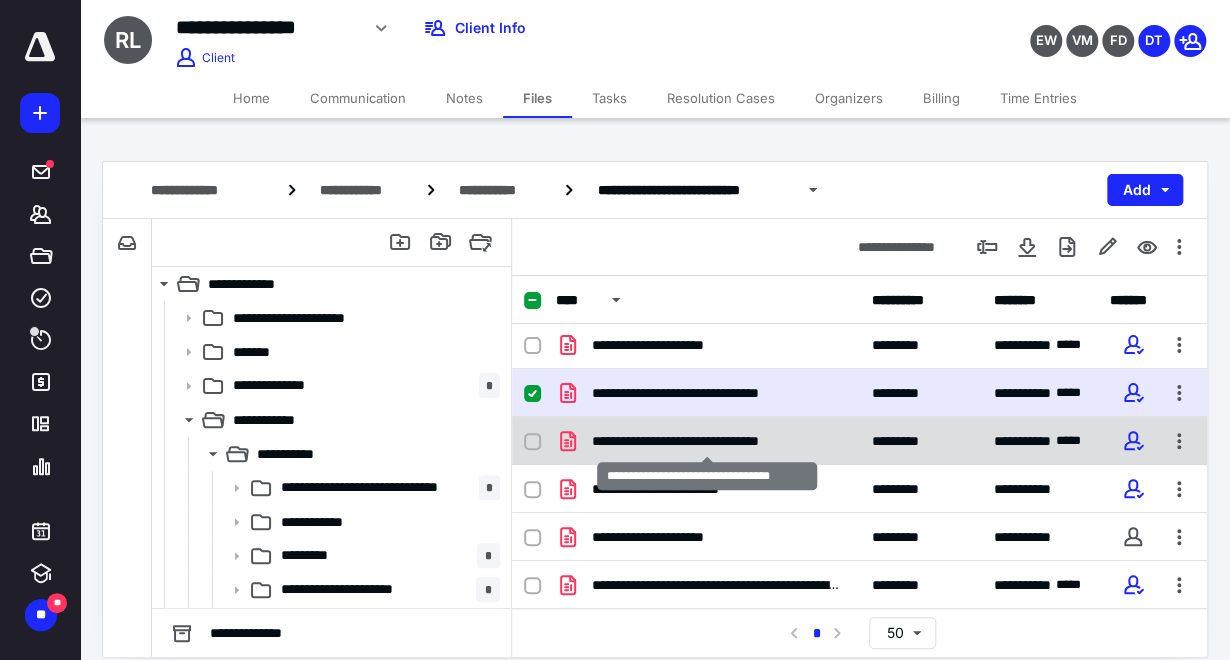 scroll, scrollTop: 0, scrollLeft: 0, axis: both 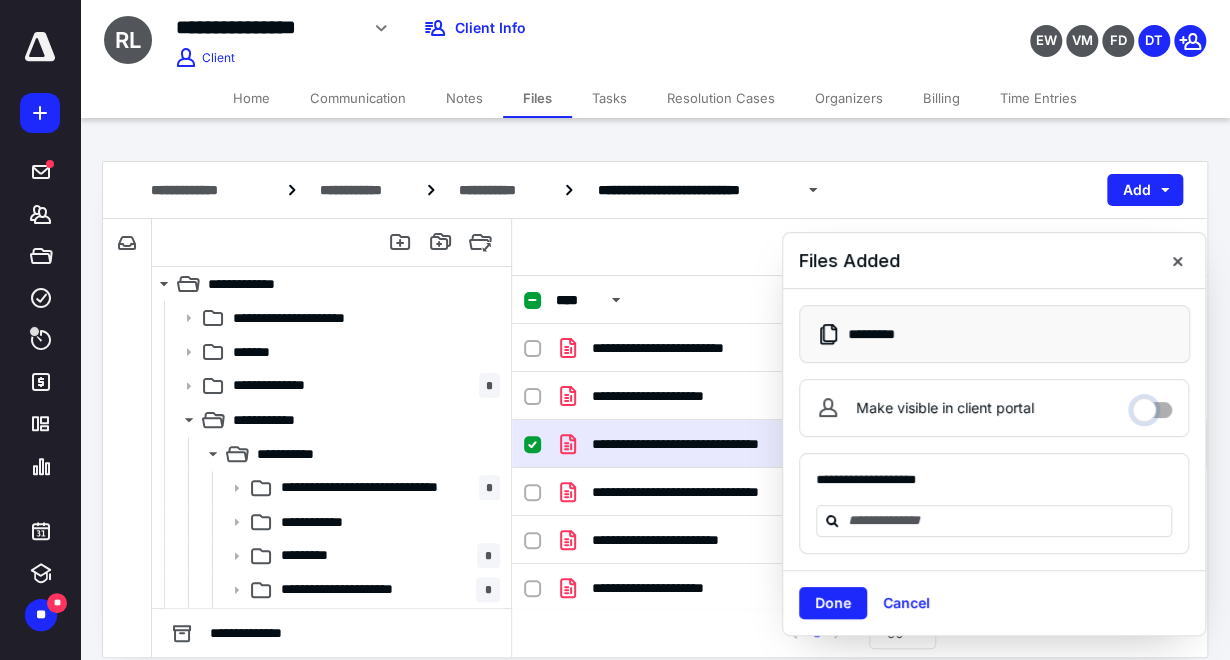 click on "Make visible in client portal" at bounding box center (1152, 405) 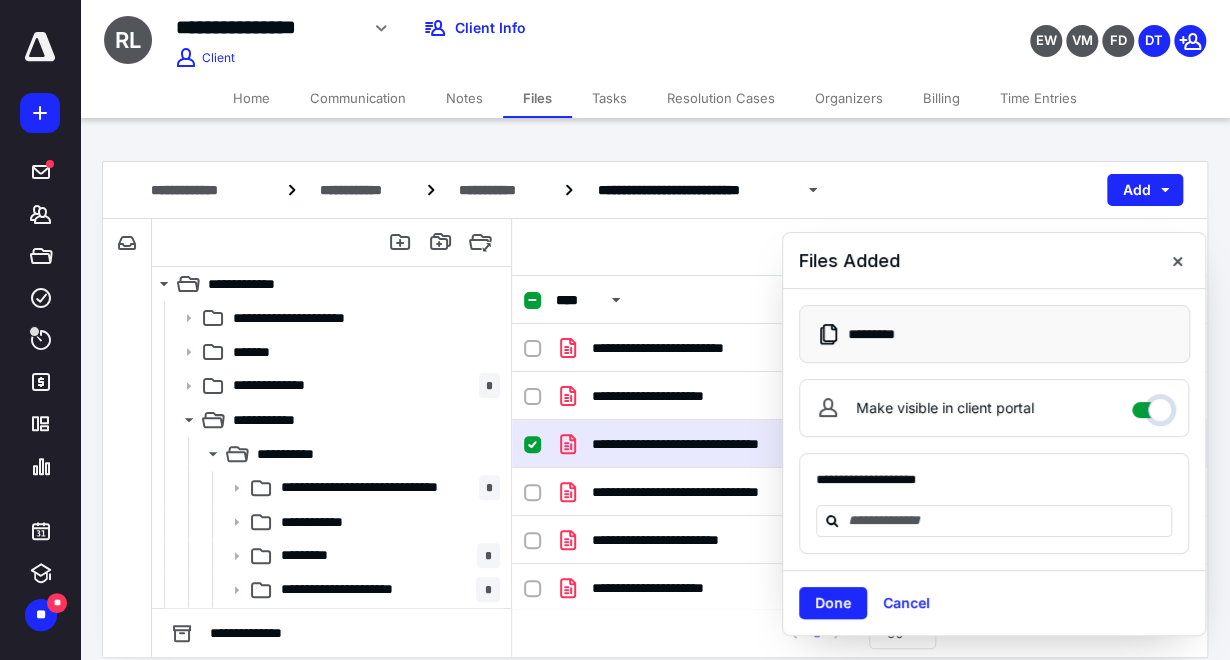 checkbox on "****" 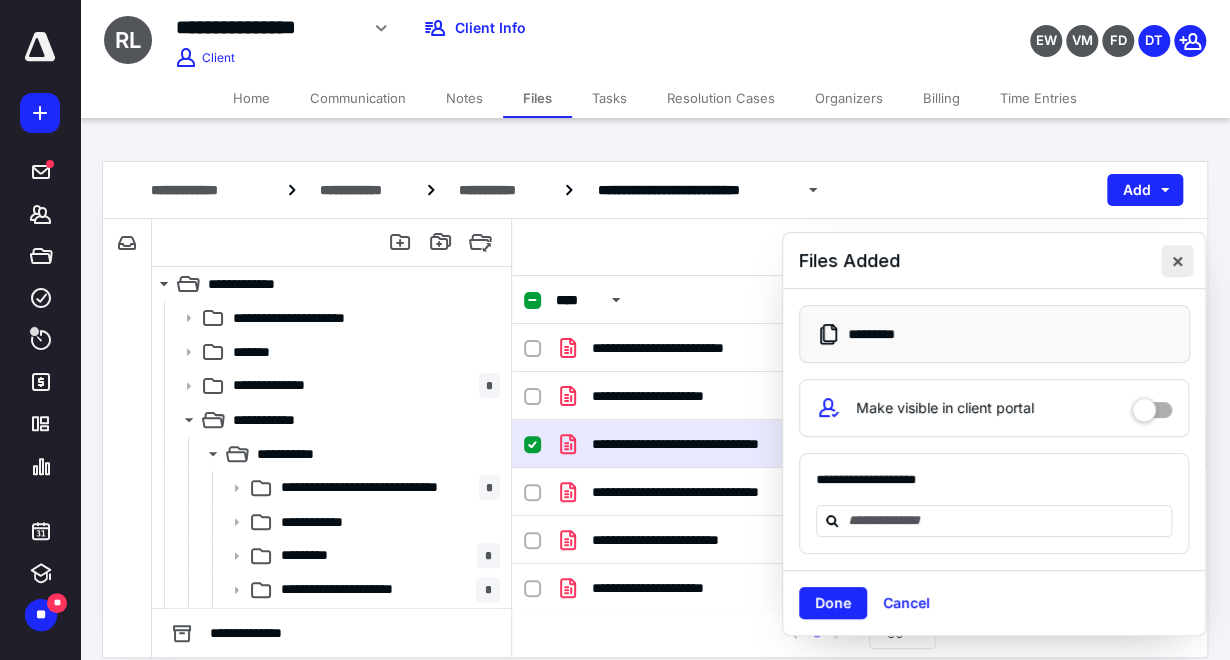 click at bounding box center (1177, 261) 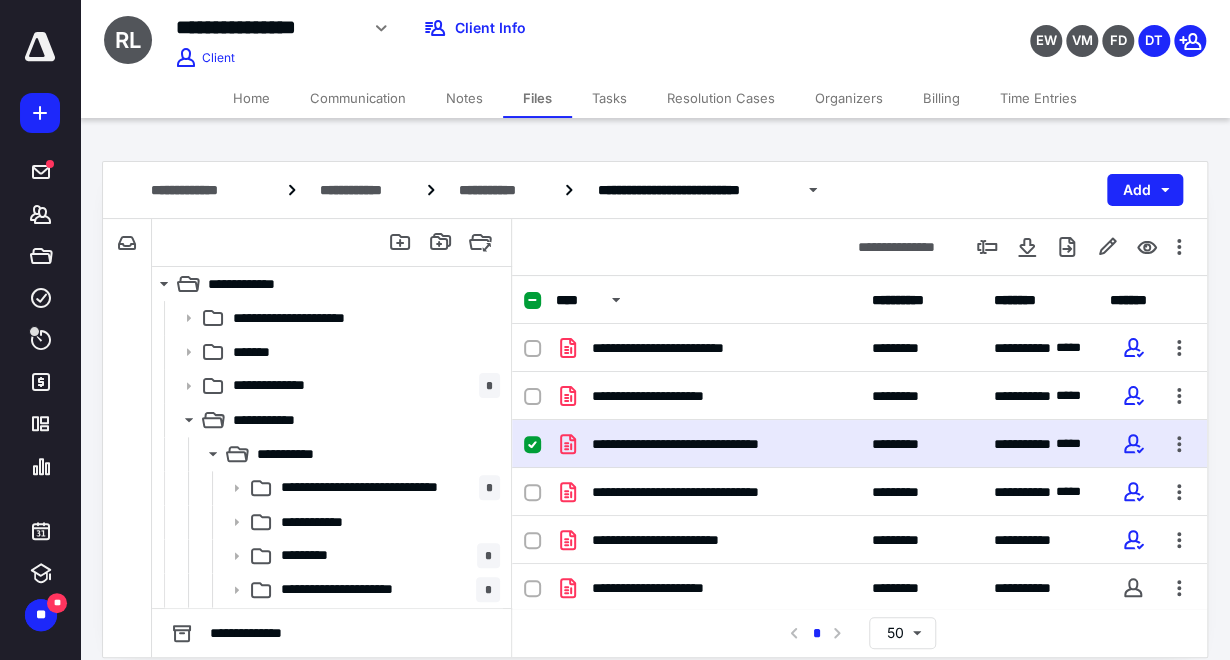 click on "Tasks" at bounding box center (609, 98) 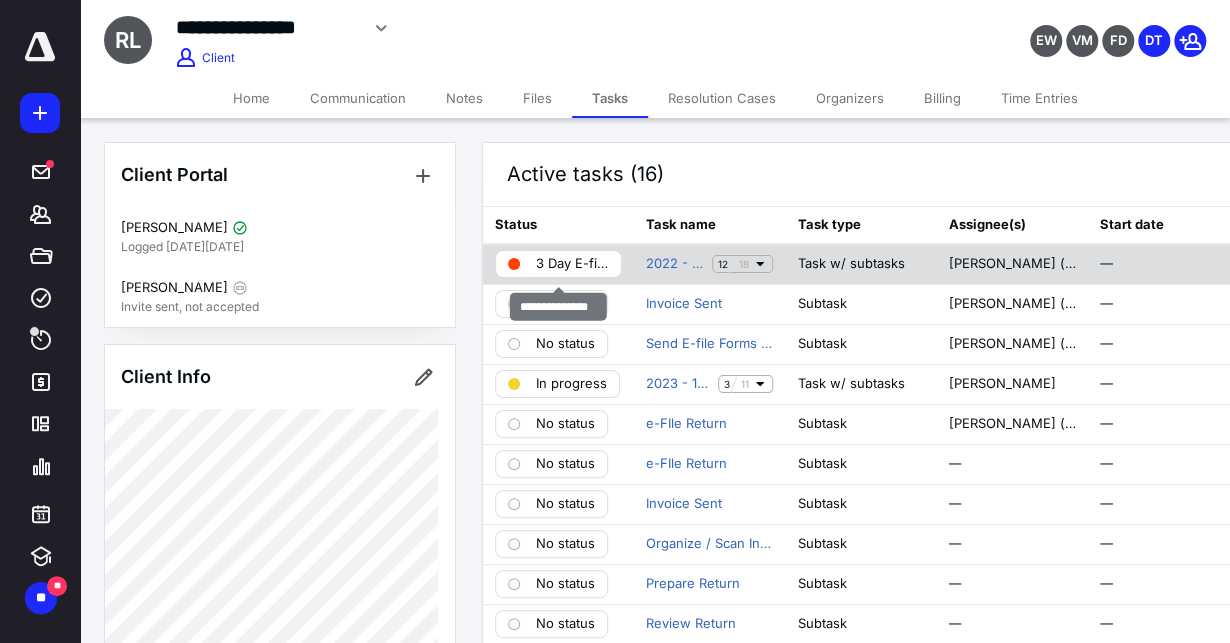 click on "3 Day E-filing" at bounding box center [572, 264] 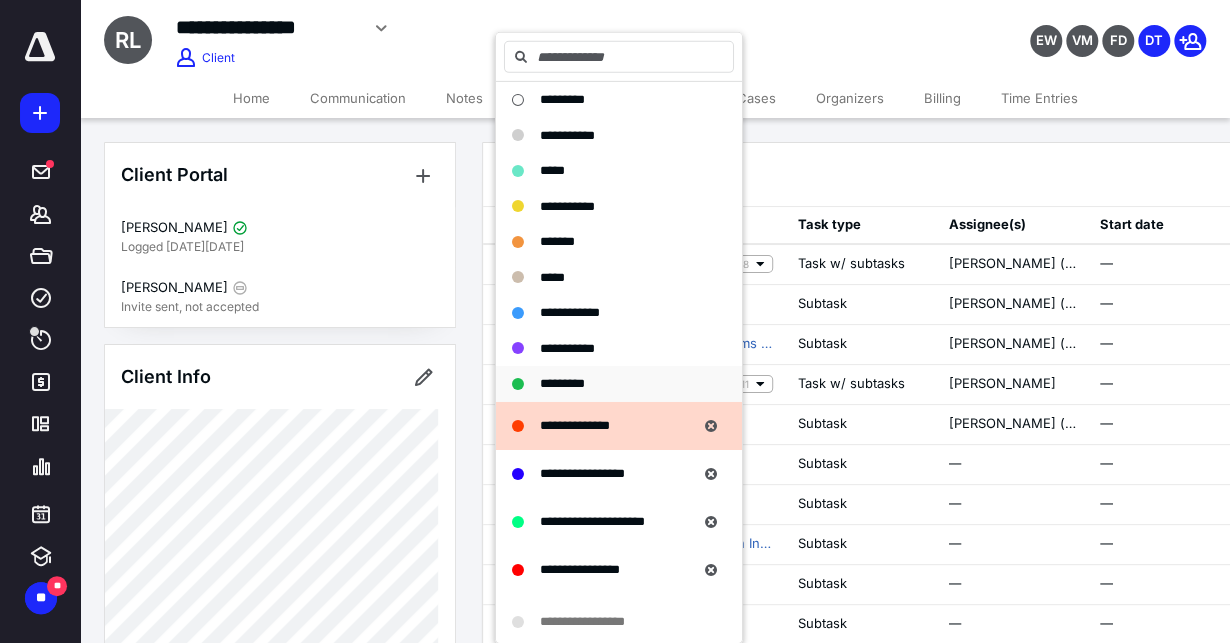 click on "*********" at bounding box center [562, 384] 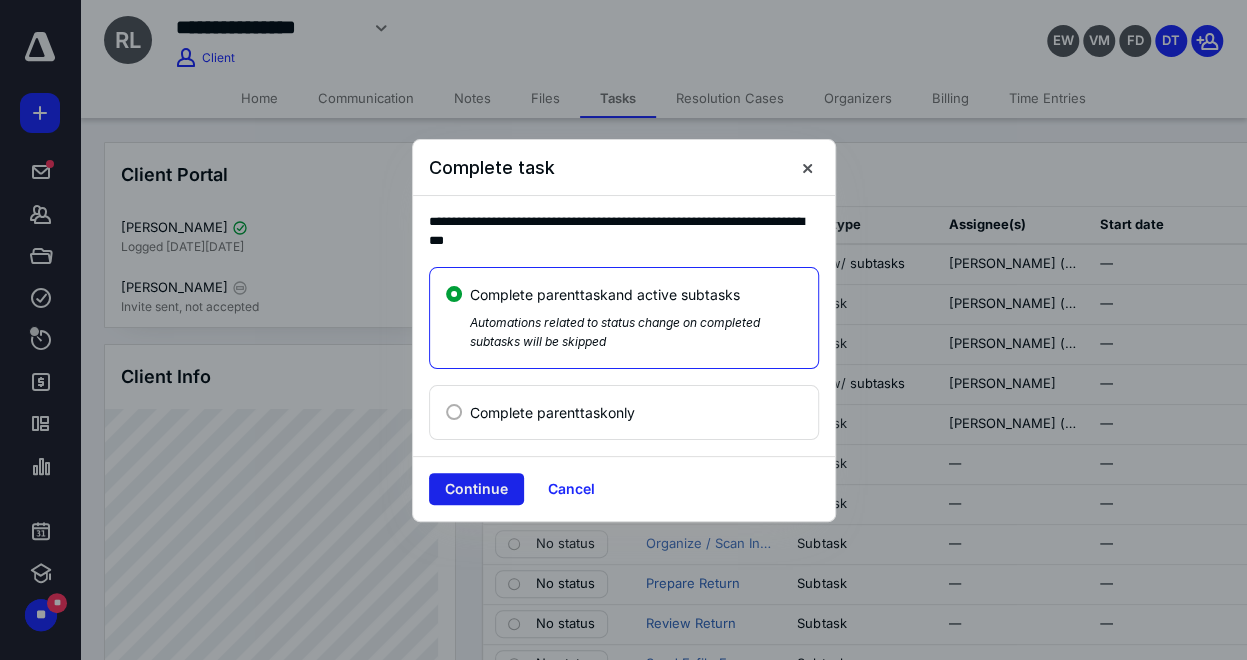 click on "Continue" at bounding box center (476, 489) 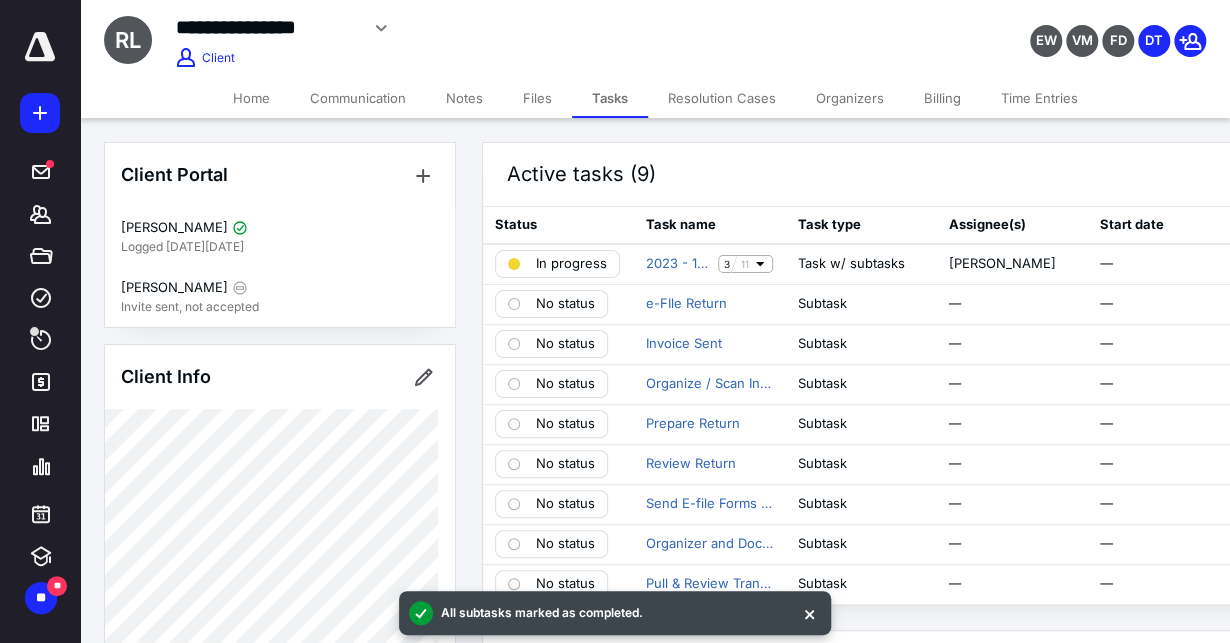 click on "Files" at bounding box center (537, 98) 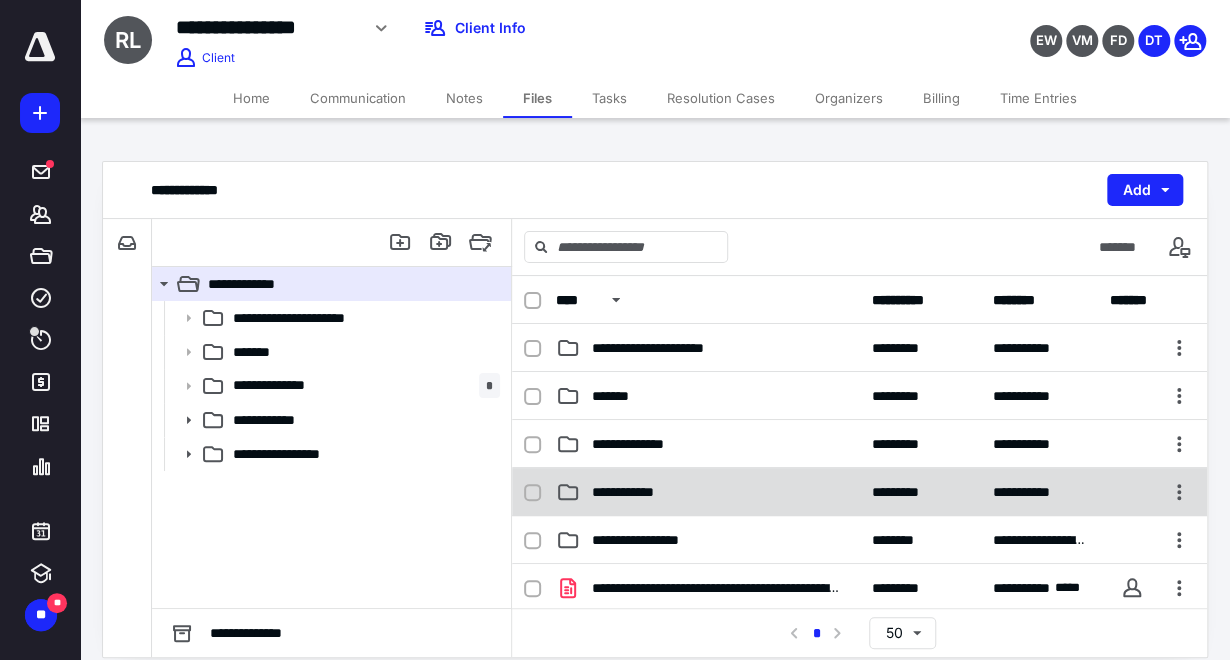 click on "**********" at bounding box center [632, 492] 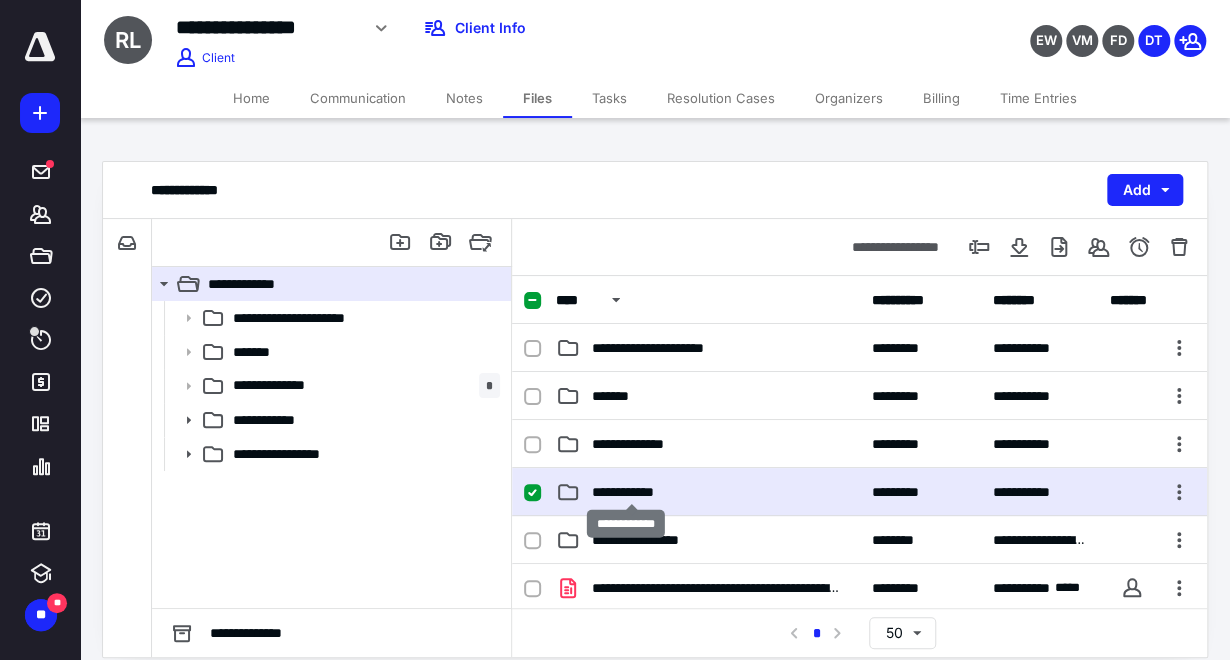 checkbox on "true" 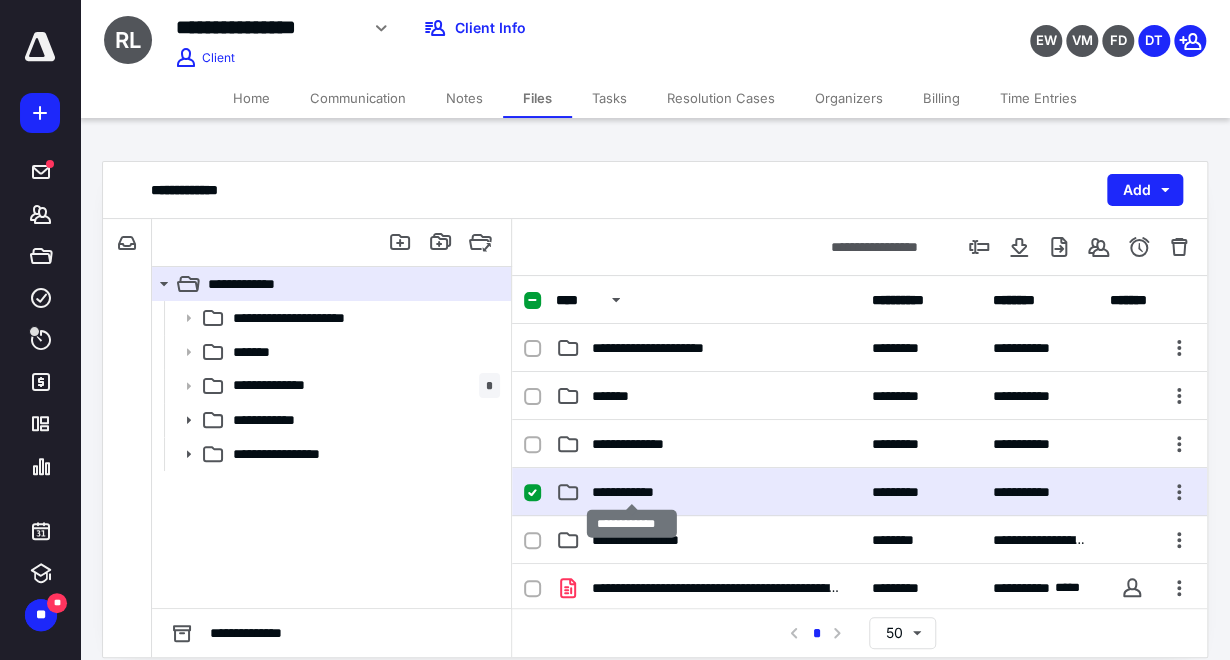 click on "**********" at bounding box center (632, 492) 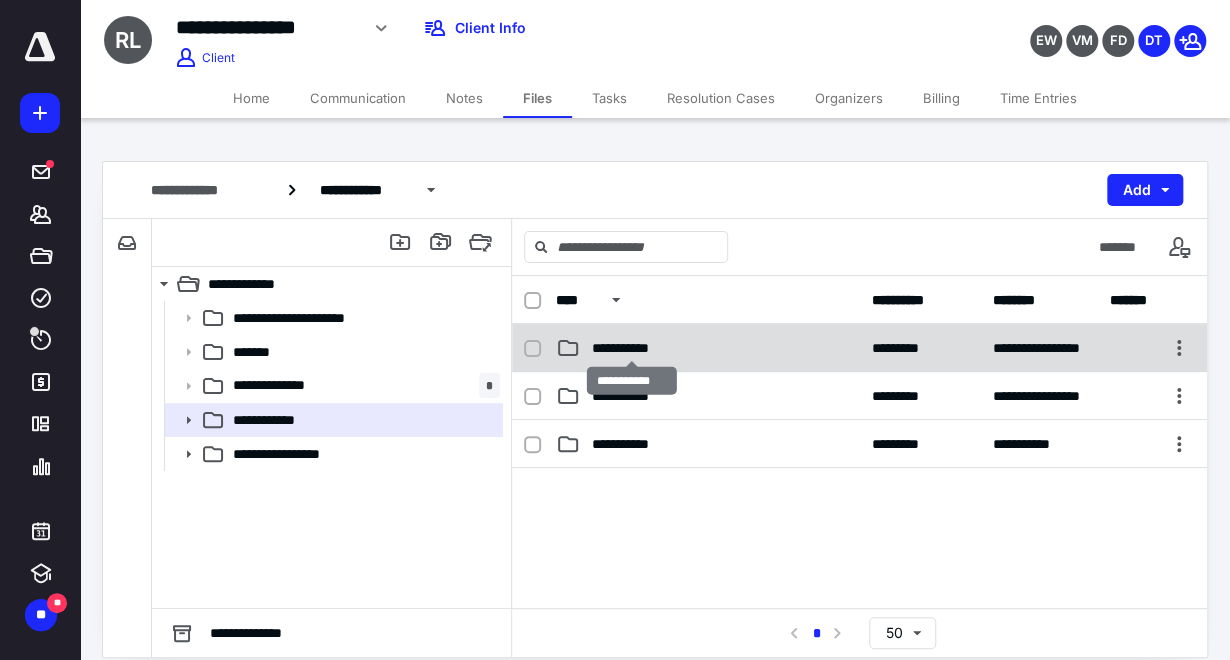 click on "**********" at bounding box center (632, 348) 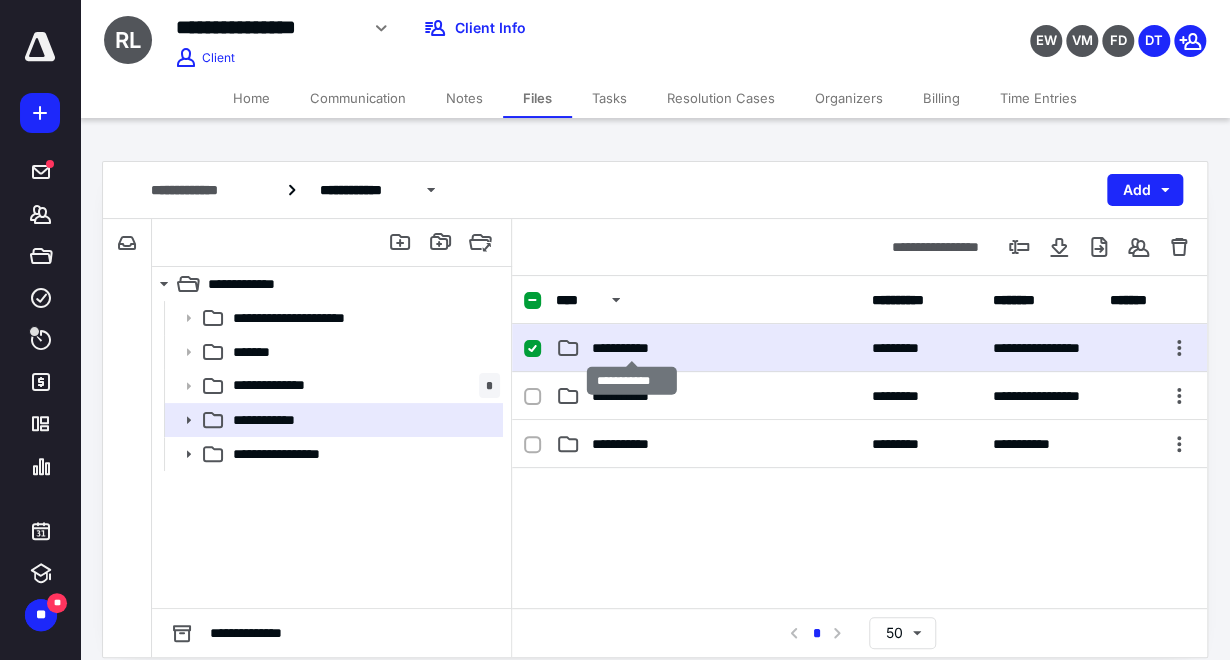 click on "**********" at bounding box center (632, 348) 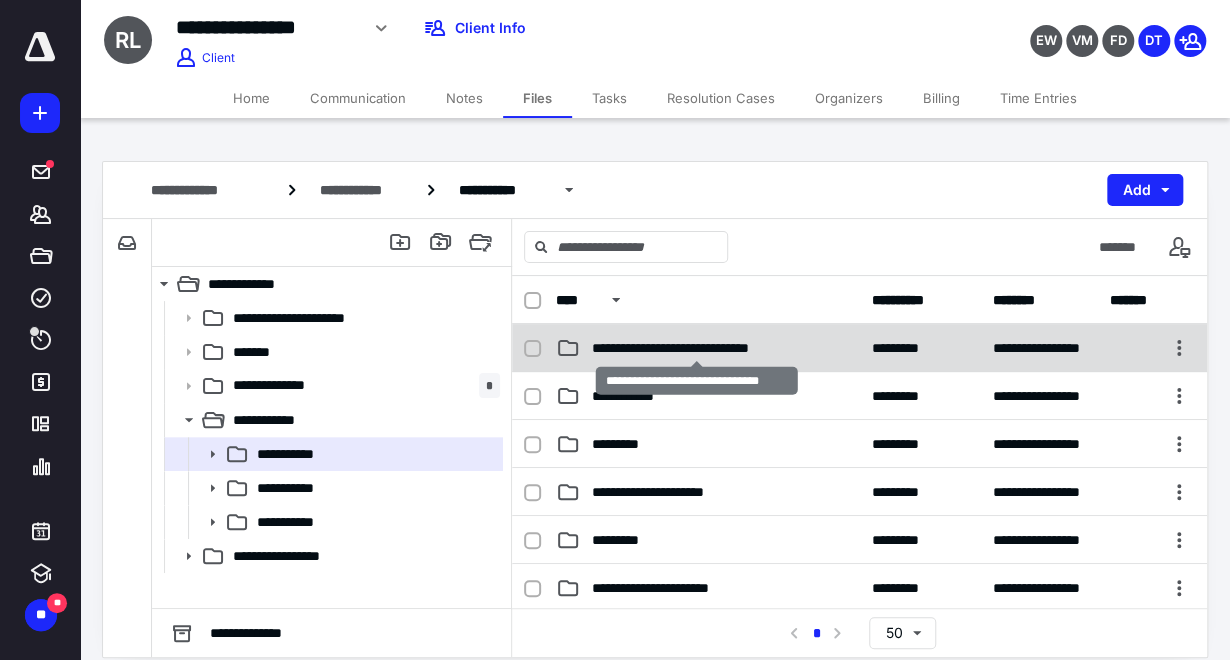click on "**********" at bounding box center [697, 348] 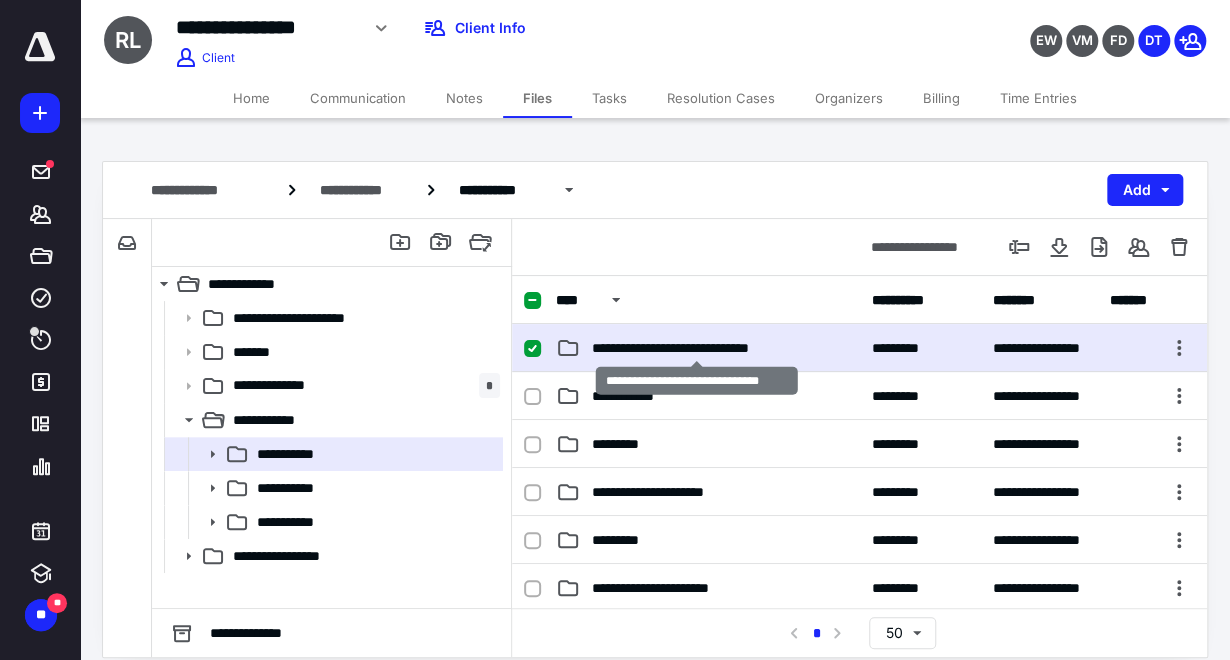 click on "**********" at bounding box center (697, 348) 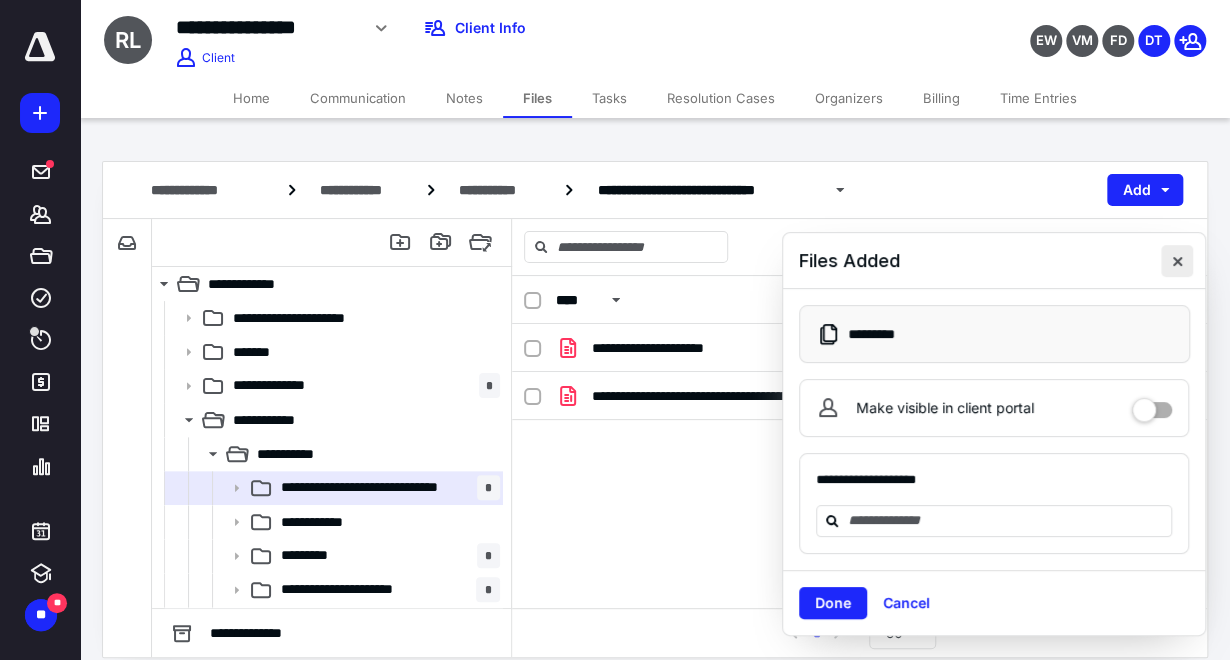 click at bounding box center [1177, 261] 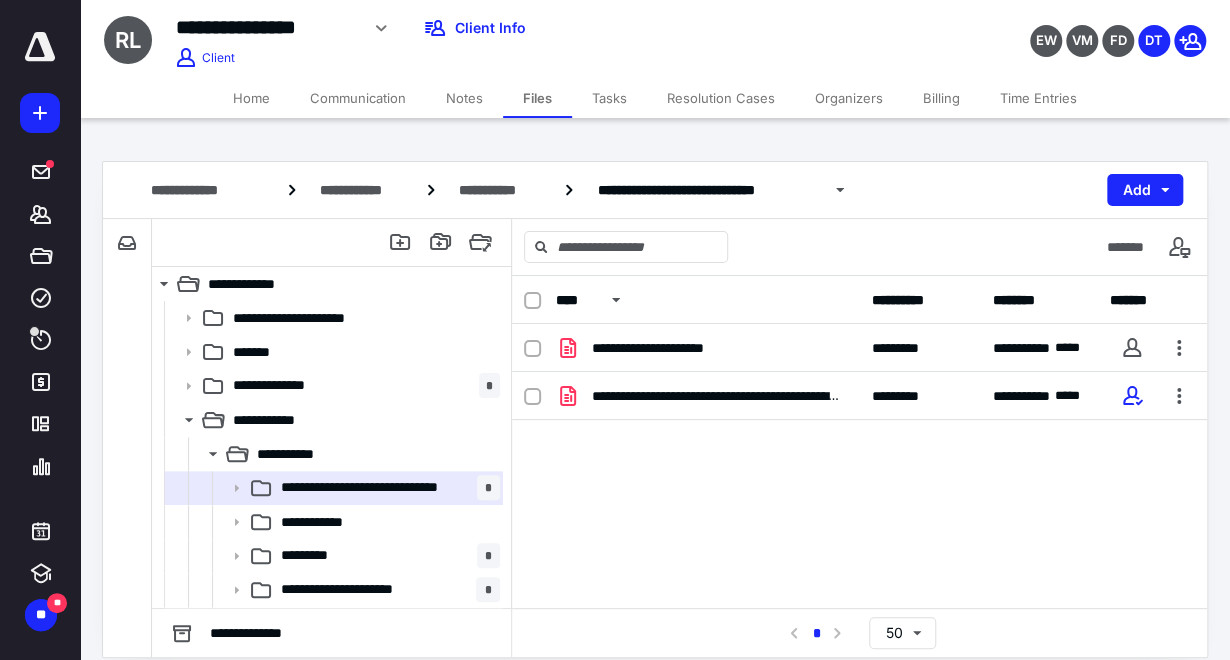 click on "Home" at bounding box center (251, 98) 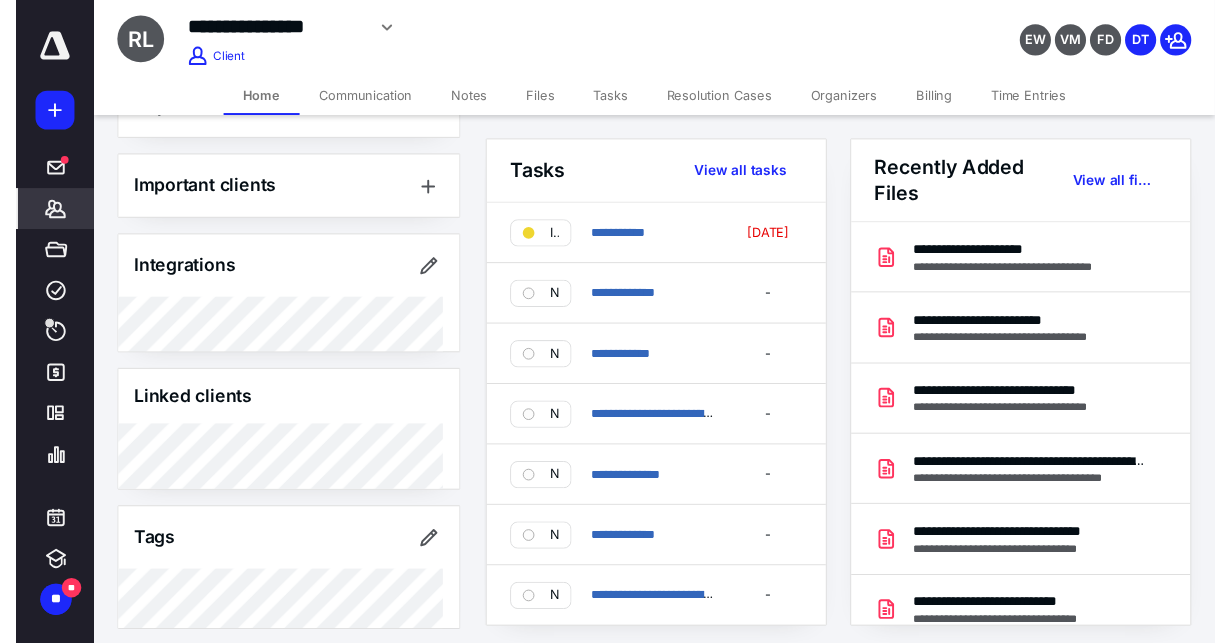 scroll, scrollTop: 1282, scrollLeft: 0, axis: vertical 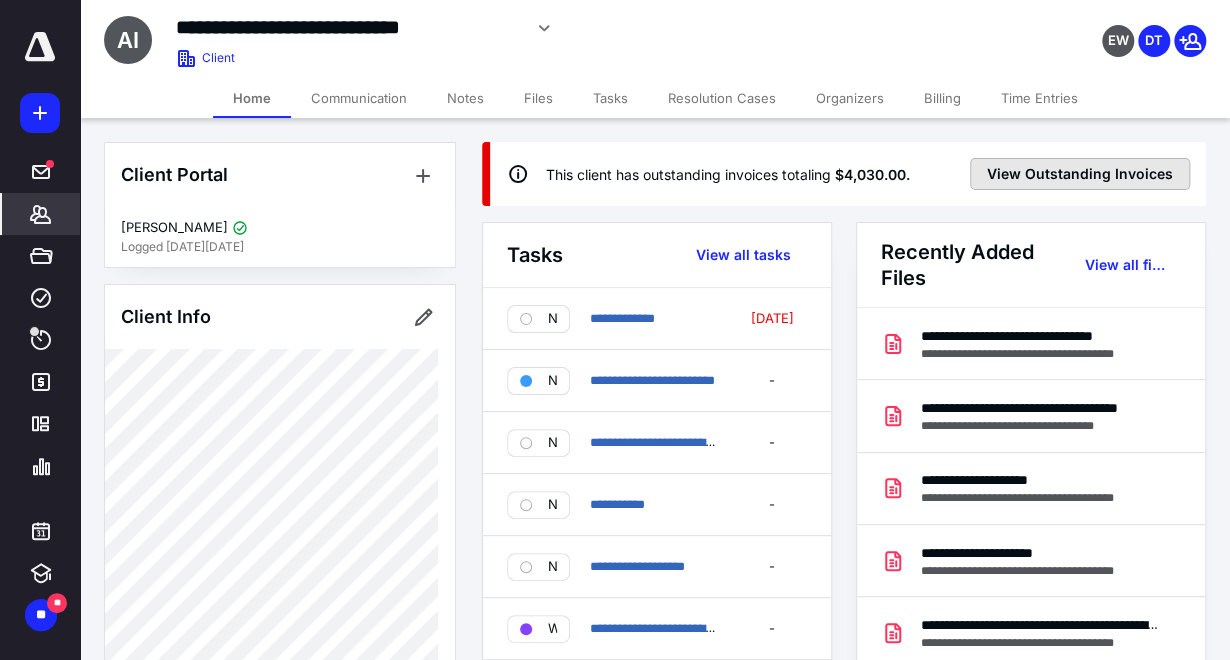 click on "View Outstanding Invoices" at bounding box center [1080, 174] 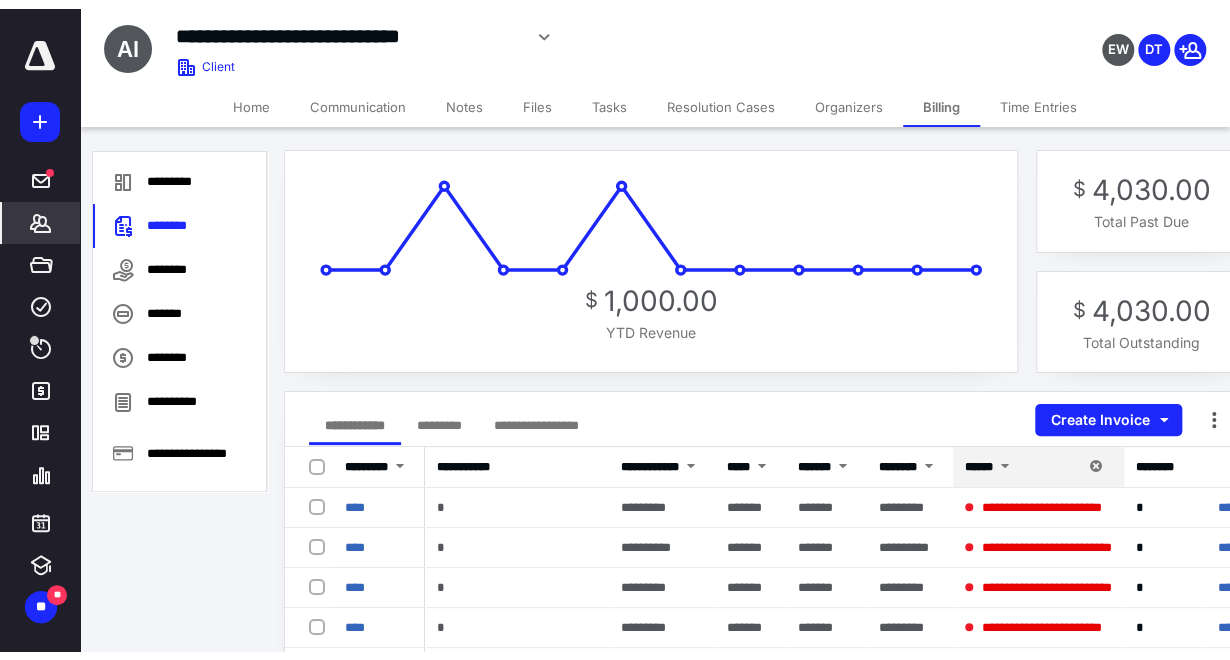 scroll, scrollTop: 0, scrollLeft: 0, axis: both 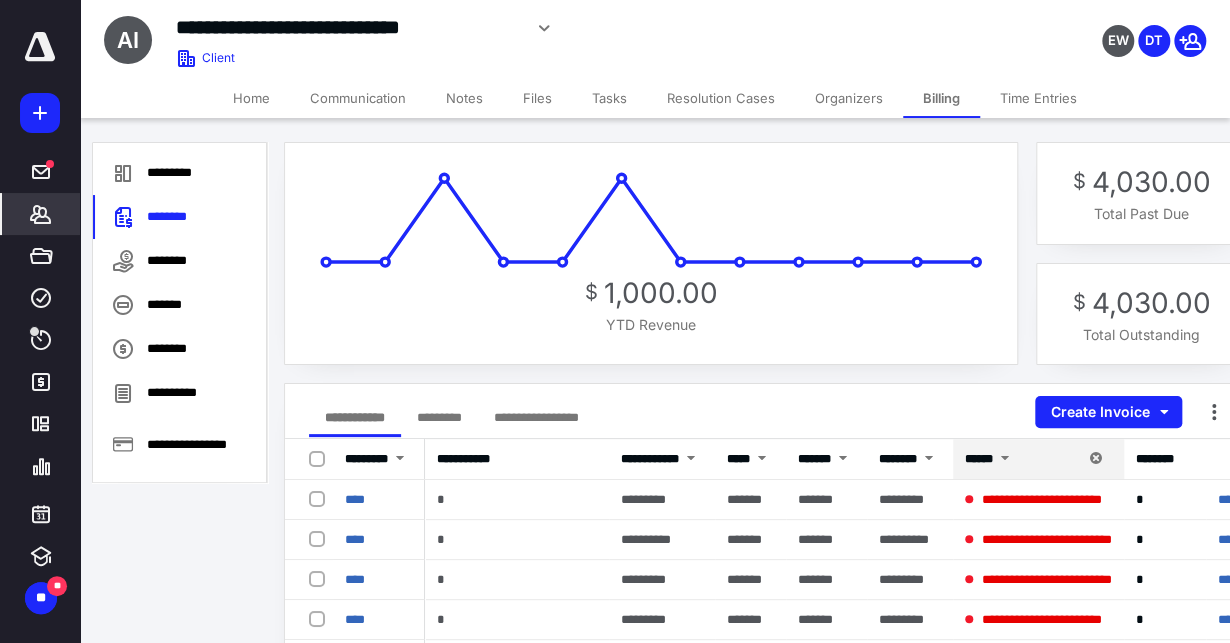 click on "Tasks" at bounding box center (609, 98) 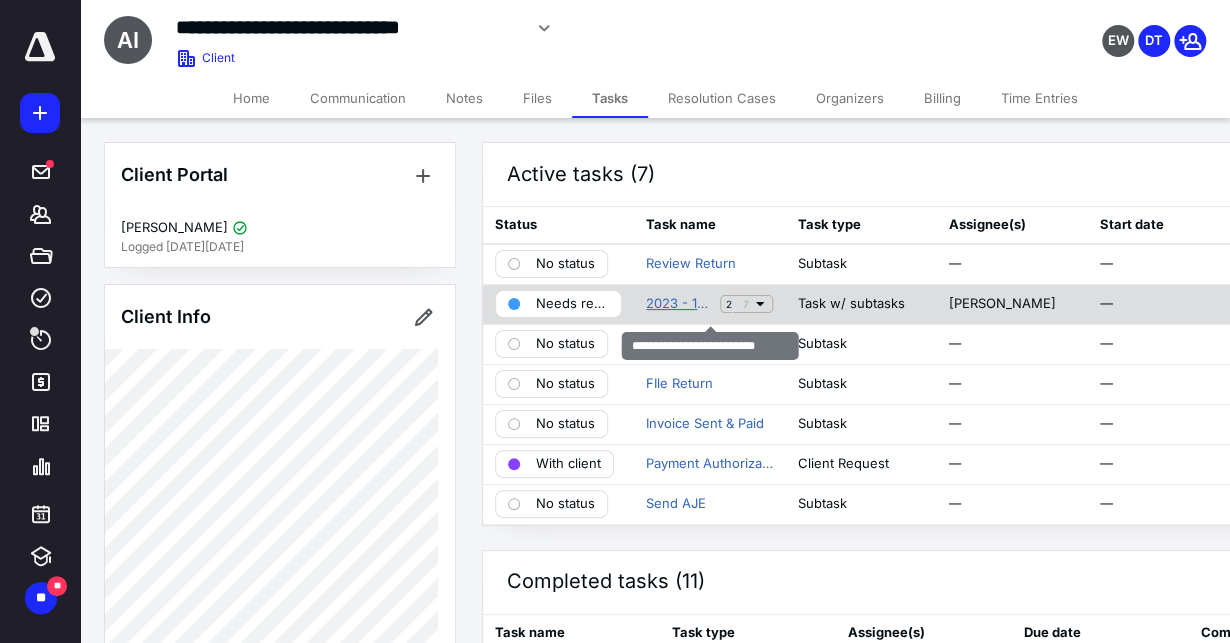 click on "2023 - 1120 Return C CORP" at bounding box center (679, 304) 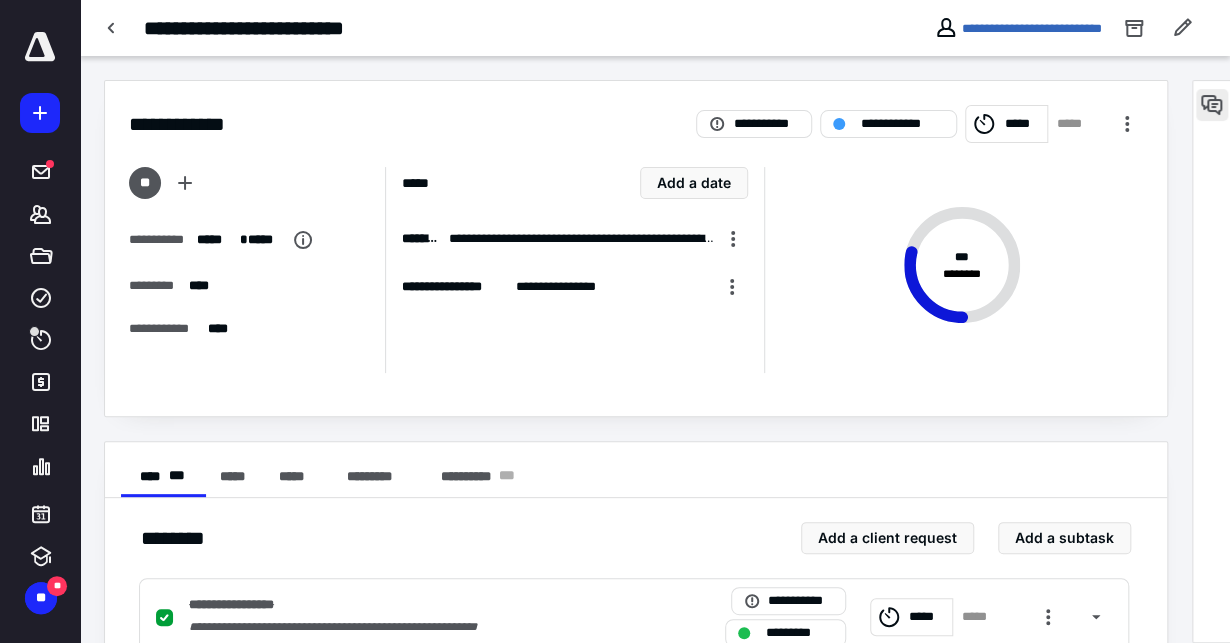 click at bounding box center (1212, 105) 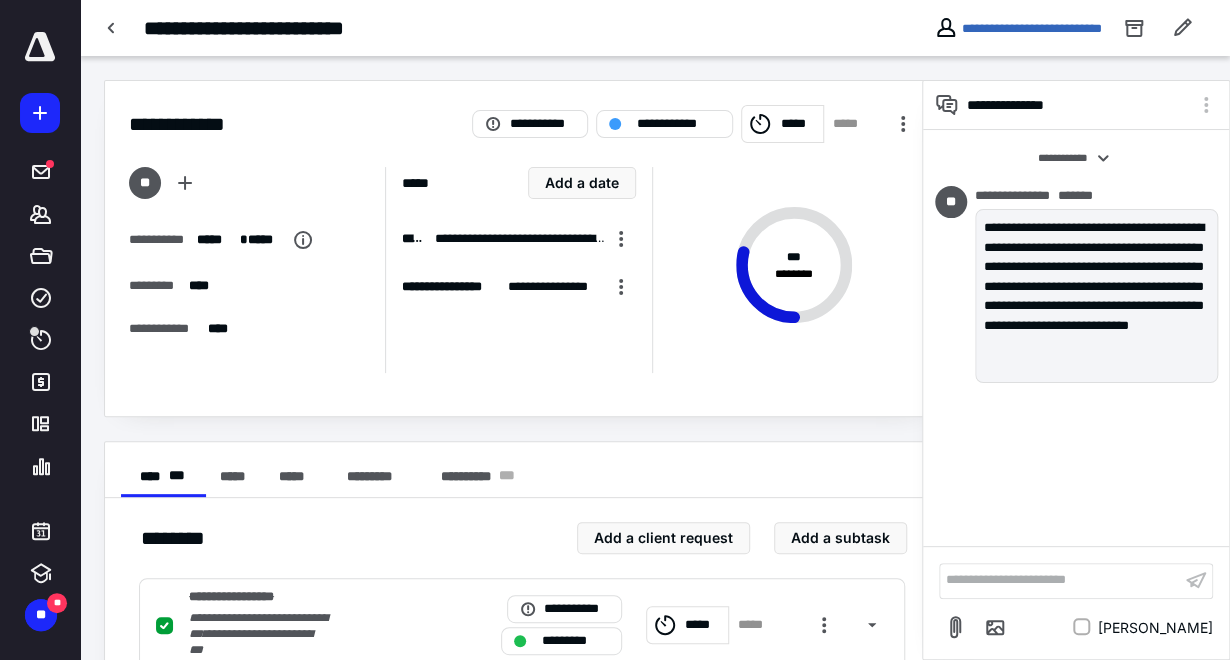click on "**********" at bounding box center (1060, 580) 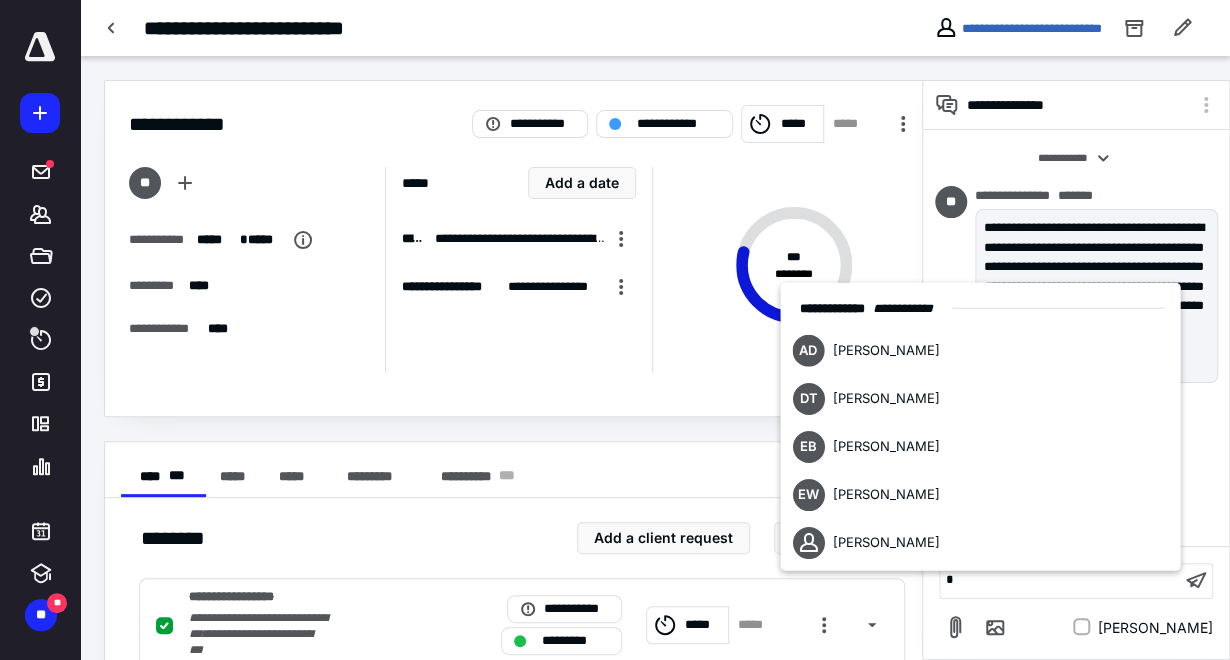 type 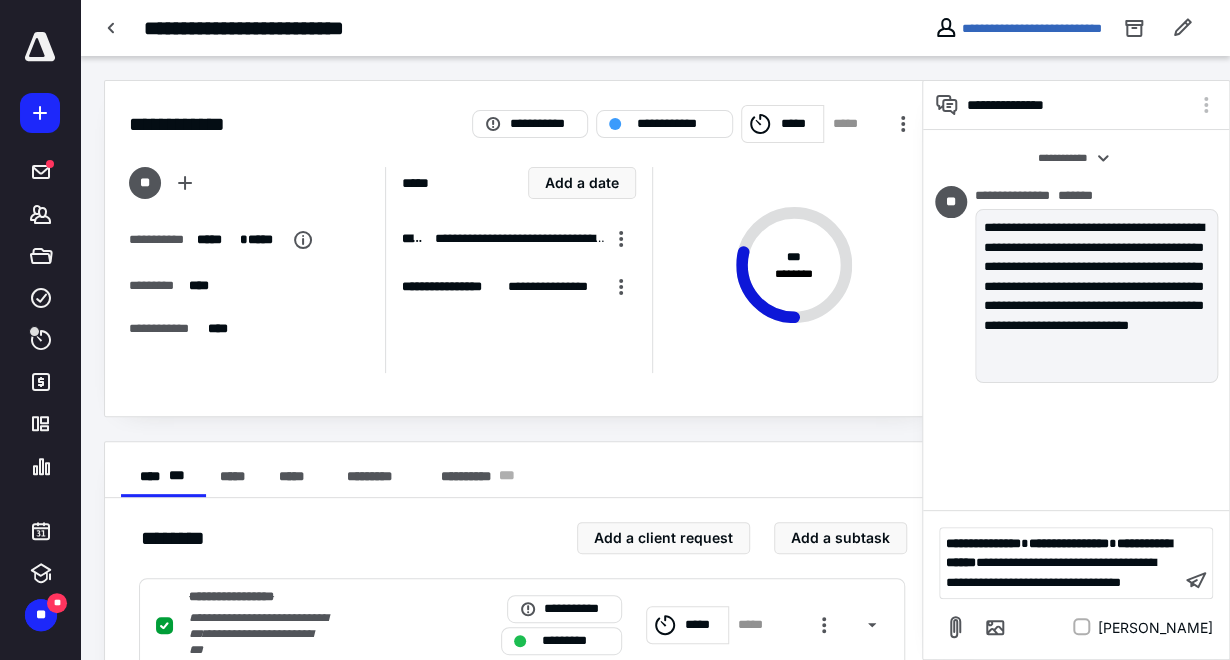 click on "**********" at bounding box center [983, 543] 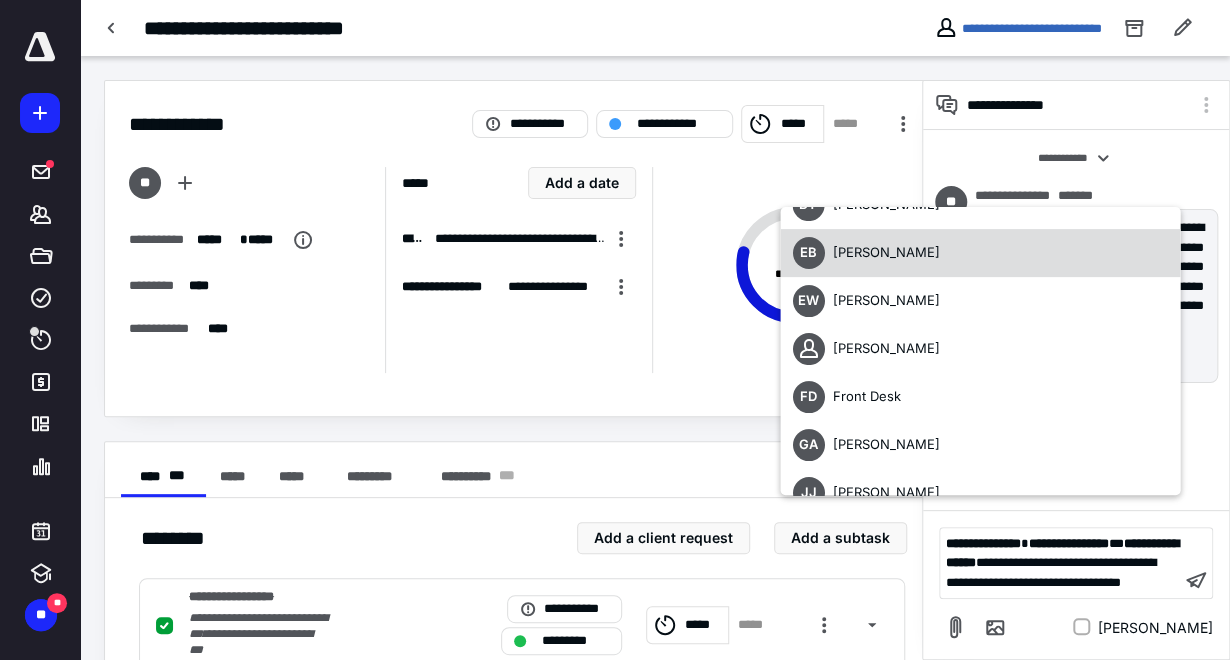 scroll, scrollTop: 222, scrollLeft: 0, axis: vertical 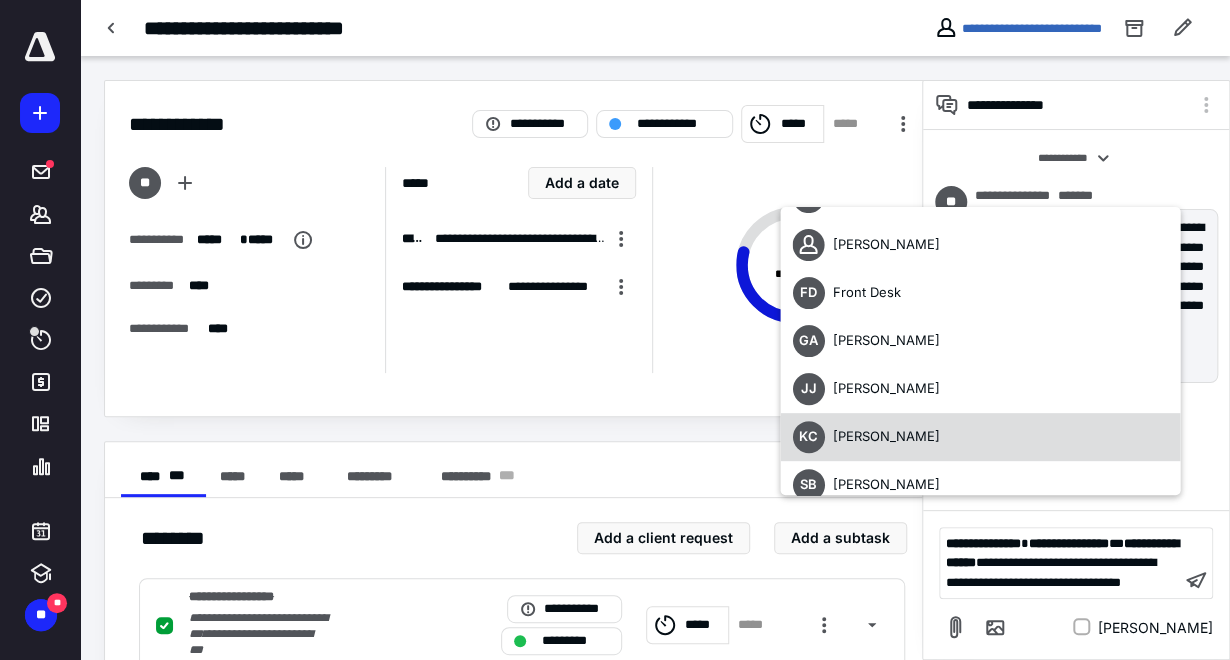click on "[PERSON_NAME]" at bounding box center [885, 436] 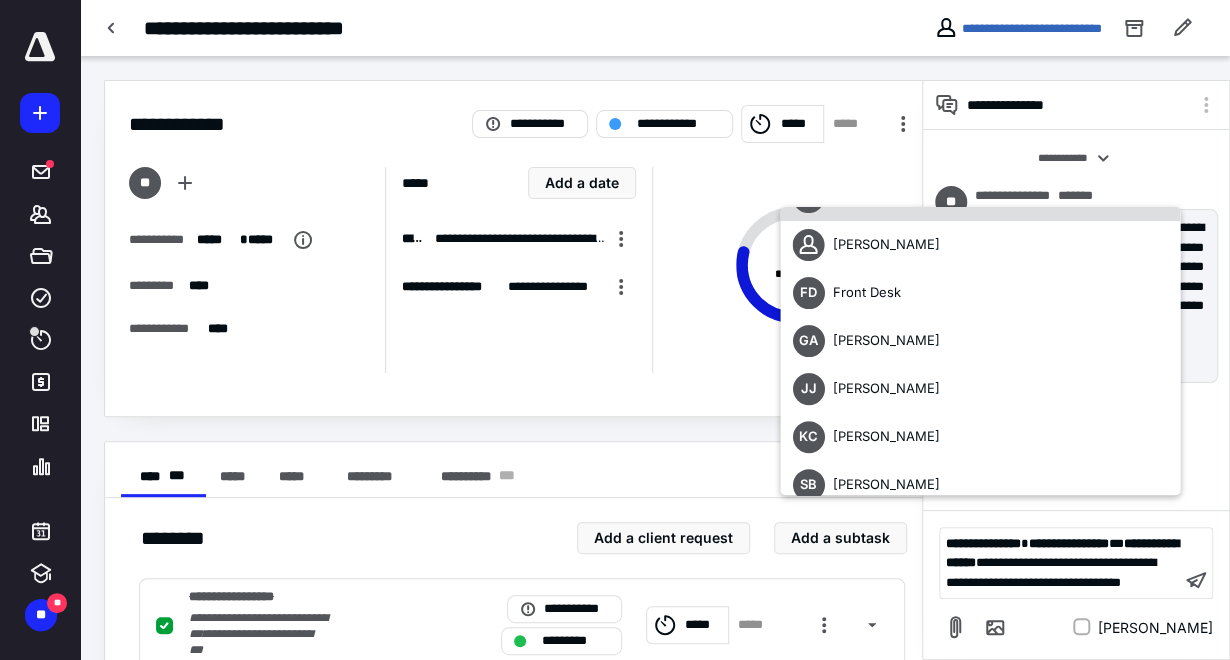 scroll, scrollTop: 0, scrollLeft: 0, axis: both 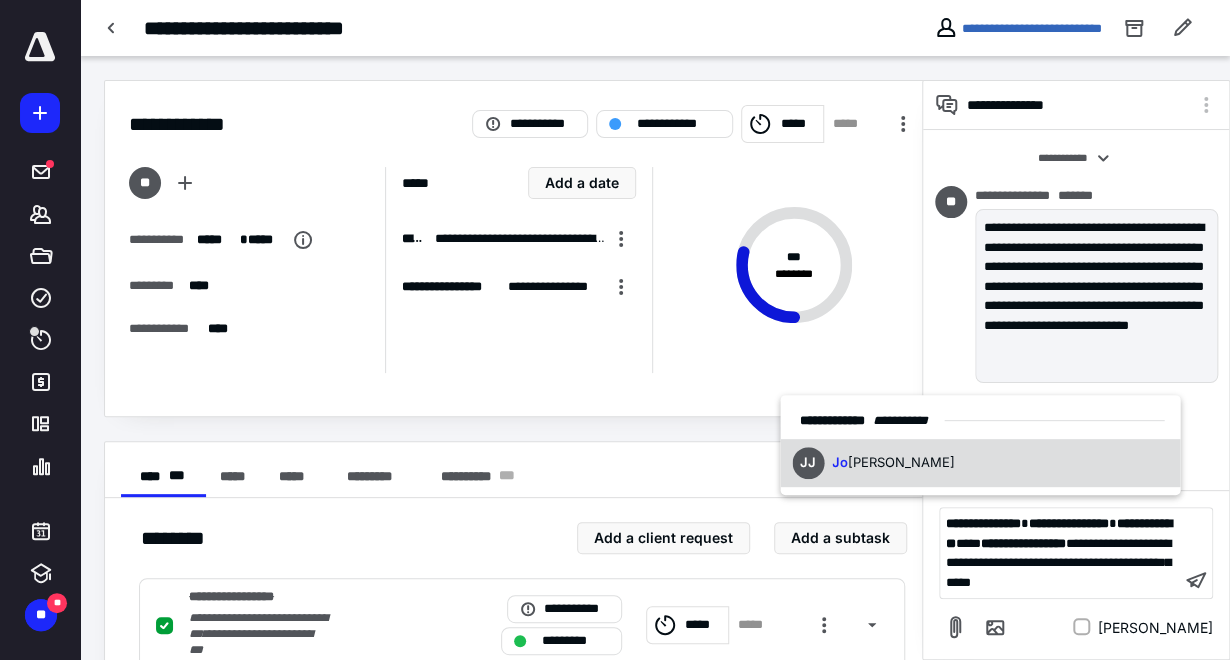 click on "ey Jacobs" at bounding box center [901, 462] 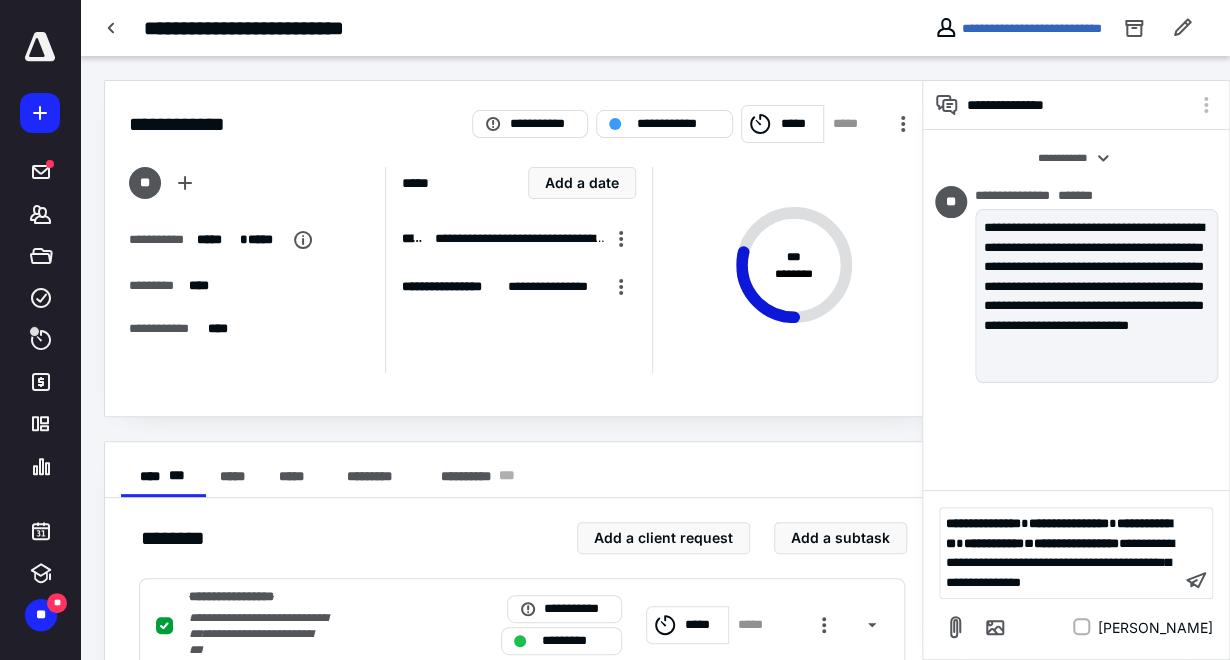 scroll, scrollTop: 111, scrollLeft: 0, axis: vertical 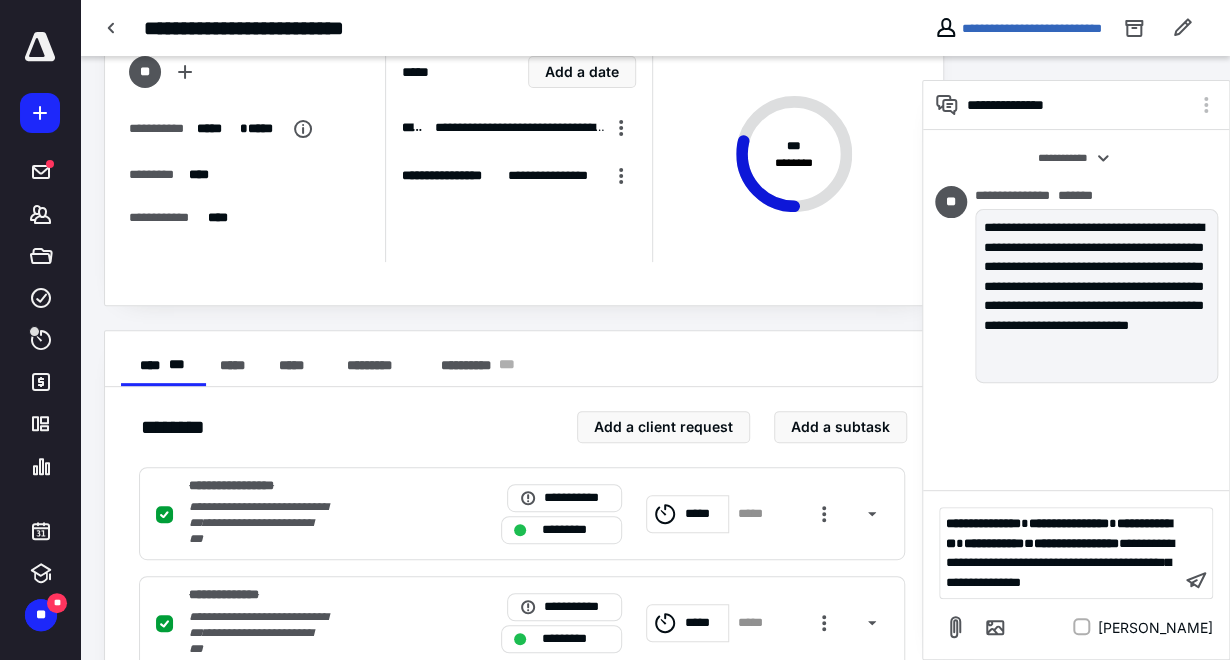 click on "**********" at bounding box center (1060, 553) 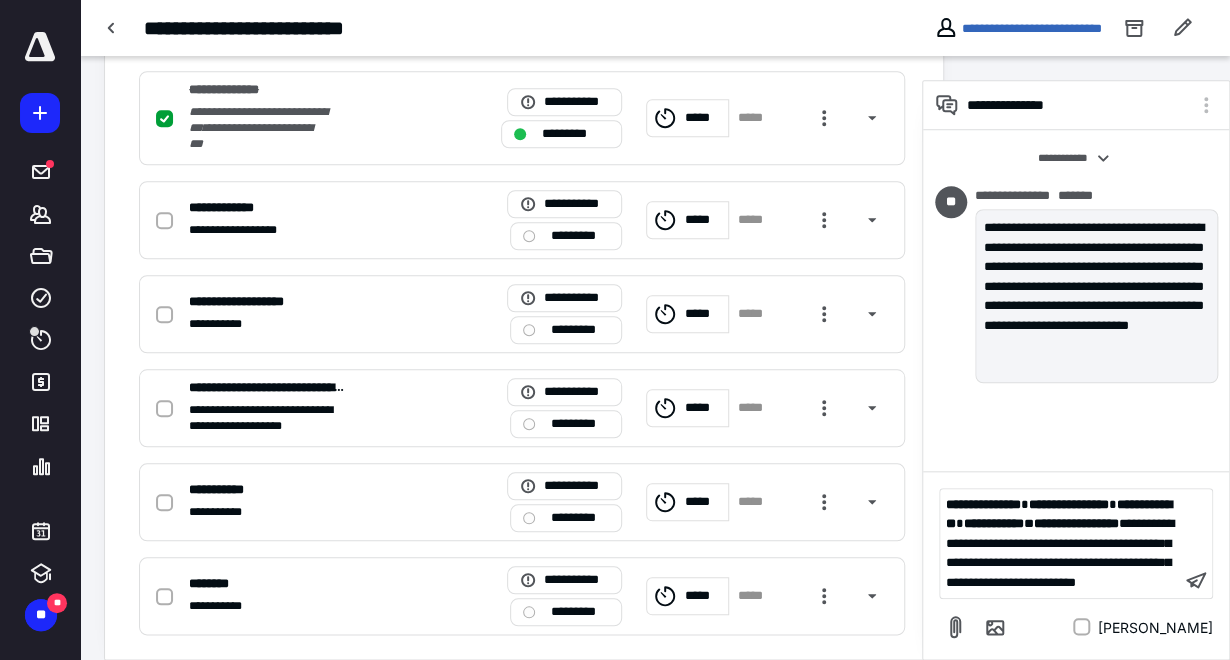 scroll, scrollTop: 657, scrollLeft: 0, axis: vertical 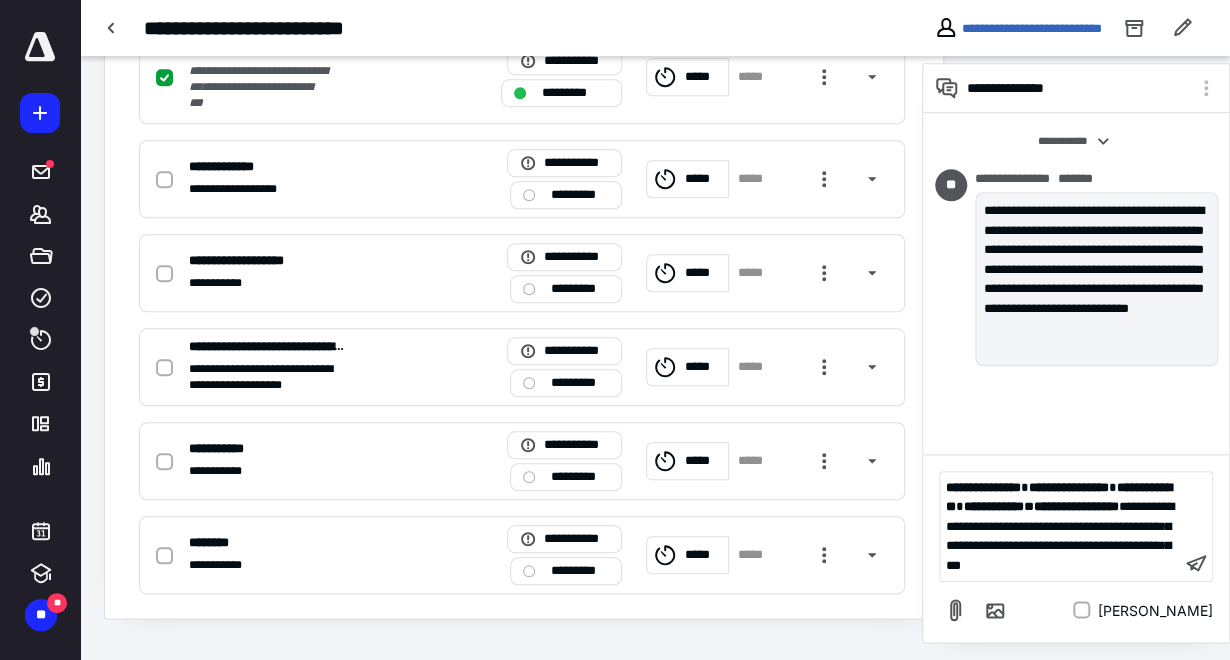 click on "**********" at bounding box center [1060, 536] 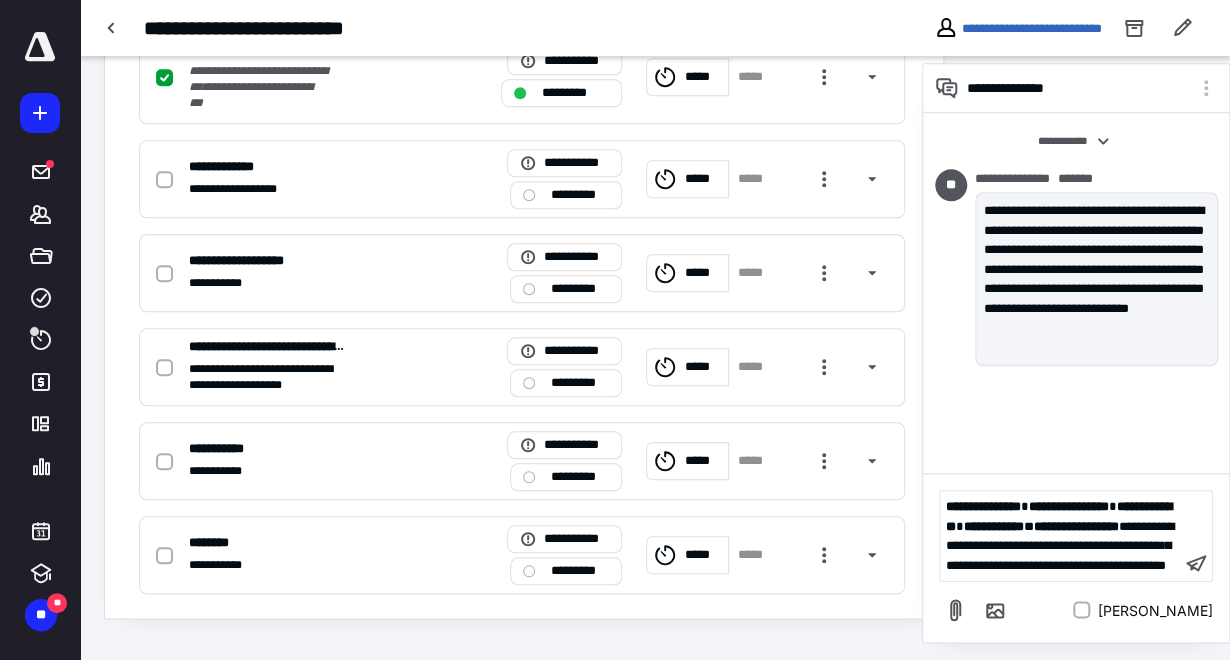 click on "**********" at bounding box center [1060, 536] 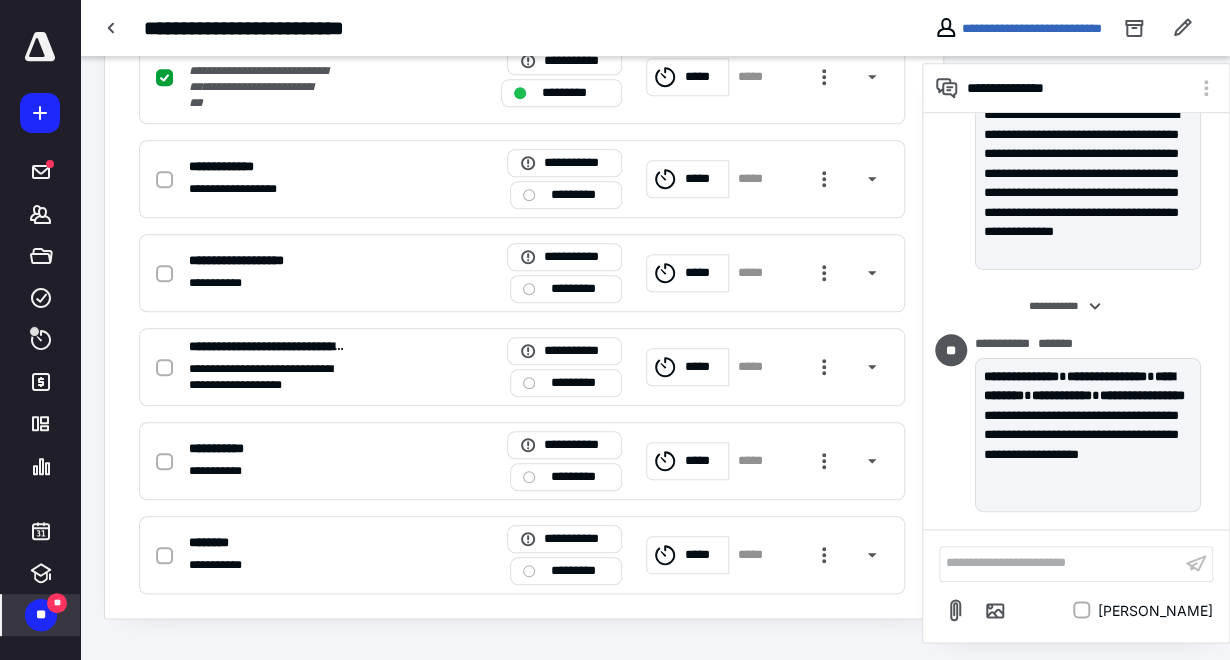 click on "**" at bounding box center (41, 615) 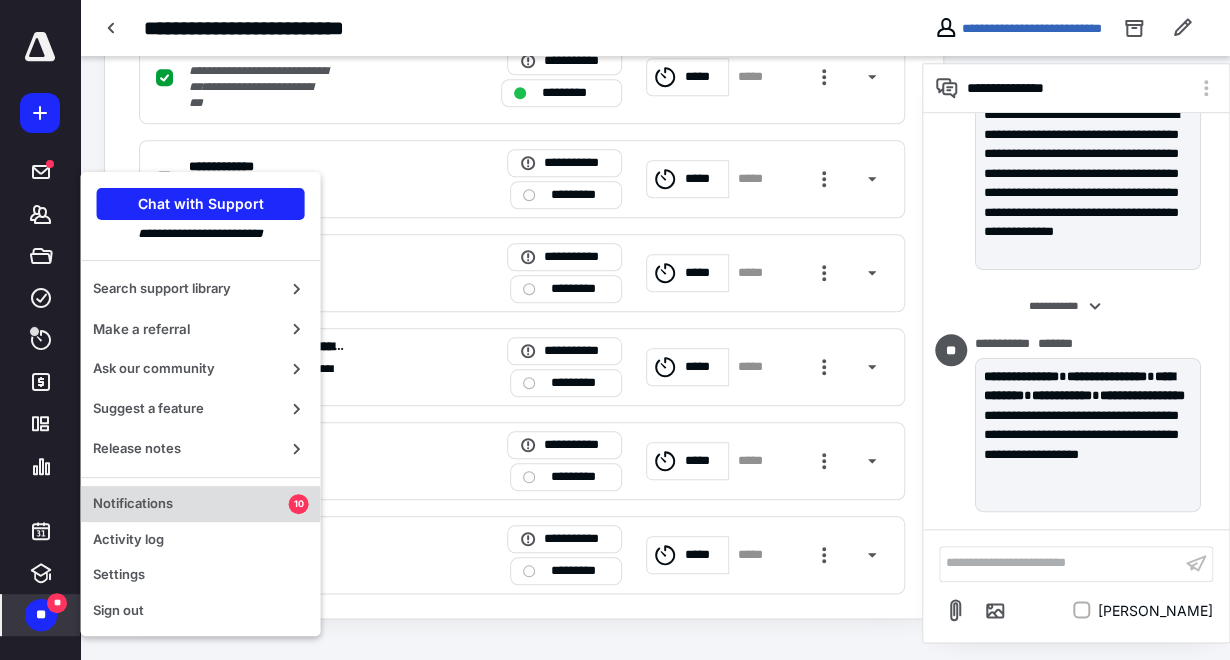 click on "Notifications" at bounding box center (191, 504) 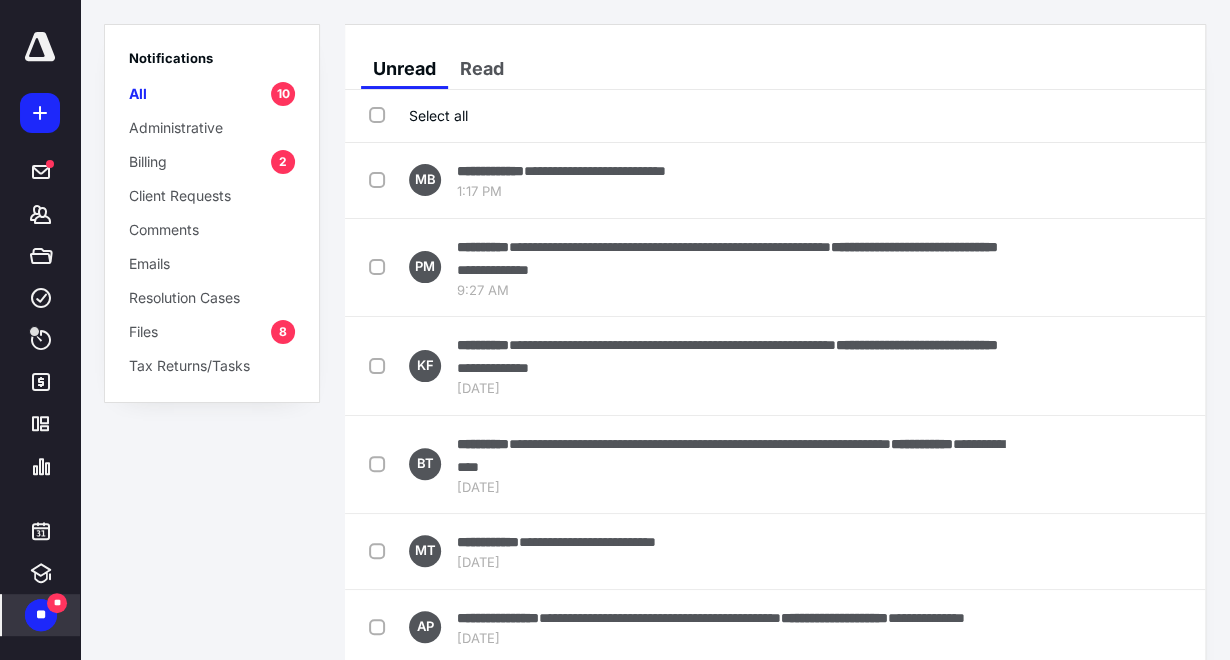 click on "8" at bounding box center (283, 332) 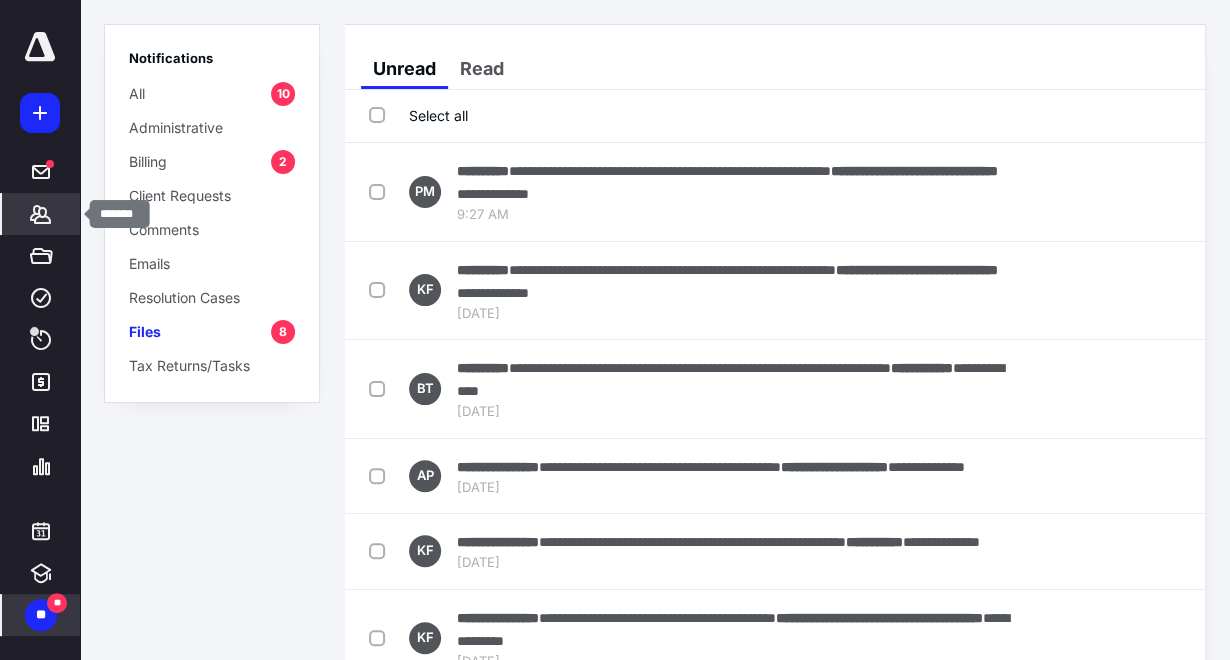 click 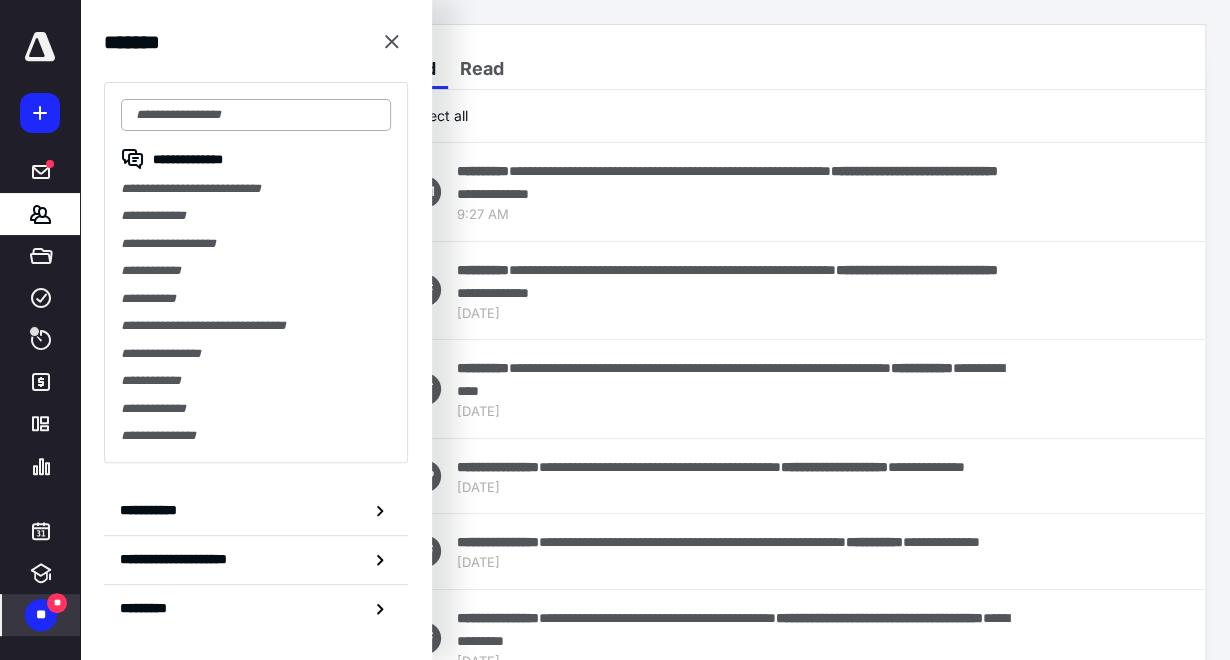 click at bounding box center (256, 115) 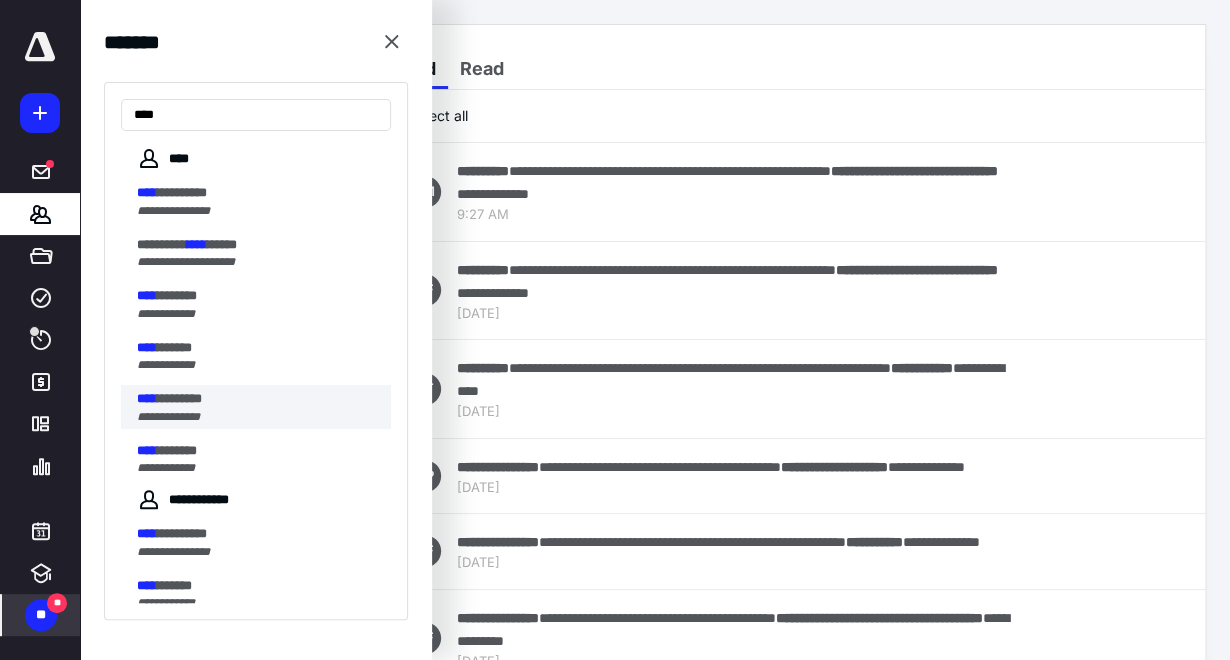 type on "****" 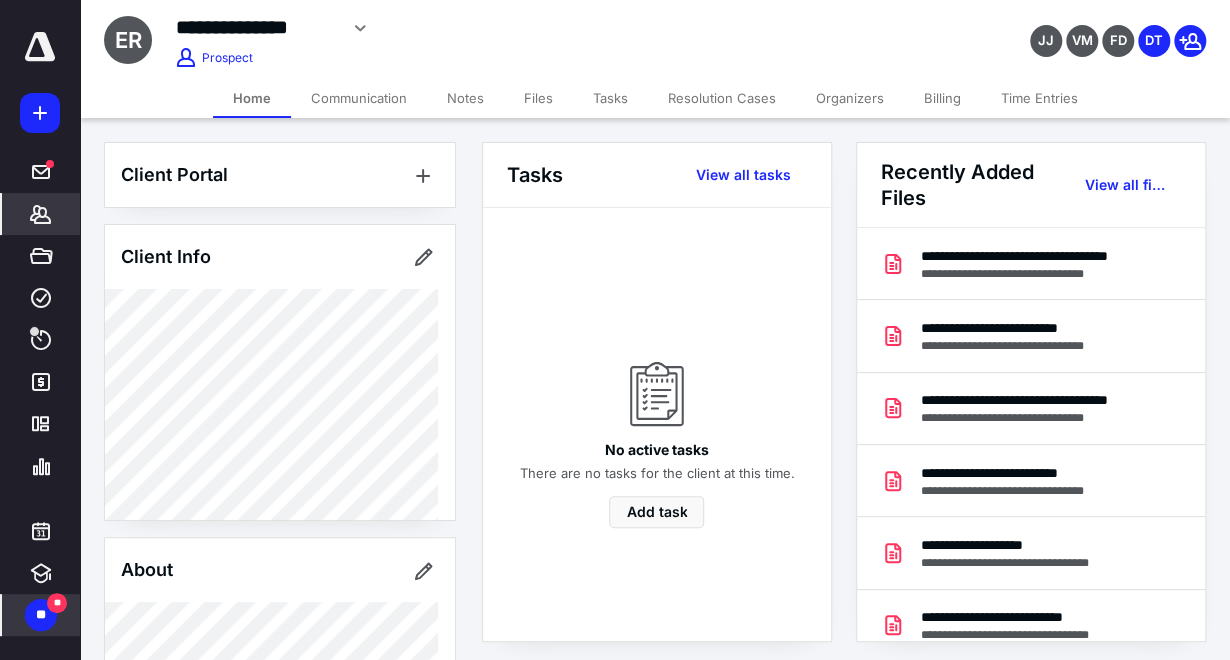 click on "Files" at bounding box center [538, 98] 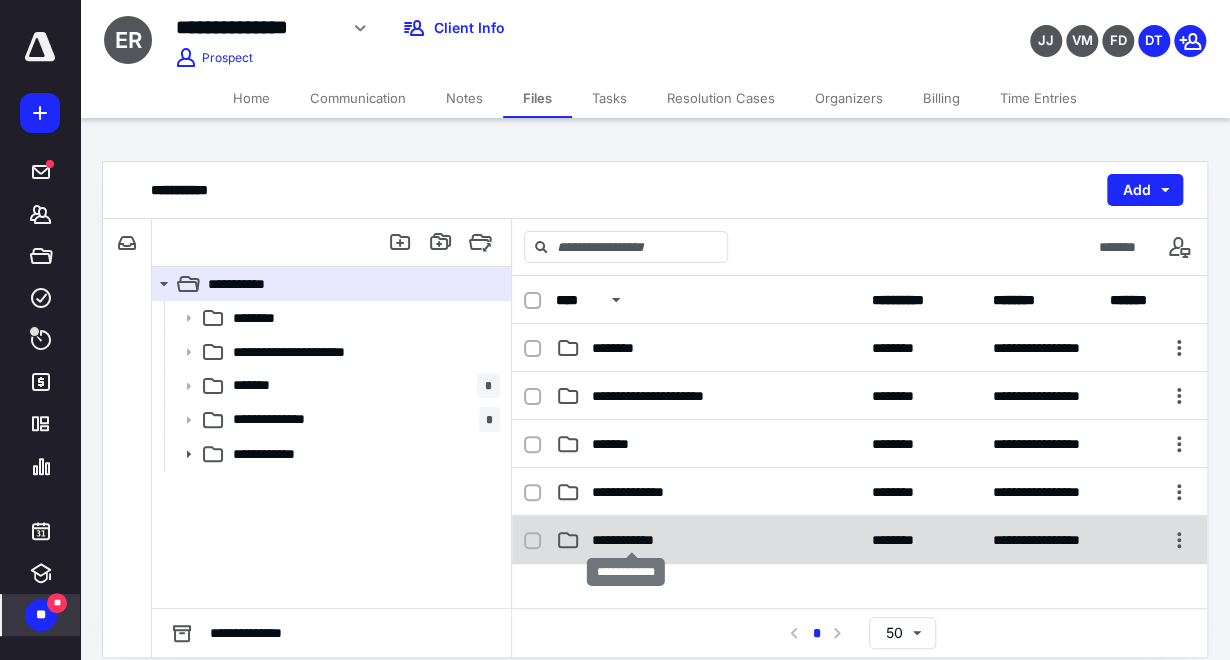 click on "**********" at bounding box center (632, 540) 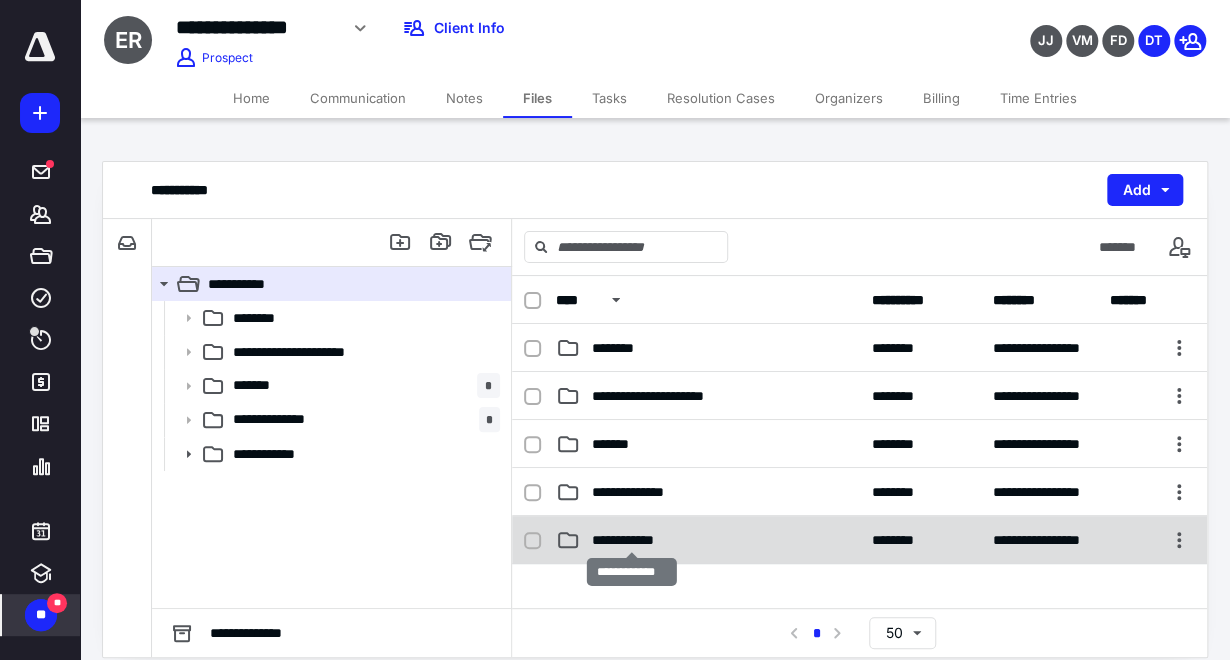 click on "**********" at bounding box center [632, 540] 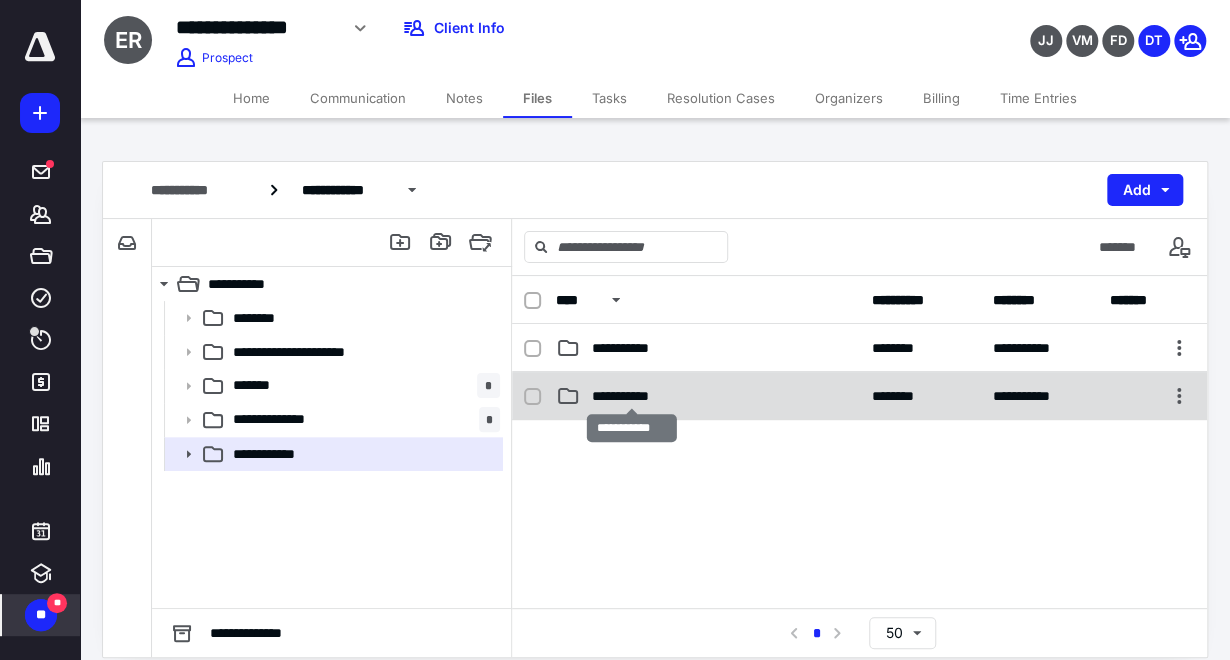 click on "**********" at bounding box center [632, 396] 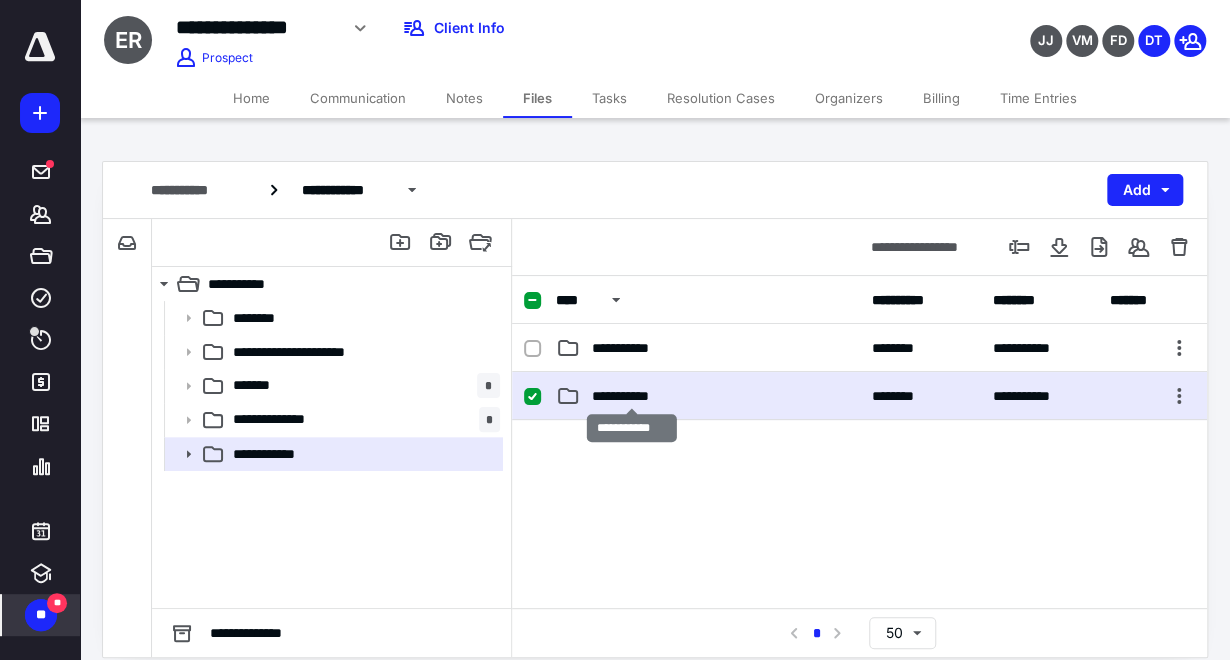 click on "**********" at bounding box center [632, 396] 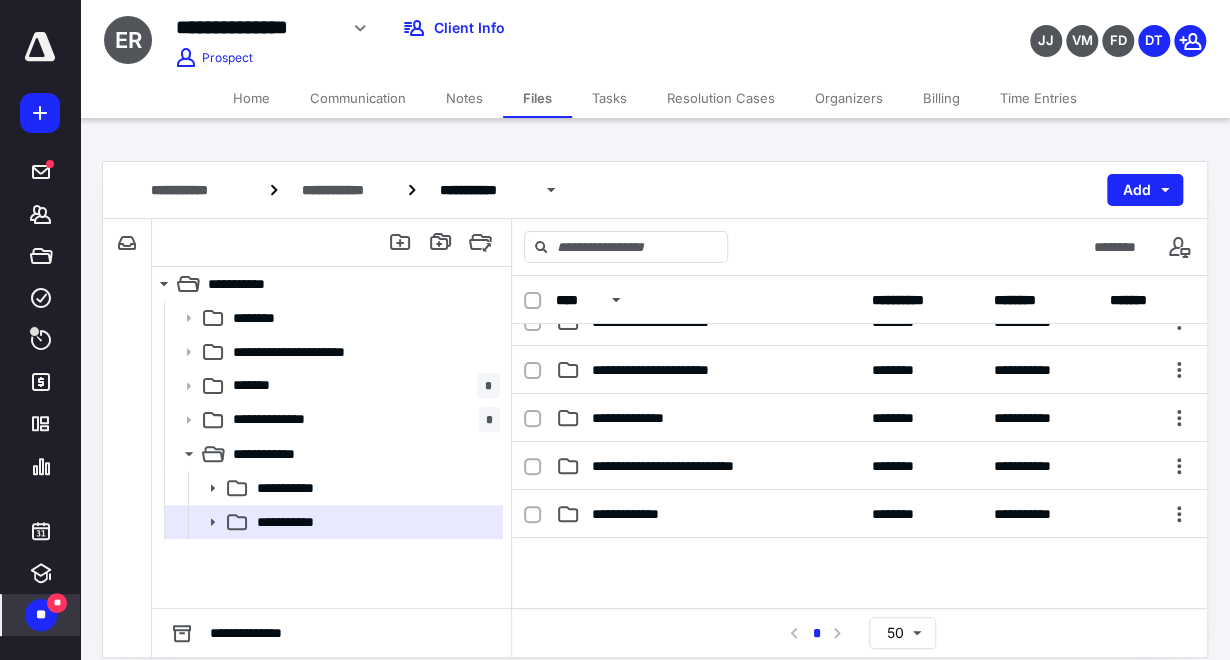 scroll, scrollTop: 333, scrollLeft: 0, axis: vertical 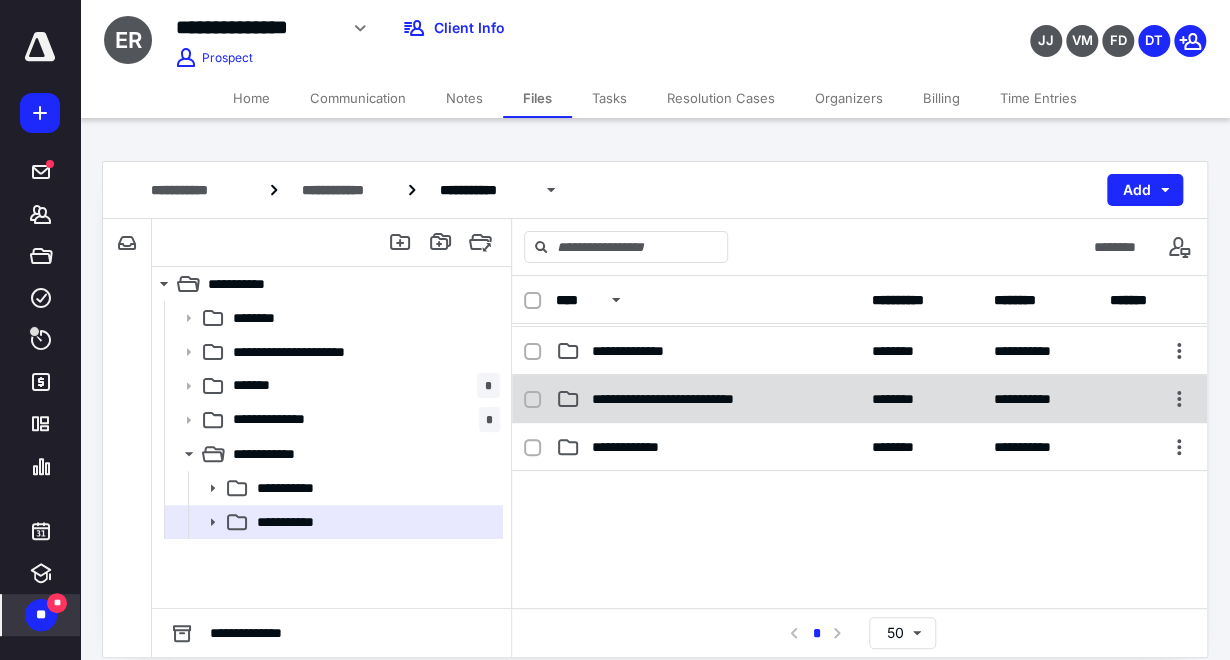 click on "**********" at bounding box center [859, 399] 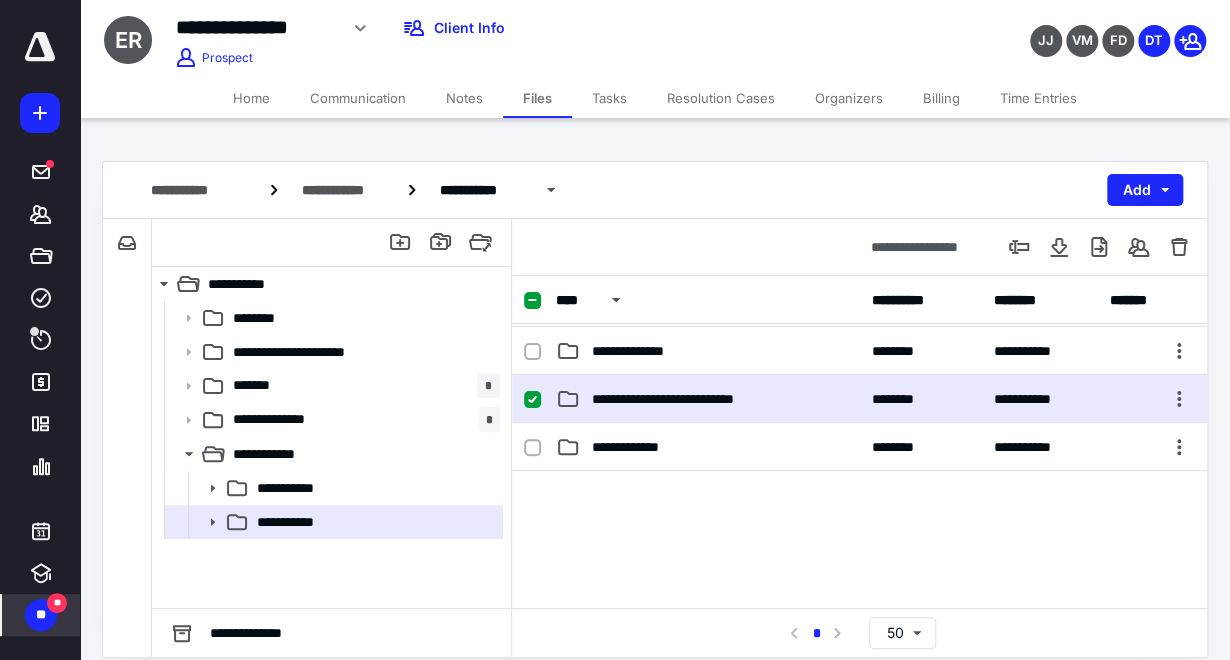 click on "**********" at bounding box center [859, 399] 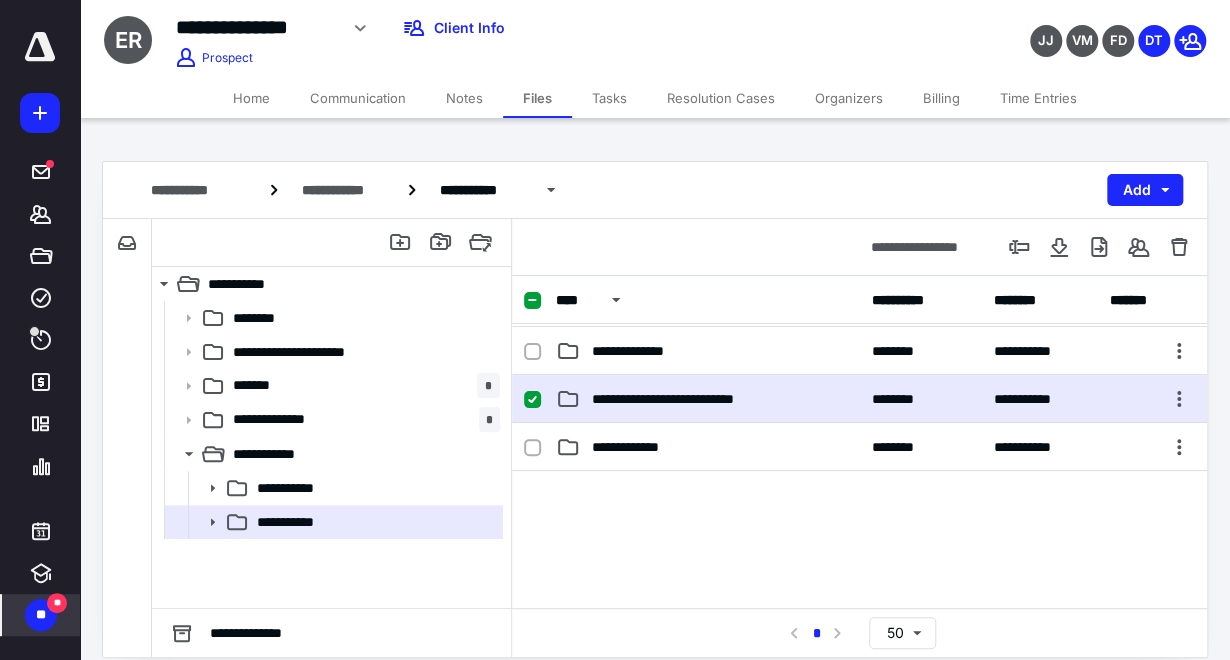 scroll, scrollTop: 0, scrollLeft: 0, axis: both 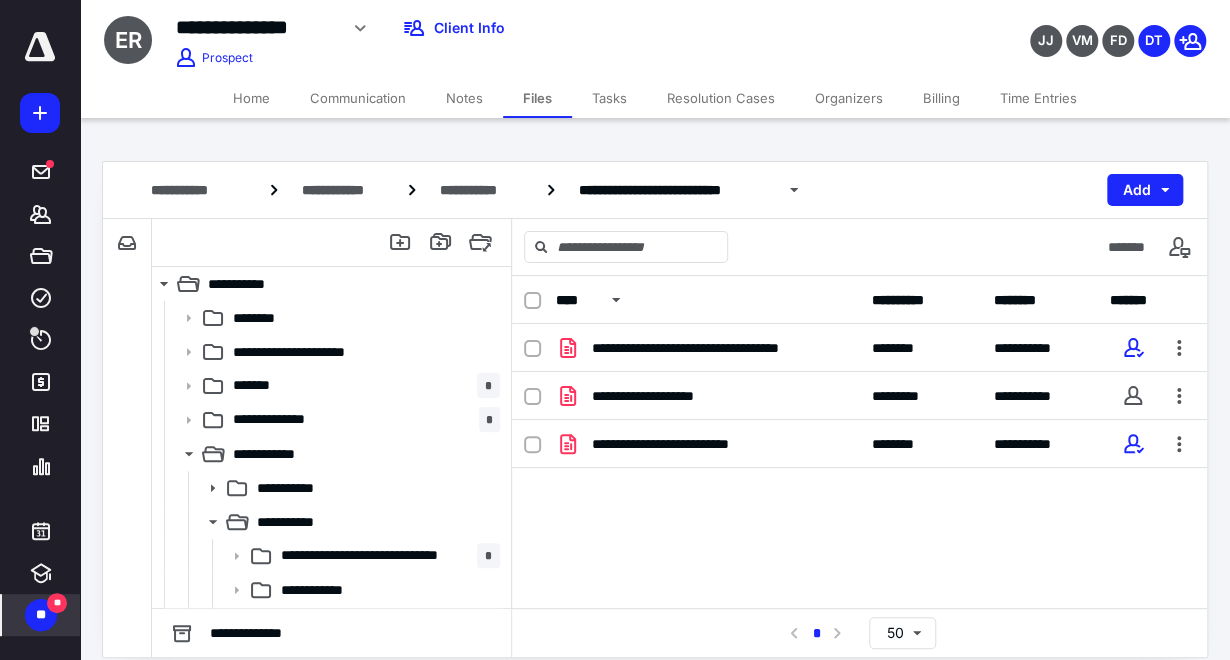 click on "Tasks" at bounding box center (609, 98) 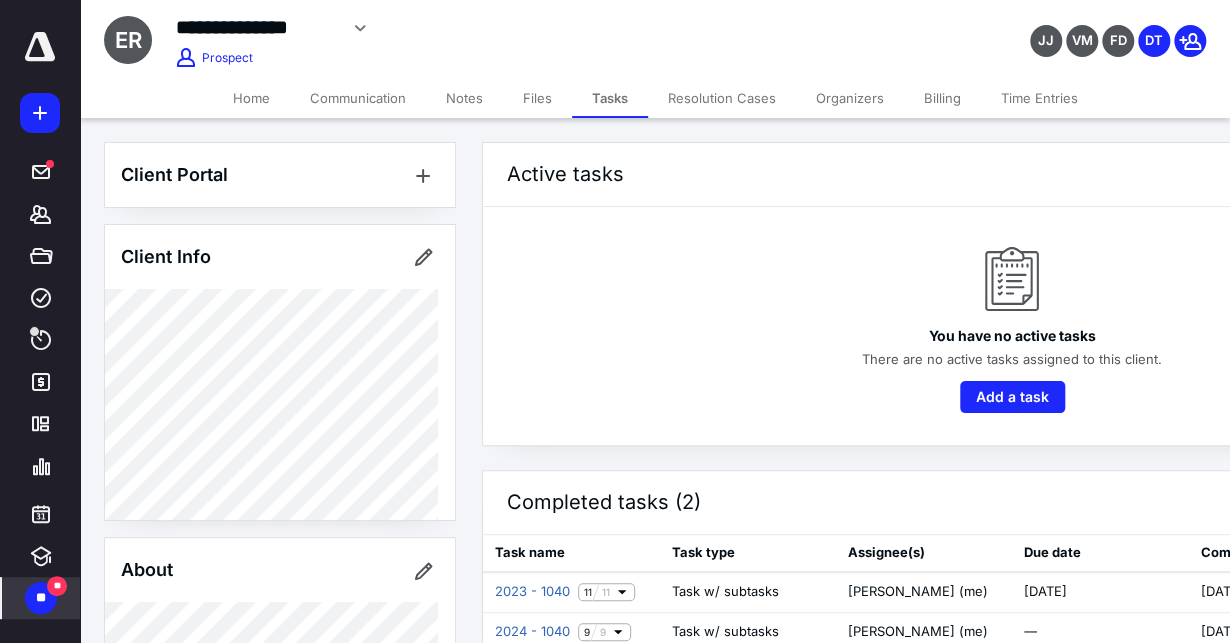 click on "Files" at bounding box center [537, 98] 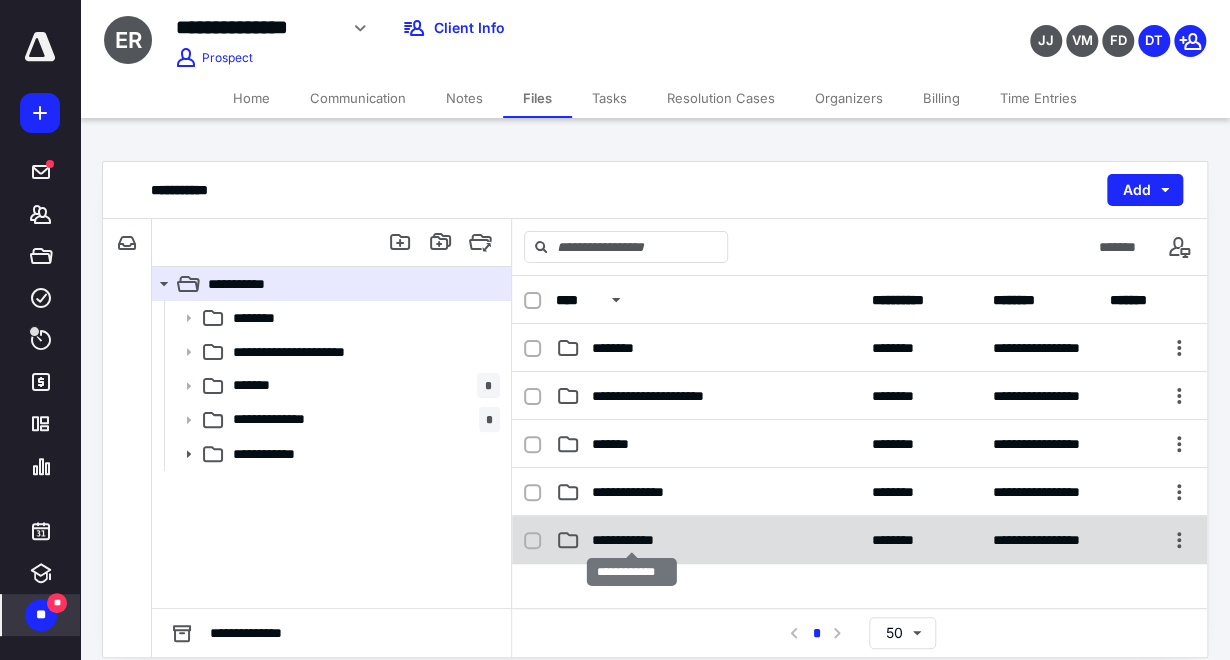 click on "**********" at bounding box center [632, 540] 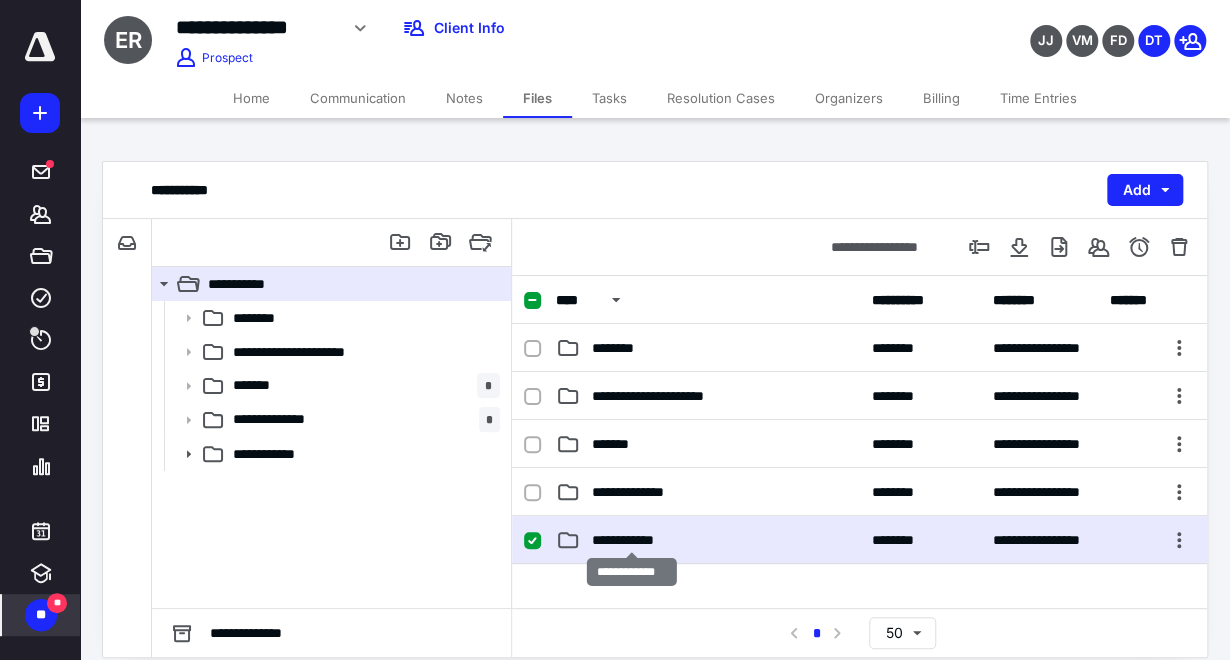 click on "**********" at bounding box center [632, 540] 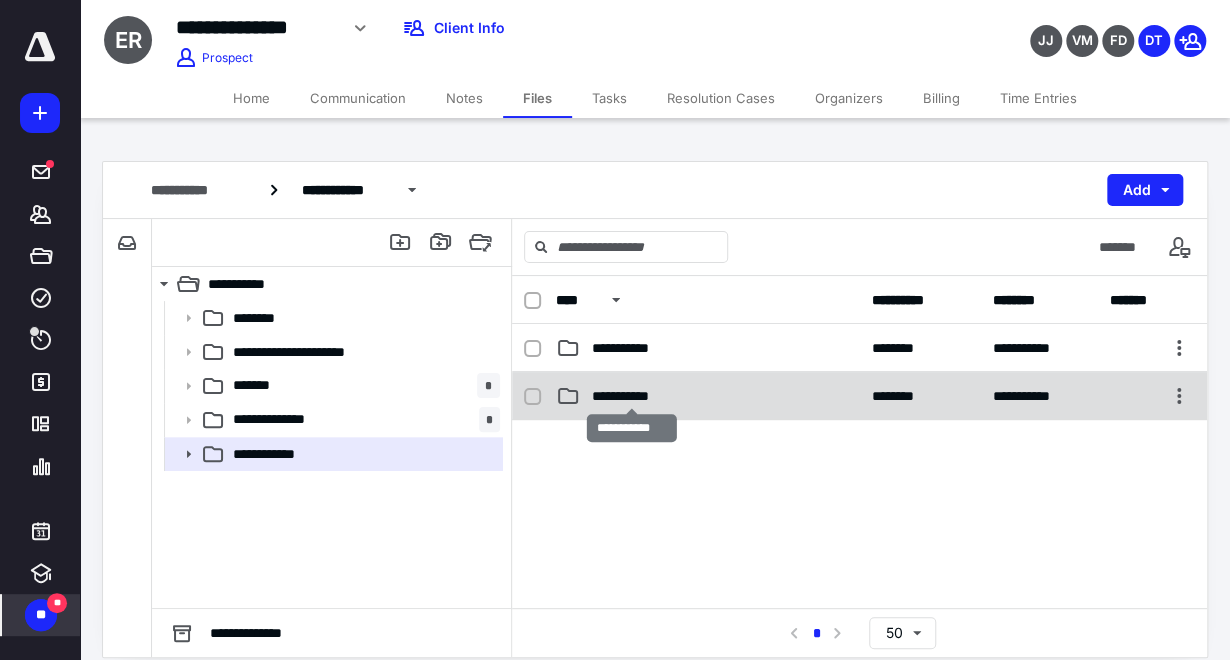 click on "**********" at bounding box center [632, 396] 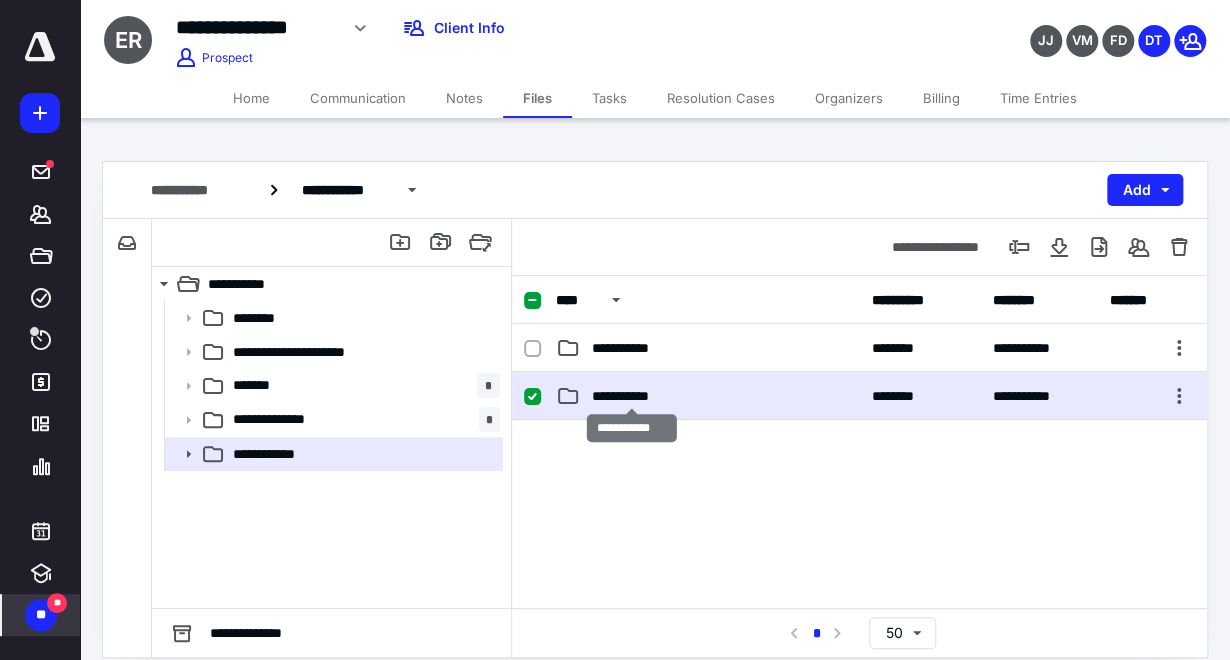 click on "**********" at bounding box center [632, 396] 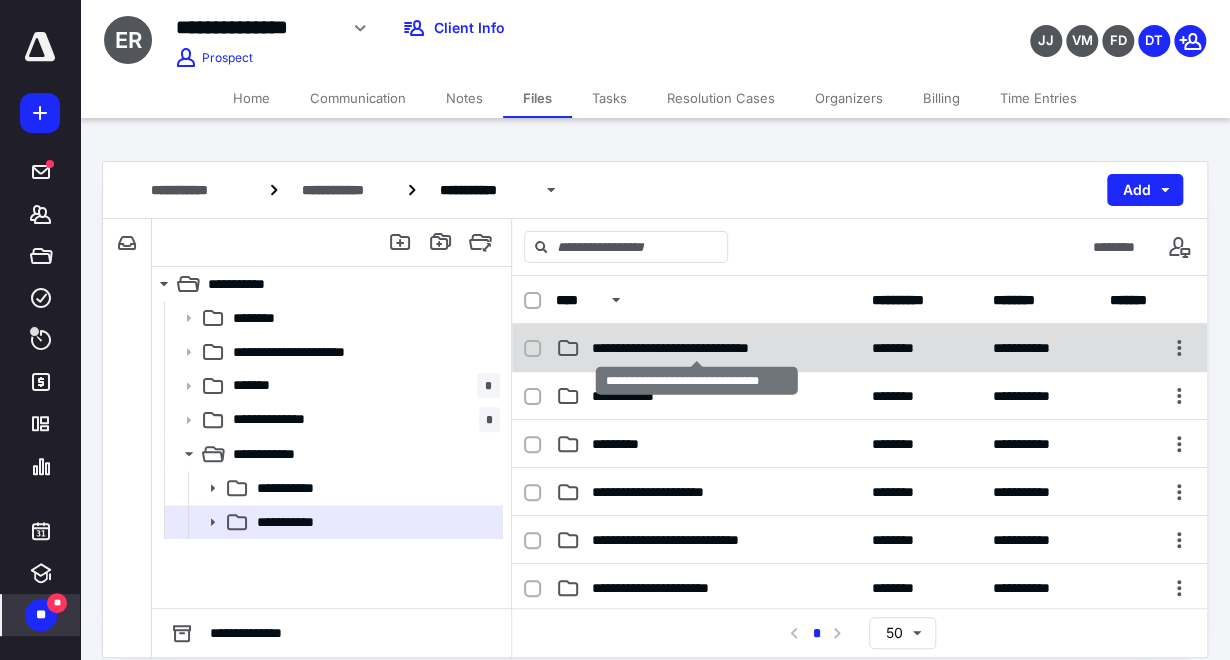 click on "**********" at bounding box center [697, 348] 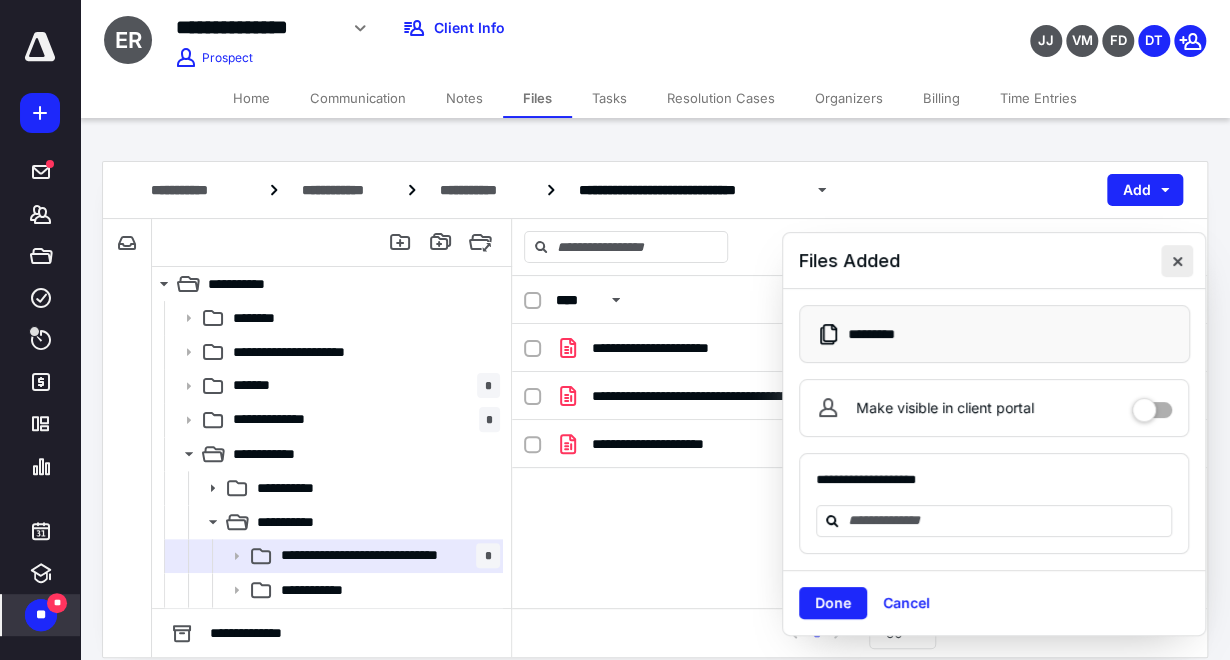 click at bounding box center [1177, 261] 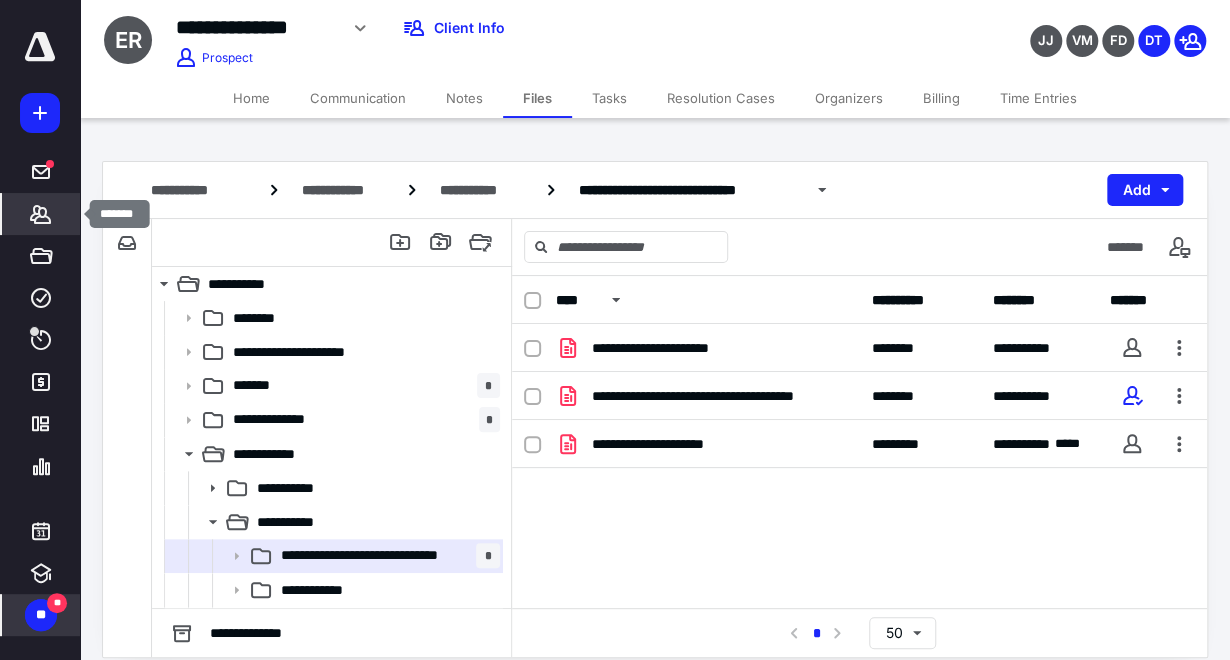 click 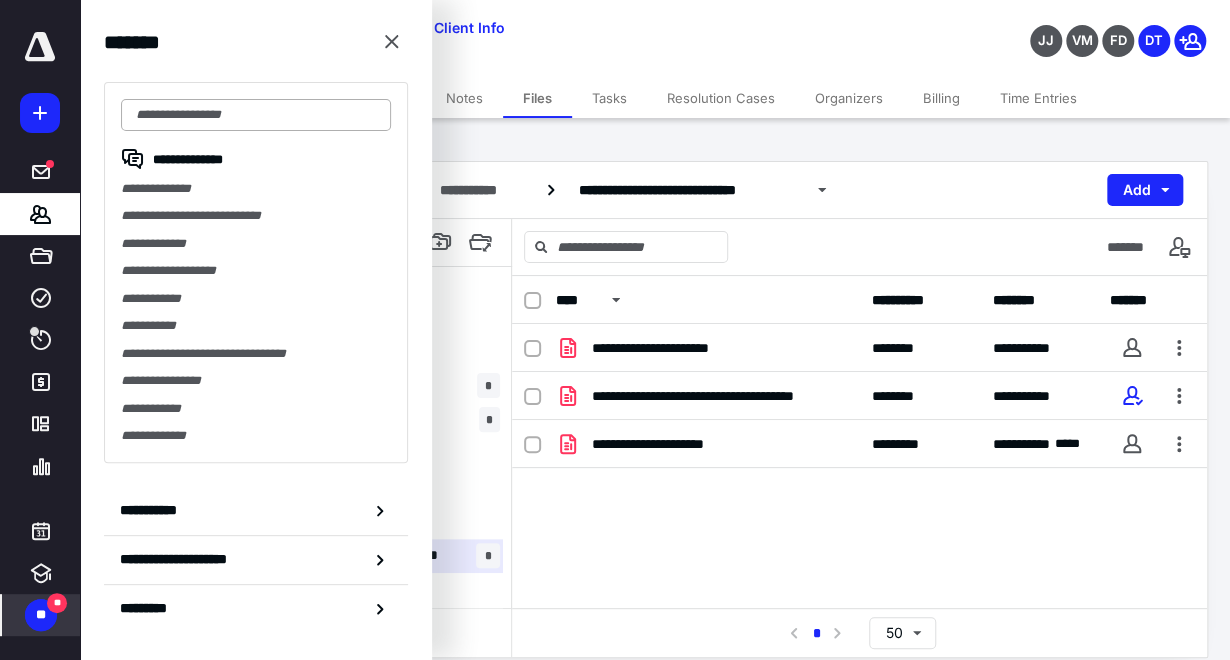 click at bounding box center [256, 115] 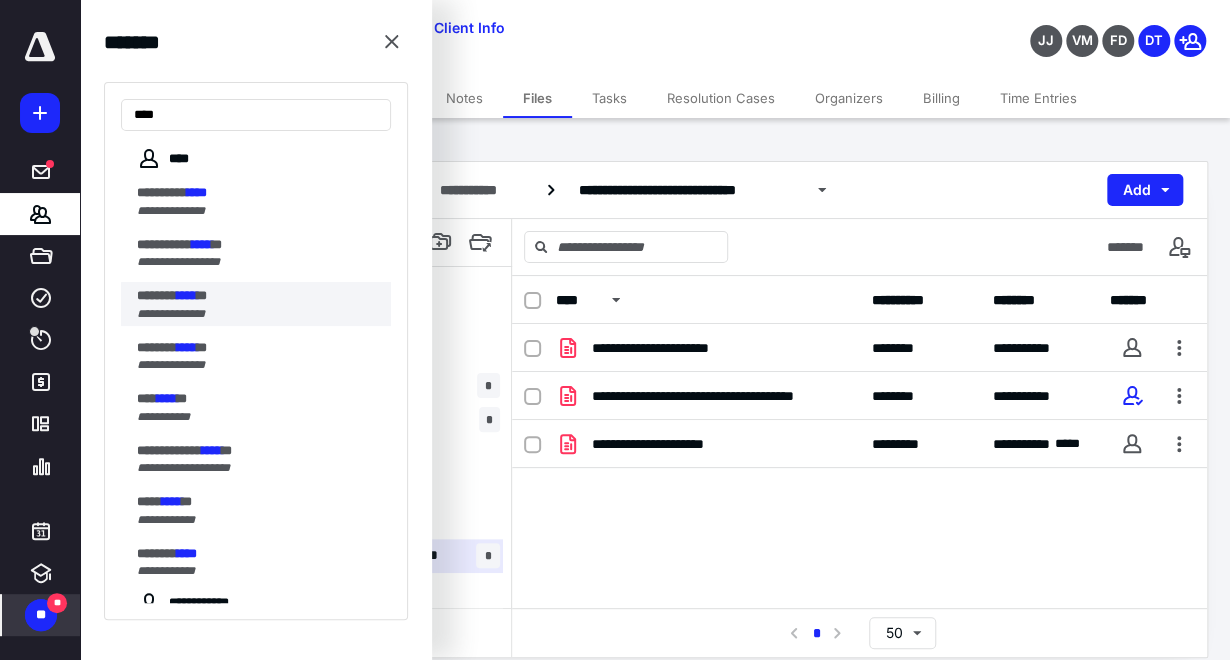 type on "****" 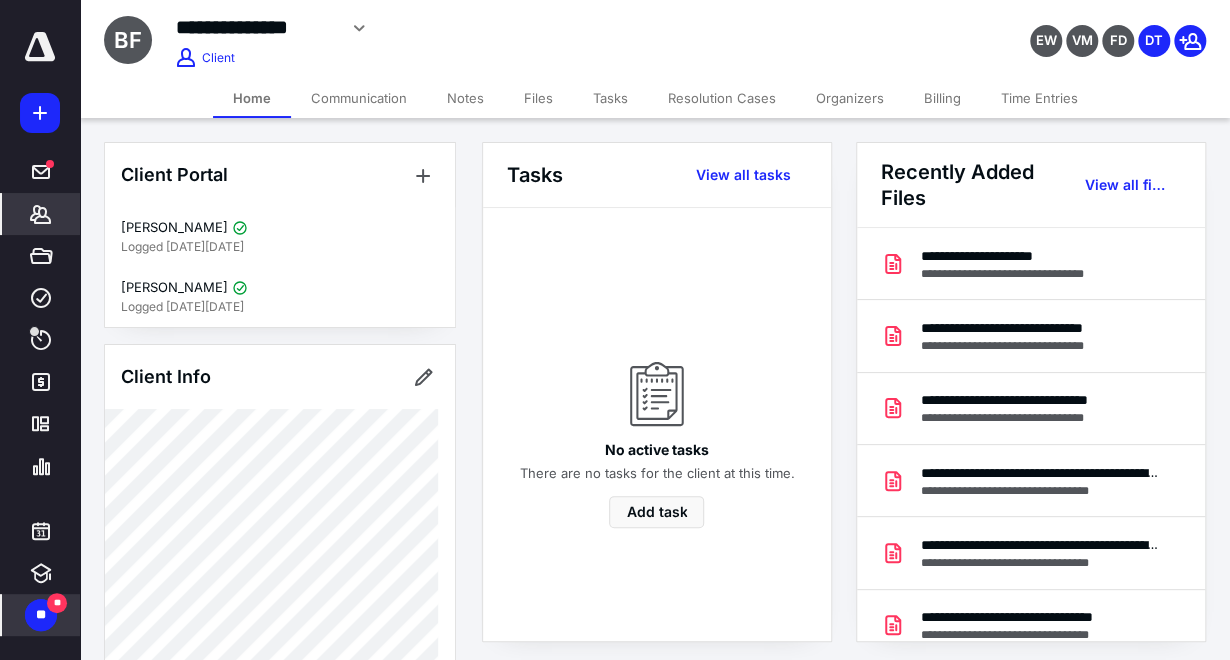 click on "Files" at bounding box center (538, 98) 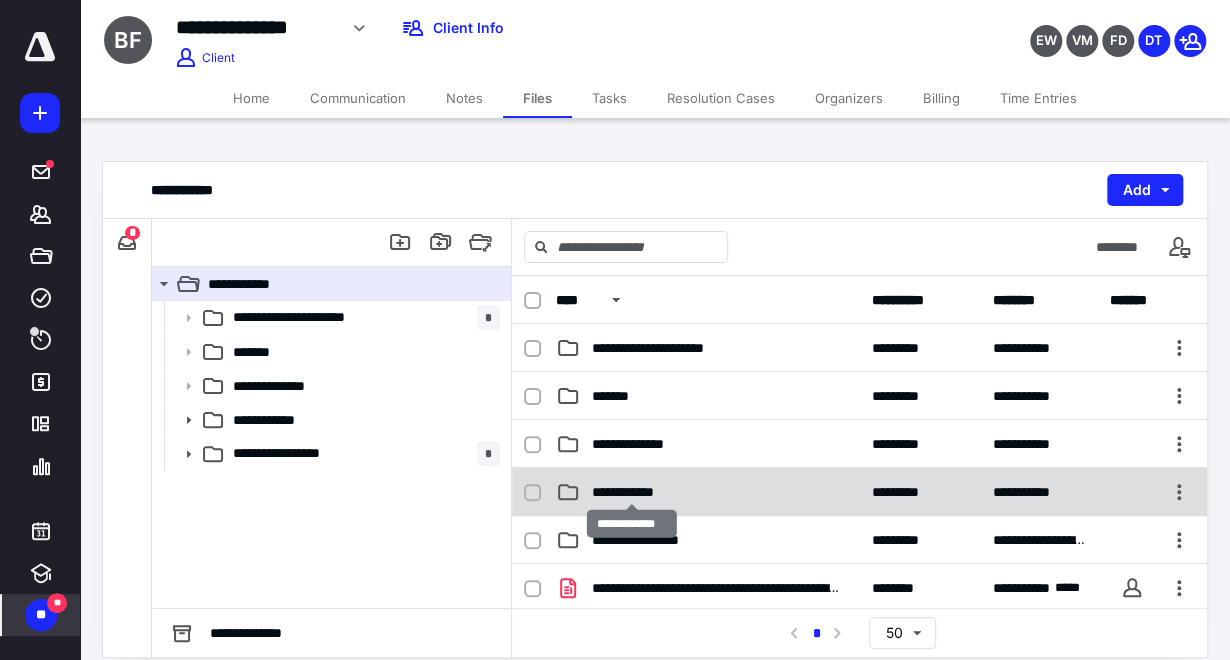 click on "**********" at bounding box center (632, 492) 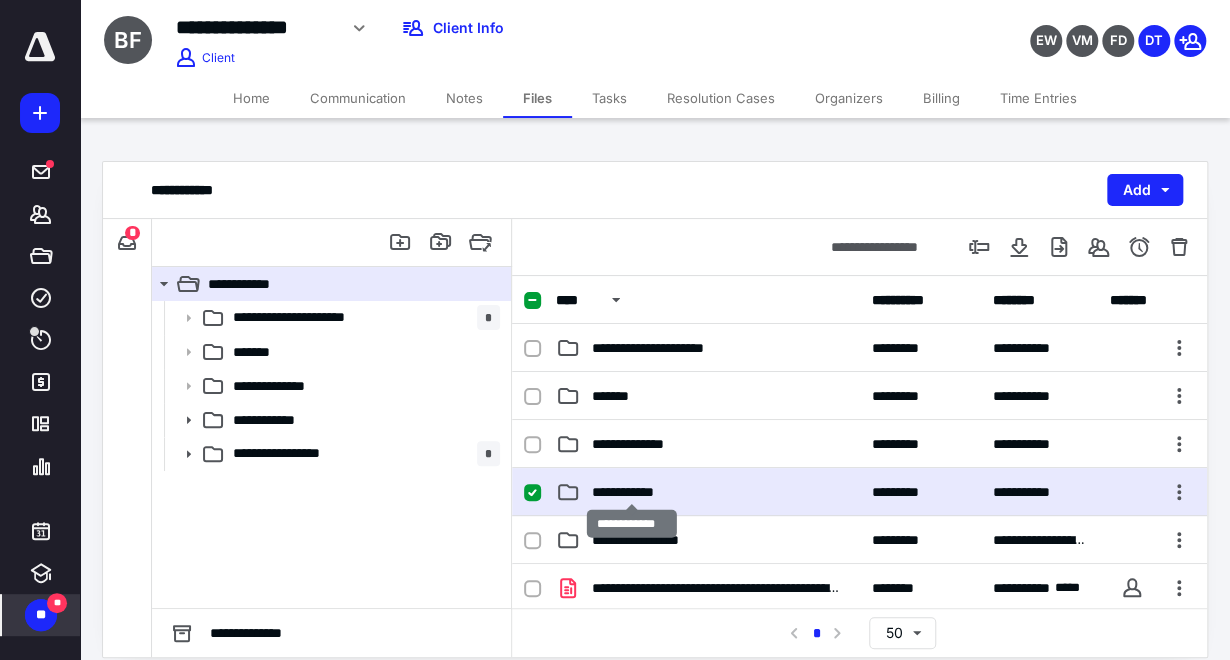 click on "**********" at bounding box center [632, 492] 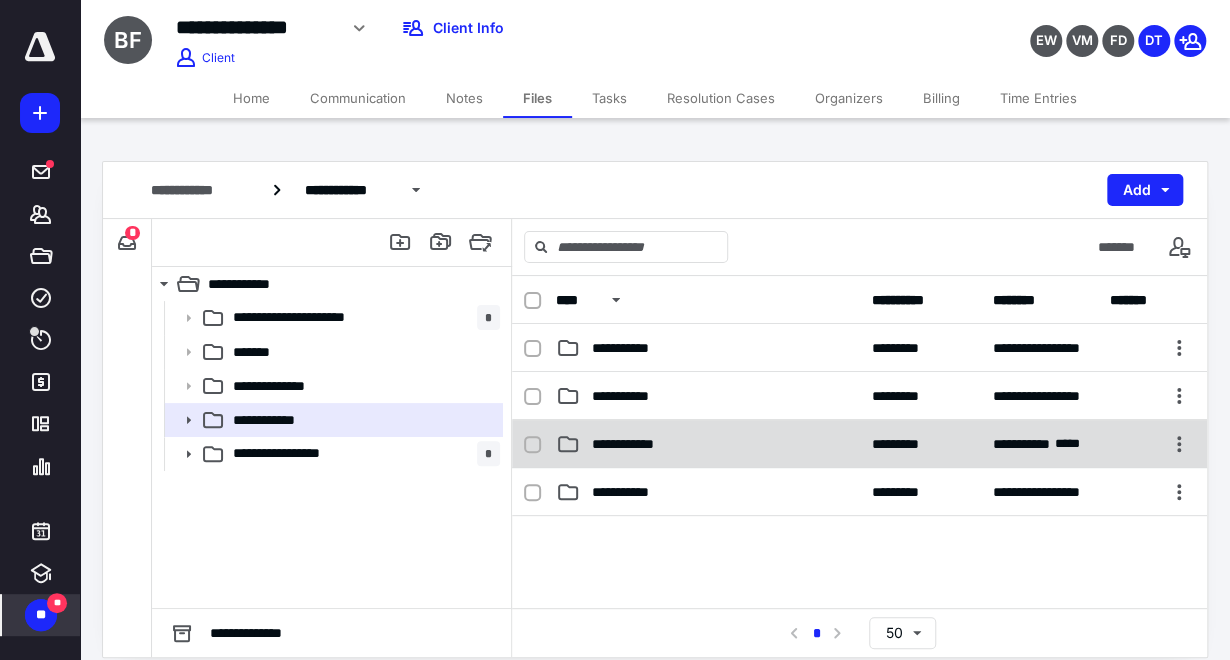 click on "**********" at bounding box center [707, 444] 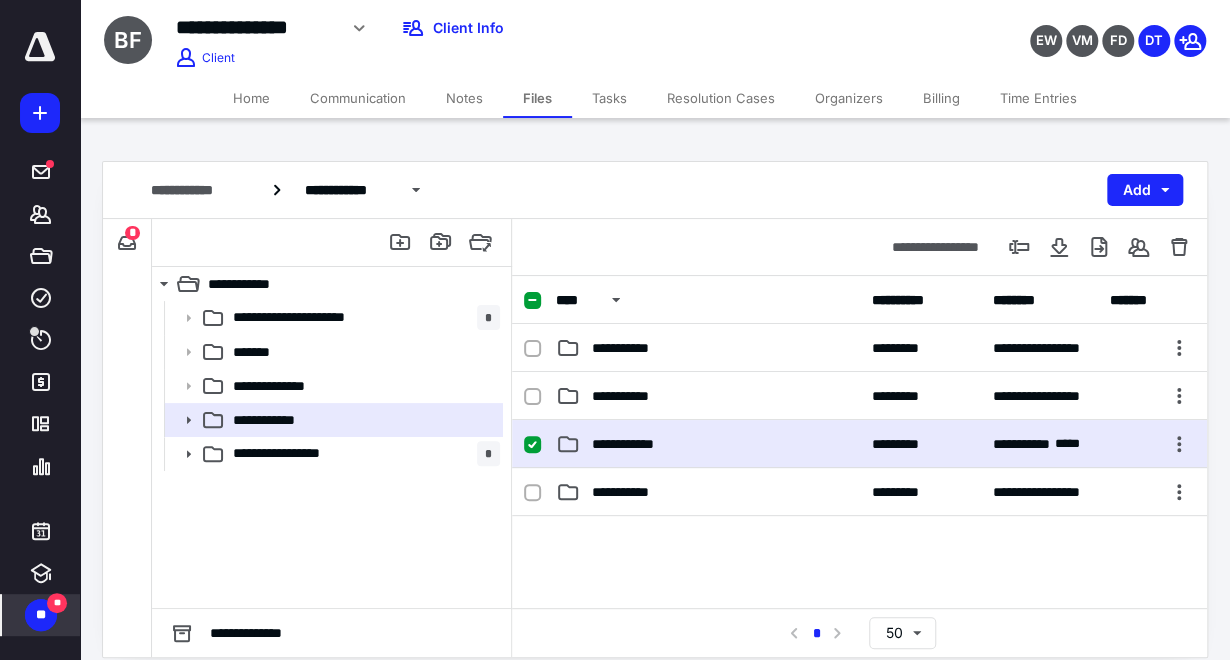 click on "**********" at bounding box center (707, 444) 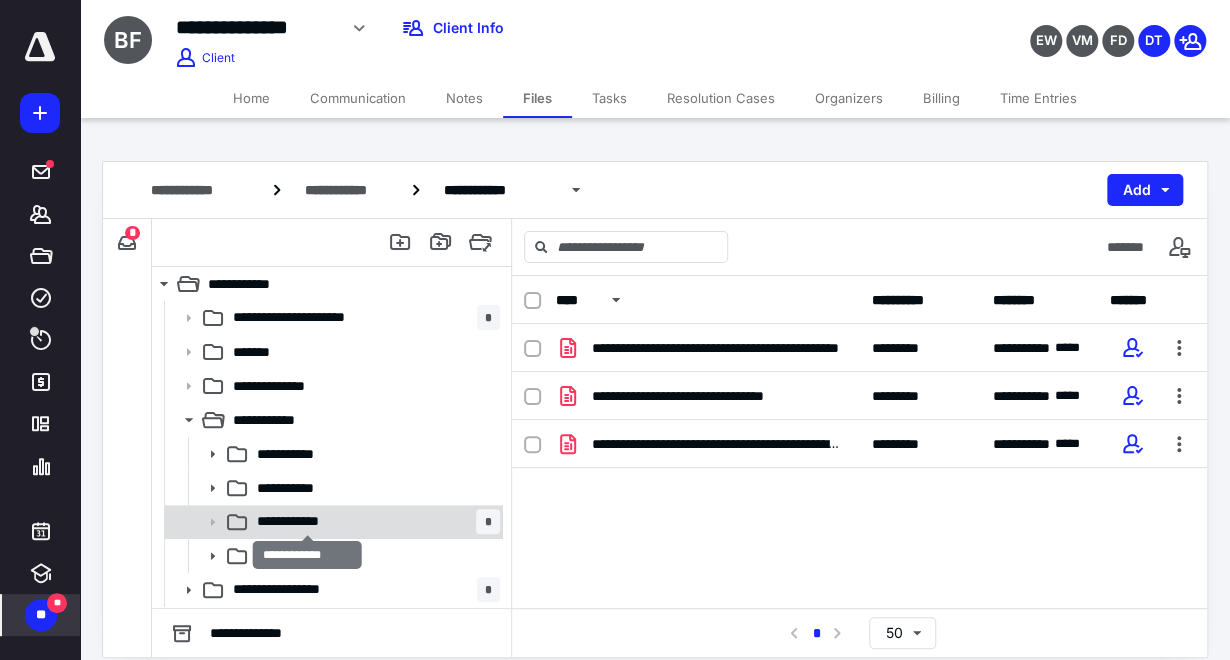 click on "**********" at bounding box center [308, 521] 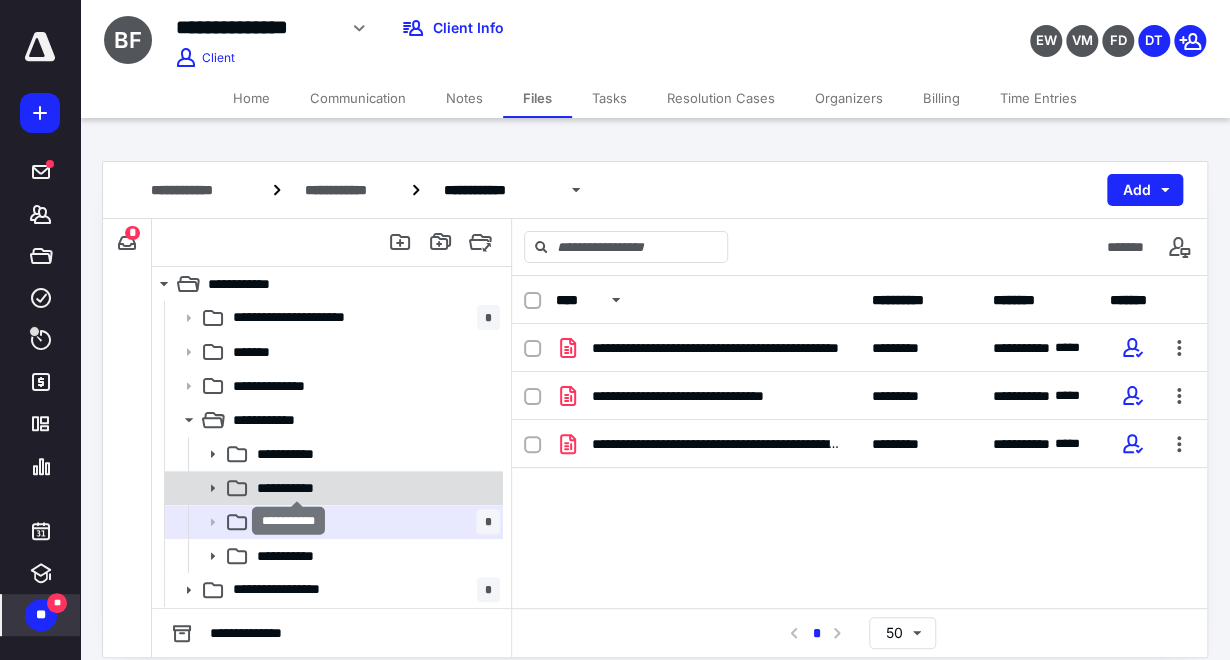 click on "**********" at bounding box center [297, 488] 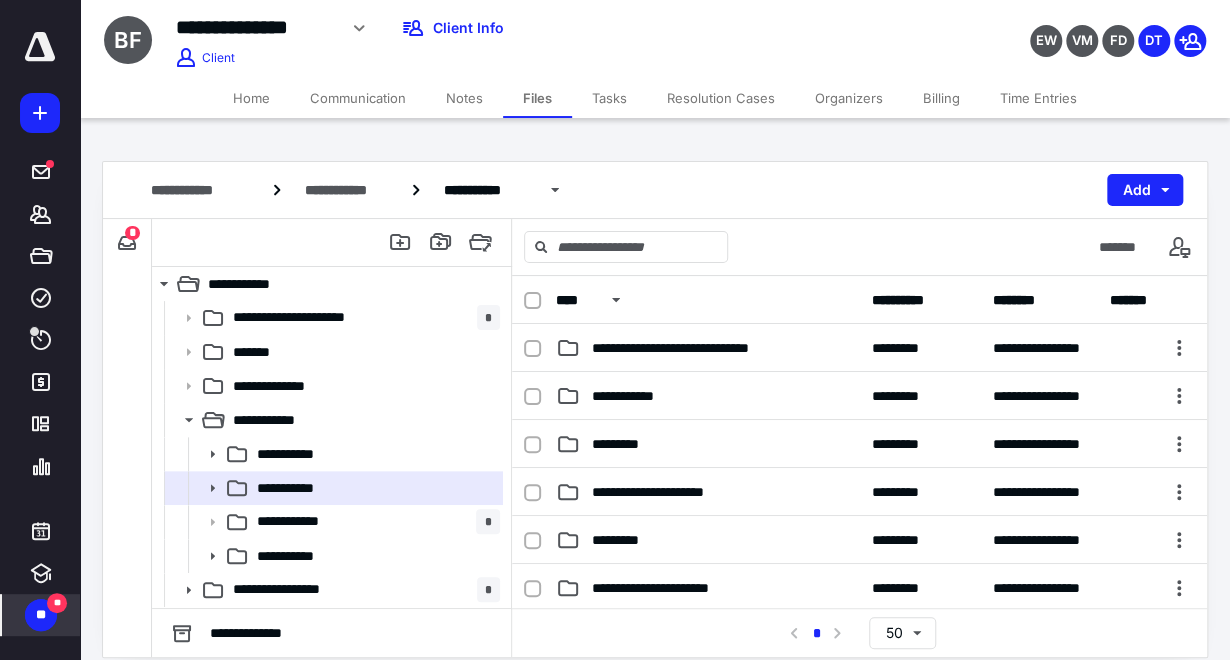 click on "**********" at bounding box center [374, 522] 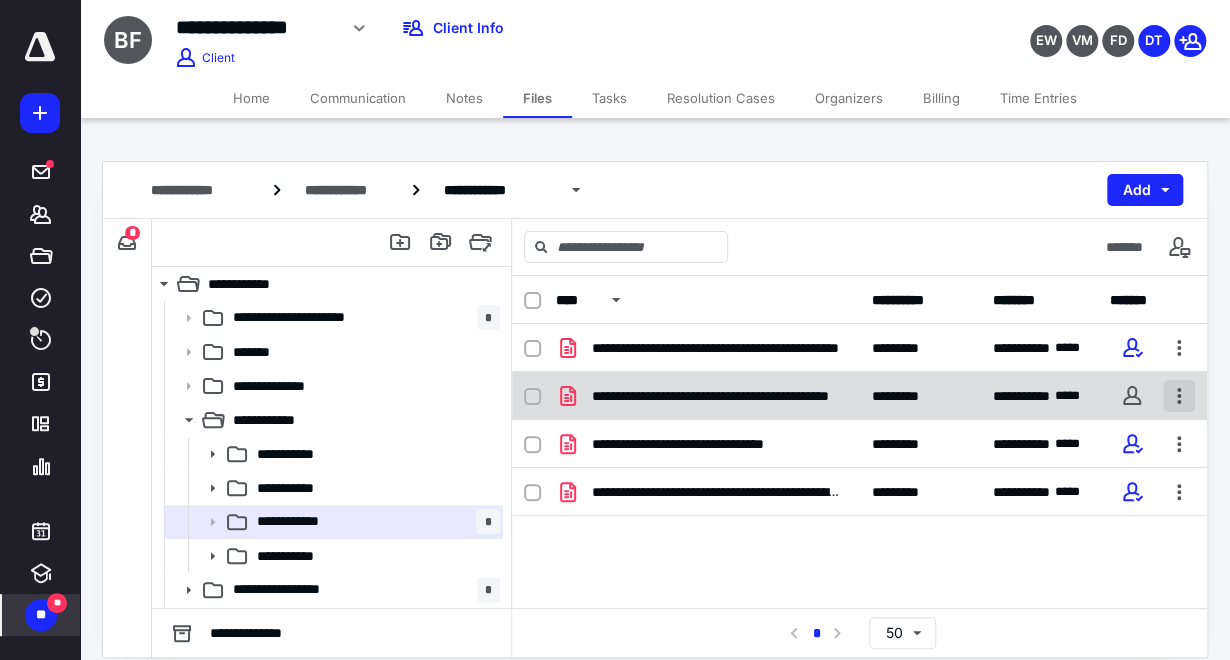 click at bounding box center [1179, 396] 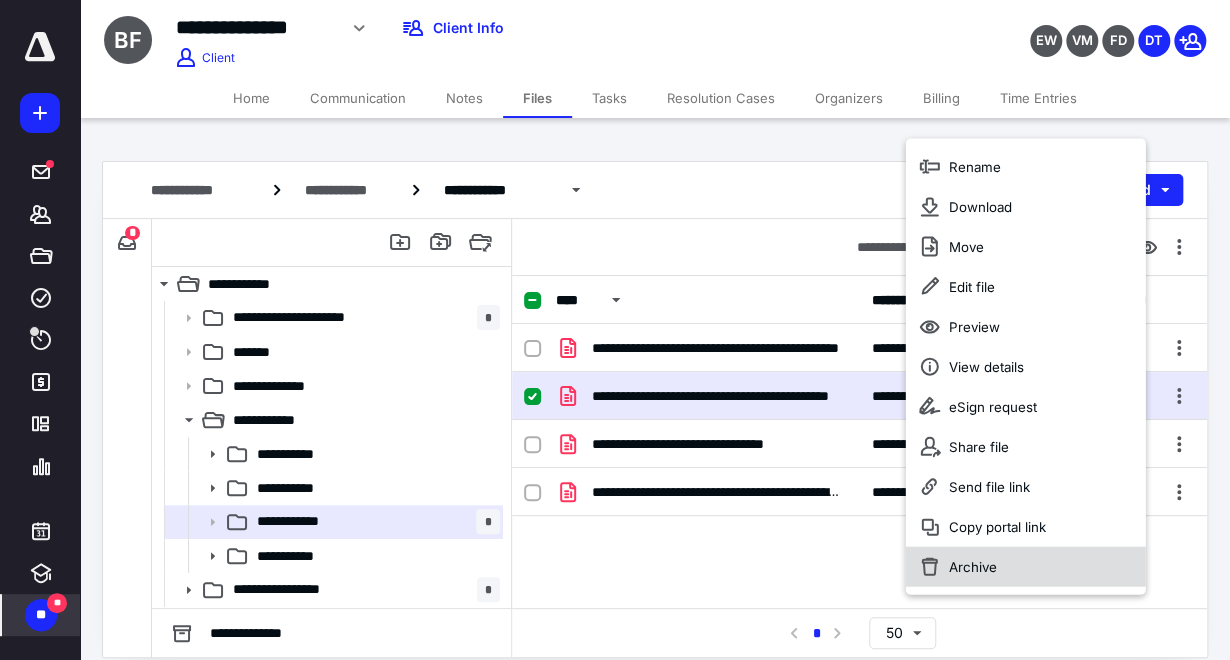 click on "Archive" at bounding box center (973, 567) 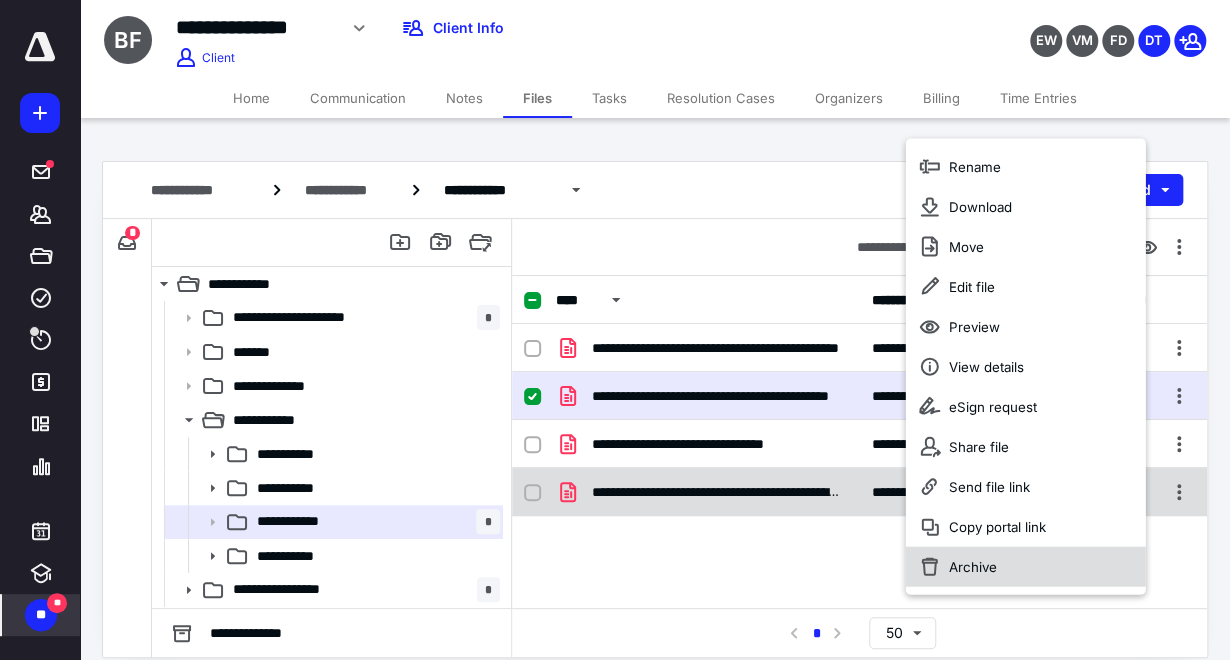 checkbox on "false" 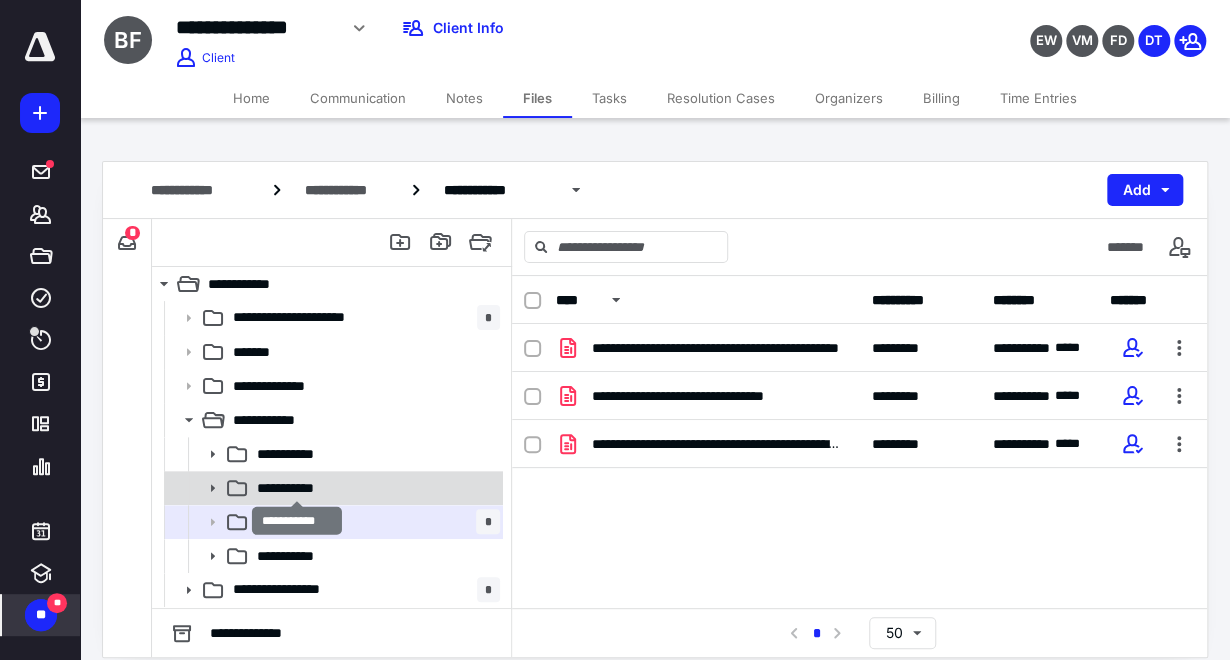 click on "**********" at bounding box center (297, 488) 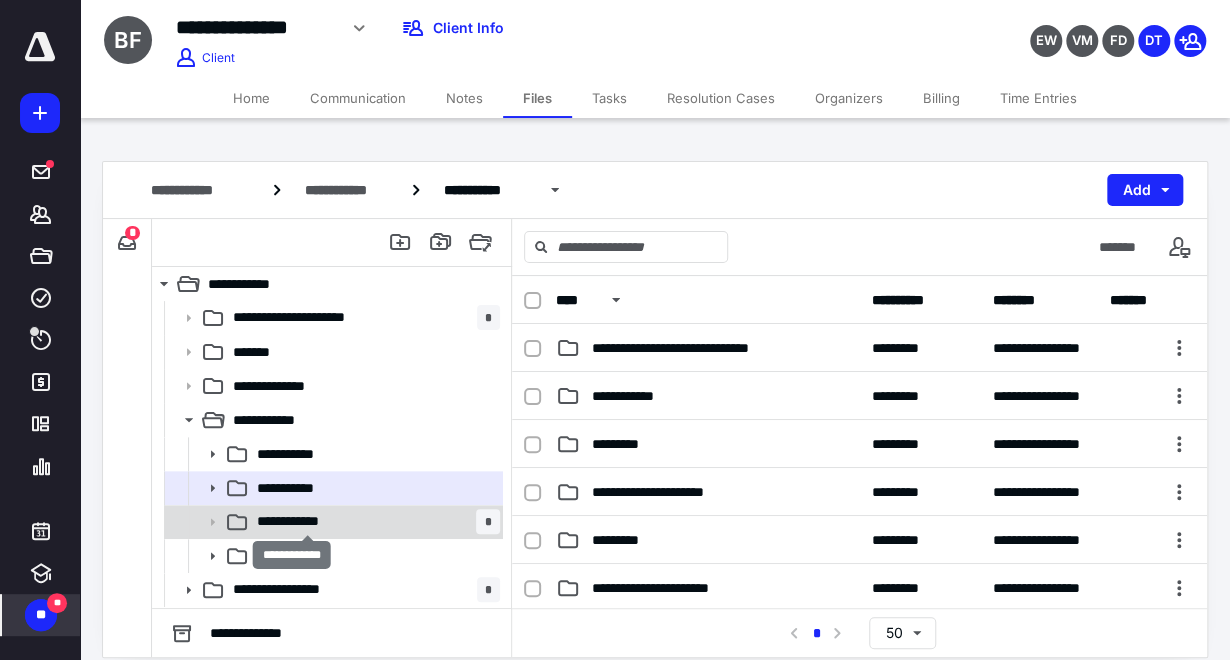 click on "**********" at bounding box center (308, 521) 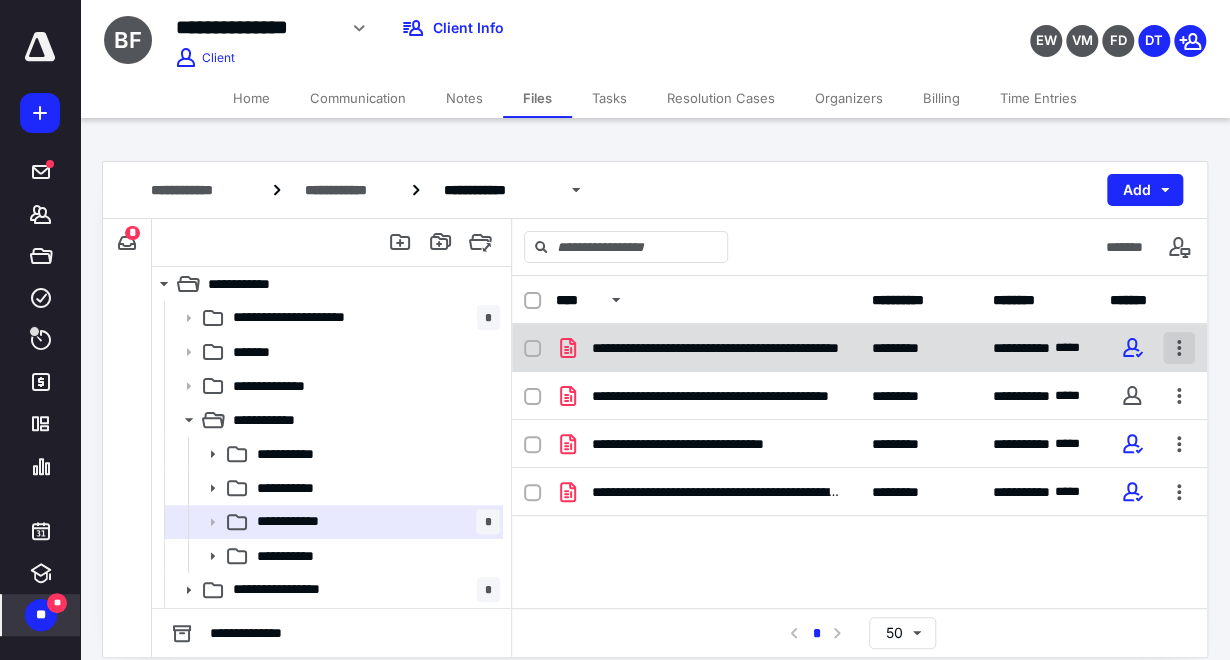 click at bounding box center [1179, 348] 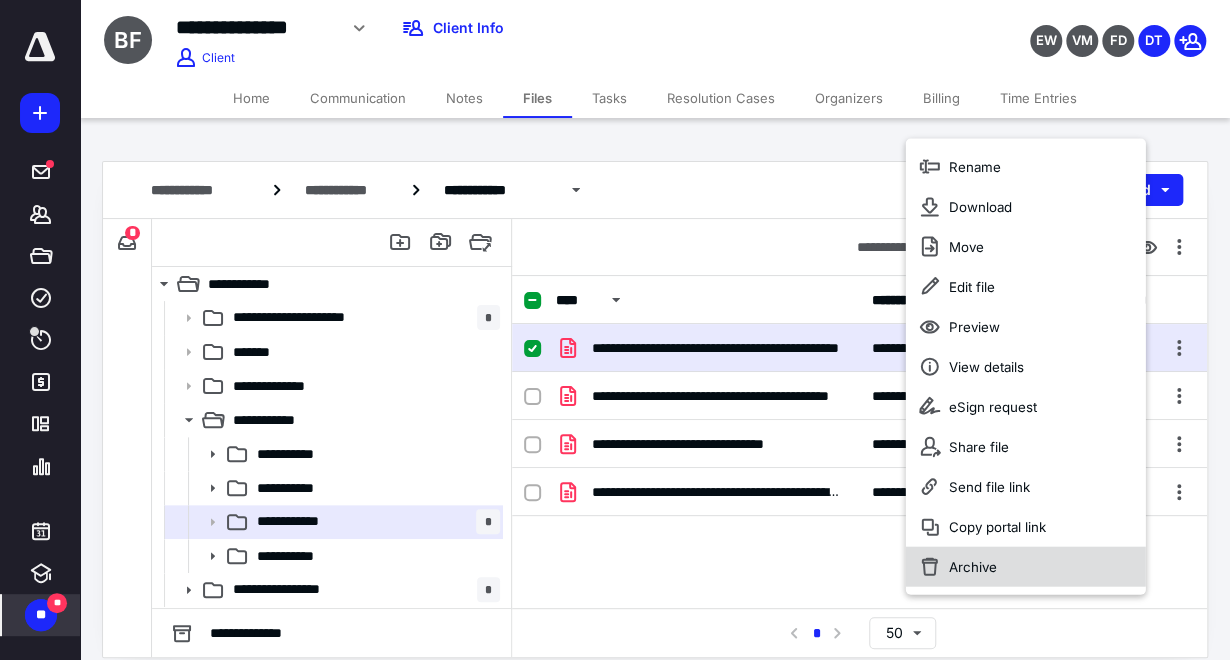 click on "Archive" at bounding box center [973, 567] 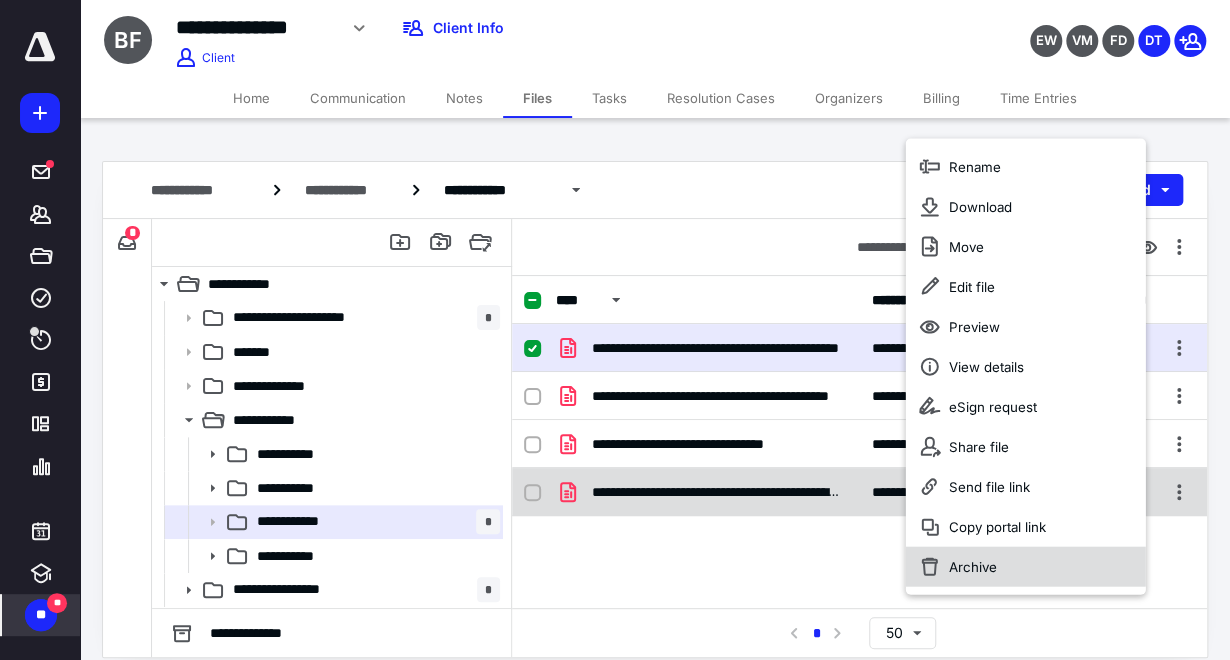 checkbox on "false" 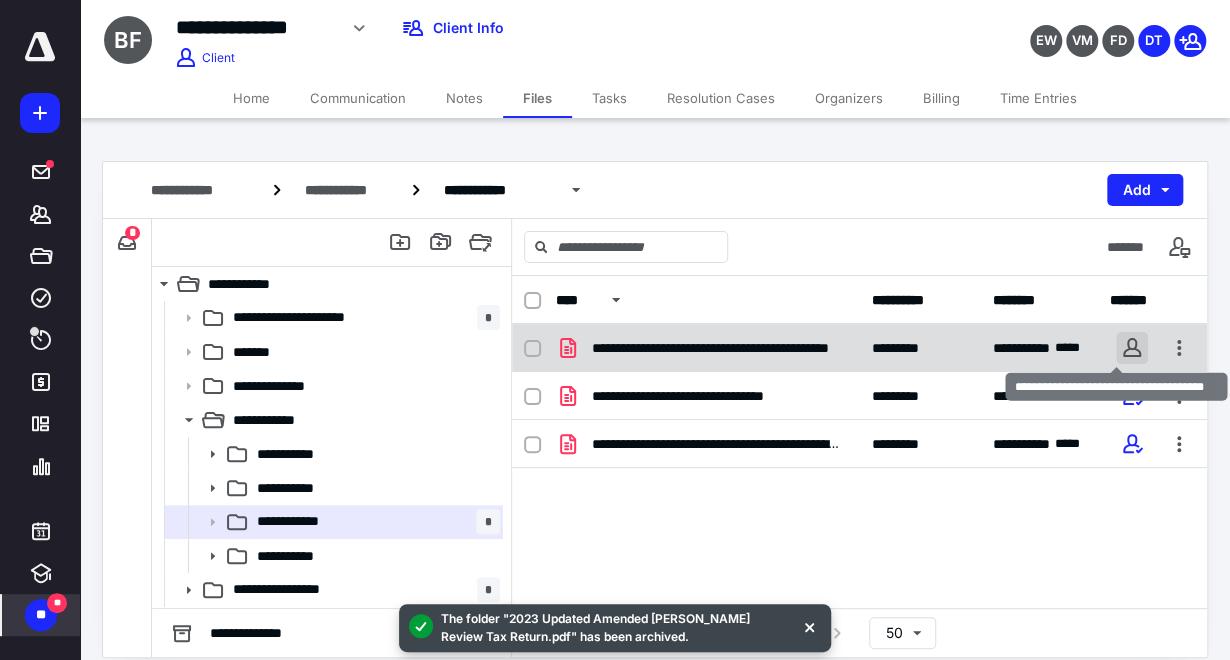 click at bounding box center (1132, 348) 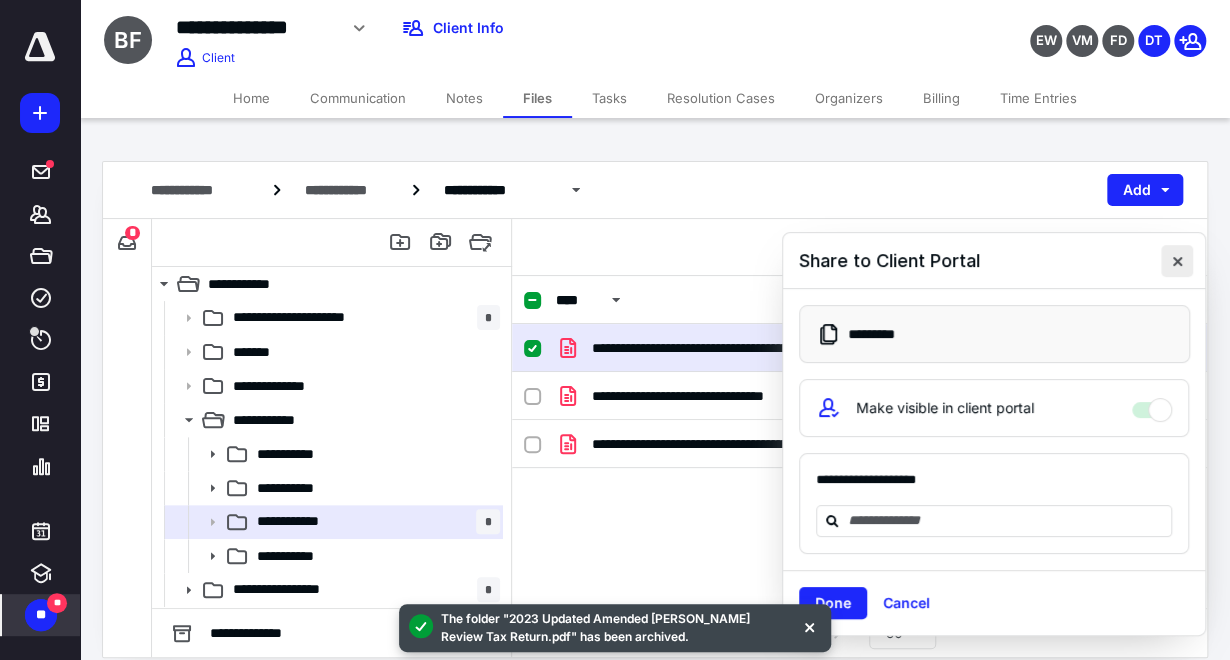 click at bounding box center [1177, 261] 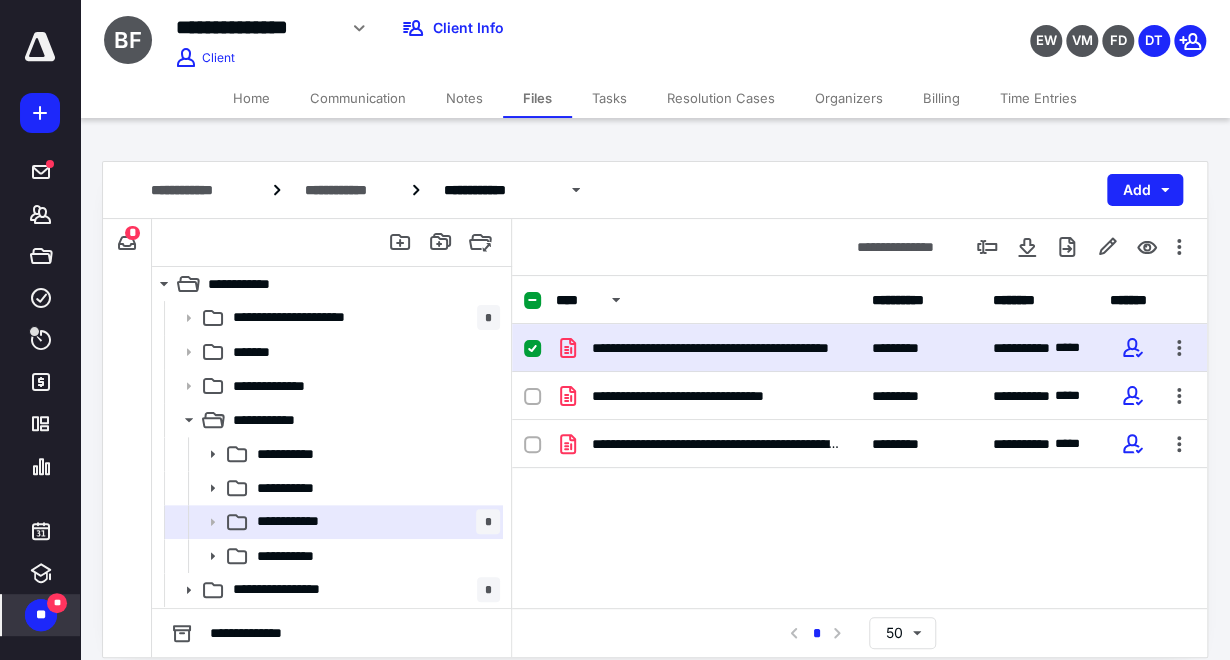 click on "Tasks" at bounding box center (609, 98) 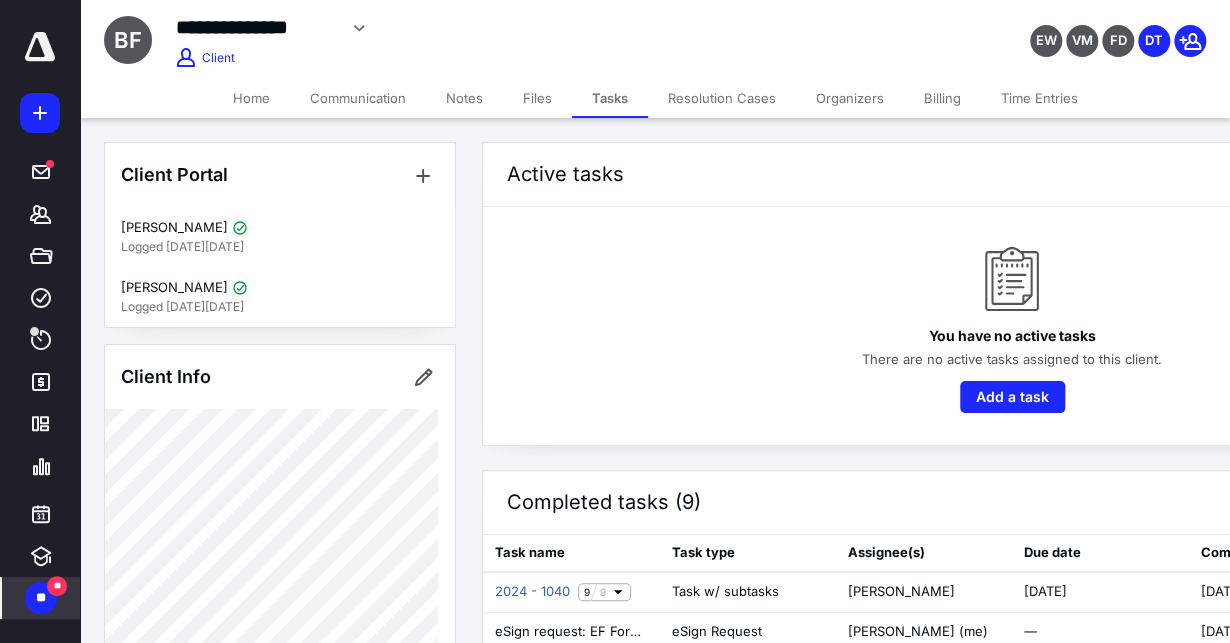 click on "Files" at bounding box center (537, 98) 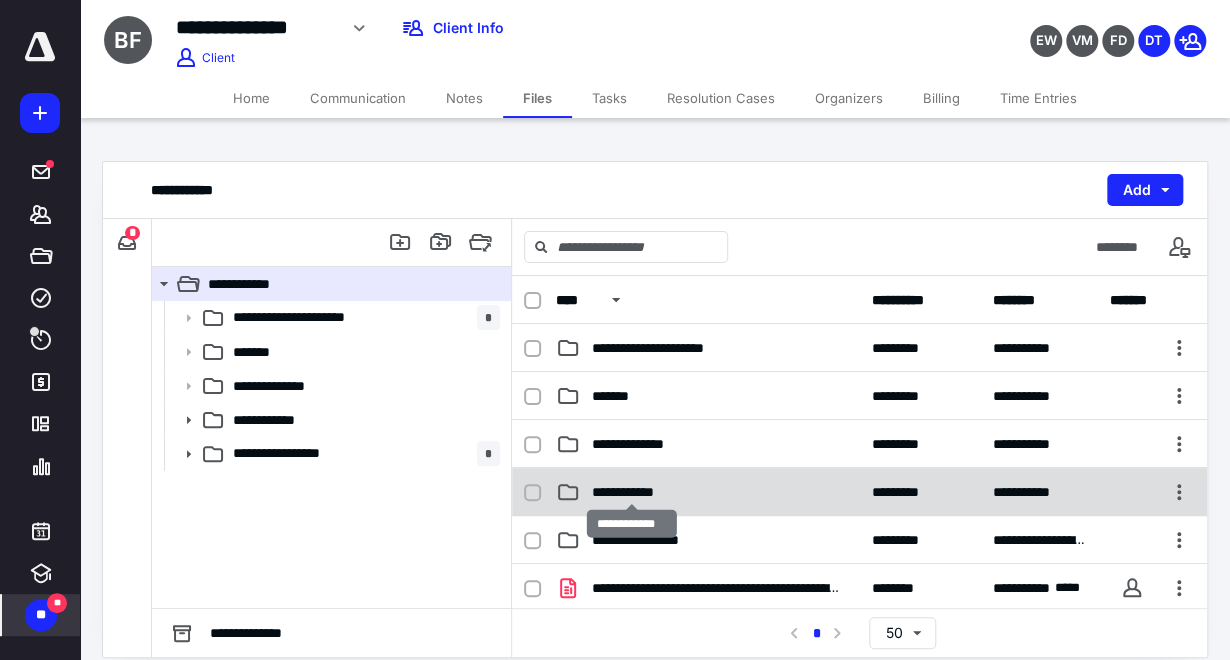 click on "**********" at bounding box center [632, 492] 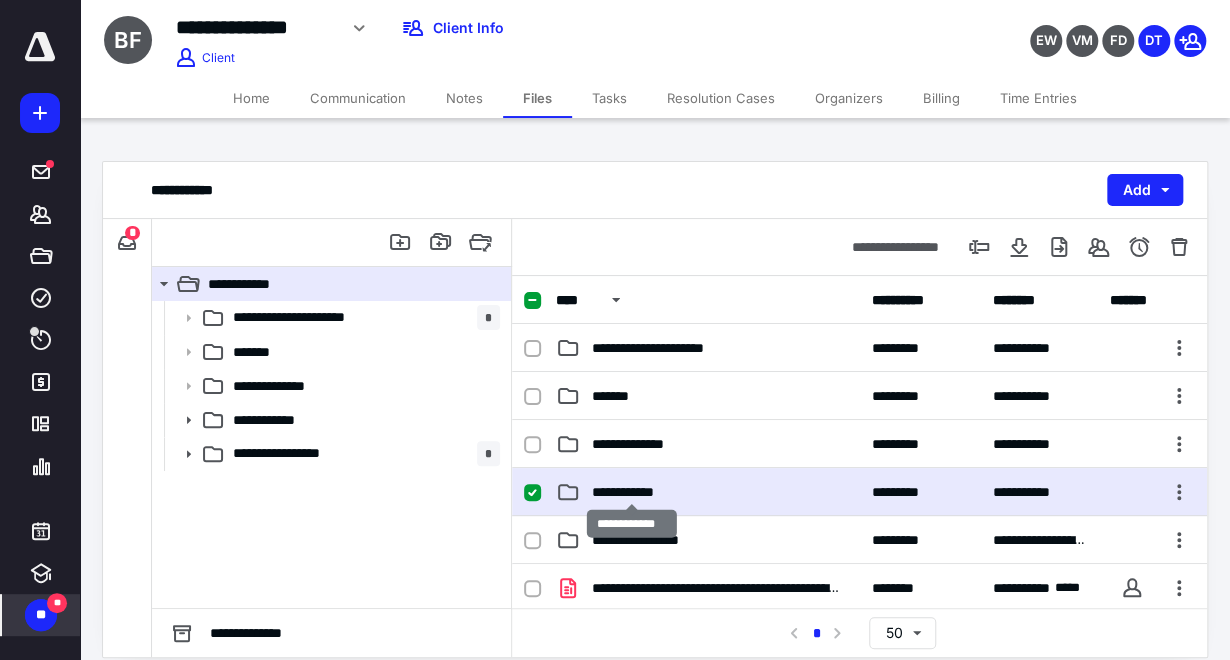 click on "**********" at bounding box center [632, 492] 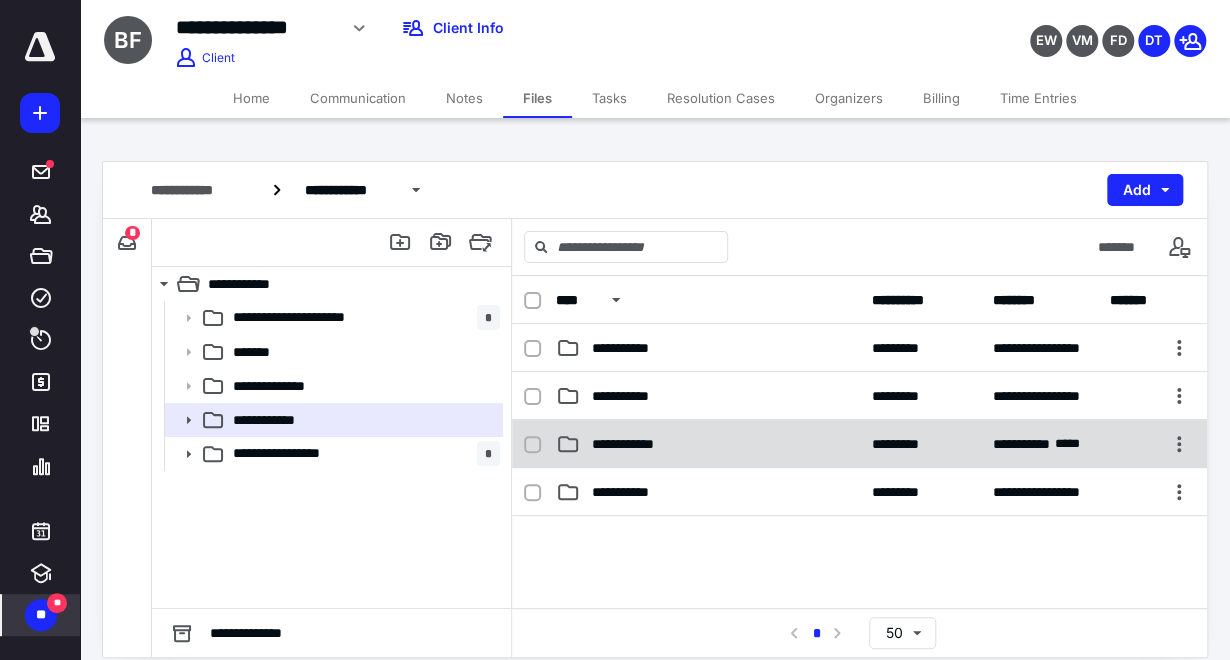 click on "**********" at bounding box center [643, 444] 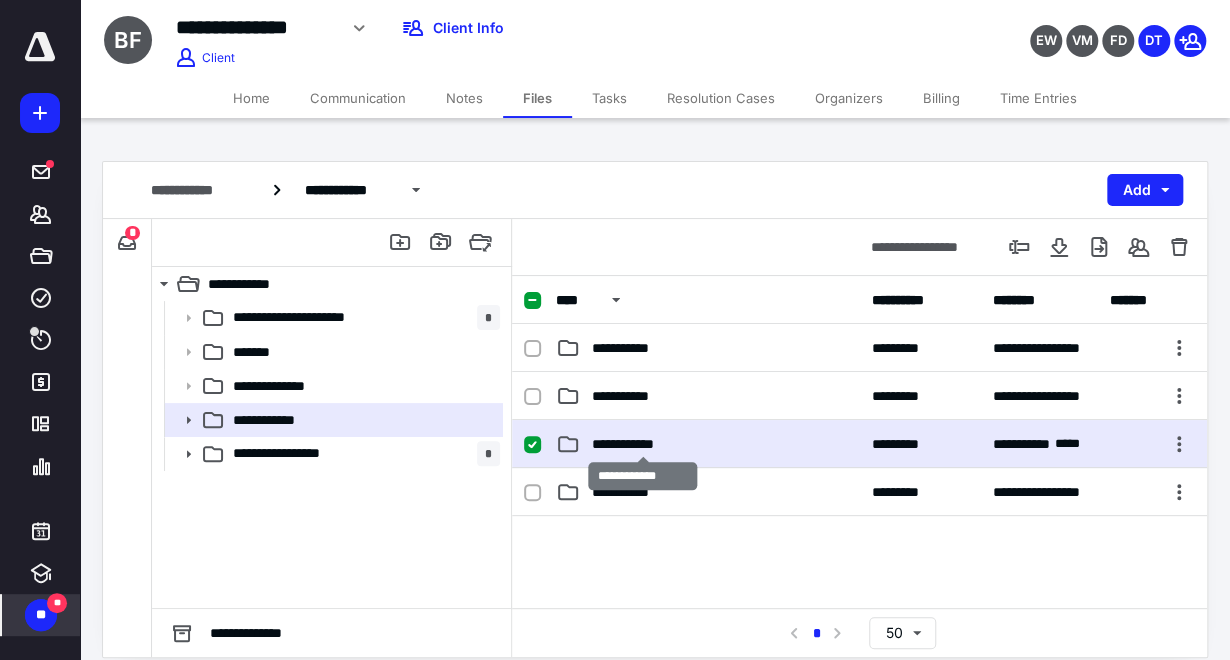 click on "**********" at bounding box center (643, 444) 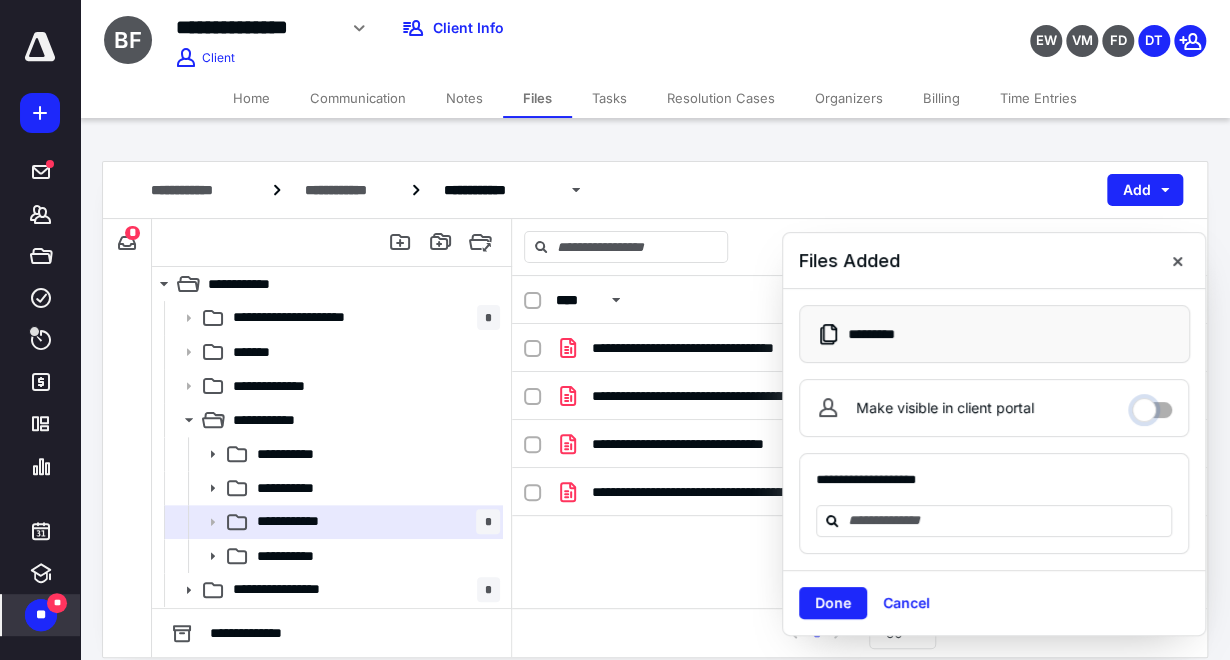 click on "Make visible in client portal" at bounding box center [1152, 405] 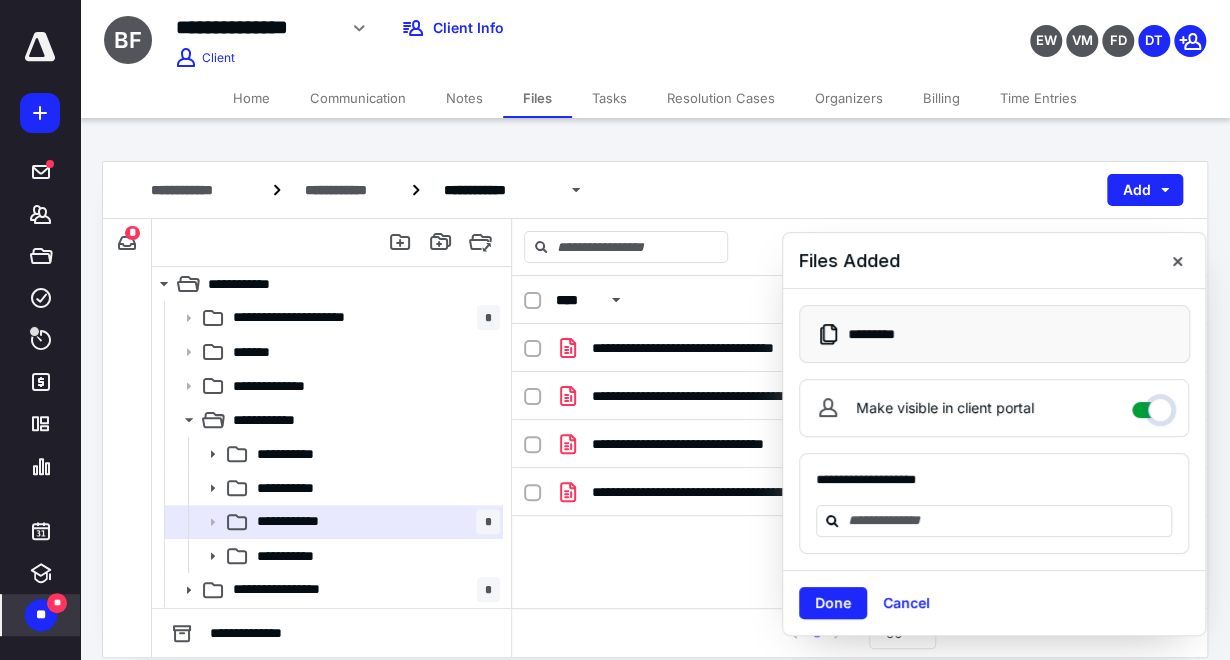 checkbox on "****" 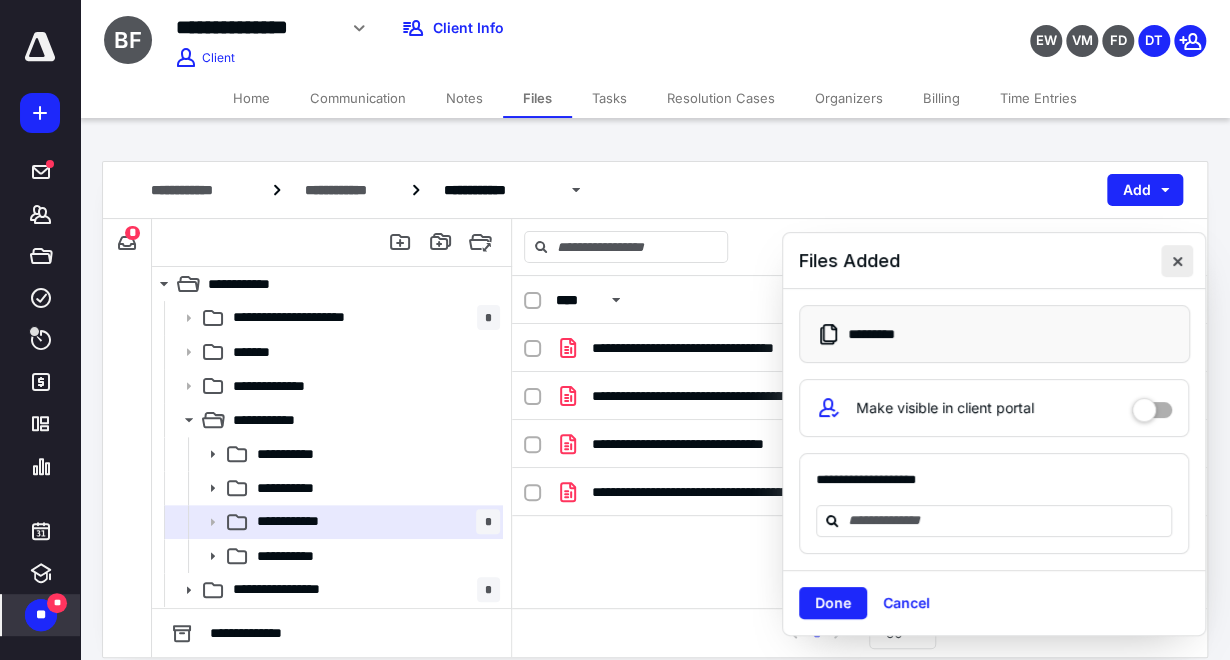 click at bounding box center (1177, 261) 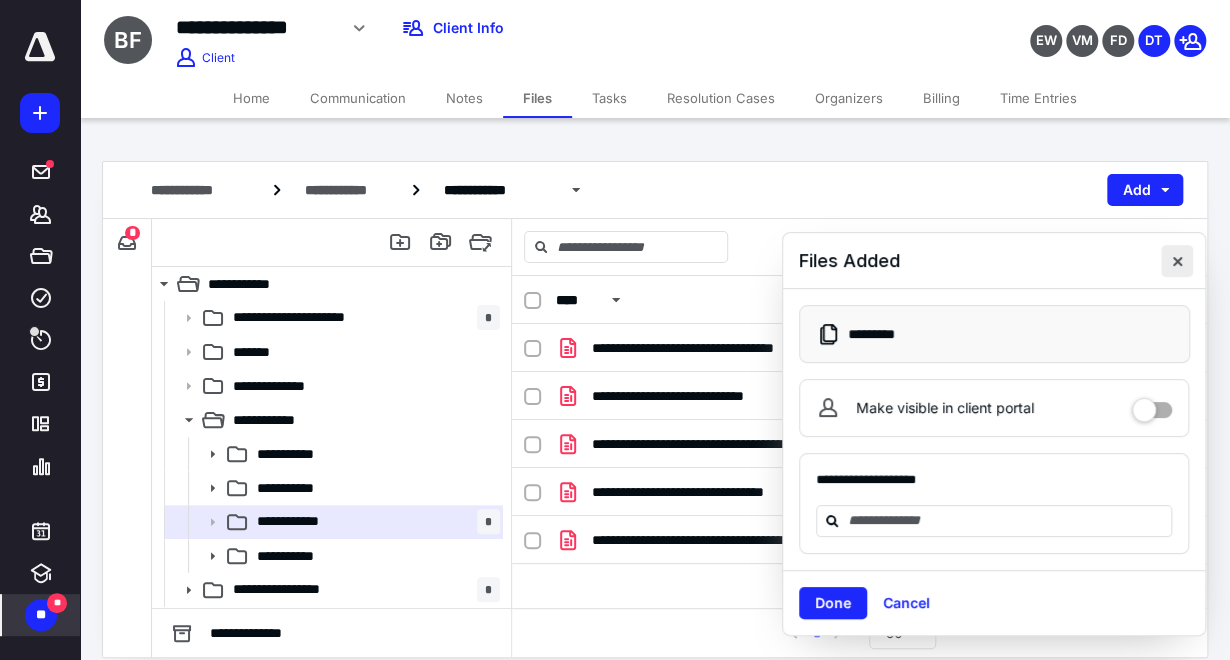 click at bounding box center [1177, 261] 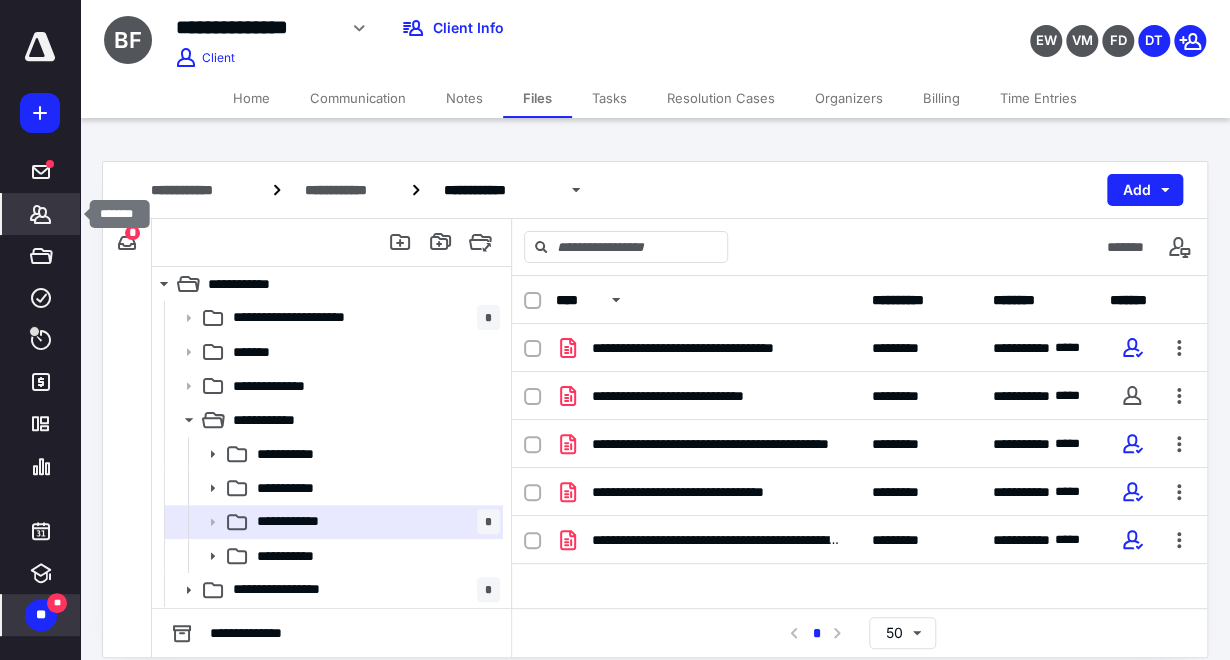 click 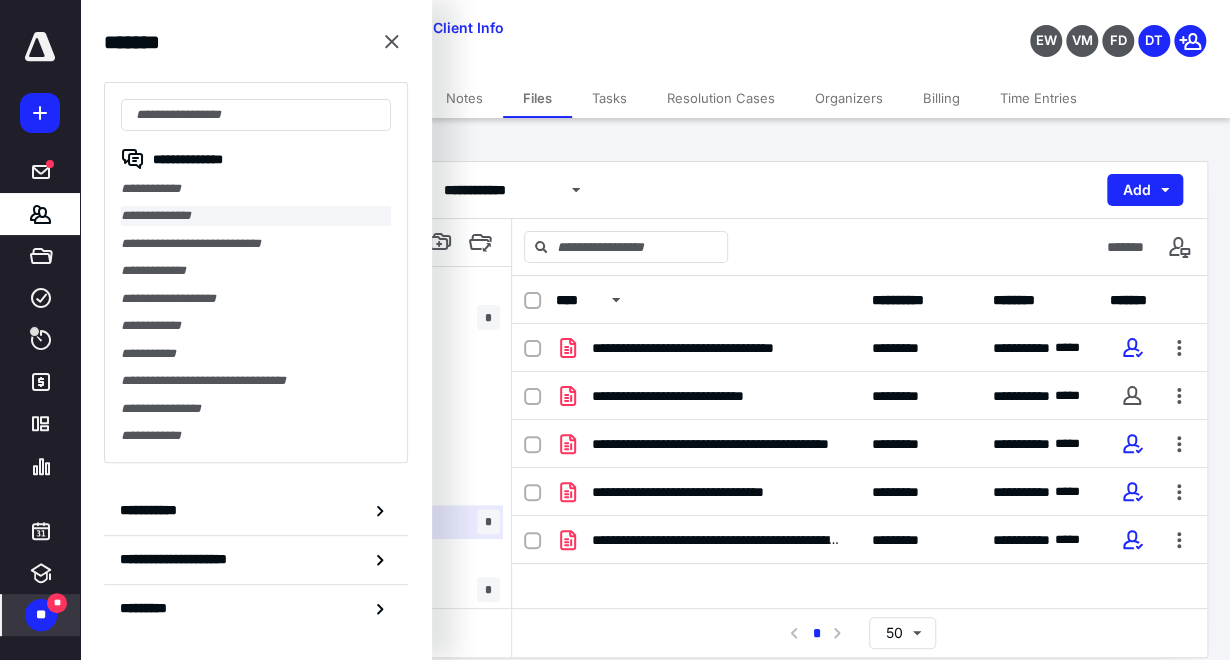 click on "**********" at bounding box center [256, 215] 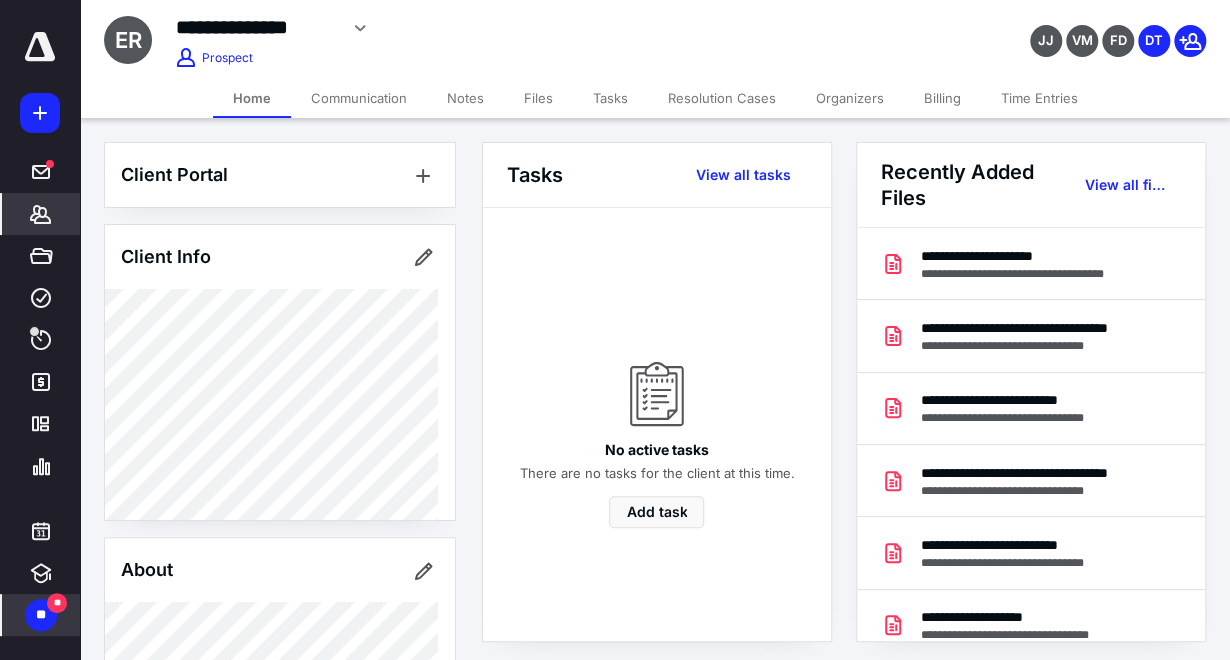 click on "Files" at bounding box center (538, 98) 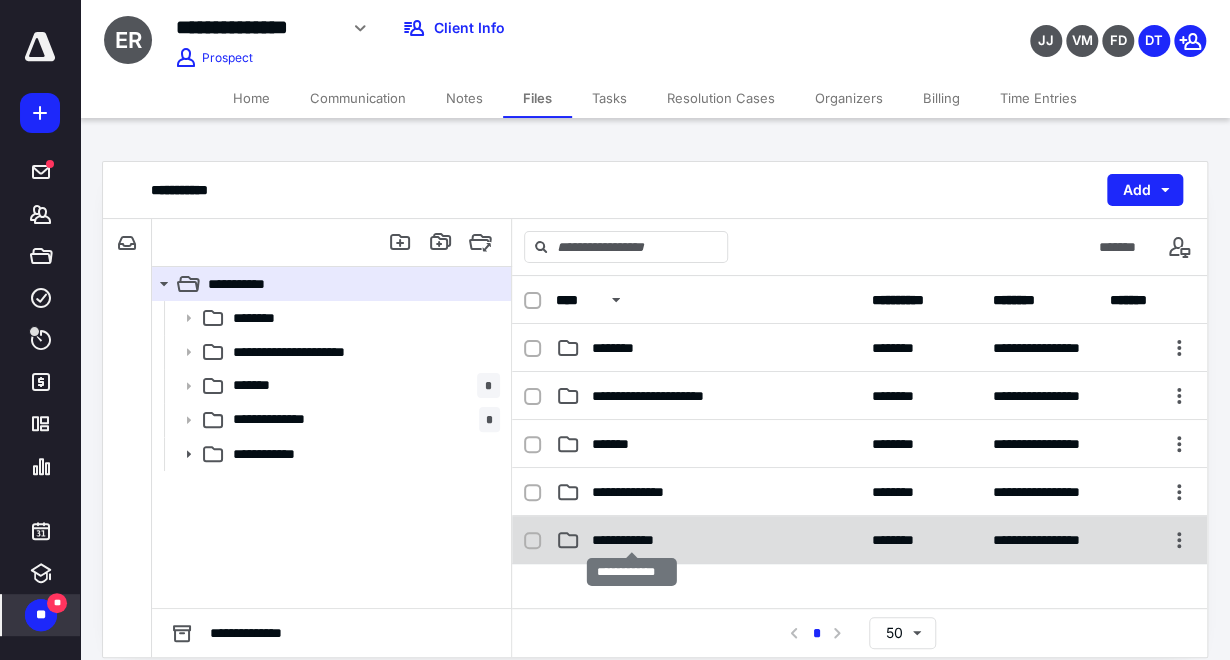 click on "**********" at bounding box center (632, 540) 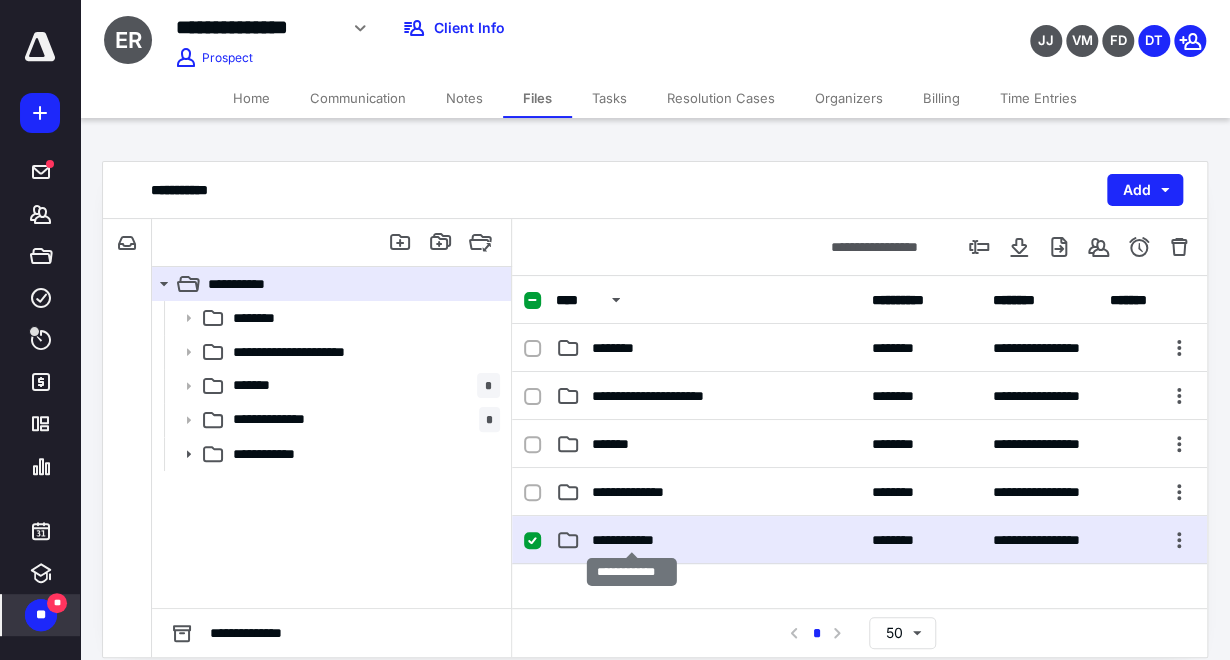 click on "**********" at bounding box center (632, 540) 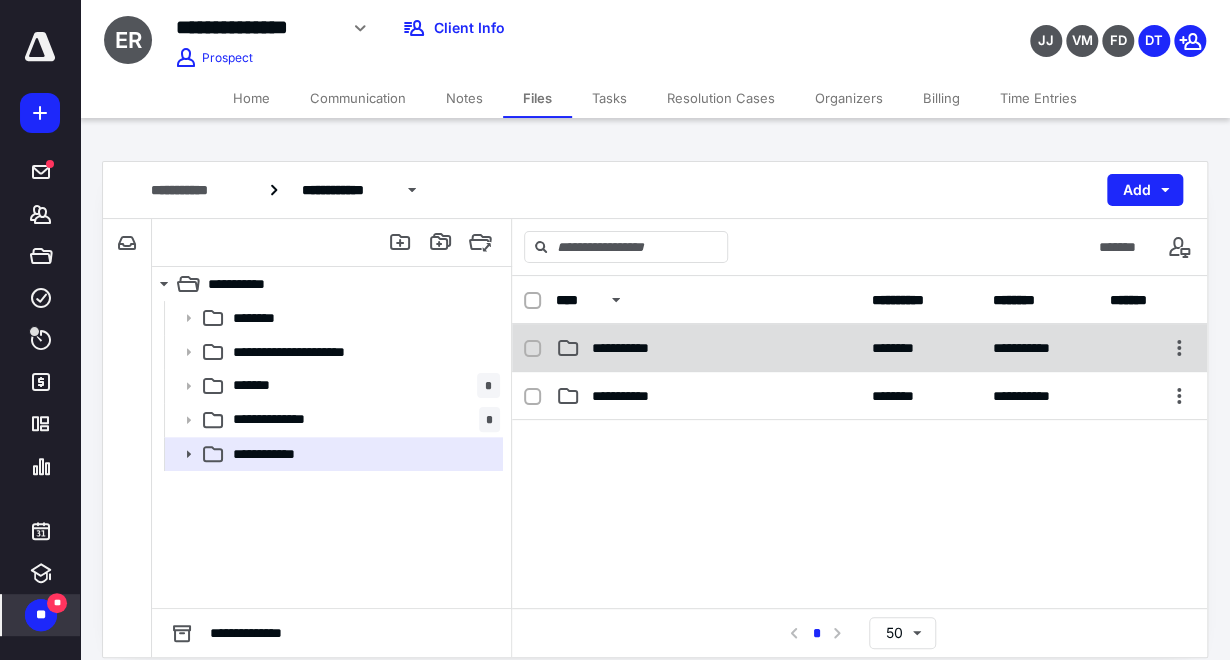 click on "**********" at bounding box center (859, 348) 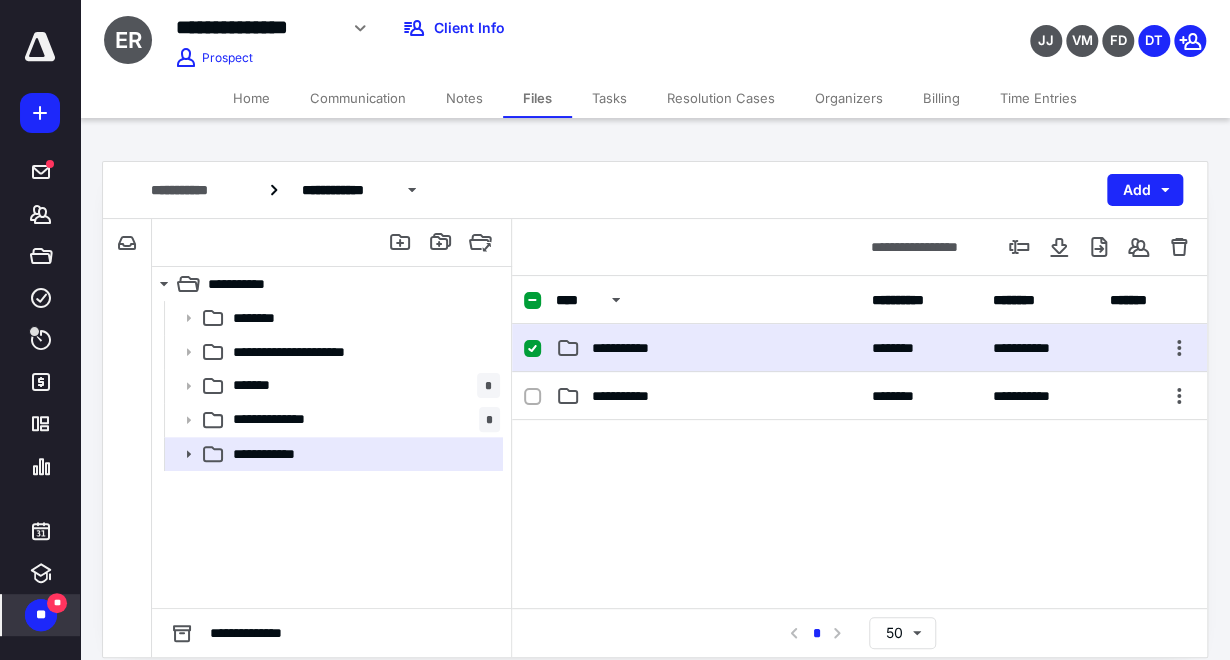 click on "**********" at bounding box center [859, 348] 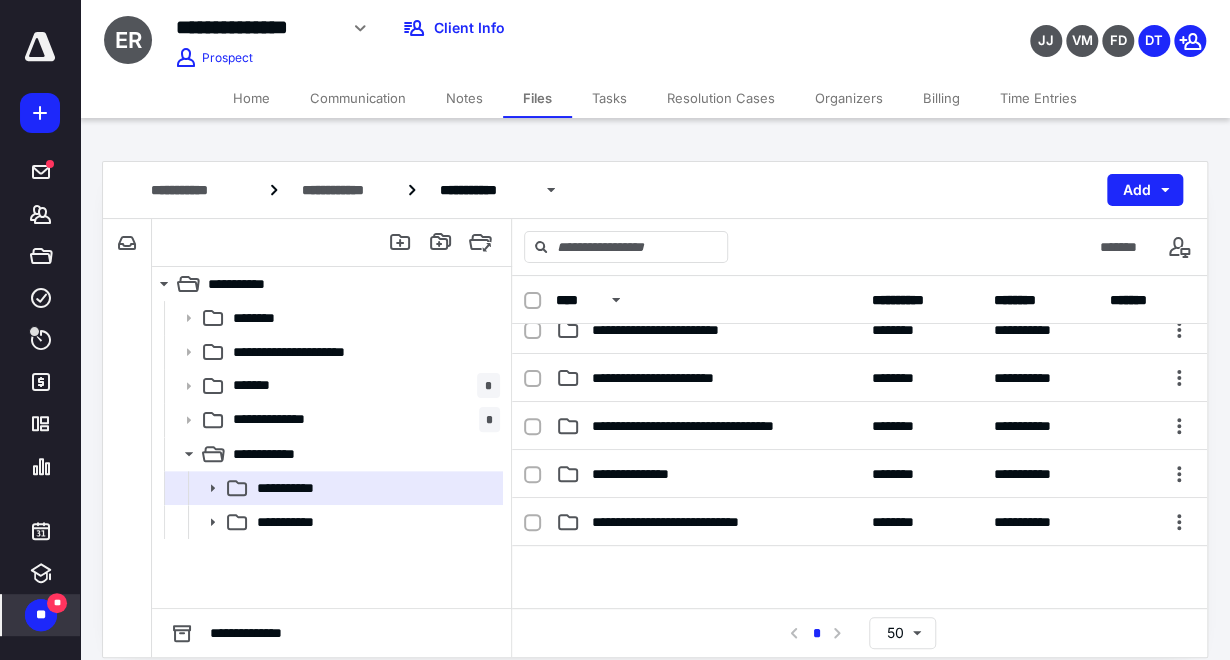 scroll, scrollTop: 222, scrollLeft: 0, axis: vertical 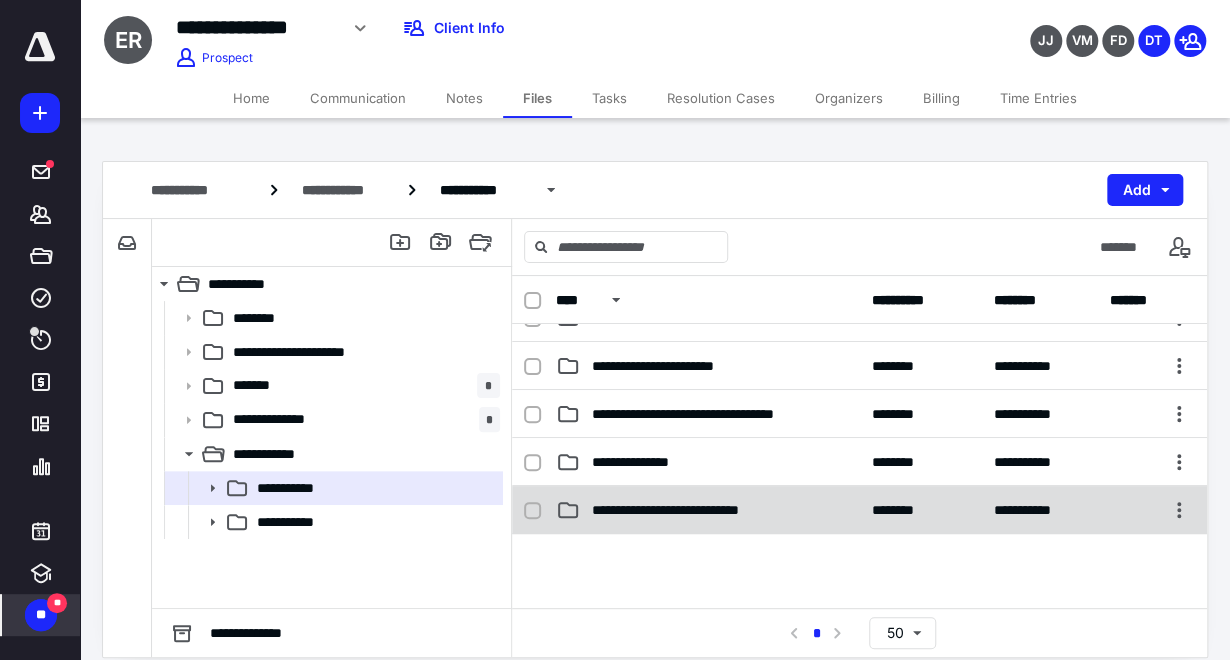 click on "**********" at bounding box center [859, 510] 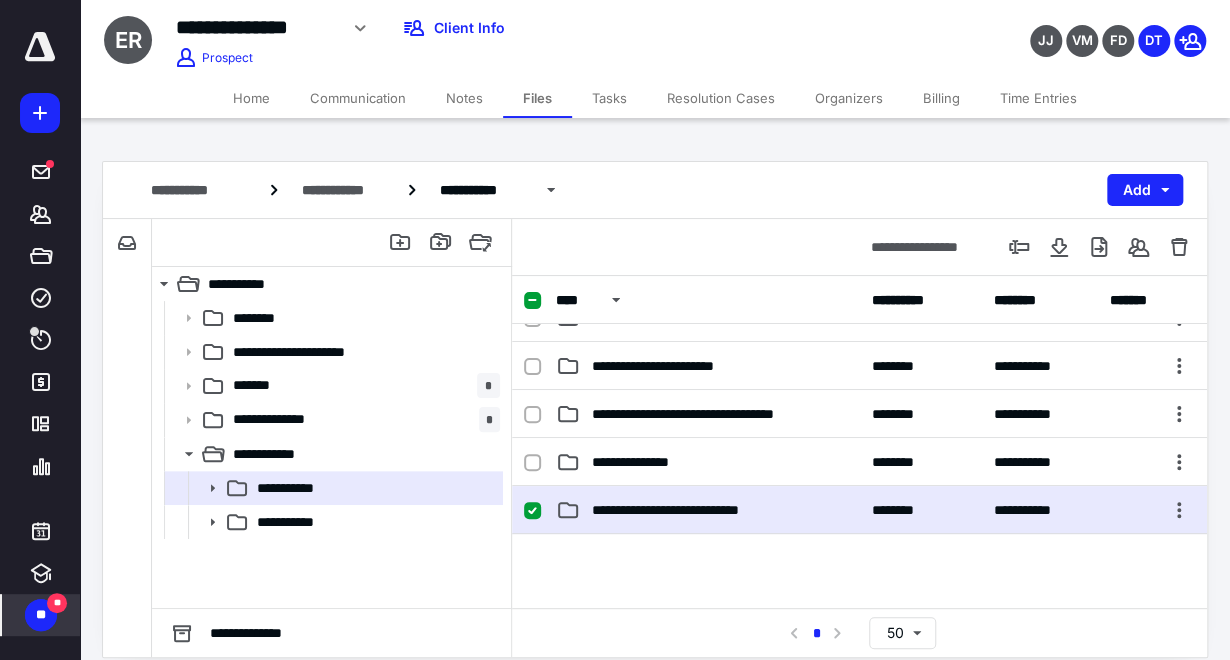 click on "**********" at bounding box center [859, 510] 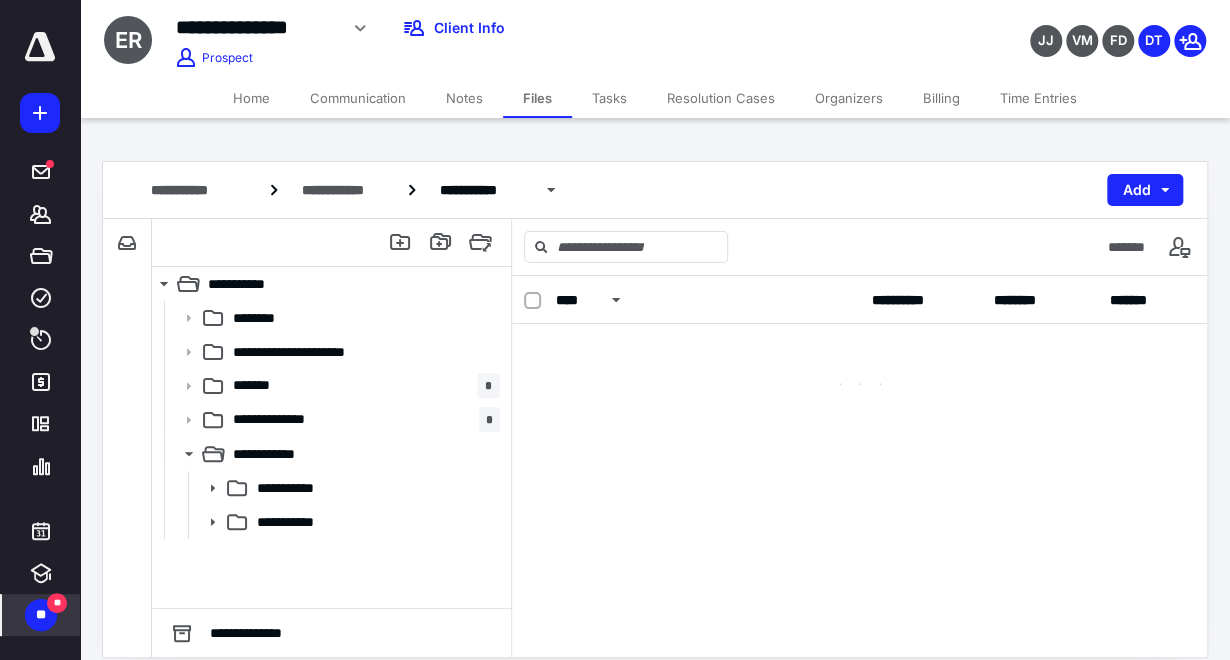 scroll, scrollTop: 0, scrollLeft: 0, axis: both 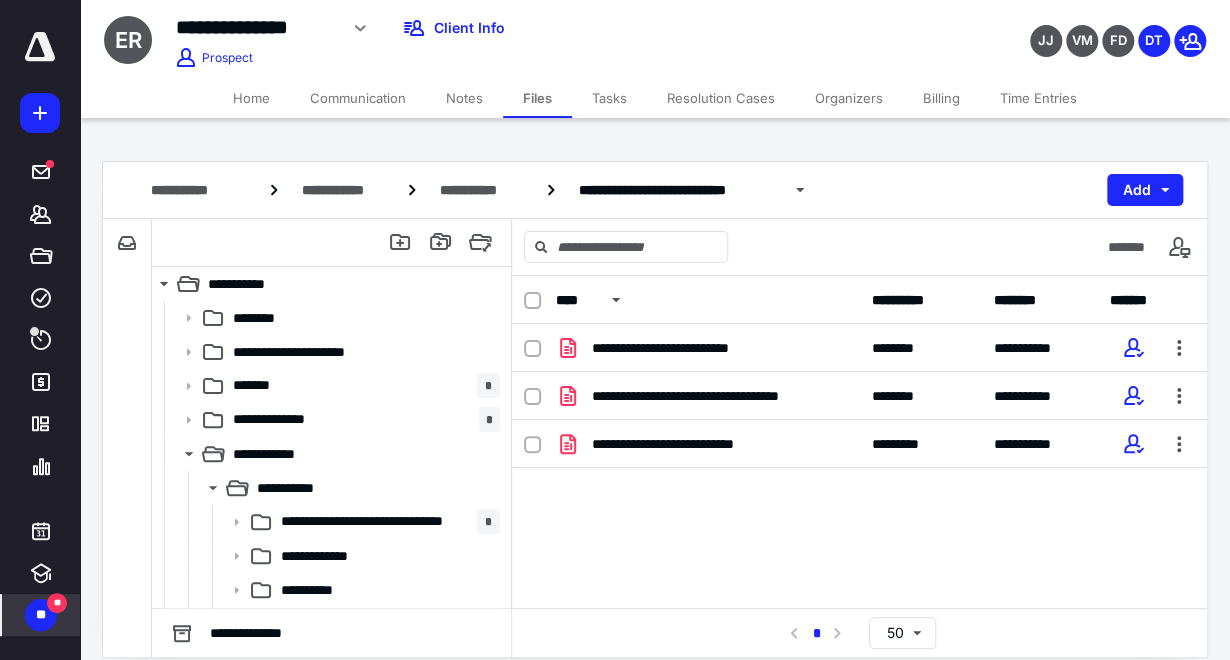 click on "Tasks" at bounding box center (609, 98) 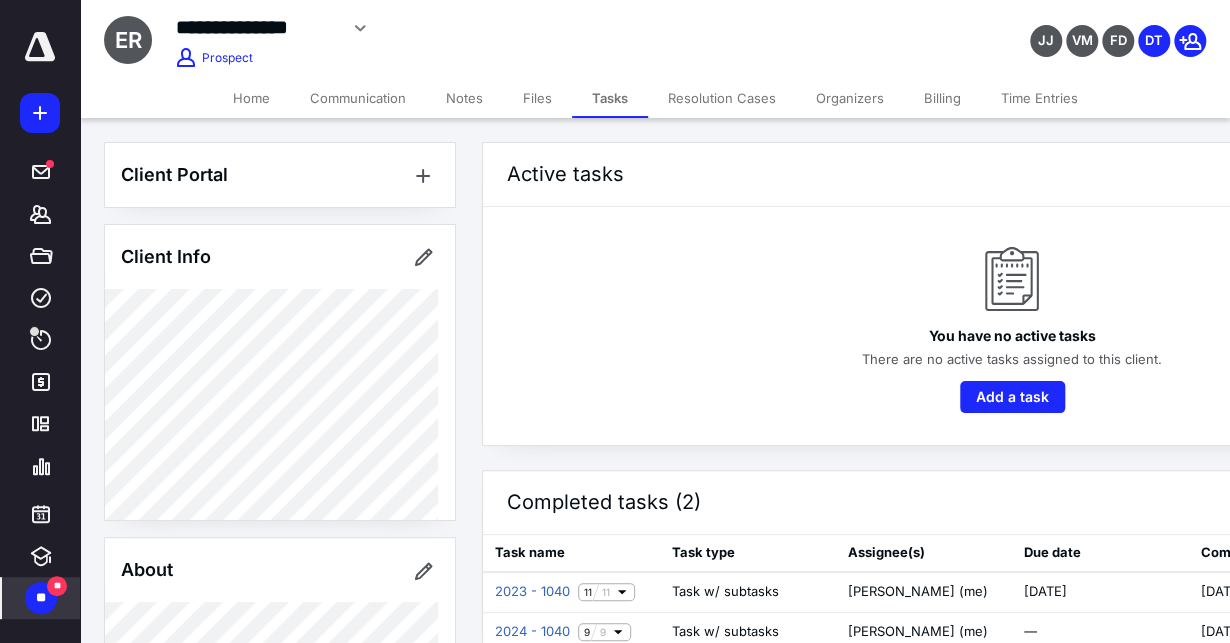 click on "Files" at bounding box center [537, 98] 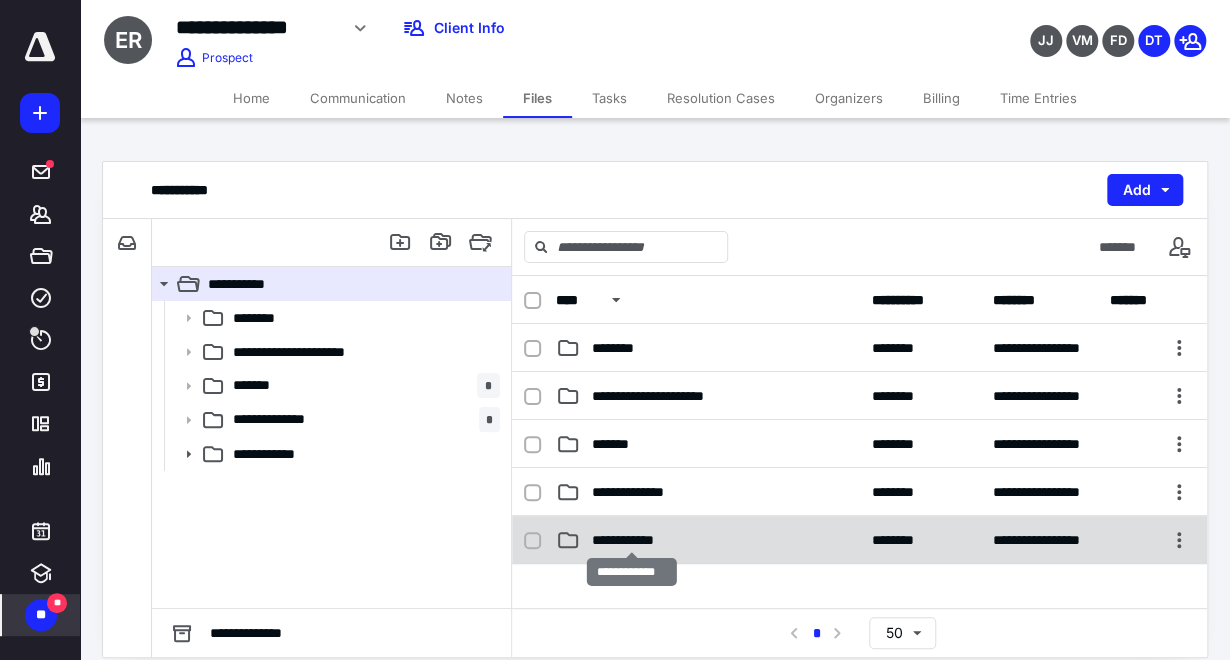 click on "**********" at bounding box center (632, 540) 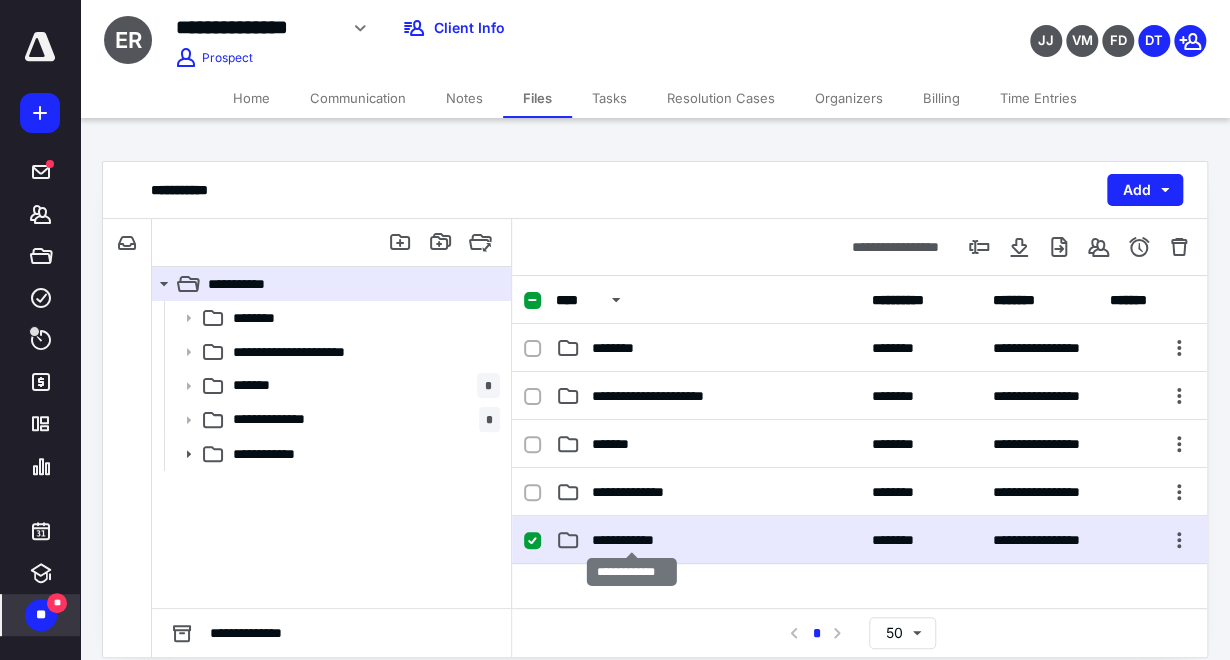 click on "**********" at bounding box center [632, 540] 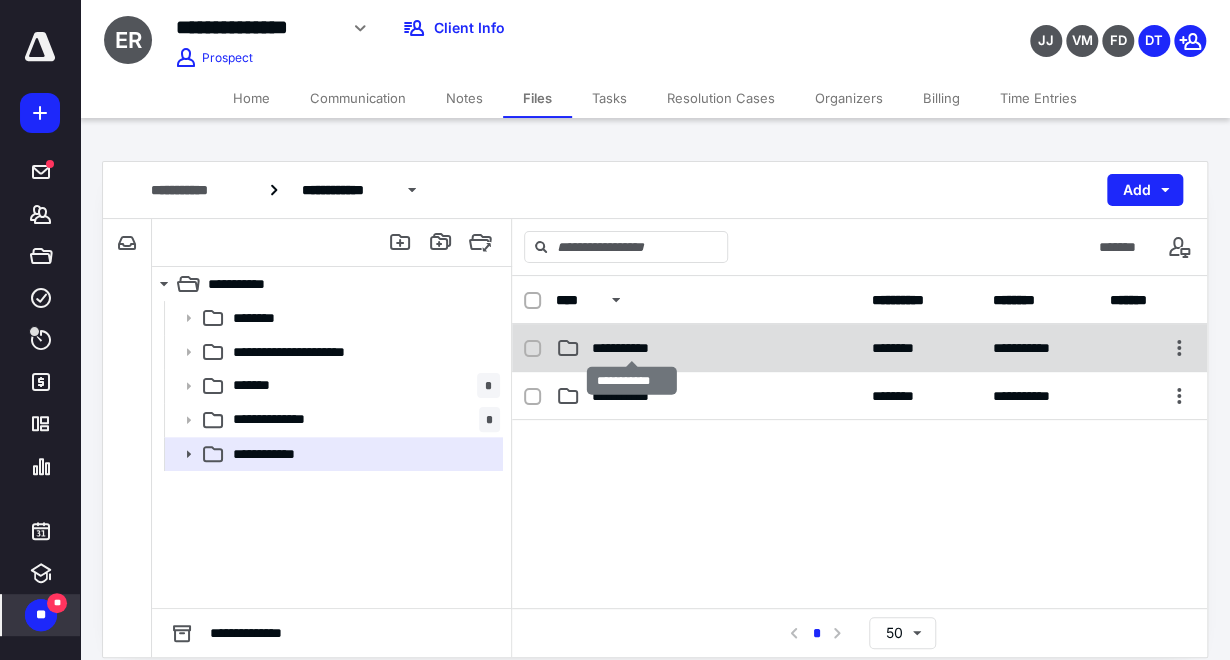click on "**********" at bounding box center (632, 348) 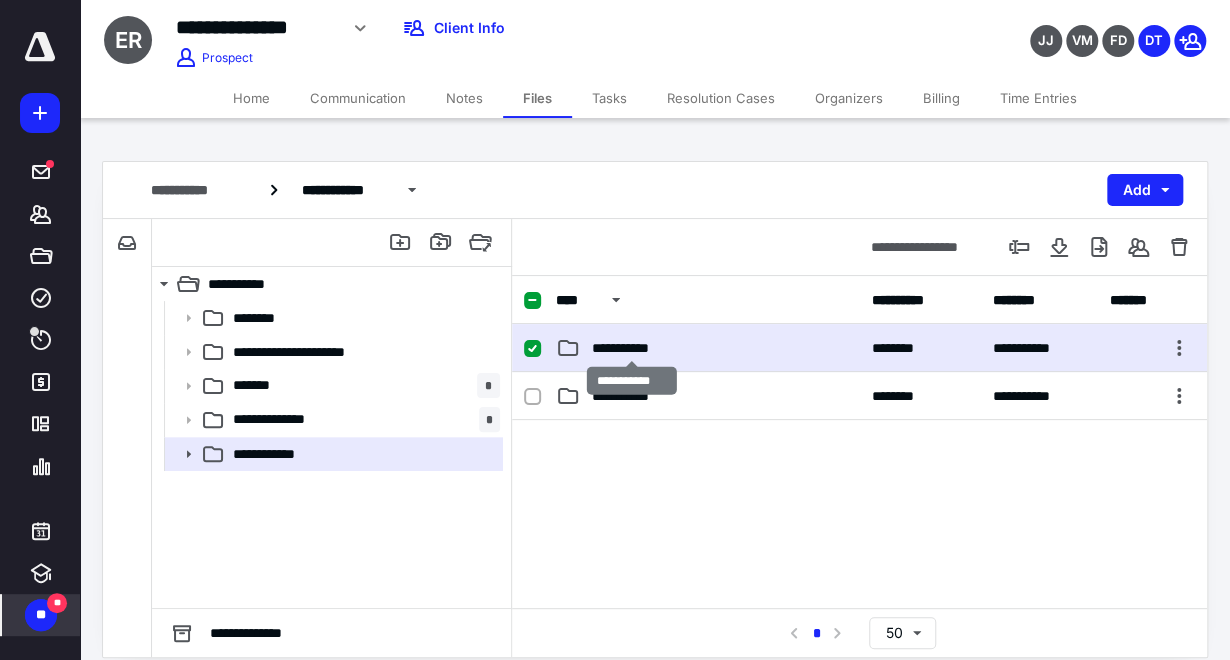 click on "**********" at bounding box center [632, 348] 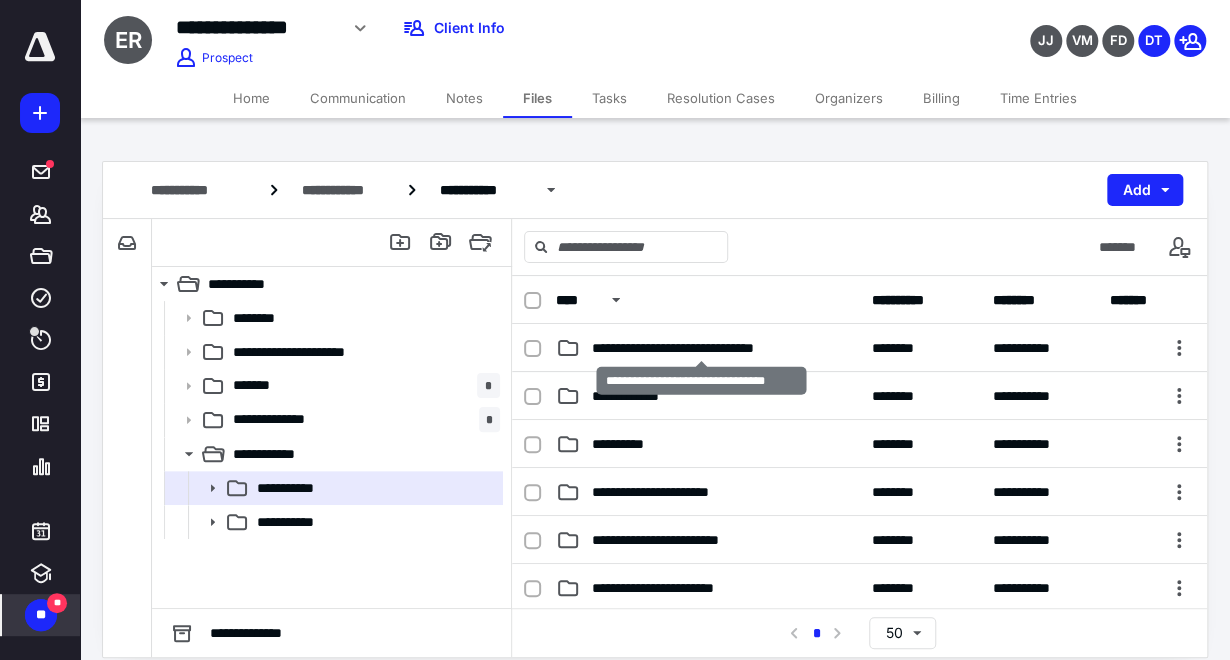 click on "**********" at bounding box center (702, 348) 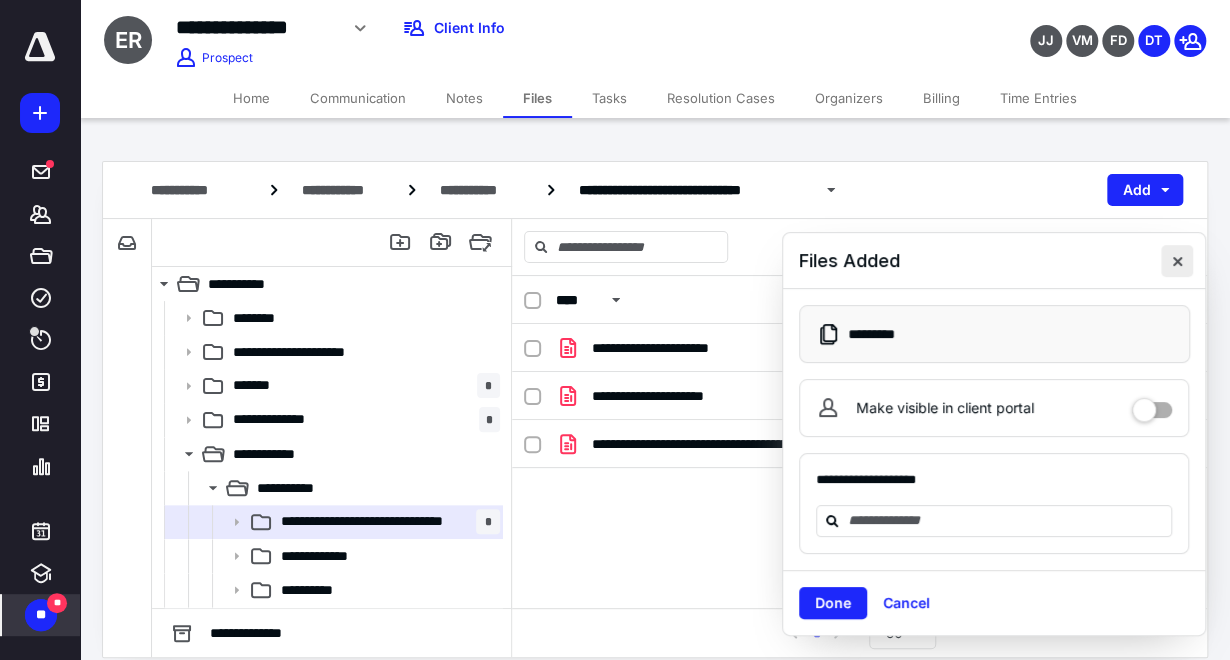 click at bounding box center [1177, 261] 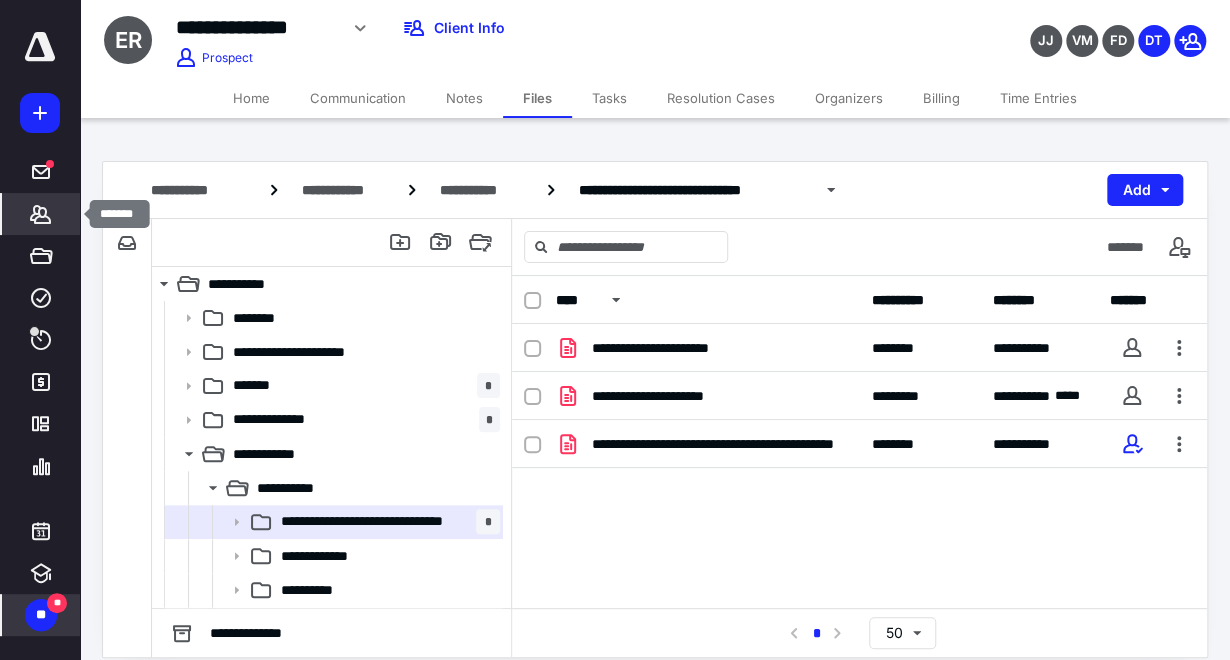click 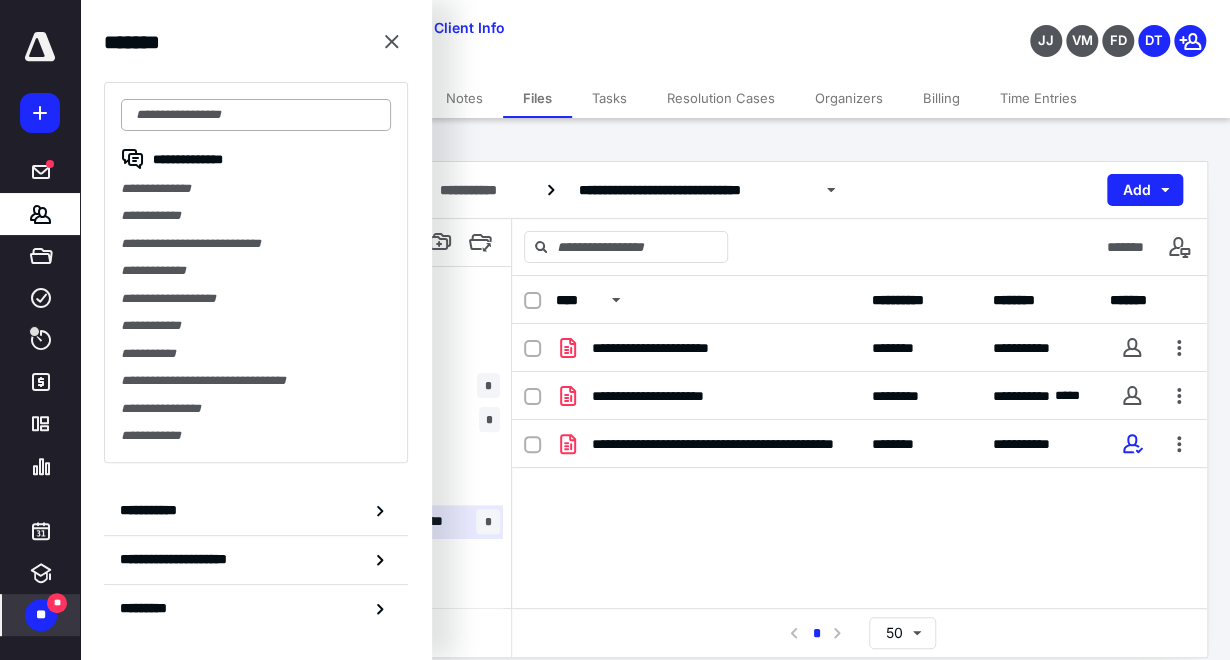 click at bounding box center (256, 115) 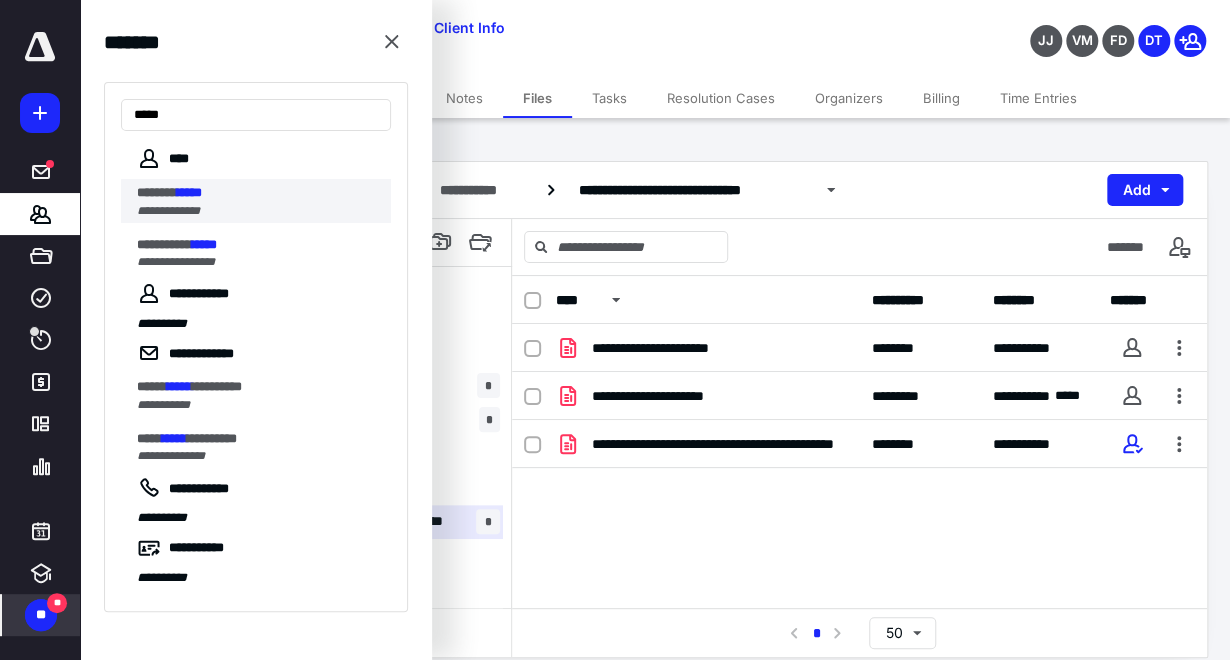 type on "*****" 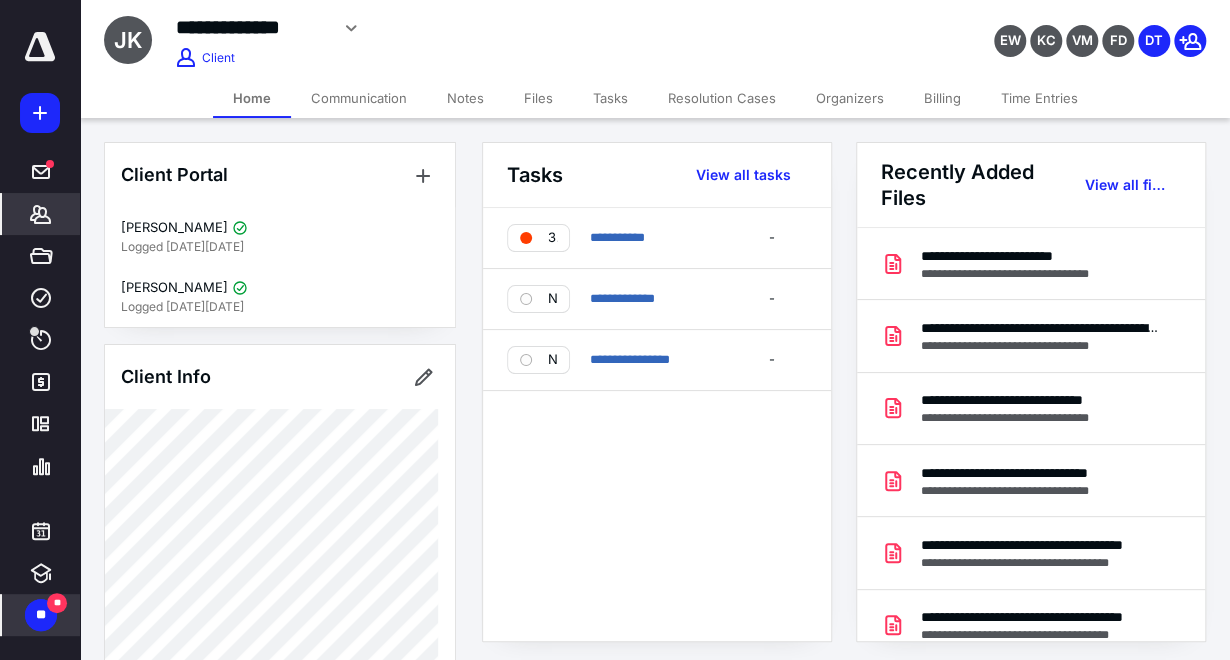 click on "Files" at bounding box center [538, 98] 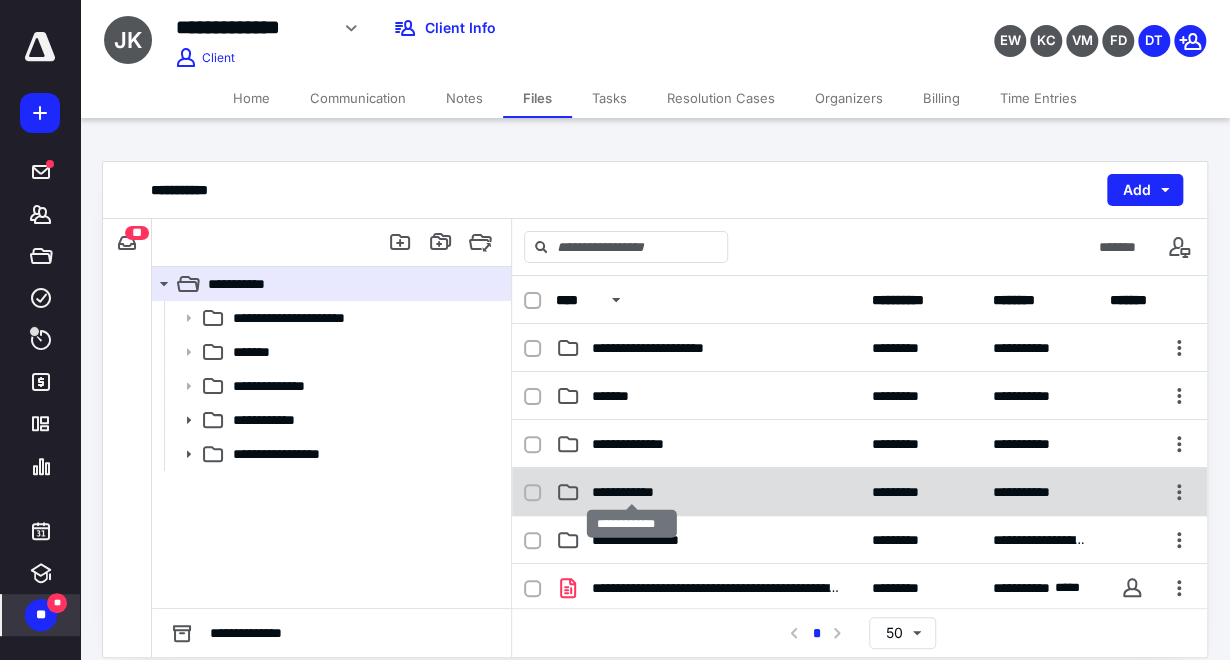 click on "**********" at bounding box center (632, 492) 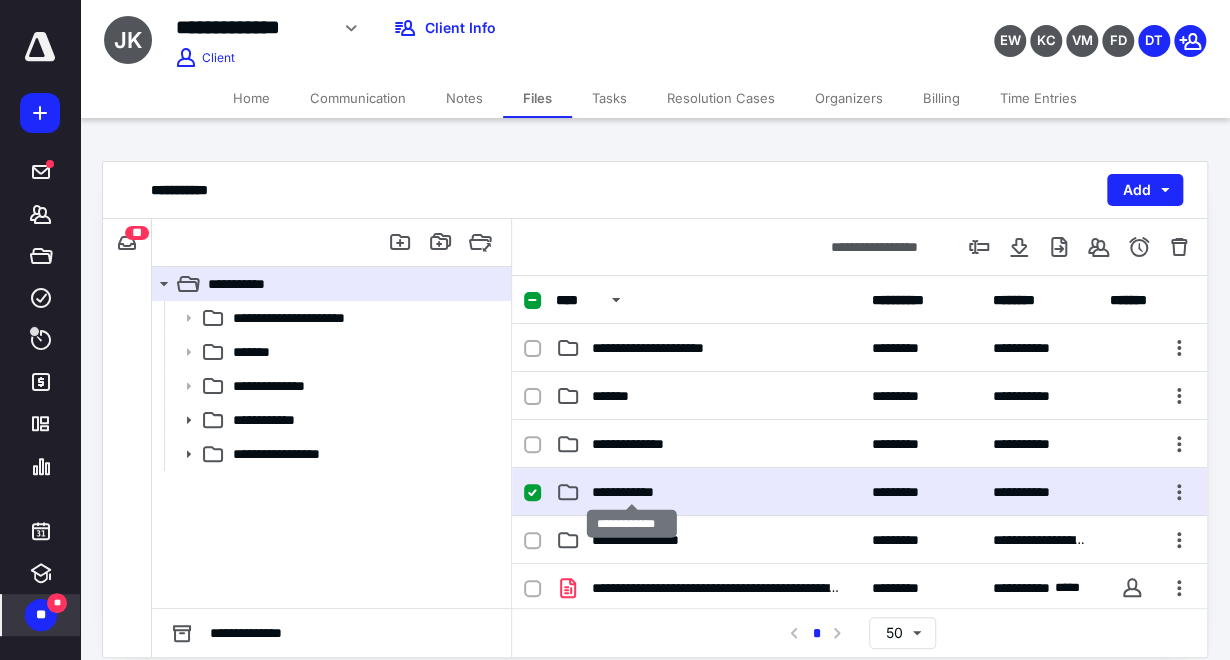 click on "**********" at bounding box center [632, 492] 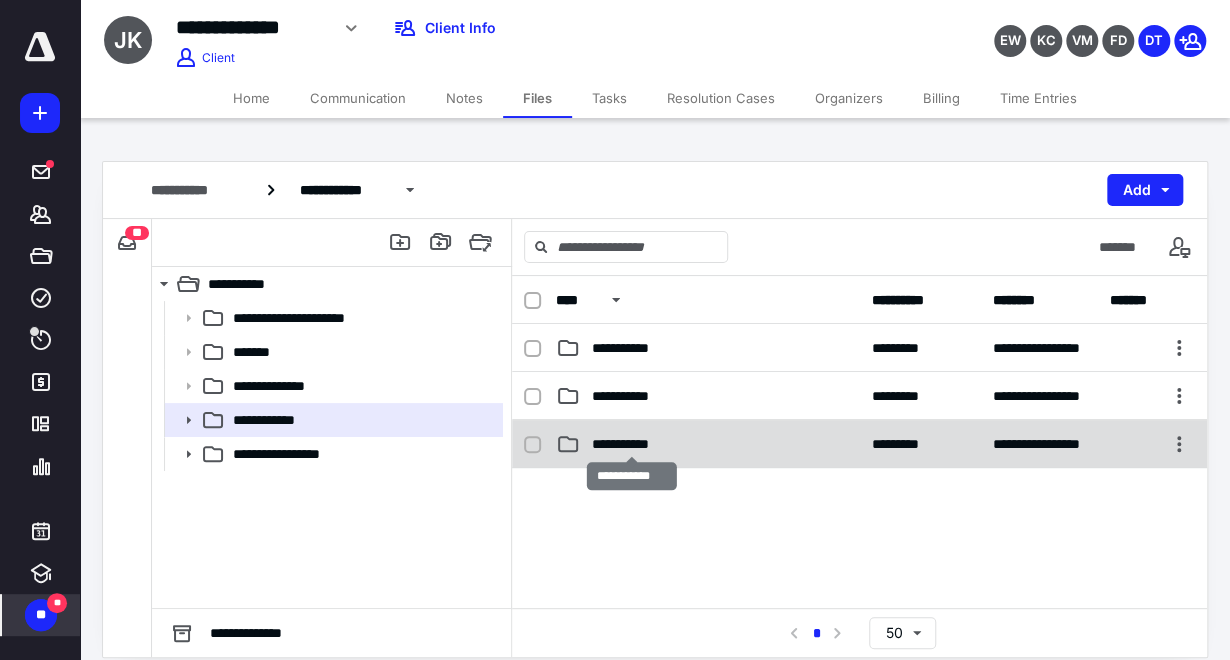 click on "**********" at bounding box center [632, 444] 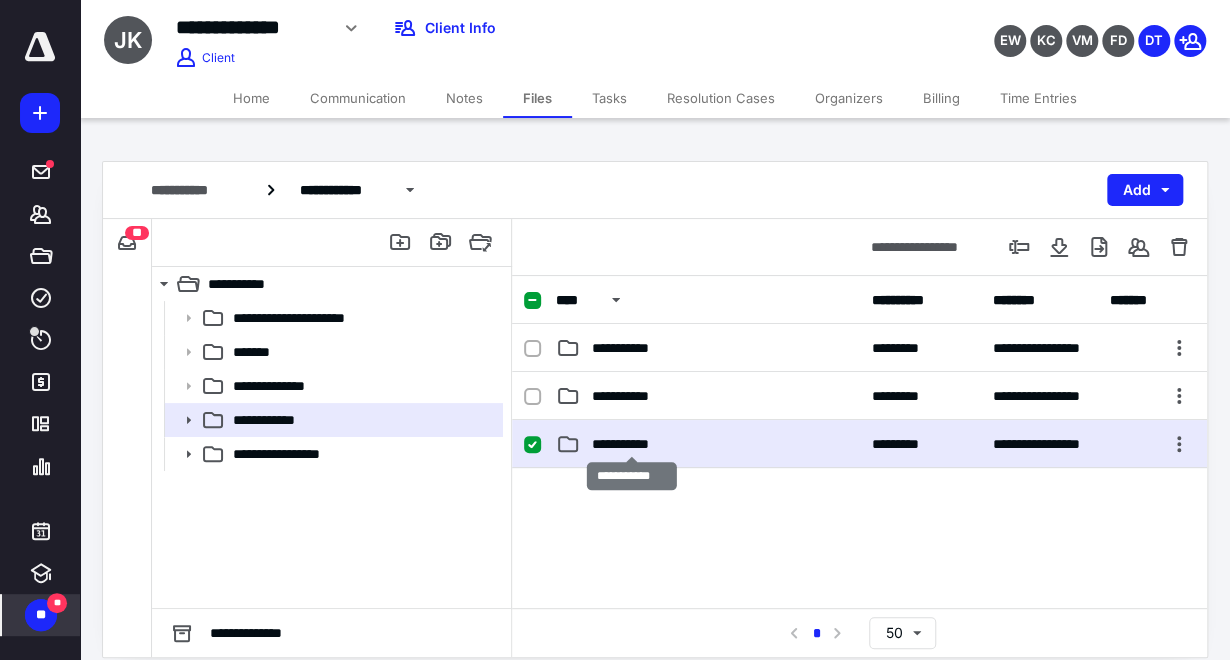 click on "**********" at bounding box center (632, 444) 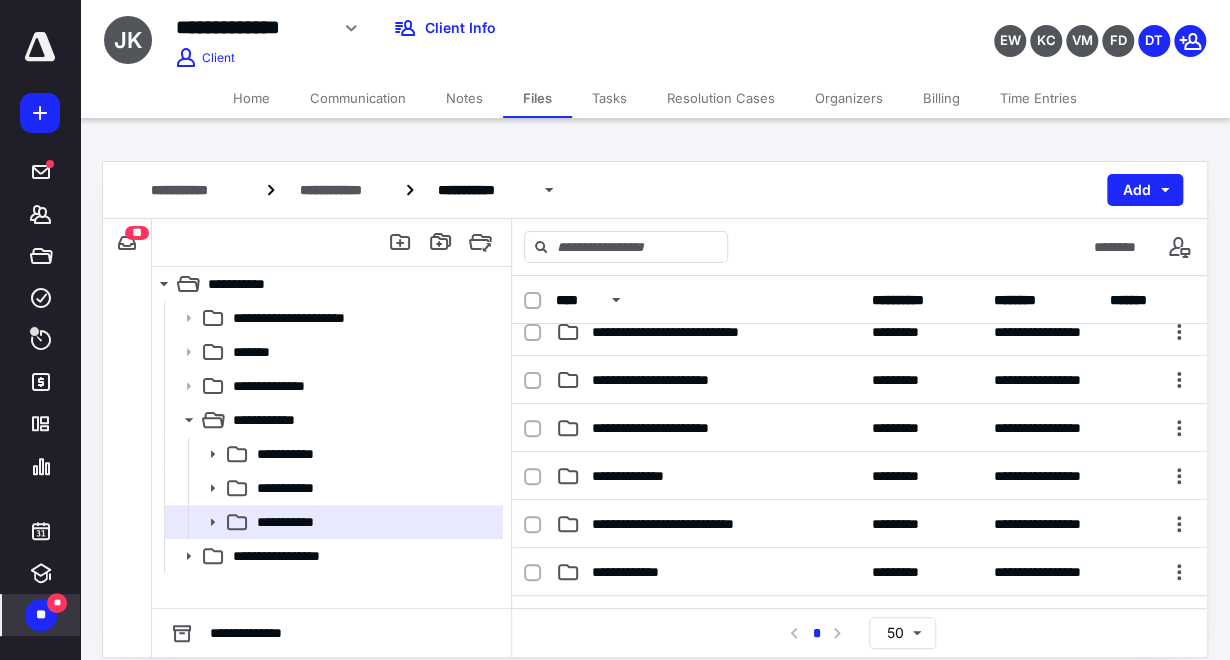 scroll, scrollTop: 222, scrollLeft: 0, axis: vertical 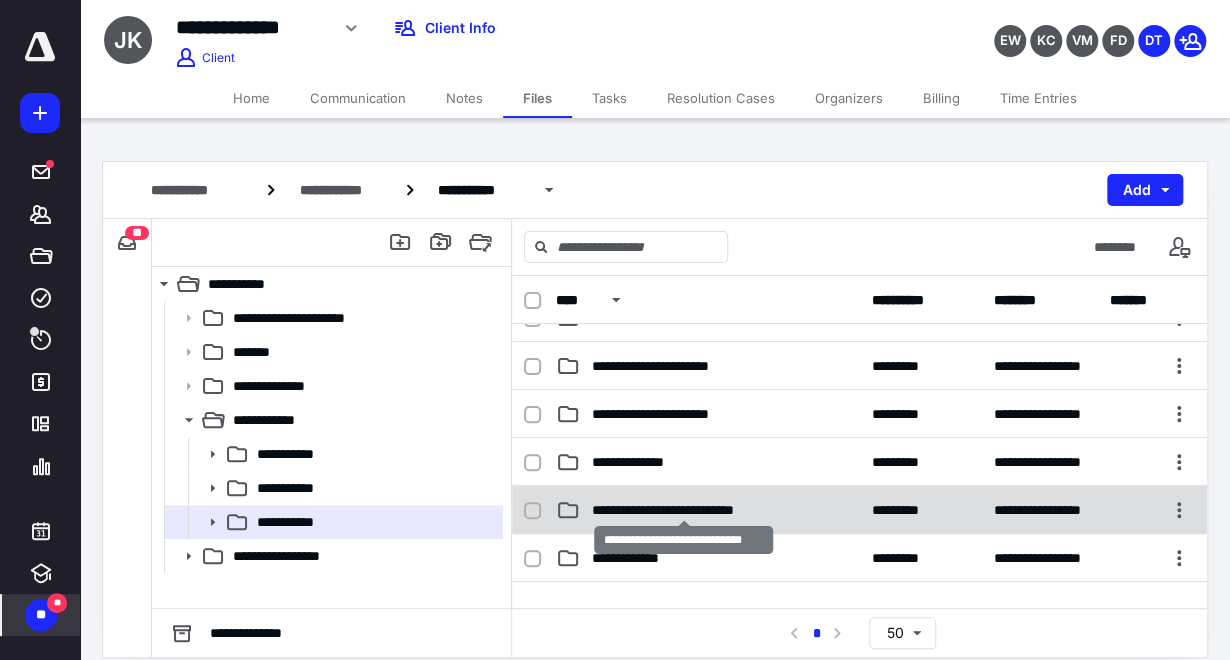 click on "**********" at bounding box center (684, 510) 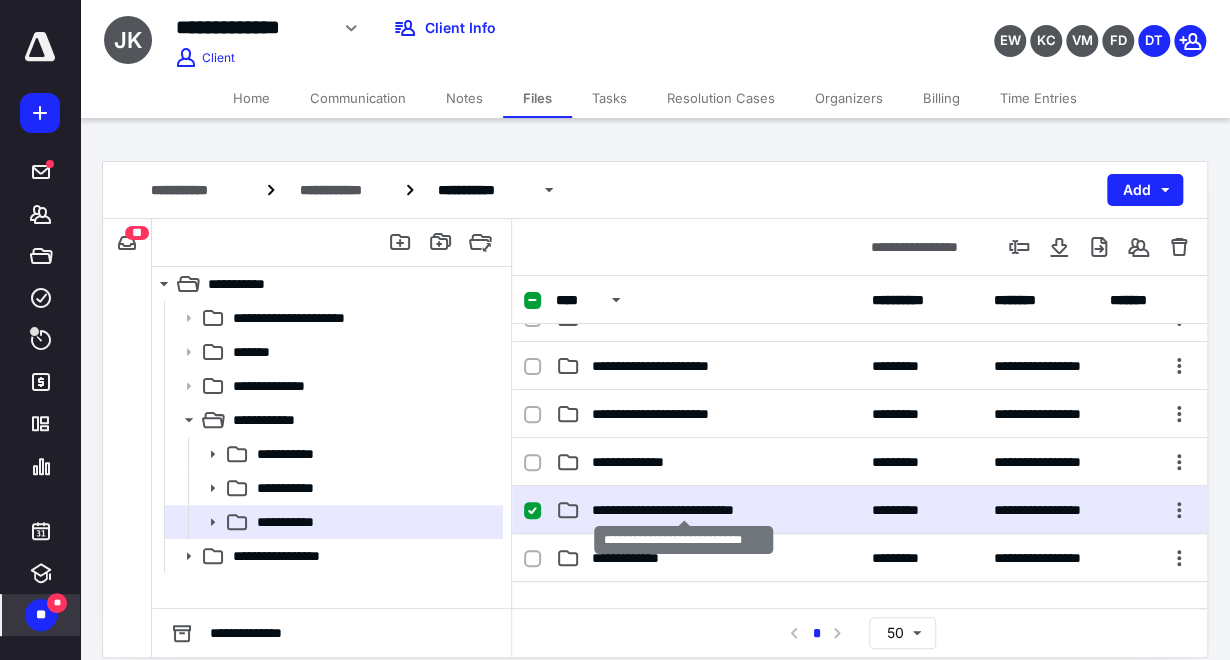 click on "**********" at bounding box center [684, 510] 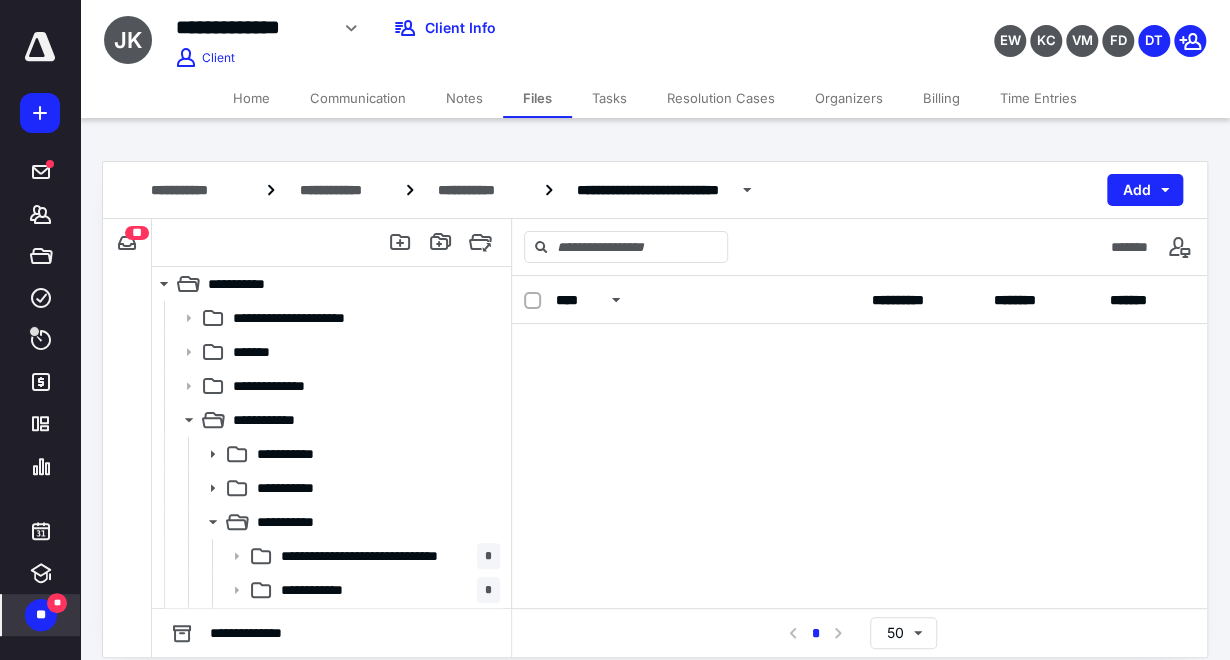 scroll, scrollTop: 0, scrollLeft: 0, axis: both 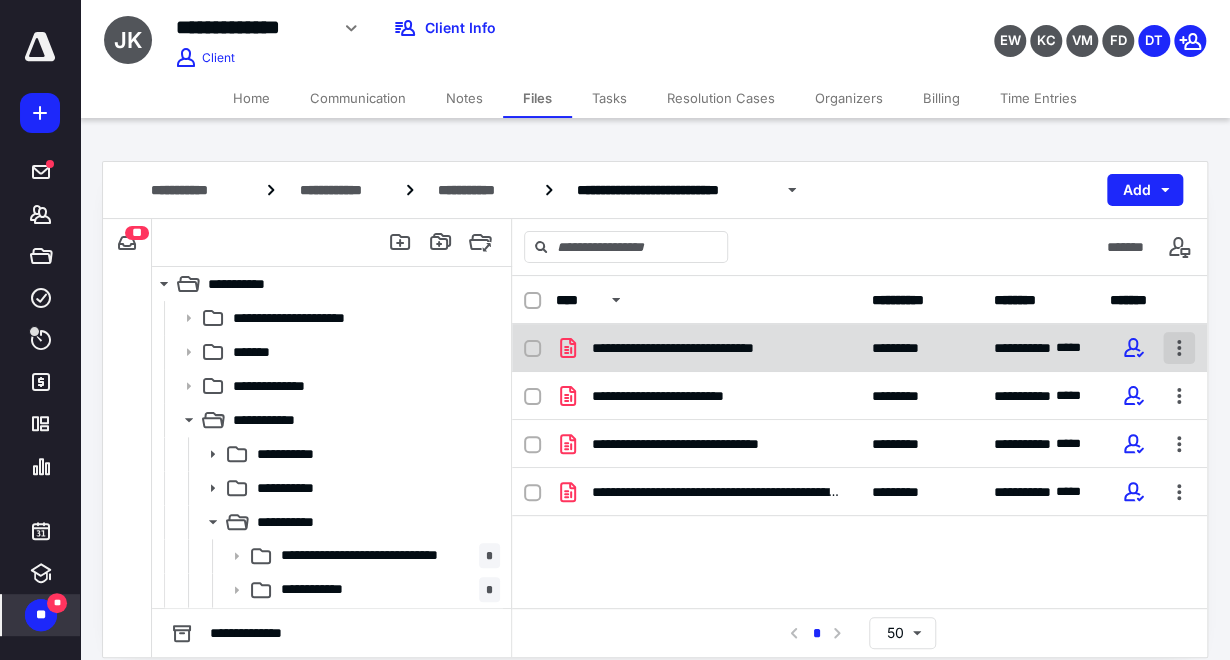 click at bounding box center (1179, 348) 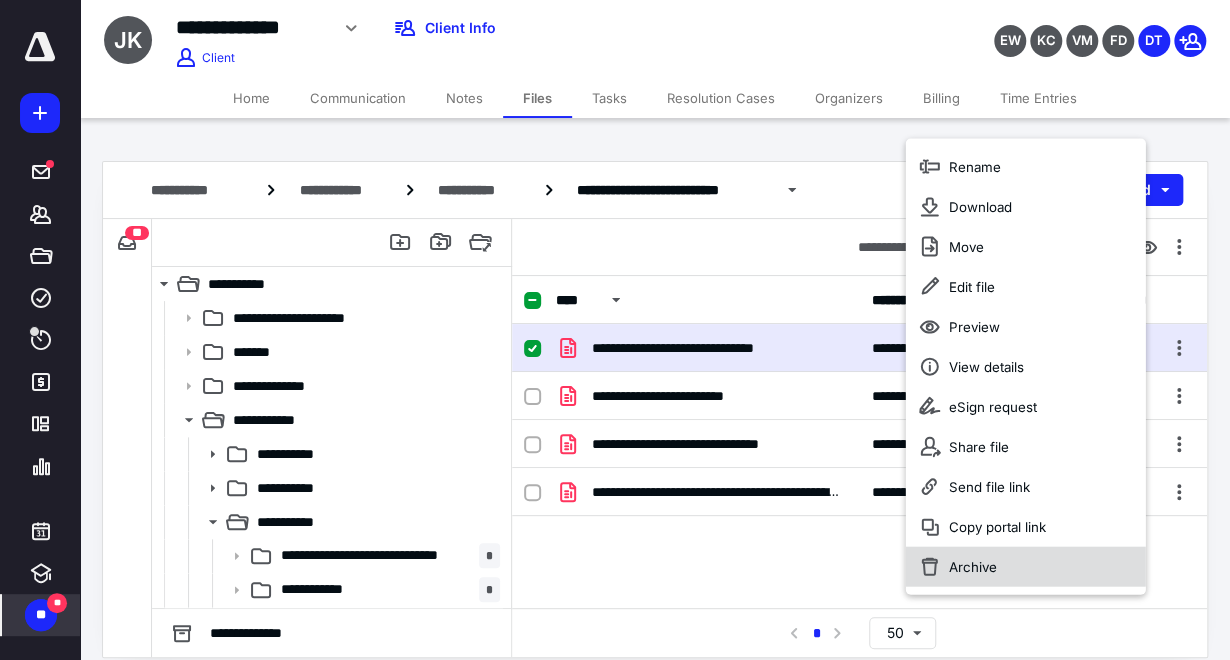 click on "Archive" at bounding box center (1025, 567) 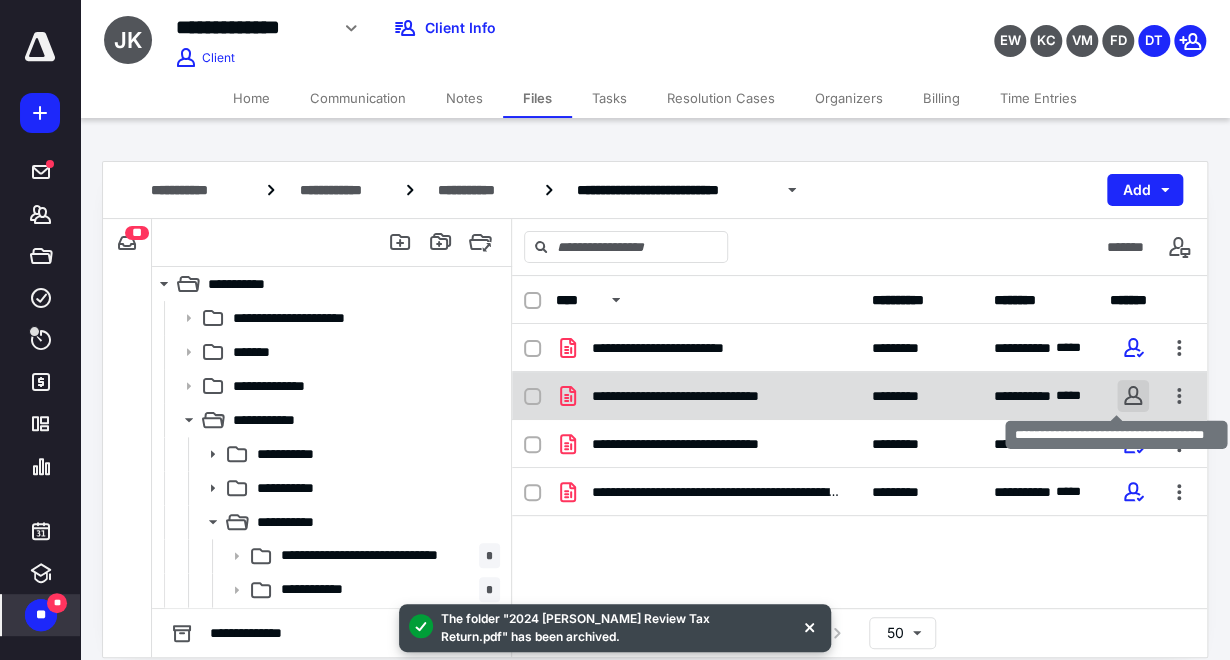 click at bounding box center [1133, 396] 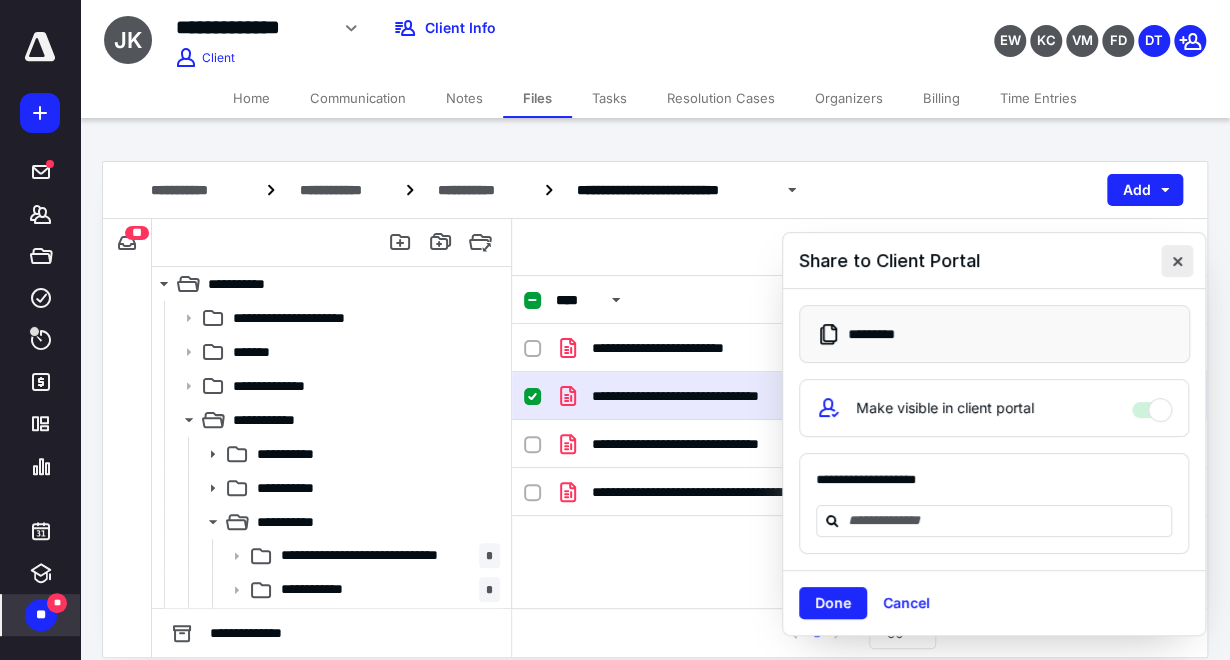 click at bounding box center [1177, 261] 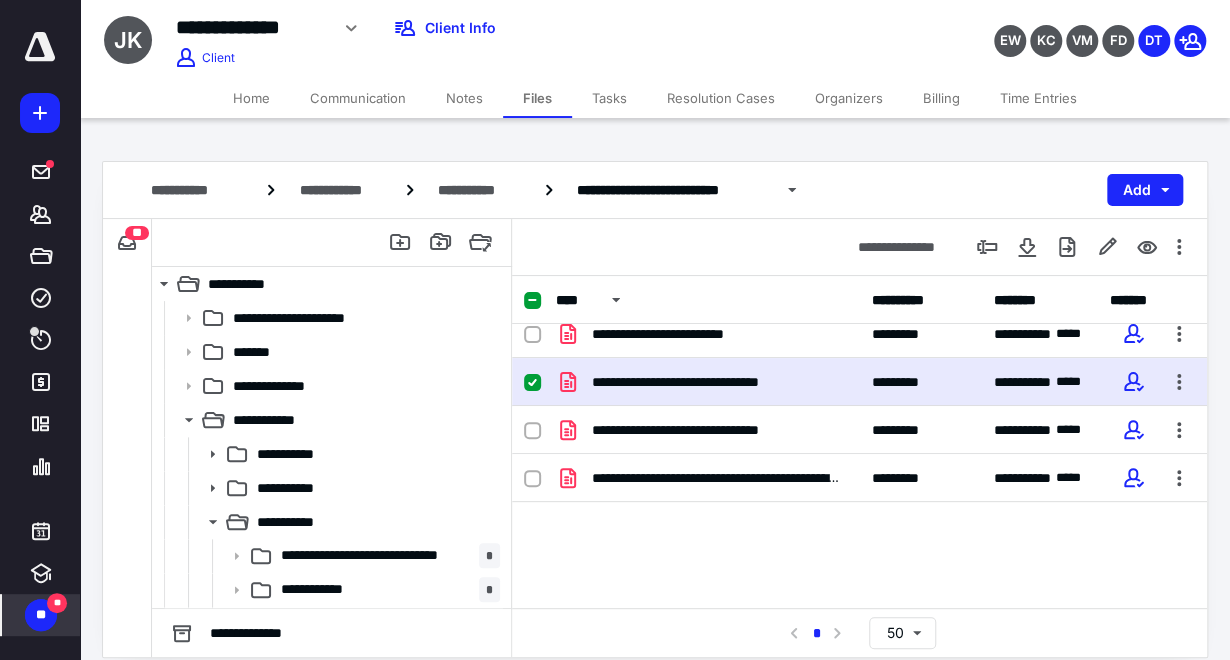 scroll, scrollTop: 0, scrollLeft: 0, axis: both 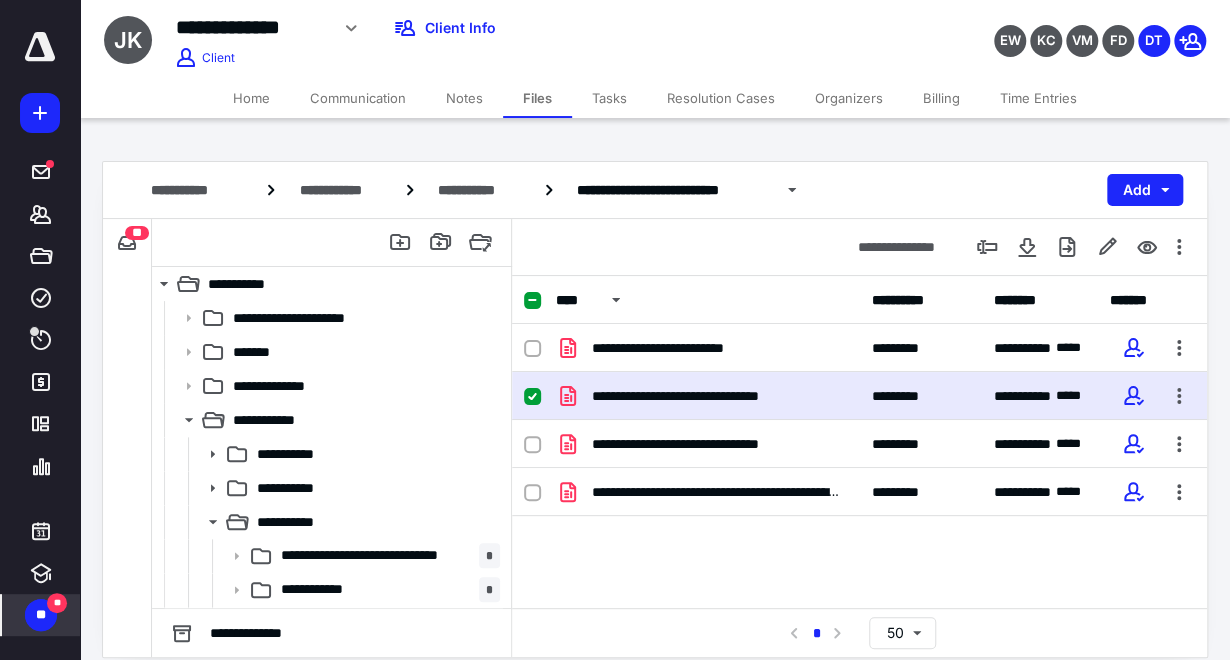 click on "Tasks" at bounding box center [609, 98] 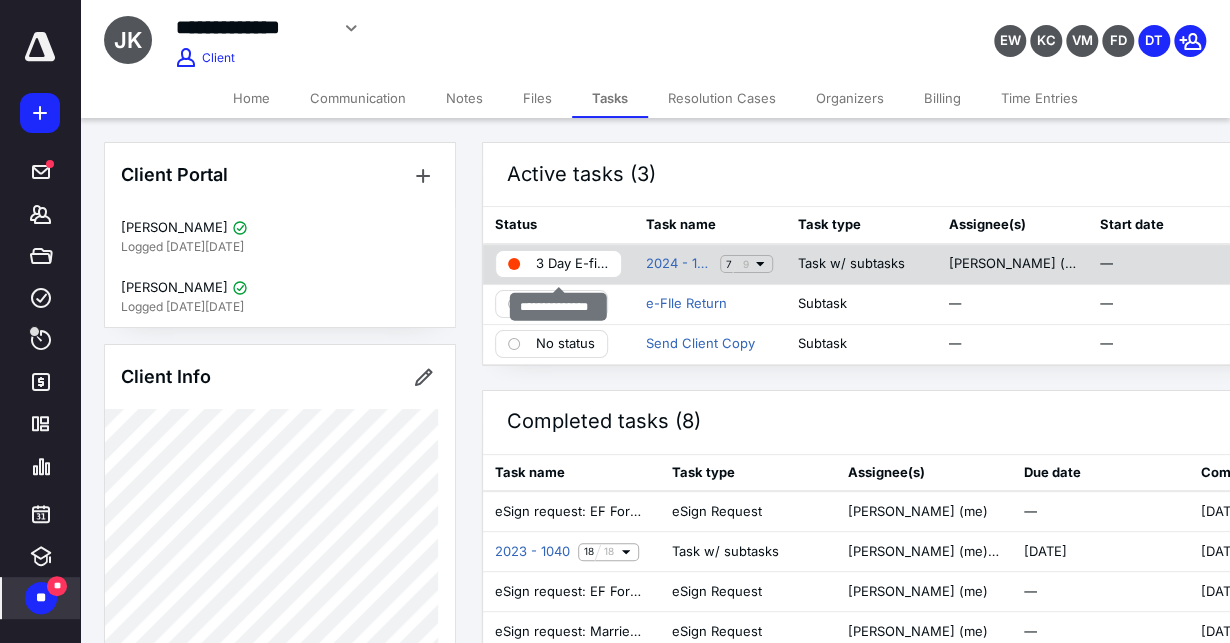 click on "3 Day E-filing" at bounding box center (572, 264) 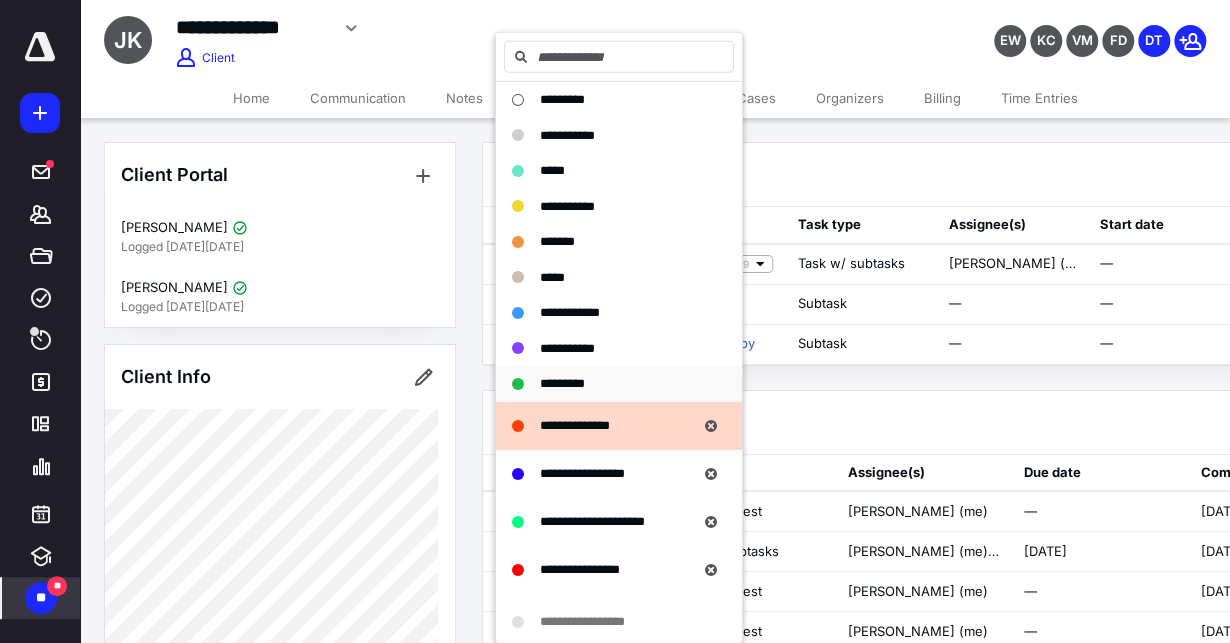 click on "*********" at bounding box center (562, 383) 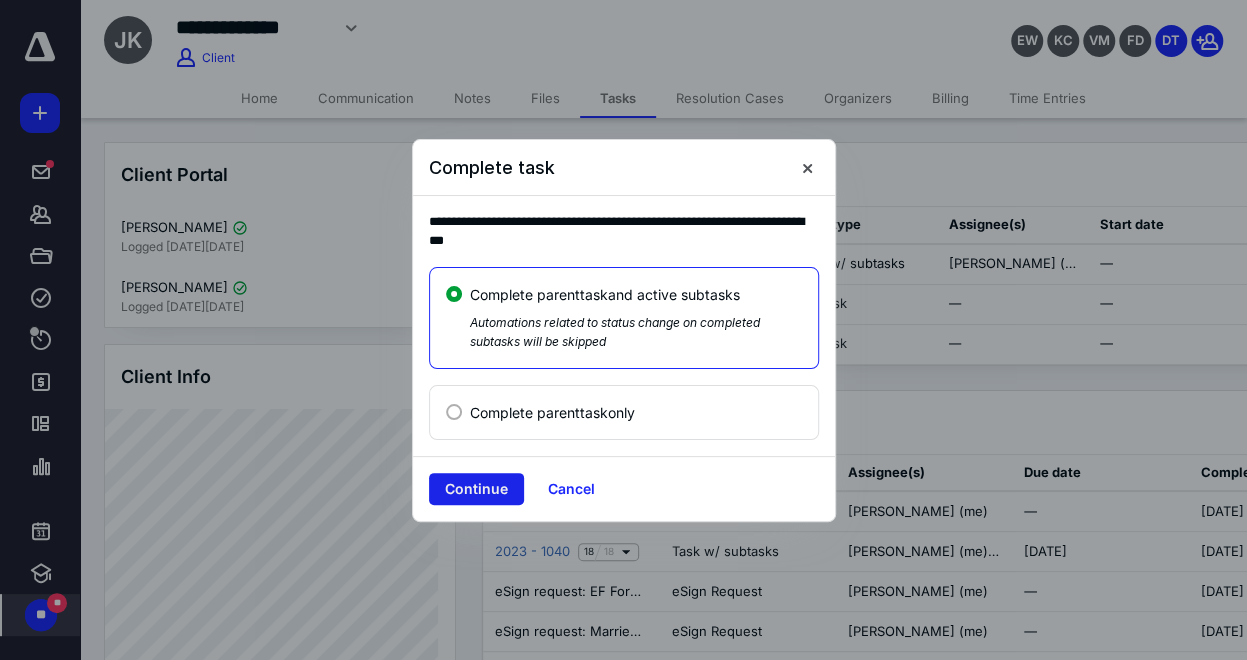 click on "Continue" at bounding box center [476, 489] 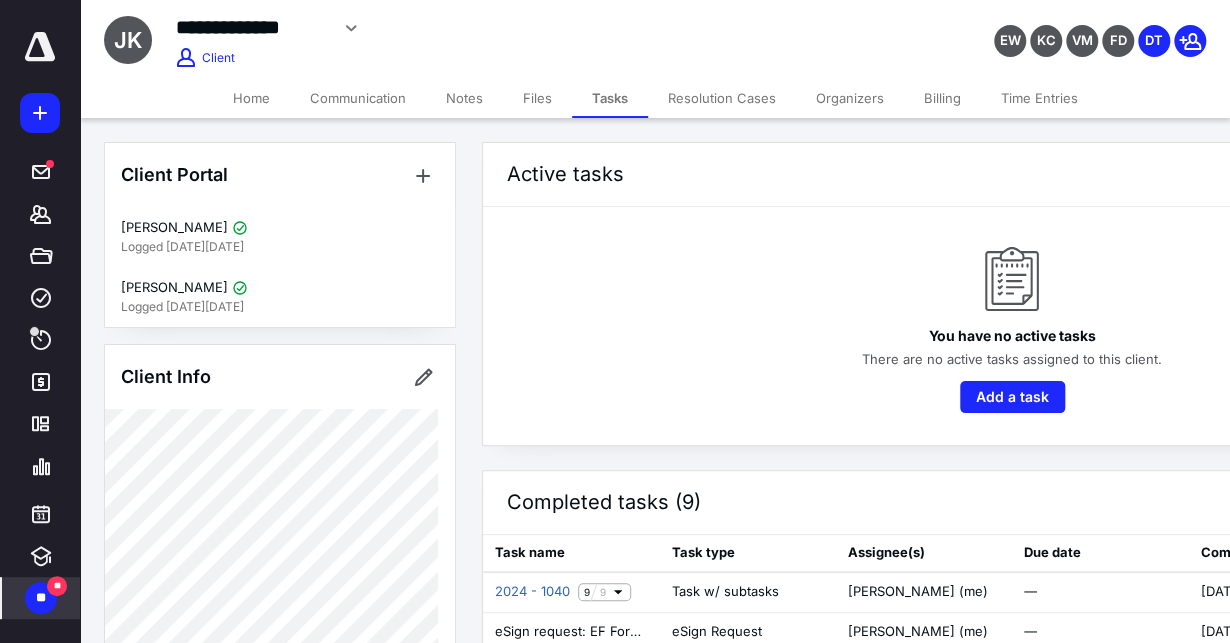 click on "Files" at bounding box center (537, 98) 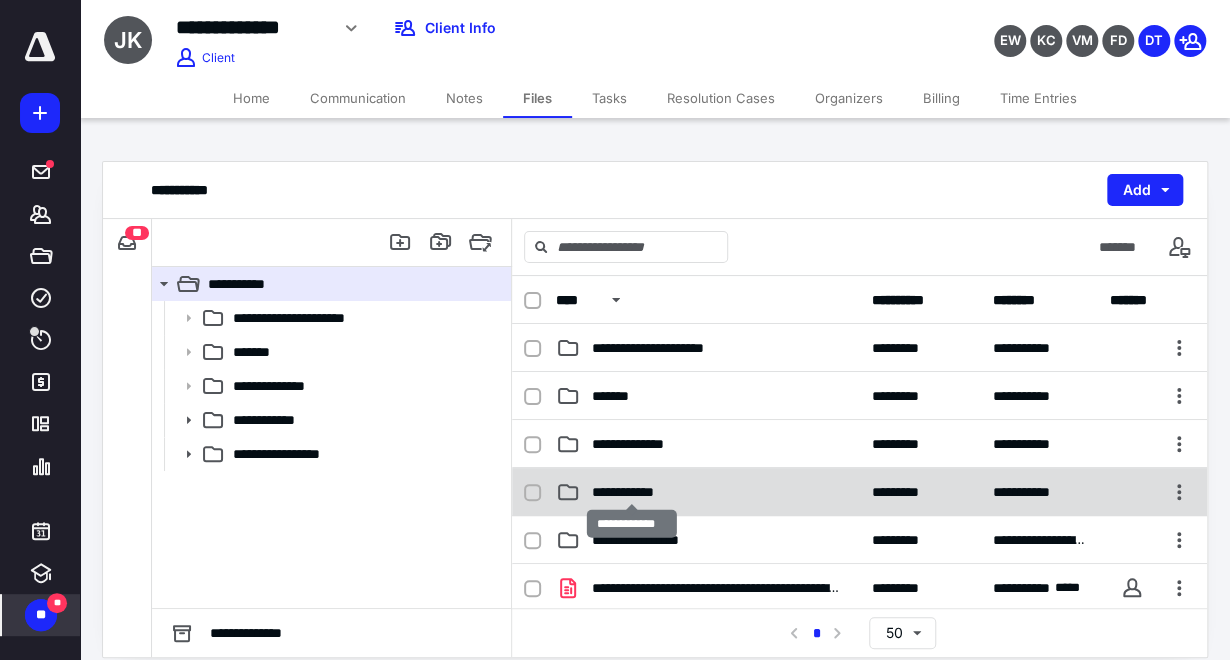 click on "**********" at bounding box center [632, 492] 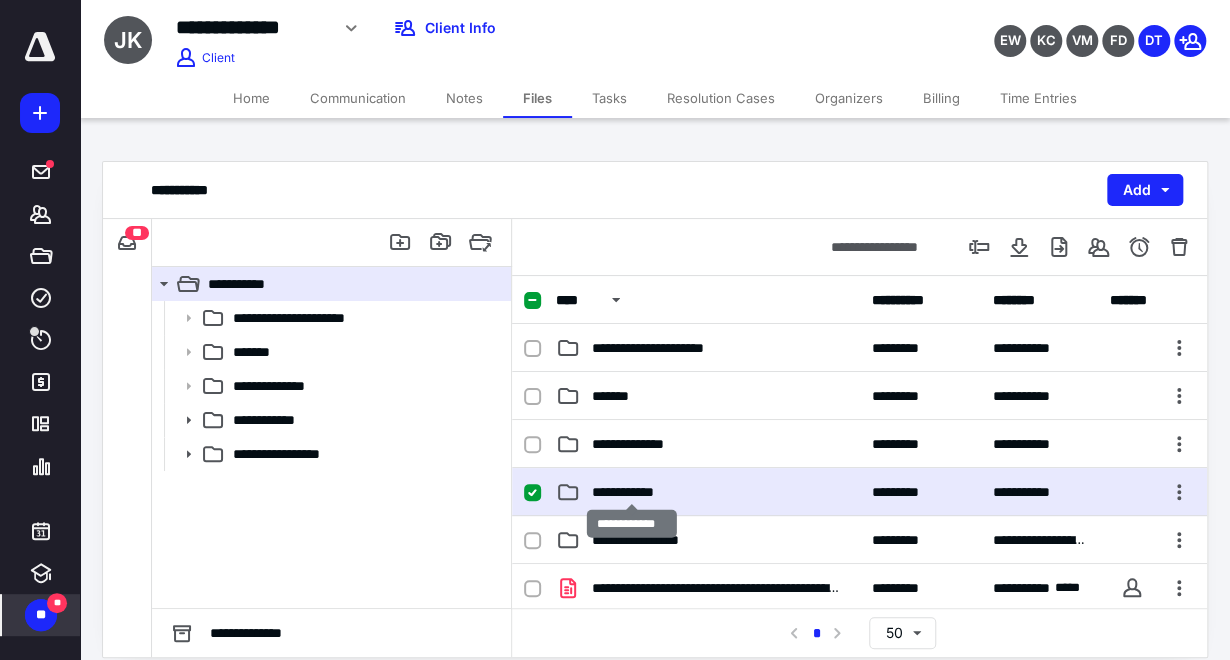click on "**********" at bounding box center [632, 492] 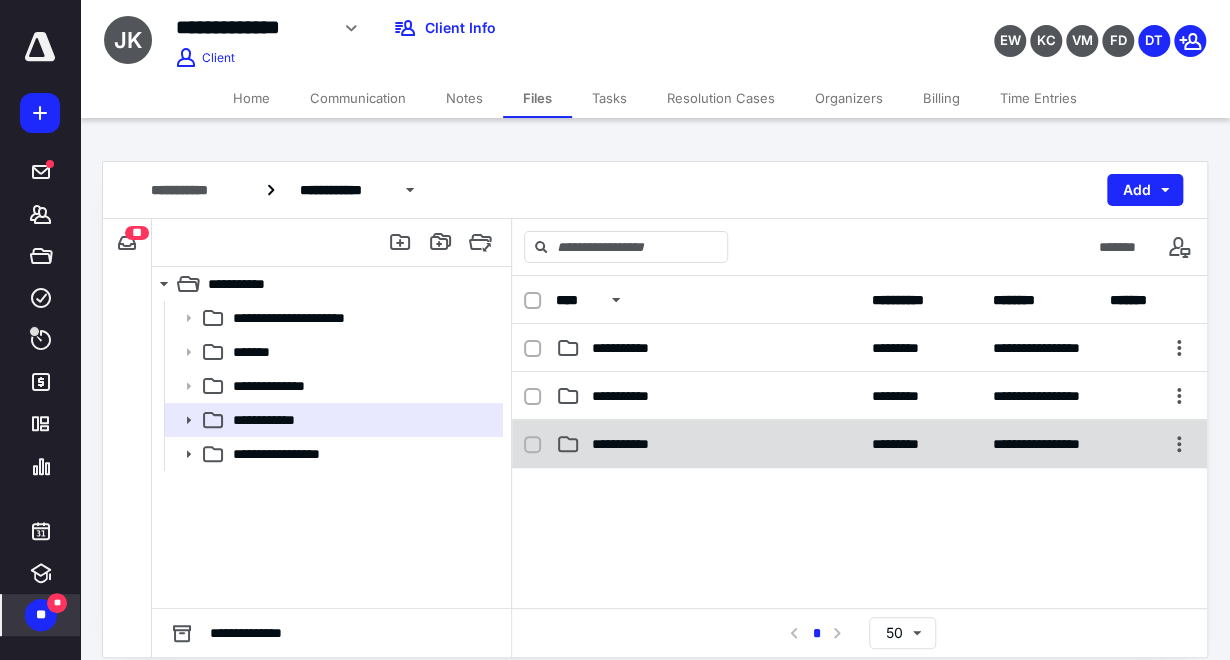 click on "**********" at bounding box center [632, 444] 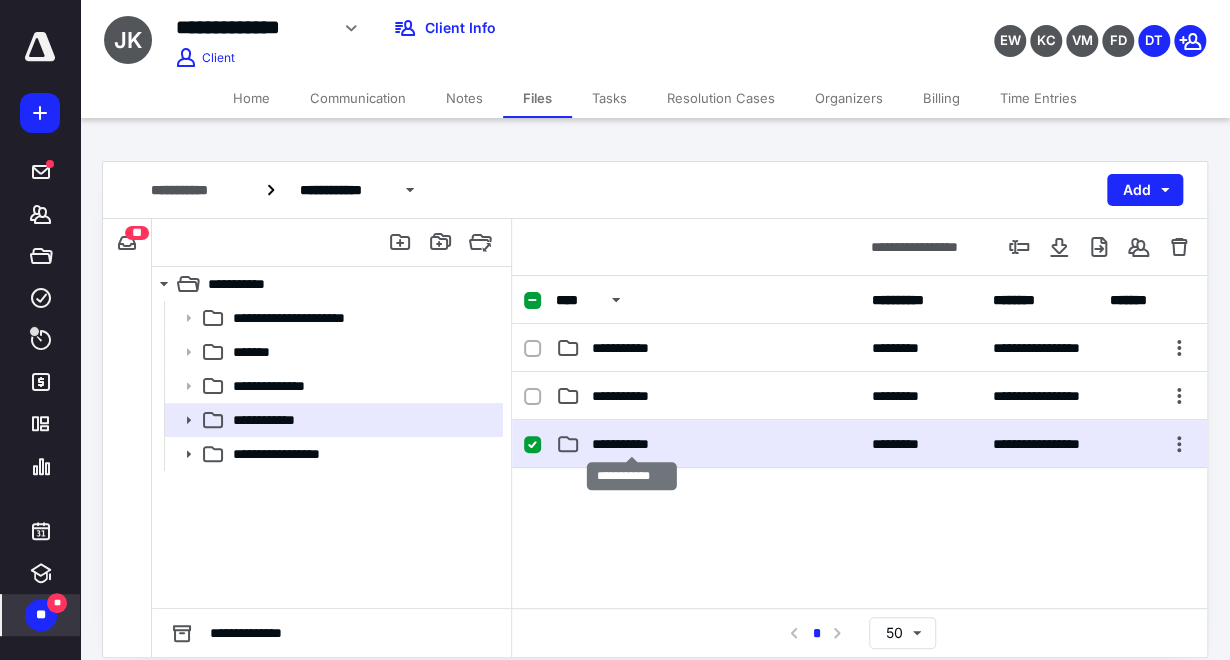 click on "**********" at bounding box center [632, 444] 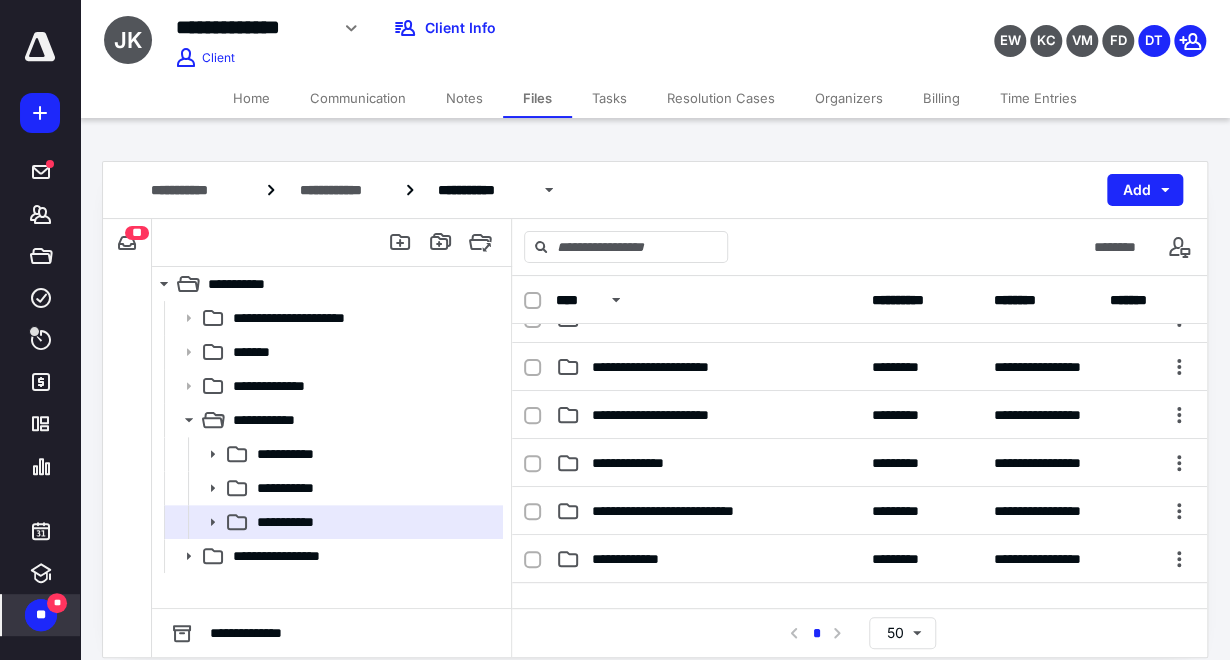scroll, scrollTop: 222, scrollLeft: 0, axis: vertical 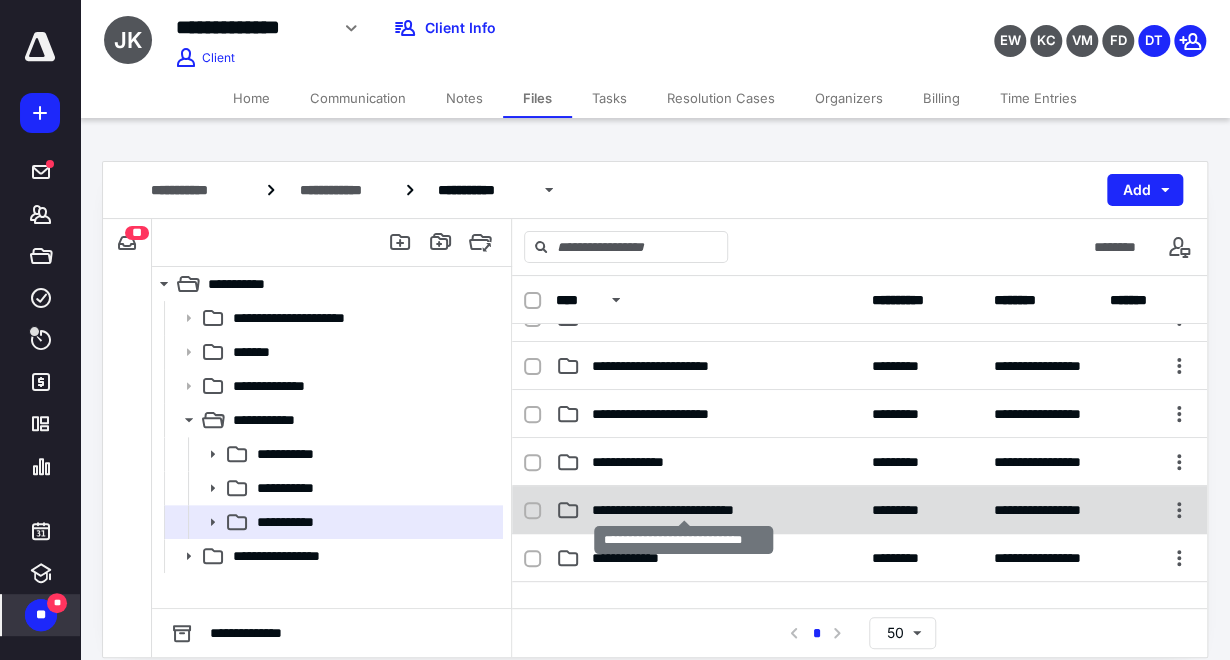 click on "**********" at bounding box center (684, 510) 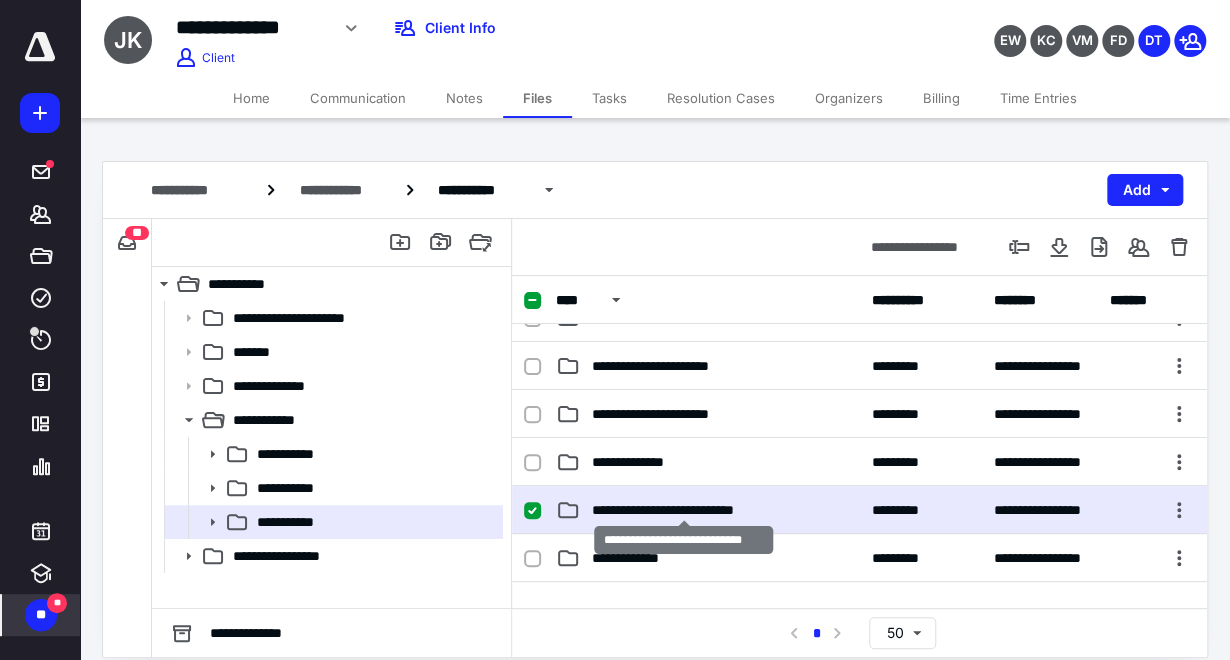 click on "**********" at bounding box center [684, 510] 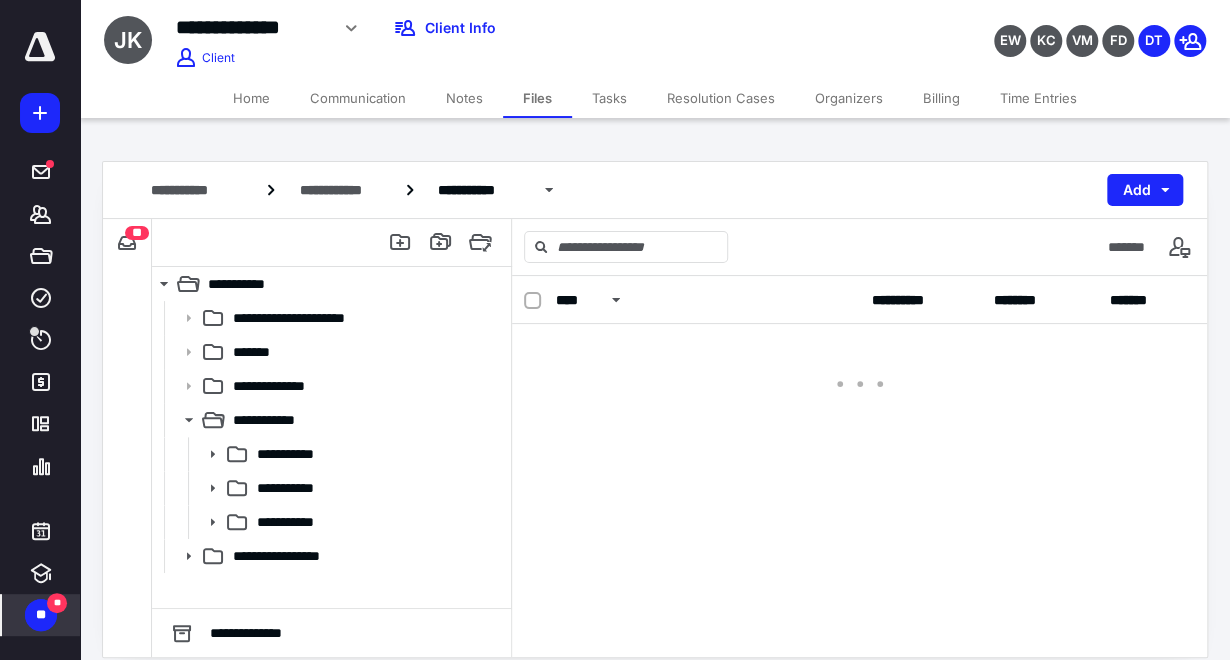 scroll, scrollTop: 0, scrollLeft: 0, axis: both 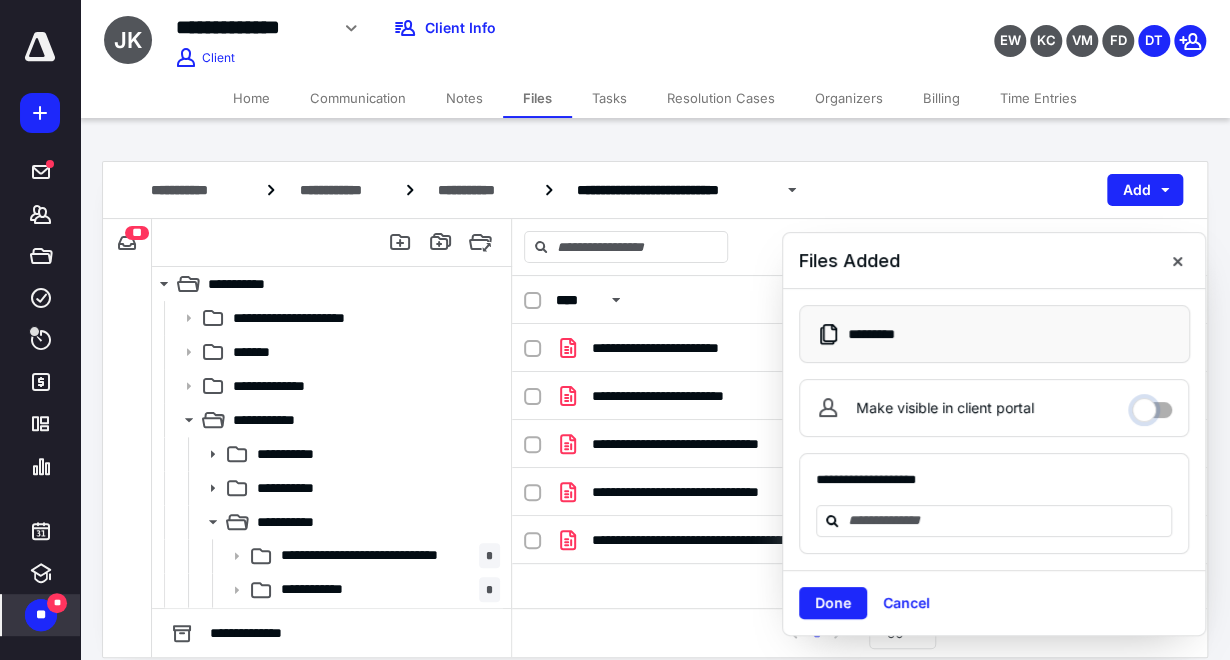 click on "Make visible in client portal" at bounding box center (1152, 405) 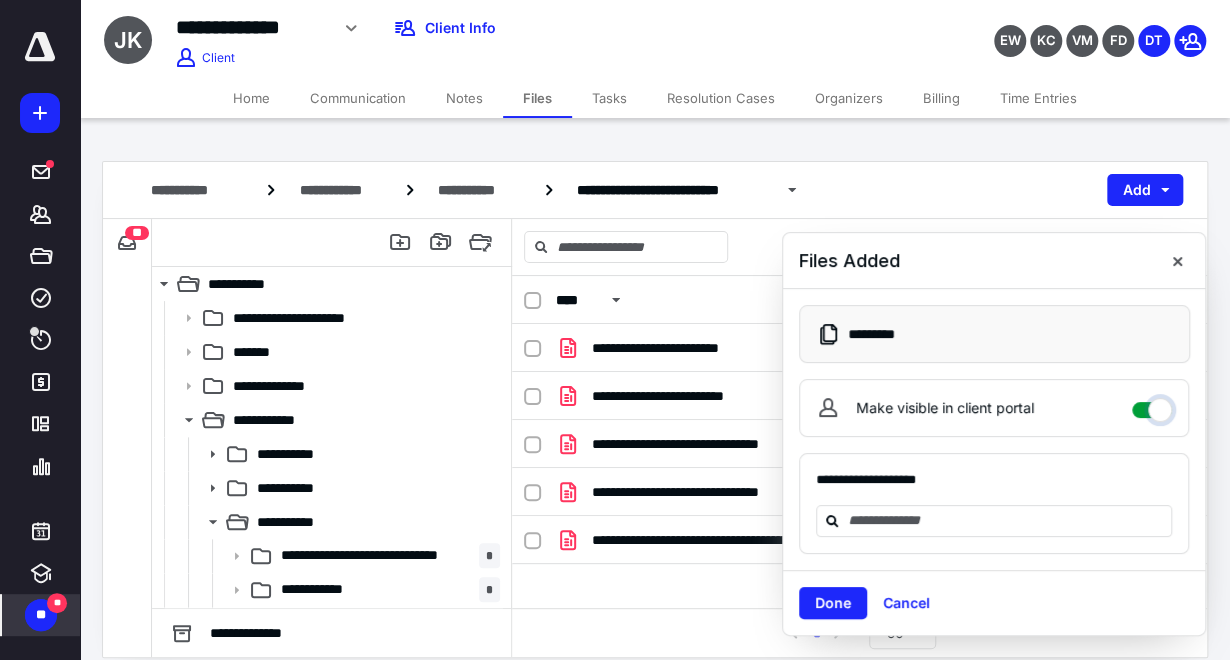checkbox on "****" 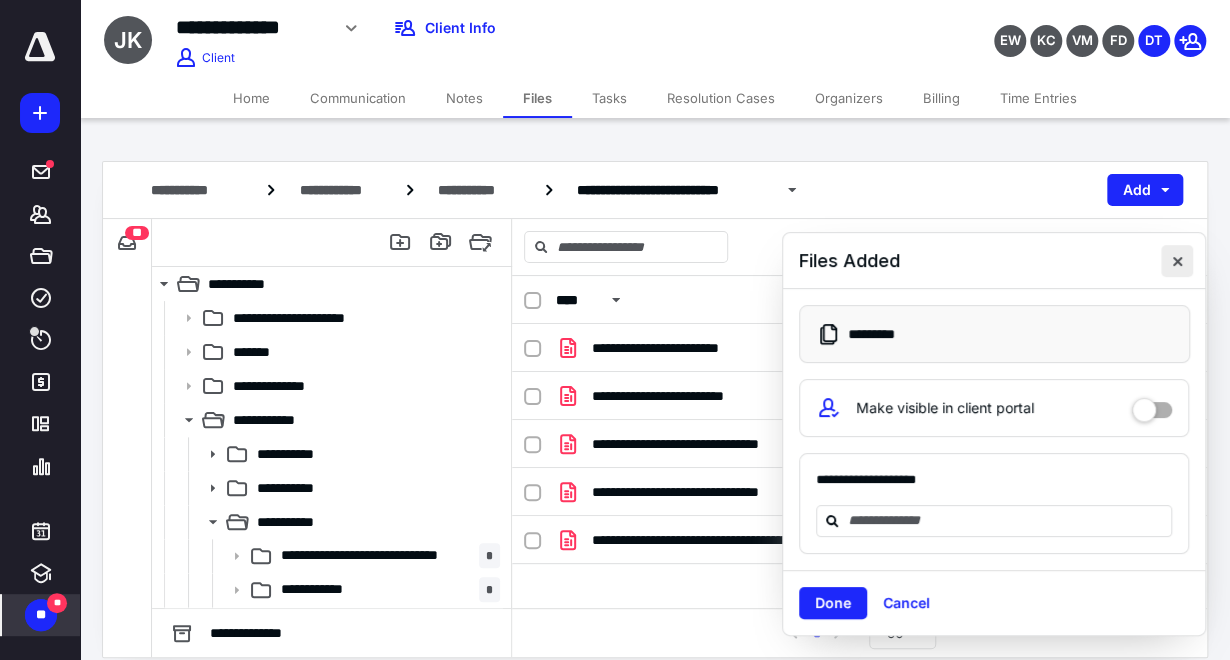 click at bounding box center [1177, 261] 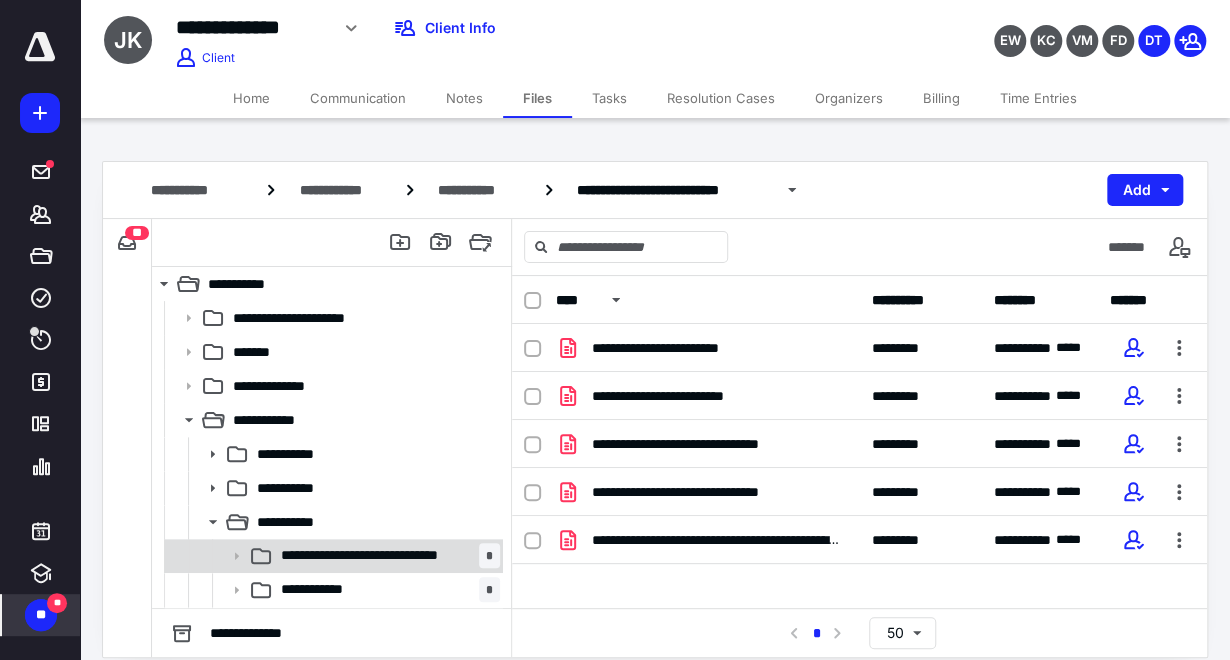 click on "**********" at bounding box center [332, 556] 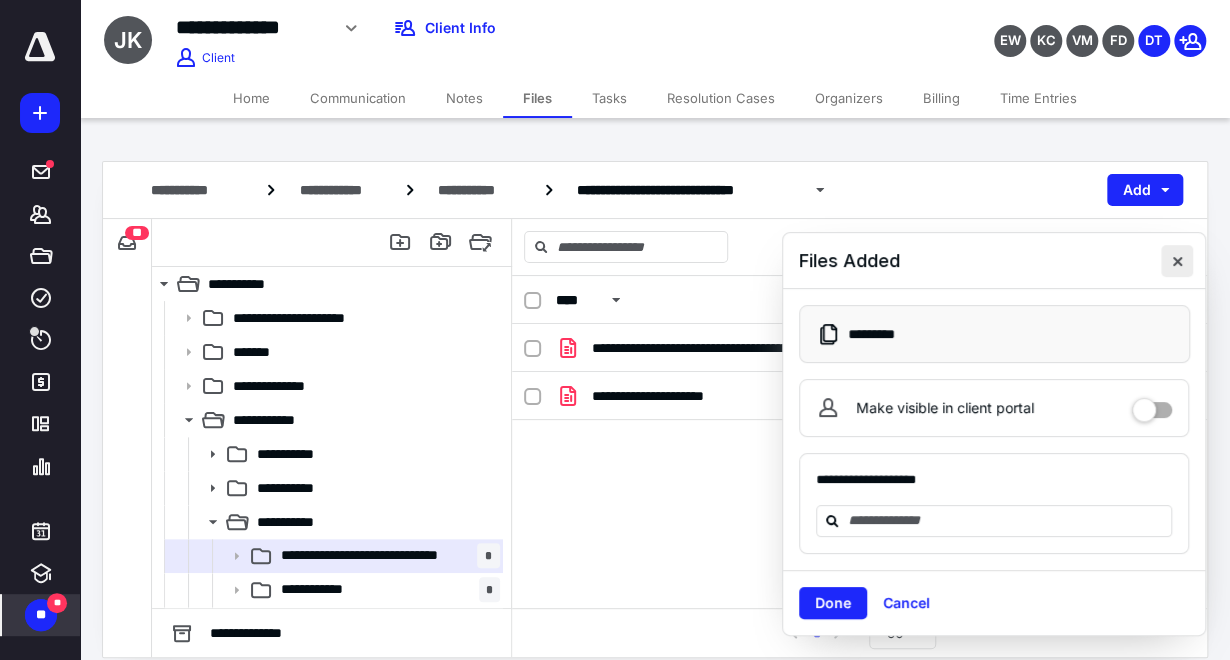 click at bounding box center [1177, 261] 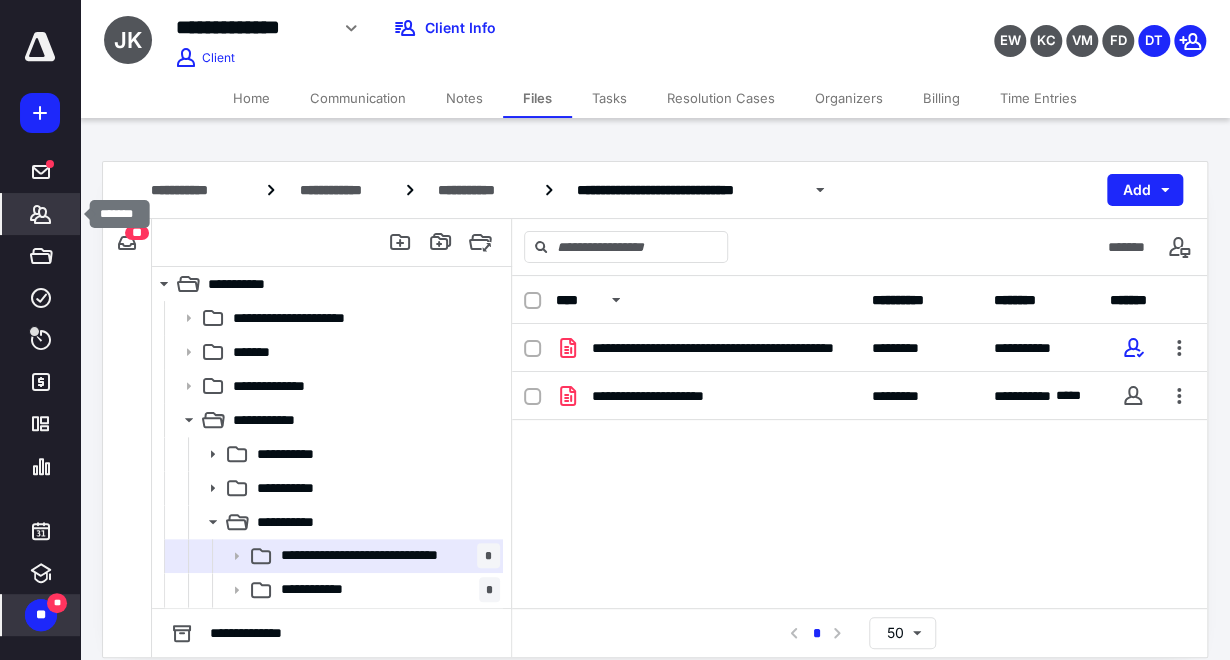 click 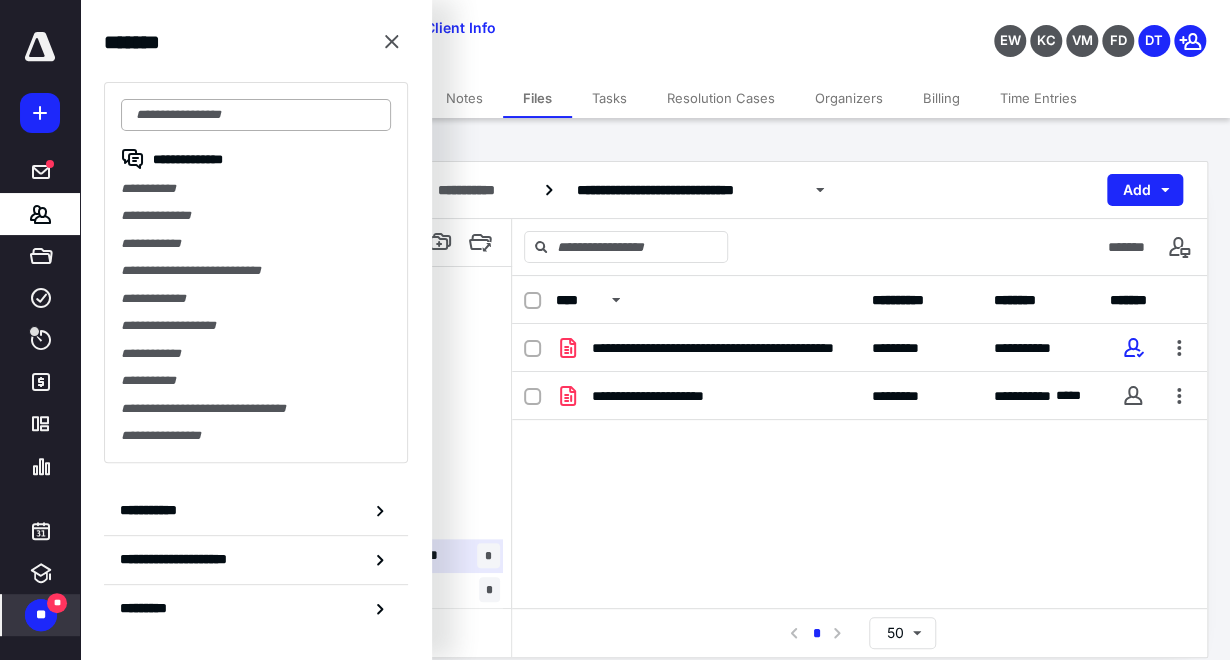 click at bounding box center (256, 115) 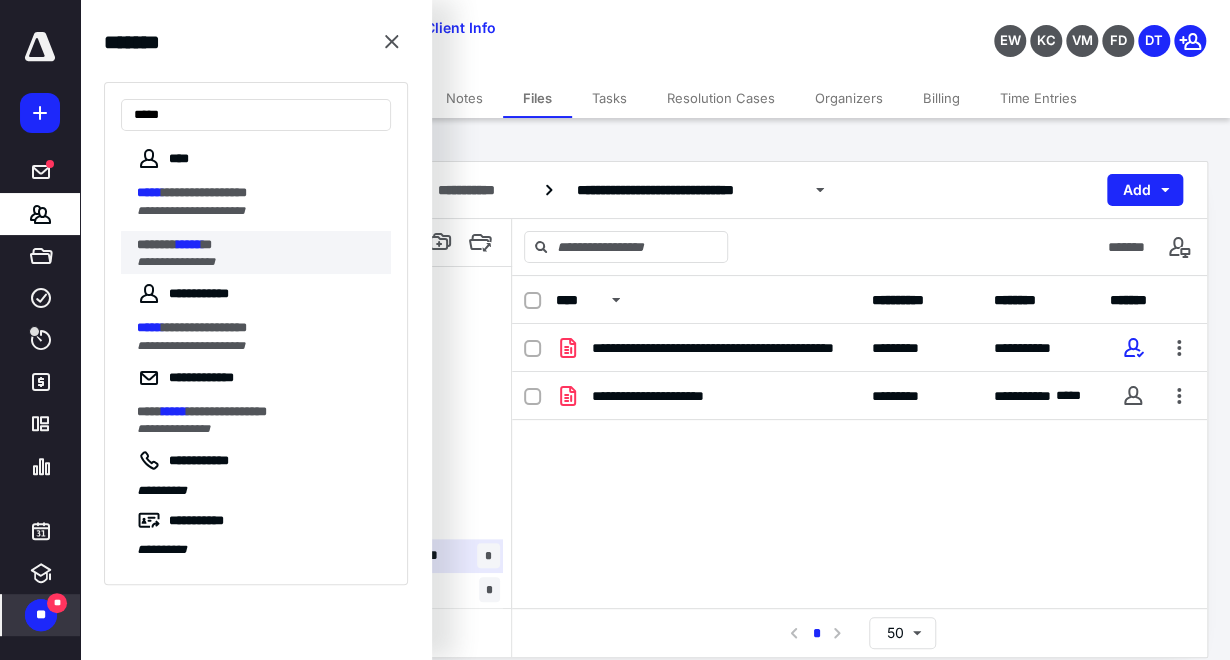 type on "*****" 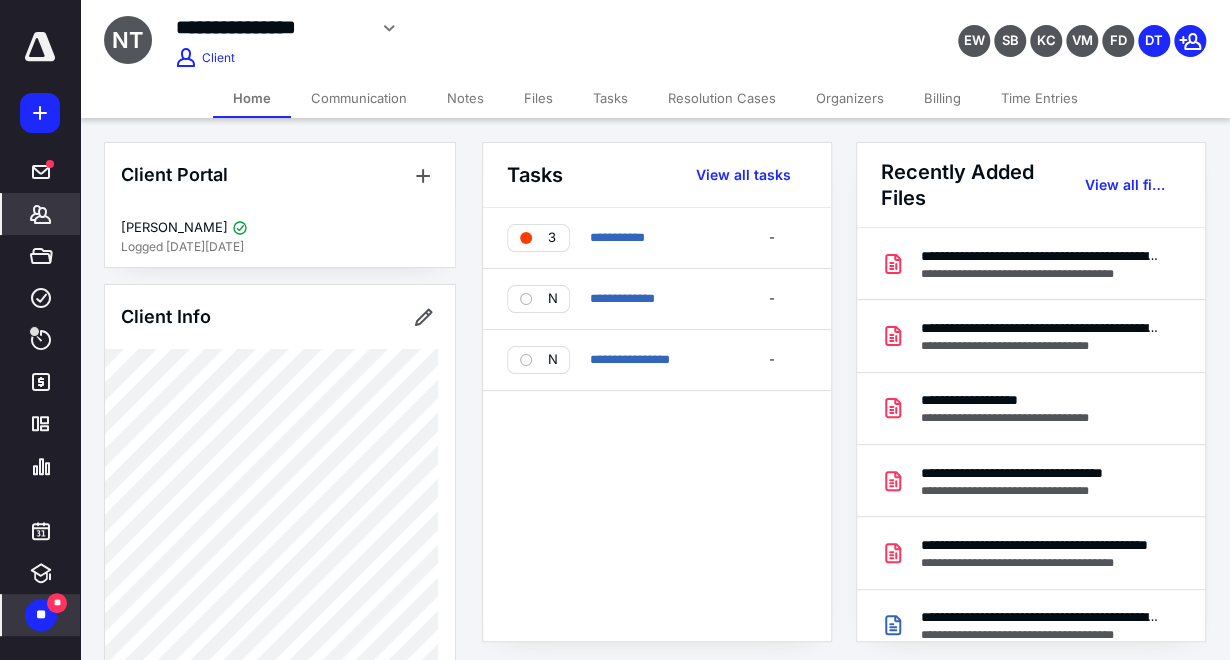 click on "Files" at bounding box center [538, 98] 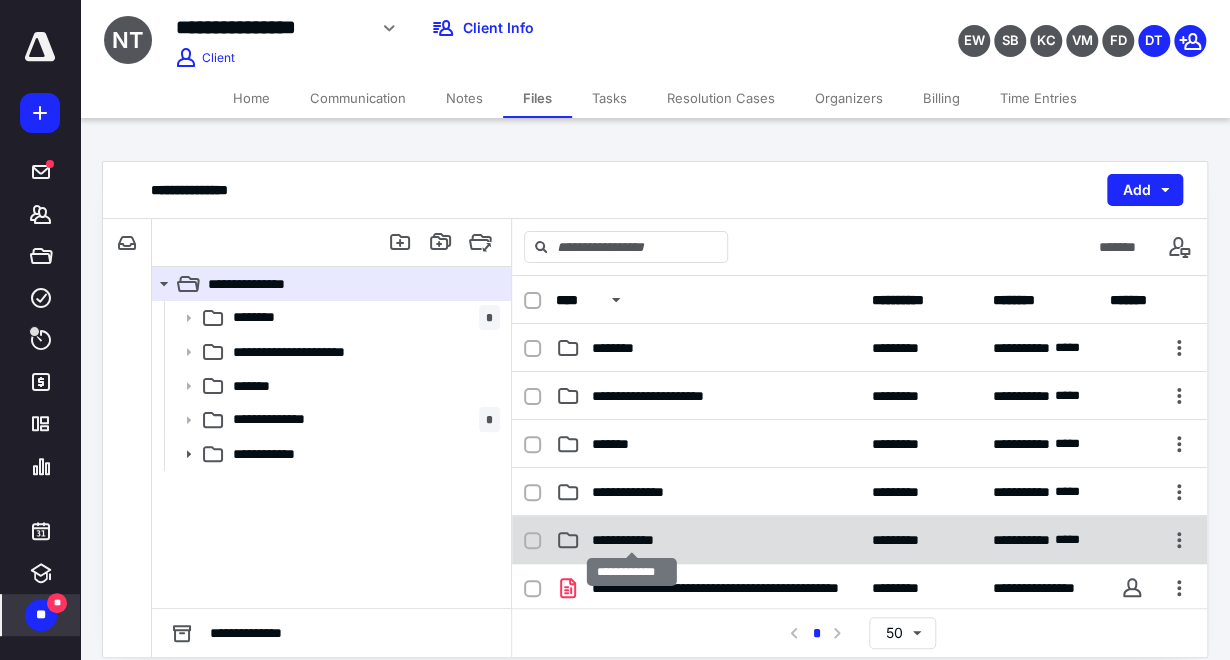 click on "**********" at bounding box center [632, 540] 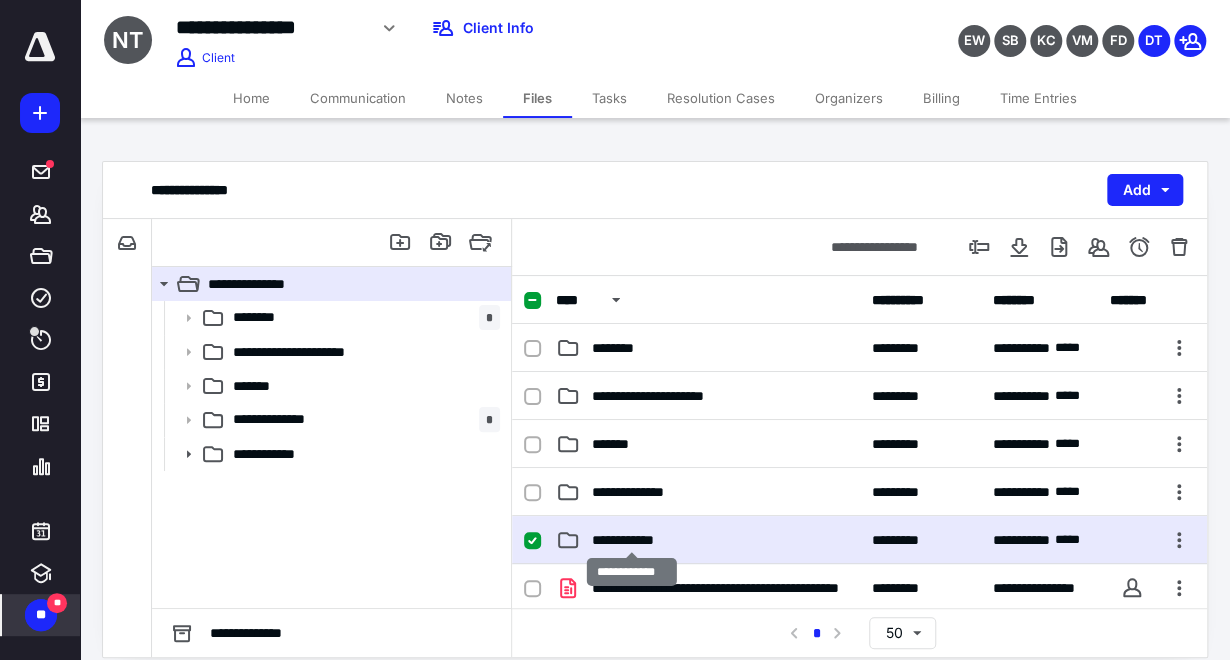 click on "**********" at bounding box center [632, 540] 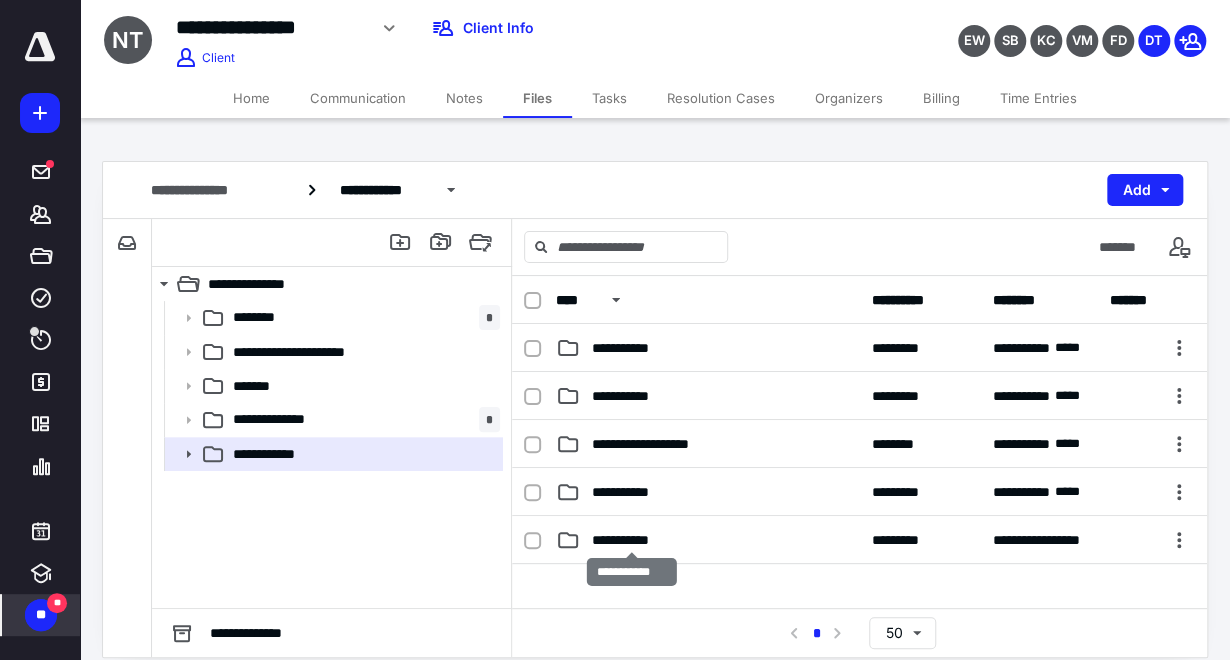 click on "**********" at bounding box center [632, 540] 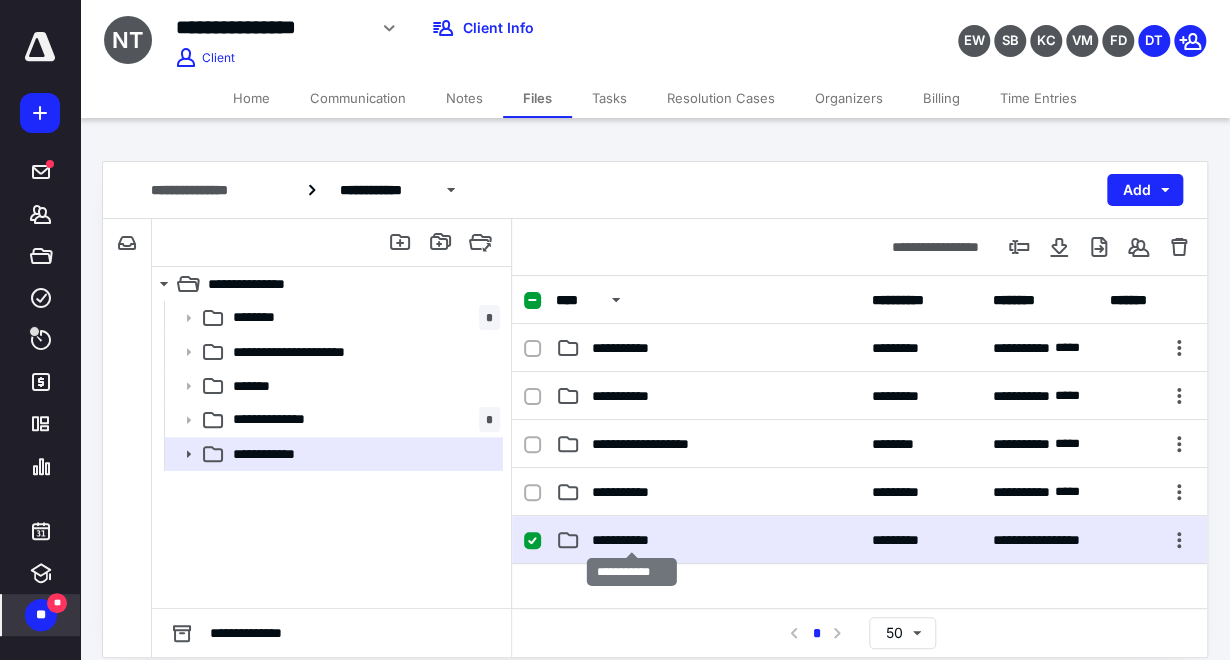click on "**********" at bounding box center [632, 540] 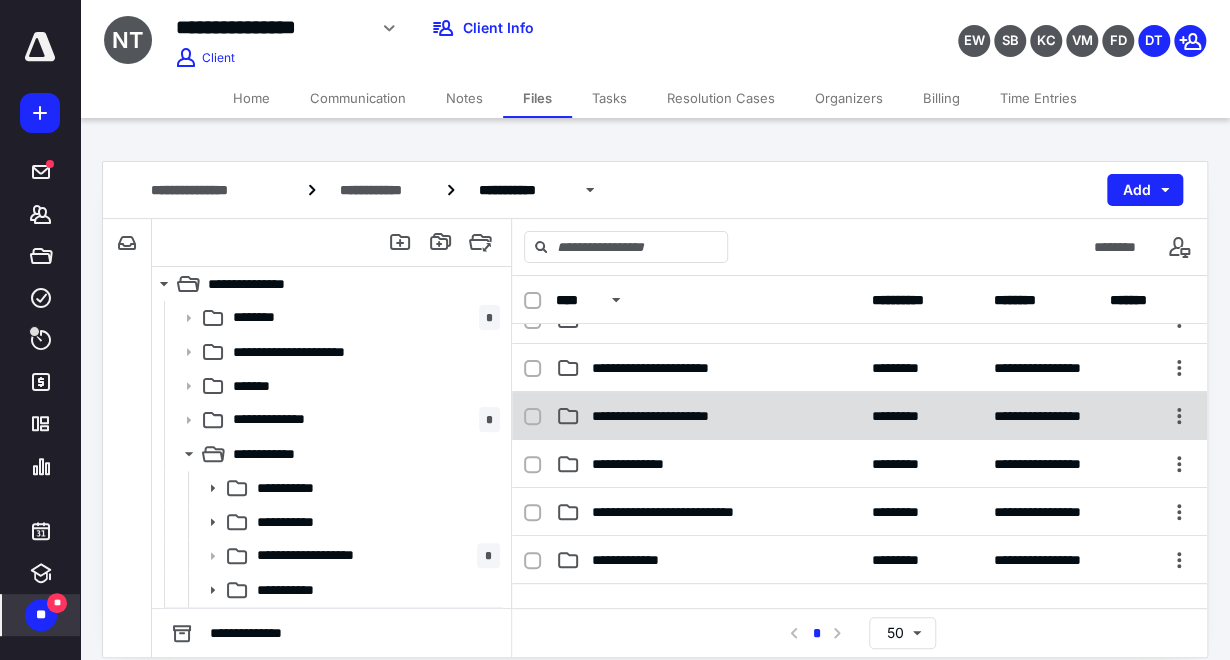 scroll, scrollTop: 222, scrollLeft: 0, axis: vertical 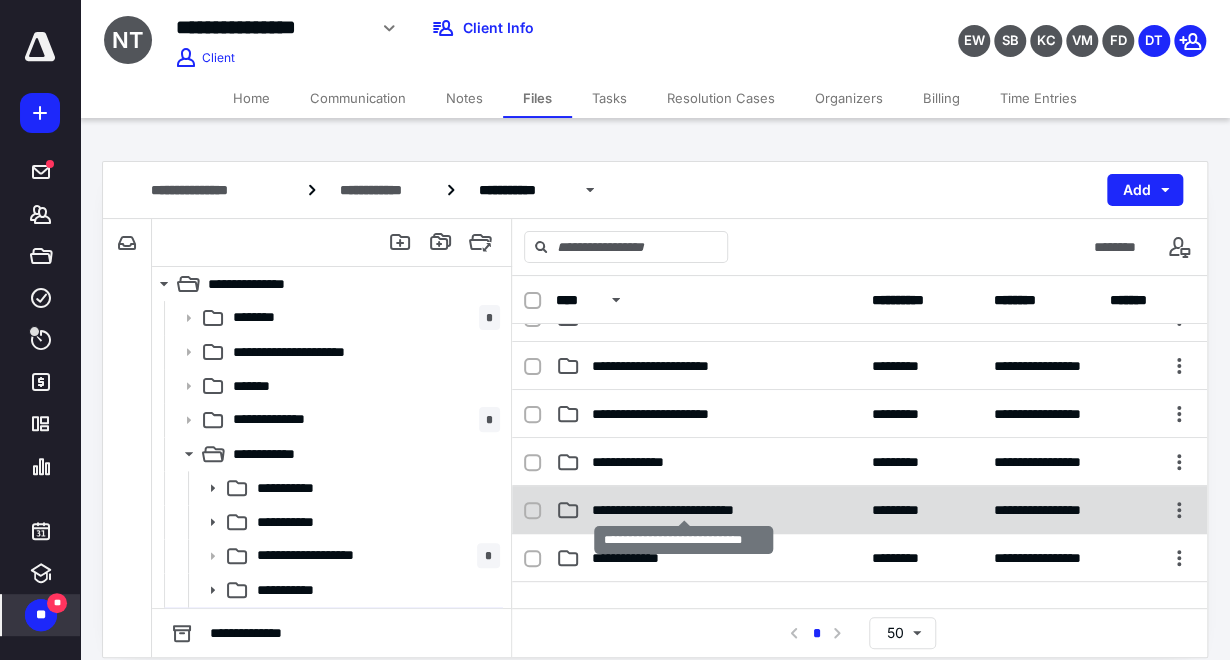click on "**********" at bounding box center (684, 510) 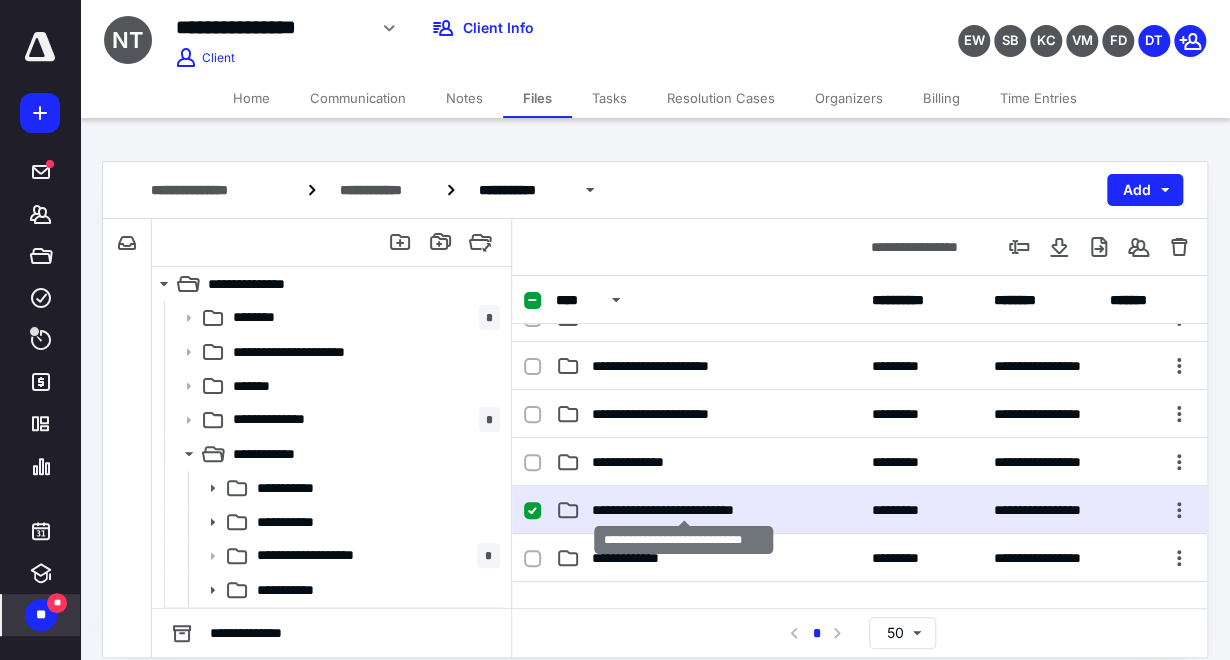 click on "**********" at bounding box center (684, 510) 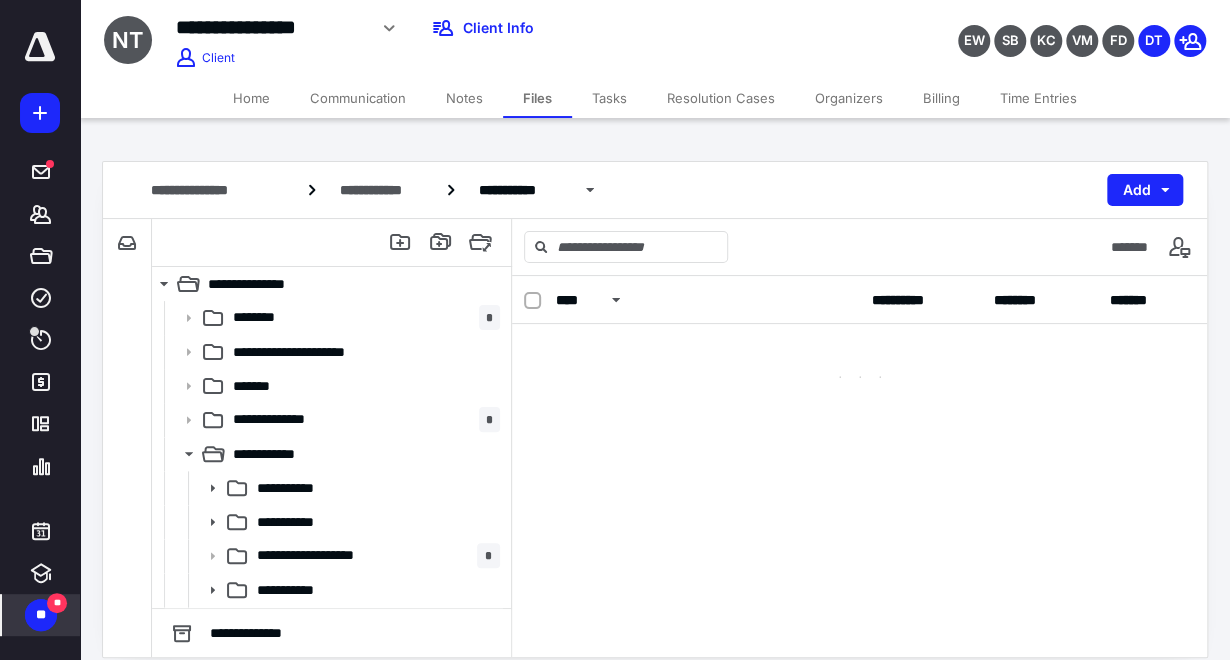 scroll, scrollTop: 0, scrollLeft: 0, axis: both 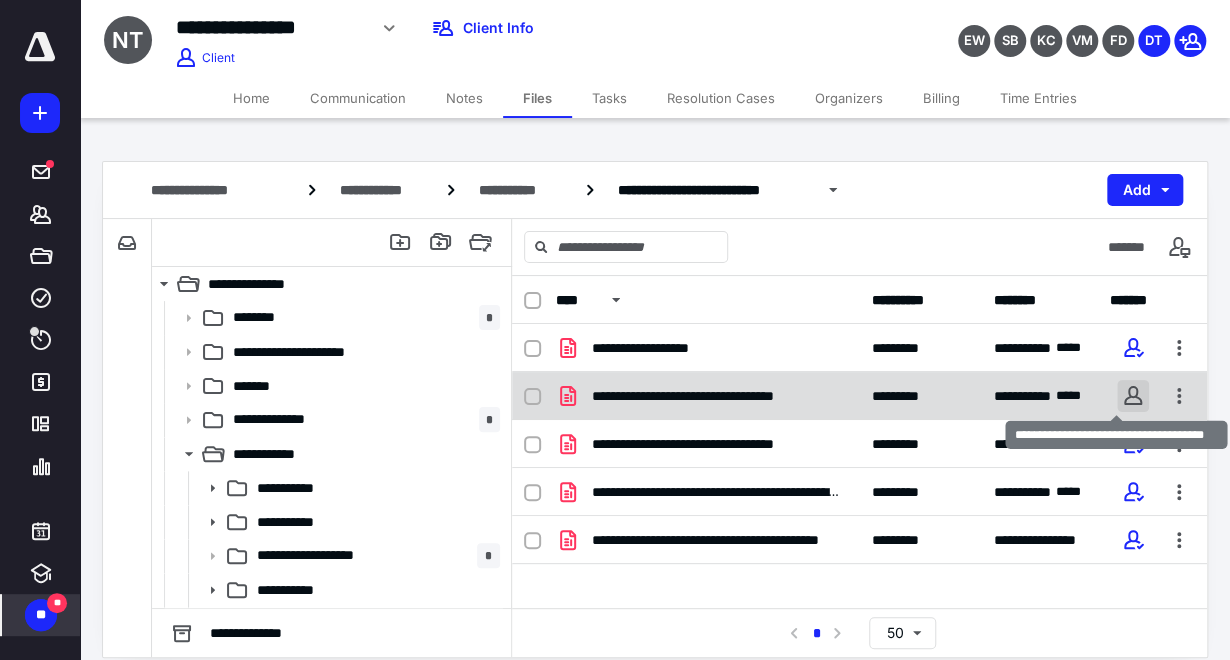 click at bounding box center [1133, 396] 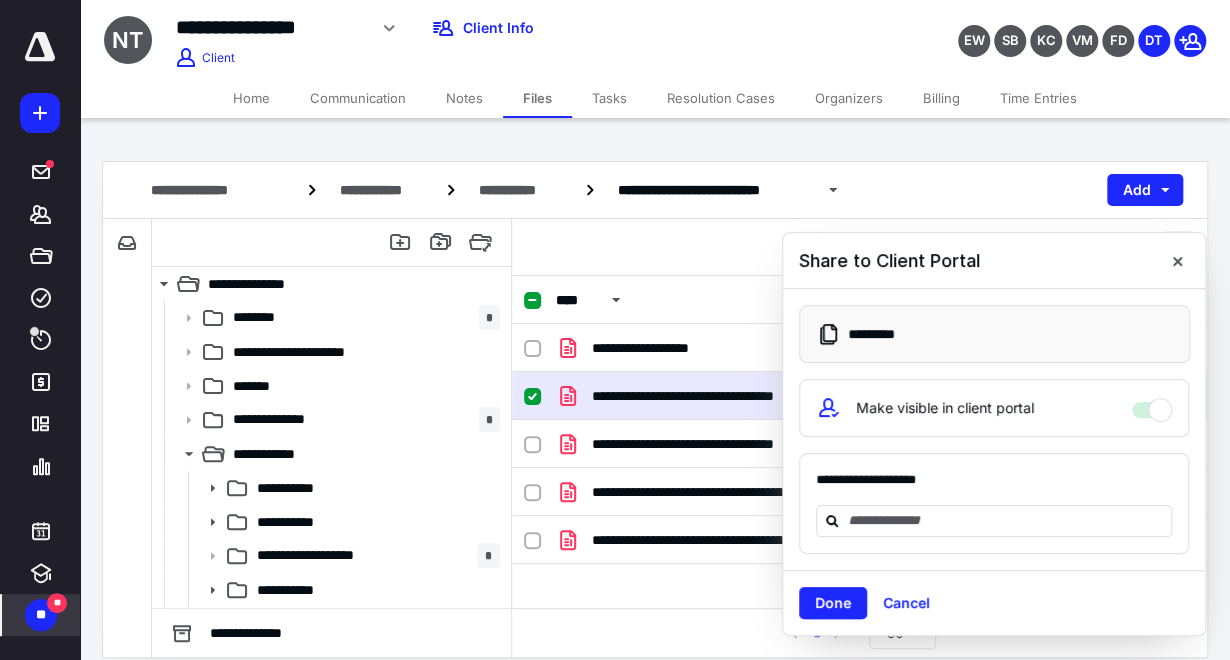 click at bounding box center (1177, 261) 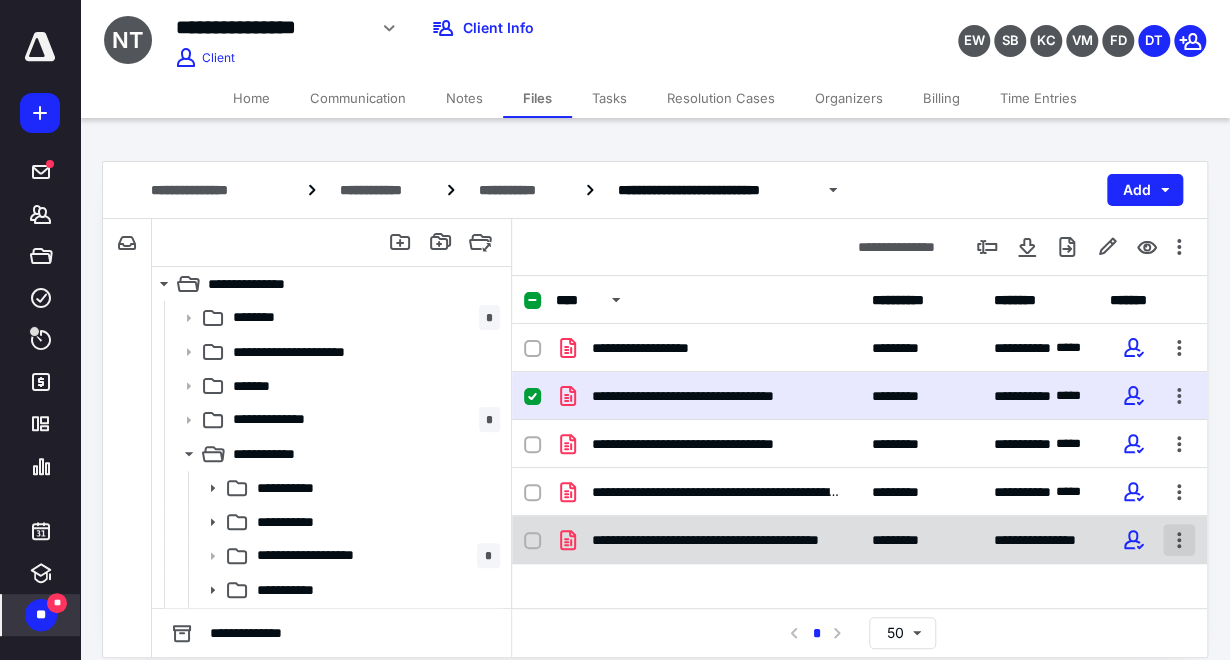 click at bounding box center (1179, 540) 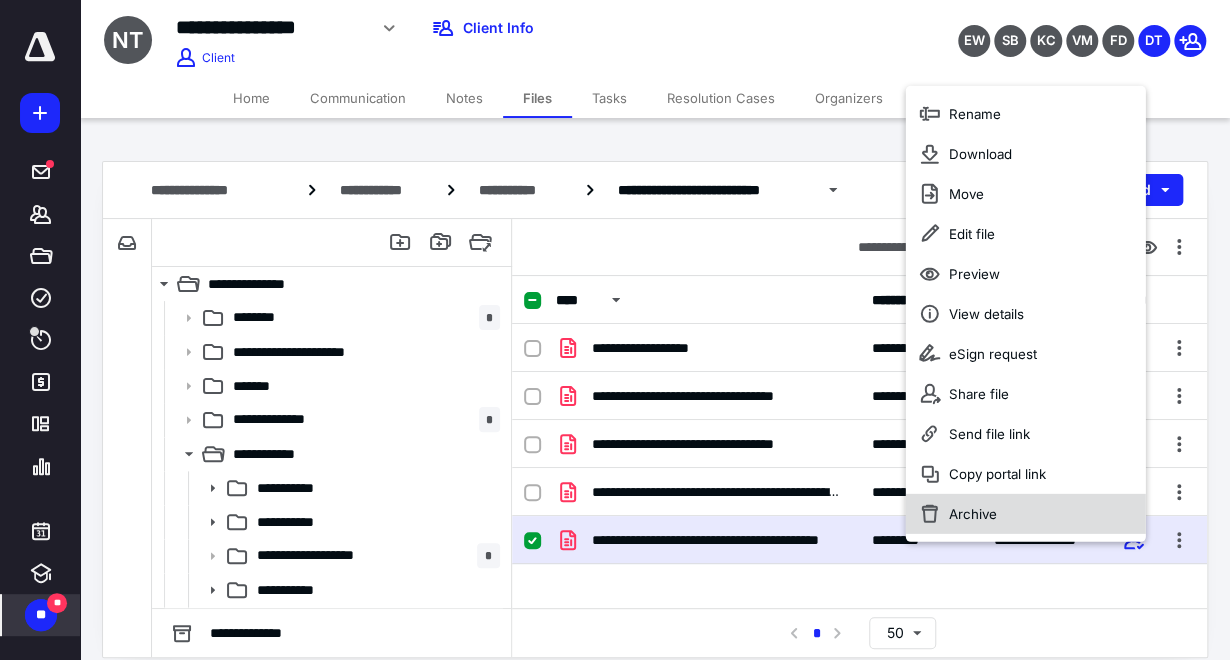 click on "Archive" at bounding box center [1025, 514] 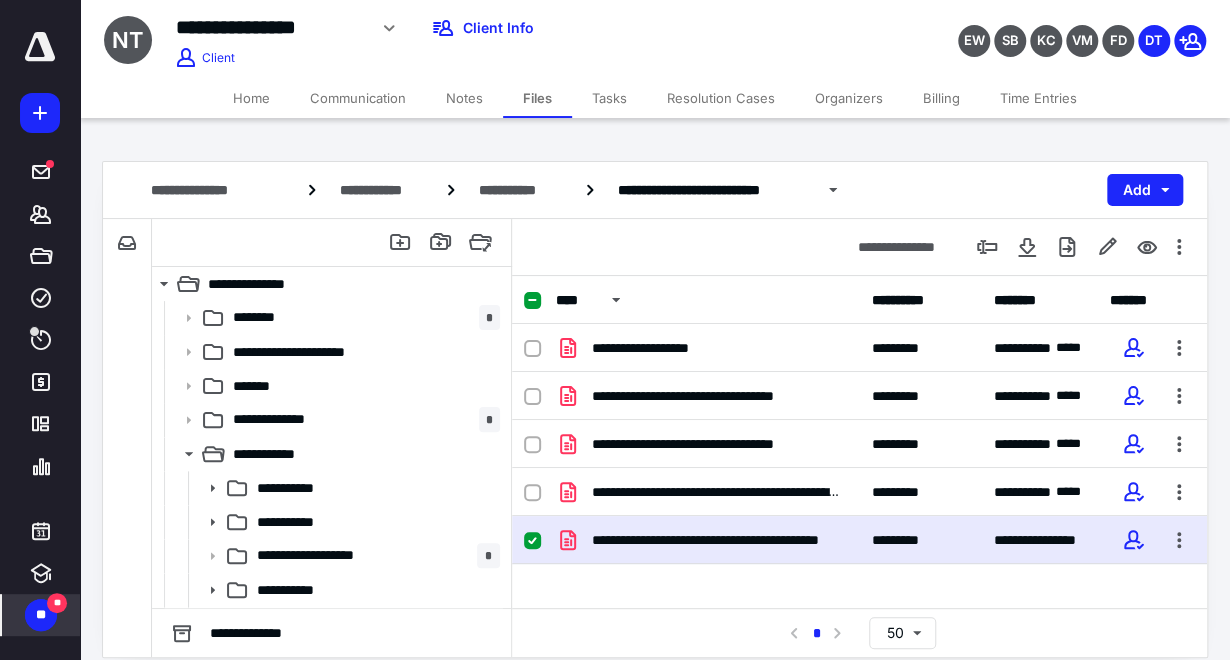 checkbox on "false" 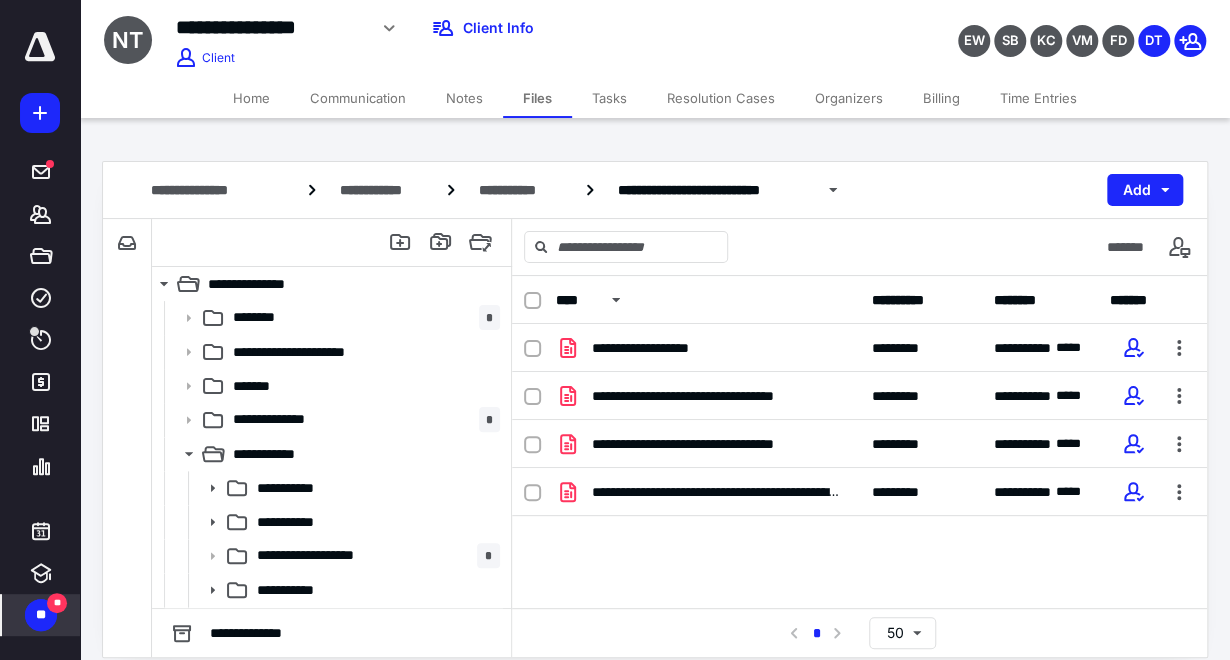 click on "Tasks" at bounding box center [609, 98] 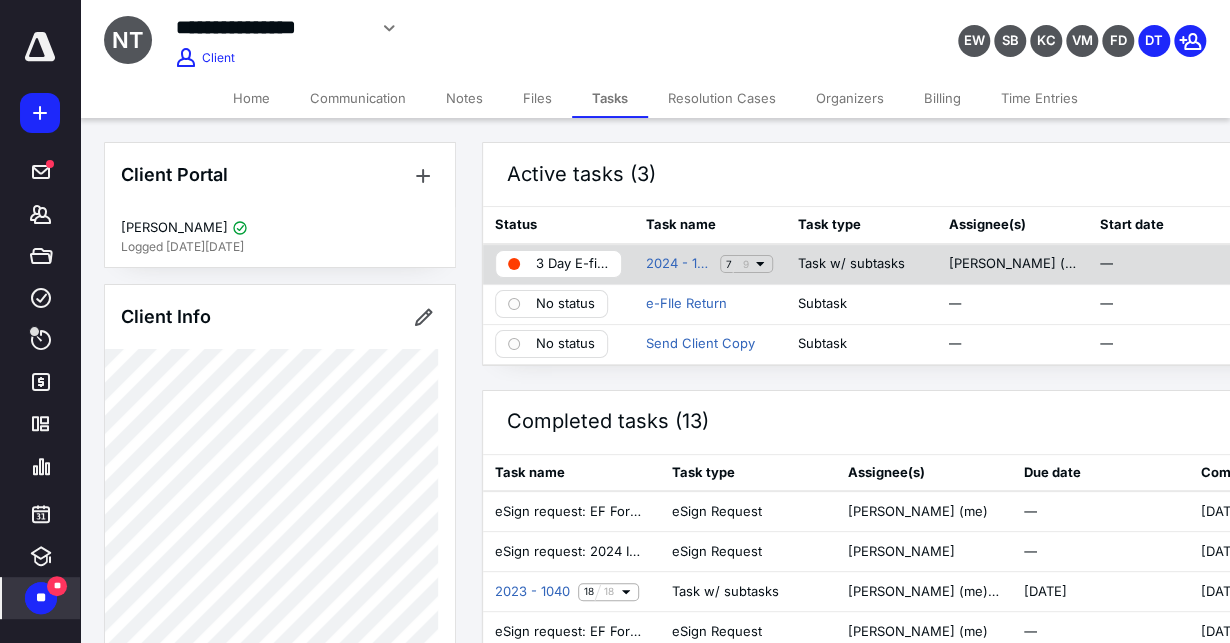 click on "3 Day E-filing" at bounding box center [572, 264] 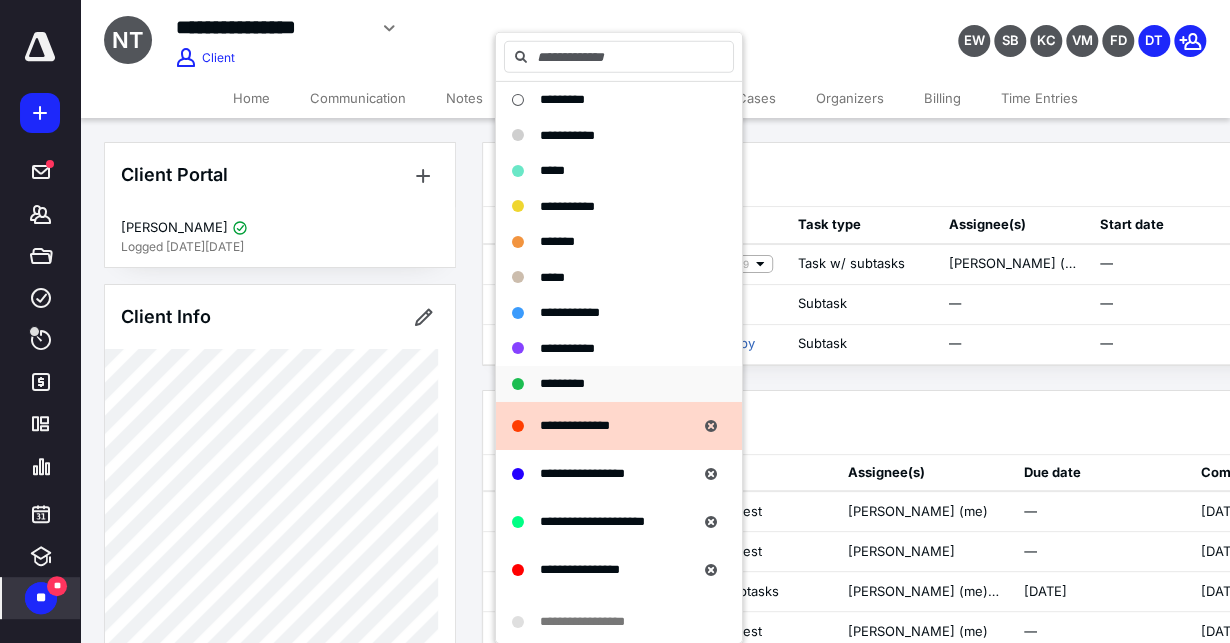 click on "*********" at bounding box center [562, 383] 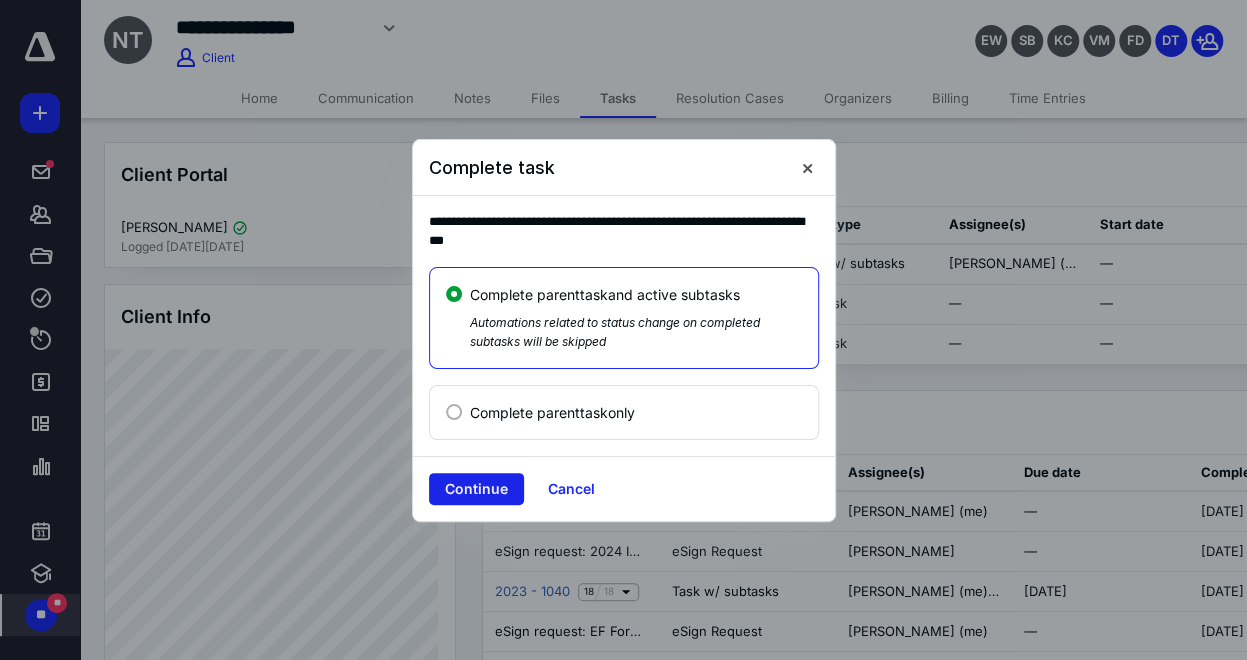 click on "Continue" at bounding box center [476, 489] 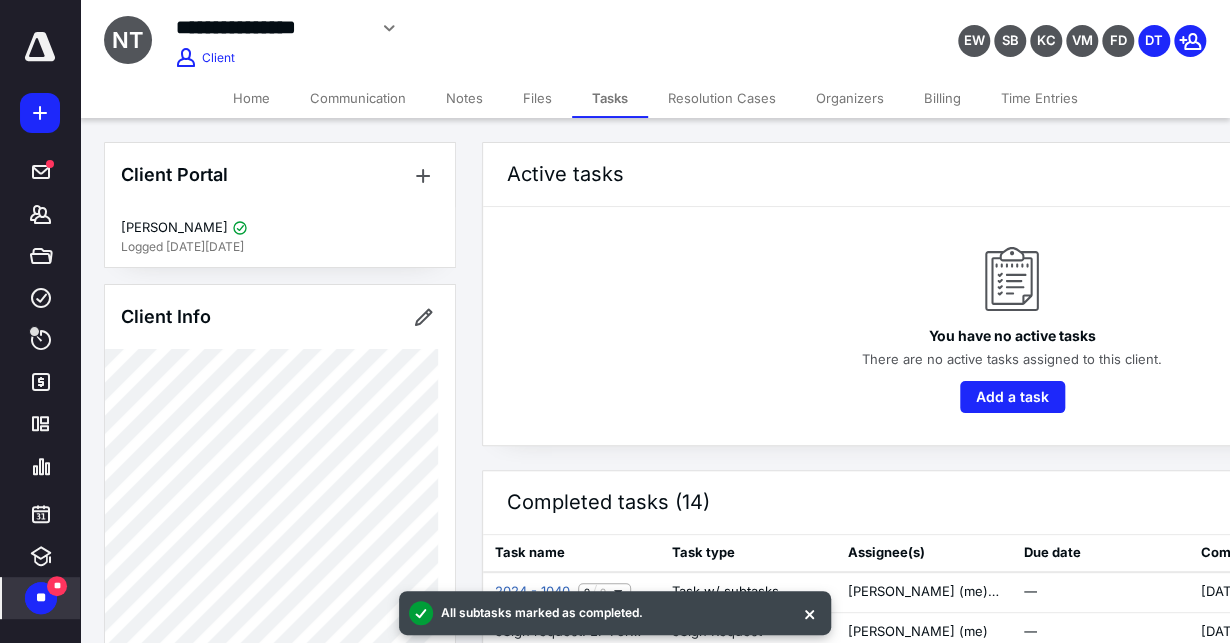 click on "Files" at bounding box center [537, 98] 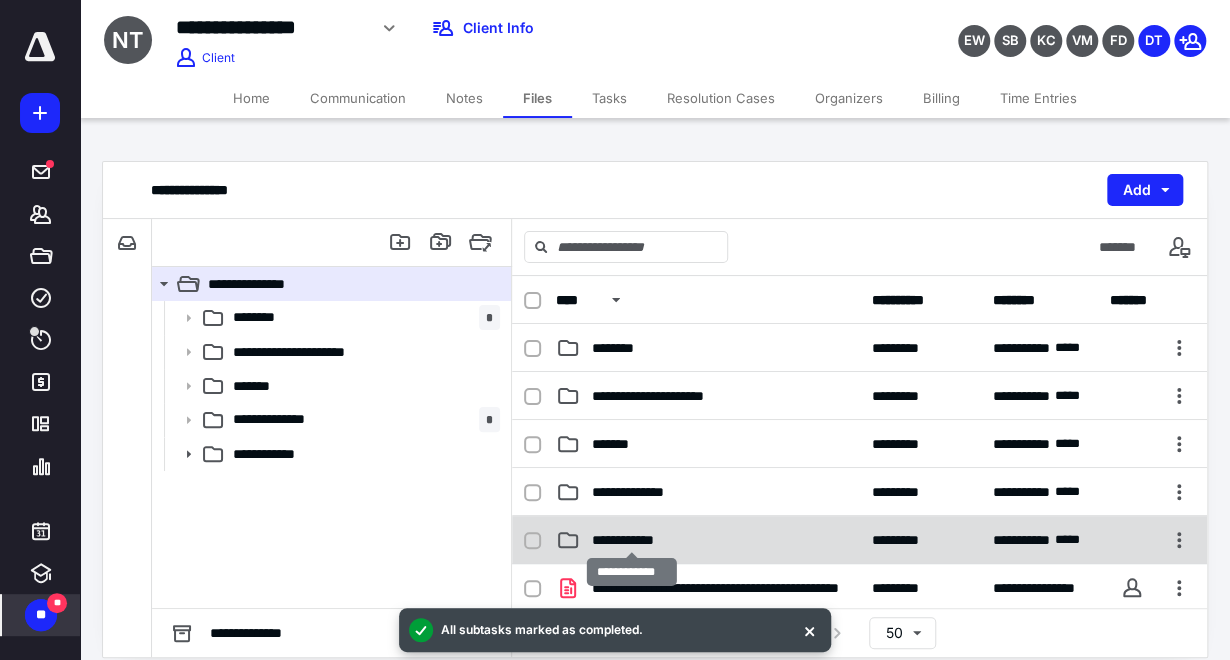 click on "**********" at bounding box center [632, 540] 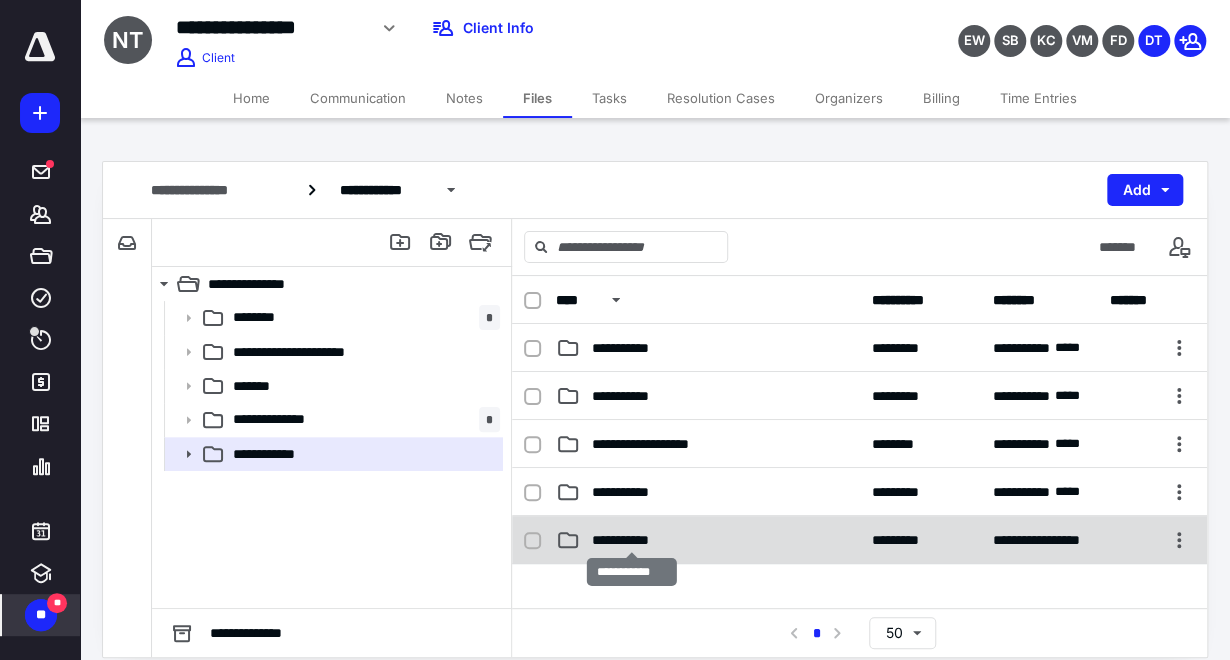 click on "**********" at bounding box center (632, 540) 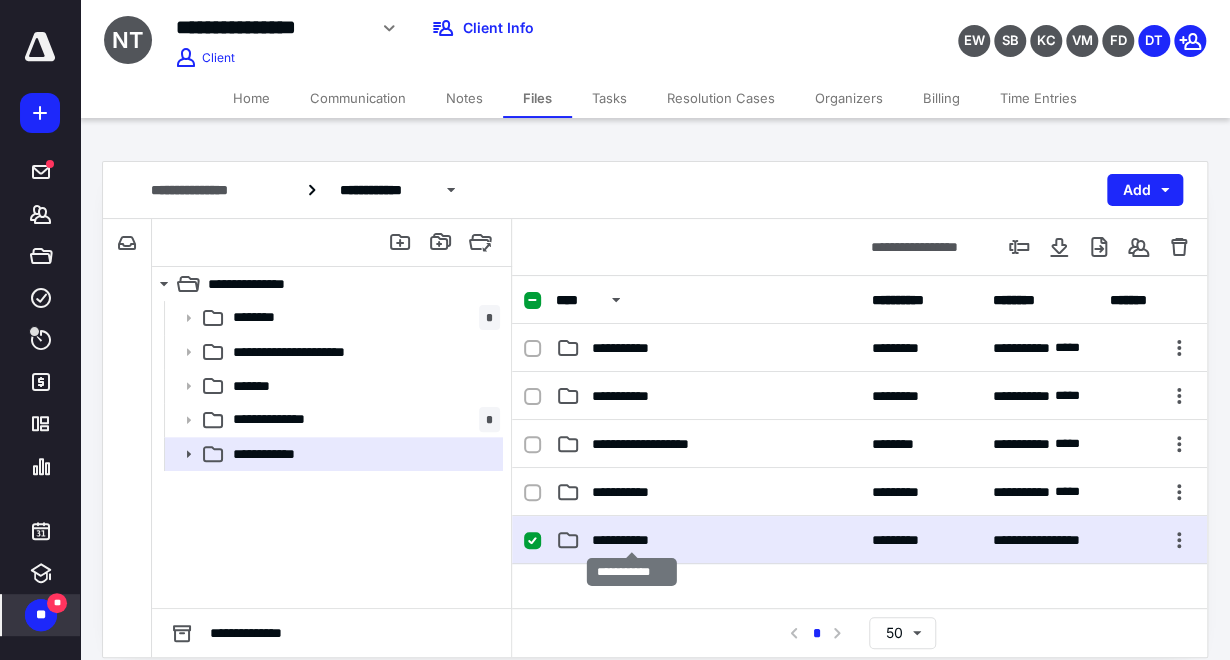 click on "**********" at bounding box center (632, 540) 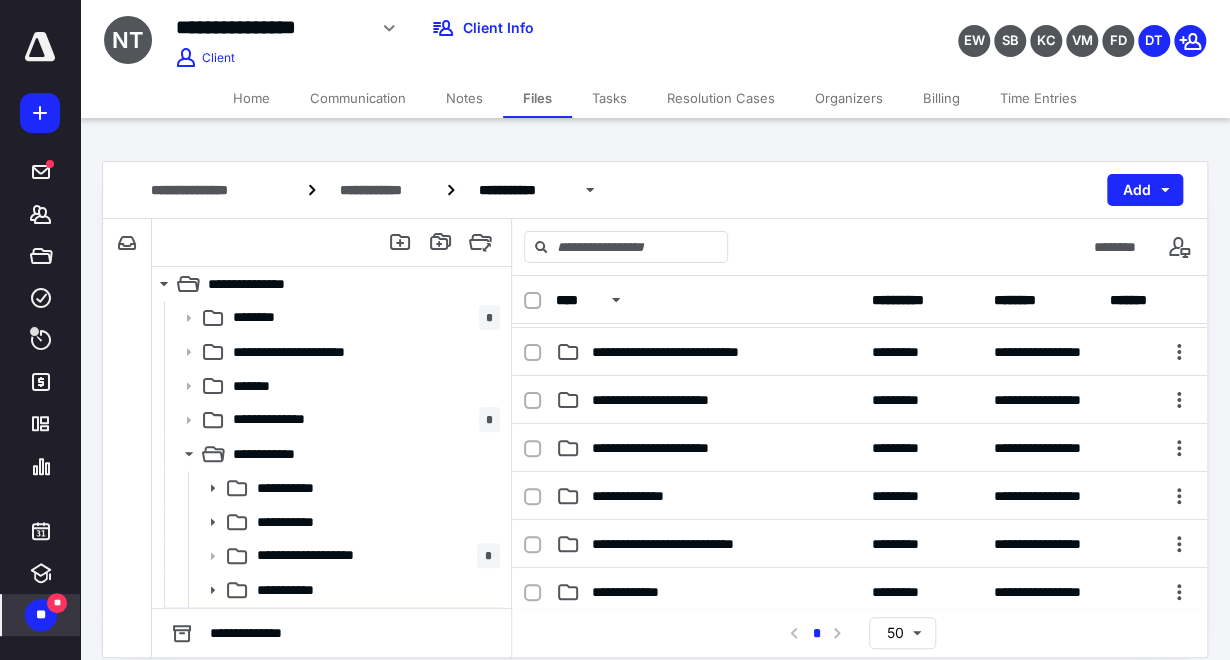 scroll, scrollTop: 222, scrollLeft: 0, axis: vertical 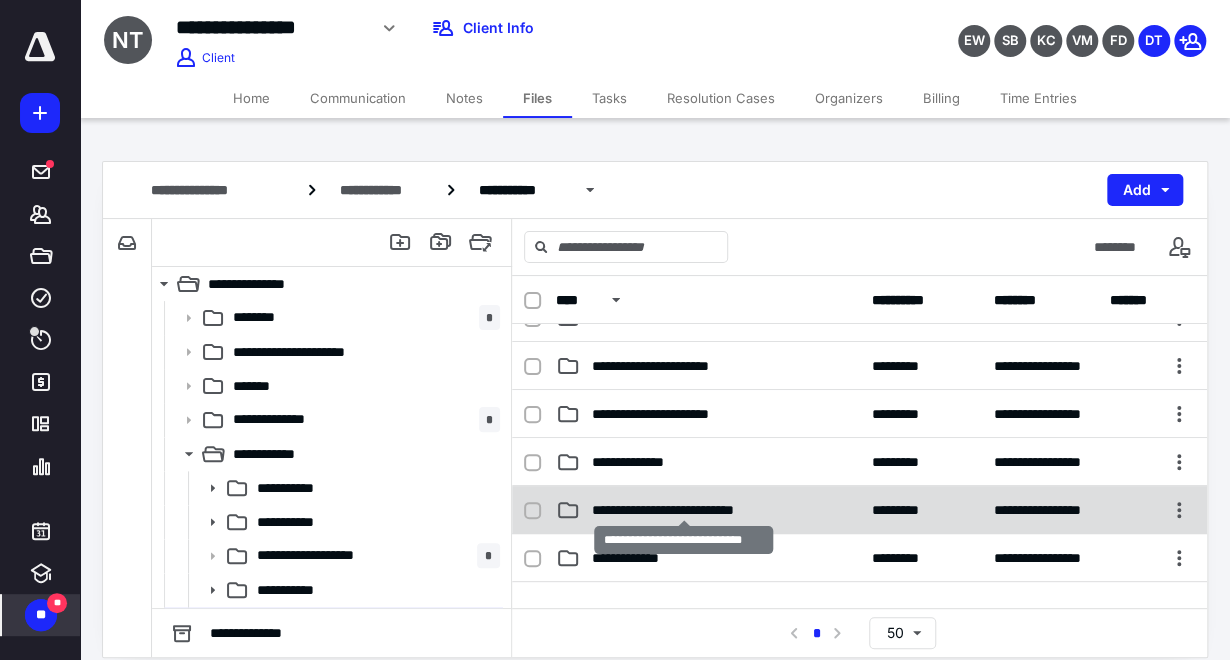 click on "**********" at bounding box center [684, 510] 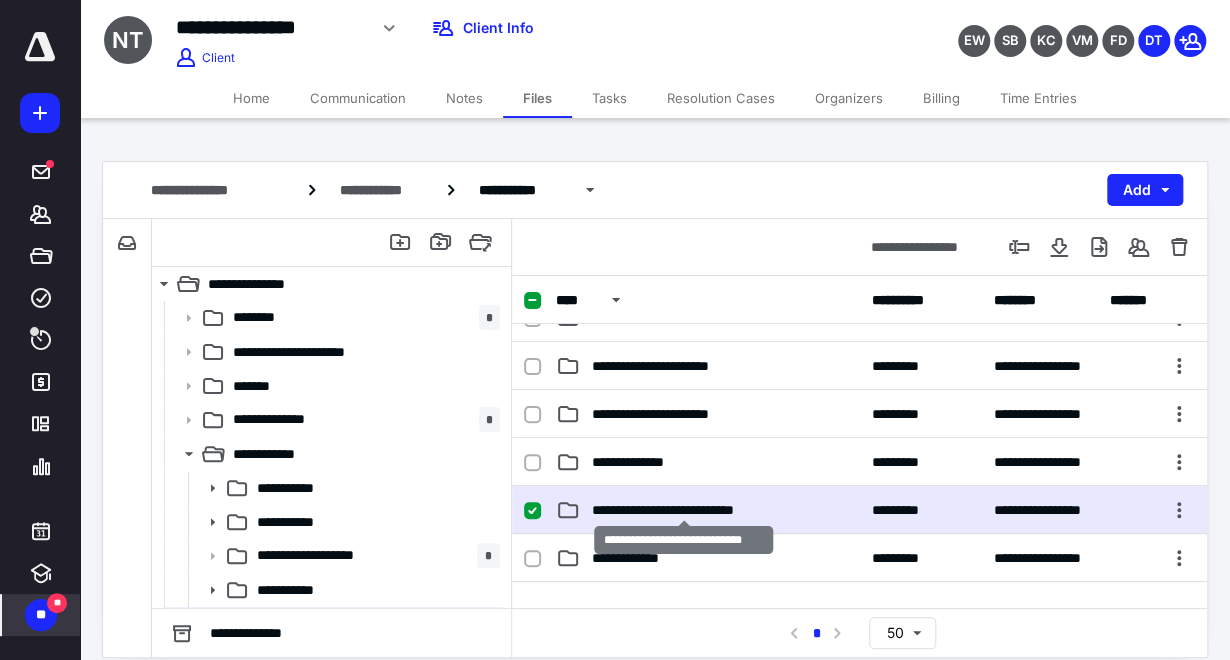 click on "**********" at bounding box center [684, 510] 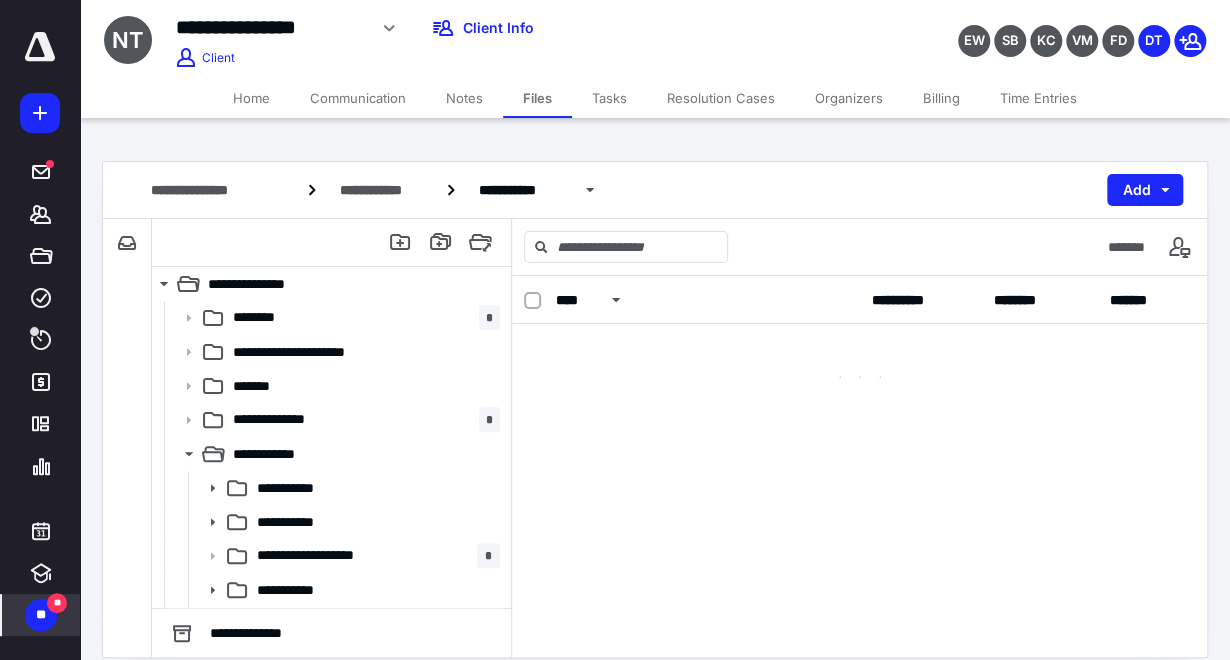 scroll, scrollTop: 0, scrollLeft: 0, axis: both 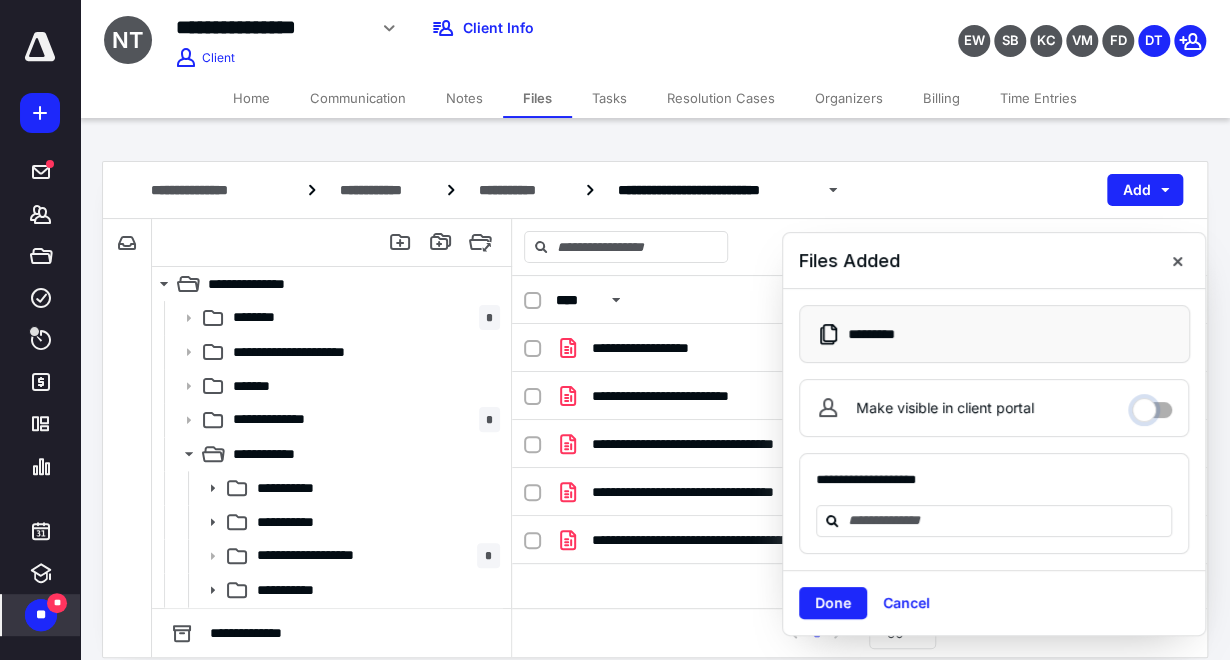 click on "Make visible in client portal" at bounding box center [1152, 405] 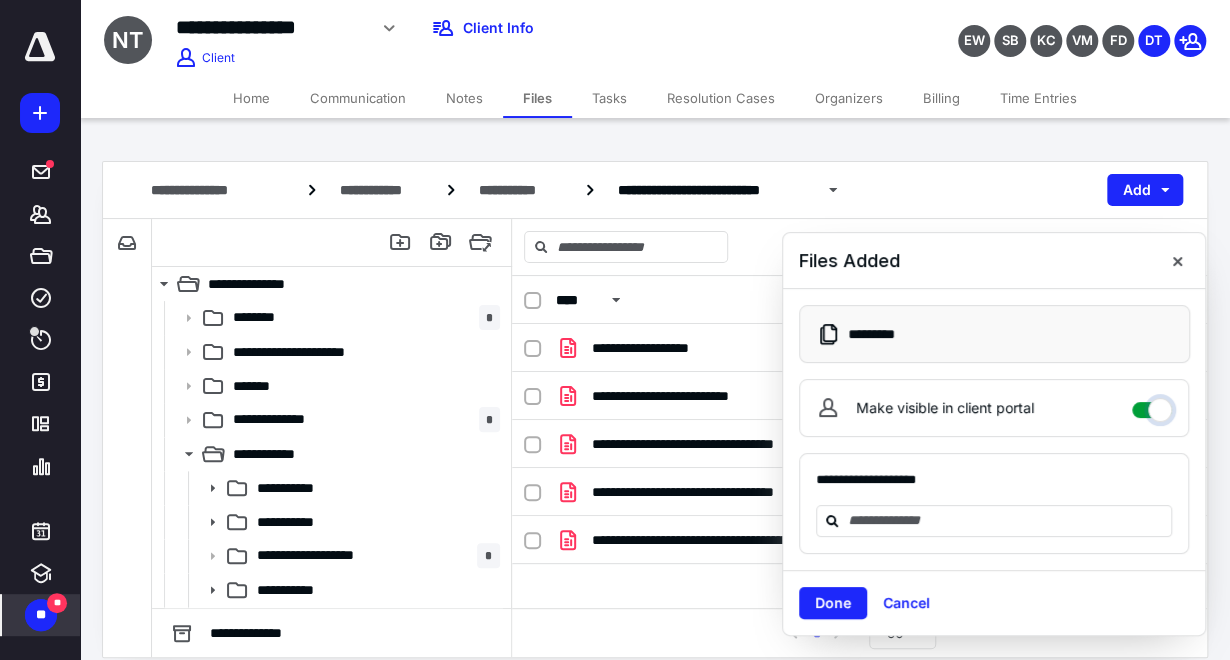 checkbox on "****" 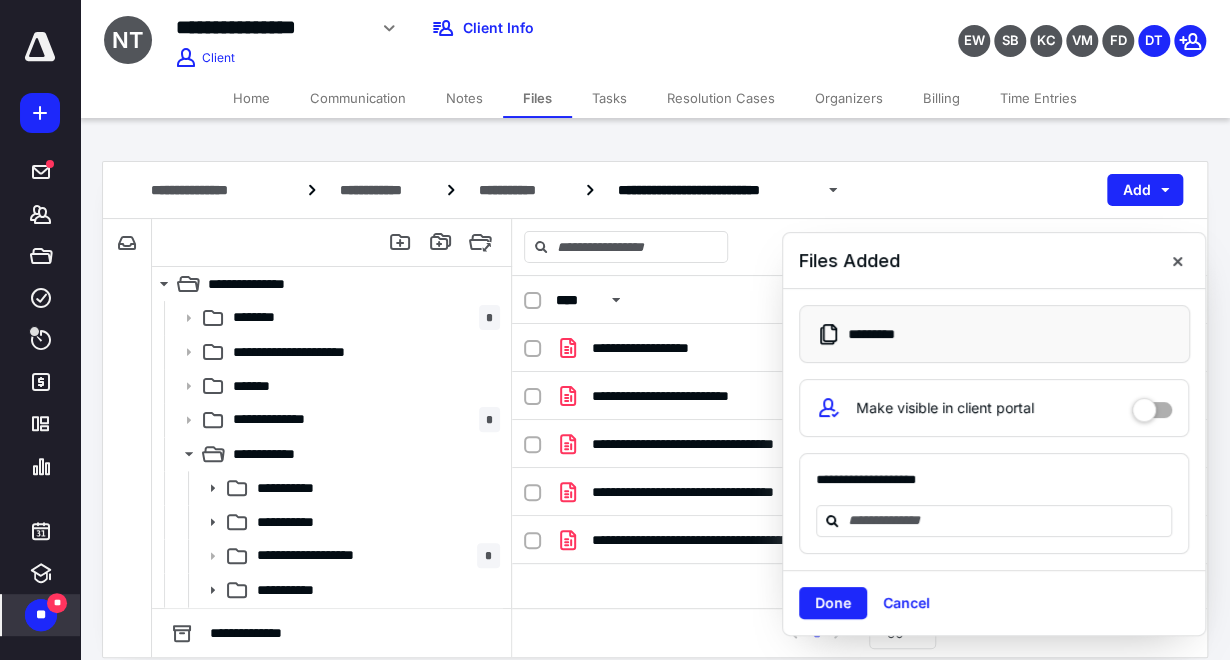 click at bounding box center [1177, 261] 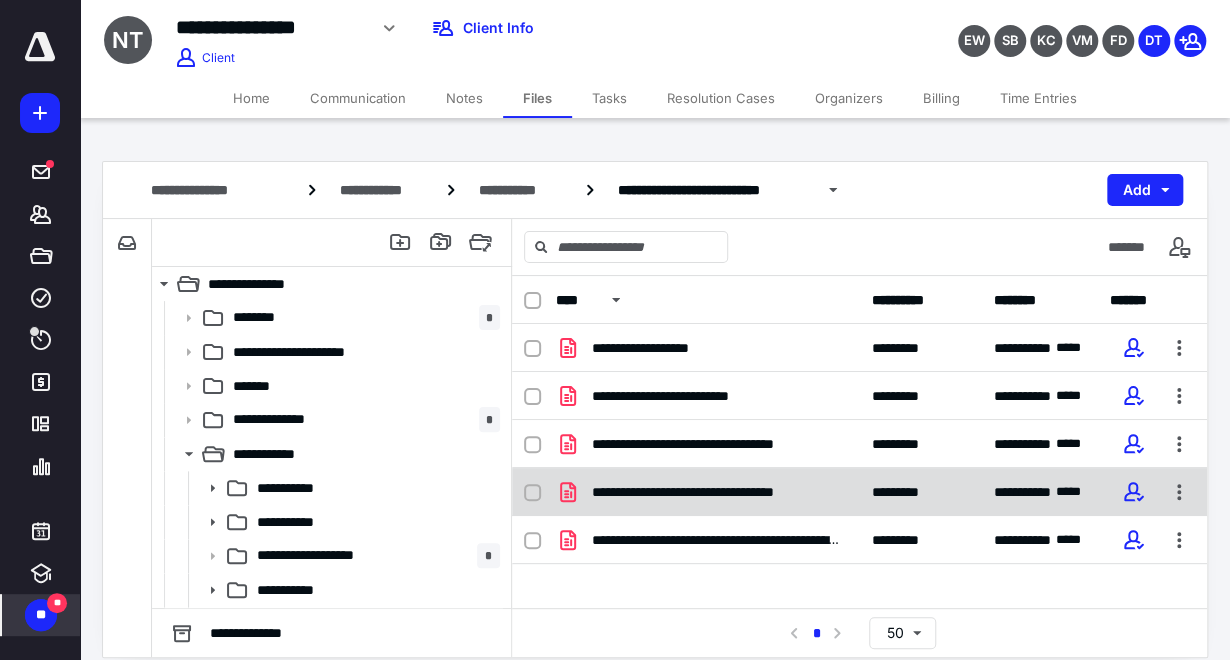 scroll, scrollTop: 14, scrollLeft: 0, axis: vertical 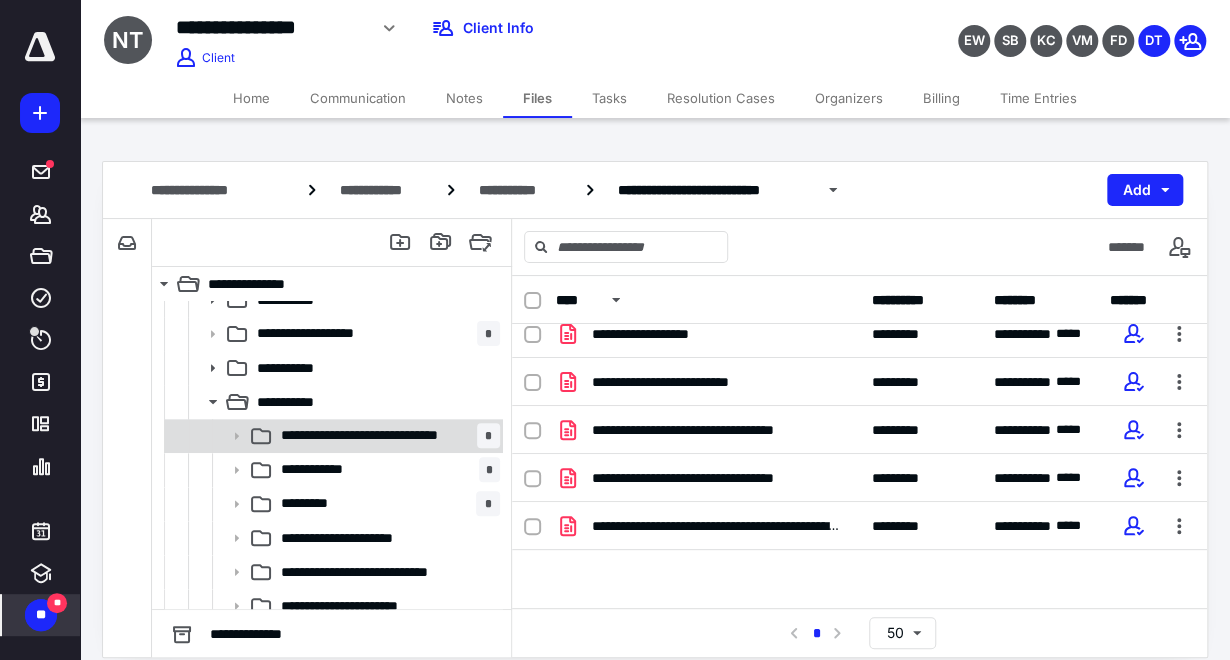 click on "**********" at bounding box center [372, 435] 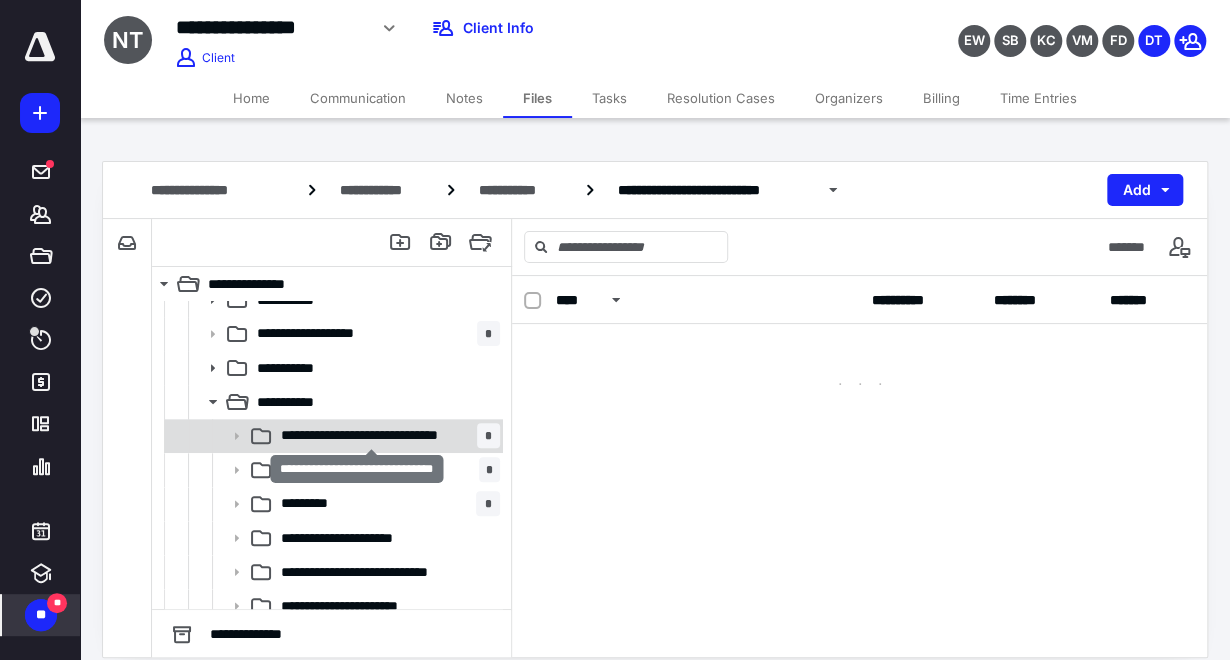 scroll, scrollTop: 0, scrollLeft: 0, axis: both 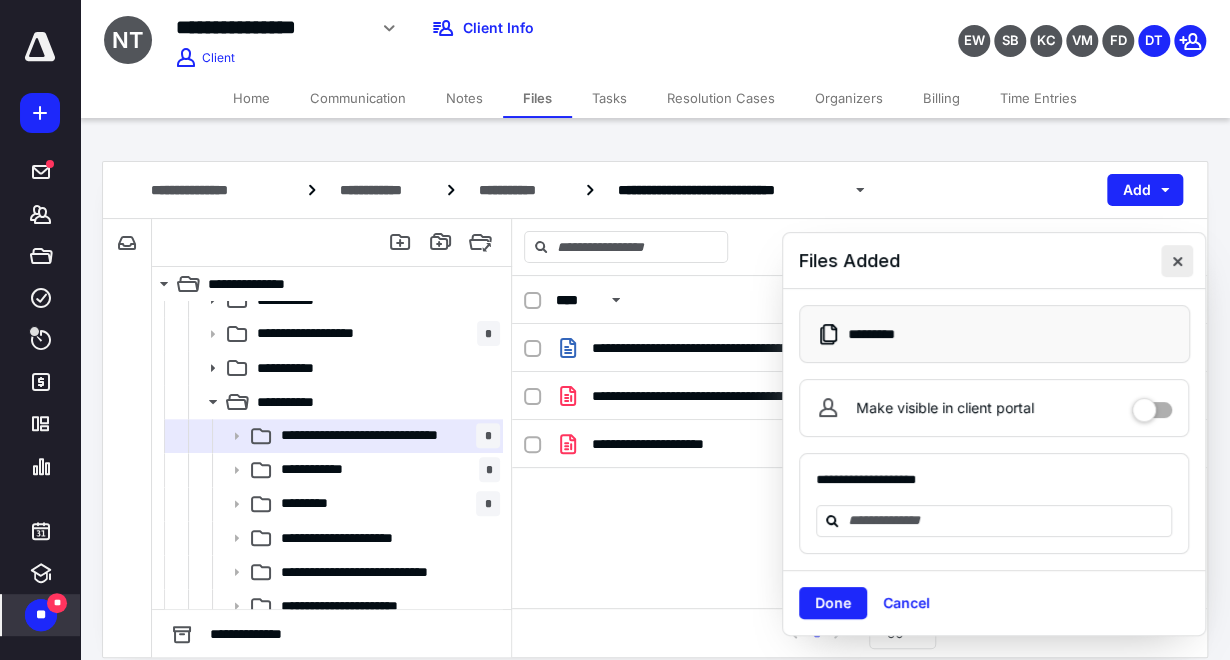 click at bounding box center (1177, 261) 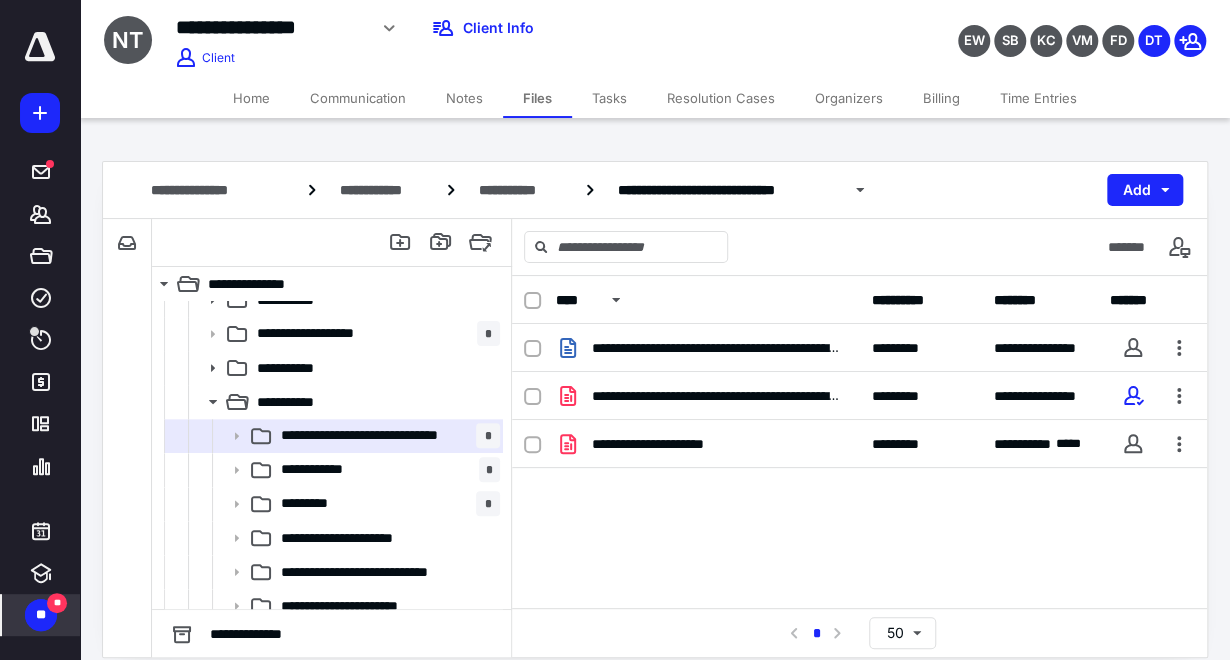click on "**" at bounding box center [41, 615] 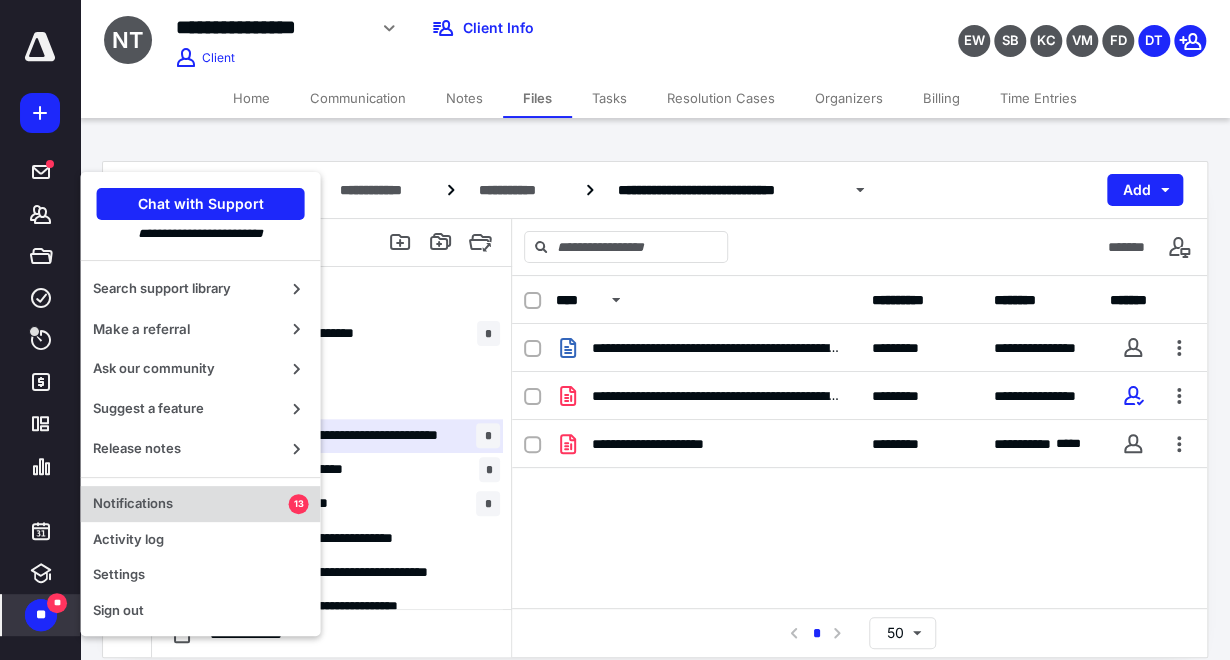click on "Notifications" at bounding box center [191, 504] 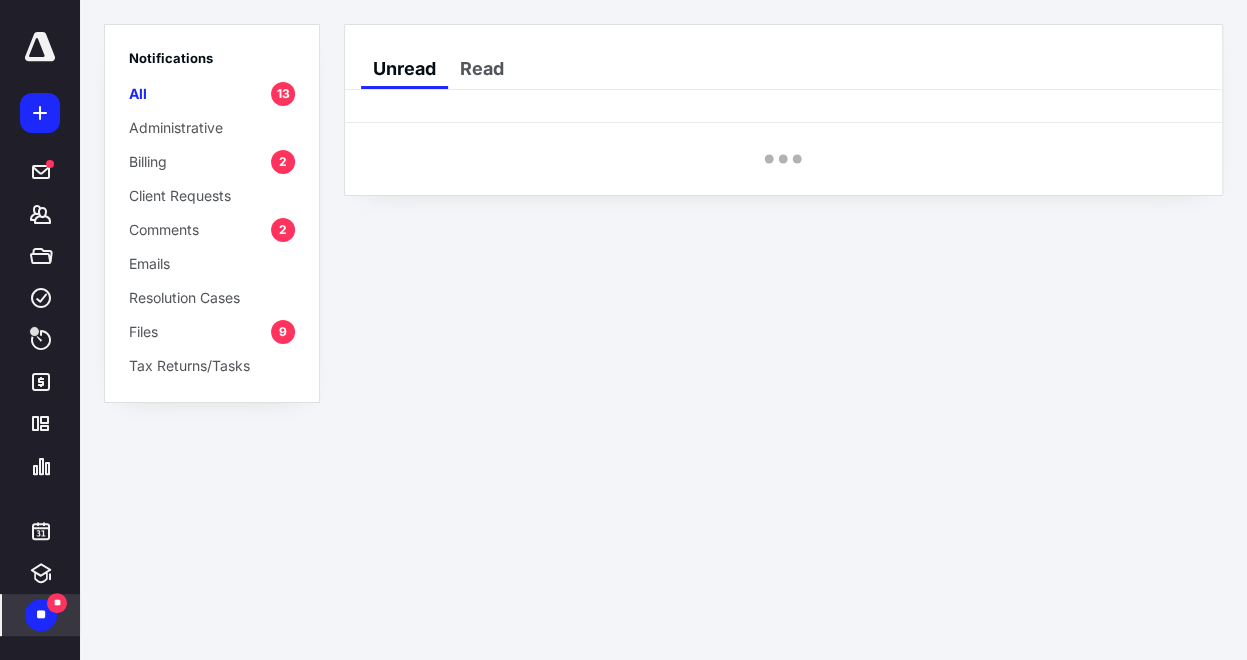 click on "2" at bounding box center [283, 230] 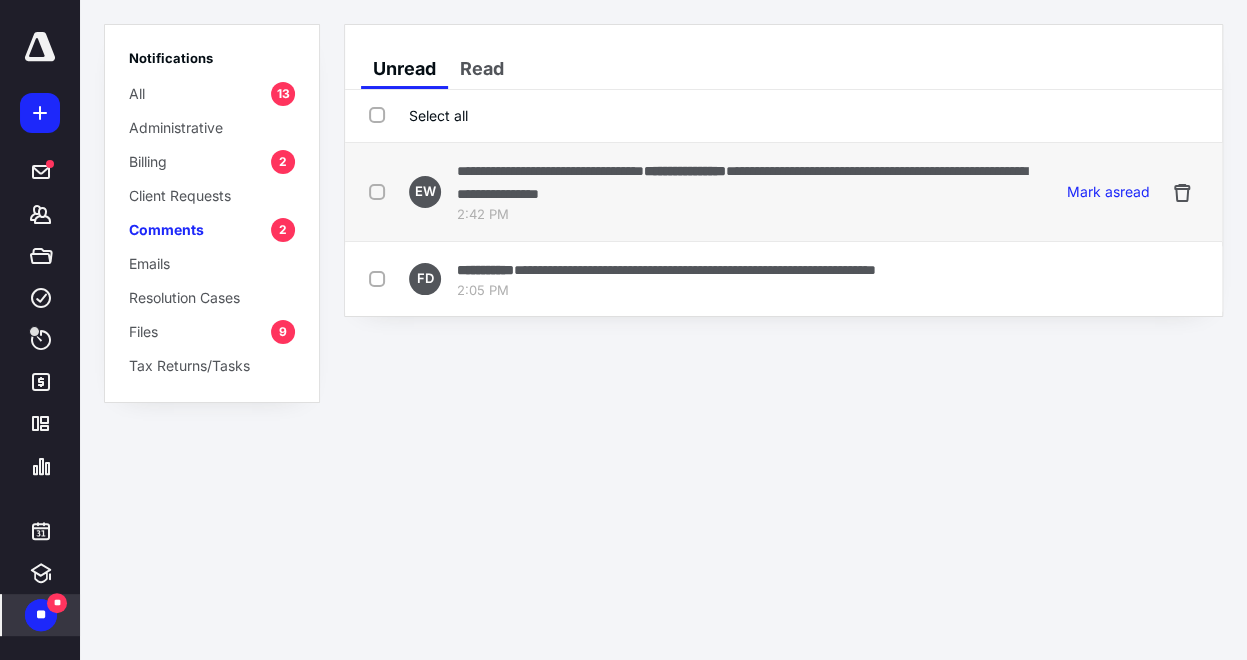click on "**********" at bounding box center (685, 171) 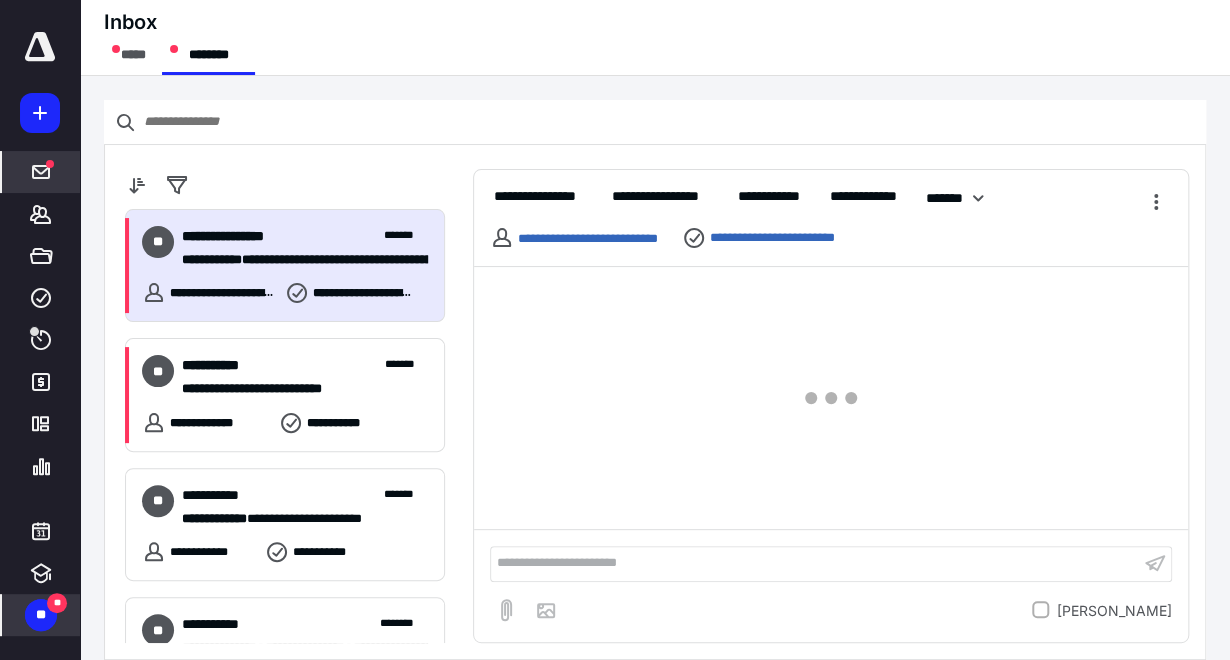 scroll, scrollTop: 19, scrollLeft: 0, axis: vertical 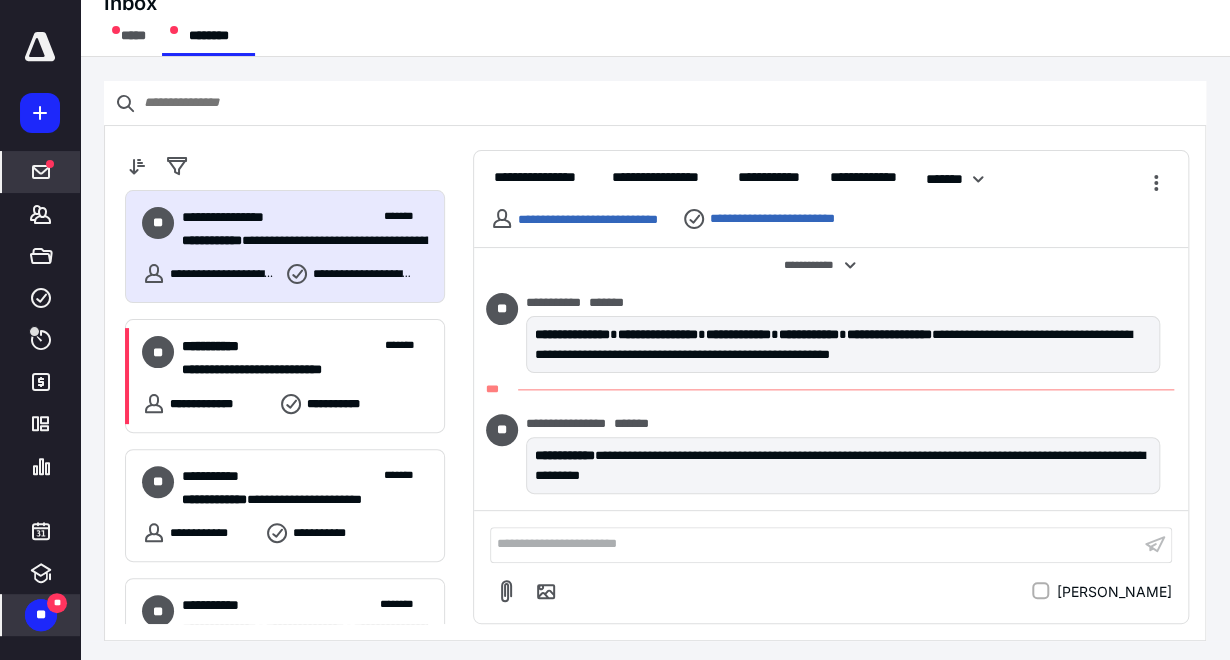 click on "**********" at bounding box center (815, 544) 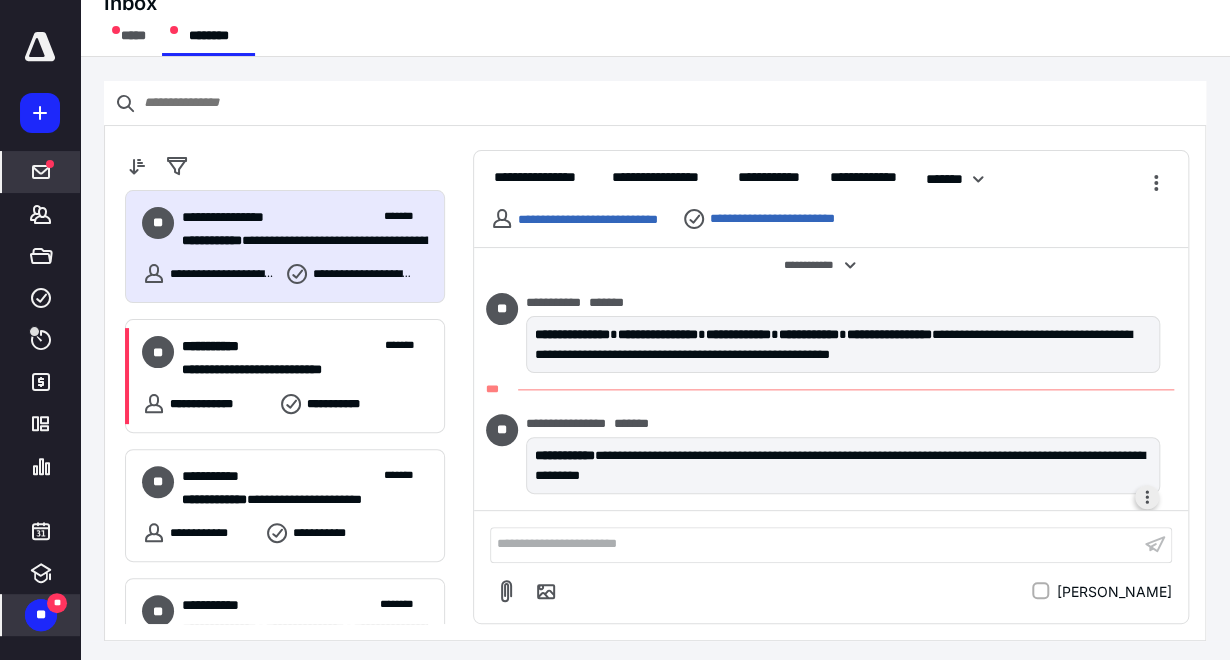 click at bounding box center [1147, 497] 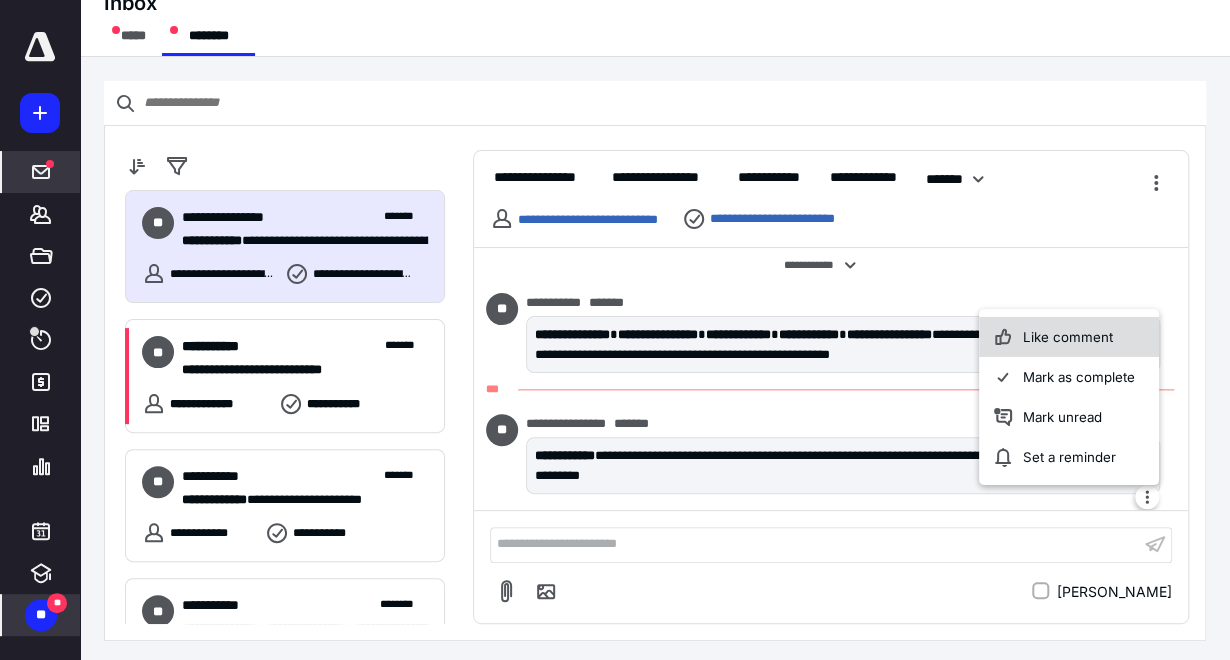 click on "Like comment" at bounding box center (1069, 337) 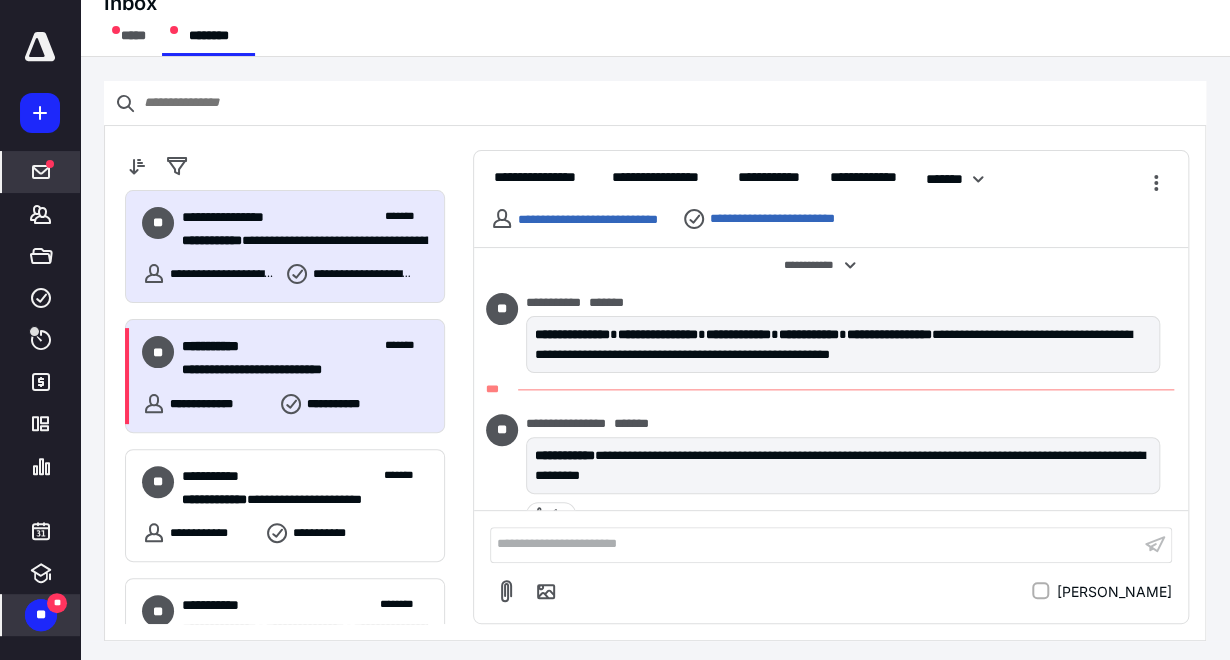click on "**********" at bounding box center (297, 369) 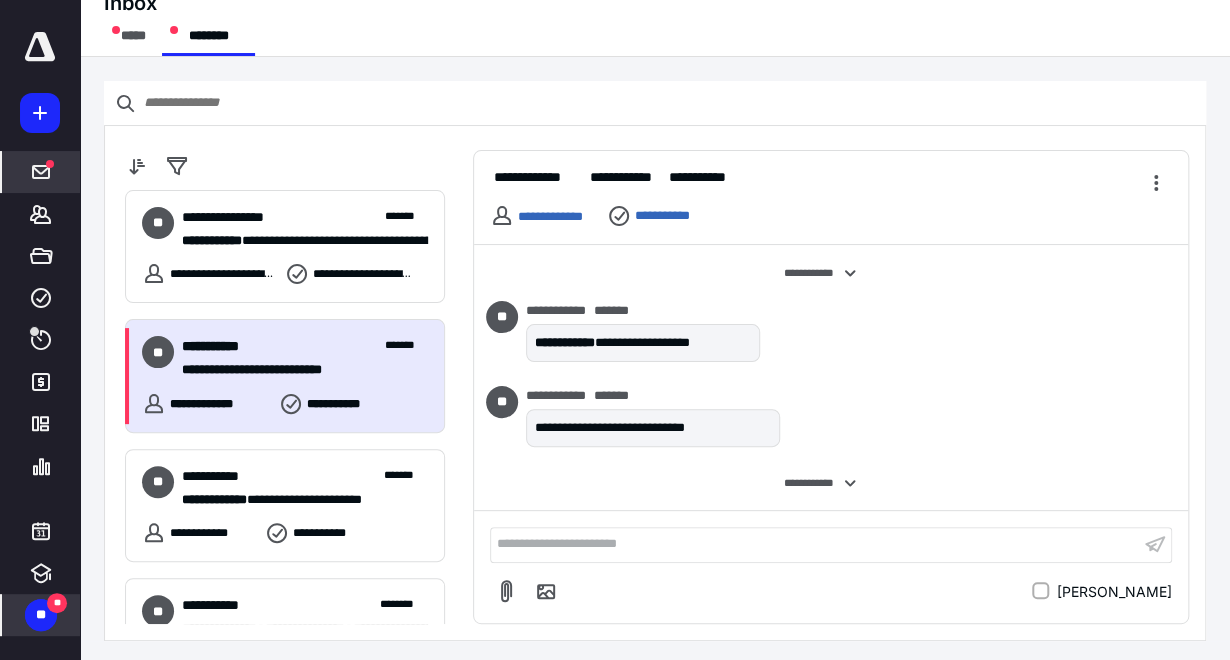 scroll, scrollTop: 576, scrollLeft: 0, axis: vertical 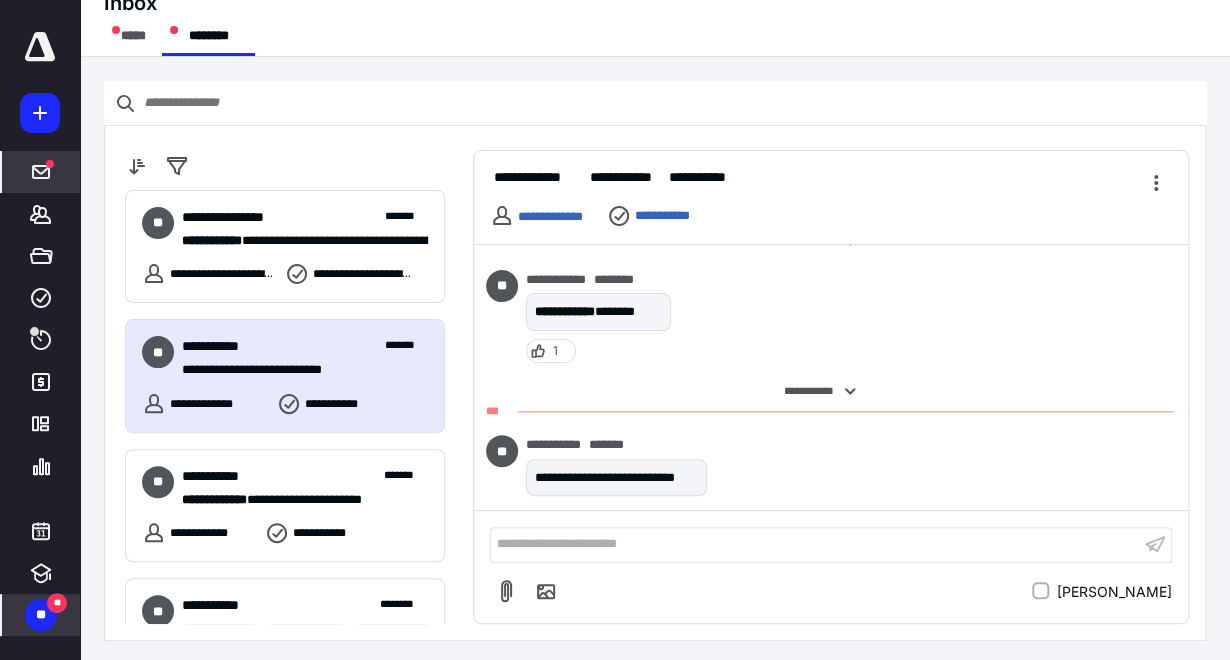 click on "**********" at bounding box center [815, 544] 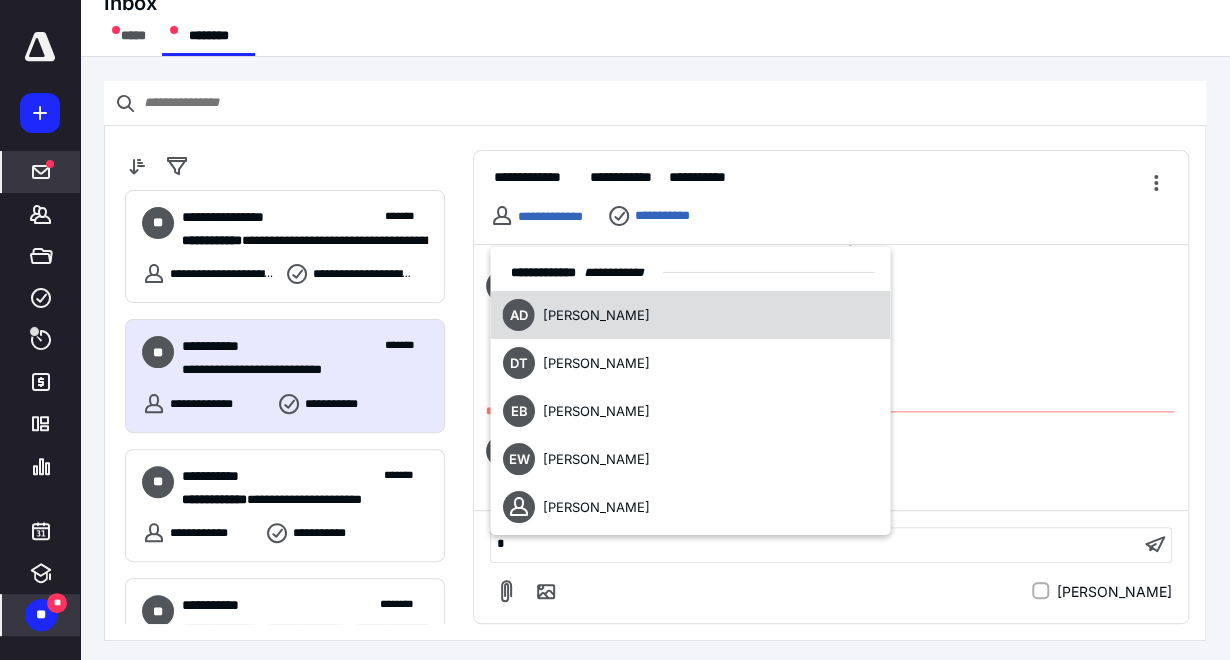 type 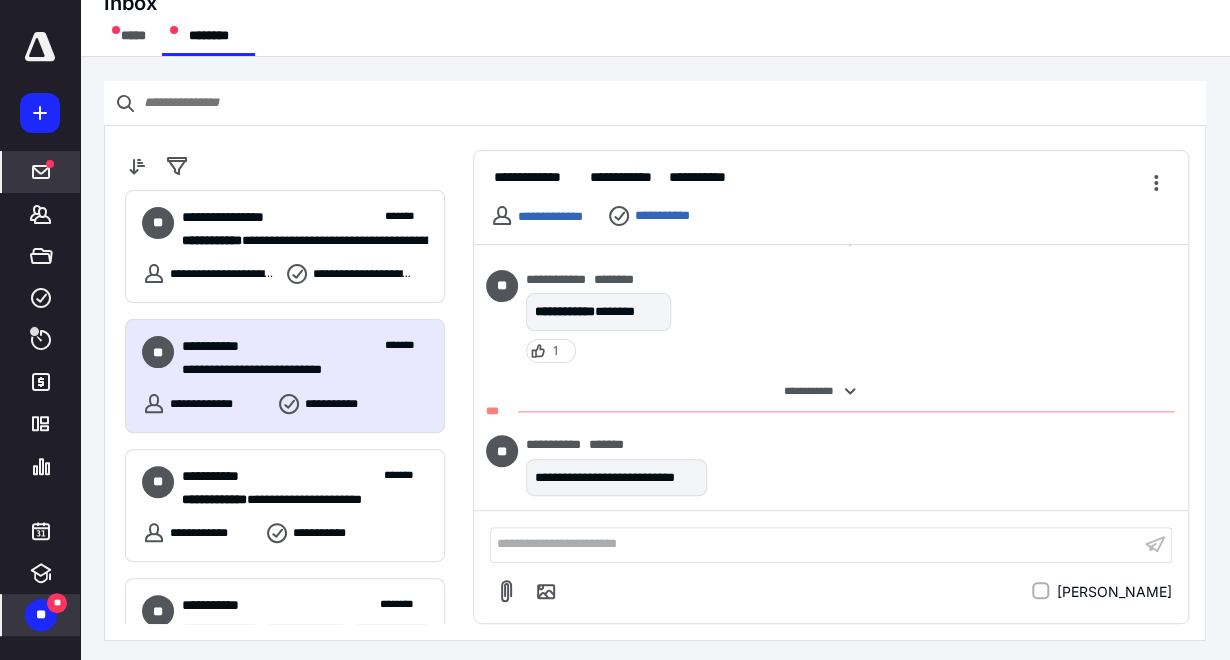 scroll, scrollTop: 660, scrollLeft: 0, axis: vertical 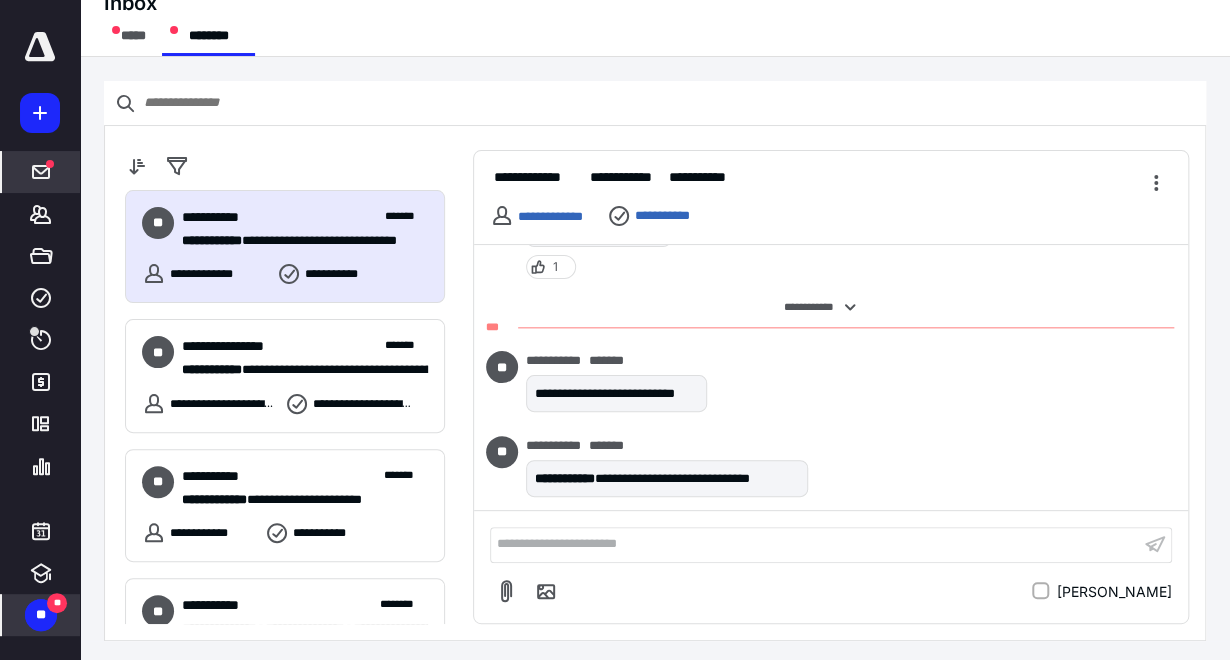 click on "**" at bounding box center (41, 615) 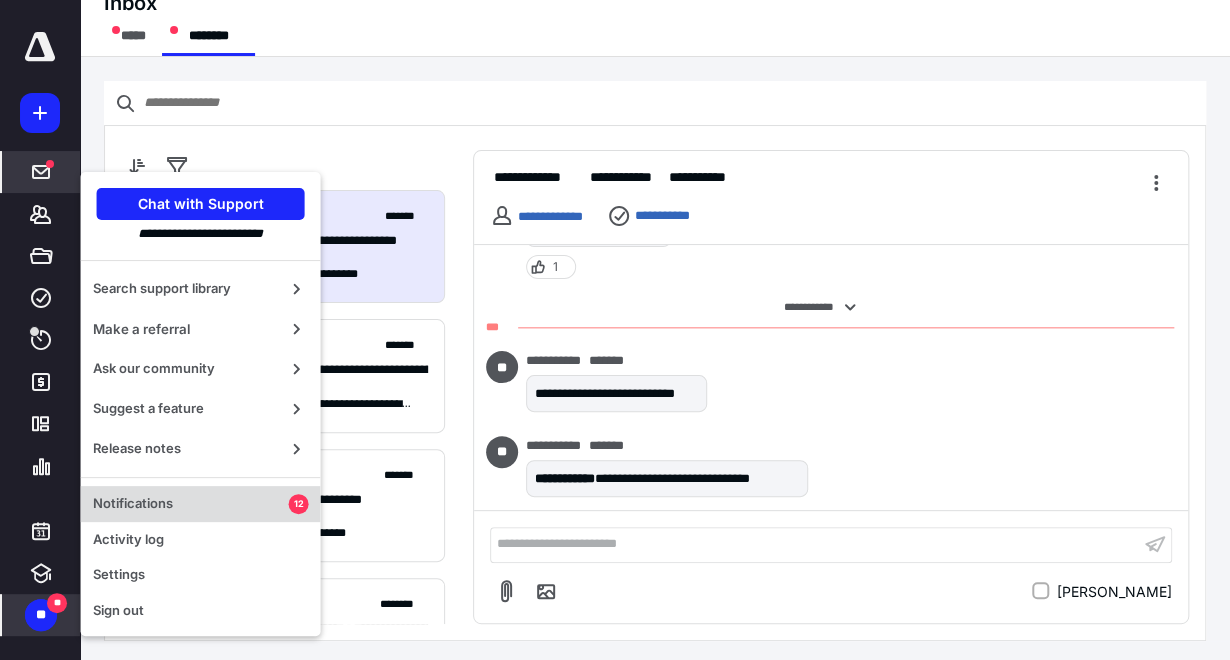 click on "Notifications" at bounding box center [191, 504] 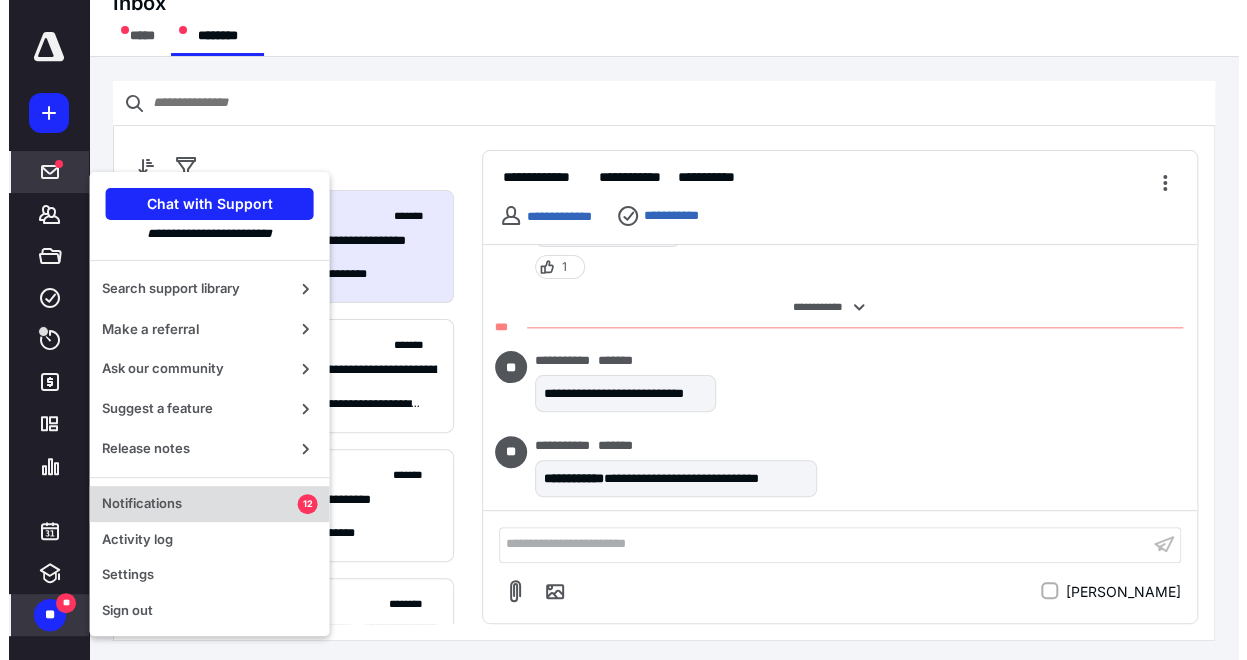scroll, scrollTop: 0, scrollLeft: 0, axis: both 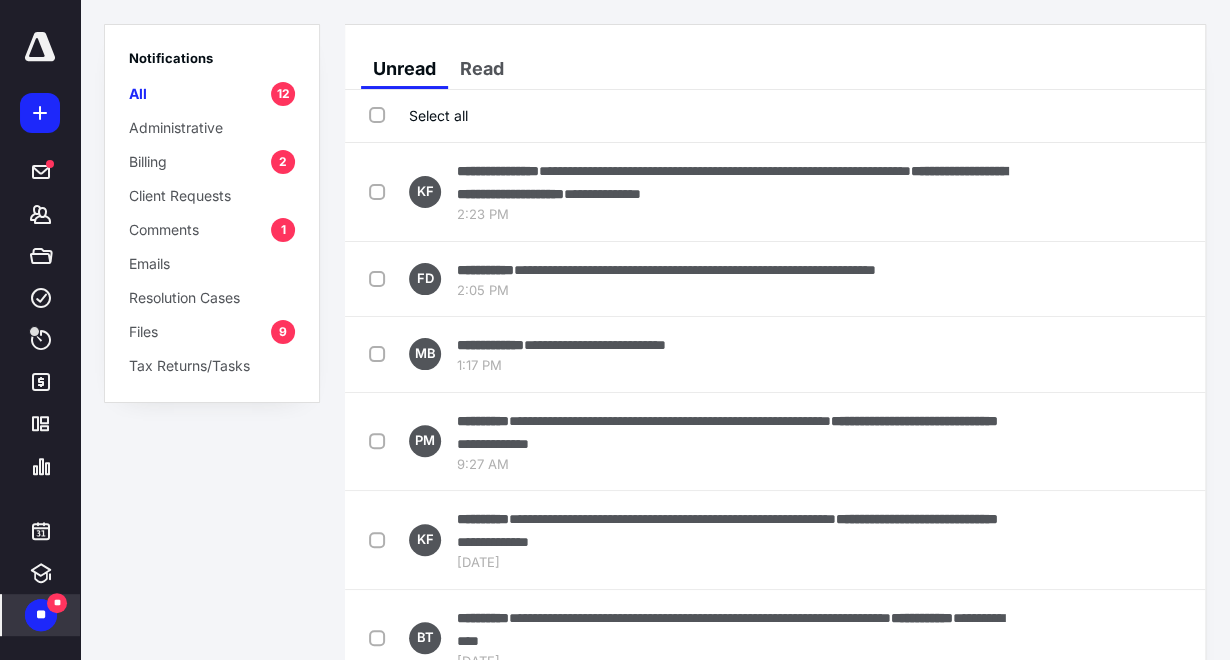 click on "1" at bounding box center [283, 230] 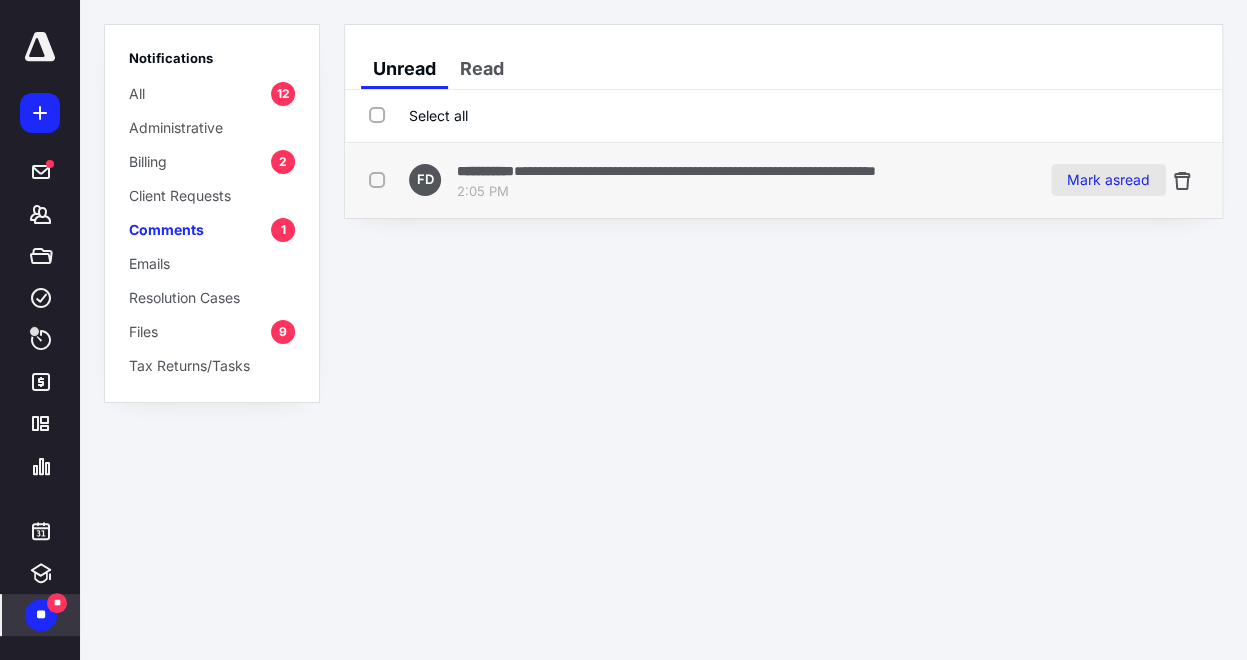 click on "Mark as  read" at bounding box center [1108, 180] 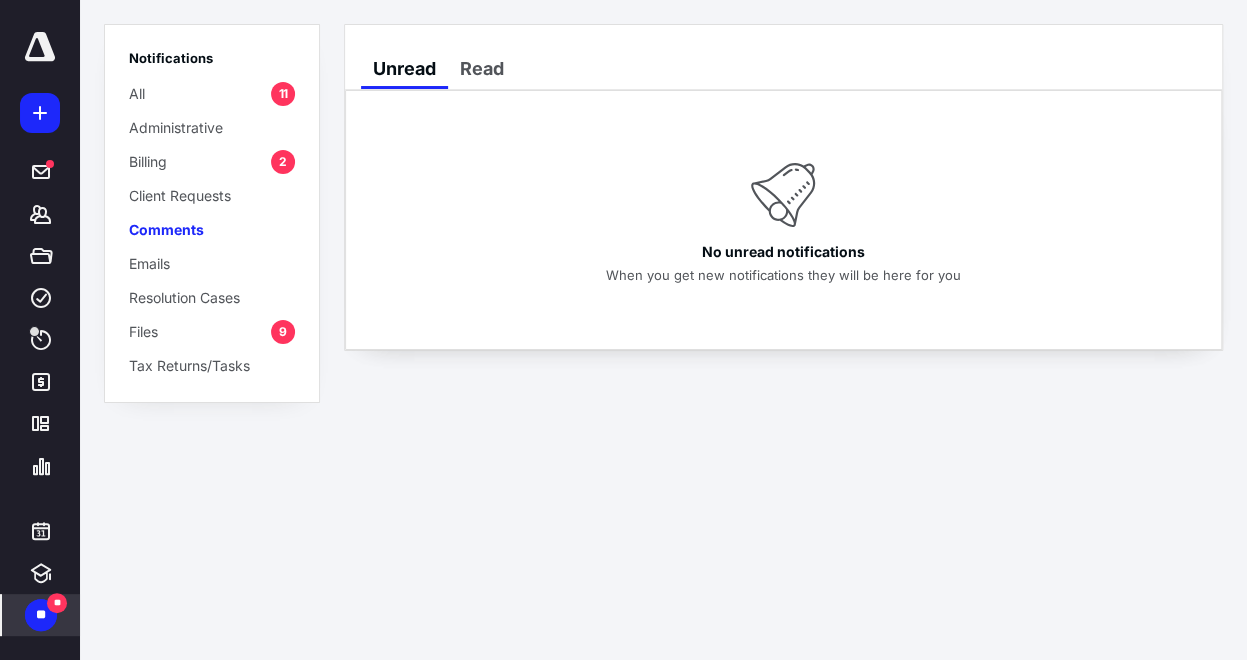 click on "2" at bounding box center [283, 162] 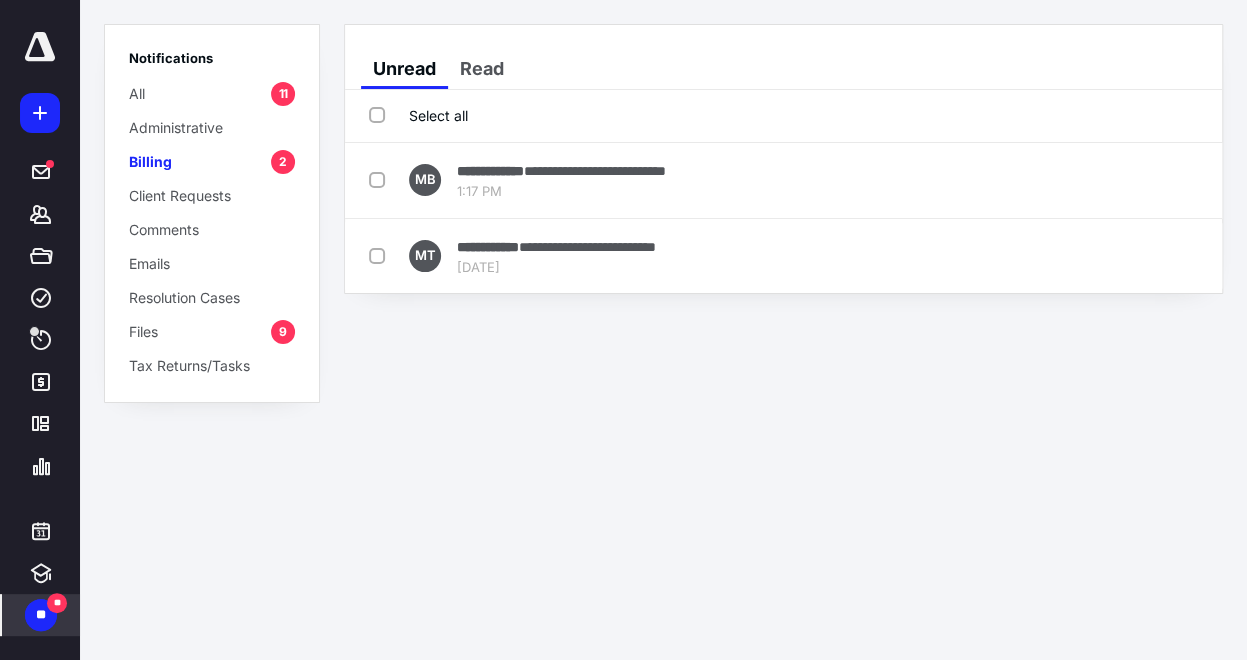 click on "9" at bounding box center [283, 332] 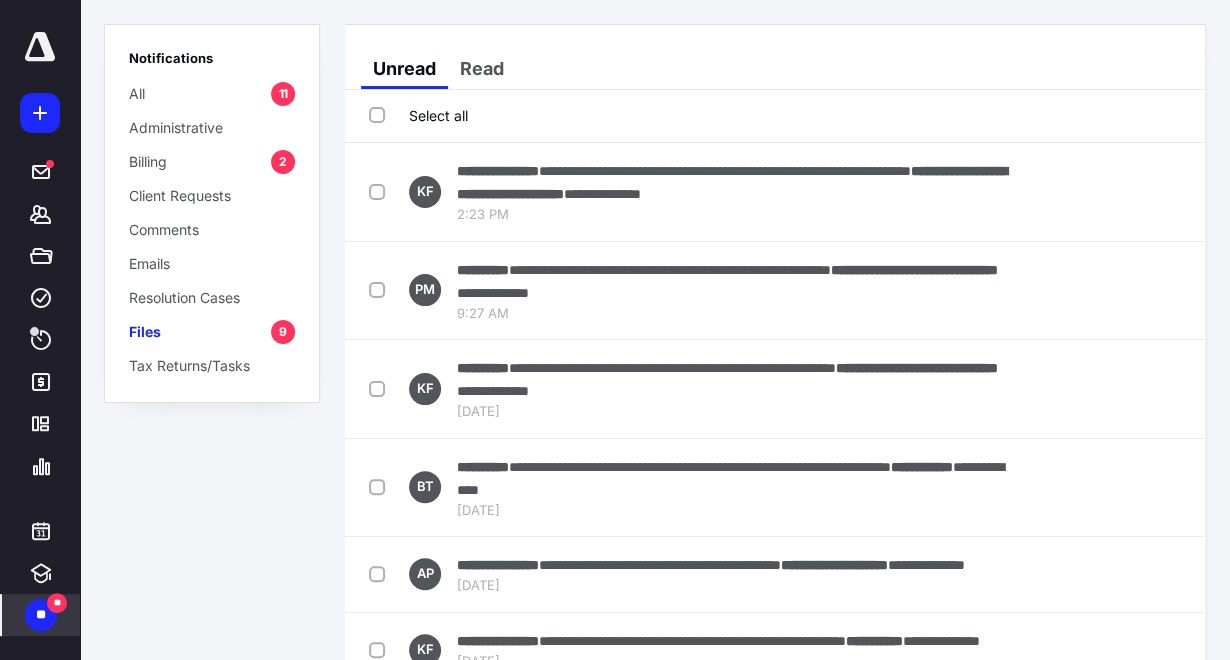 click on "2" at bounding box center (283, 162) 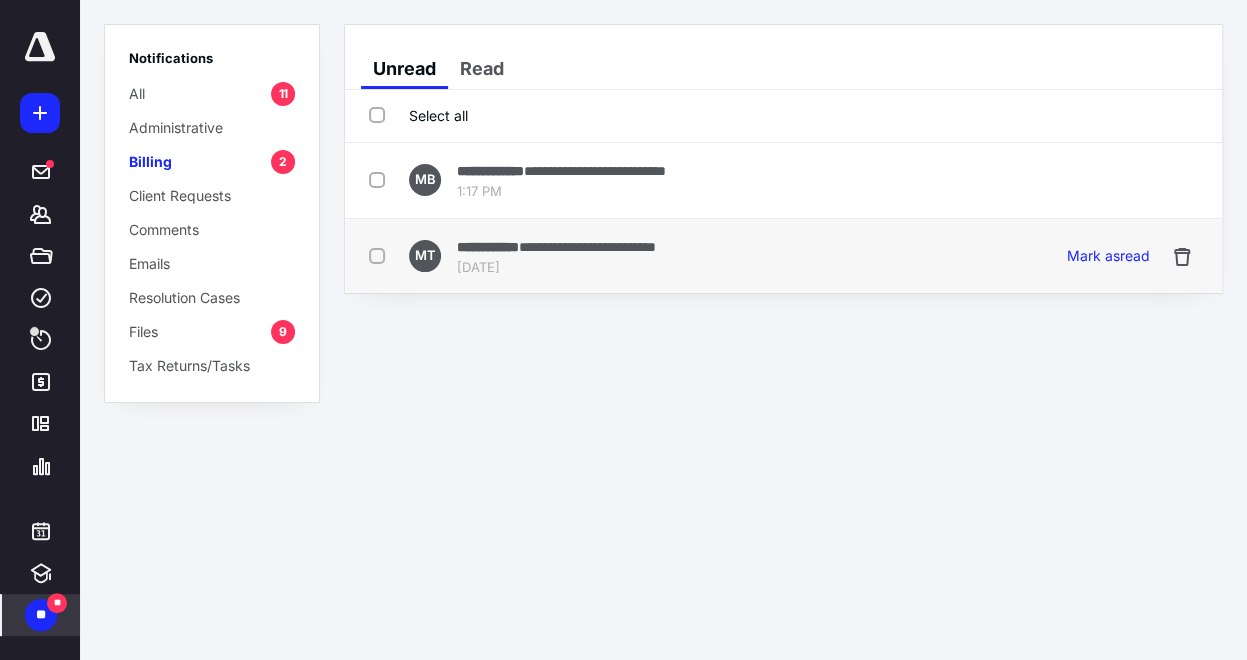 click on "**********" at bounding box center (488, 247) 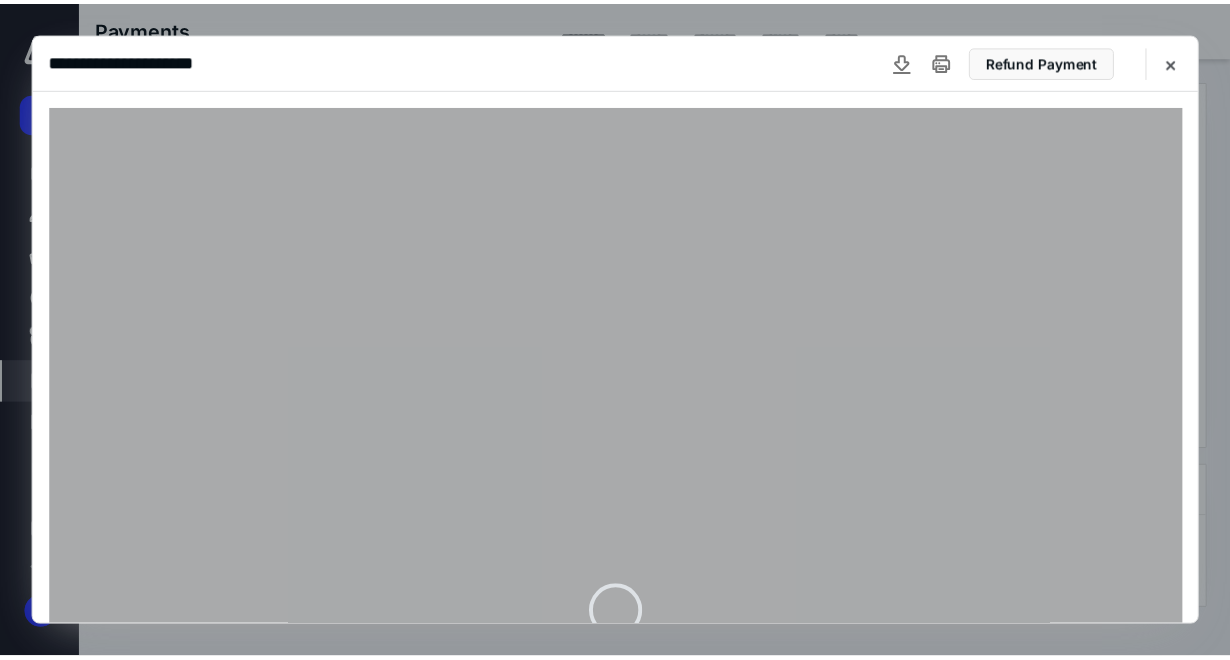 scroll, scrollTop: 0, scrollLeft: 0, axis: both 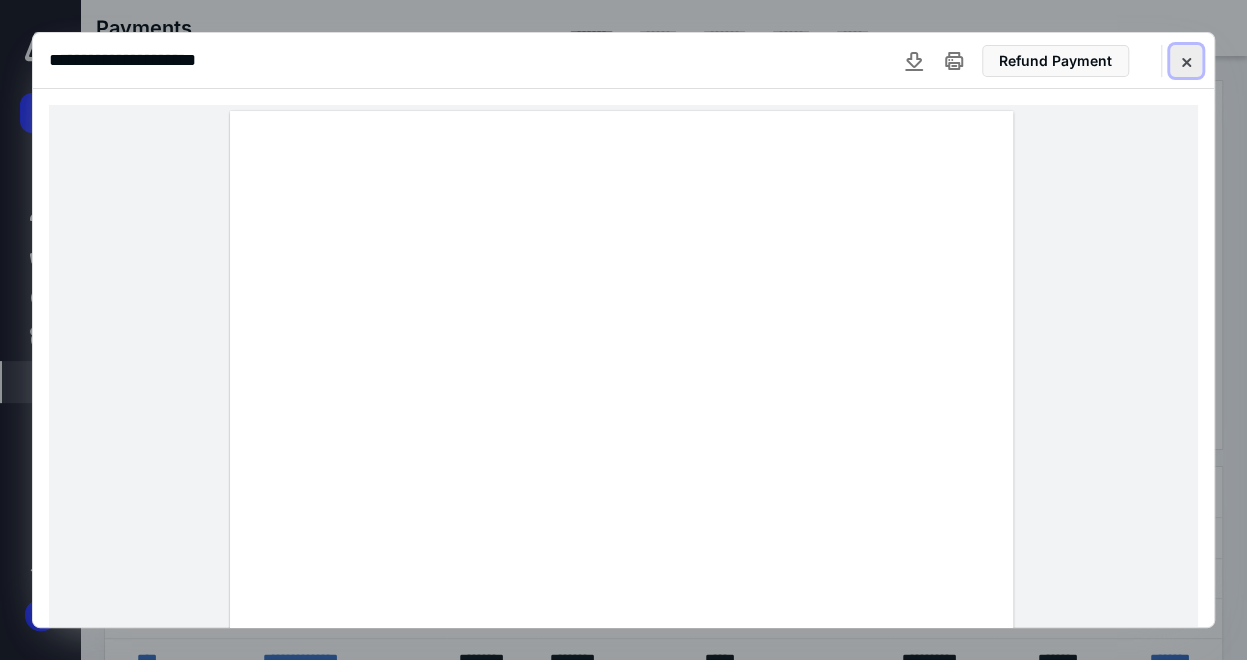 click at bounding box center (1186, 61) 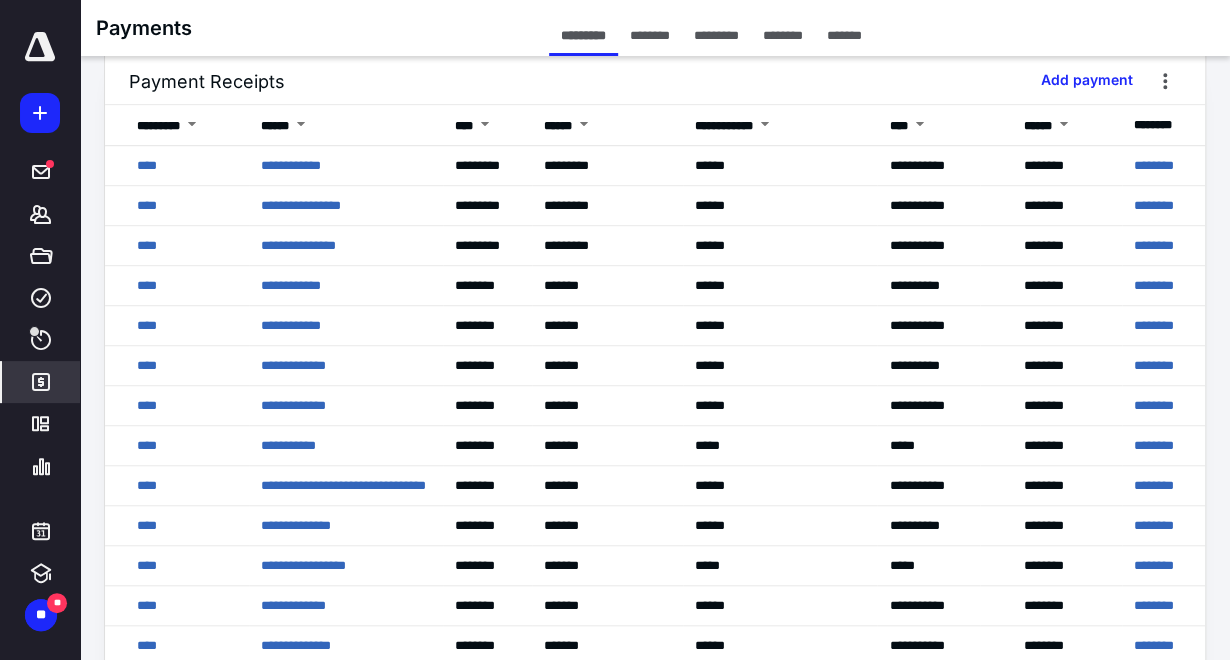 scroll, scrollTop: 444, scrollLeft: 0, axis: vertical 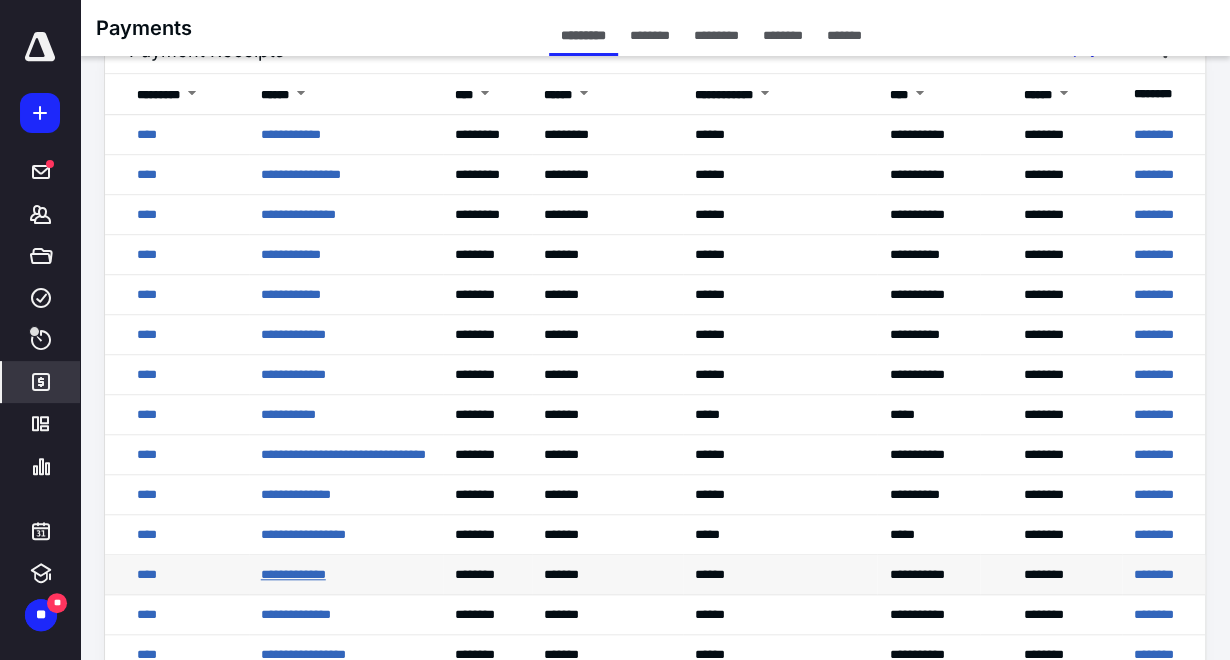 click on "**********" at bounding box center [293, 574] 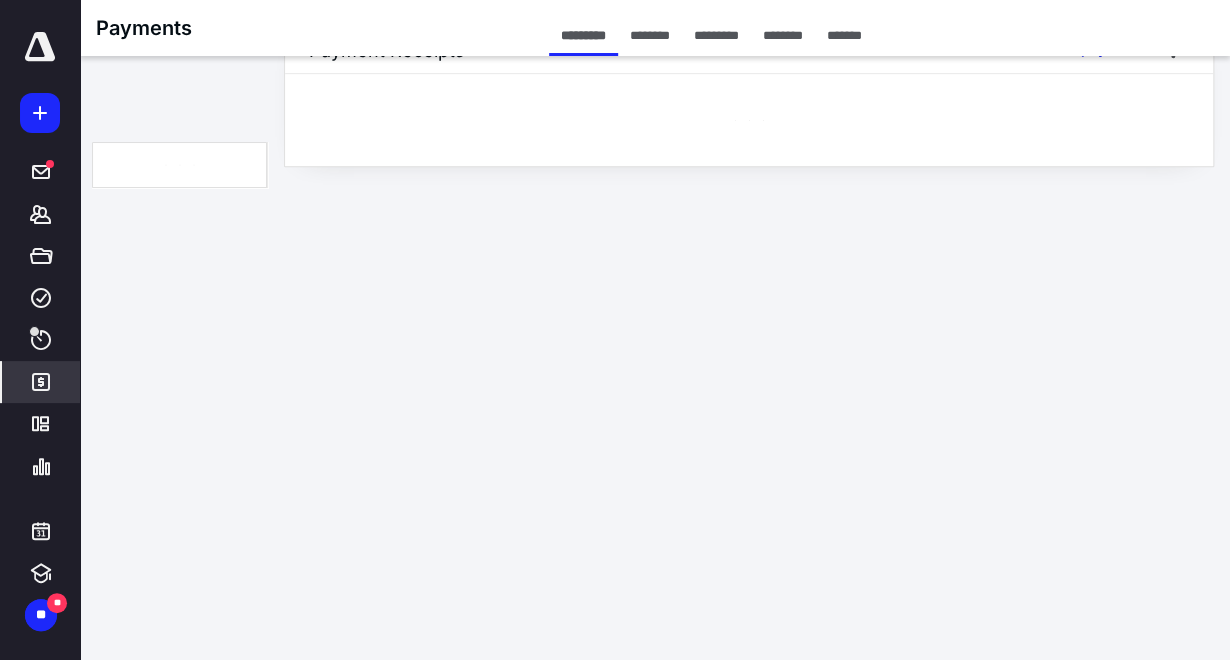scroll, scrollTop: 0, scrollLeft: 0, axis: both 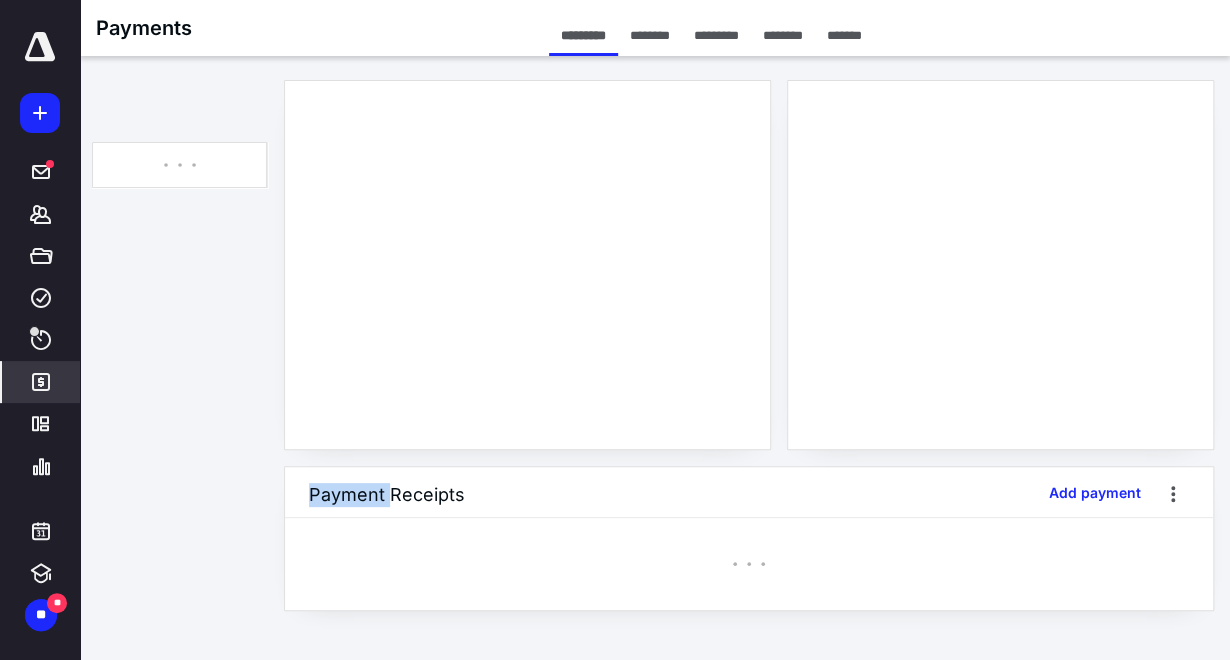 click on "Add payment Payment Receipts" at bounding box center (749, 492) 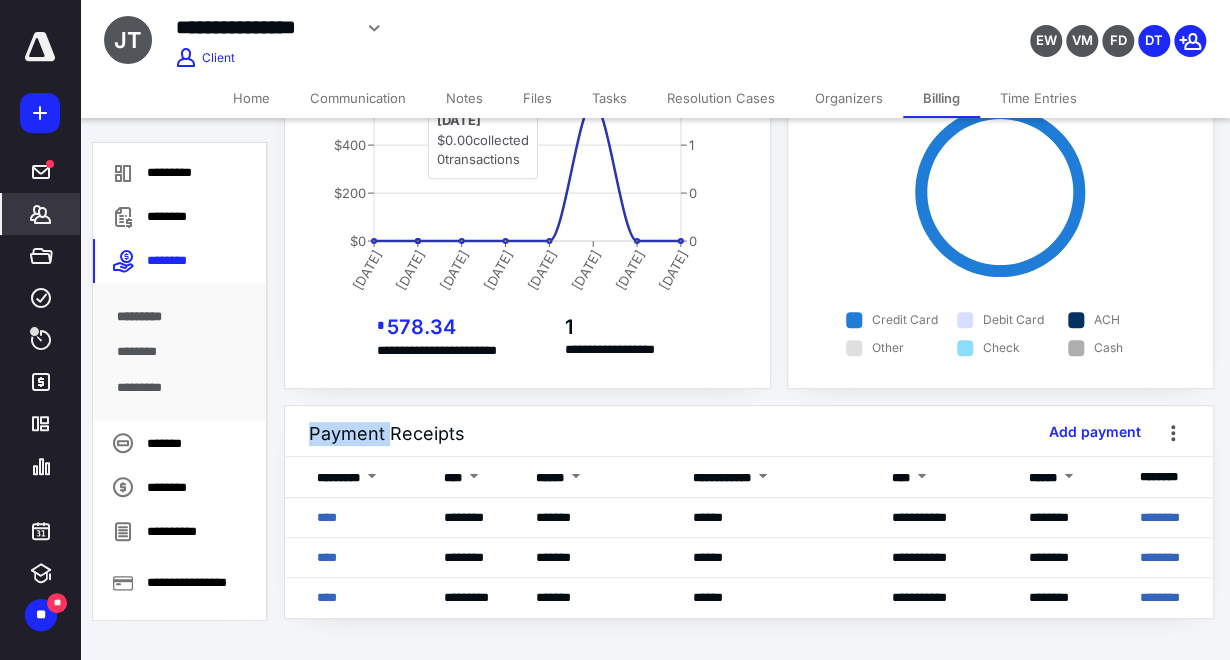 scroll, scrollTop: 124, scrollLeft: 0, axis: vertical 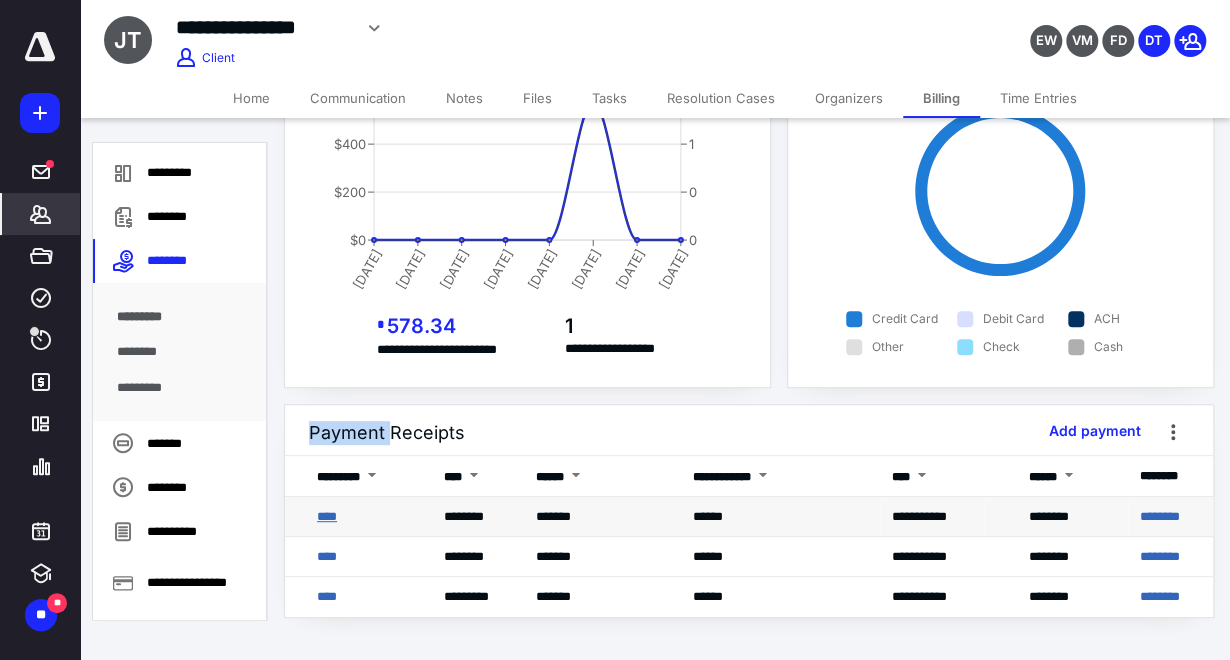 click on "****" at bounding box center [327, 516] 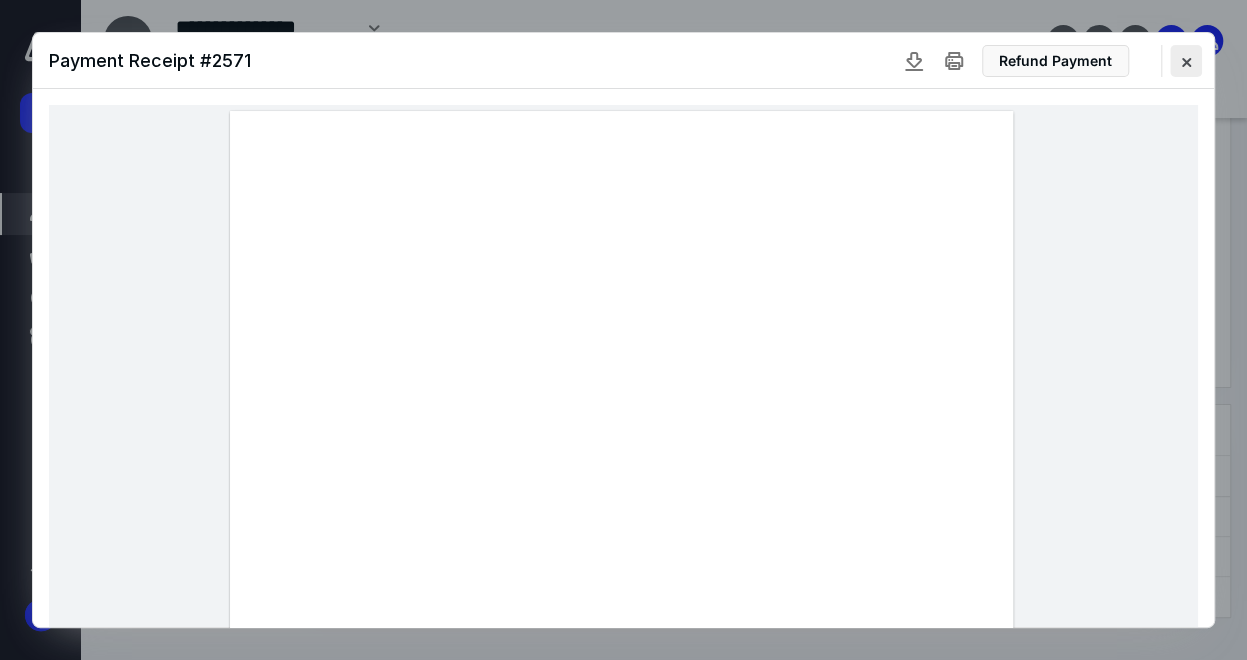 click at bounding box center (1186, 61) 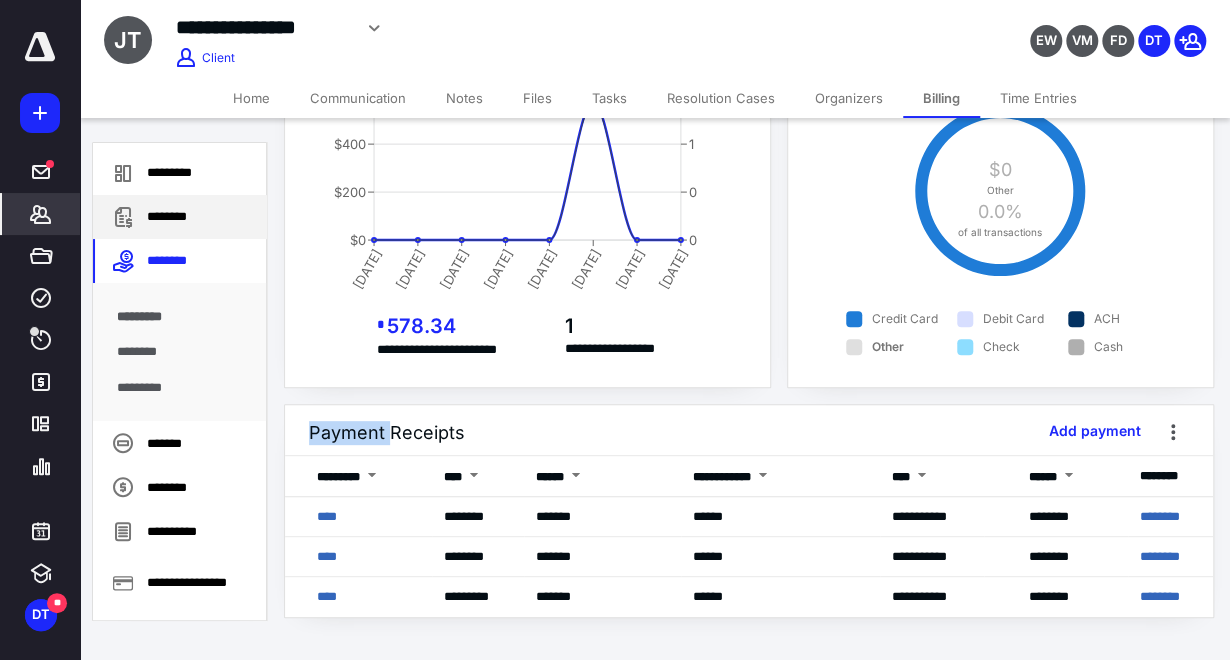 click on "********" at bounding box center (180, 217) 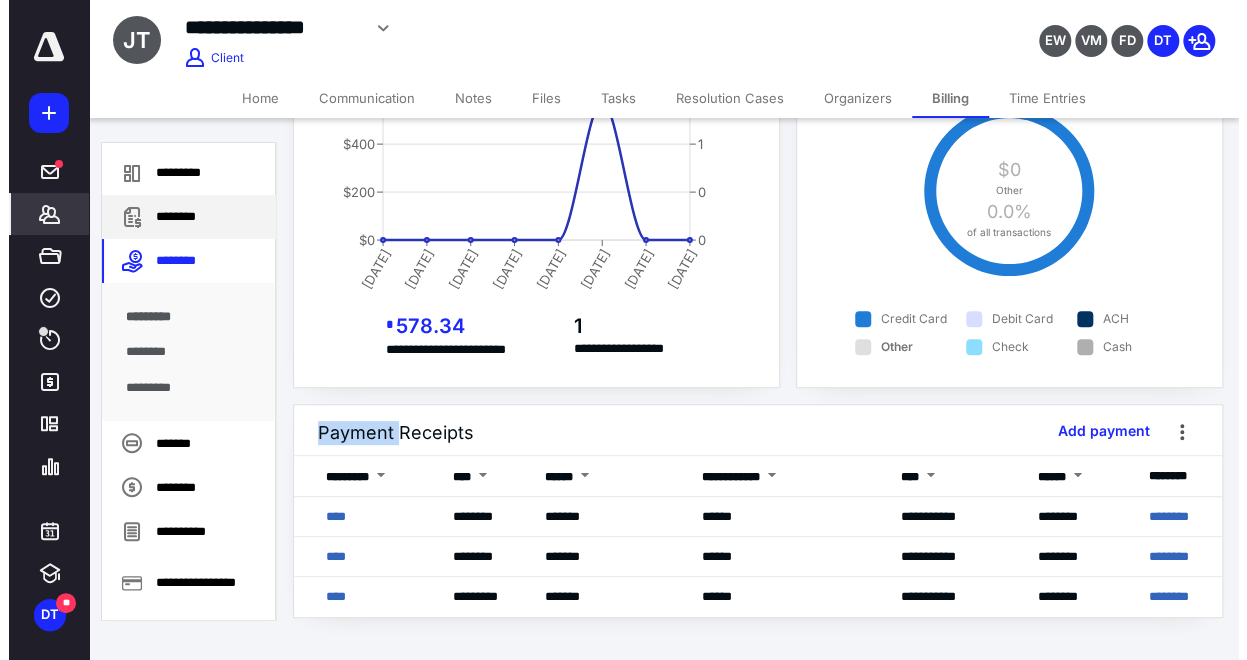 scroll, scrollTop: 0, scrollLeft: 0, axis: both 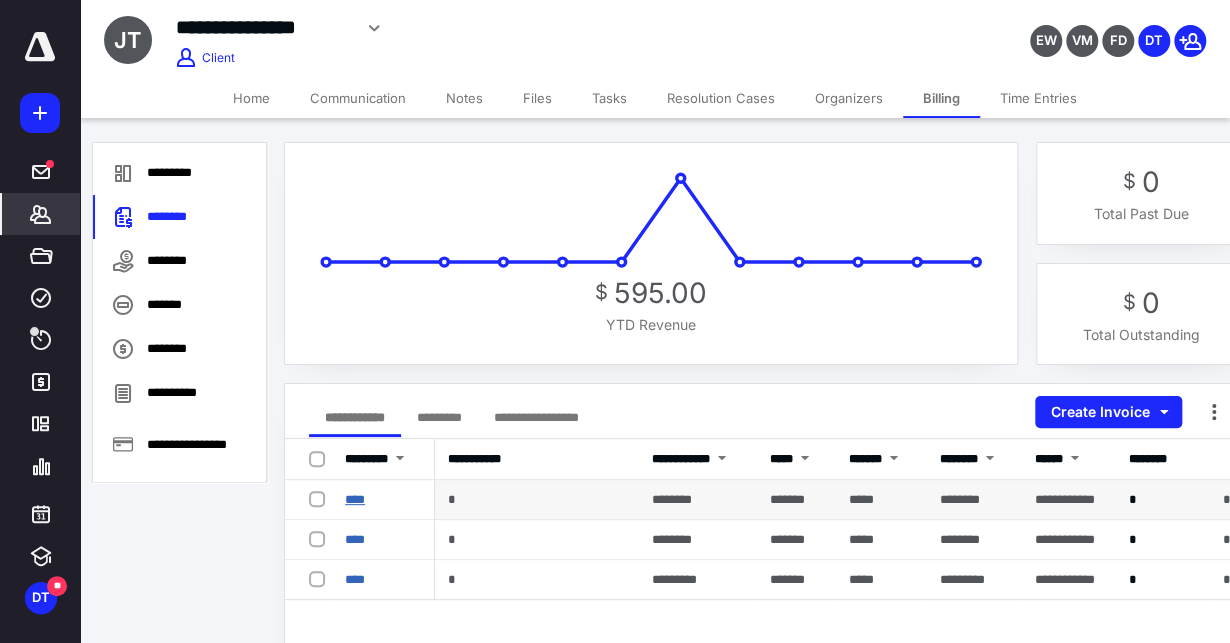click on "****" at bounding box center [355, 499] 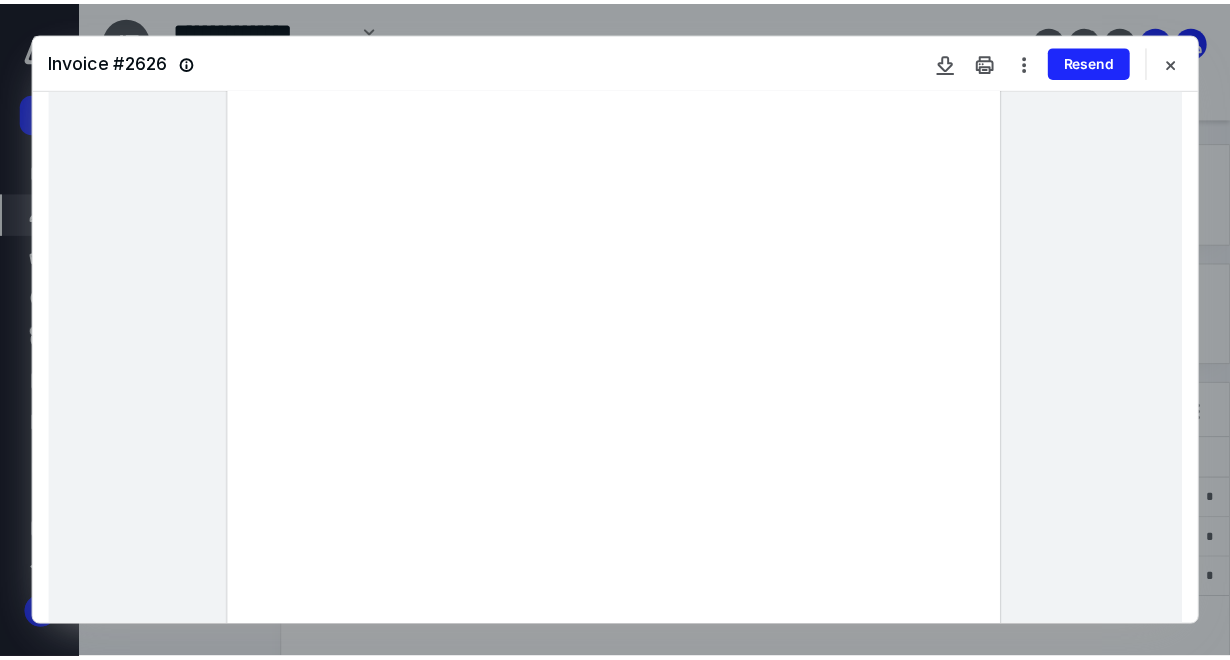 scroll, scrollTop: 111, scrollLeft: 0, axis: vertical 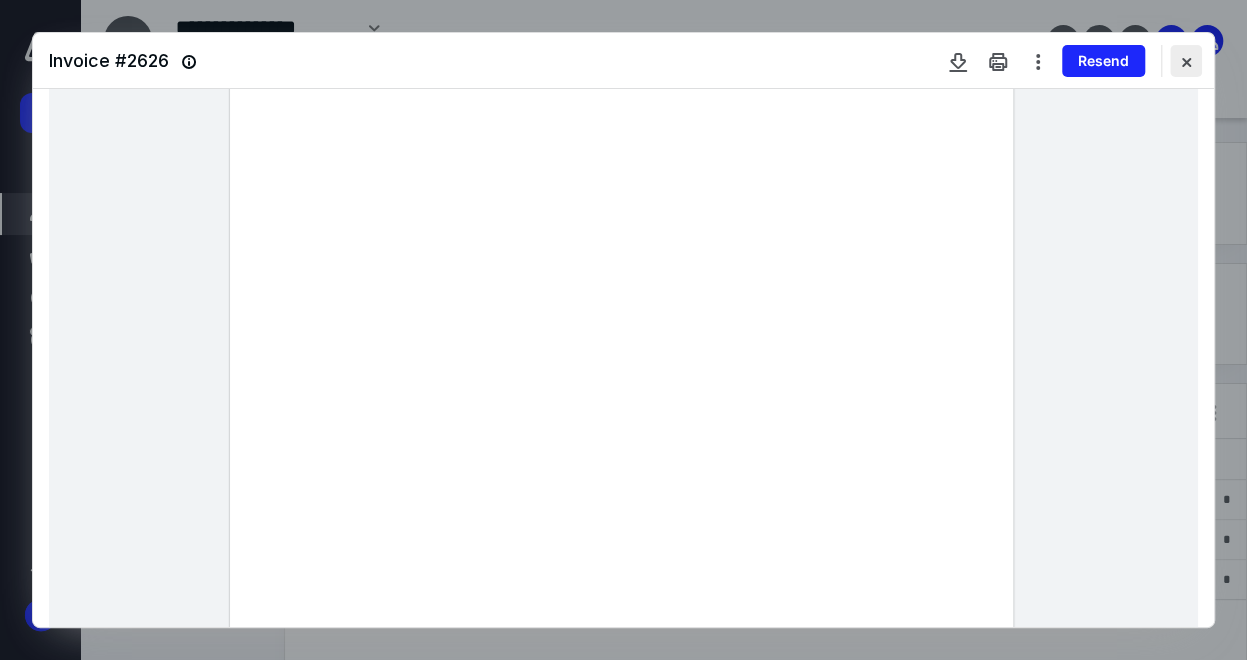 click at bounding box center (1186, 61) 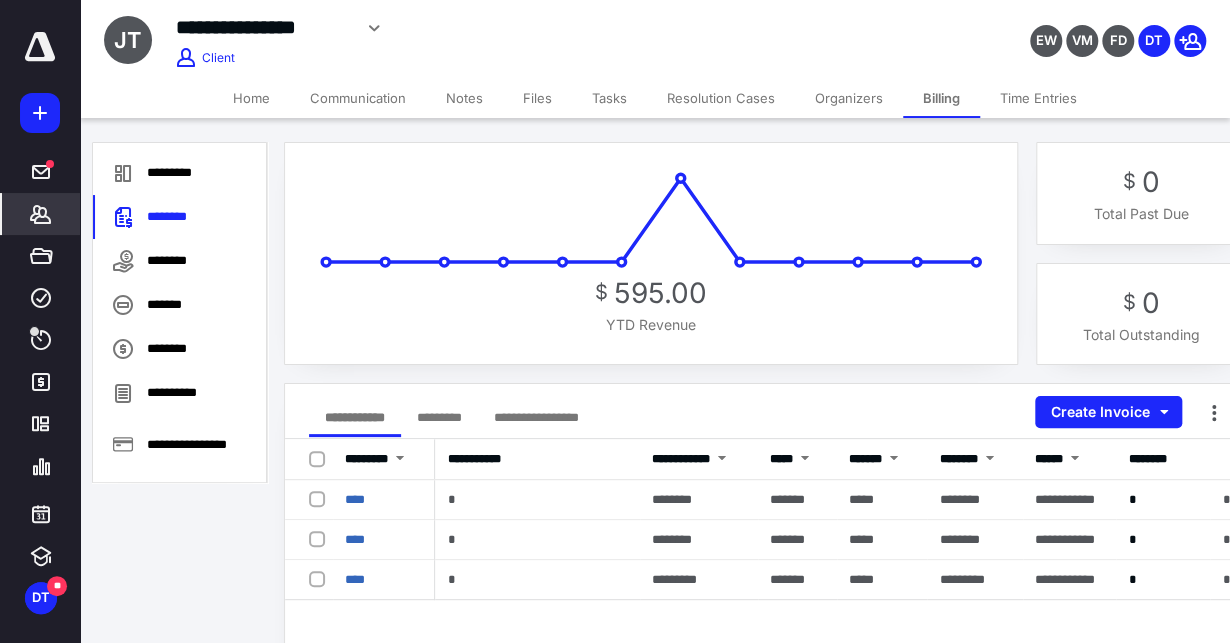 click on "Notes" at bounding box center (464, 98) 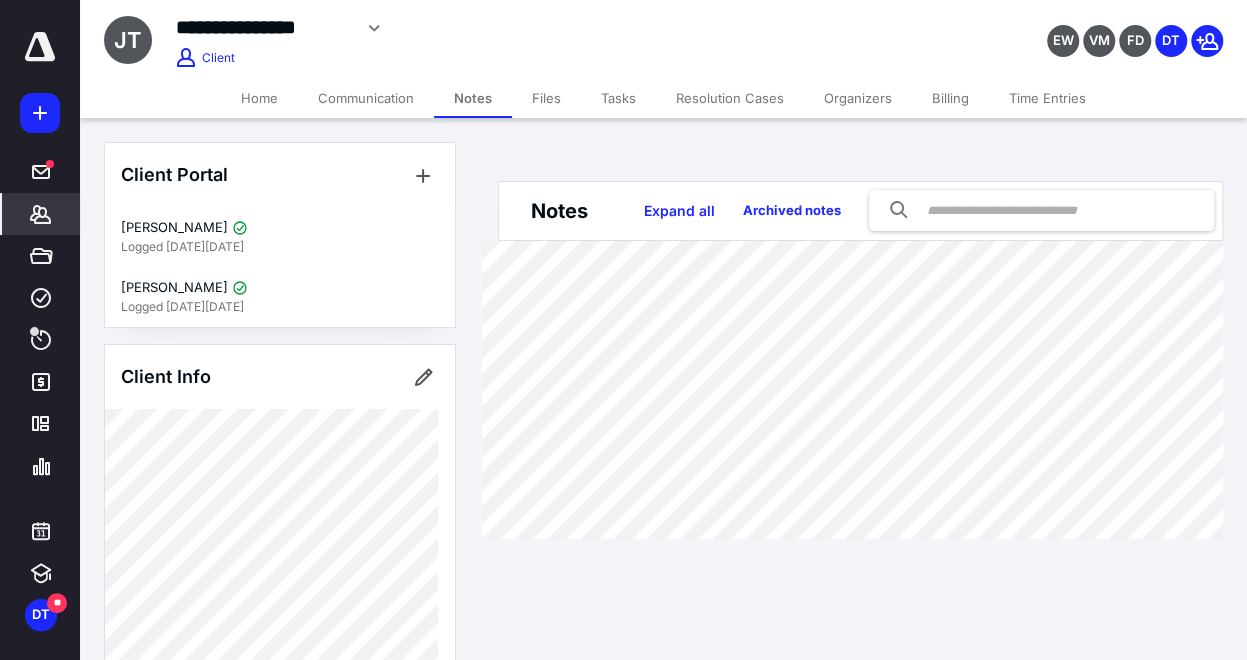 click on "Files" at bounding box center [546, 98] 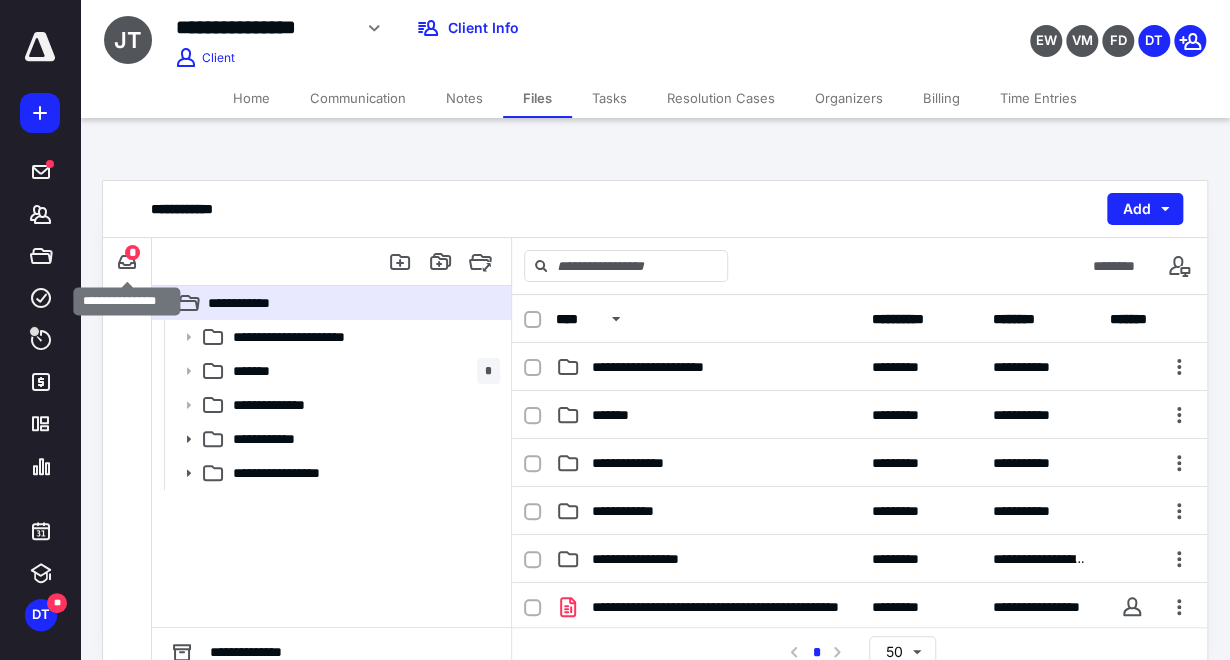 click on "*" at bounding box center [132, 252] 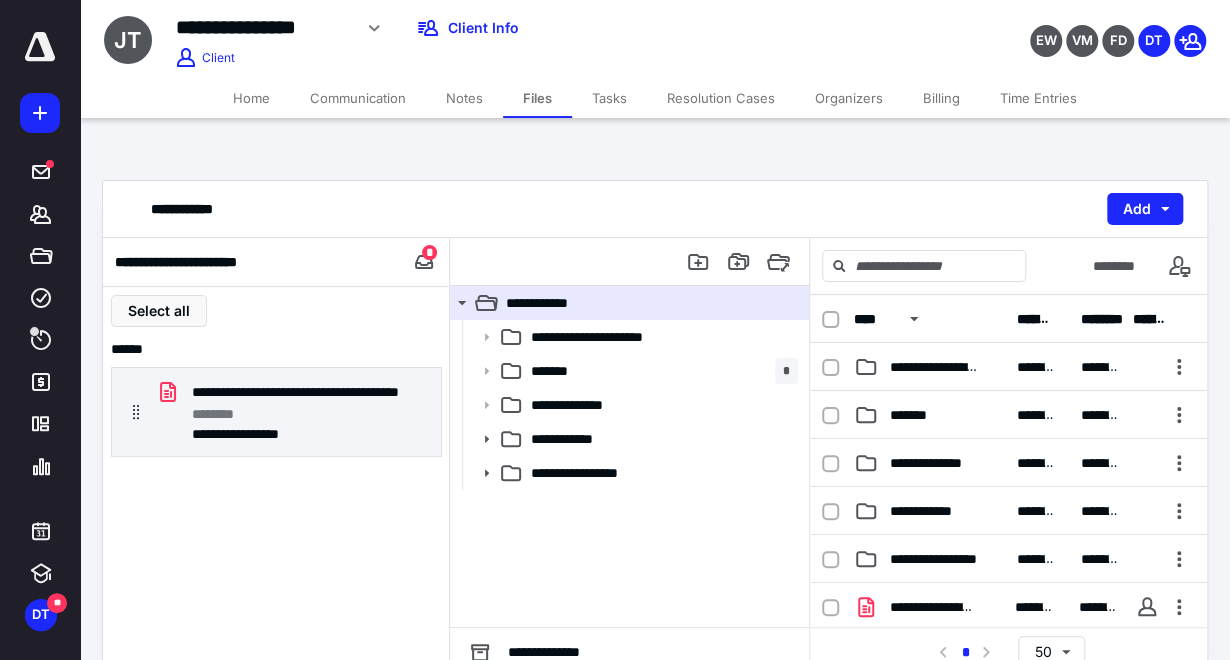 click on "Tasks" at bounding box center [609, 98] 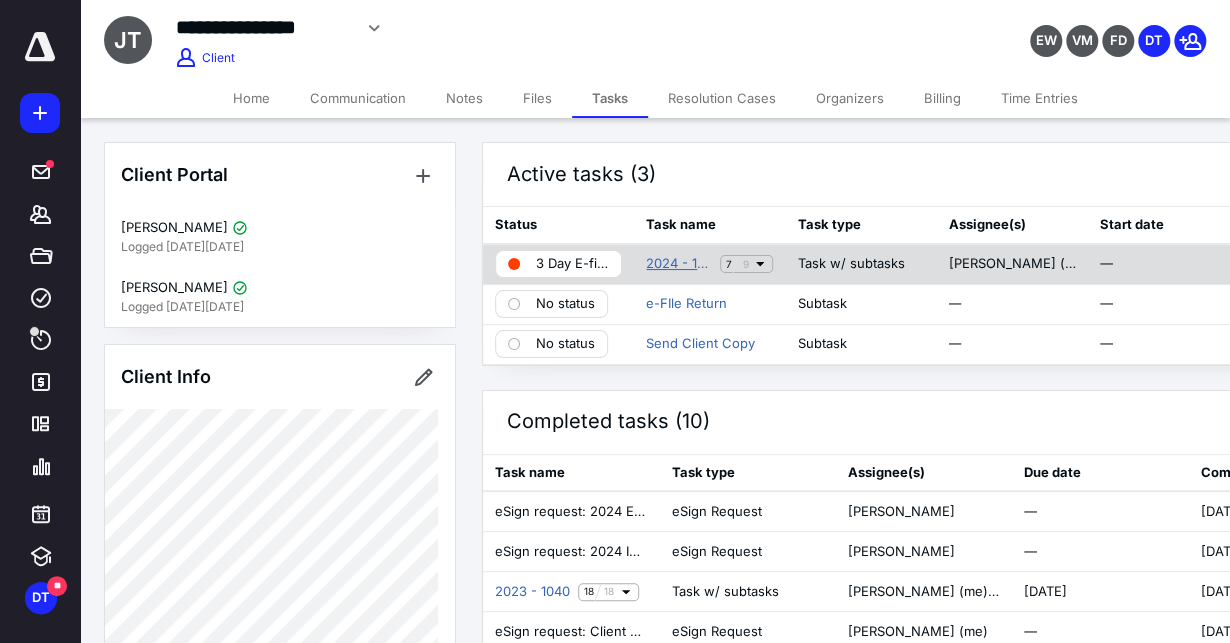 click on "2024 - 1040" at bounding box center (679, 264) 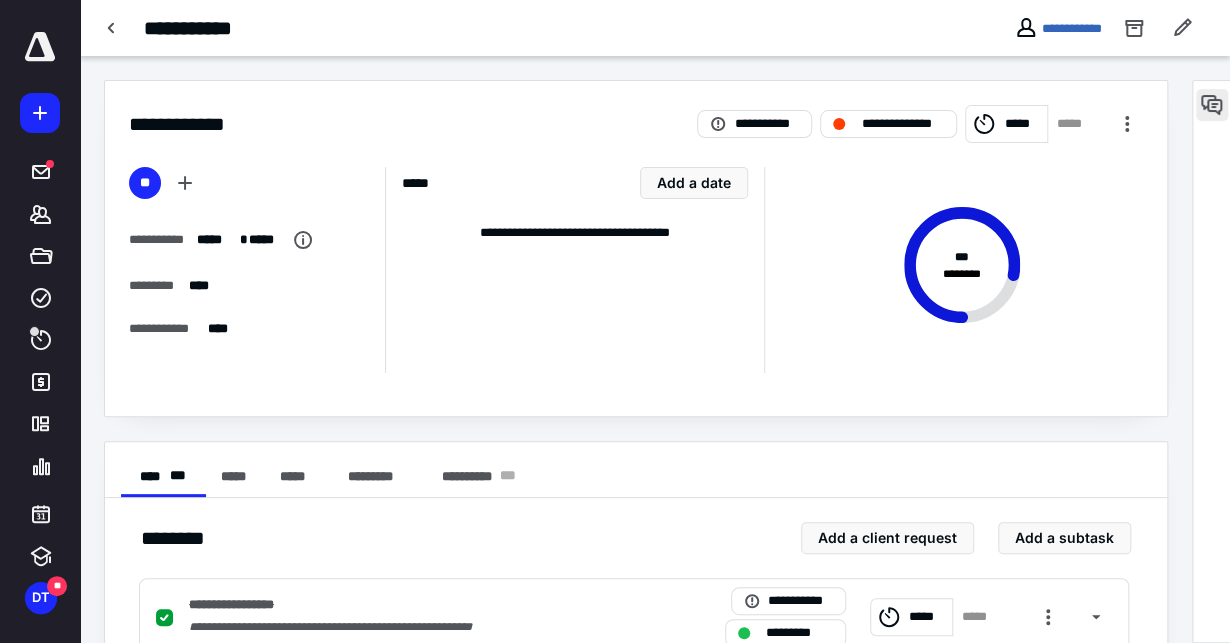 click at bounding box center [1212, 105] 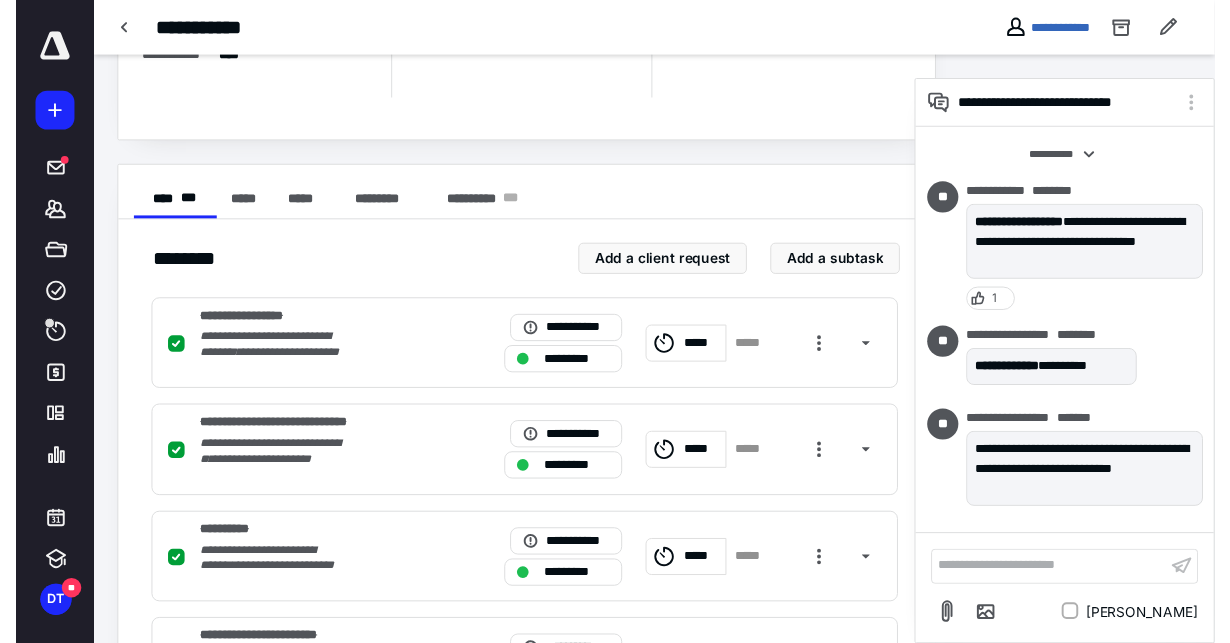 scroll, scrollTop: 0, scrollLeft: 0, axis: both 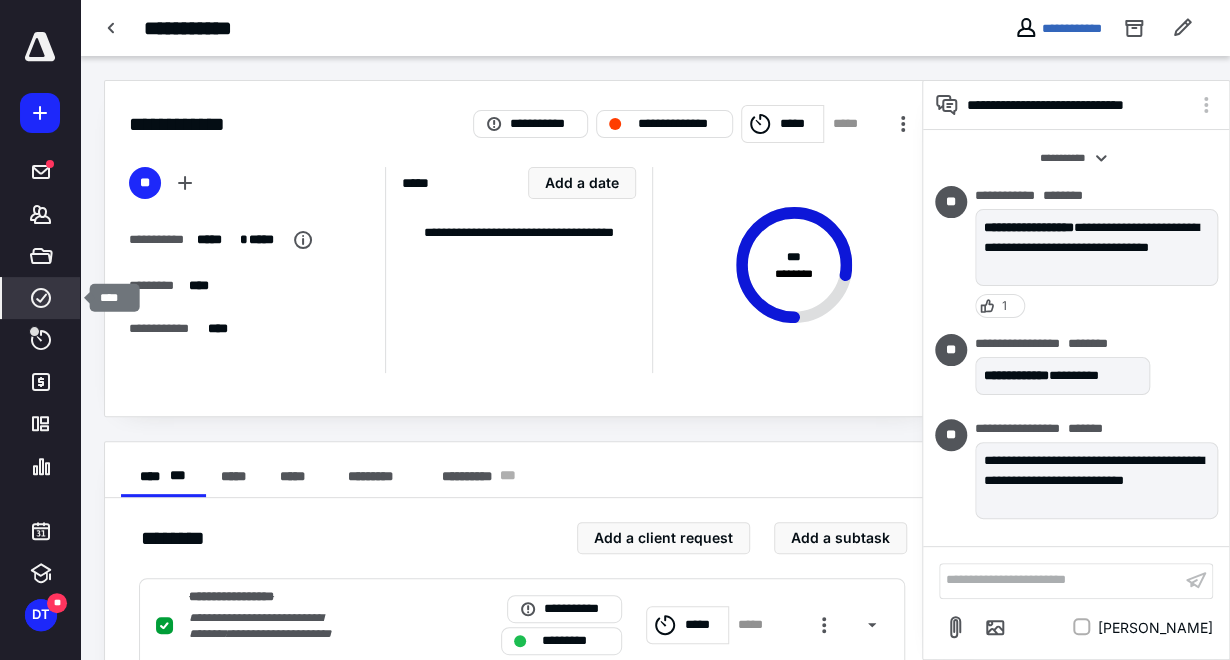 click 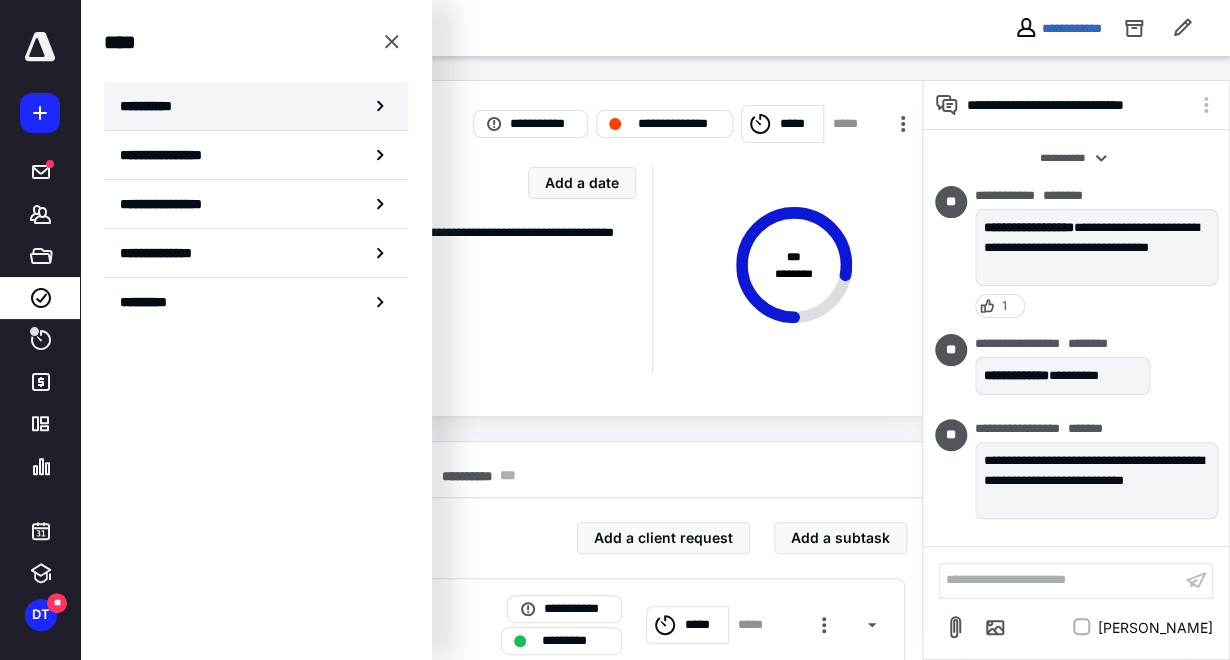 click on "**********" at bounding box center (153, 106) 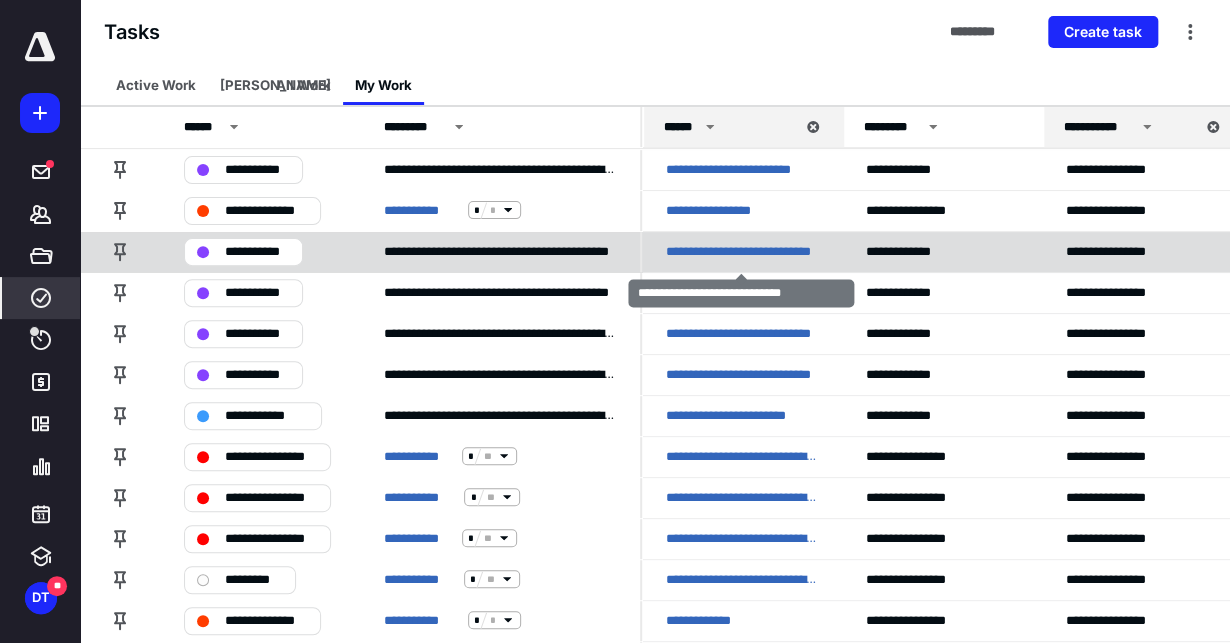 scroll, scrollTop: 222, scrollLeft: 0, axis: vertical 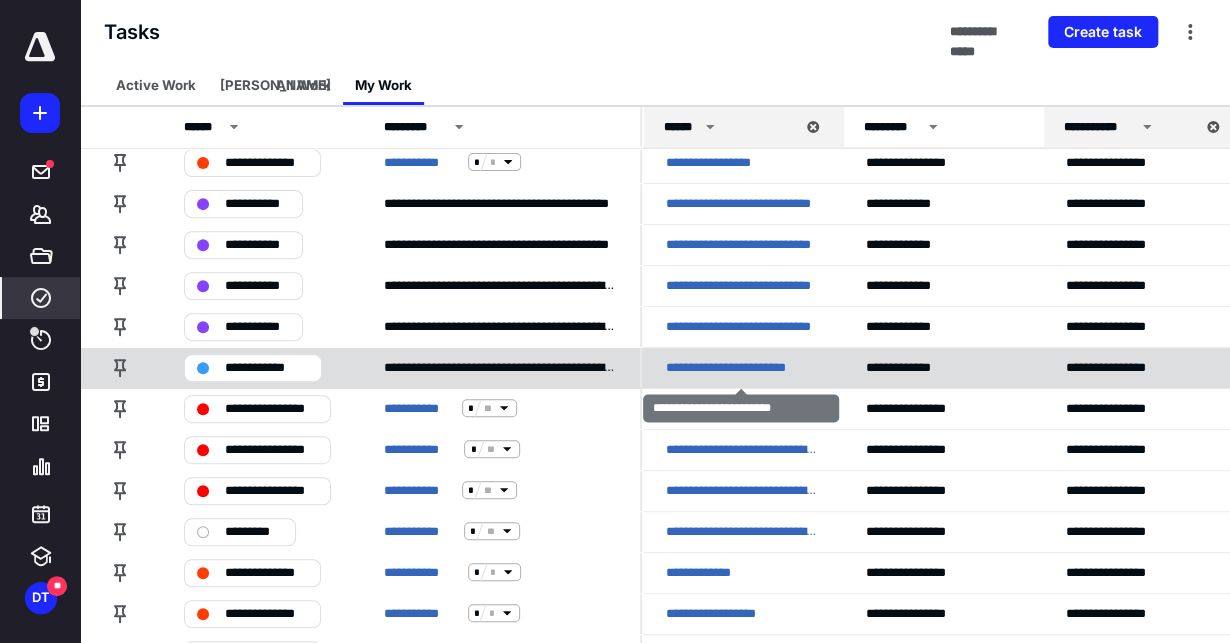 click on "**********" at bounding box center (742, 367) 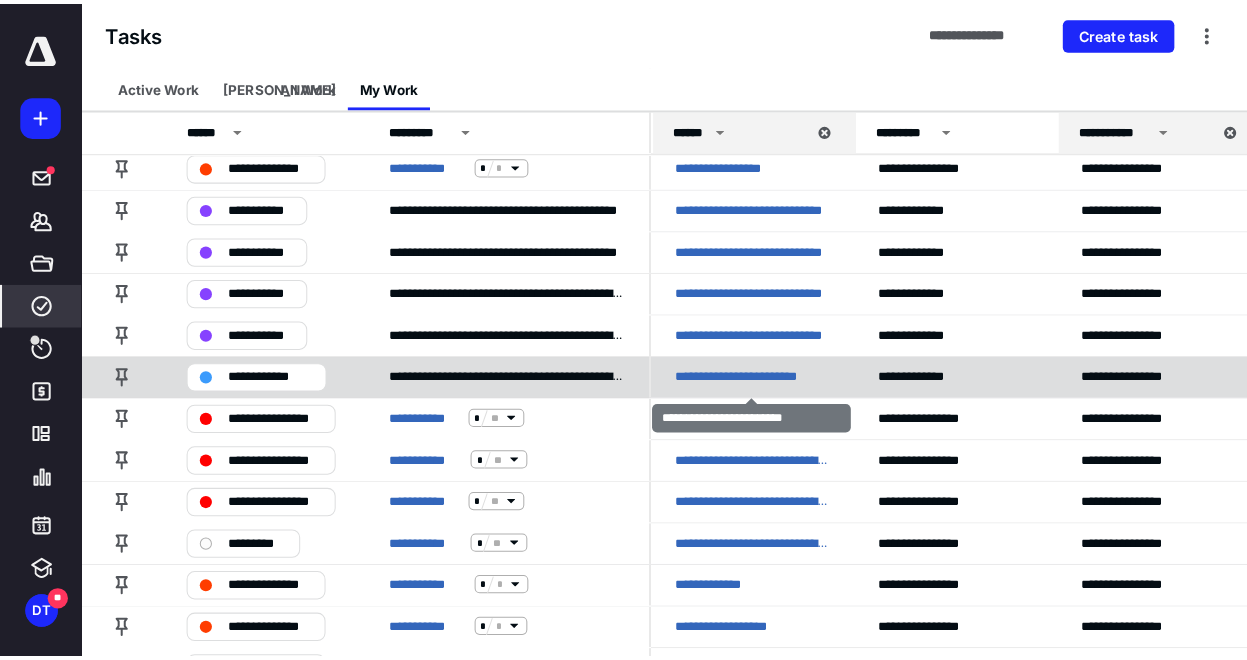 scroll, scrollTop: 0, scrollLeft: 0, axis: both 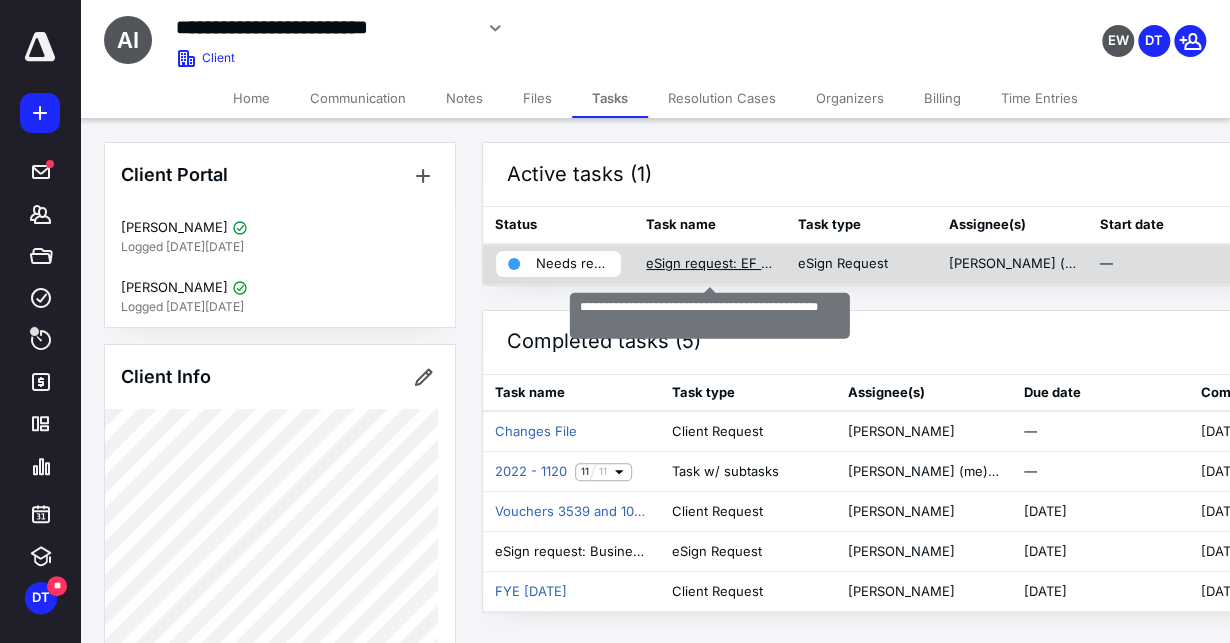 click on "eSign request: EF Forms Only Return for 2082.pdf" at bounding box center [709, 264] 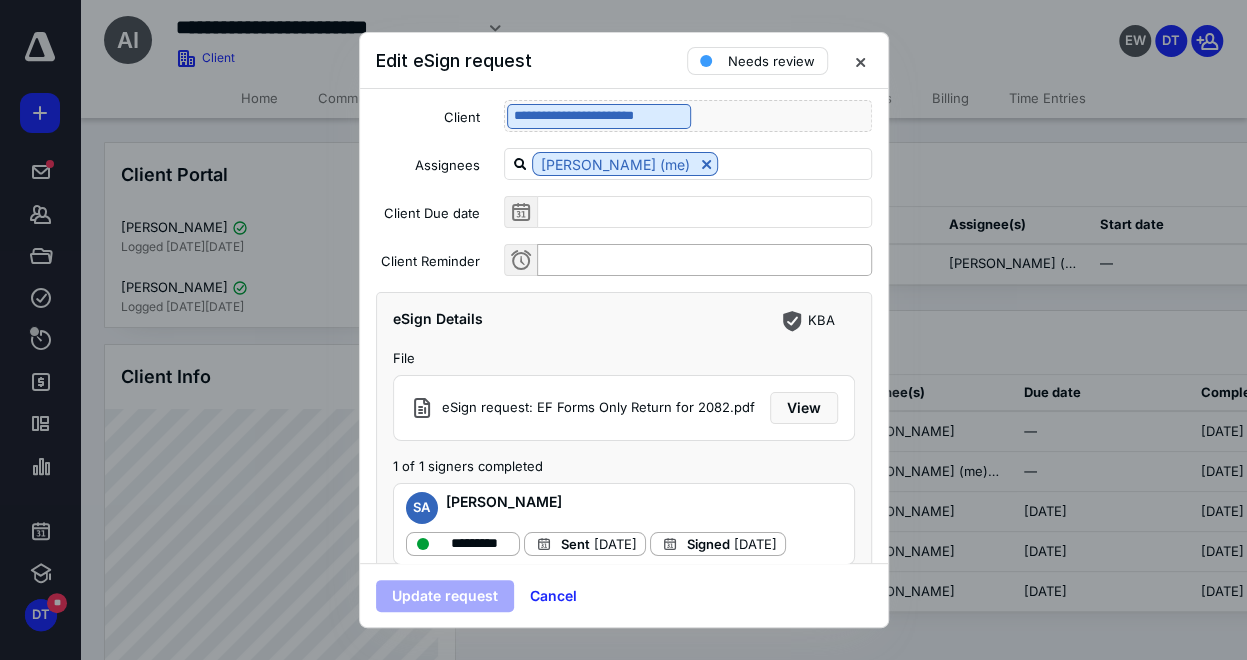 scroll, scrollTop: 174, scrollLeft: 0, axis: vertical 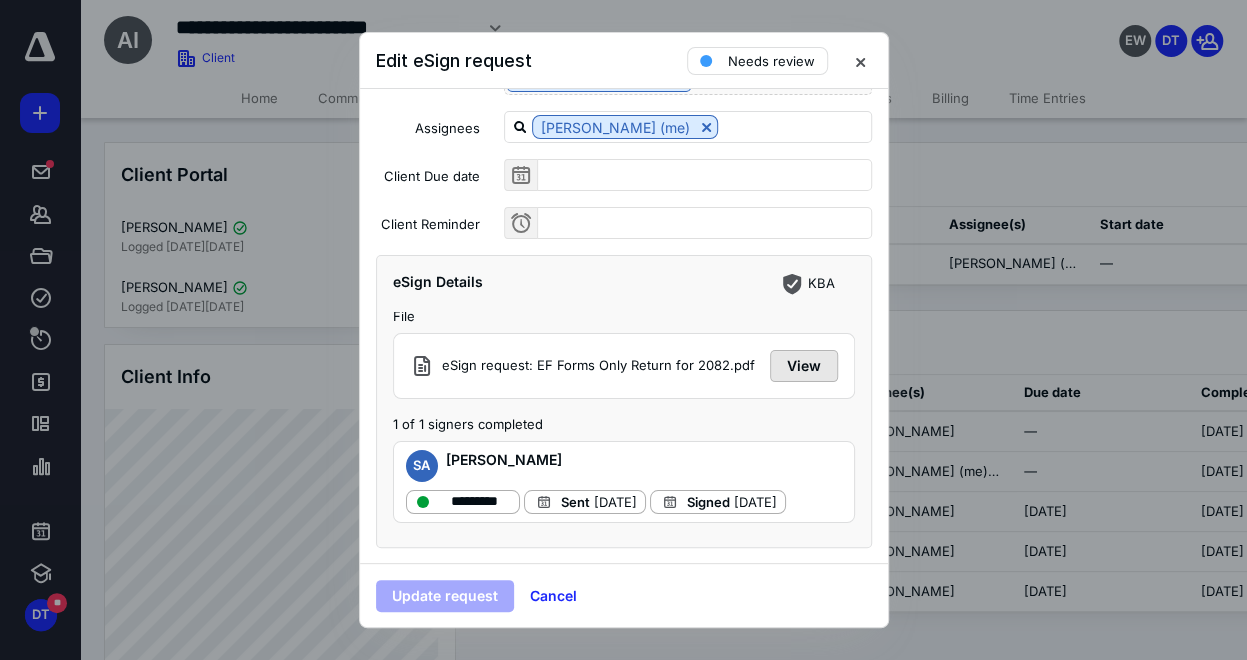 click on "View" at bounding box center [804, 366] 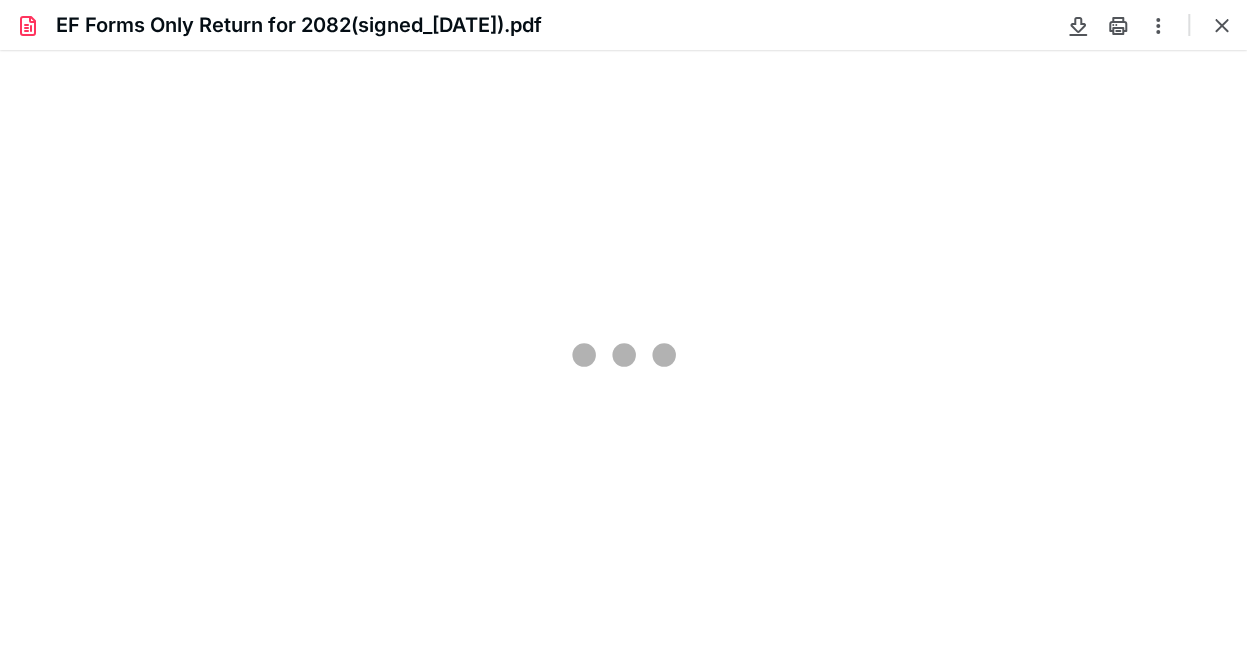 scroll, scrollTop: 0, scrollLeft: 0, axis: both 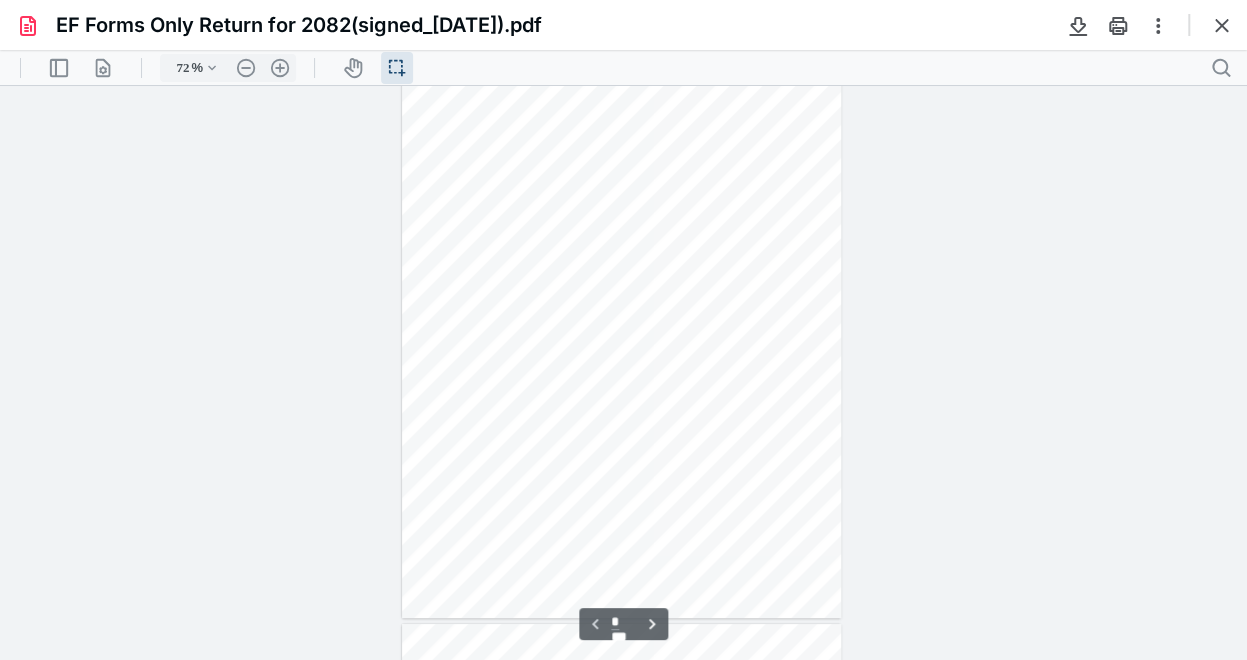 type on "199" 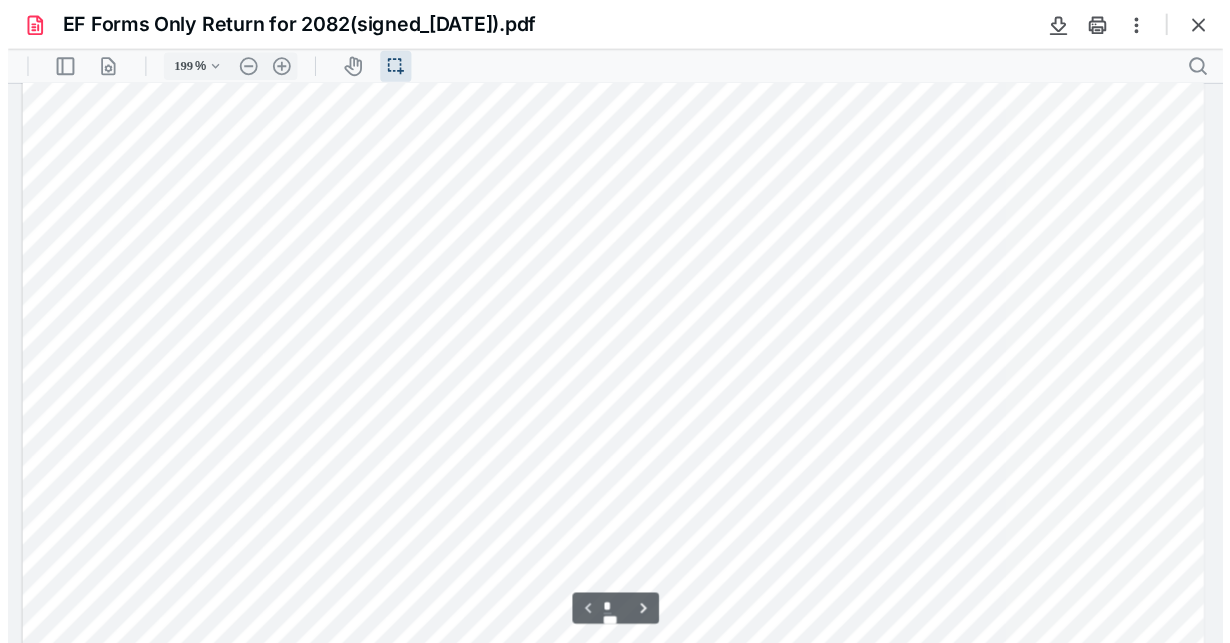 scroll, scrollTop: 666, scrollLeft: 0, axis: vertical 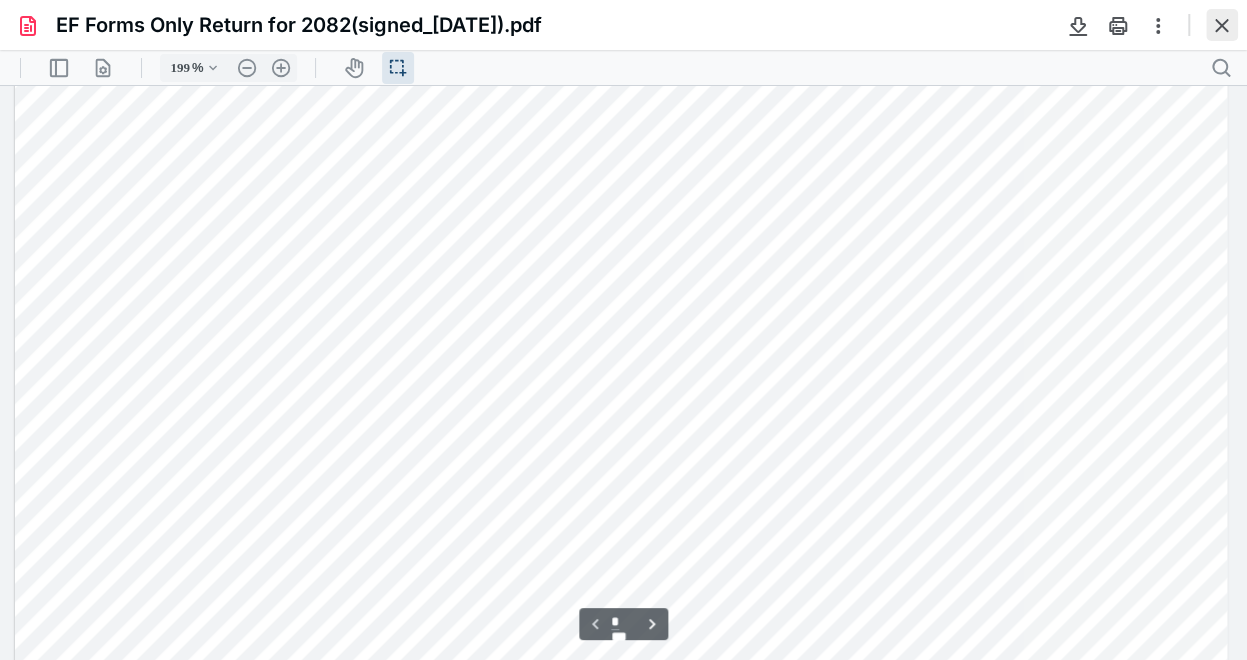 click at bounding box center [1222, 25] 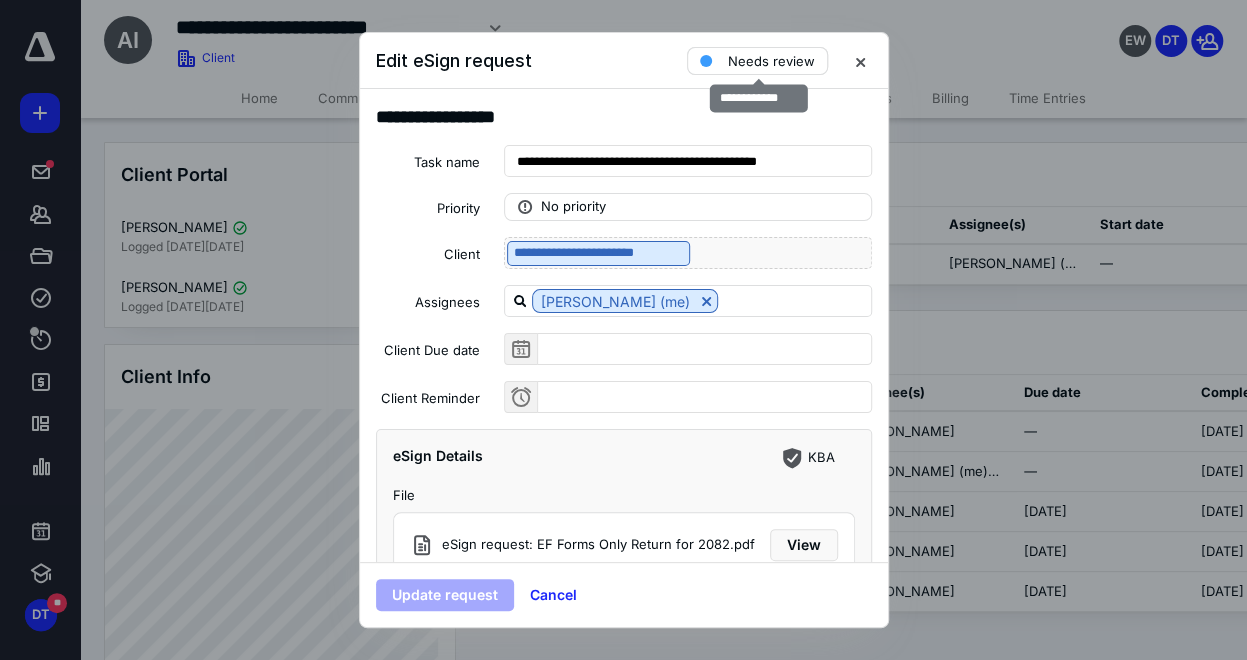 click on "Needs review" at bounding box center [771, 61] 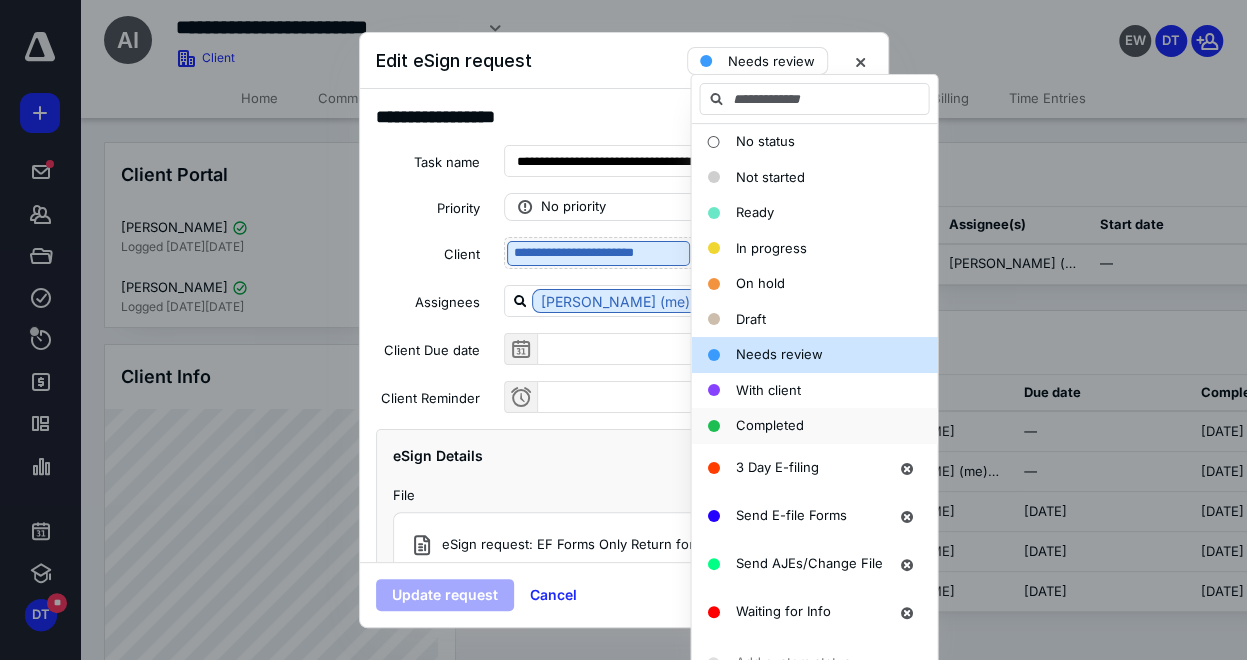 click on "Completed" at bounding box center (769, 425) 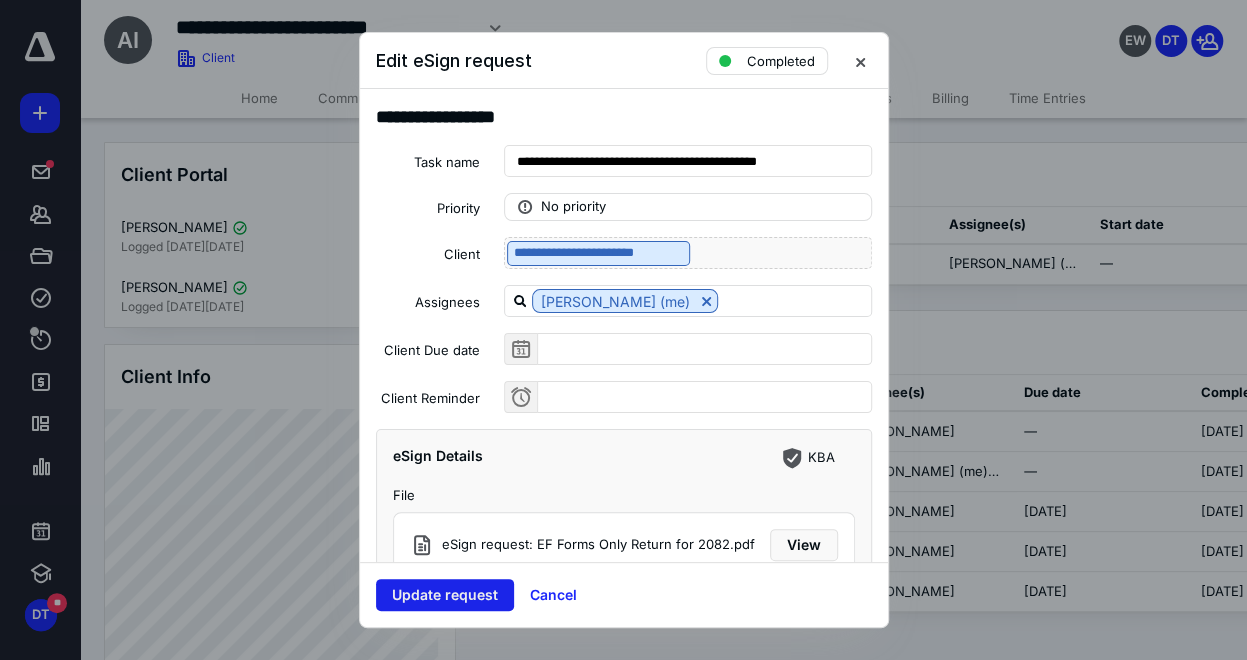 click on "Update request" at bounding box center [445, 595] 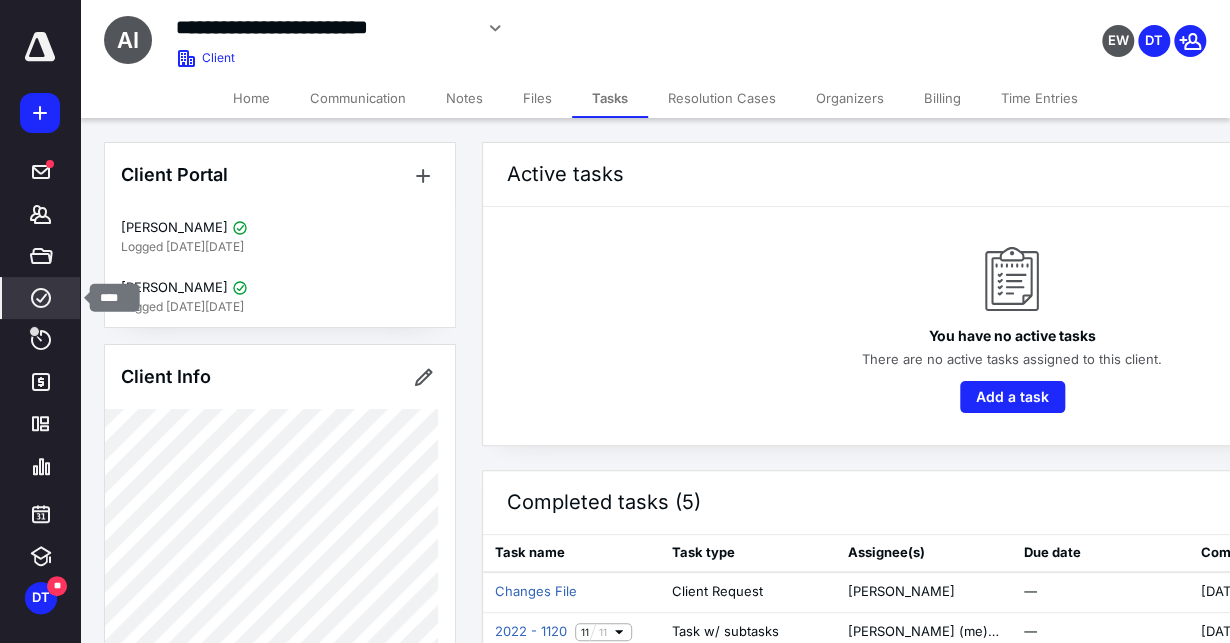 click 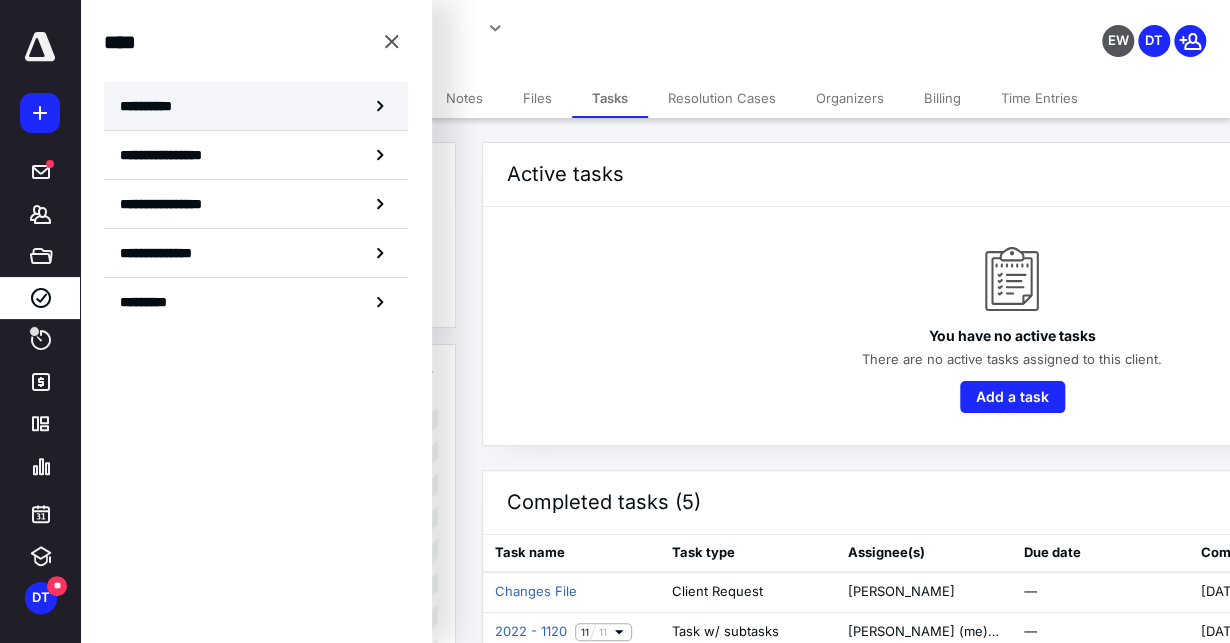 click on "**********" at bounding box center [256, 106] 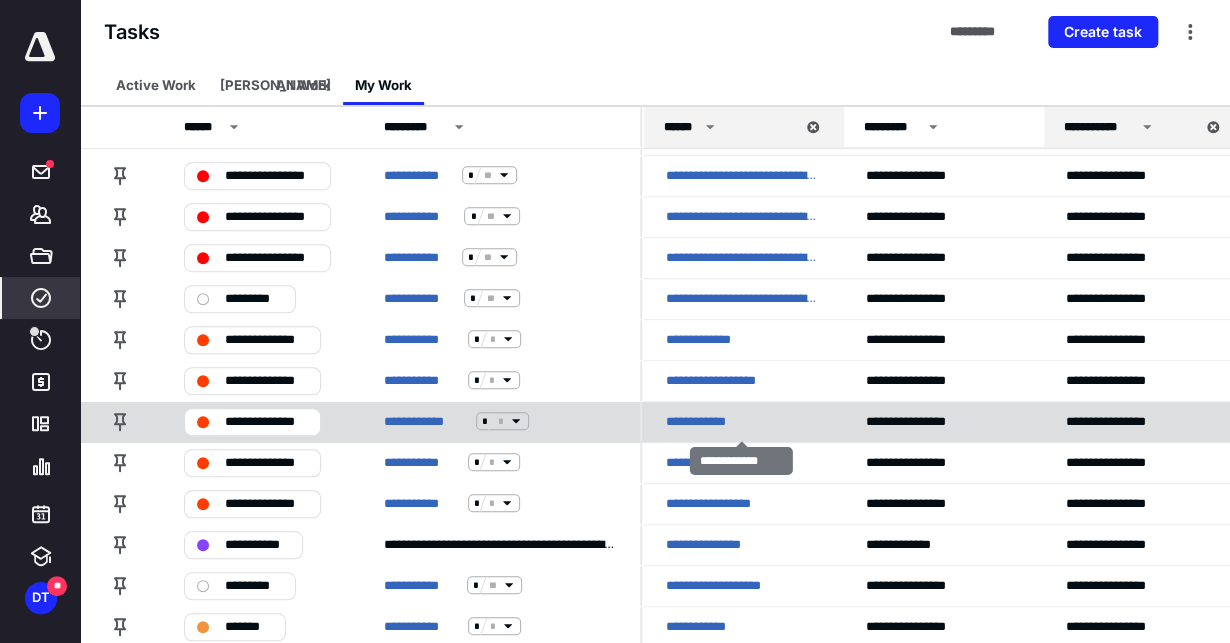 scroll, scrollTop: 444, scrollLeft: 0, axis: vertical 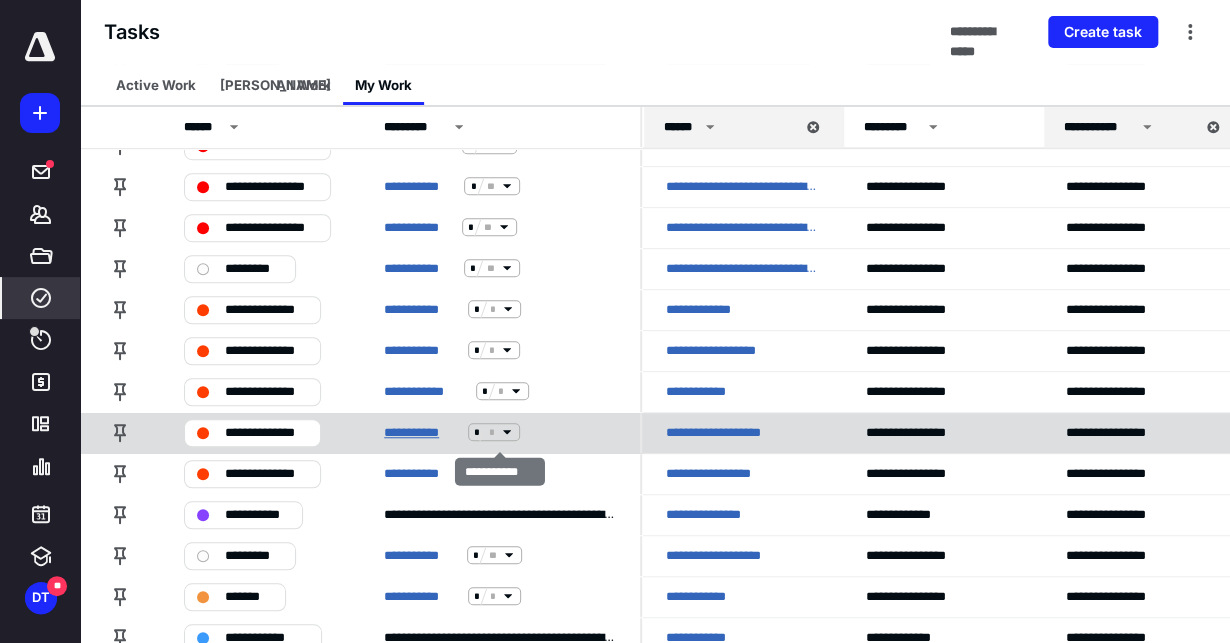 click on "**********" at bounding box center [422, 432] 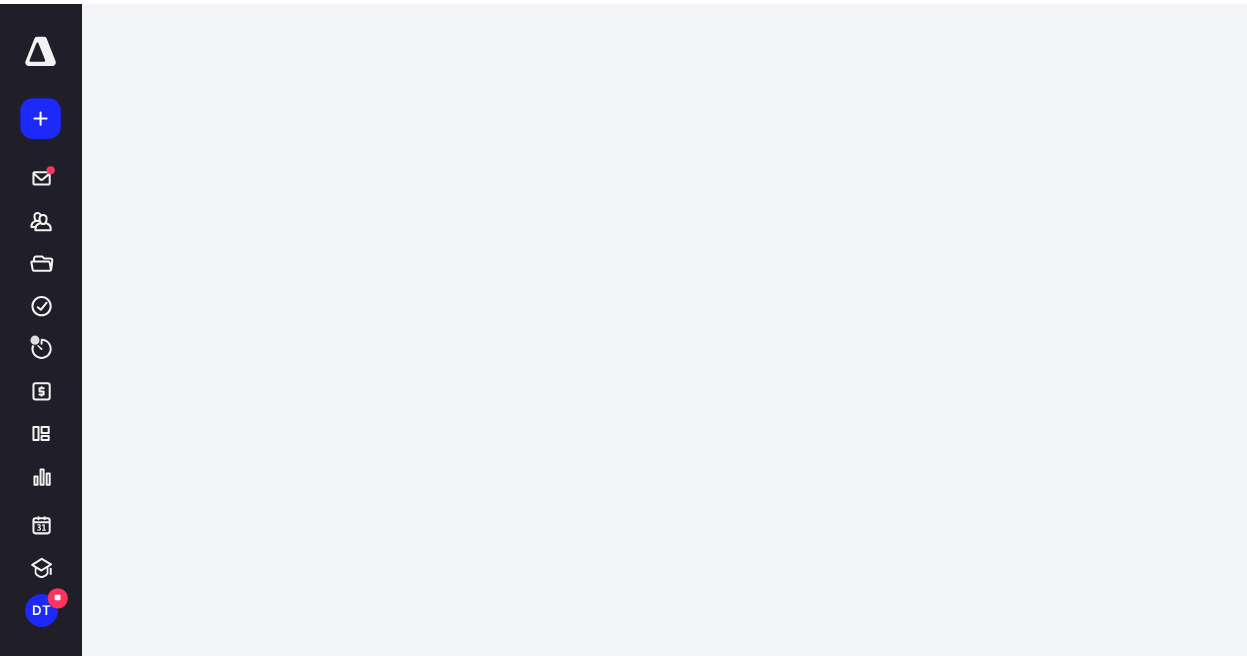 scroll, scrollTop: 0, scrollLeft: 0, axis: both 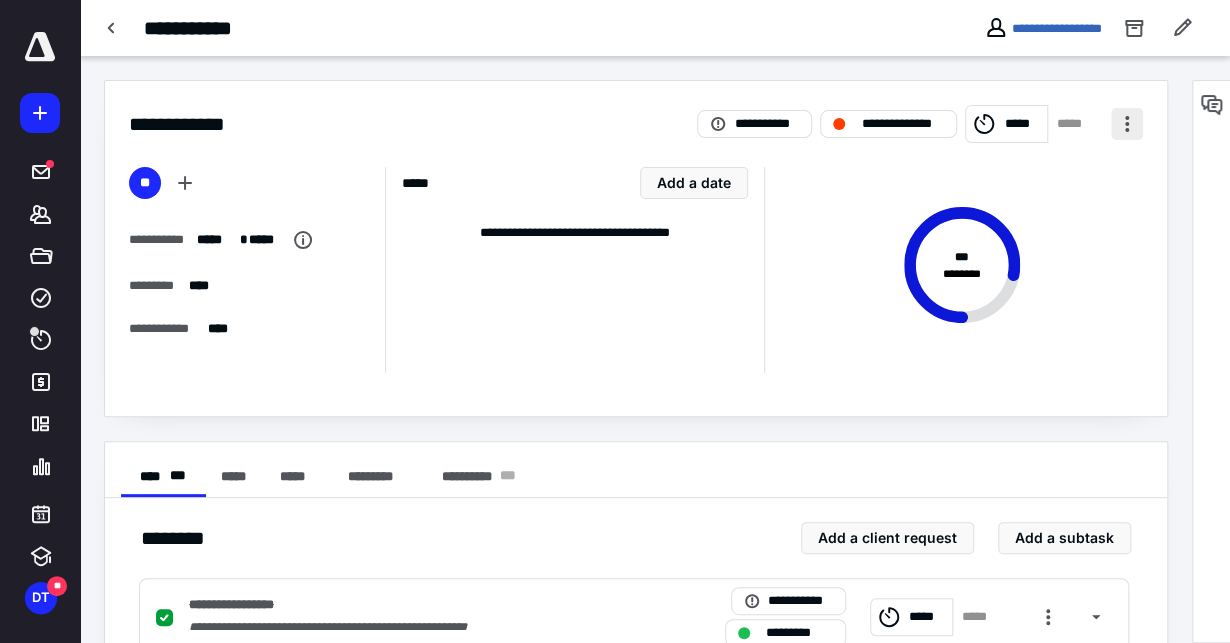 click at bounding box center (1127, 124) 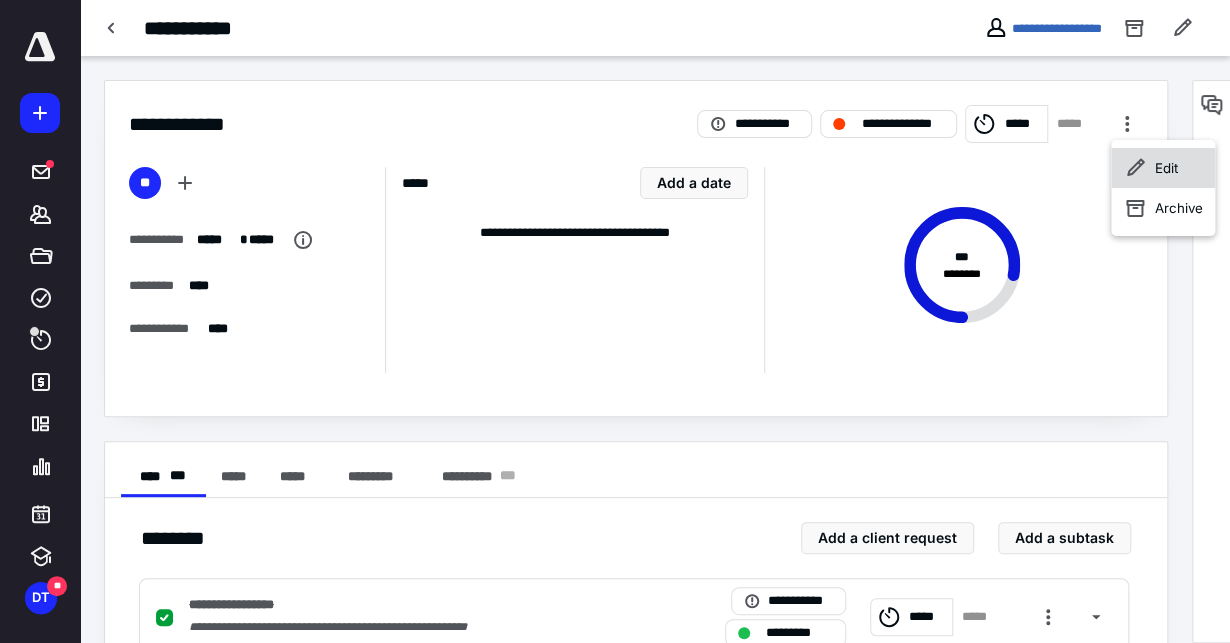 click on "Edit" at bounding box center (1163, 168) 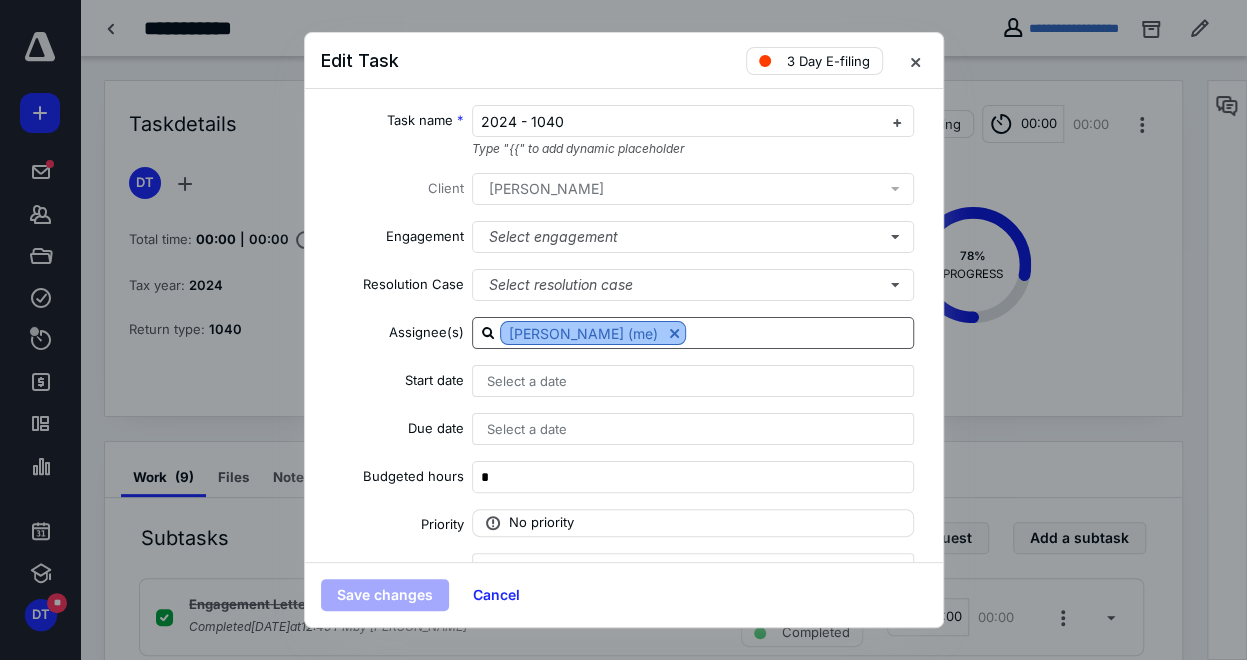 click at bounding box center [674, 333] 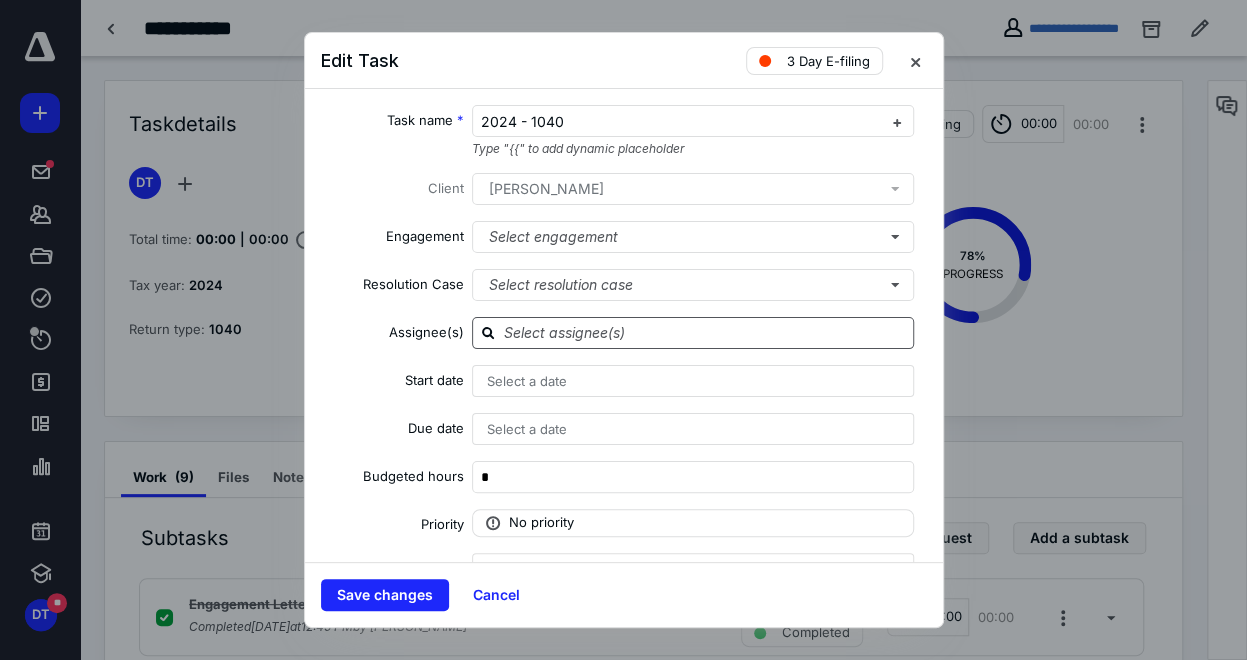 click at bounding box center [705, 332] 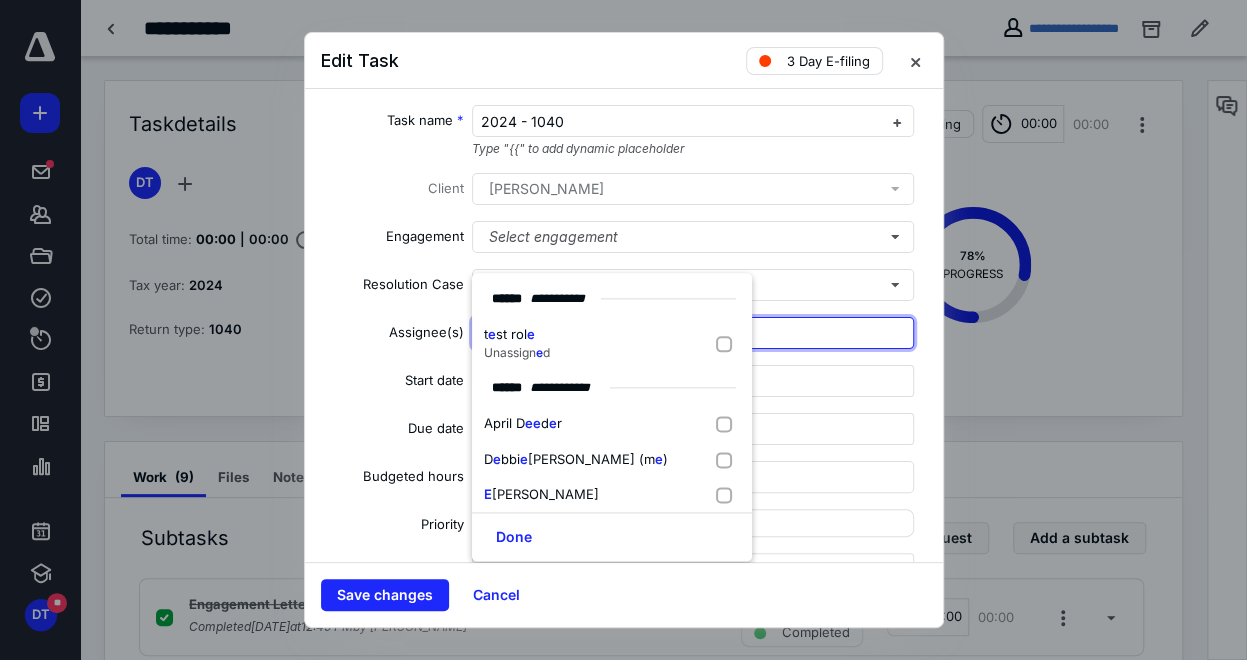 type on "ed" 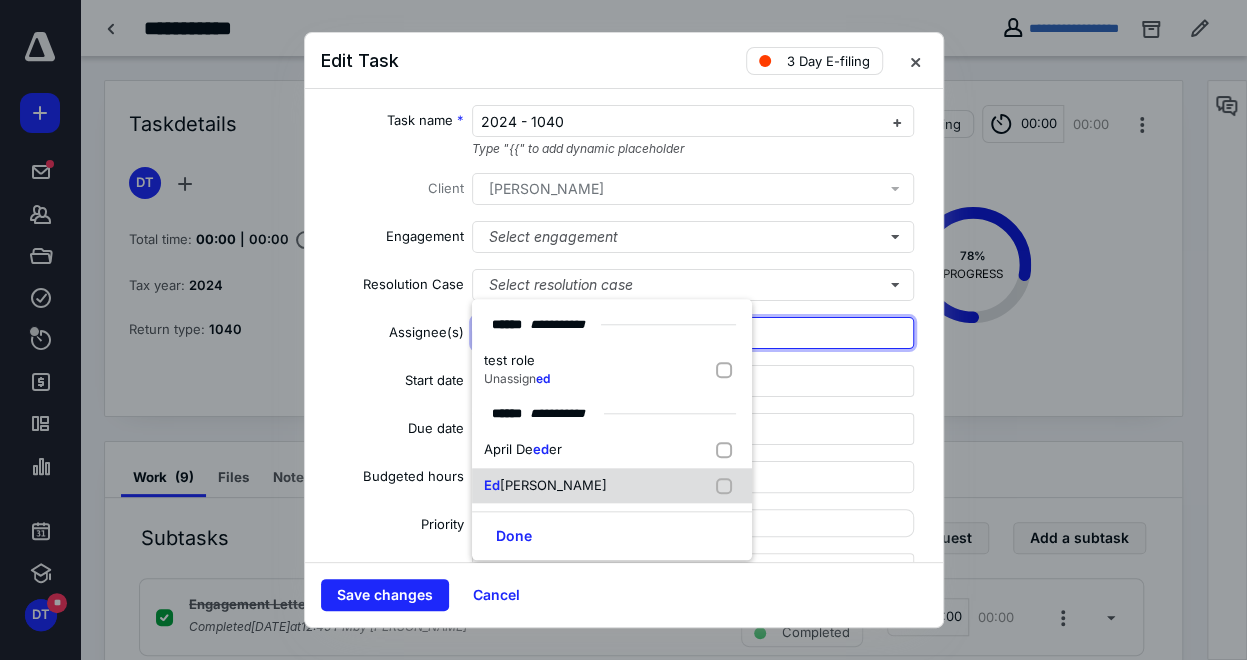 click on "[PERSON_NAME]" at bounding box center [553, 485] 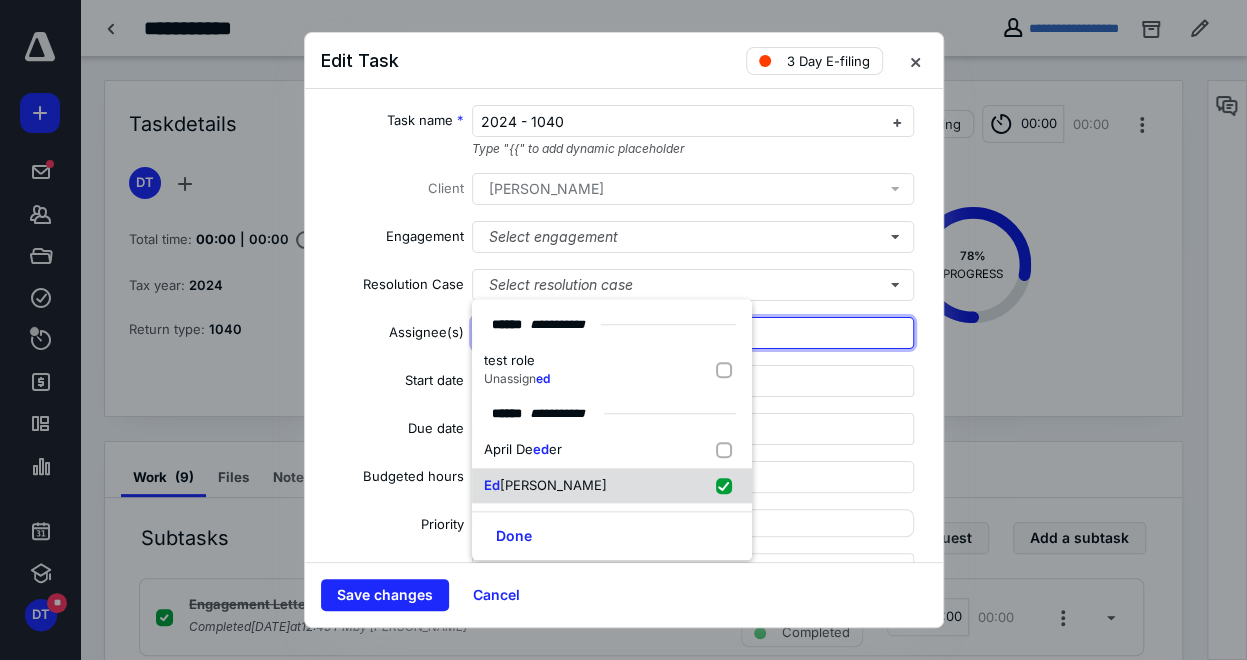 checkbox on "true" 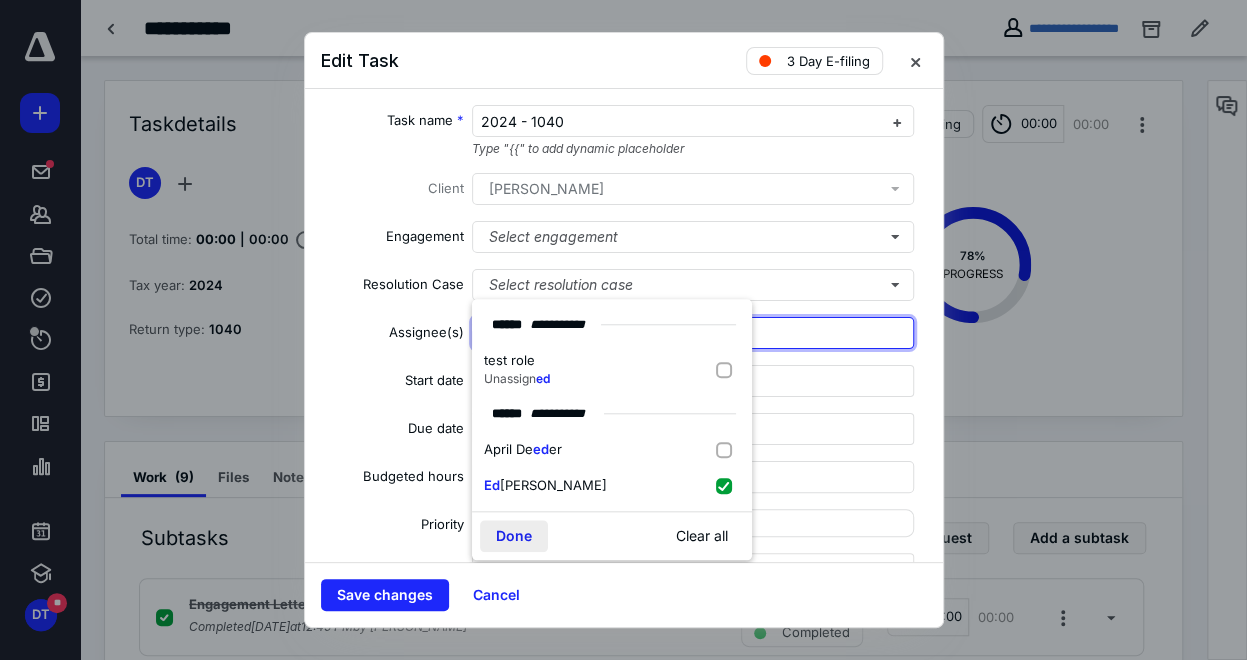 type on "ed" 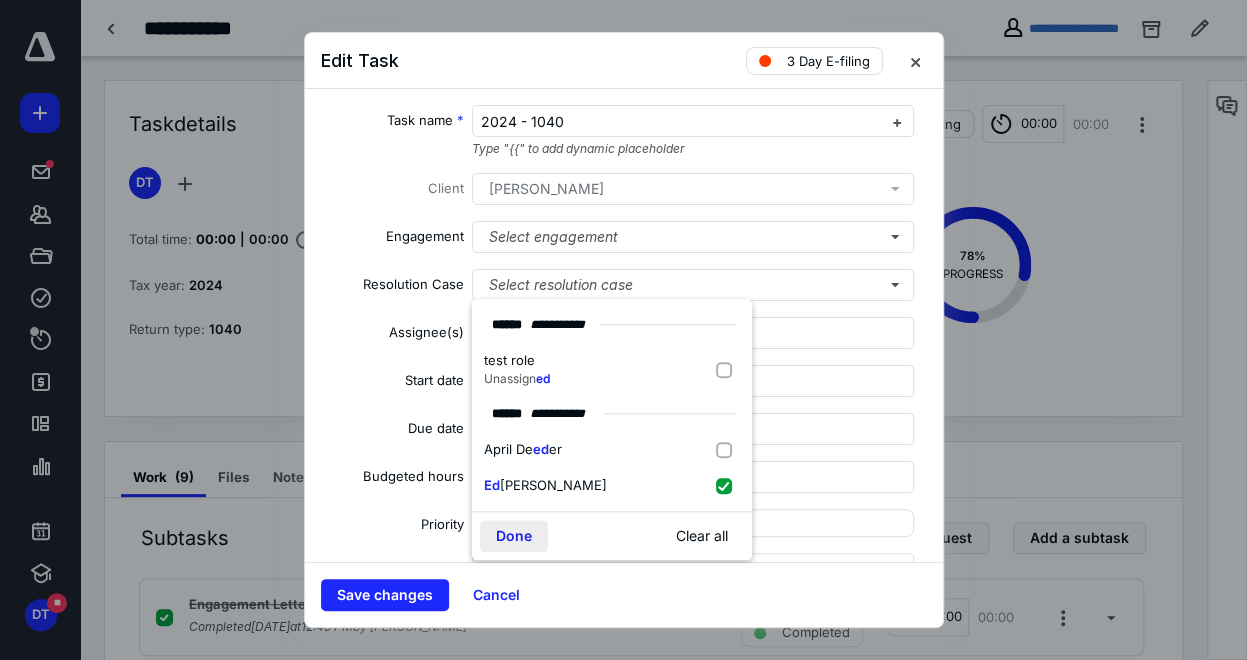 click on "Done" at bounding box center (514, 537) 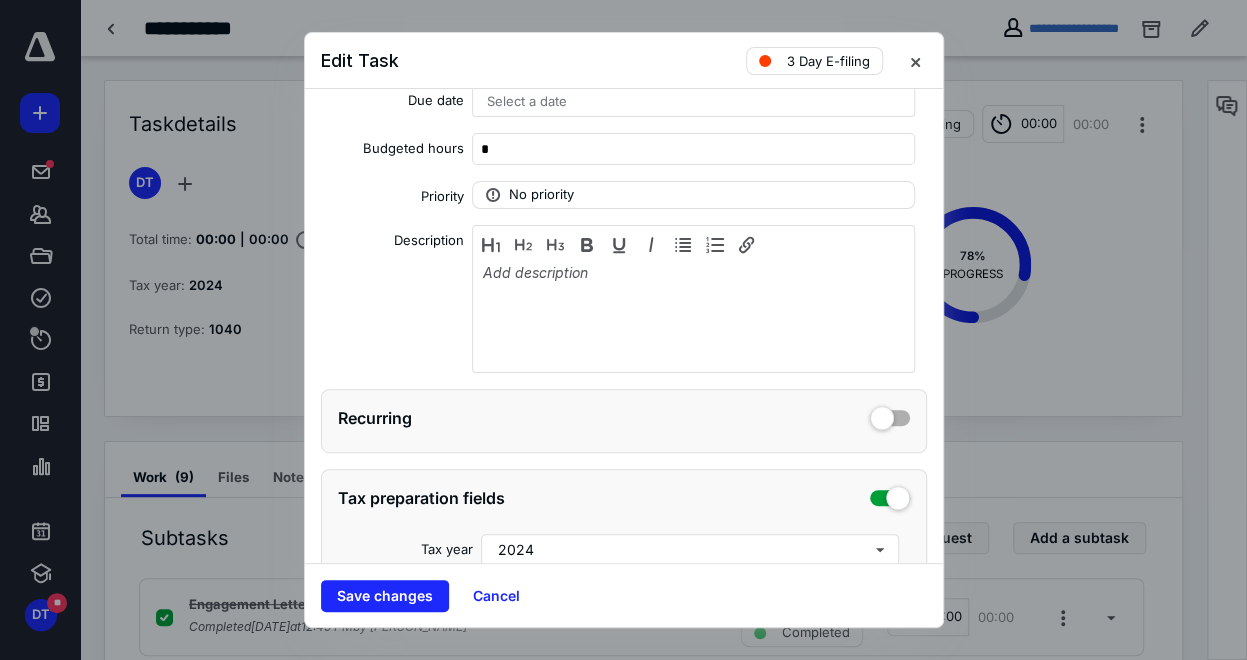 scroll, scrollTop: 333, scrollLeft: 0, axis: vertical 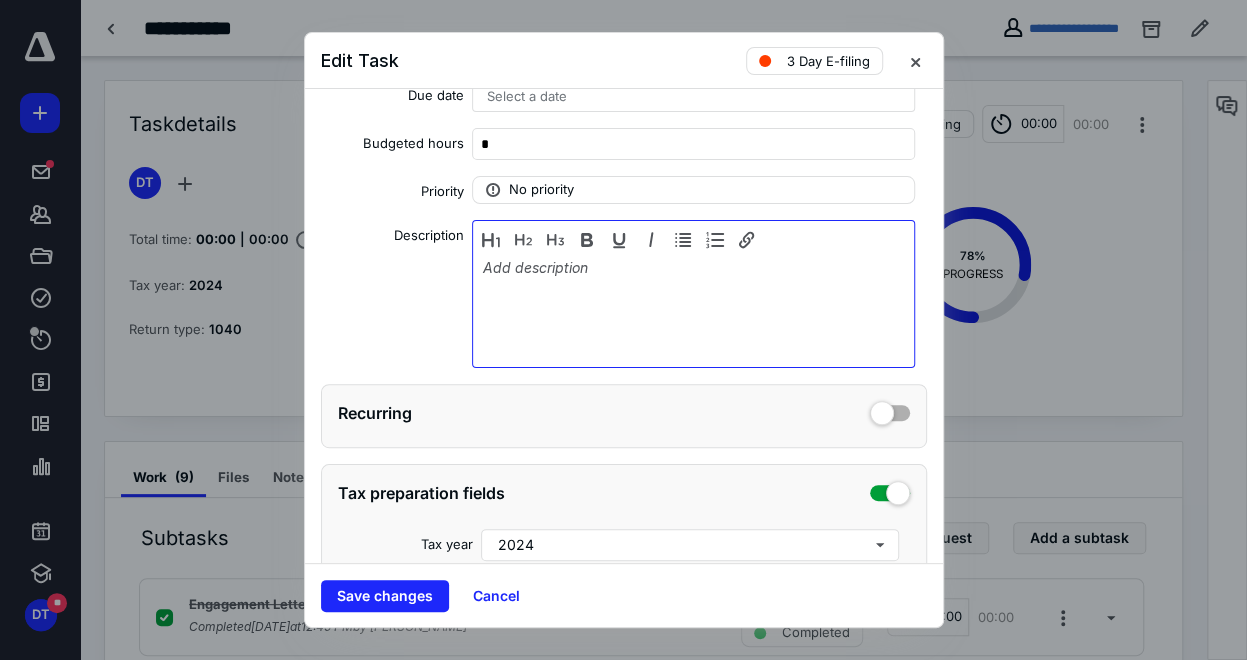 click at bounding box center (693, 309) 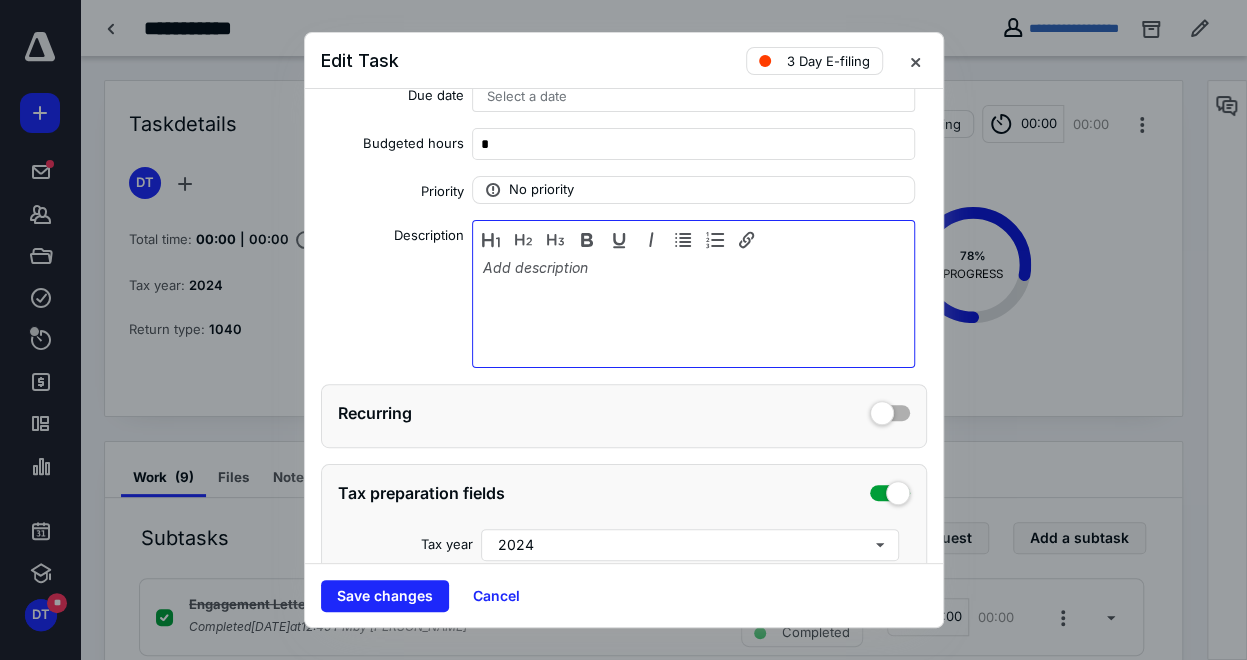type 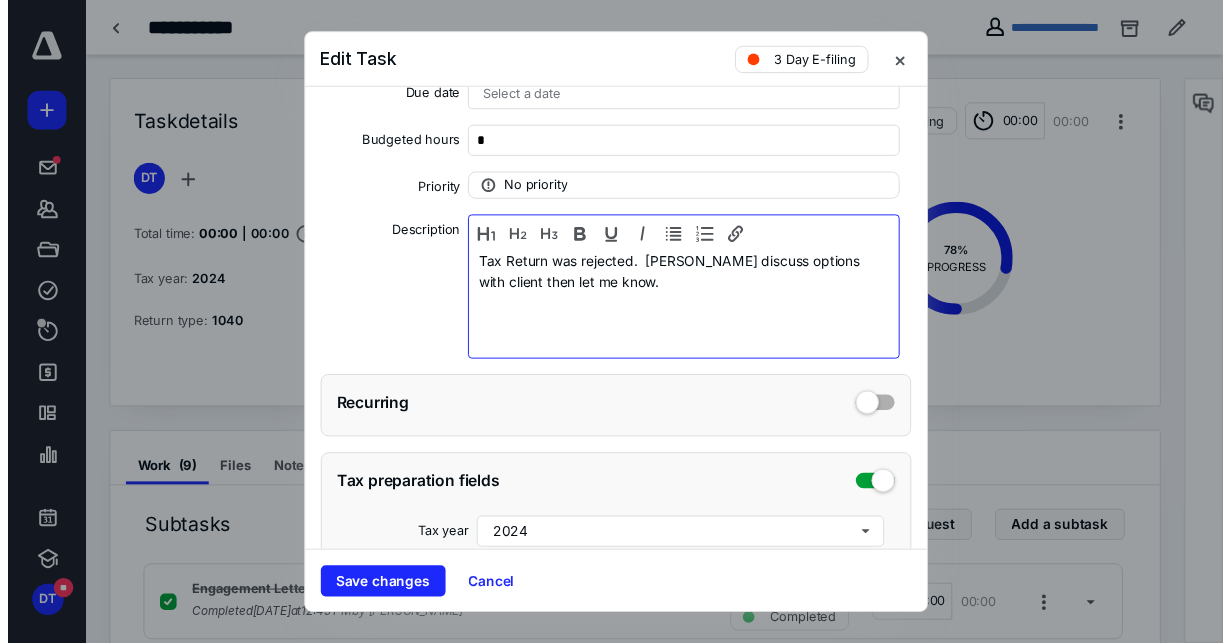 scroll, scrollTop: 442, scrollLeft: 0, axis: vertical 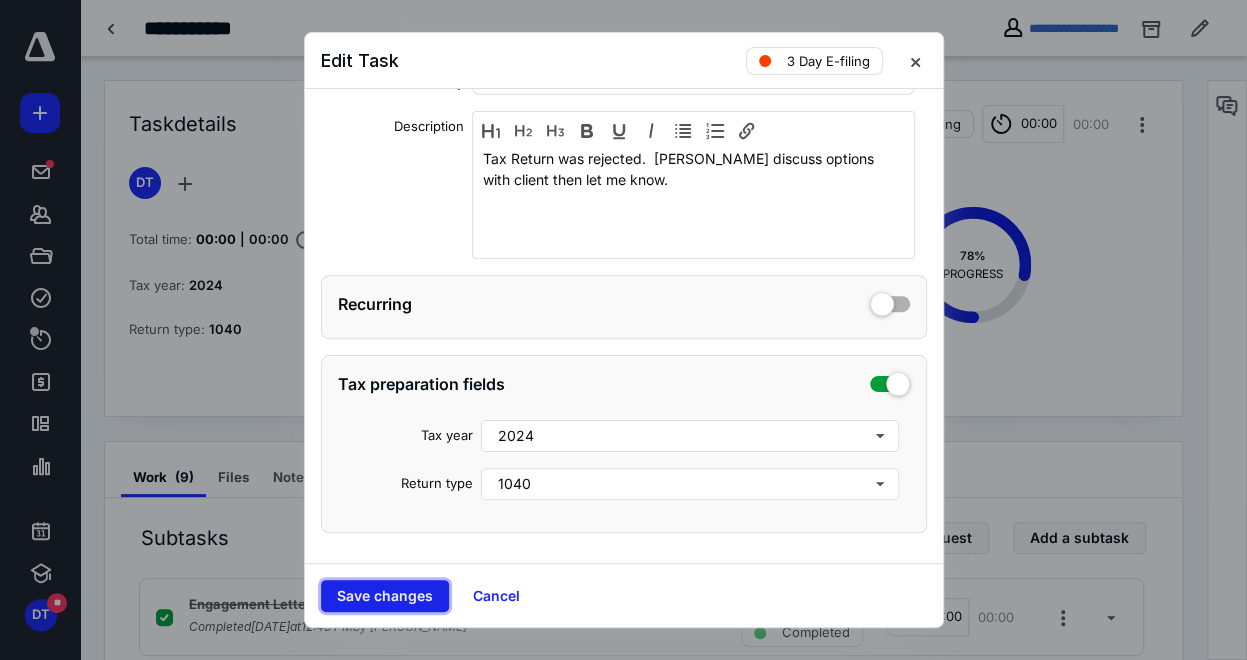 click on "Save changes" at bounding box center [385, 596] 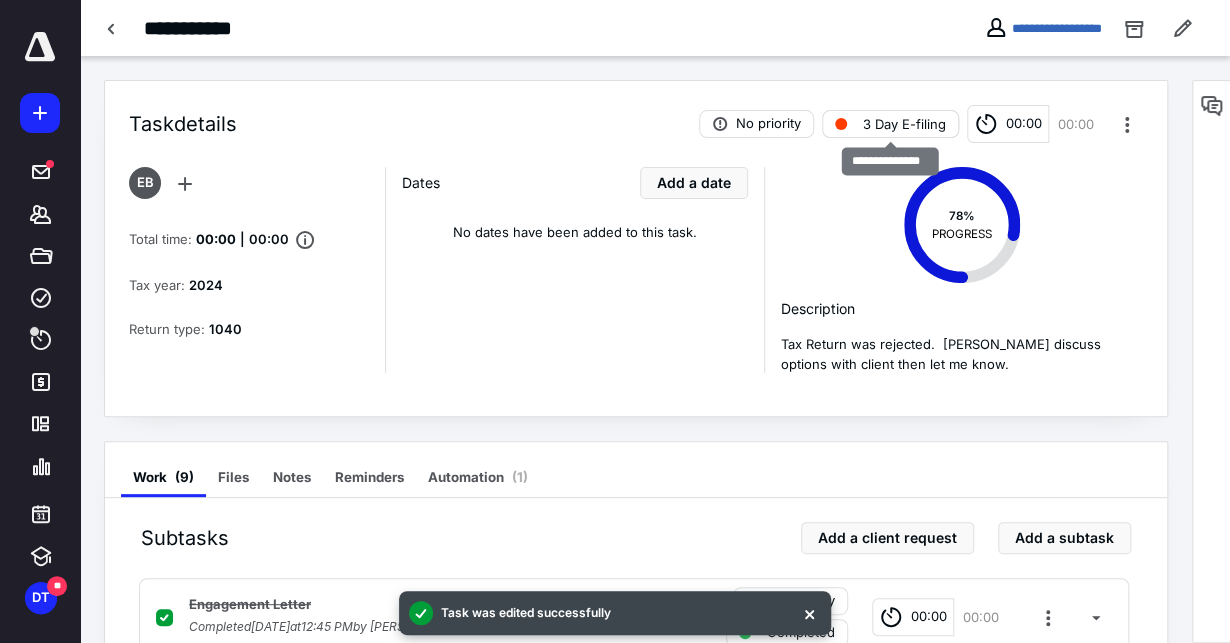 click on "3 Day E-filing" at bounding box center [904, 124] 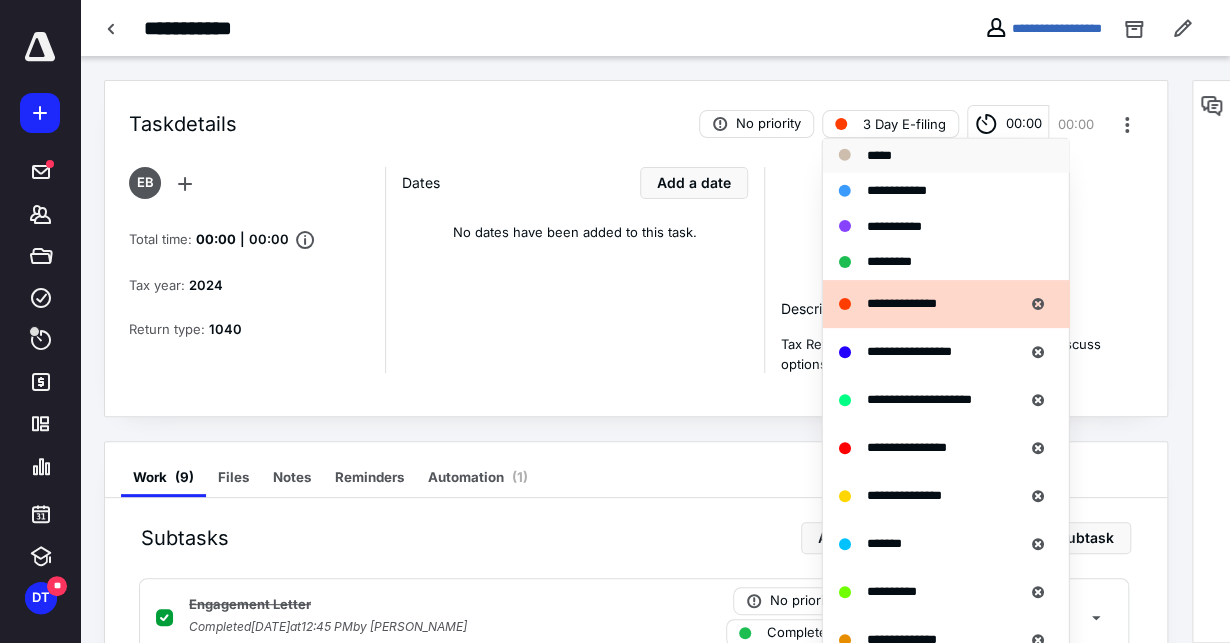 scroll, scrollTop: 231, scrollLeft: 0, axis: vertical 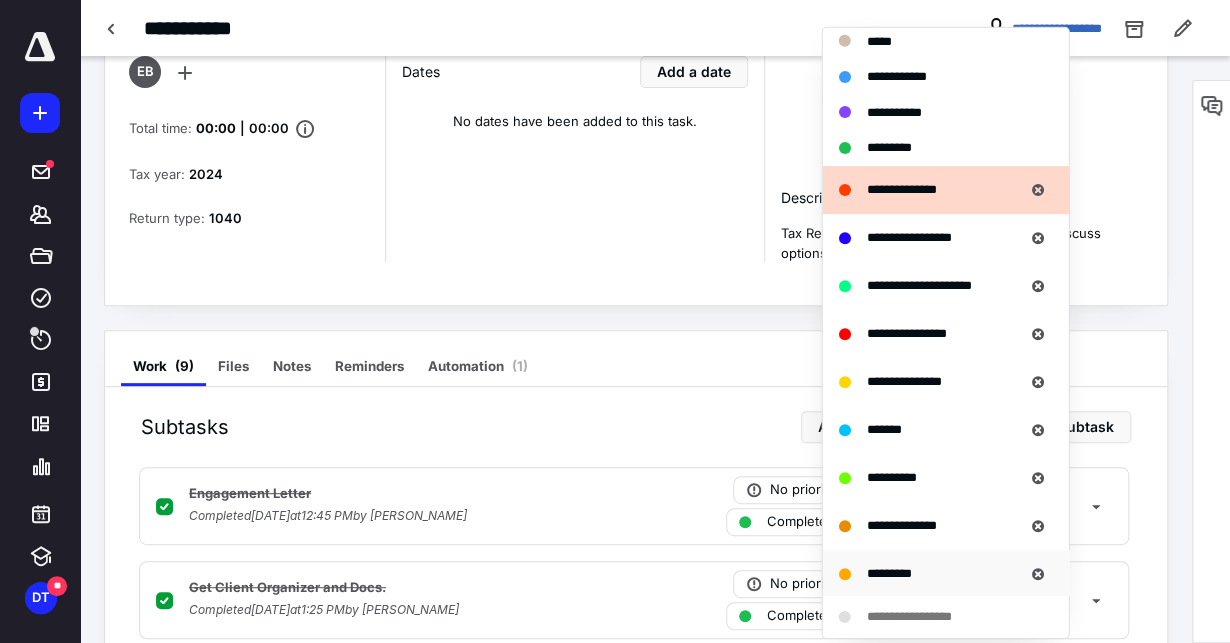 click on "*********" at bounding box center [888, 573] 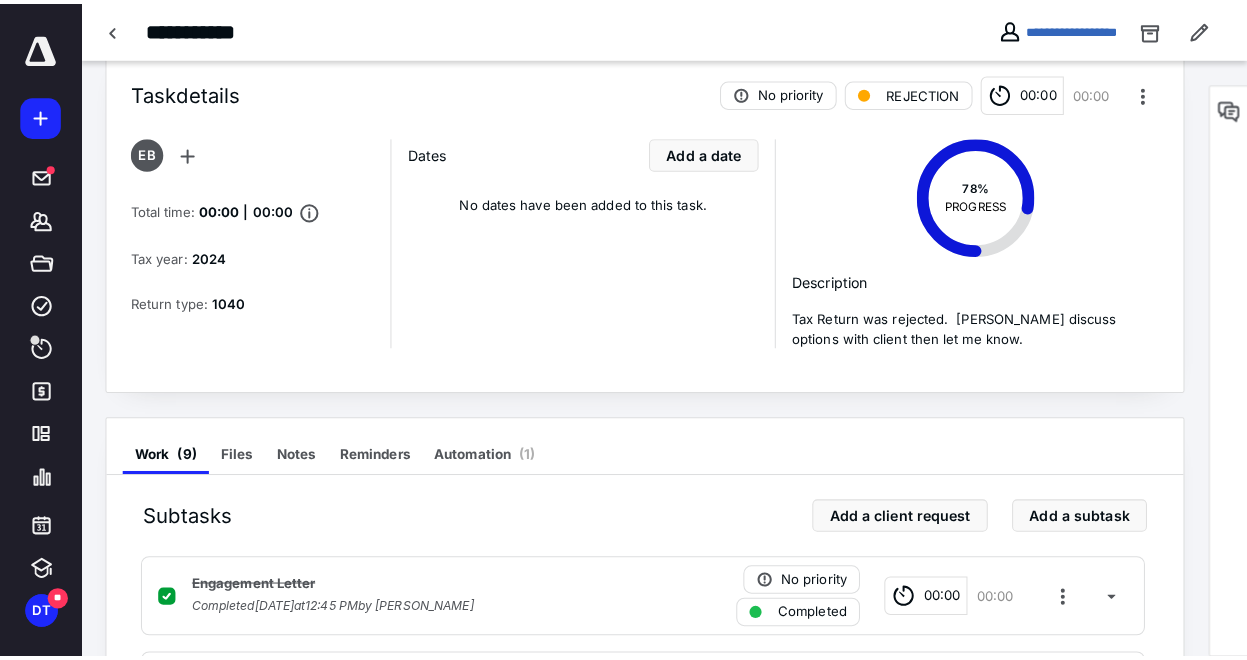 scroll, scrollTop: 0, scrollLeft: 0, axis: both 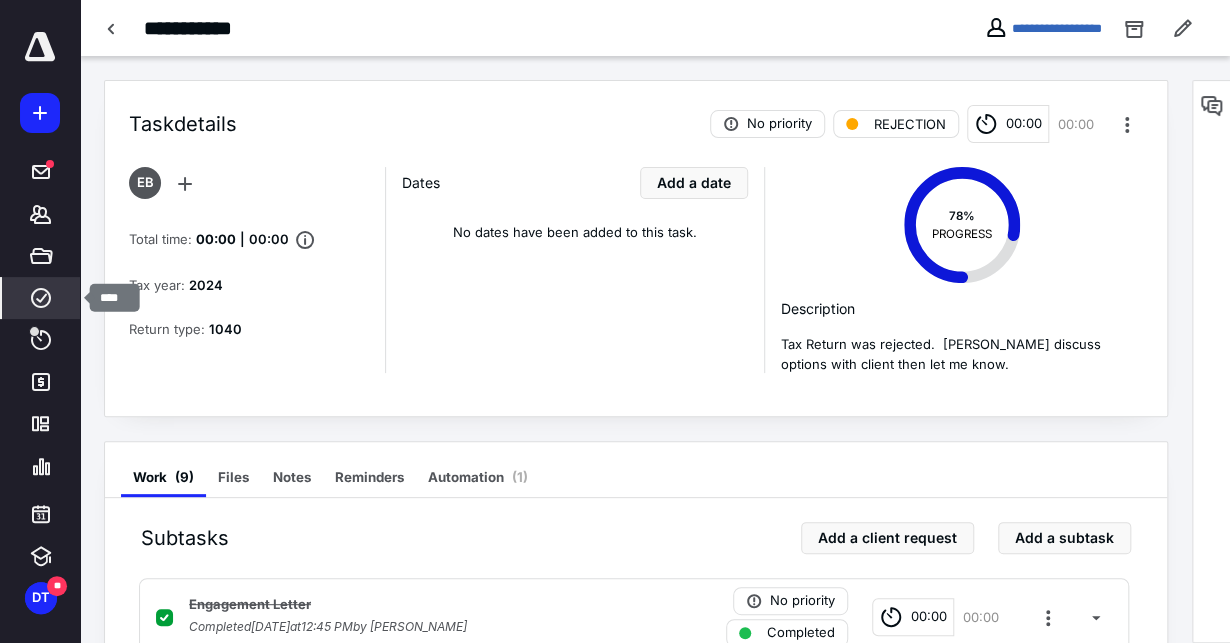 click 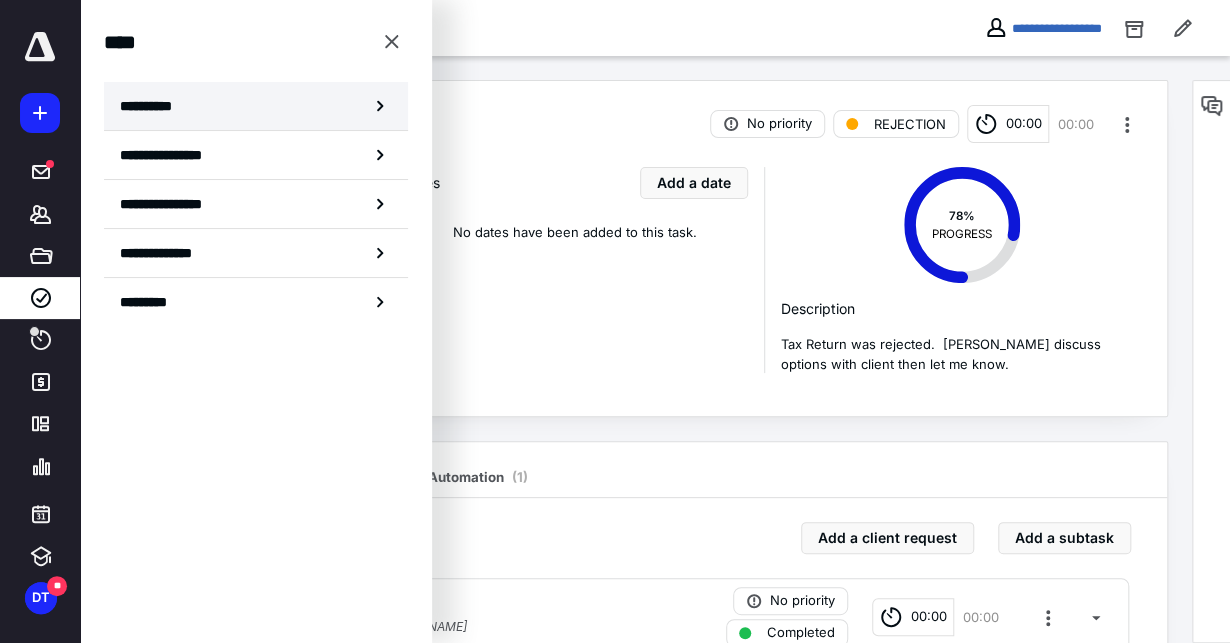 click on "**********" at bounding box center (153, 106) 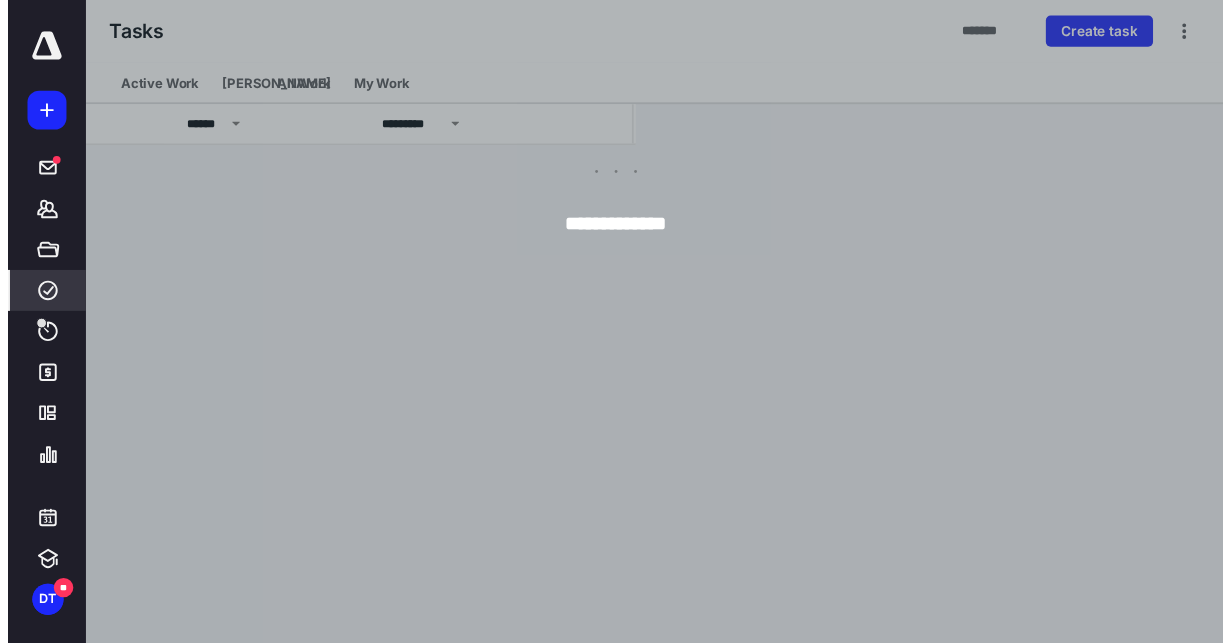 scroll, scrollTop: 0, scrollLeft: 0, axis: both 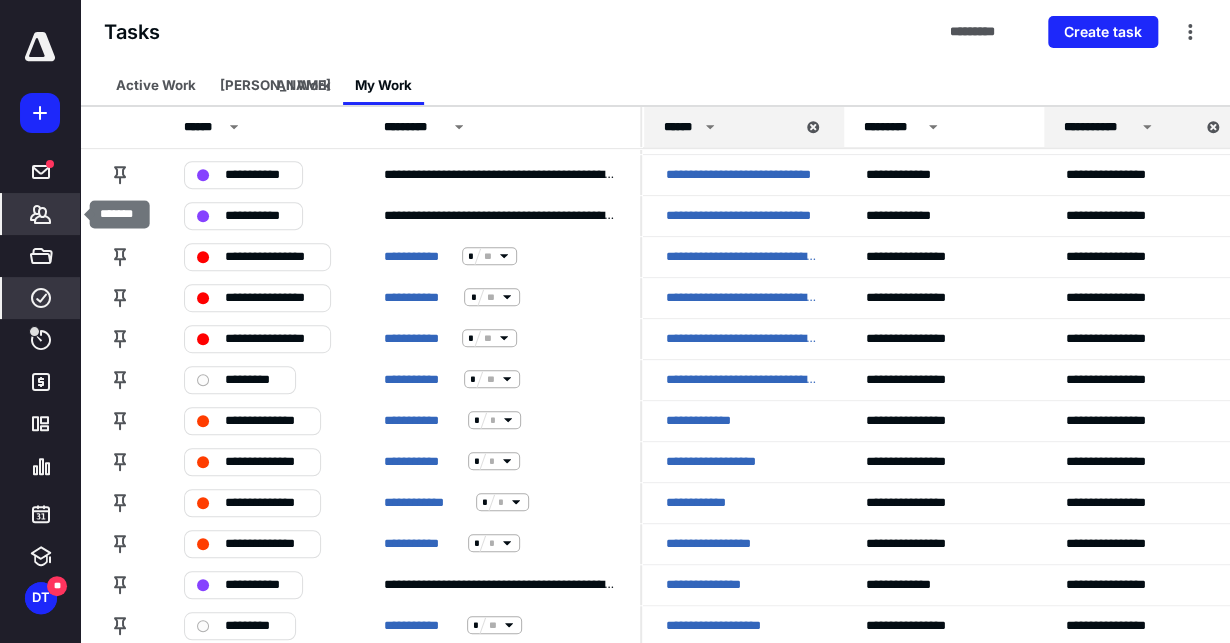 click 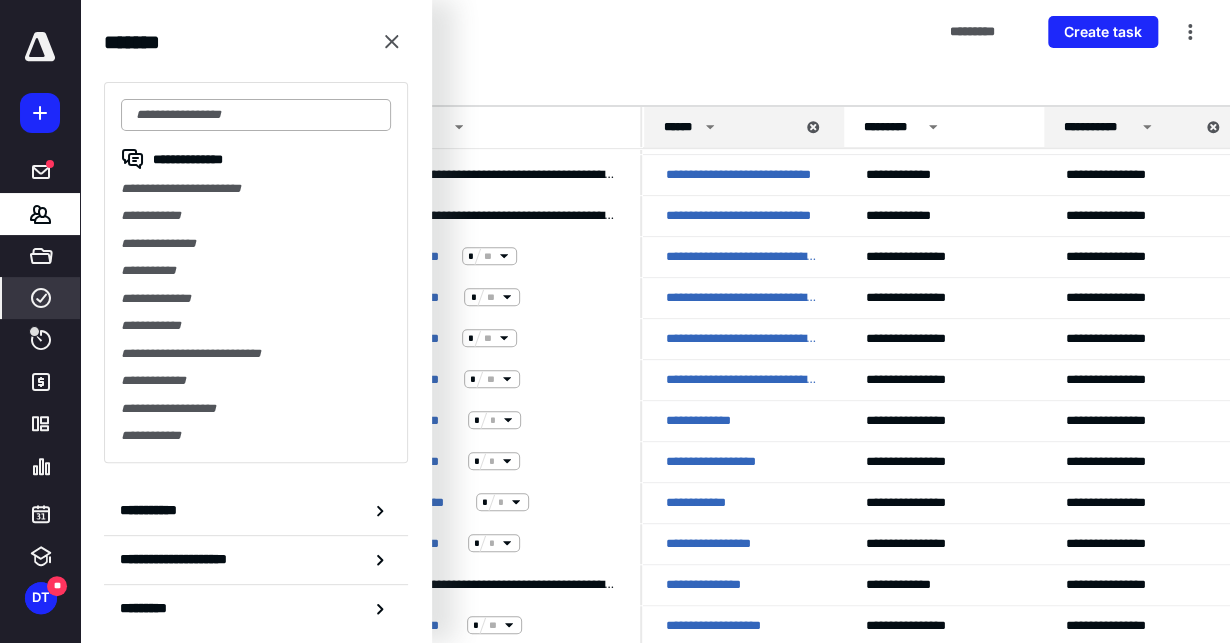 click at bounding box center [256, 115] 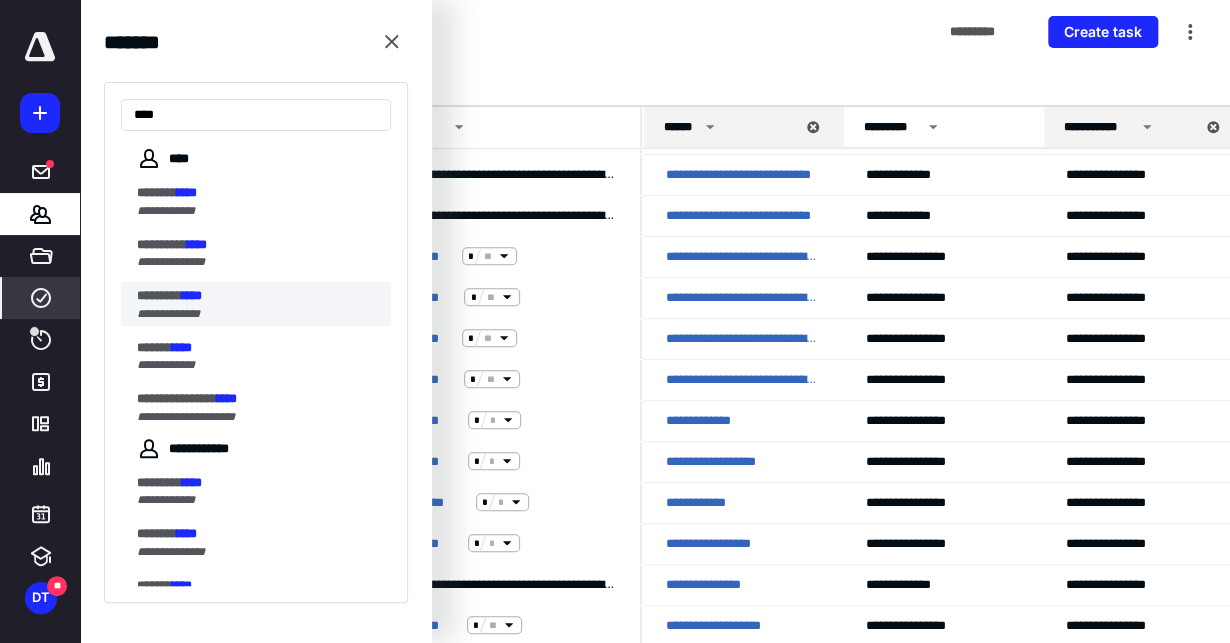 type on "****" 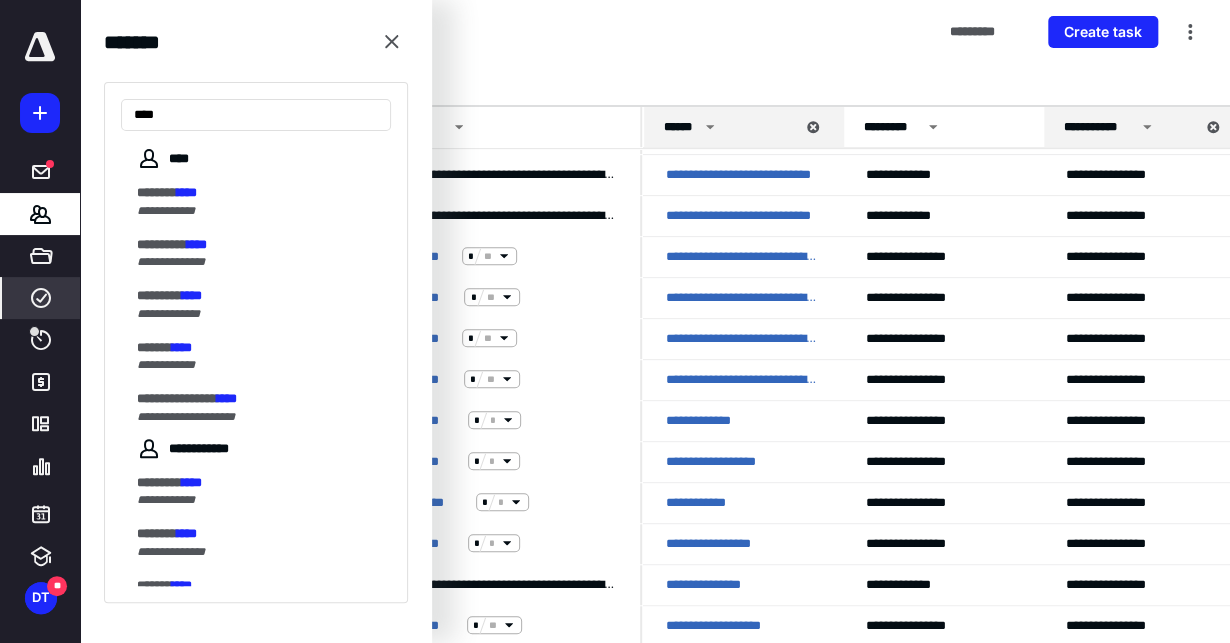 click on "****" at bounding box center [192, 295] 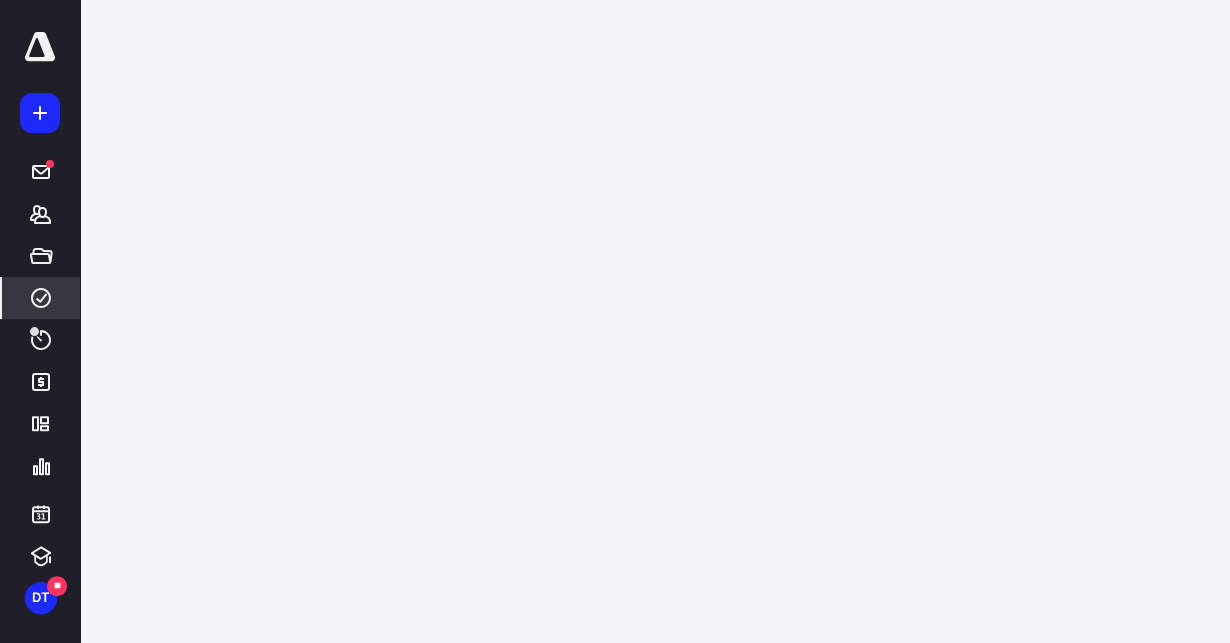 scroll, scrollTop: 0, scrollLeft: 0, axis: both 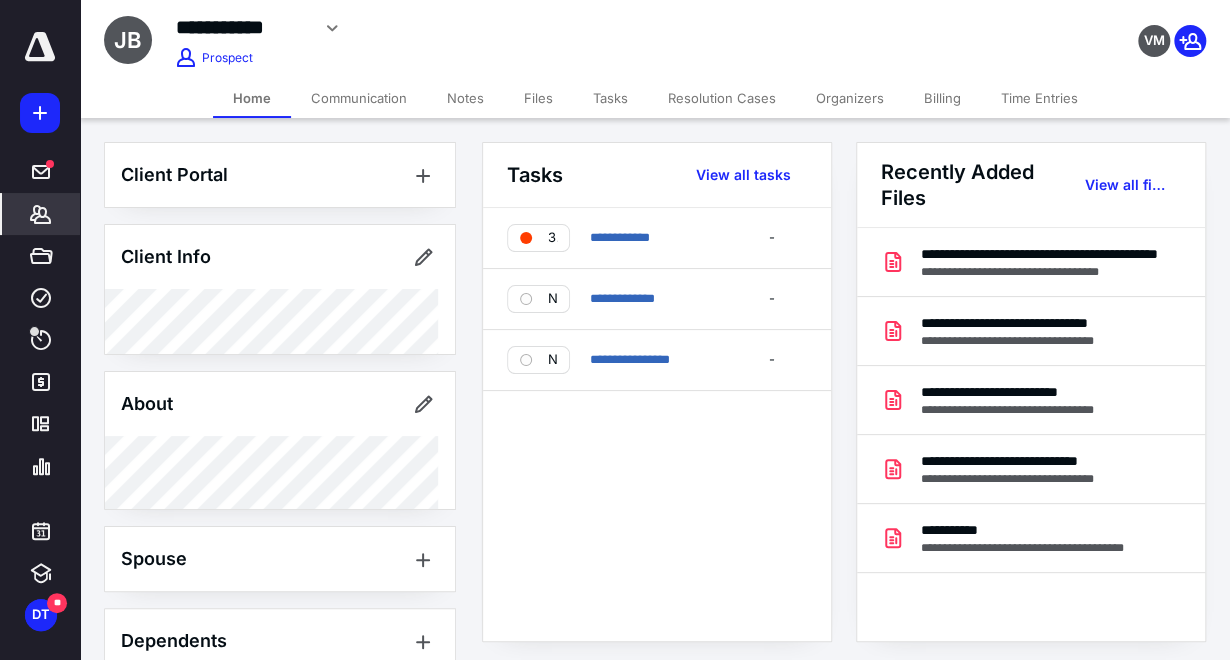 click on "Files" at bounding box center (538, 98) 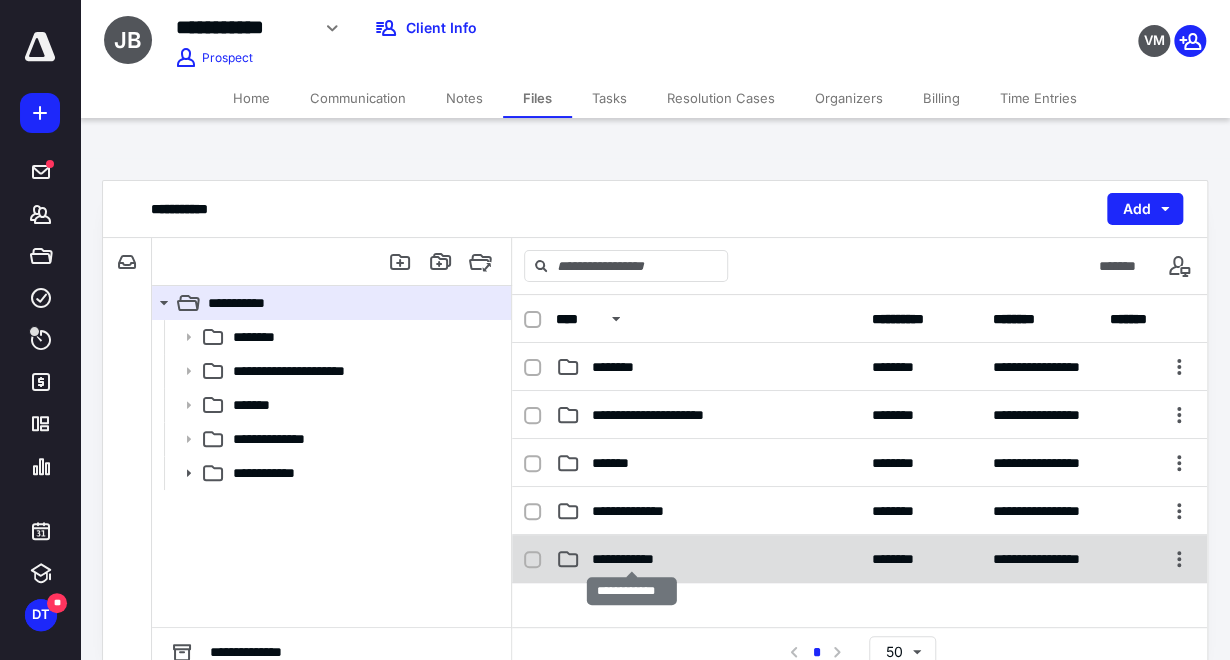 click on "**********" at bounding box center [632, 559] 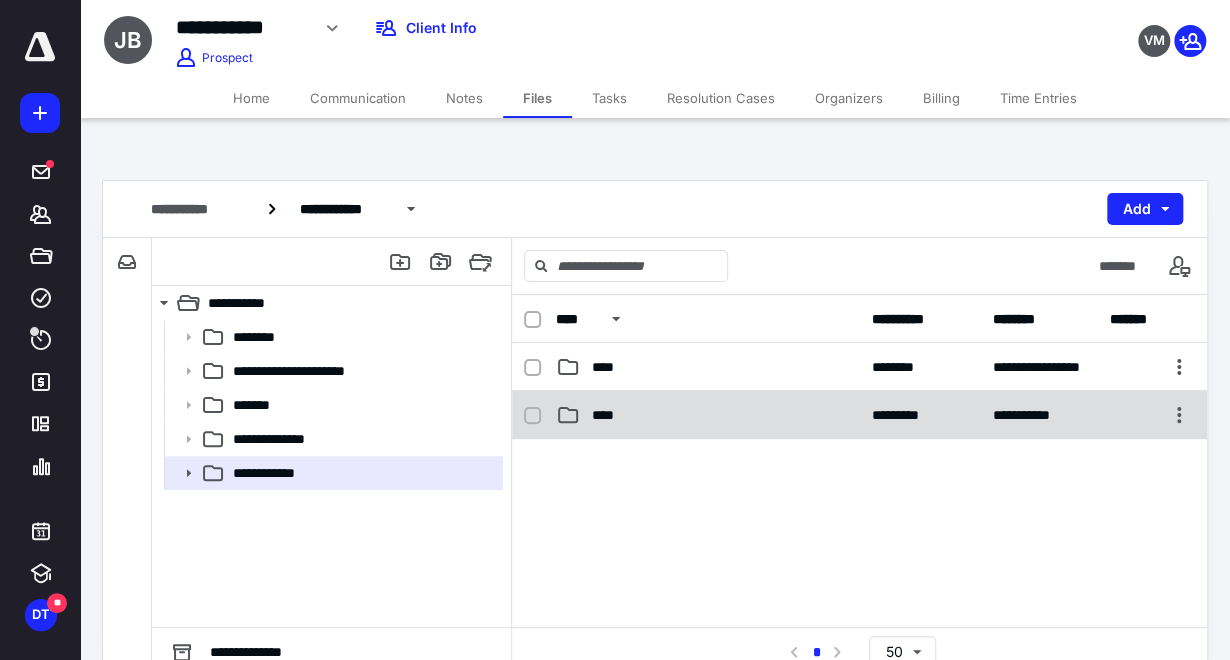 click on "****" at bounding box center [609, 415] 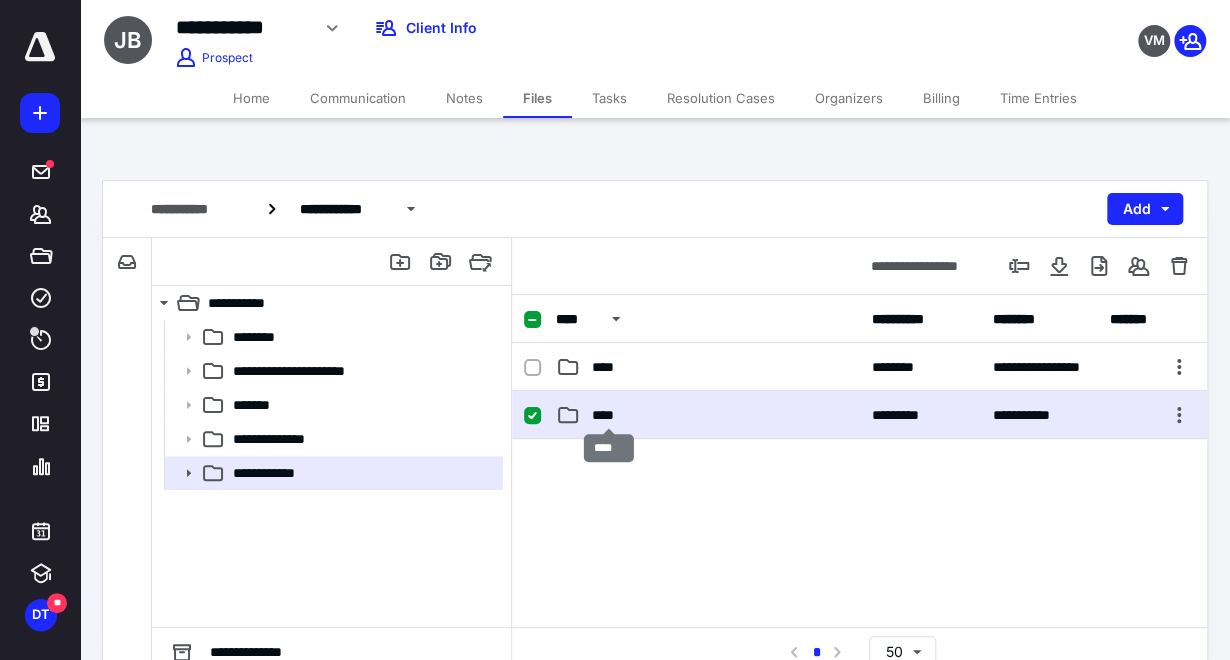 click on "****" at bounding box center [609, 415] 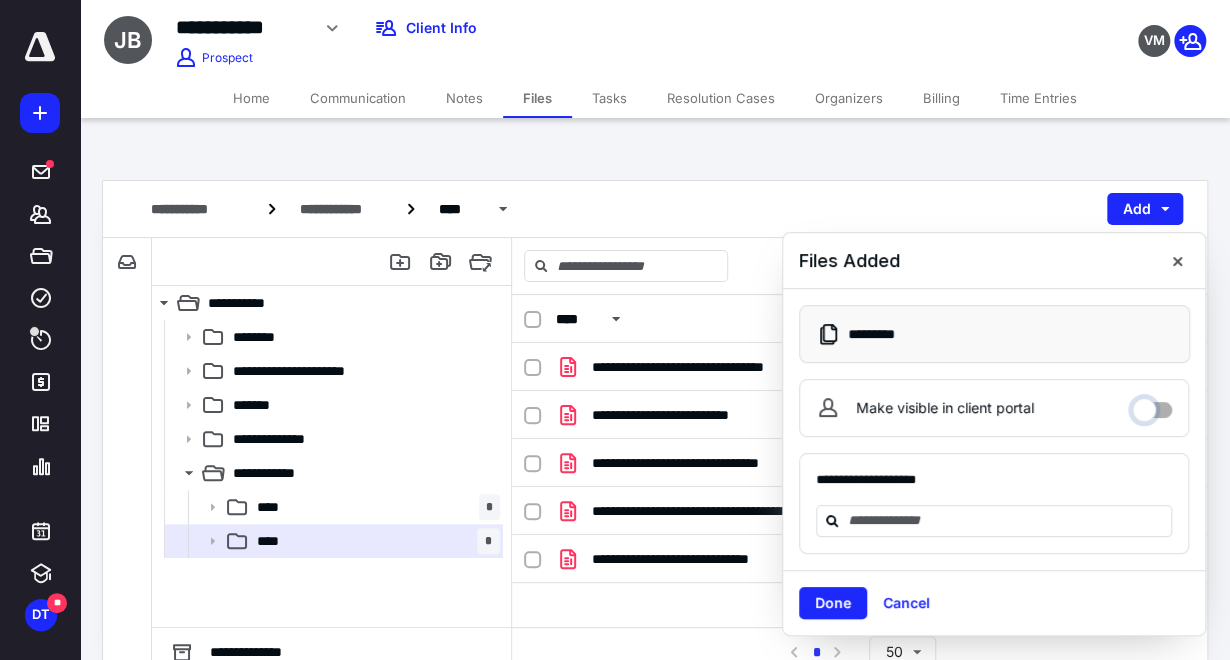 click on "Make visible in client portal" at bounding box center (1152, 405) 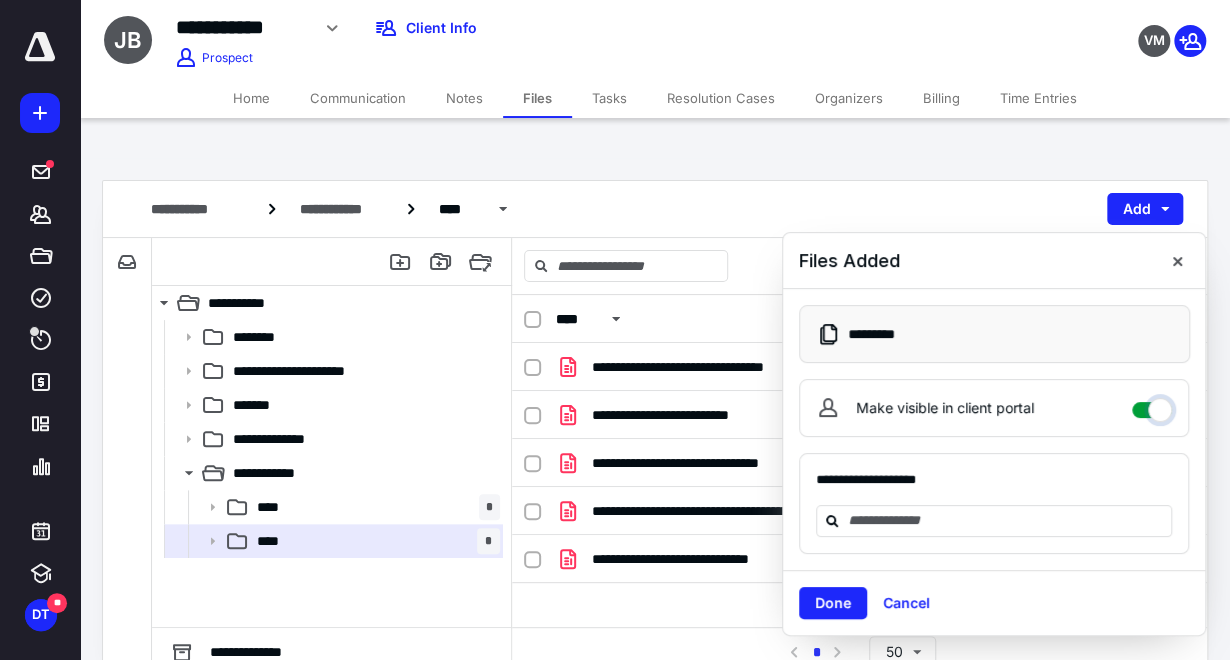 checkbox on "****" 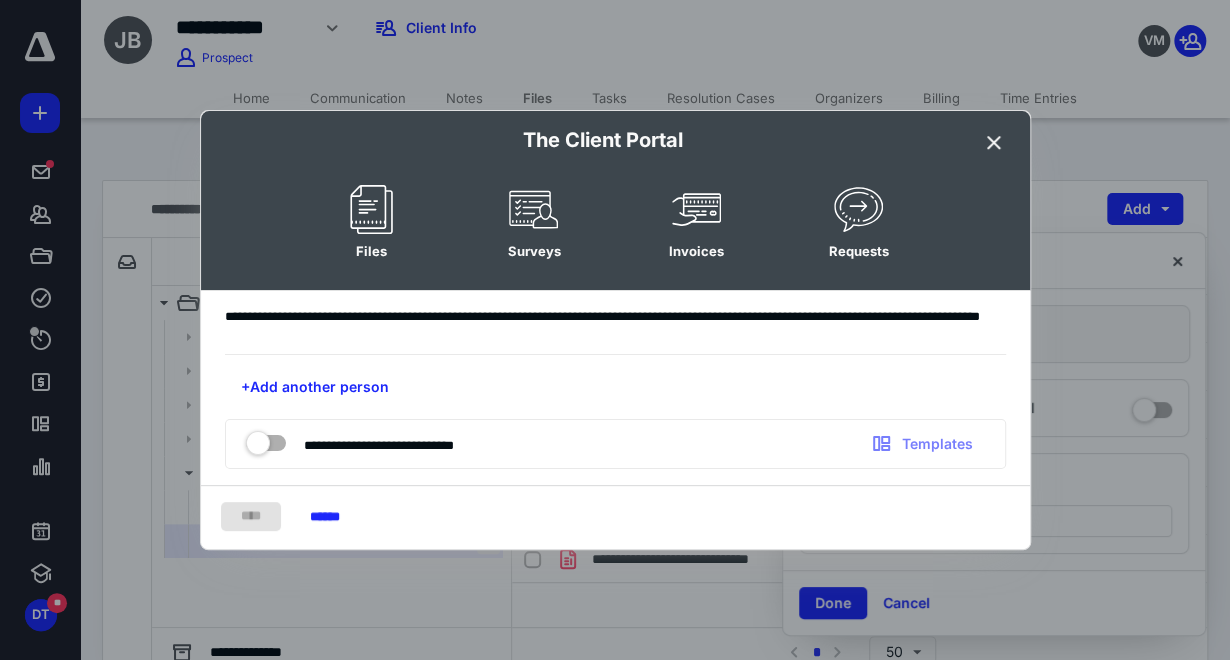 click at bounding box center [994, 143] 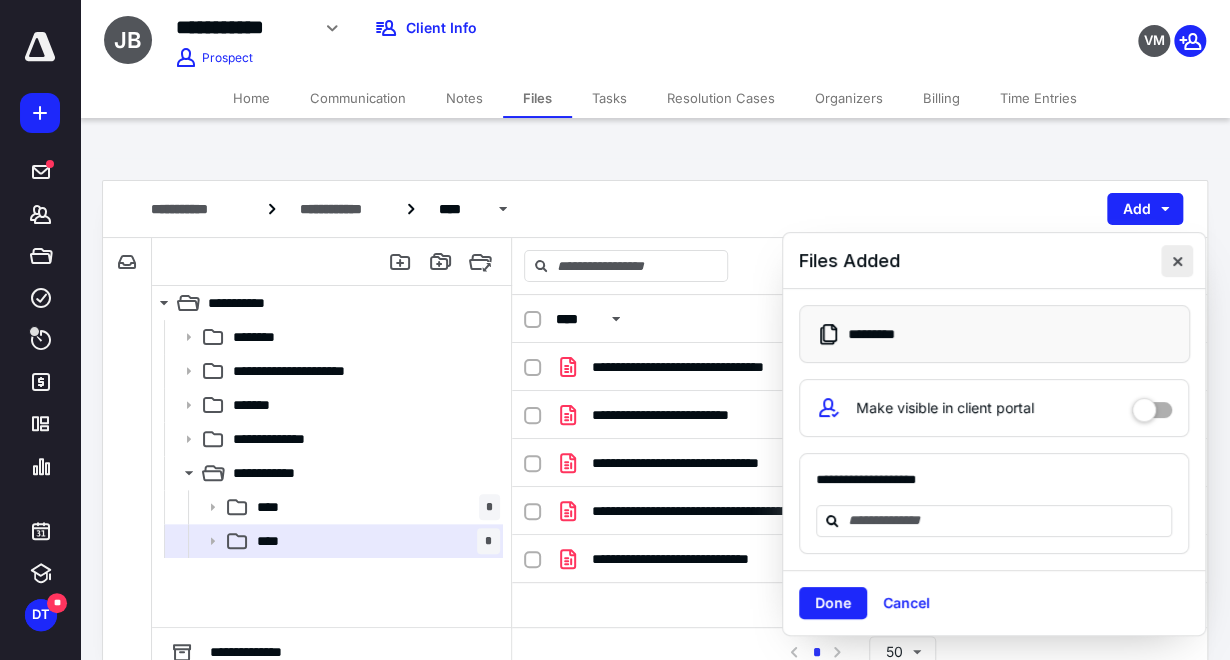 click at bounding box center (1177, 261) 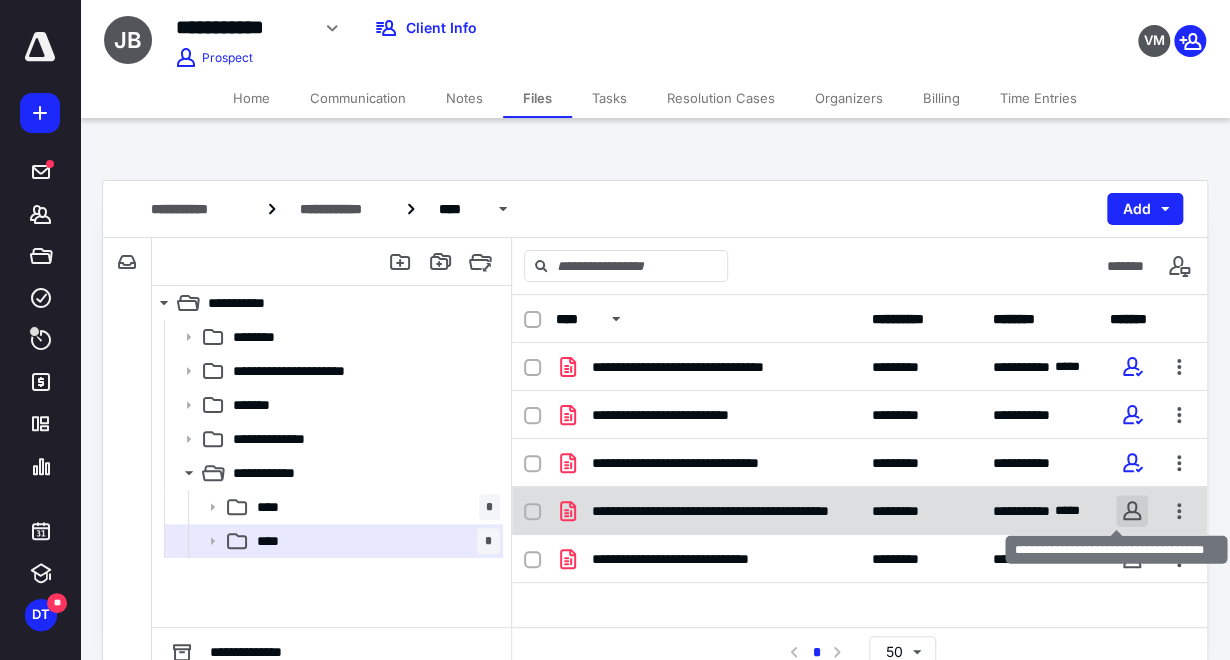 click on "**********" at bounding box center [615, 349] 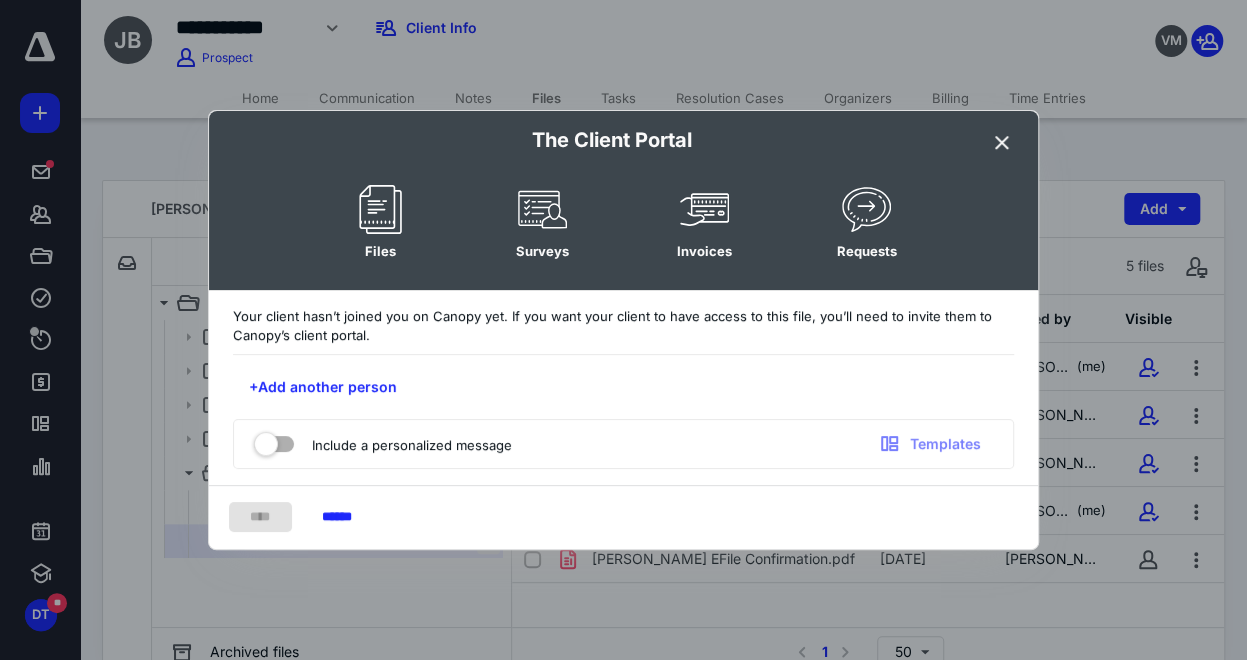 click at bounding box center (1002, 143) 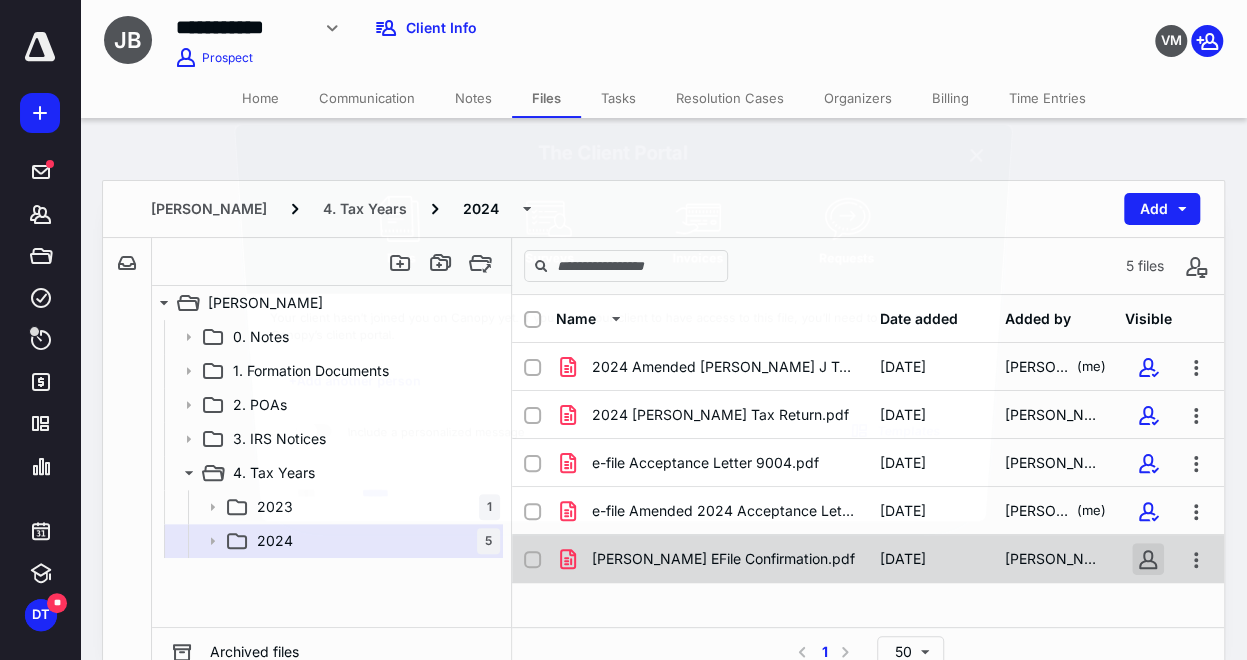 click on "**********" at bounding box center (623, 349) 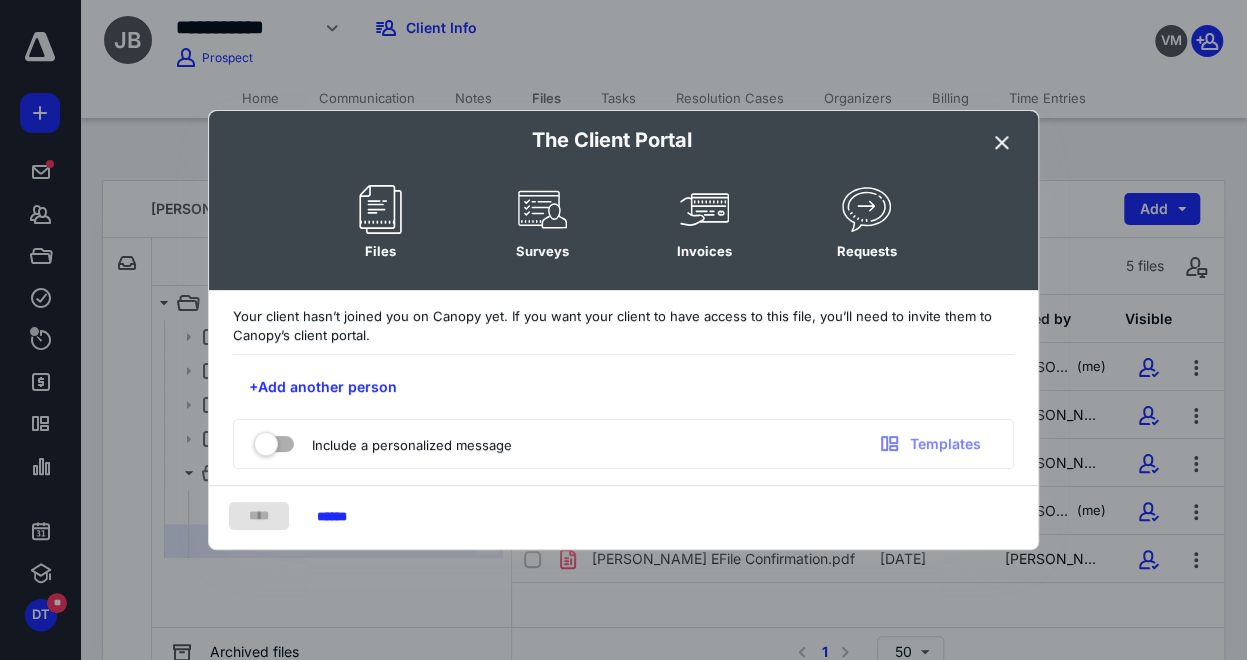 click at bounding box center [1002, 143] 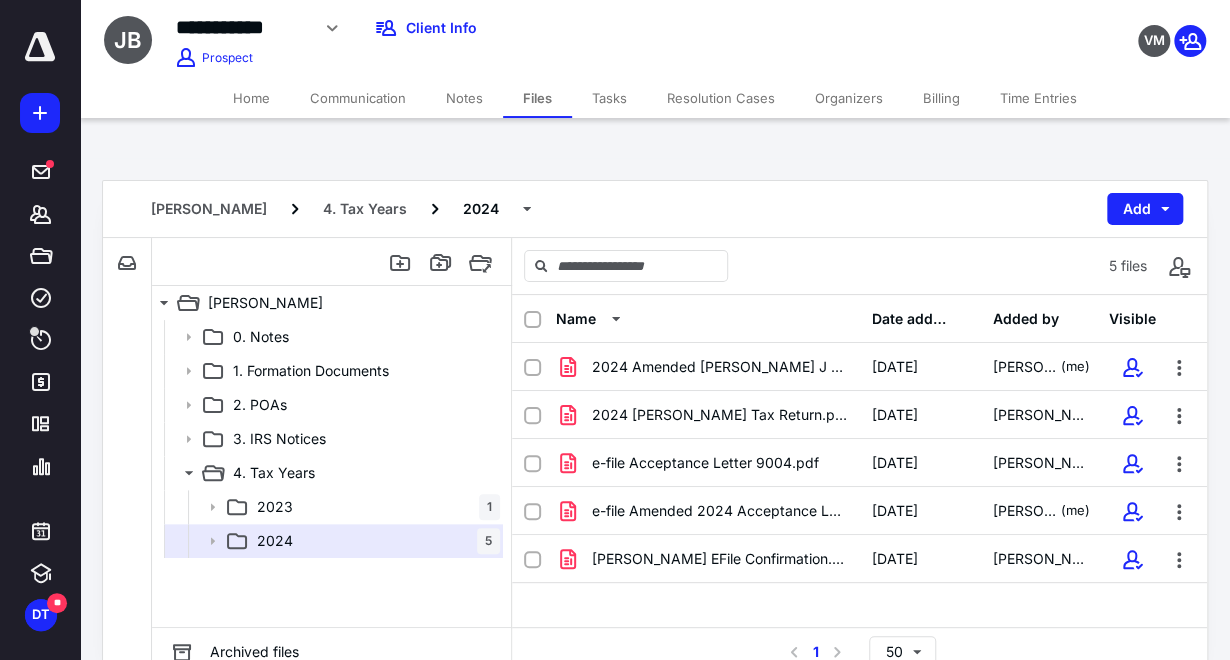 click on "Tasks" at bounding box center [609, 98] 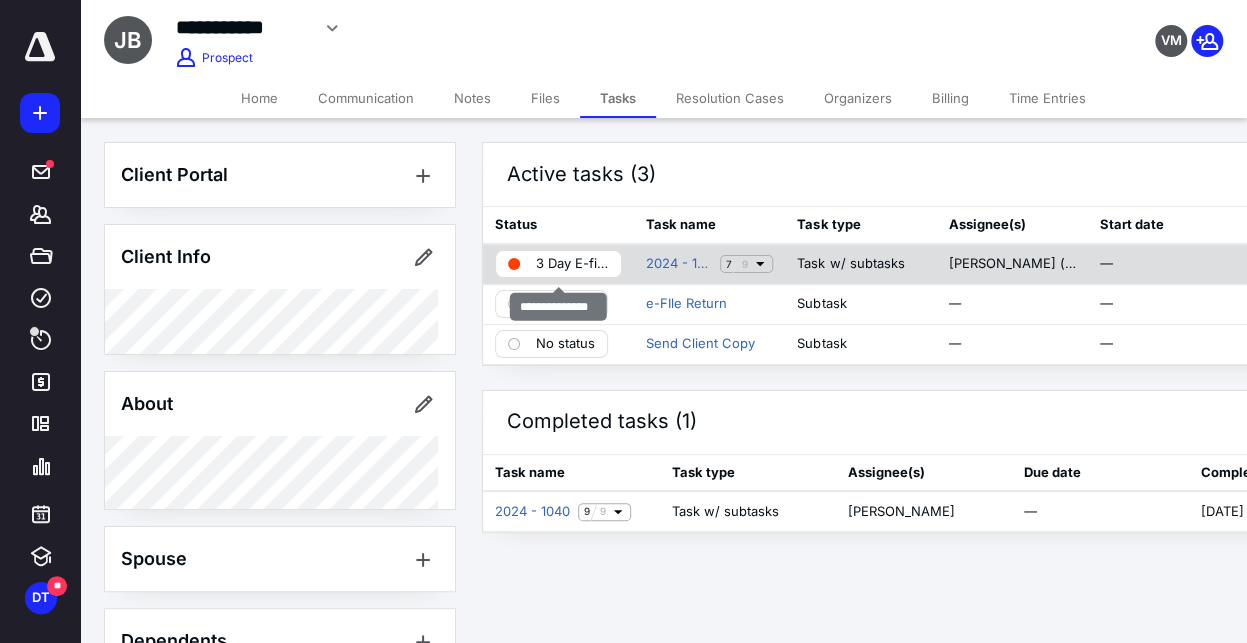 click on "3 Day E-filing" at bounding box center [572, 264] 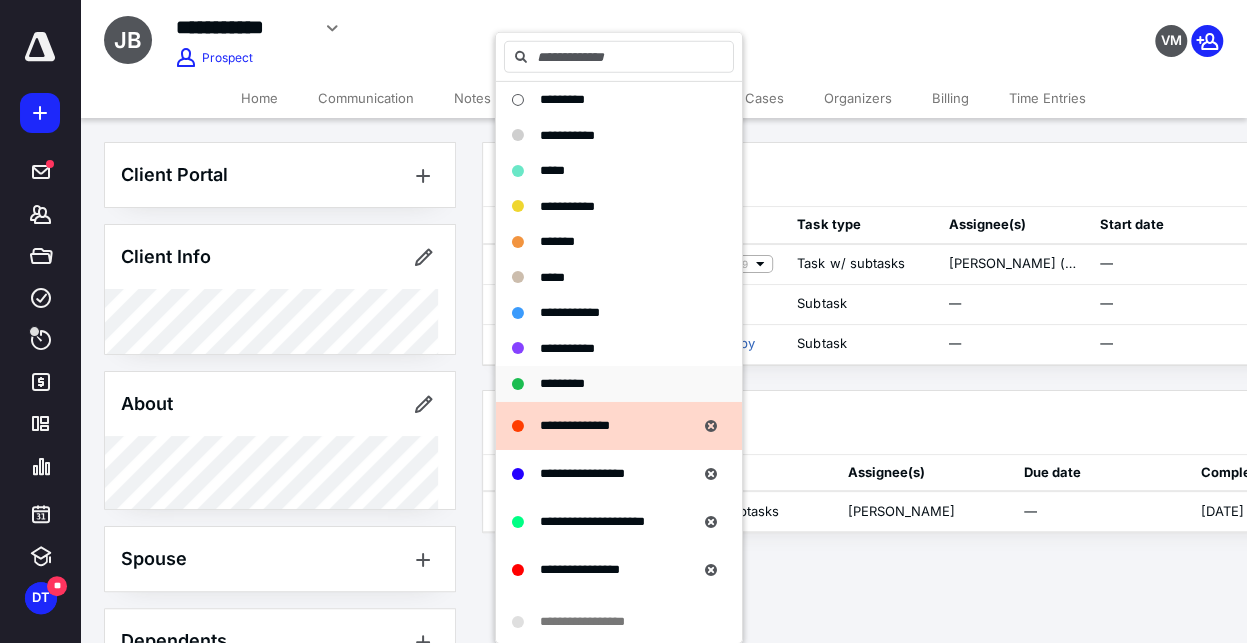 click on "*********" at bounding box center (562, 383) 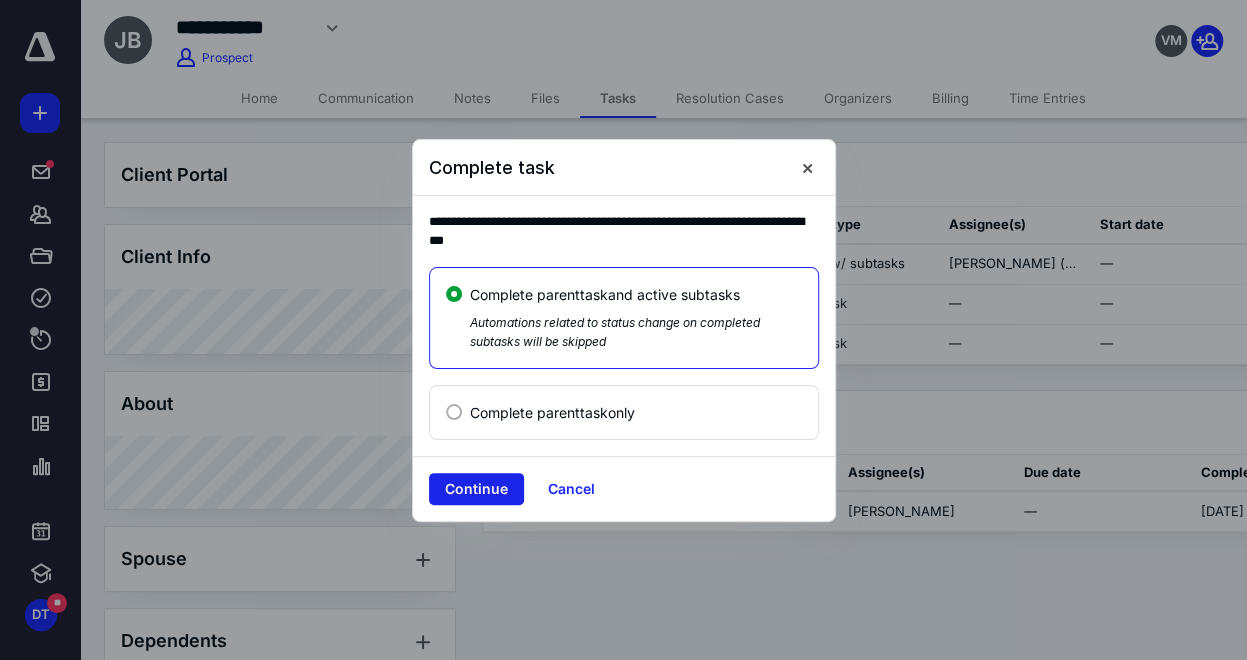 click on "Continue" at bounding box center [476, 489] 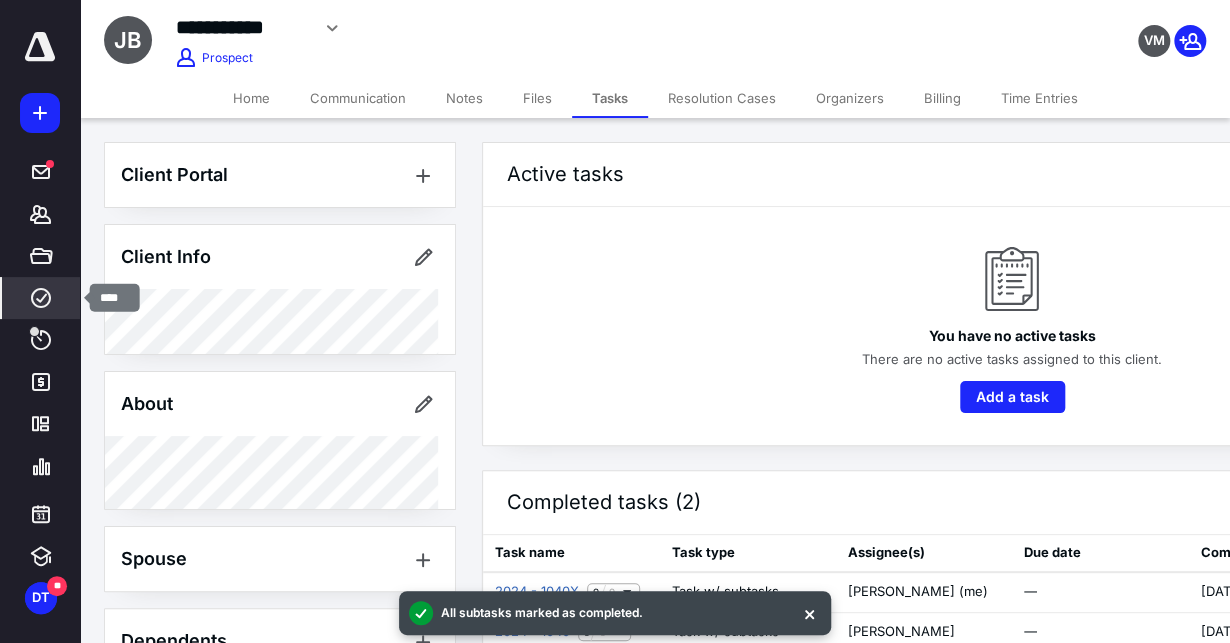 click 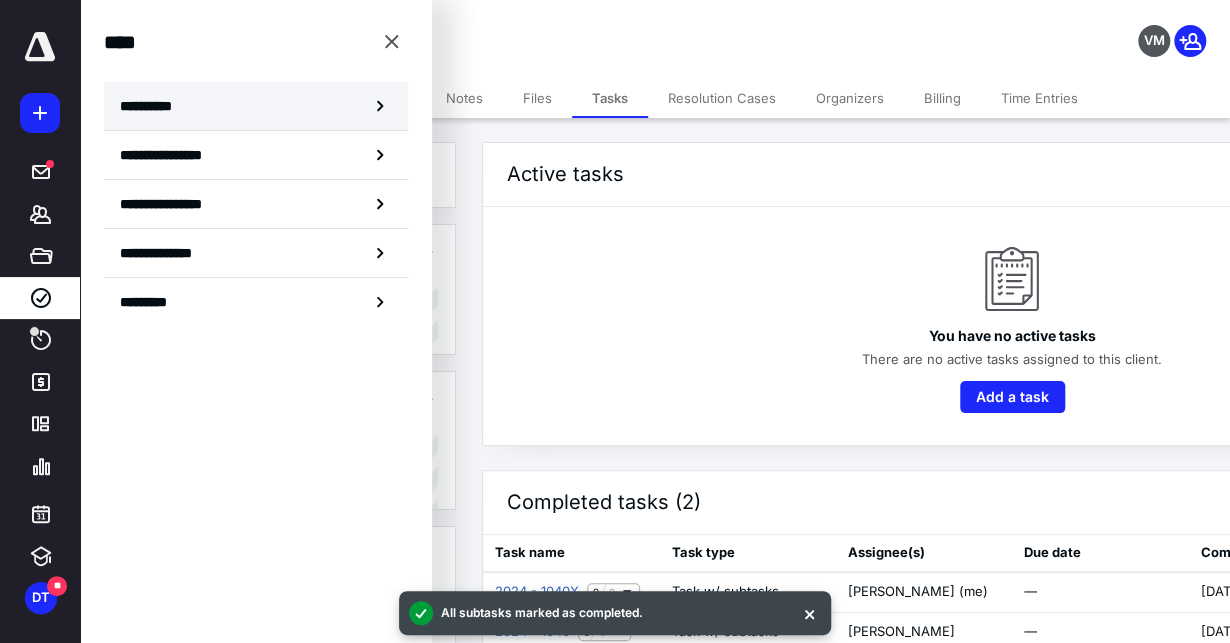click on "**********" at bounding box center (256, 106) 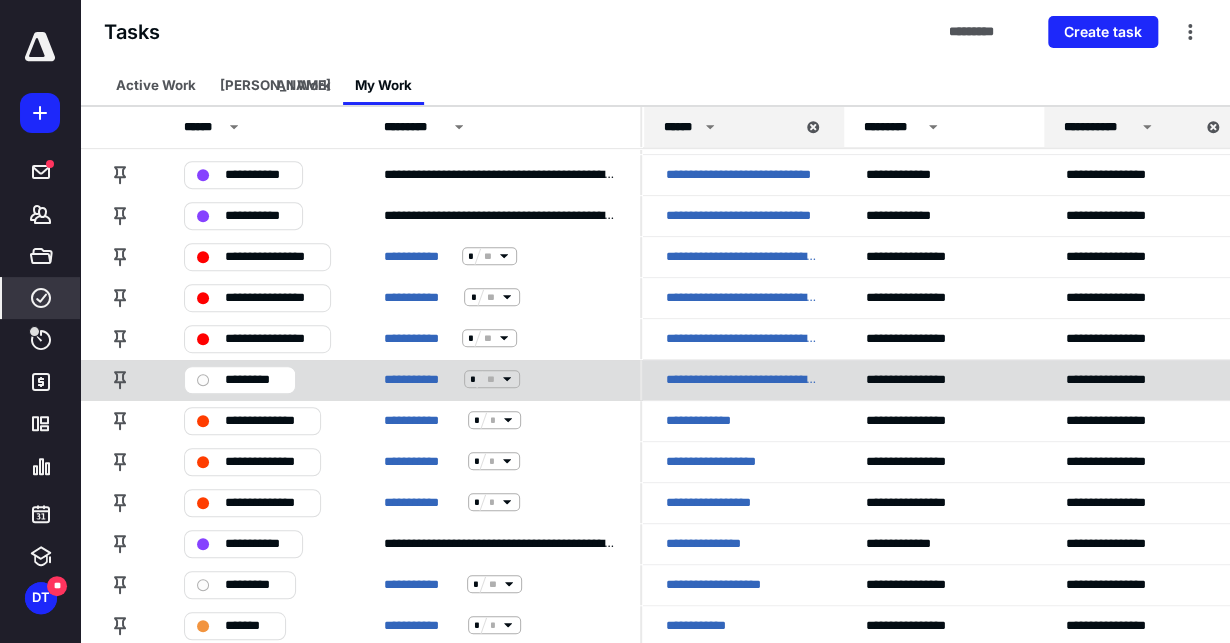 scroll, scrollTop: 444, scrollLeft: 0, axis: vertical 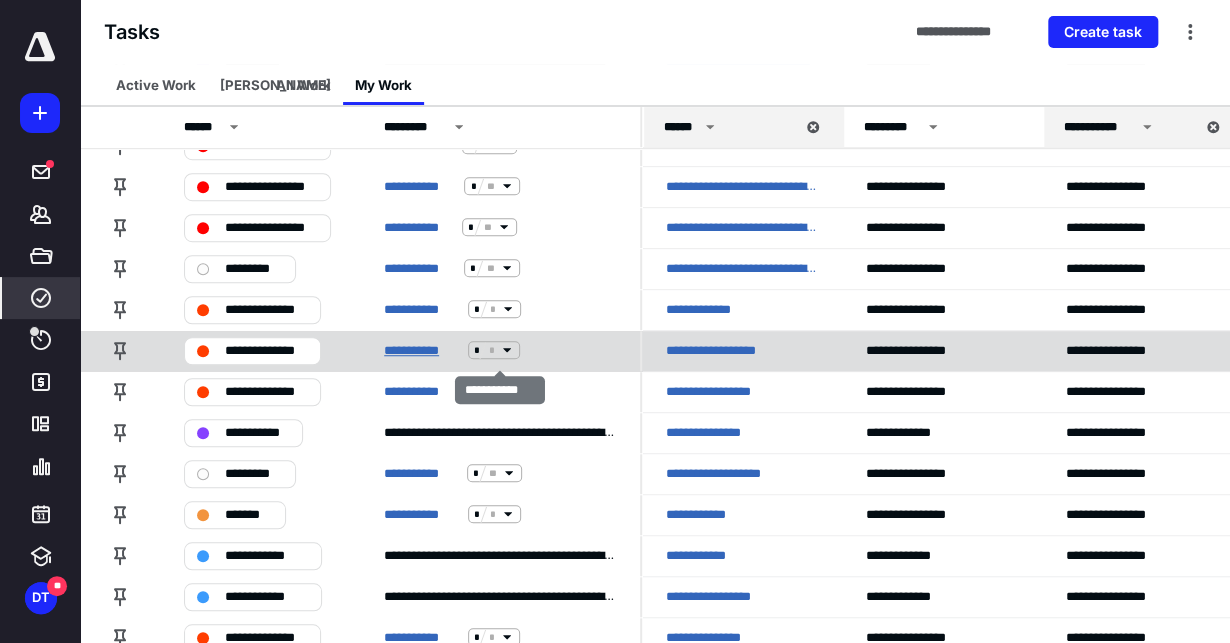 click on "**********" at bounding box center [422, 350] 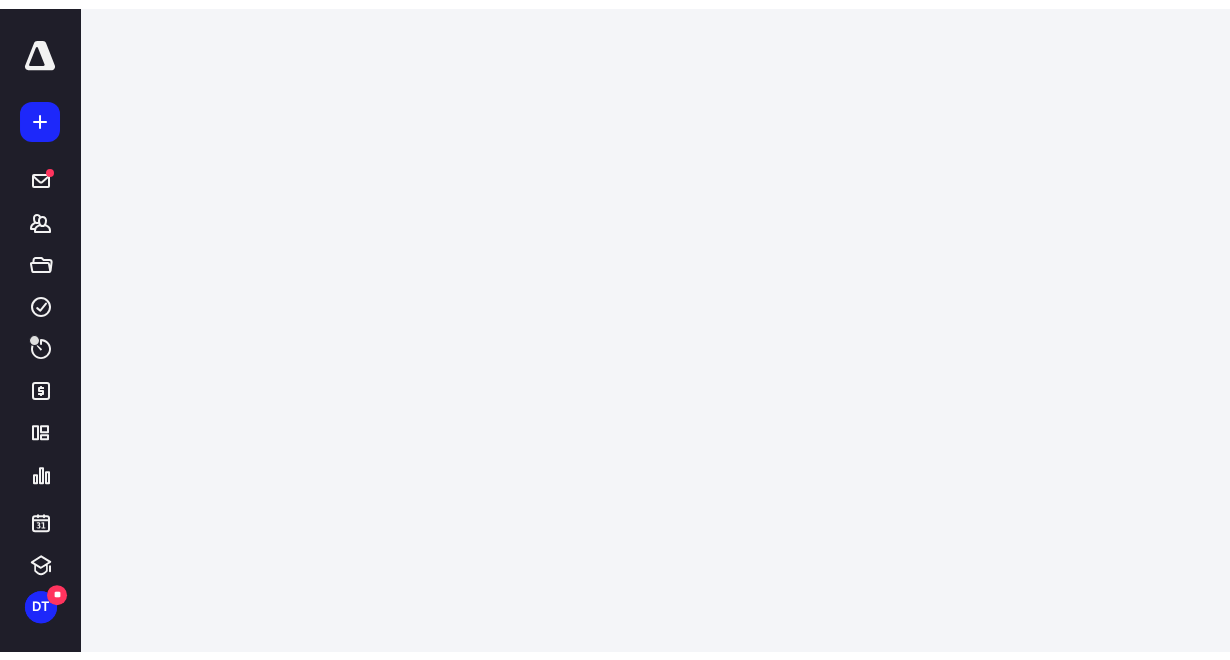 scroll, scrollTop: 0, scrollLeft: 0, axis: both 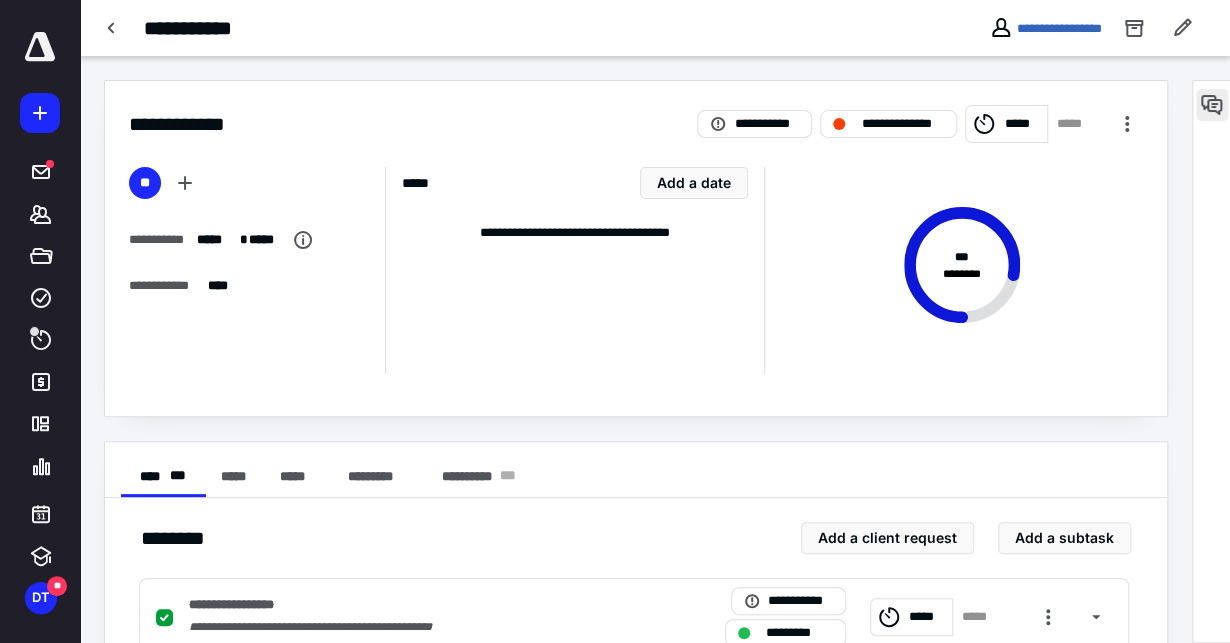 click at bounding box center (1212, 105) 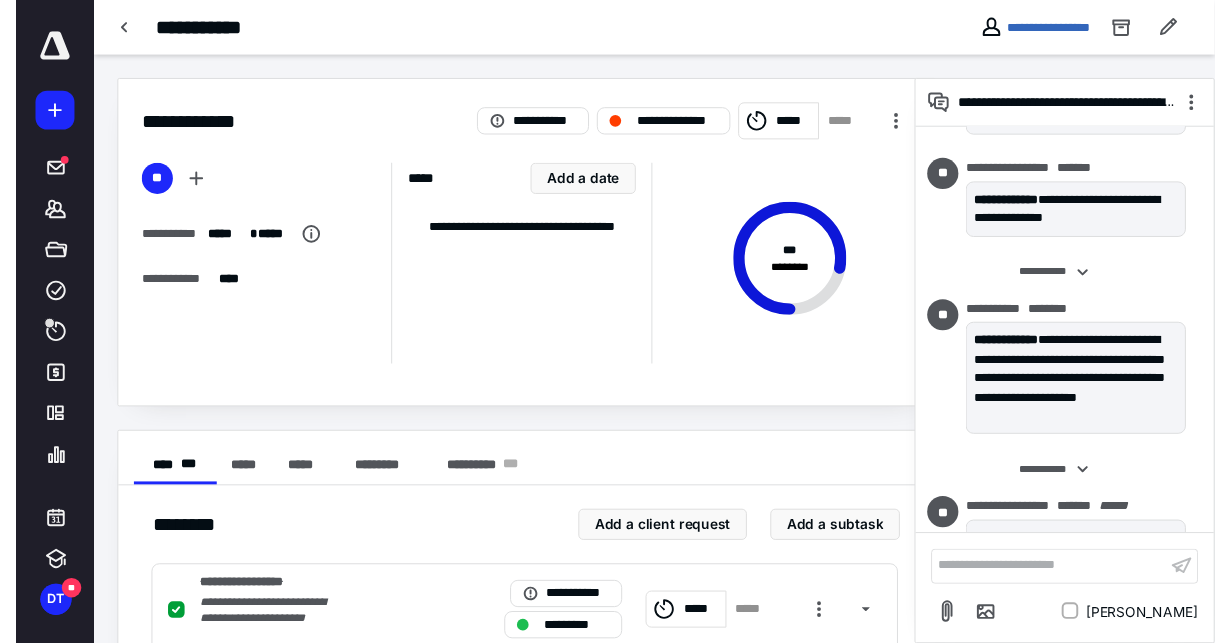 scroll, scrollTop: 1475, scrollLeft: 0, axis: vertical 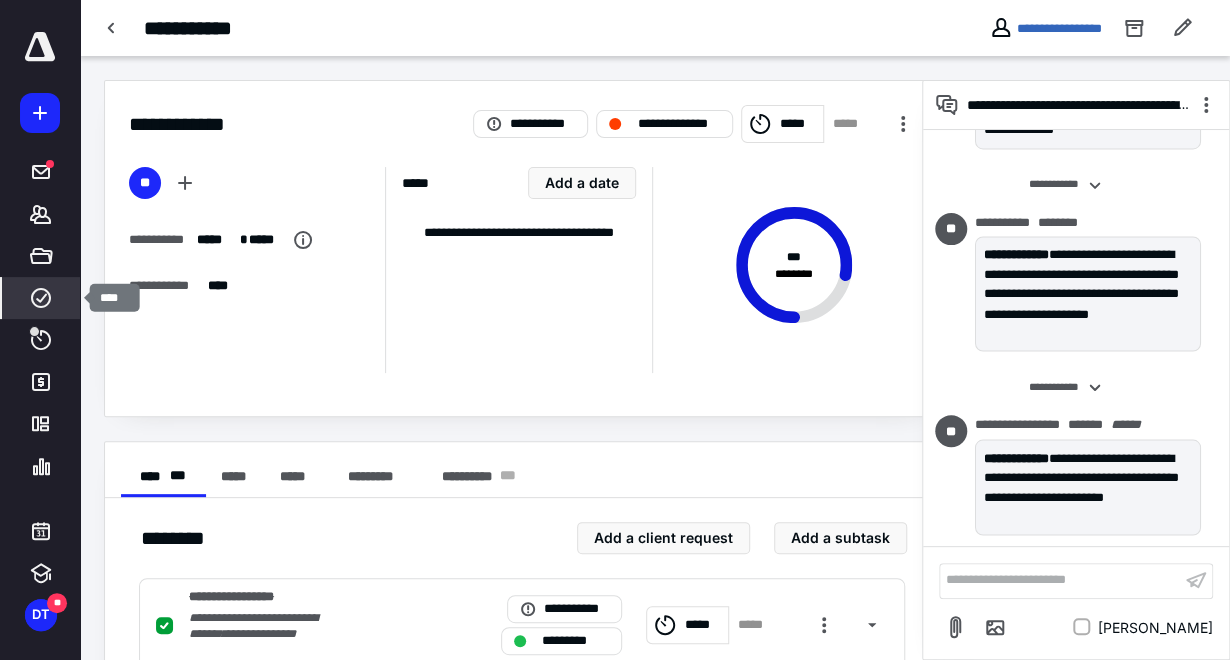 click 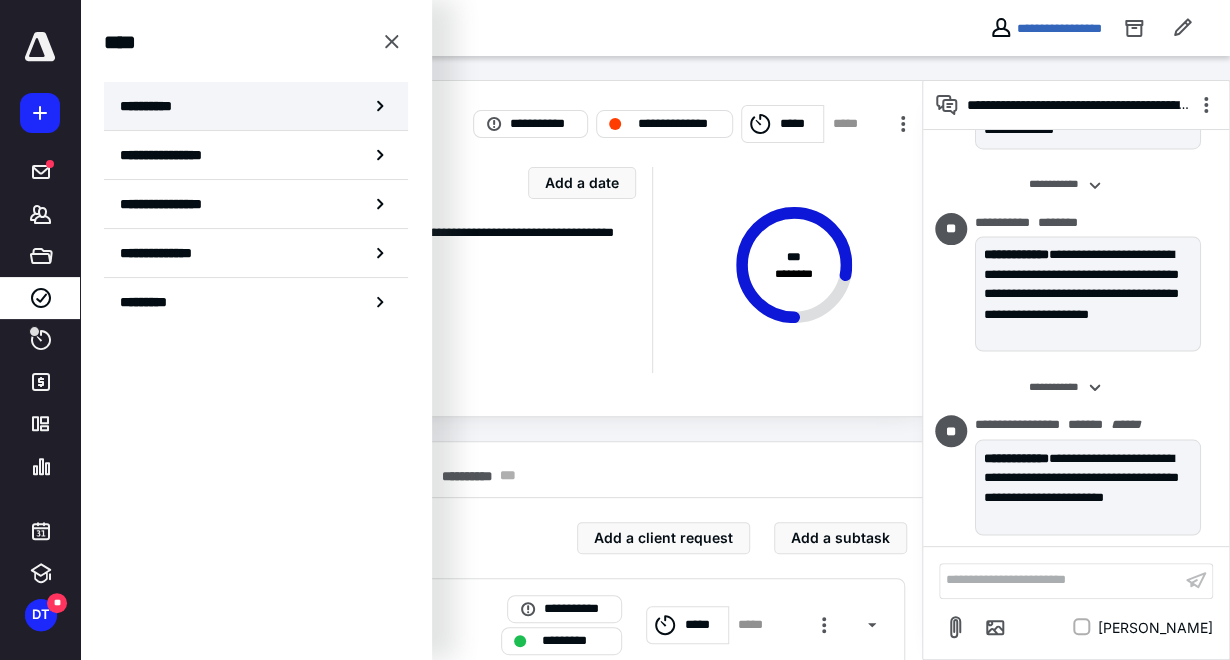 click on "**********" at bounding box center [256, 106] 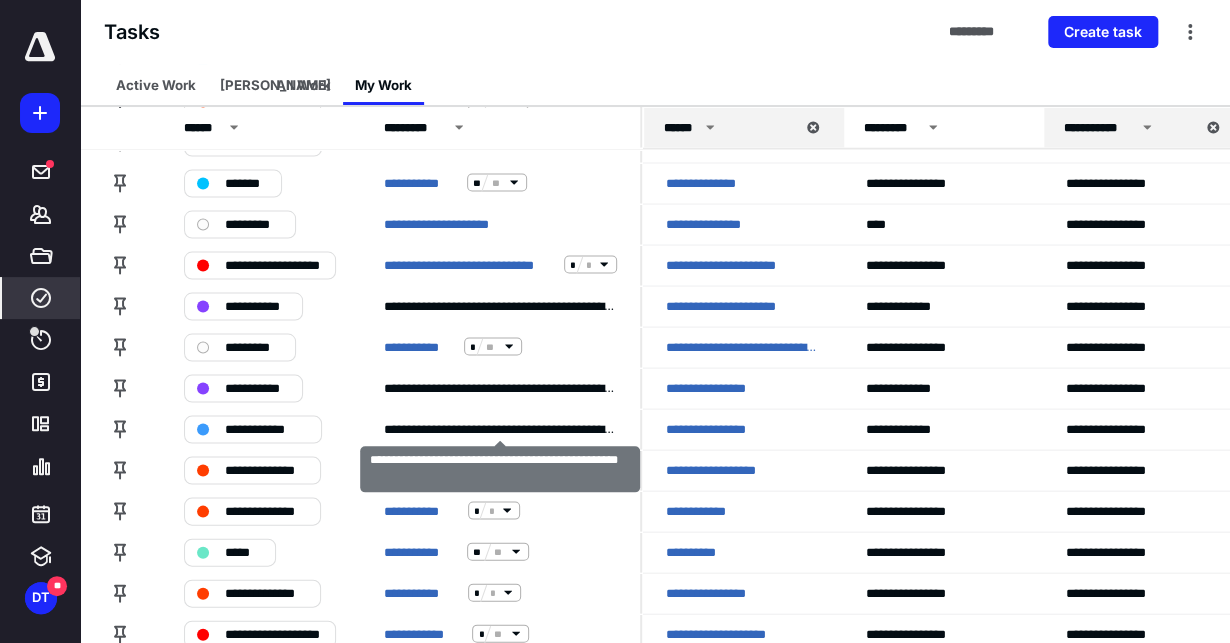scroll, scrollTop: 1666, scrollLeft: 0, axis: vertical 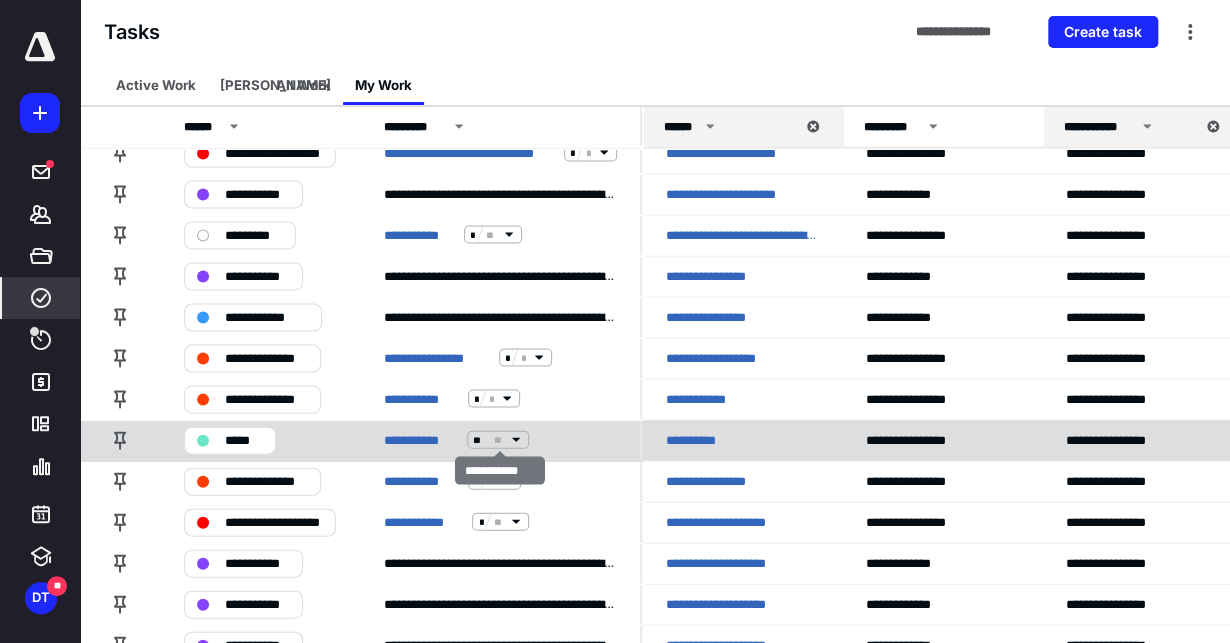 click on "**********" at bounding box center (500, 440) 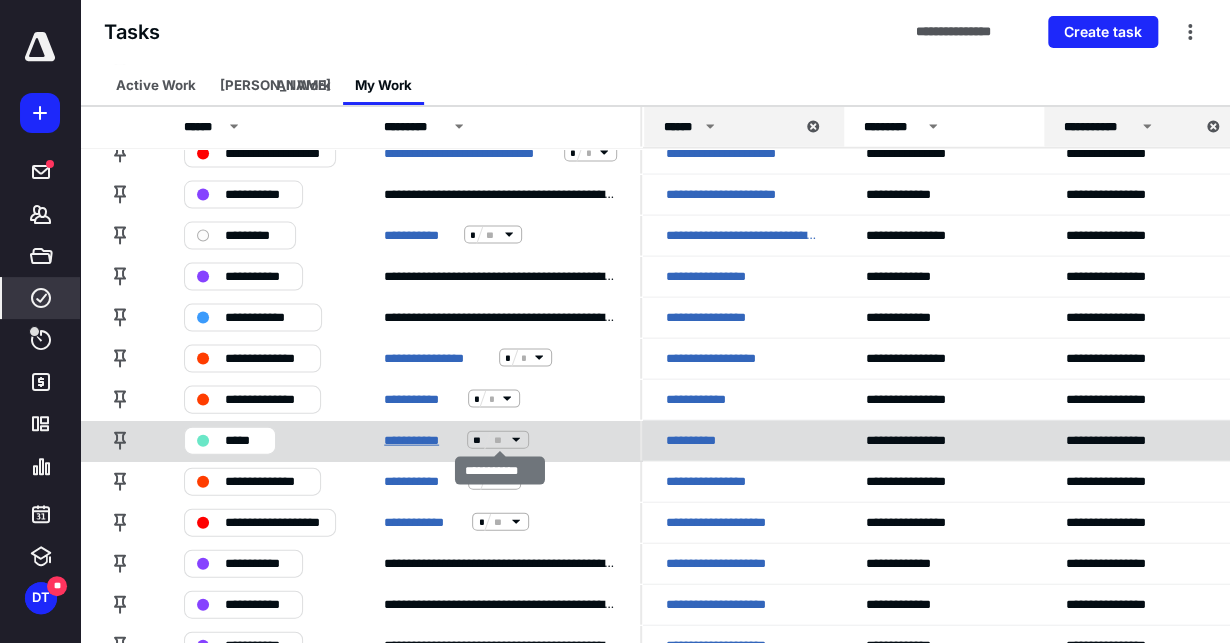 click on "**********" at bounding box center (421, 440) 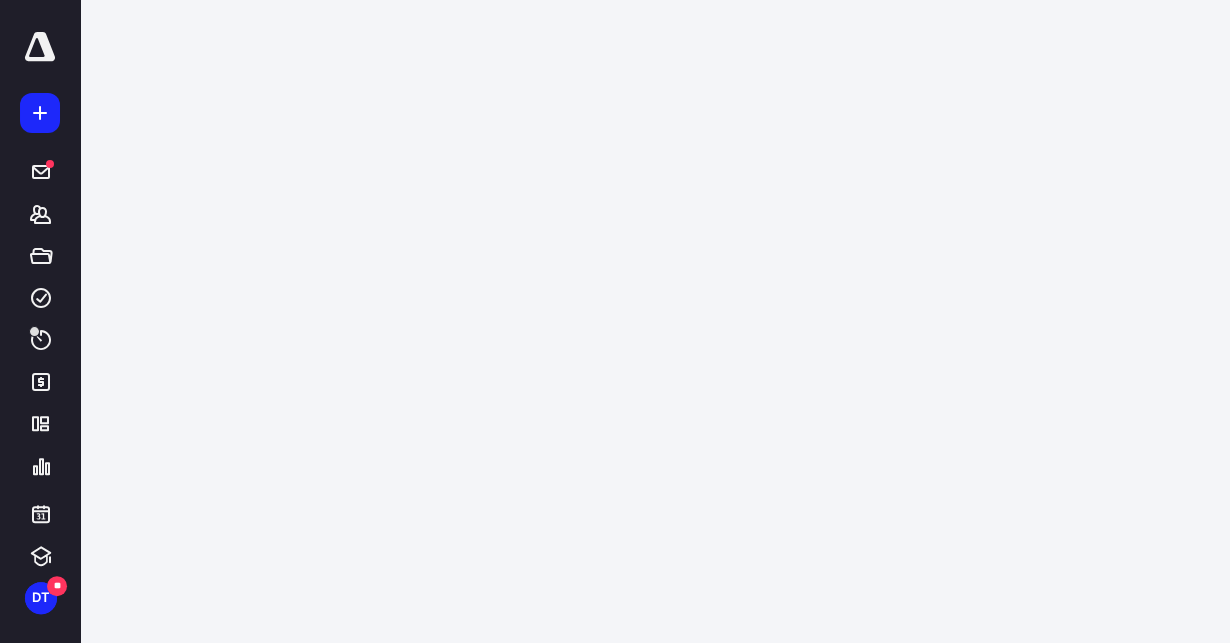scroll, scrollTop: 0, scrollLeft: 0, axis: both 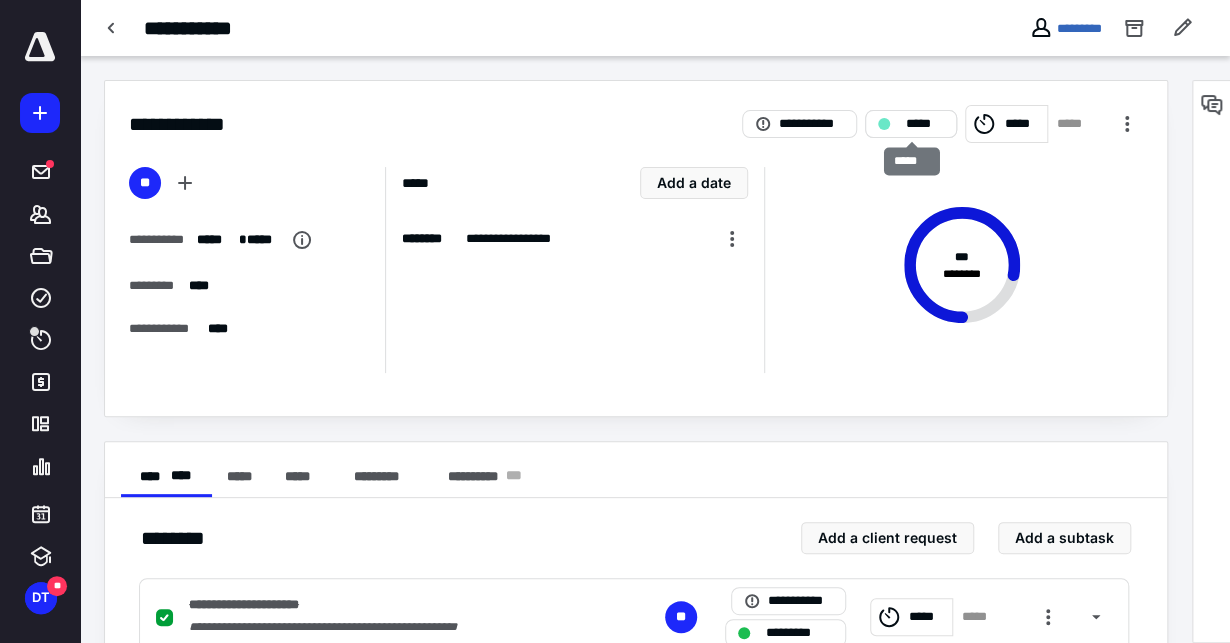 click on "*****" at bounding box center [925, 124] 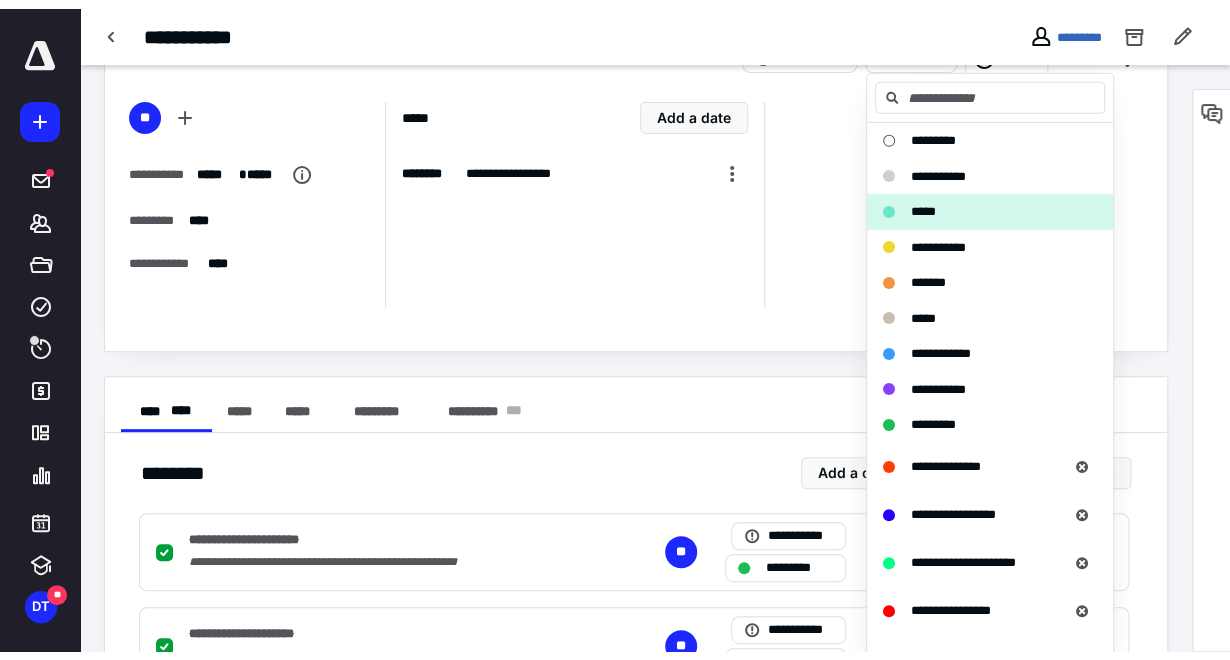 scroll, scrollTop: 0, scrollLeft: 0, axis: both 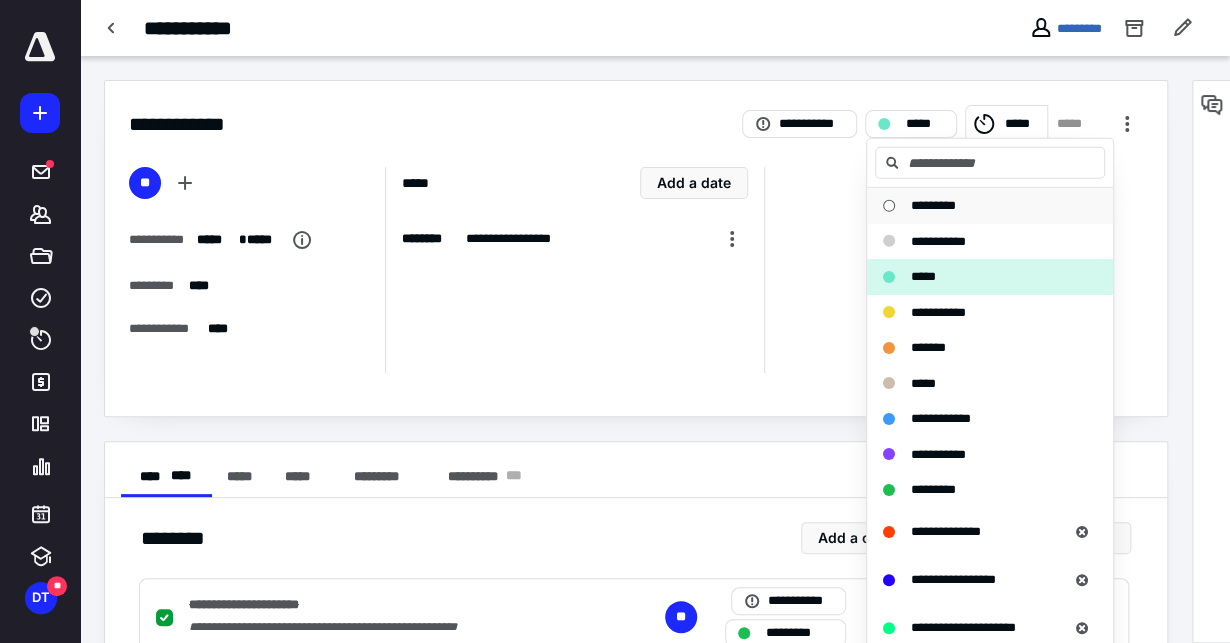 click on "*********" at bounding box center [933, 205] 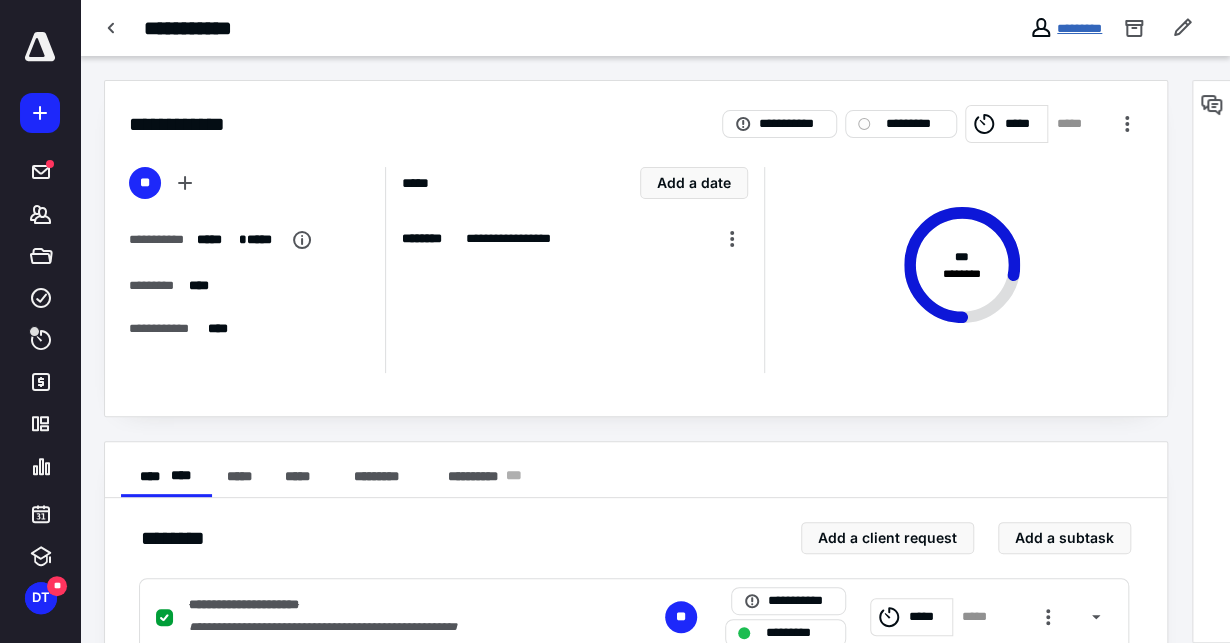 click on "*********" at bounding box center (1079, 28) 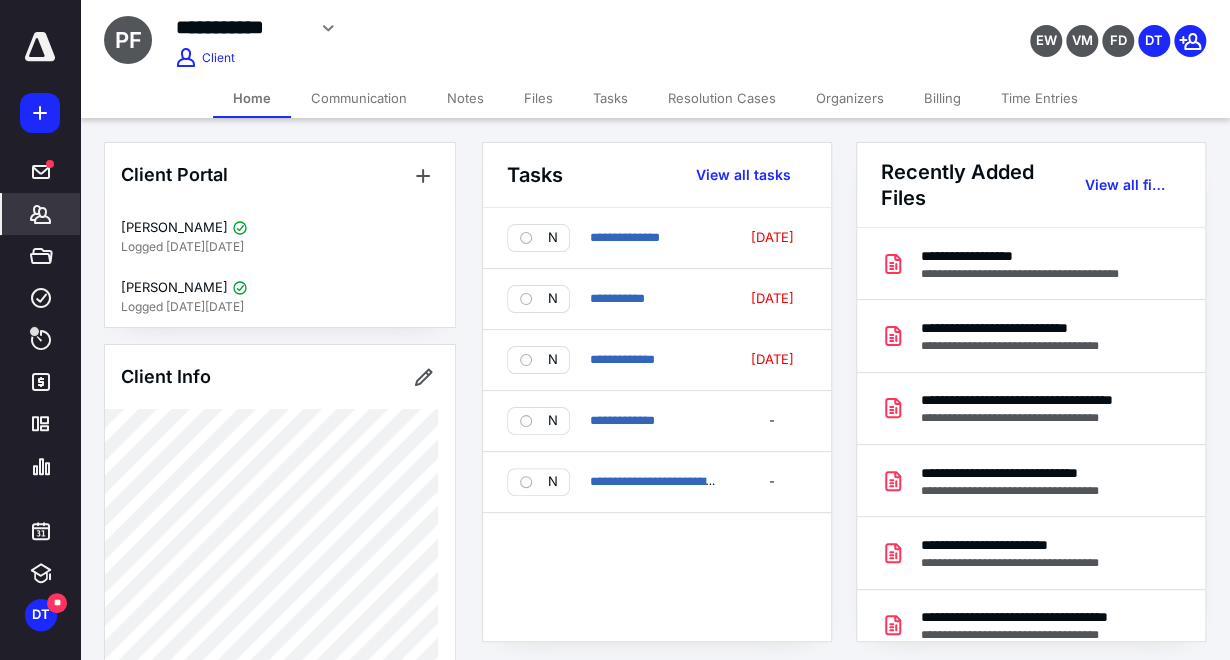 click on "Notes" at bounding box center [465, 98] 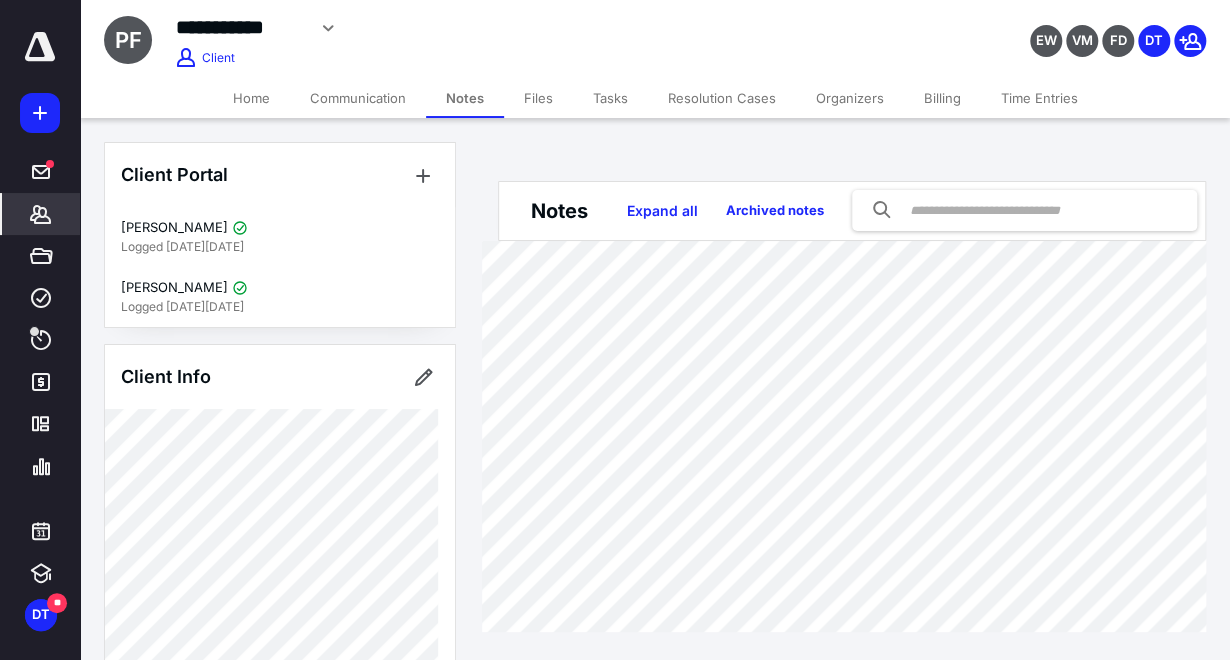click on "Files" at bounding box center (538, 98) 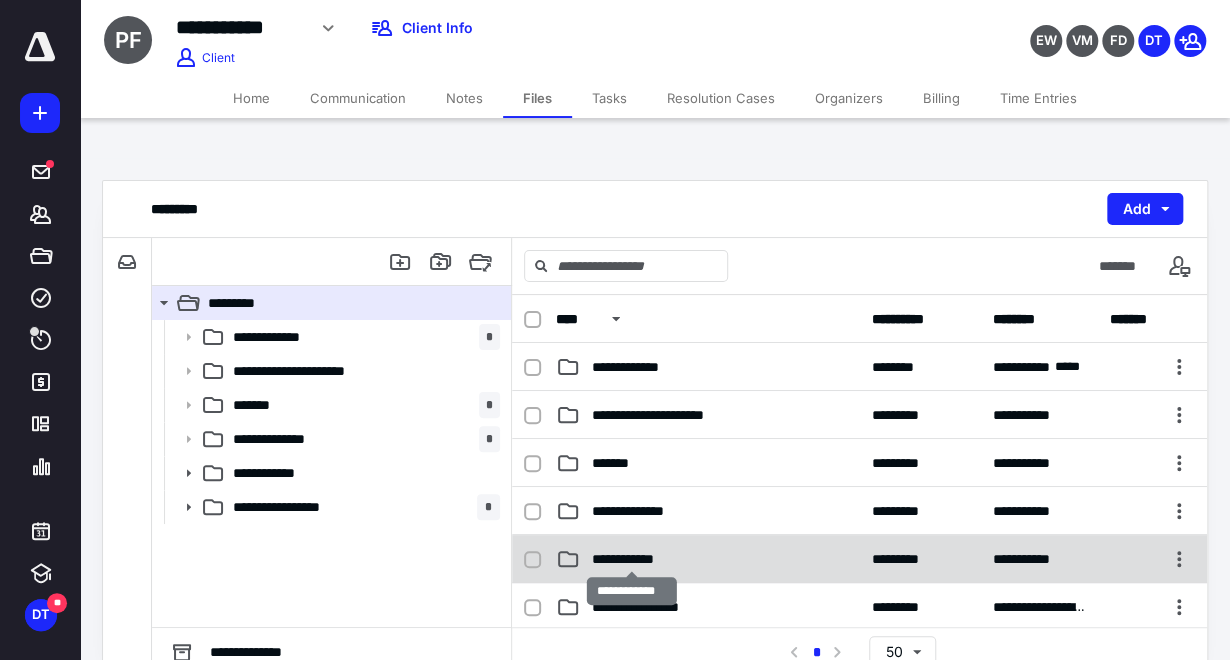 click on "**********" at bounding box center [632, 559] 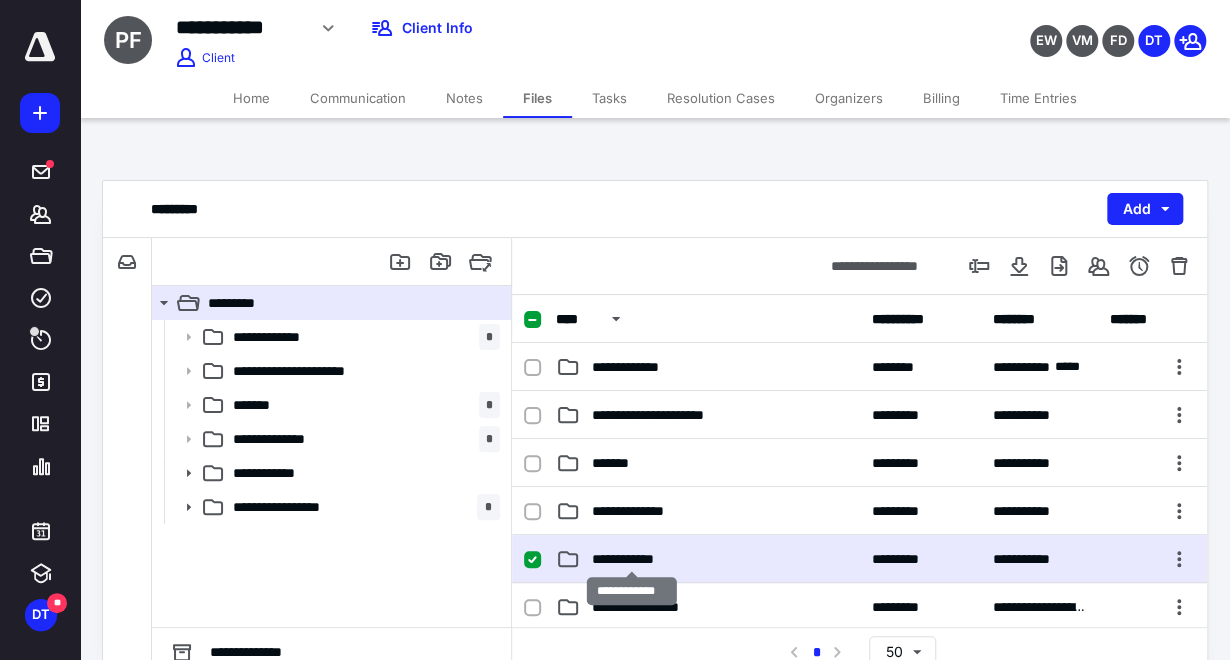 click on "**********" at bounding box center (632, 559) 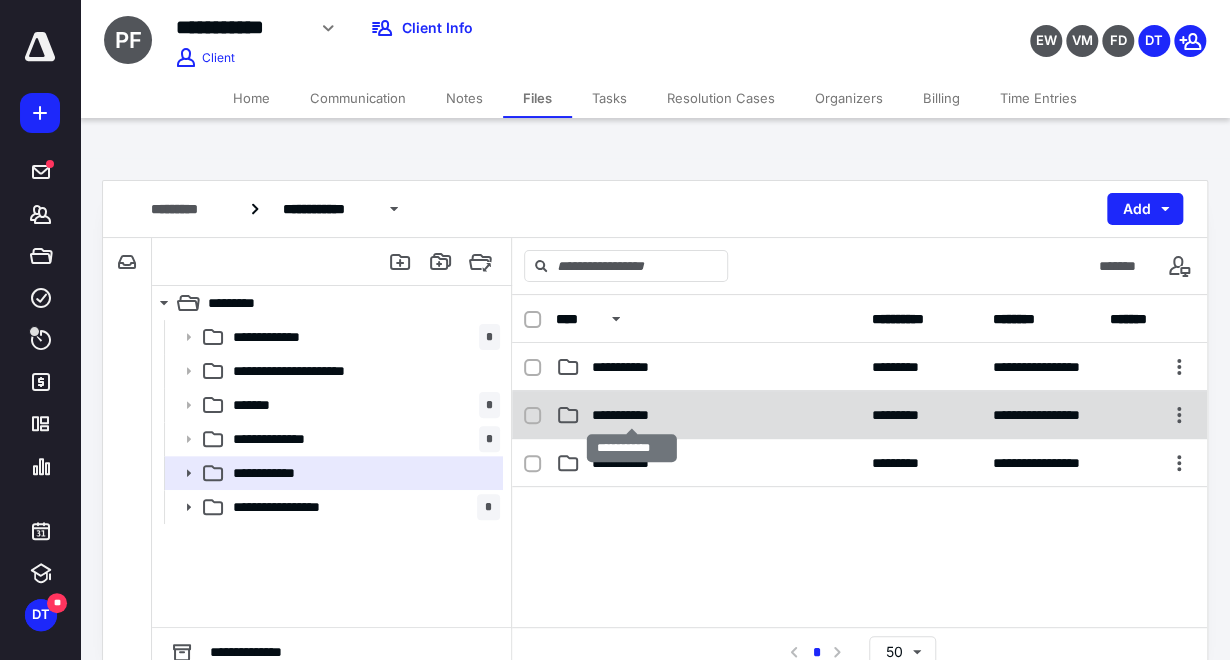 click on "**********" at bounding box center [632, 415] 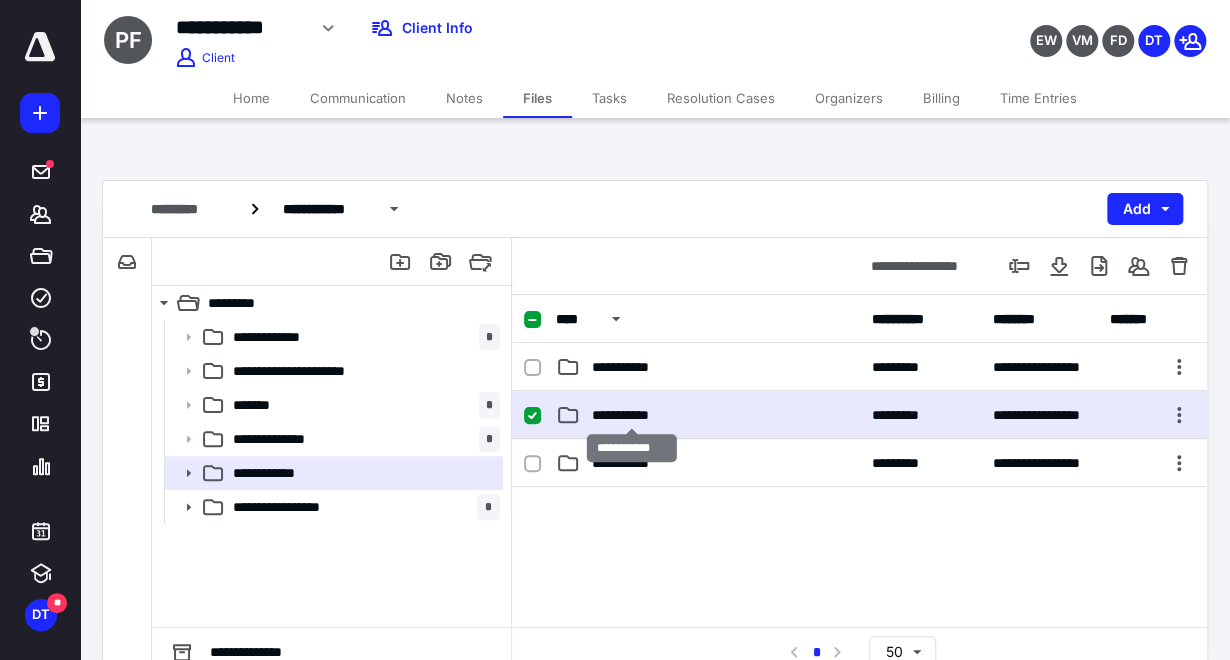 click on "**********" at bounding box center (632, 415) 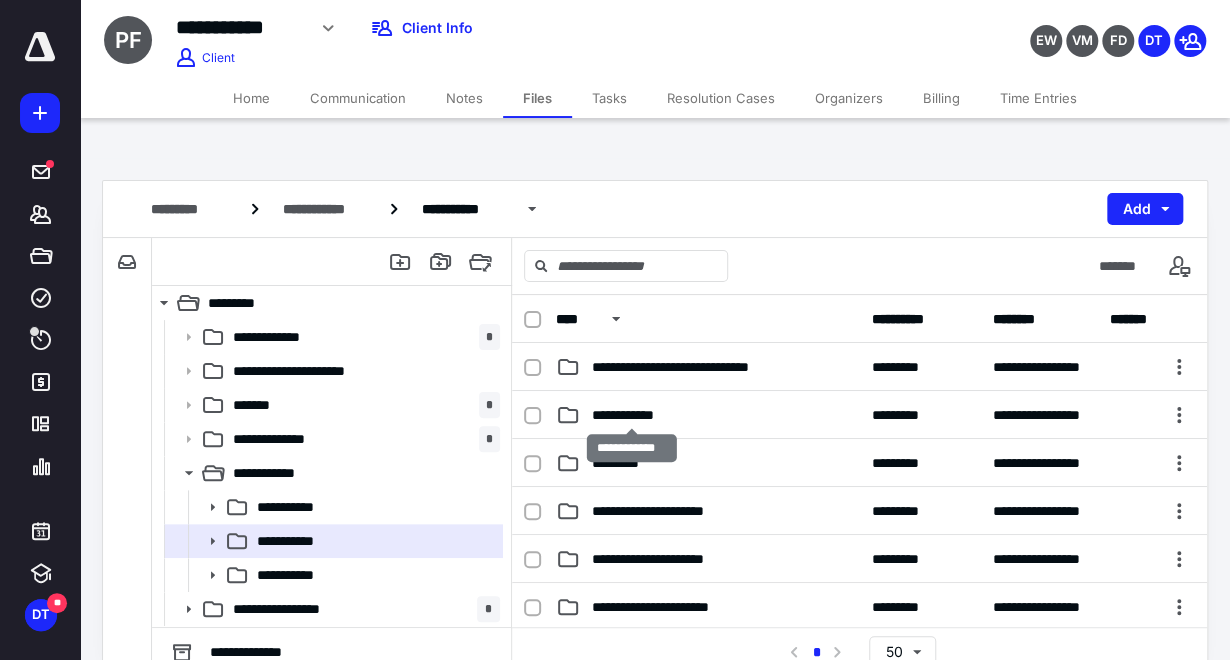 scroll, scrollTop: 222, scrollLeft: 0, axis: vertical 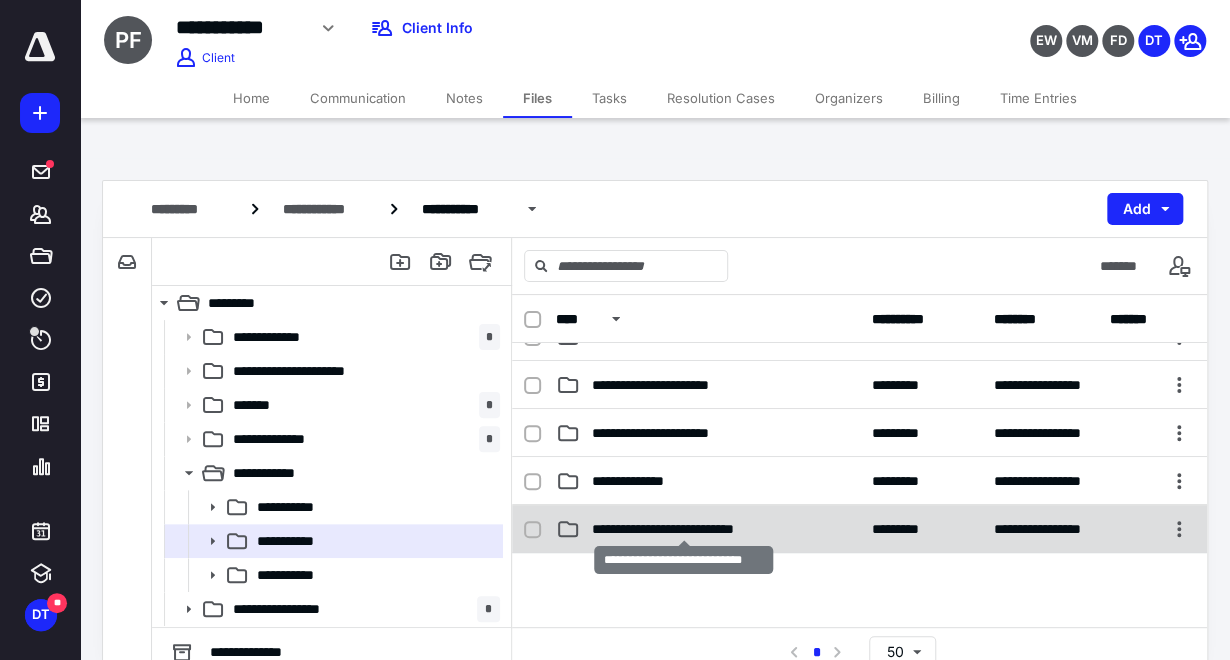 click on "**********" at bounding box center (684, 529) 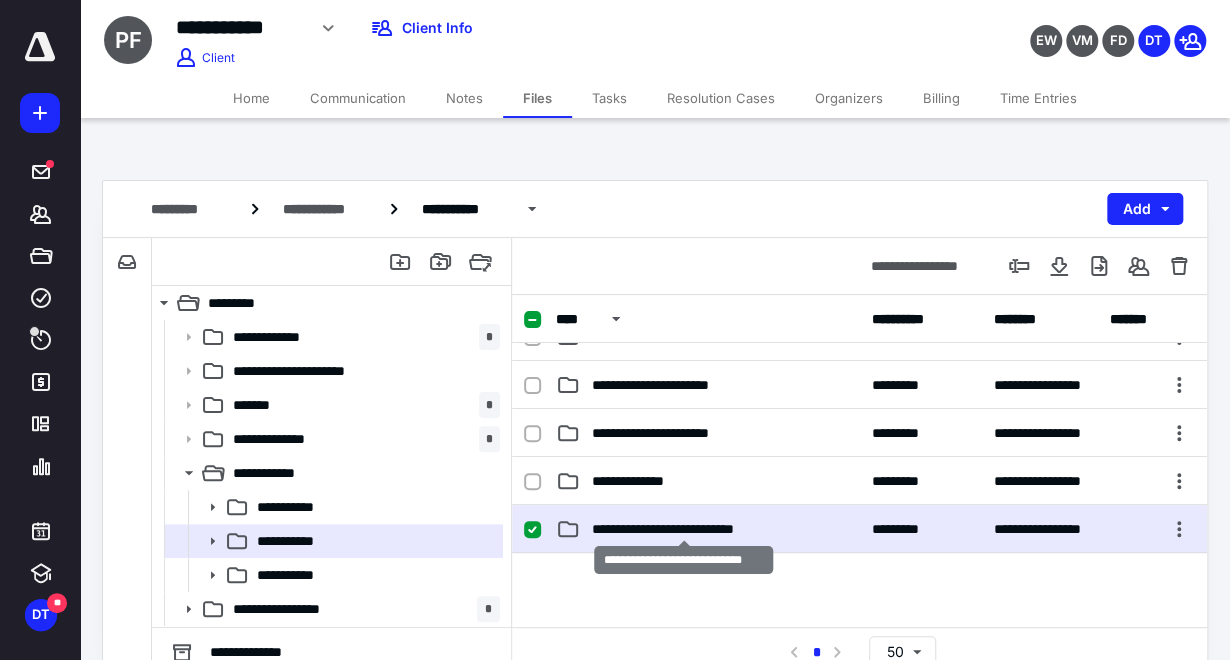 click on "**********" at bounding box center (684, 529) 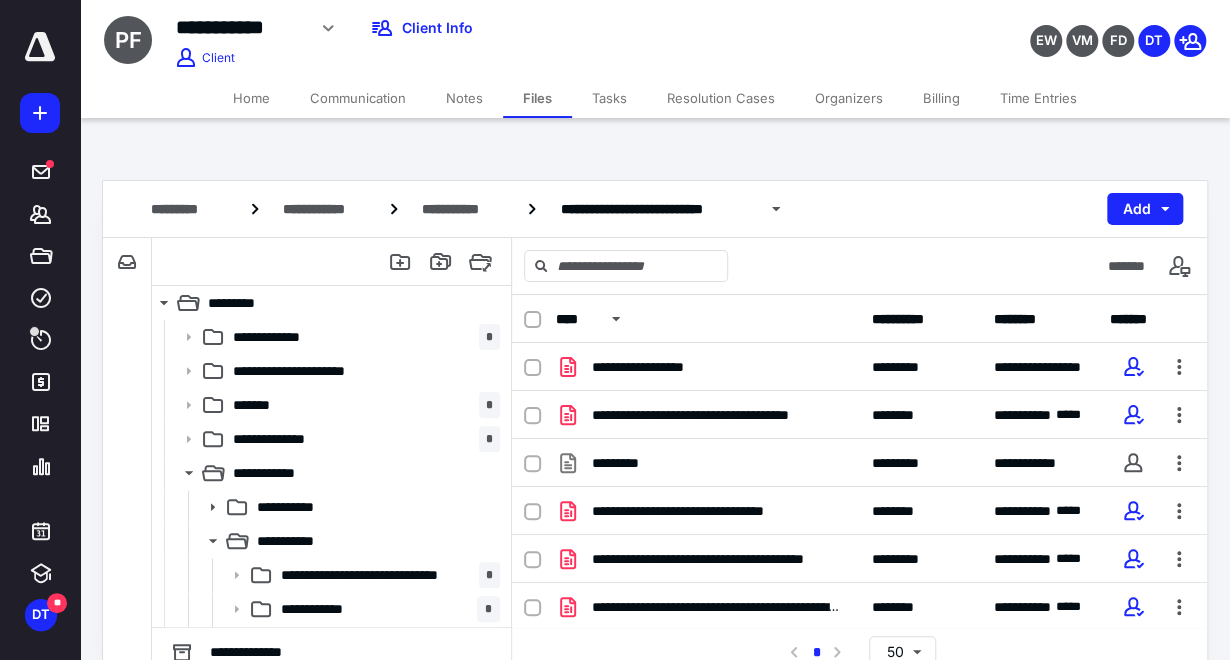 scroll, scrollTop: 96, scrollLeft: 0, axis: vertical 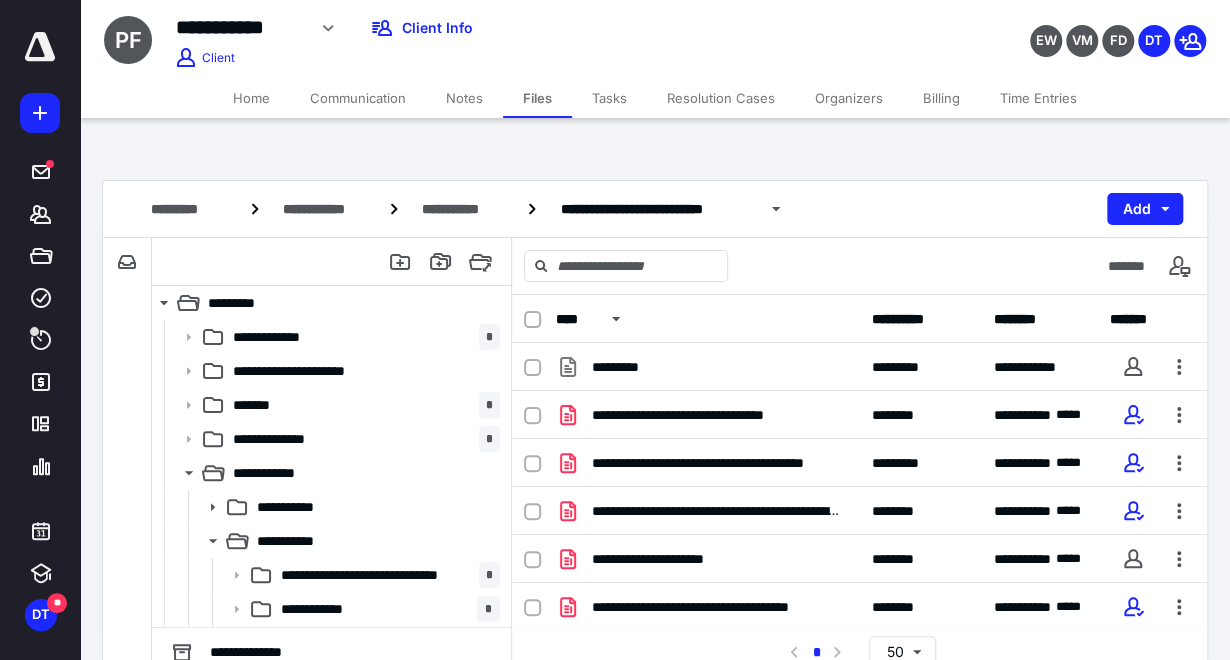 click on "Tasks" at bounding box center [609, 98] 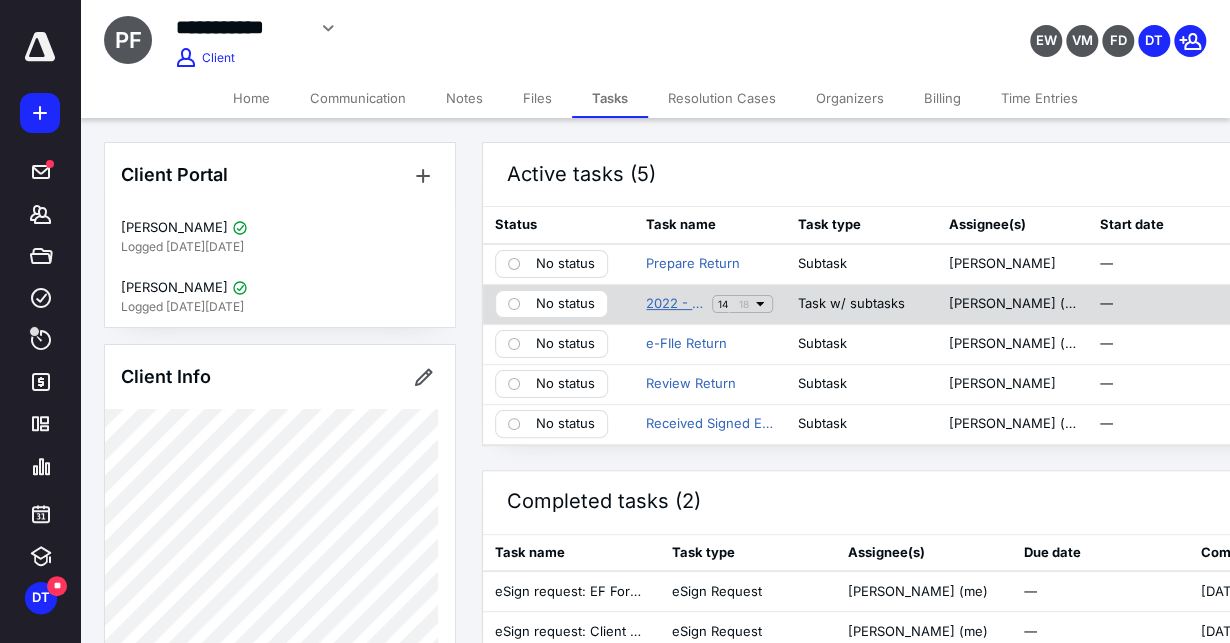 click on "2022 - 1040" at bounding box center (675, 304) 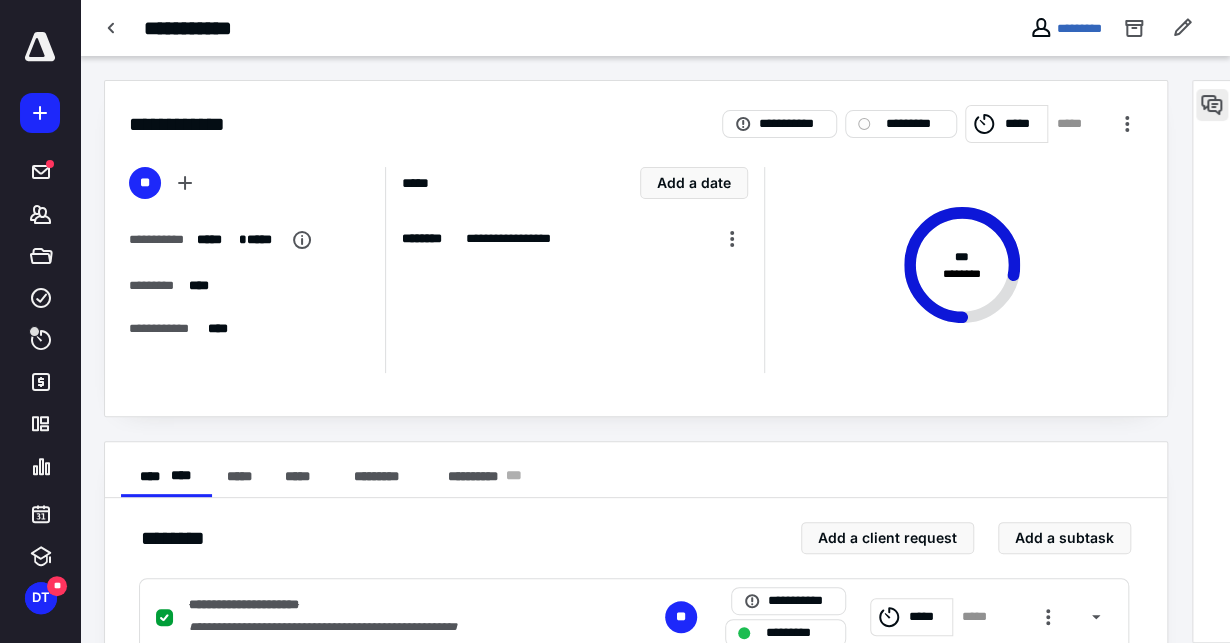 click at bounding box center [1212, 105] 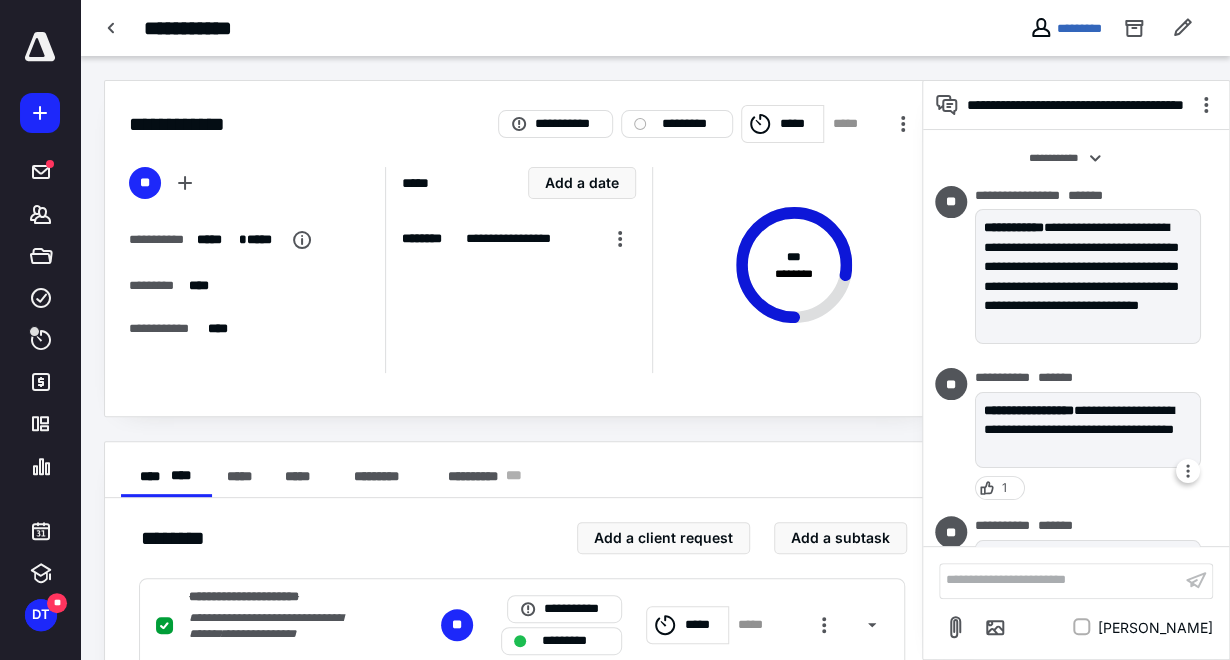 scroll, scrollTop: 1893, scrollLeft: 0, axis: vertical 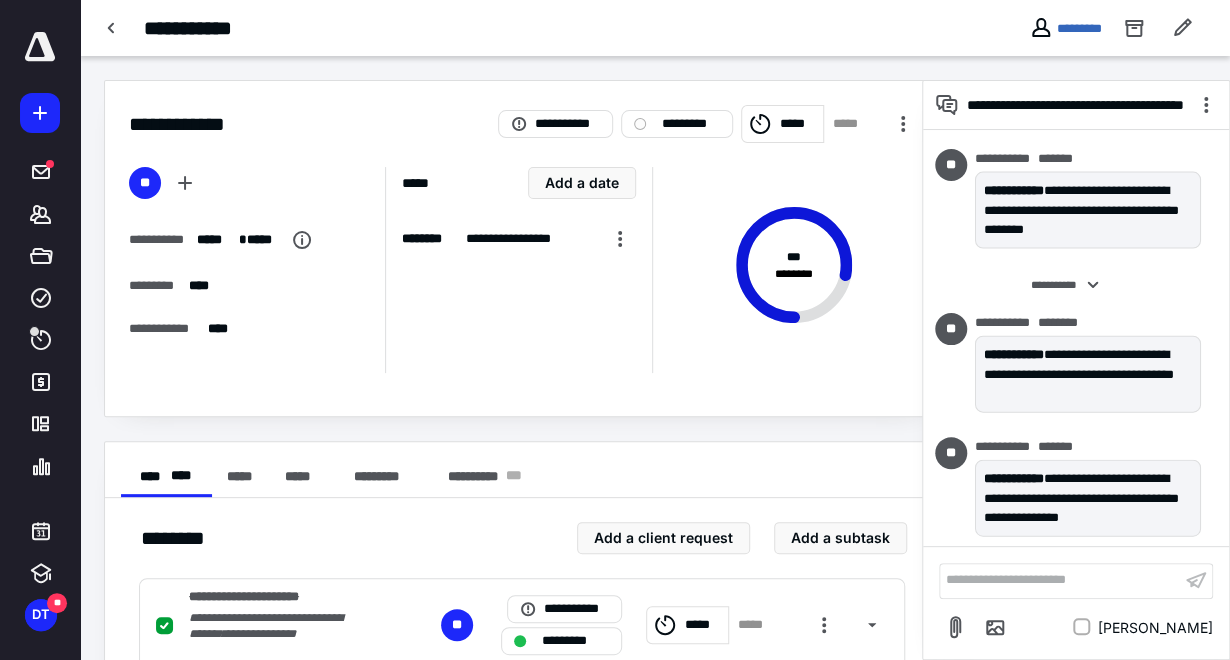 click on "**********" at bounding box center [1060, 580] 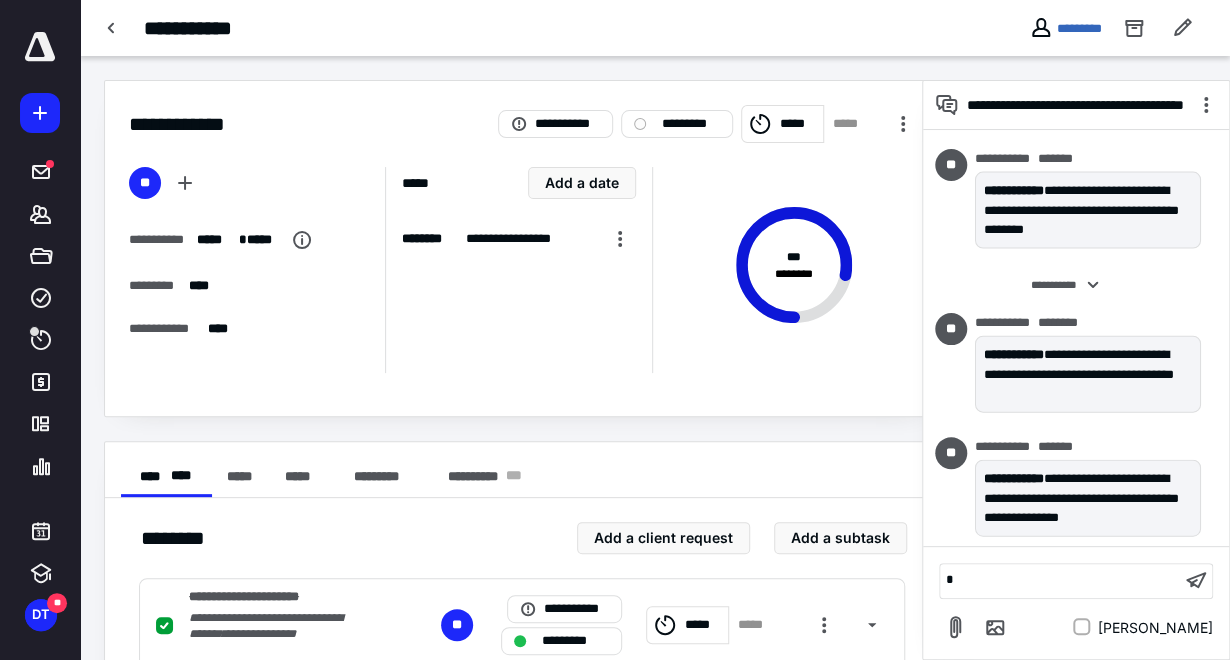 type 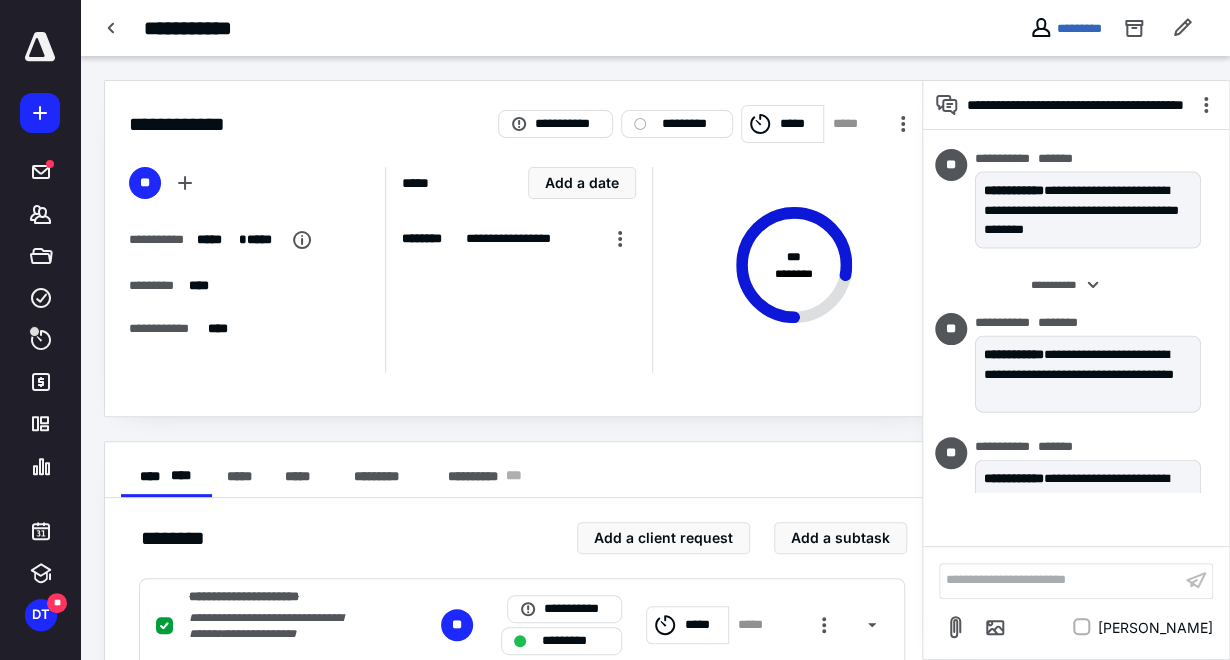 scroll, scrollTop: 2076, scrollLeft: 0, axis: vertical 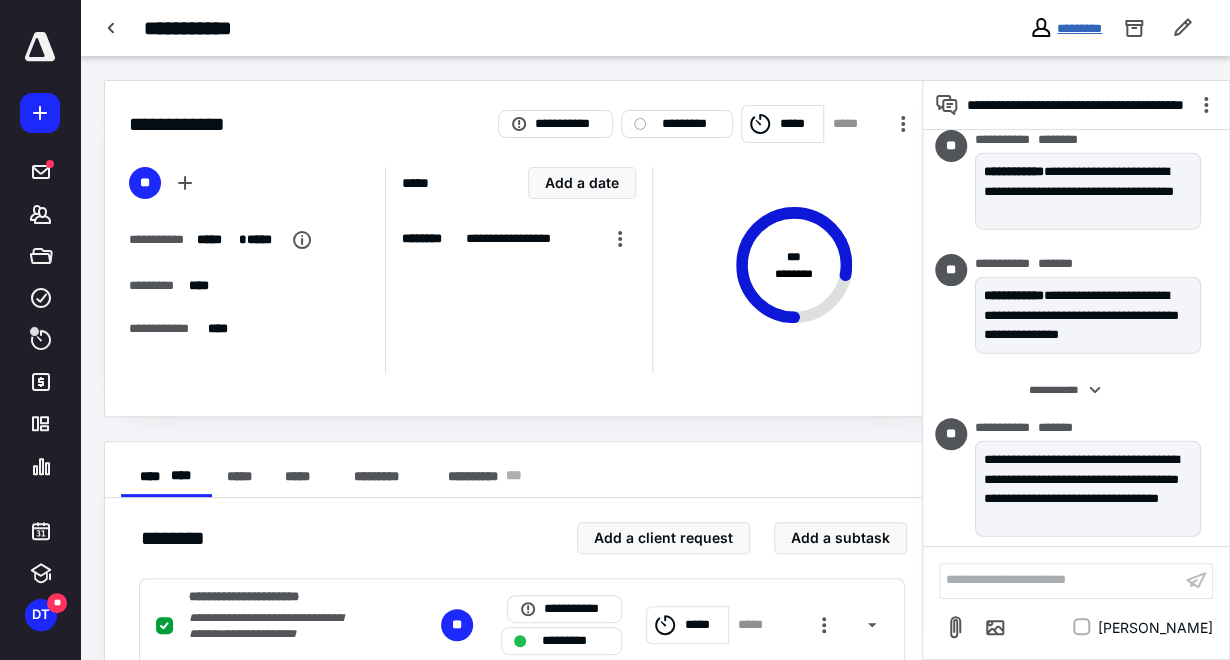 click on "*********" at bounding box center [1079, 28] 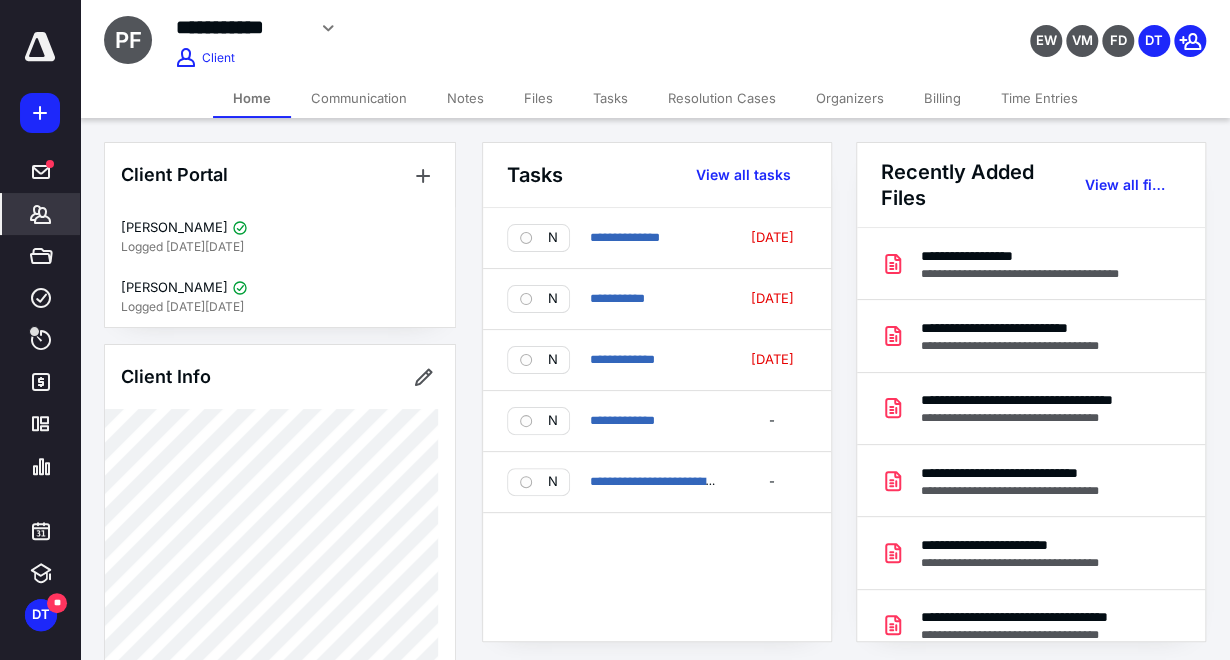 click on "Tasks" at bounding box center (610, 98) 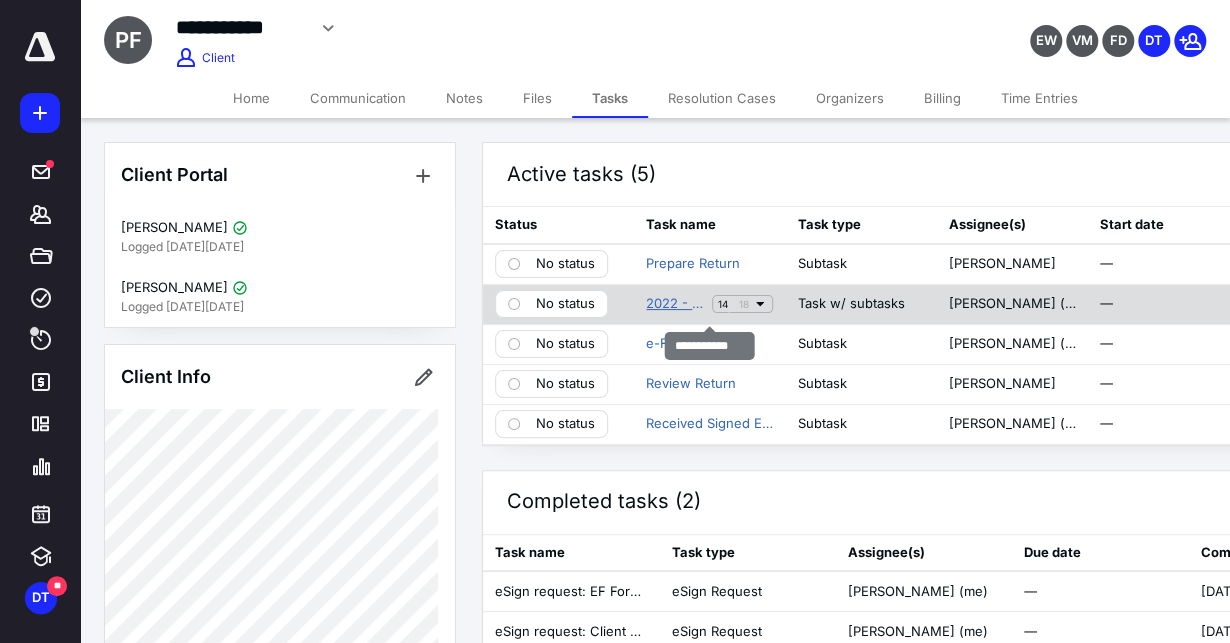 click on "2022 - 1040" at bounding box center (675, 304) 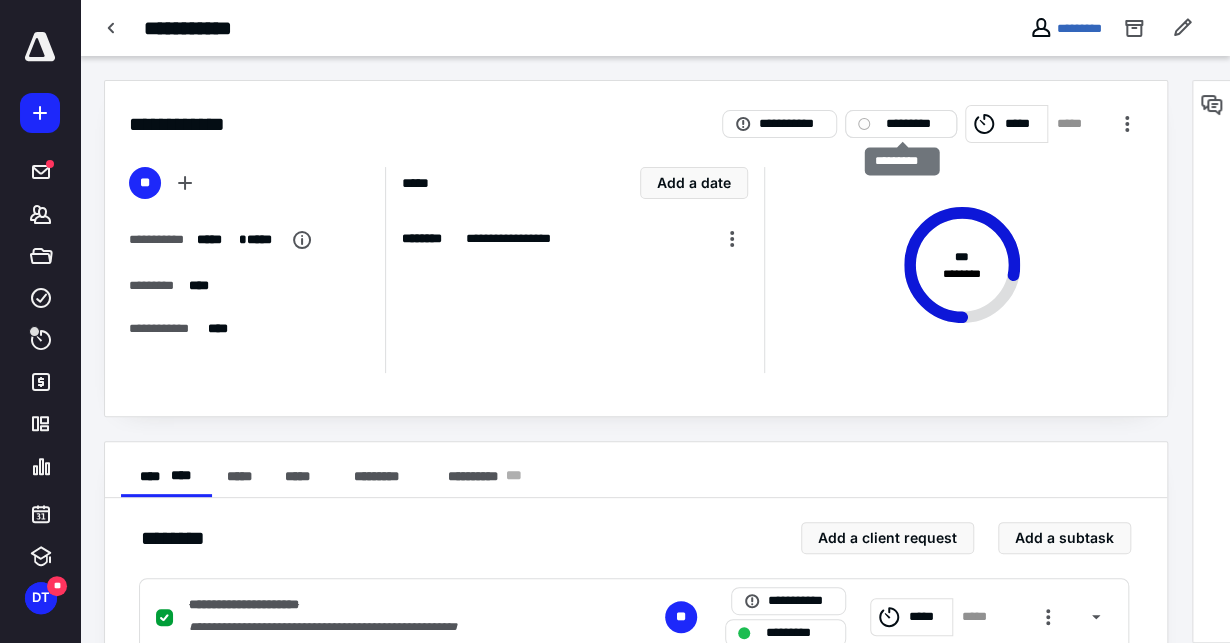 click on "*********" at bounding box center (915, 124) 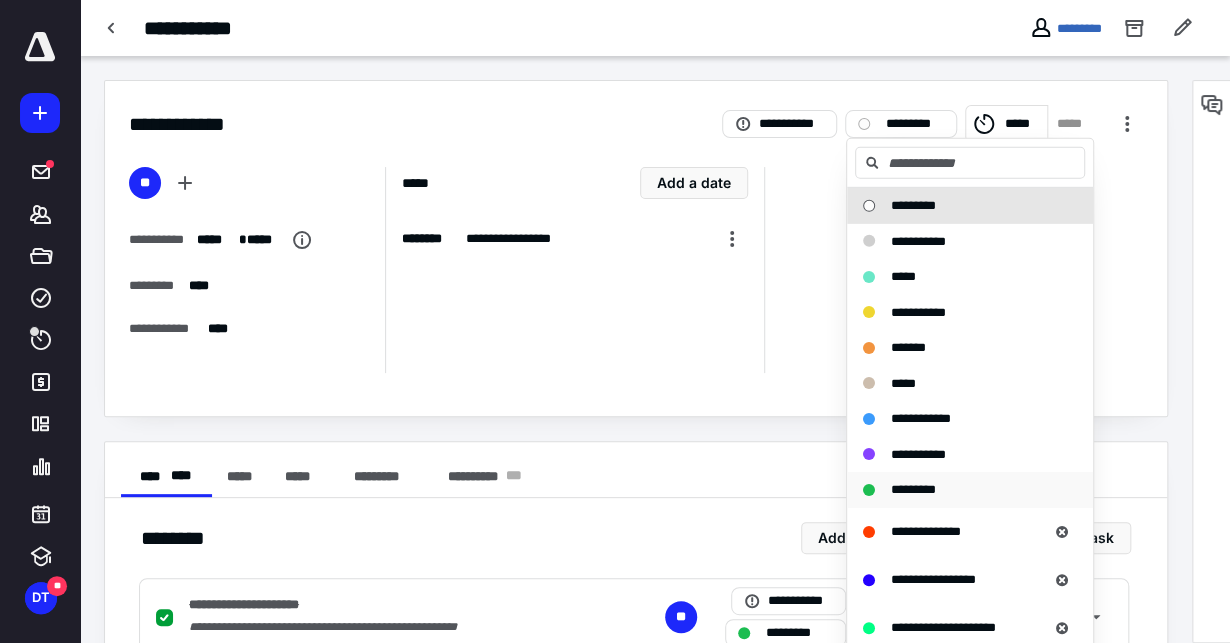 click on "*********" at bounding box center (913, 489) 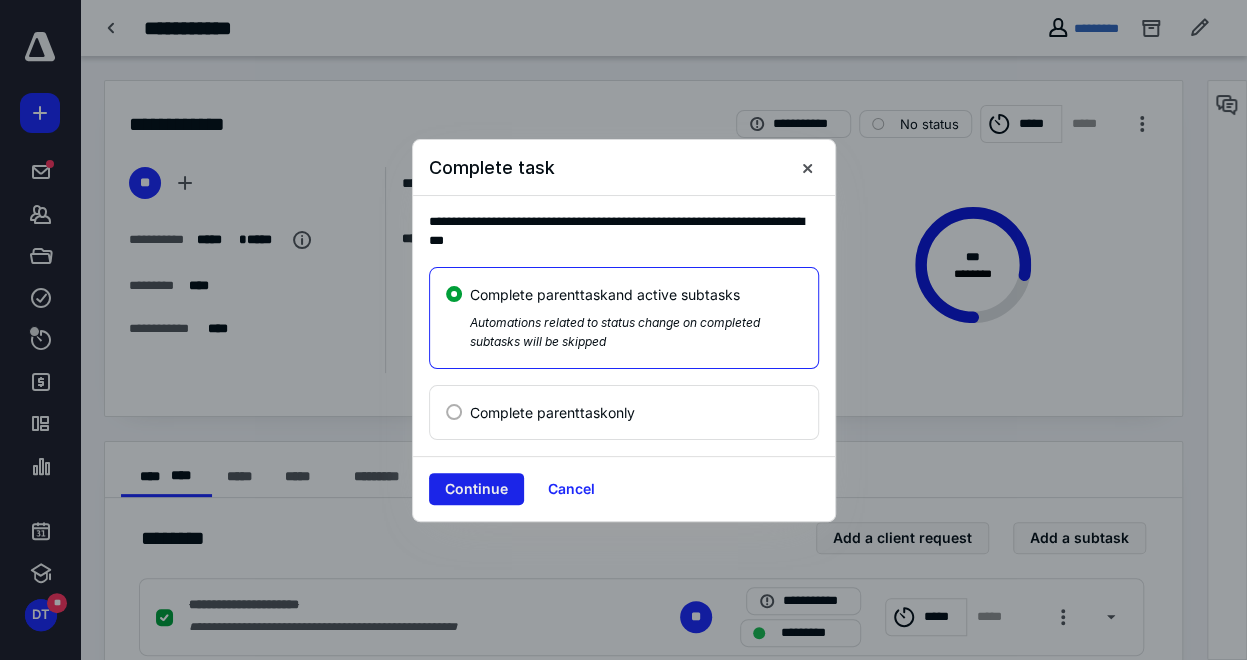 click on "Continue" at bounding box center [476, 489] 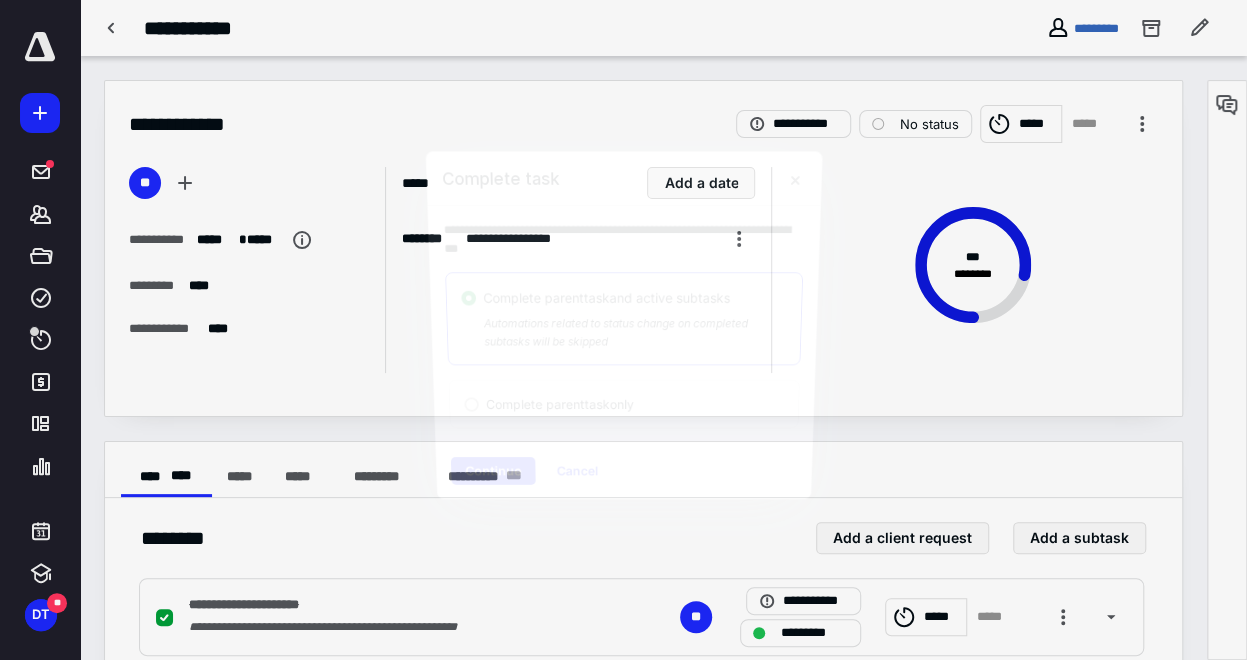 checkbox on "true" 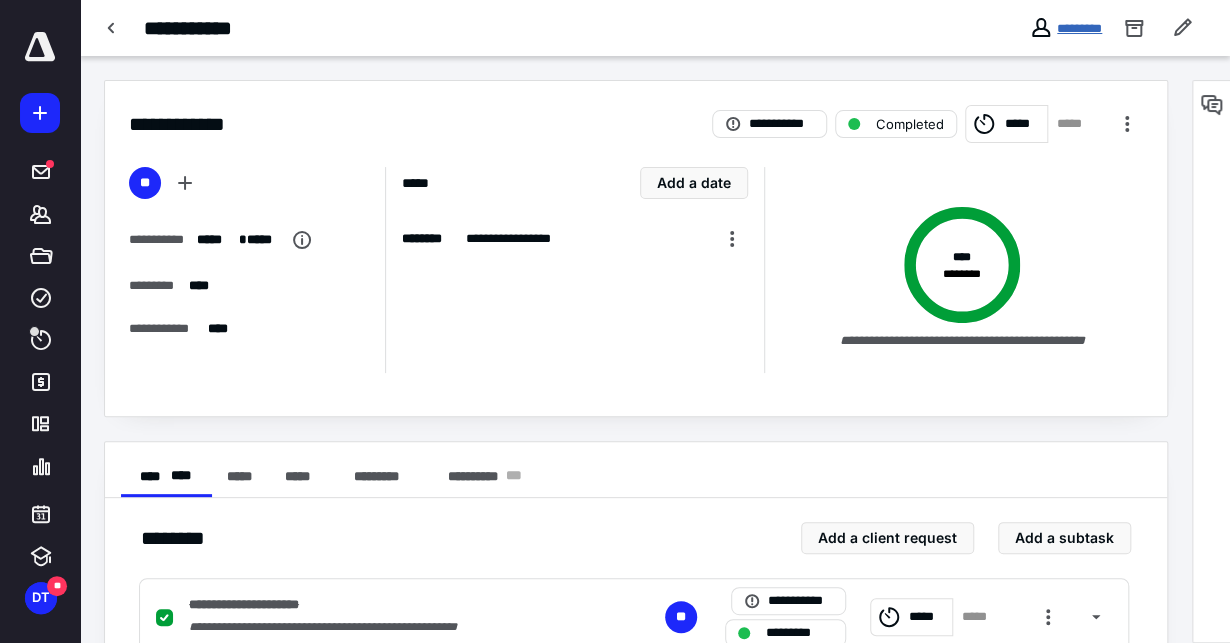 click on "*********" at bounding box center [1079, 28] 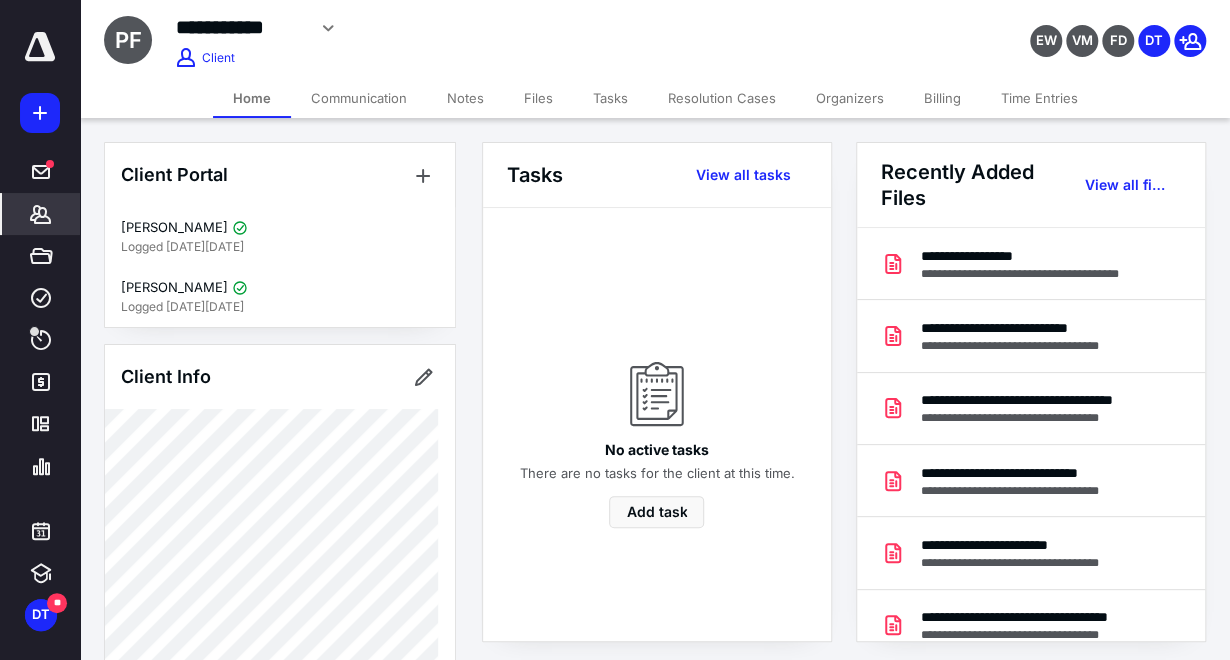click on "Notes" at bounding box center [465, 98] 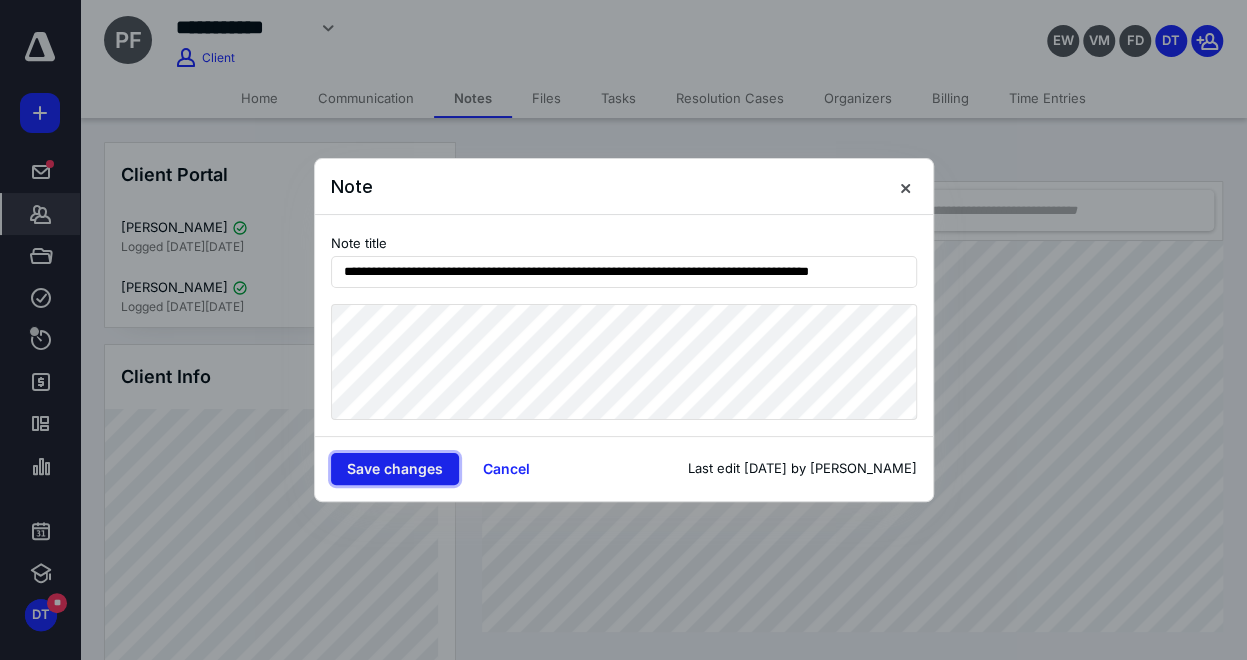click on "Save changes" at bounding box center (395, 469) 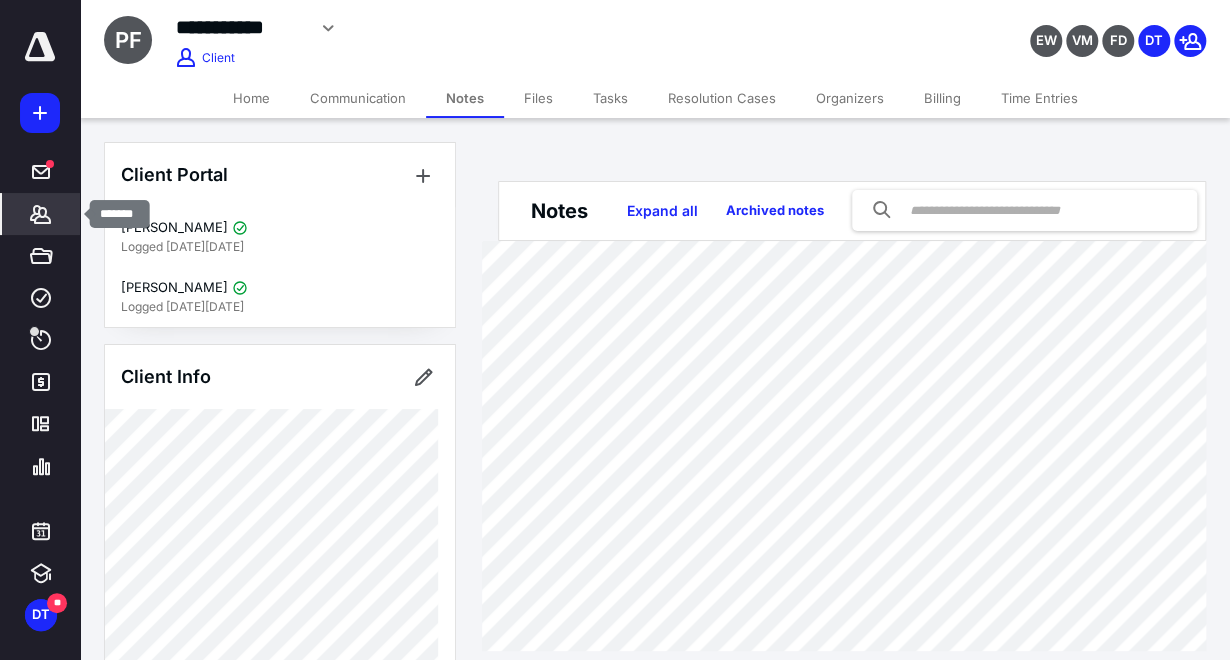 click 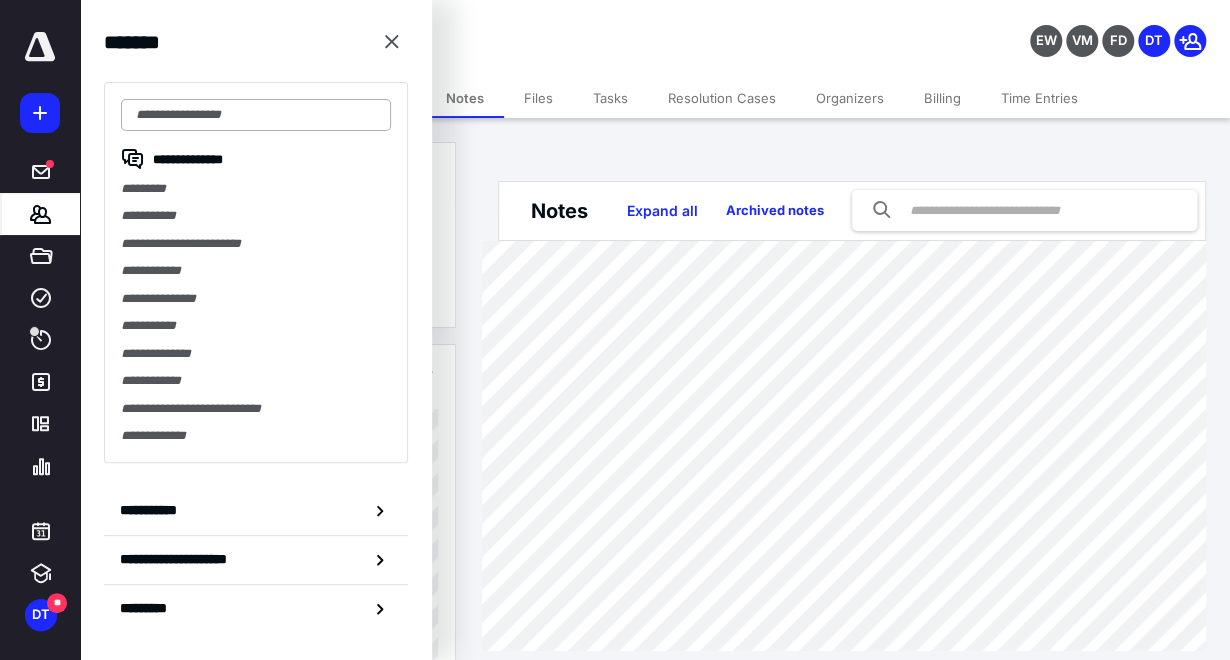 click at bounding box center (256, 115) 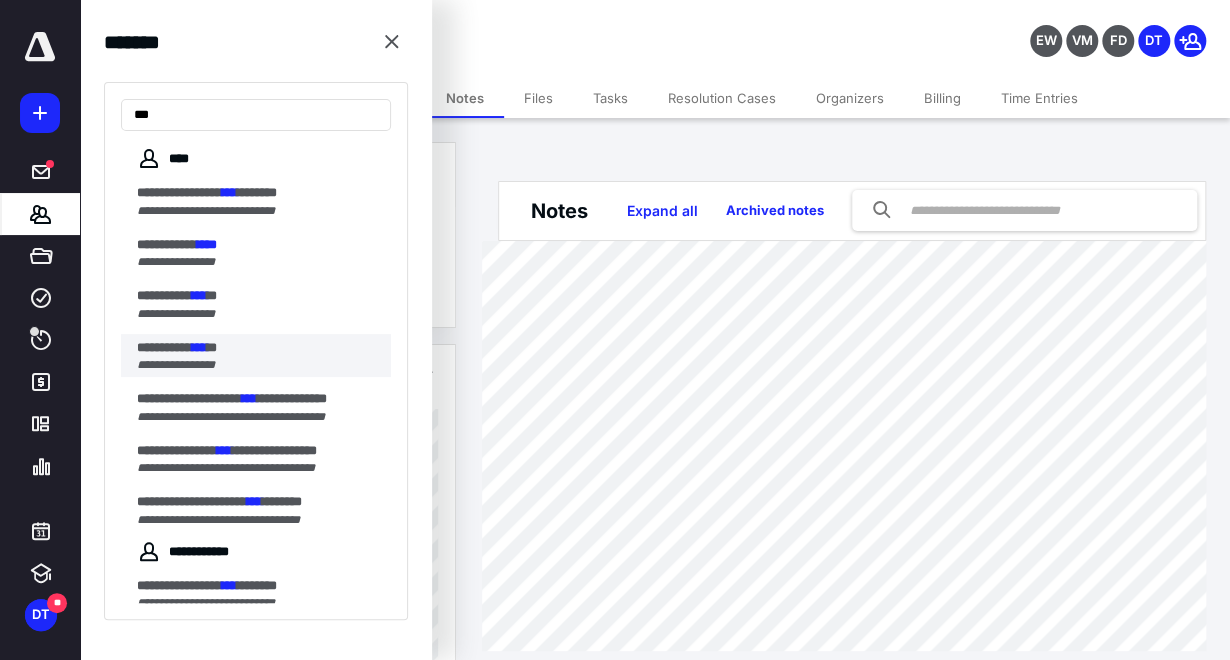 type on "***" 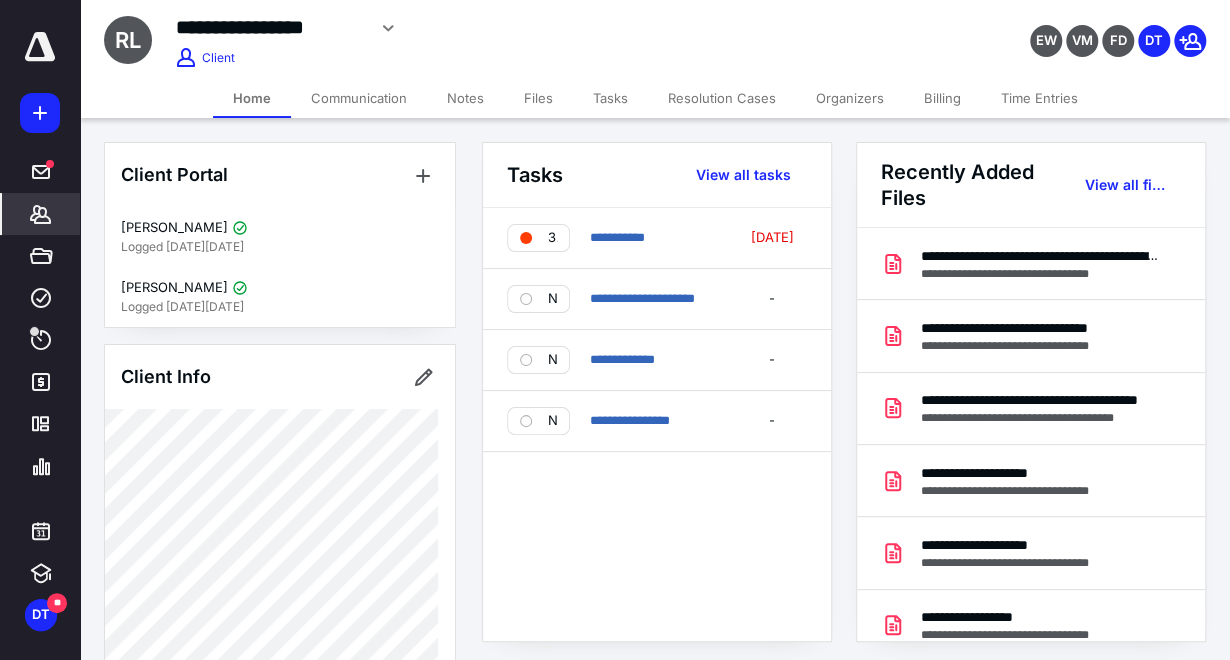 click on "Files" at bounding box center [538, 98] 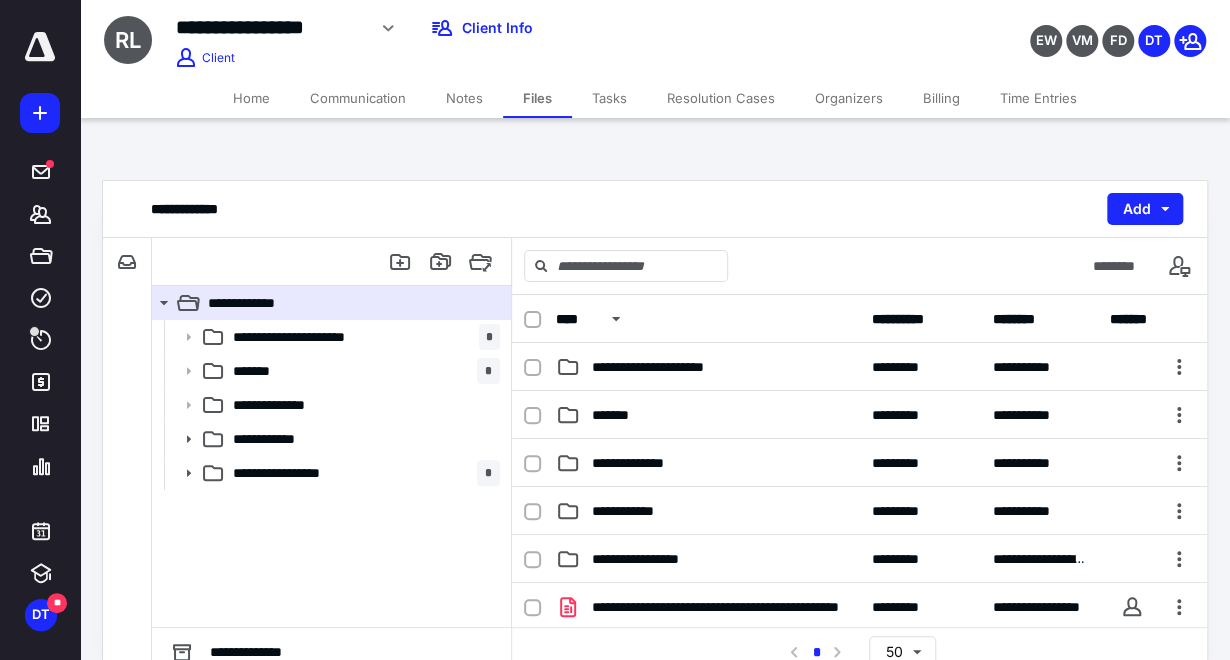 click on "Billing" at bounding box center [941, 98] 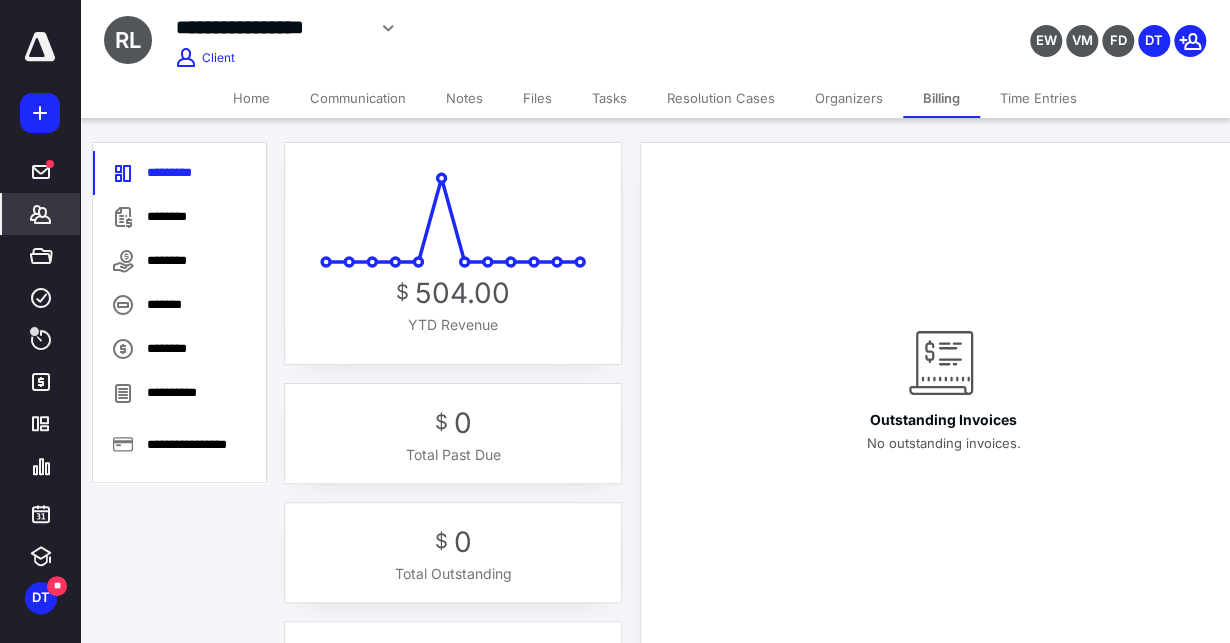click on "Files" at bounding box center [537, 98] 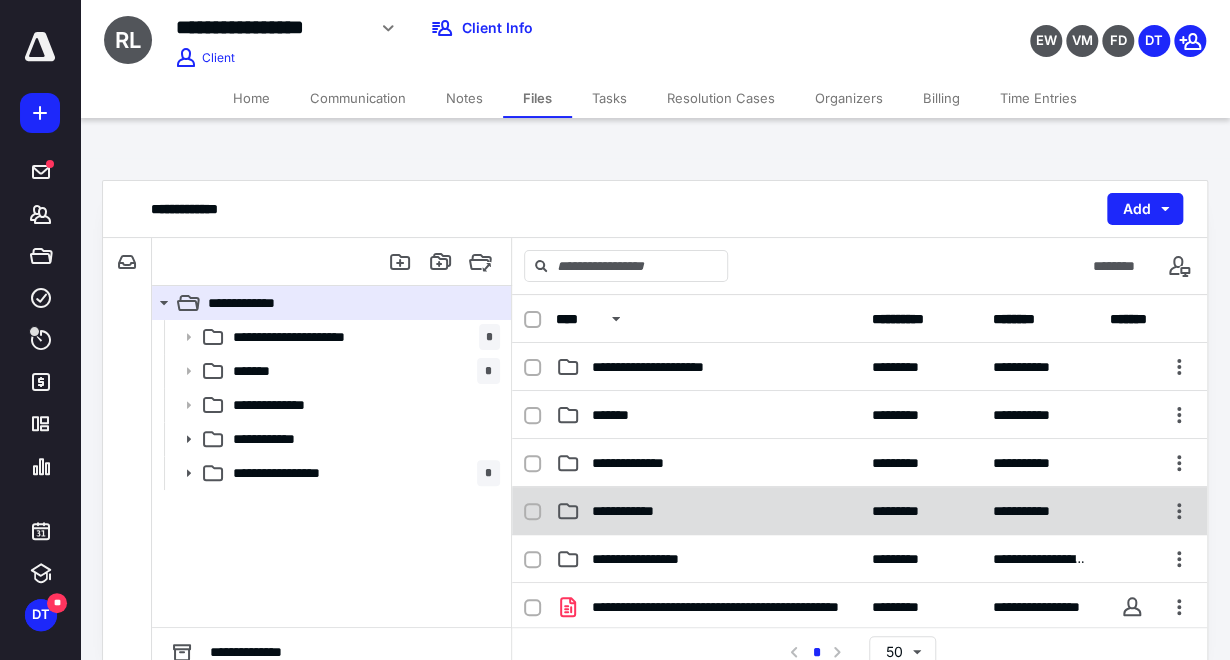 click on "**********" at bounding box center [632, 511] 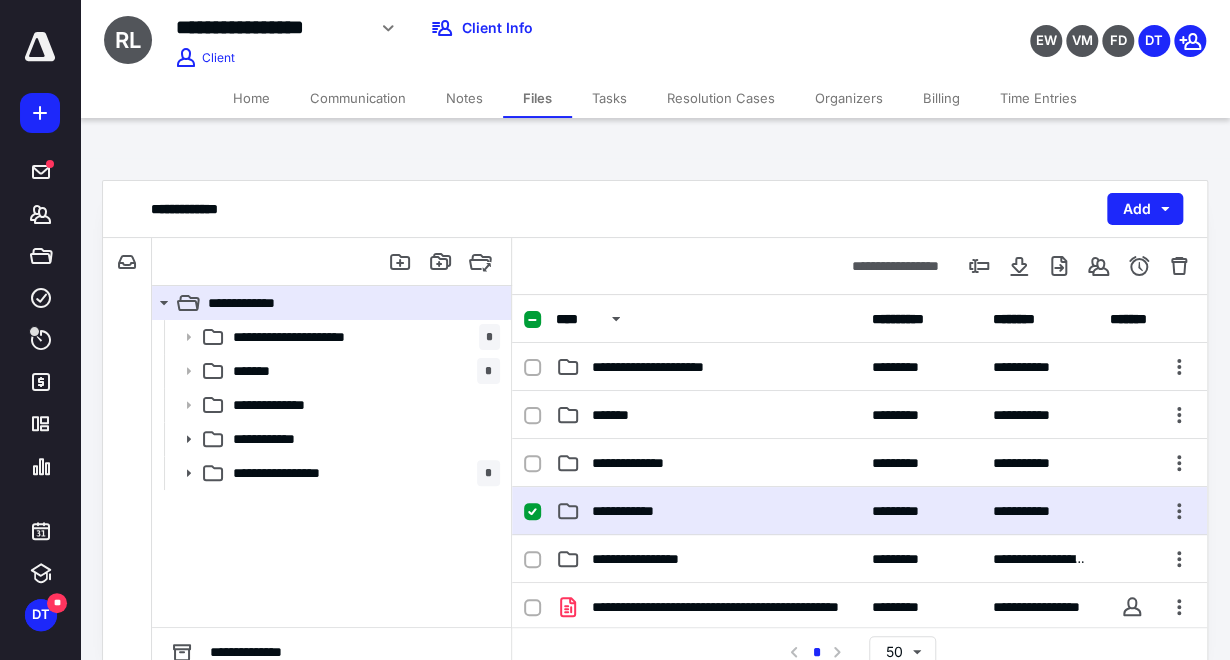 checkbox on "true" 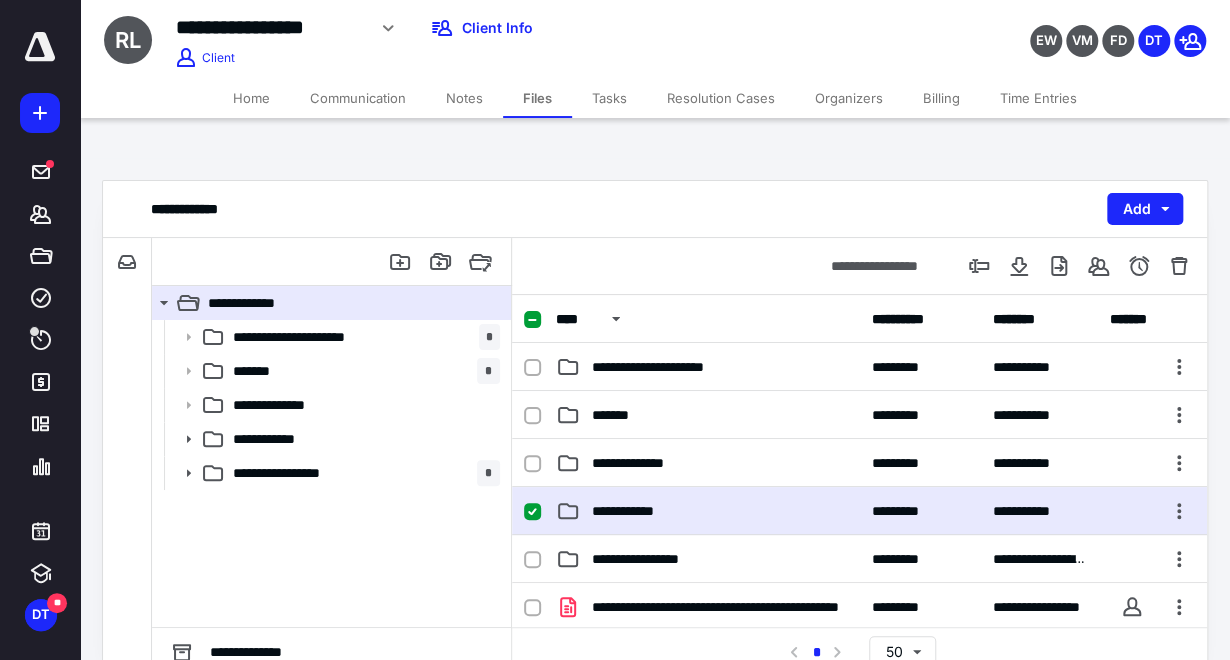 click on "**********" at bounding box center (632, 511) 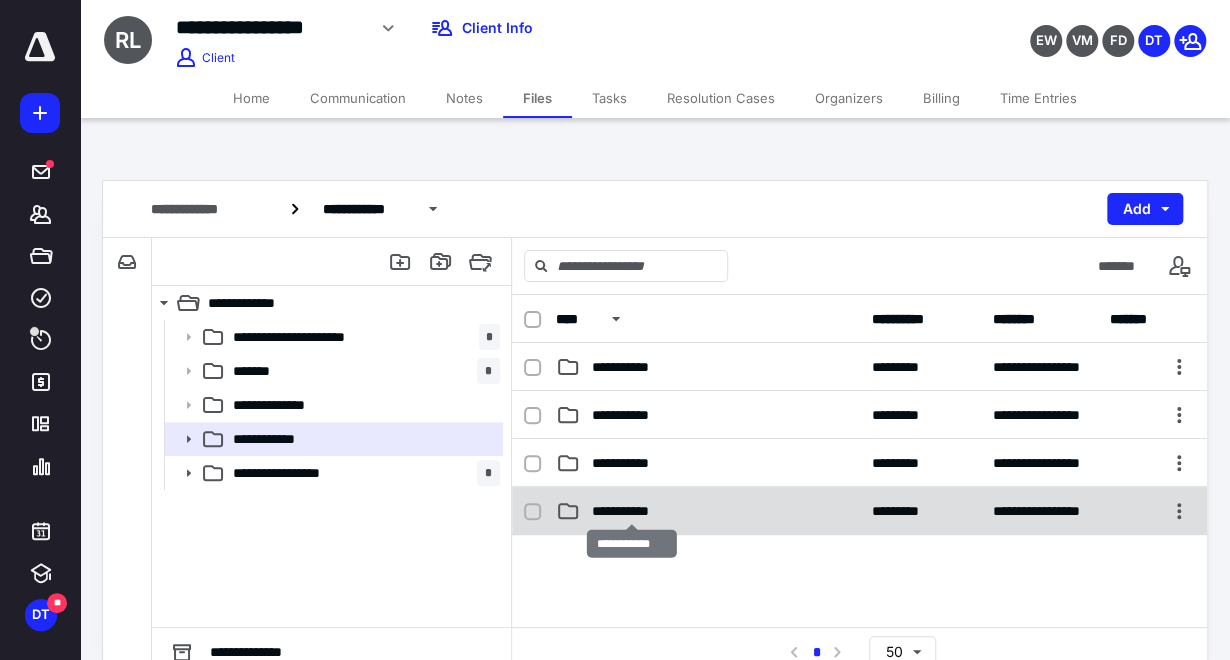 click on "**********" at bounding box center (632, 511) 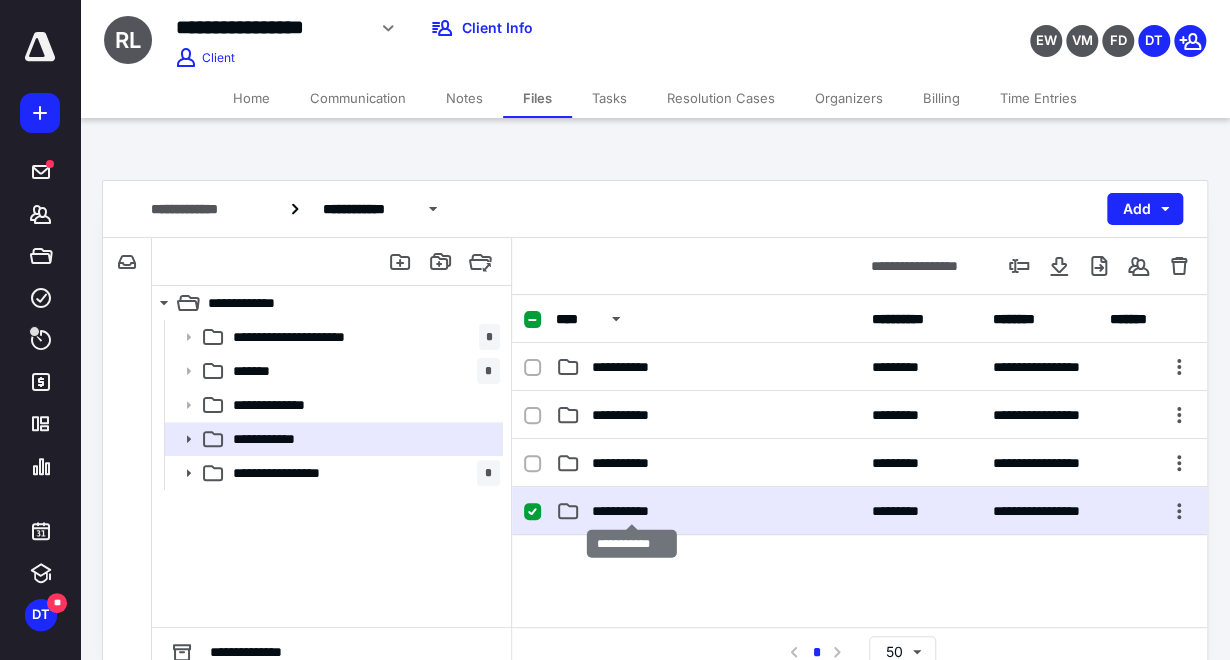 click on "**********" at bounding box center [632, 511] 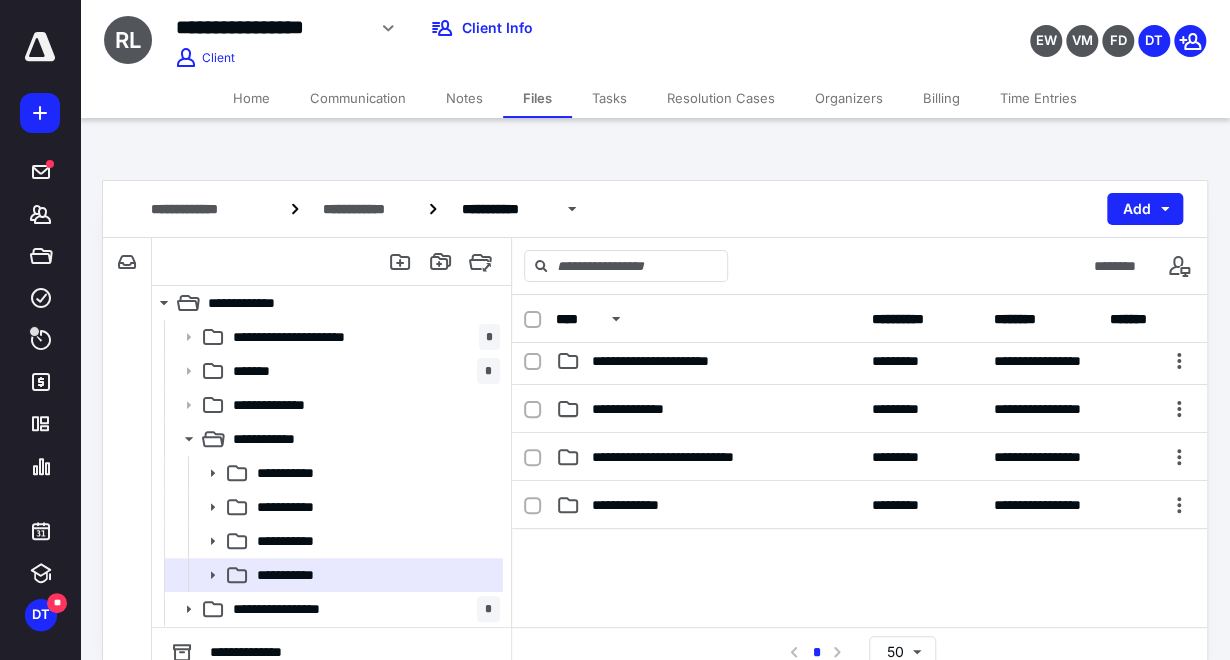 scroll, scrollTop: 333, scrollLeft: 0, axis: vertical 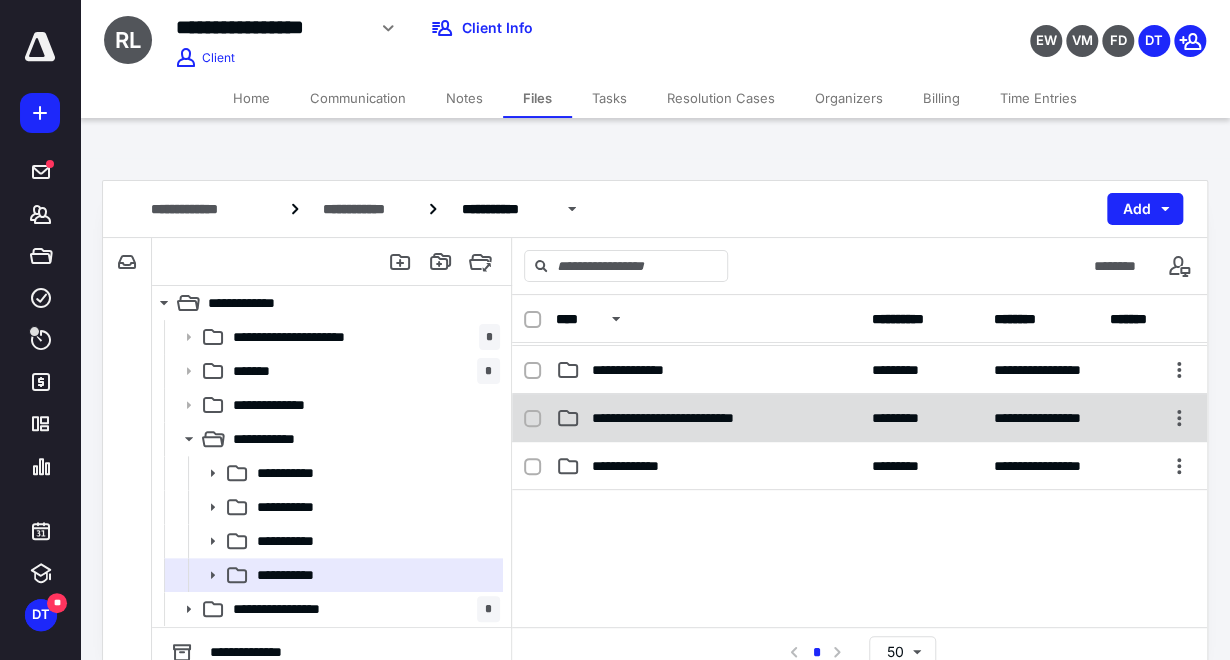 click on "**********" at bounding box center (684, 418) 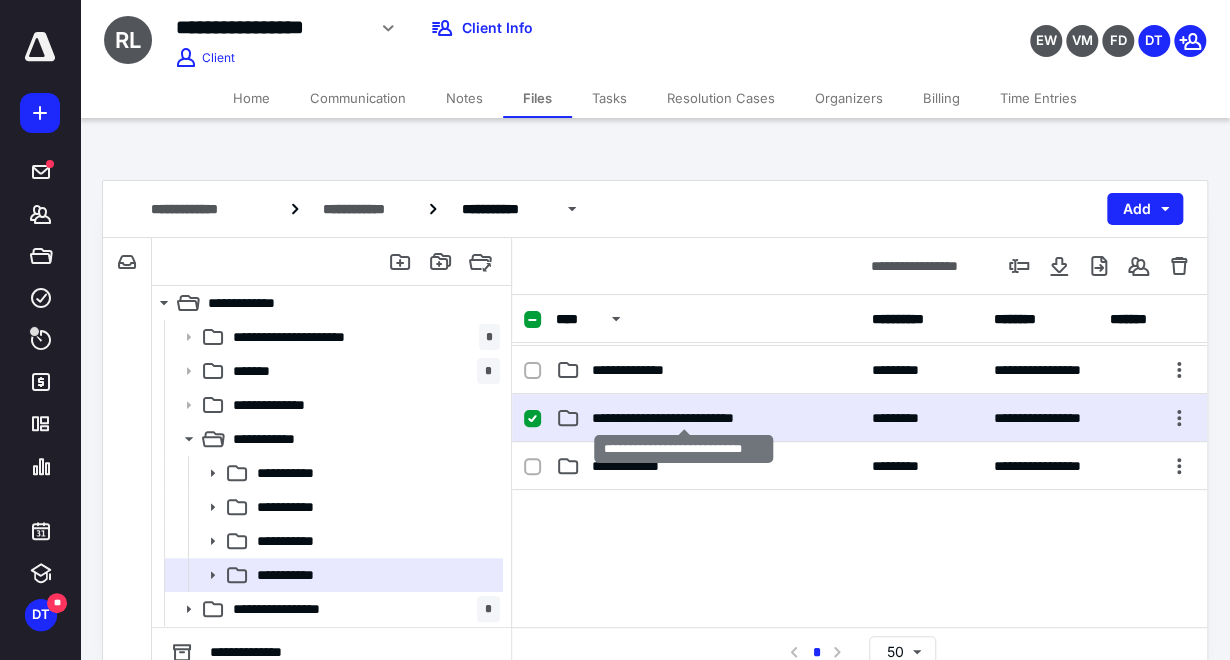 click on "**********" at bounding box center [684, 418] 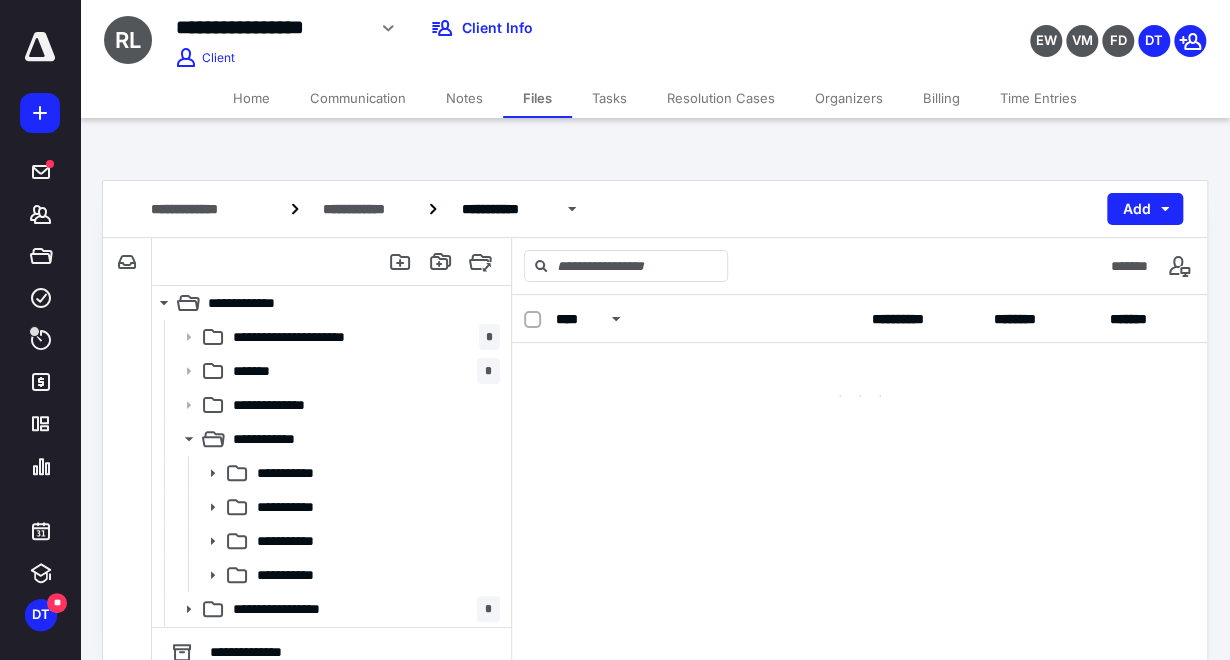 scroll, scrollTop: 0, scrollLeft: 0, axis: both 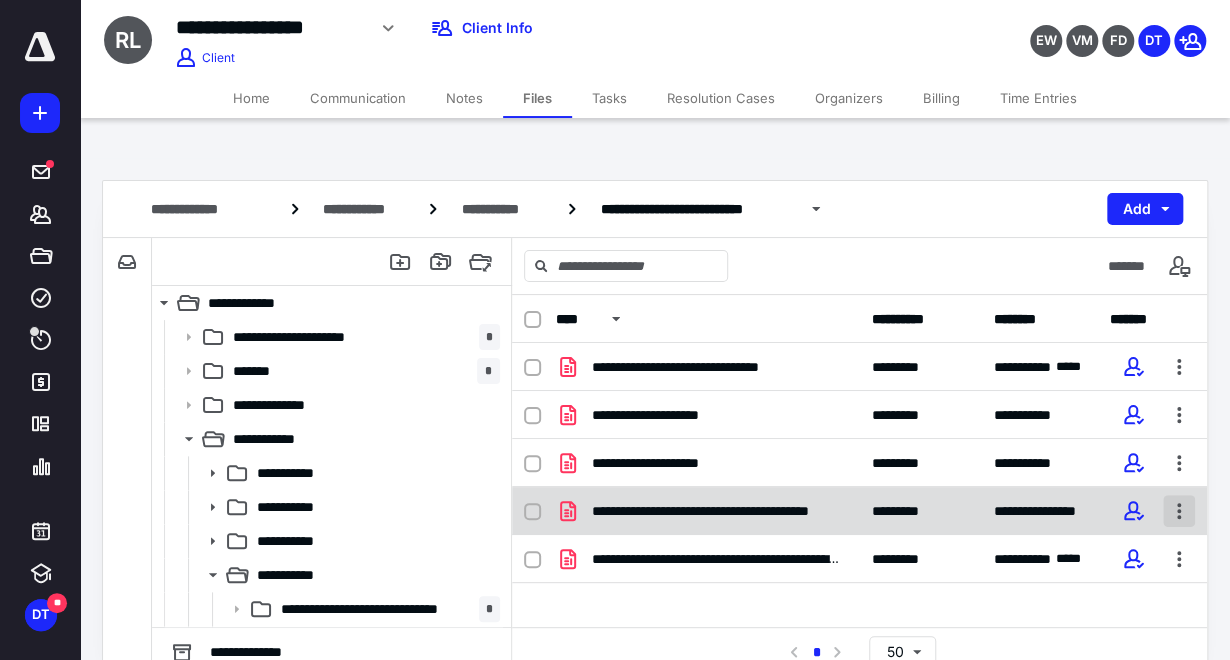 click at bounding box center [1179, 511] 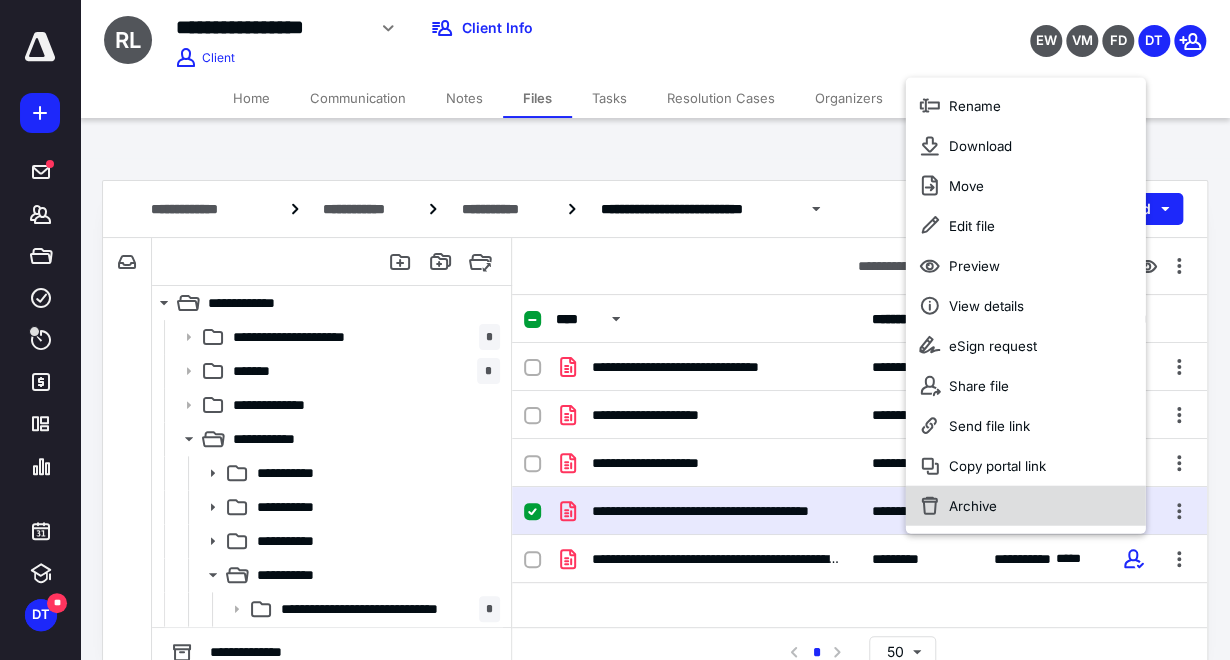 click on "Archive" at bounding box center (1025, 506) 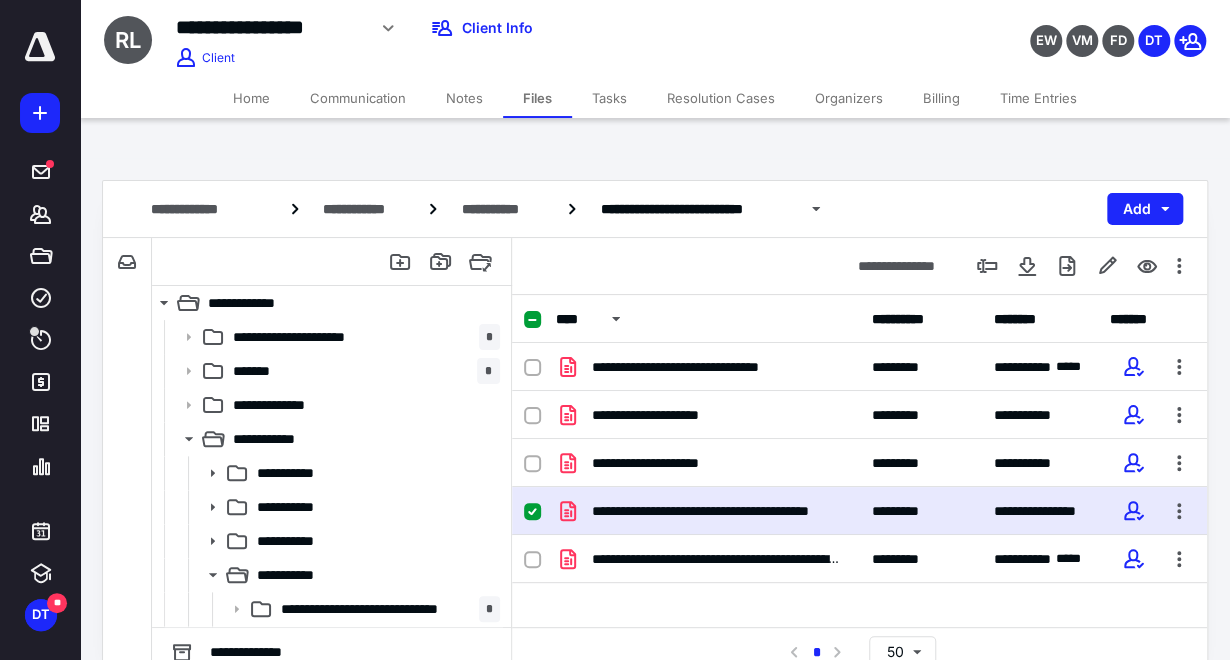 checkbox on "false" 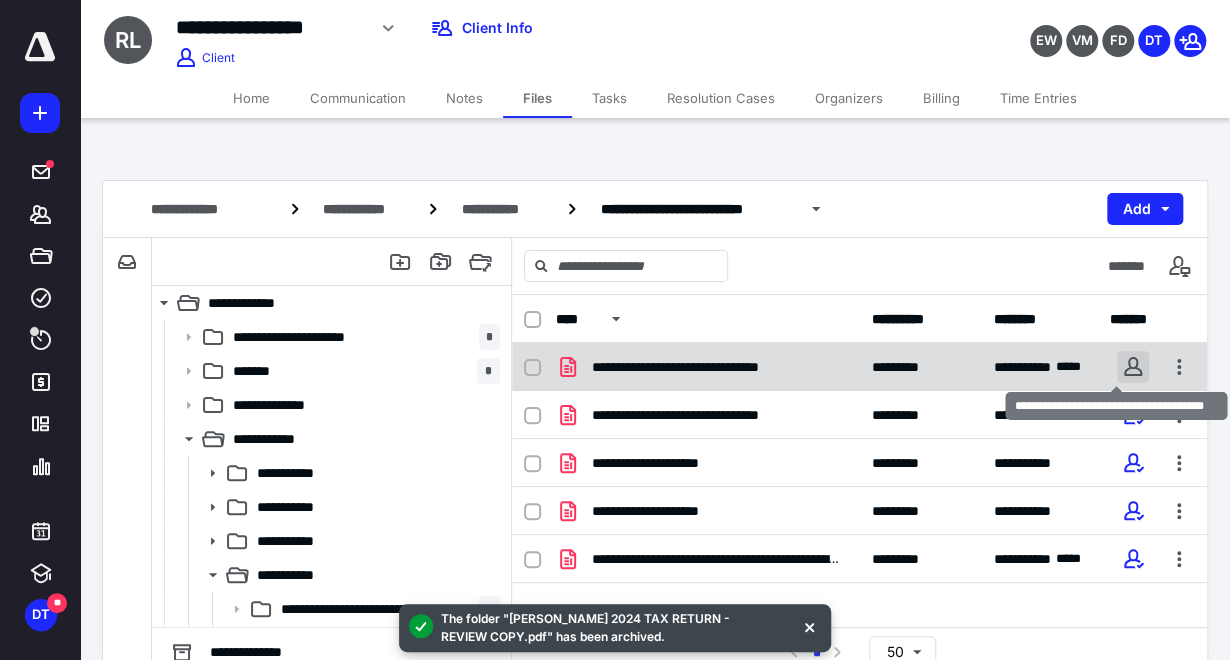 click at bounding box center (1133, 367) 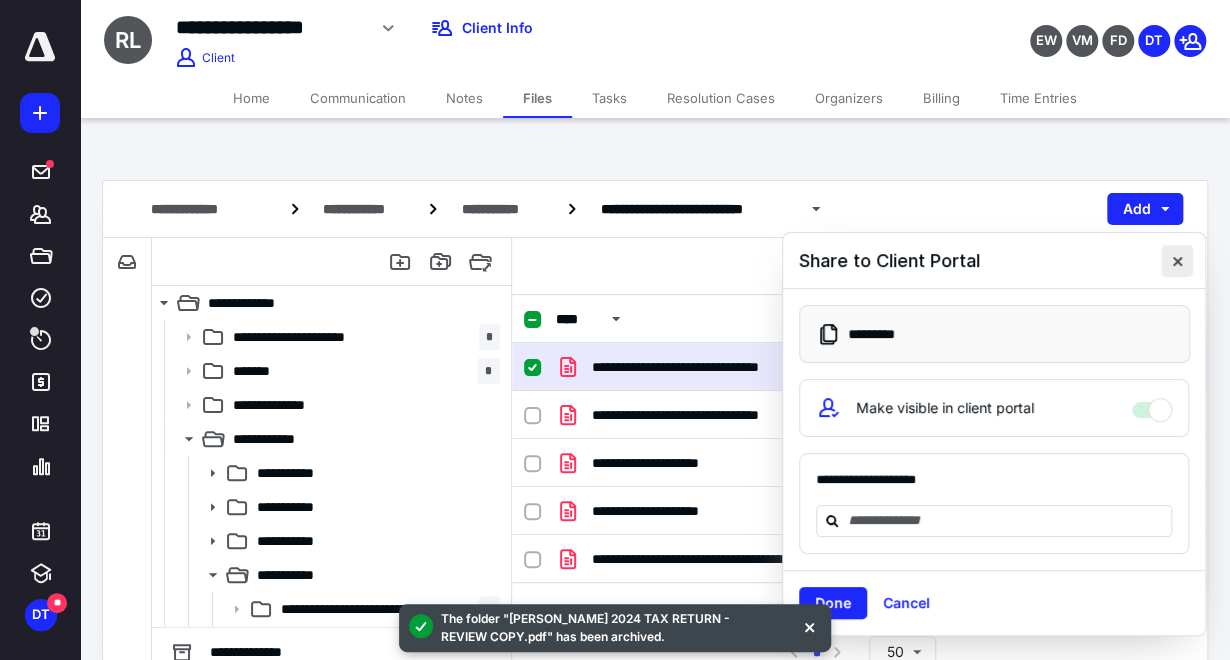 click at bounding box center (1177, 261) 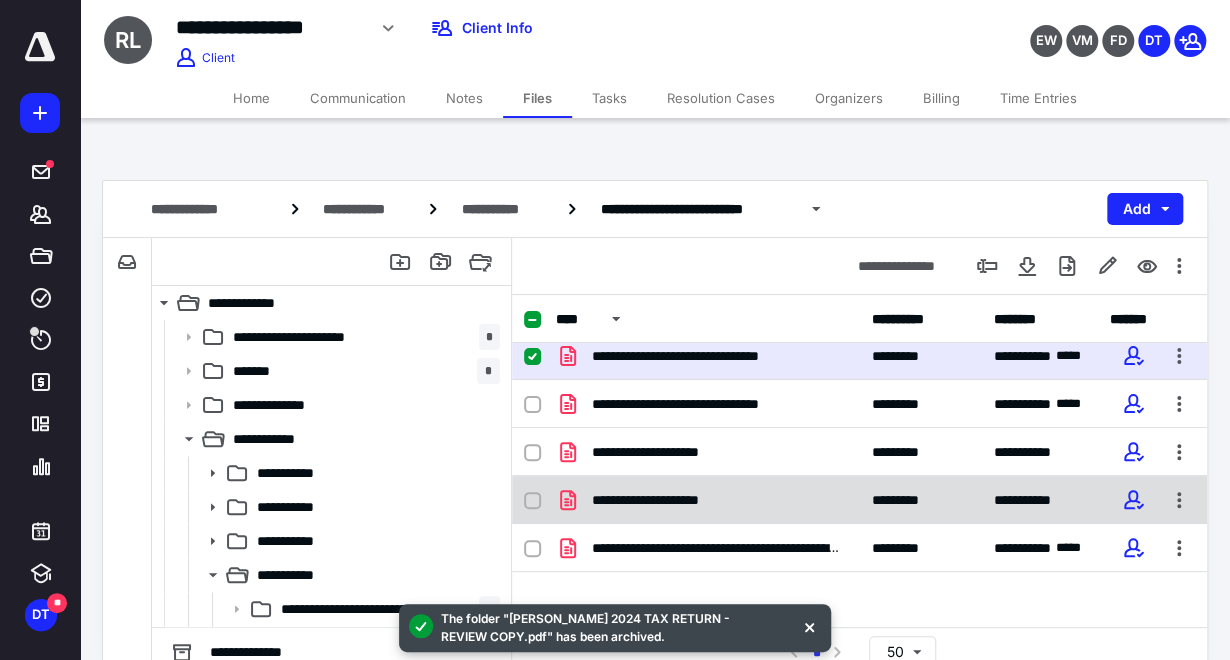 scroll, scrollTop: 14, scrollLeft: 0, axis: vertical 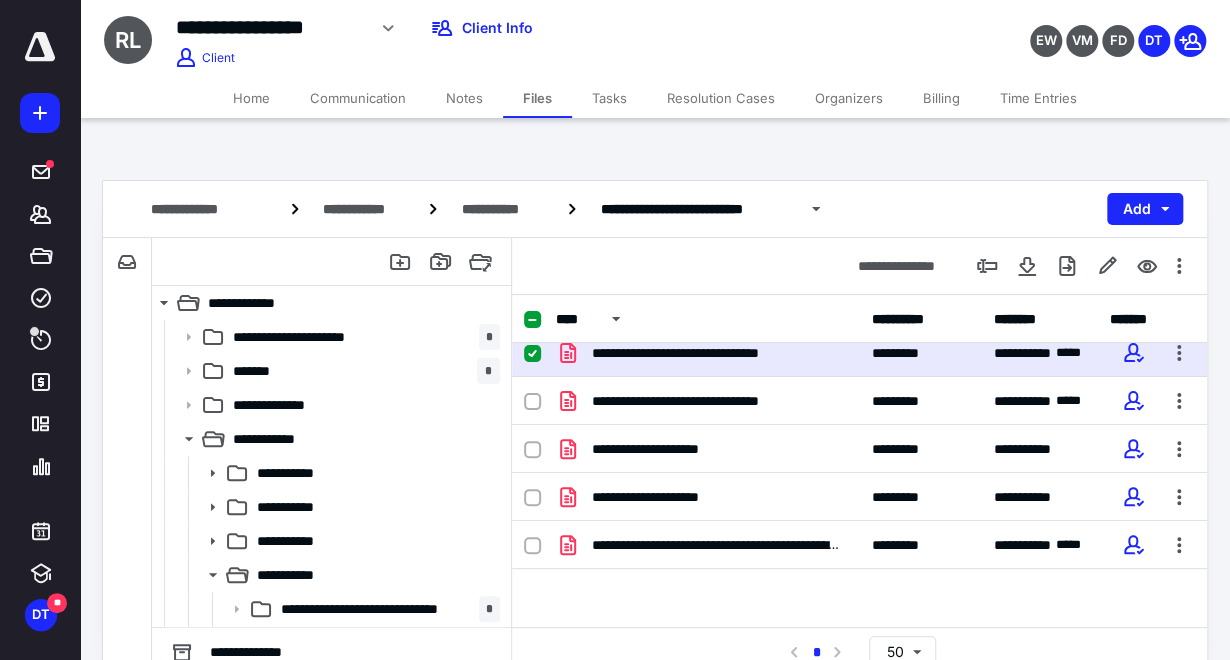 click on "Tasks" at bounding box center [609, 98] 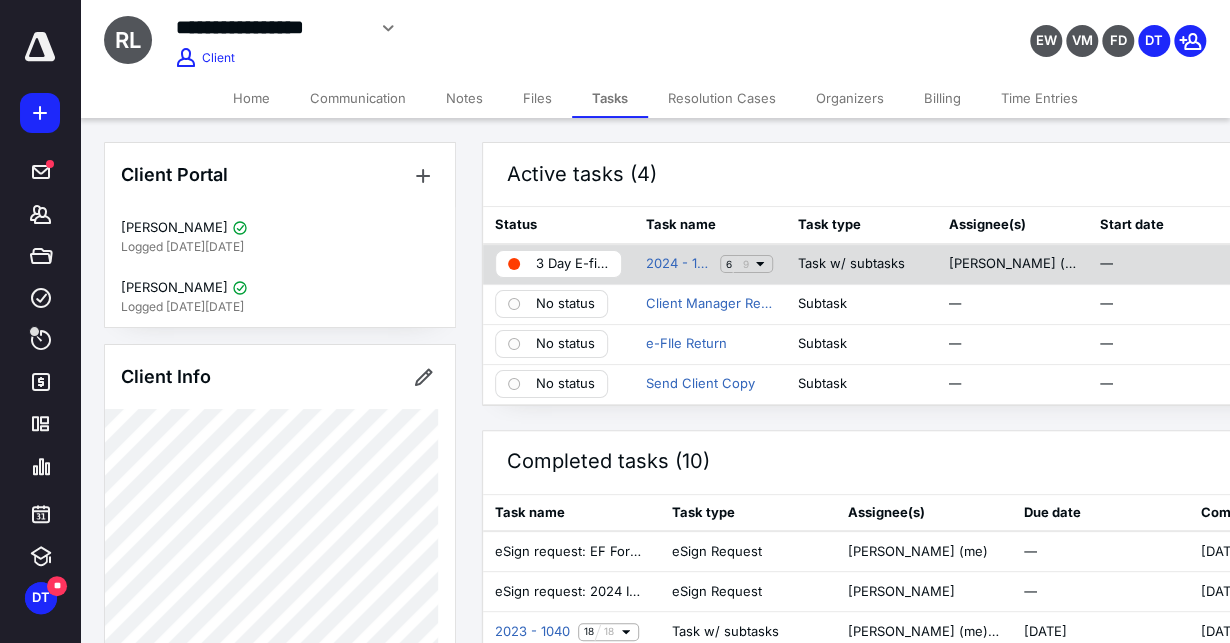 click on "3 Day E-filing" at bounding box center (572, 264) 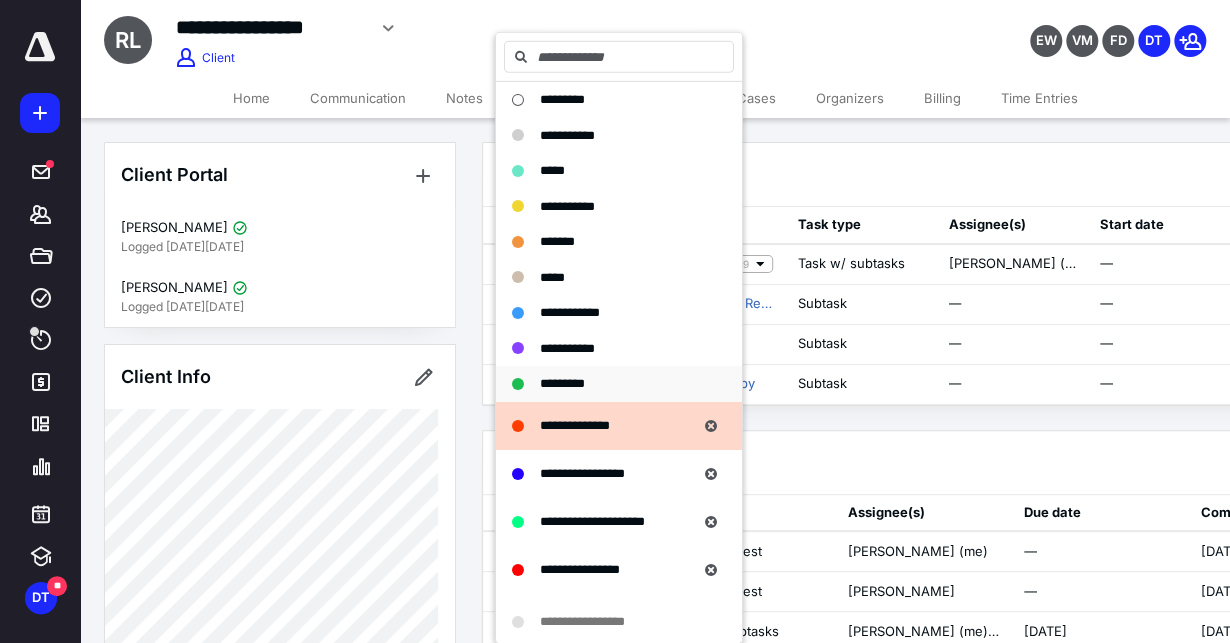 click on "*********" at bounding box center (619, 384) 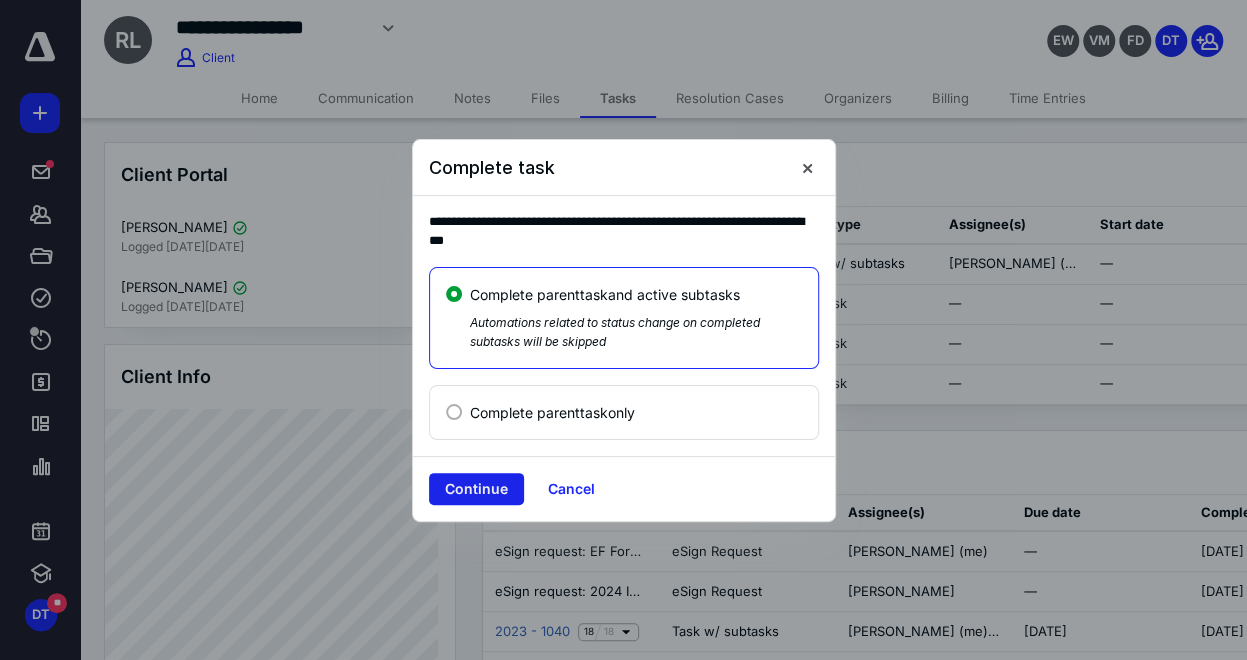 click on "Continue" at bounding box center [476, 489] 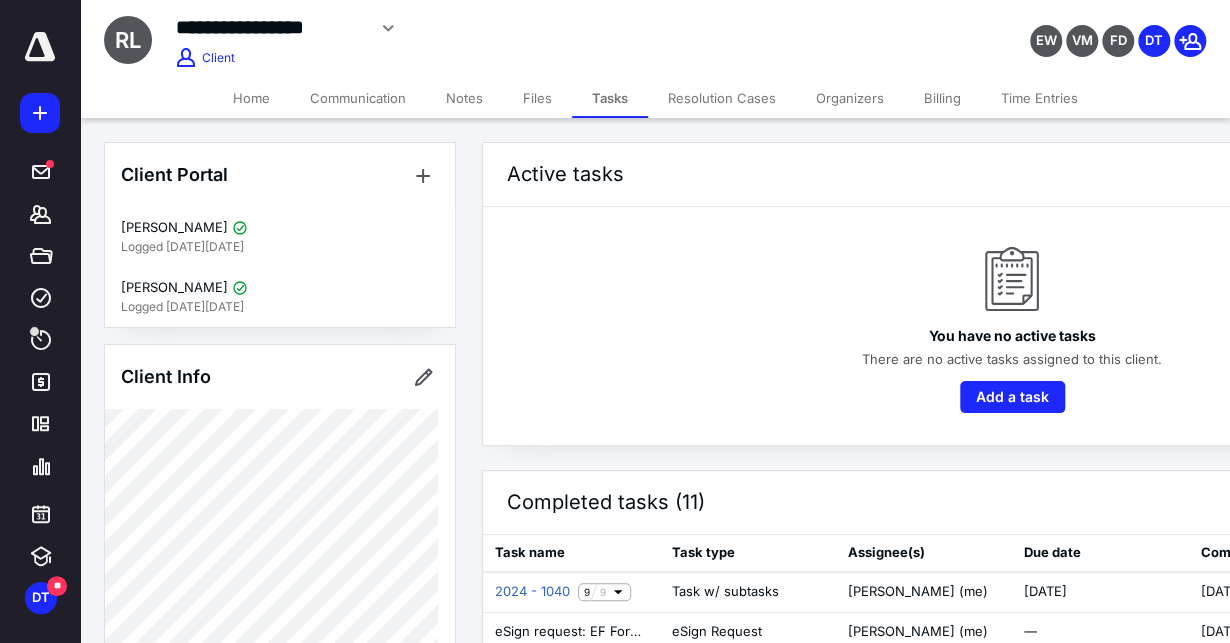 click on "Files" at bounding box center [537, 98] 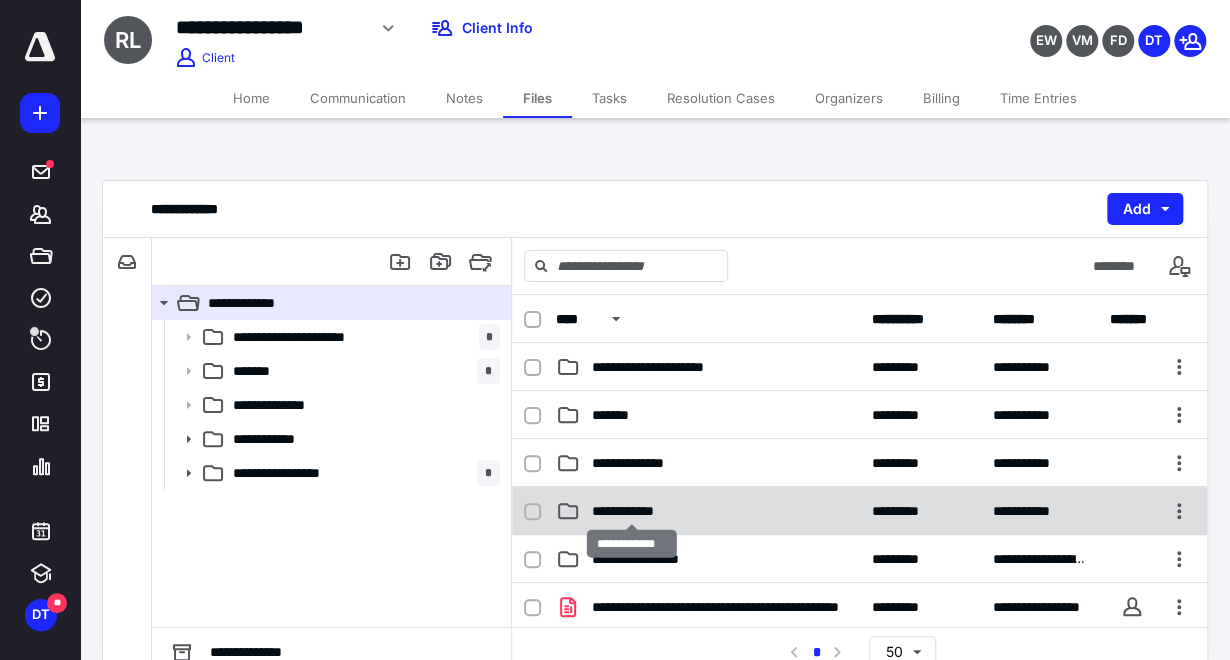 click on "**********" at bounding box center [632, 511] 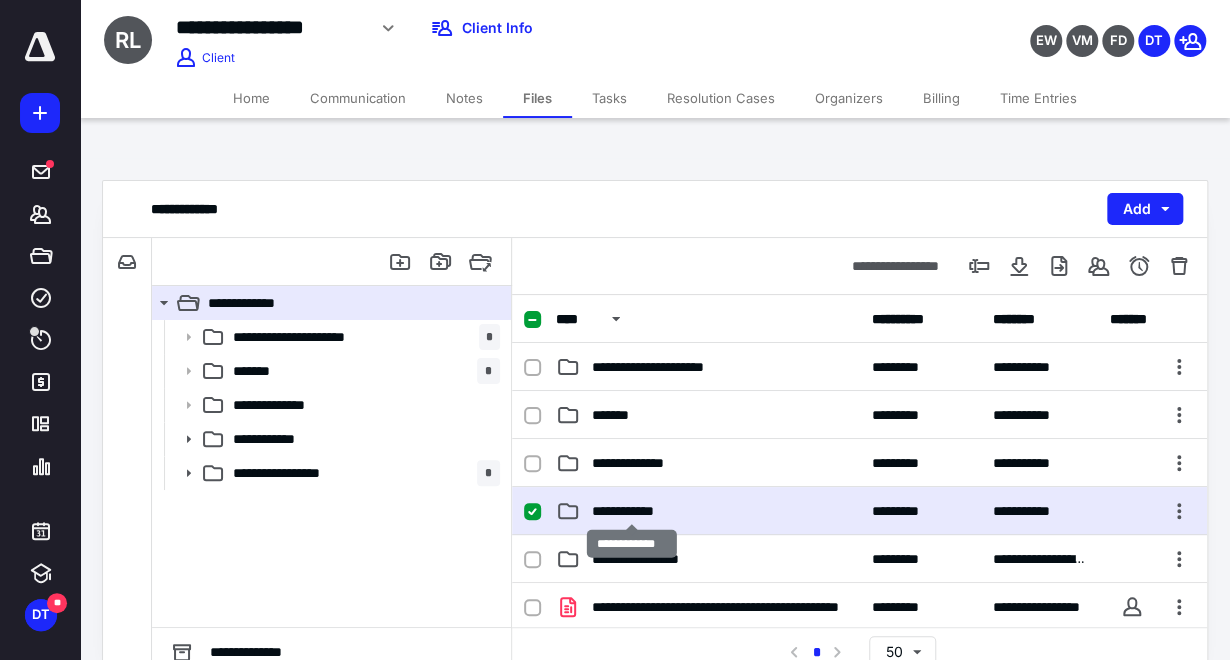 click on "**********" at bounding box center (632, 511) 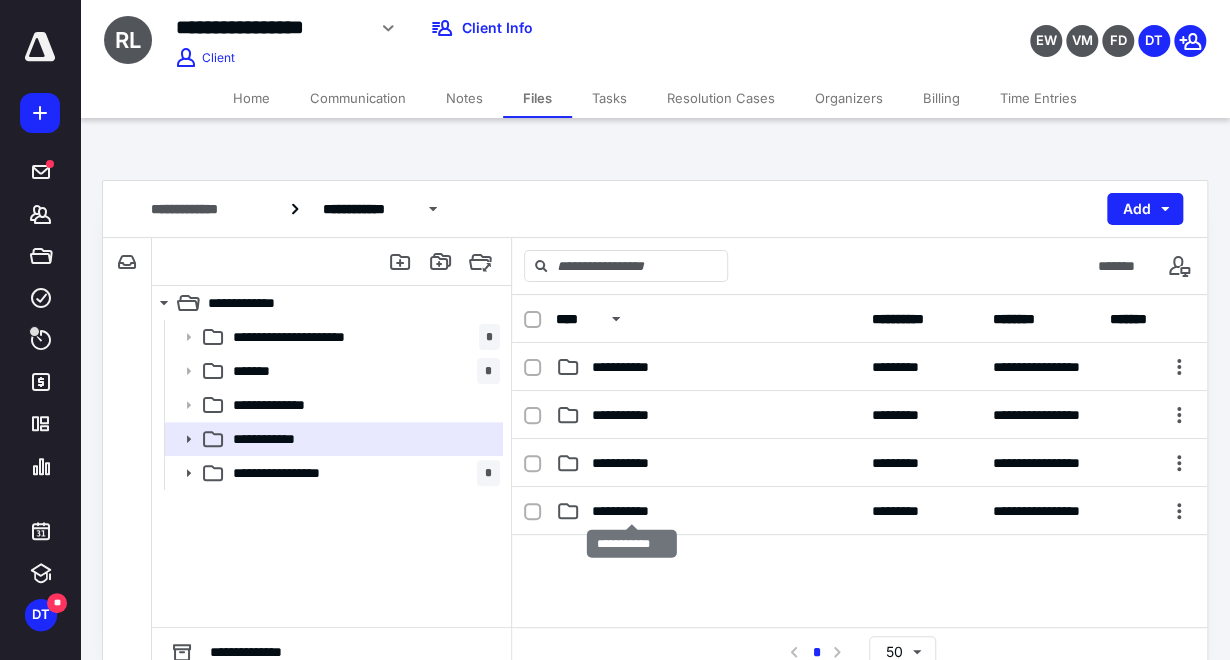 click on "**********" at bounding box center [632, 511] 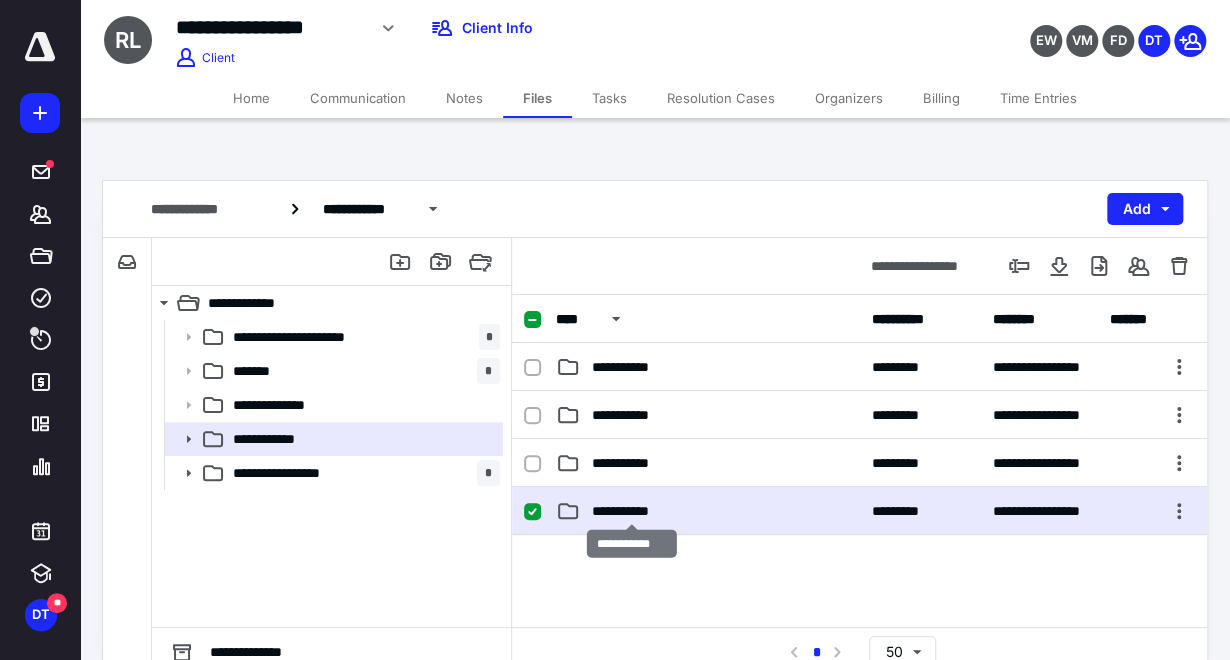click on "**********" at bounding box center (632, 511) 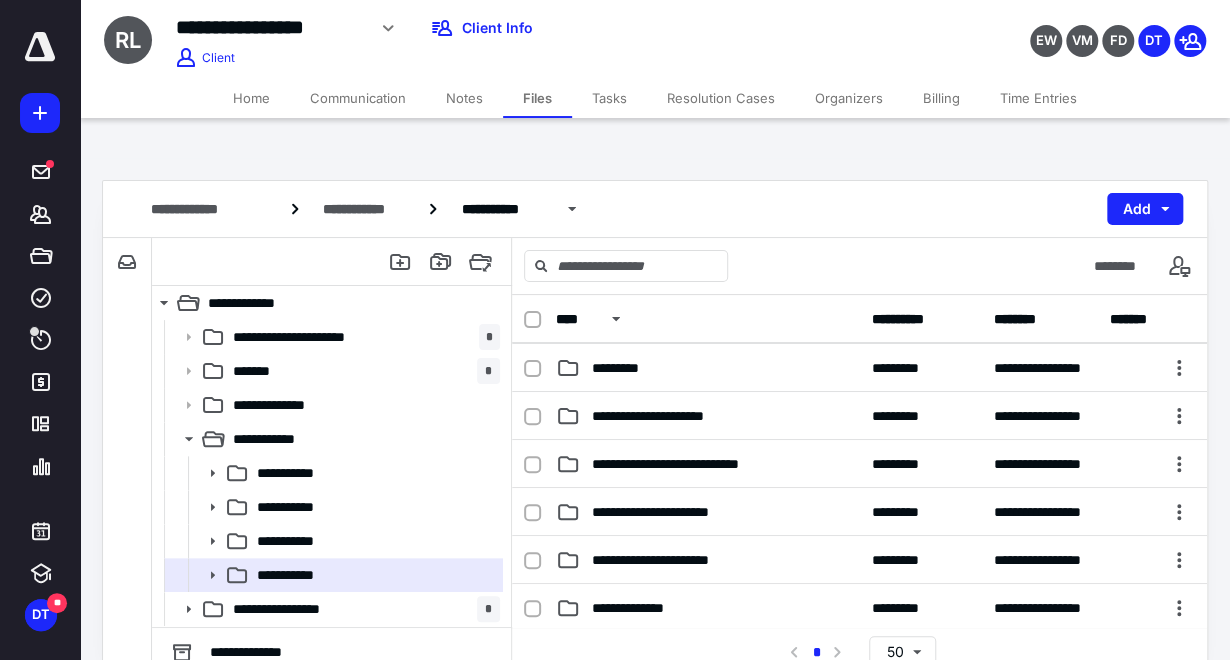scroll, scrollTop: 222, scrollLeft: 0, axis: vertical 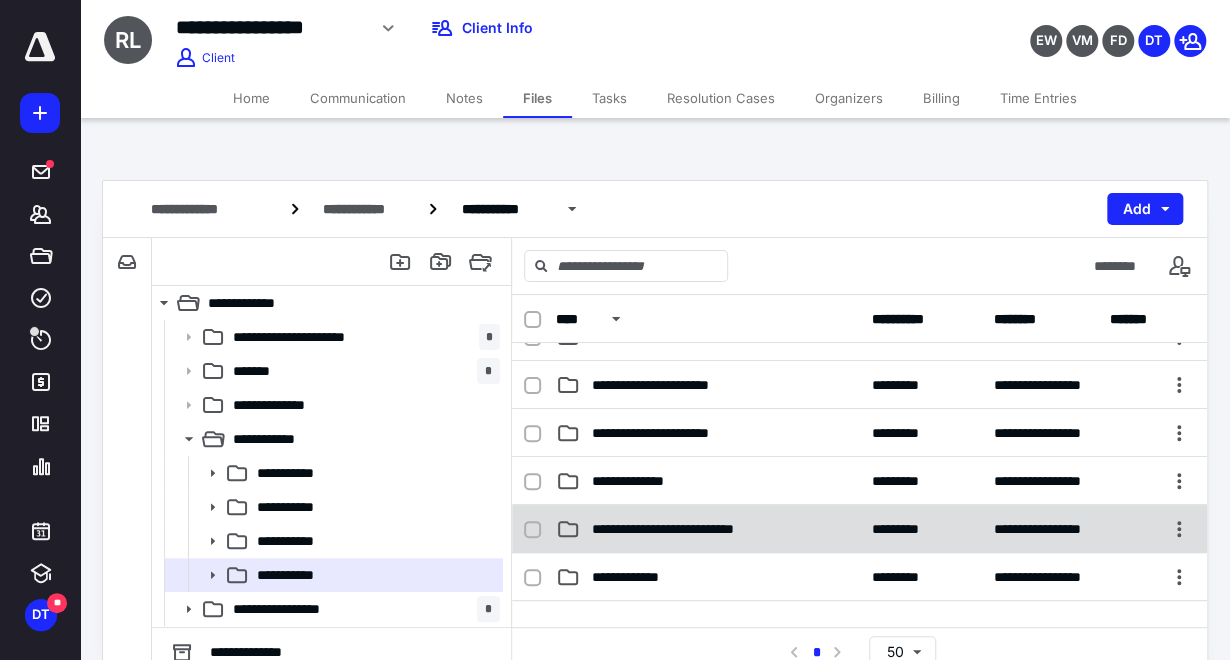 click on "**********" at bounding box center (684, 529) 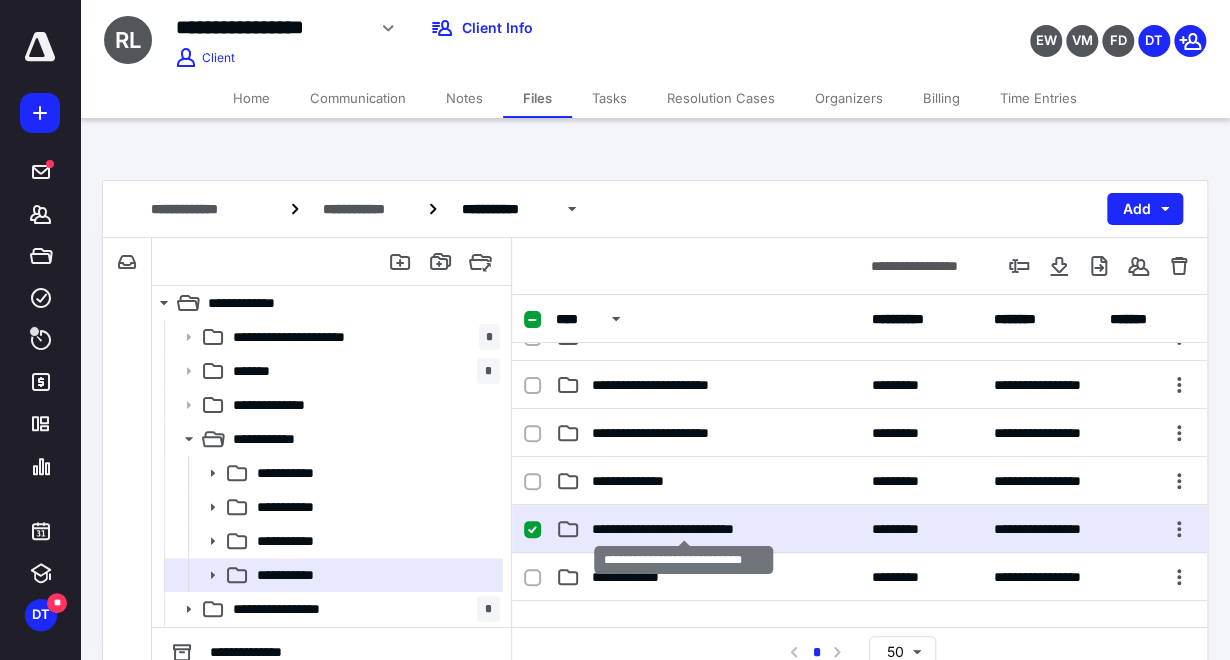 click on "**********" at bounding box center (684, 529) 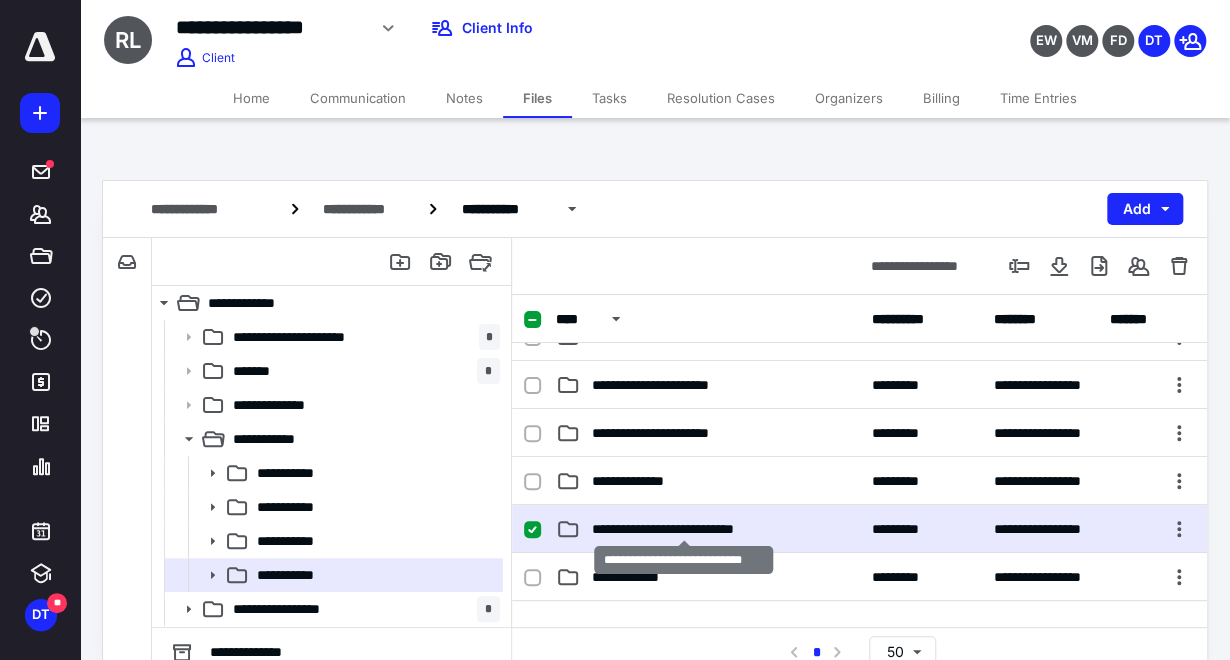 scroll, scrollTop: 0, scrollLeft: 0, axis: both 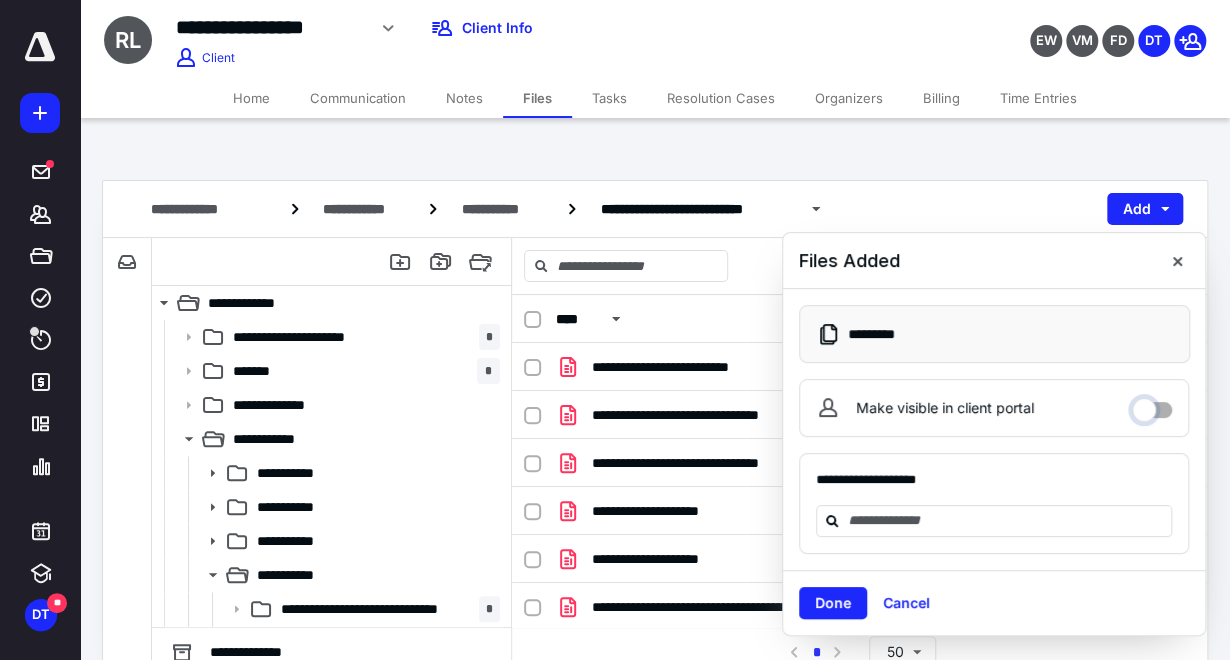 click on "Make visible in client portal" at bounding box center [1152, 405] 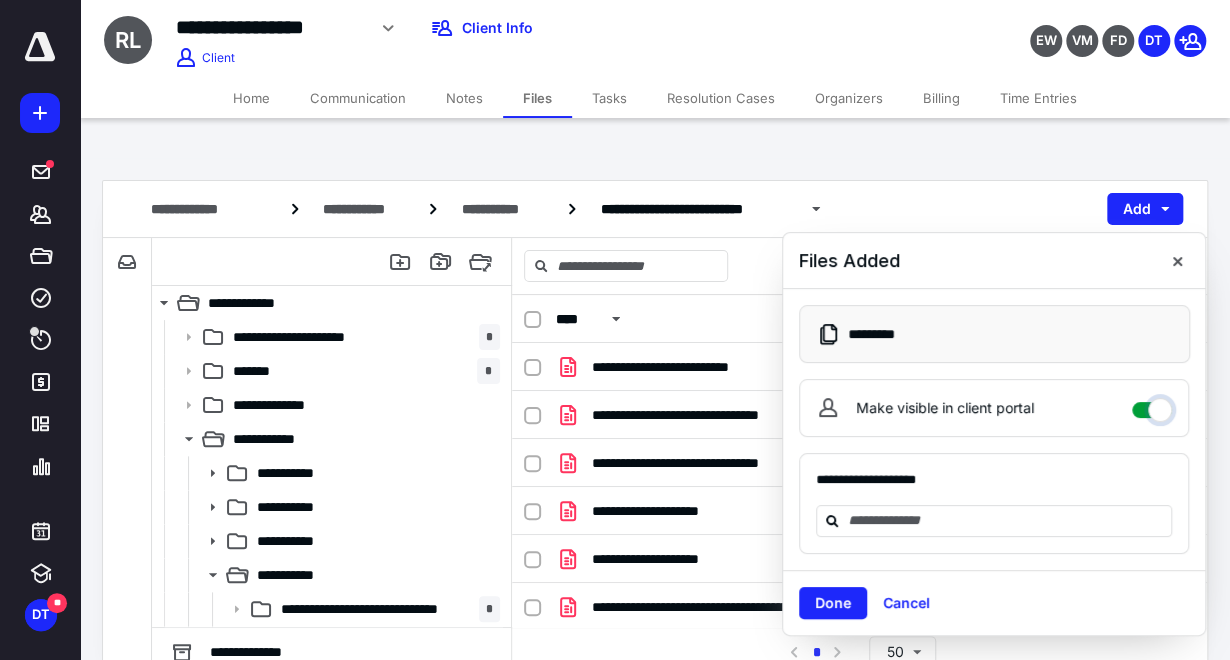 checkbox on "****" 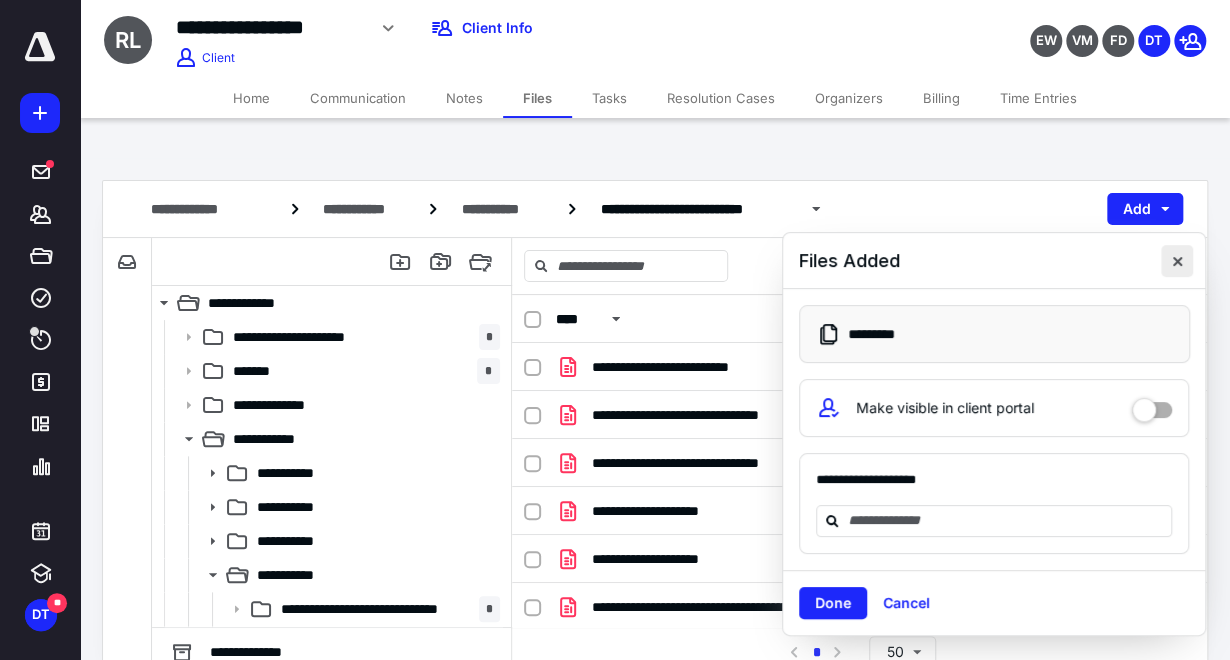 click at bounding box center (1177, 261) 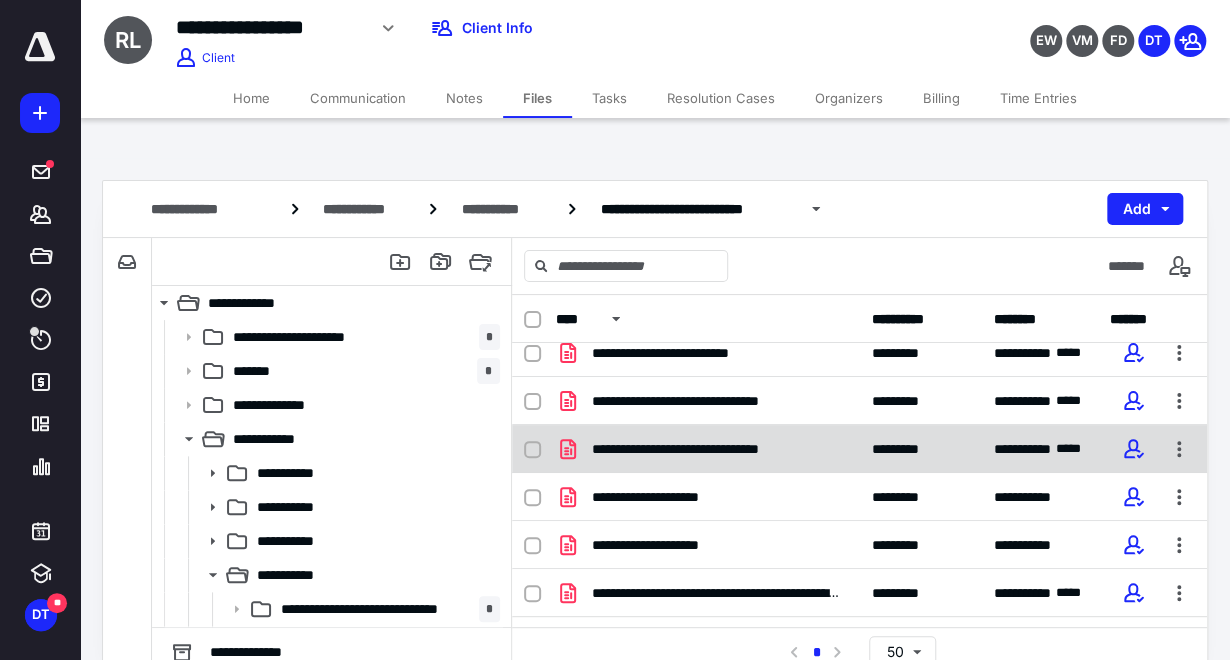 scroll, scrollTop: 0, scrollLeft: 0, axis: both 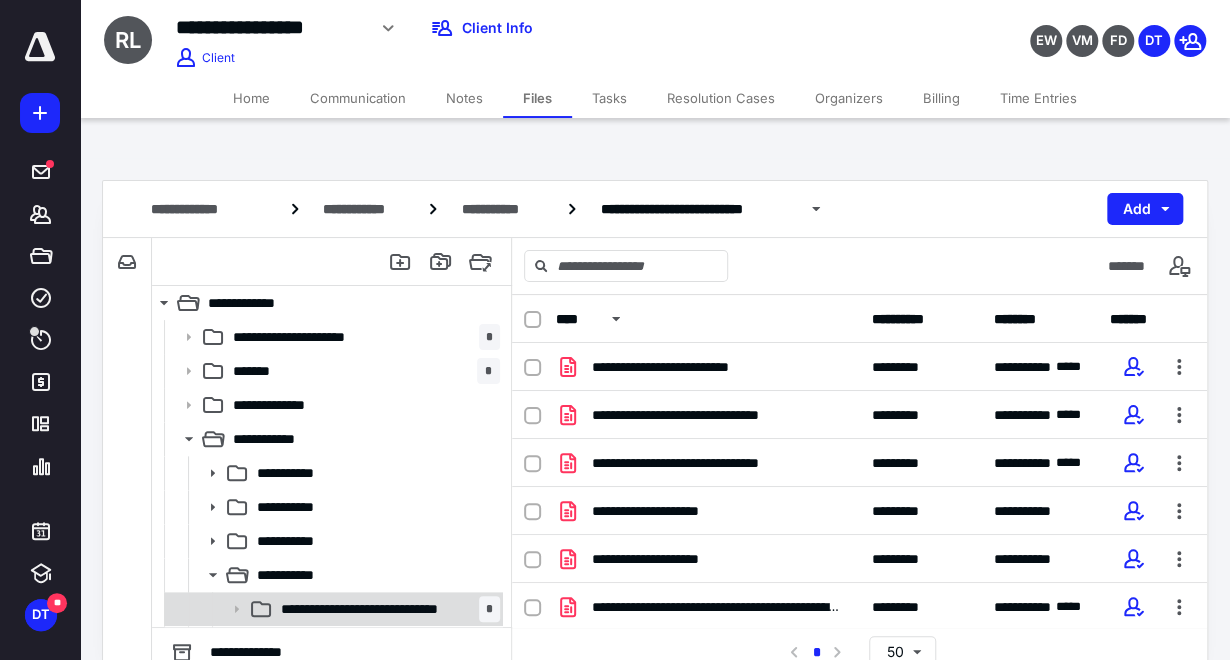 click on "**********" at bounding box center [373, 609] 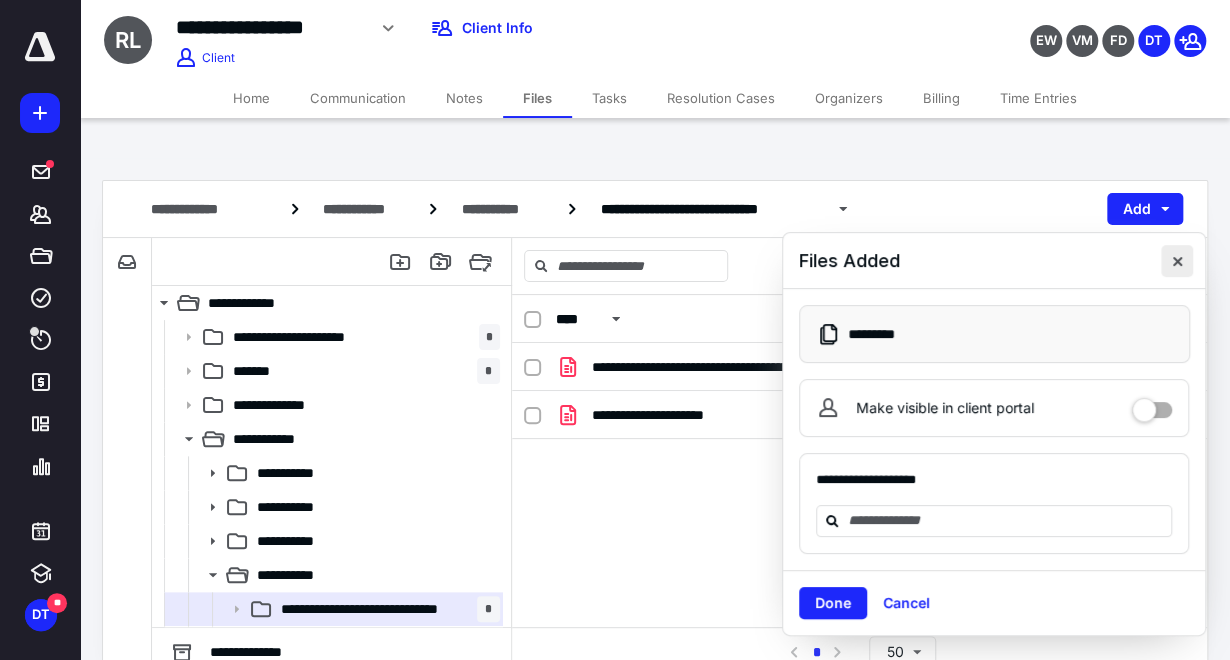click at bounding box center (1177, 261) 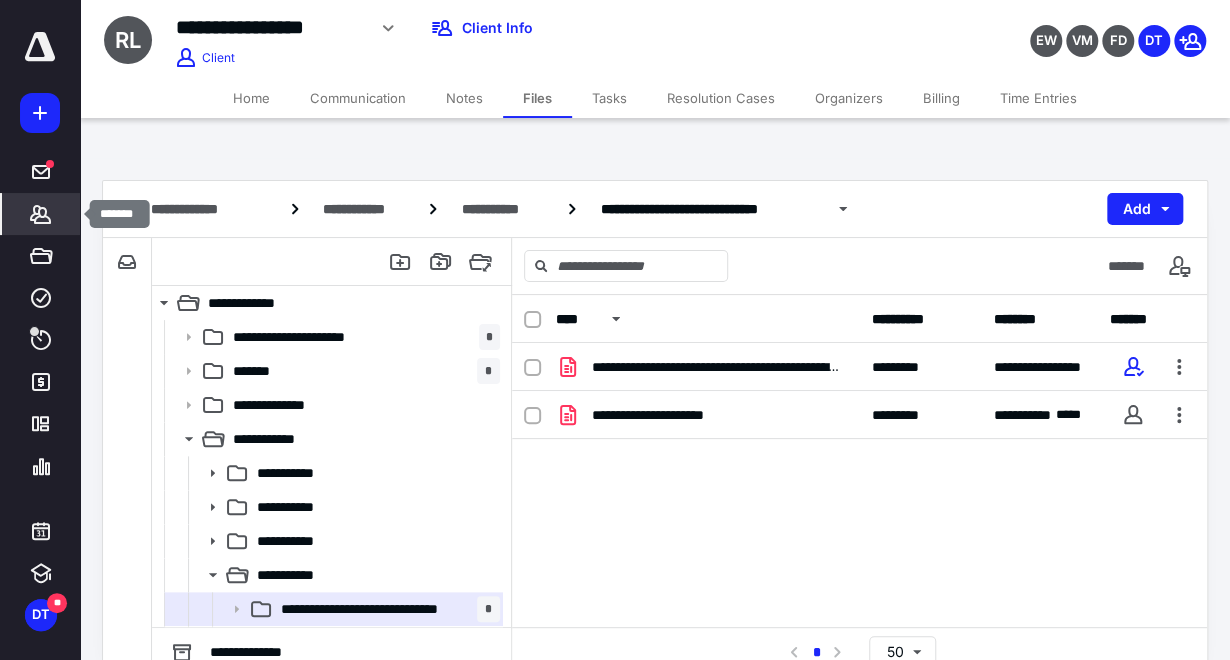 click 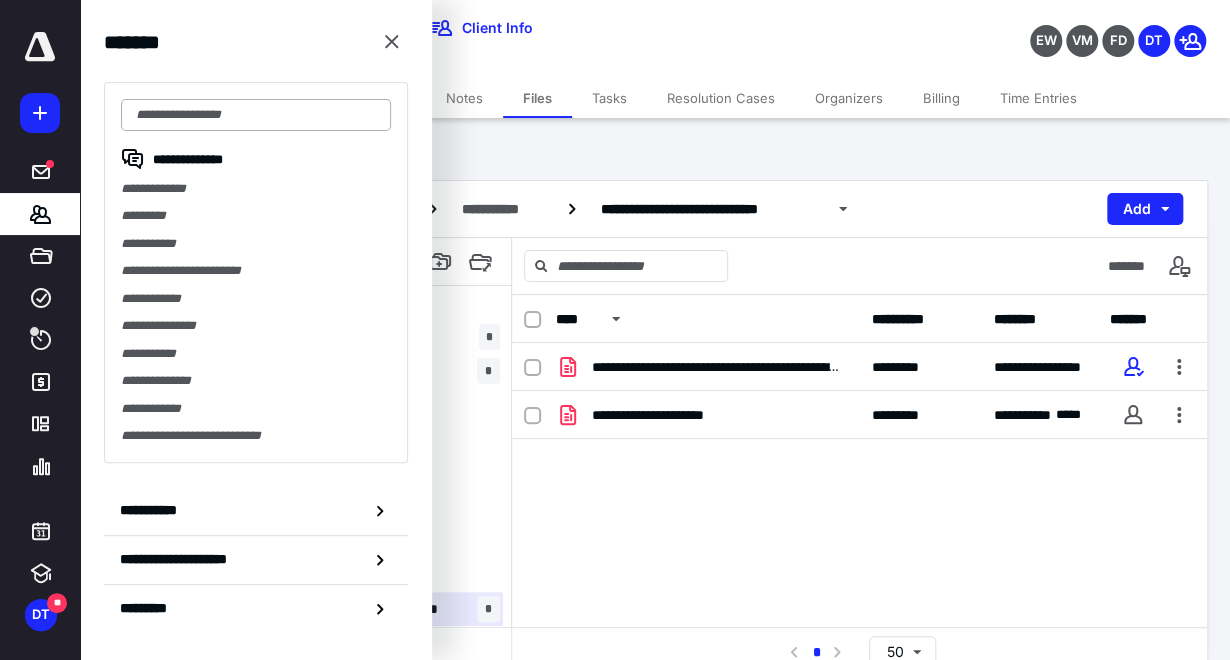 click at bounding box center [256, 115] 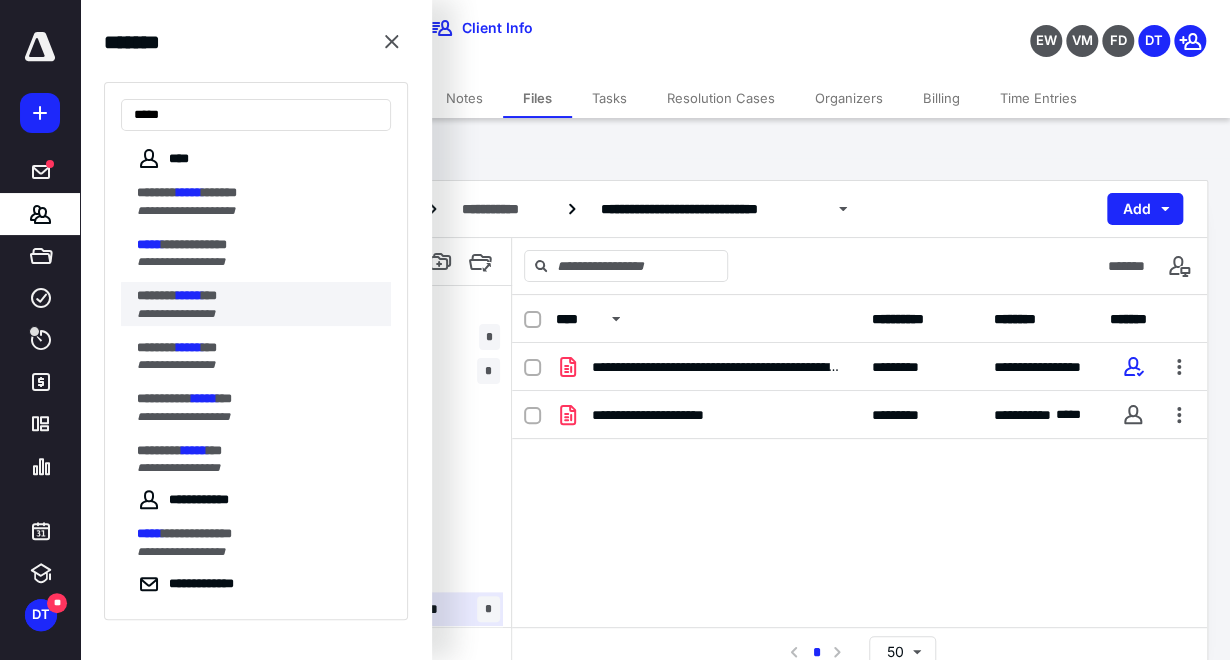 type on "*****" 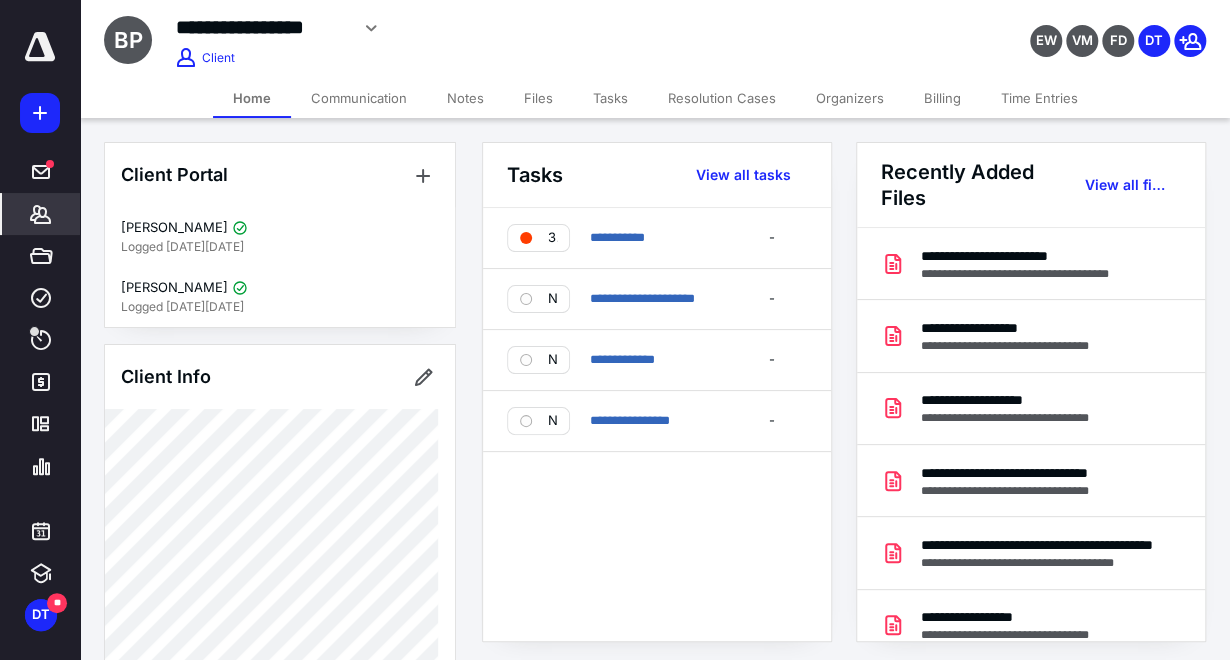 click on "Files" at bounding box center [538, 98] 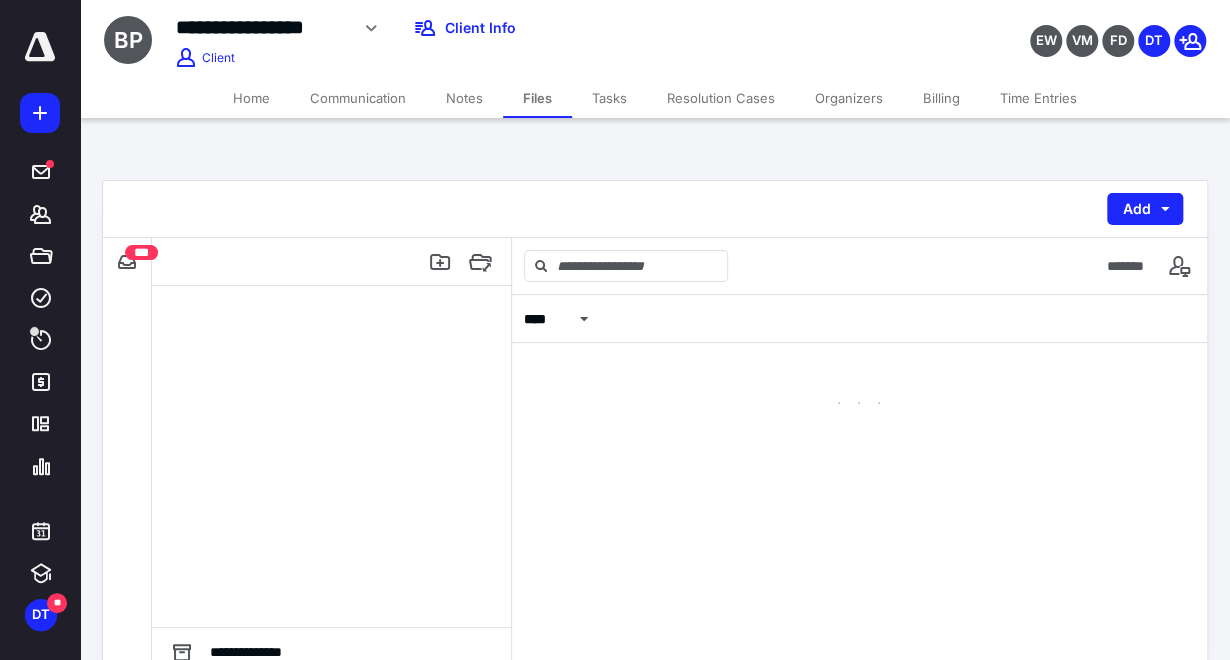 click on "Files" at bounding box center [537, 98] 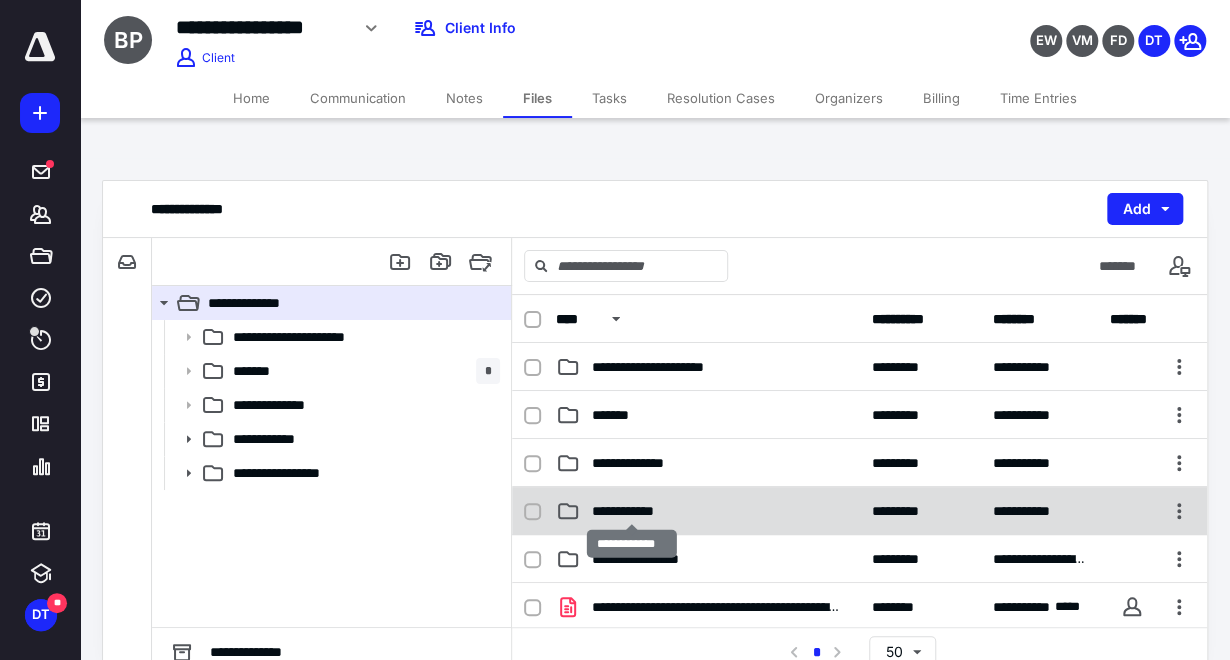 click on "**********" at bounding box center (632, 511) 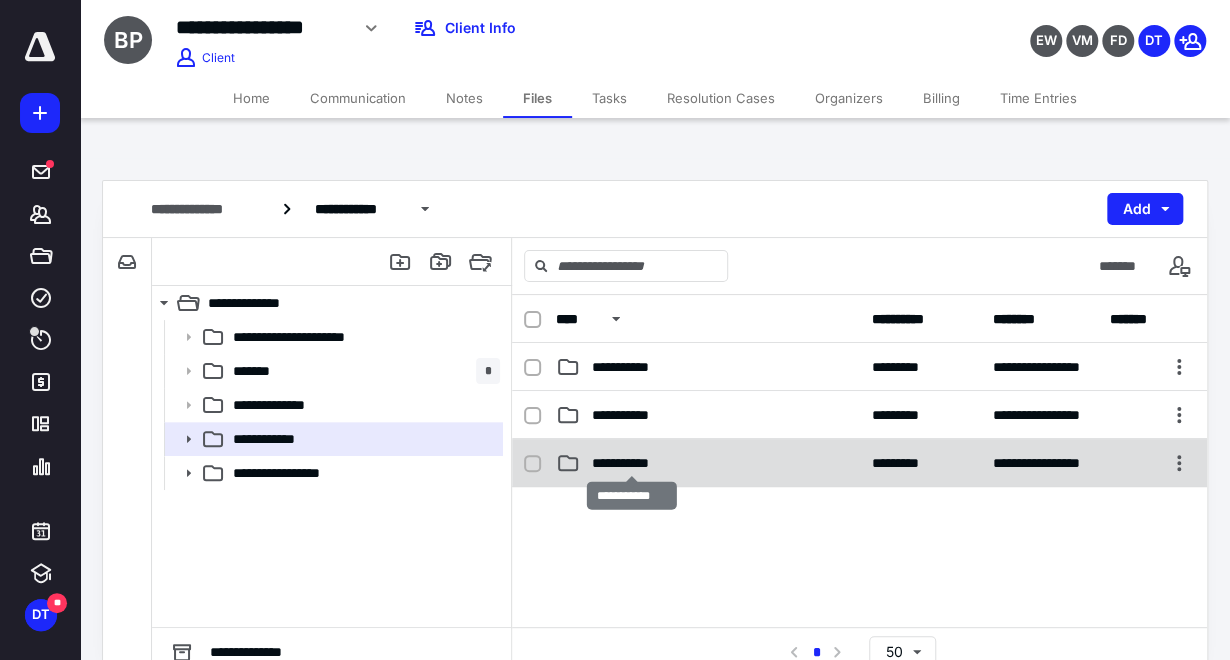 click on "**********" at bounding box center (632, 463) 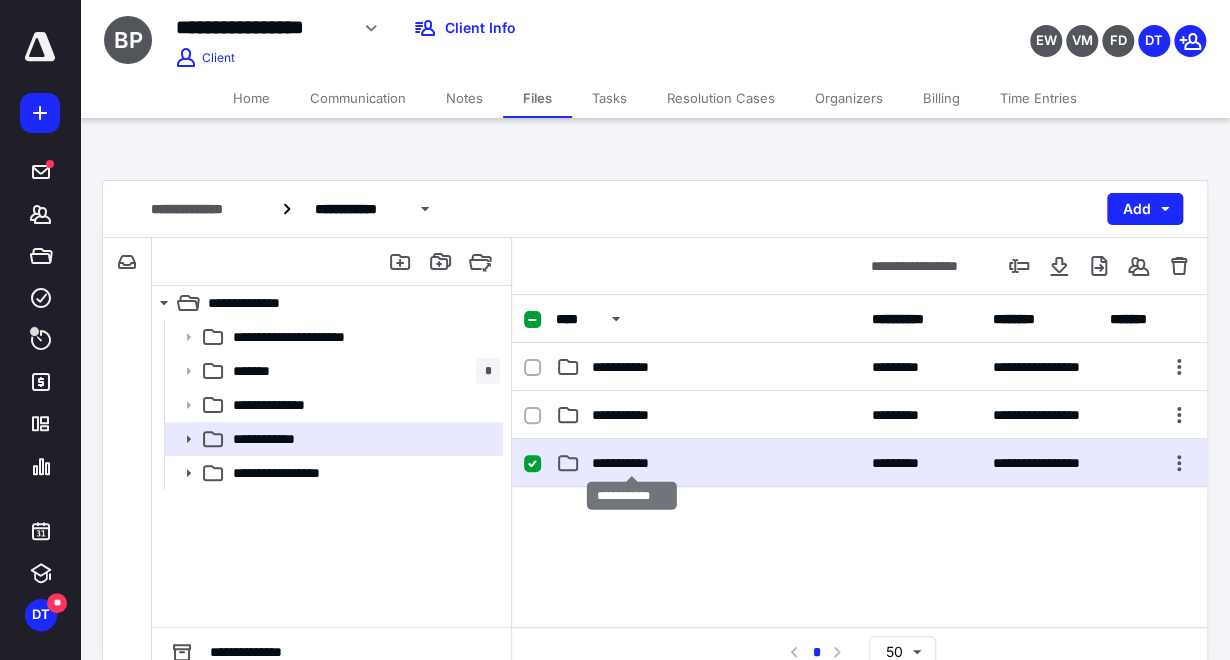 click on "**********" at bounding box center (632, 463) 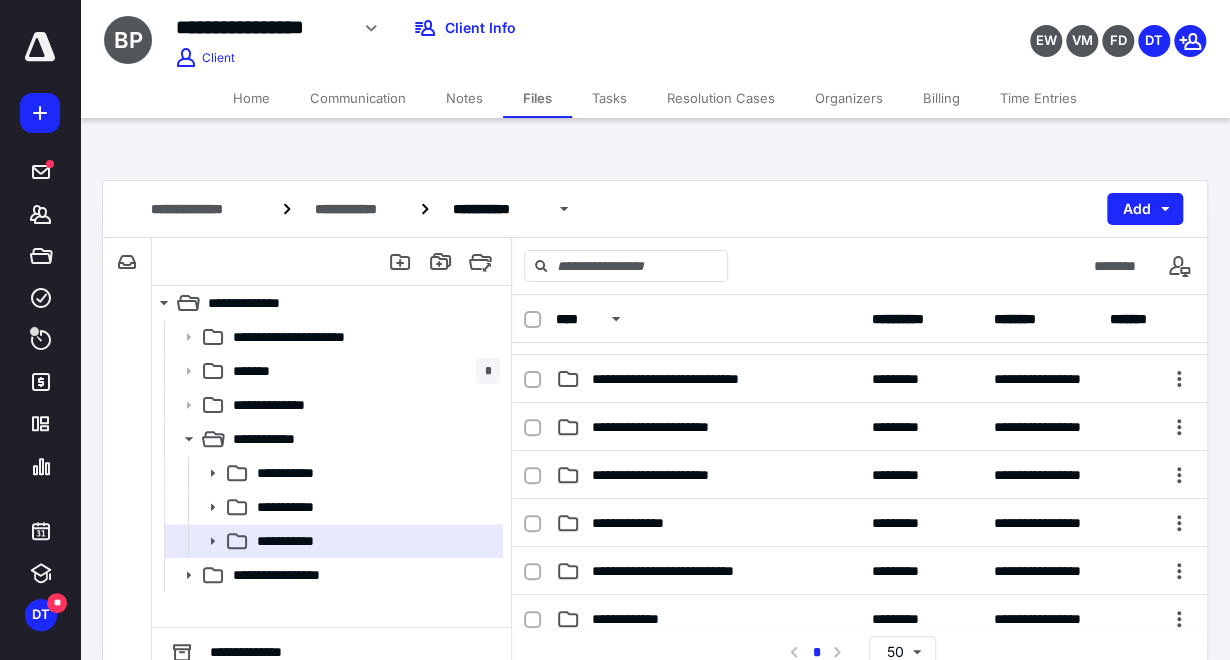 scroll, scrollTop: 222, scrollLeft: 0, axis: vertical 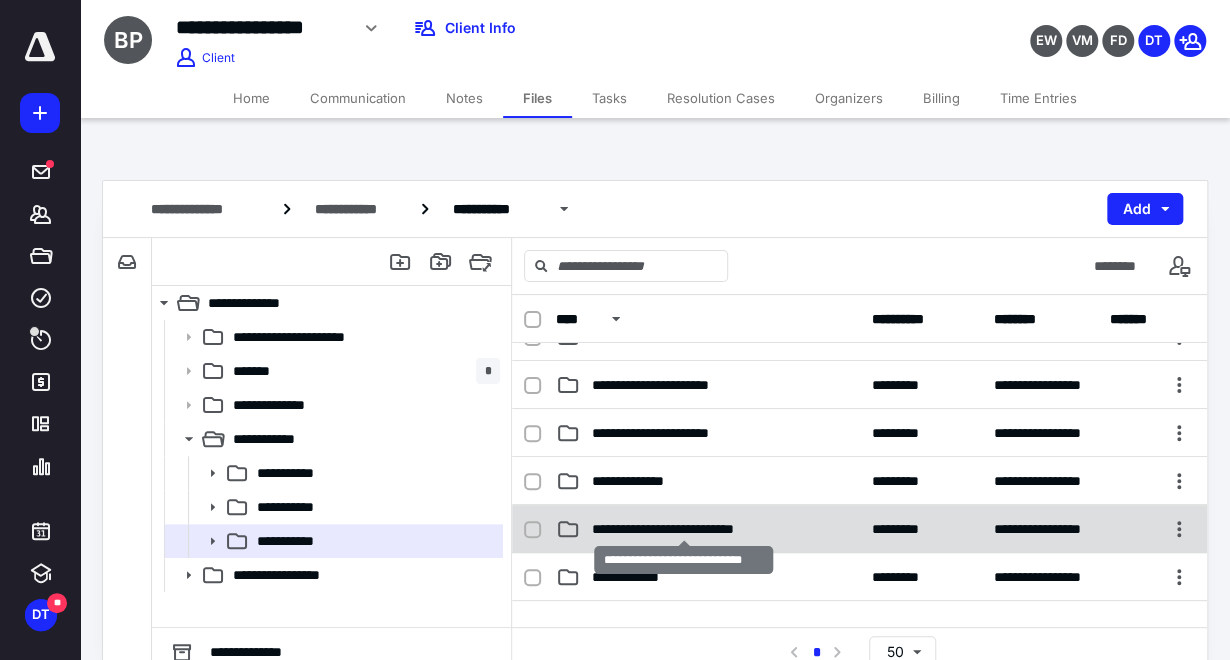 click on "**********" at bounding box center (684, 529) 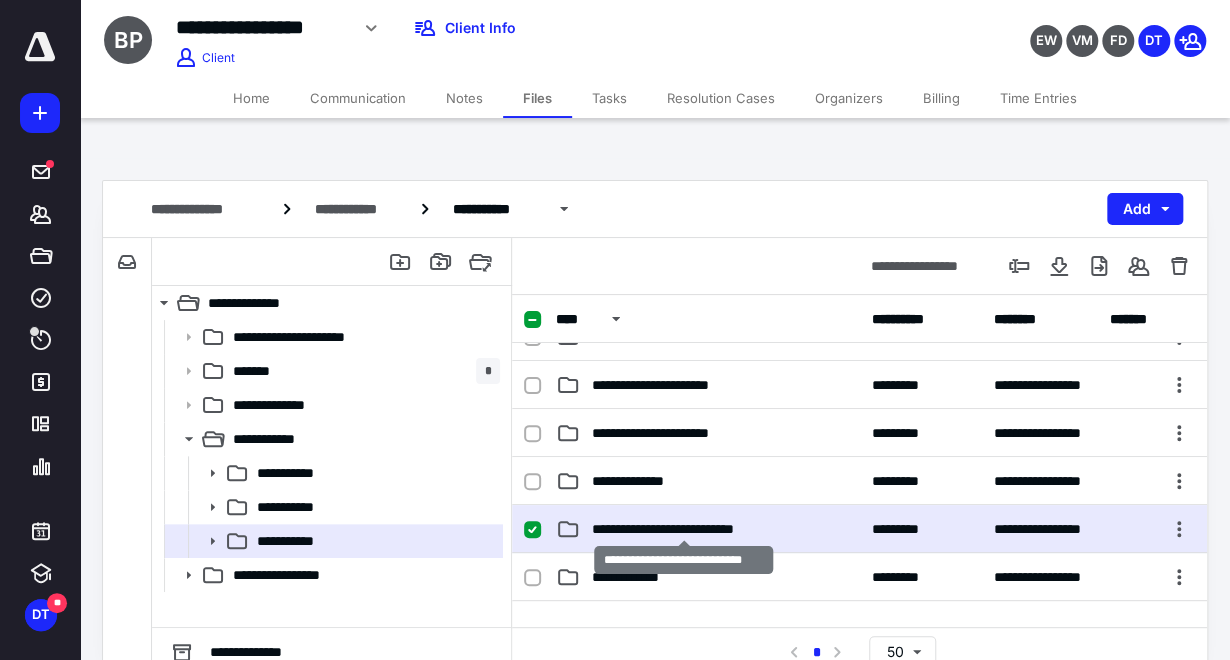 click on "**********" at bounding box center [684, 529] 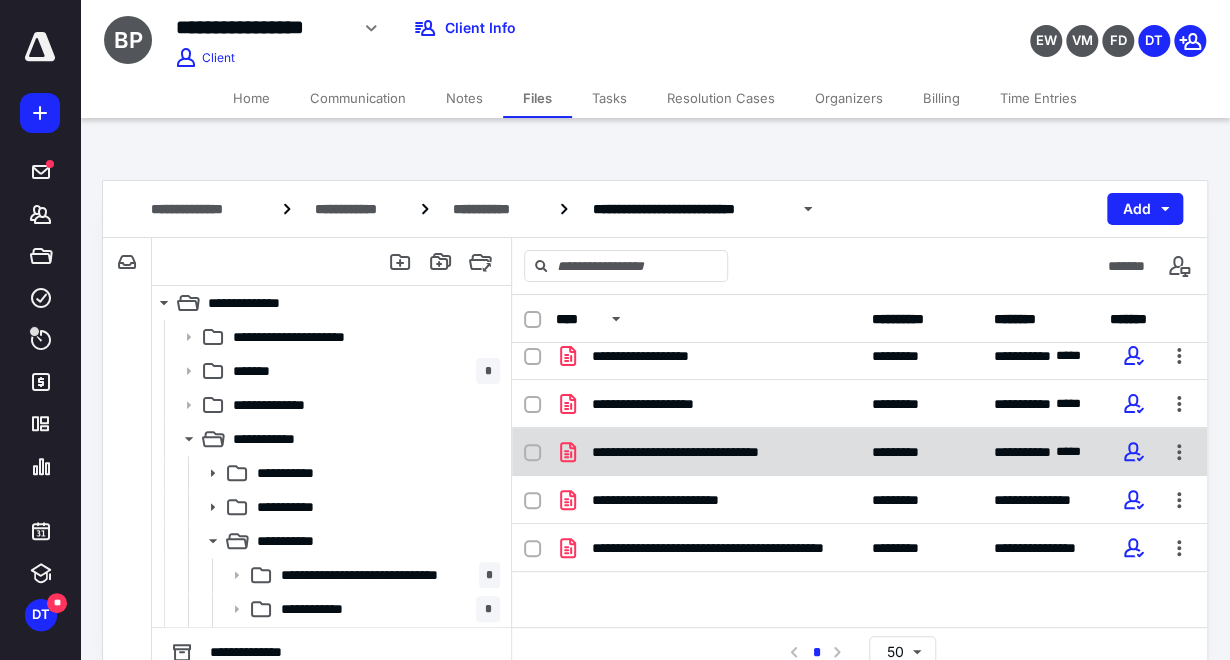 scroll, scrollTop: 14, scrollLeft: 0, axis: vertical 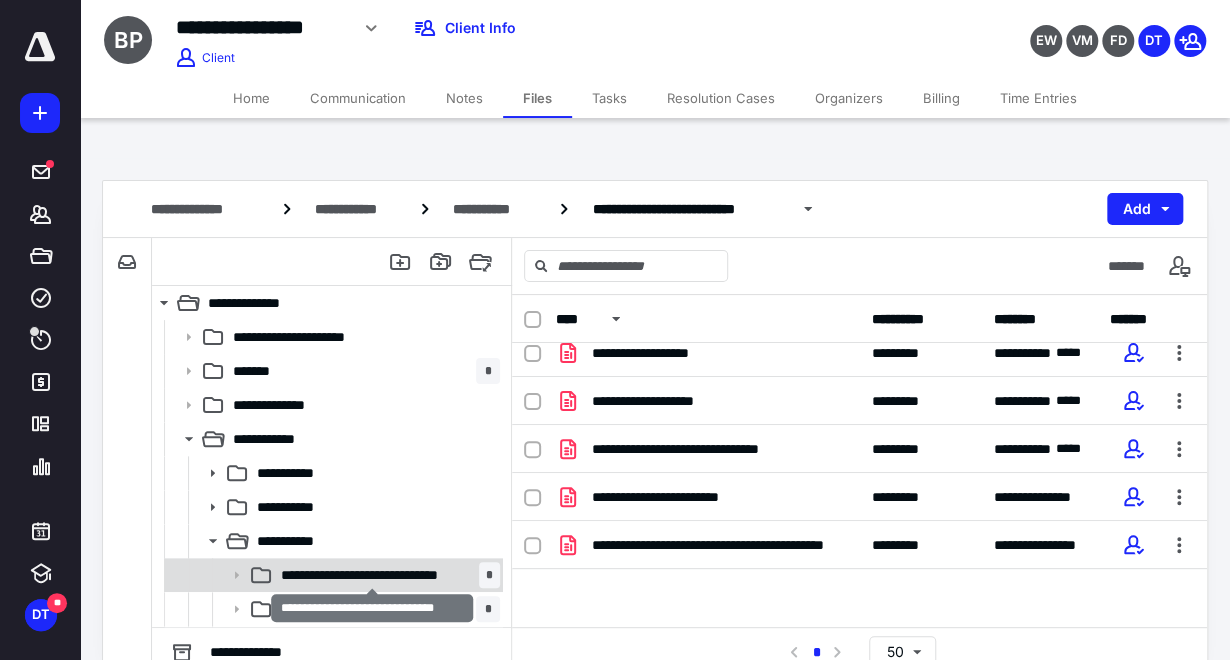 click on "**********" at bounding box center [373, 575] 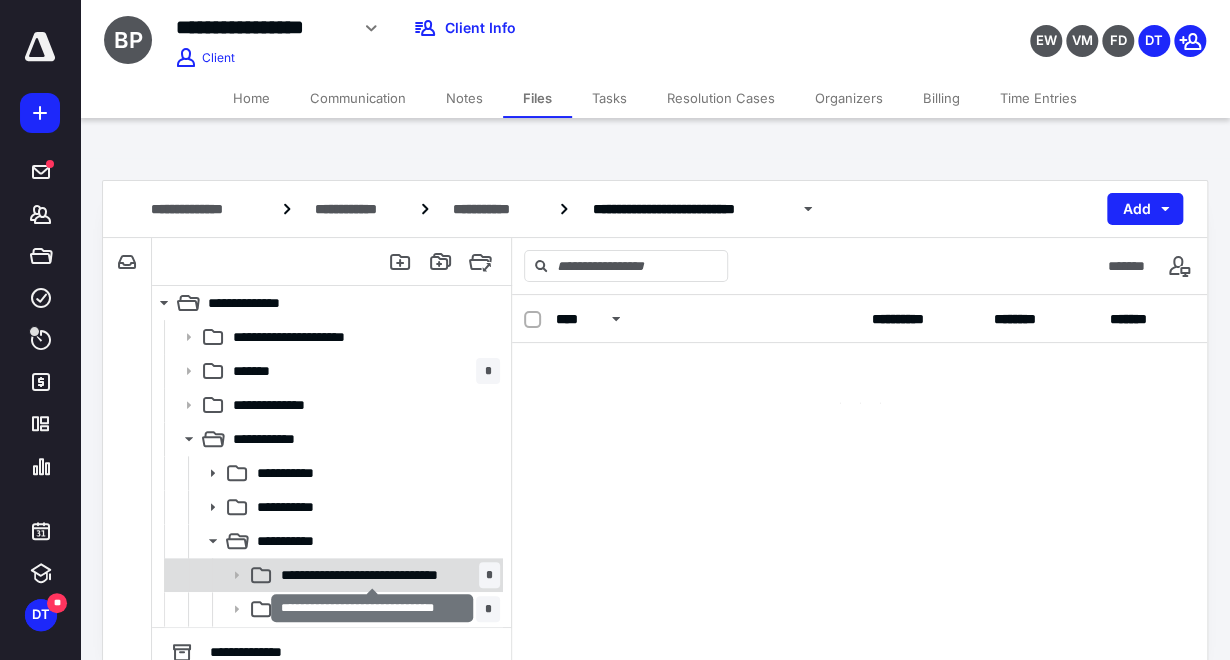 scroll, scrollTop: 0, scrollLeft: 0, axis: both 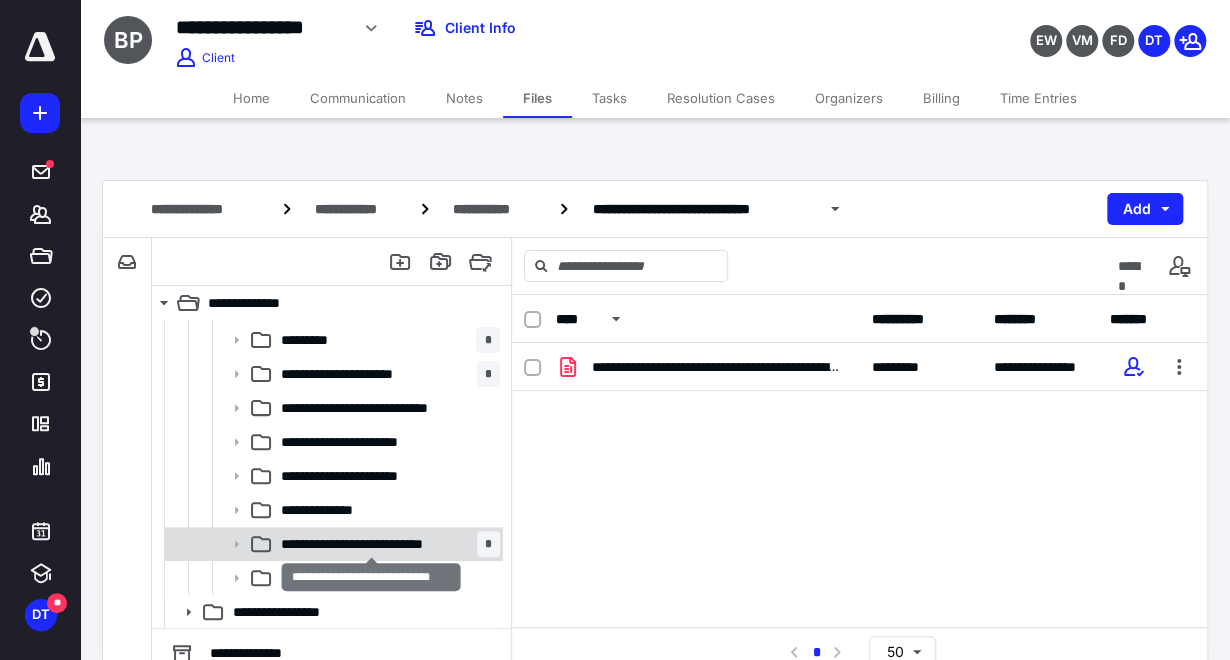 click on "**********" at bounding box center [372, 544] 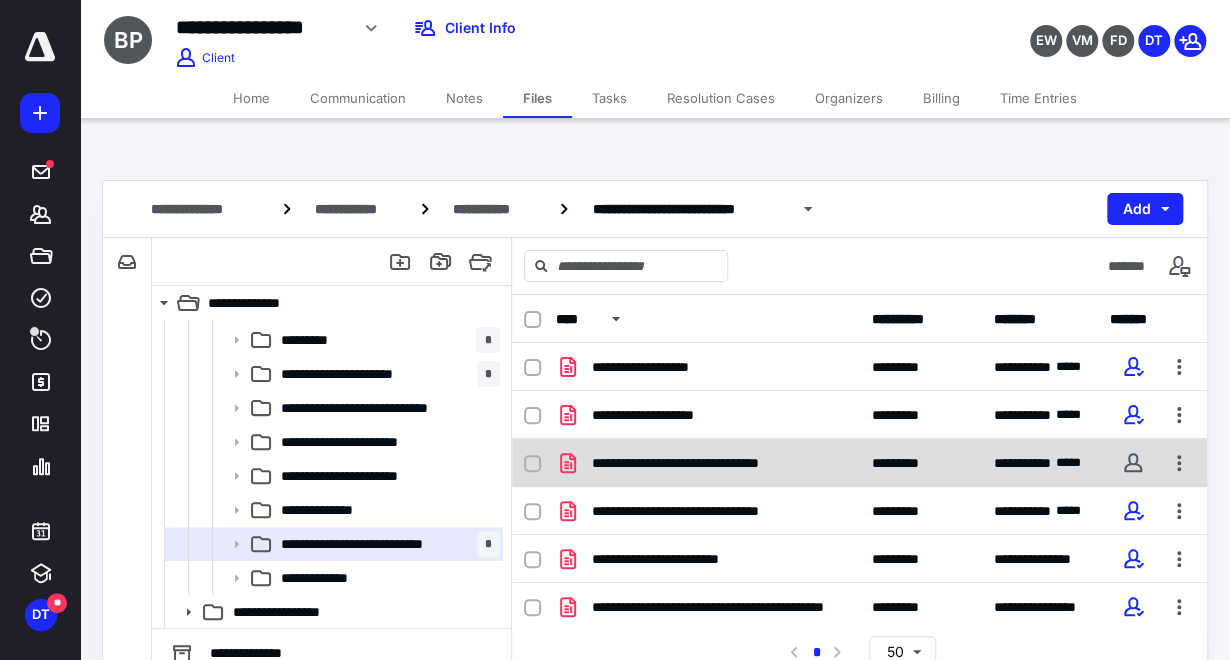 click on "**********" at bounding box center [708, 463] 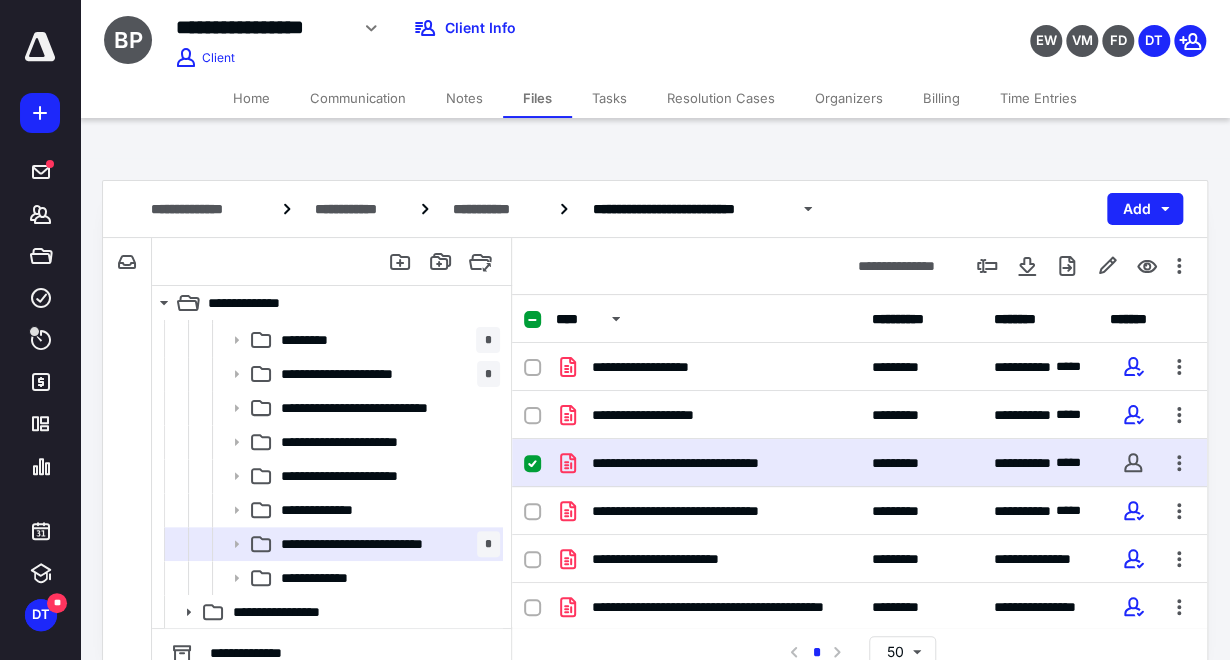 click on "**********" at bounding box center [708, 463] 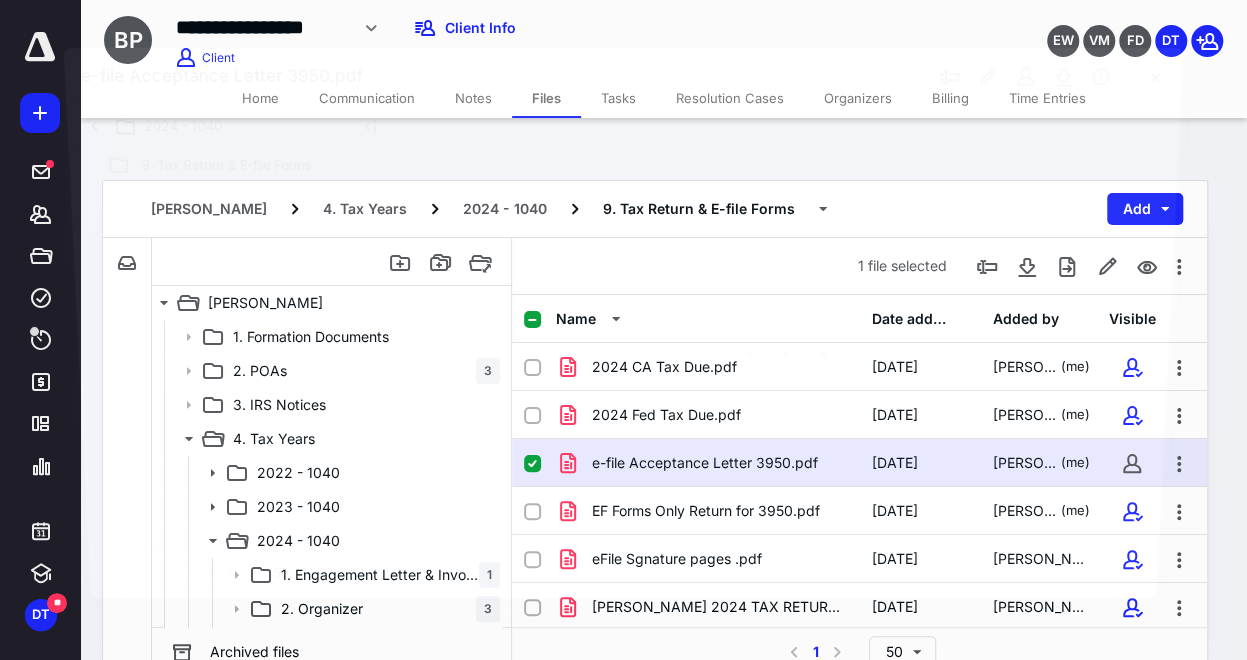 scroll, scrollTop: 303, scrollLeft: 0, axis: vertical 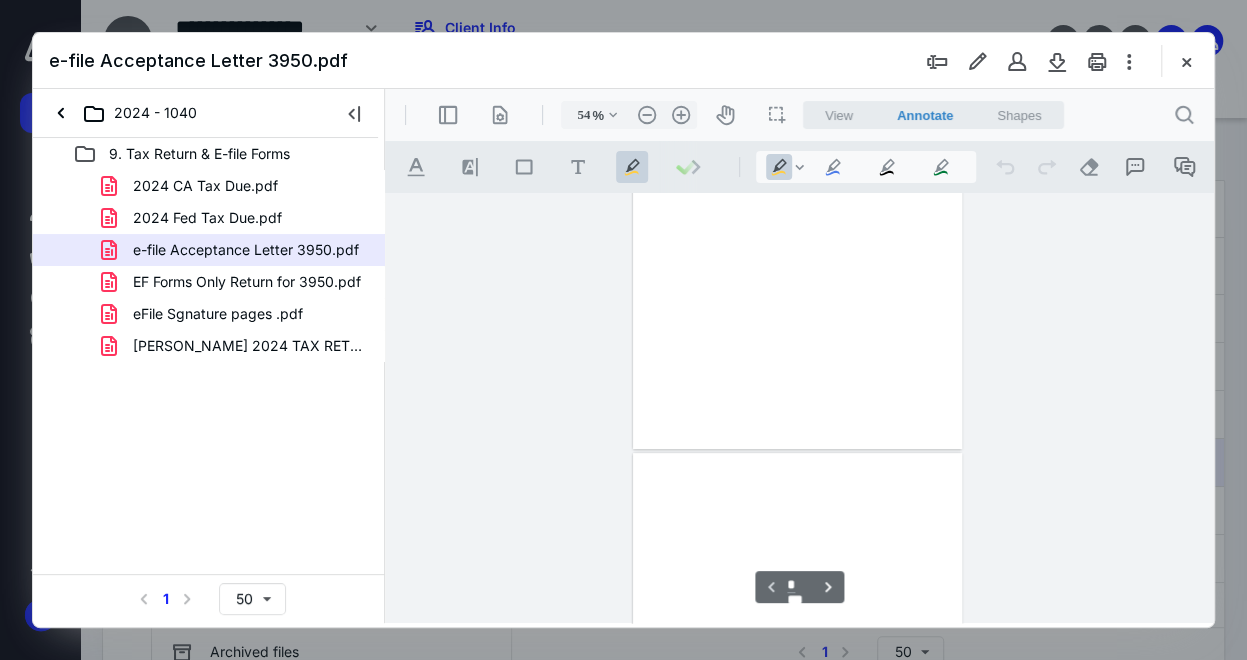 type on "131" 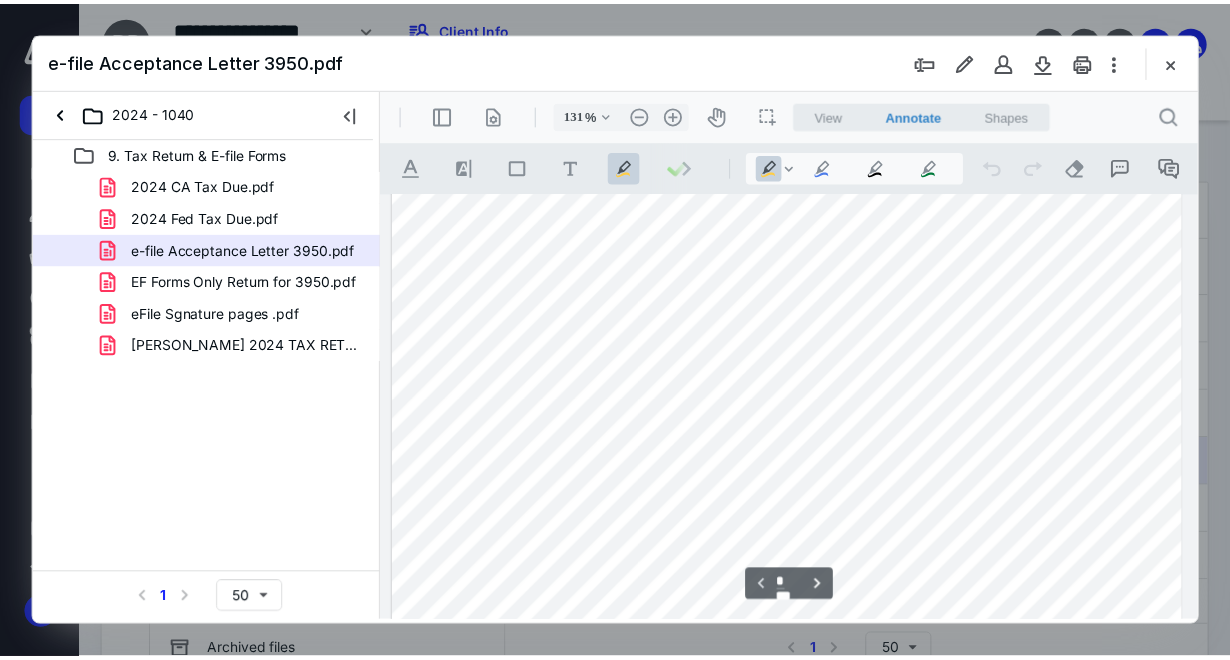 scroll, scrollTop: 591, scrollLeft: 0, axis: vertical 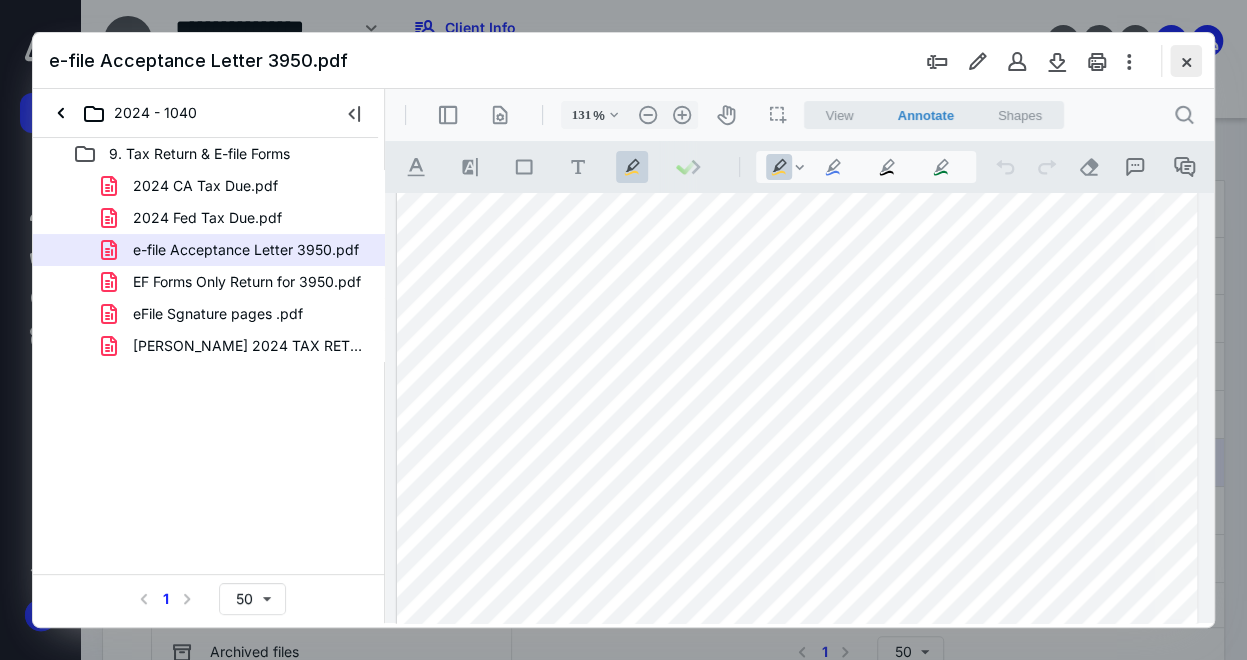 click at bounding box center [1186, 61] 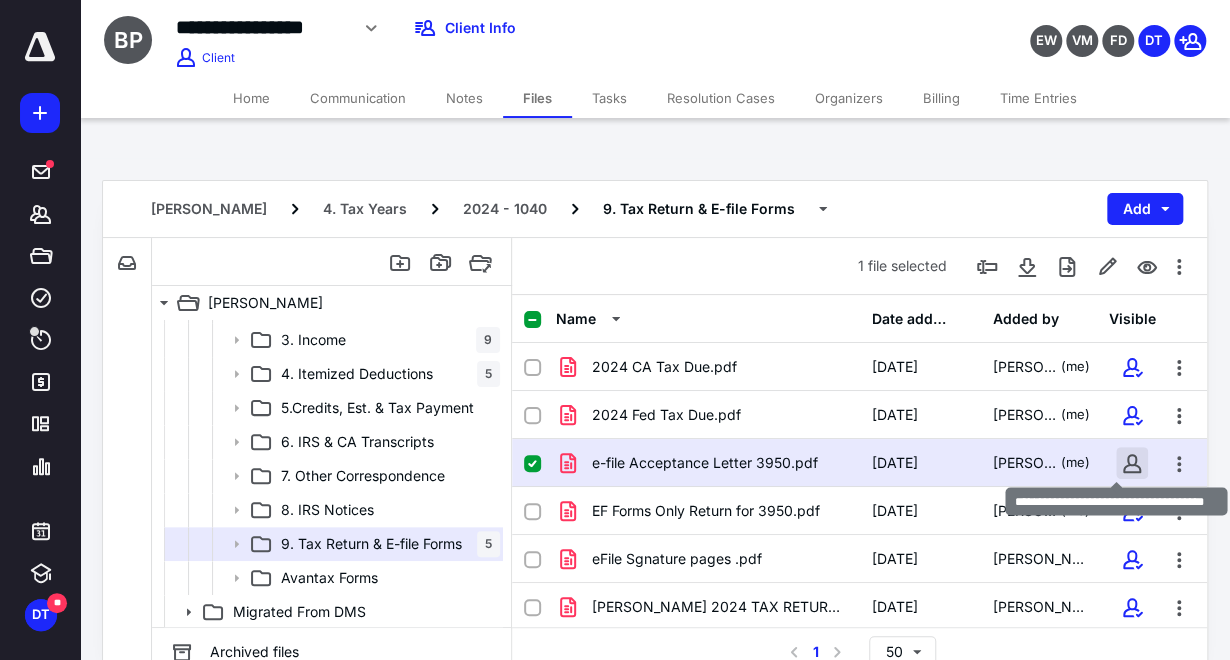 click at bounding box center [1132, 463] 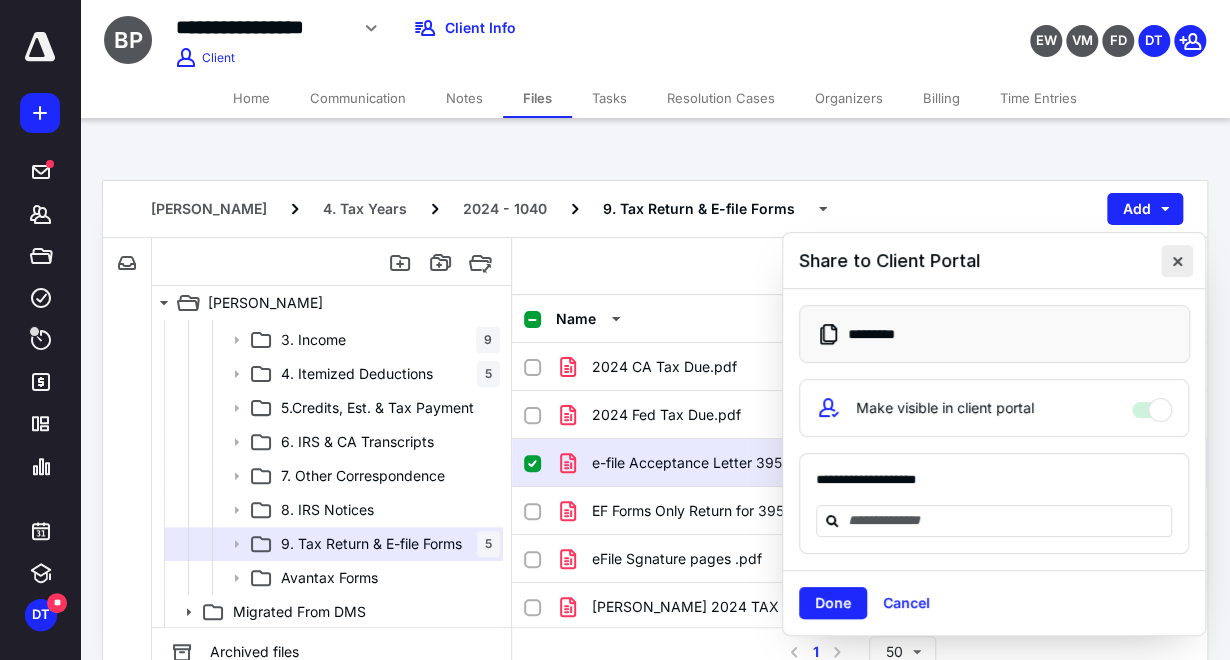 click at bounding box center (1177, 261) 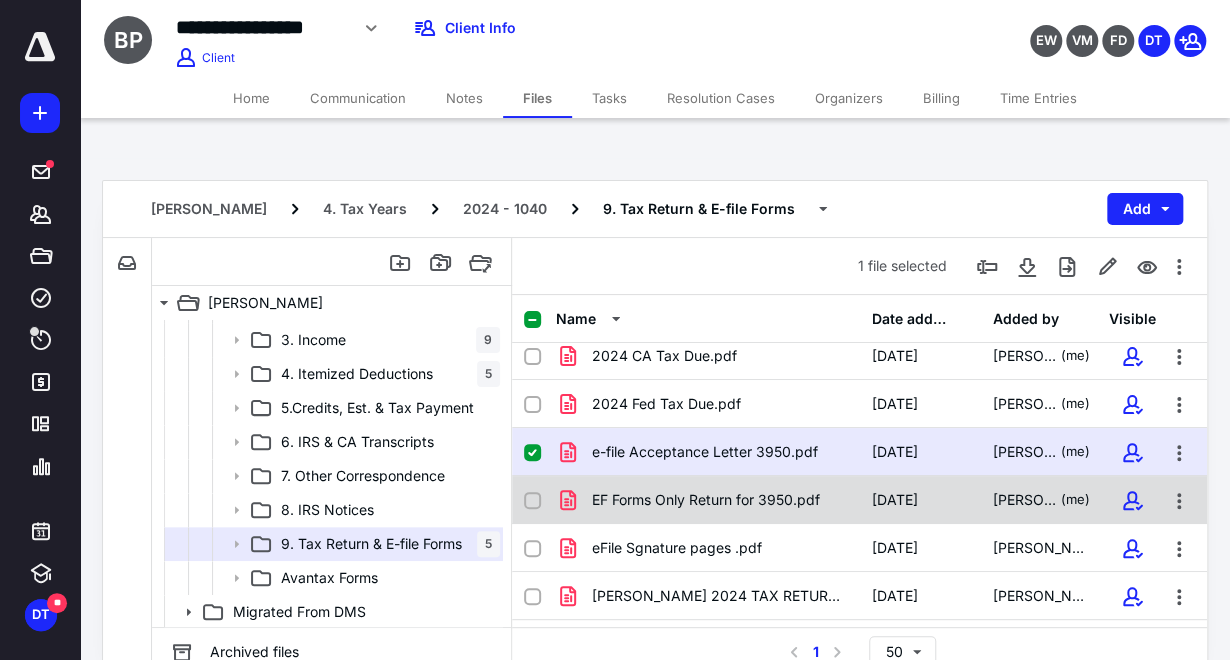 scroll, scrollTop: 14, scrollLeft: 0, axis: vertical 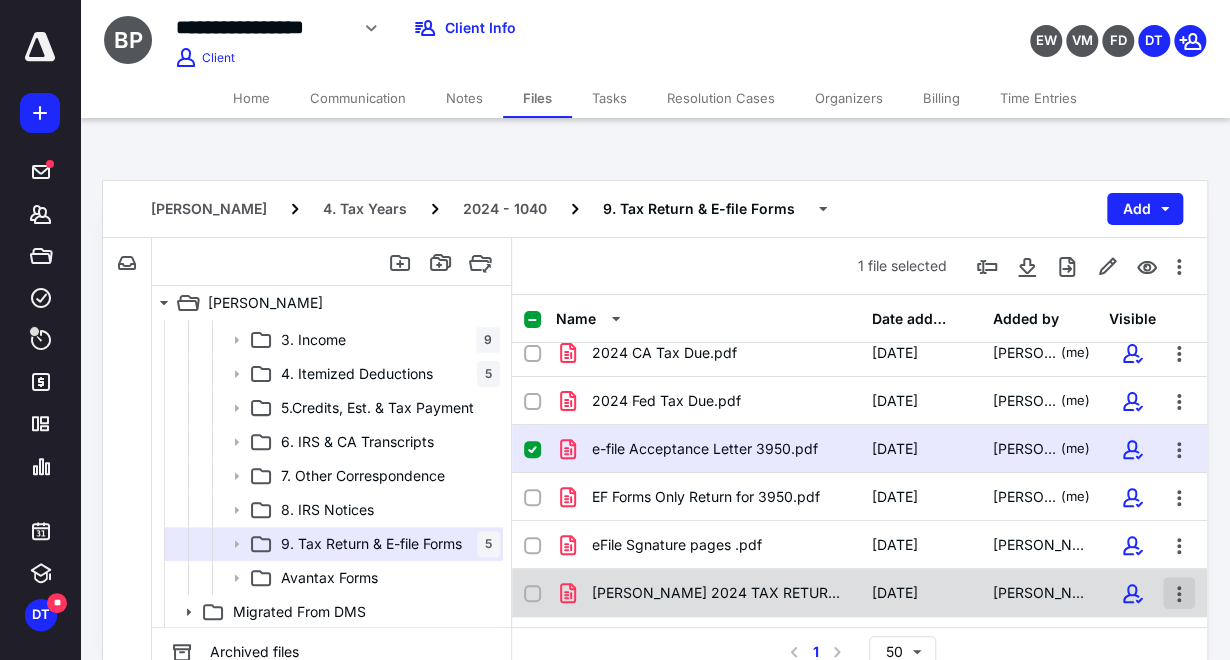 click at bounding box center [1179, 593] 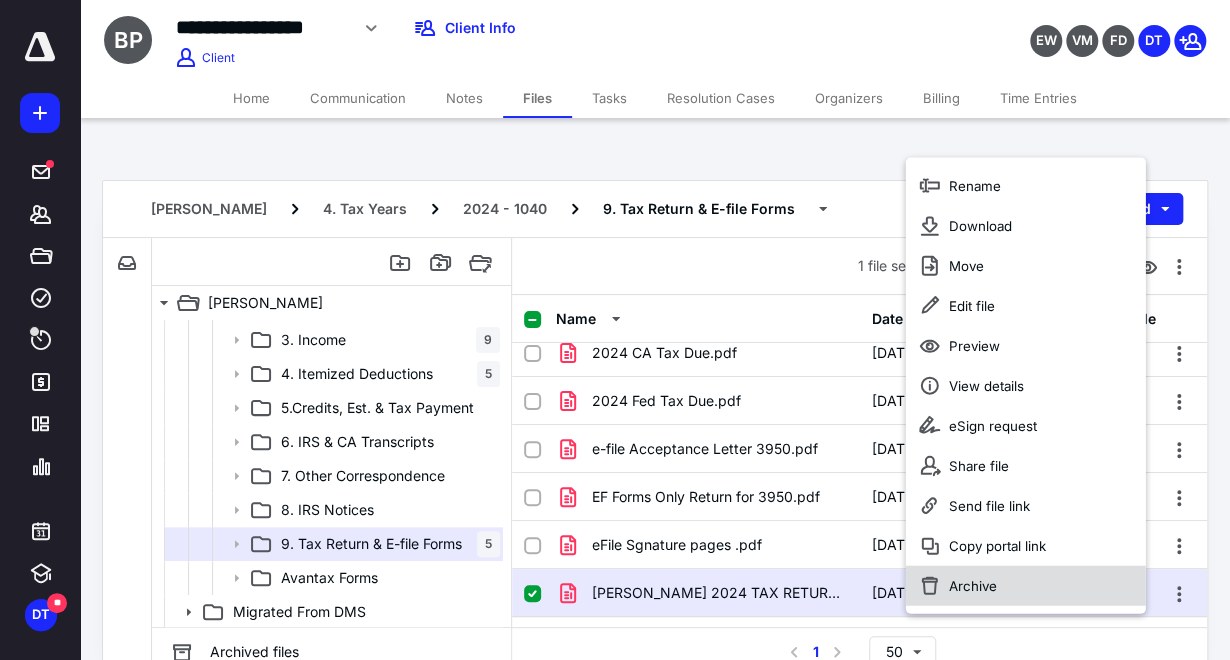 click on "Archive" at bounding box center [1025, 586] 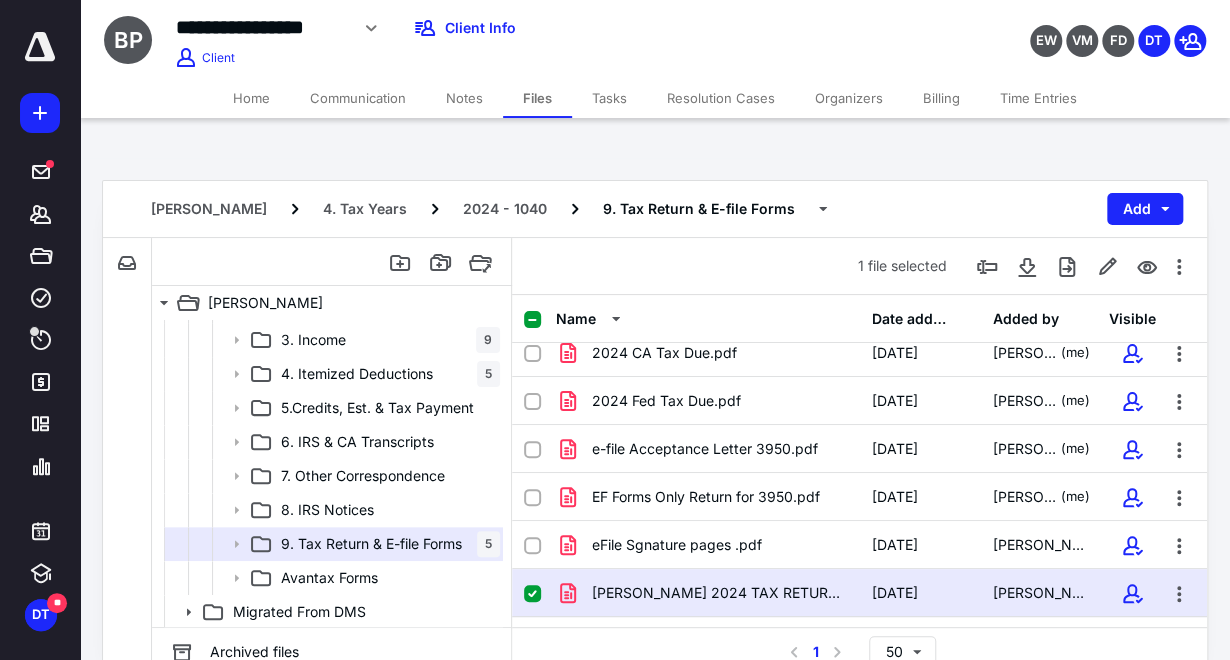 checkbox on "false" 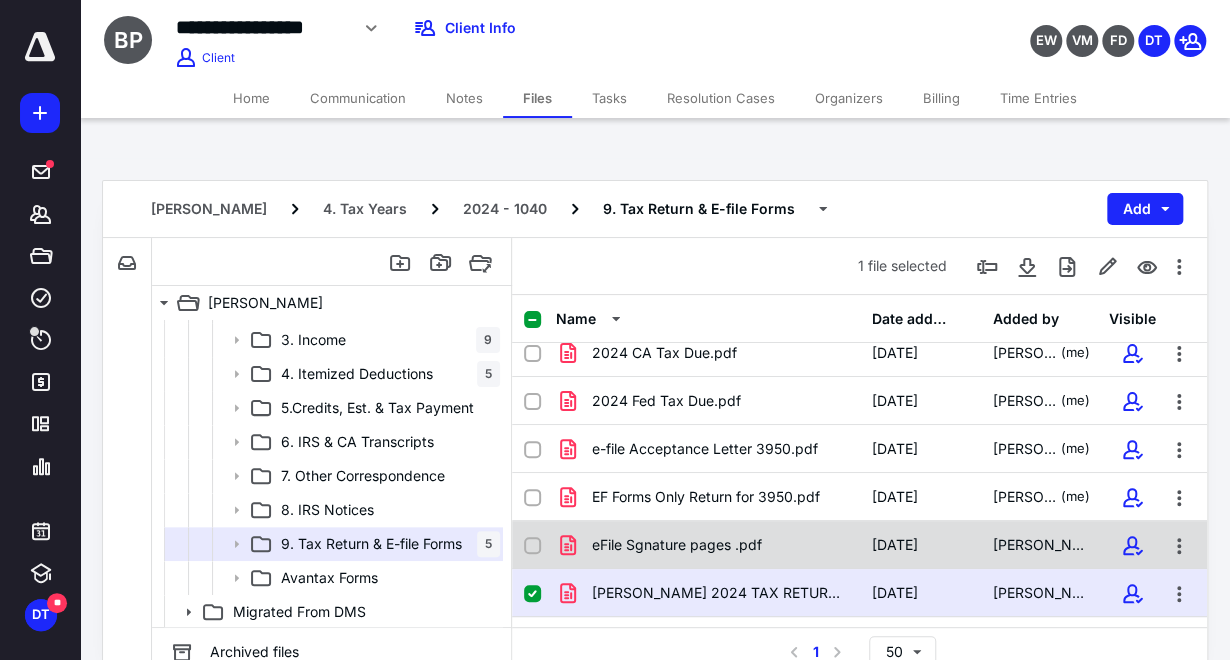 scroll, scrollTop: 0, scrollLeft: 0, axis: both 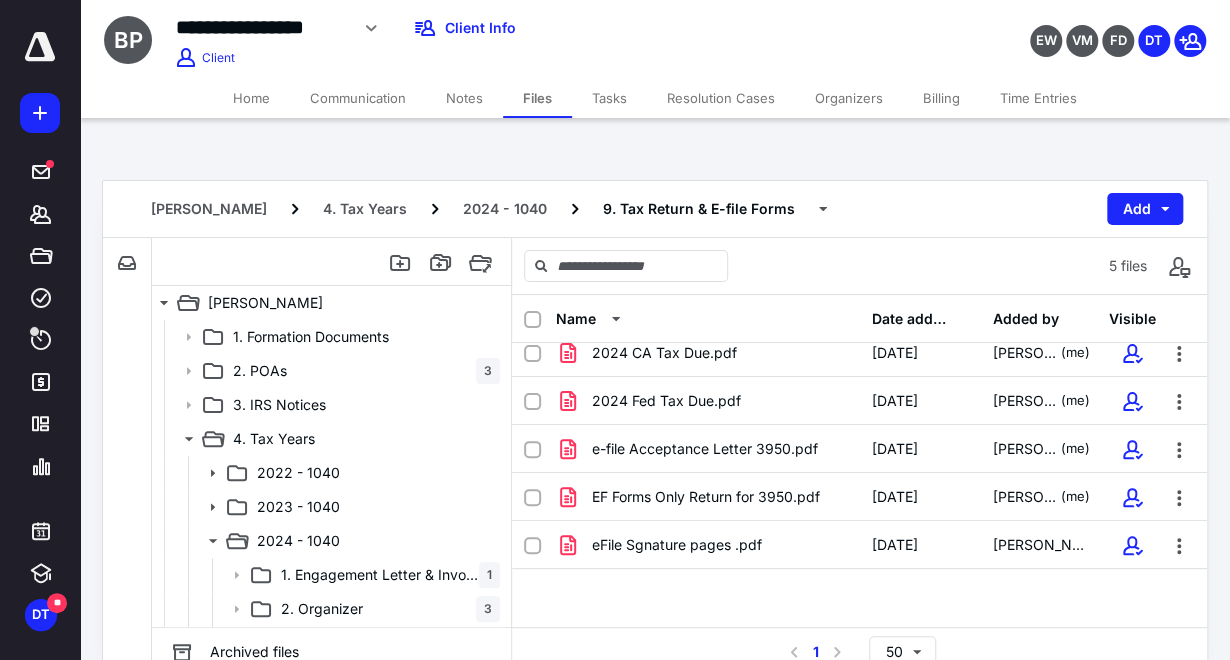 click on "Tasks" at bounding box center (609, 98) 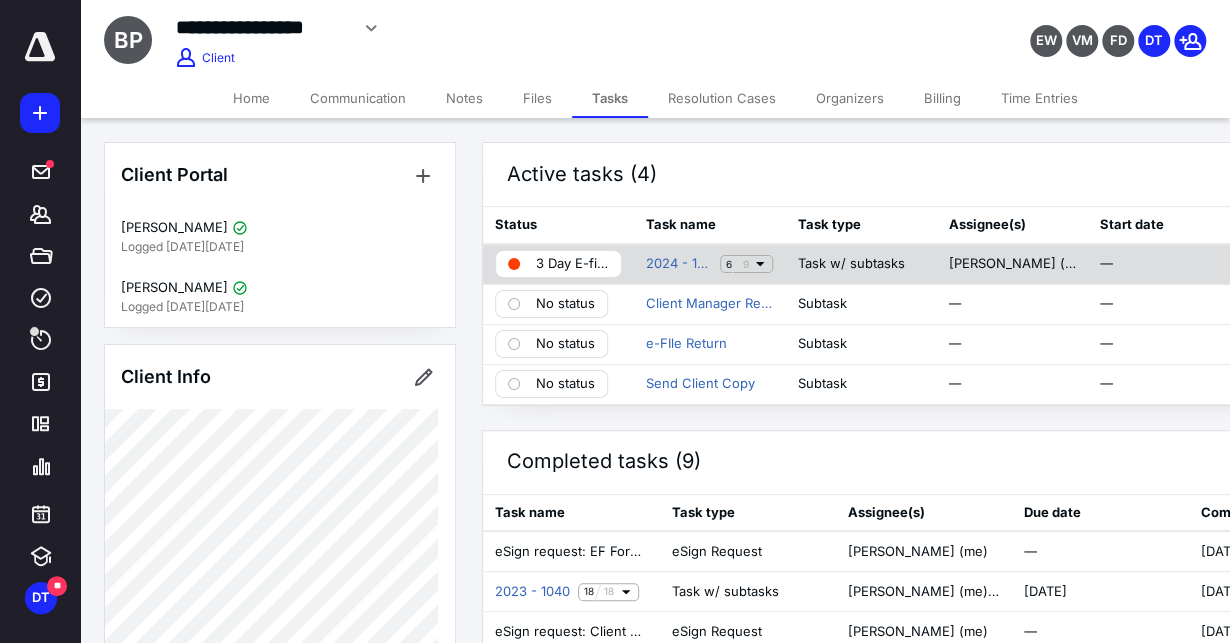click on "3 Day E-filing" at bounding box center (572, 264) 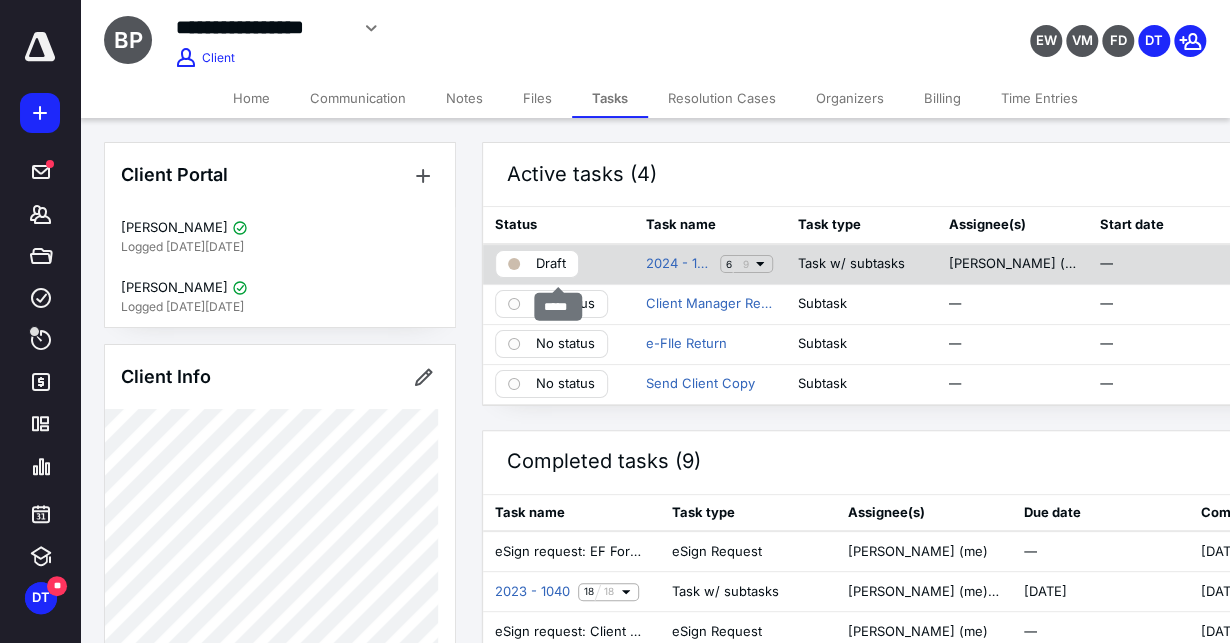 click on "Draft" at bounding box center (551, 264) 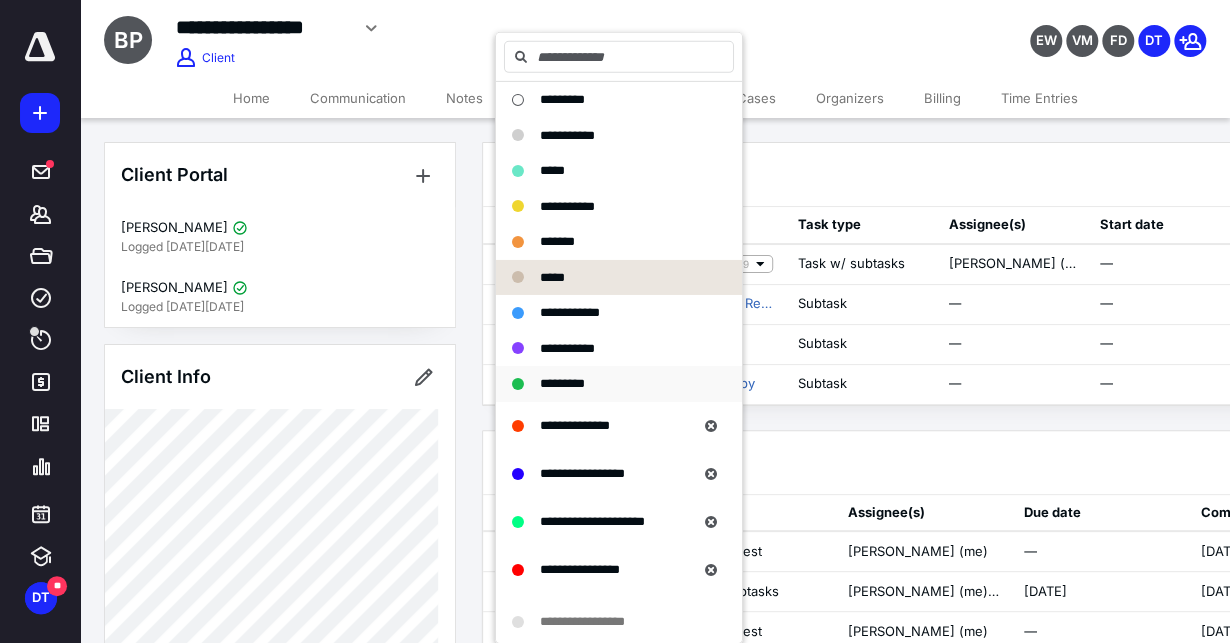 click on "*********" at bounding box center (562, 384) 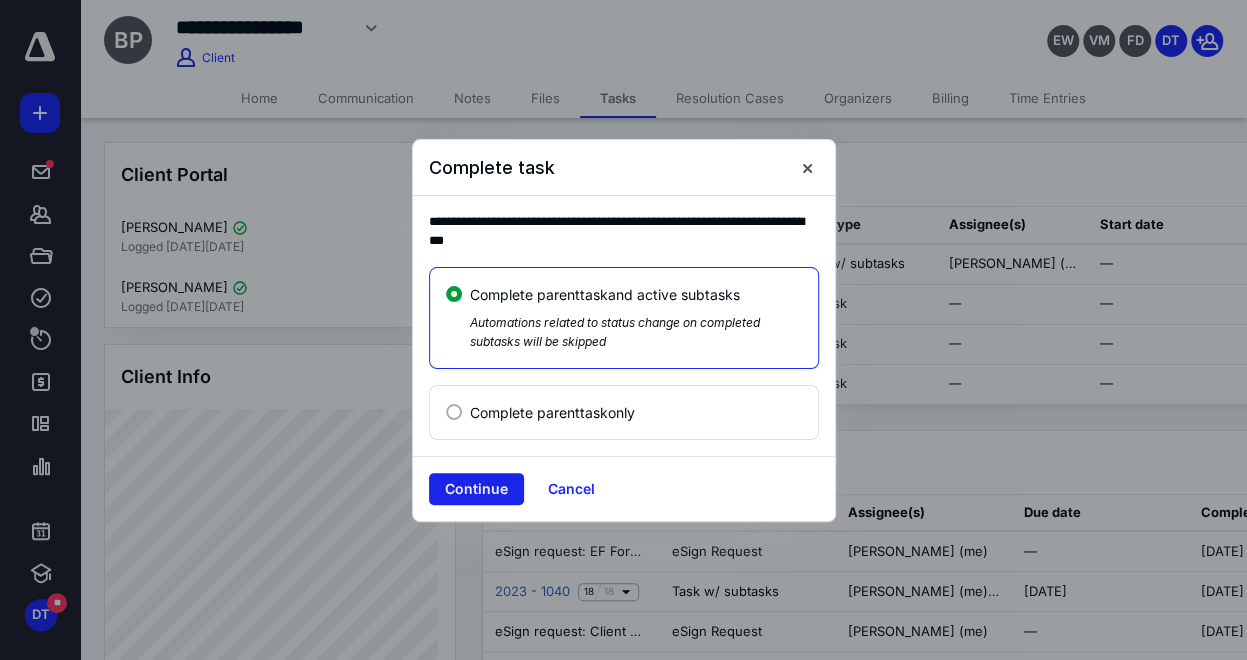 click on "Continue" at bounding box center [476, 489] 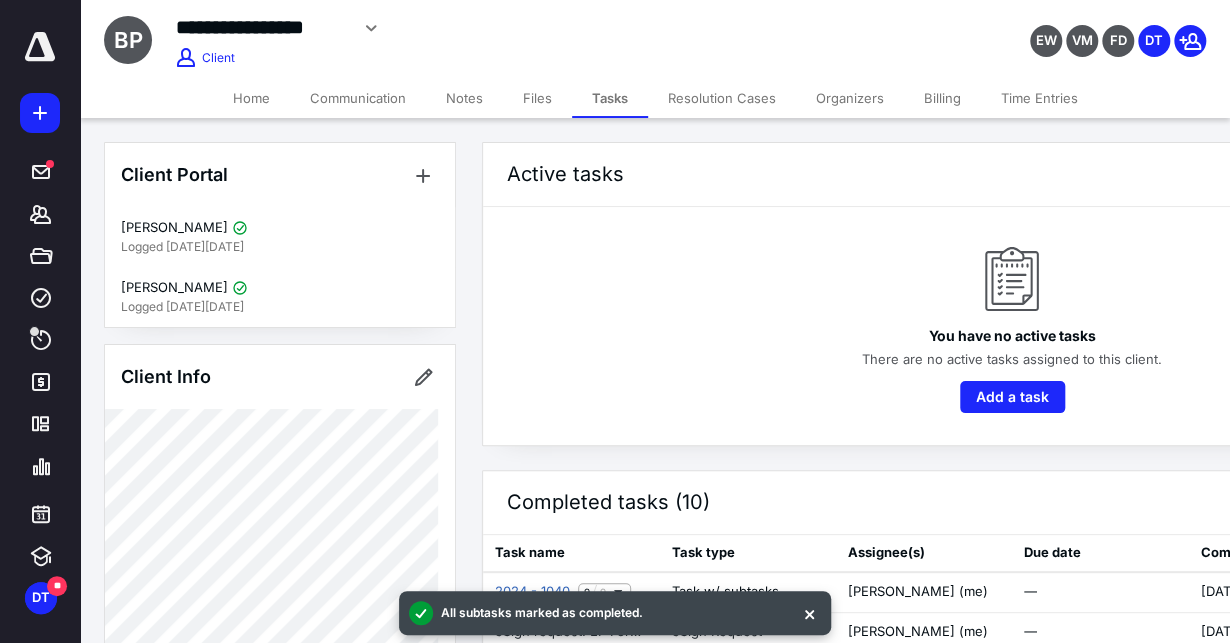 click on "Files" at bounding box center (537, 98) 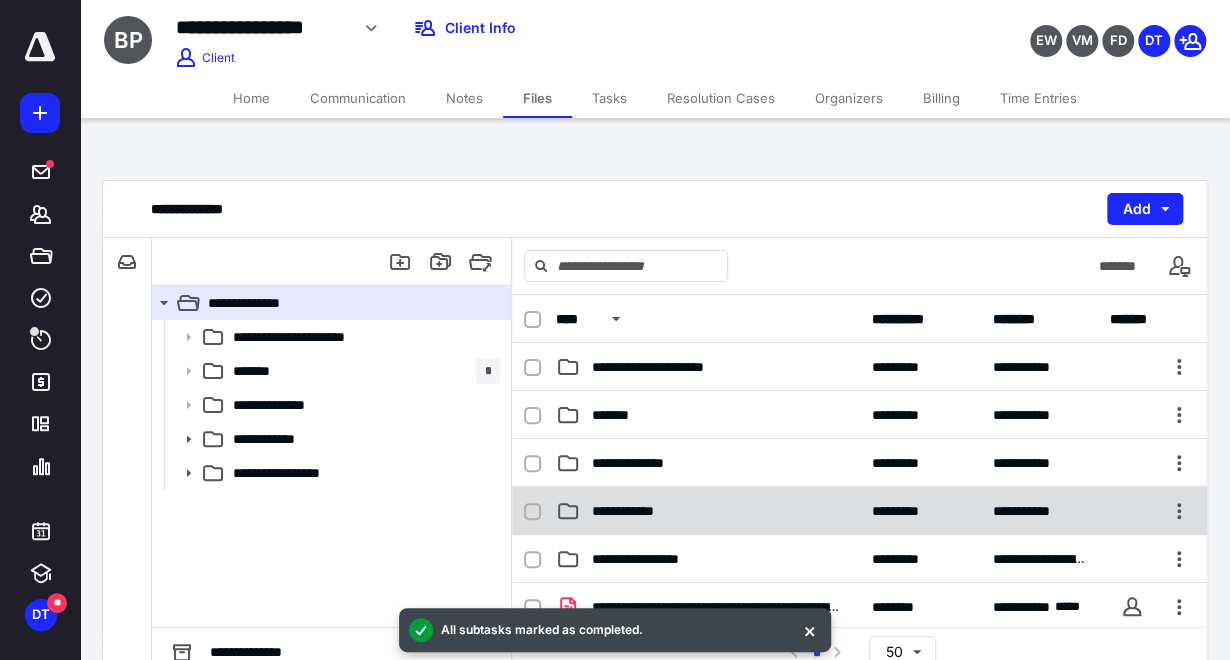 click on "**********" at bounding box center (707, 511) 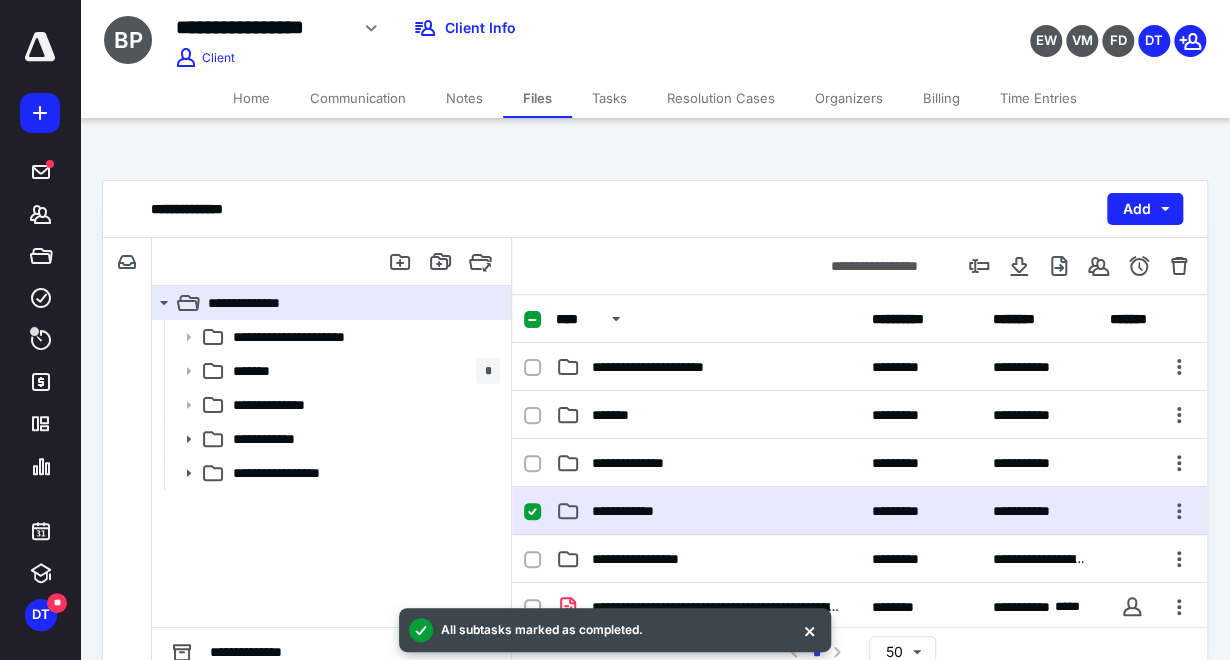 click on "**********" at bounding box center (707, 511) 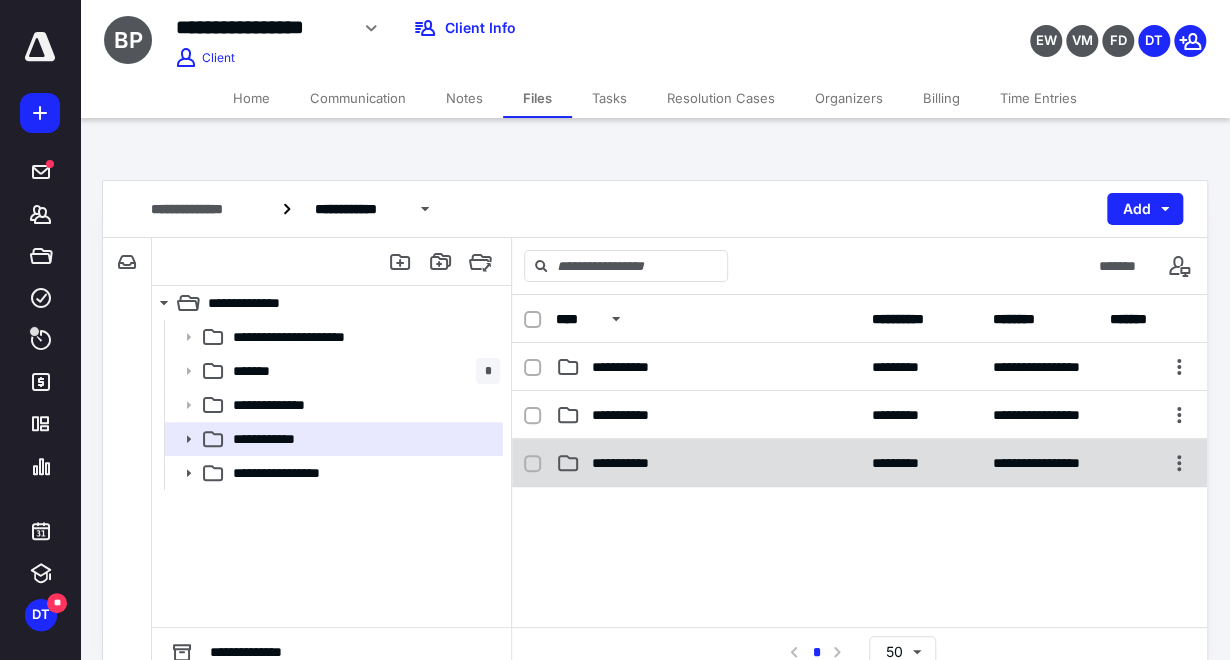 click on "**********" at bounding box center [632, 463] 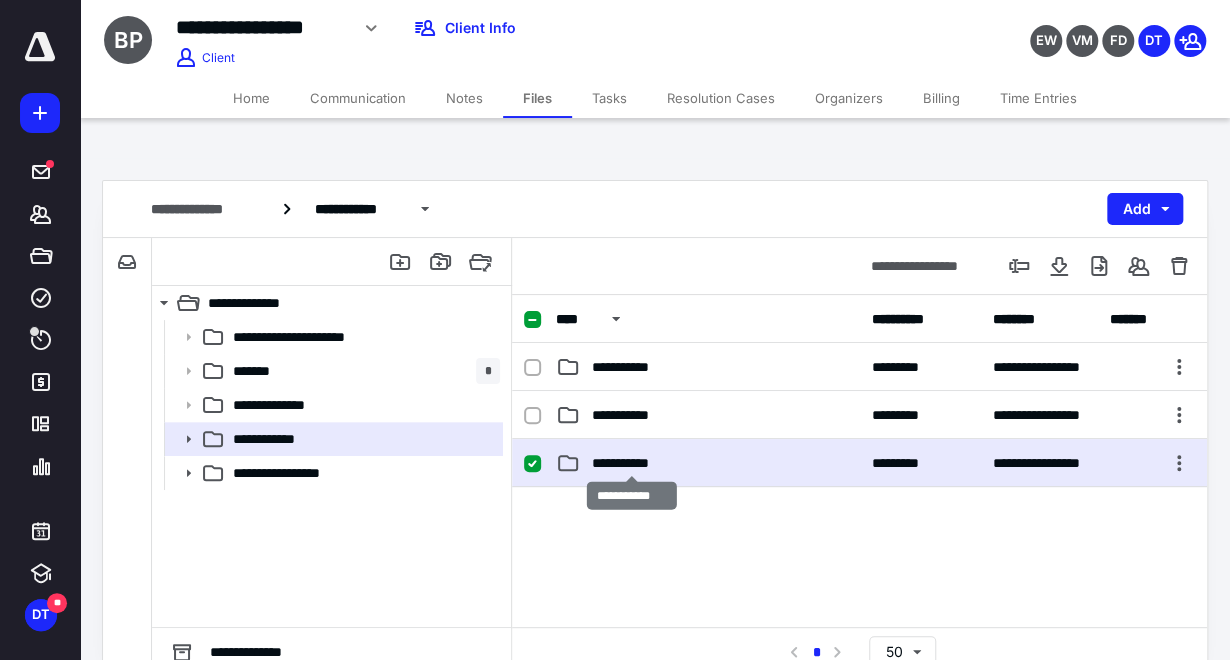 click on "**********" at bounding box center [632, 463] 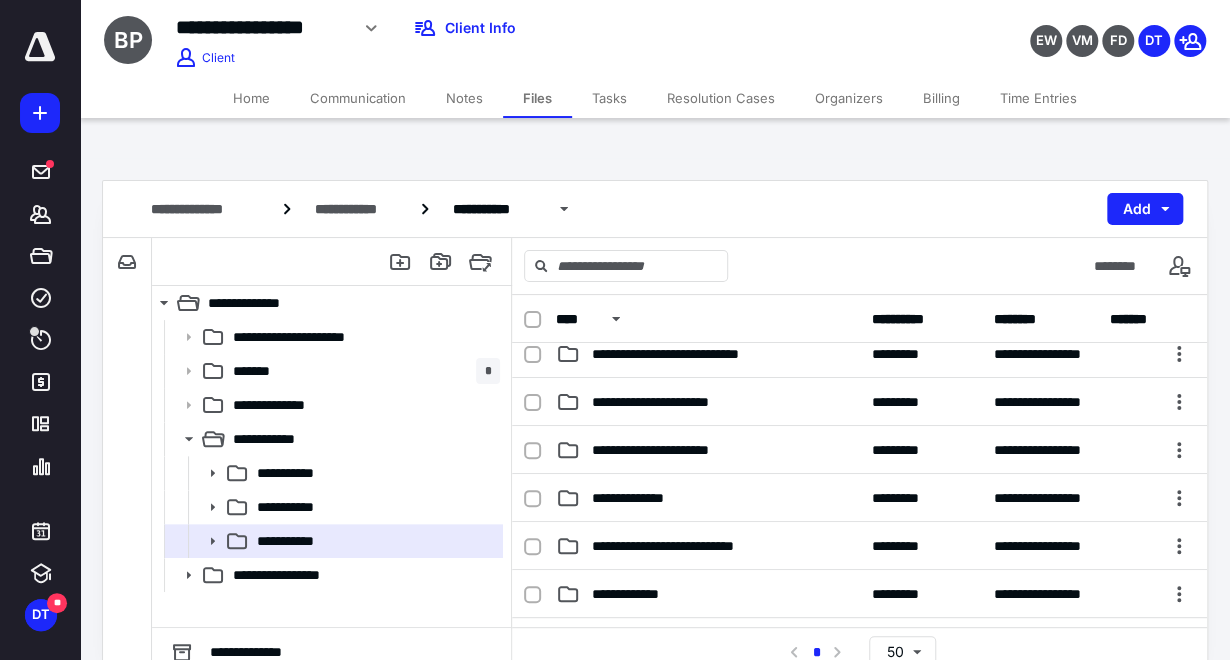 scroll, scrollTop: 222, scrollLeft: 0, axis: vertical 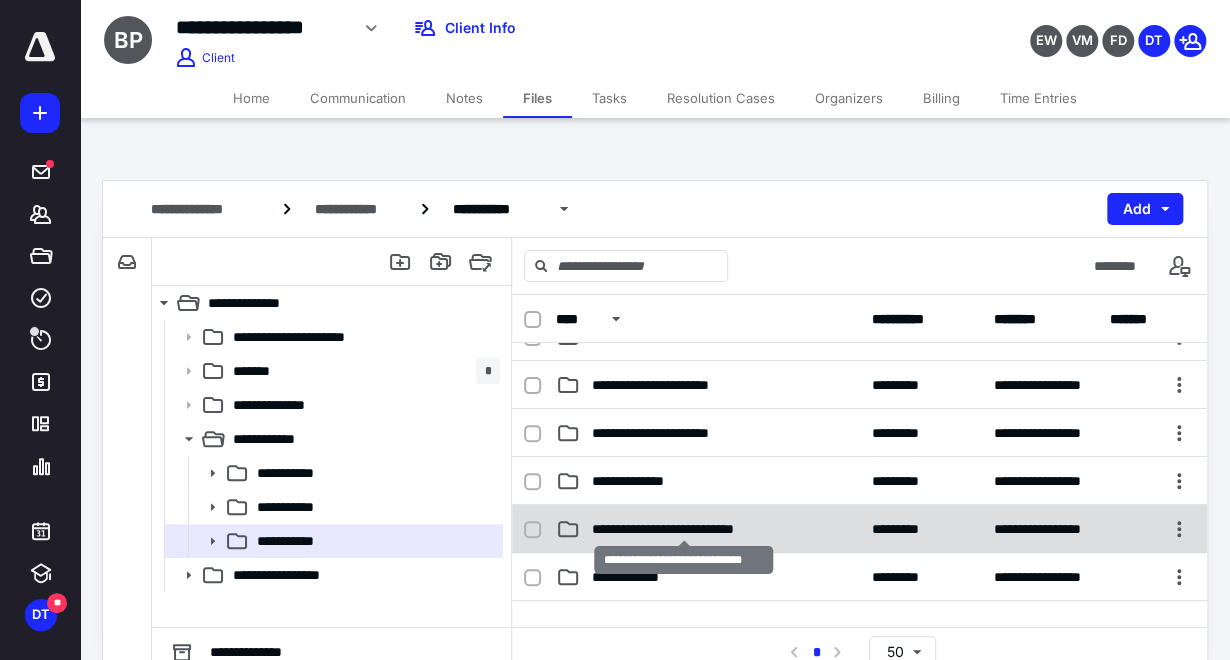 click on "**********" at bounding box center [684, 529] 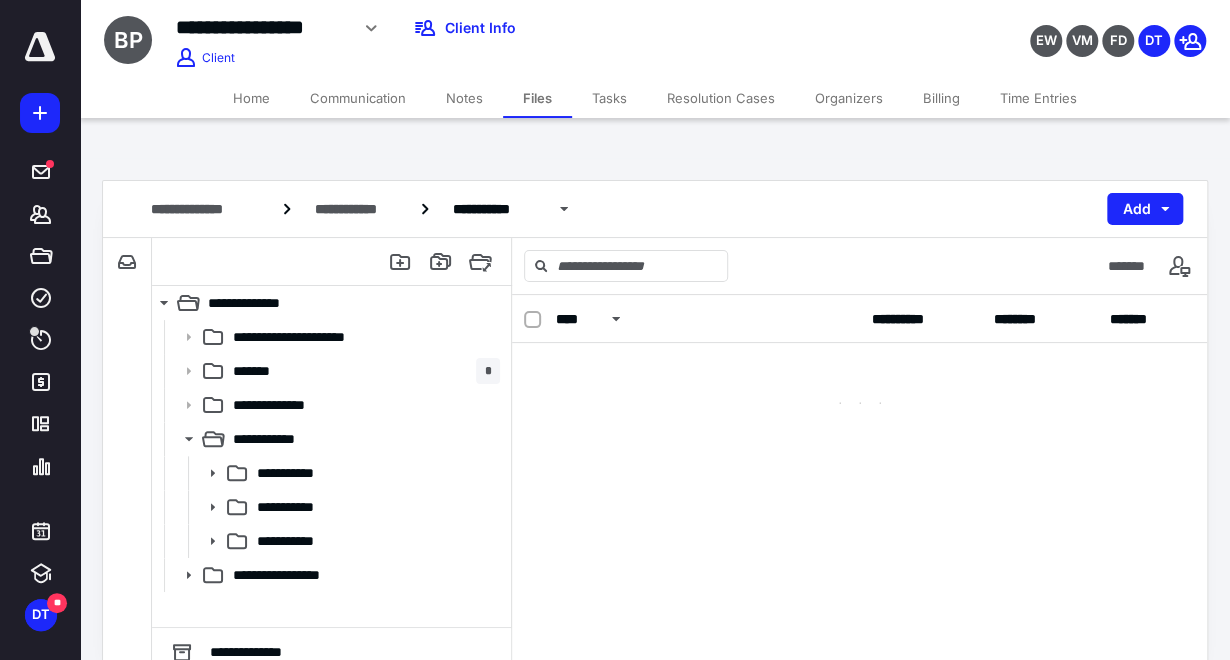 scroll, scrollTop: 0, scrollLeft: 0, axis: both 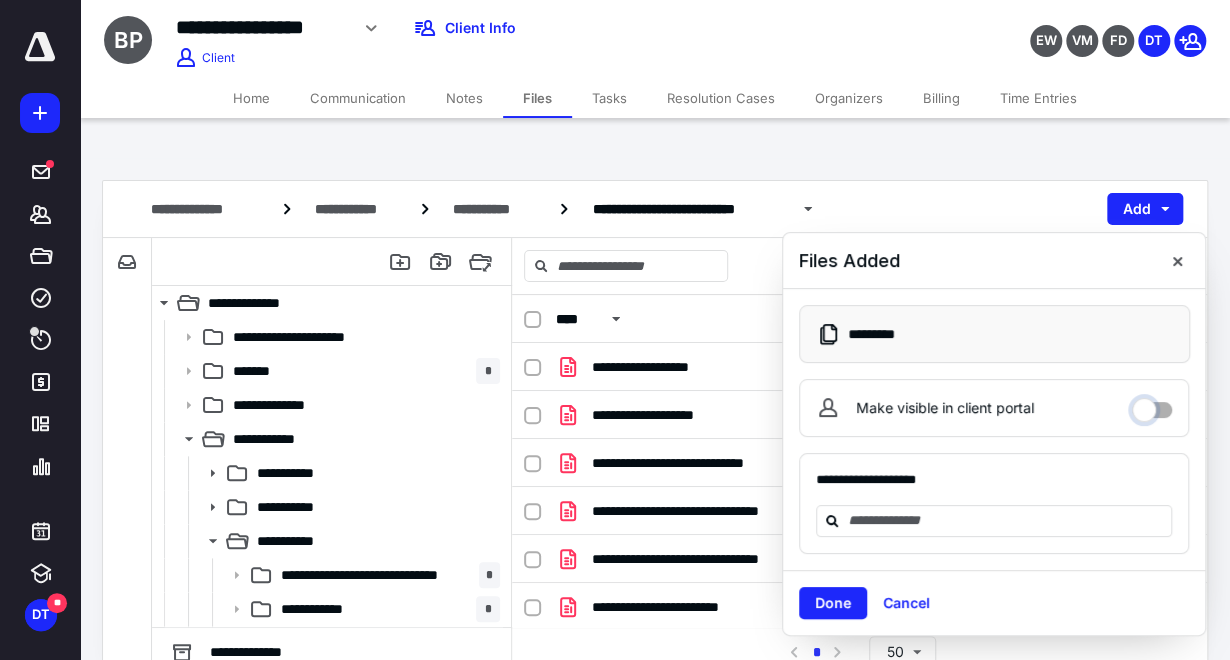 click on "Make visible in client portal" at bounding box center [1152, 405] 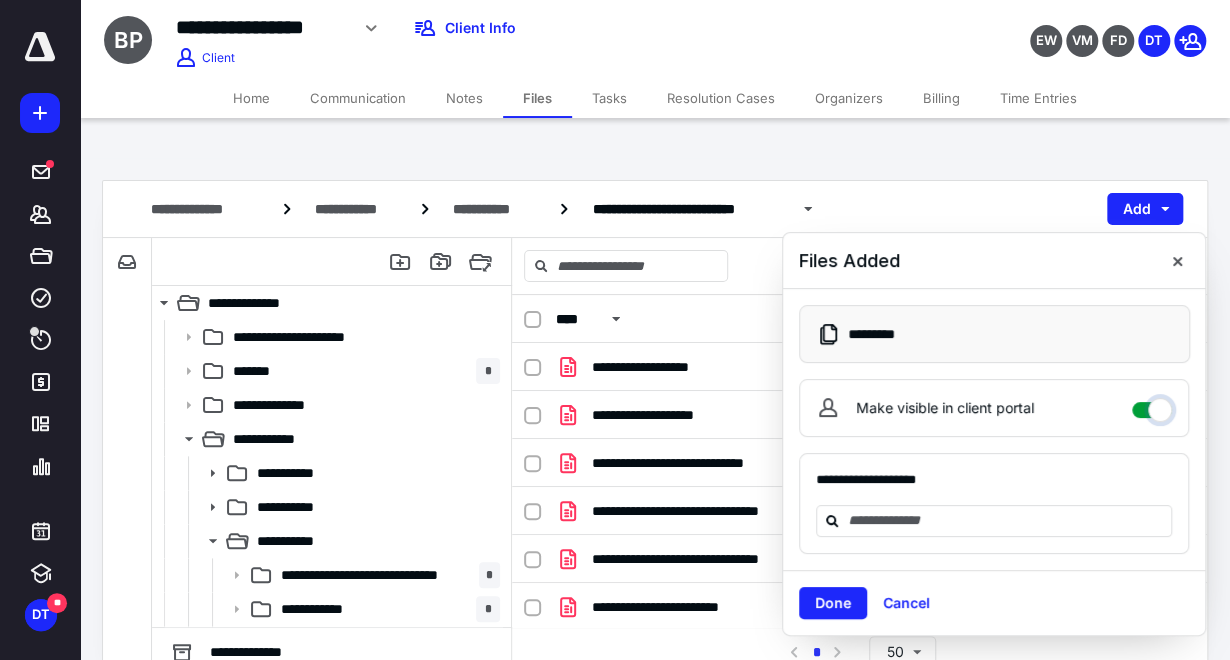 checkbox on "****" 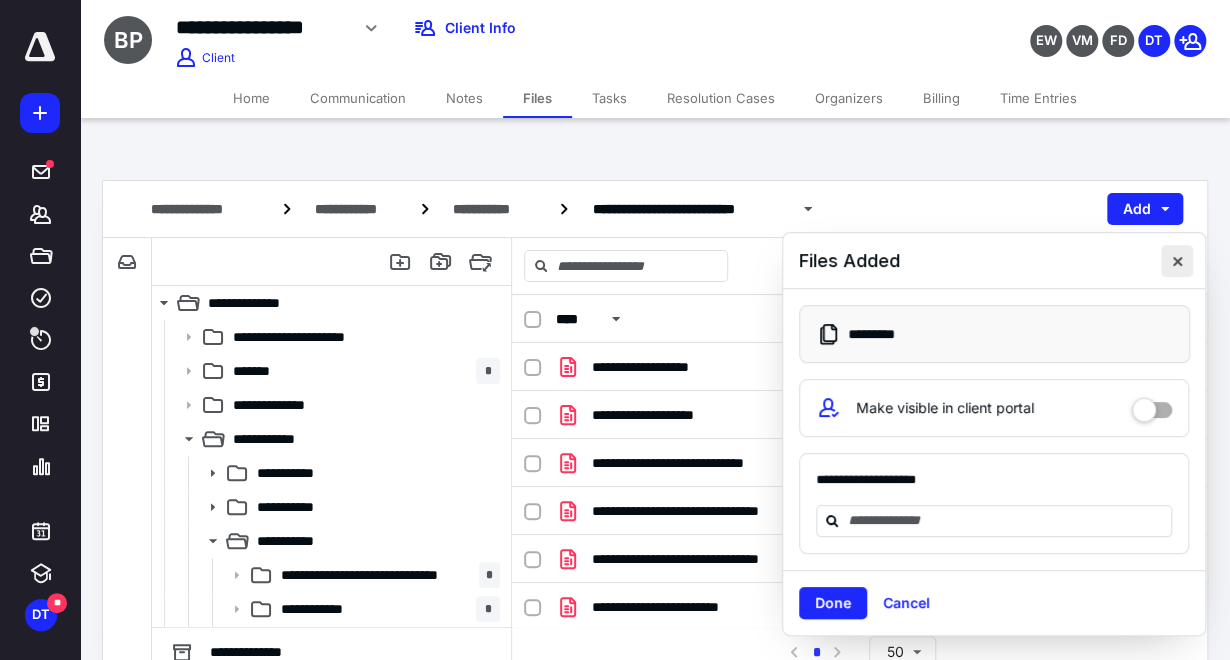 click at bounding box center (1177, 261) 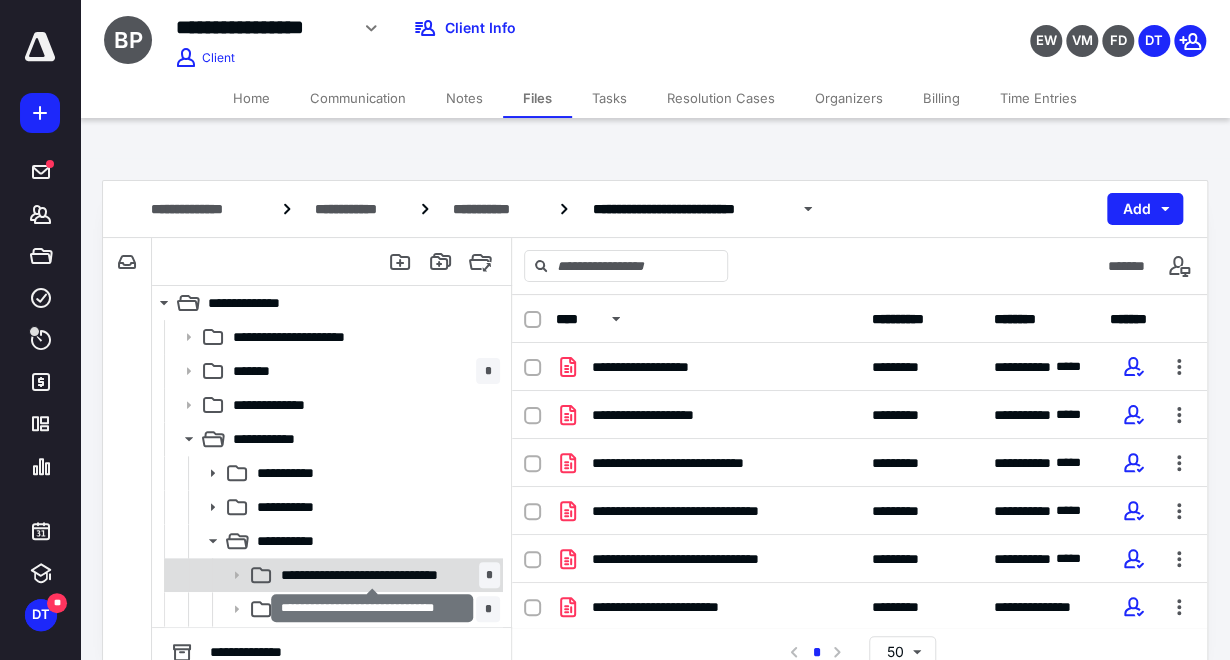 click on "**********" at bounding box center [373, 575] 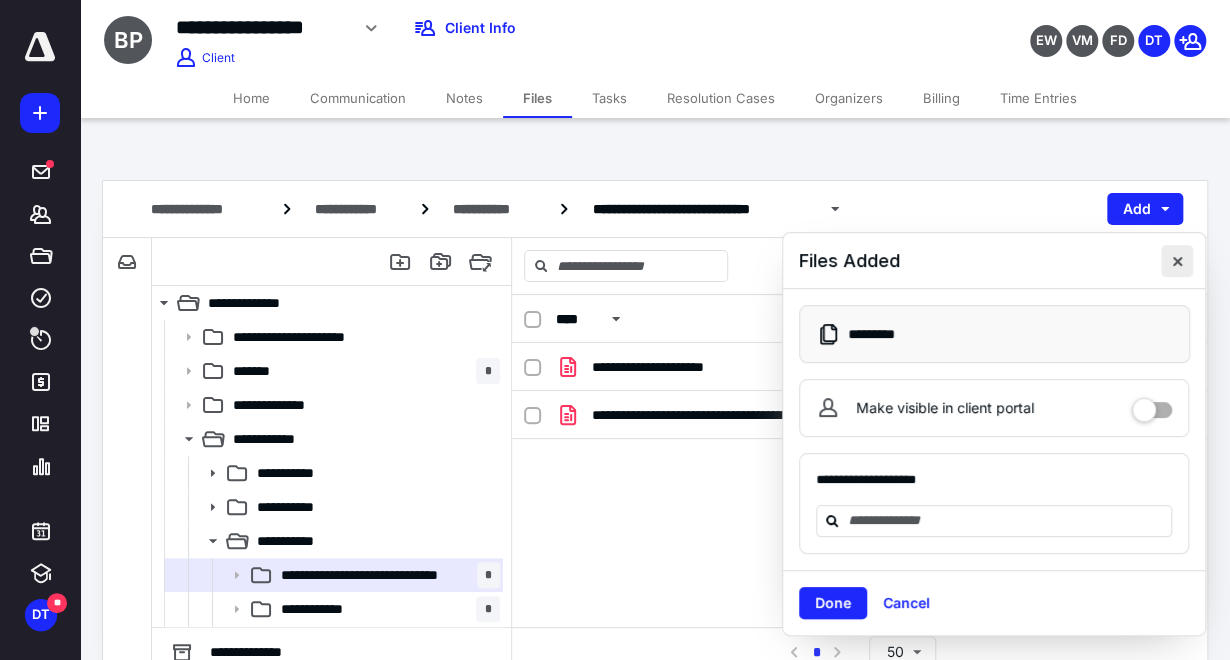 click at bounding box center [1177, 261] 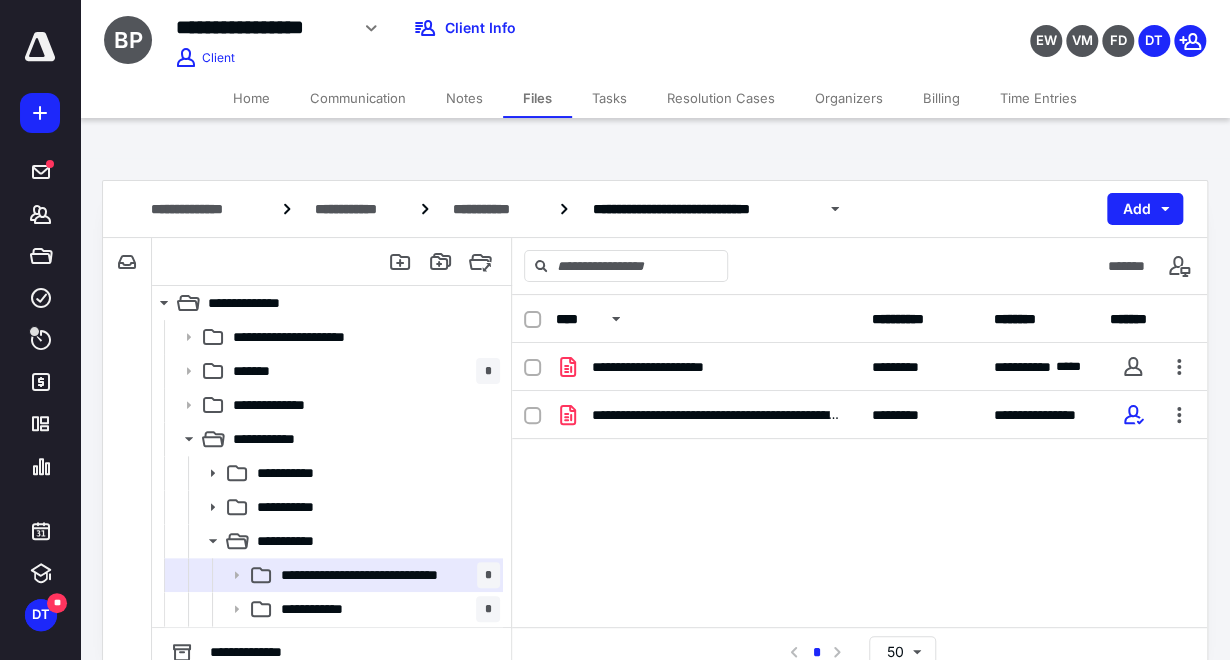 click on "Tasks" at bounding box center (609, 98) 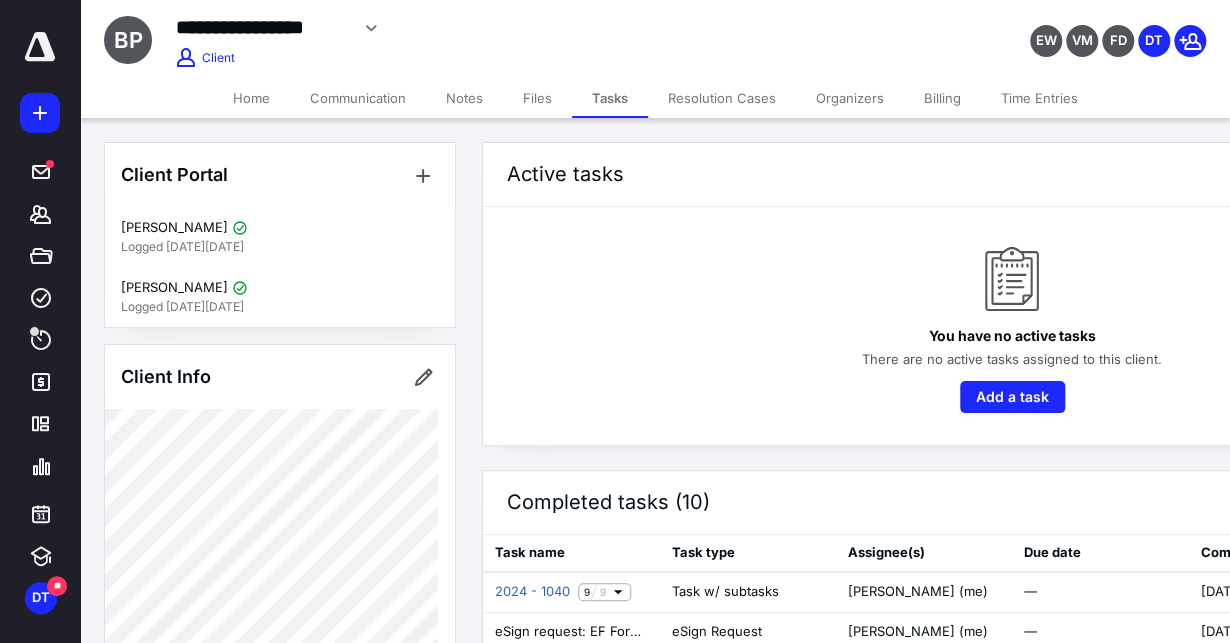 click on "Files" at bounding box center [537, 98] 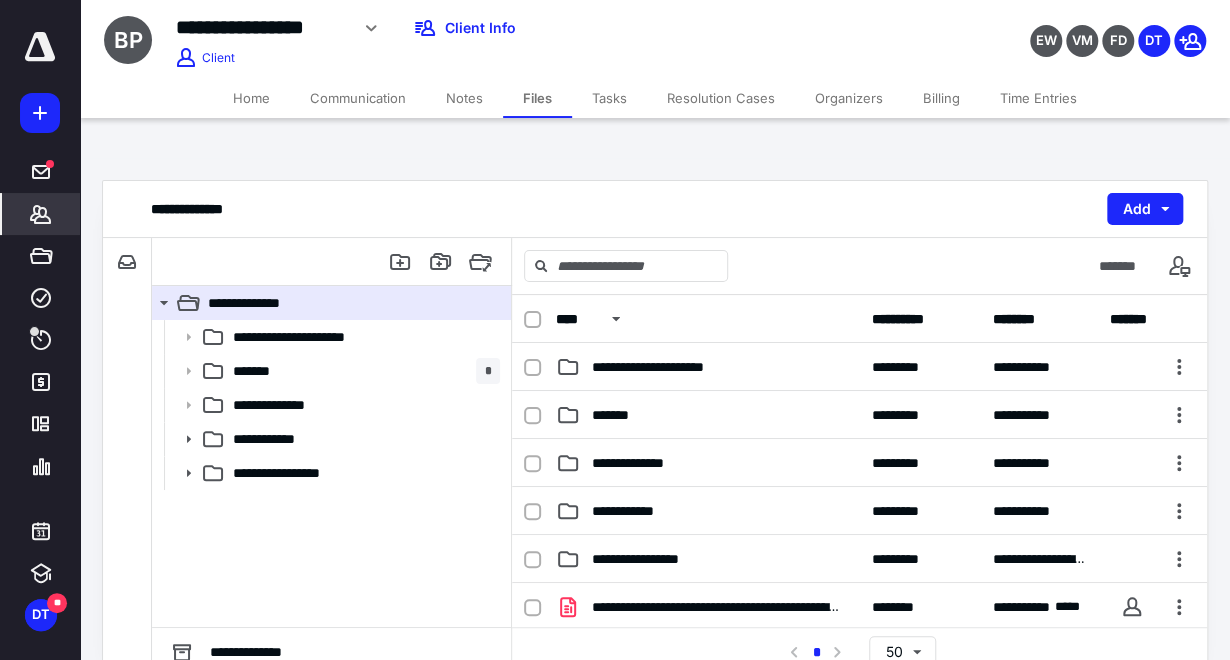click 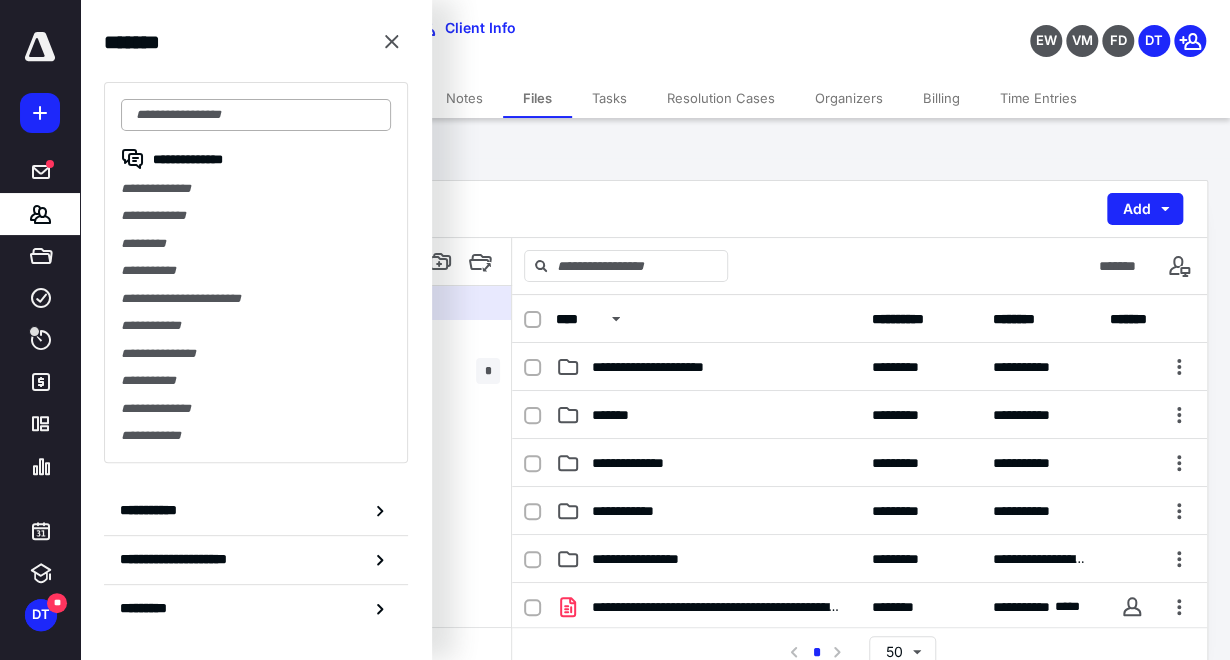 click at bounding box center (256, 115) 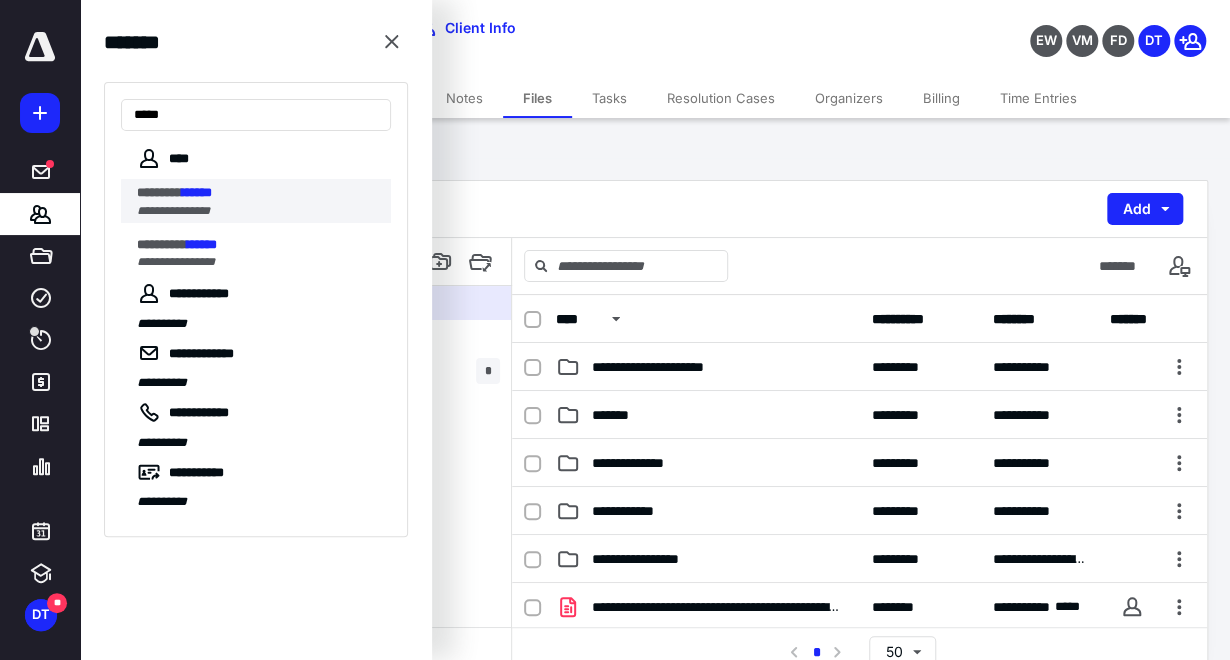 type on "*****" 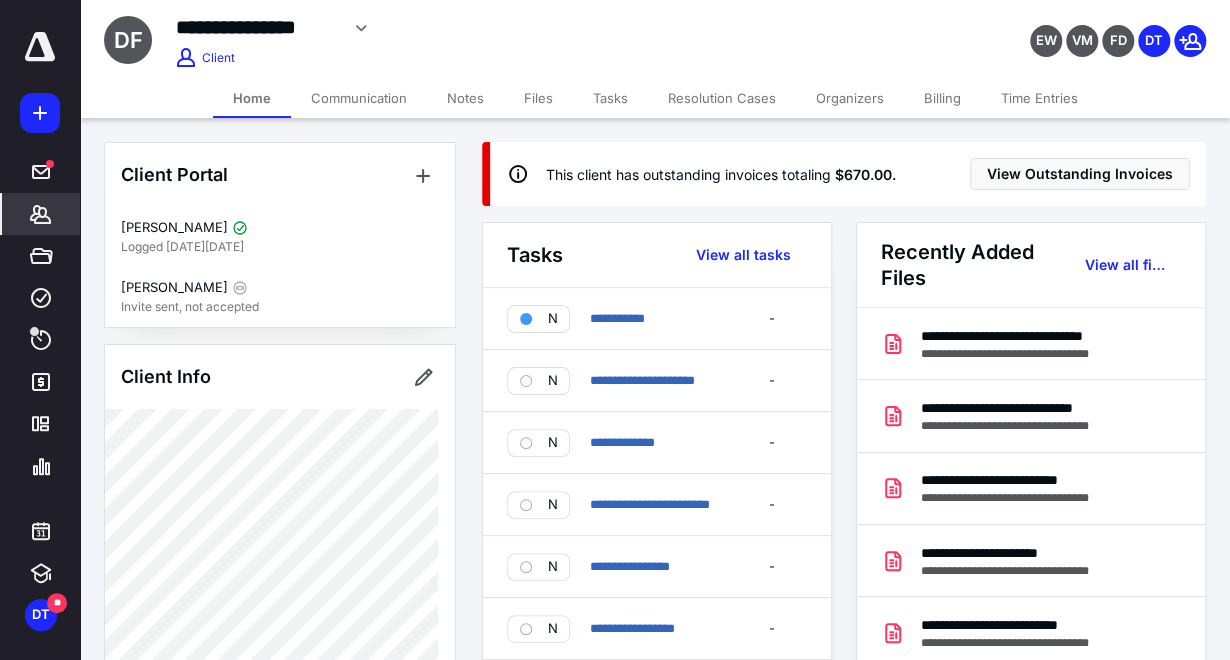 click on "Files" at bounding box center (538, 98) 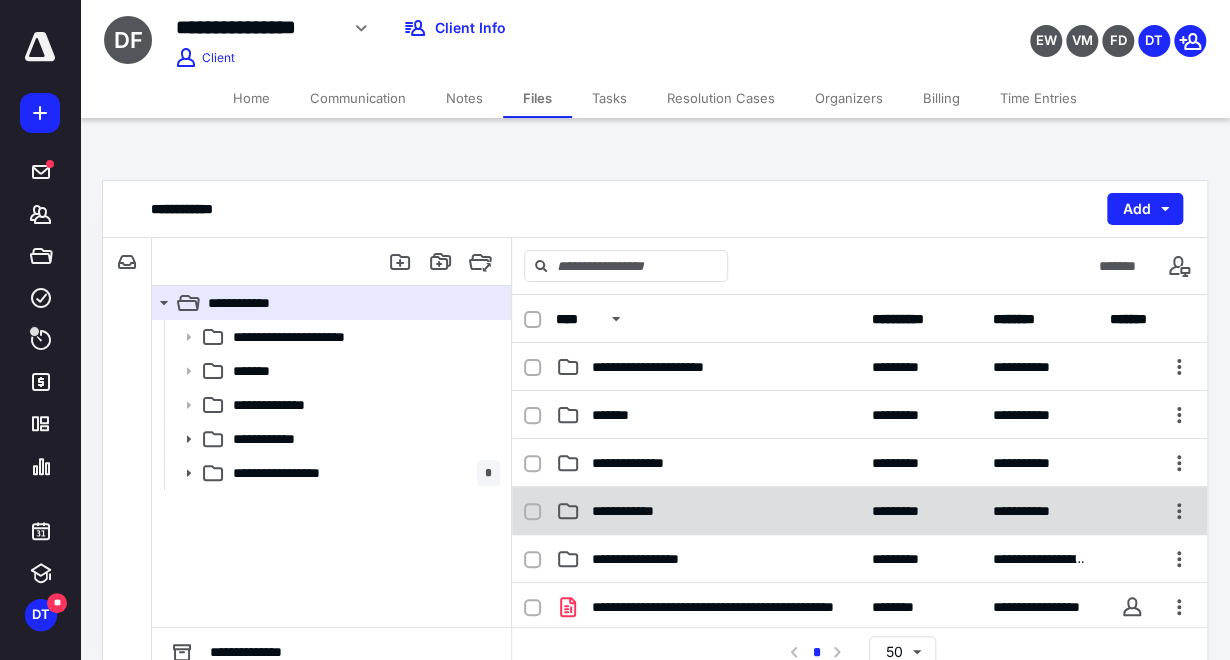 click on "**********" at bounding box center (707, 511) 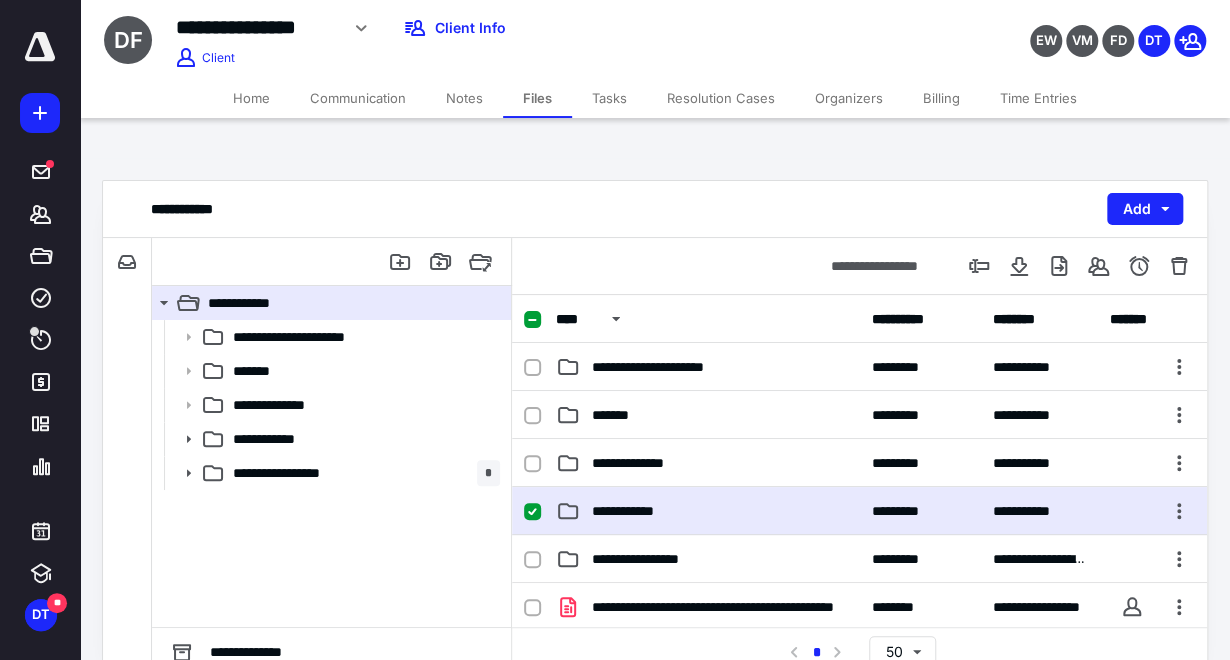 click on "**********" at bounding box center [707, 511] 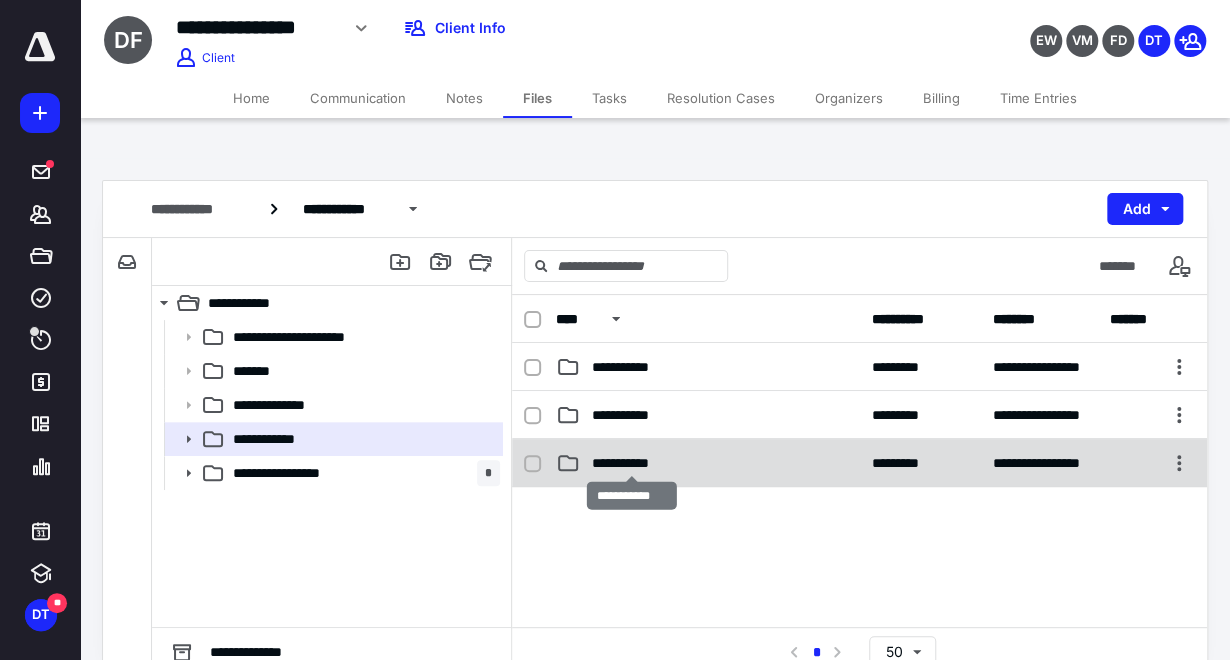 click on "**********" at bounding box center (632, 463) 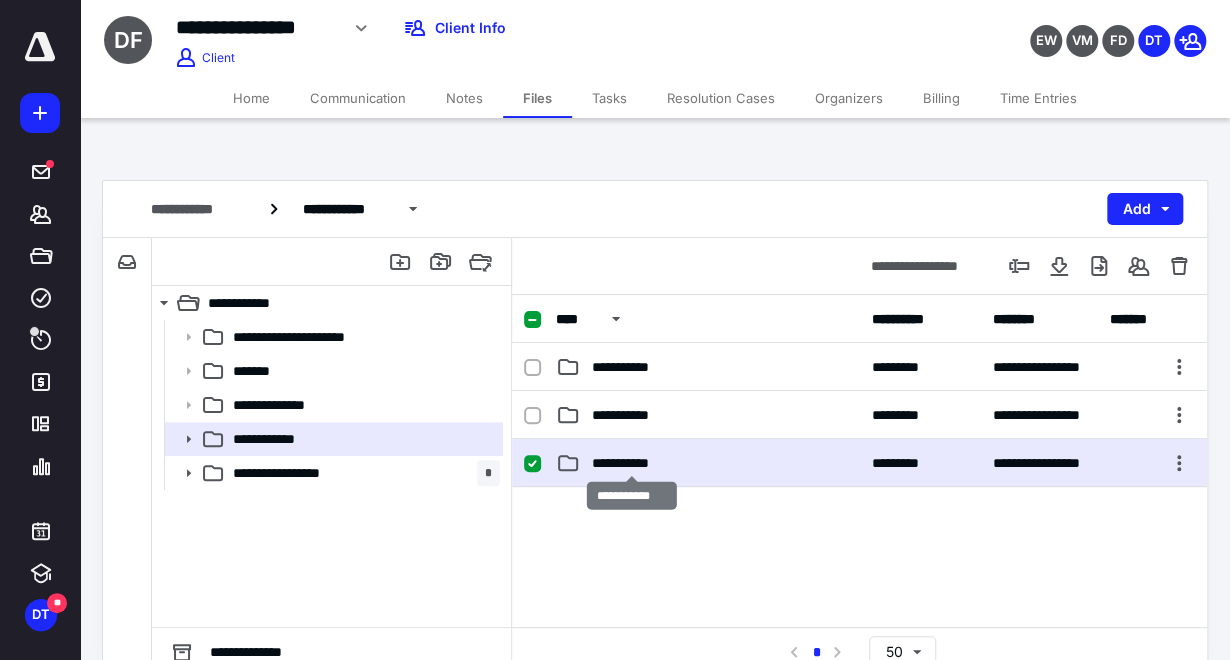 click on "**********" at bounding box center (632, 463) 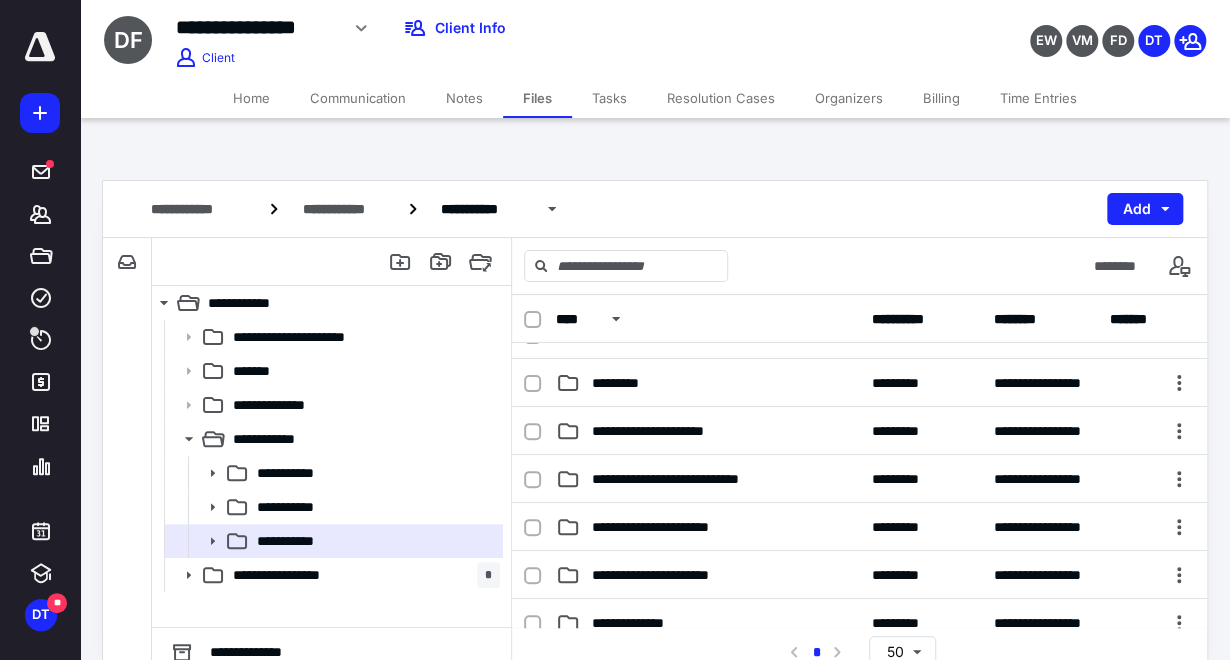 scroll, scrollTop: 222, scrollLeft: 0, axis: vertical 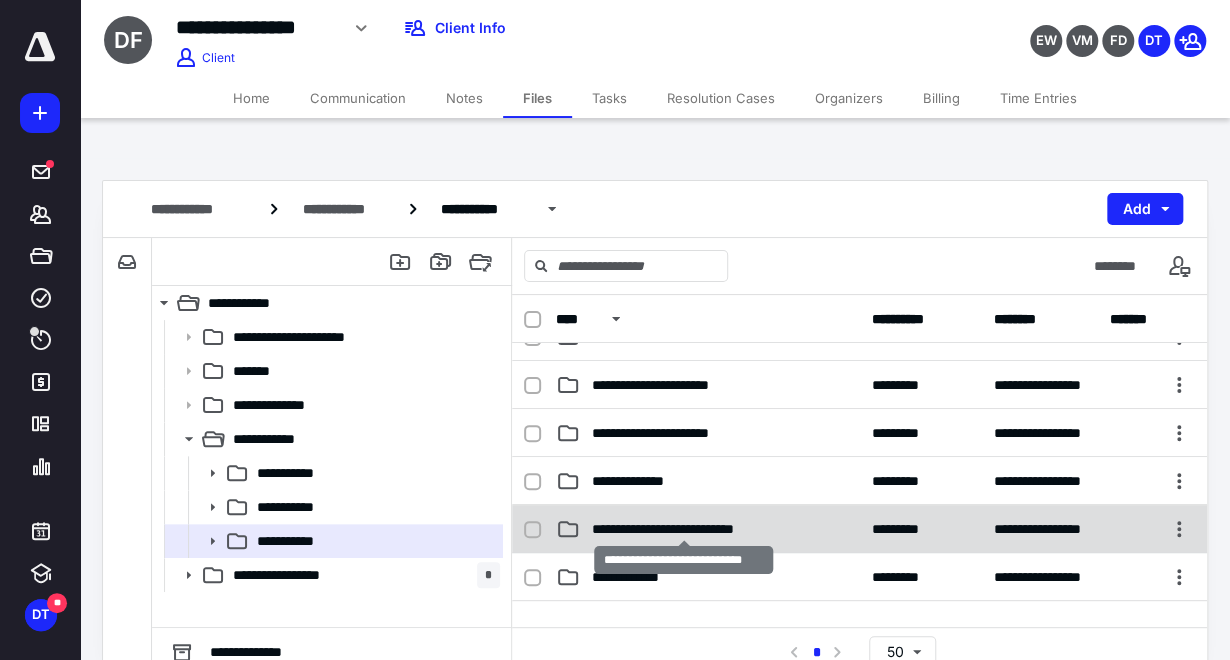 click on "**********" at bounding box center (684, 529) 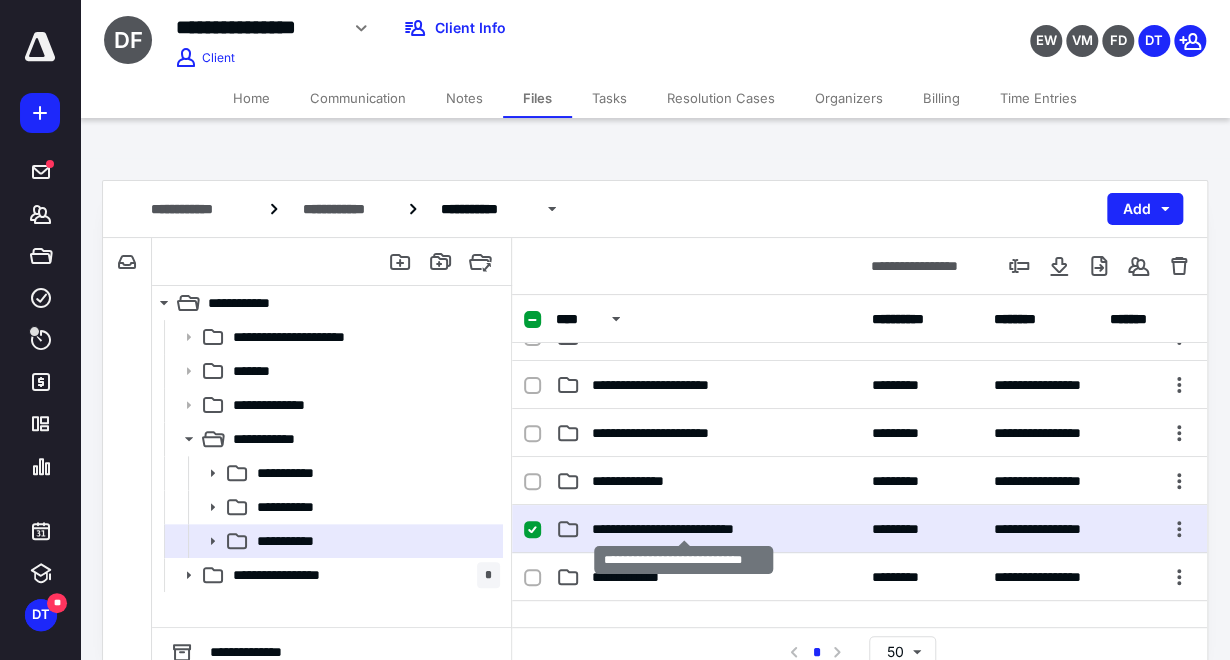 click on "**********" at bounding box center (684, 529) 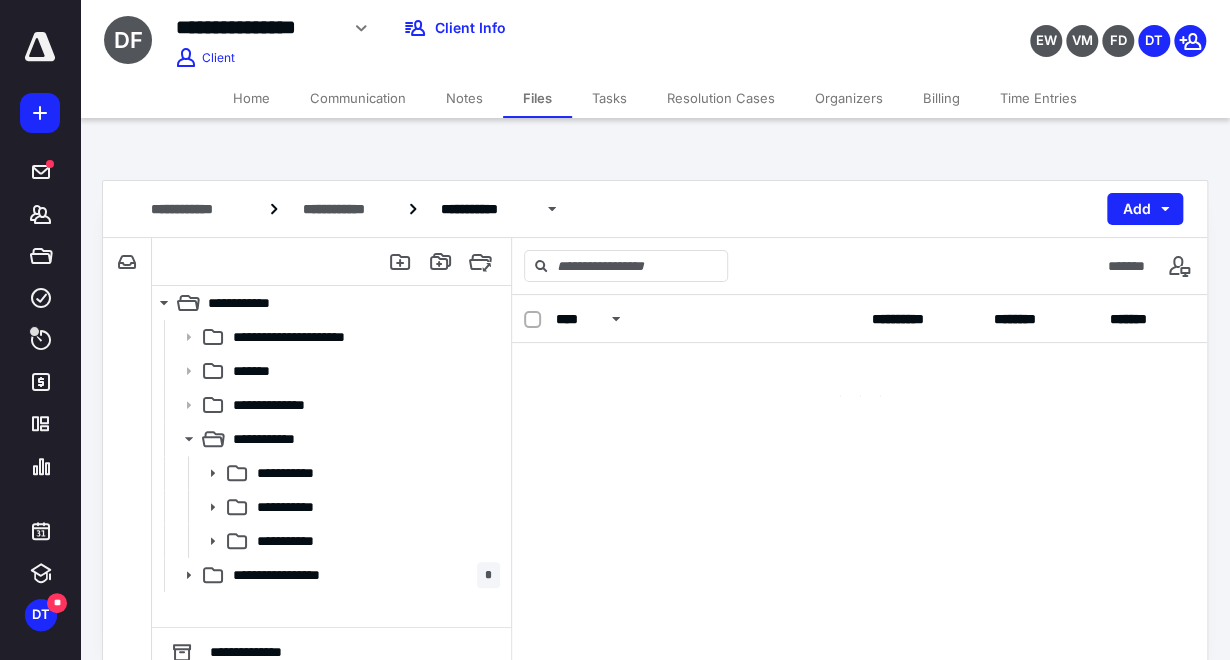 scroll, scrollTop: 0, scrollLeft: 0, axis: both 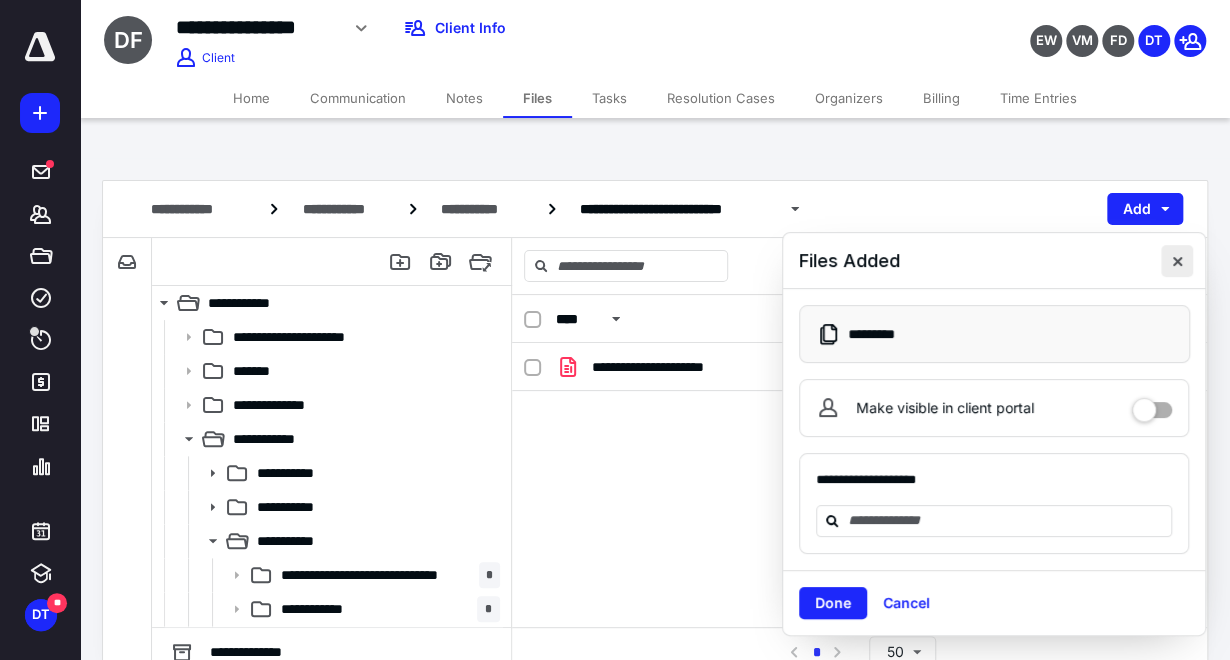 click at bounding box center [1177, 261] 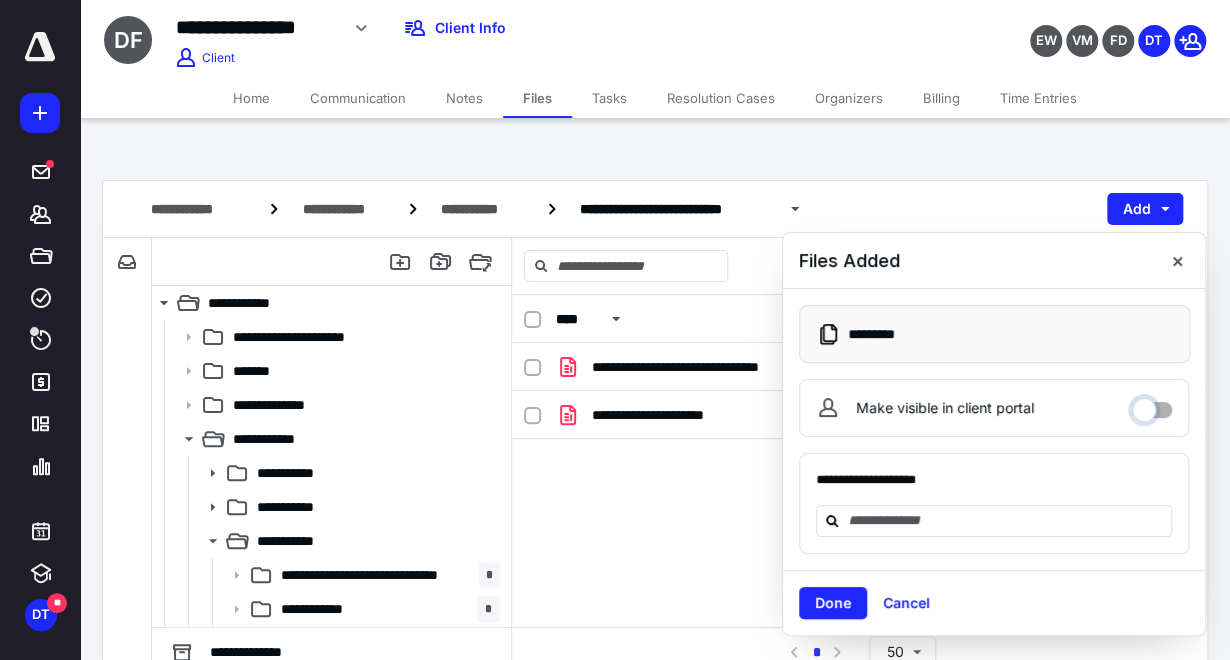 click on "Make visible in client portal" at bounding box center [1152, 405] 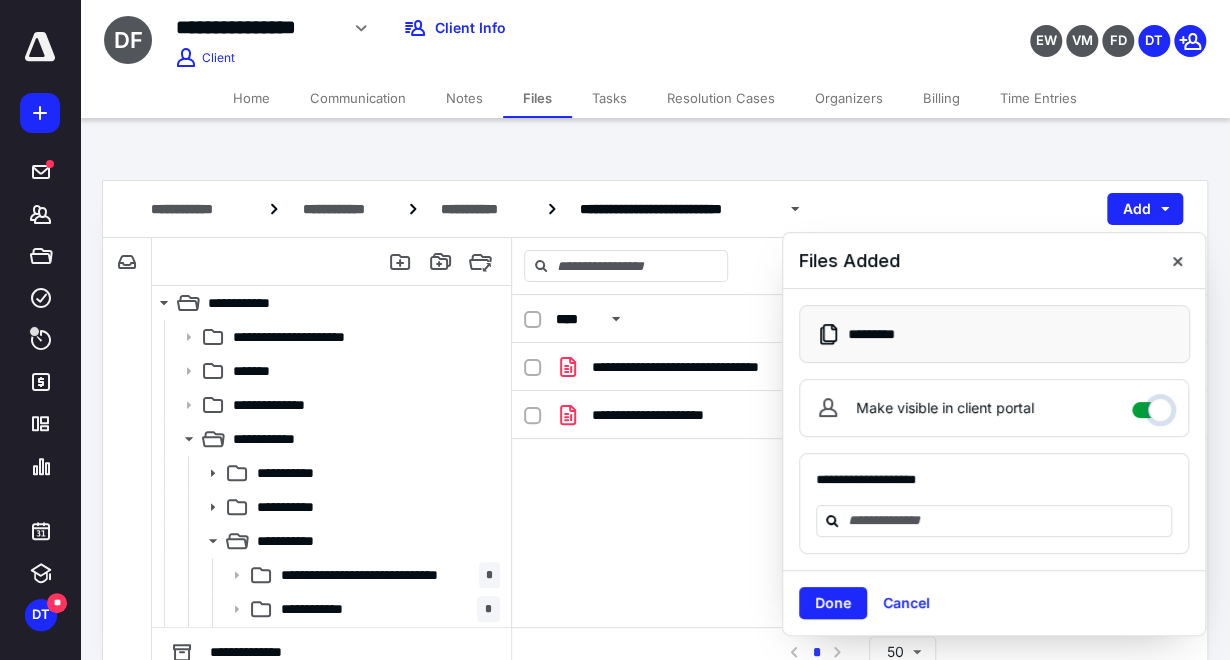 checkbox on "****" 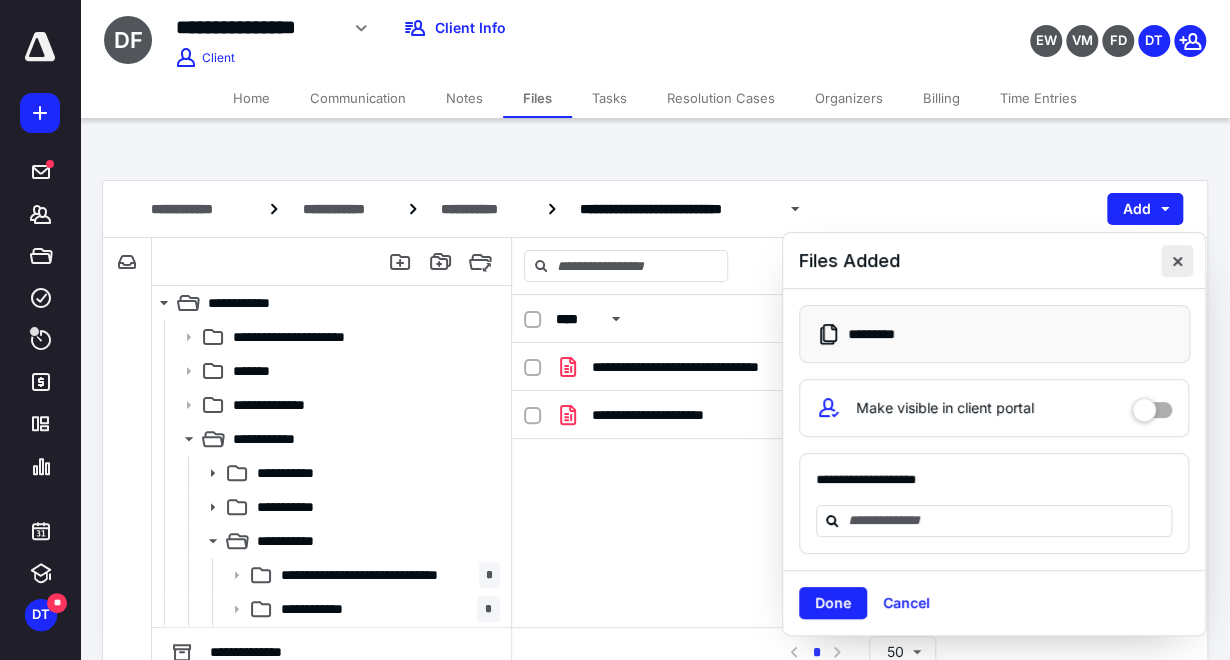 click at bounding box center [1177, 261] 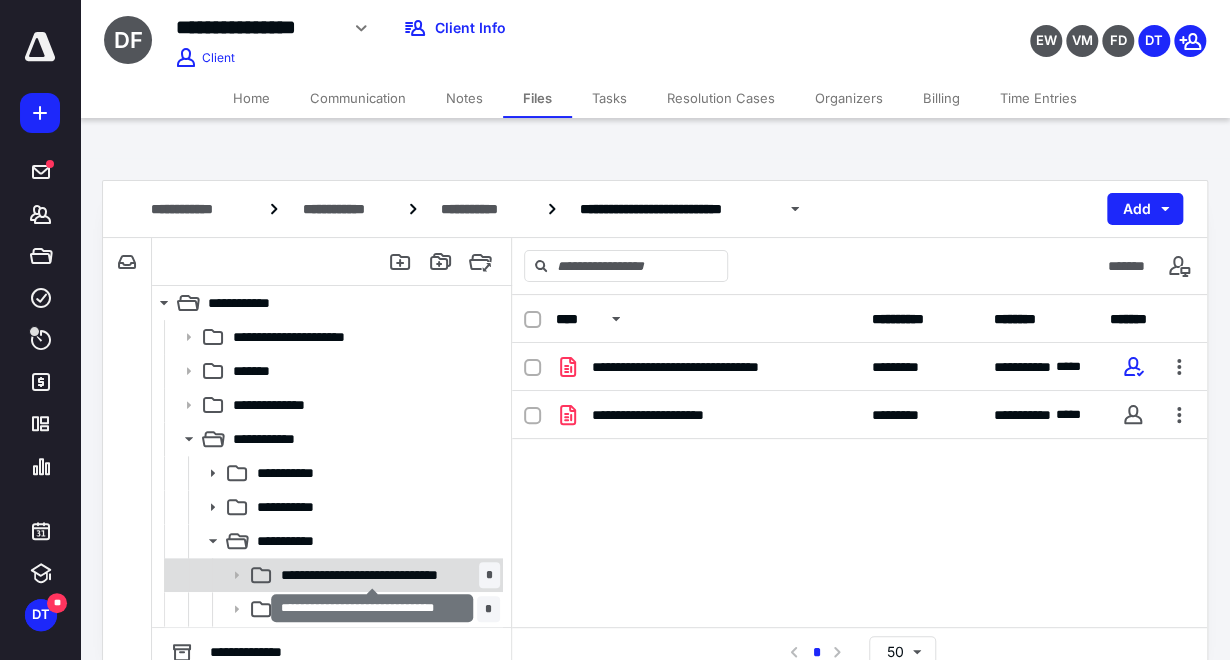 click on "**********" at bounding box center [373, 575] 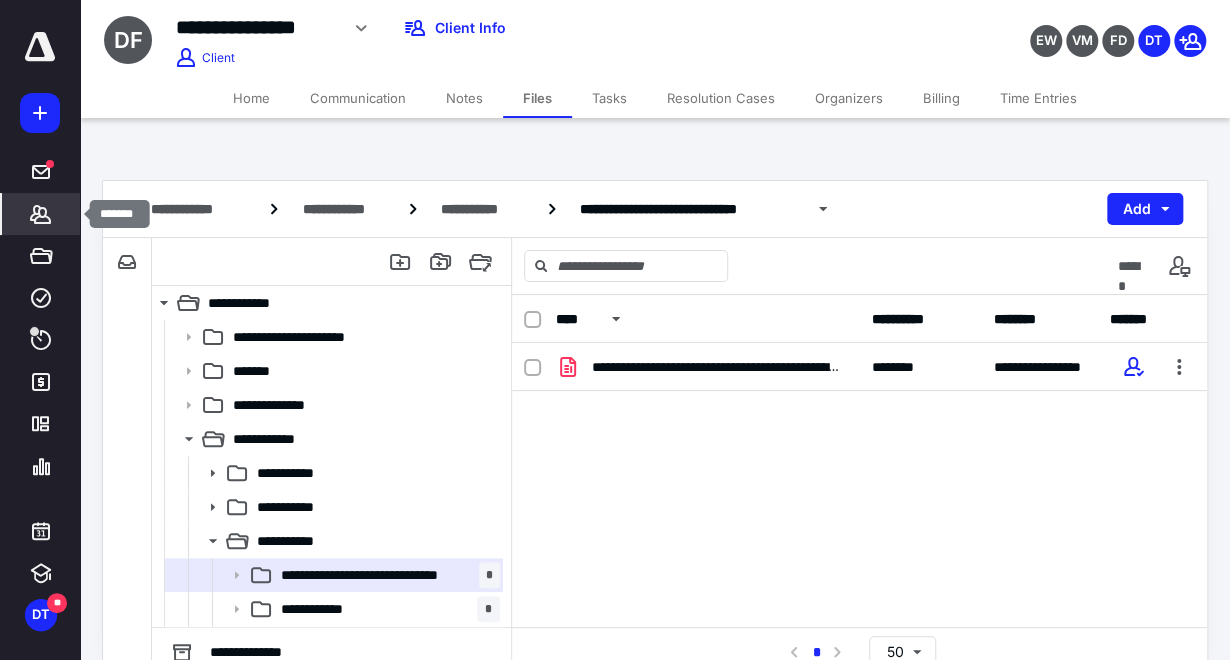 click 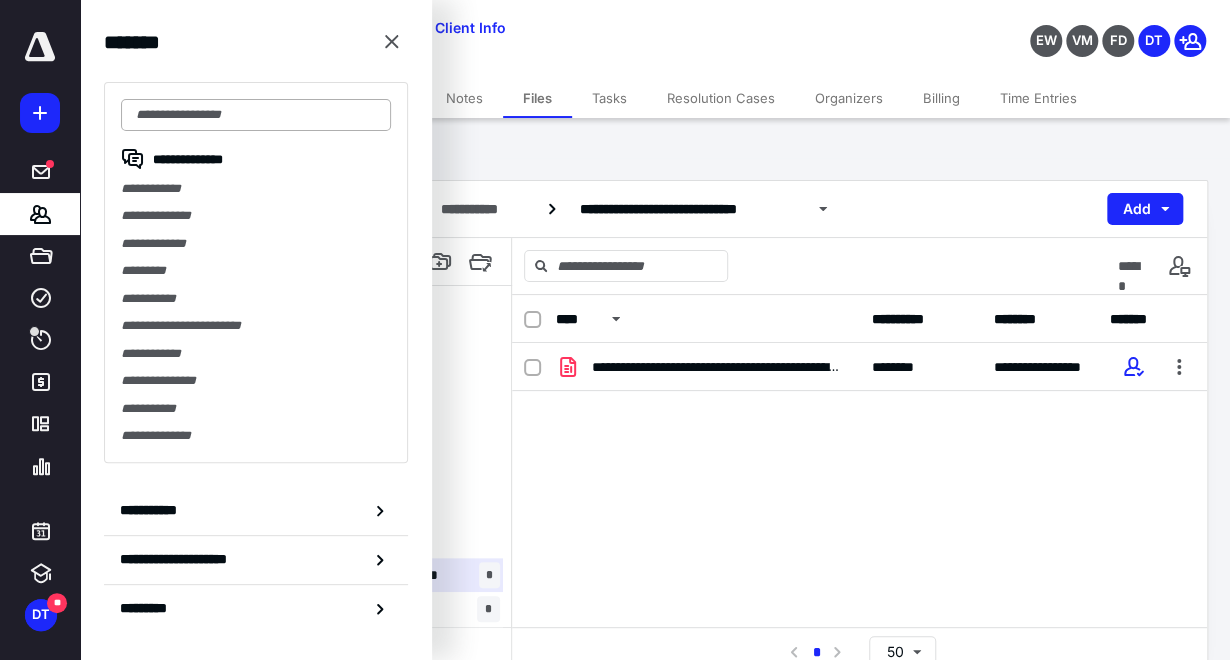 click at bounding box center [256, 115] 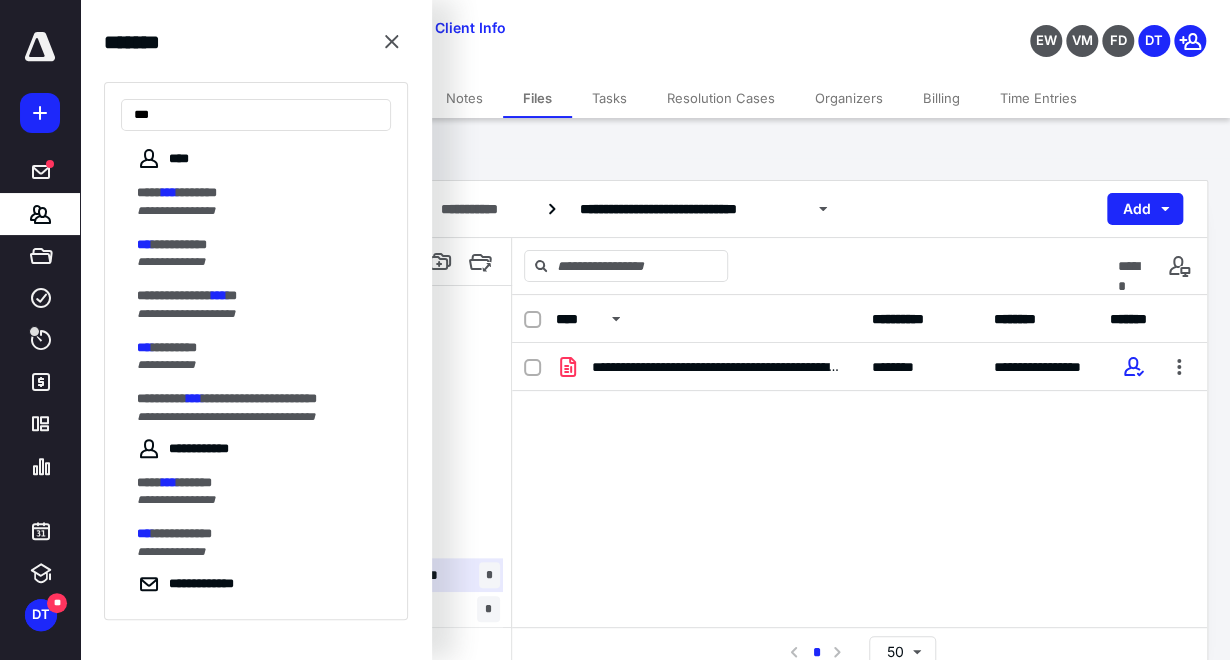 type on "***" 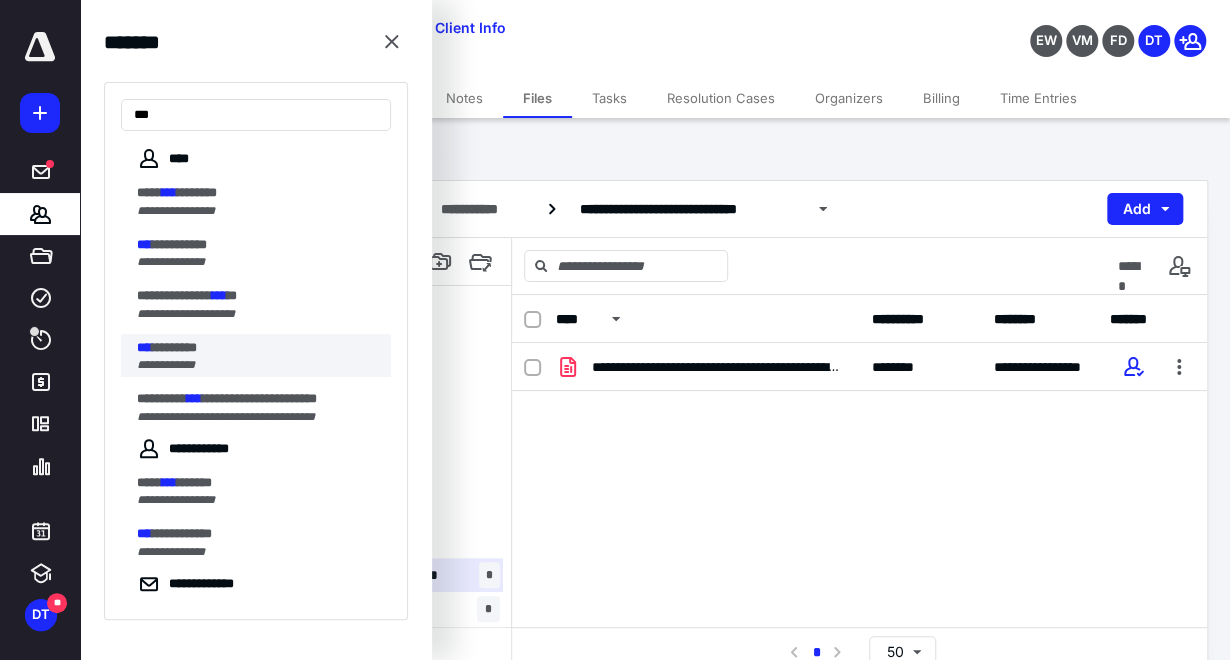 click on "********" at bounding box center [174, 347] 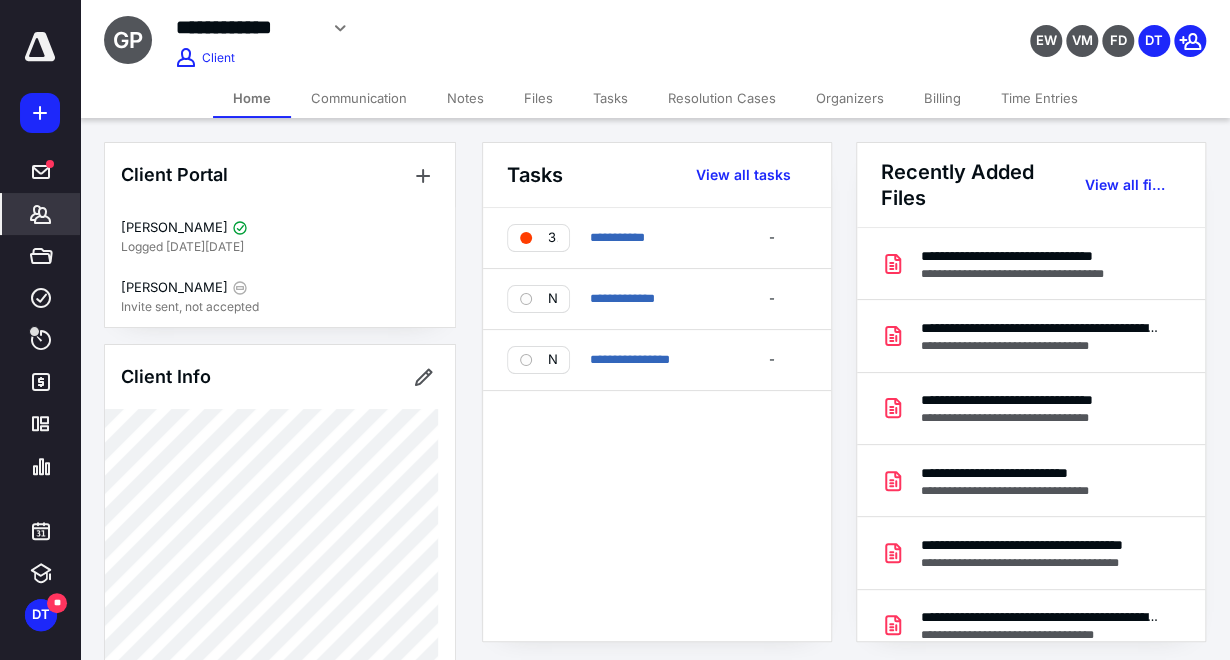 click on "Files" at bounding box center [538, 98] 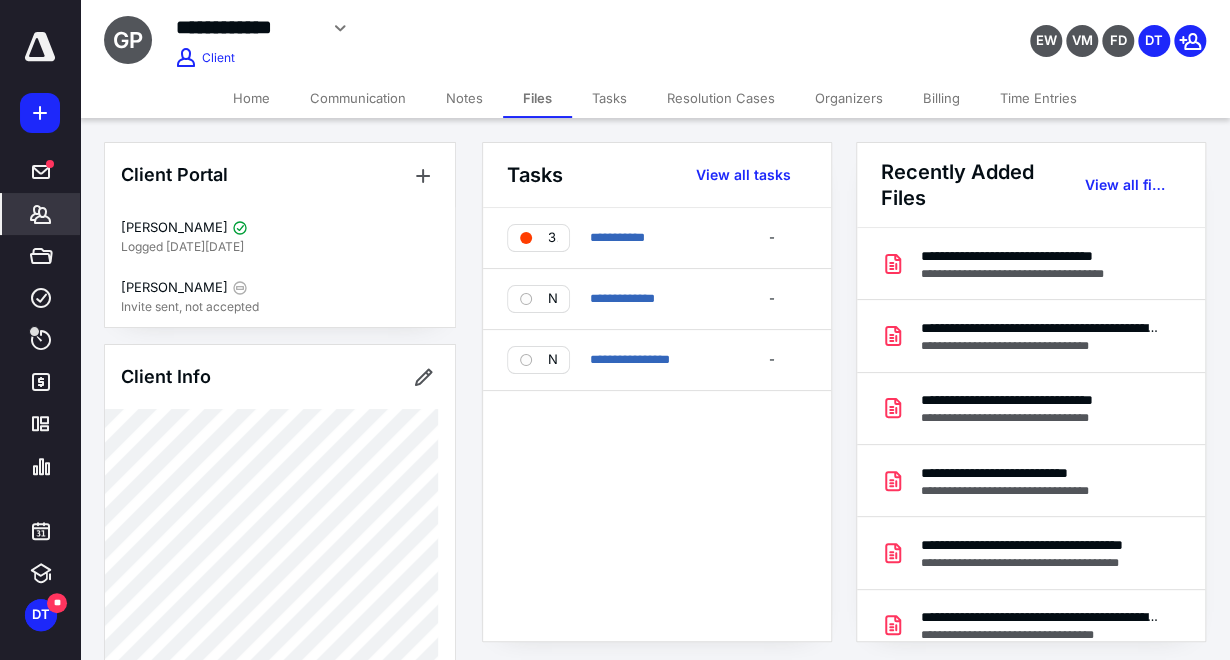 click on "Files" at bounding box center [537, 98] 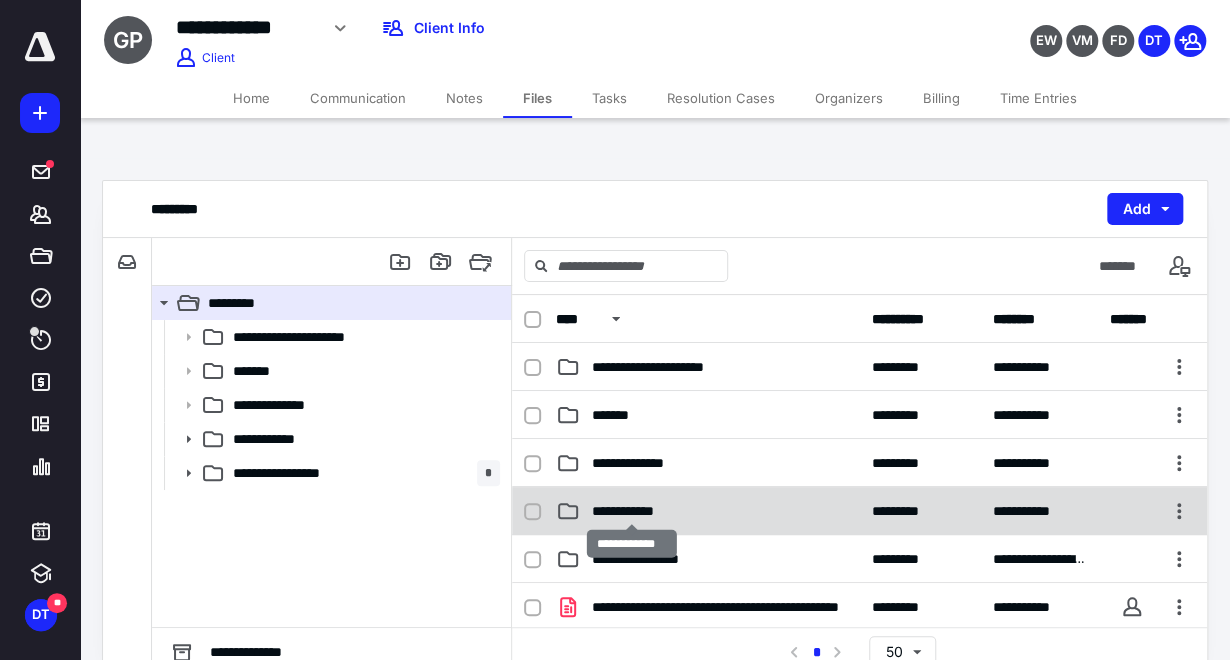 click on "**********" at bounding box center [632, 511] 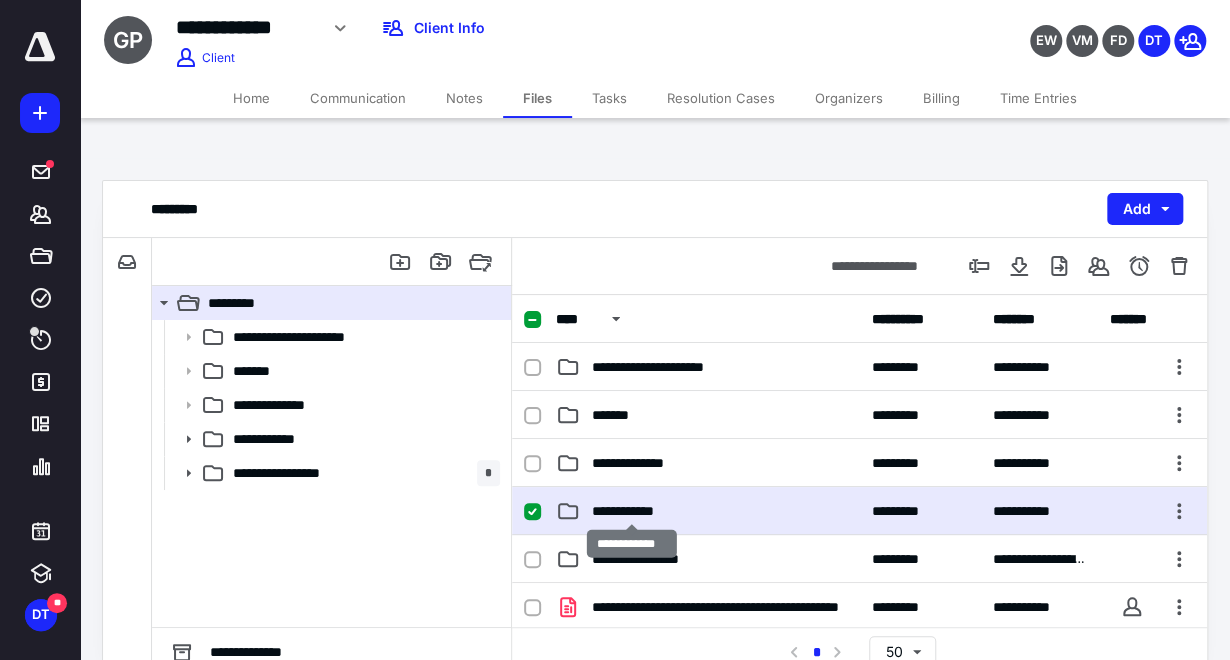 click on "**********" at bounding box center [632, 511] 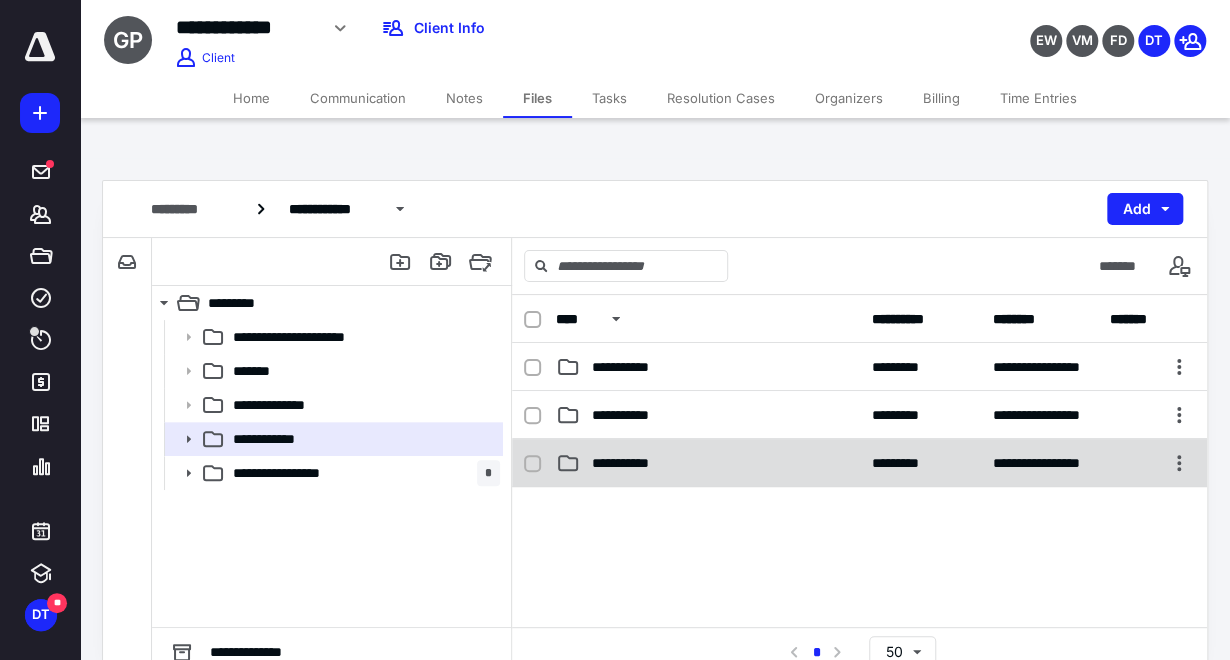 click on "**********" at bounding box center [859, 463] 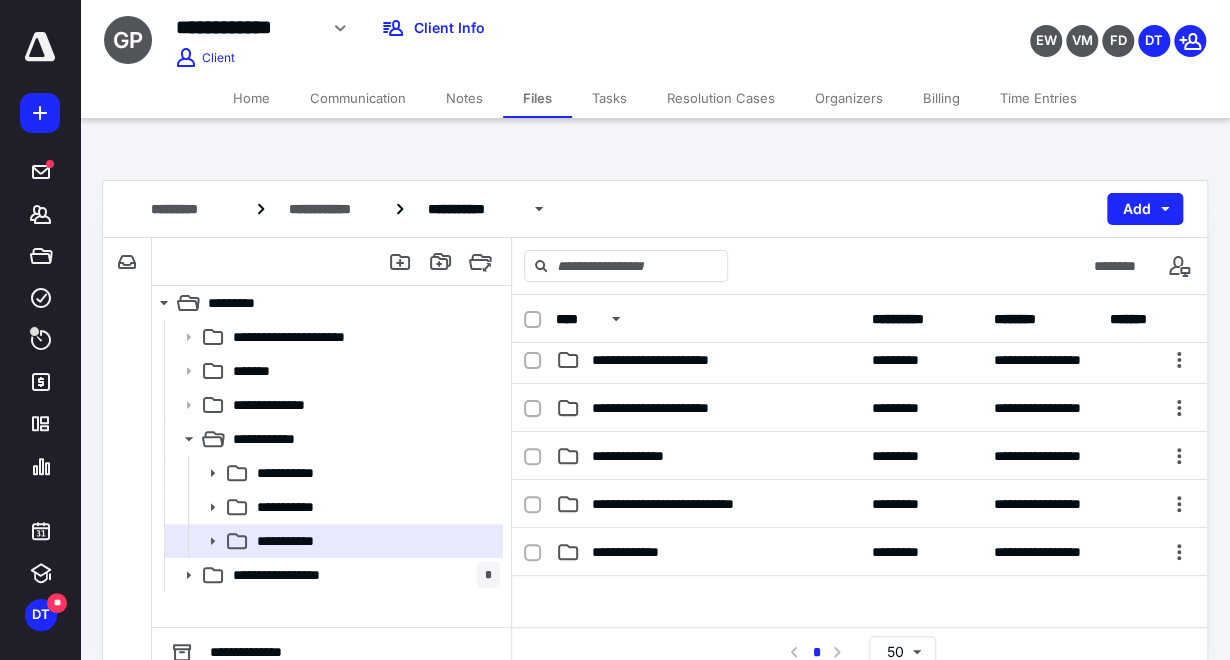 scroll, scrollTop: 333, scrollLeft: 0, axis: vertical 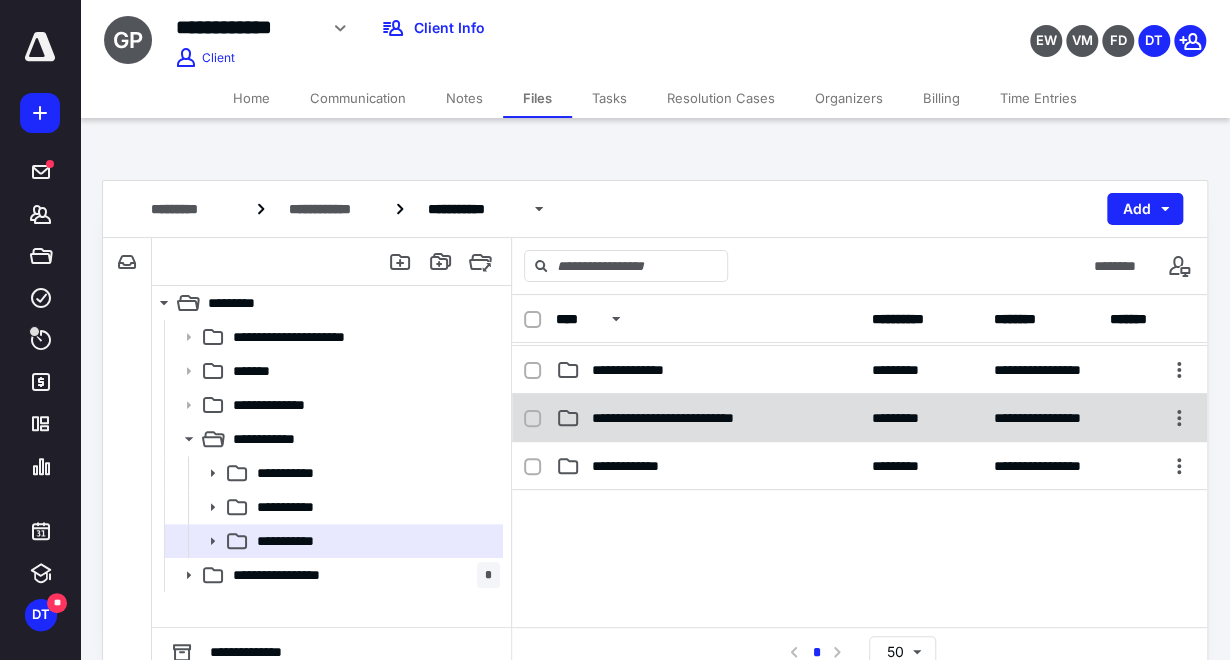 click on "**********" at bounding box center (708, 418) 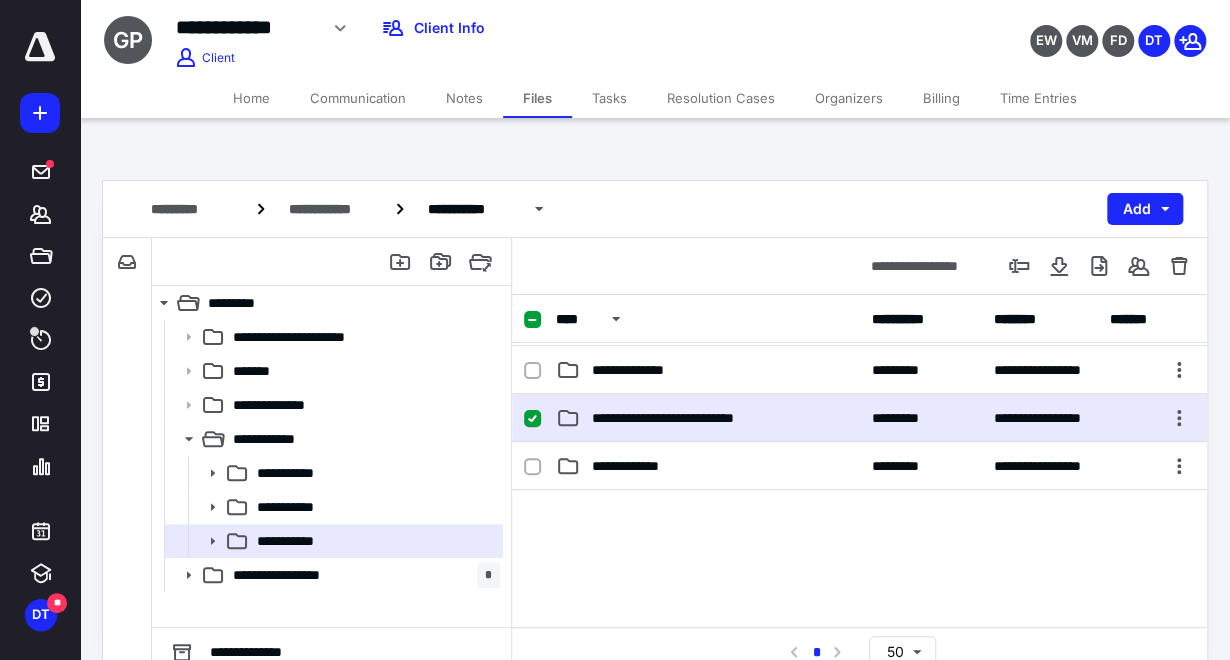 click on "**********" at bounding box center [708, 418] 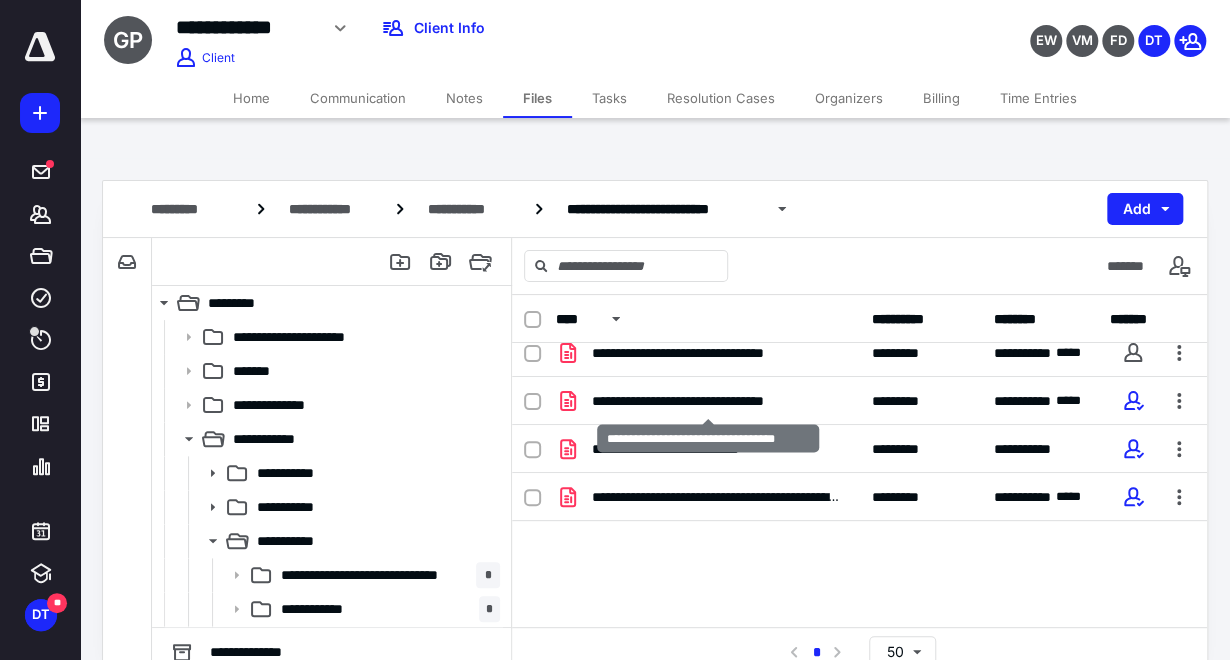 scroll, scrollTop: 0, scrollLeft: 0, axis: both 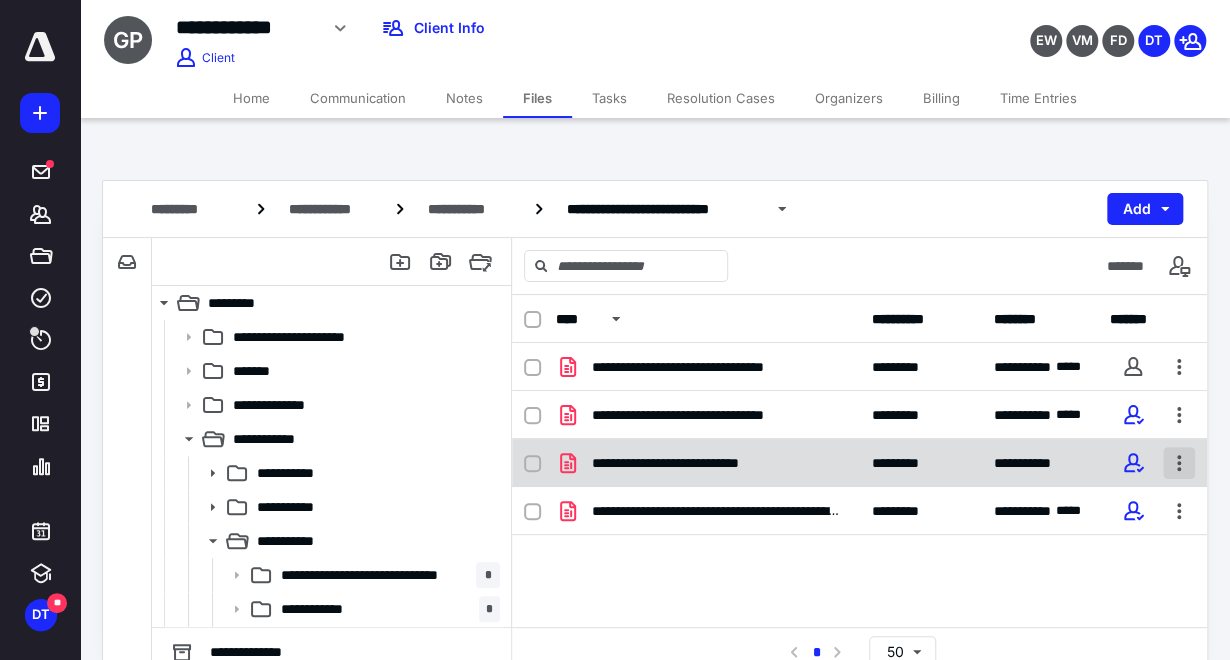 click at bounding box center [1179, 463] 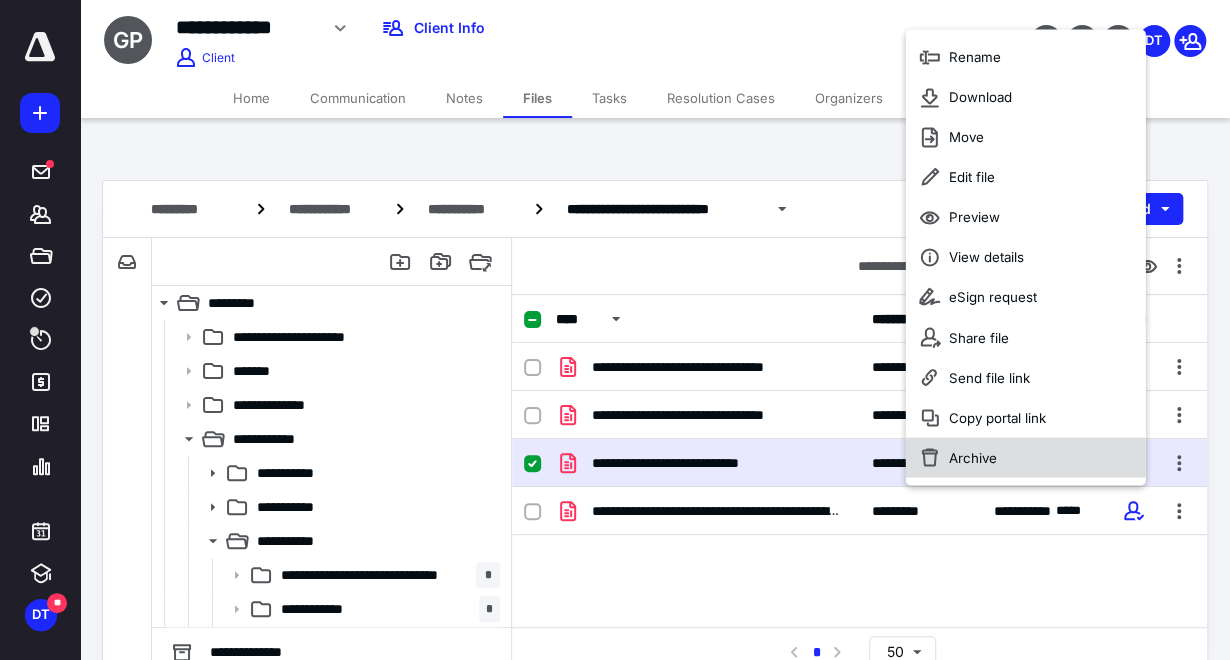 click on "Archive" at bounding box center [1025, 457] 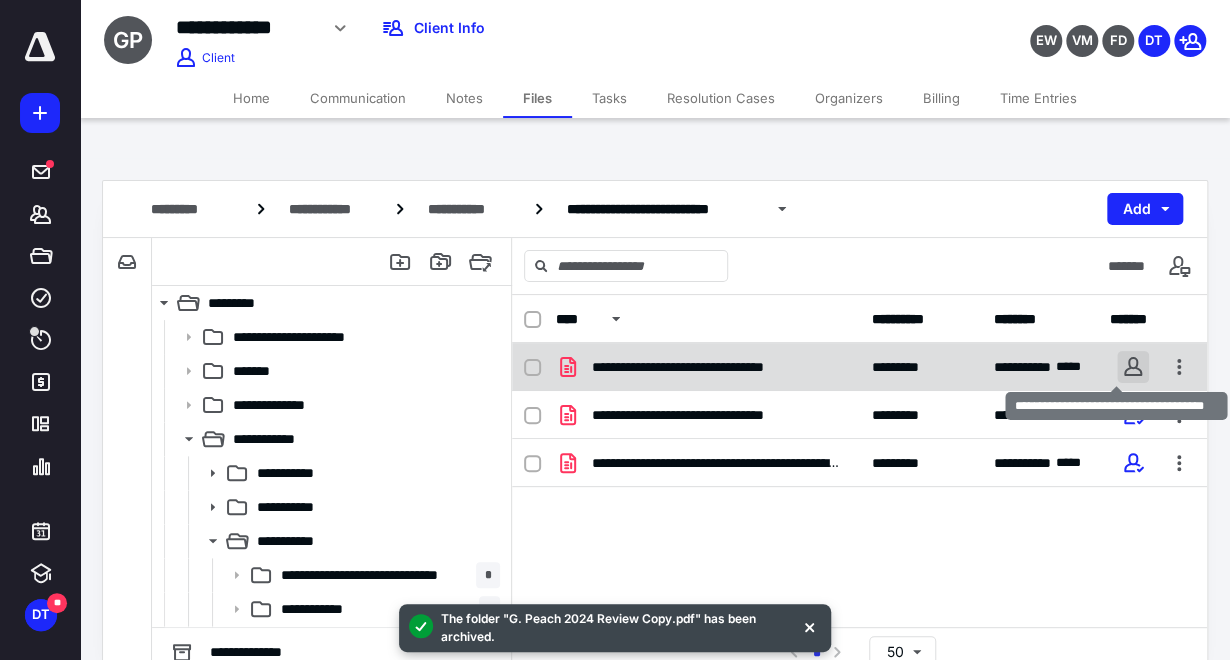 click at bounding box center [1133, 367] 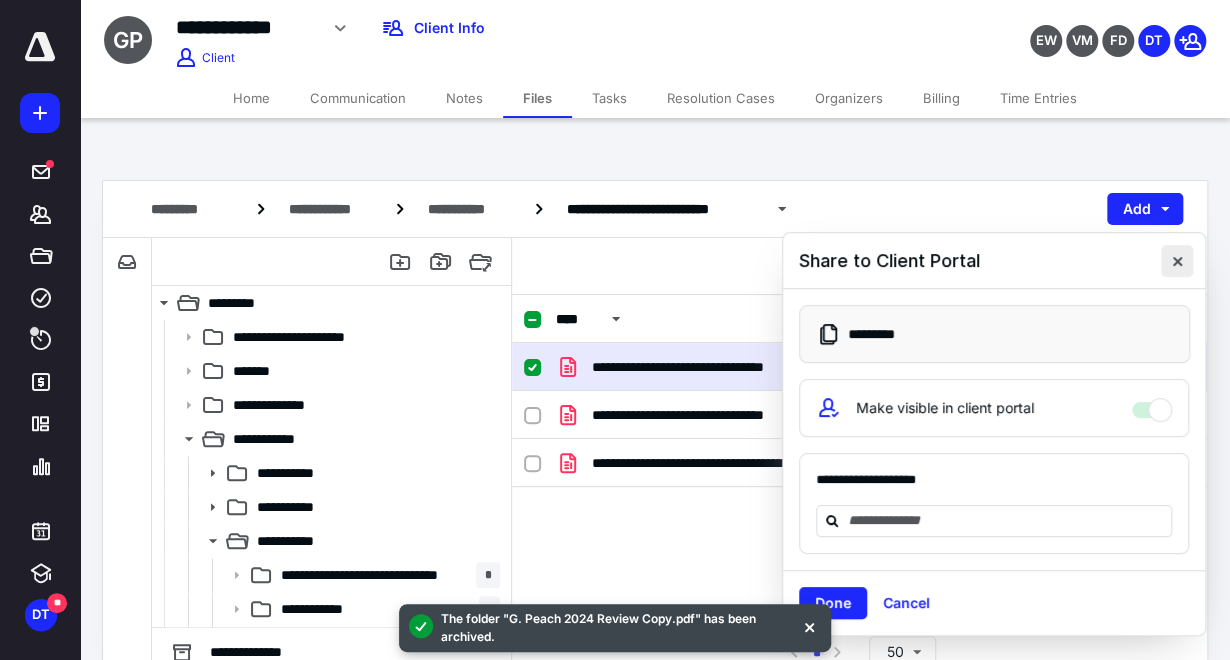 click at bounding box center (1177, 261) 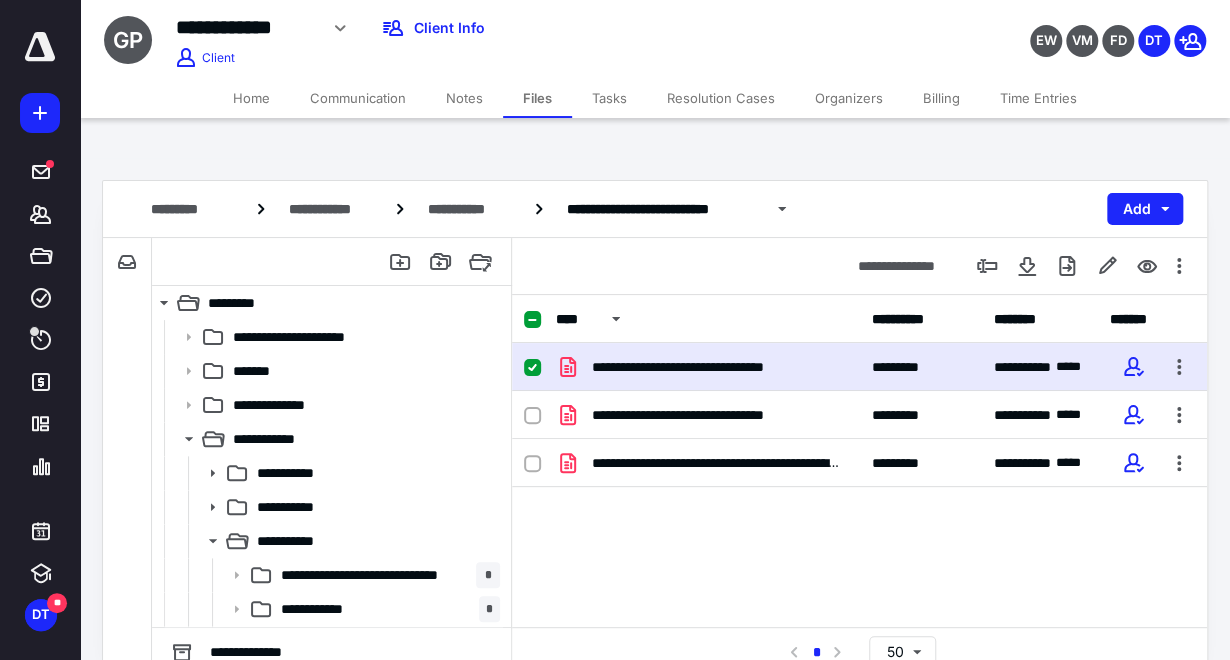 click on "Tasks" at bounding box center (609, 98) 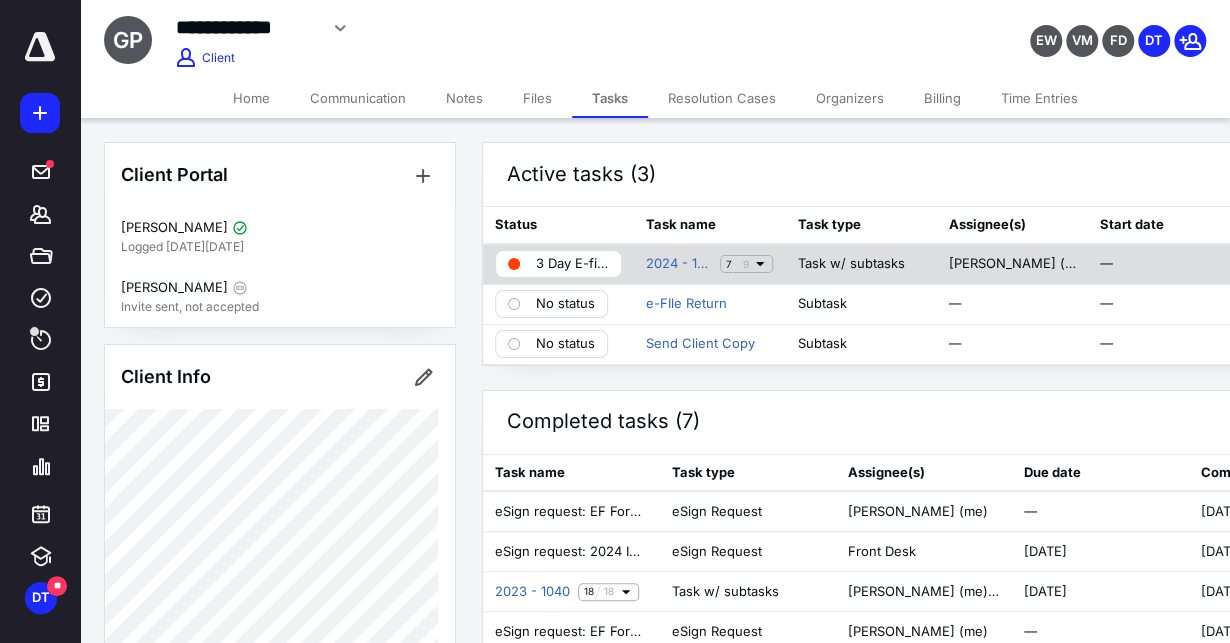 click on "3 Day E-filing" at bounding box center (572, 264) 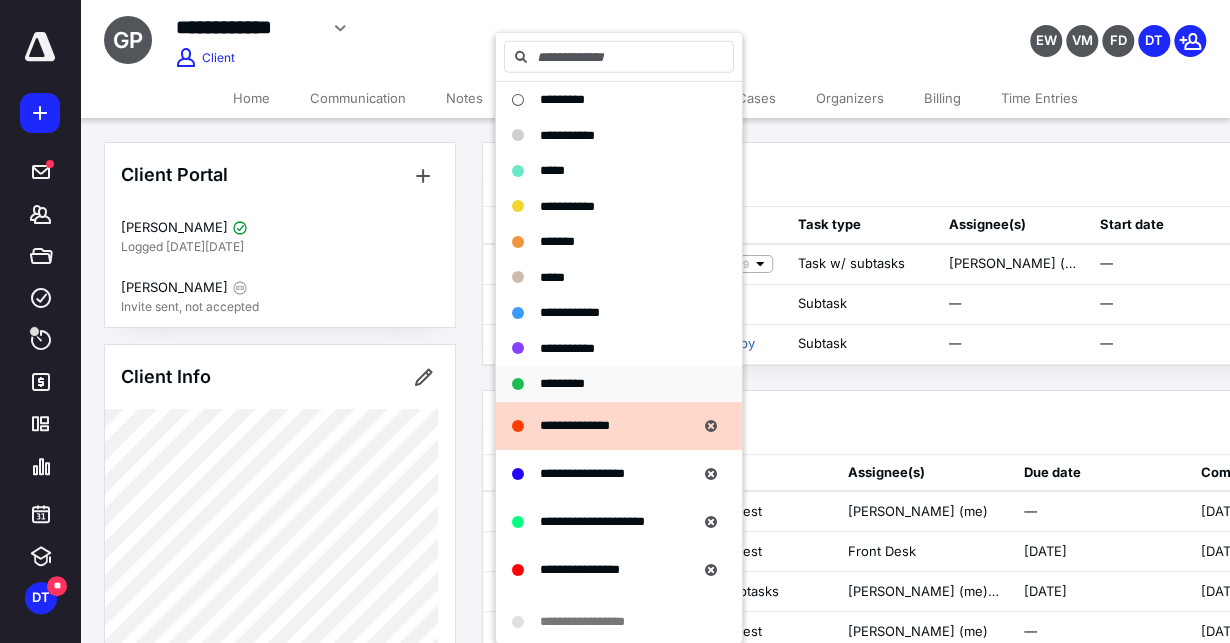 click on "*********" at bounding box center (562, 384) 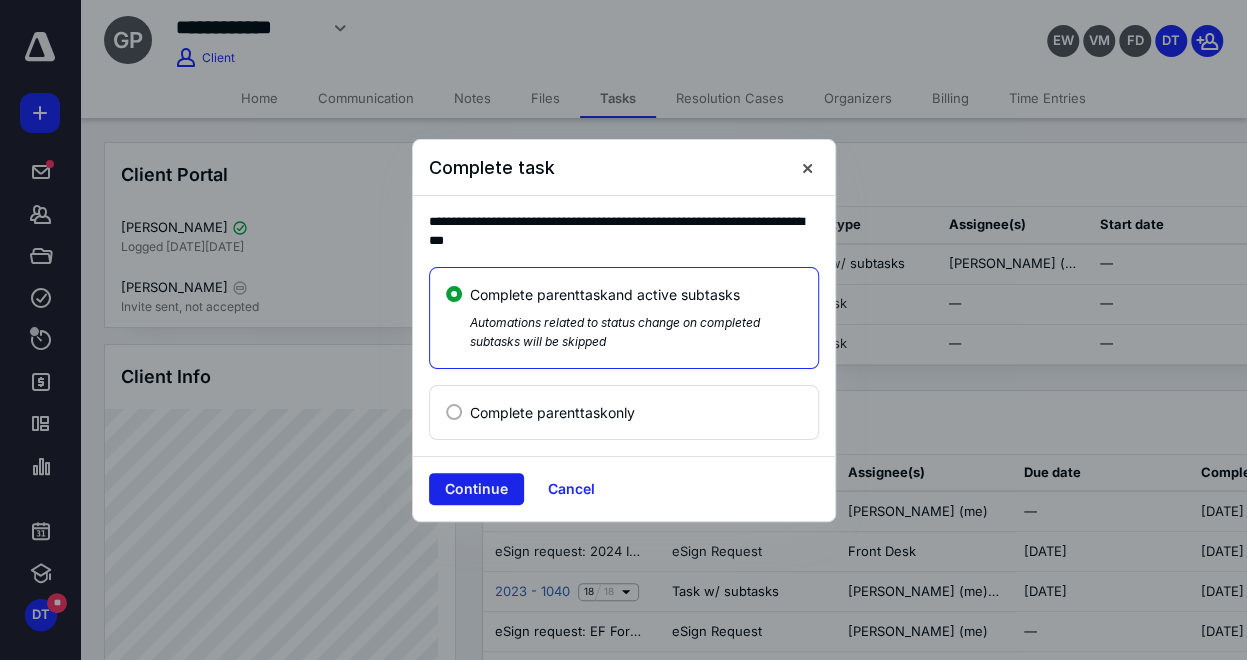click on "Continue" at bounding box center [476, 489] 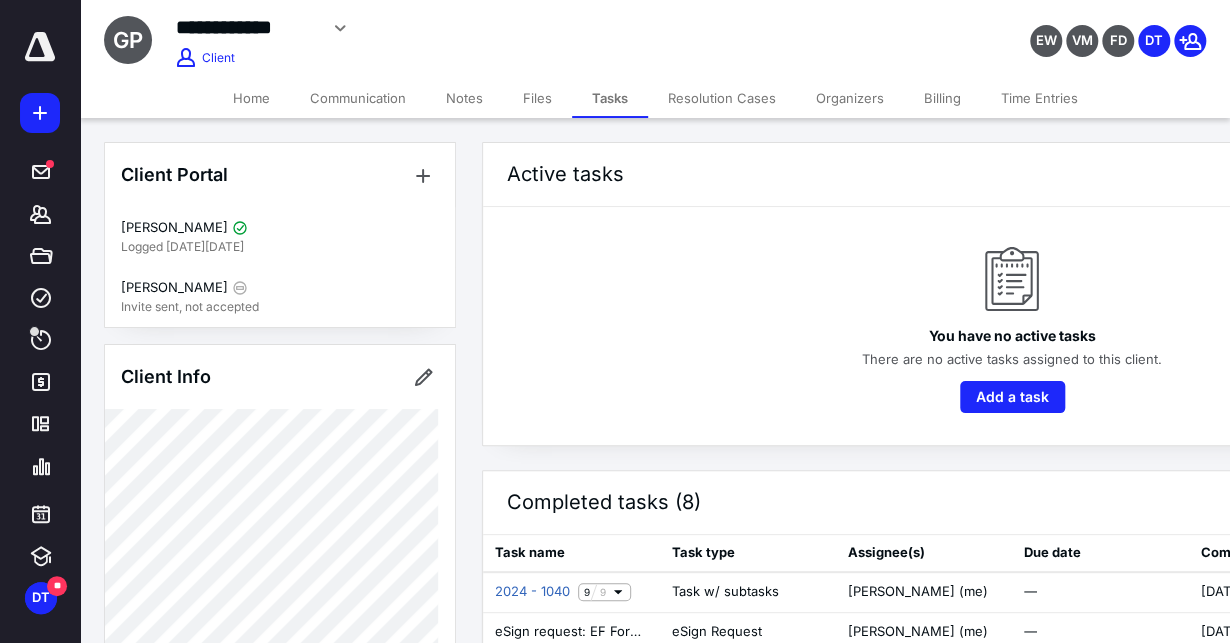 click on "Files" at bounding box center (537, 98) 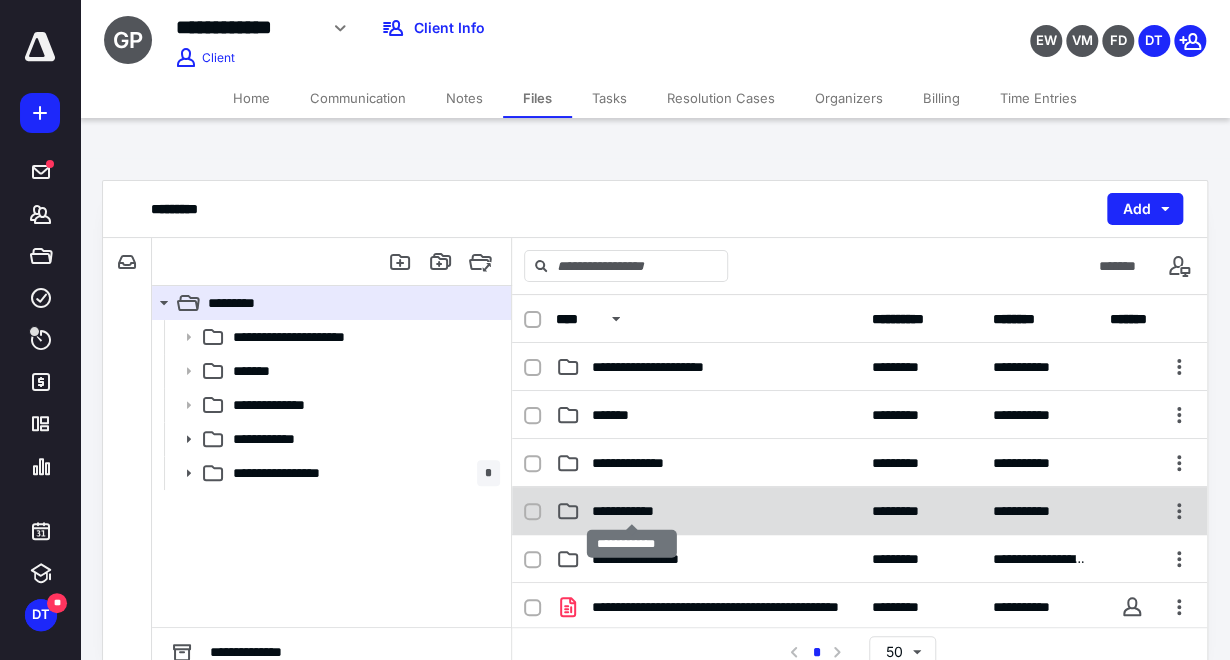 click on "**********" at bounding box center [632, 511] 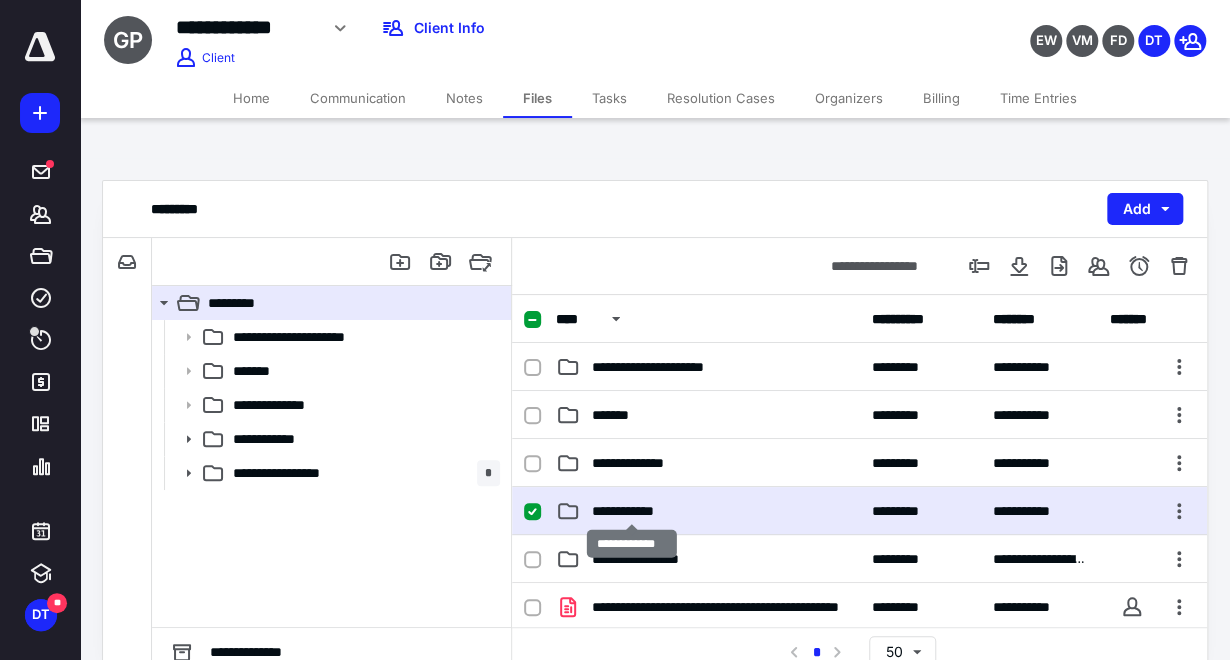 click on "**********" at bounding box center [632, 511] 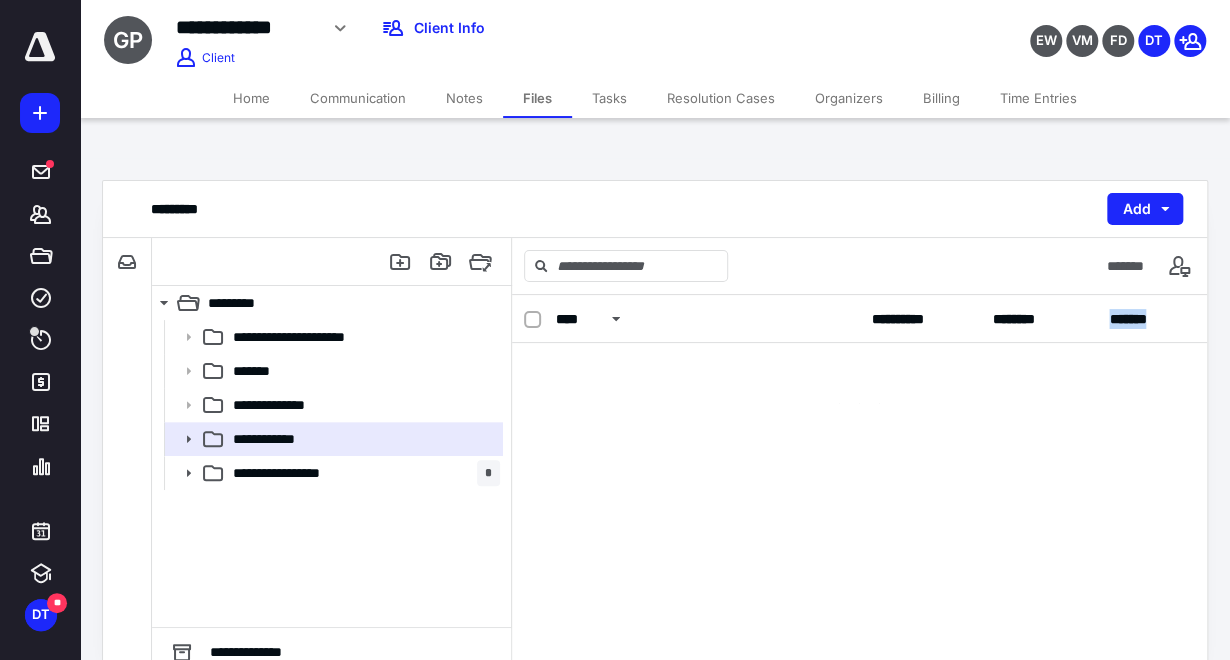 click on "**********" at bounding box center (859, 485) 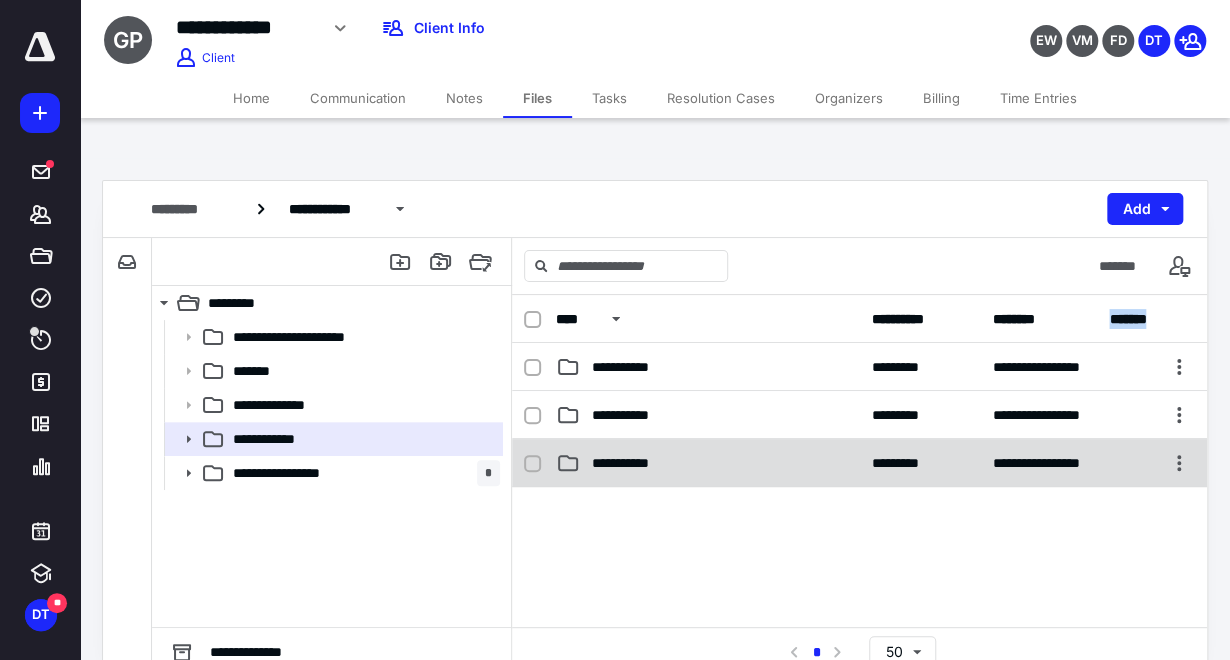 click on "**********" at bounding box center (632, 463) 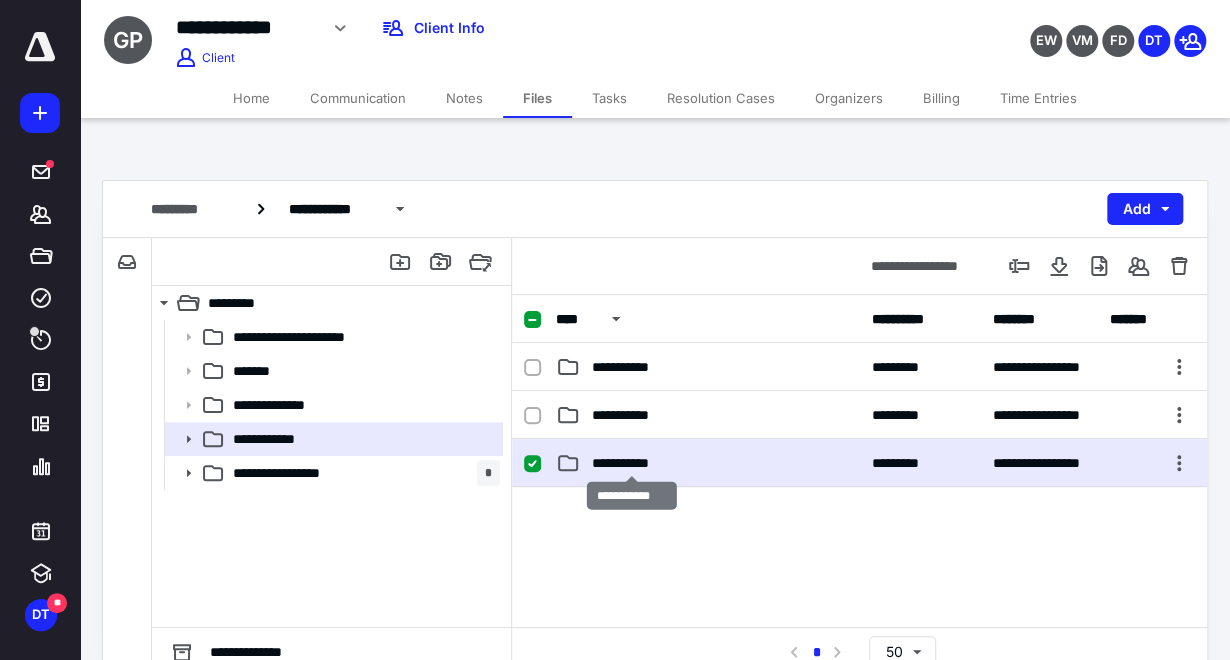 click on "**********" at bounding box center (632, 463) 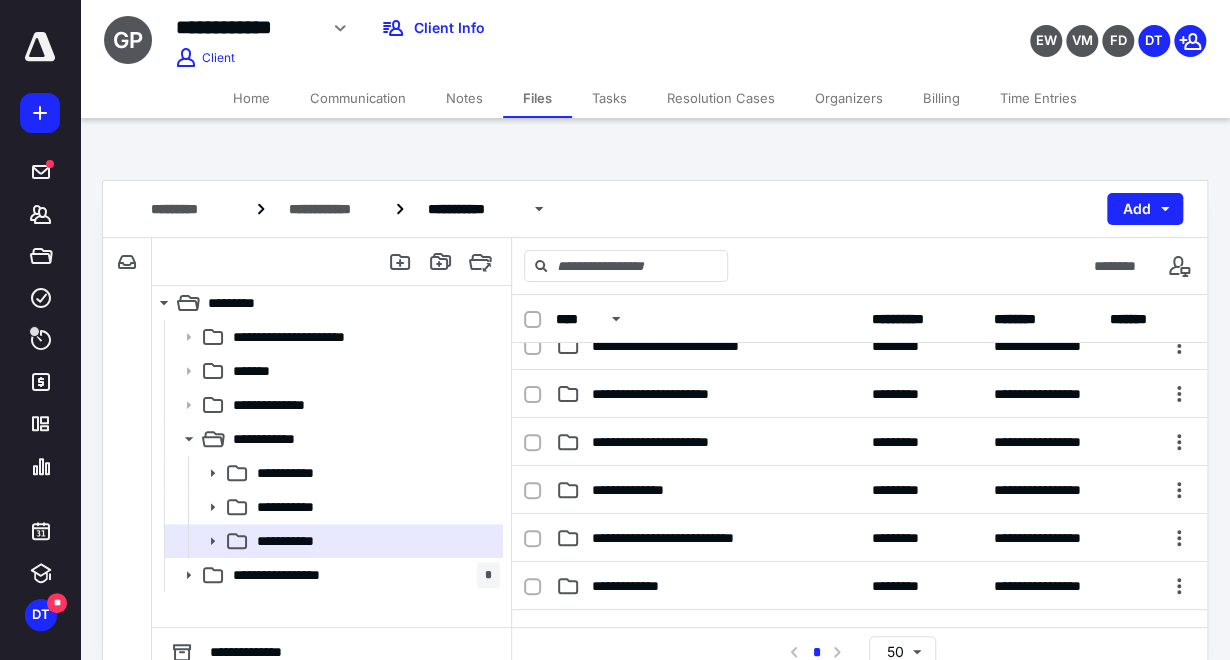 scroll, scrollTop: 333, scrollLeft: 0, axis: vertical 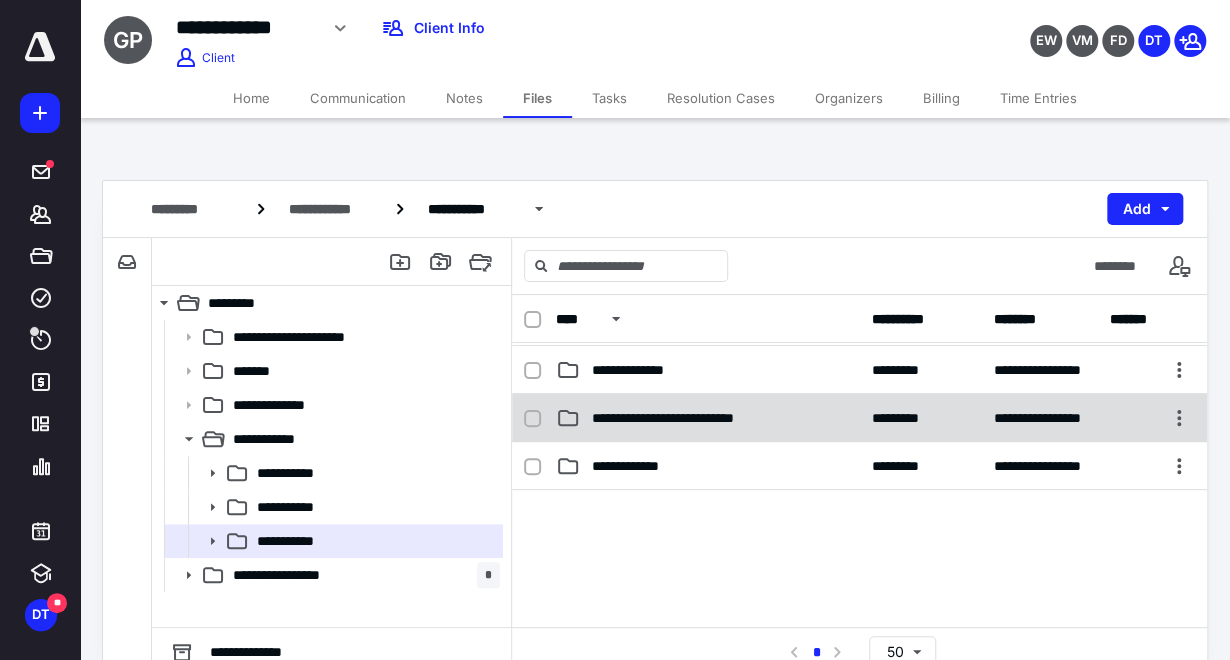 click on "**********" at bounding box center [684, 418] 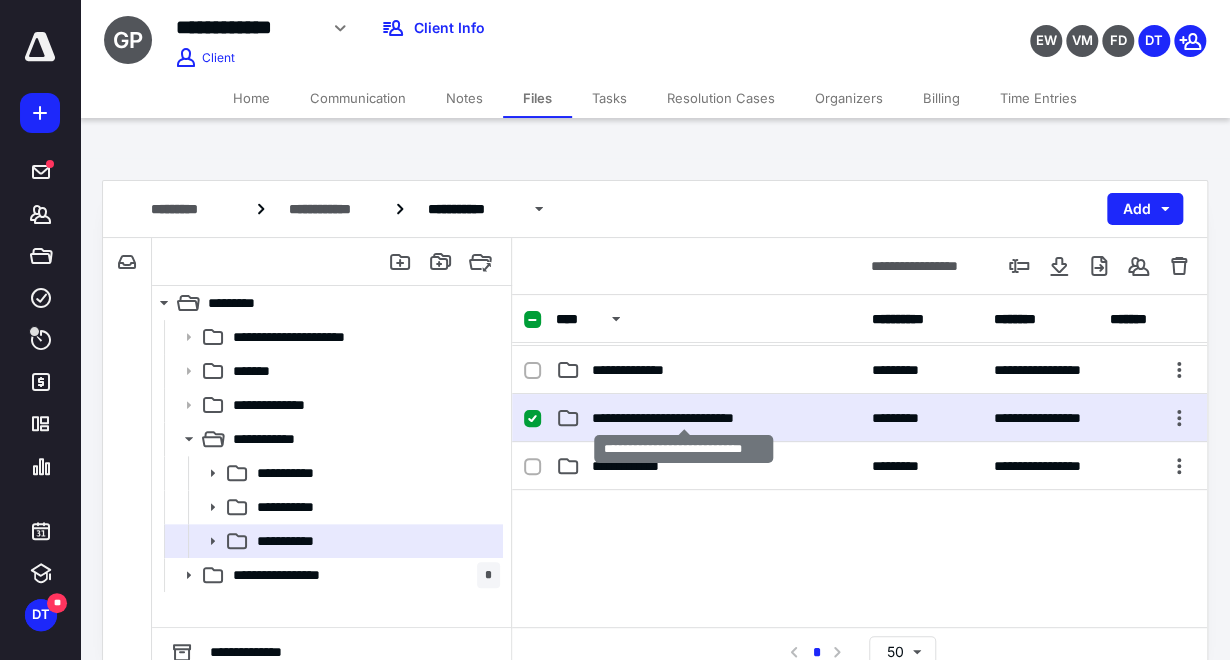click on "**********" at bounding box center [684, 418] 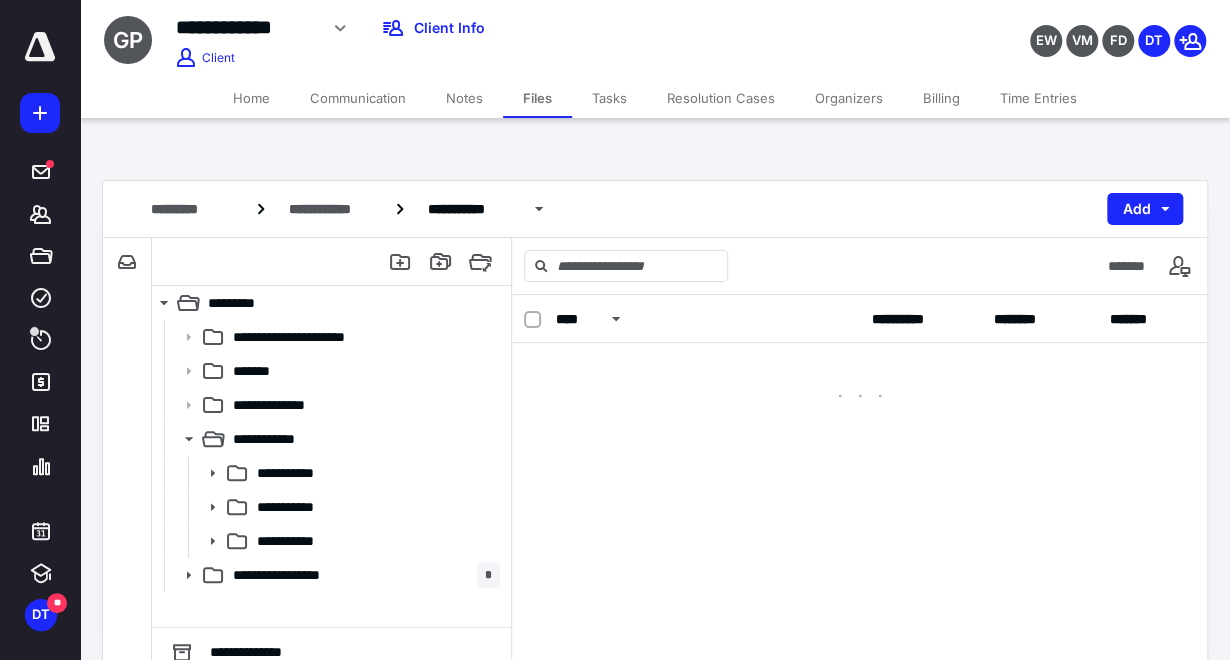scroll, scrollTop: 0, scrollLeft: 0, axis: both 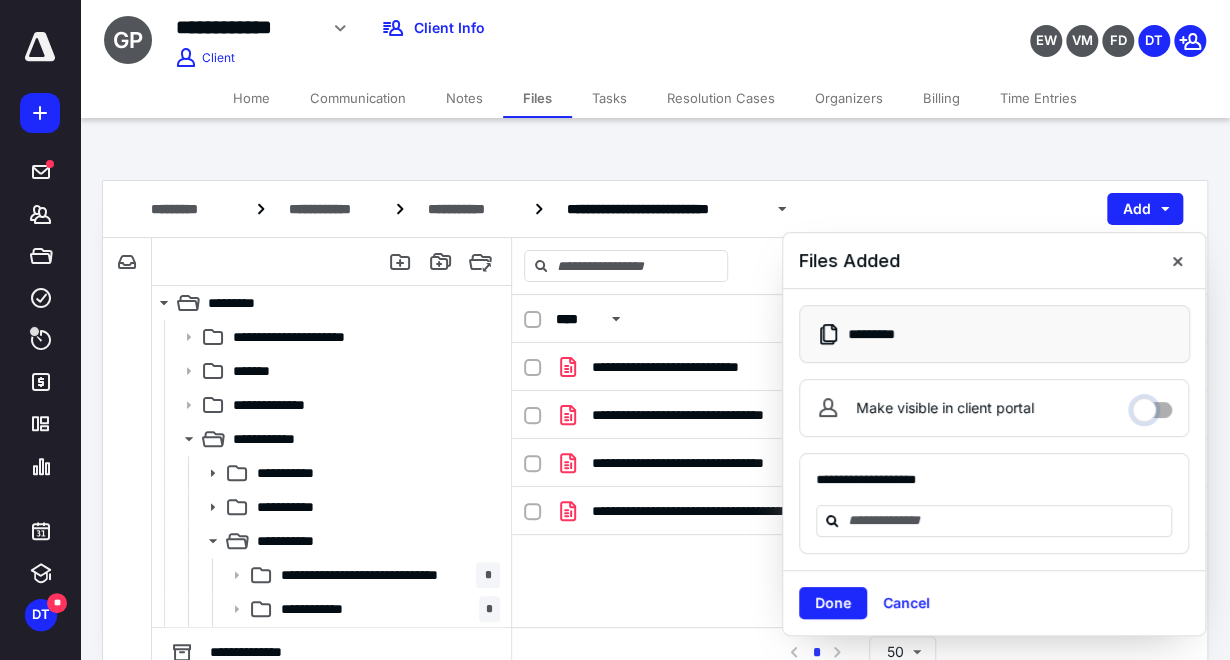 click on "Make visible in client portal" at bounding box center [1152, 405] 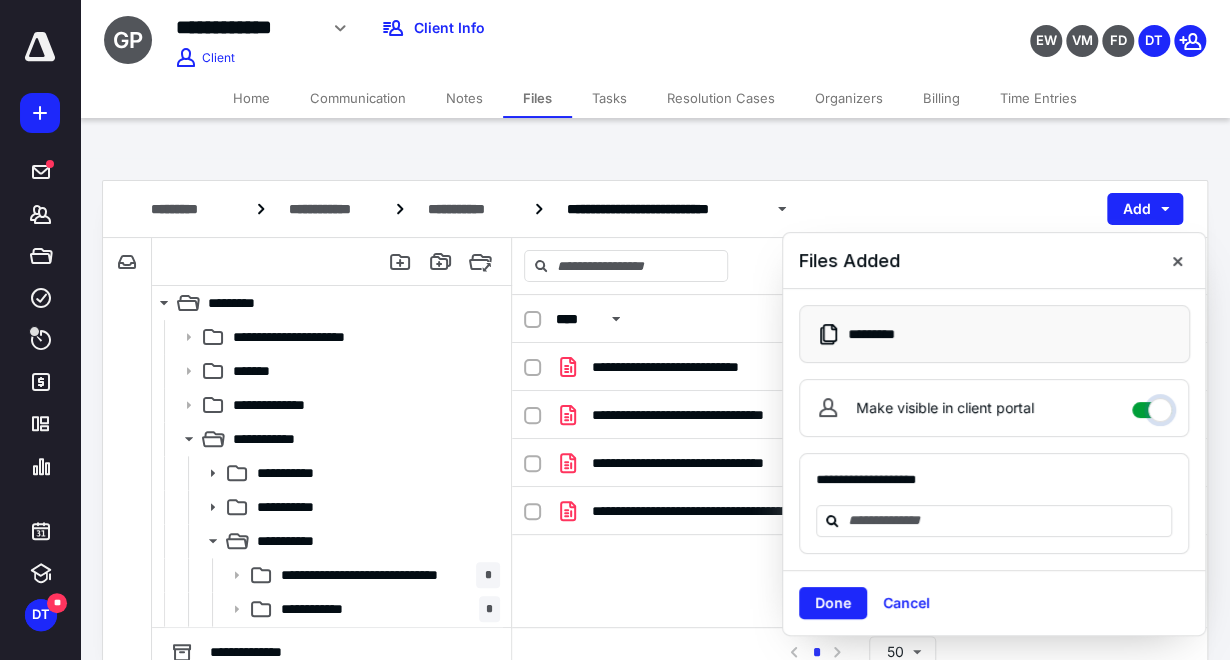 checkbox on "****" 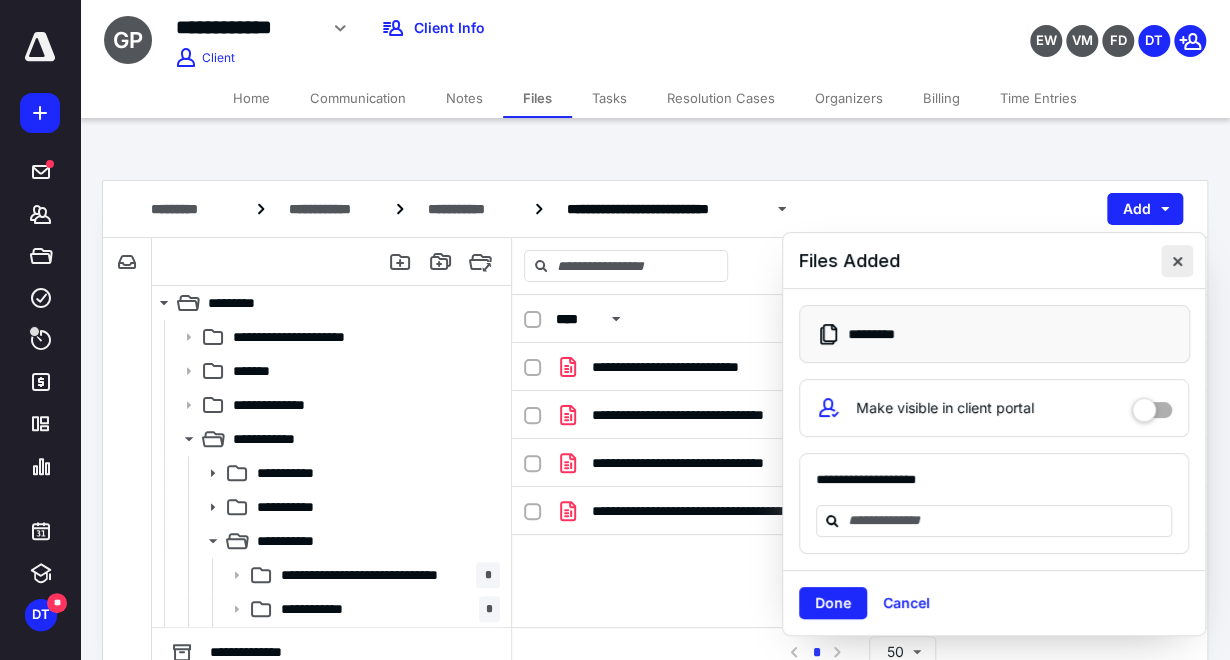 click at bounding box center [1177, 261] 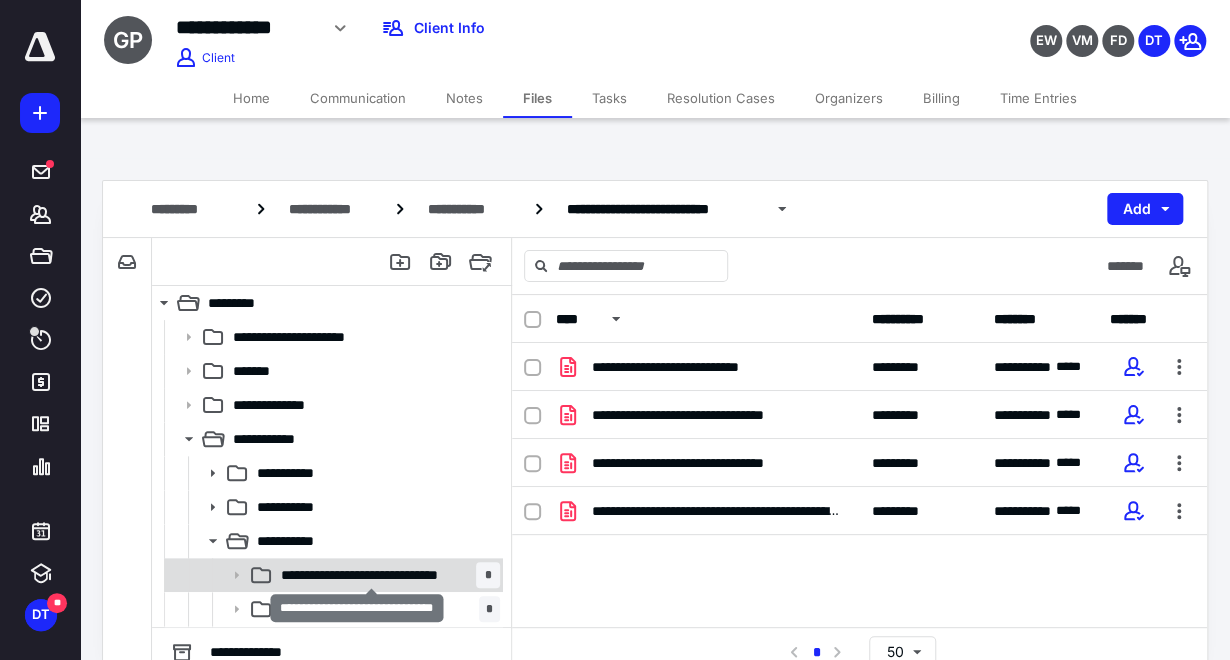 click on "**********" at bounding box center [372, 575] 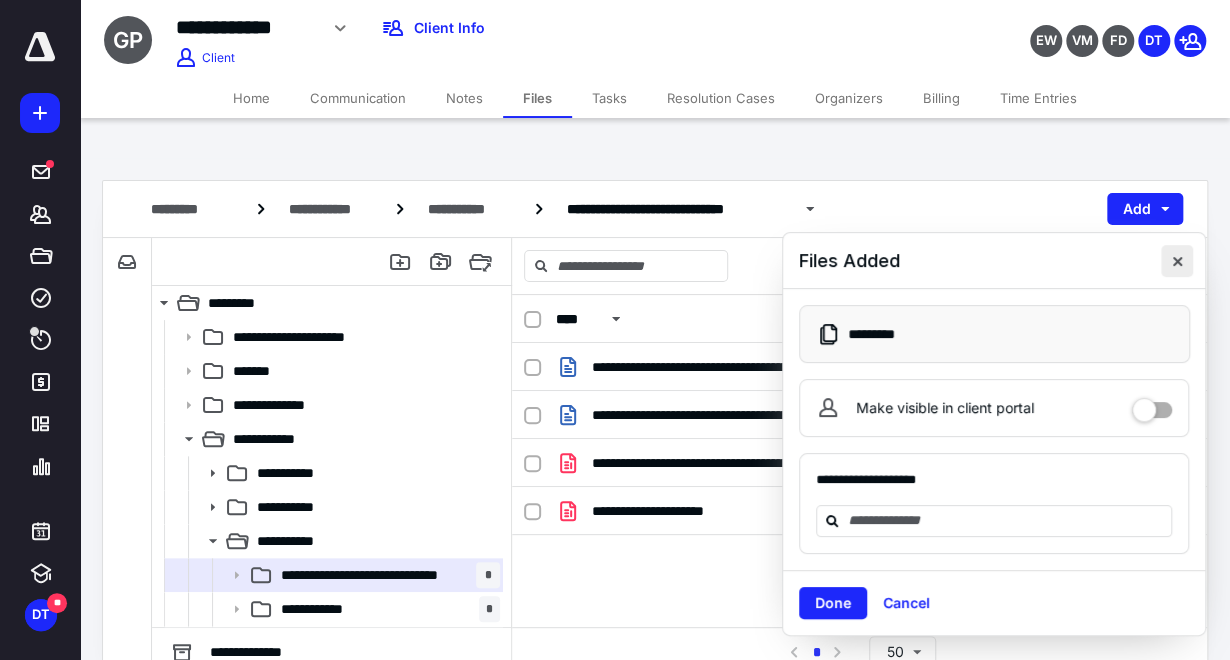 click at bounding box center [1177, 261] 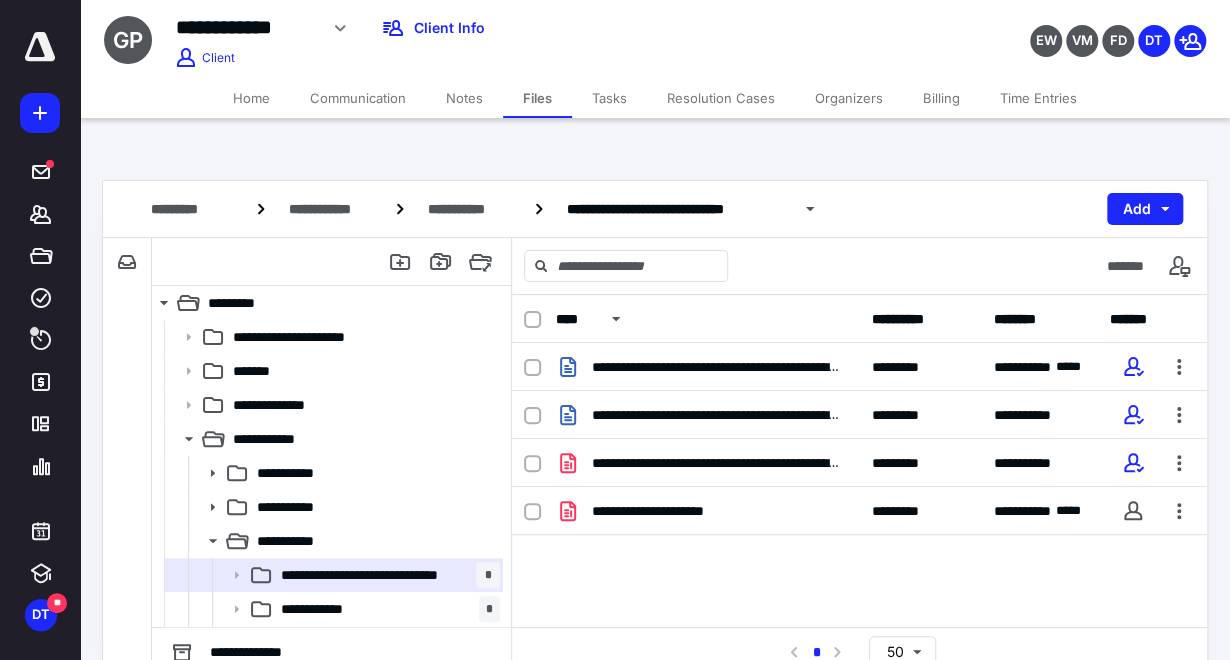 click on "Tasks" at bounding box center (609, 98) 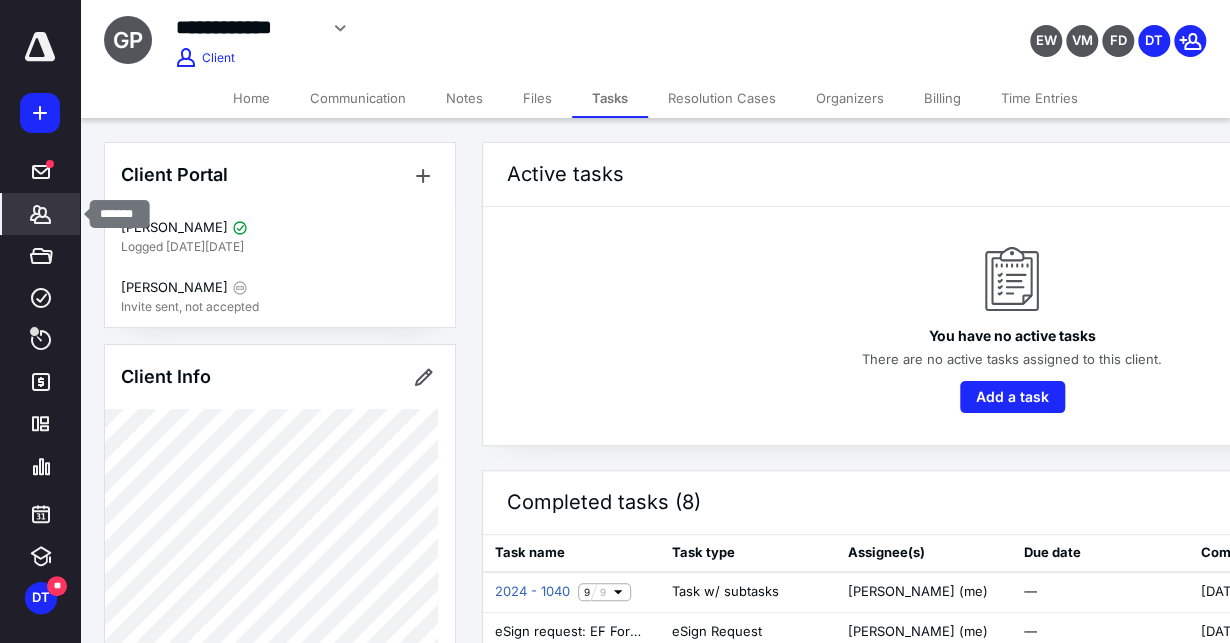 click 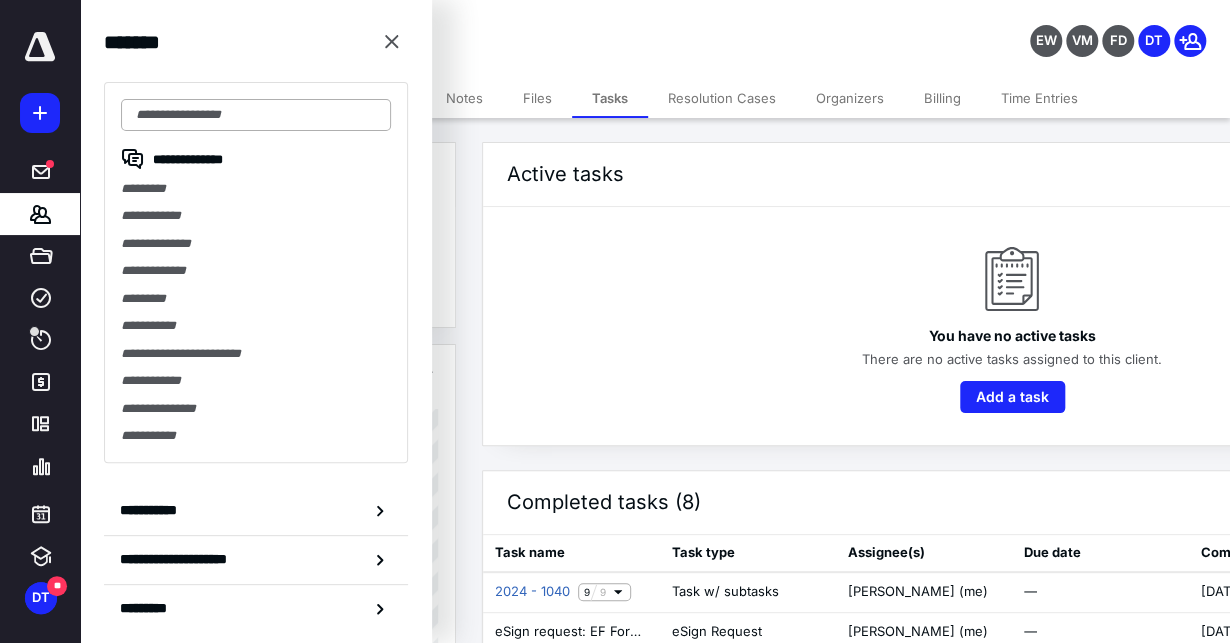 click at bounding box center (256, 115) 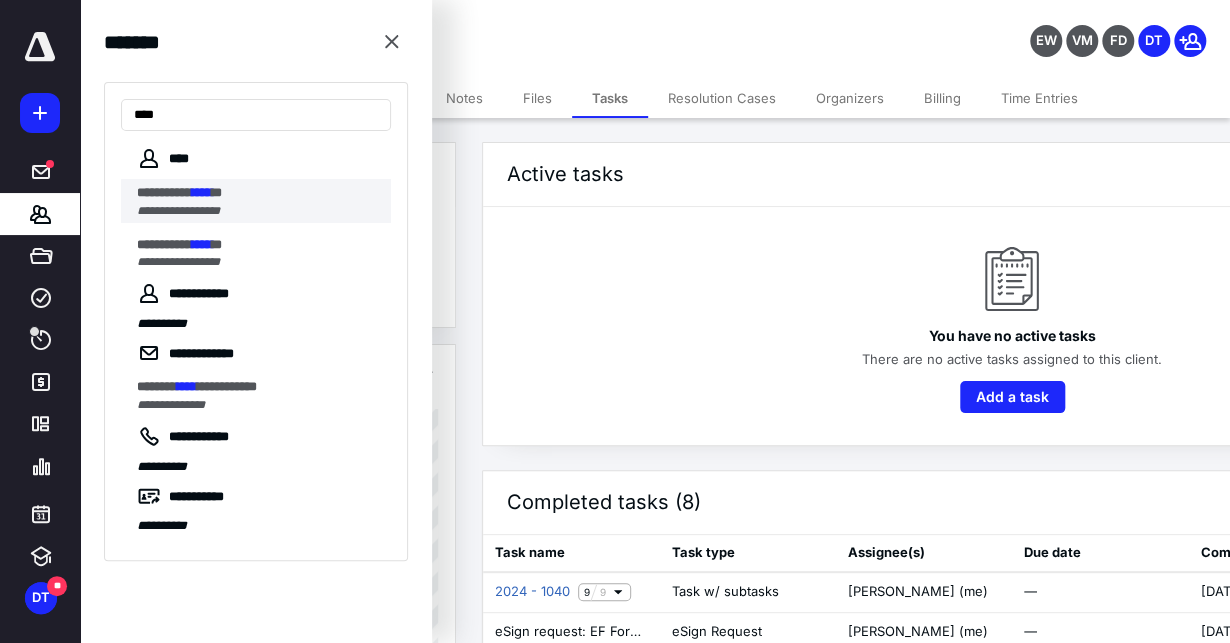 type on "****" 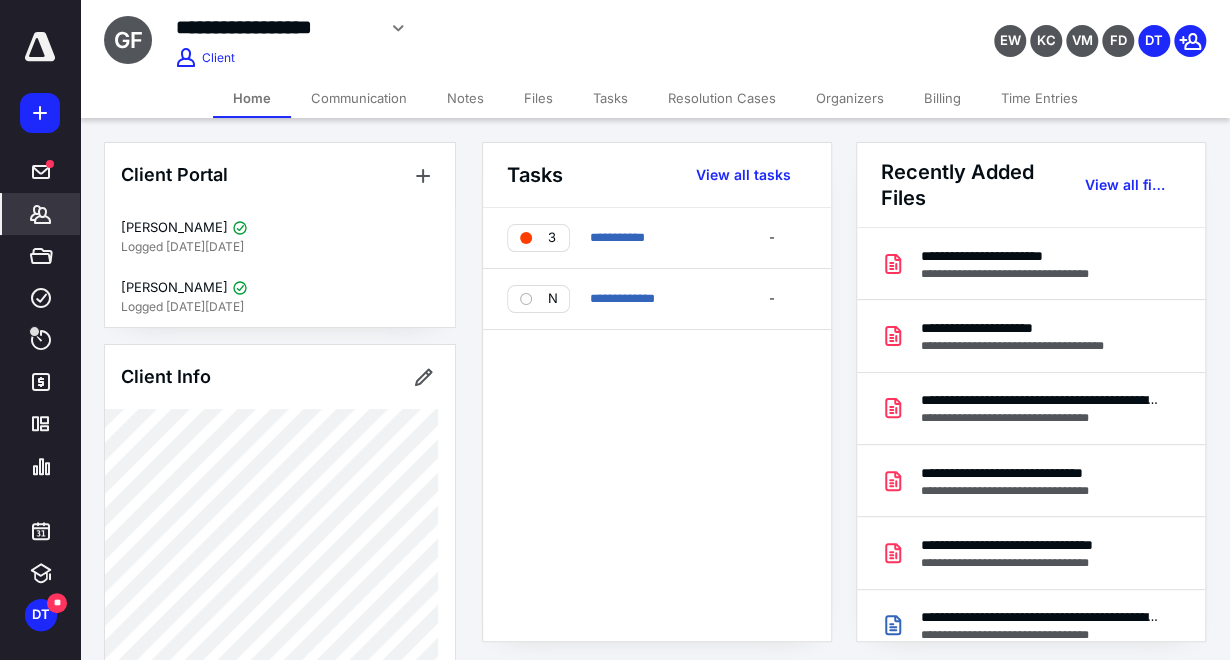 click on "Files" at bounding box center [538, 98] 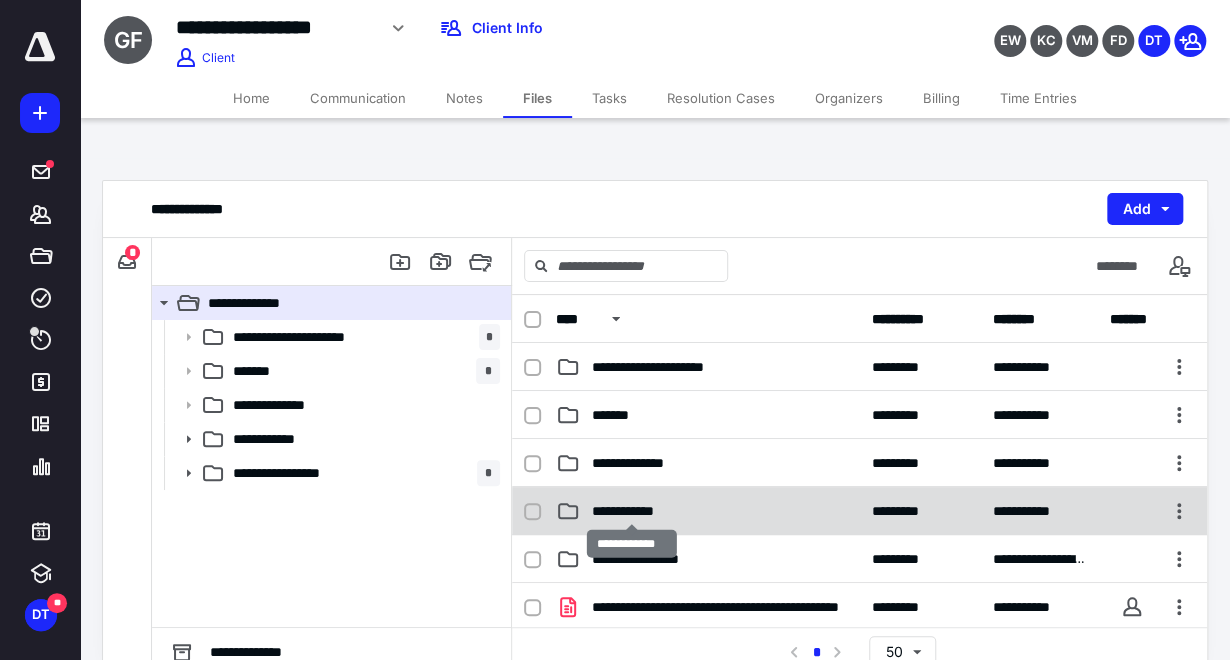 click on "**********" at bounding box center [632, 511] 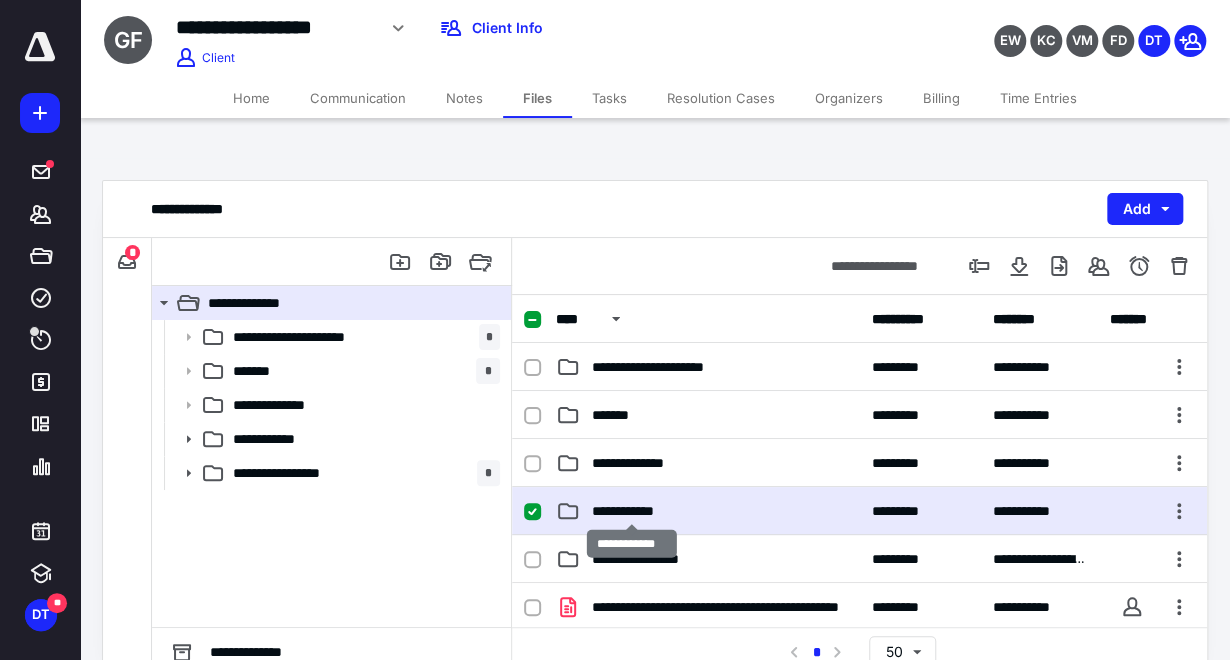 click on "**********" at bounding box center (632, 511) 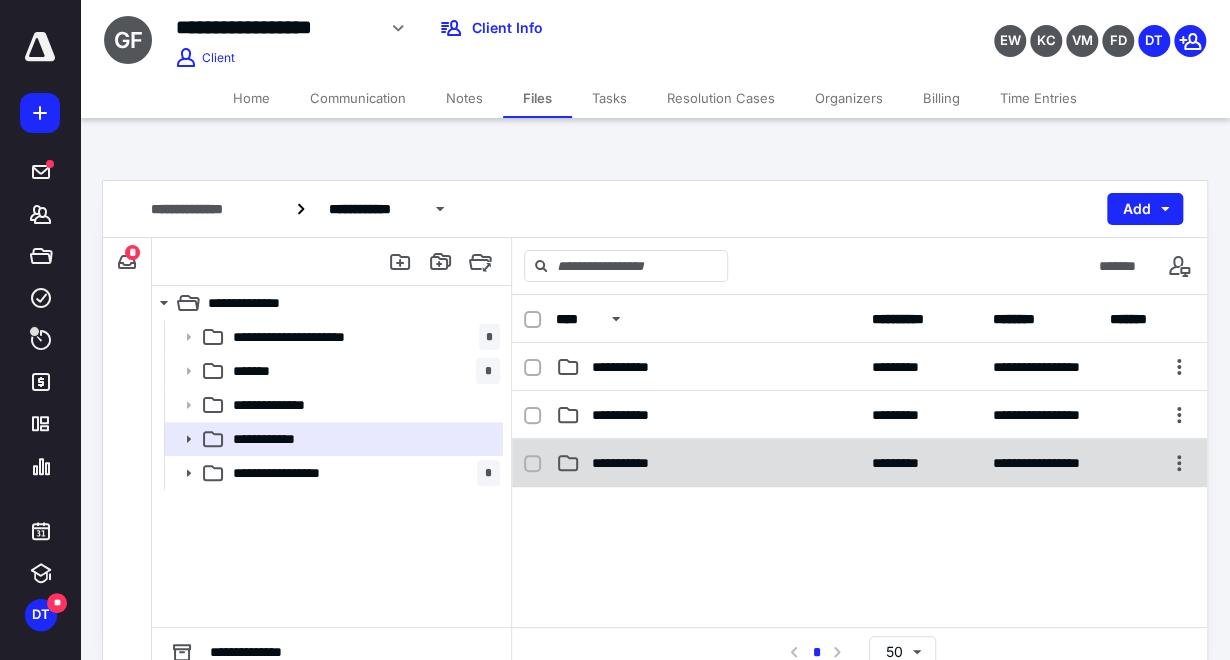 click on "**********" at bounding box center (632, 463) 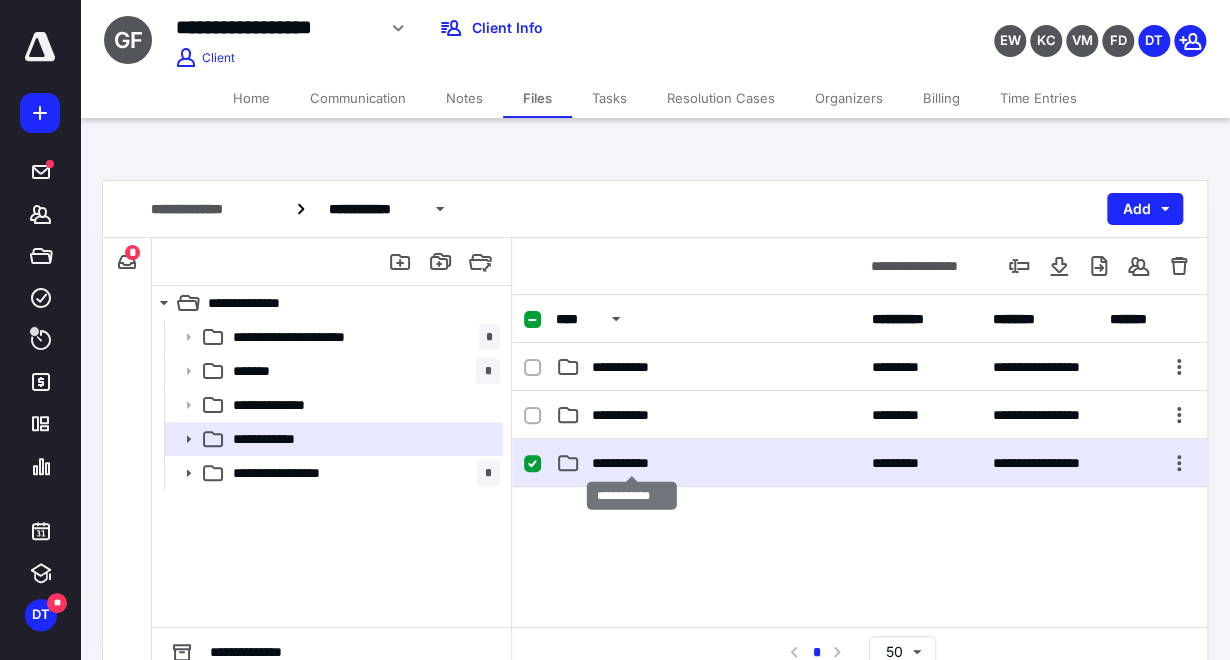 click on "**********" at bounding box center [632, 463] 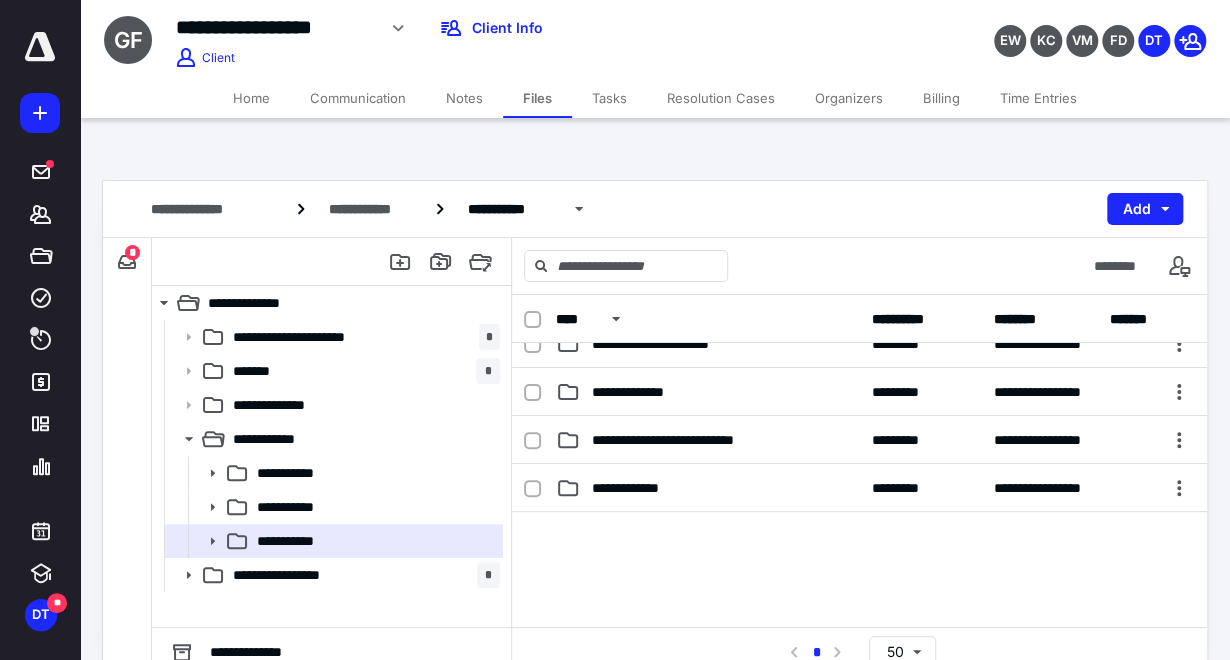 scroll, scrollTop: 333, scrollLeft: 0, axis: vertical 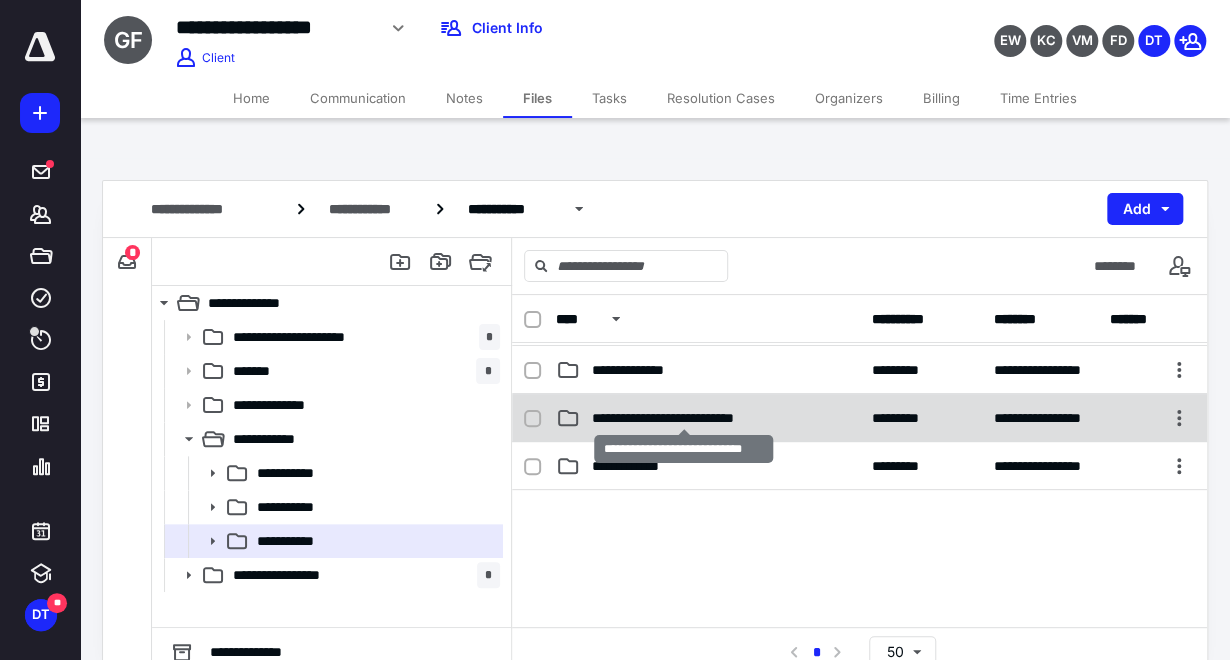click on "**********" at bounding box center (684, 418) 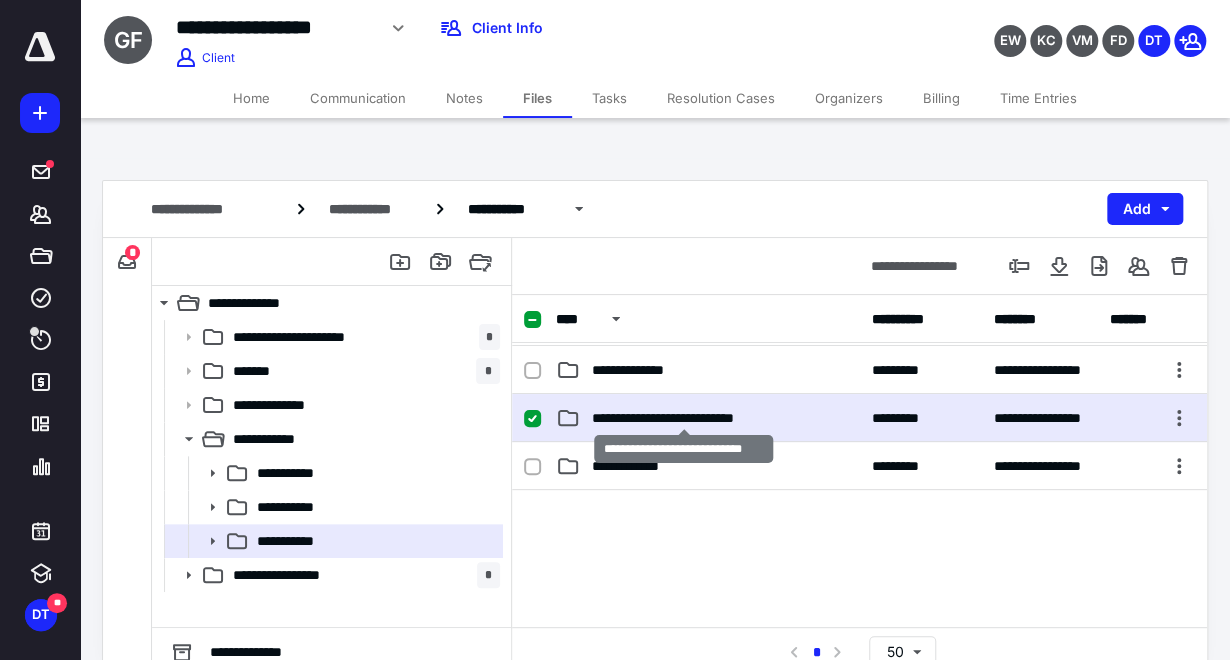 click on "**********" at bounding box center (684, 418) 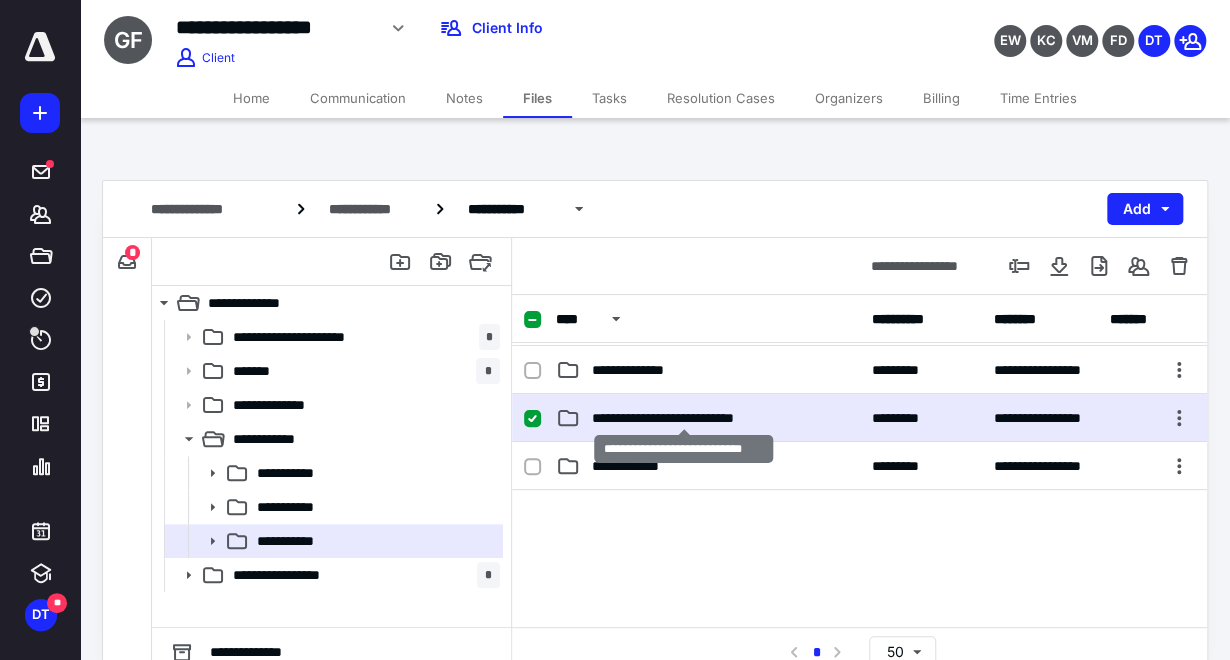 scroll, scrollTop: 0, scrollLeft: 0, axis: both 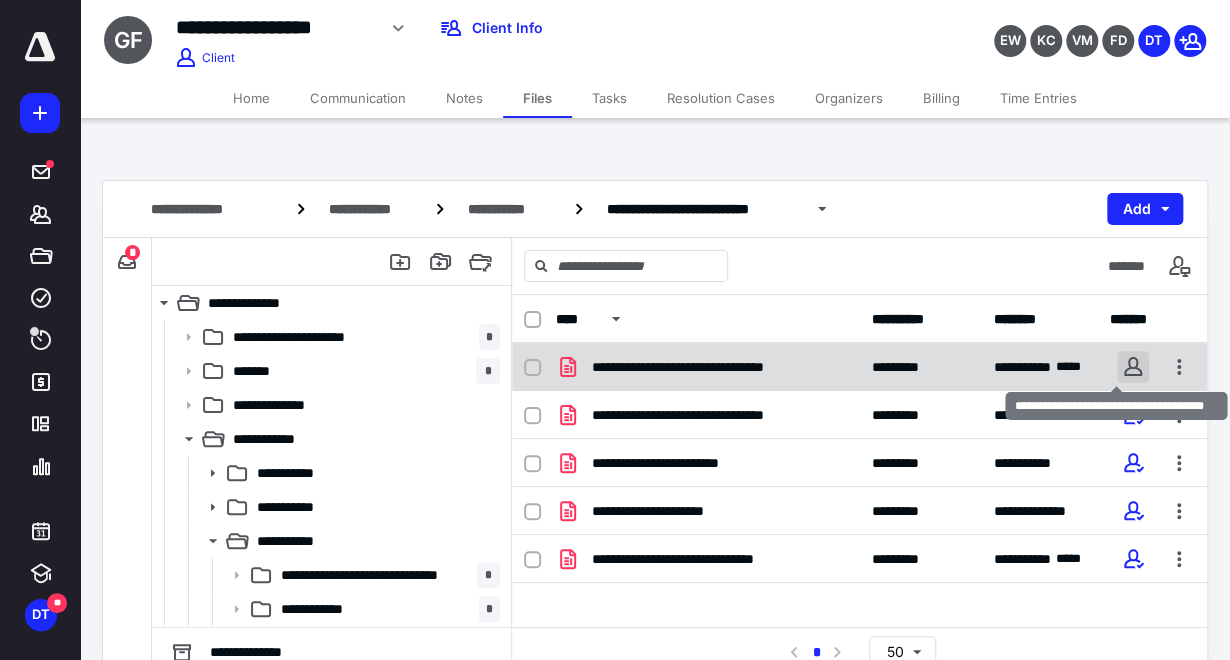click at bounding box center [1133, 367] 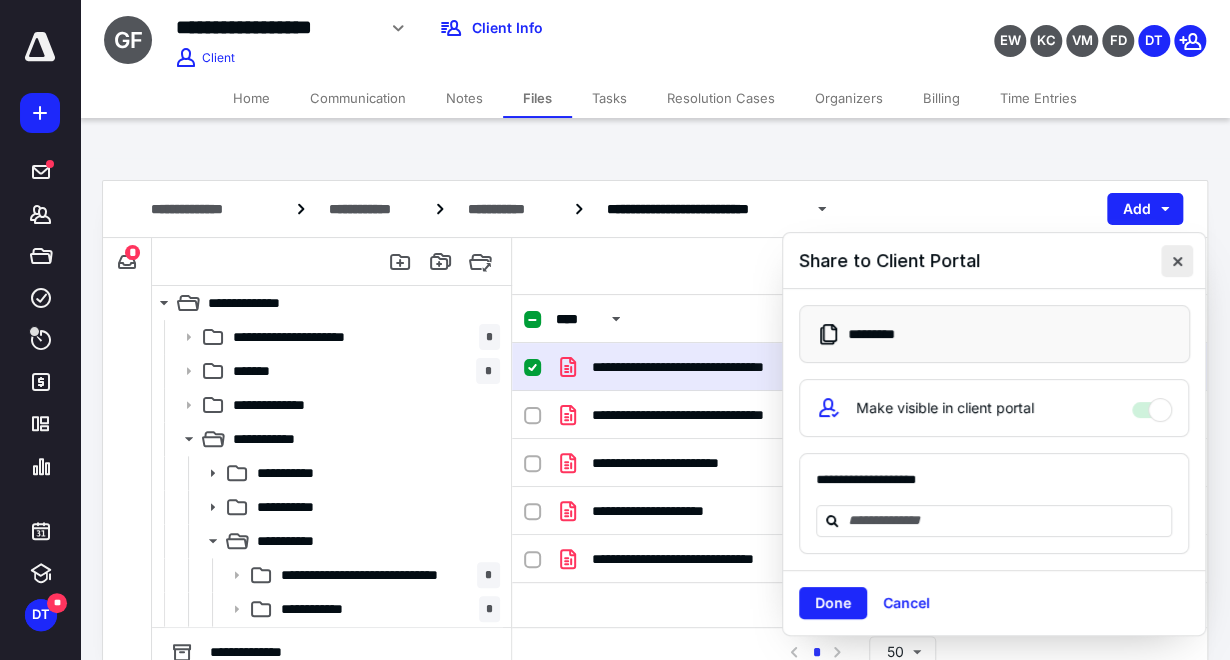 click at bounding box center [1177, 261] 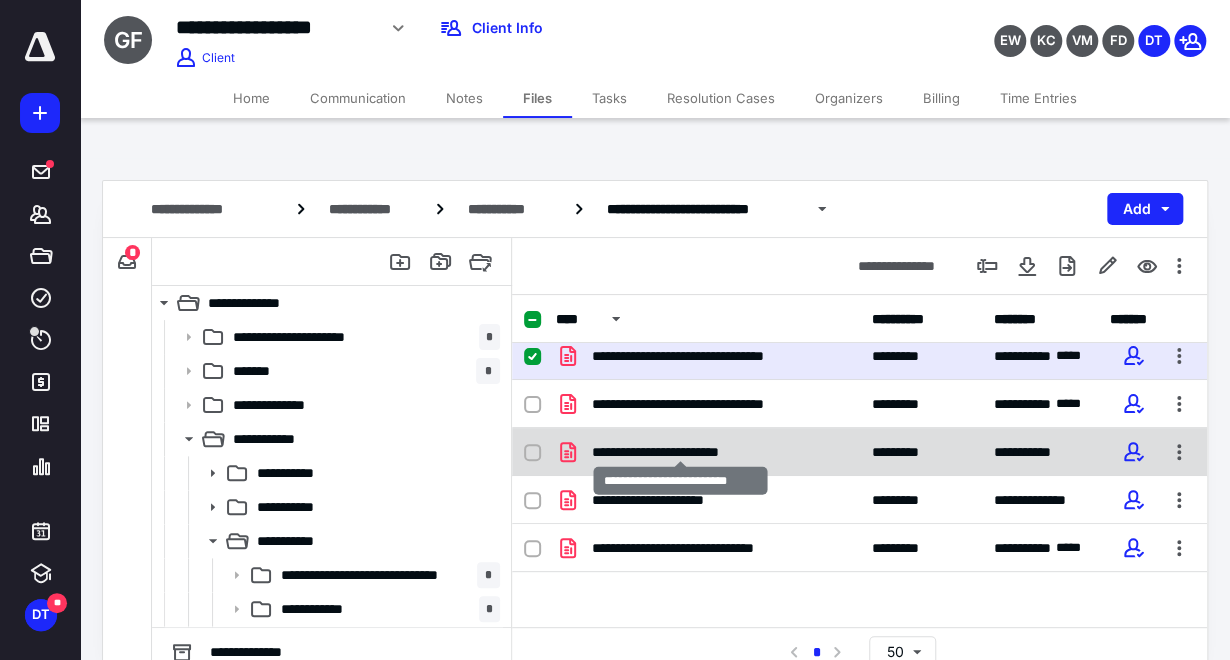 scroll, scrollTop: 14, scrollLeft: 0, axis: vertical 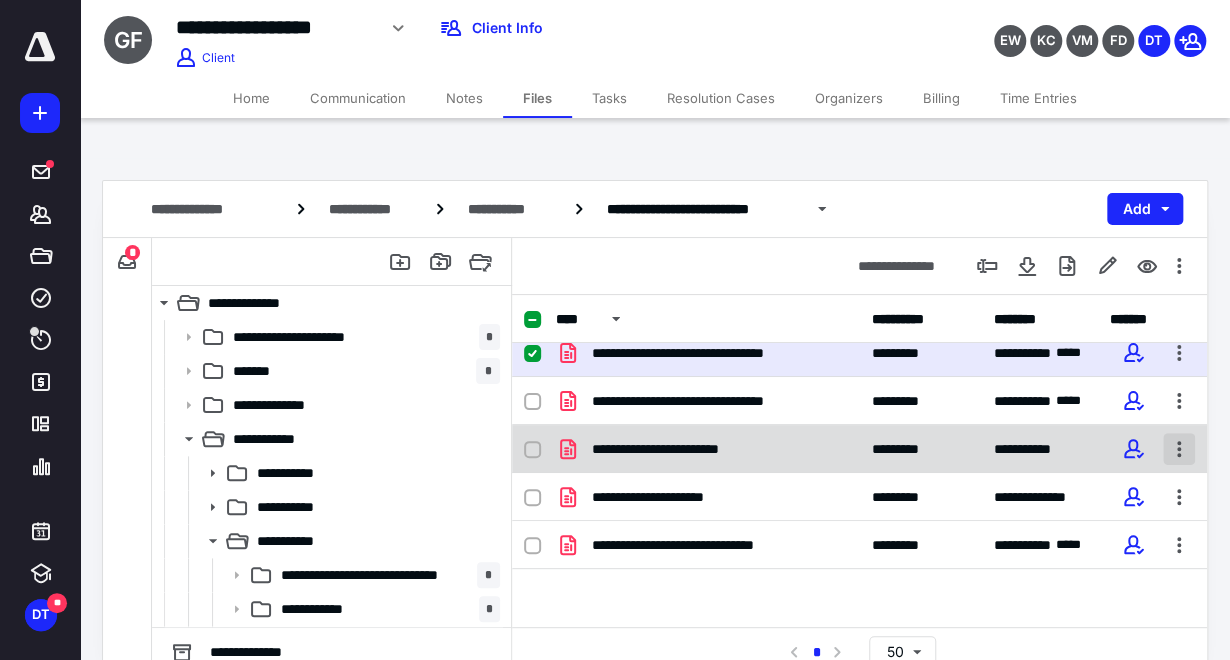 click at bounding box center (1179, 449) 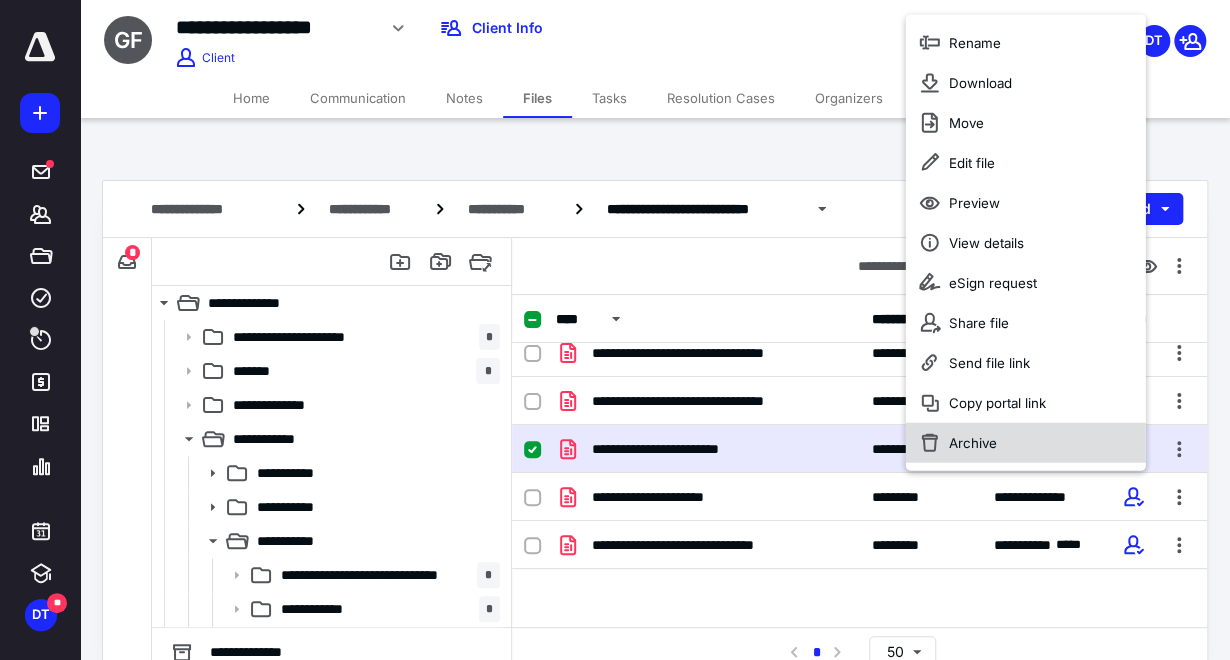 click on "Archive" at bounding box center [973, 443] 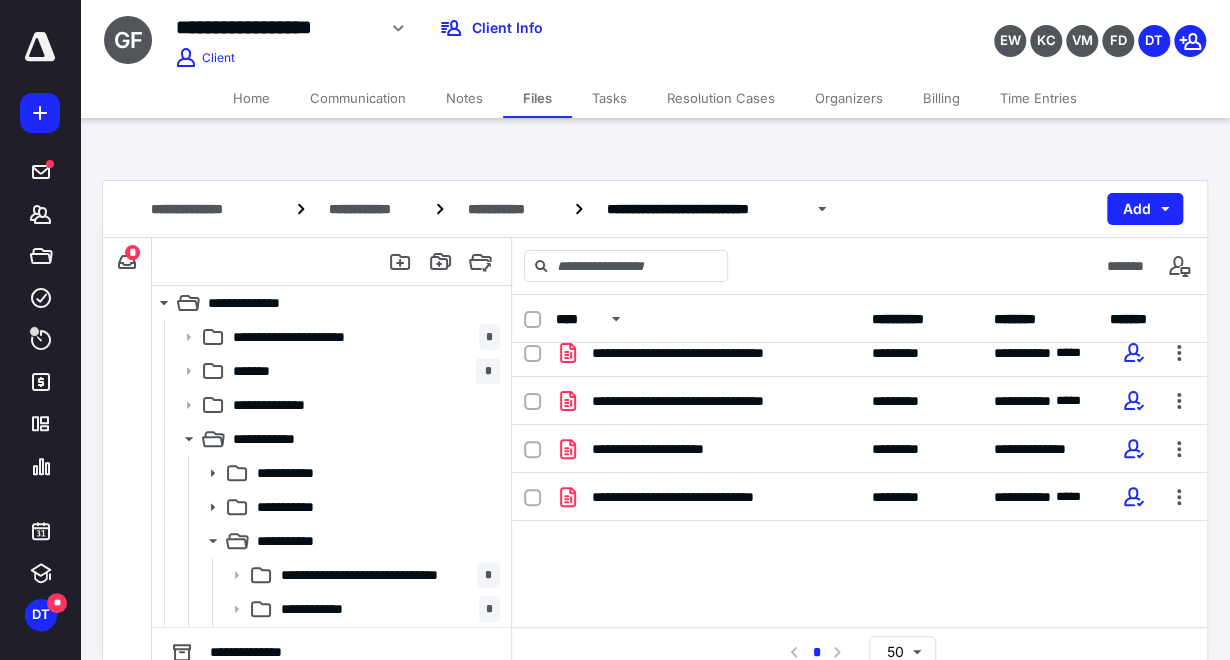 click on "Tasks" at bounding box center [609, 98] 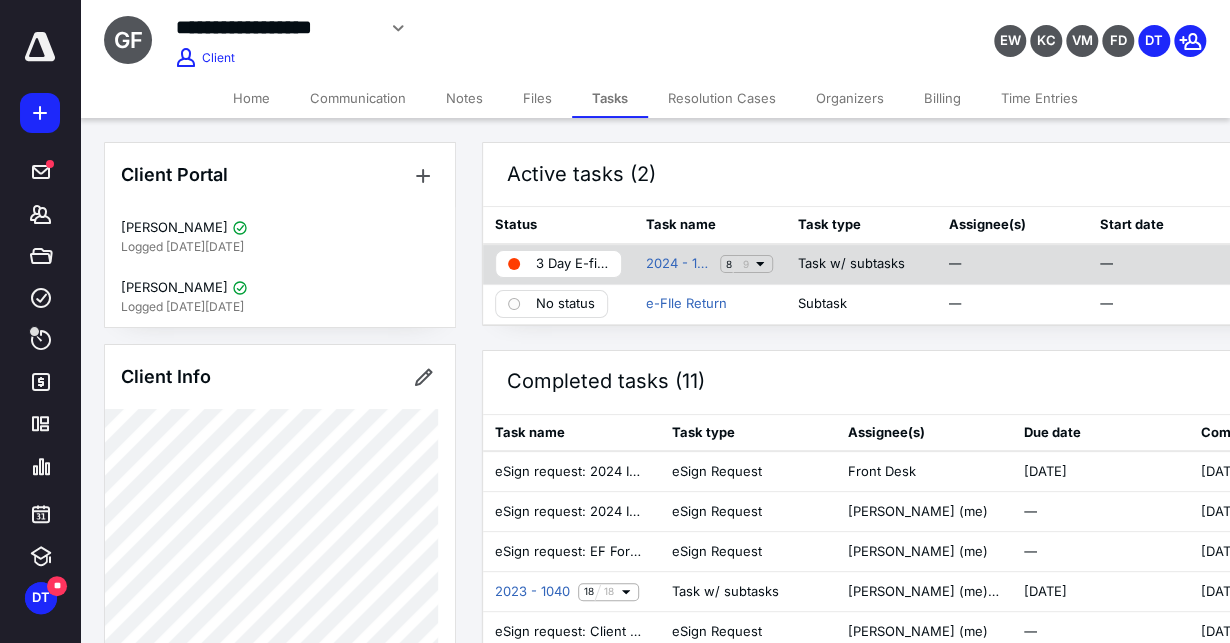 click on "3 Day E-filing" at bounding box center [572, 264] 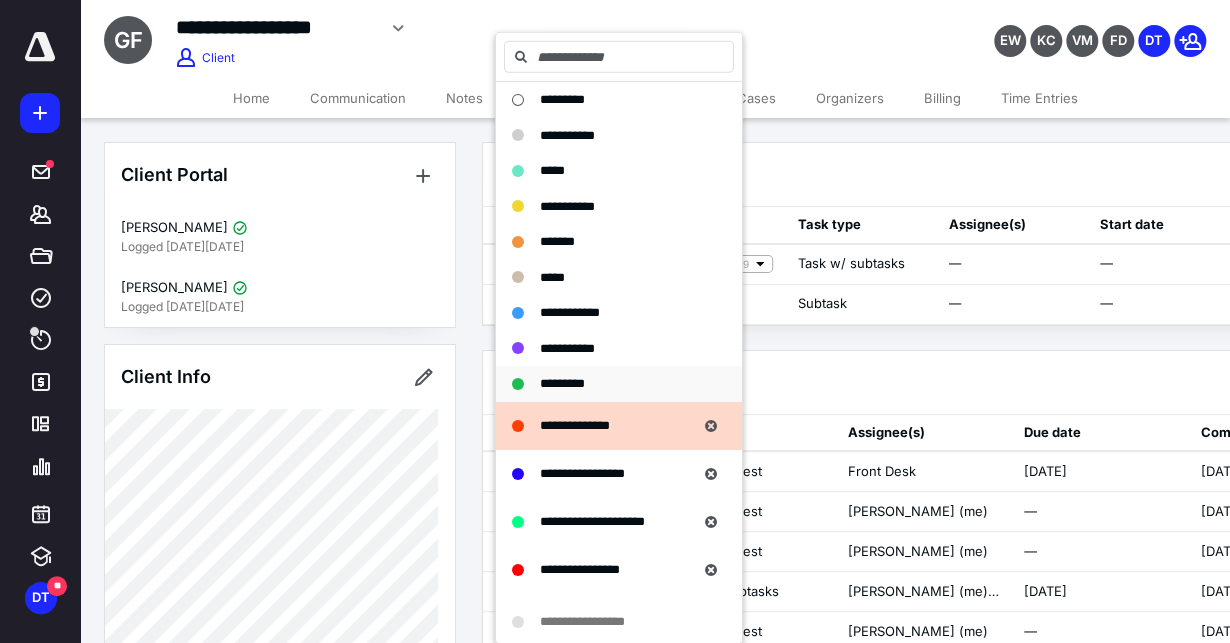 click on "*********" at bounding box center [562, 383] 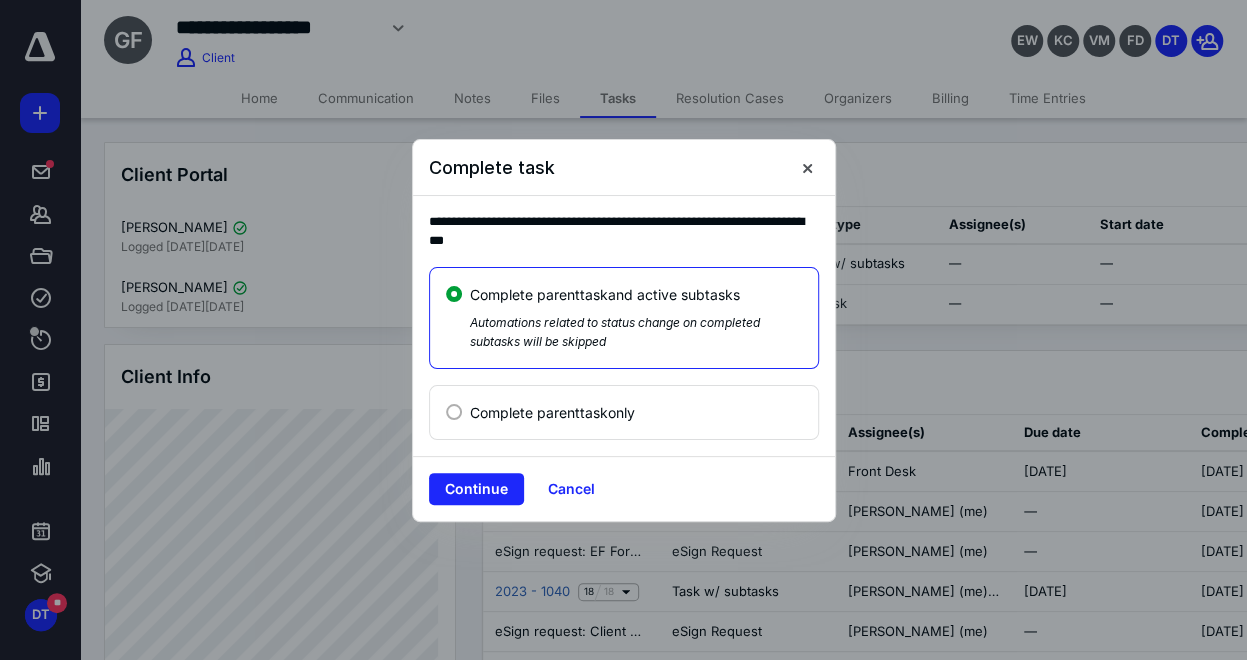 click on "Continue Cancel" at bounding box center (624, 488) 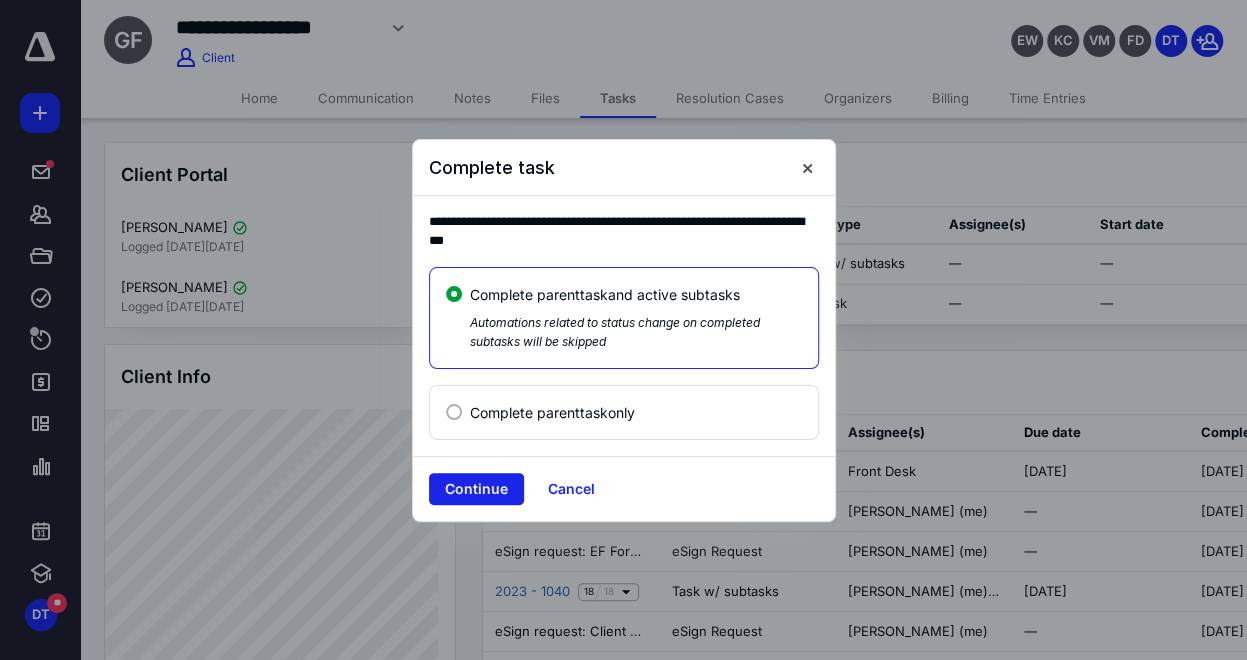 click on "Continue" at bounding box center [476, 489] 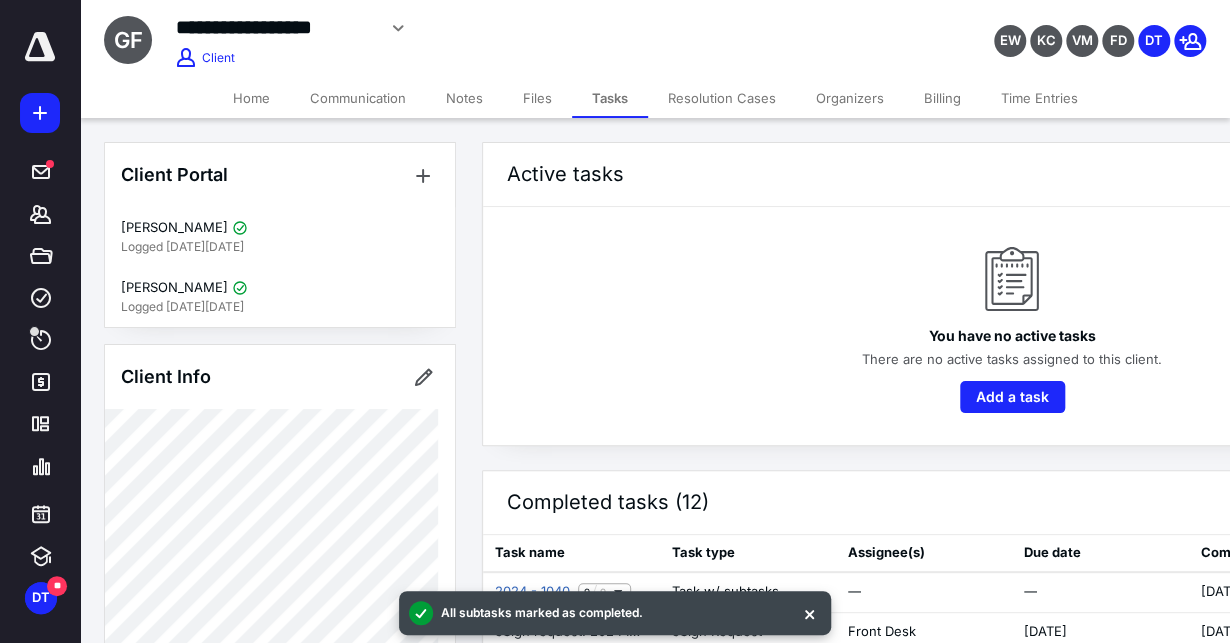 click on "Files" at bounding box center [537, 98] 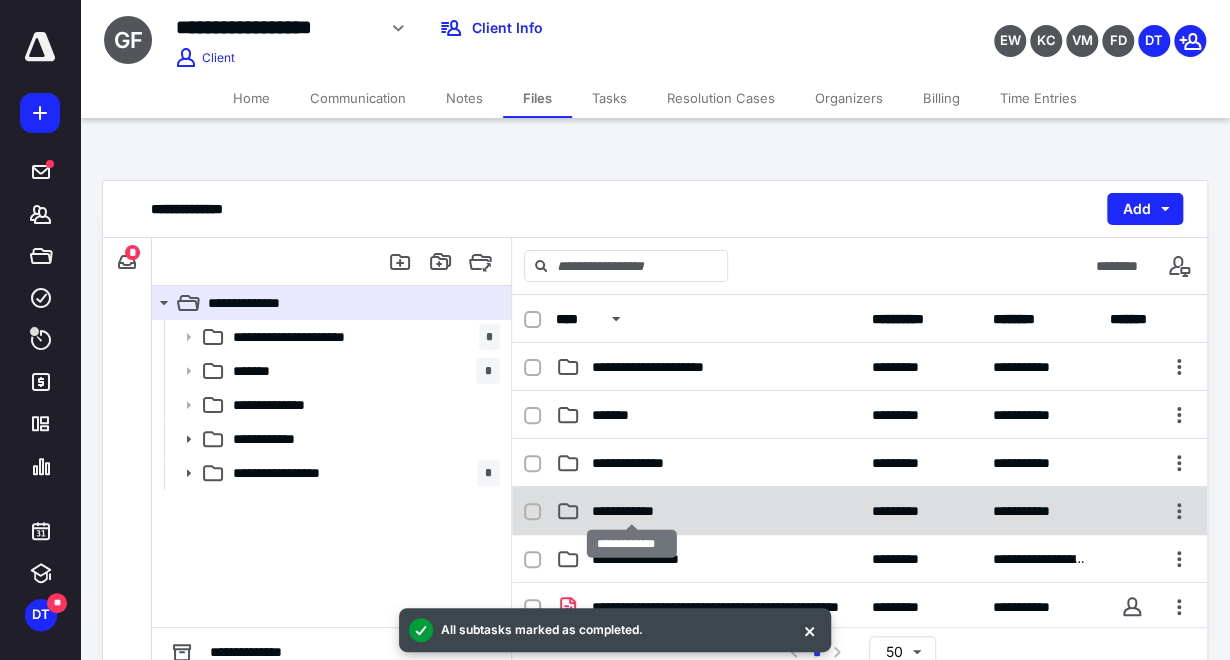 click on "**********" at bounding box center (632, 511) 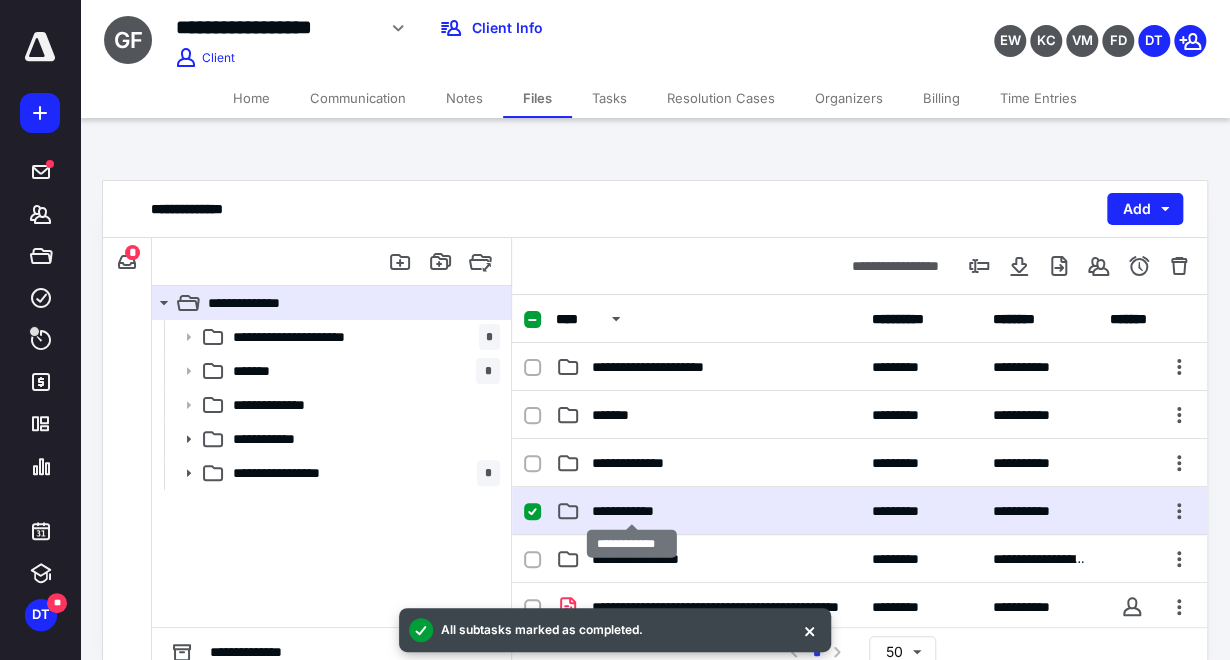 click on "**********" at bounding box center [632, 511] 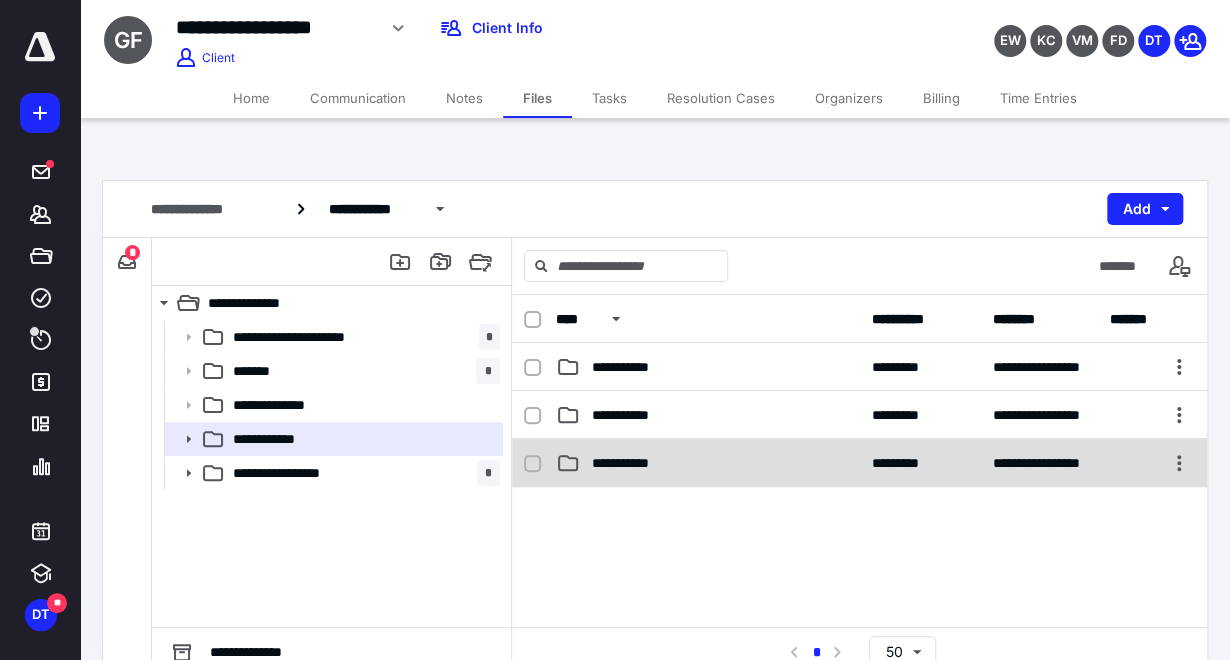 click on "**********" at bounding box center [632, 463] 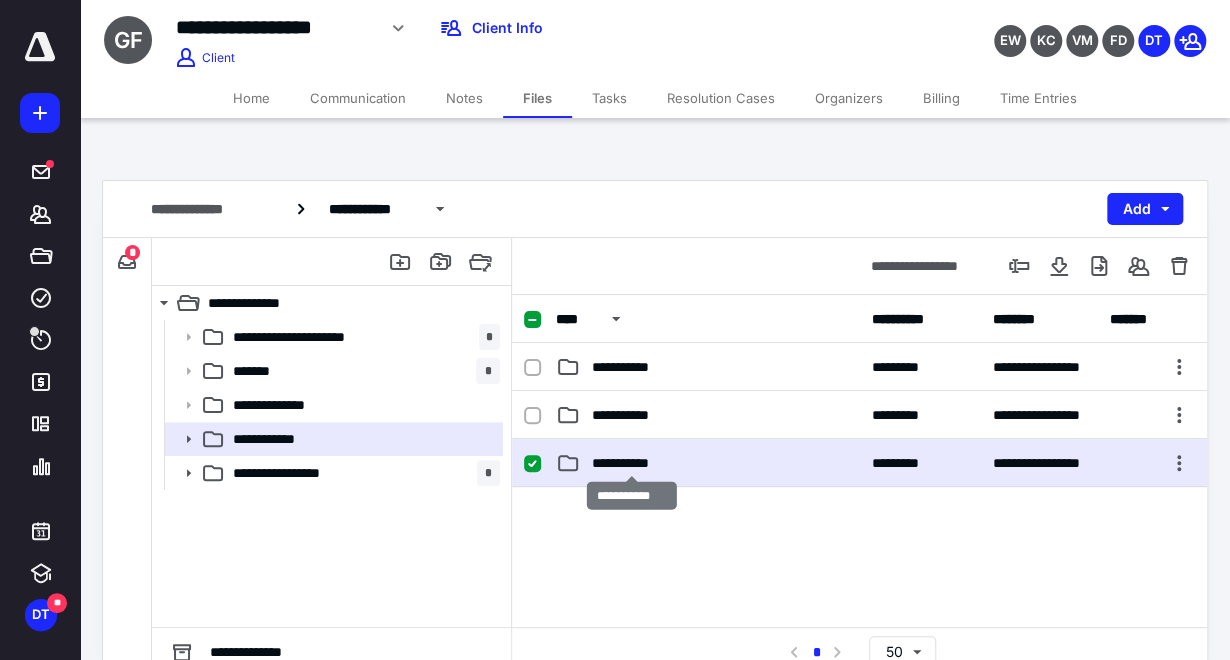 click on "**********" at bounding box center (632, 463) 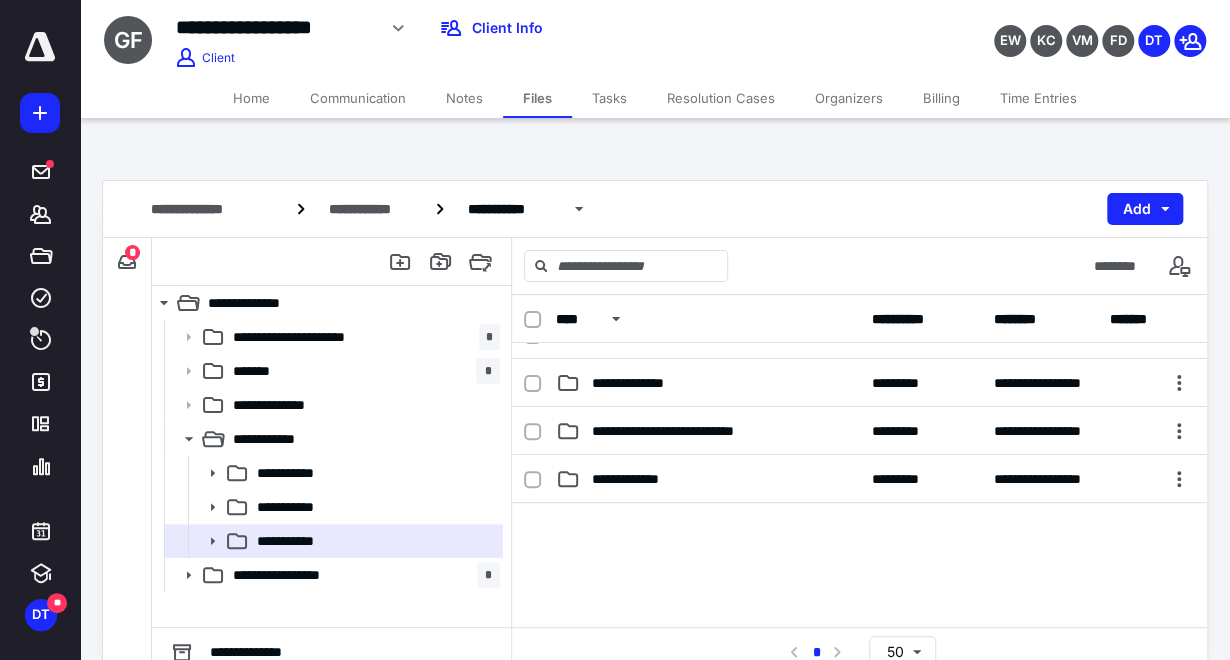scroll, scrollTop: 333, scrollLeft: 0, axis: vertical 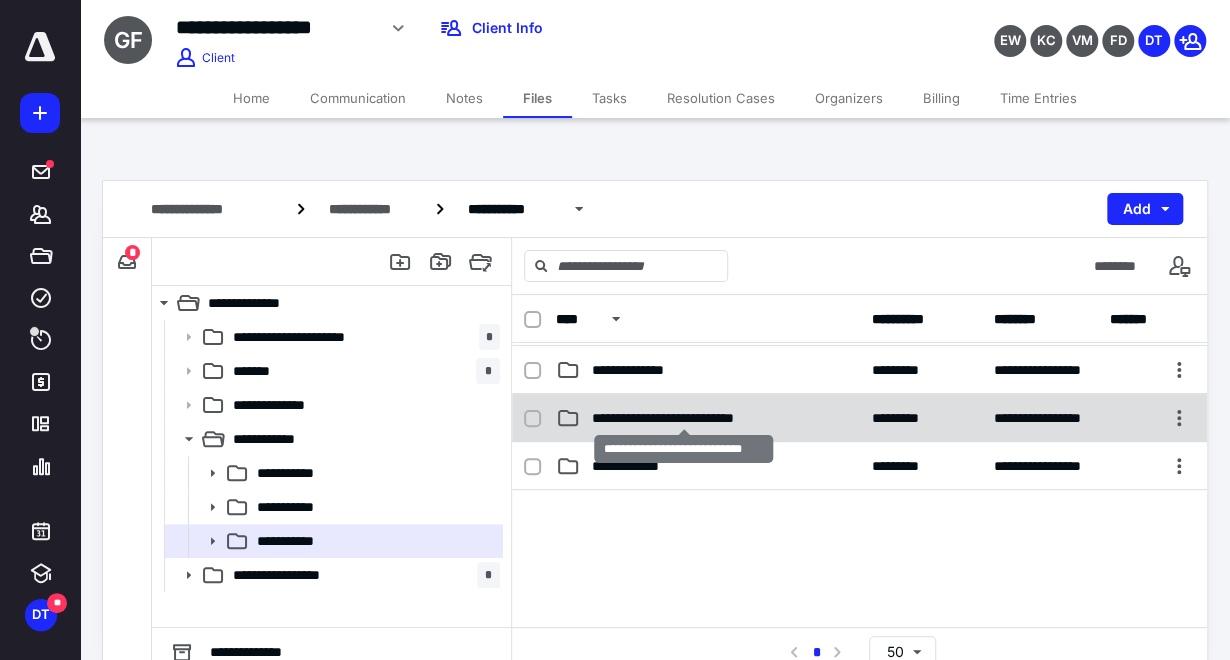 click on "**********" at bounding box center [684, 418] 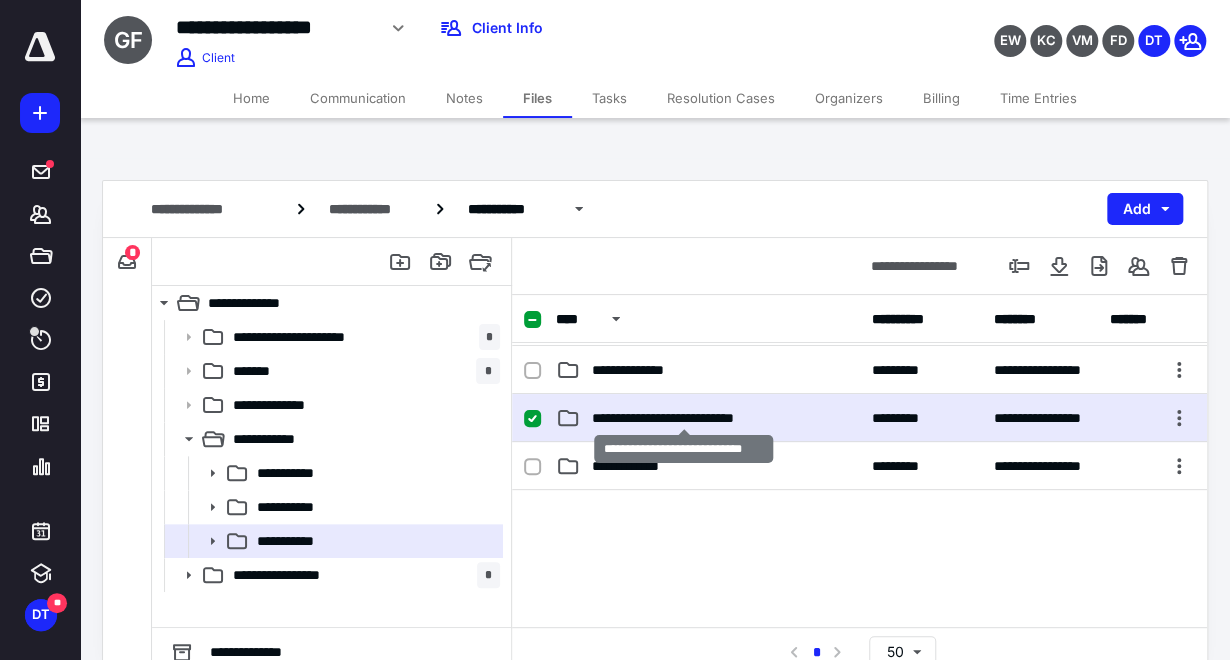 click on "**********" at bounding box center [684, 418] 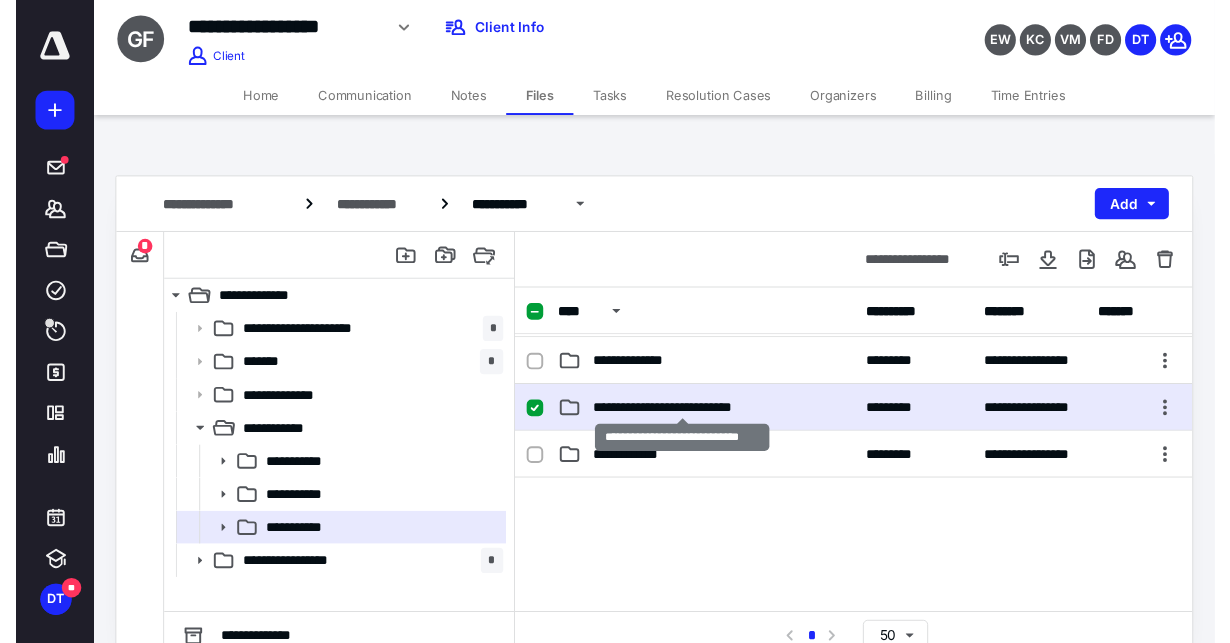 scroll, scrollTop: 0, scrollLeft: 0, axis: both 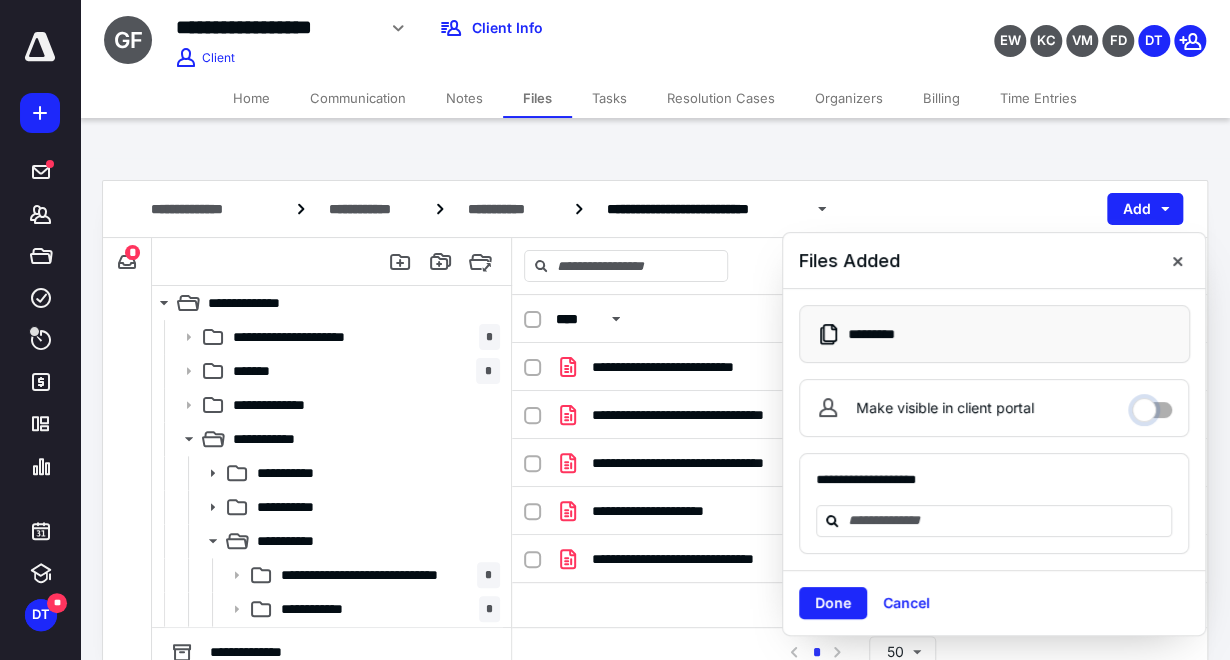 click on "Make visible in client portal" at bounding box center [1152, 405] 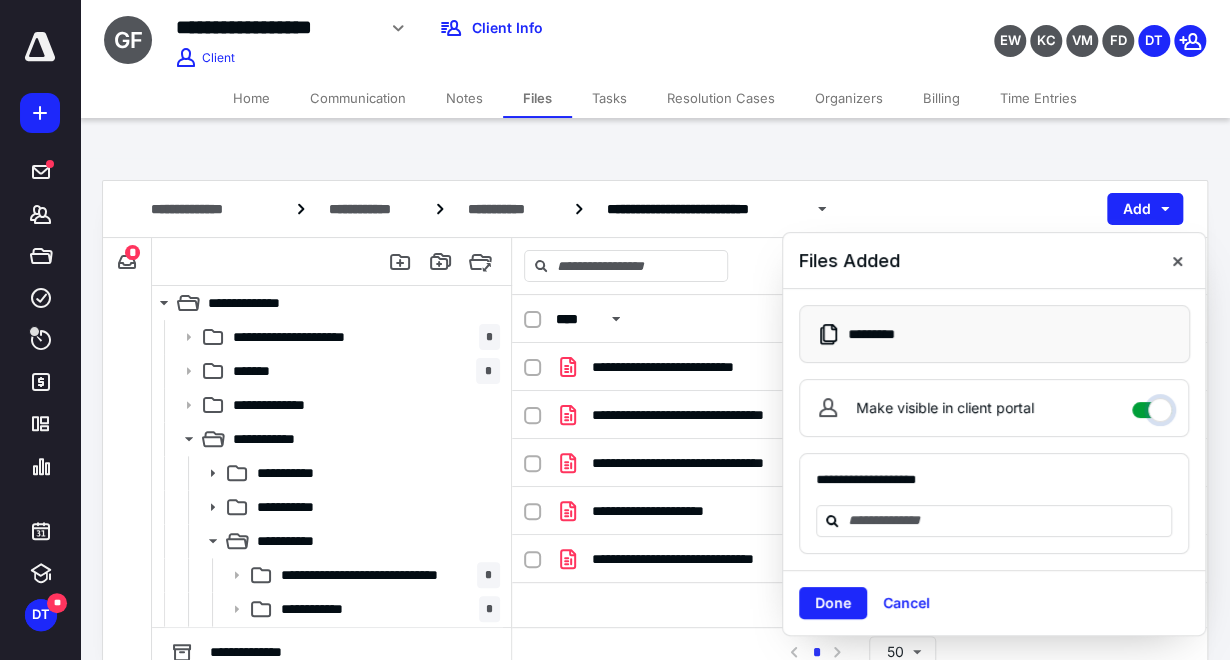checkbox on "****" 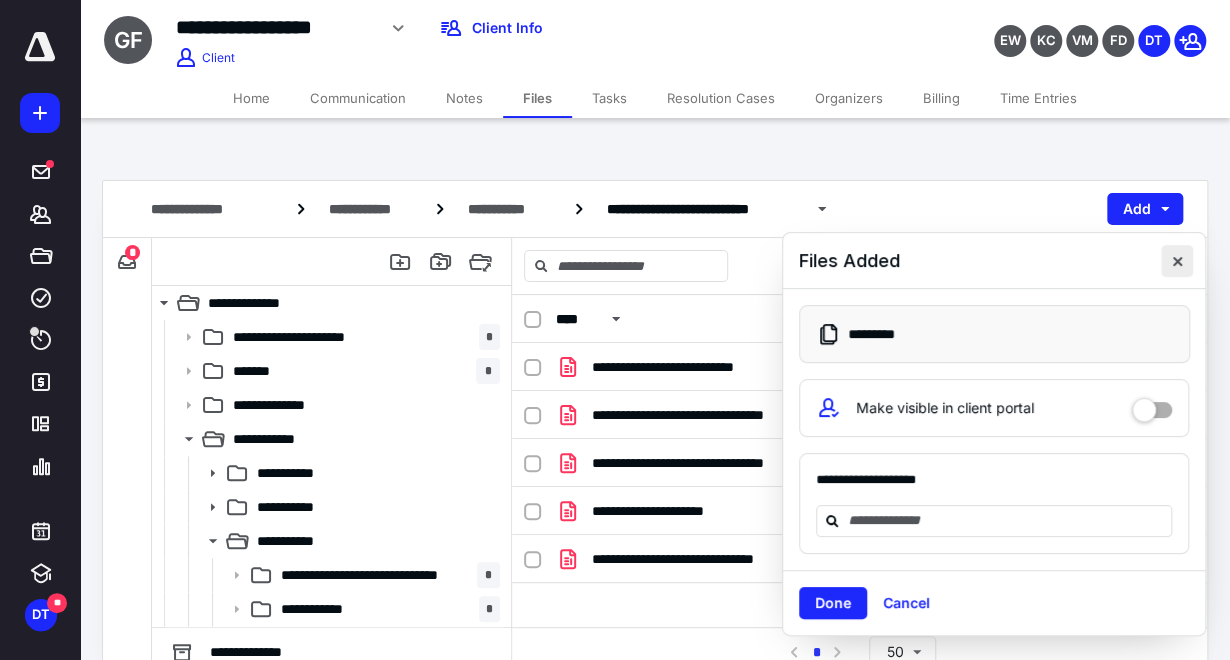 click at bounding box center [1177, 261] 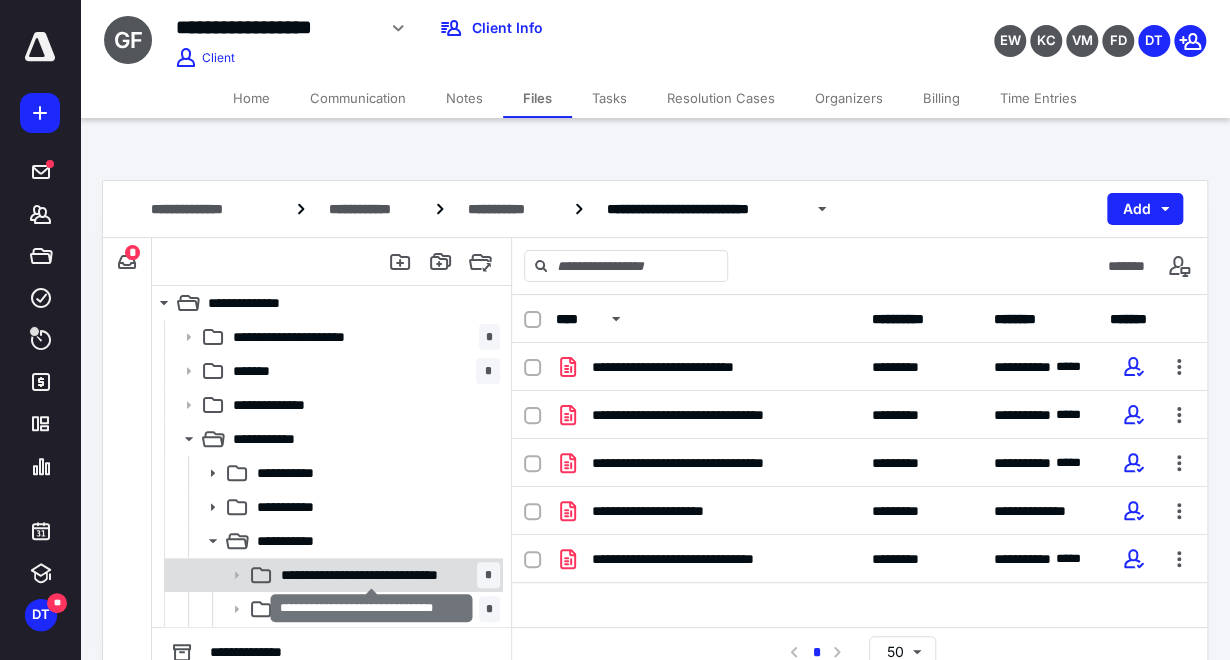 click on "**********" at bounding box center (372, 575) 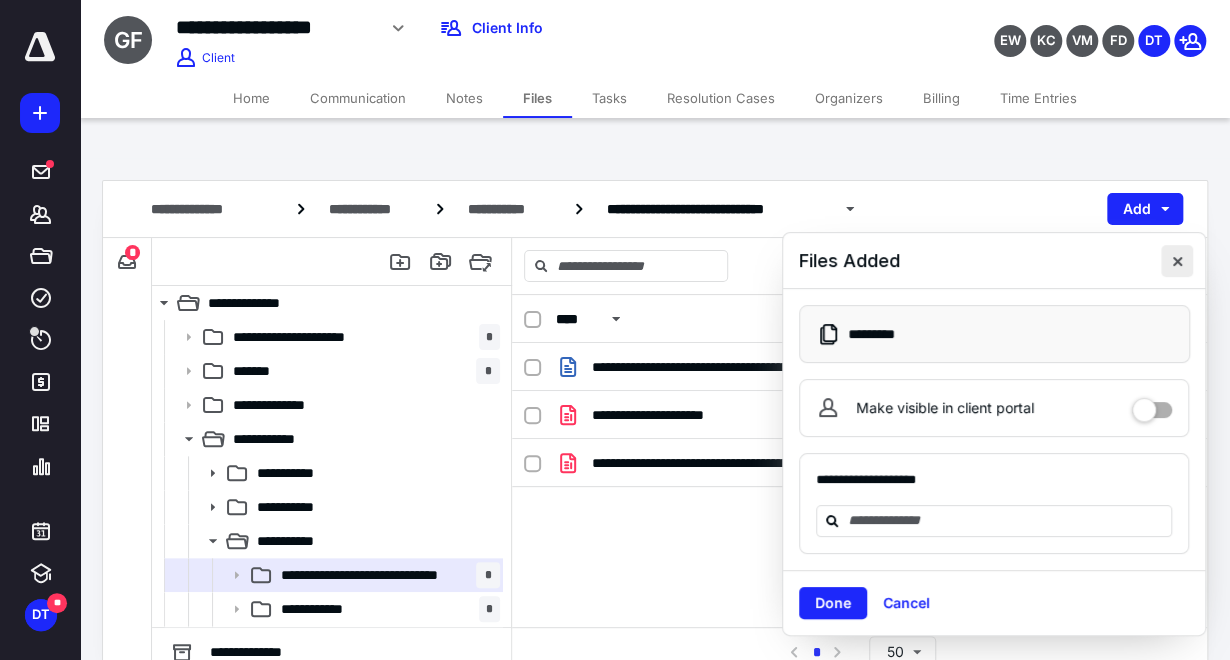 click at bounding box center [1177, 261] 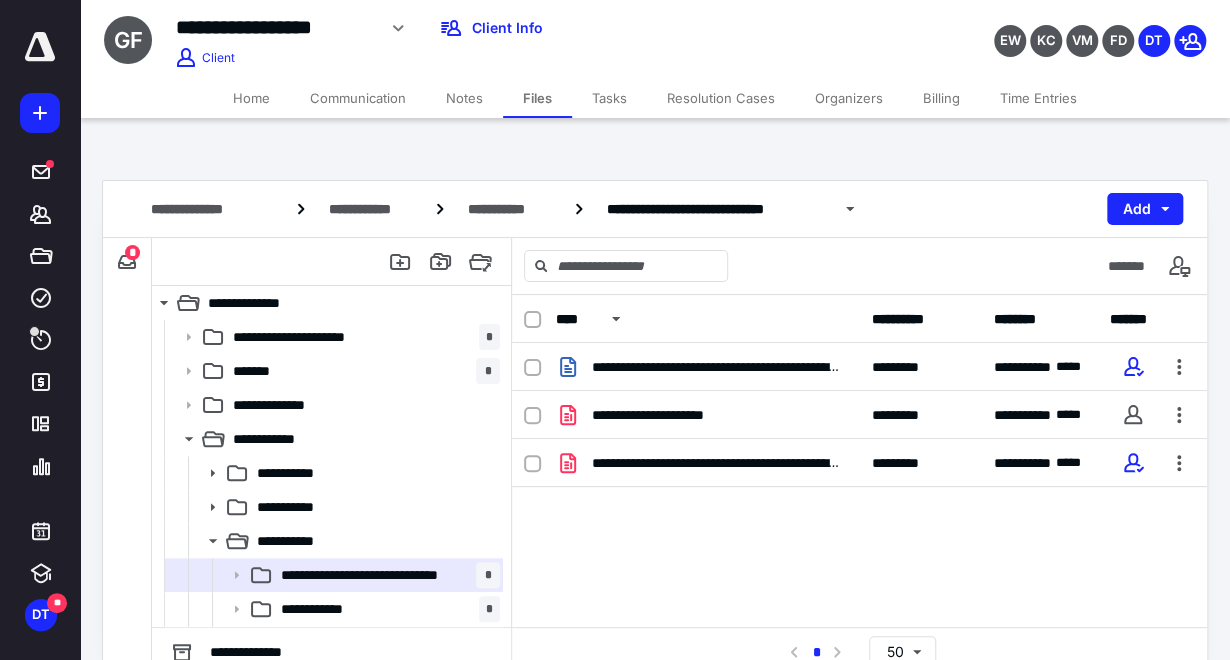 click on "Tasks" at bounding box center (609, 98) 